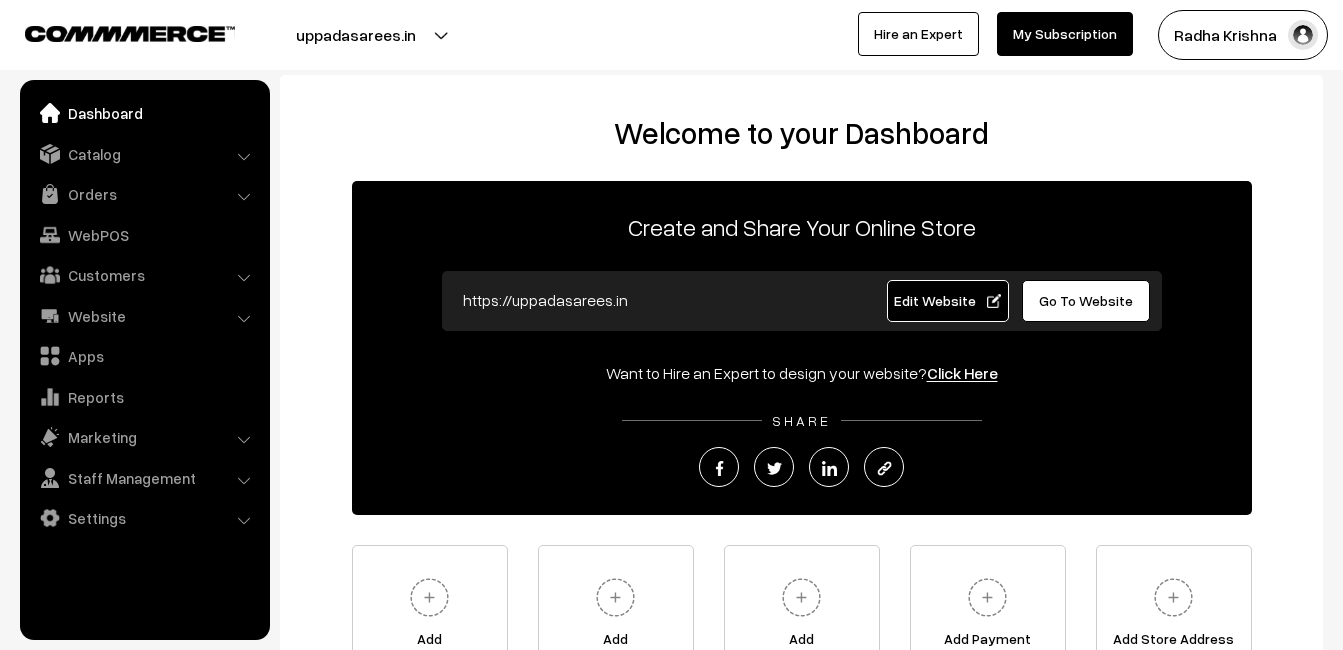 scroll, scrollTop: 0, scrollLeft: 0, axis: both 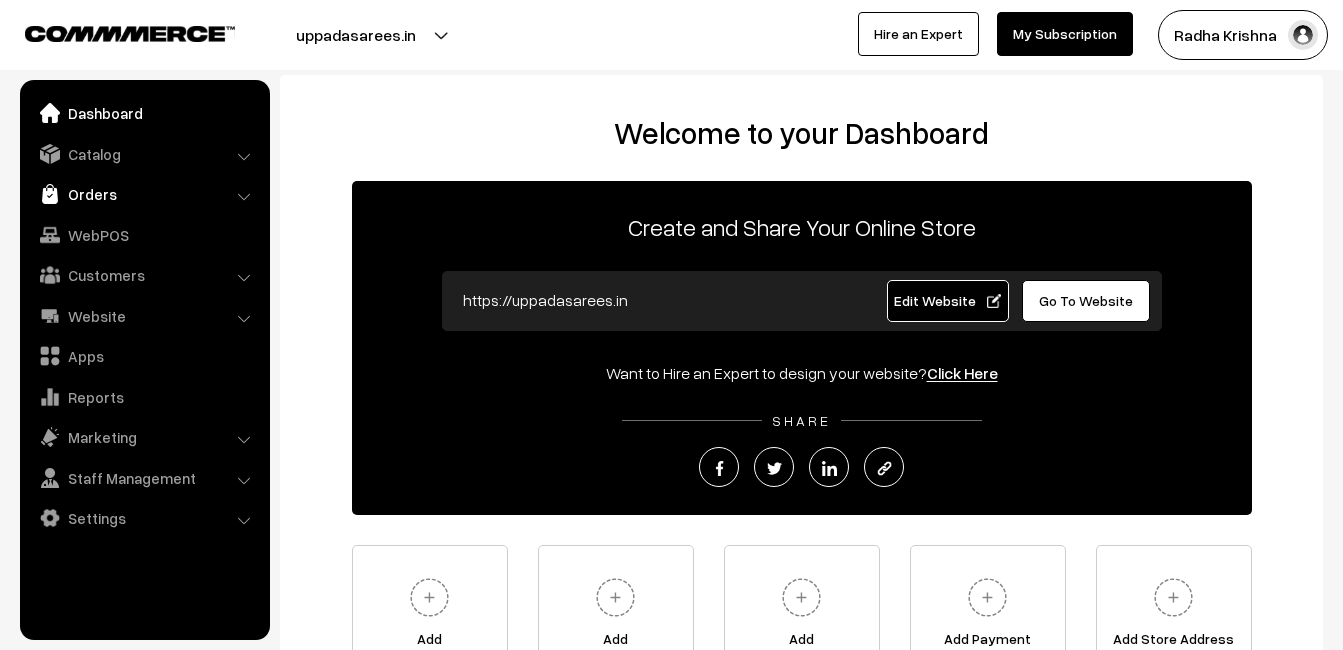 click on "Orders" at bounding box center (144, 194) 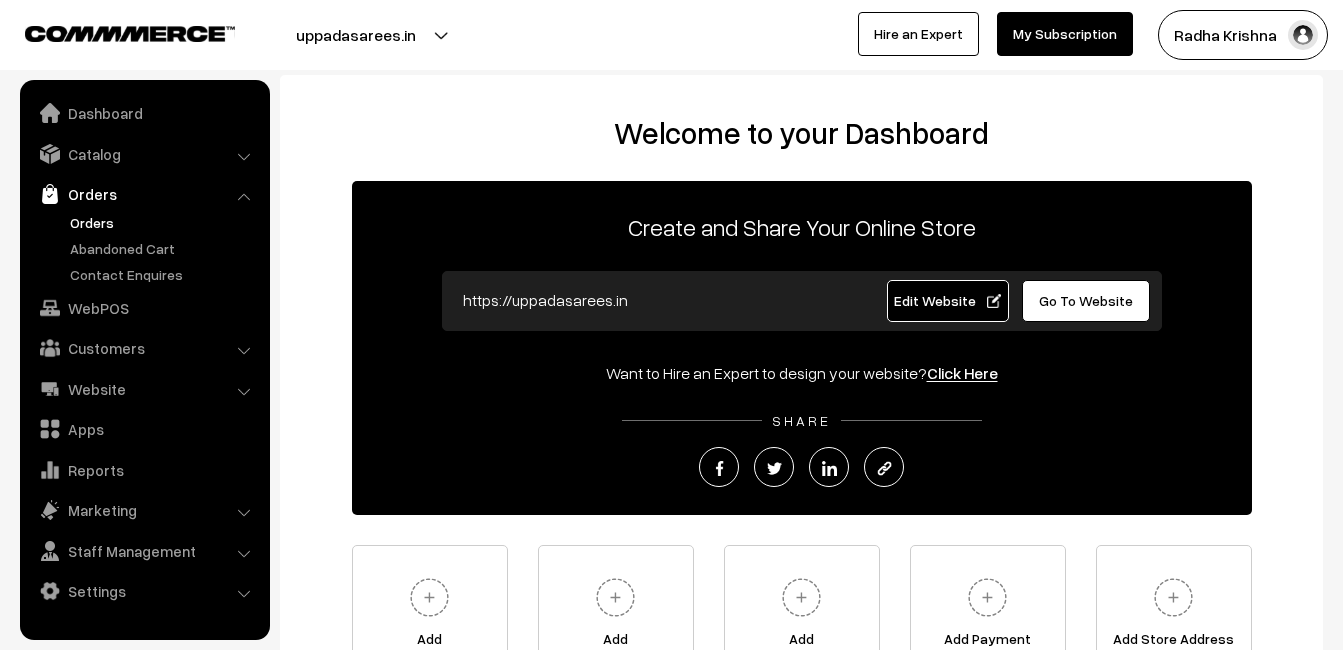 click on "Orders" at bounding box center [164, 222] 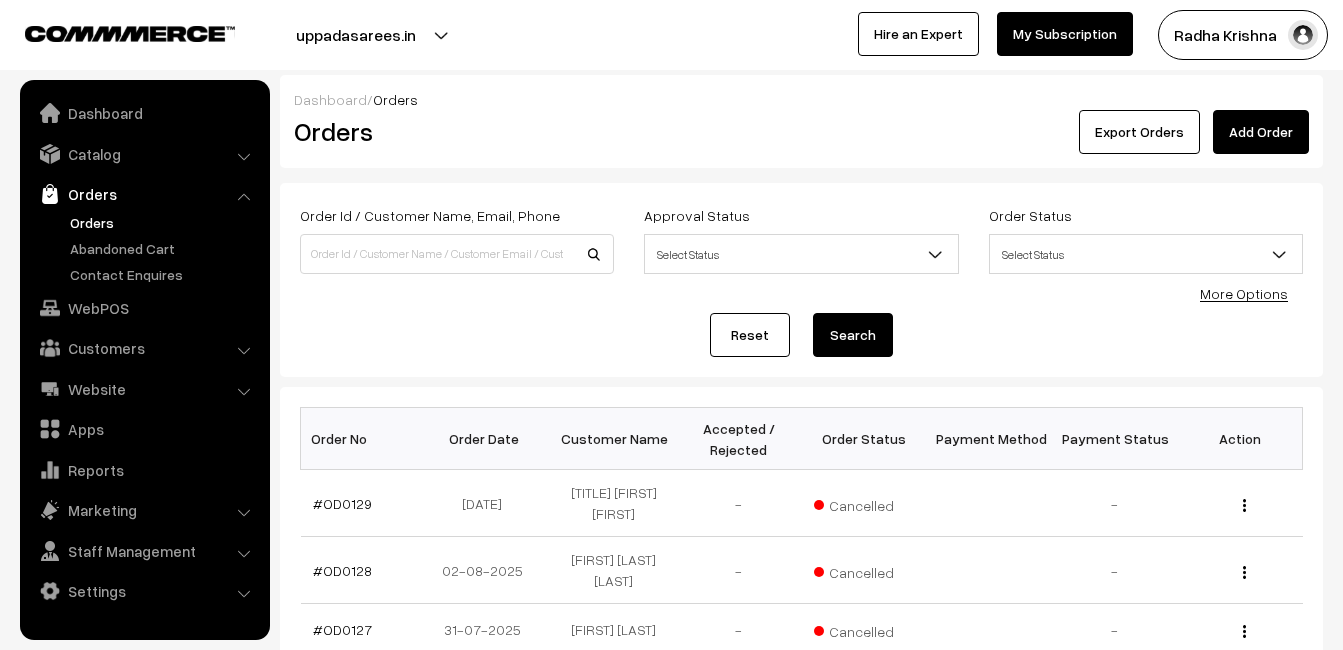 scroll, scrollTop: 0, scrollLeft: 0, axis: both 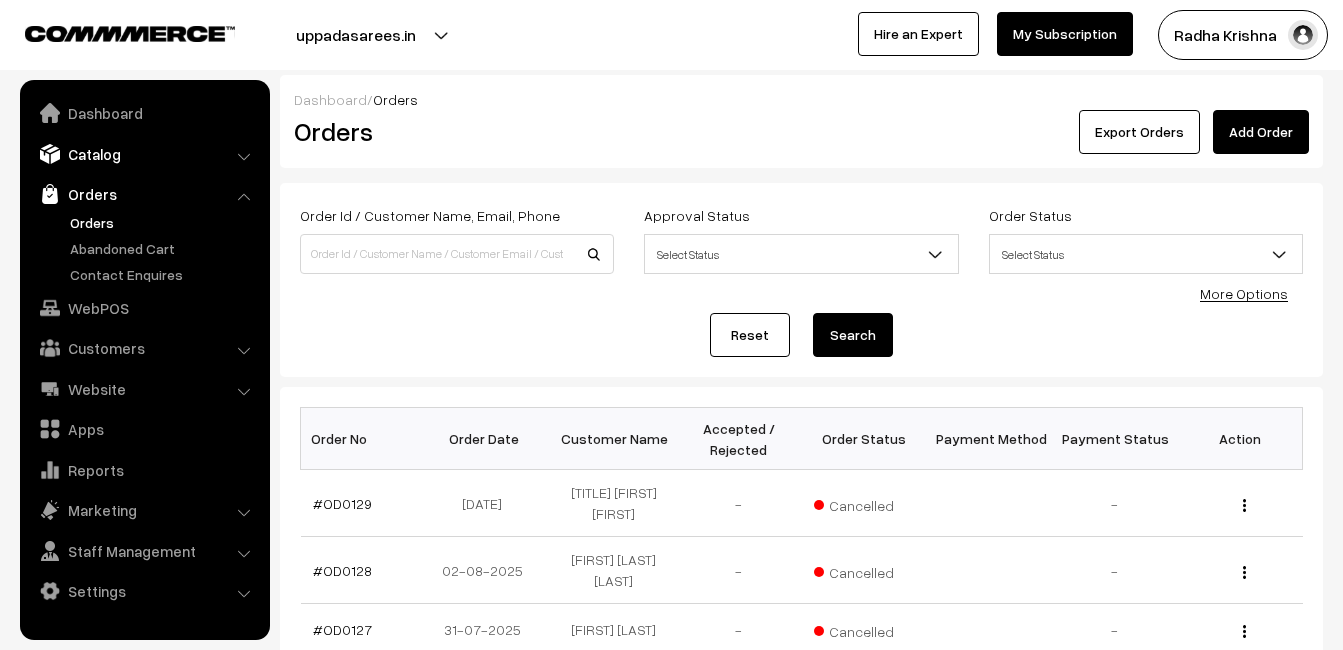 click on "Catalog" at bounding box center [144, 154] 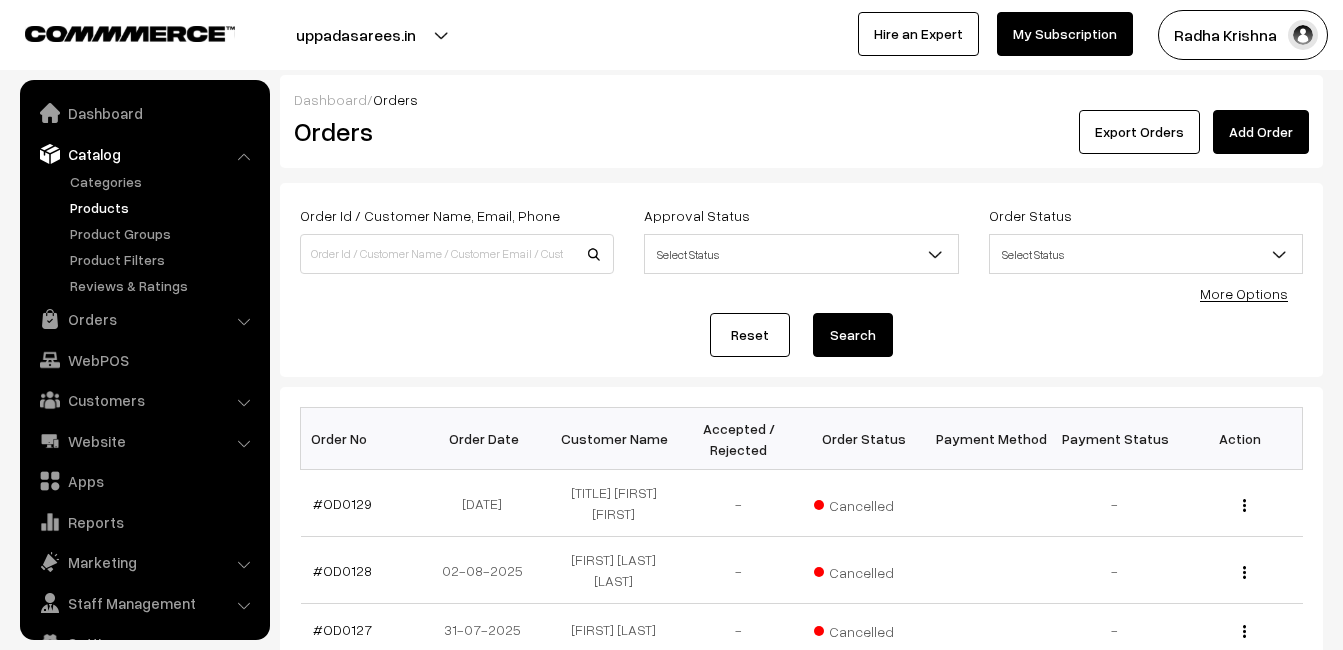 click on "Products" at bounding box center (164, 207) 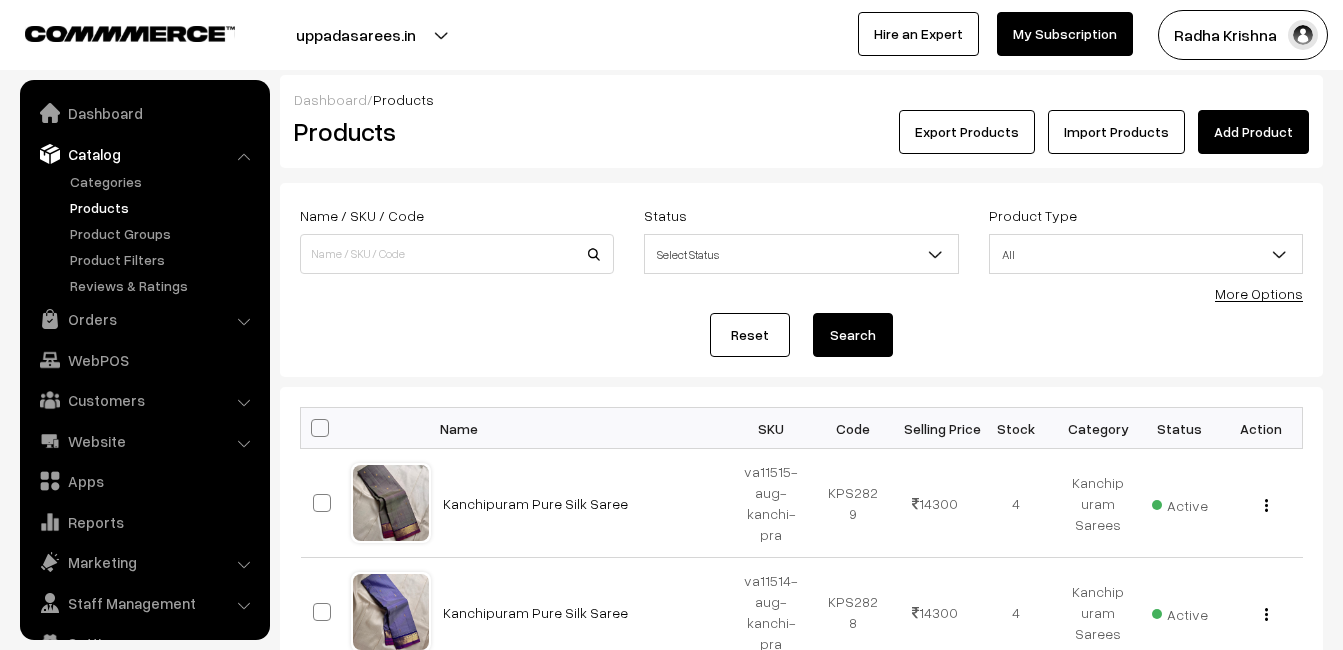 scroll, scrollTop: 0, scrollLeft: 0, axis: both 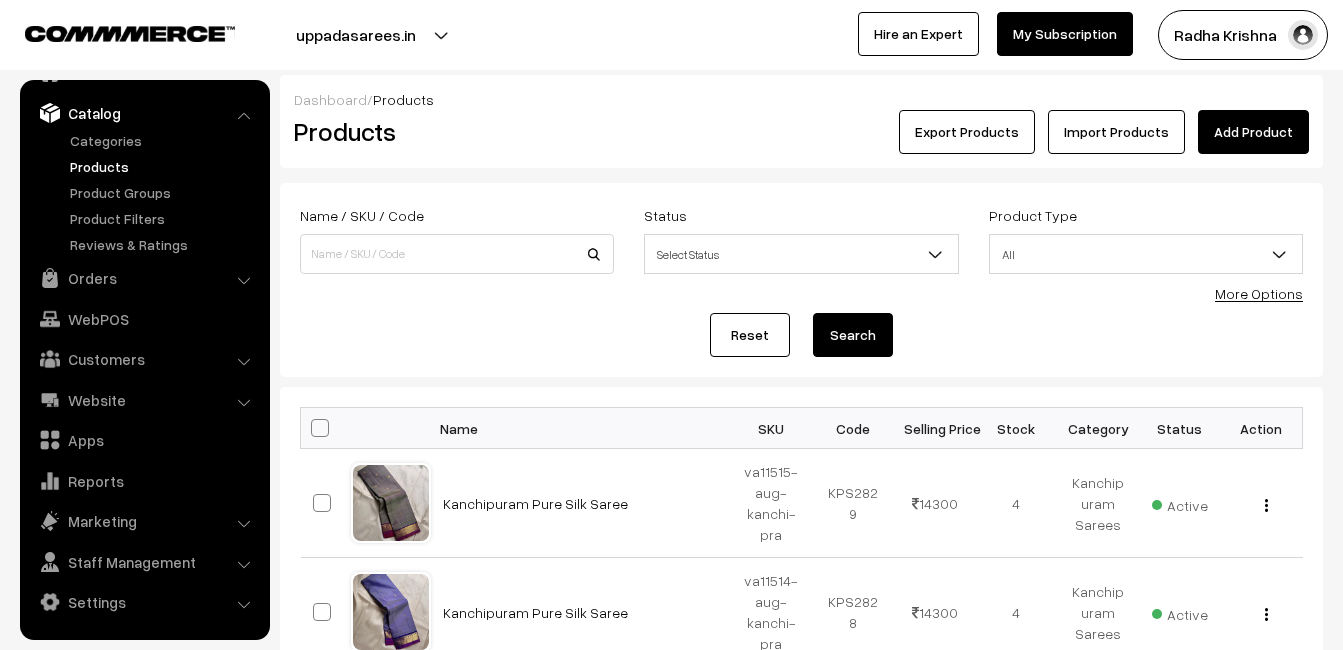 click on "Products" at bounding box center (453, 131) 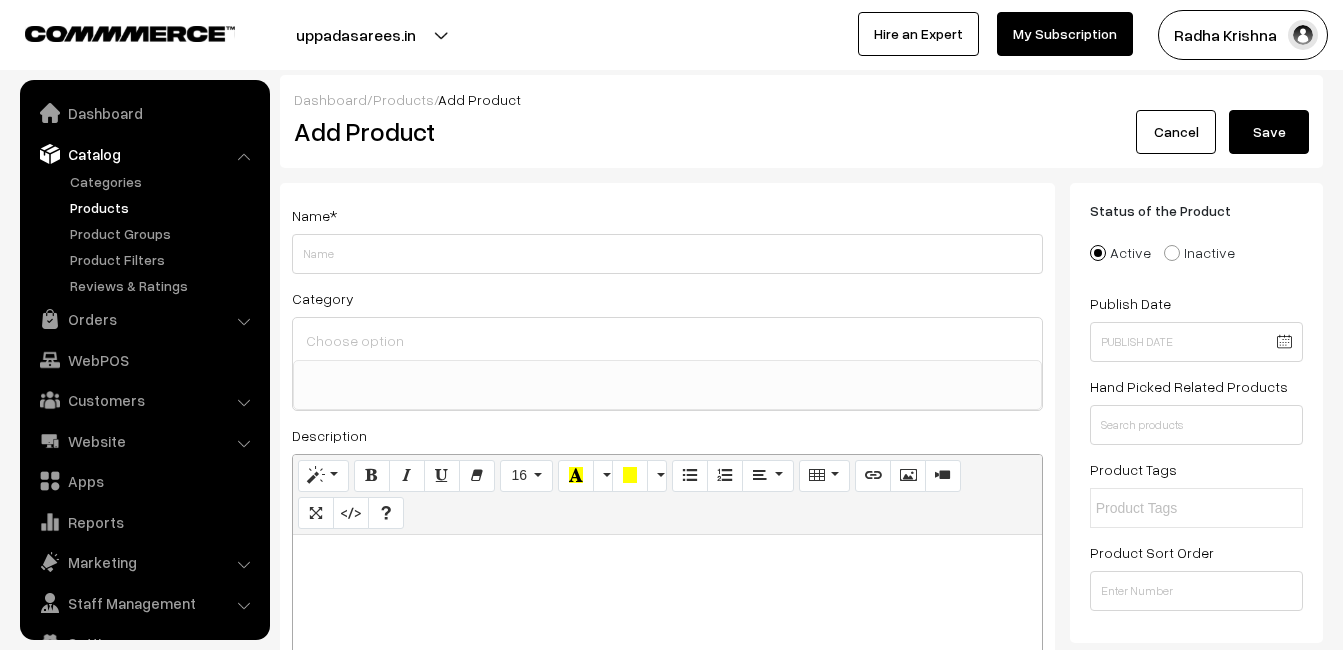 select 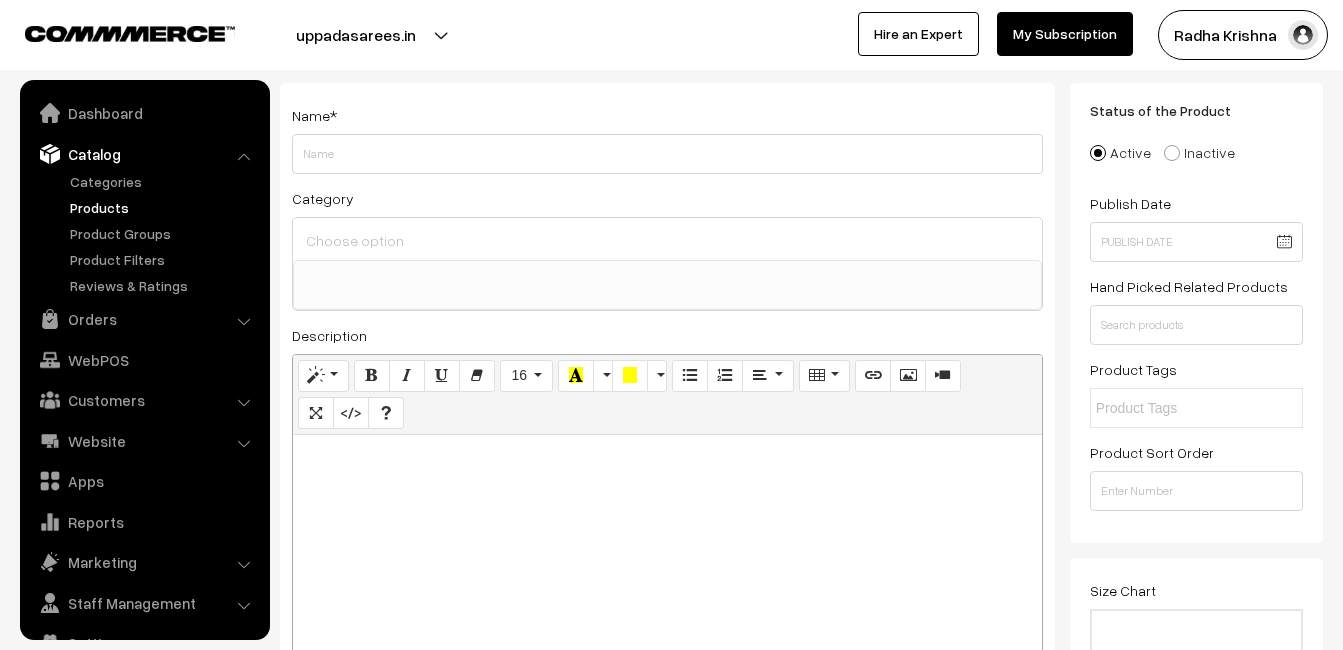 scroll, scrollTop: 41, scrollLeft: 0, axis: vertical 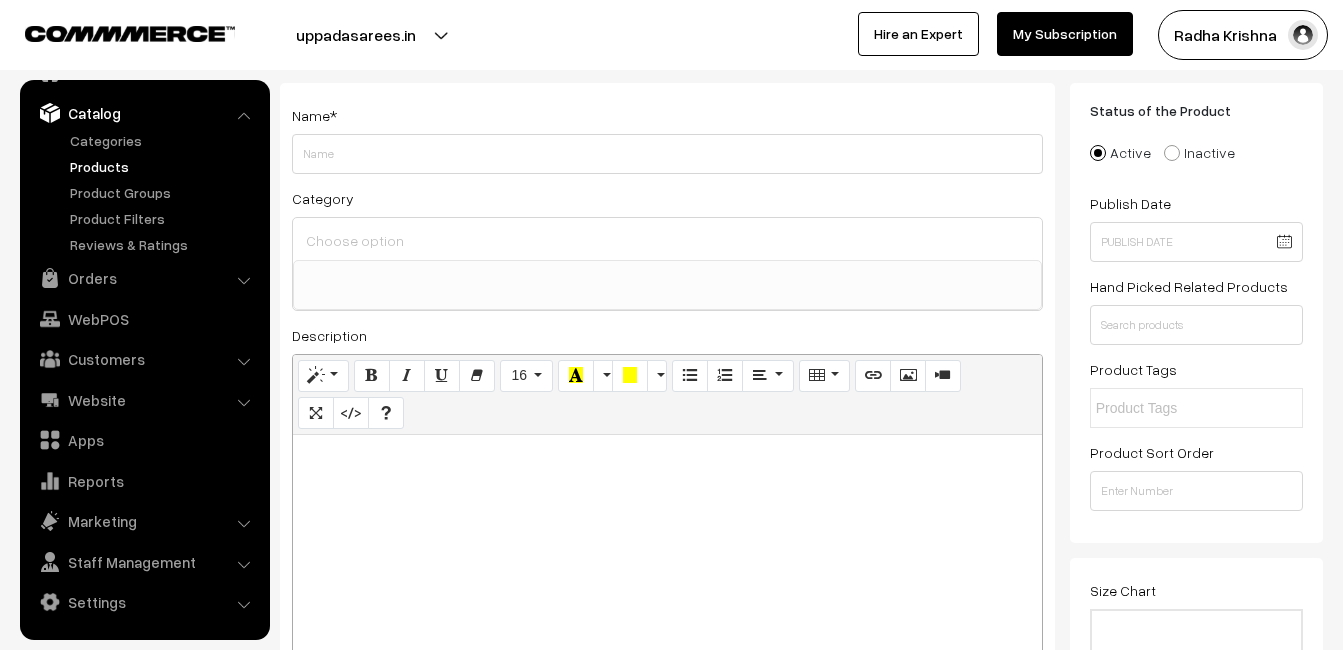 type 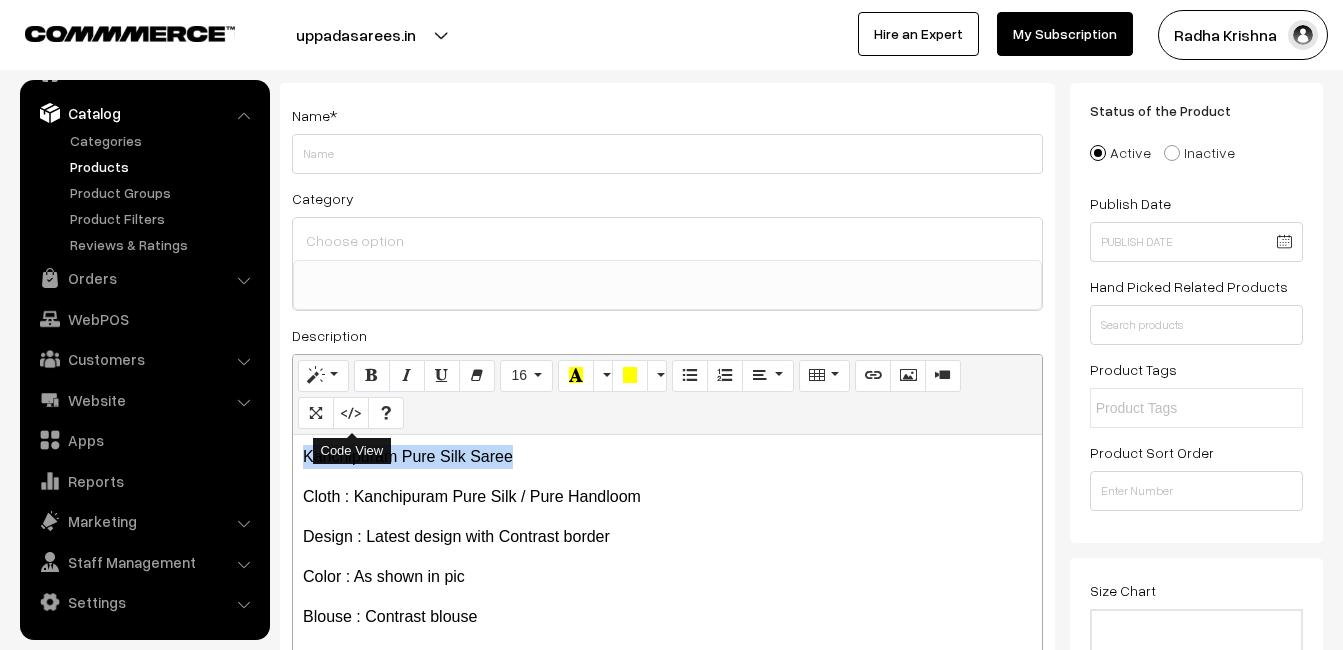 drag, startPoint x: 534, startPoint y: 452, endPoint x: 273, endPoint y: 413, distance: 263.8977 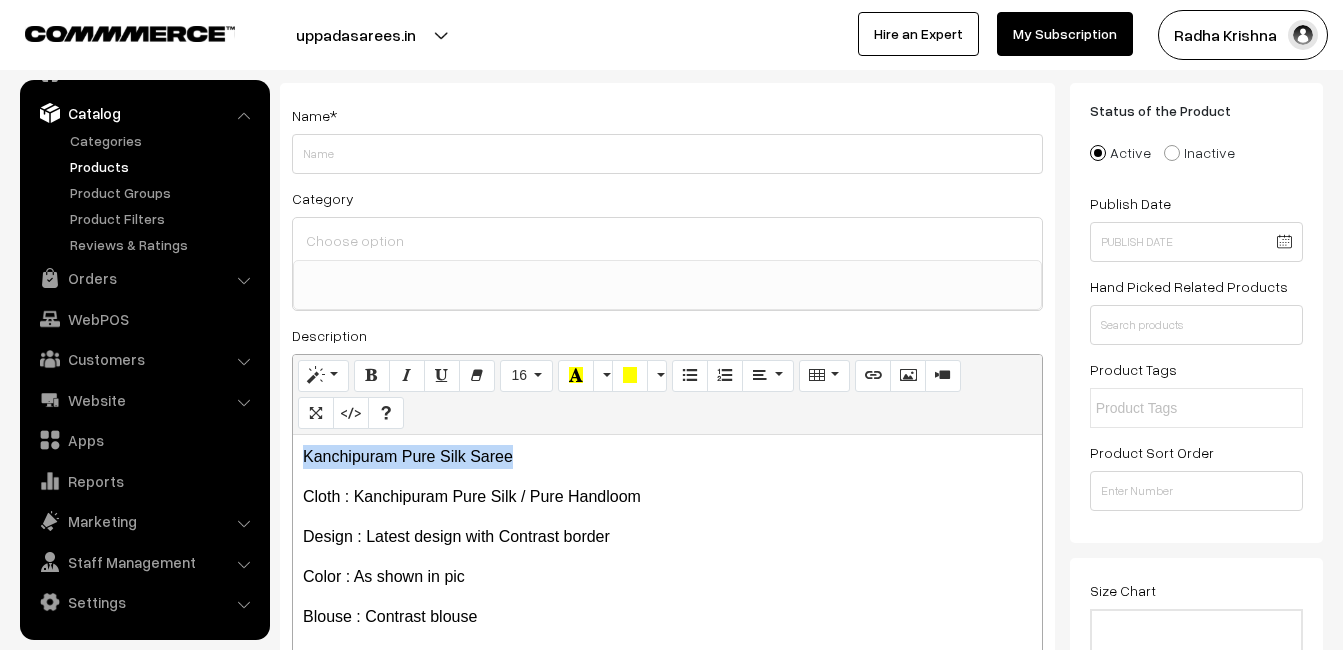 copy on "Kanchipuram Pure Silk Saree" 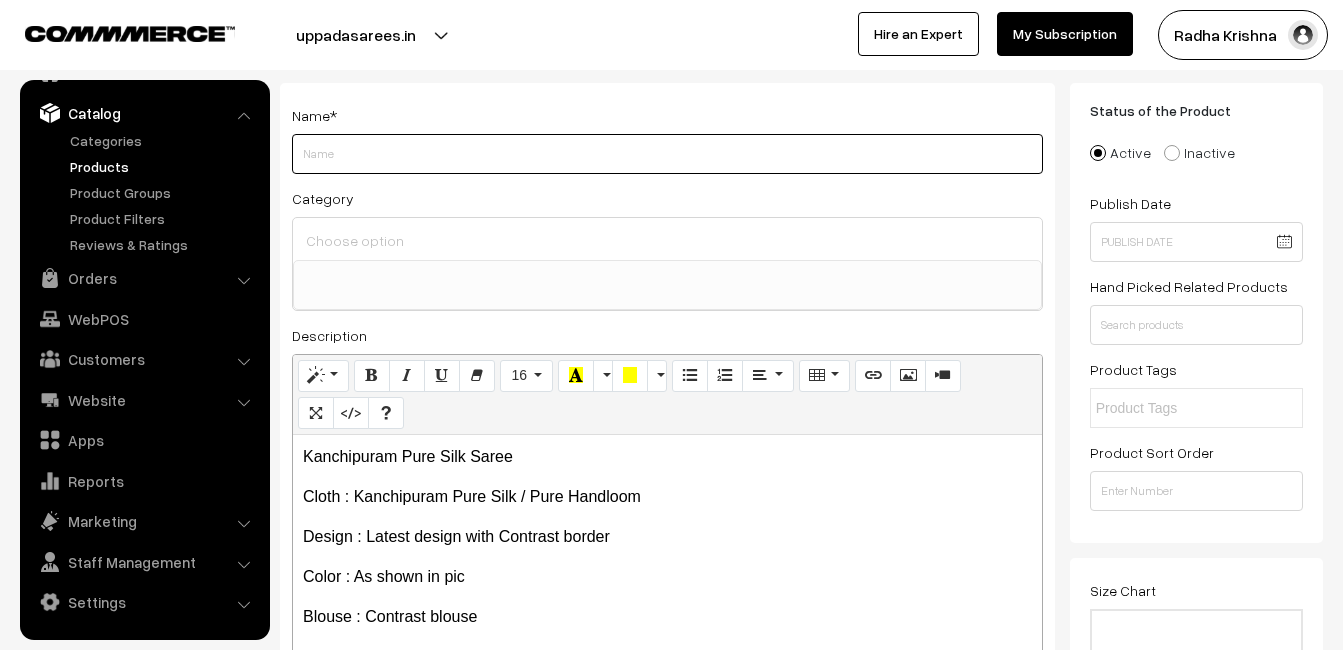 click on "Weight" at bounding box center (667, 154) 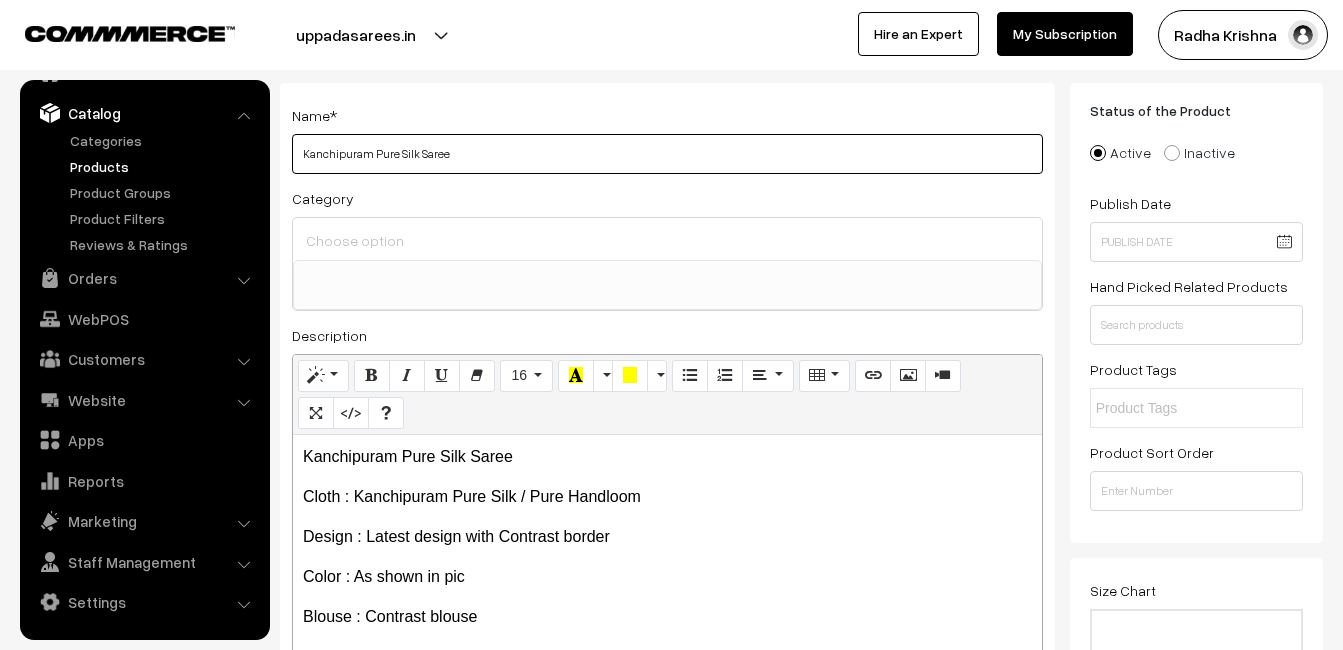 type on "Kanchipuram Pure Silk Saree" 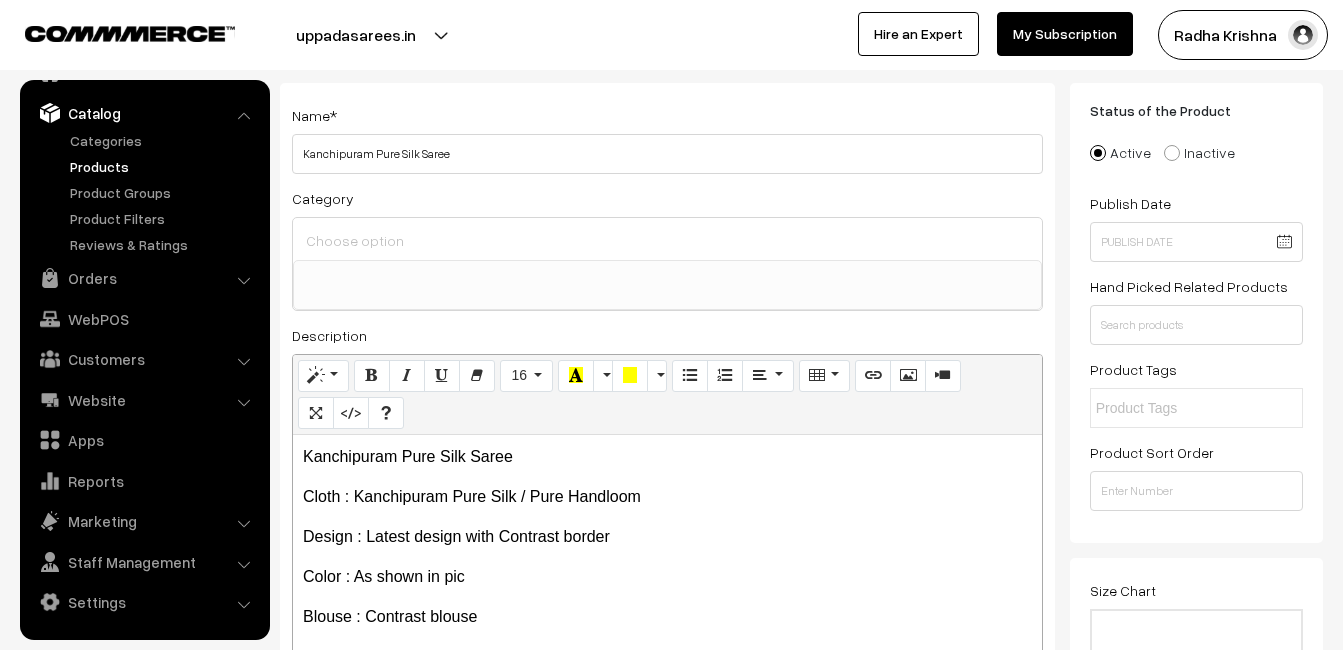 click at bounding box center [667, 240] 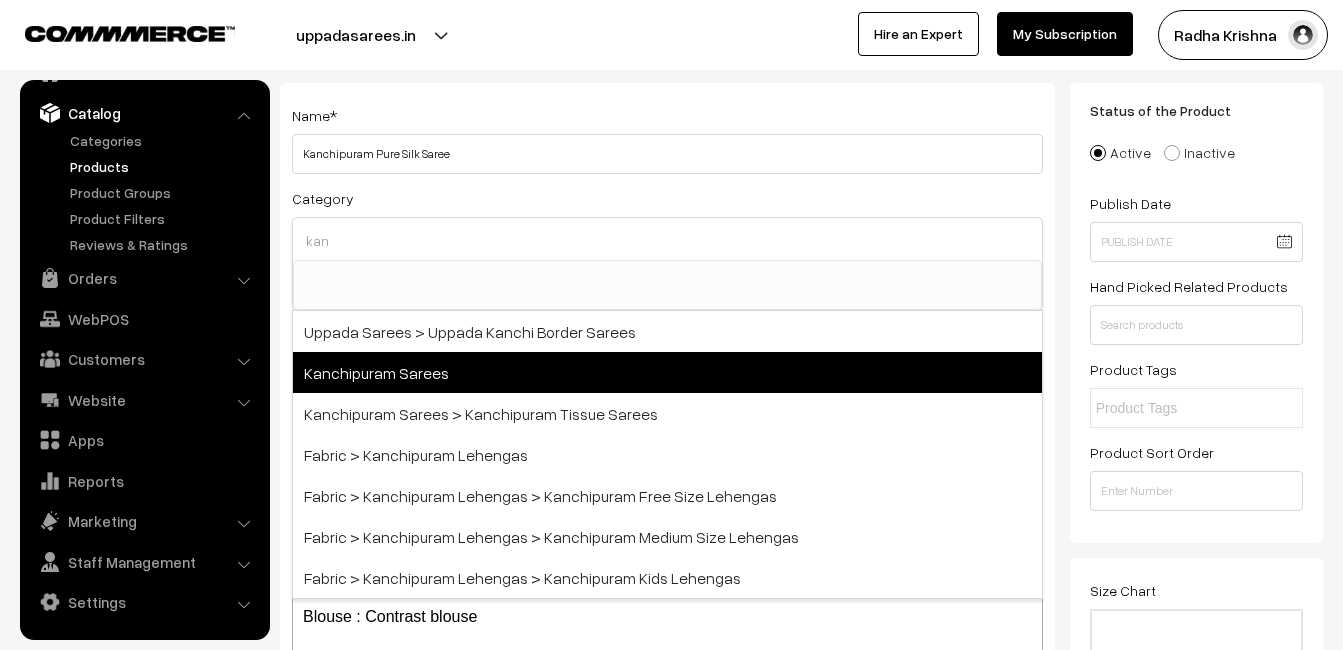 type on "kan" 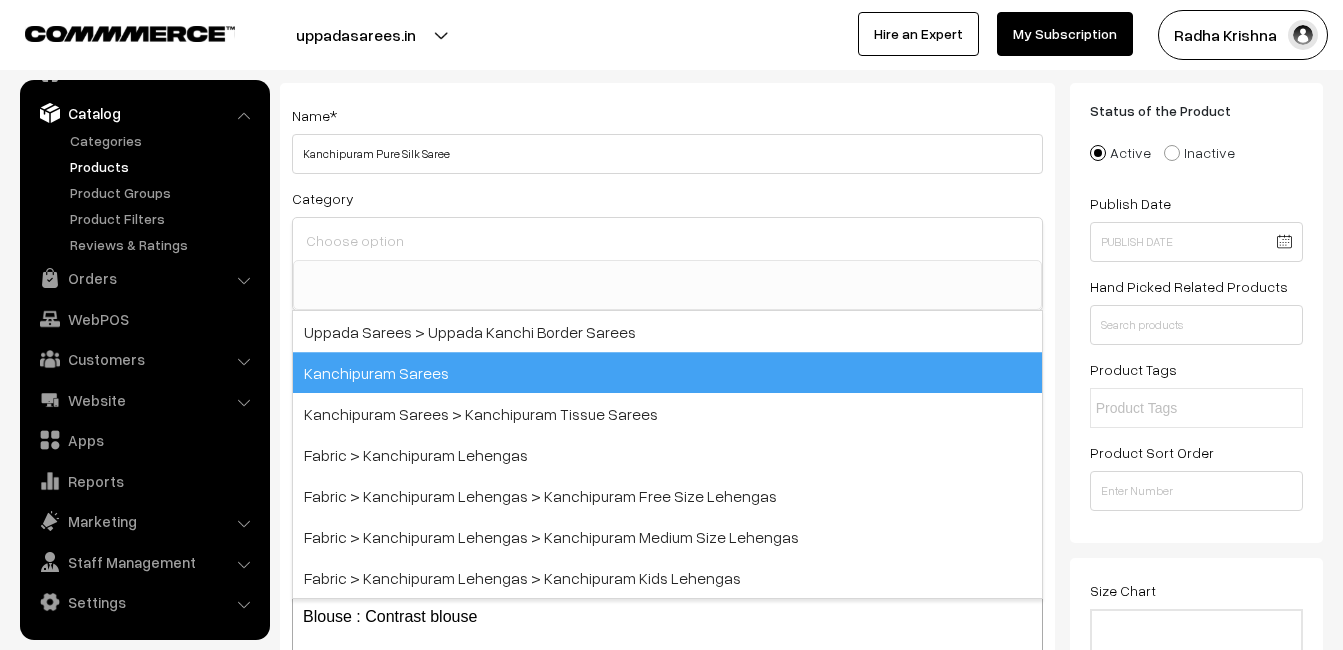 scroll, scrollTop: 340, scrollLeft: 0, axis: vertical 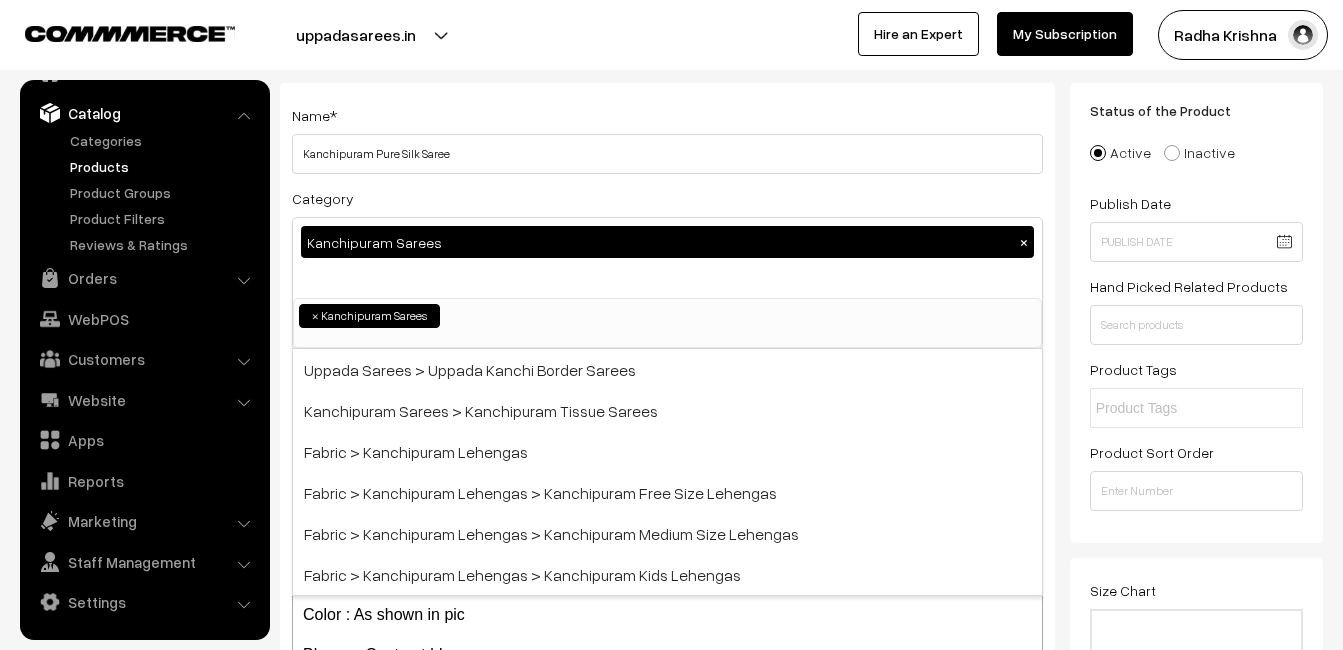 click on "Name  *
Kanchipuram Pure Silk Saree
Category
Kanchipuram Sarees ×
Uppada Sarees
Uppada Sarees > Uppada Plain Sarees
Uppada Sarees > Uppada Butta Sarees
Uppada Sarees > Uppada Pochampally Border Sarees
Uppada Sarees > Uppada Big Border Sarees
Uppada Sarees > Uppada Small Border Sarees
Uppada Sarees > Uppada Jamdani Sarees Ikkat Sarees ×" at bounding box center (667, 424) 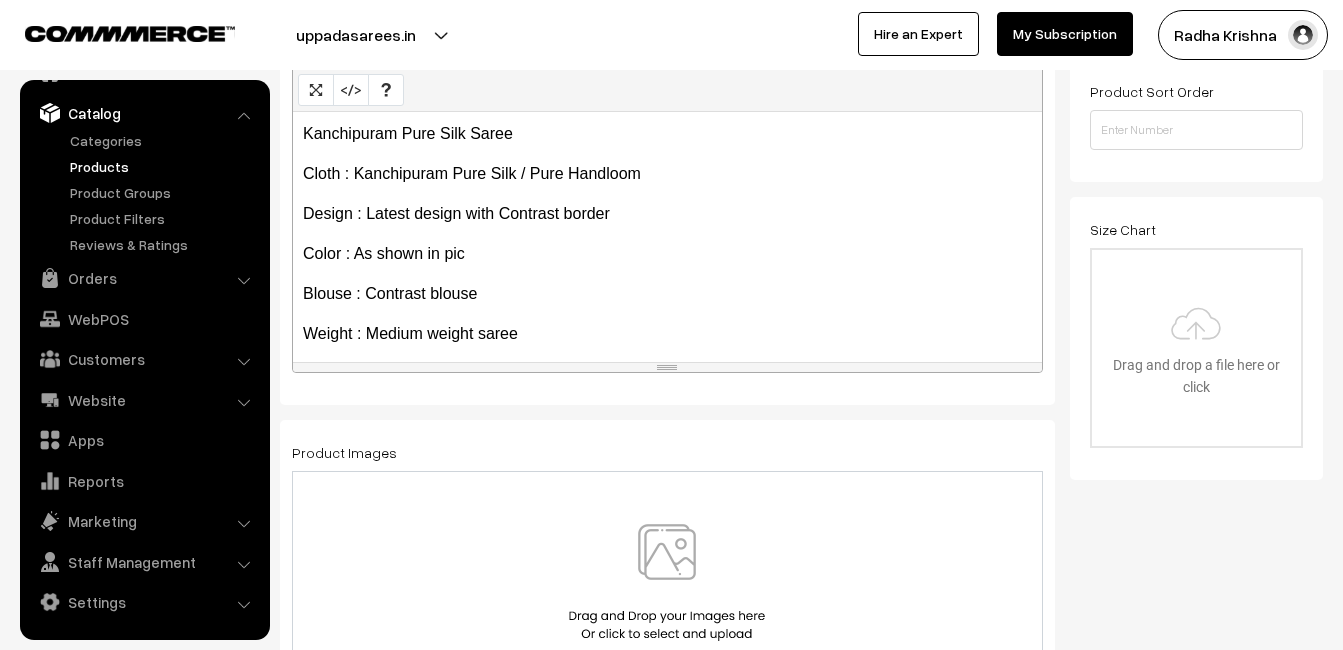 scroll, scrollTop: 500, scrollLeft: 0, axis: vertical 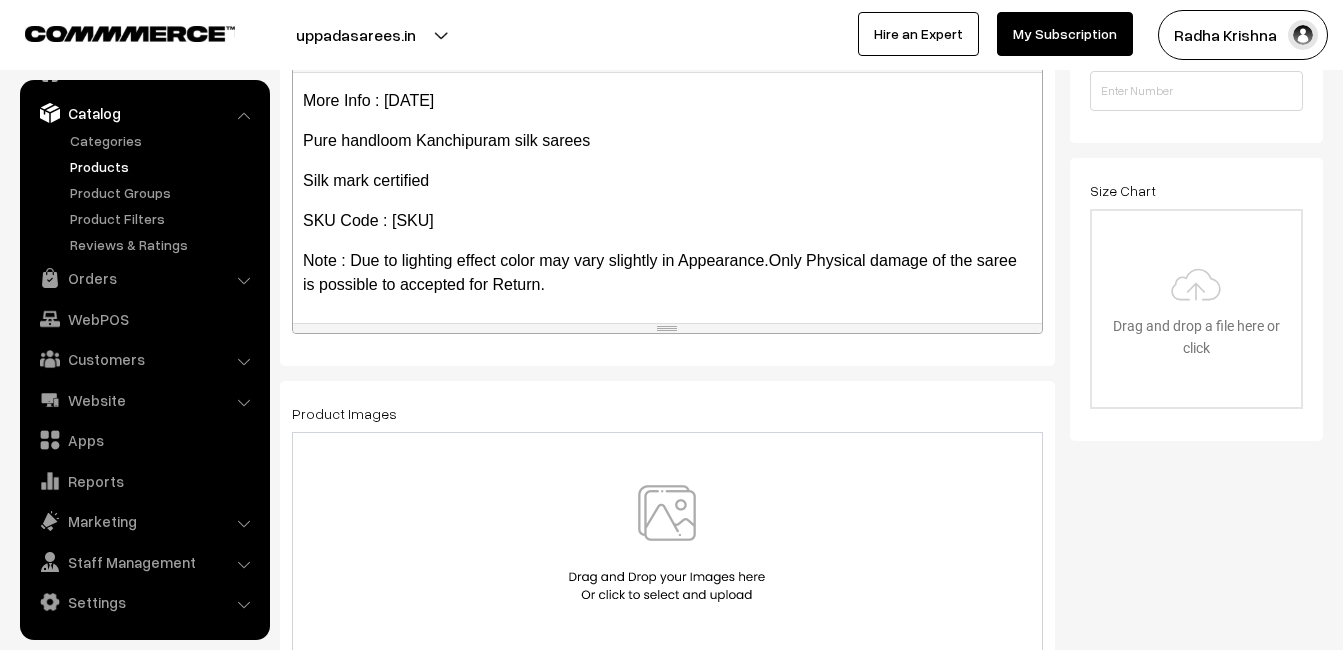 drag, startPoint x: 390, startPoint y: 217, endPoint x: 484, endPoint y: 220, distance: 94.04786 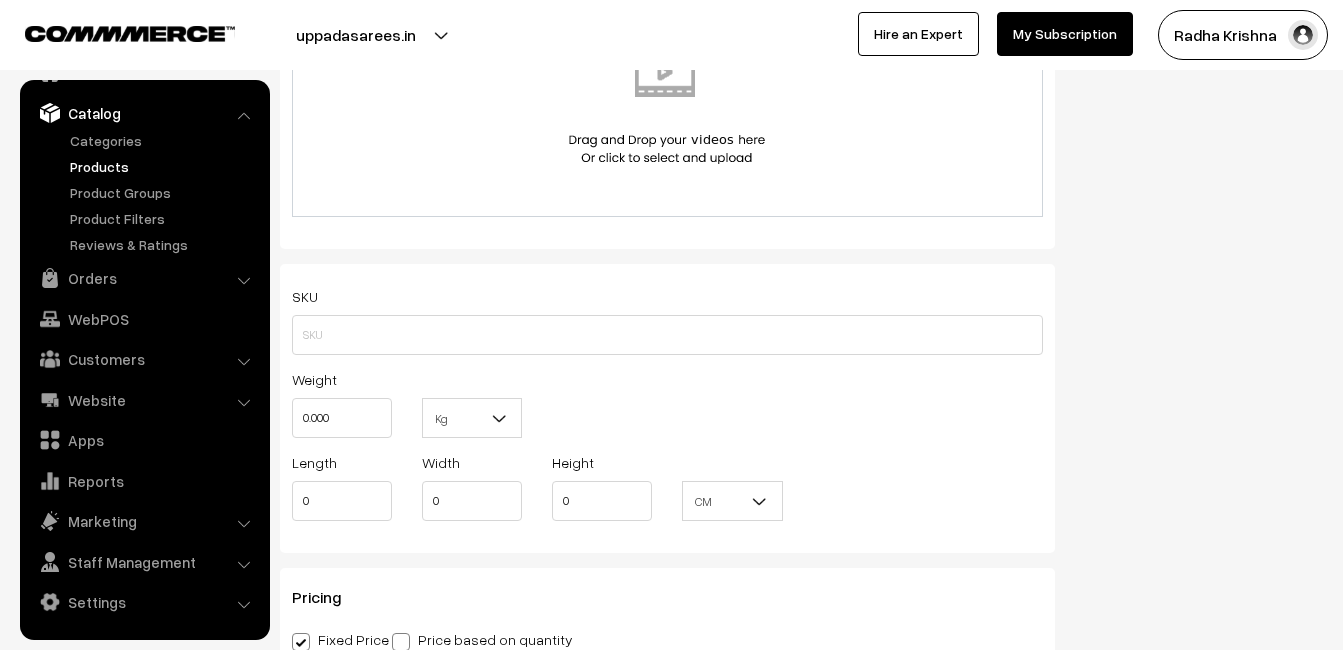 scroll, scrollTop: 1200, scrollLeft: 0, axis: vertical 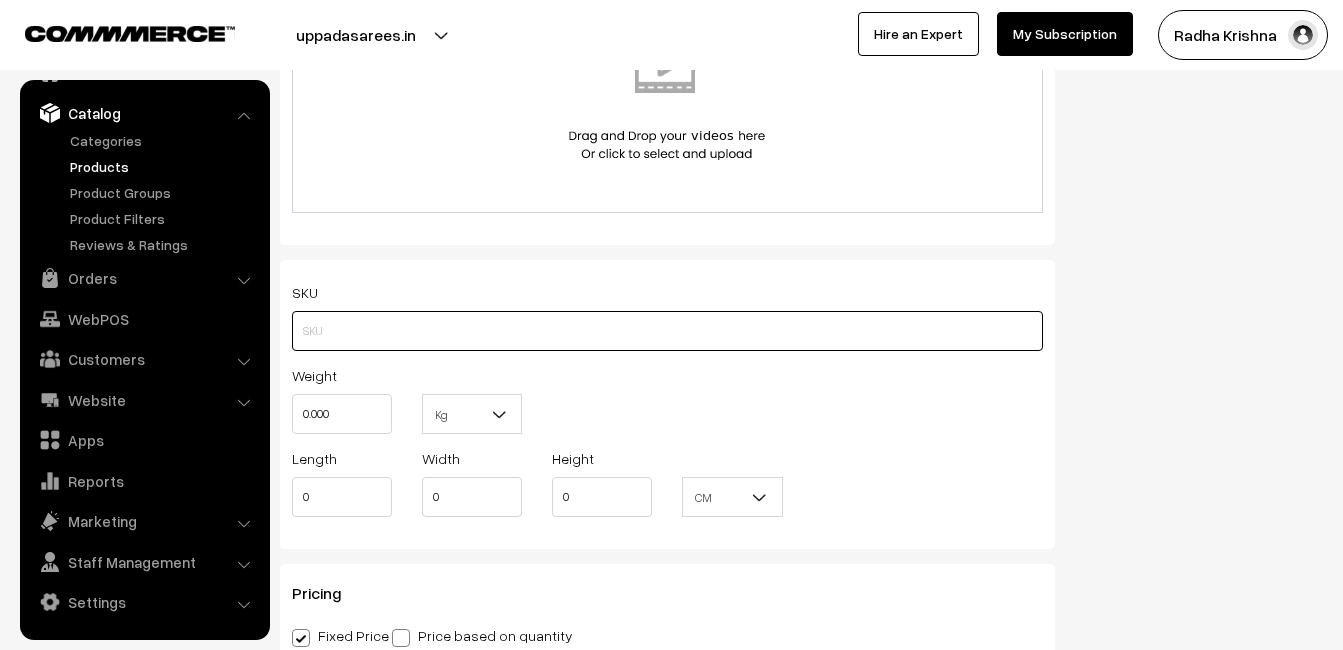 paste on "va11516-aug-kanchi-pra" 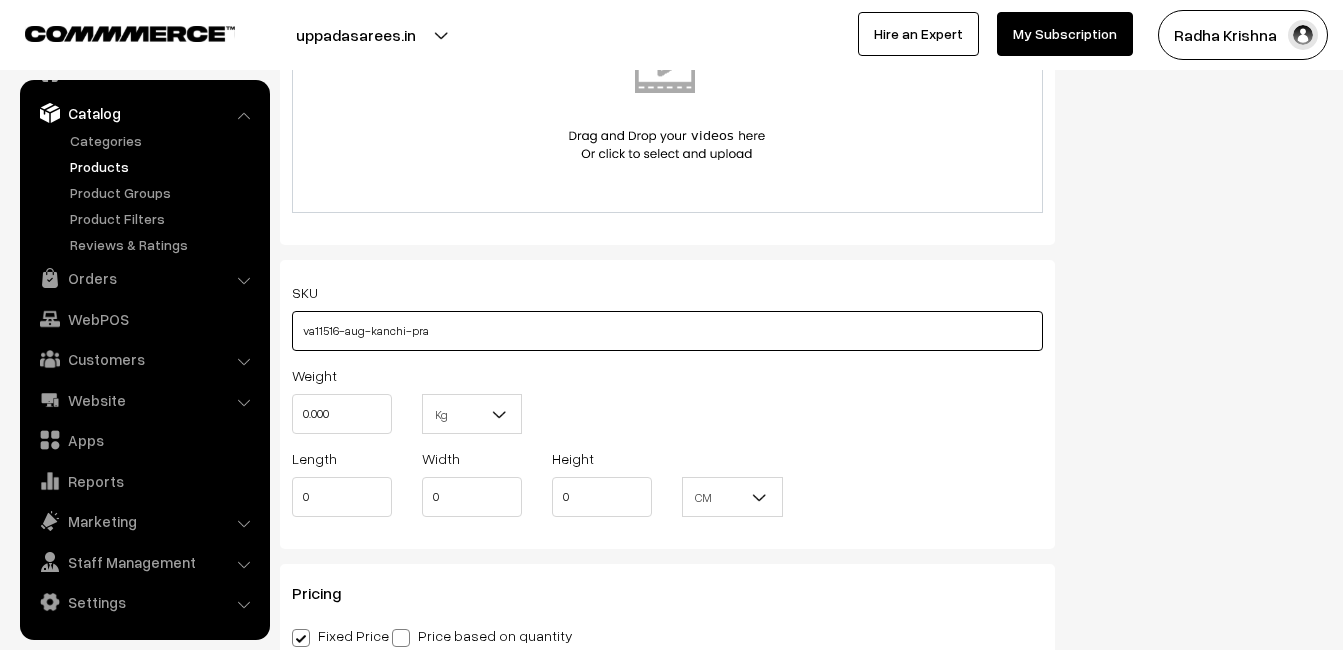 type on "va11516-aug-kanchi-pra" 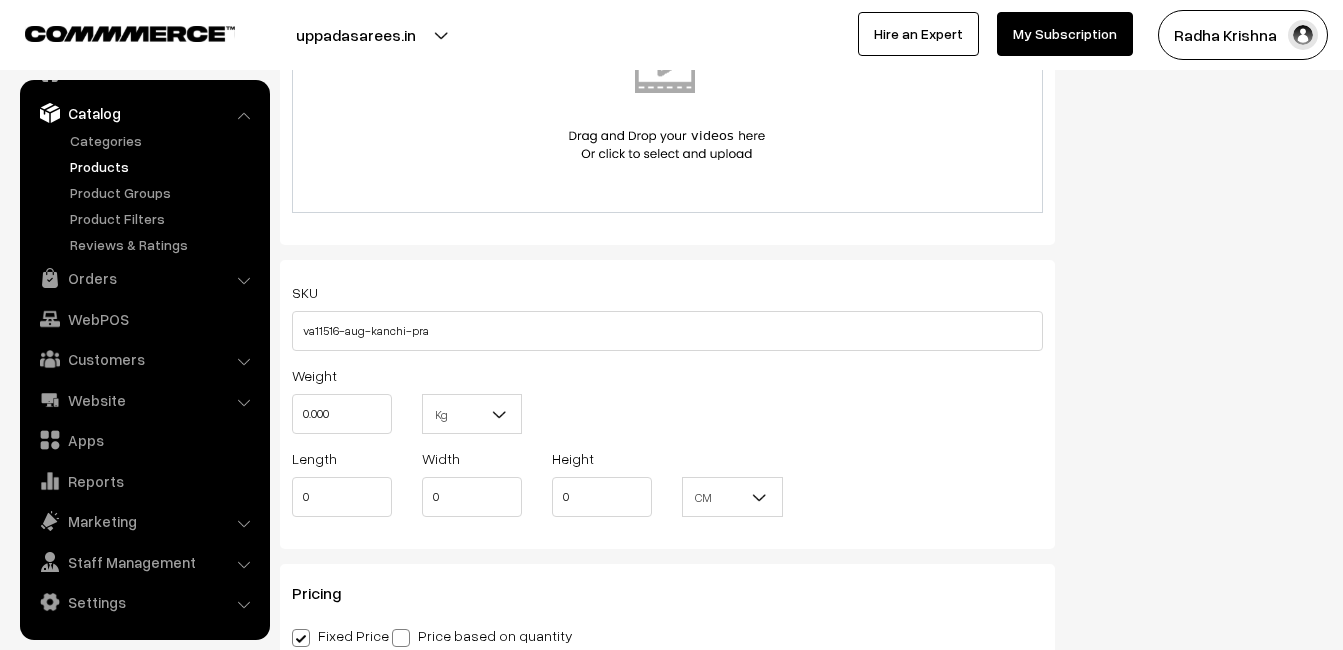 click on "Weight
0.000" at bounding box center [342, 398] 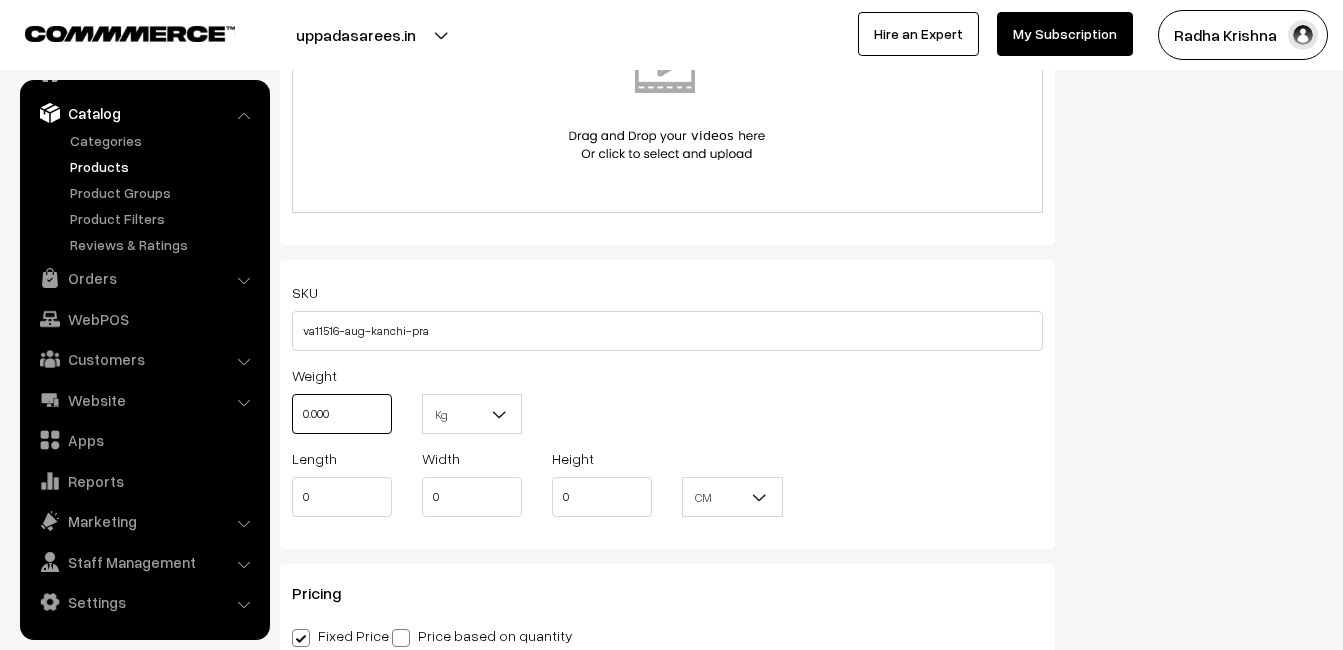click on "0.000" at bounding box center [342, 414] 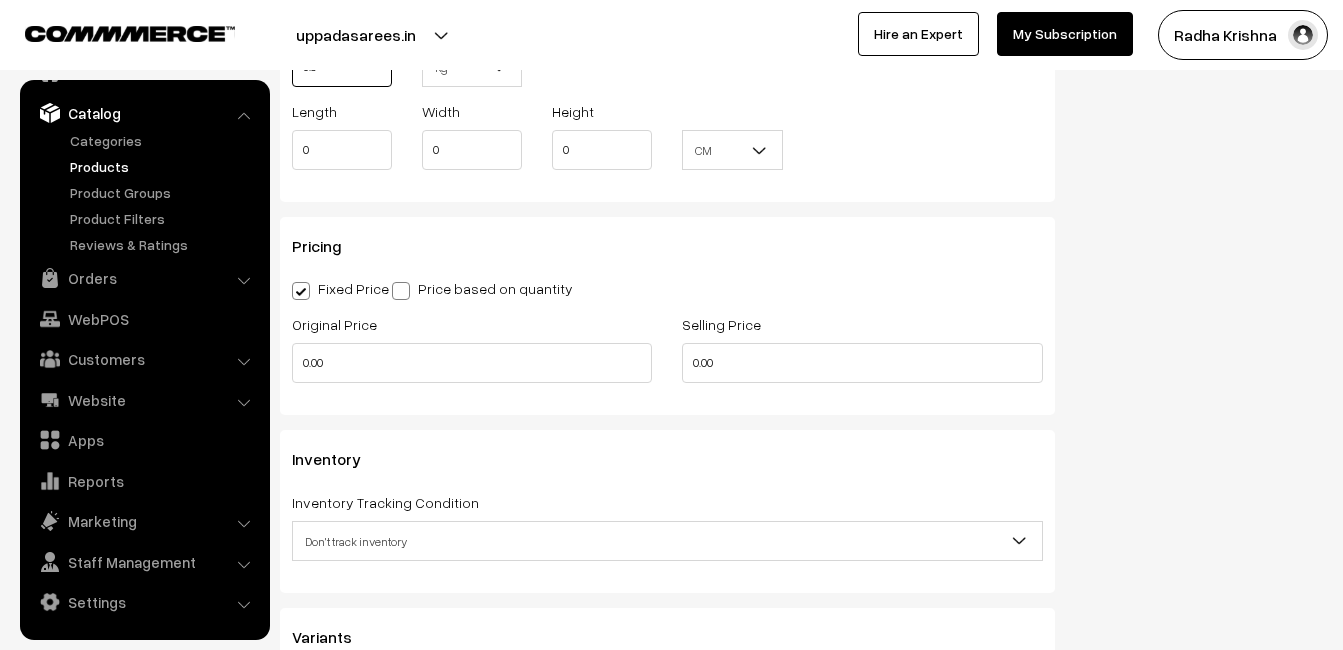 scroll, scrollTop: 1600, scrollLeft: 0, axis: vertical 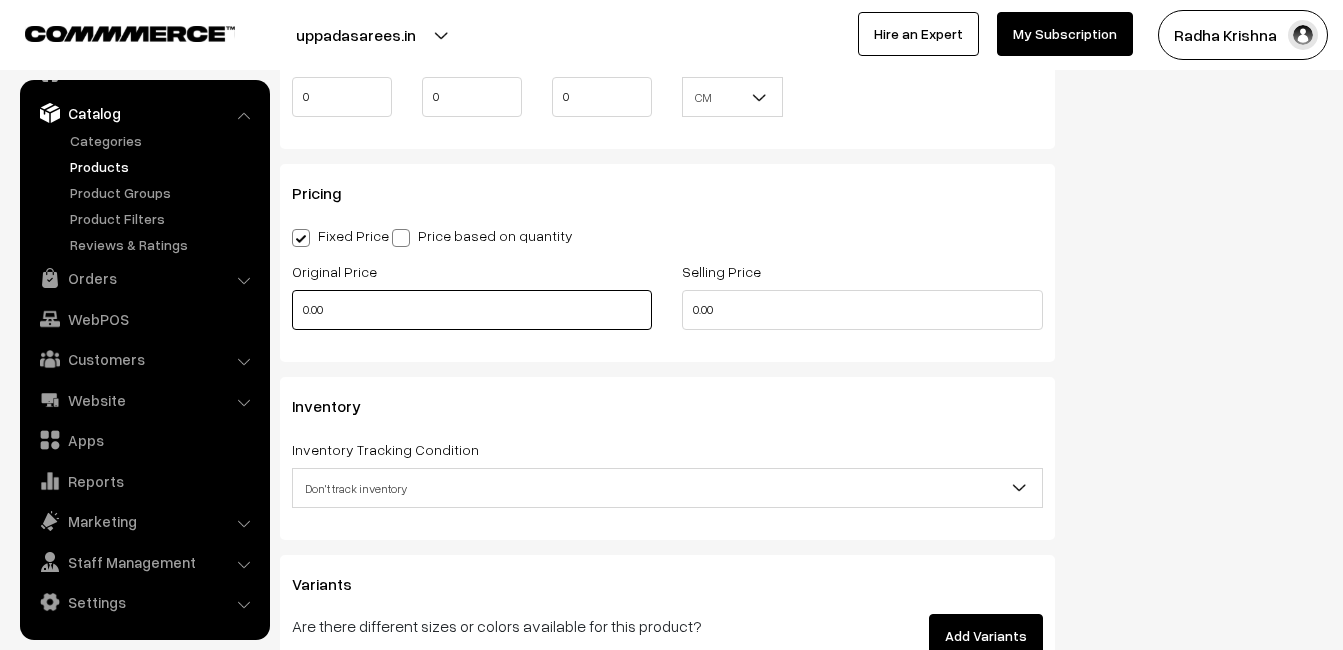 type on "0.80" 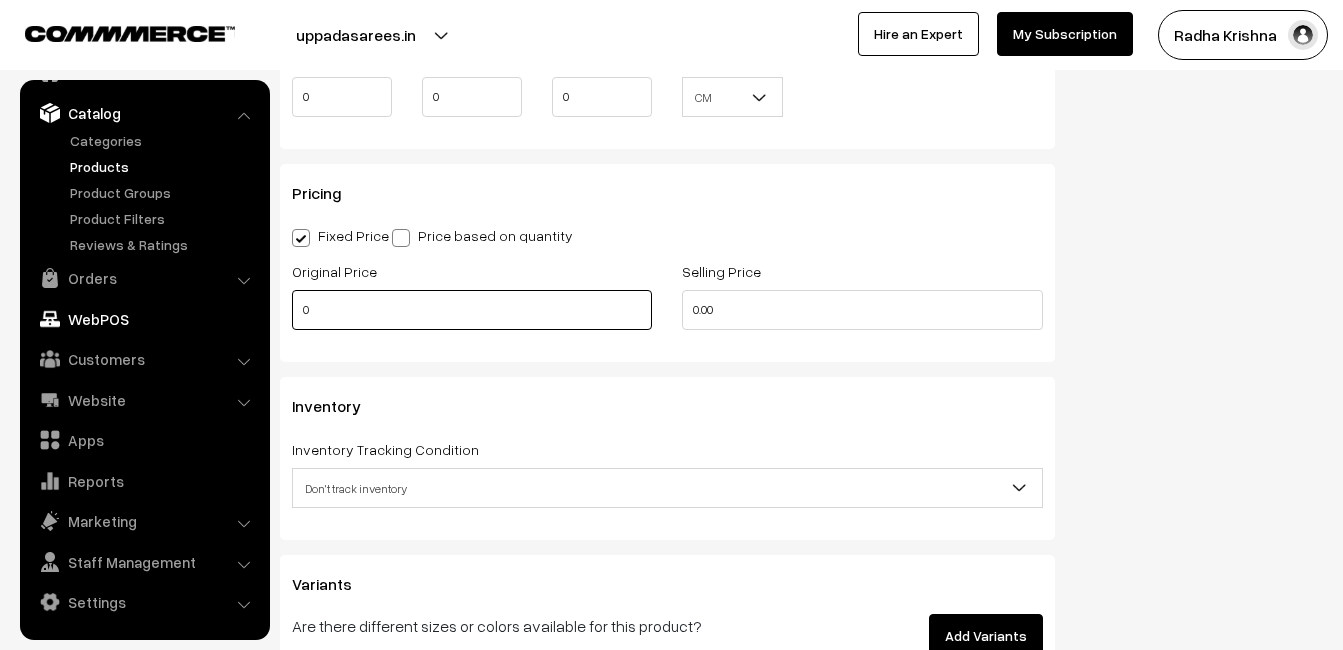 drag, startPoint x: 345, startPoint y: 299, endPoint x: 241, endPoint y: 310, distance: 104.58012 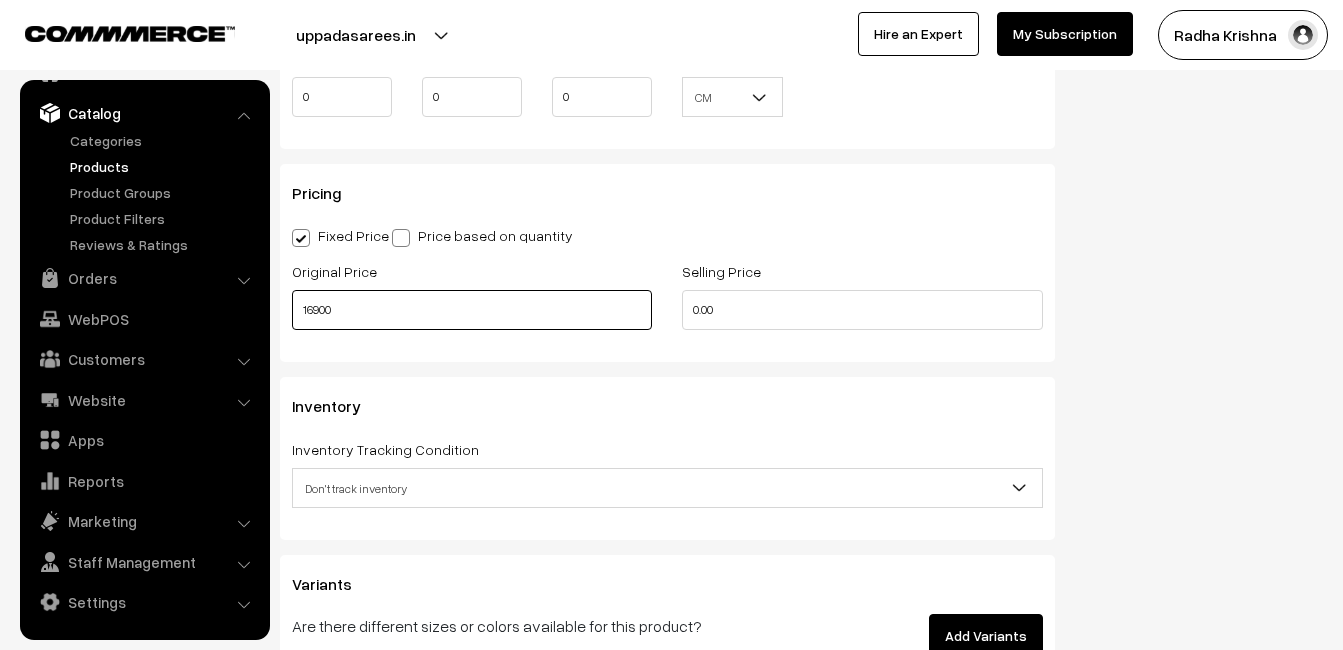 type on "16900" 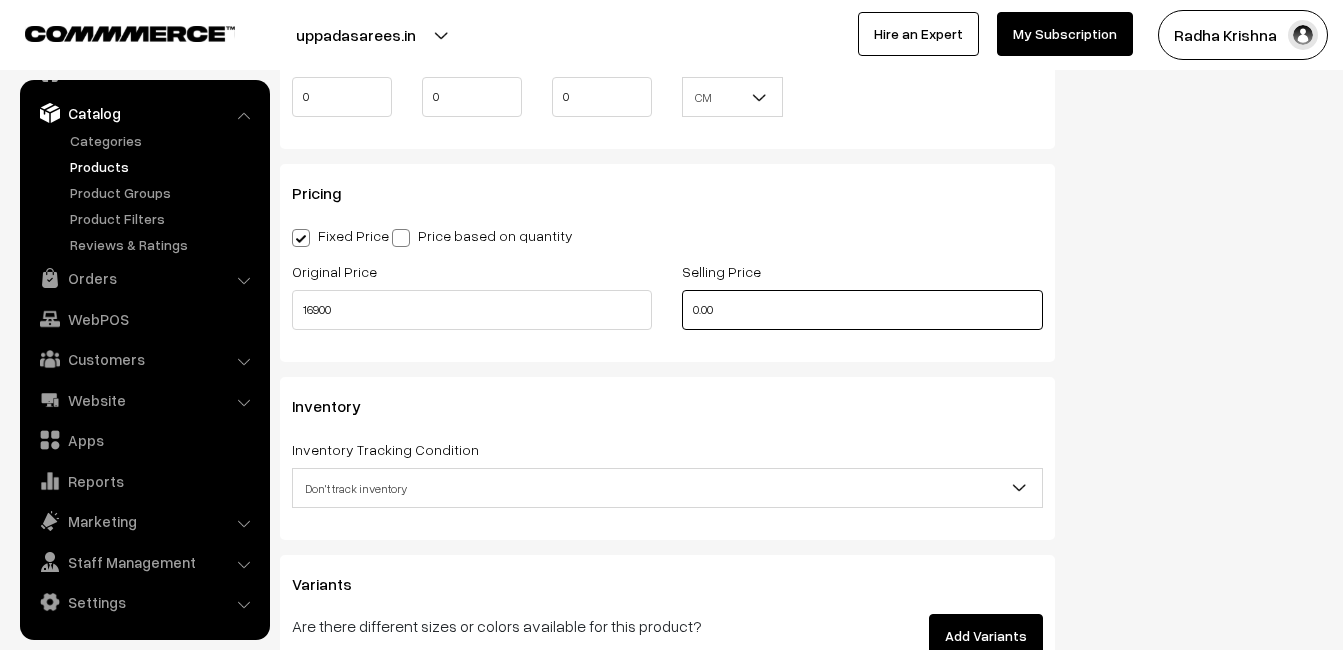 click on "0.00" at bounding box center [862, 310] 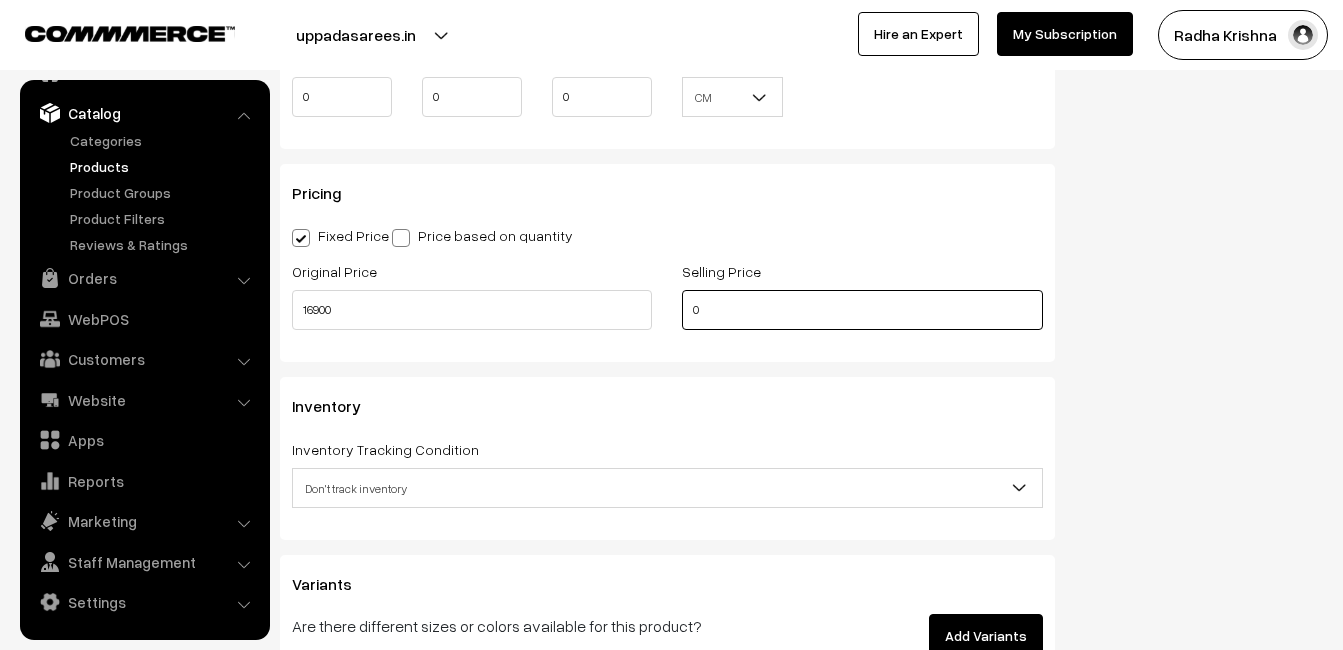 click on "0" at bounding box center (862, 310) 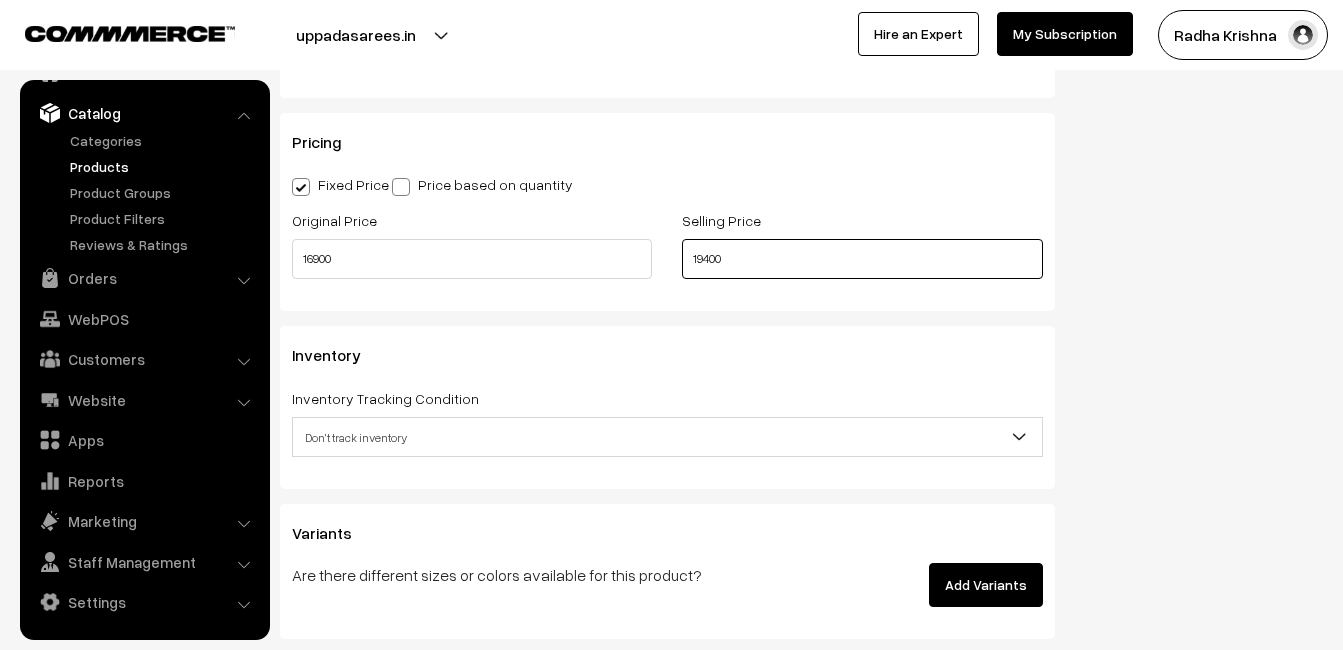 scroll, scrollTop: 1700, scrollLeft: 0, axis: vertical 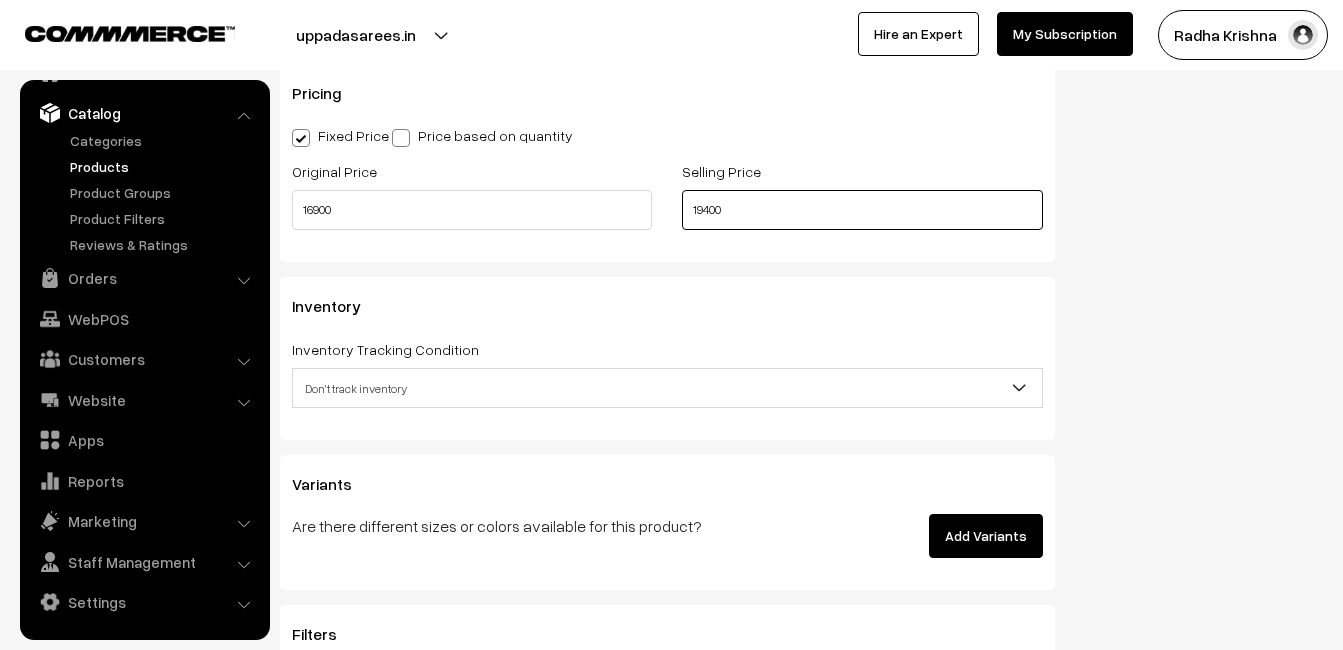type on "19400" 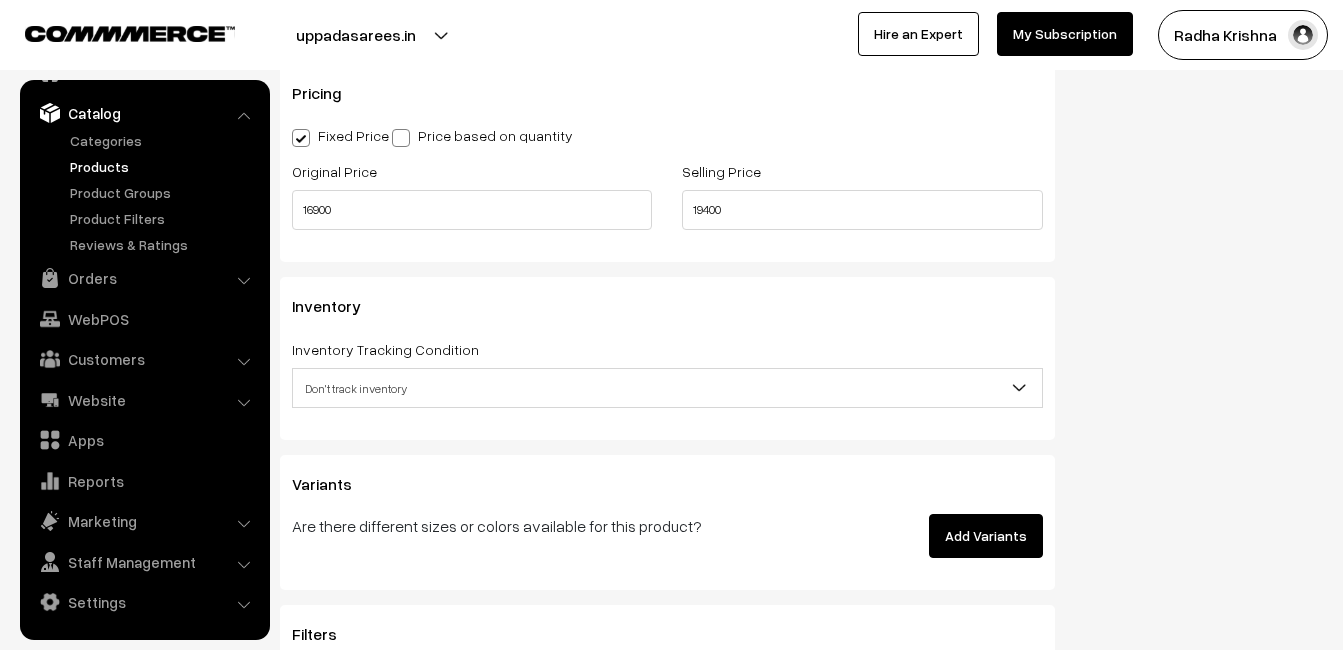 click on "Don't track inventory" at bounding box center [667, 388] 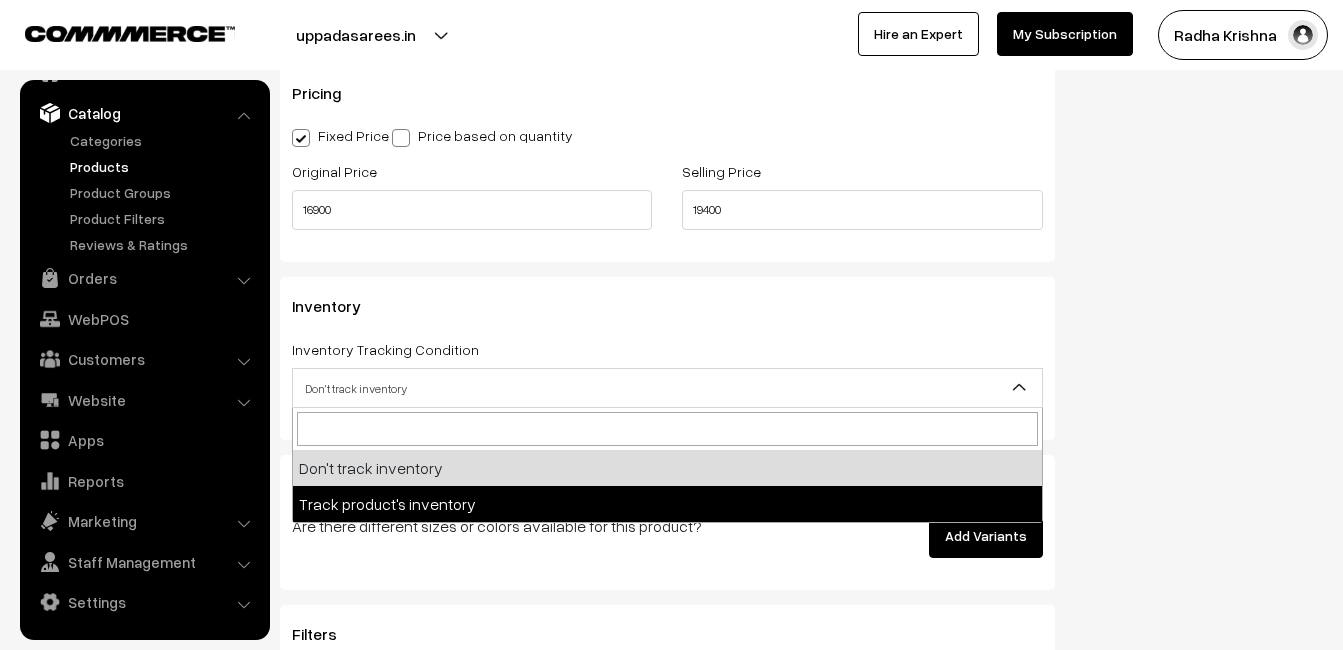 select on "2" 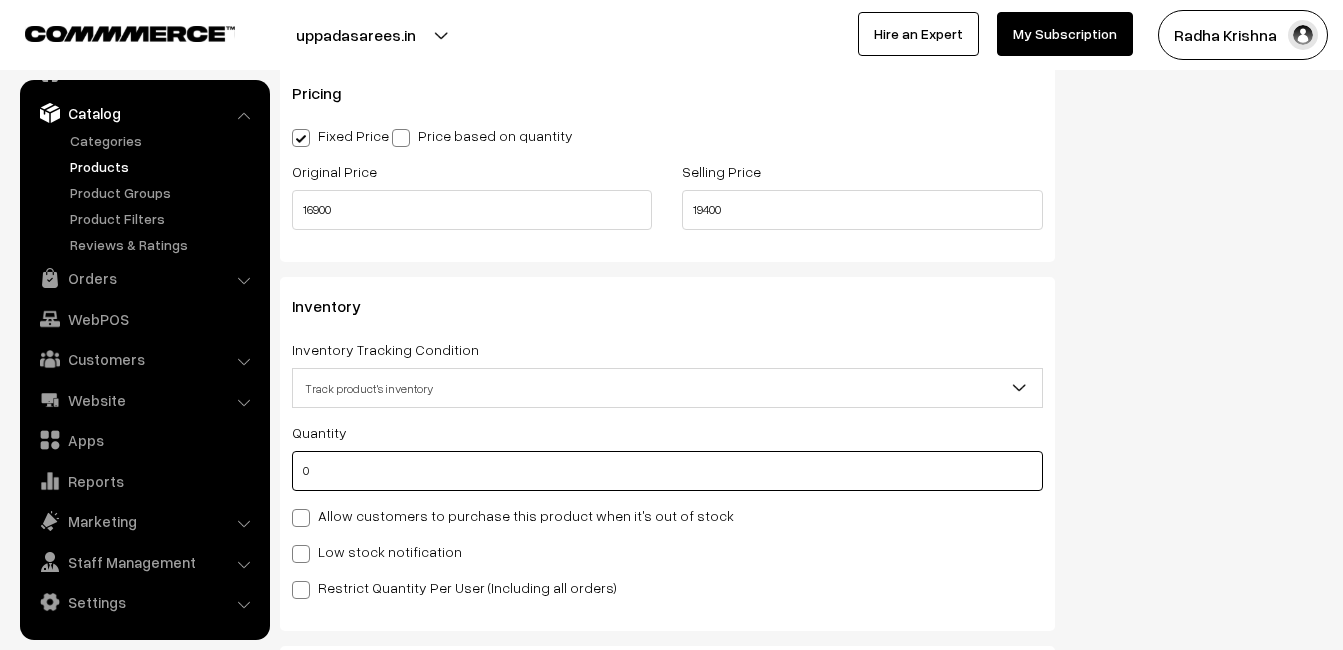 click on "0" at bounding box center (667, 471) 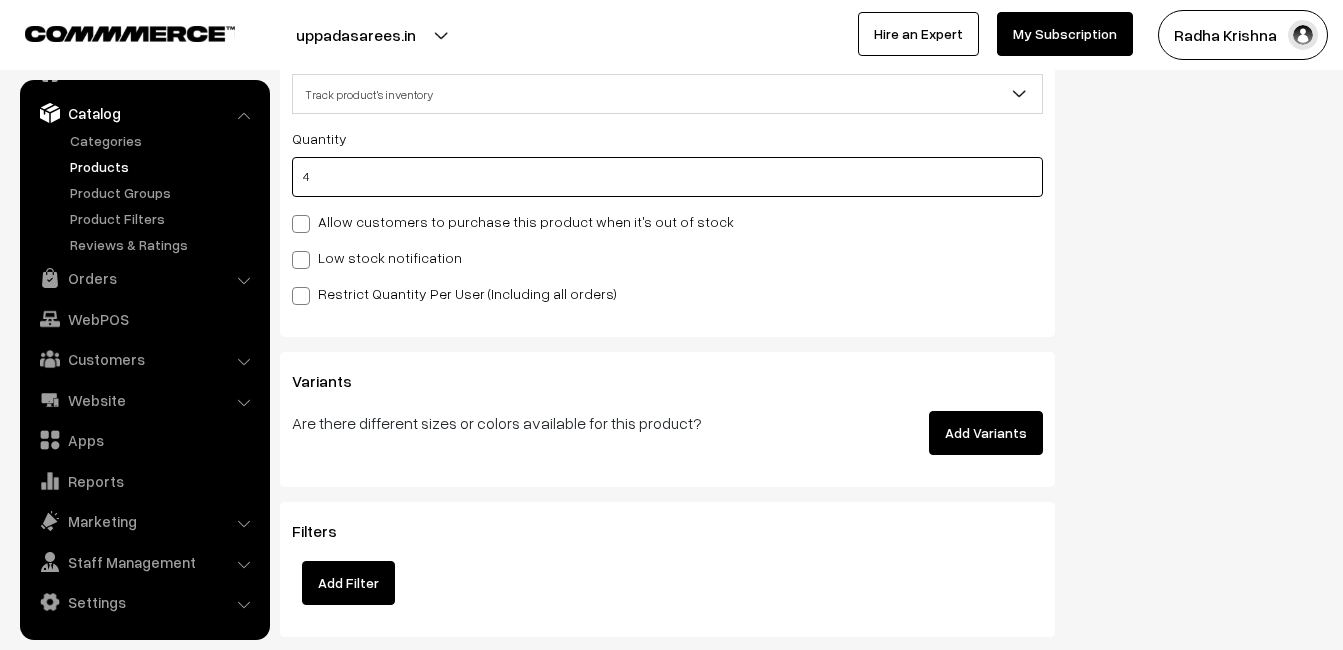 scroll, scrollTop: 2000, scrollLeft: 0, axis: vertical 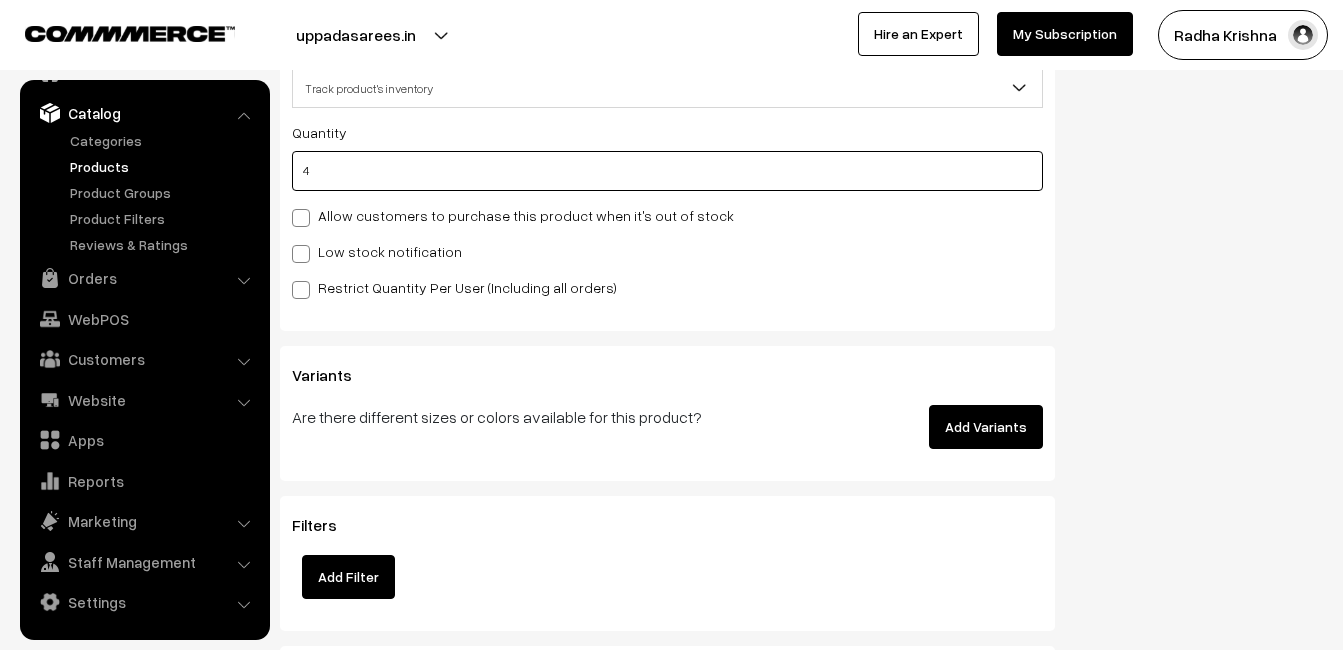 type on "4" 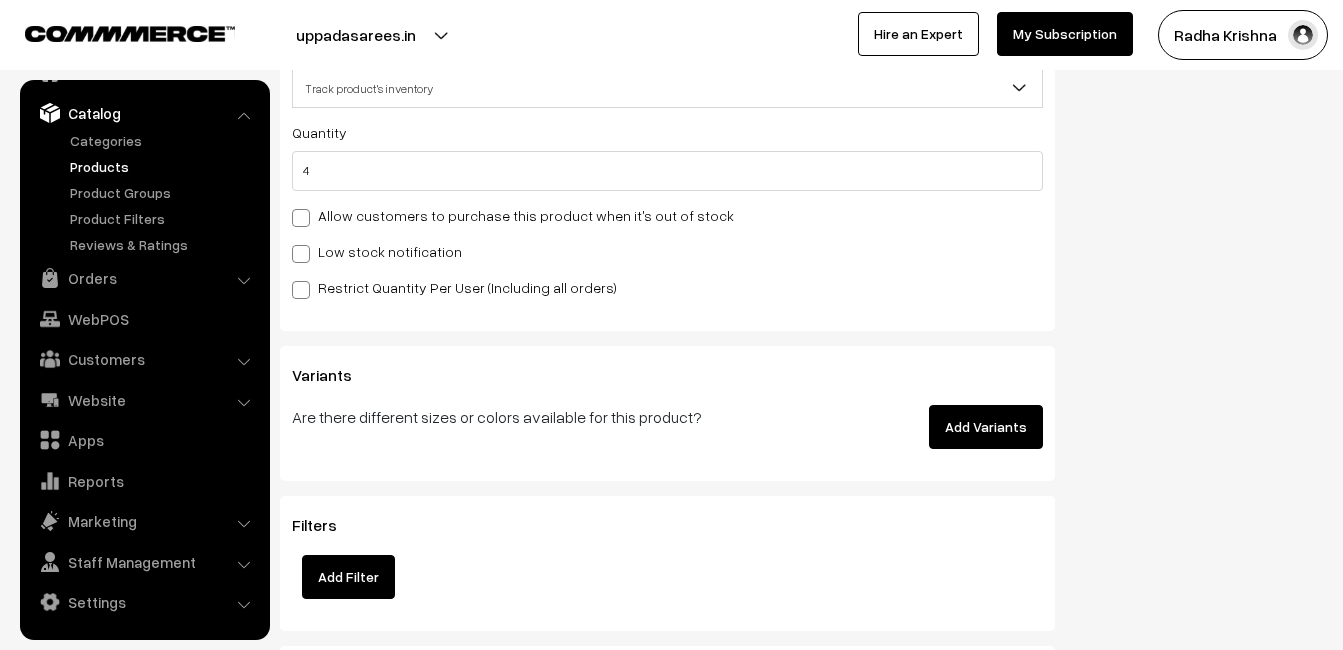 click on "Low stock notification" at bounding box center (377, 251) 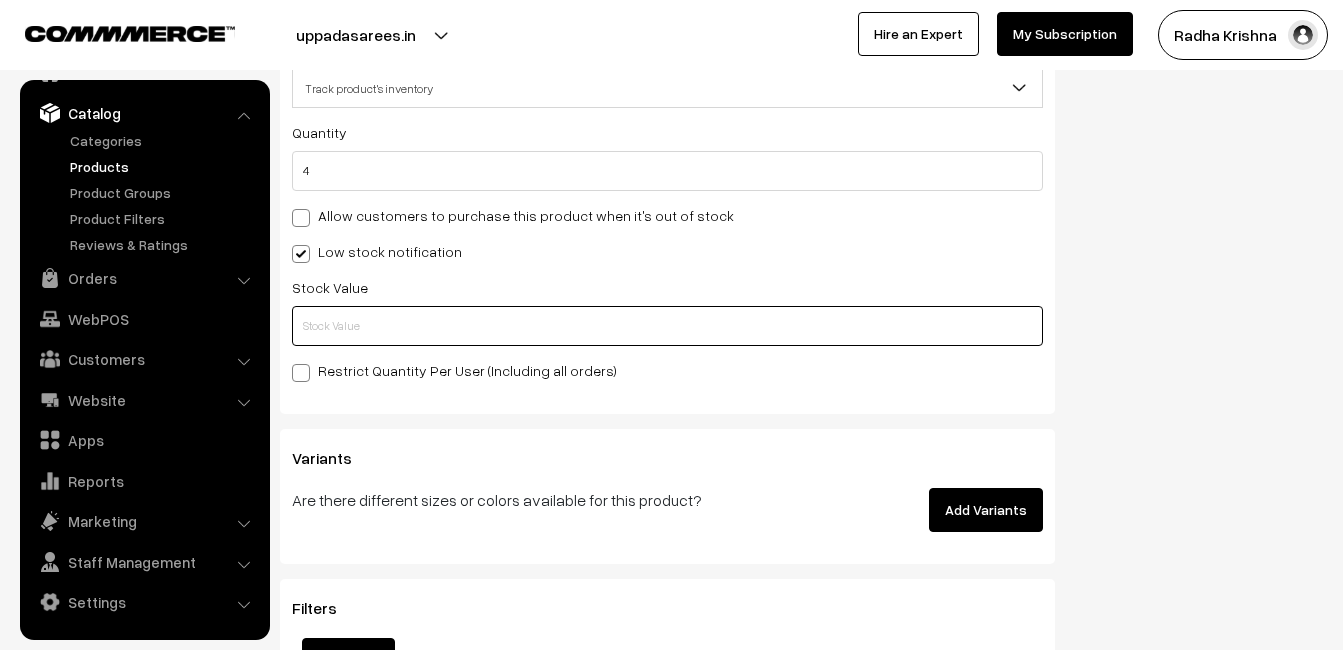 click at bounding box center [667, 326] 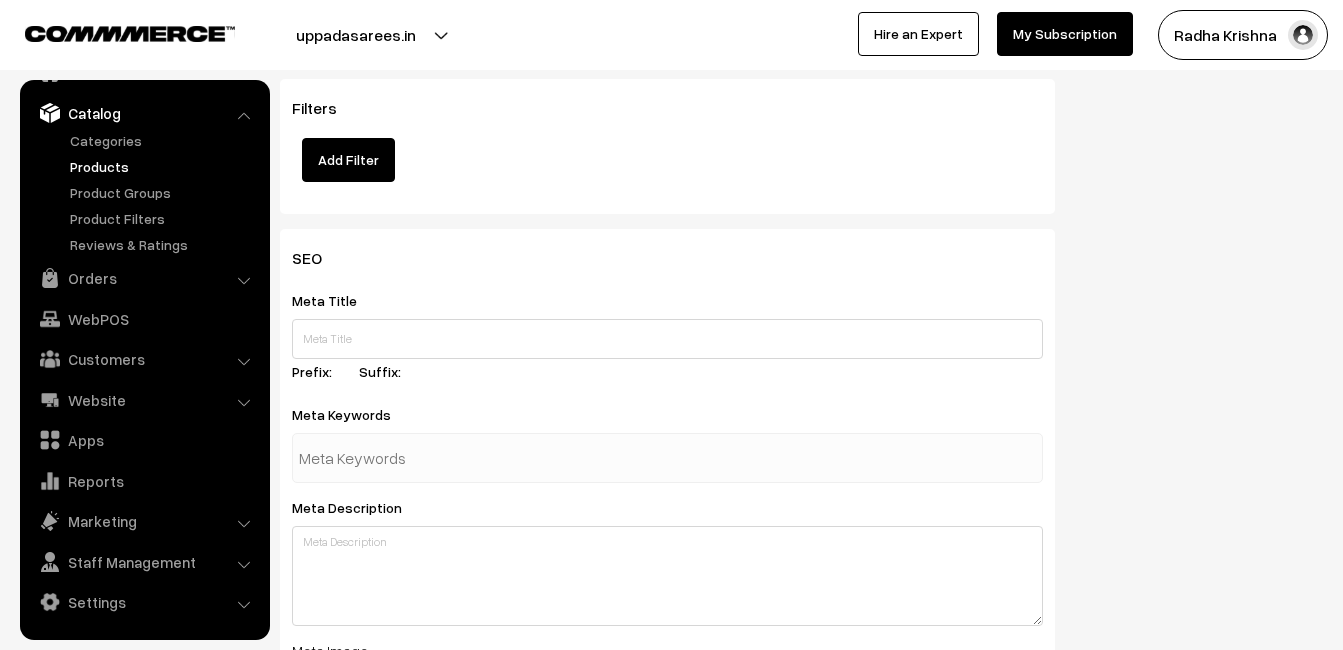 scroll, scrollTop: 2968, scrollLeft: 0, axis: vertical 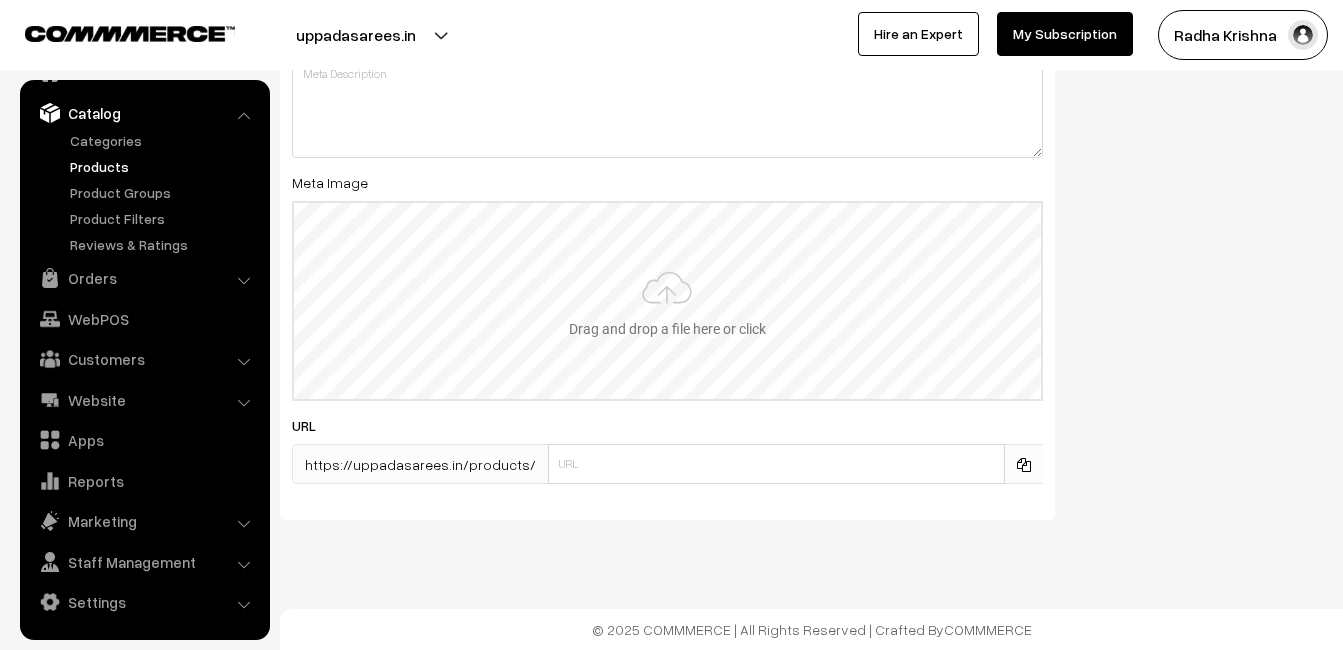 type on "2" 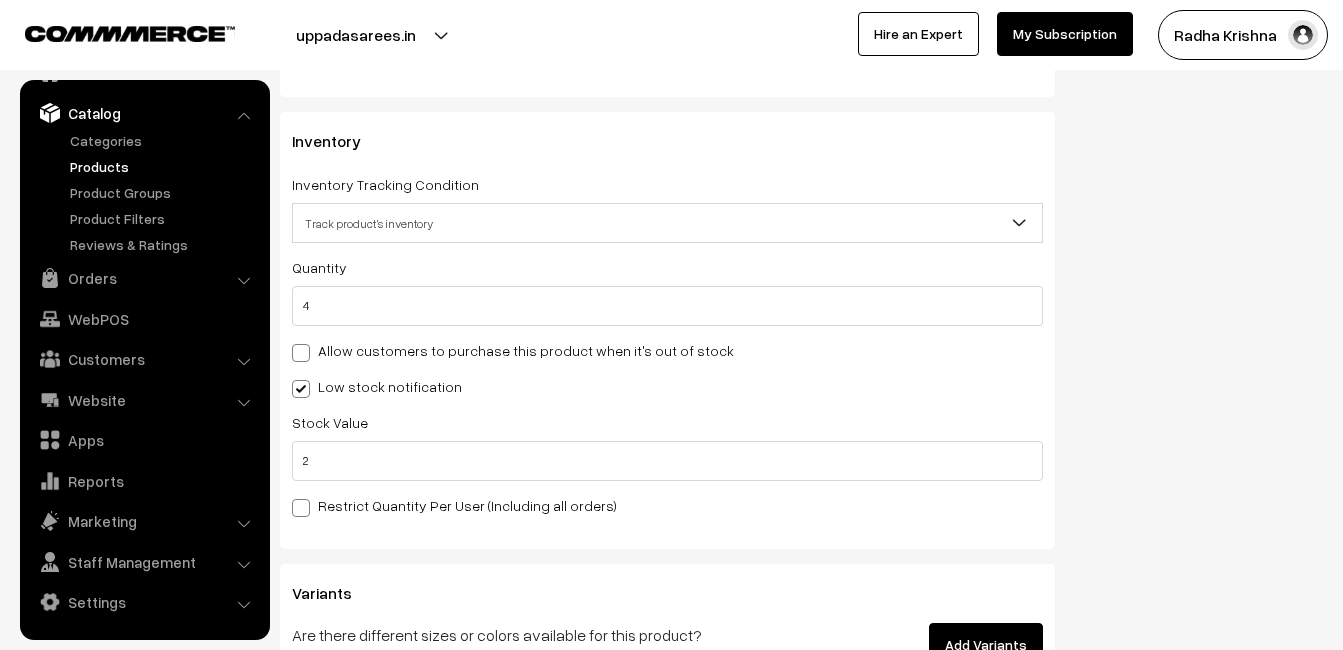 scroll, scrollTop: 0, scrollLeft: 0, axis: both 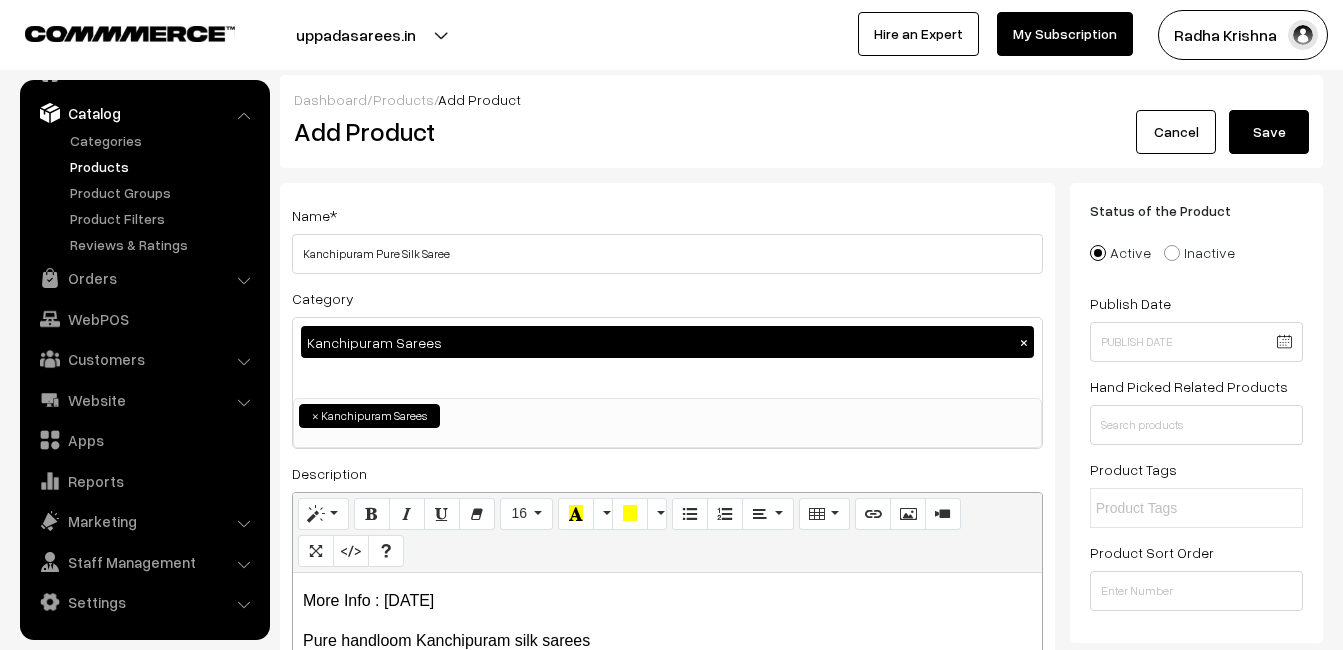 click on "Dashboard  /  Products  /  Add Product
Add Product
Cancel
Save" at bounding box center (801, 121) 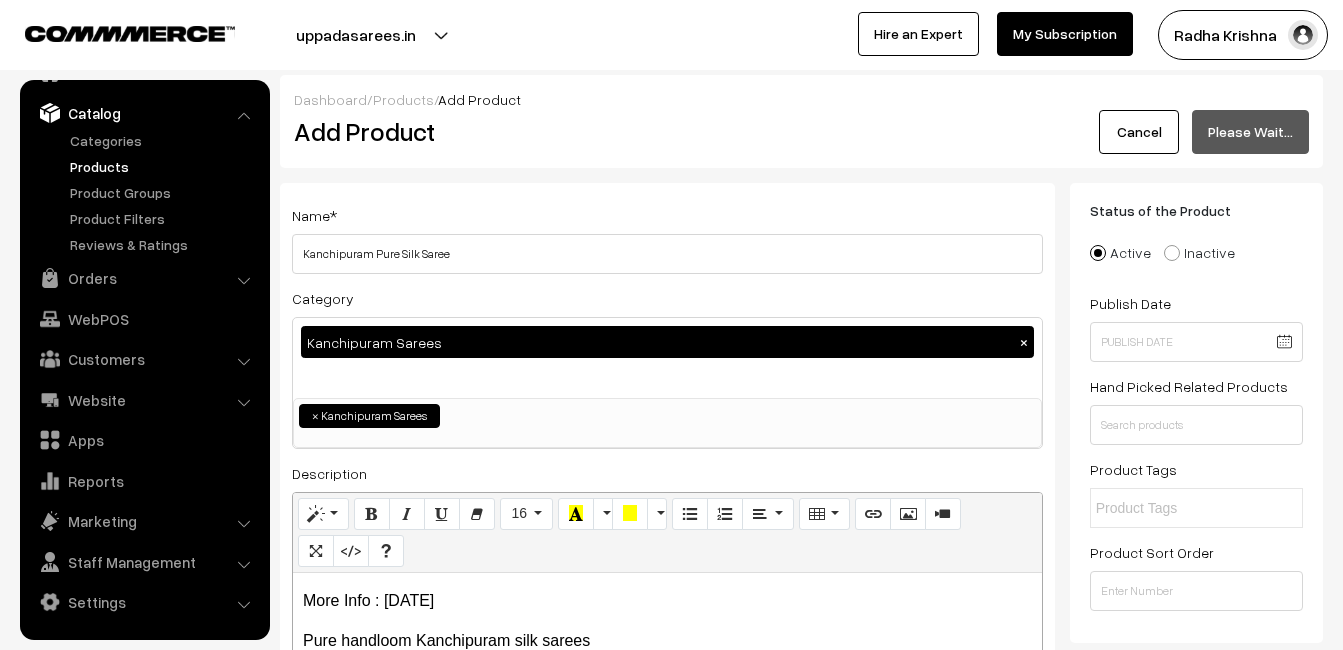 click on "Add Product" at bounding box center [671, 132] 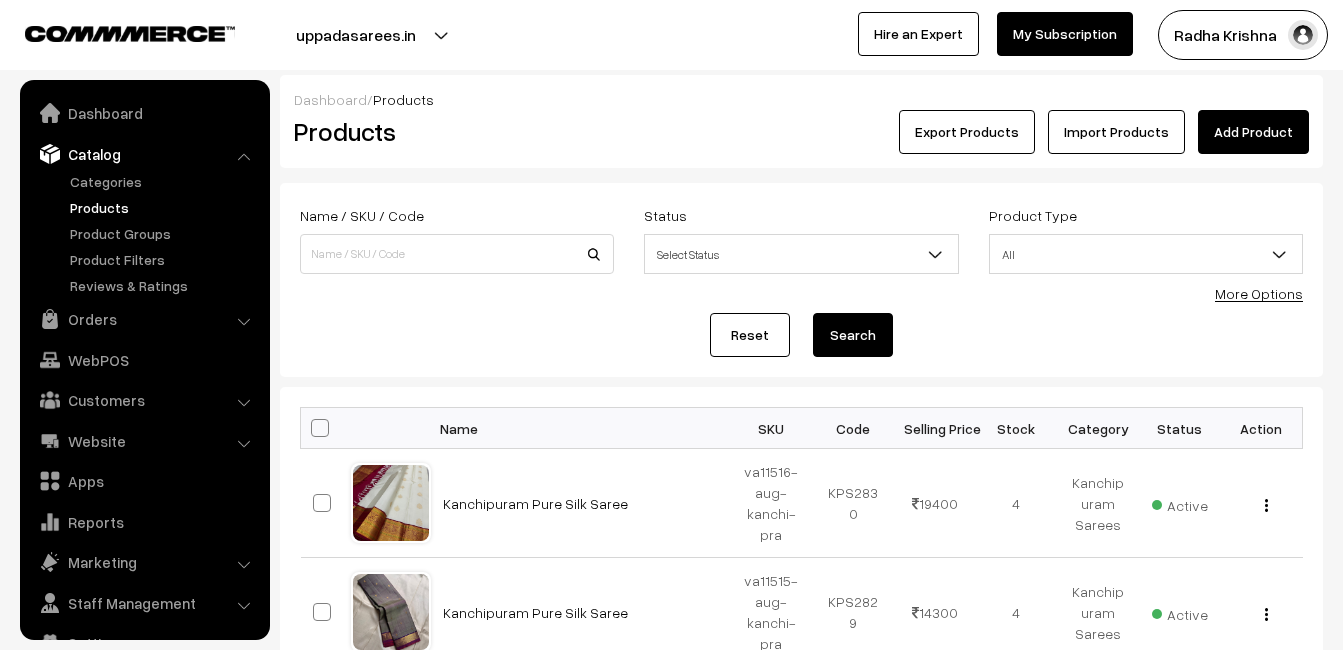 click on "Add Product" at bounding box center [1253, 132] 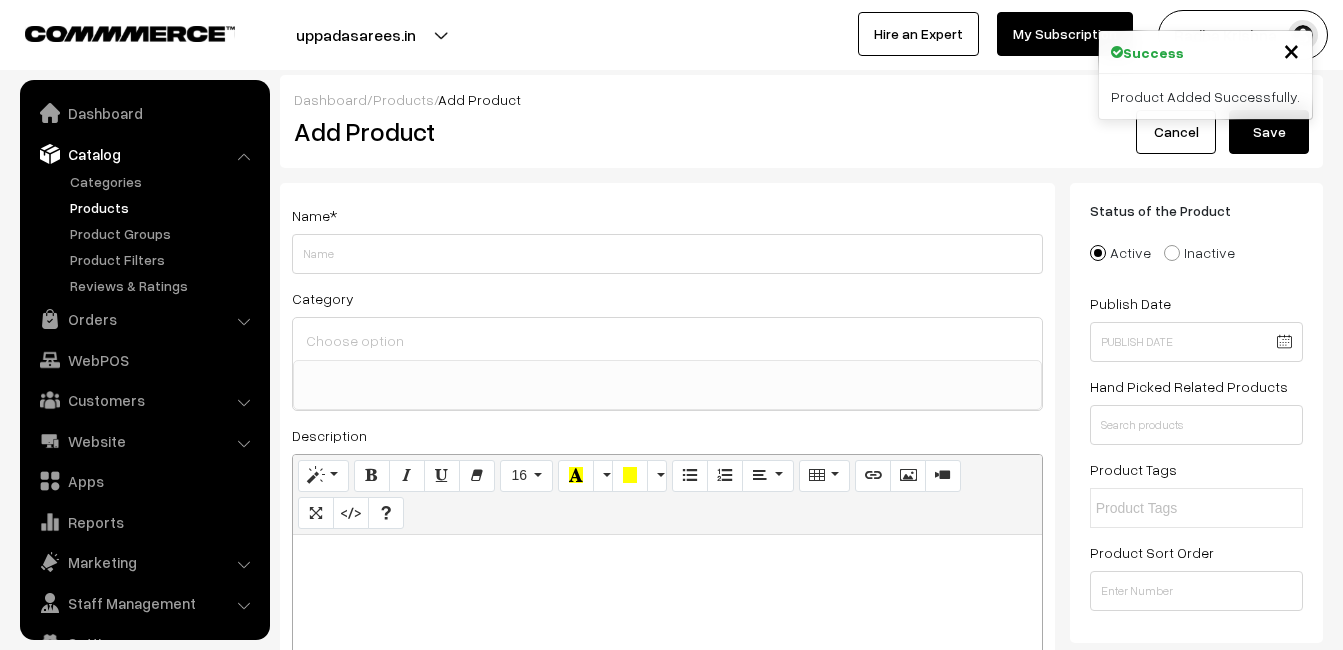 select 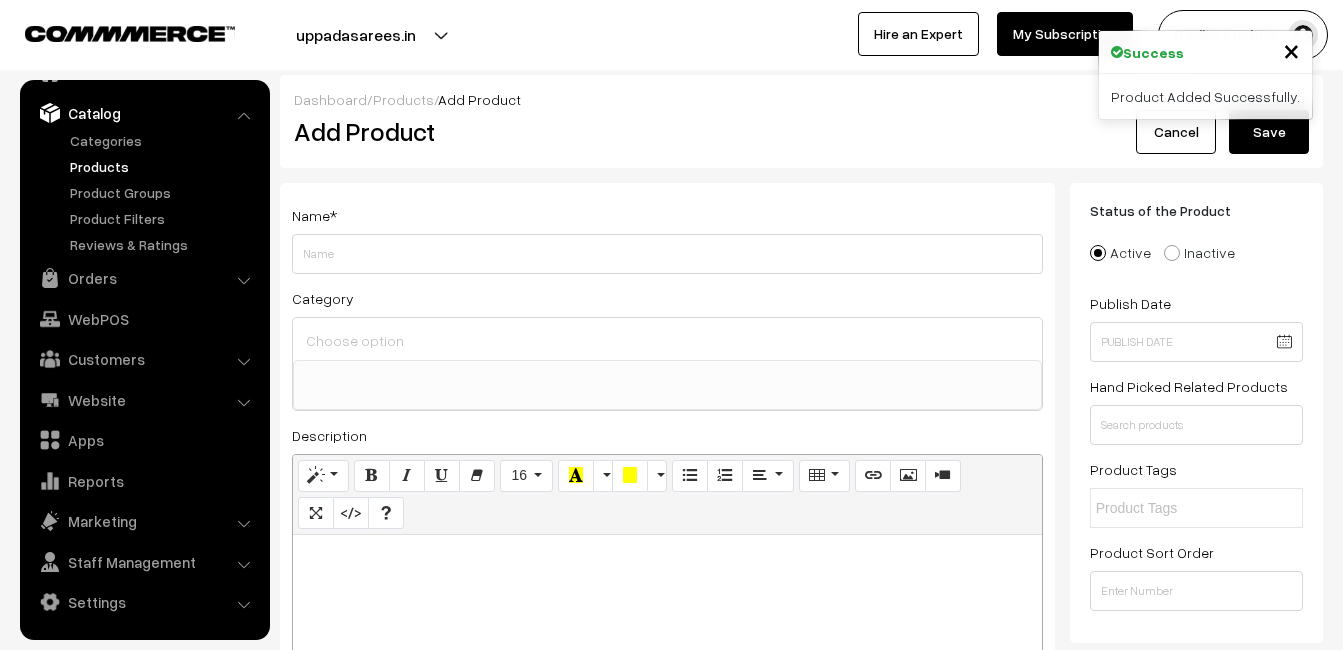 click at bounding box center [667, 557] 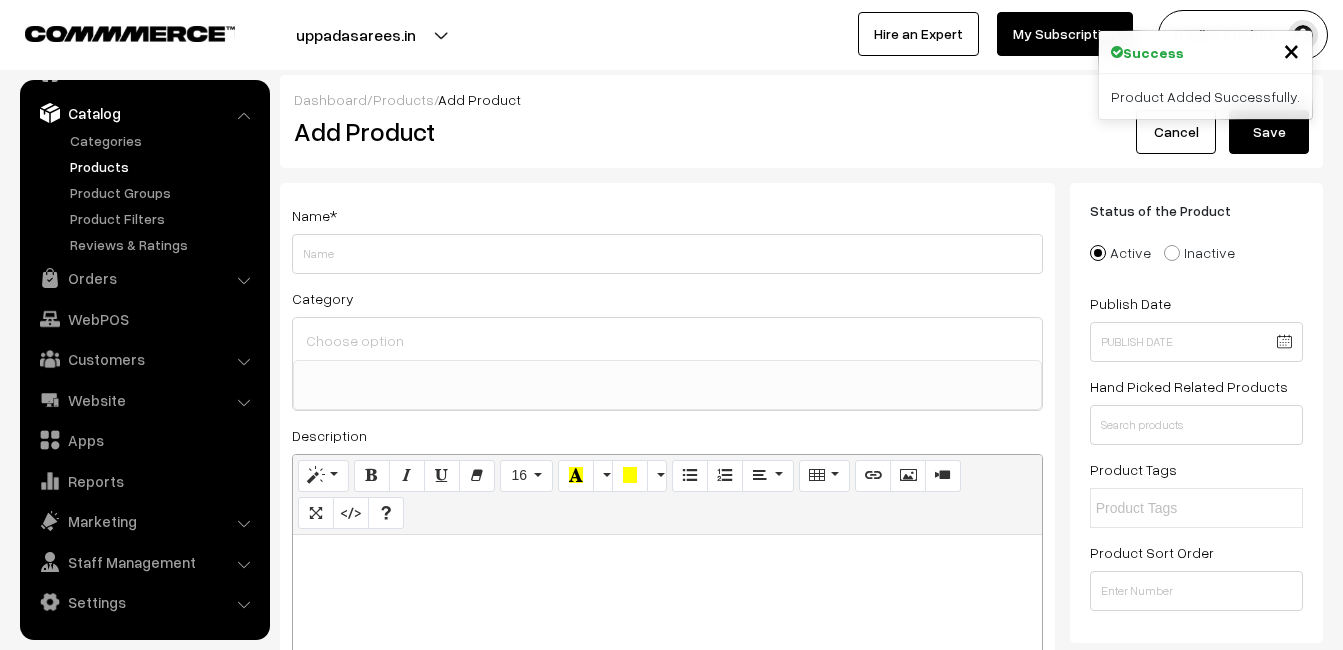 paste 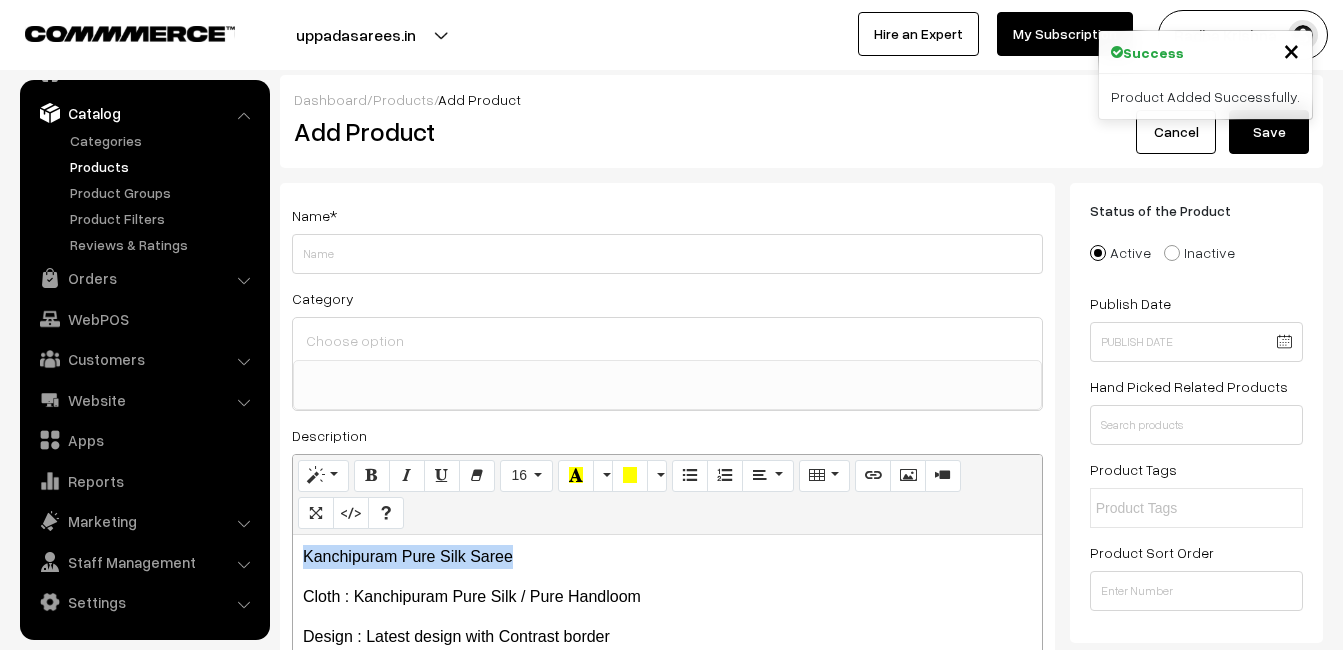 drag, startPoint x: 631, startPoint y: 542, endPoint x: 263, endPoint y: 509, distance: 369.47665 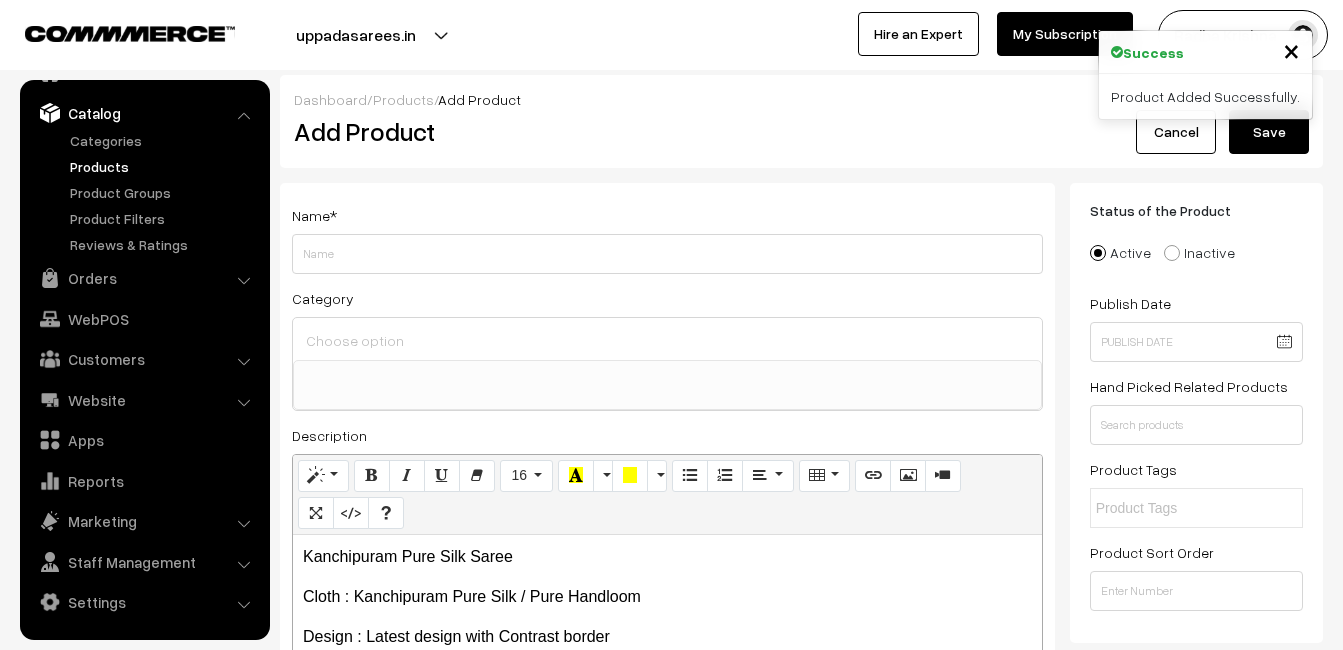 click on "Name  *" at bounding box center [314, 215] 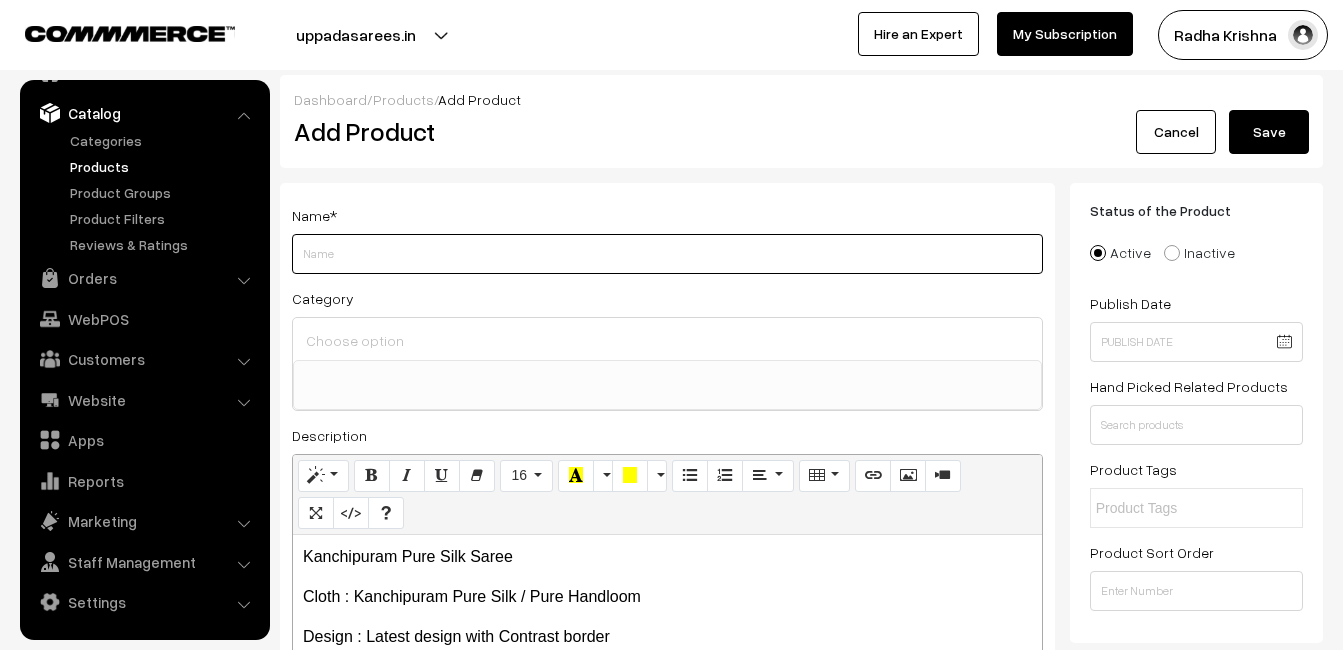 click on "Weight" at bounding box center [667, 254] 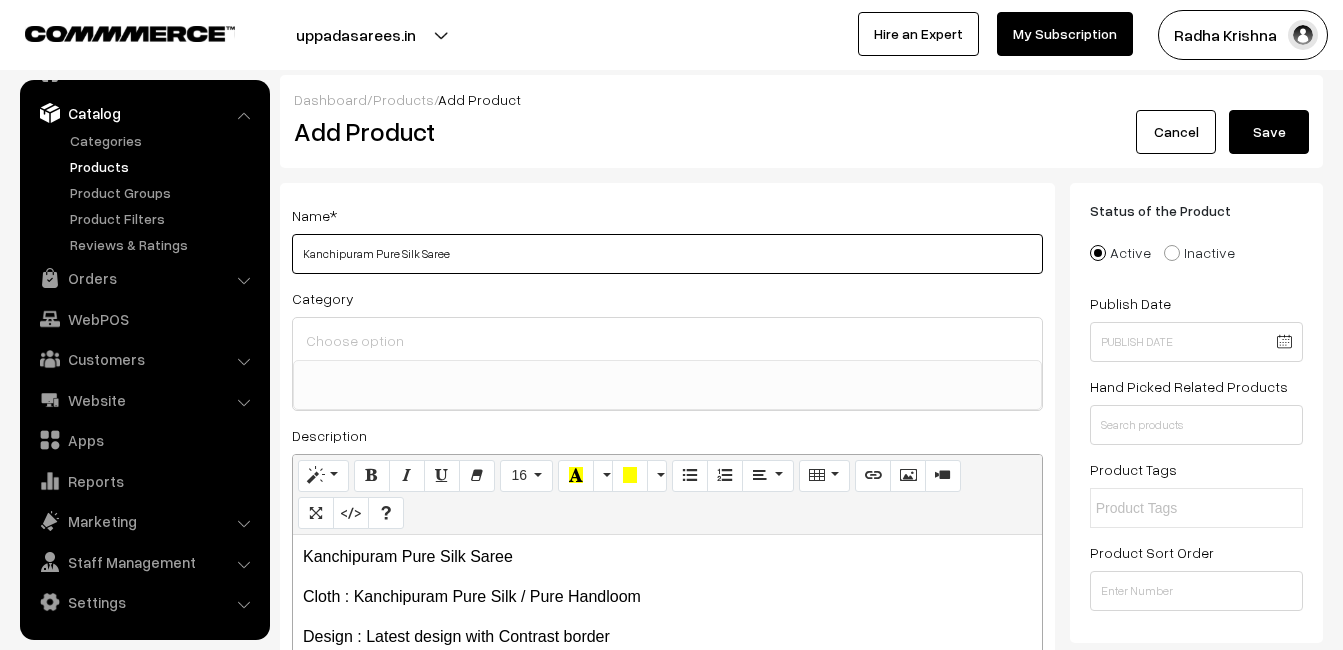 type on "Kanchipuram Pure Silk Saree" 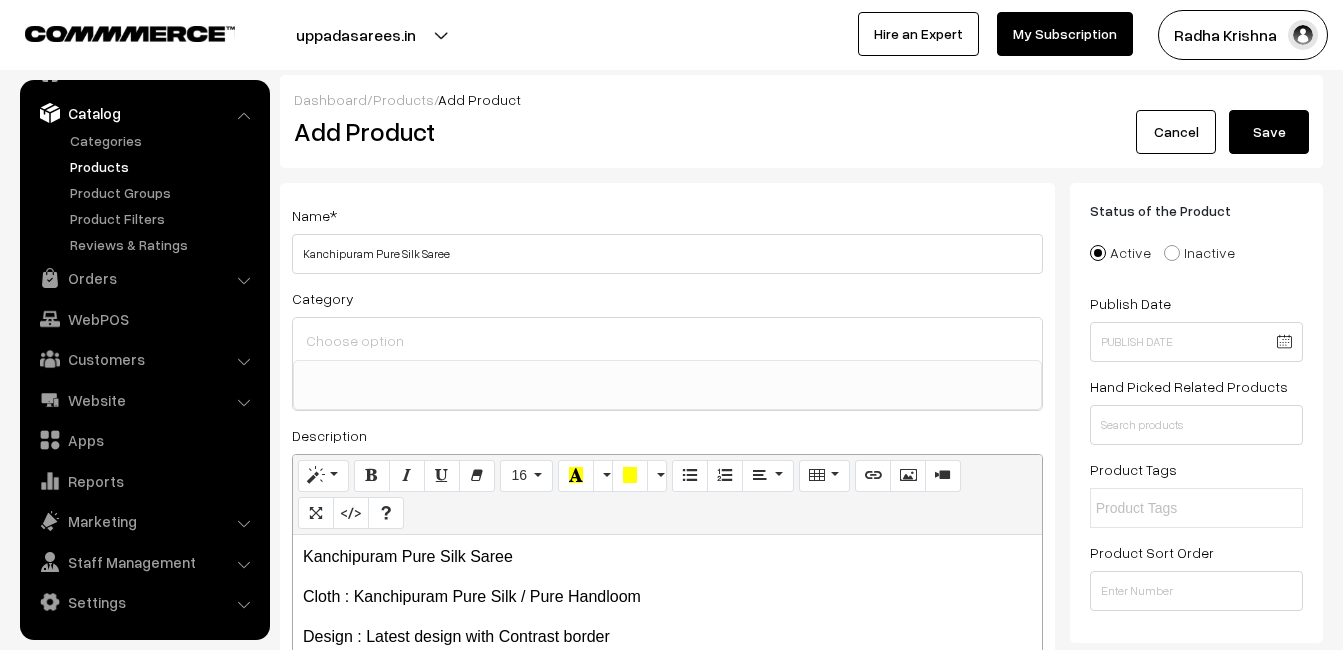 click at bounding box center [667, 340] 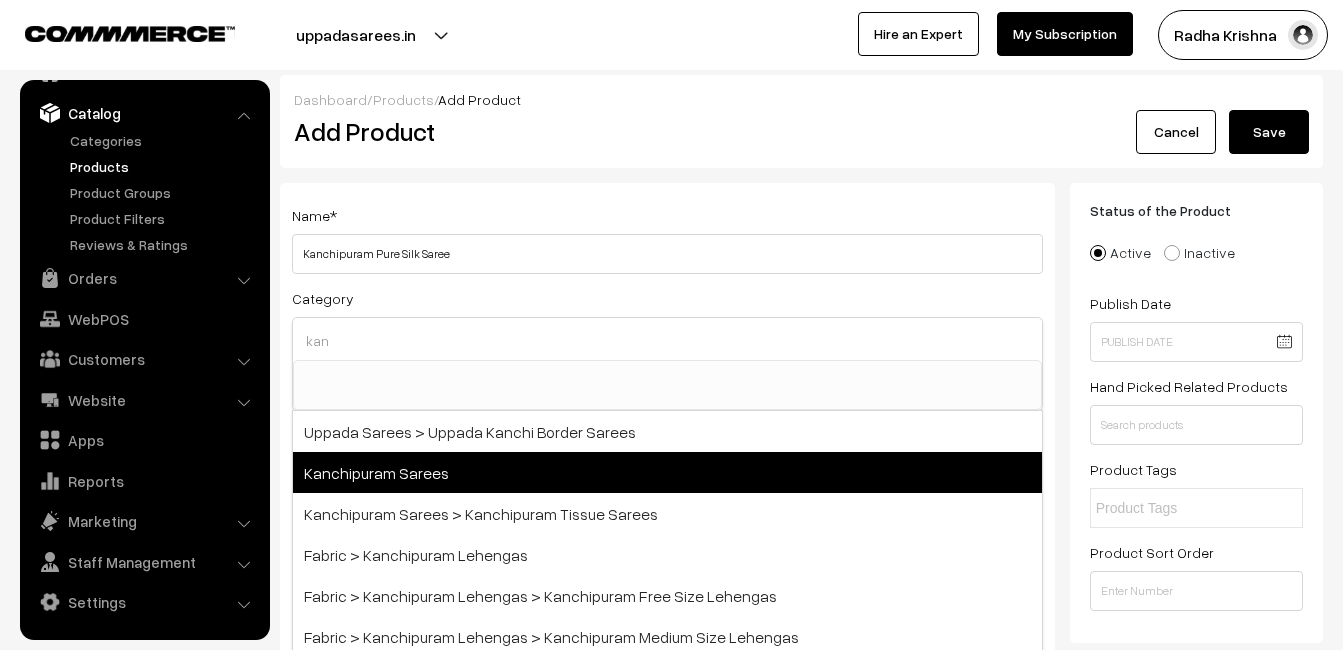 type on "kan" 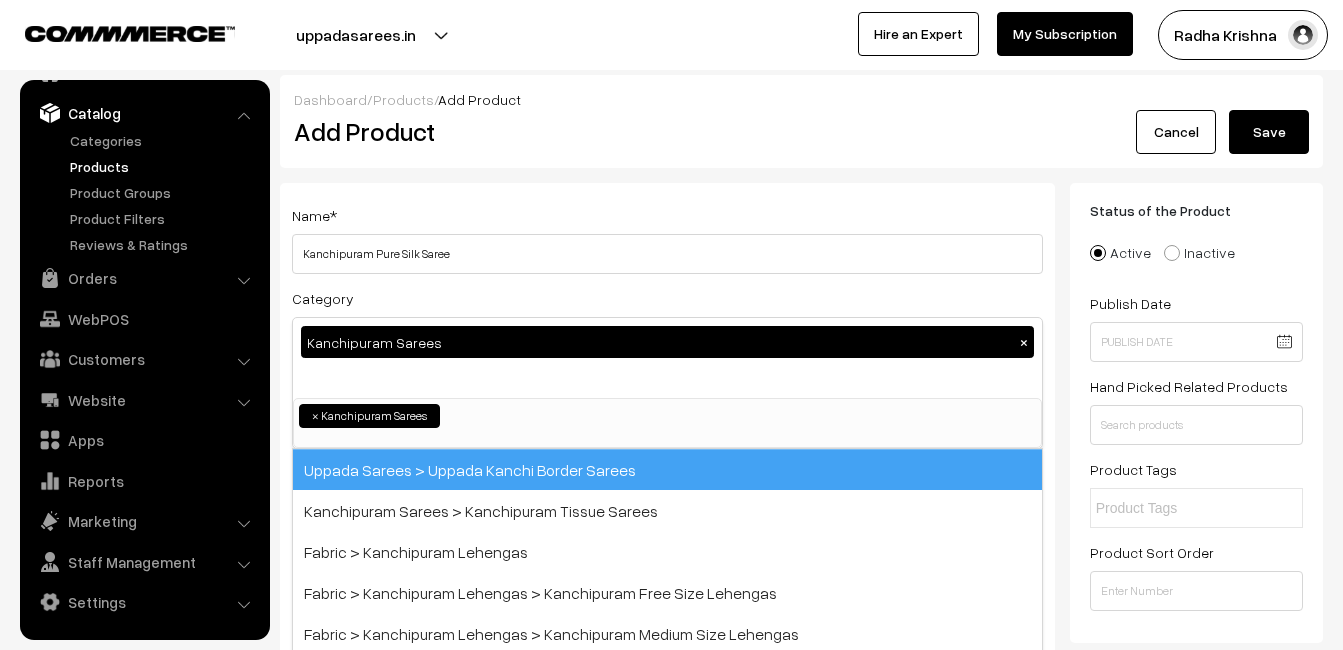 scroll, scrollTop: 340, scrollLeft: 0, axis: vertical 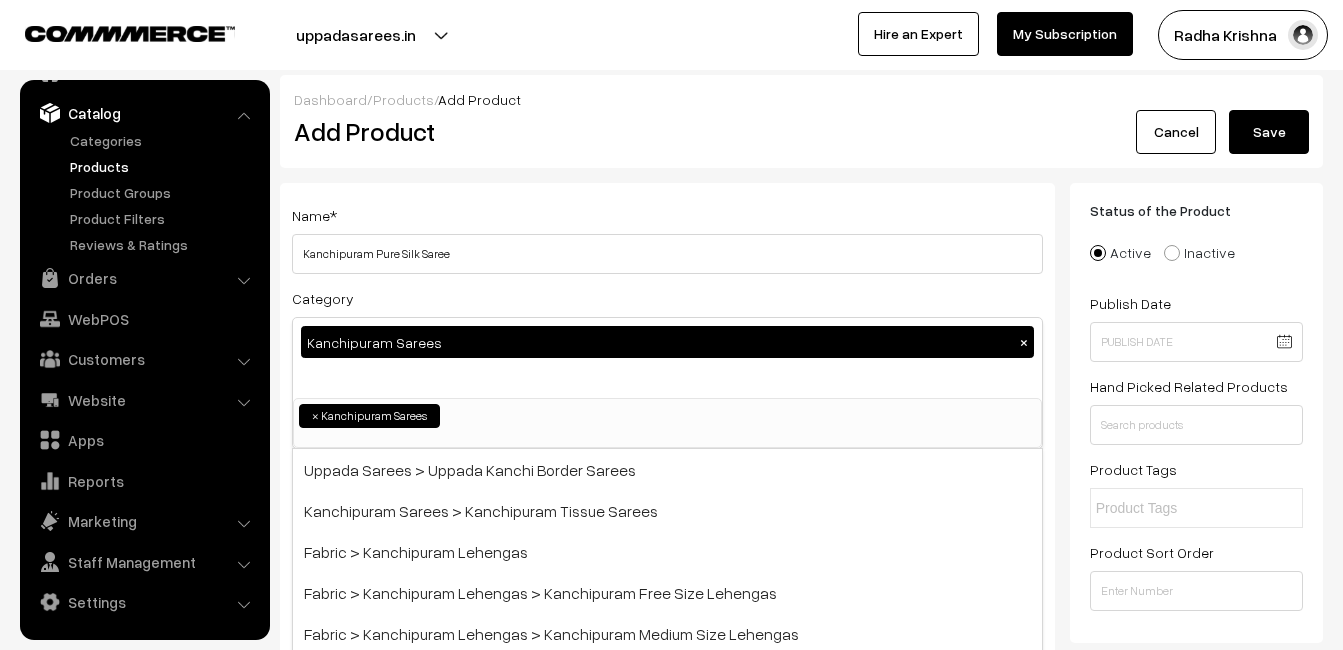 click on "Name  *
Kanchipuram Pure Silk Saree
Category
Kanchipuram Sarees ×
Uppada Sarees
Uppada Sarees > Uppada Plain Sarees
Uppada Sarees > Uppada Butta Sarees
Uppada Sarees > Uppada Pochampally Border Sarees
Uppada Sarees > Uppada Big Border Sarees
Uppada Sarees > Uppada Small Border Sarees
Uppada Sarees > Uppada Jamdani Sarees Ikkat Sarees ×" at bounding box center (667, 524) 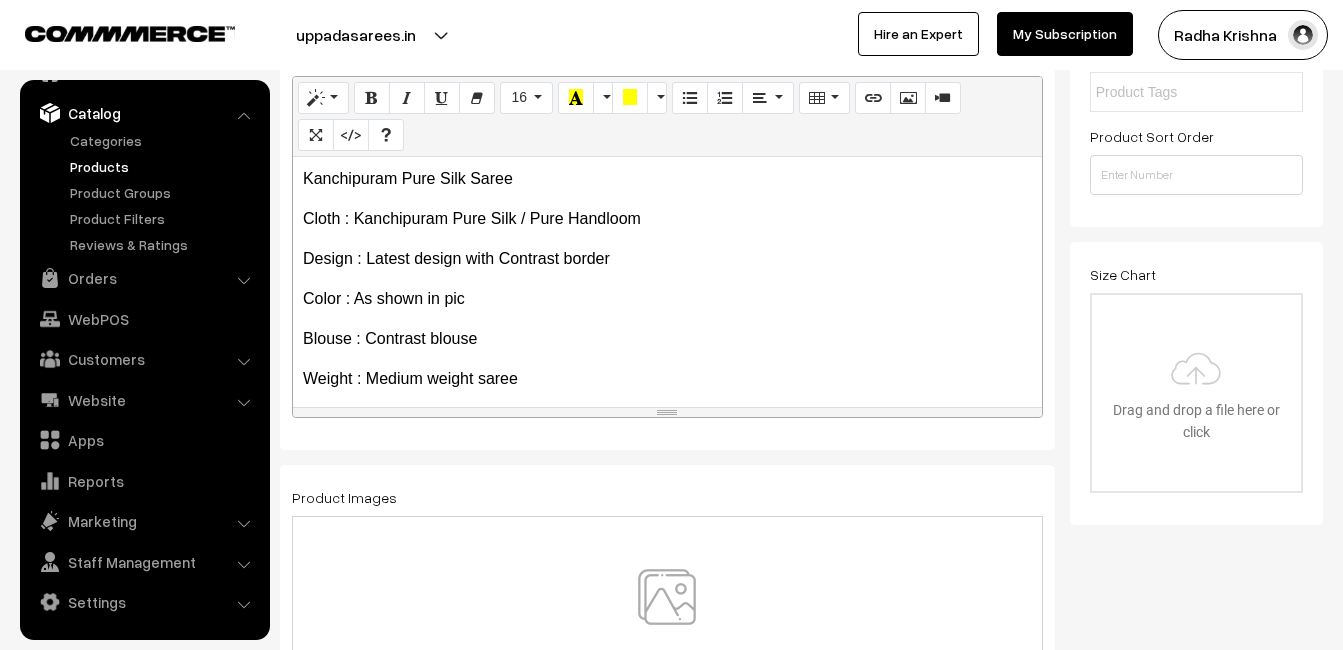 scroll, scrollTop: 500, scrollLeft: 0, axis: vertical 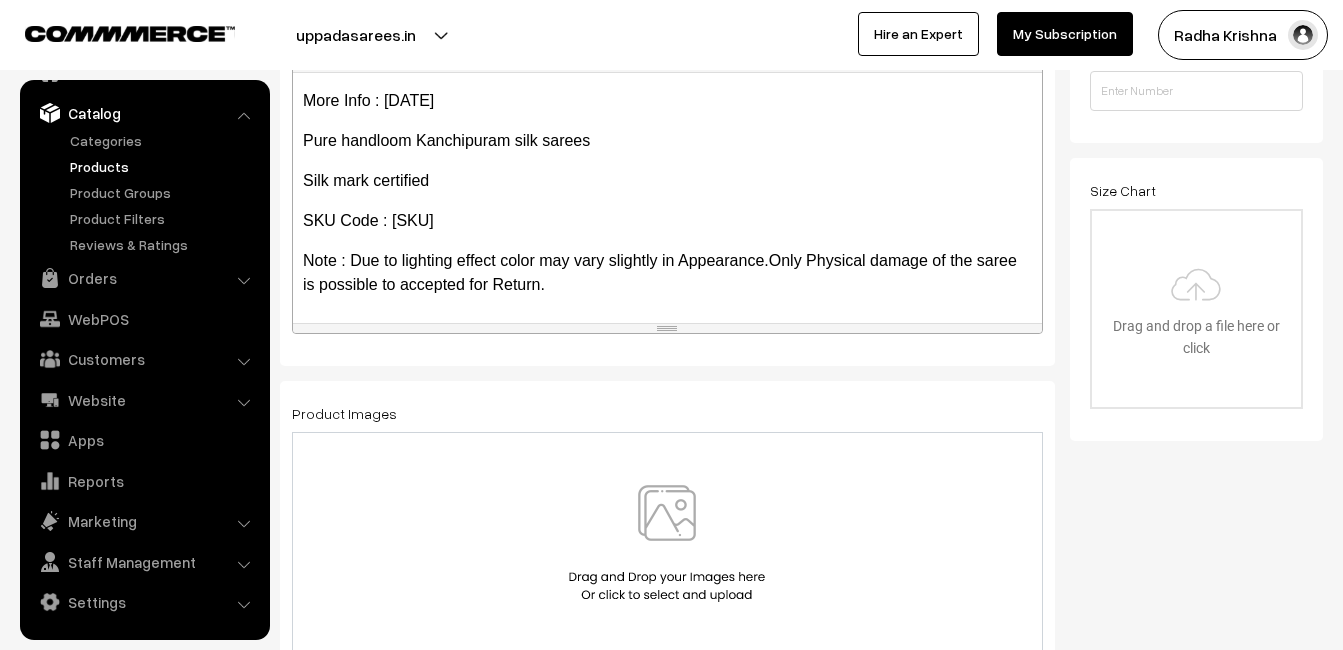 click at bounding box center [667, 543] 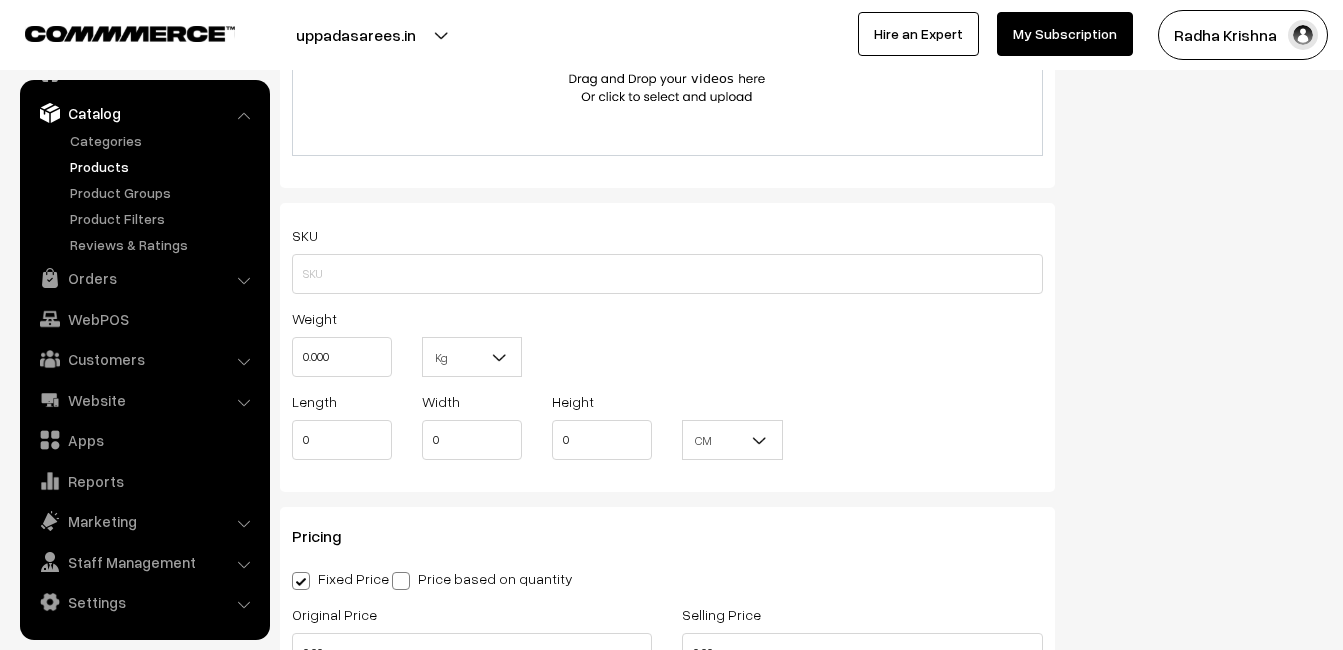scroll, scrollTop: 1300, scrollLeft: 0, axis: vertical 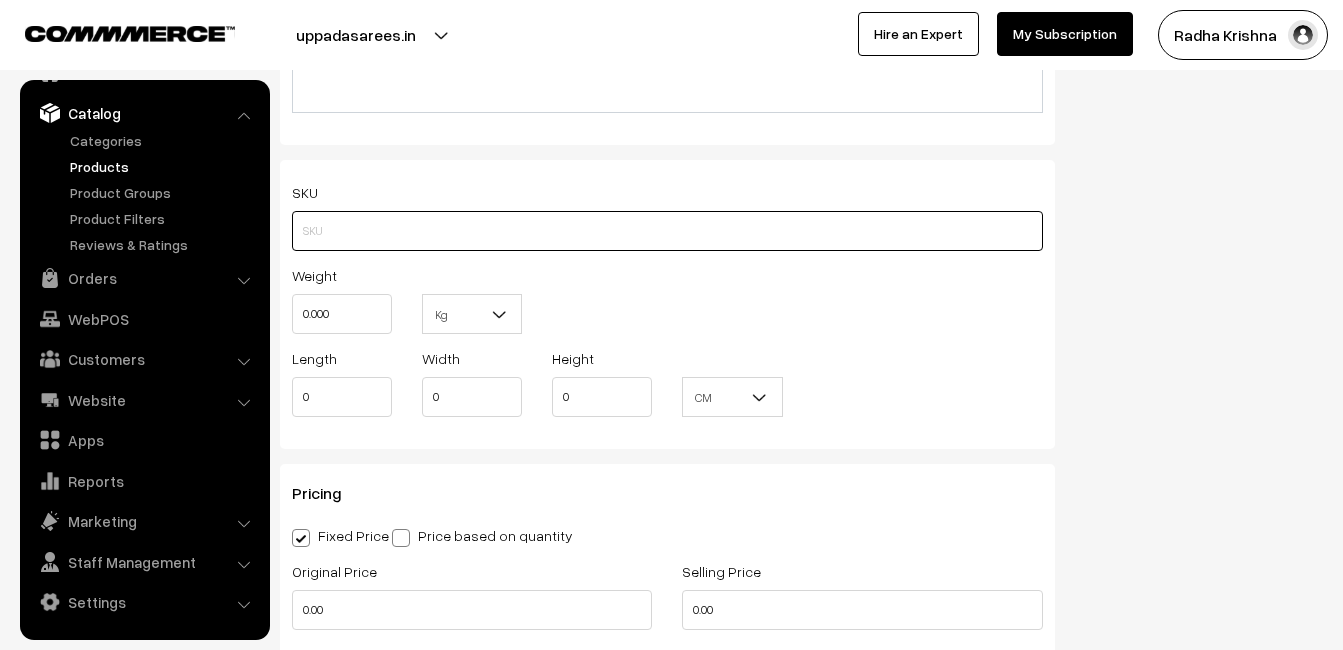click at bounding box center [667, 231] 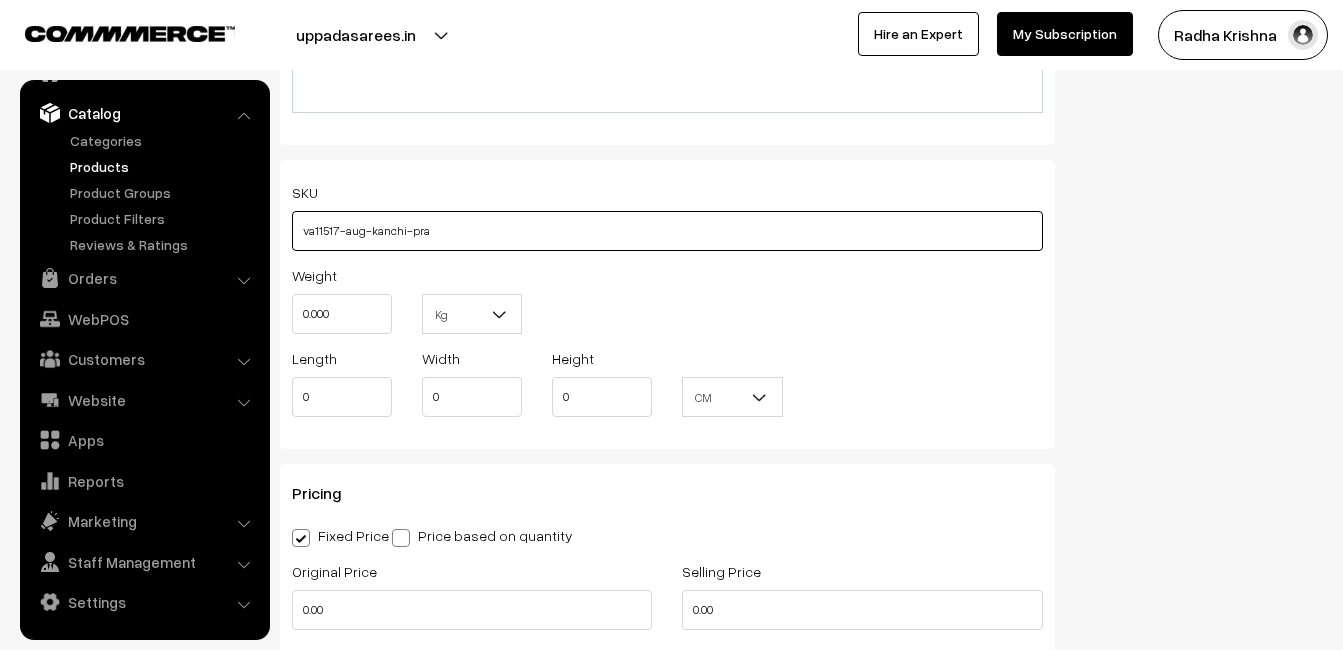 type on "va11517-aug-kanchi-pra" 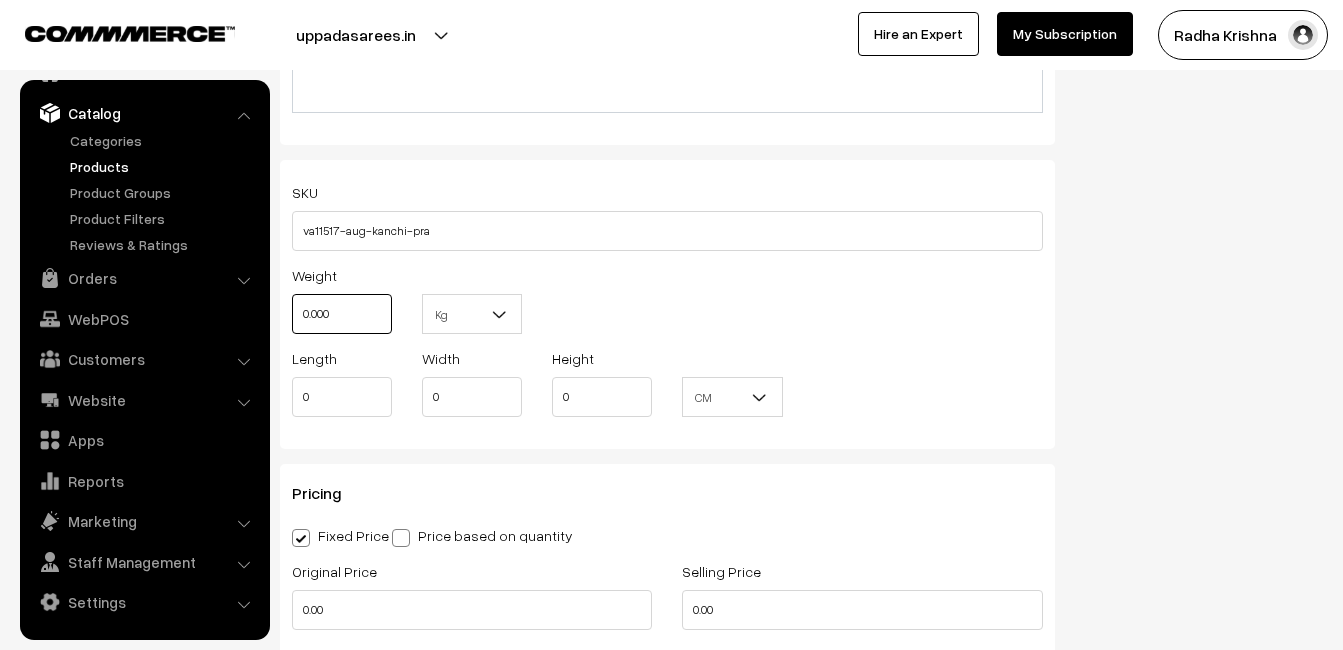 click on "0.000" at bounding box center [342, 314] 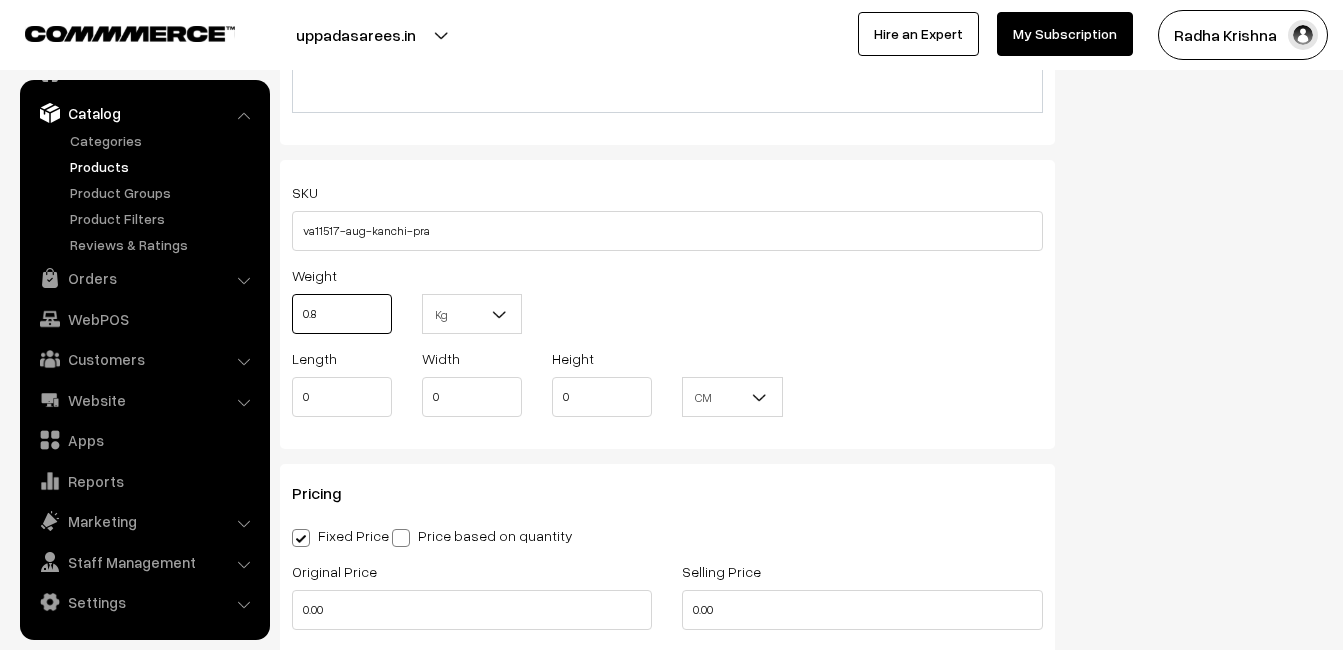 scroll, scrollTop: 1500, scrollLeft: 0, axis: vertical 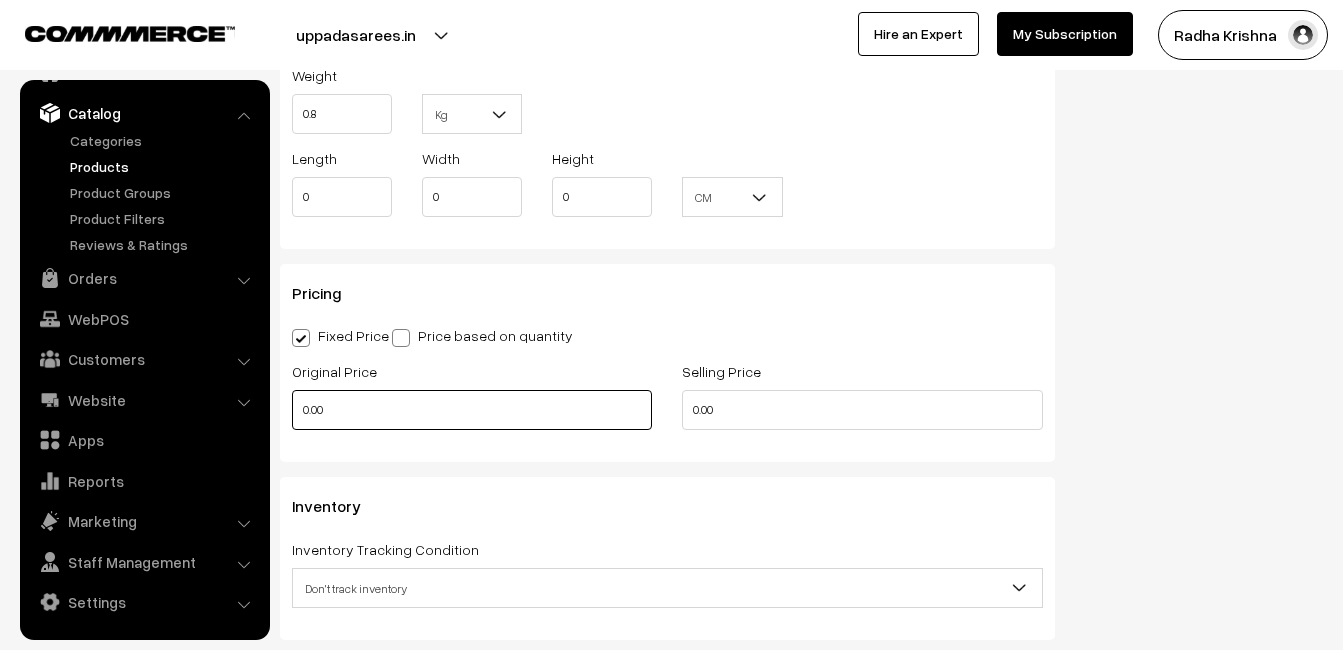 type on "0.80" 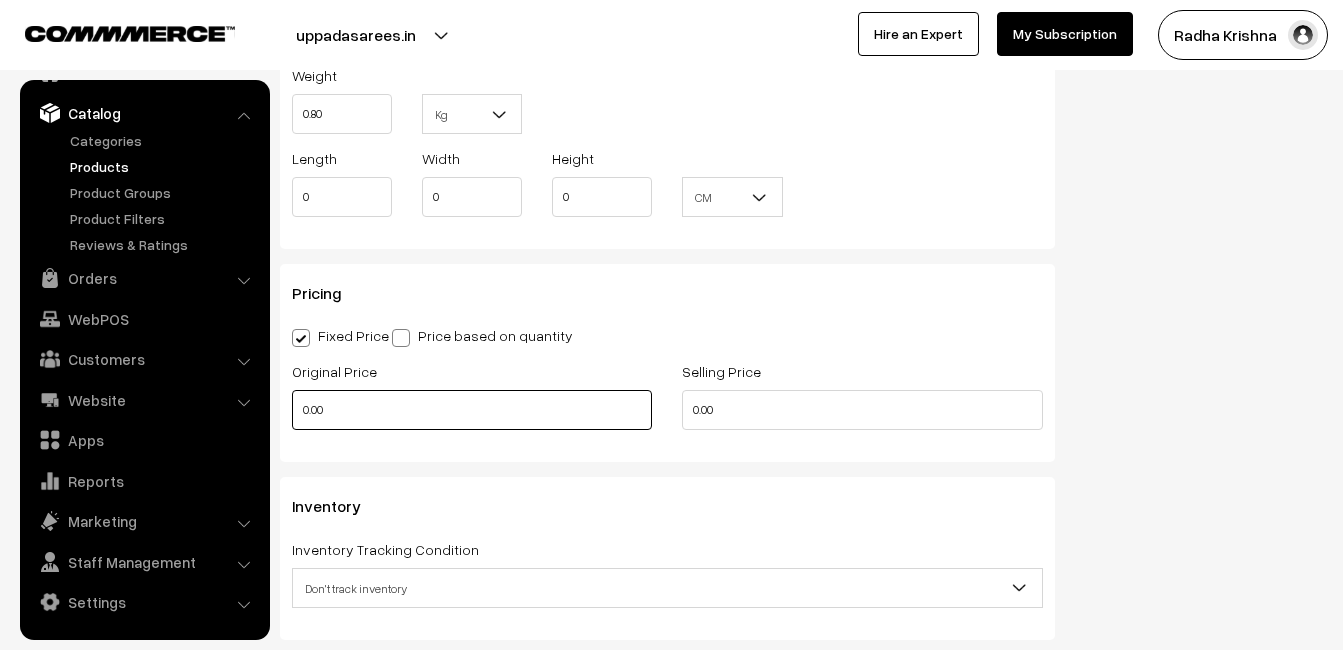 click on "0.00" at bounding box center [472, 410] 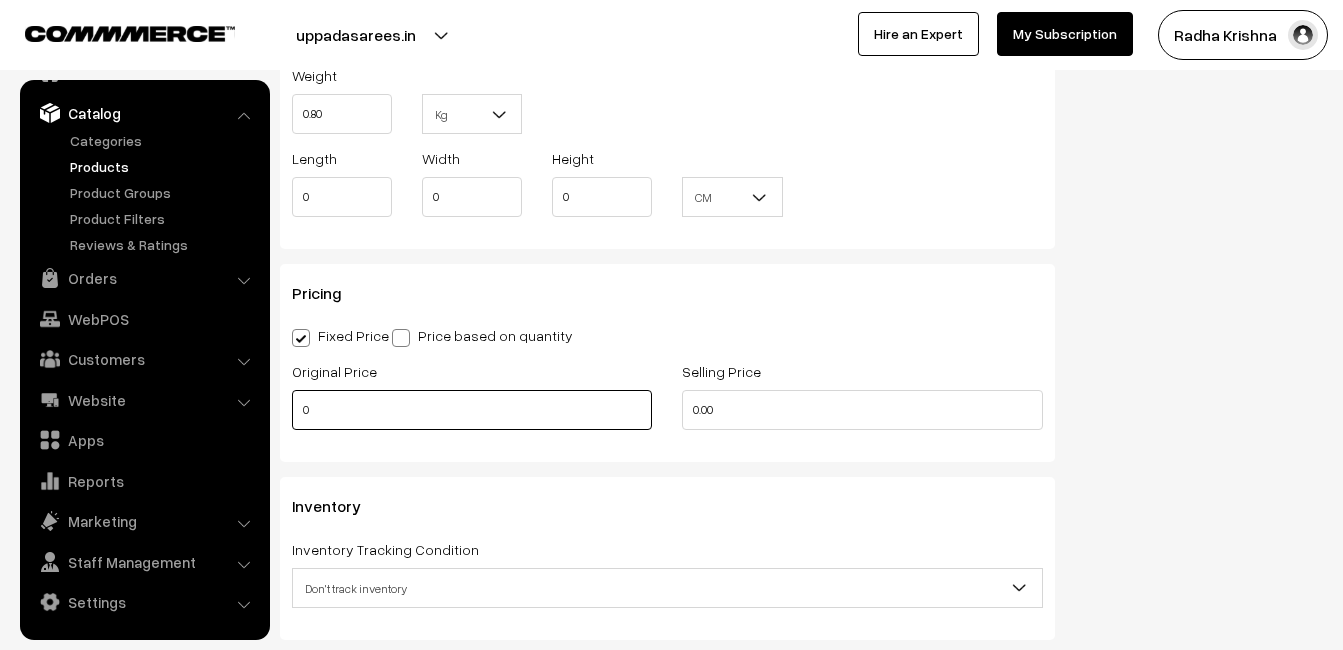 click on "0" at bounding box center [472, 410] 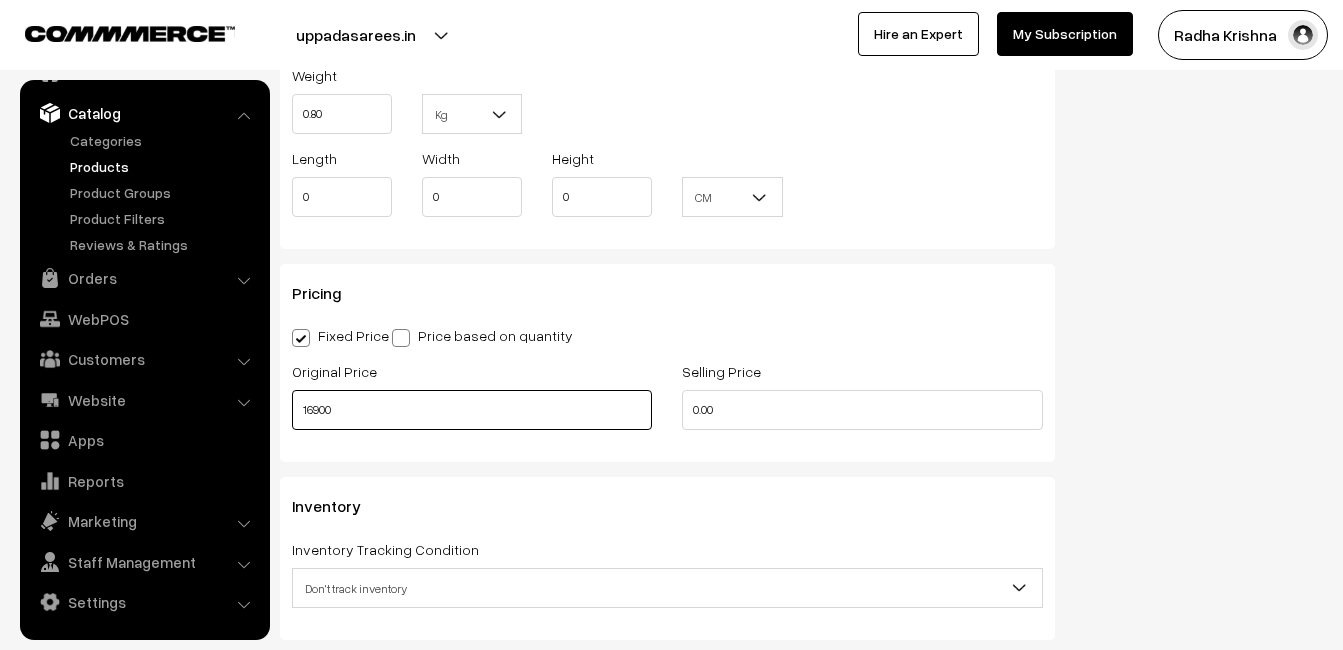 type on "16900" 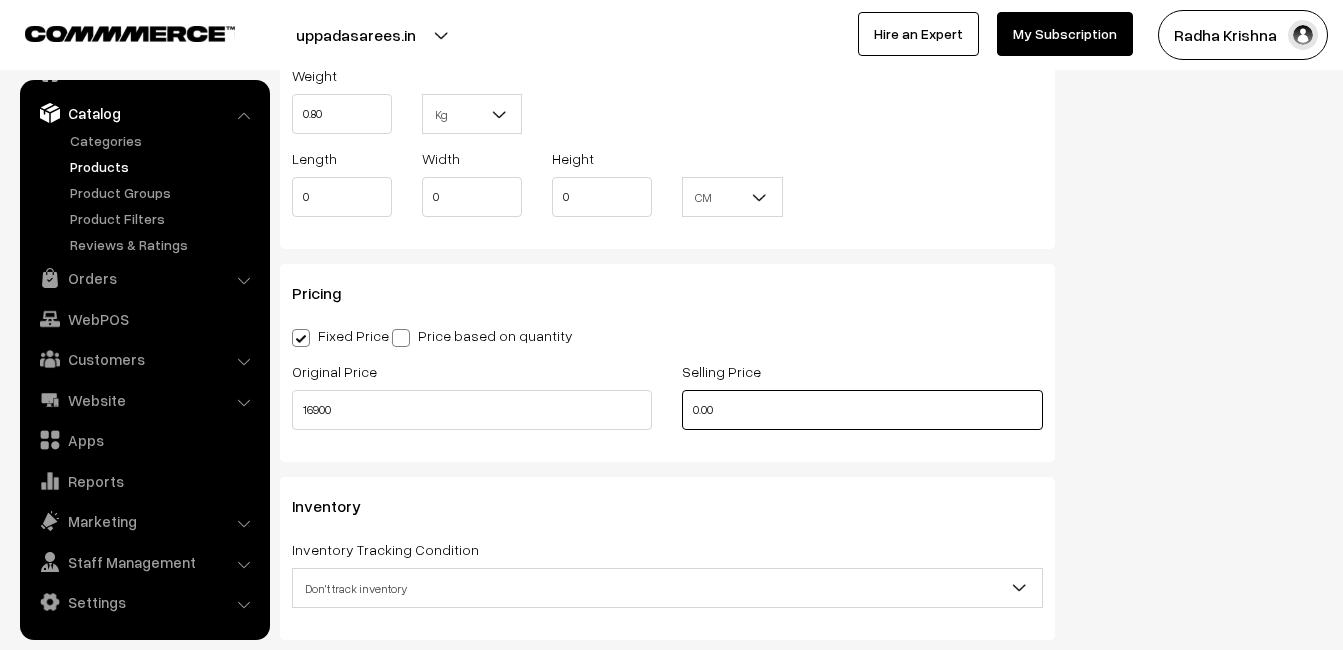 click on "0.00" at bounding box center [862, 410] 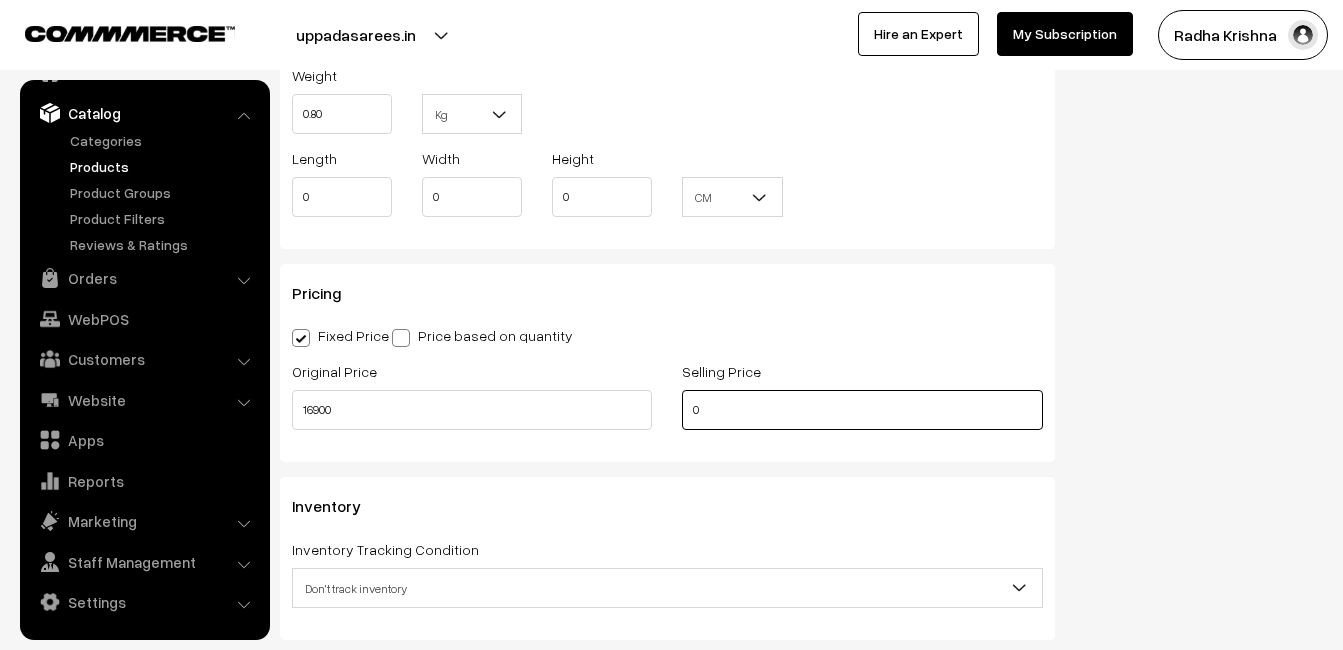 click on "0" at bounding box center [862, 410] 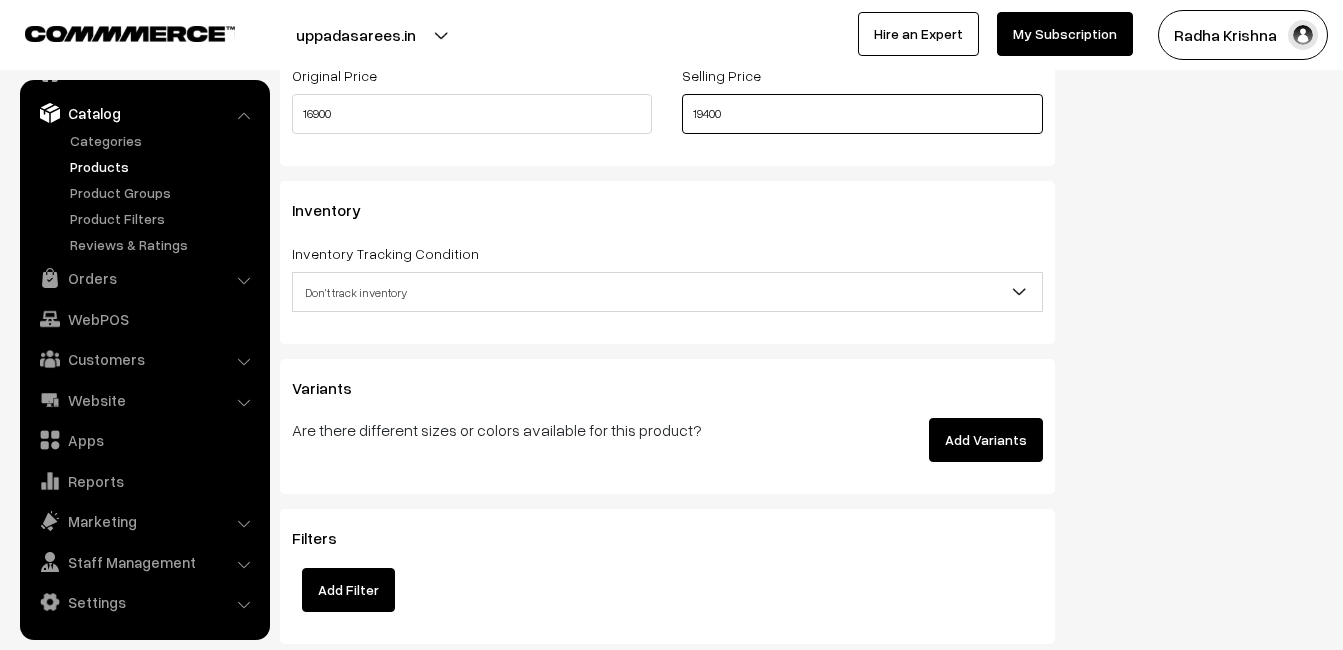 scroll, scrollTop: 1800, scrollLeft: 0, axis: vertical 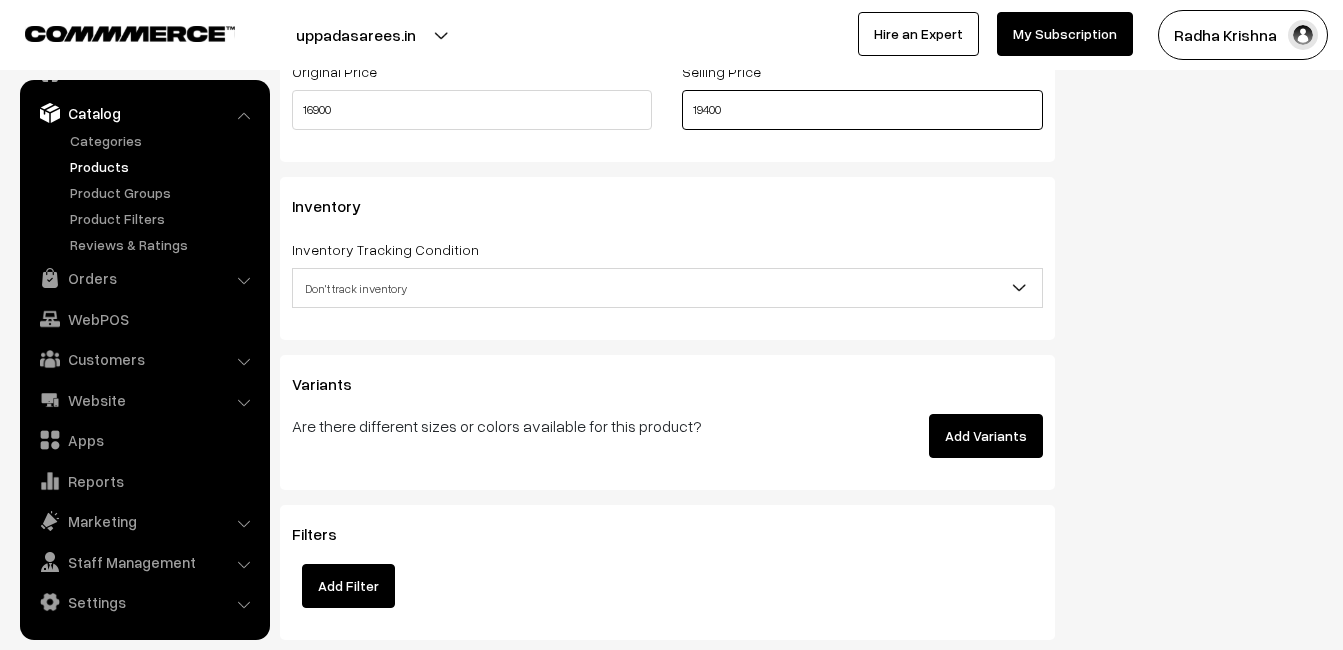 type on "19400" 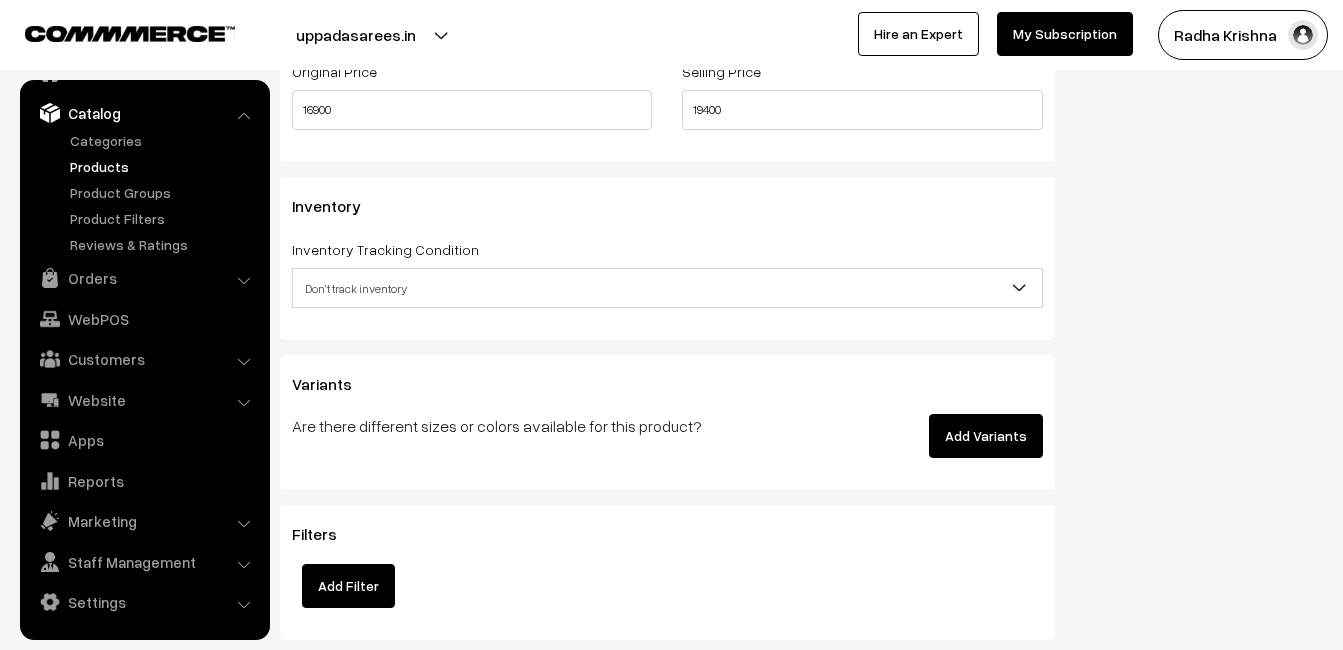 click on "Don't track inventory" at bounding box center [667, 288] 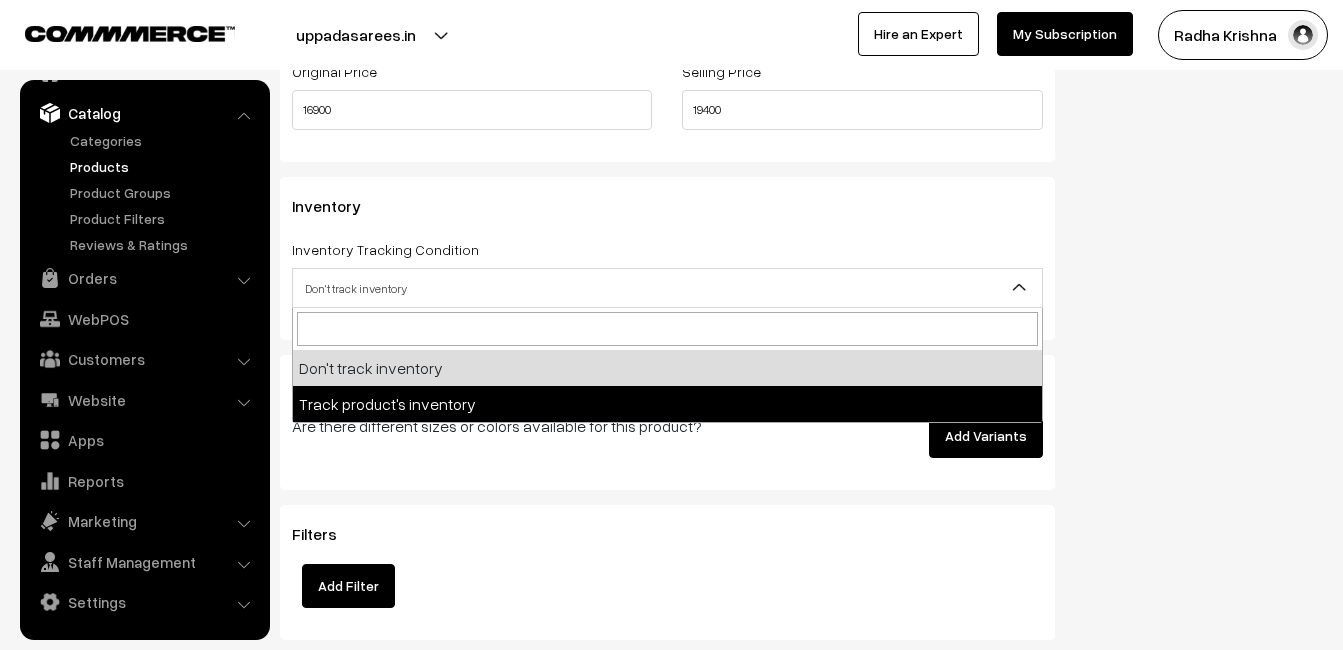 select on "2" 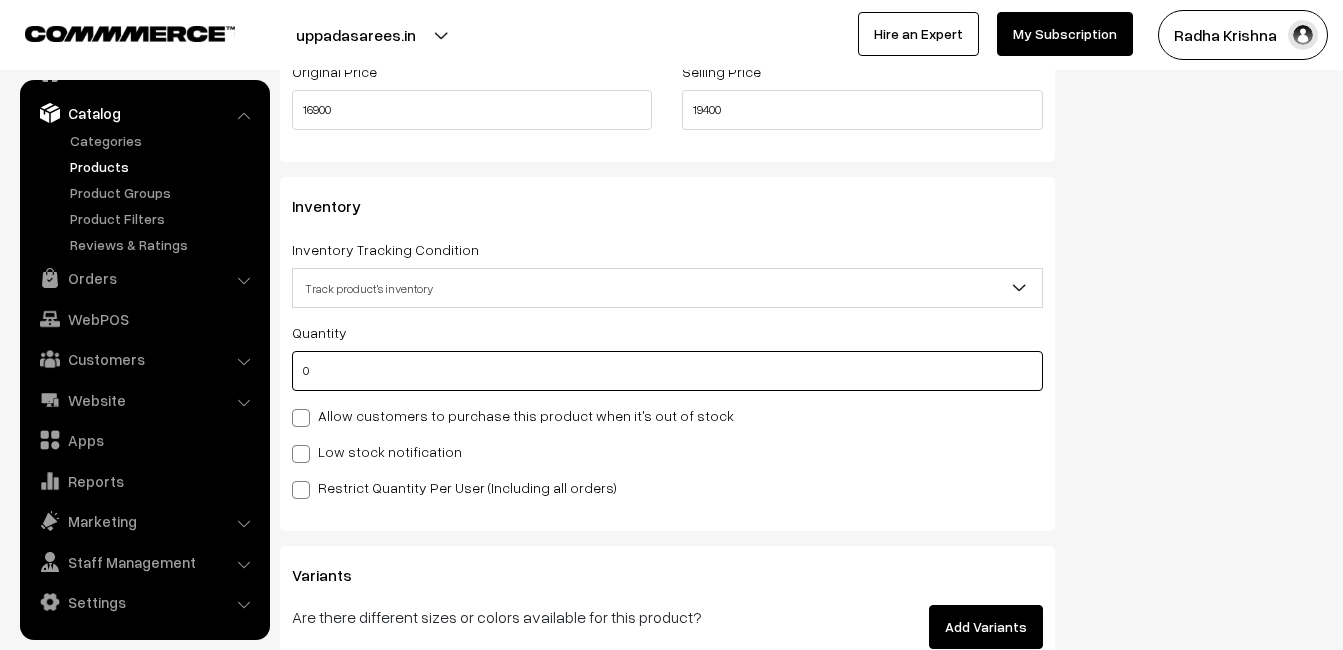 click on "0" at bounding box center (667, 371) 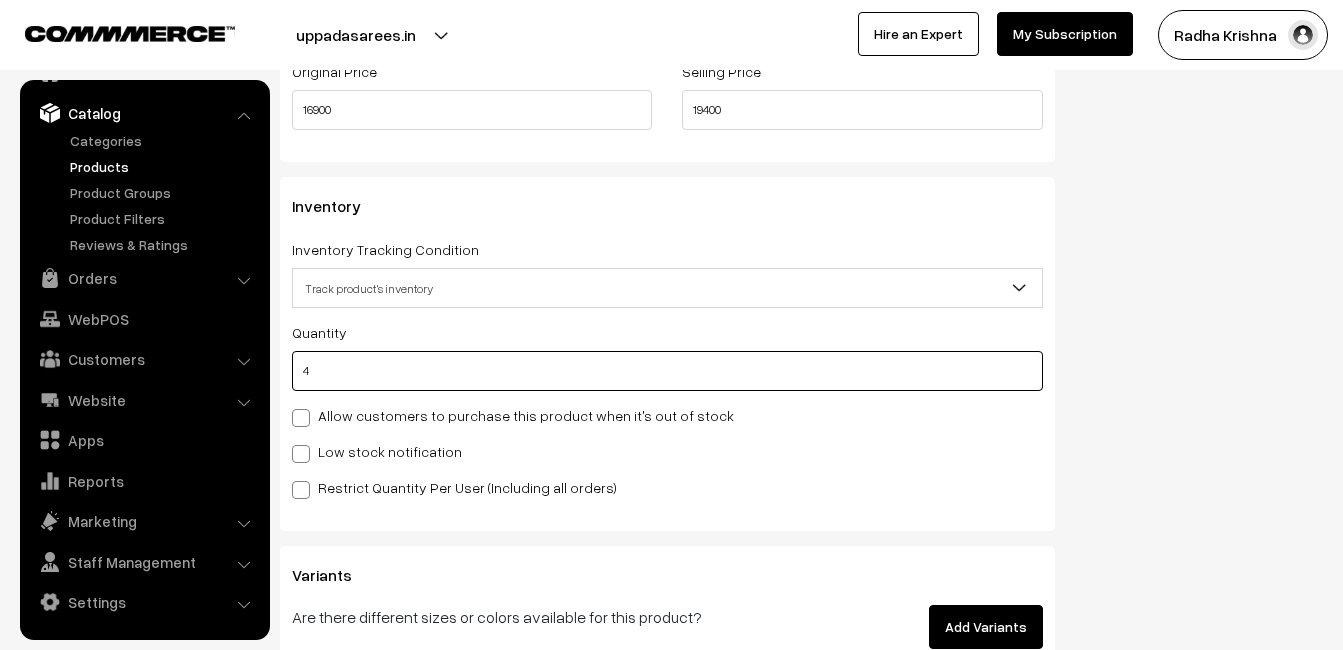 type on "4" 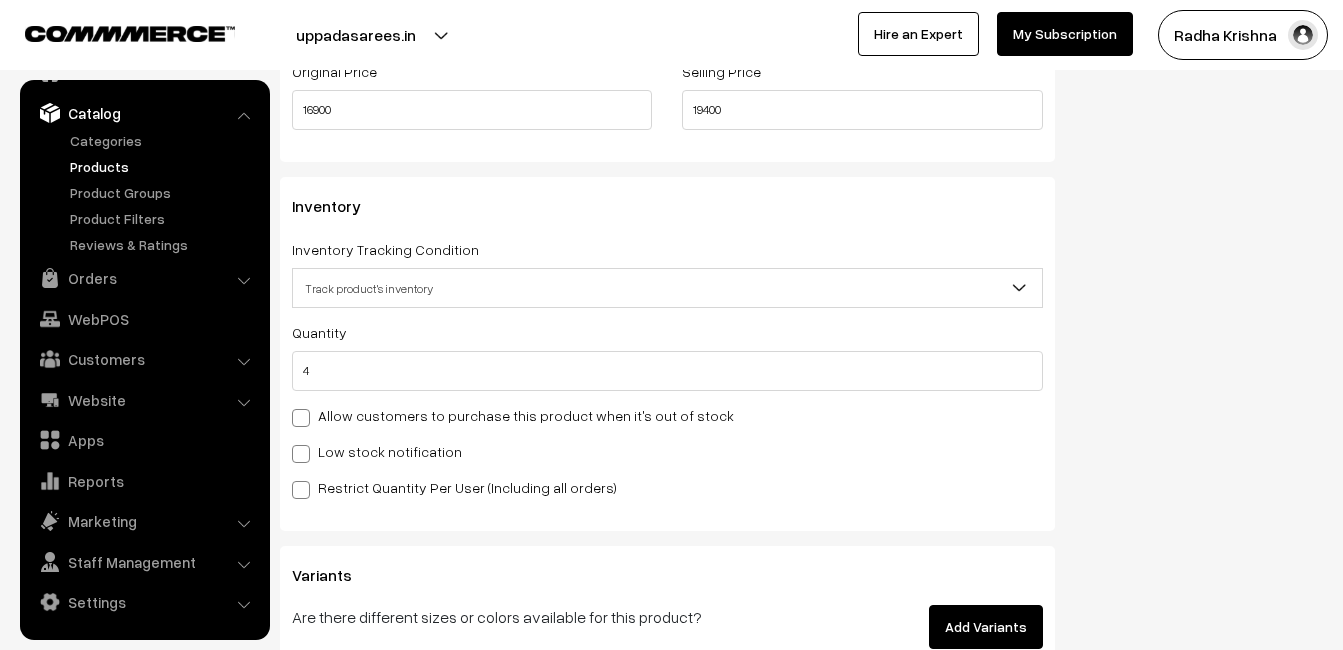 click on "Low stock notification" at bounding box center (377, 451) 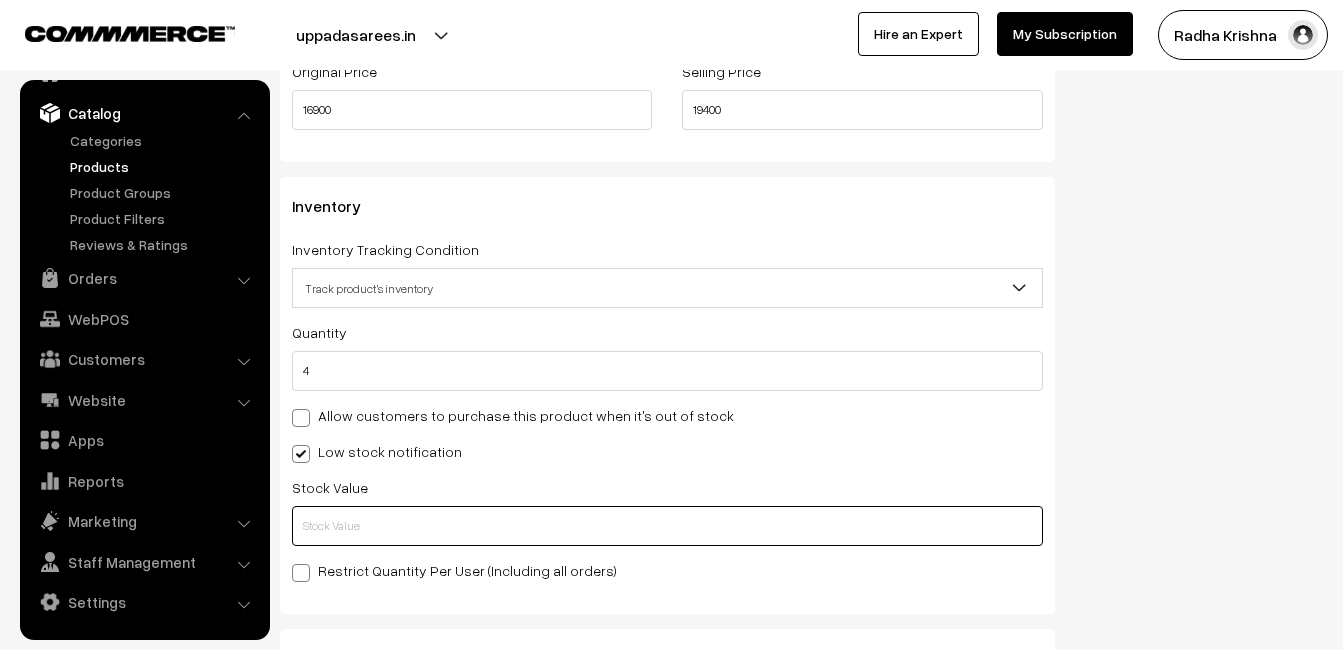 click at bounding box center [667, 526] 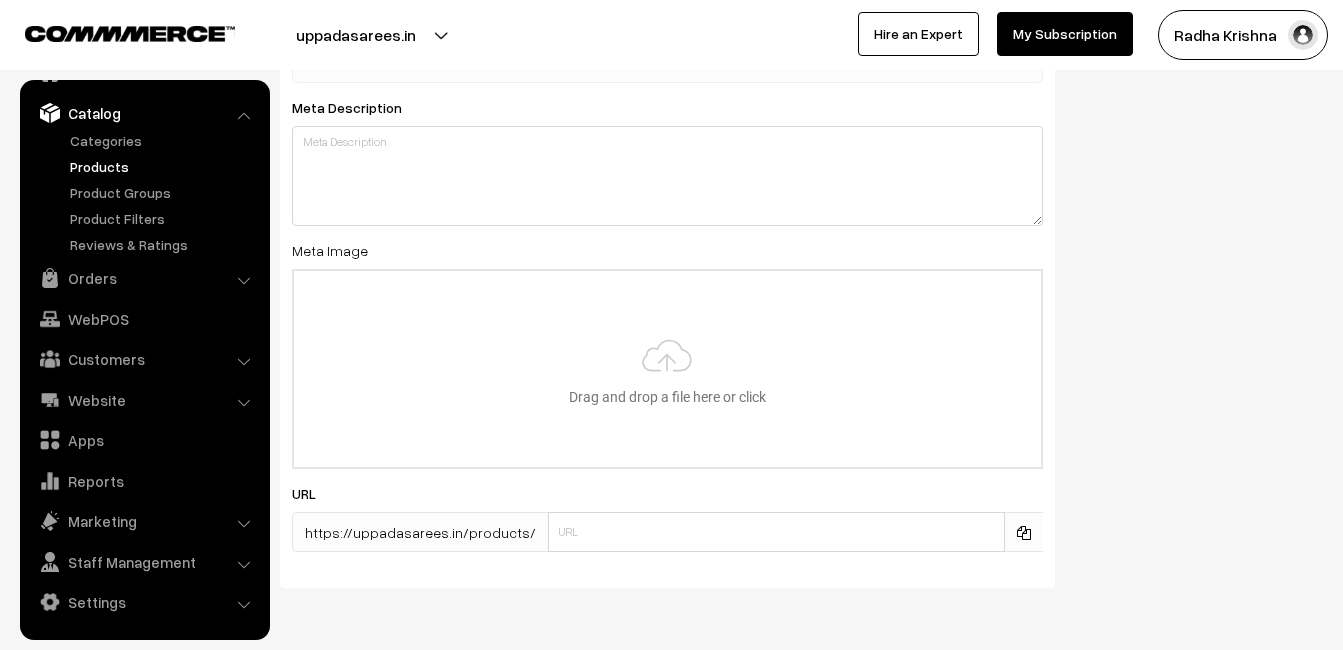 scroll, scrollTop: 2968, scrollLeft: 0, axis: vertical 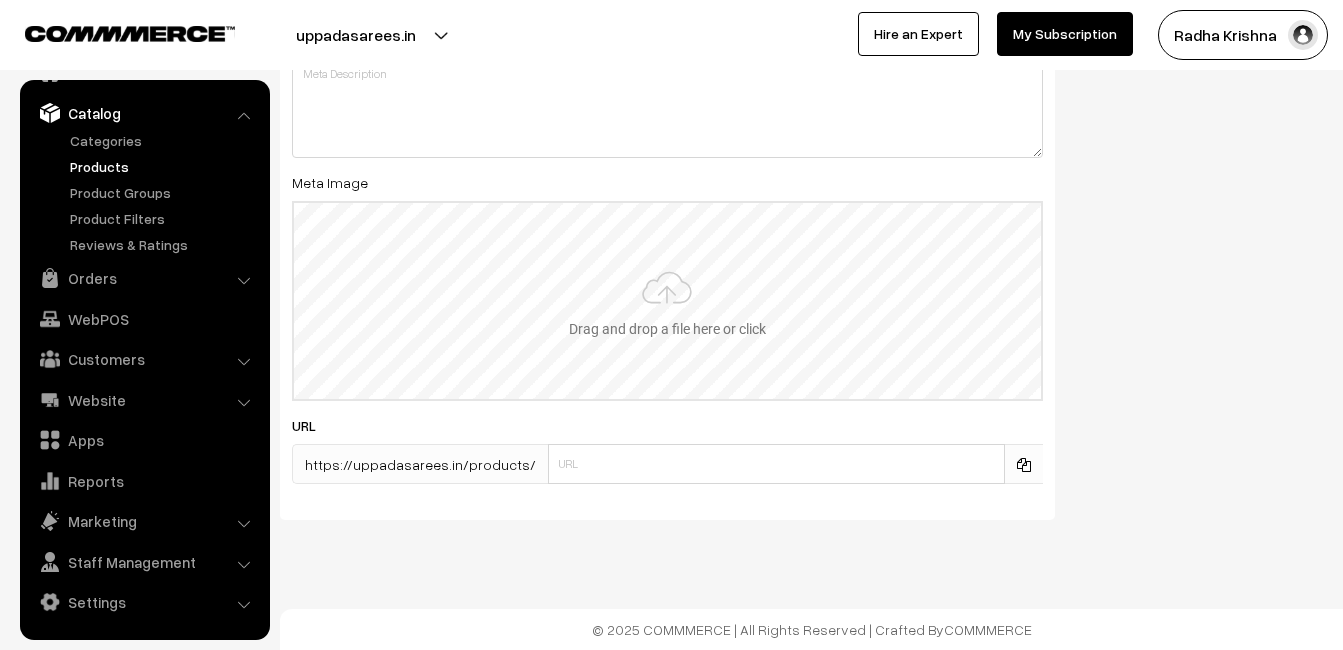 type on "2" 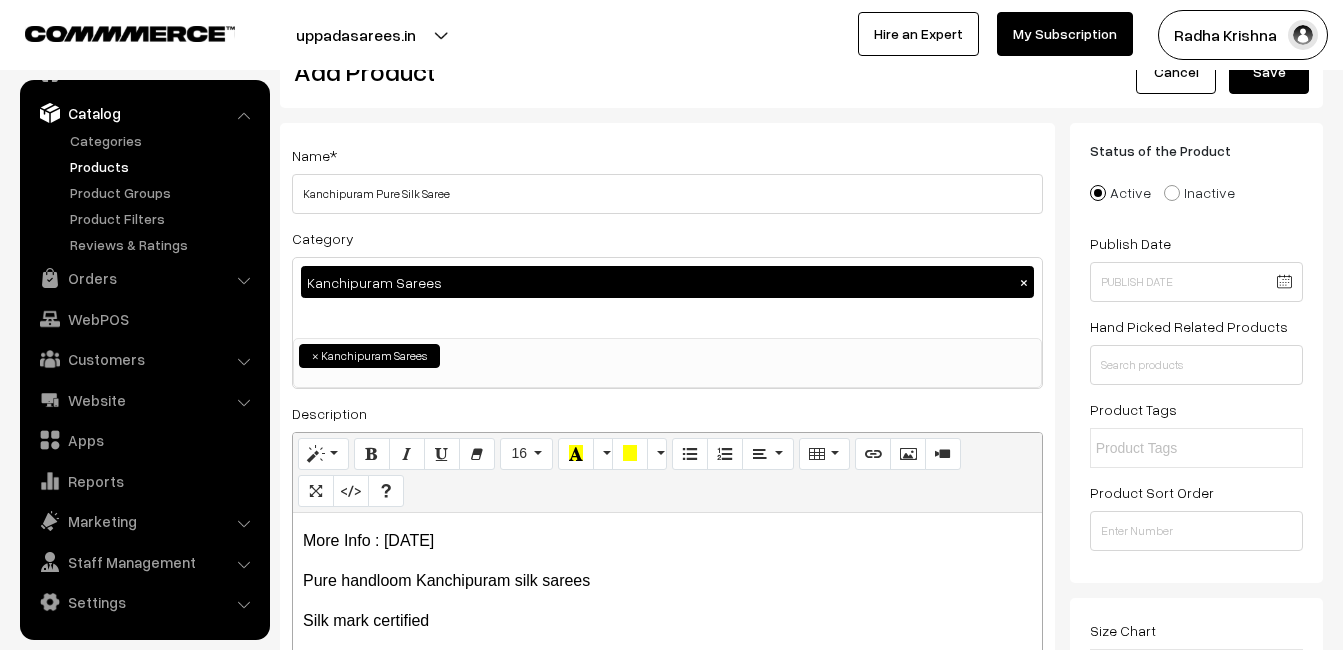 scroll, scrollTop: 0, scrollLeft: 0, axis: both 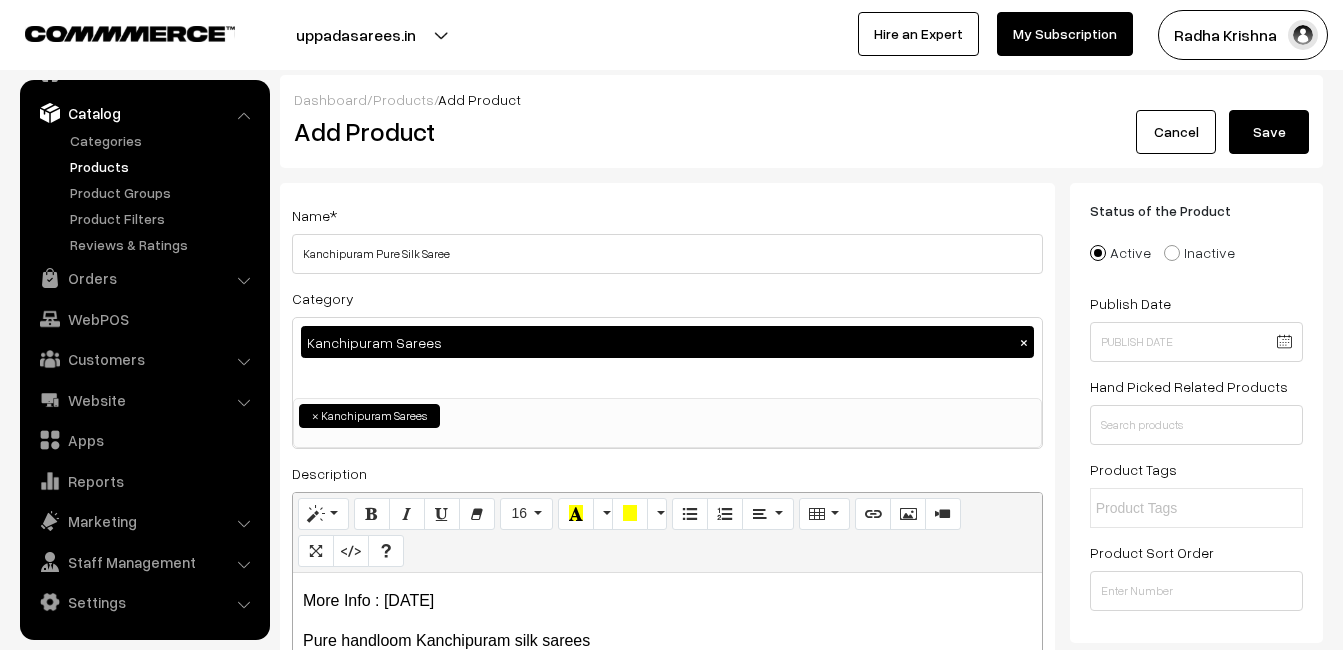 click on "Save" at bounding box center [1269, 132] 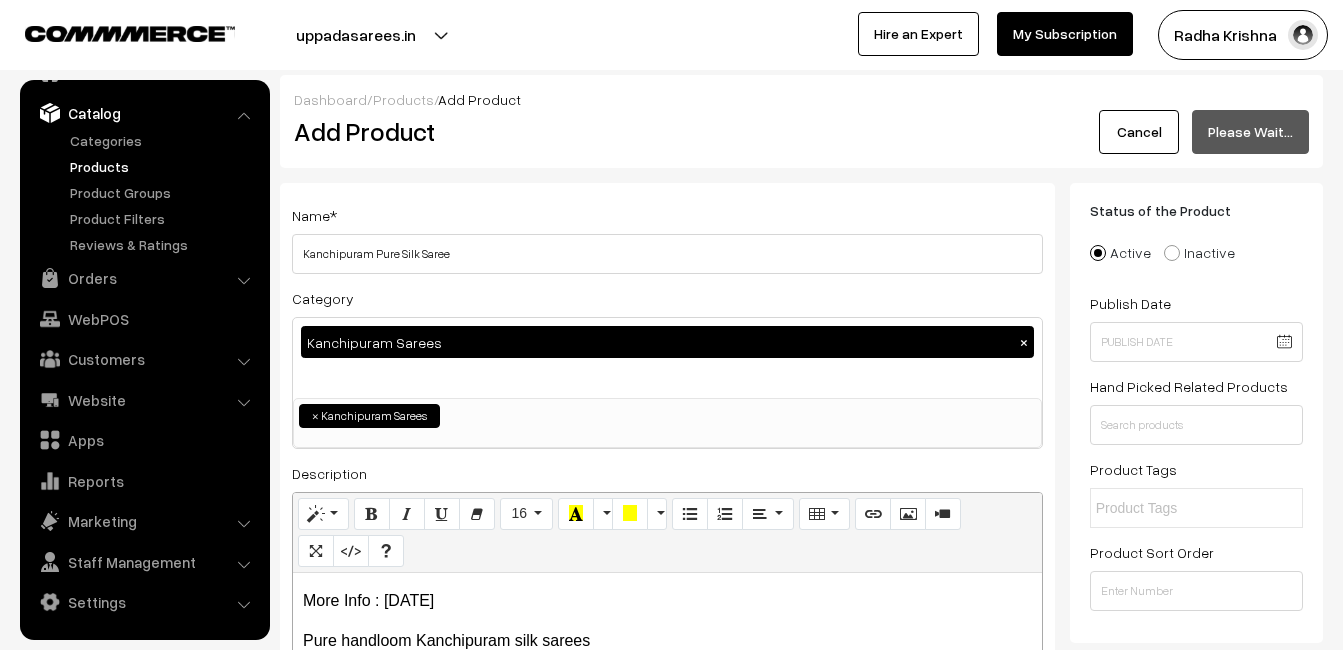 click on "Dashboard  /  Products  /  Add Product" at bounding box center (801, 99) 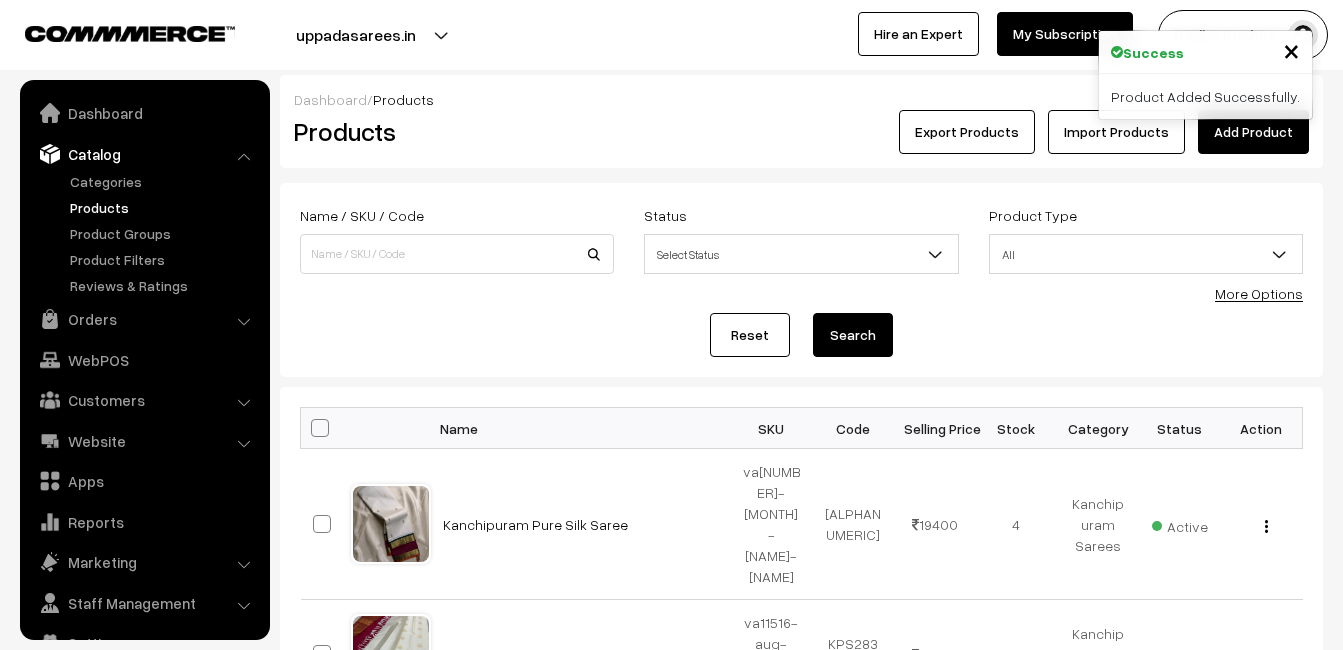scroll, scrollTop: 0, scrollLeft: 0, axis: both 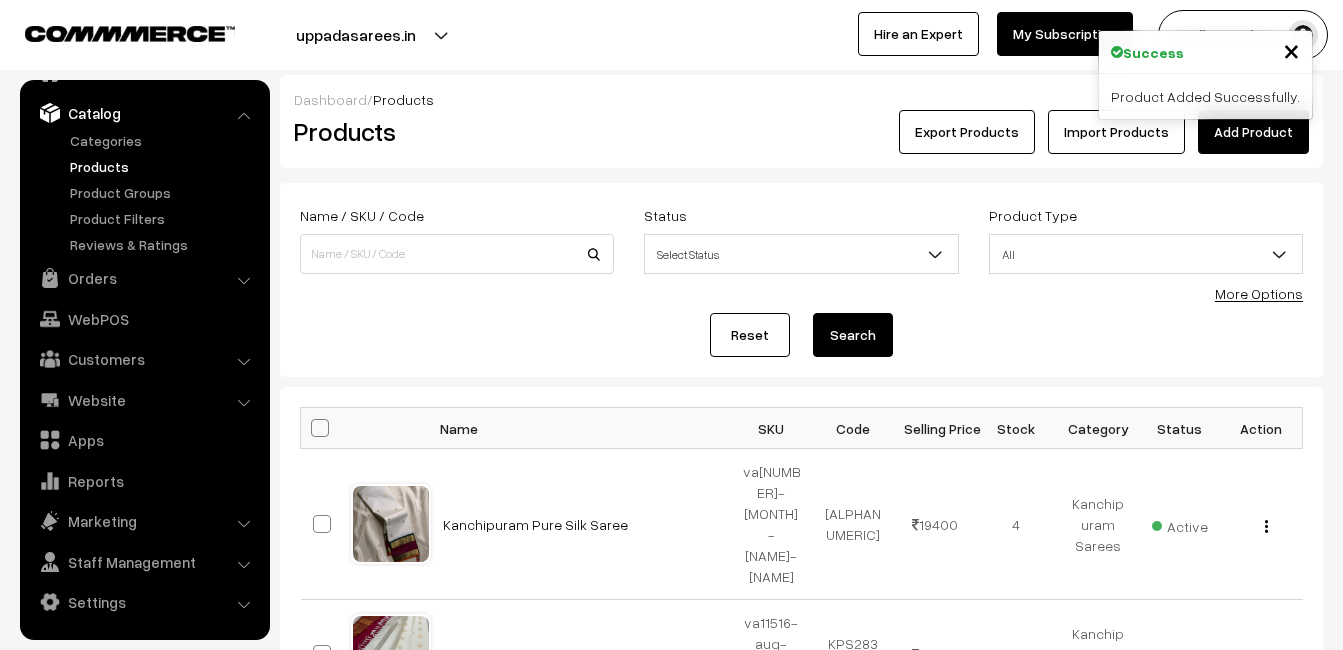 drag, startPoint x: 0, startPoint y: 0, endPoint x: 1230, endPoint y: 131, distance: 1236.9563 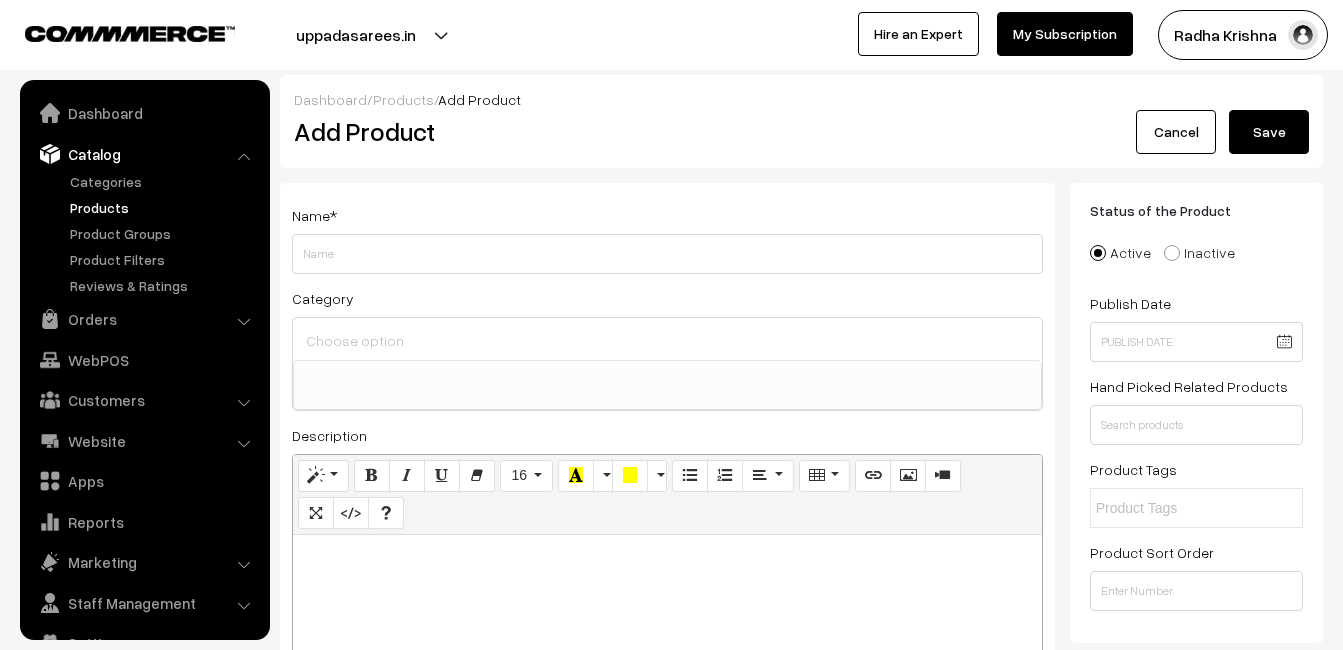 select 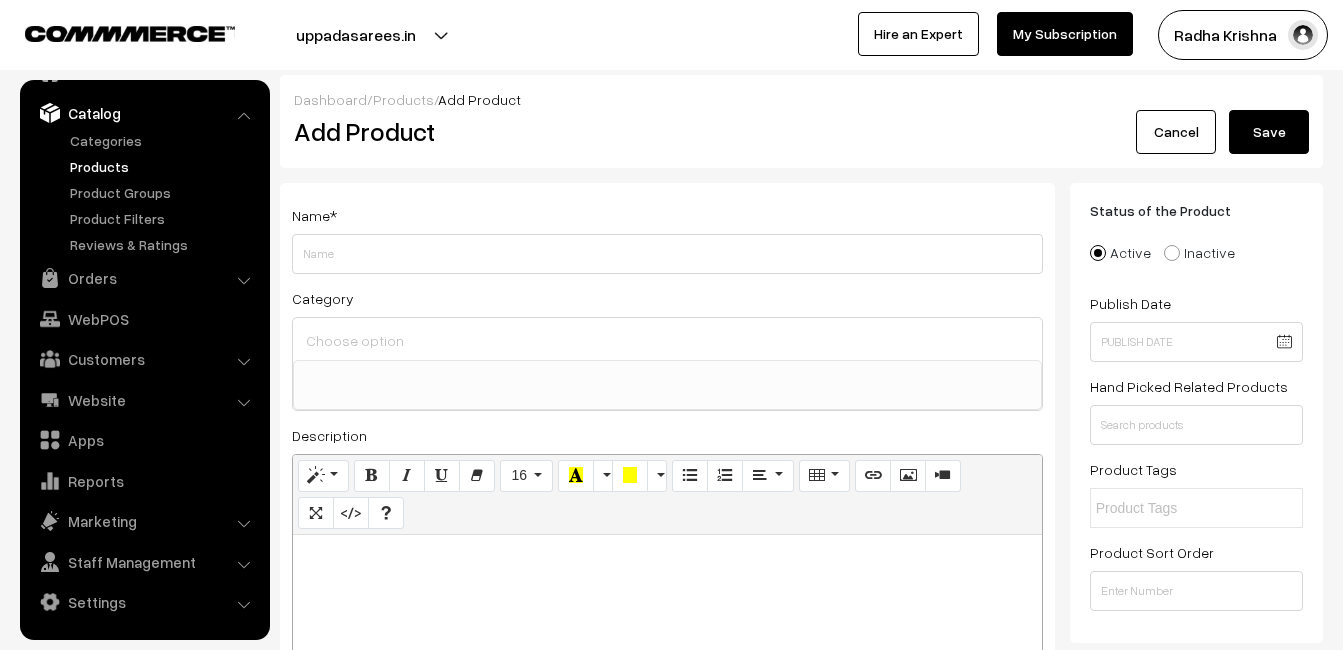 click at bounding box center [667, 660] 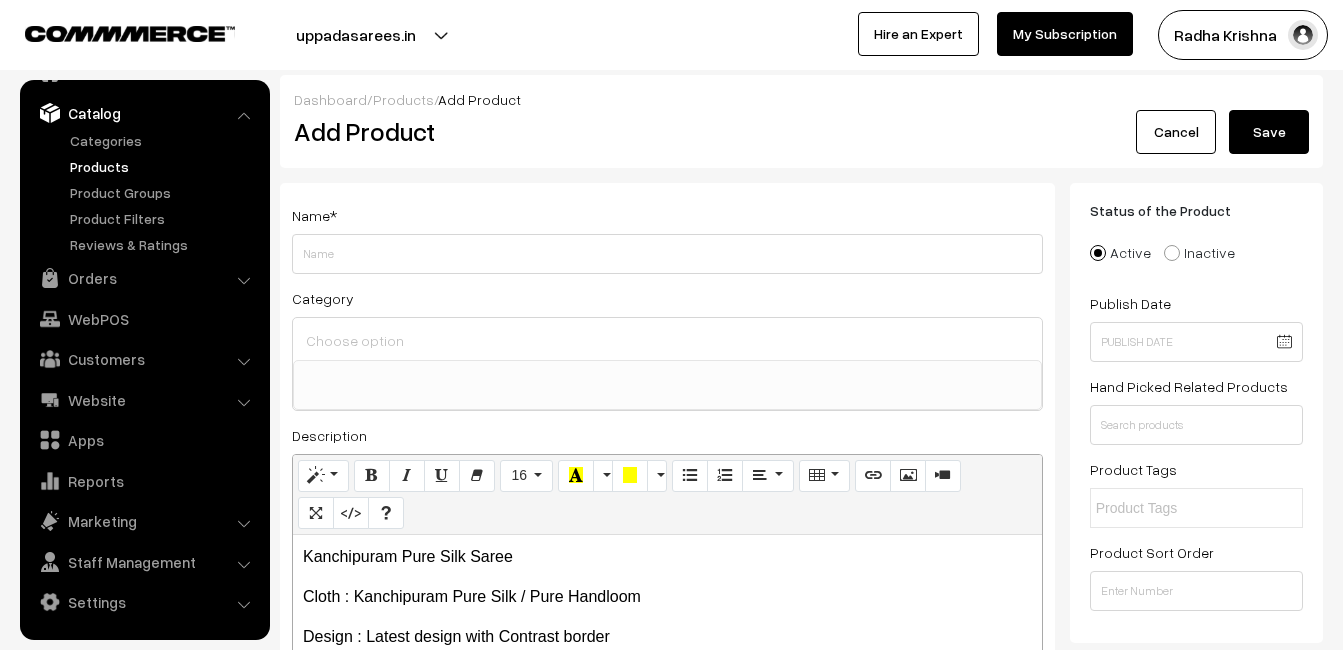 type 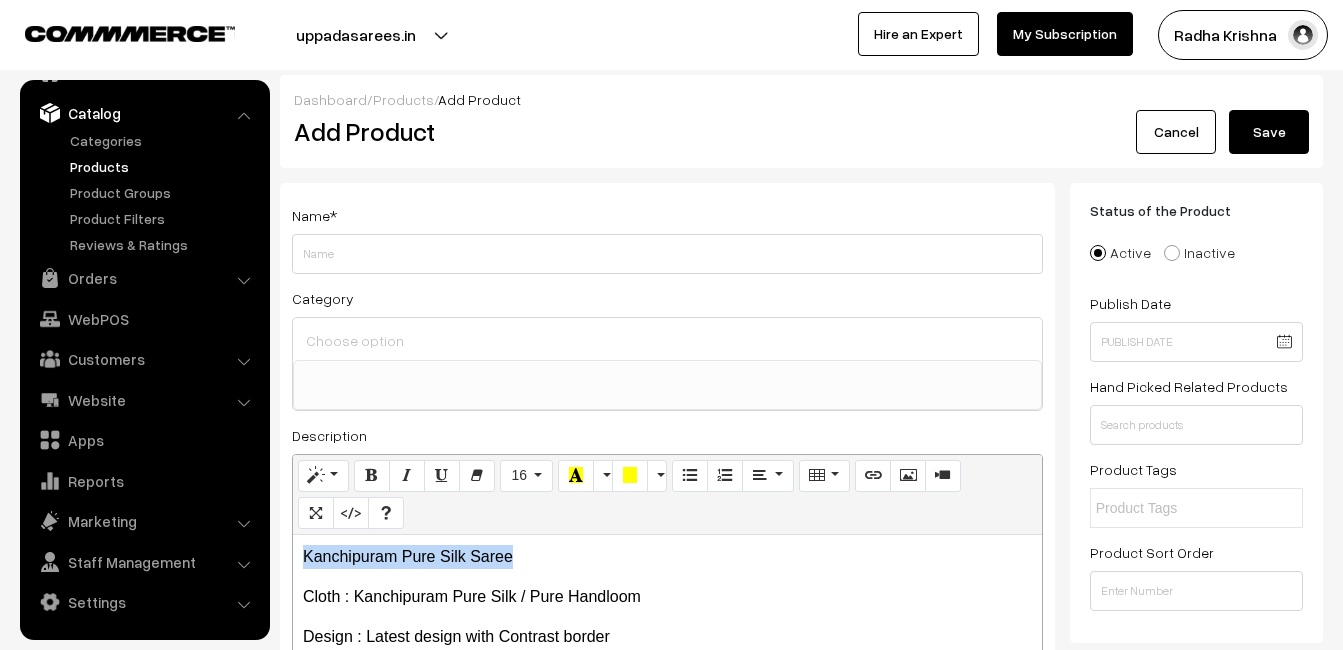drag, startPoint x: 541, startPoint y: 553, endPoint x: 282, endPoint y: 554, distance: 259.00192 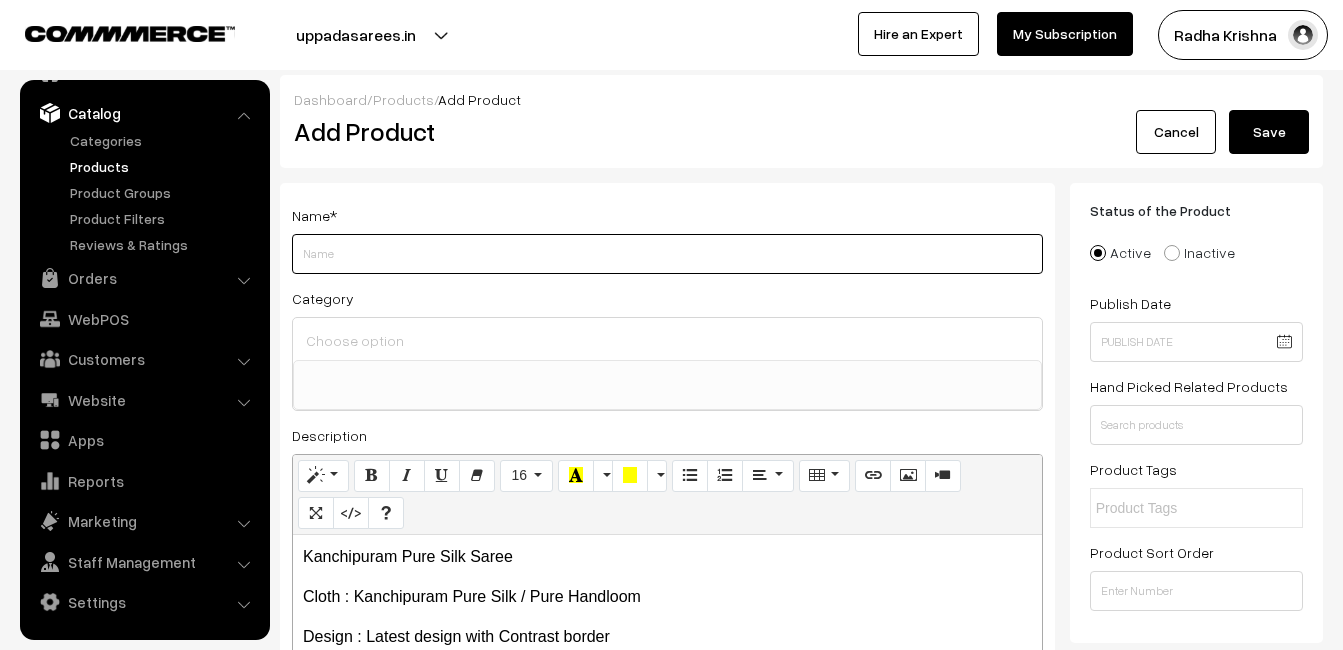 click on "Weight" at bounding box center [667, 254] 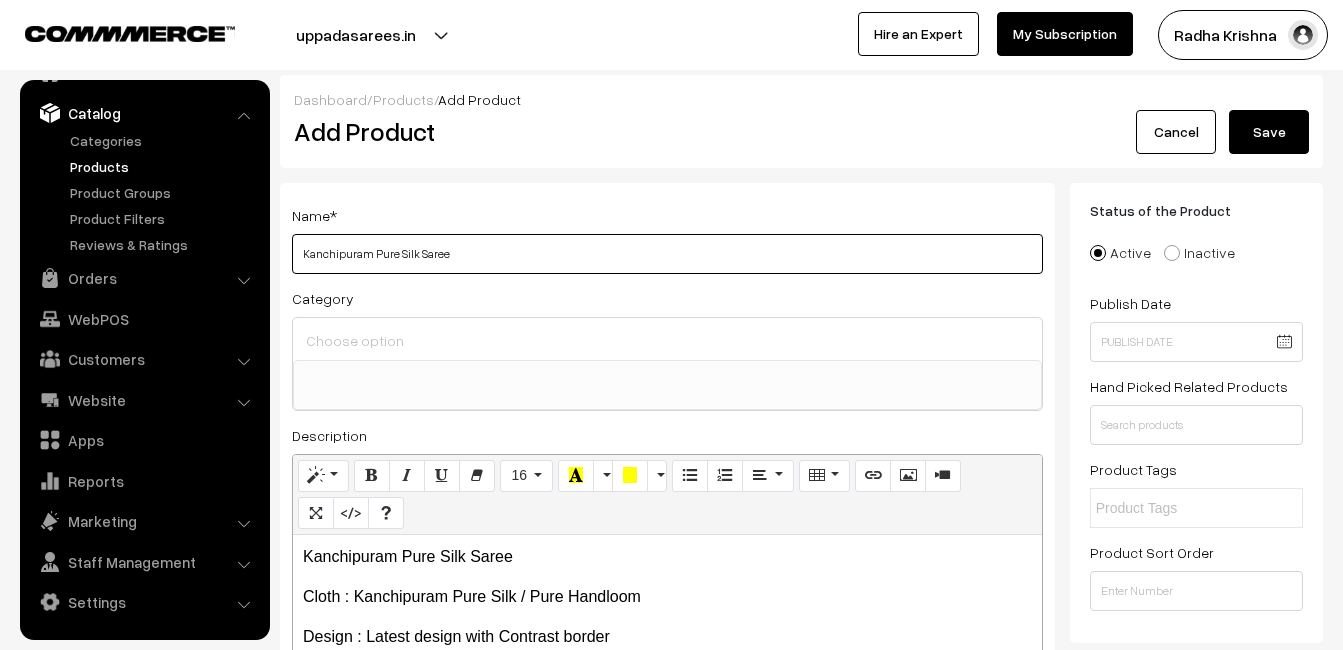 type on "Kanchipuram Pure Silk Saree" 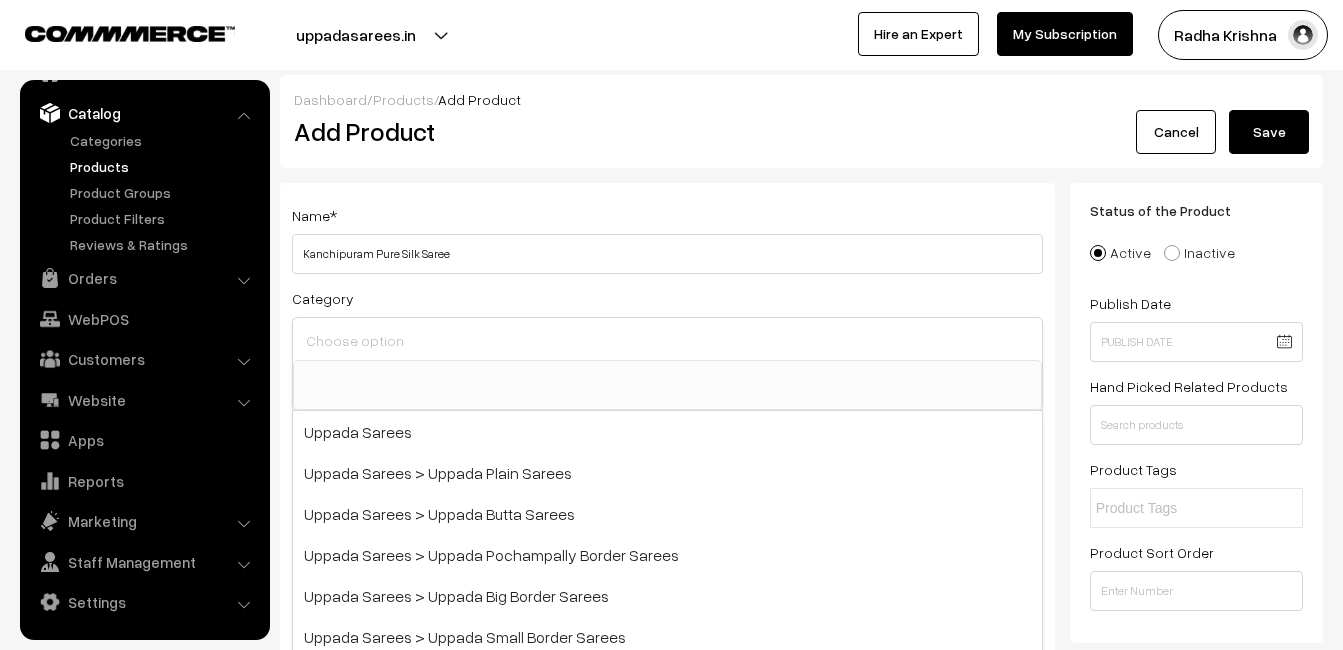click at bounding box center [667, 340] 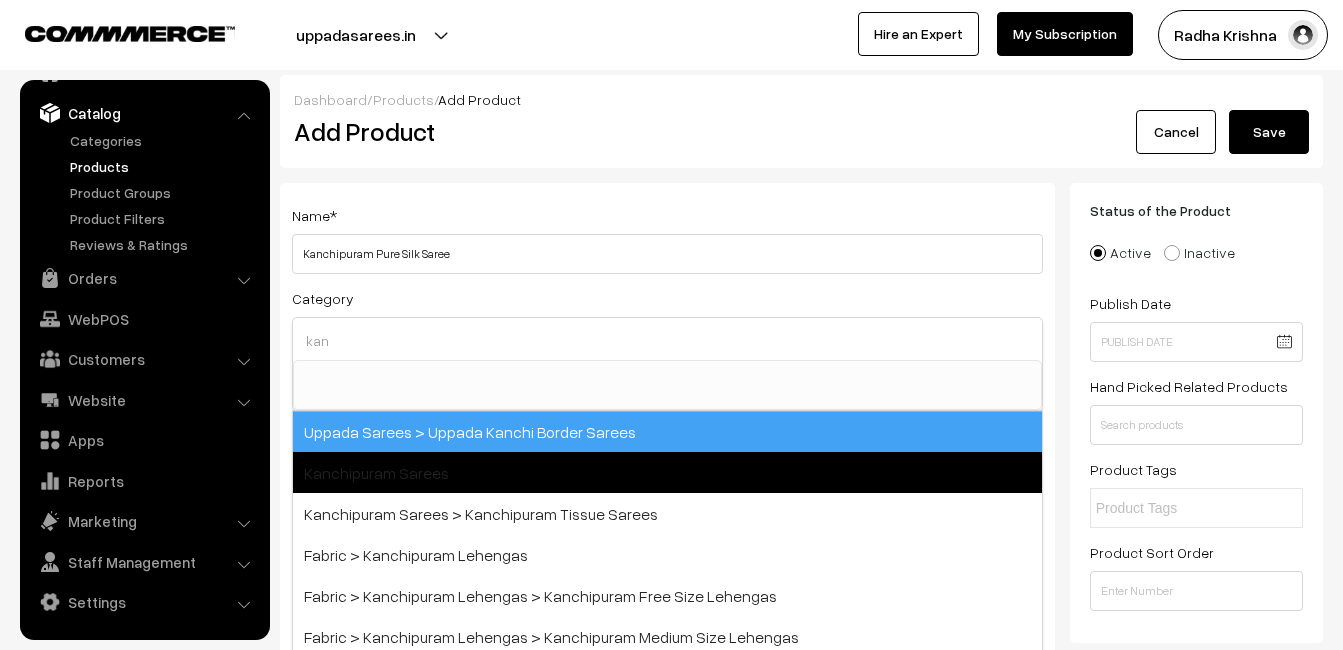 type on "kan" 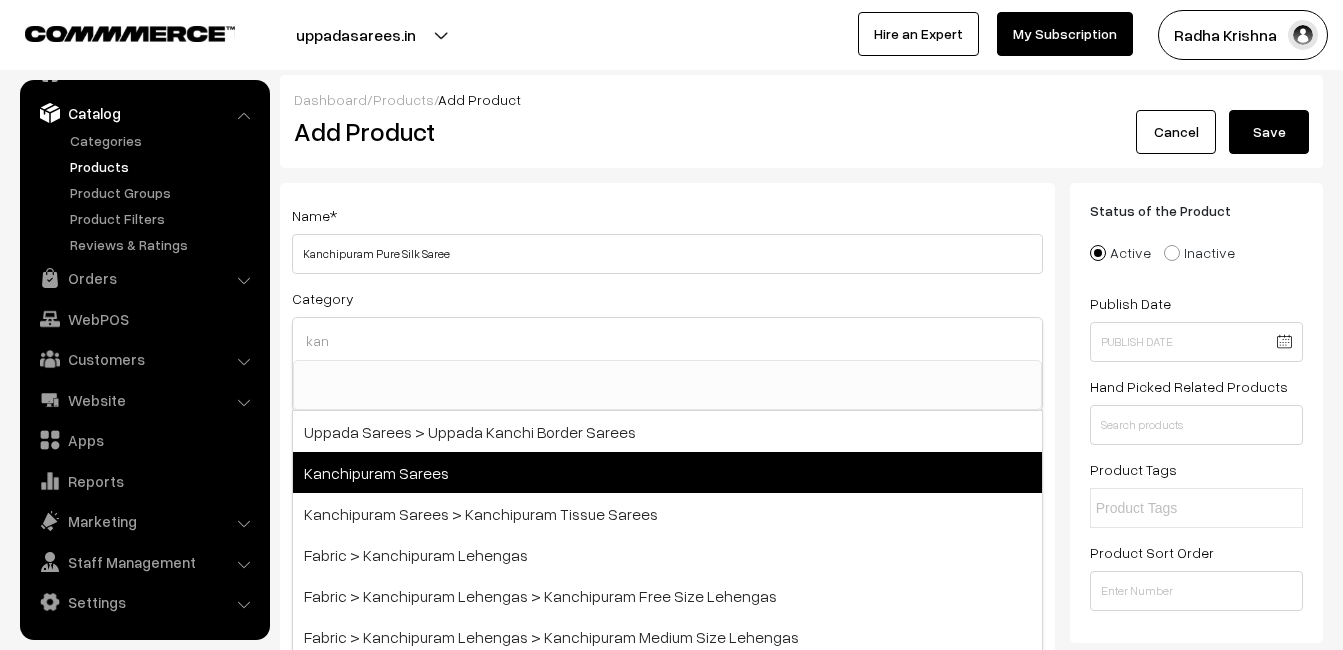 click on "Kanchipuram Sarees" at bounding box center [667, 472] 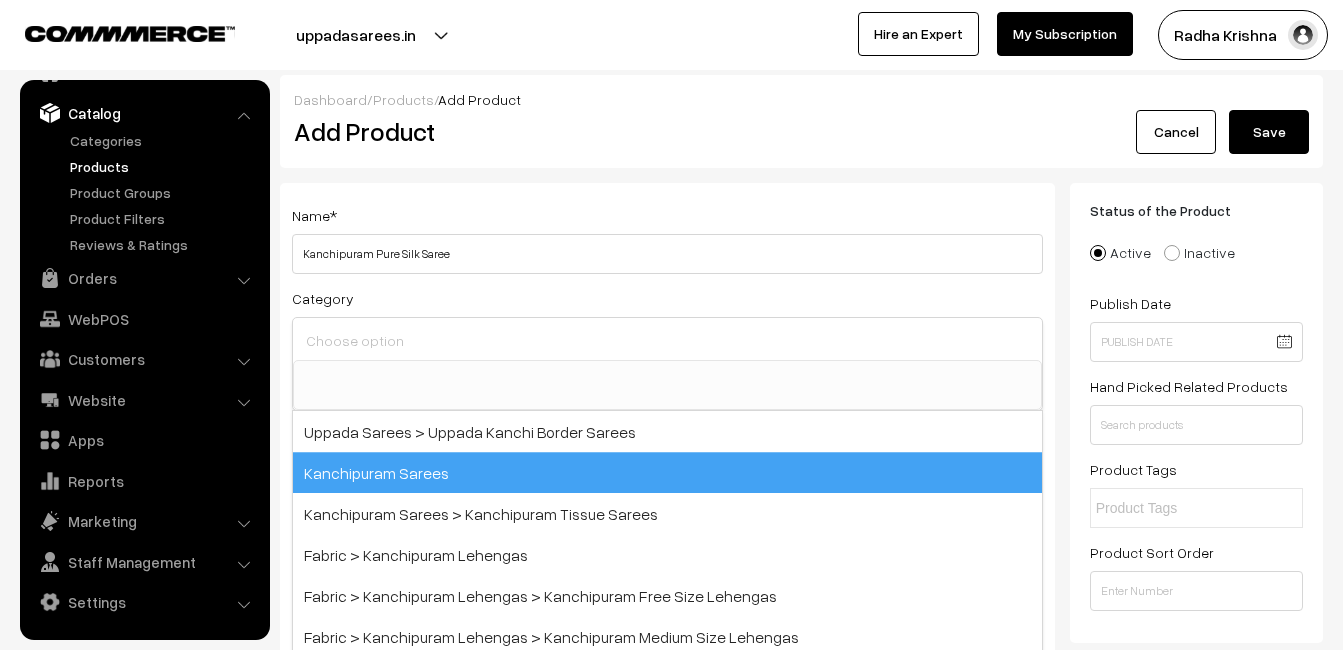 scroll, scrollTop: 340, scrollLeft: 0, axis: vertical 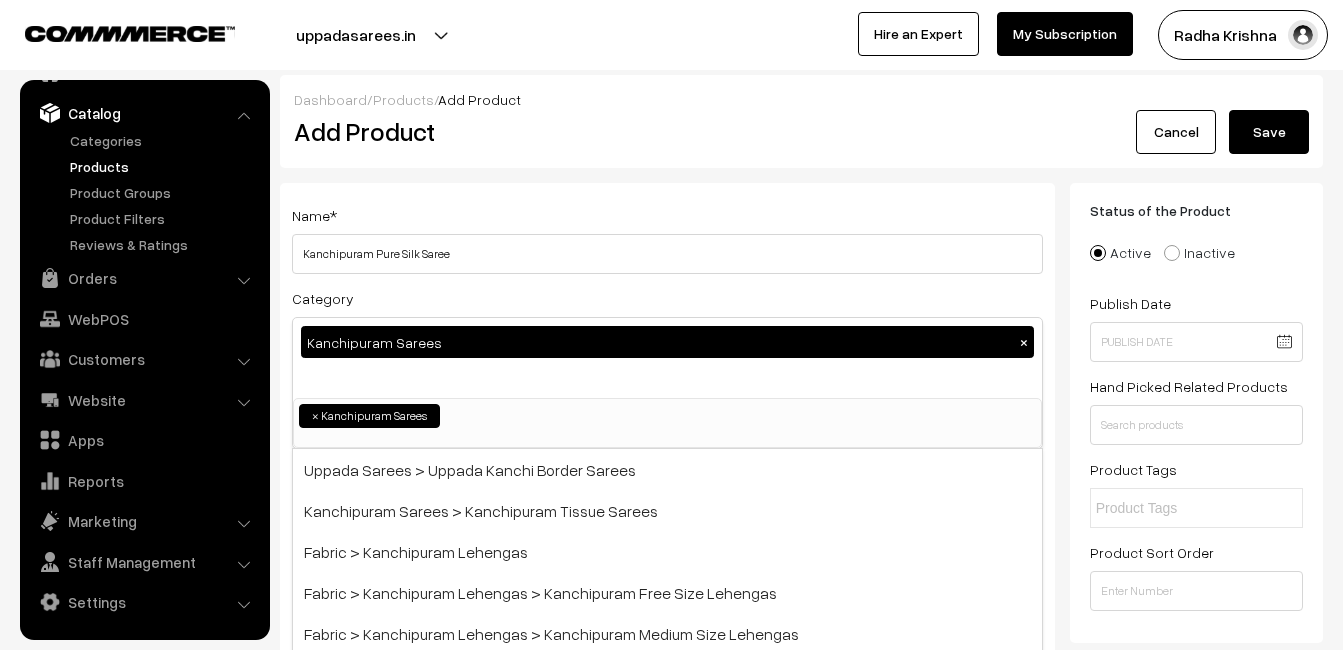 click on "Name  *
Kanchipuram Pure Silk Saree" at bounding box center (667, 238) 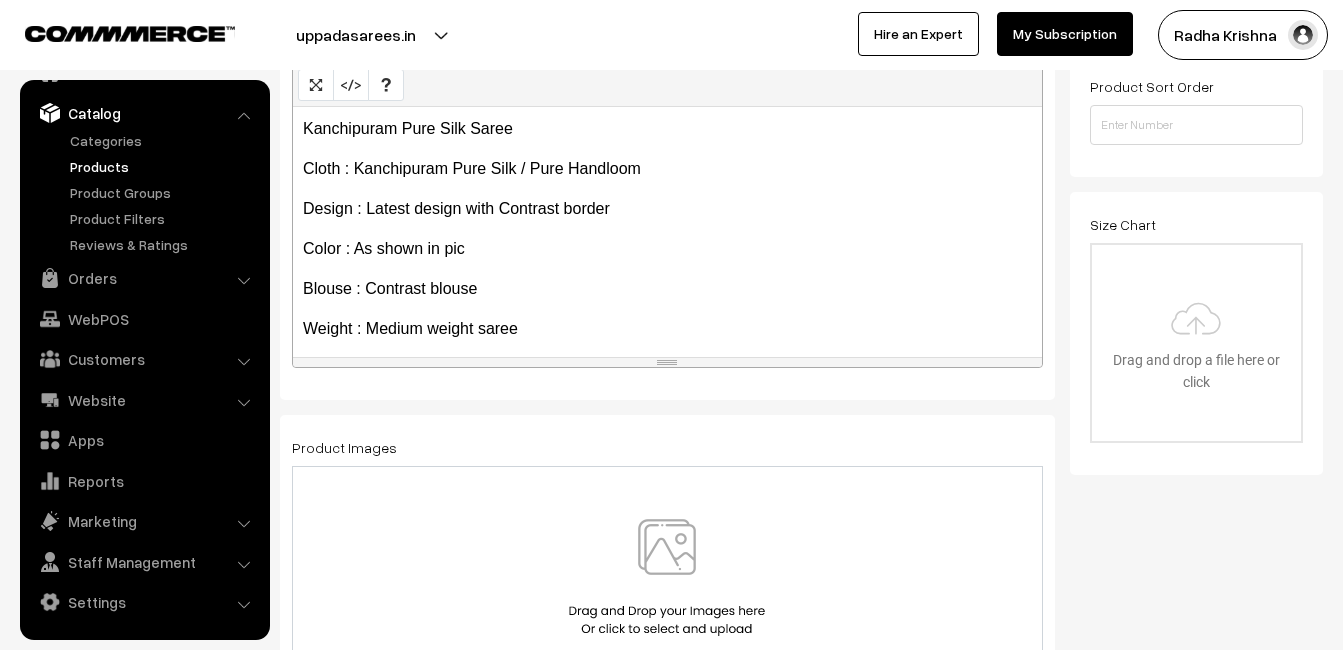 scroll, scrollTop: 500, scrollLeft: 0, axis: vertical 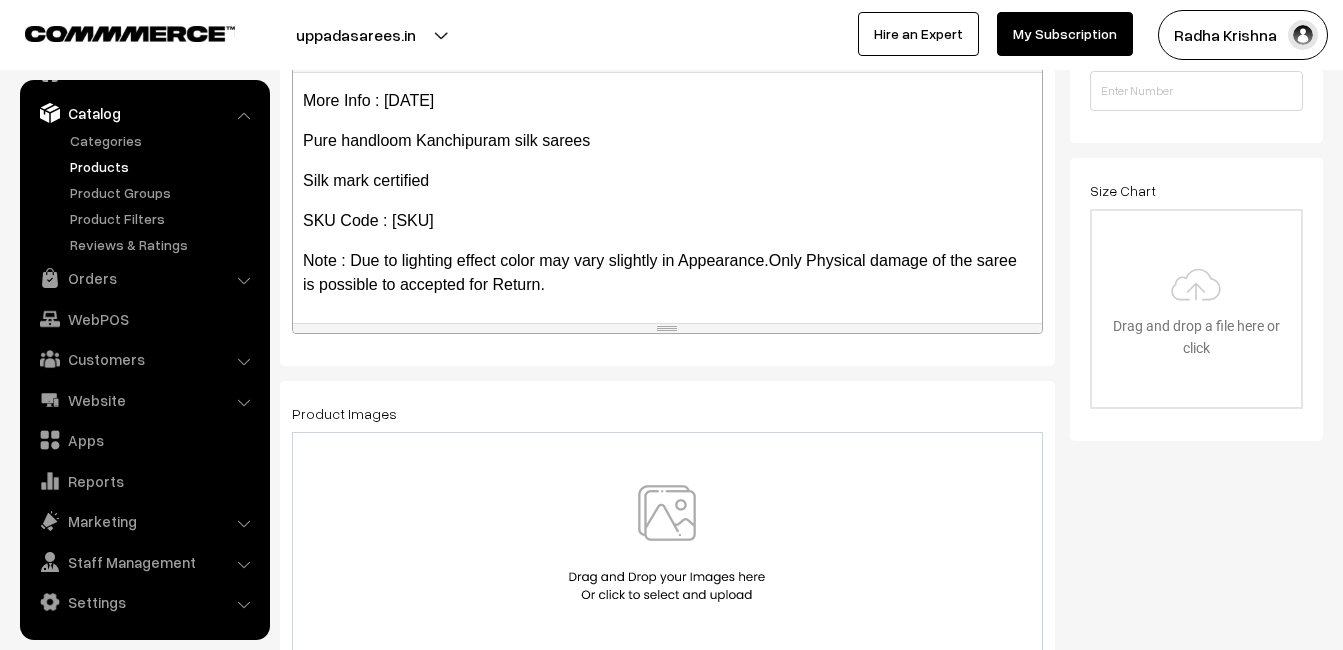 click at bounding box center [667, 543] 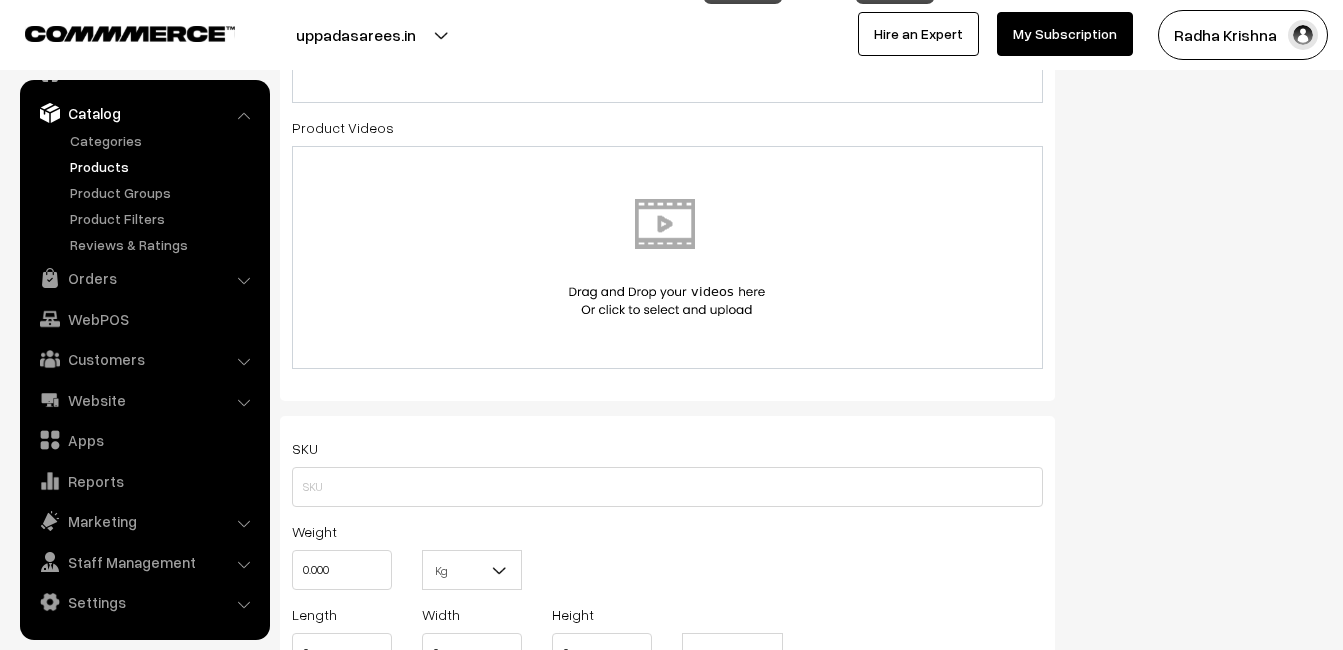 scroll, scrollTop: 1100, scrollLeft: 0, axis: vertical 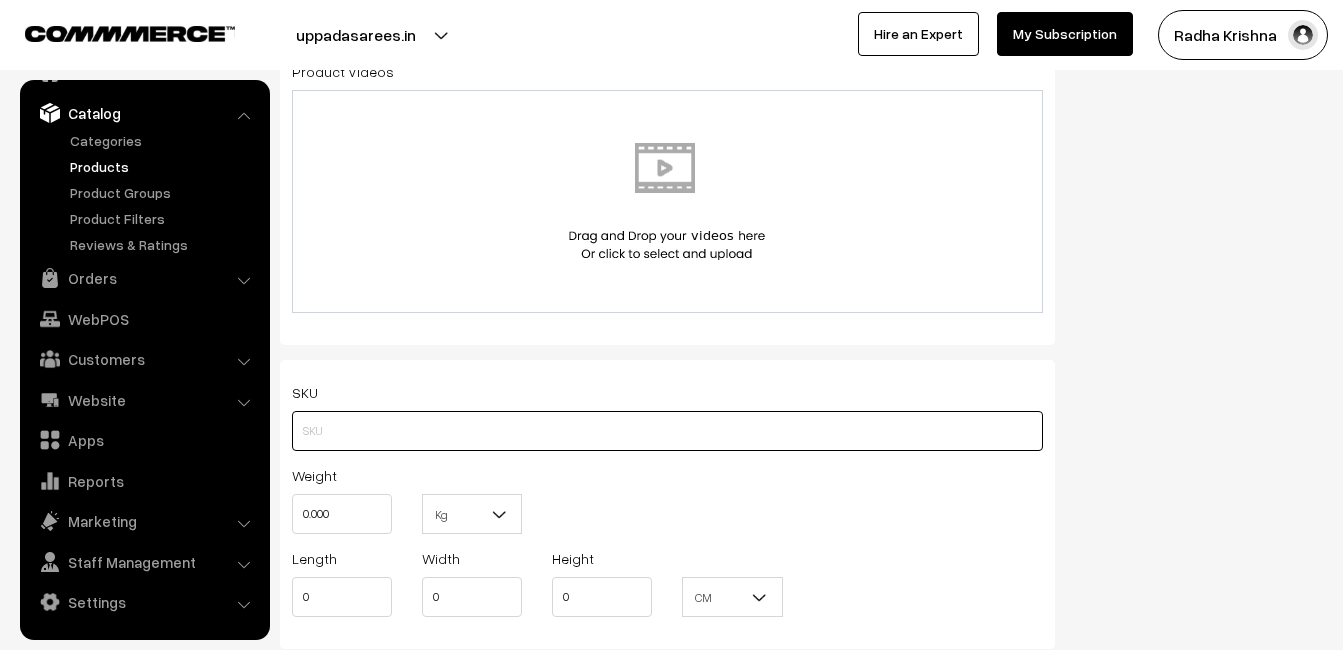 click at bounding box center [667, 431] 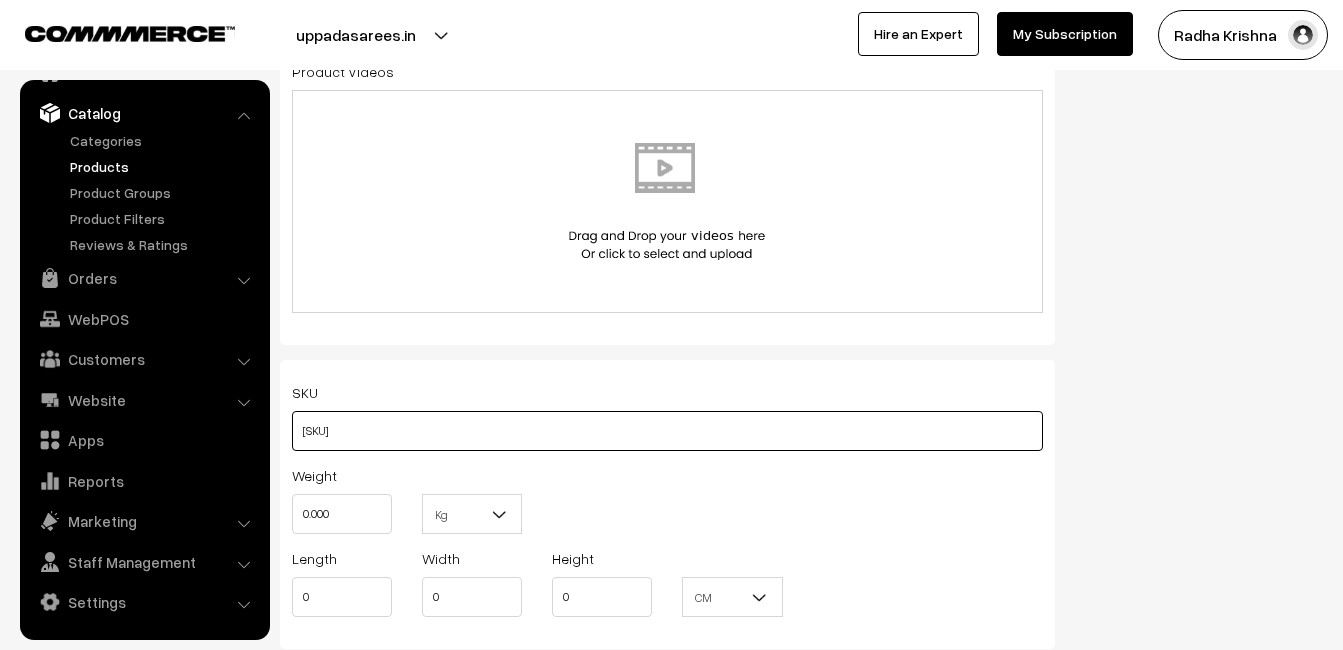 type on "va11518-aug-kanchi-pra" 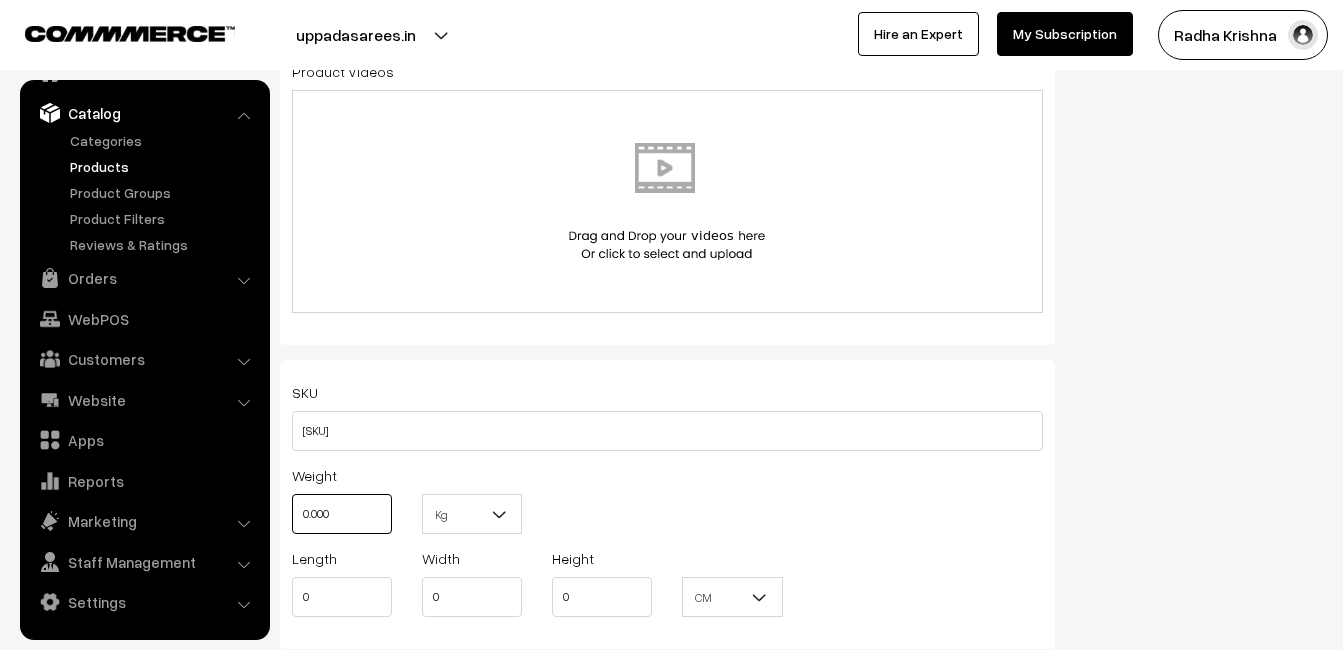 click on "0.000" at bounding box center (342, 514) 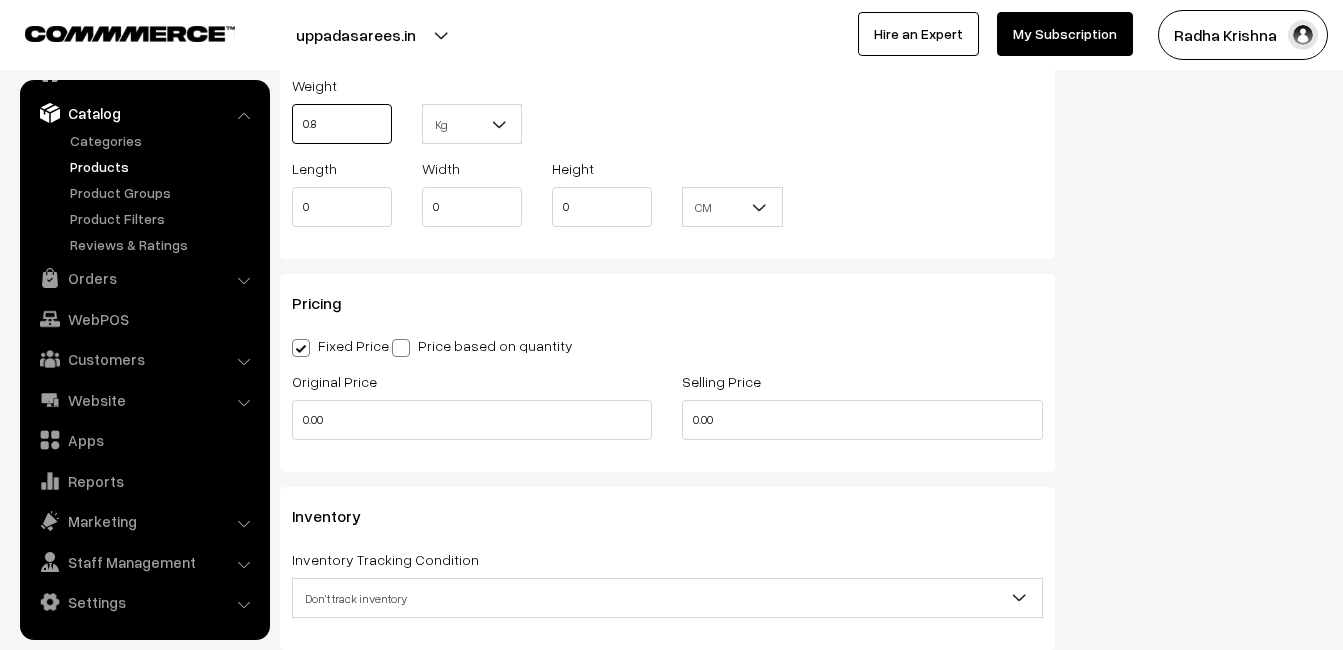 scroll, scrollTop: 1500, scrollLeft: 0, axis: vertical 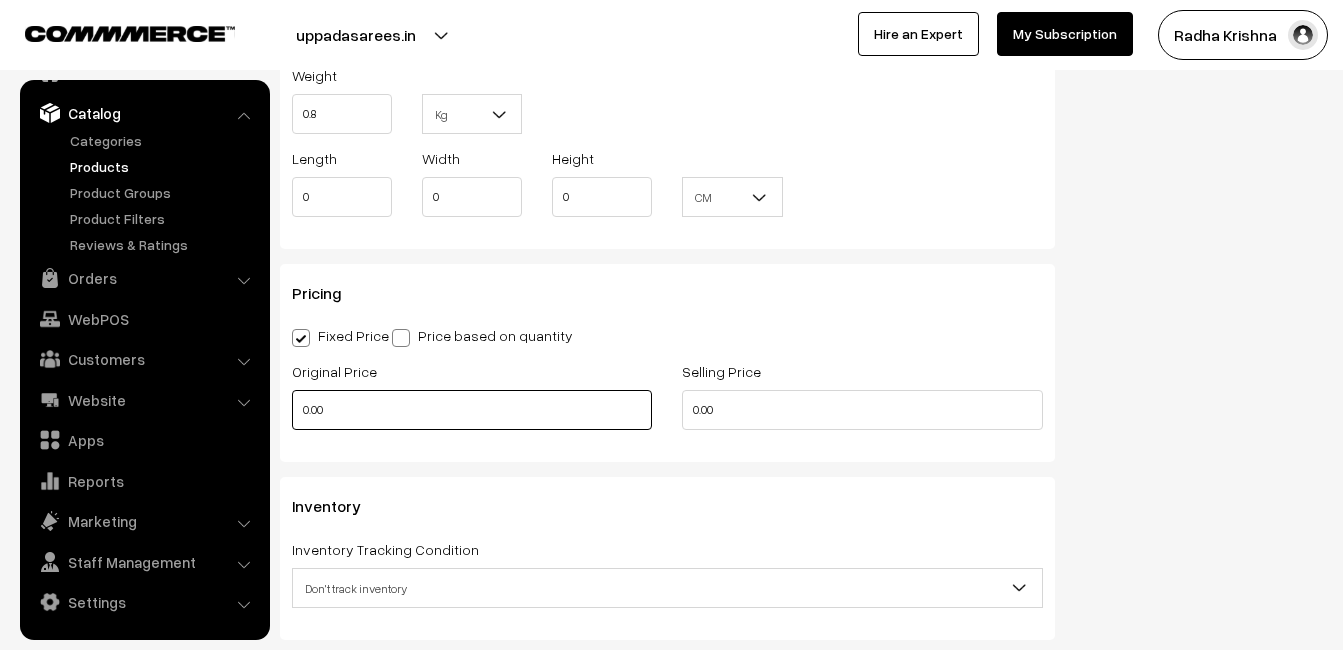 type on "0.80" 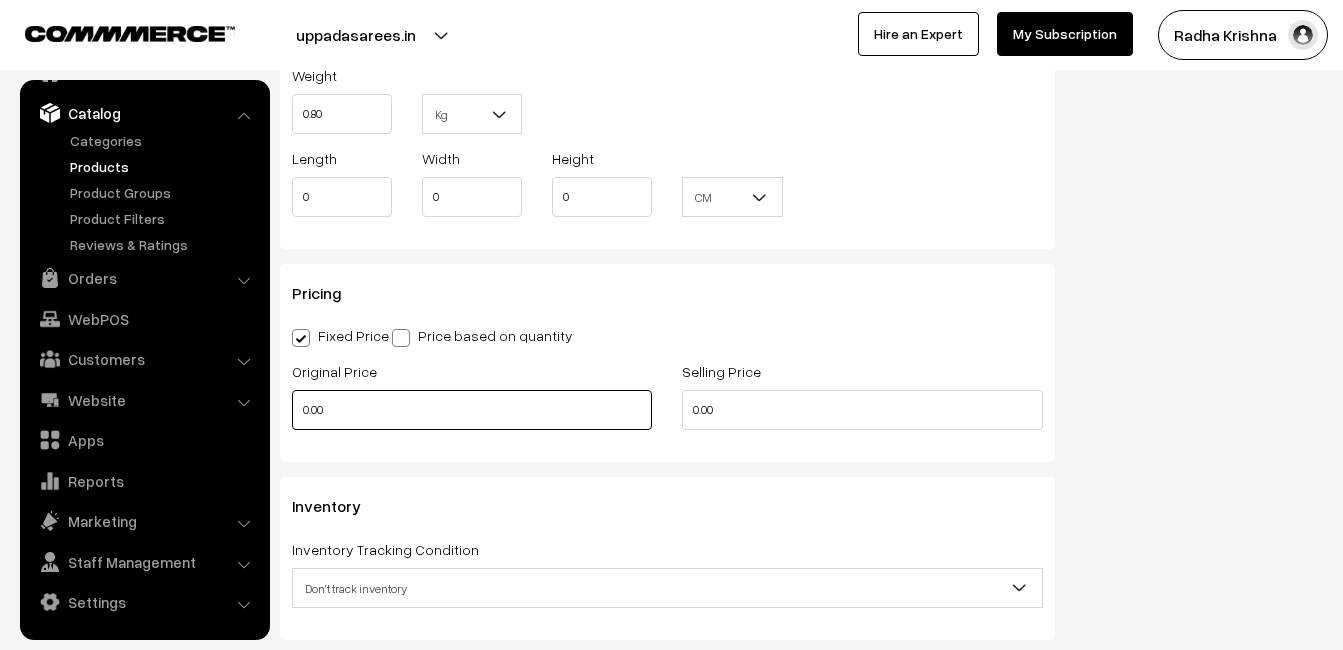 click on "0.00" at bounding box center [472, 410] 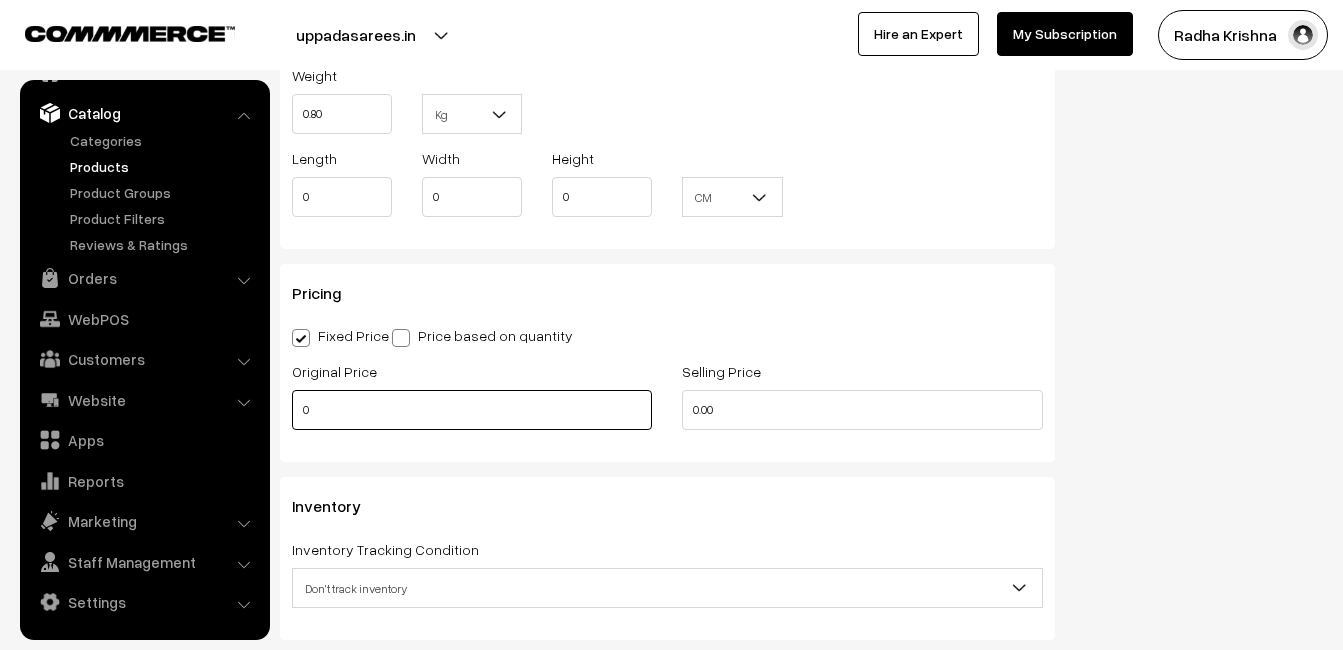 click on "0" at bounding box center (472, 410) 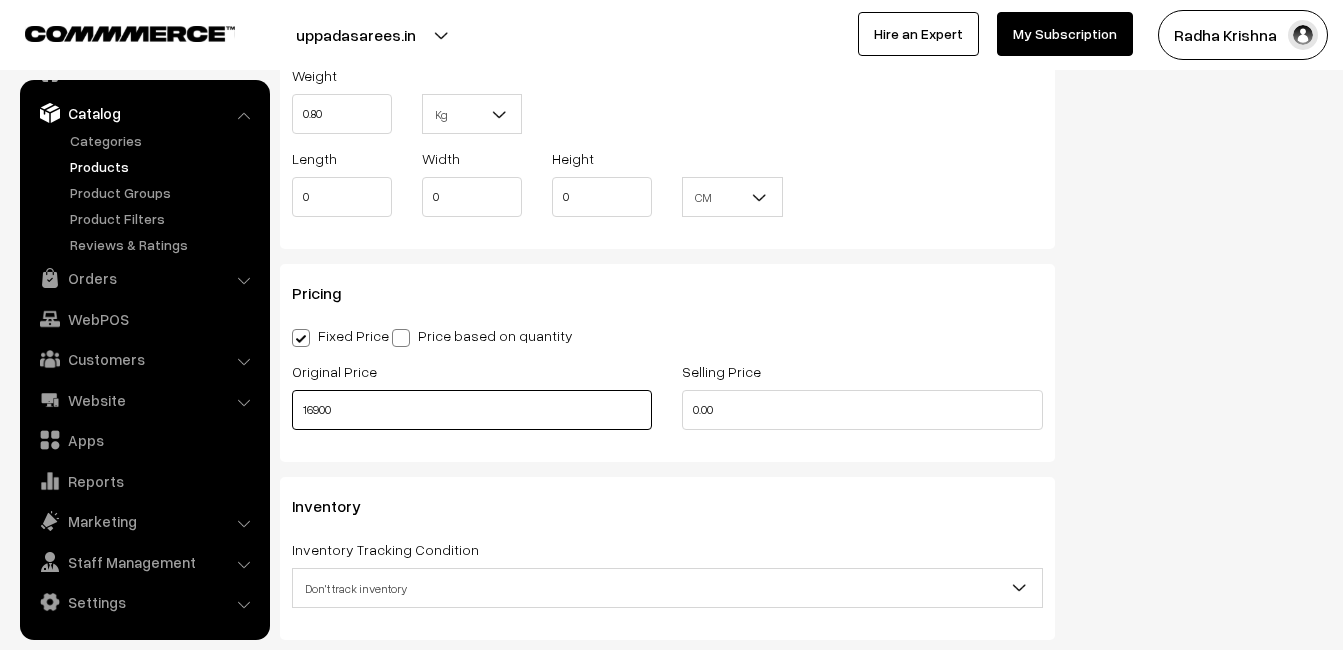 type on "16900" 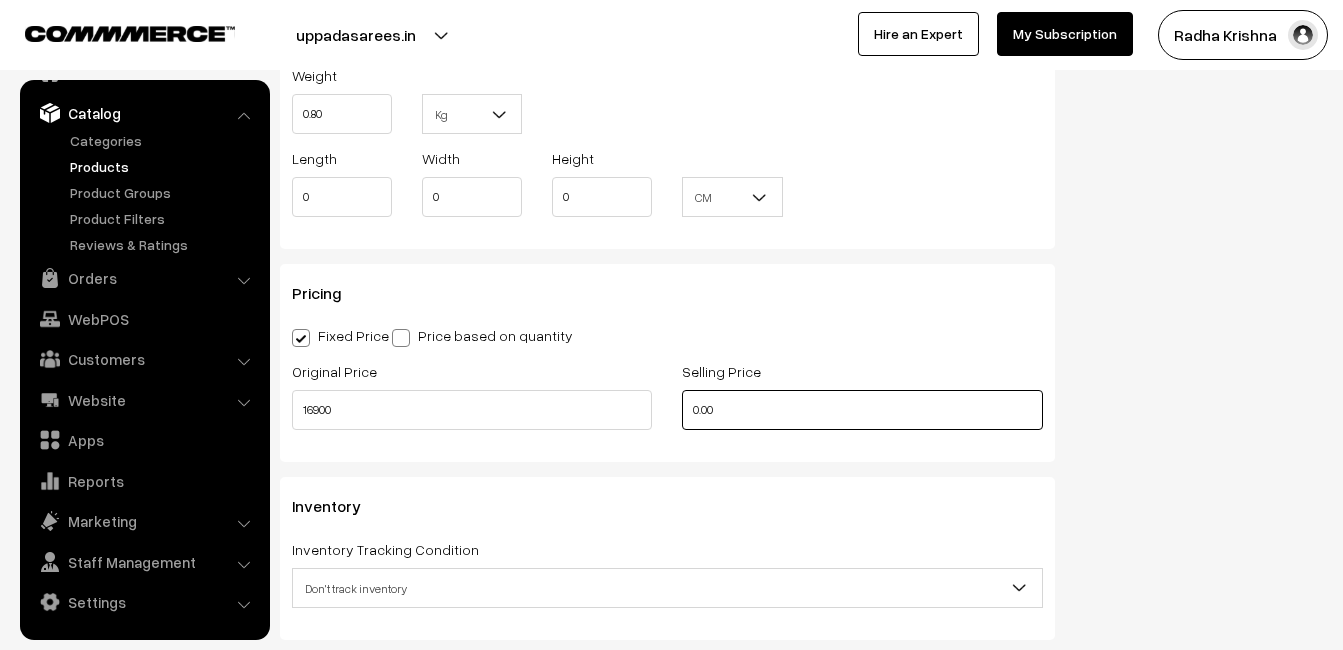 click on "0.00" at bounding box center [862, 410] 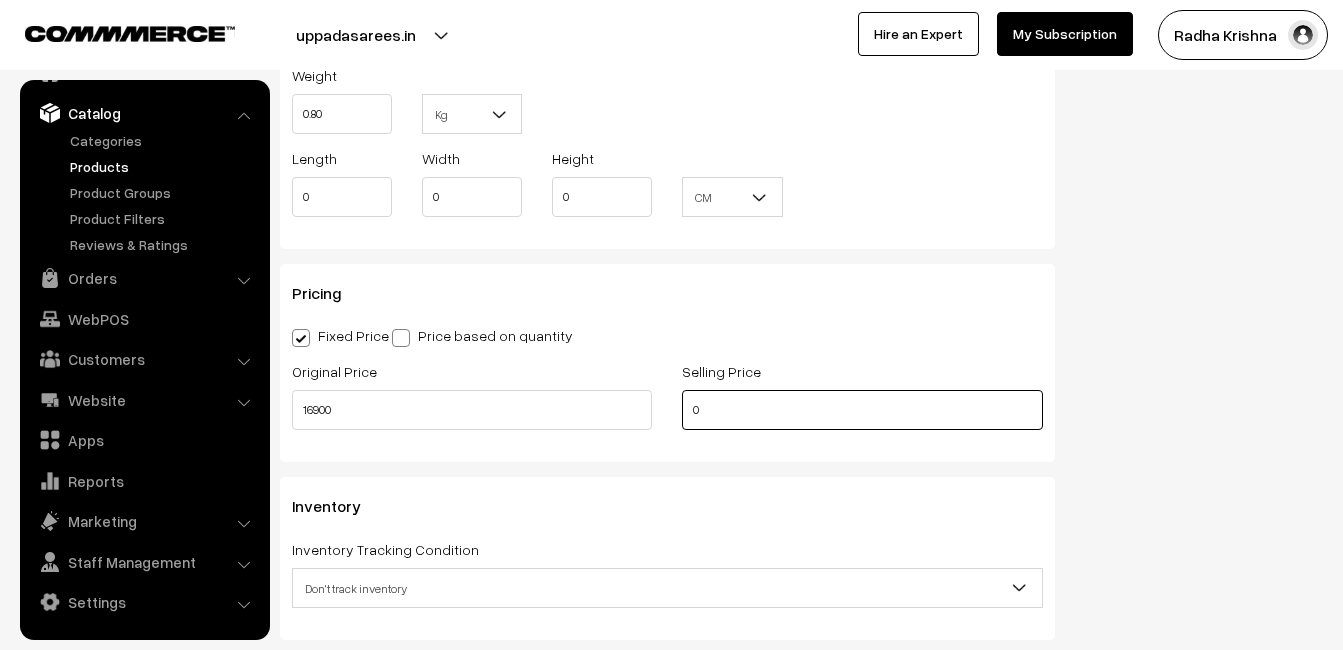click on "0" at bounding box center [862, 410] 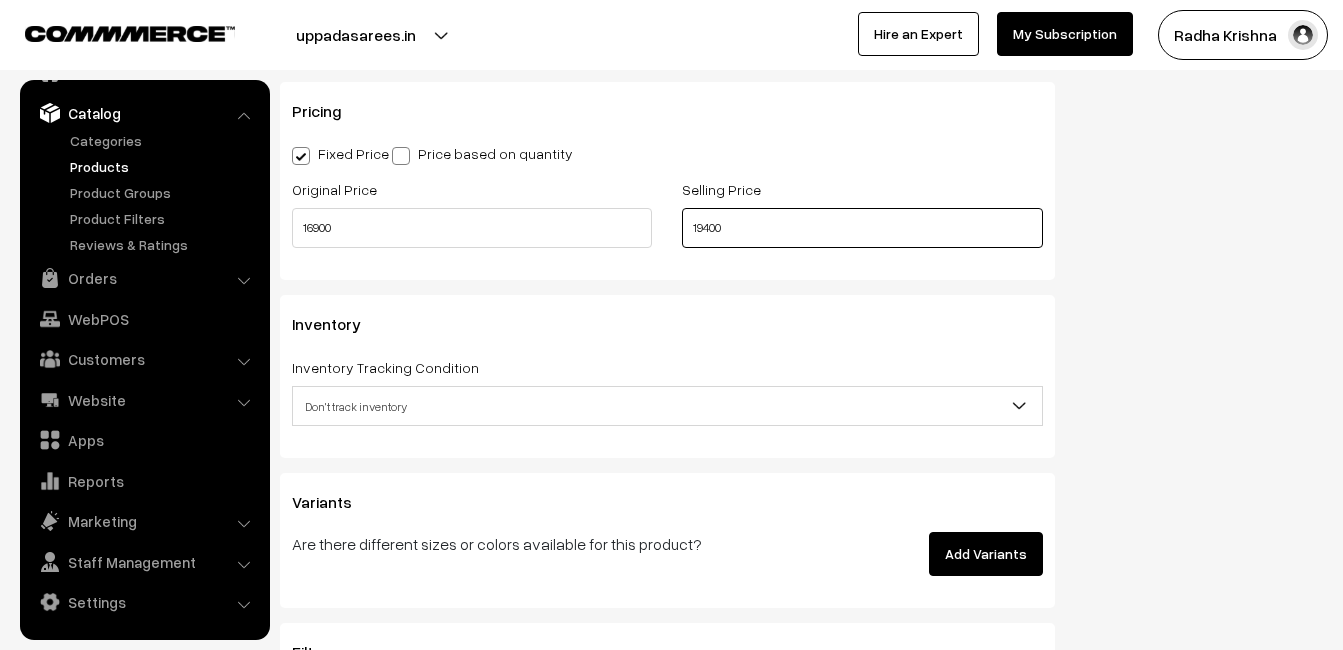 scroll, scrollTop: 1700, scrollLeft: 0, axis: vertical 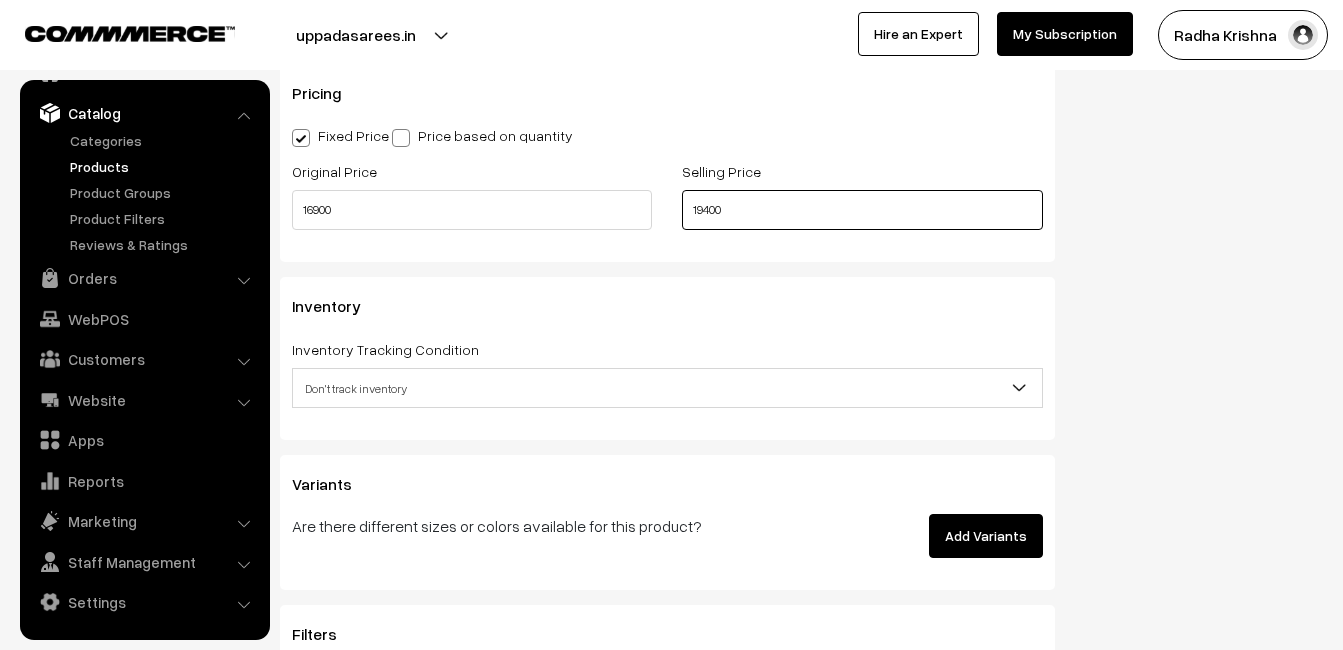 type on "19400" 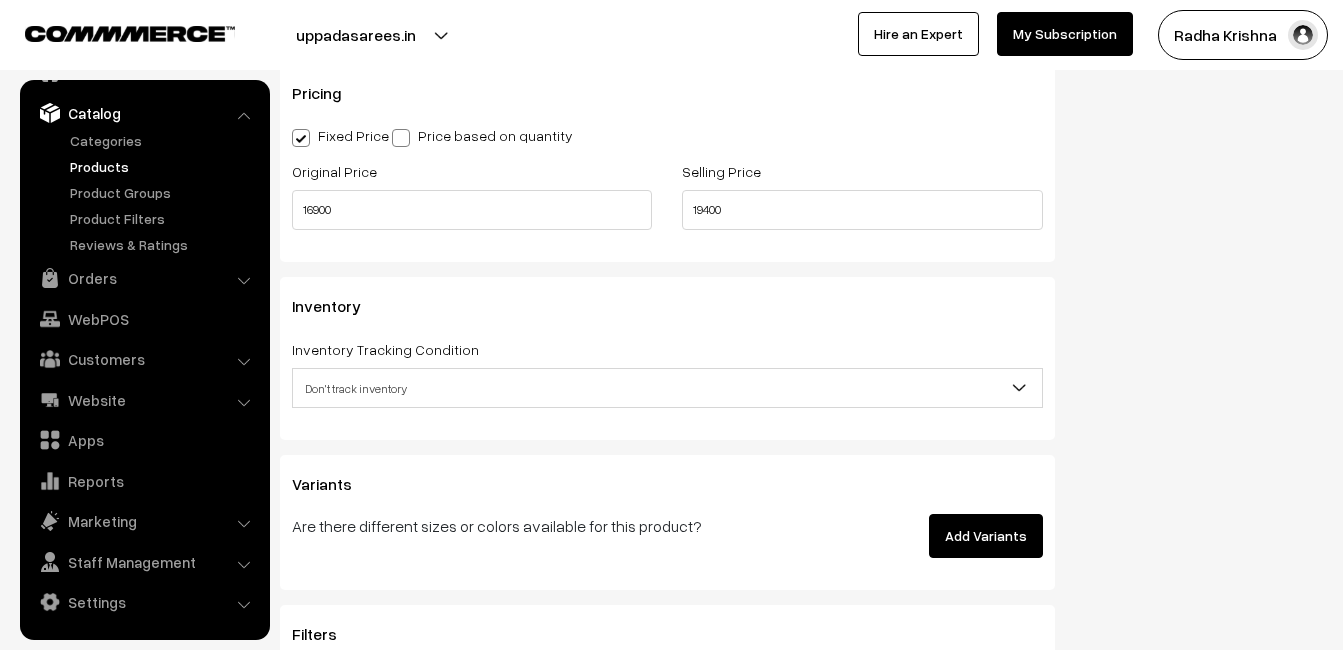 click on "Don't track inventory" at bounding box center [667, 388] 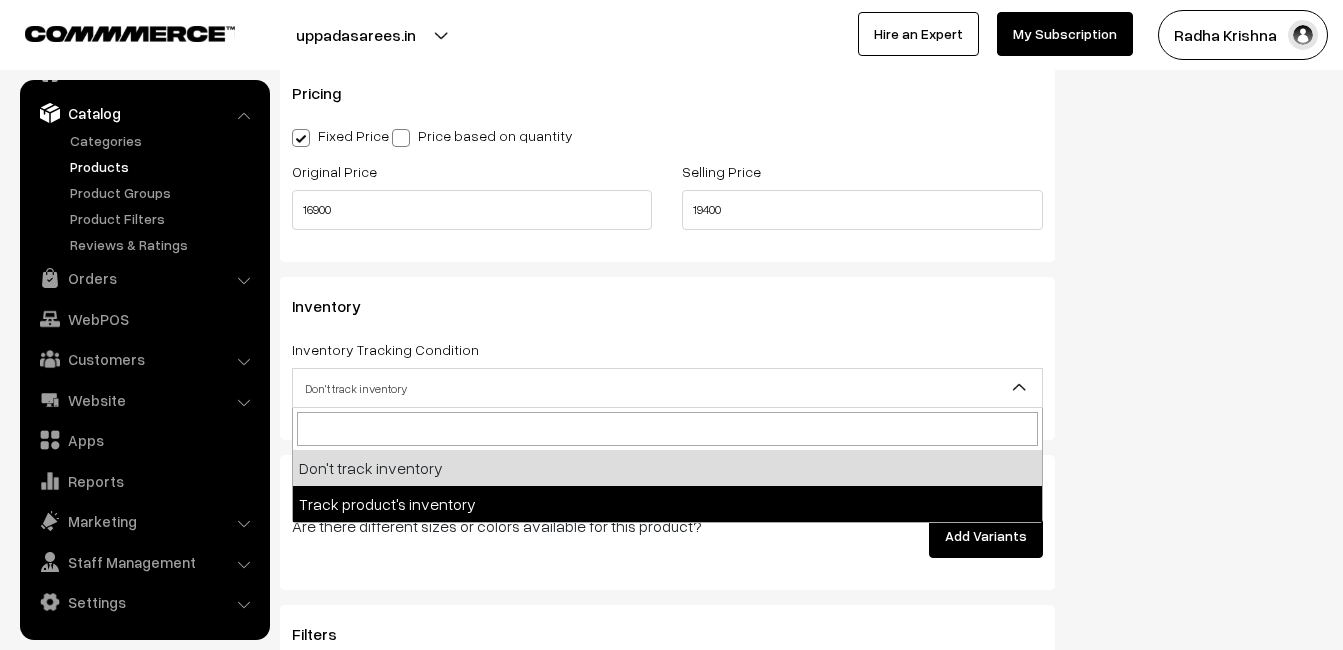 select on "2" 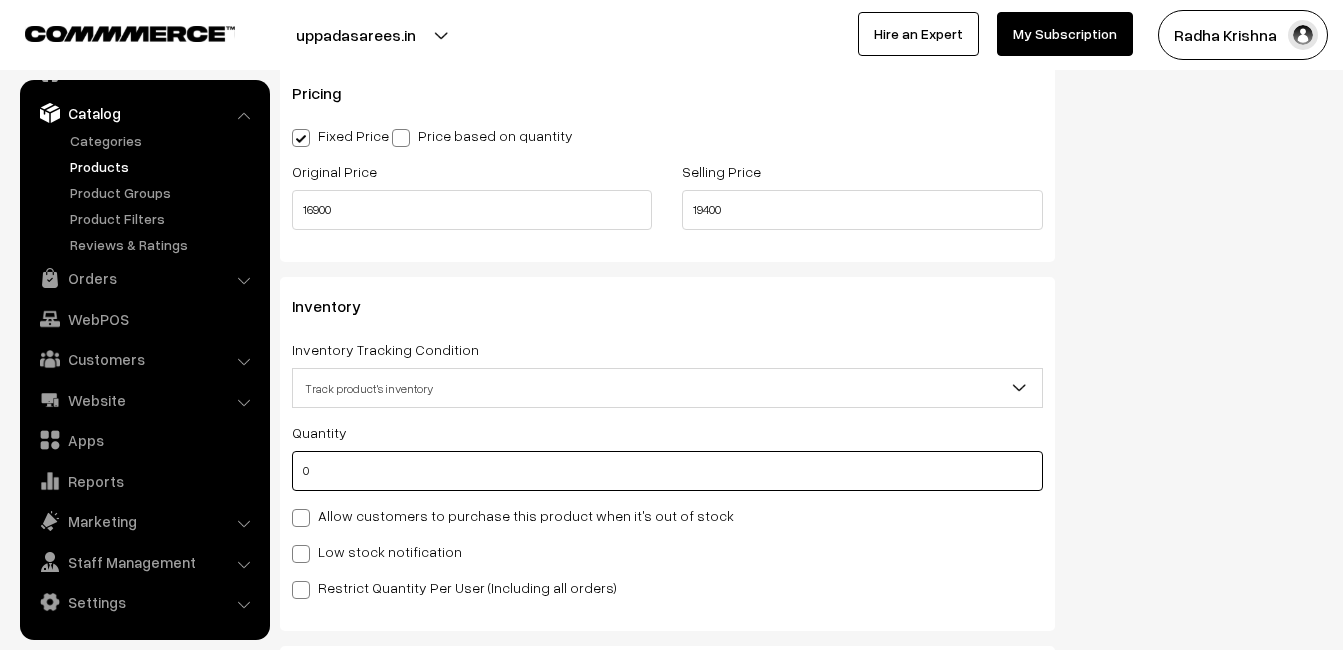 click on "0" at bounding box center [667, 471] 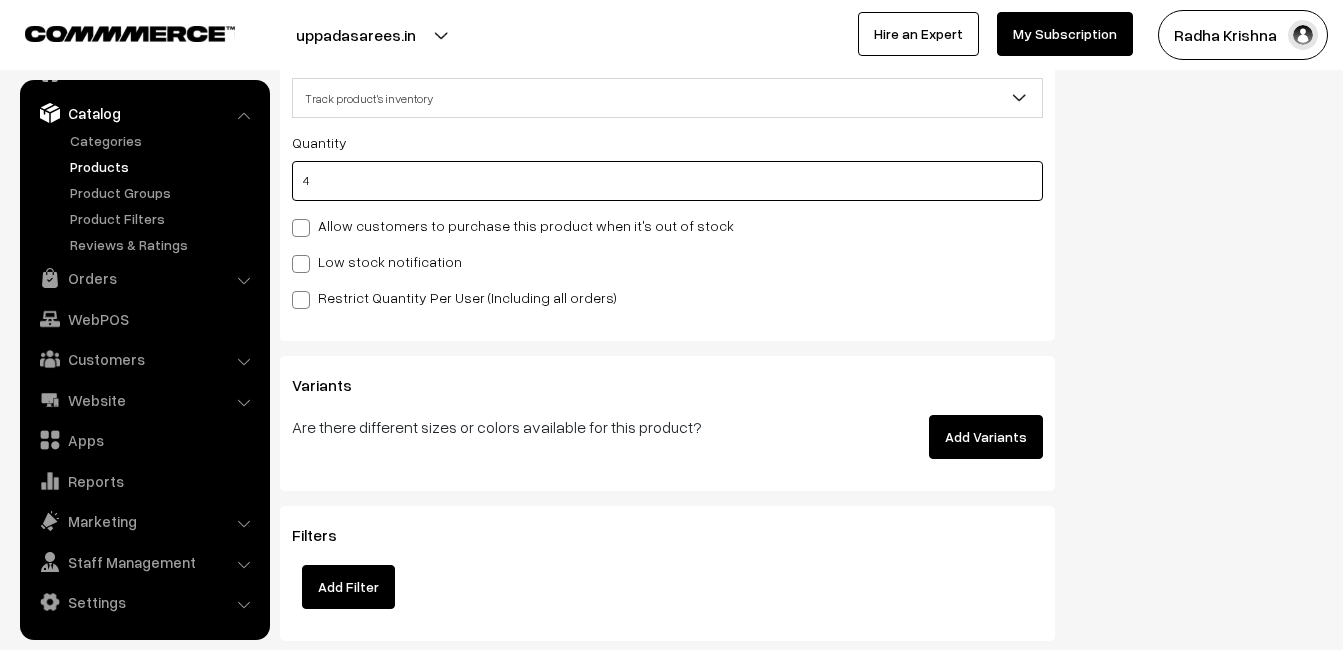 scroll, scrollTop: 2000, scrollLeft: 0, axis: vertical 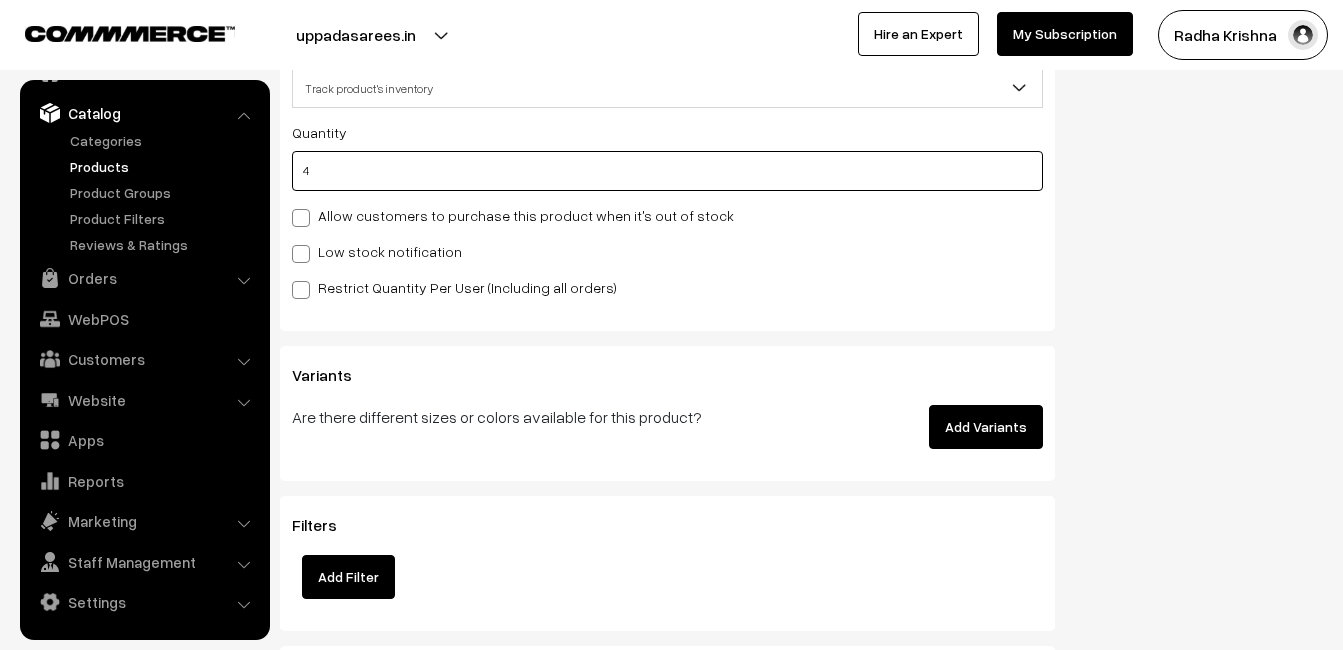 type on "4" 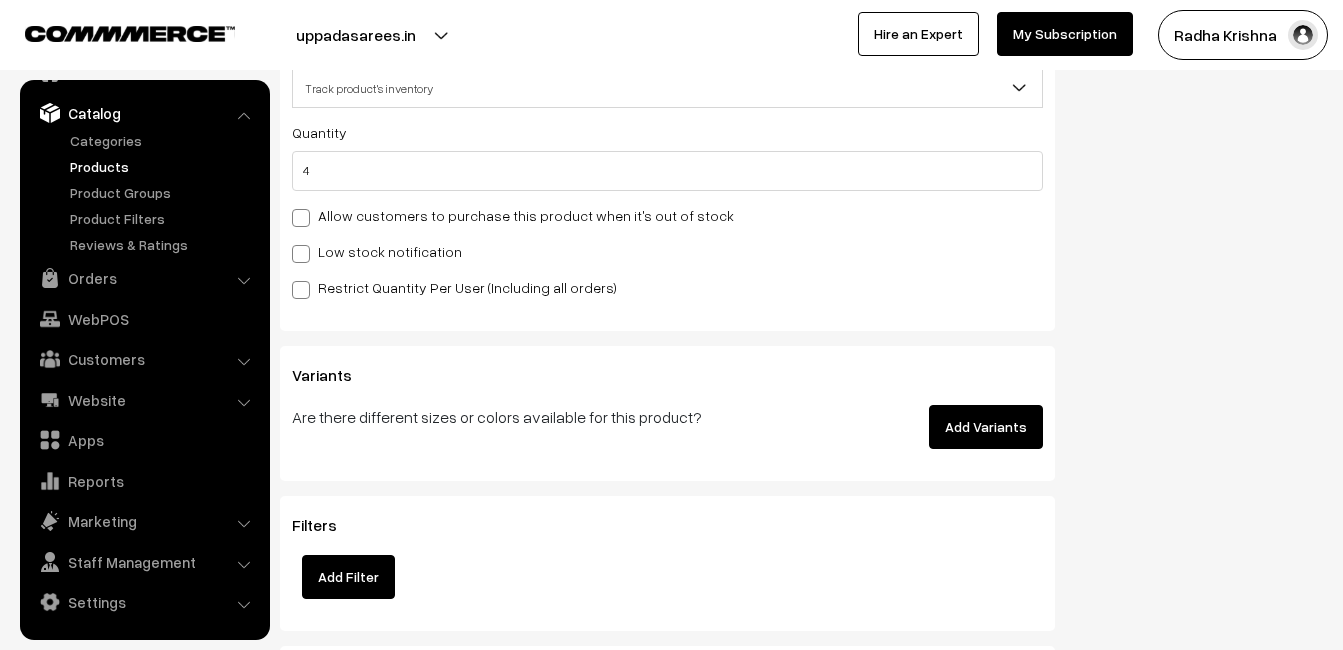click on "Low stock notification" at bounding box center (377, 251) 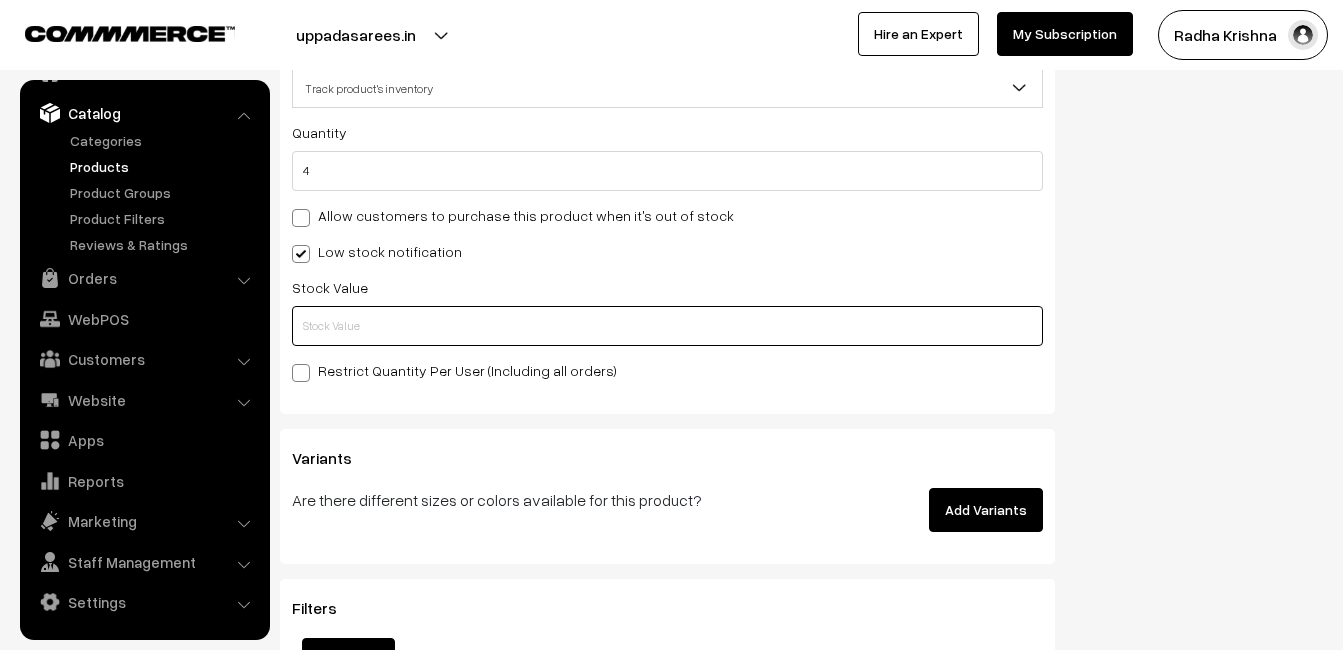 click at bounding box center (667, 326) 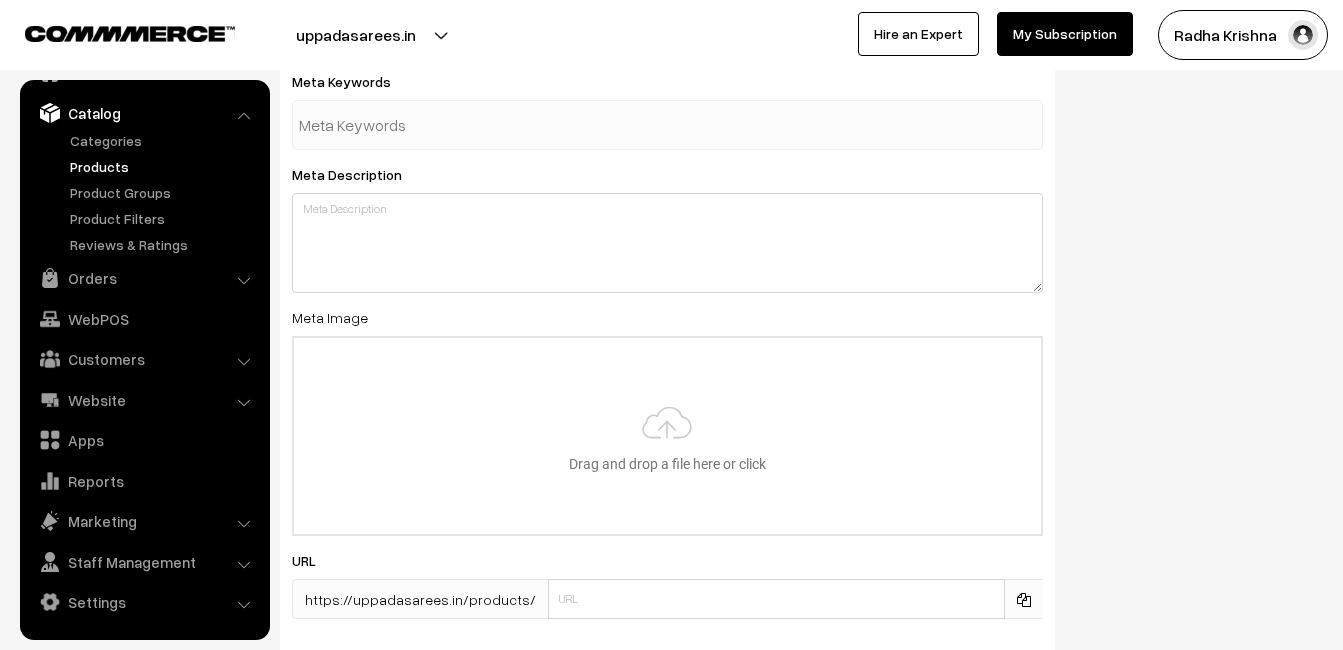 scroll, scrollTop: 2968, scrollLeft: 0, axis: vertical 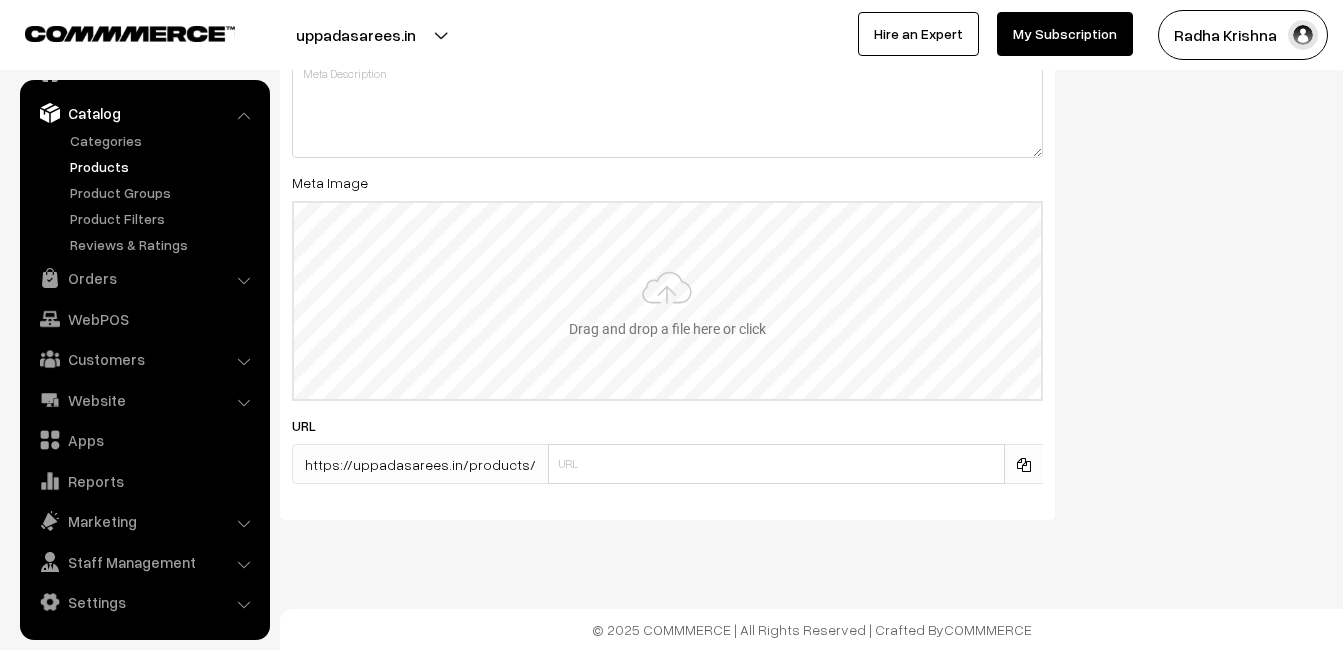 type on "2" 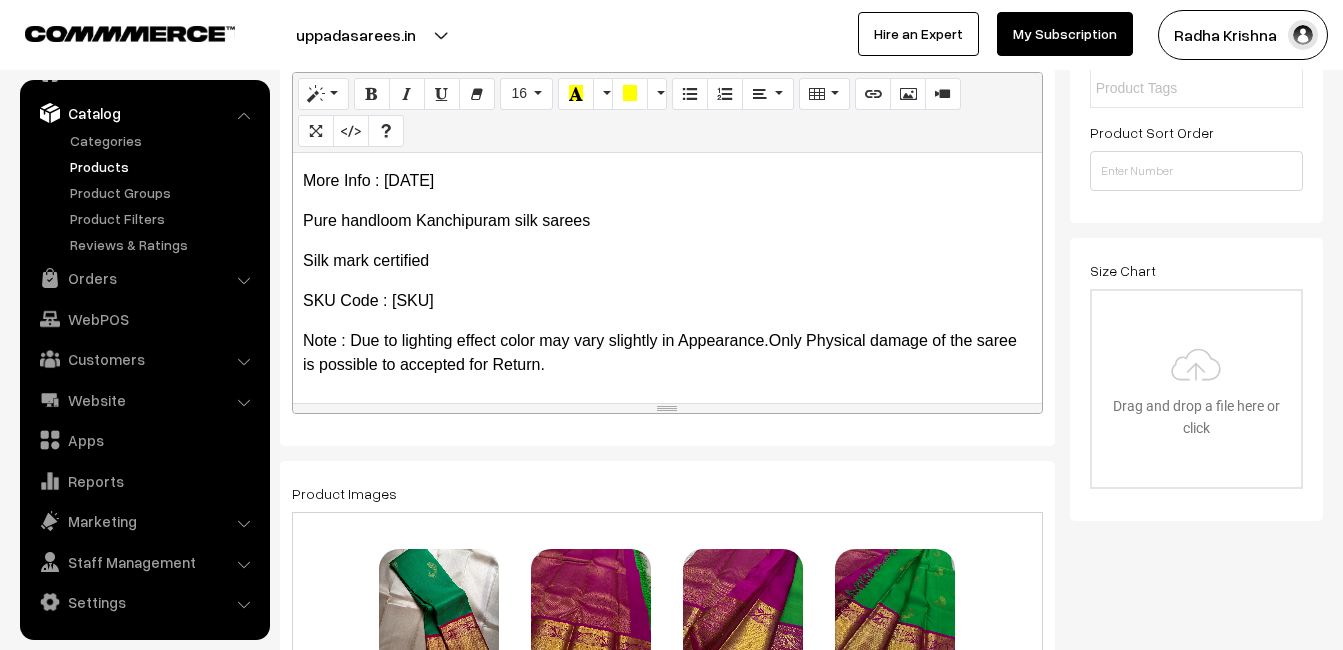 scroll, scrollTop: 0, scrollLeft: 0, axis: both 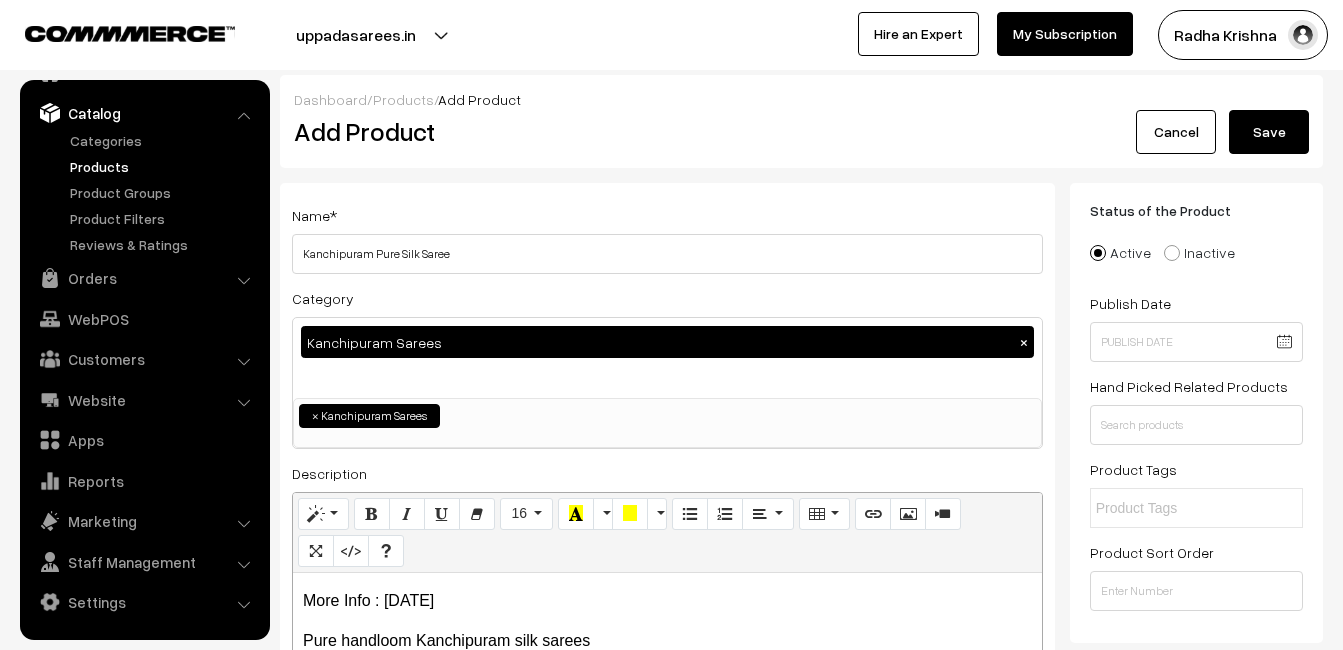 click on "Save" at bounding box center (1269, 132) 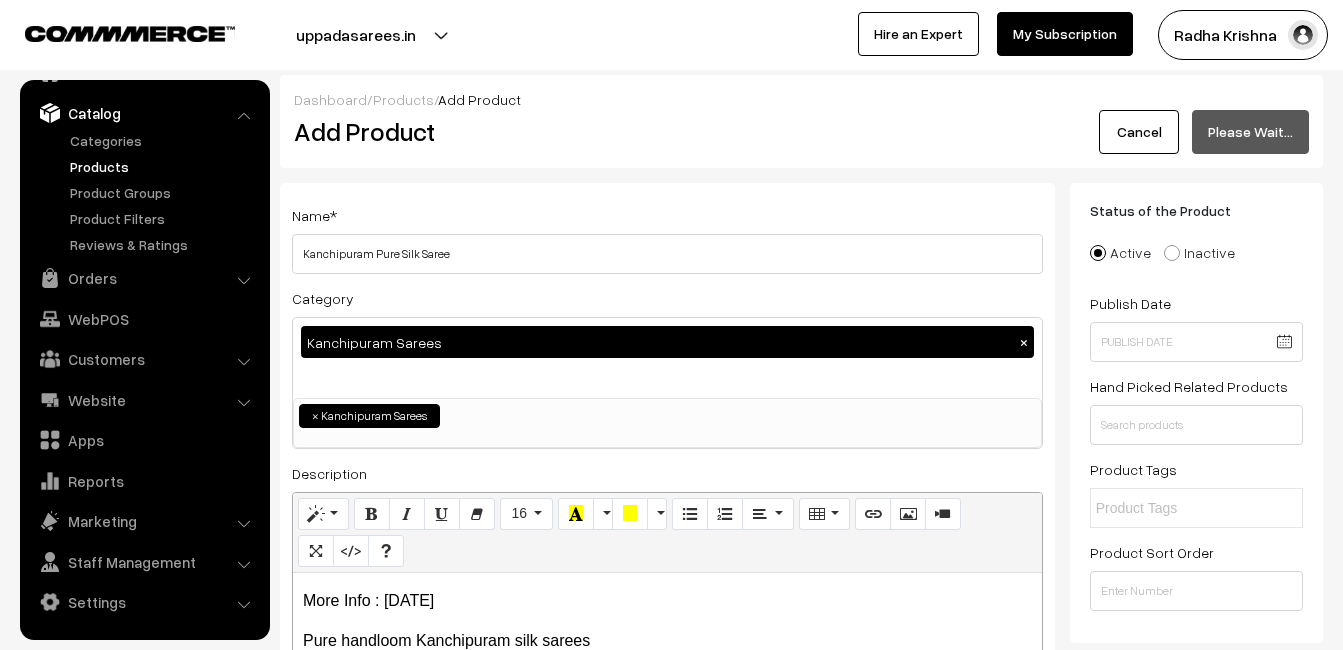 click on "Add Product" at bounding box center (671, 132) 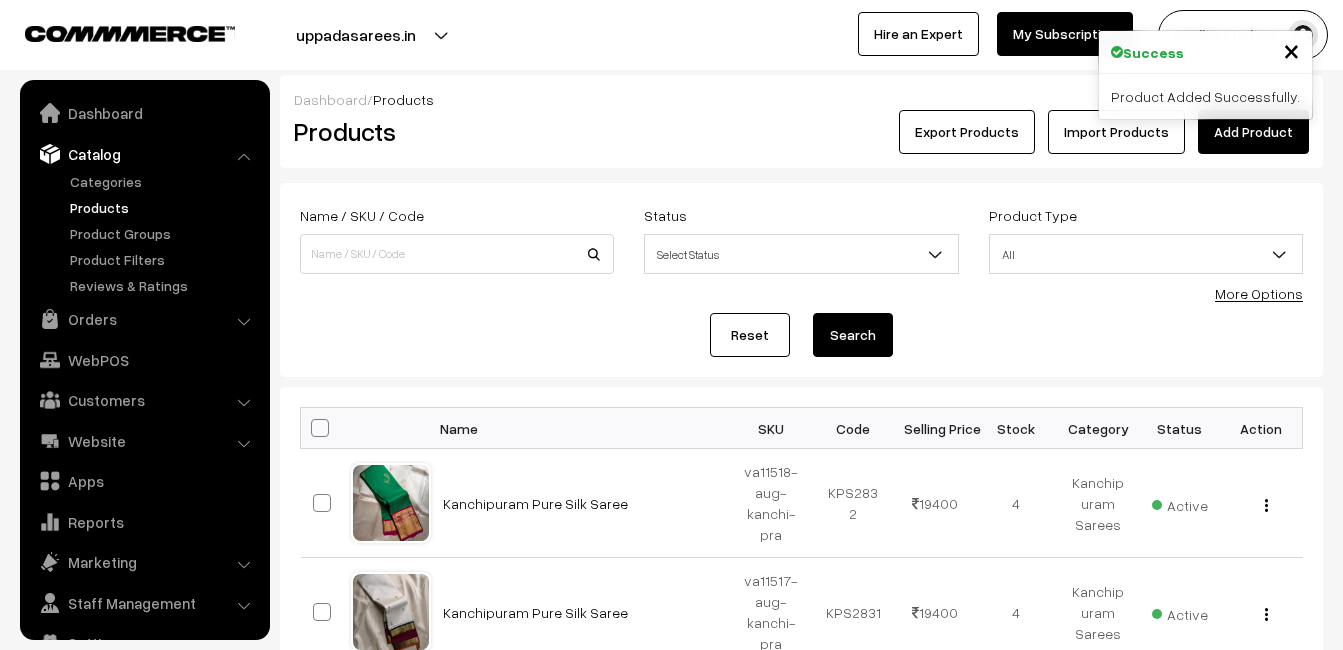 scroll, scrollTop: 0, scrollLeft: 0, axis: both 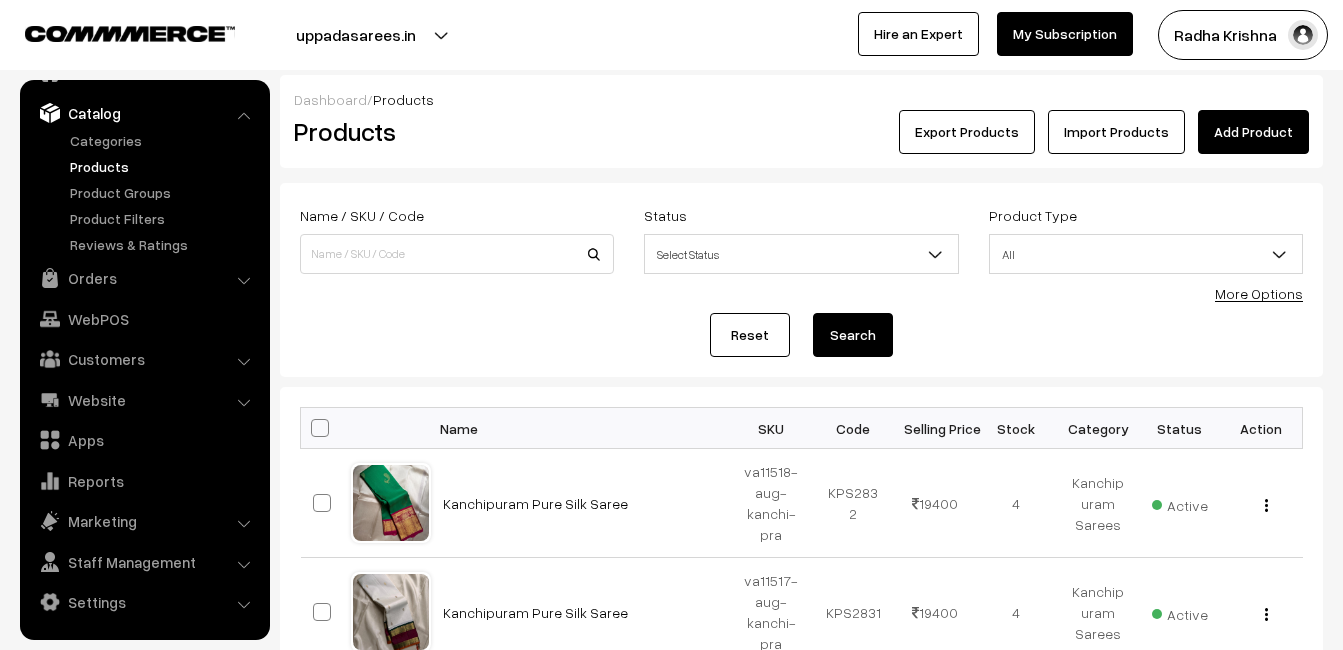click on "Add Product" at bounding box center (1253, 132) 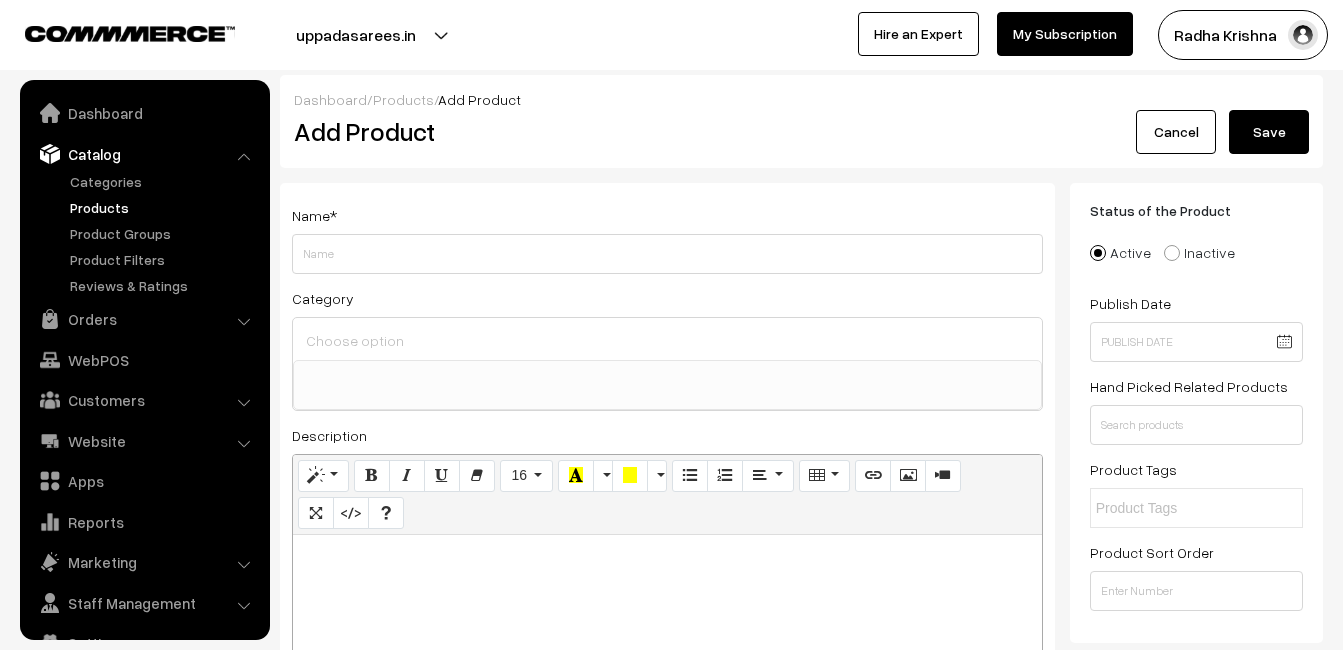 select 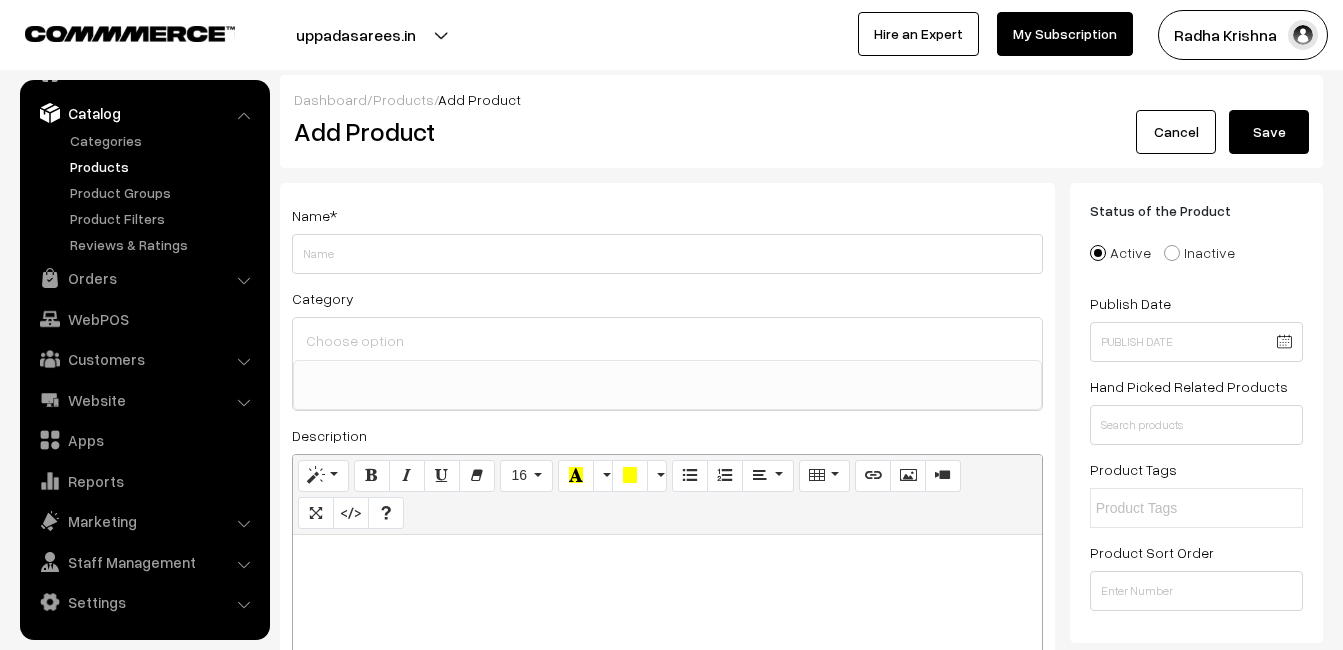 click at bounding box center [667, 660] 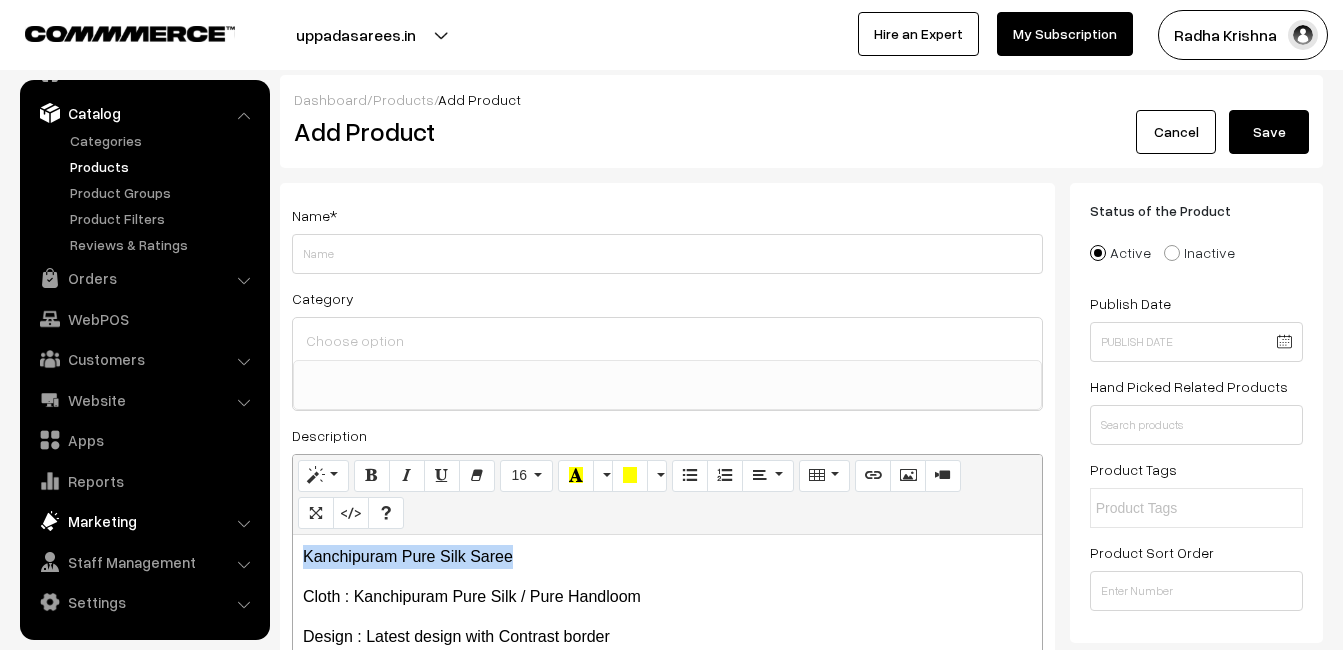 drag, startPoint x: 530, startPoint y: 557, endPoint x: 225, endPoint y: 533, distance: 305.9428 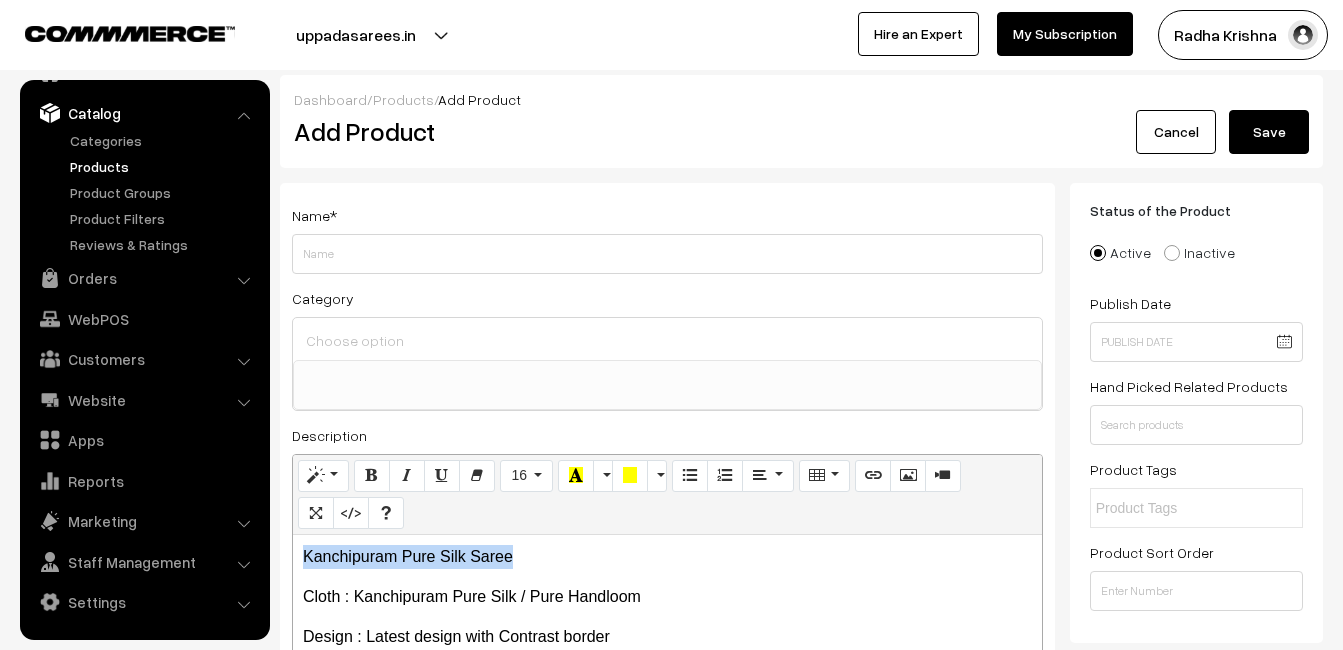 copy on "Kanchipuram Pure Silk Saree" 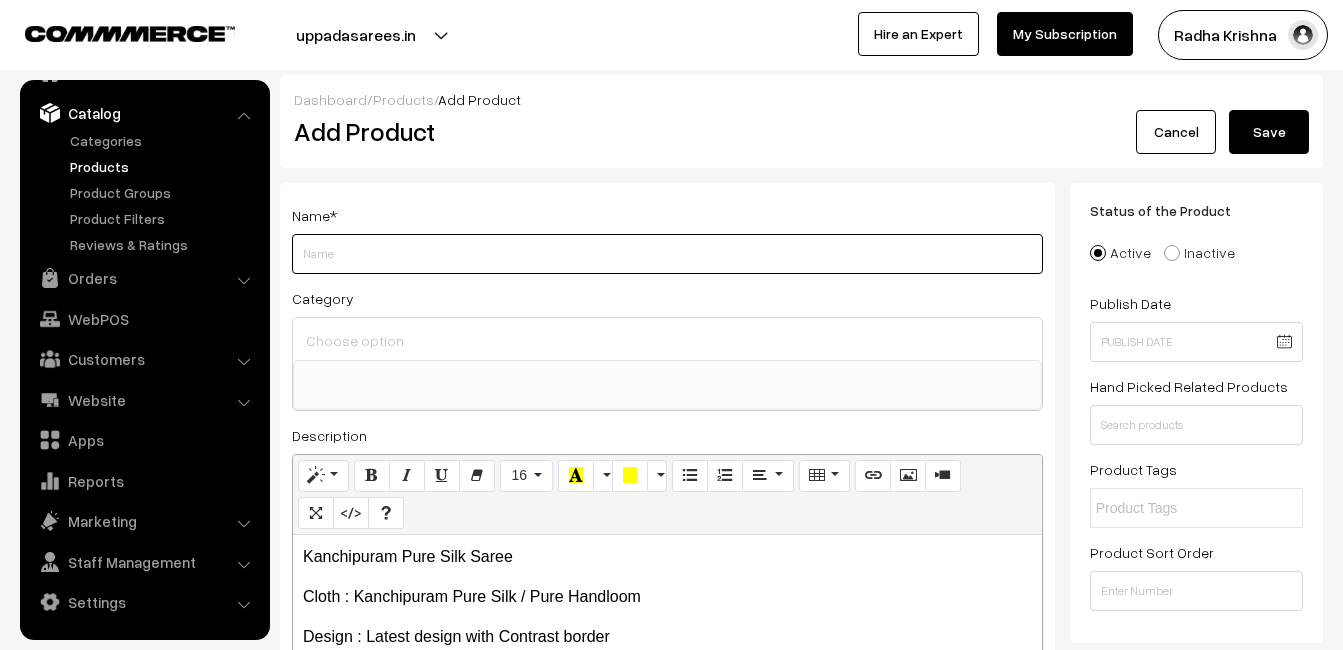 click on "Weight" at bounding box center (667, 254) 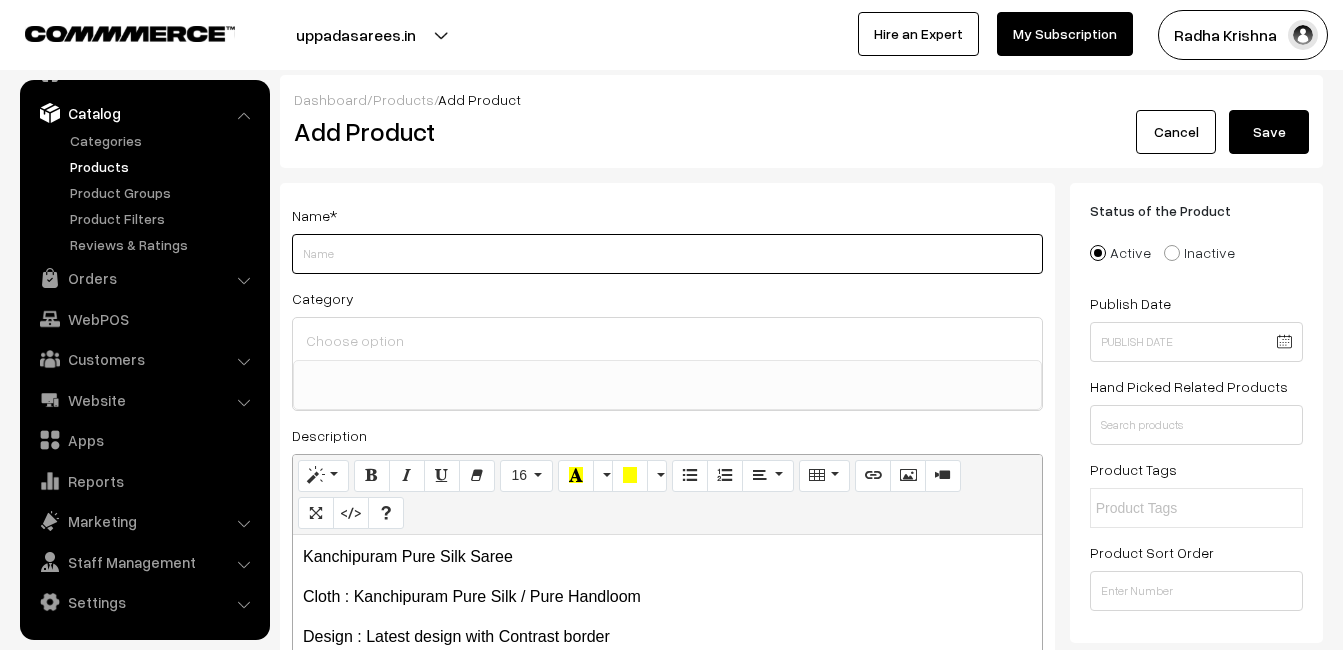 paste on "Kanchipuram Pure Silk Saree" 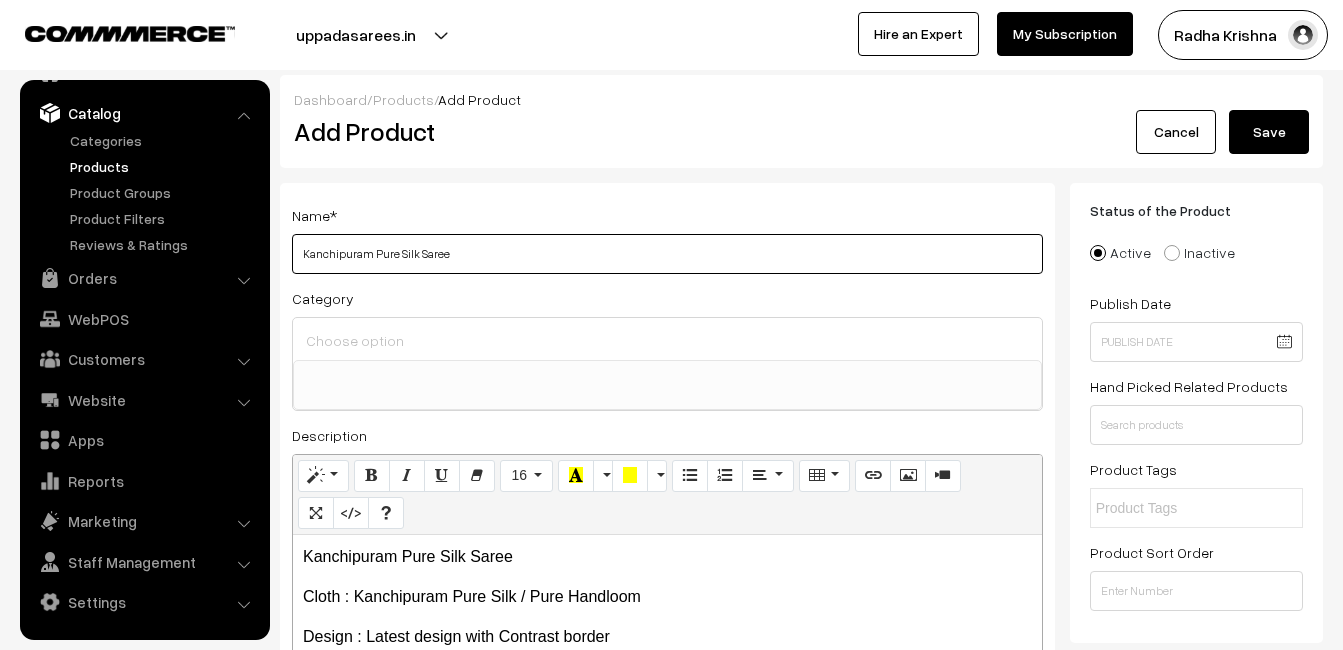 type on "Kanchipuram Pure Silk Saree" 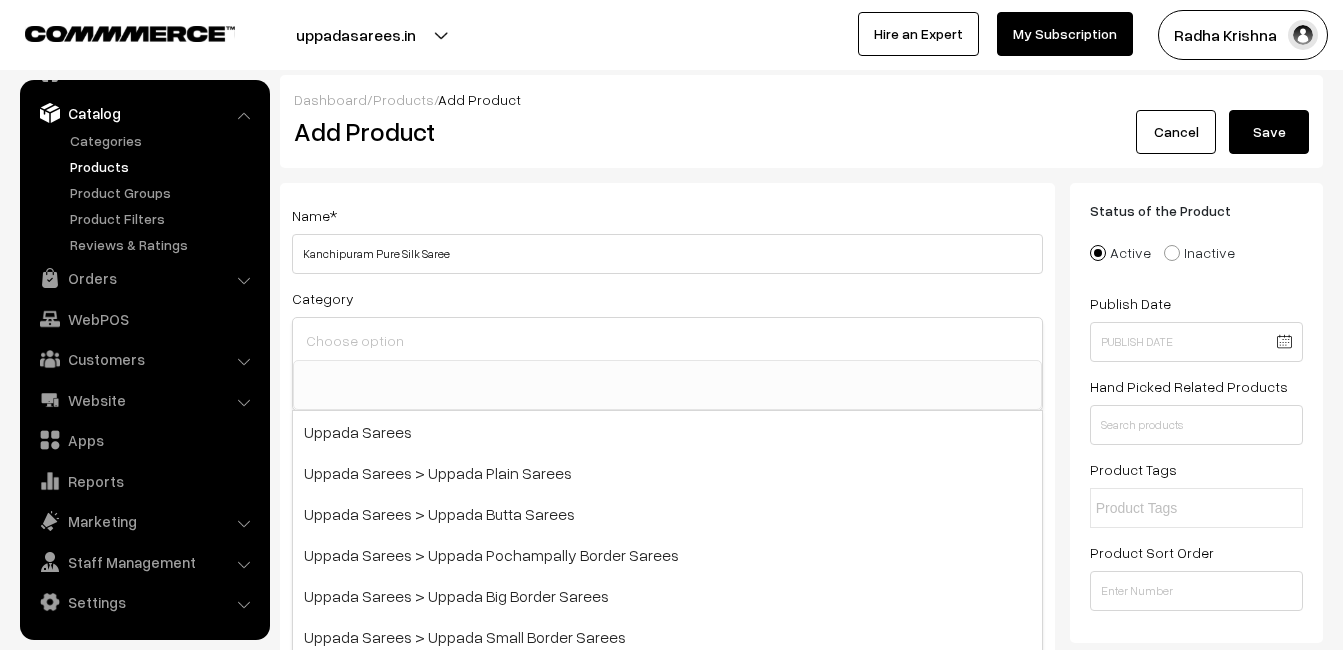 click at bounding box center [667, 340] 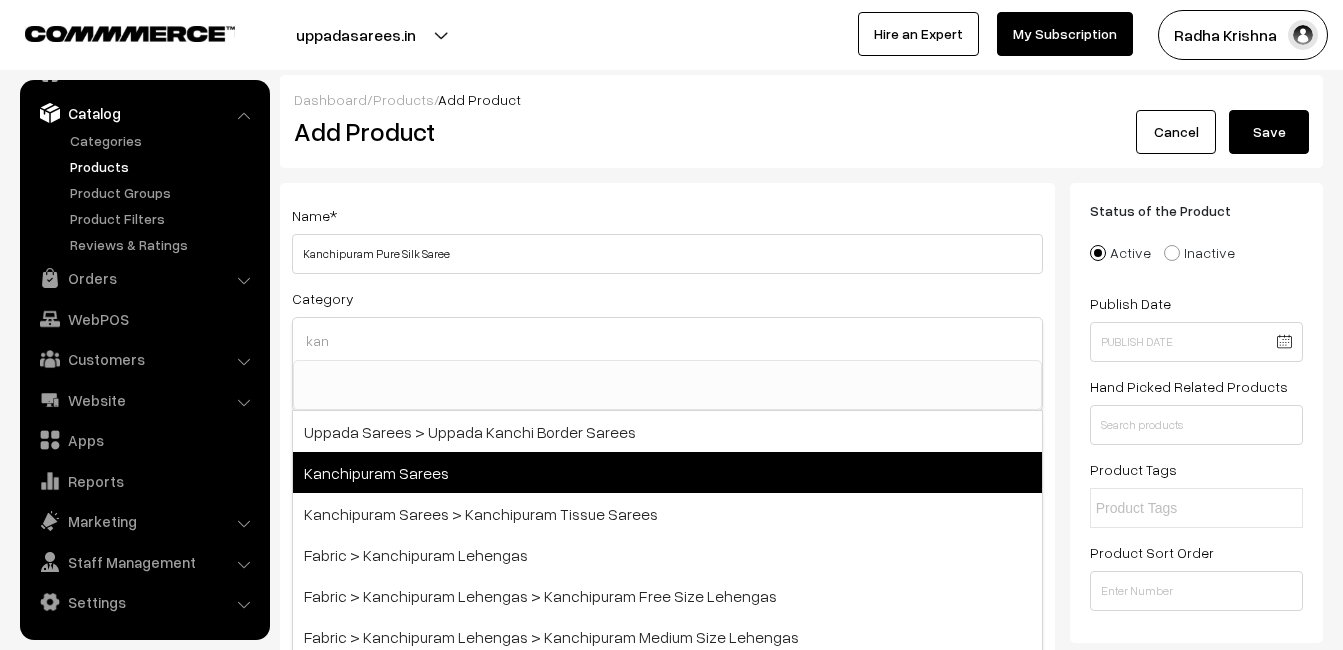 type on "kan" 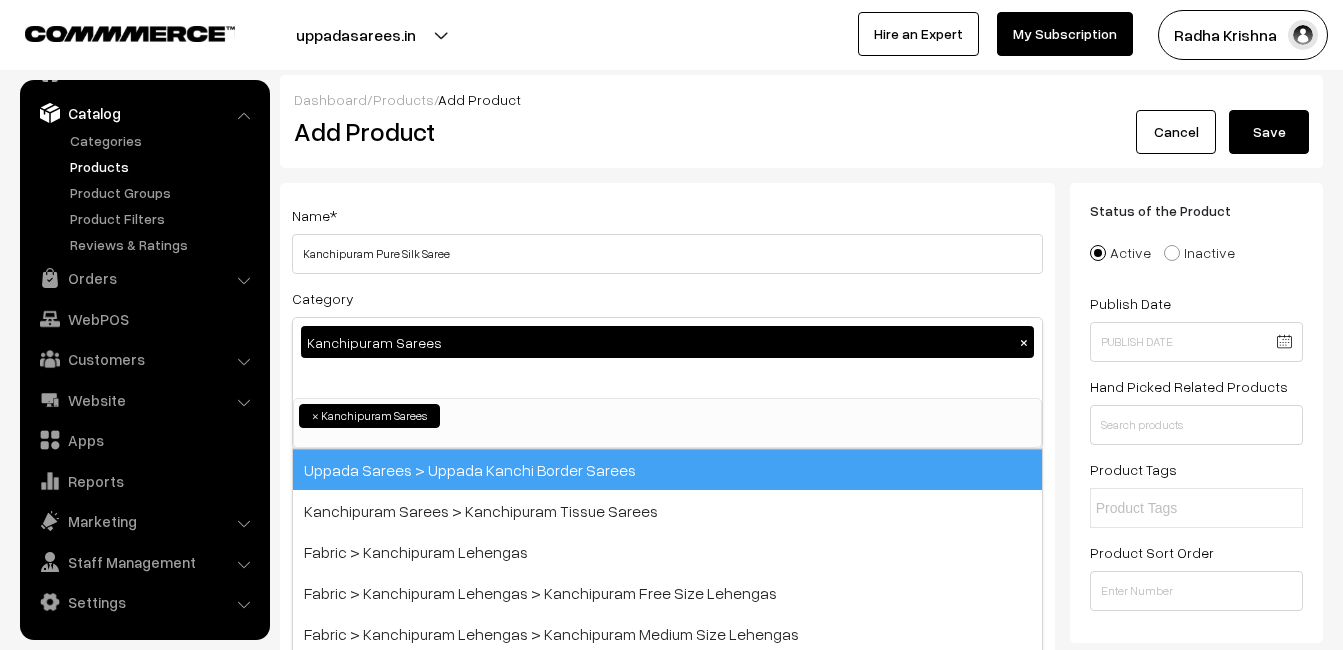 scroll, scrollTop: 340, scrollLeft: 0, axis: vertical 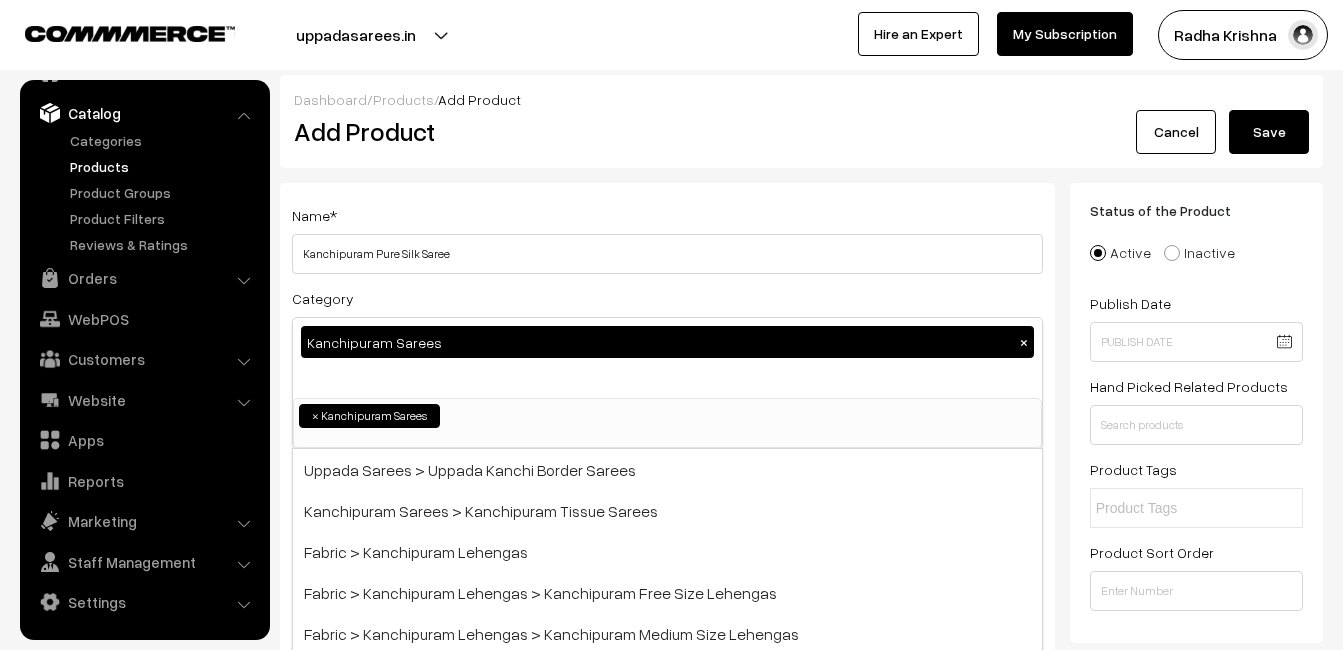 click on "Name  *
Kanchipuram Pure Silk Saree
Category
Kanchipuram Sarees ×
Uppada Sarees
Uppada Sarees > Uppada Plain Sarees
Uppada Sarees > Uppada Butta Sarees
Uppada Sarees > Uppada Pochampally Border Sarees
Uppada Sarees > Uppada Big Border Sarees
Uppada Sarees > Uppada Small Border Sarees
Uppada Sarees > Uppada Jamdani Sarees Ikkat Sarees ×" at bounding box center [667, 524] 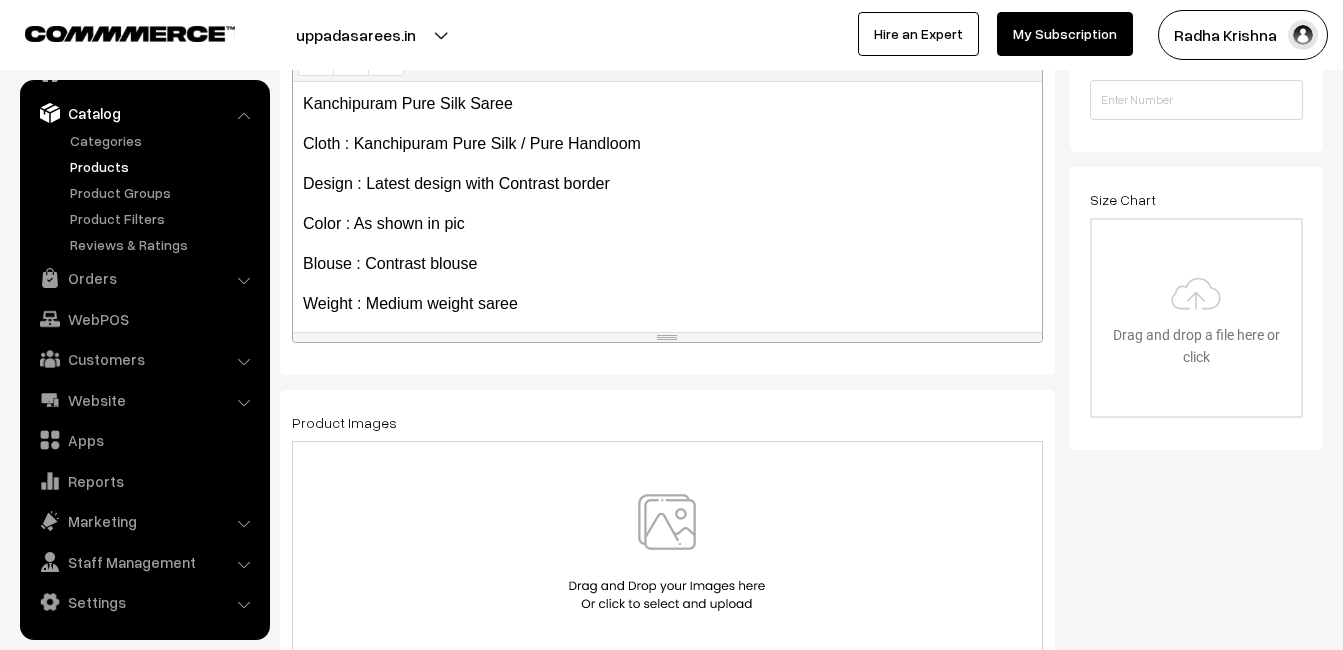 scroll, scrollTop: 500, scrollLeft: 0, axis: vertical 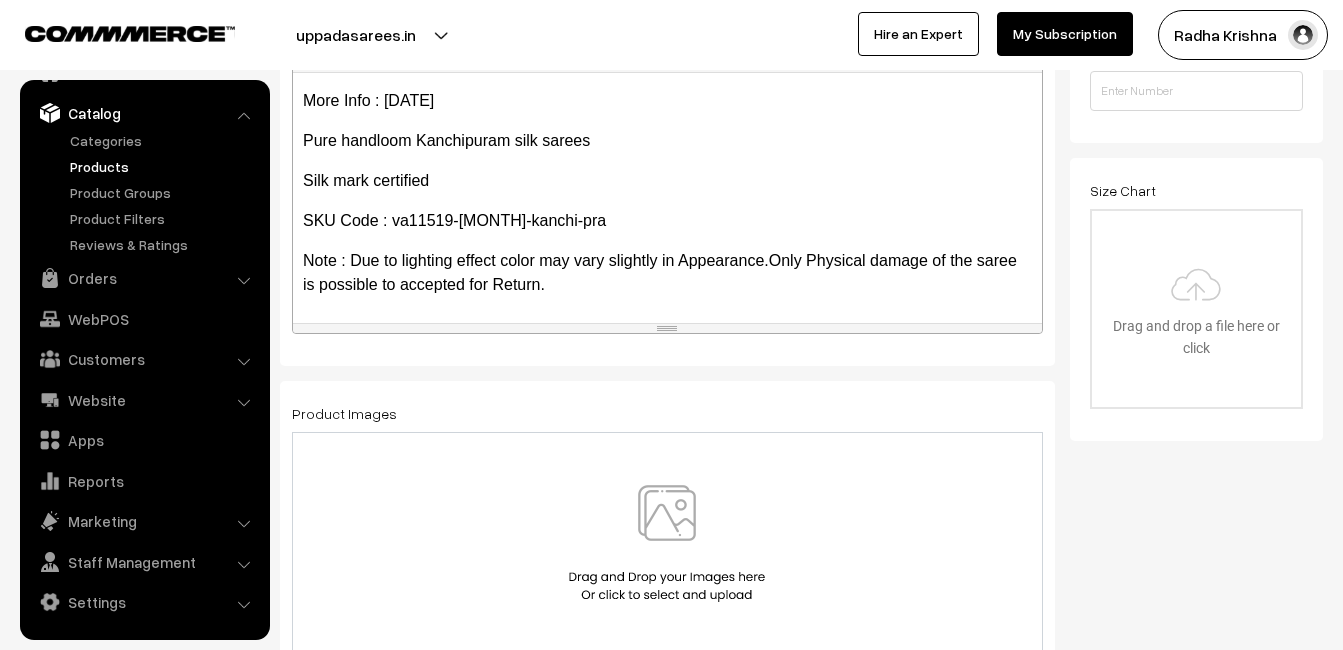 click at bounding box center [667, 543] 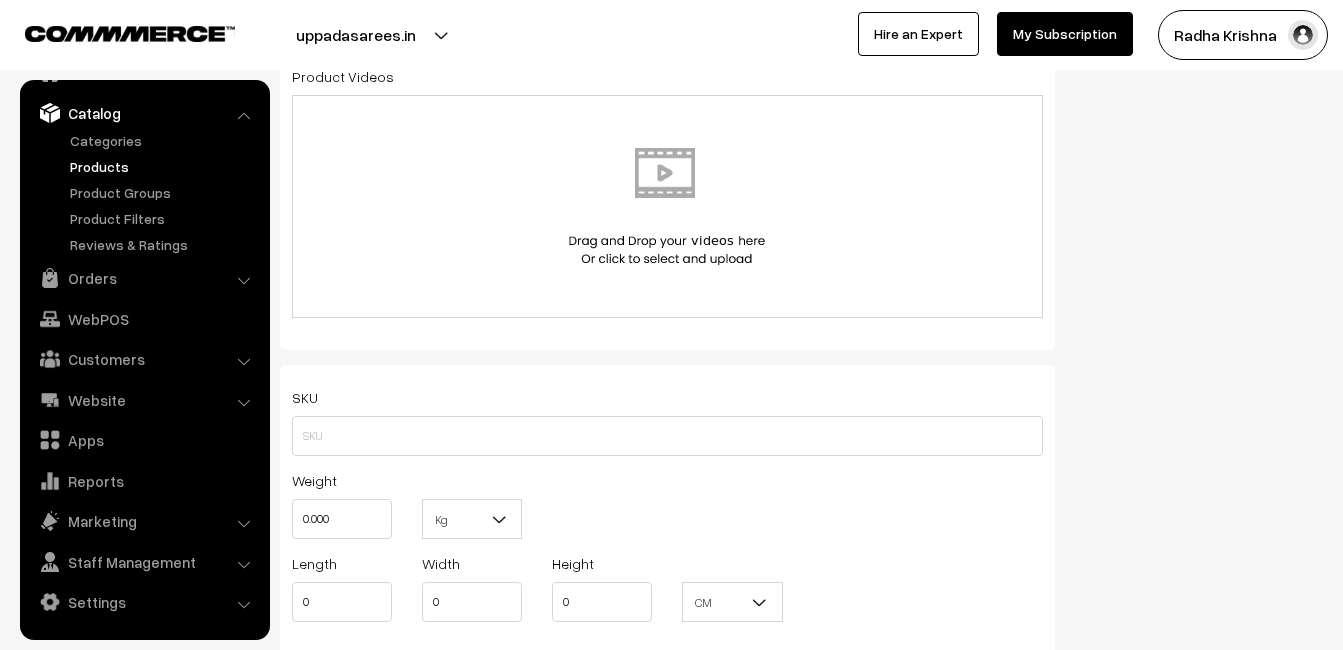 scroll, scrollTop: 1100, scrollLeft: 0, axis: vertical 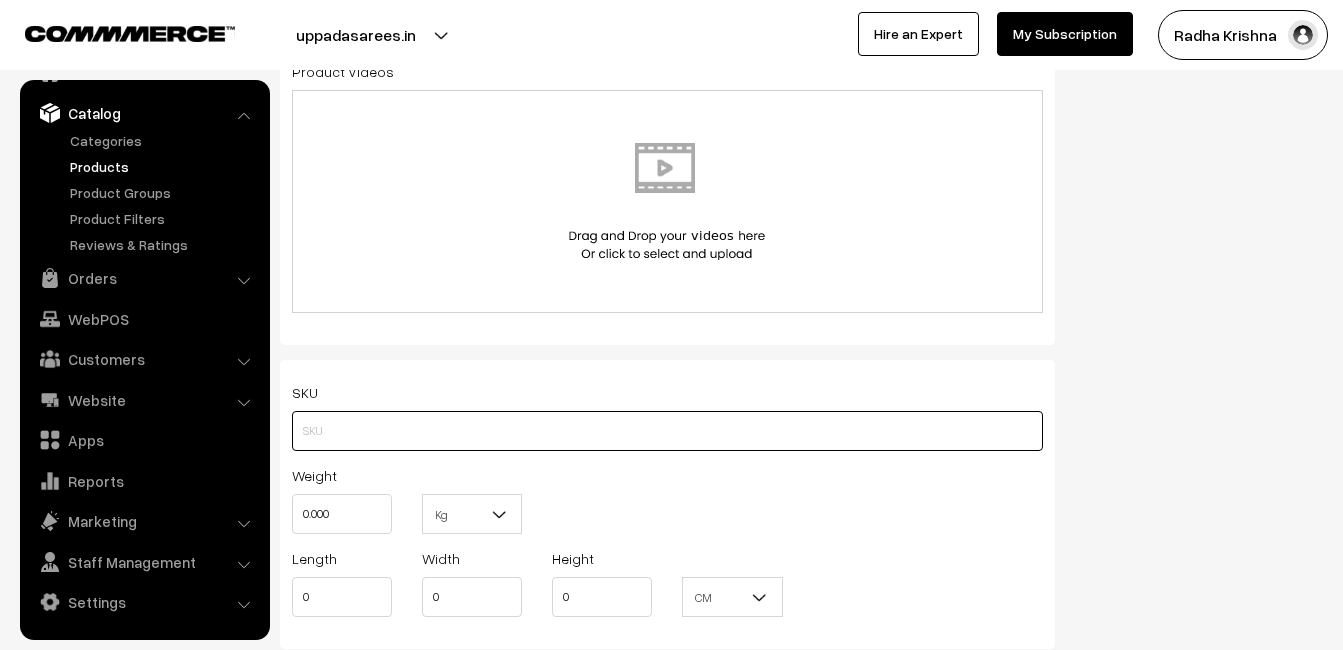 click at bounding box center (667, 431) 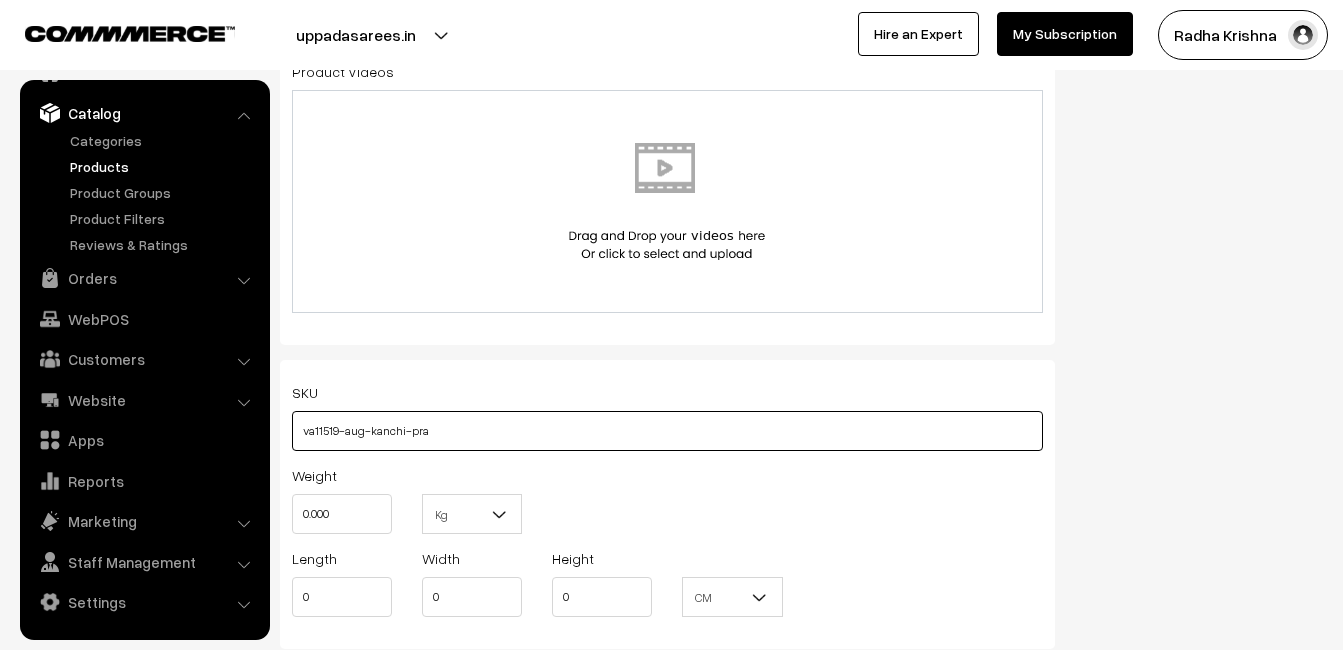 type on "va11519-aug-kanchi-pra" 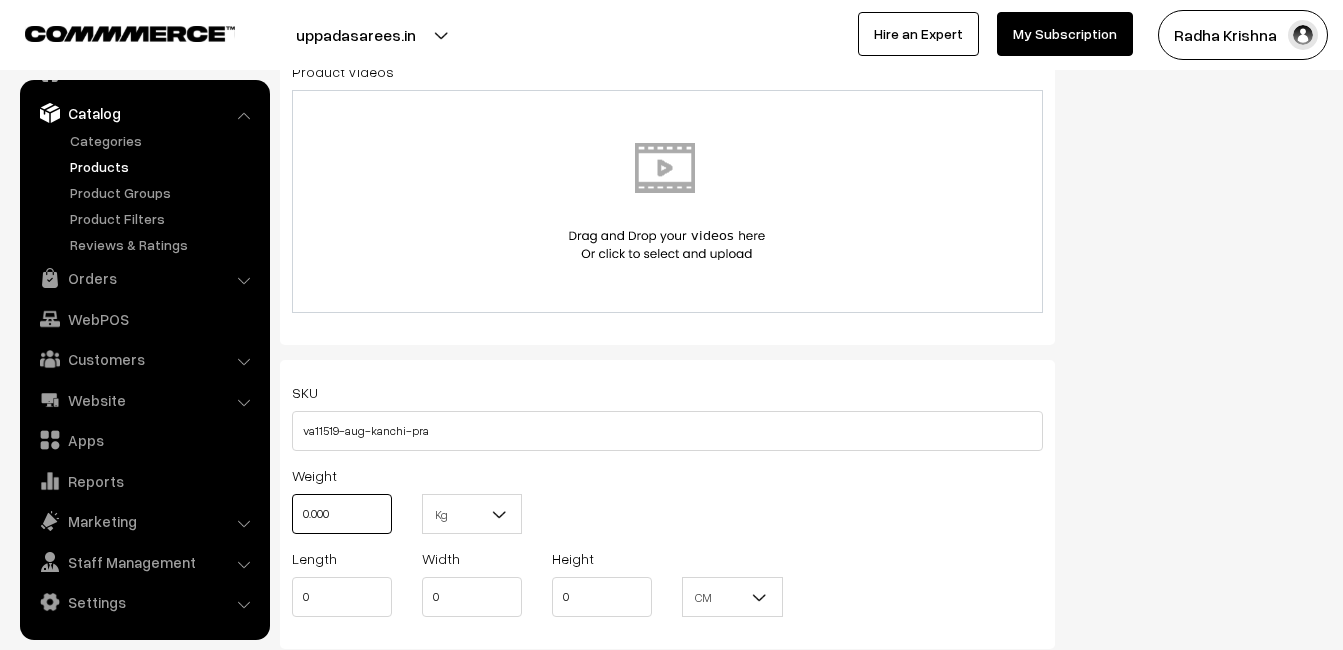 click on "0.000" at bounding box center [342, 514] 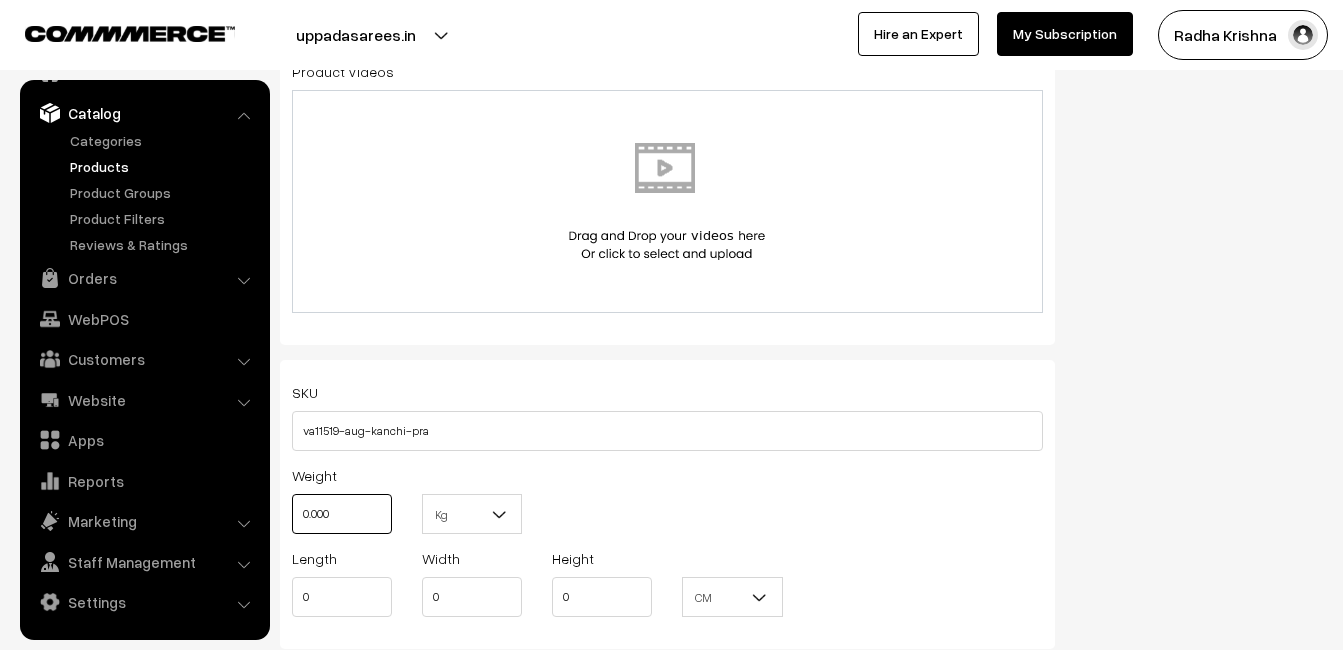 click on "0.000" at bounding box center [342, 514] 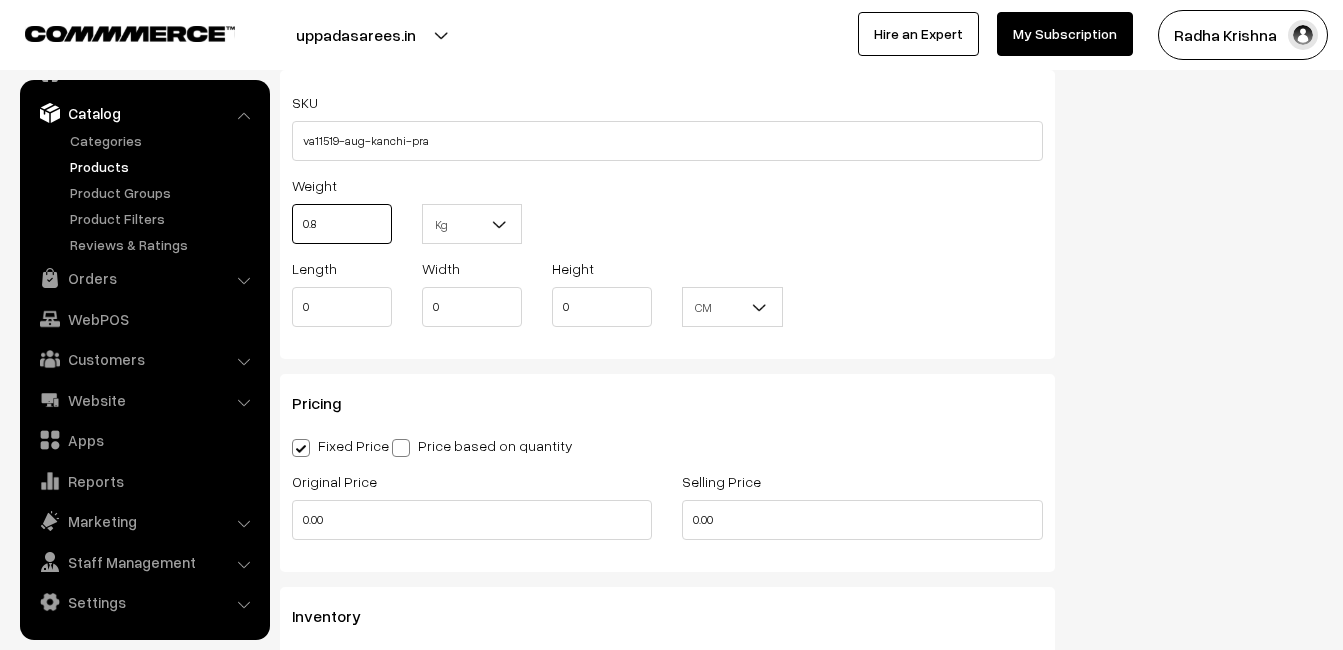 scroll, scrollTop: 1400, scrollLeft: 0, axis: vertical 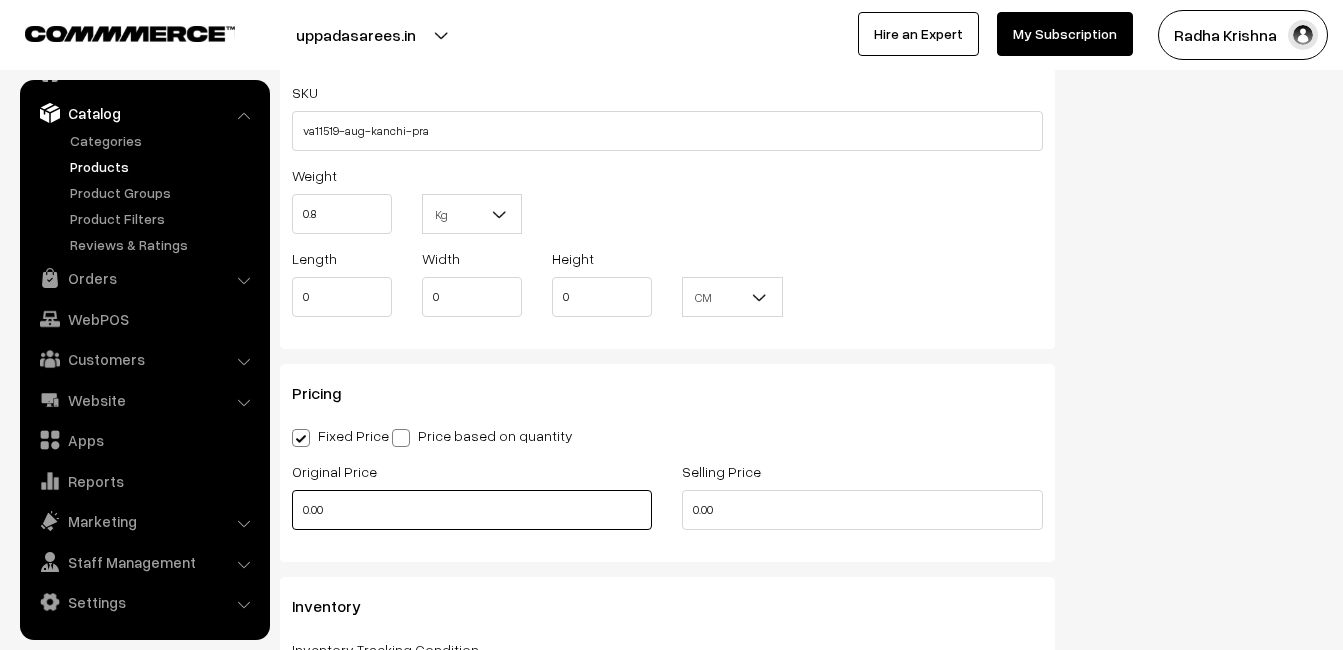type on "0.80" 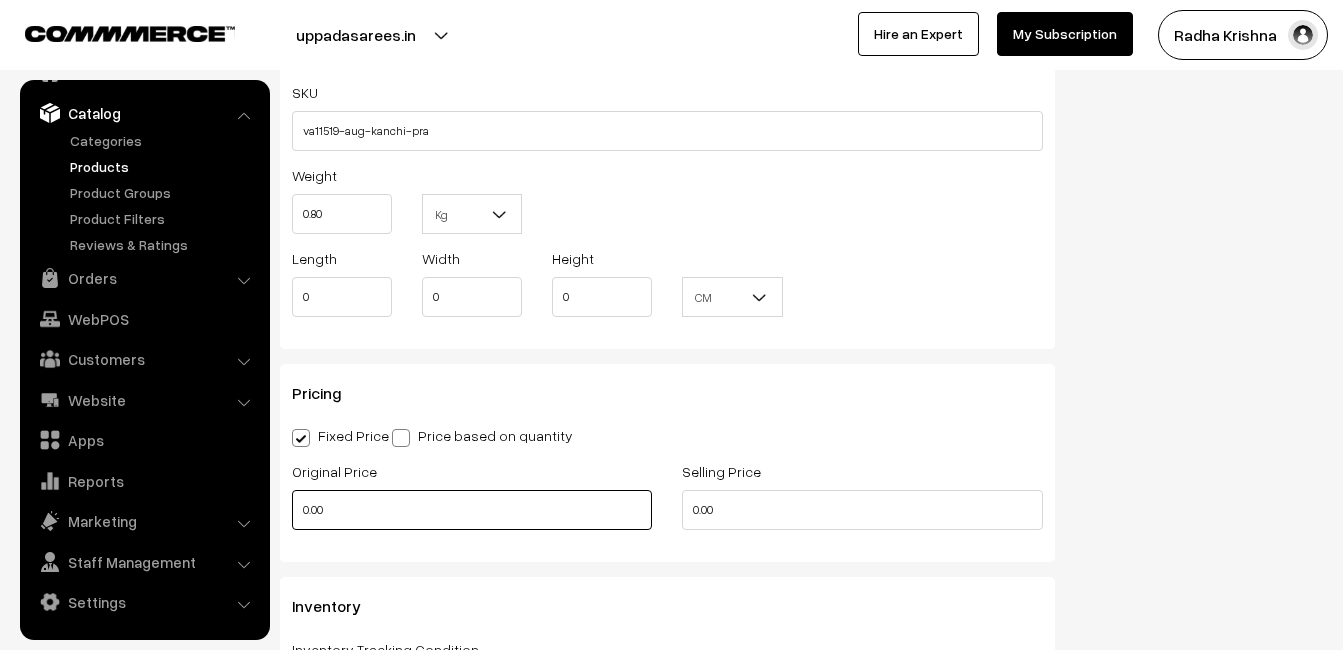 click on "0.00" at bounding box center [472, 510] 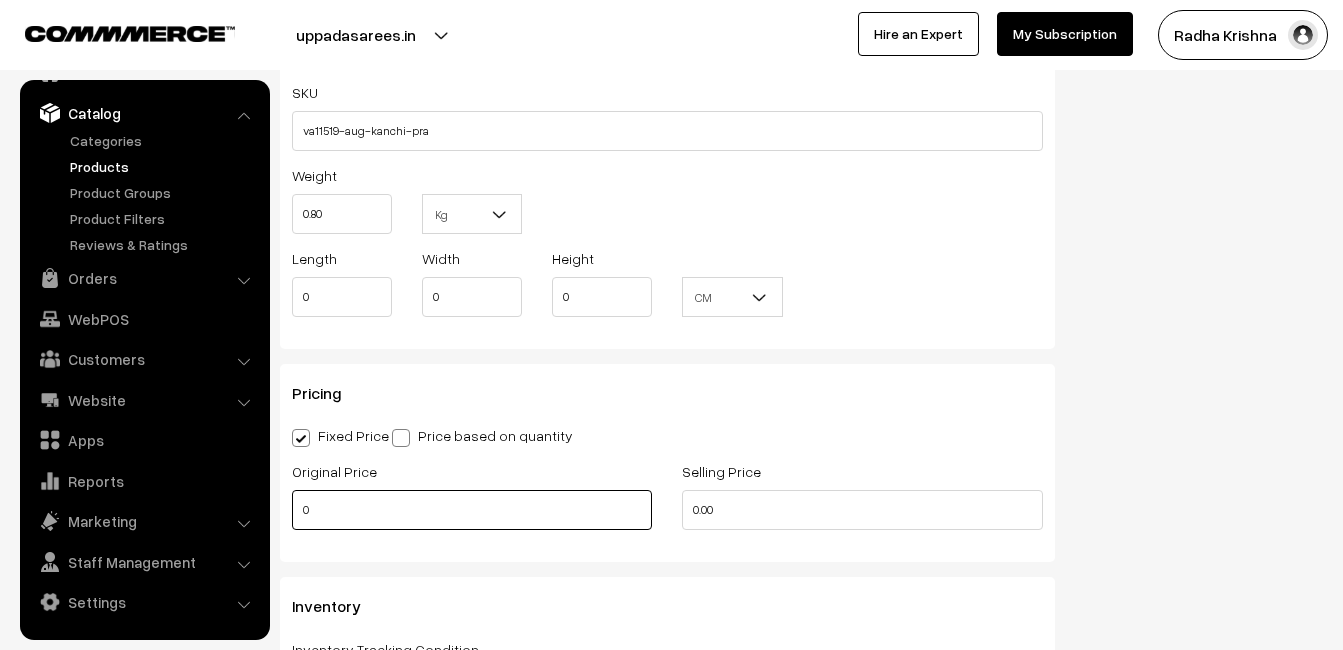 click on "0" at bounding box center [472, 510] 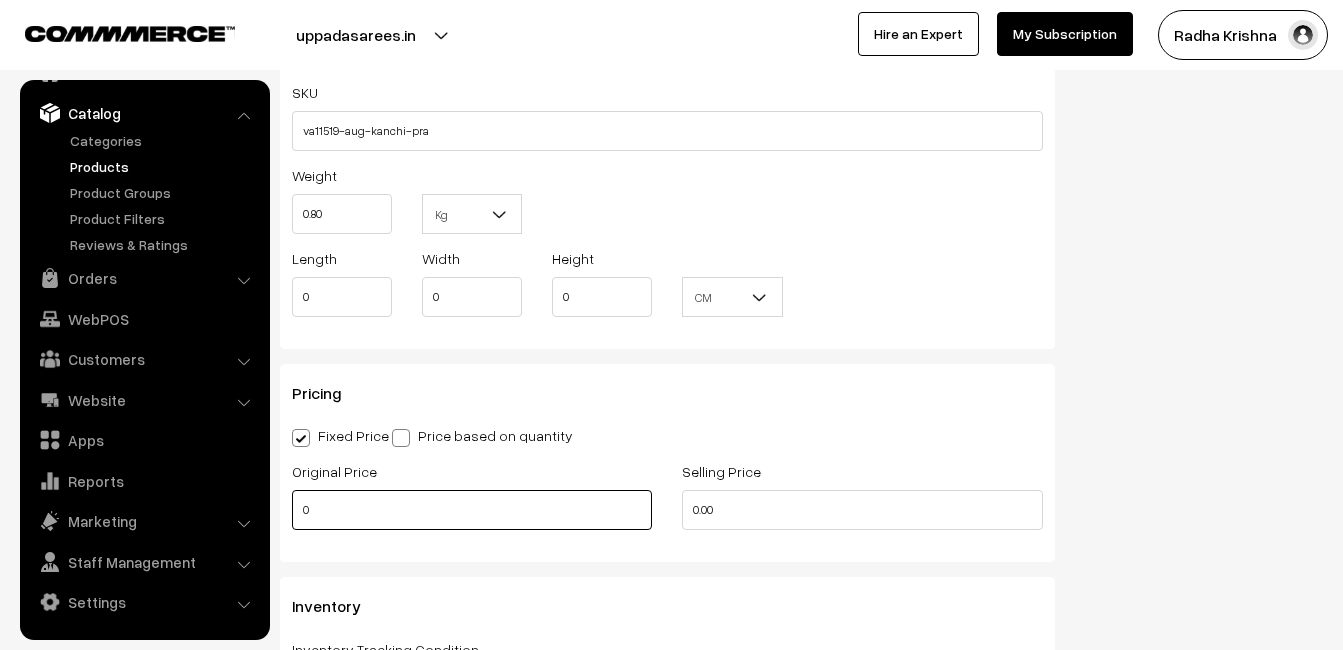 click on "0" at bounding box center (472, 510) 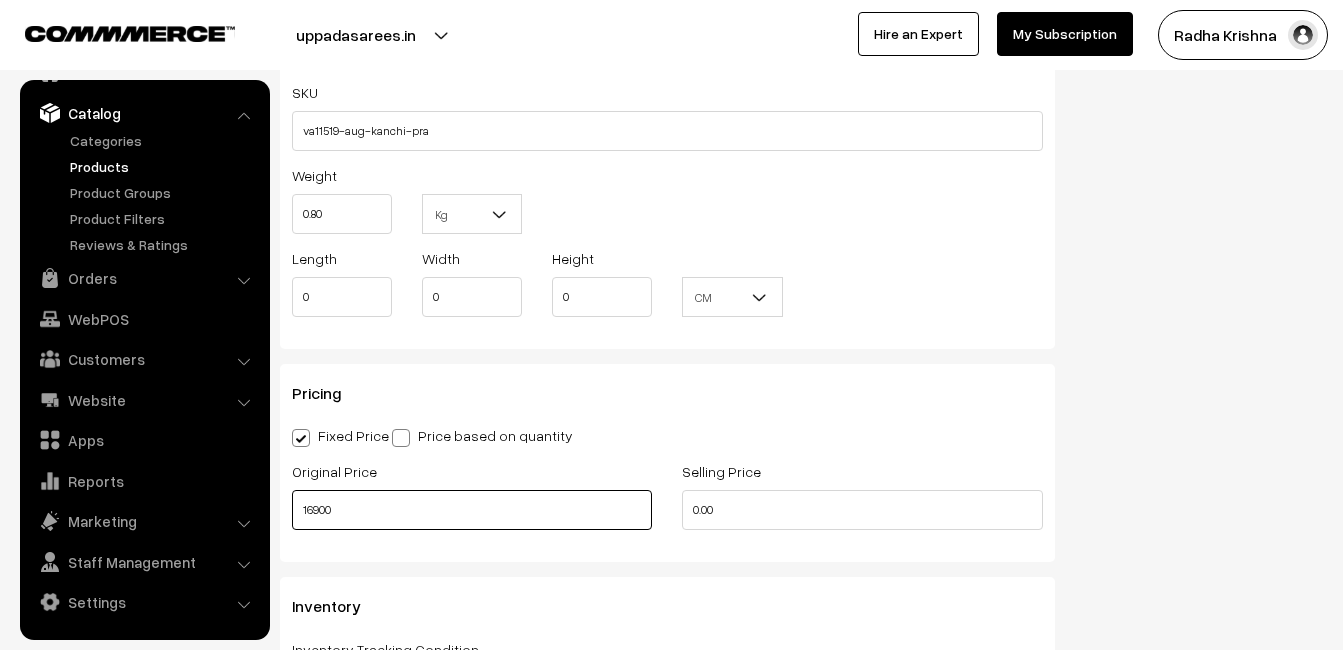 type on "16900" 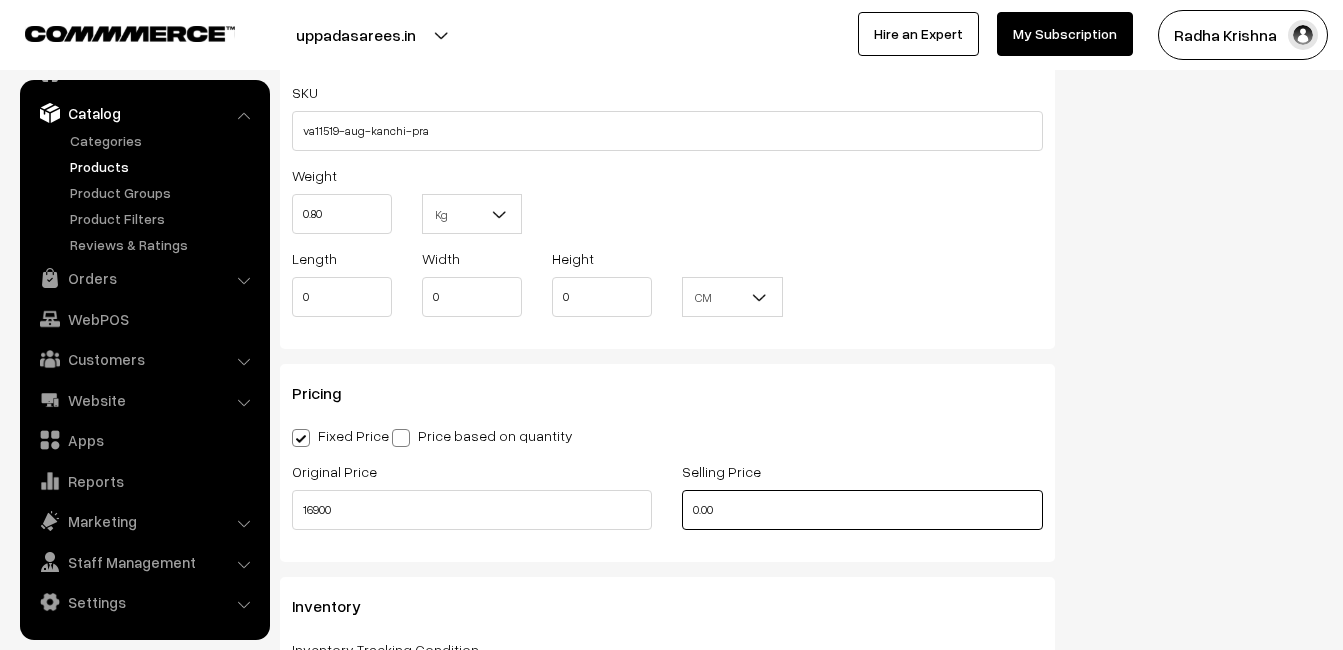 click on "0.00" at bounding box center (862, 510) 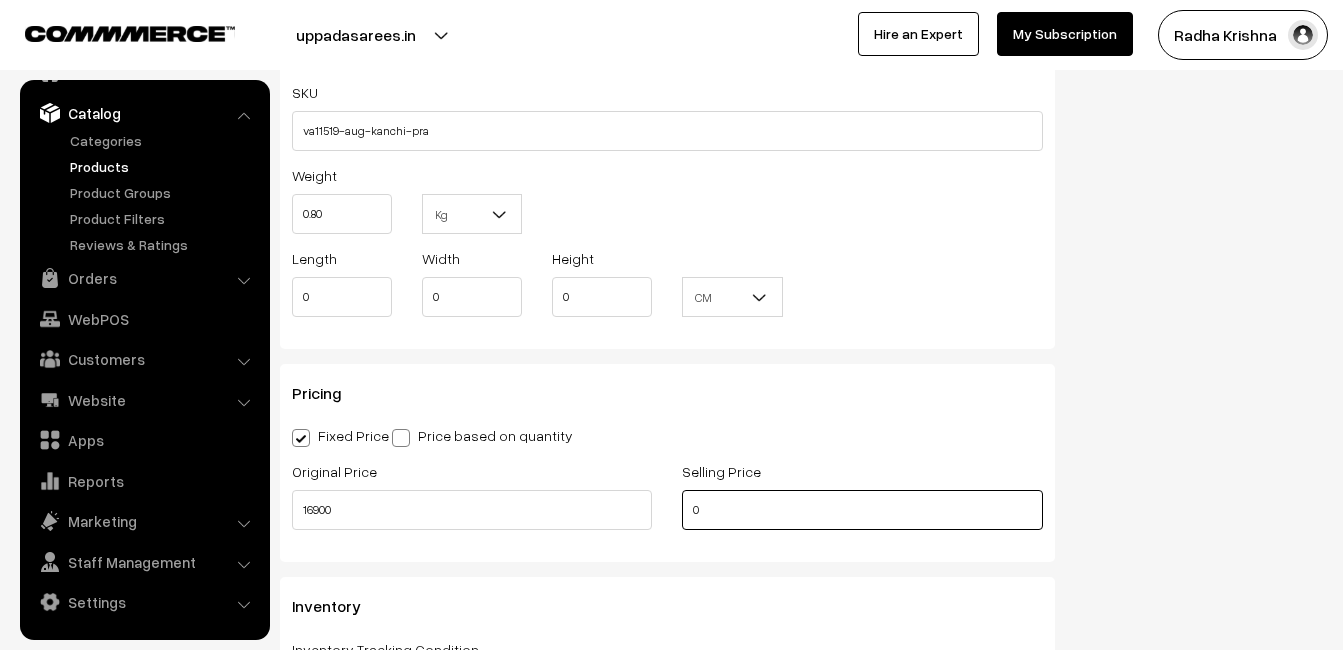 click on "0" at bounding box center [862, 510] 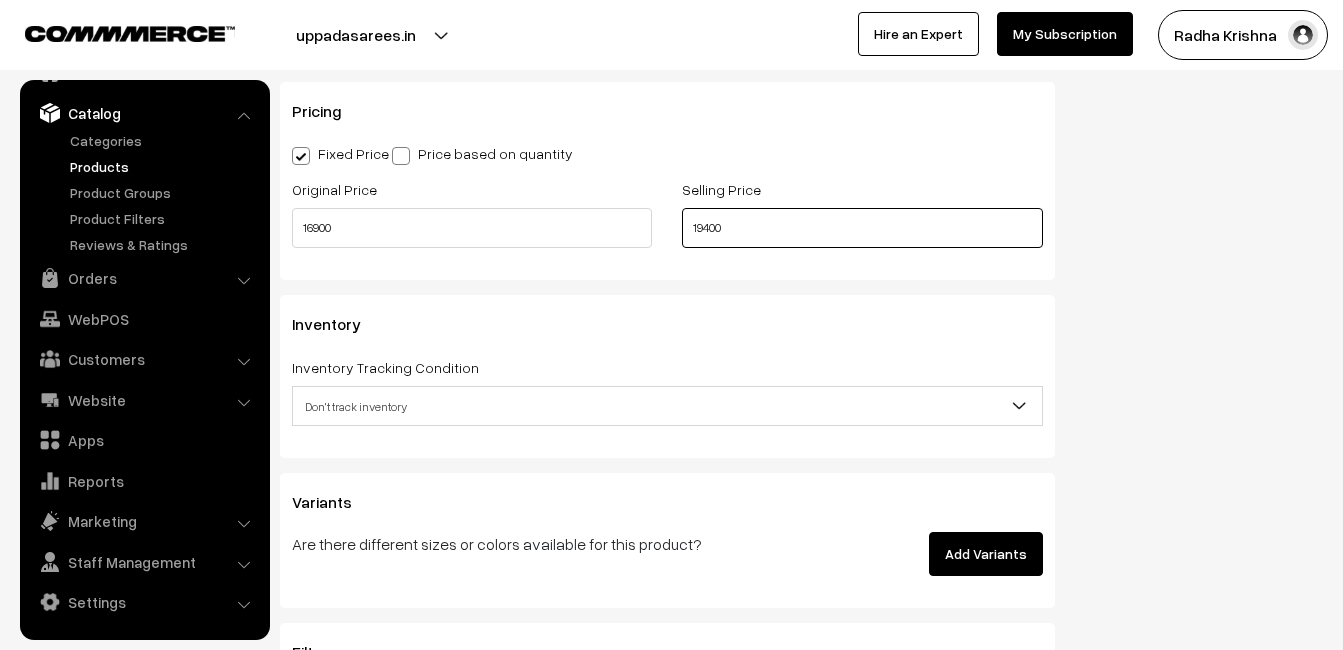 scroll, scrollTop: 1700, scrollLeft: 0, axis: vertical 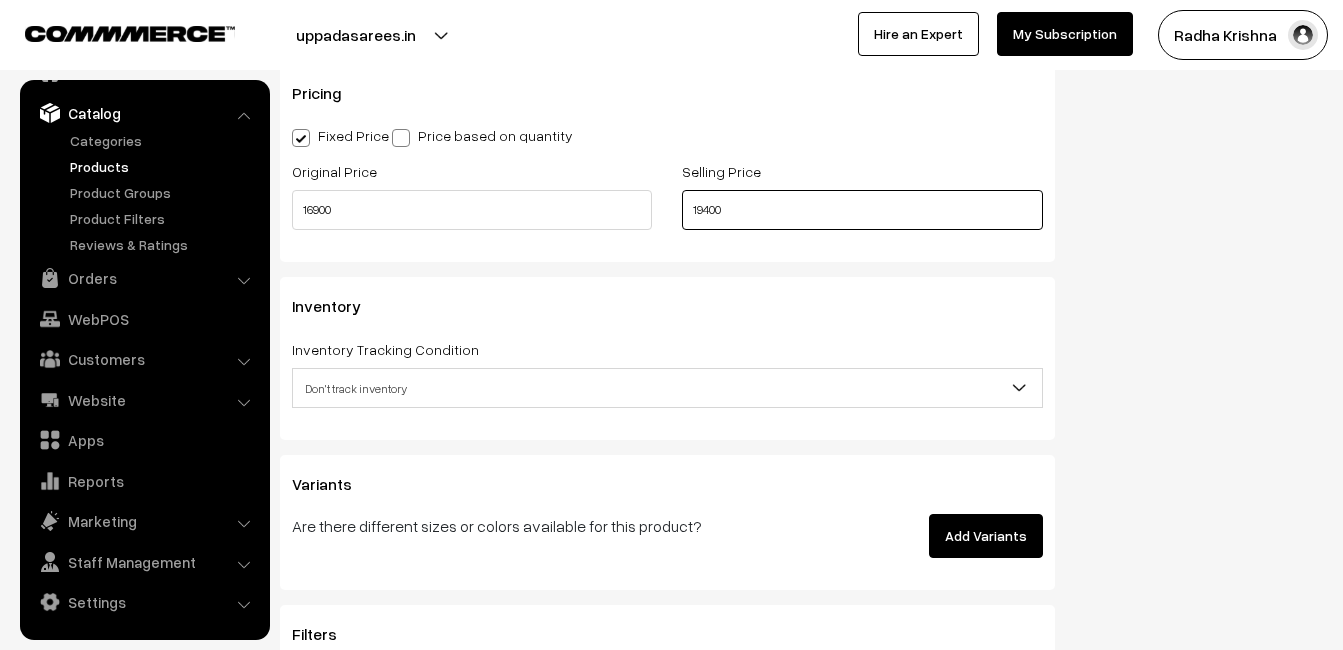 type on "19400" 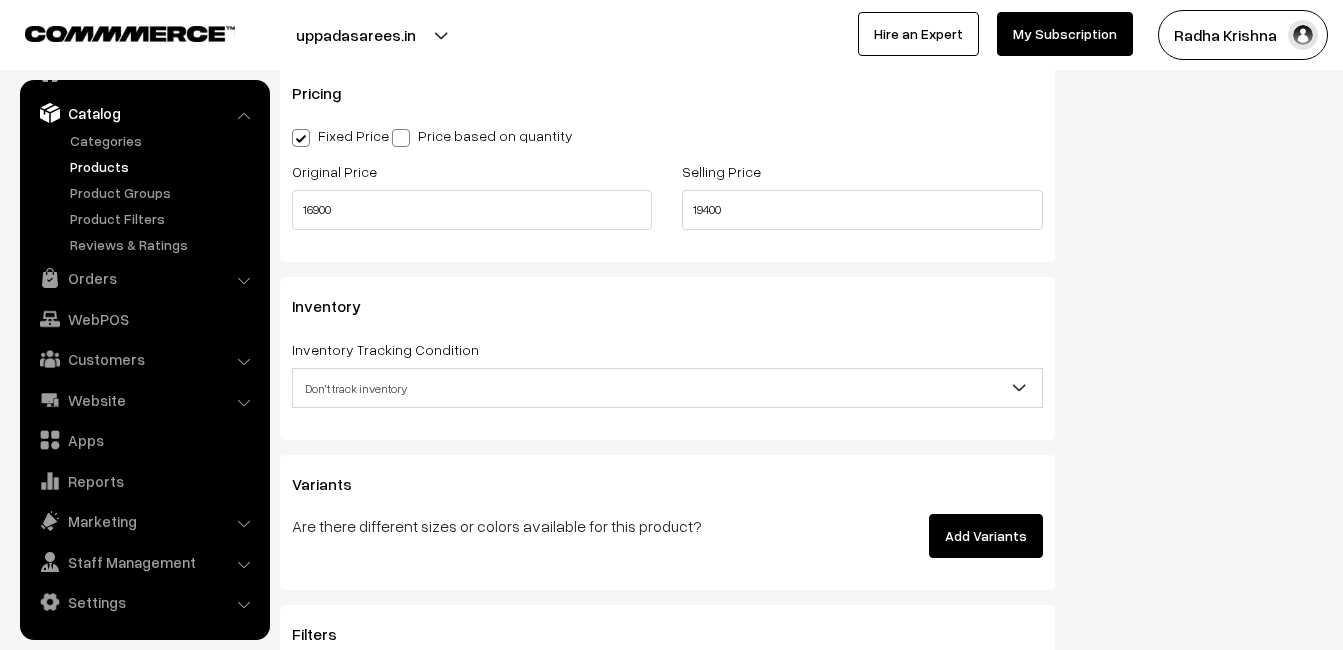 click on "Don't track inventory" at bounding box center [667, 388] 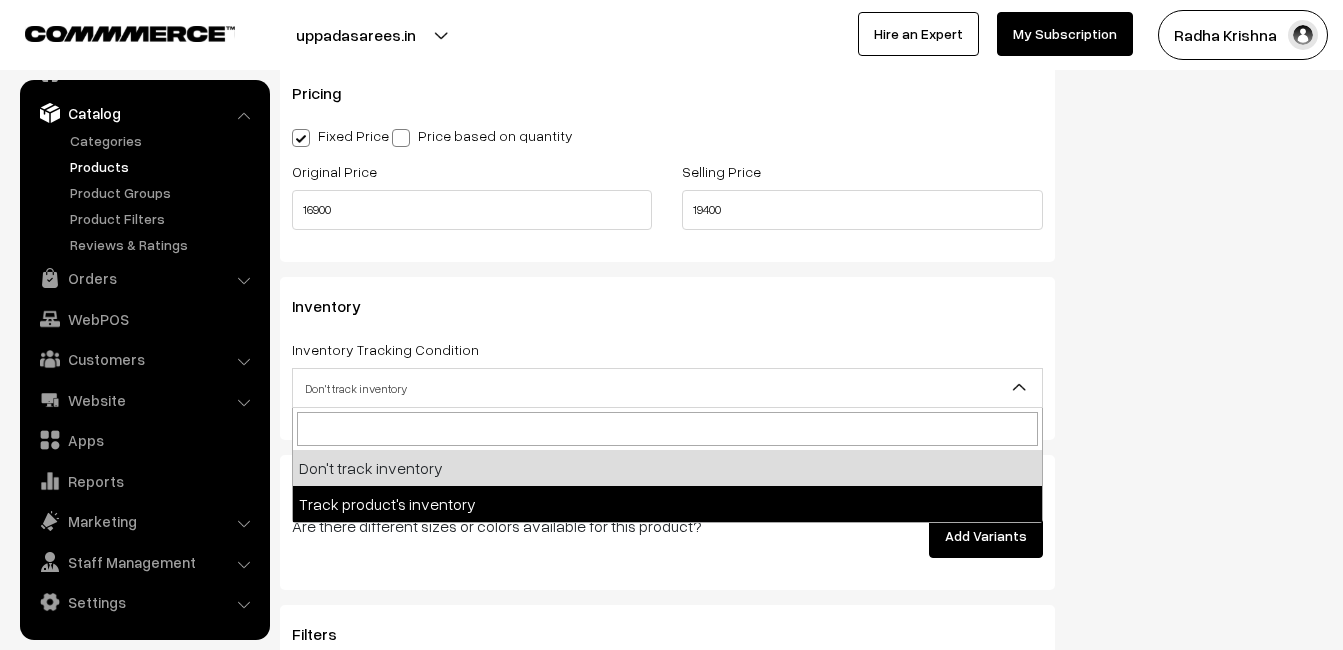 select on "2" 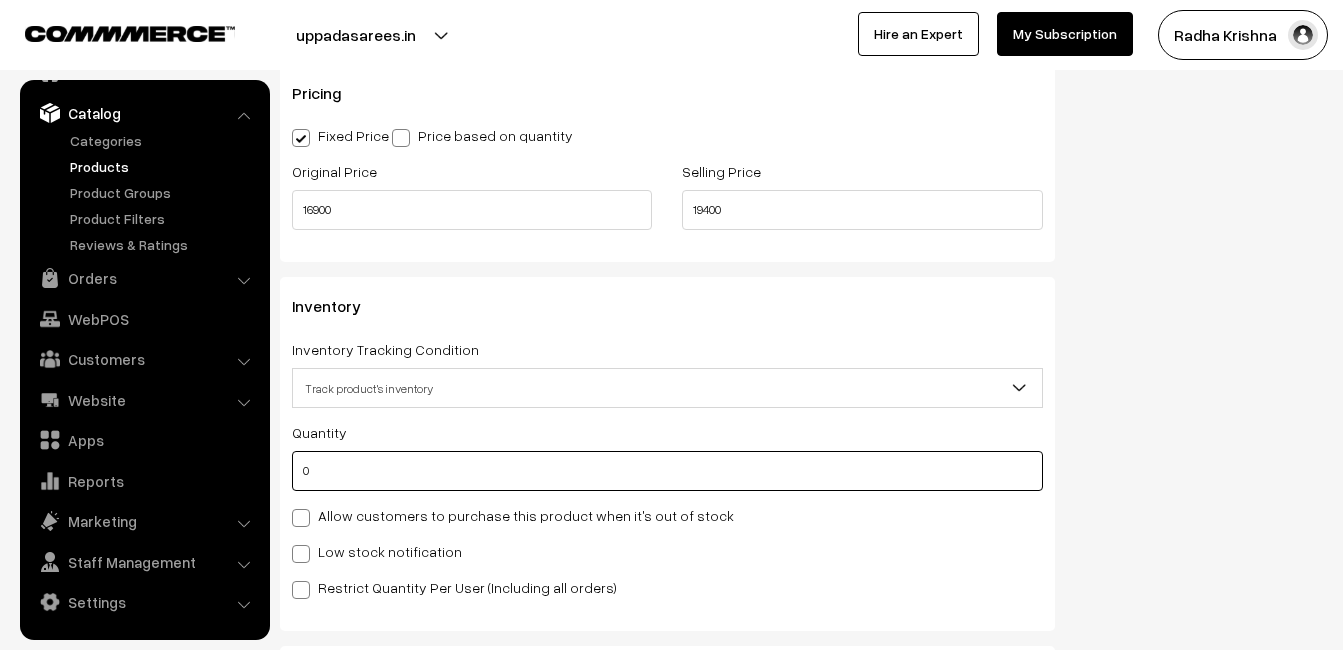 click on "0" at bounding box center (667, 471) 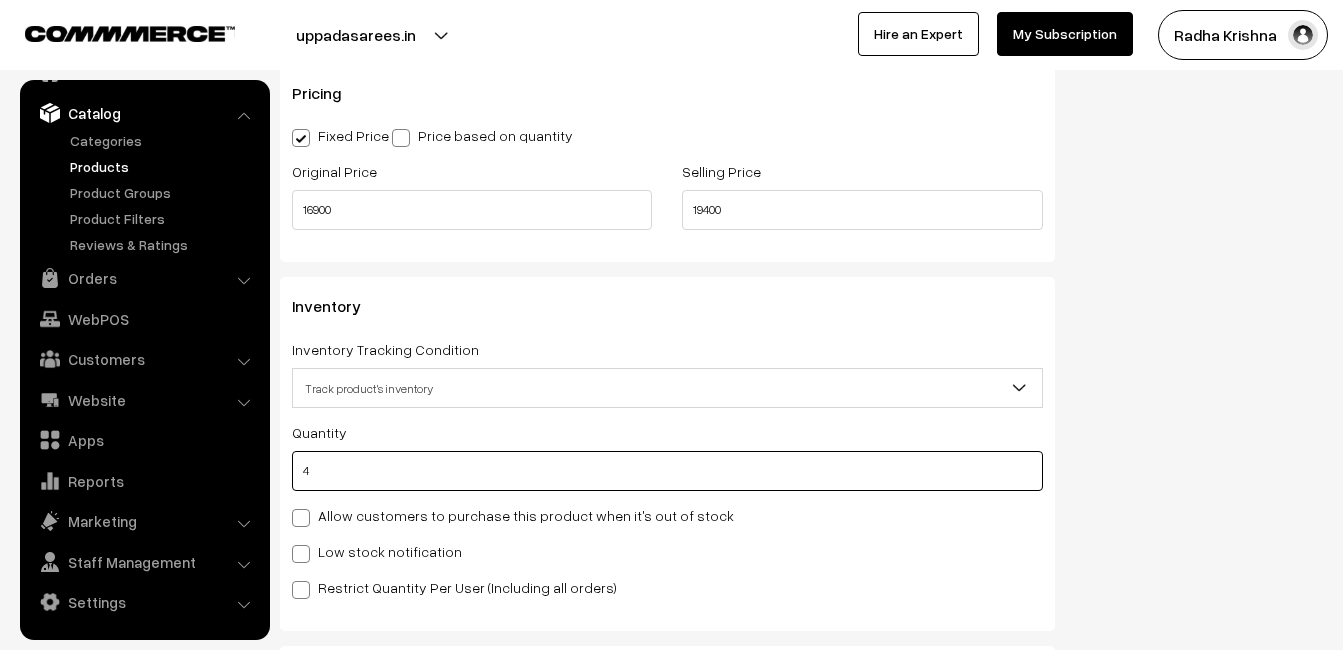 type on "4" 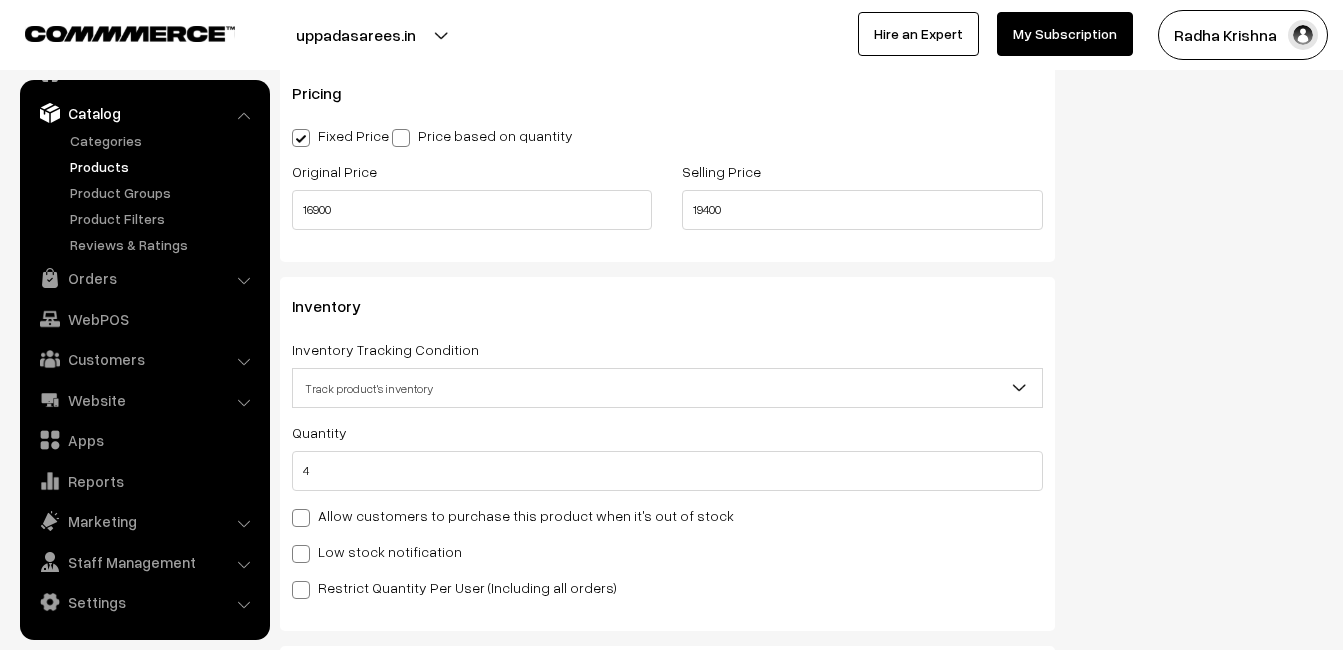 click on "Low stock notification" at bounding box center [377, 551] 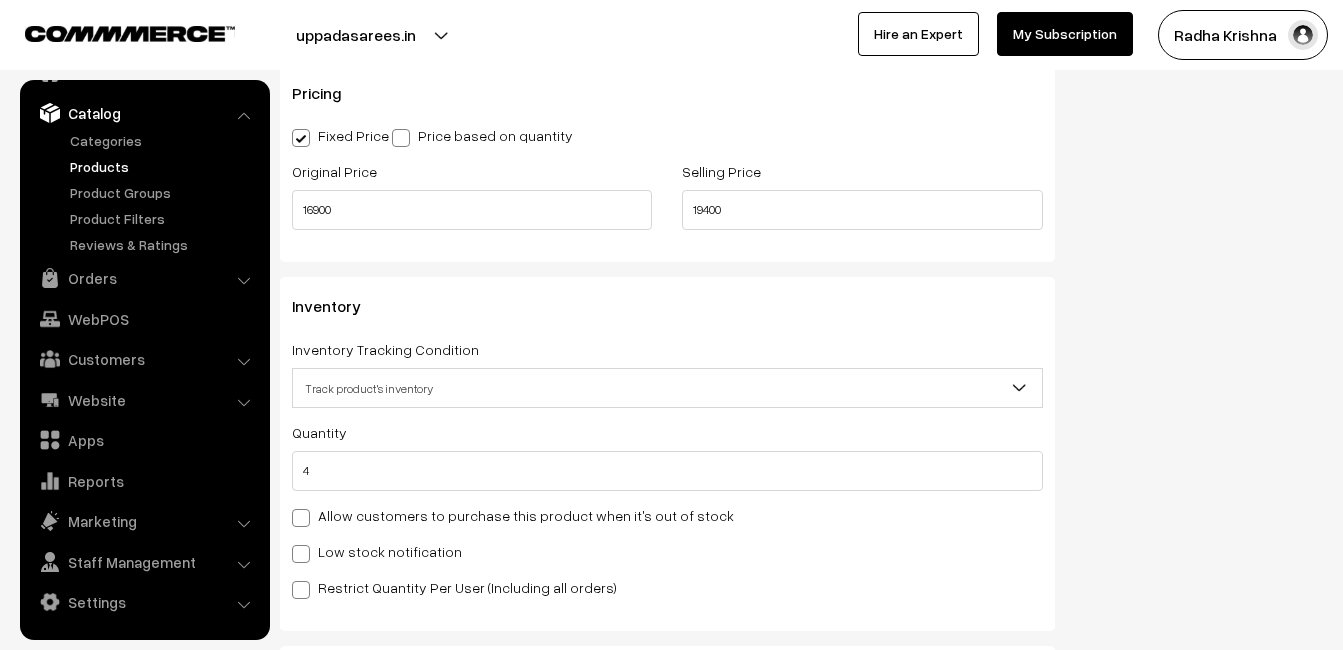 checkbox on "true" 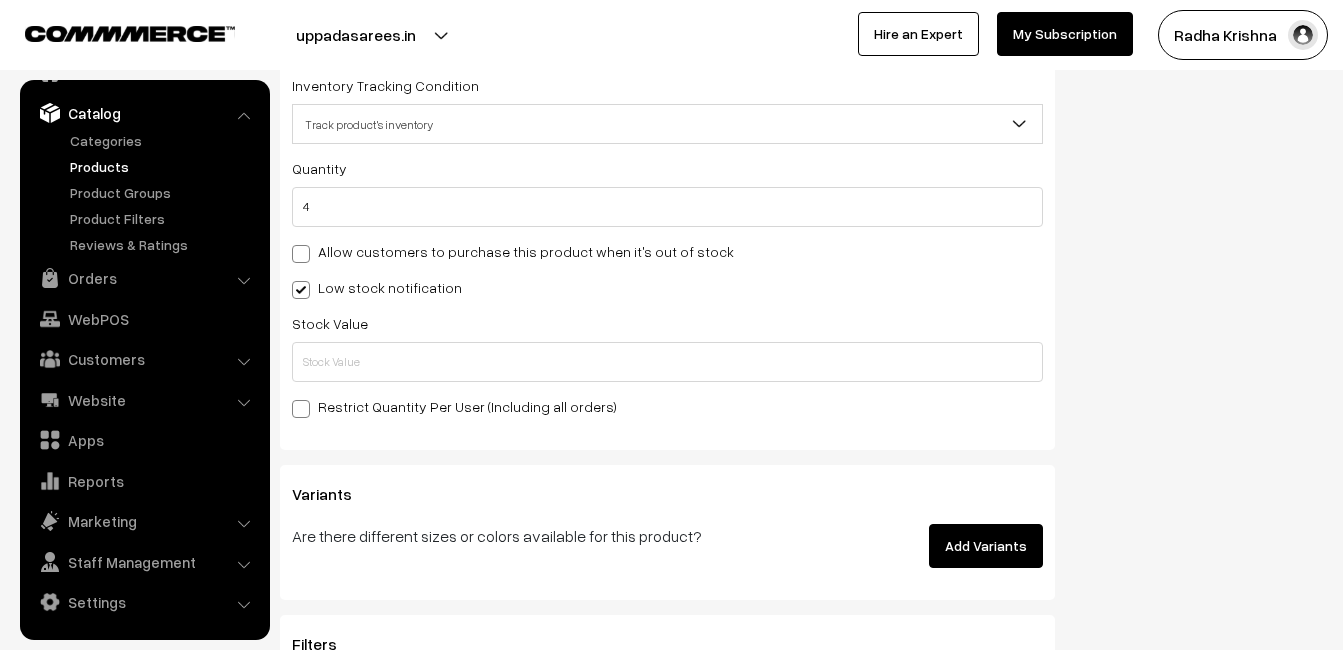 scroll, scrollTop: 2000, scrollLeft: 0, axis: vertical 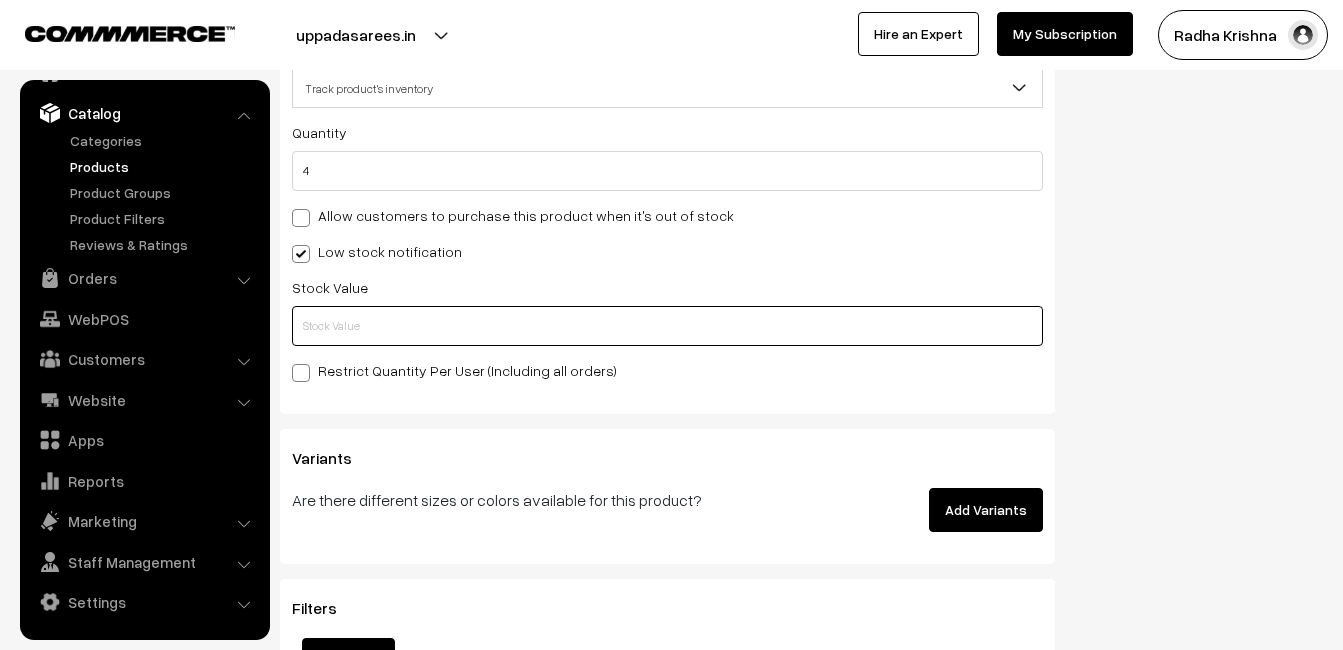 click at bounding box center [667, 326] 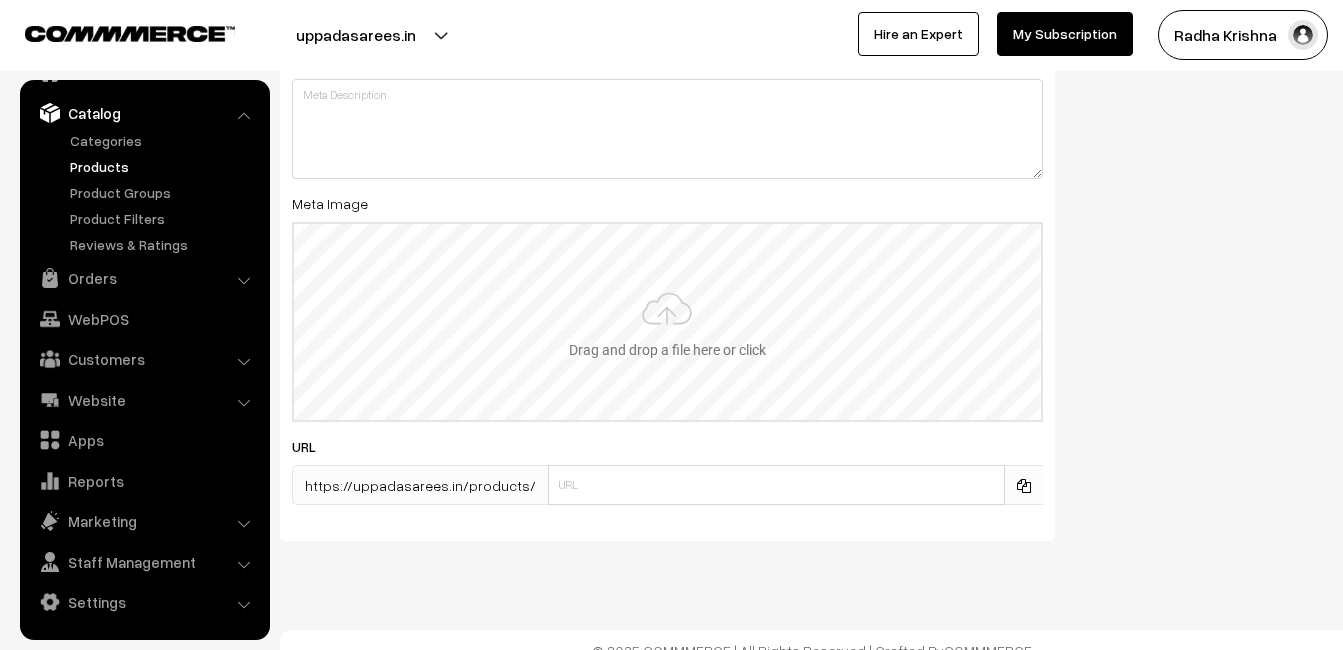 scroll, scrollTop: 2968, scrollLeft: 0, axis: vertical 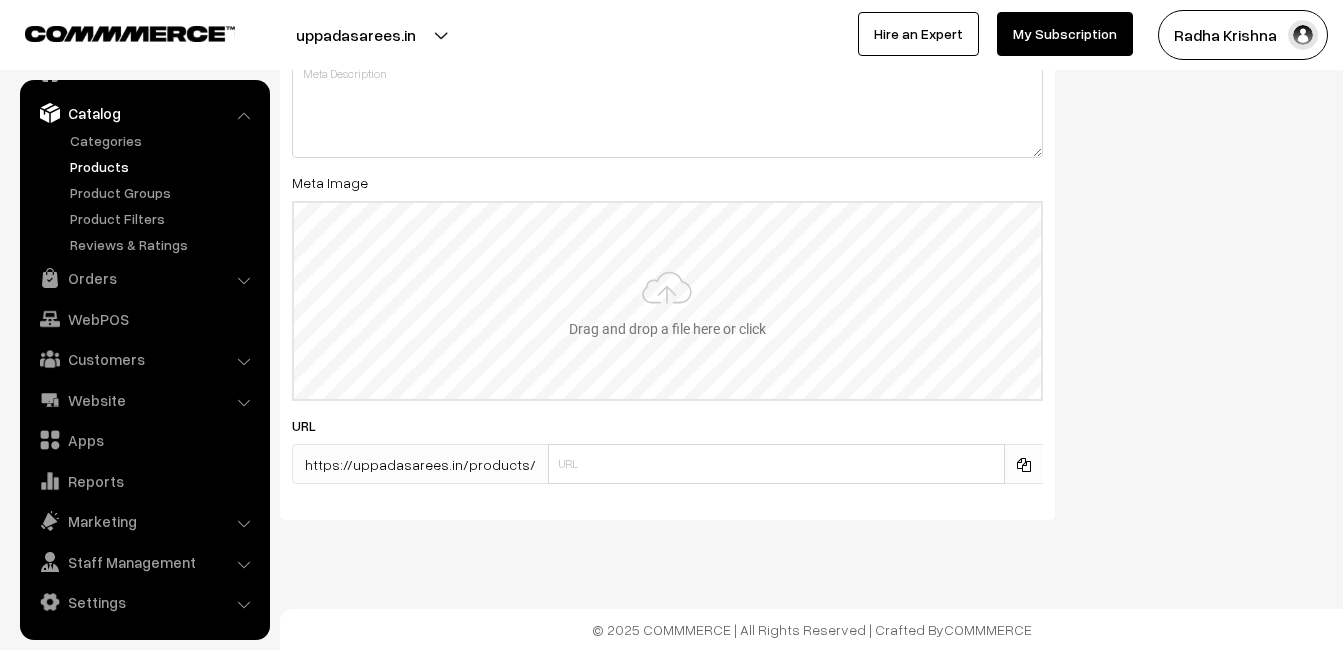type on "2" 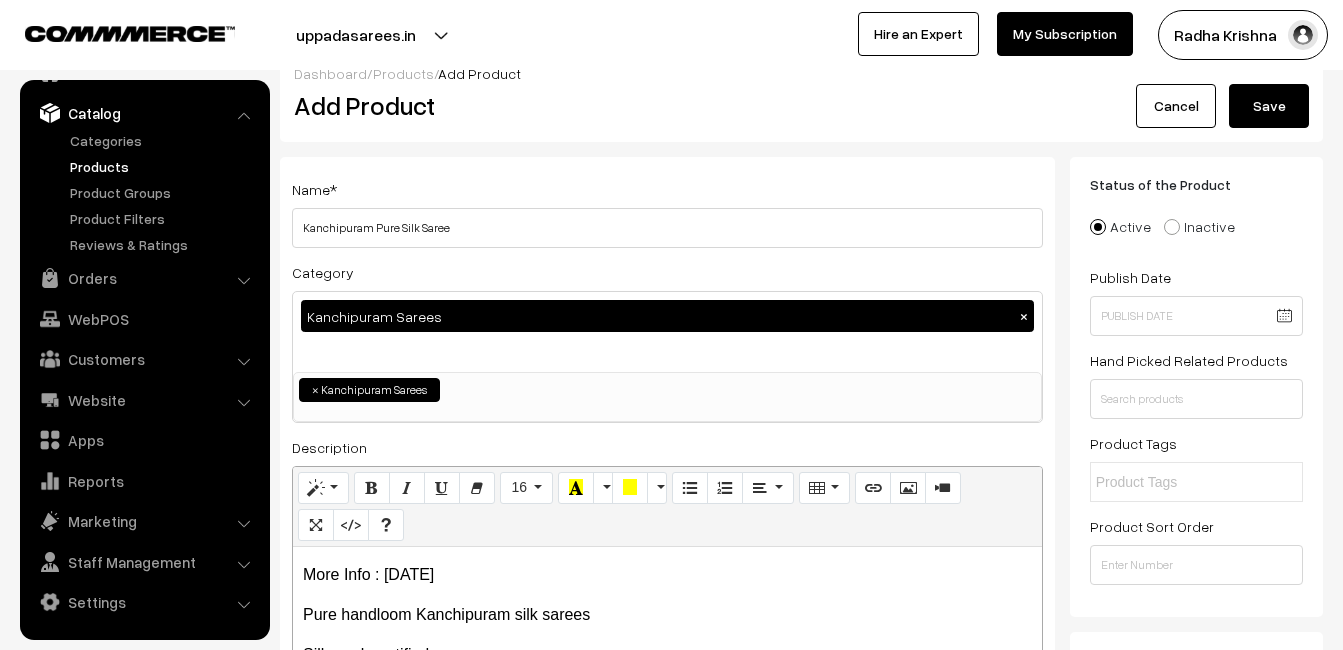 scroll, scrollTop: 0, scrollLeft: 0, axis: both 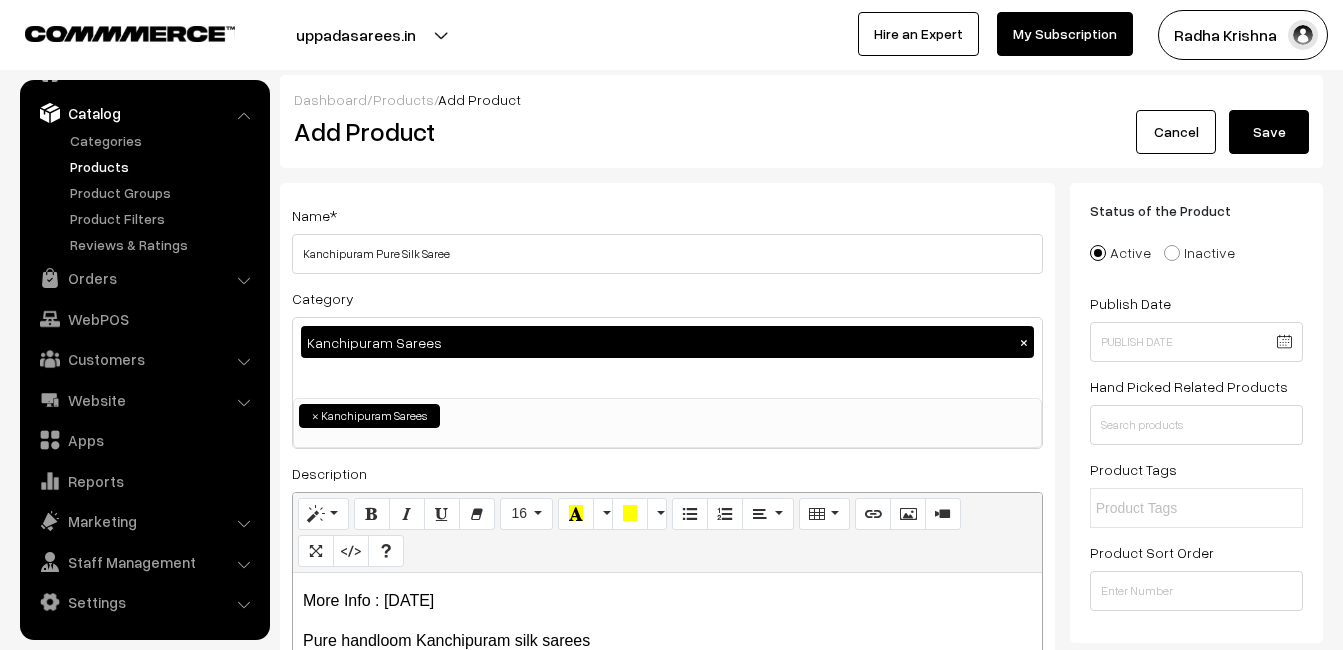 click on "Save" at bounding box center (1269, 132) 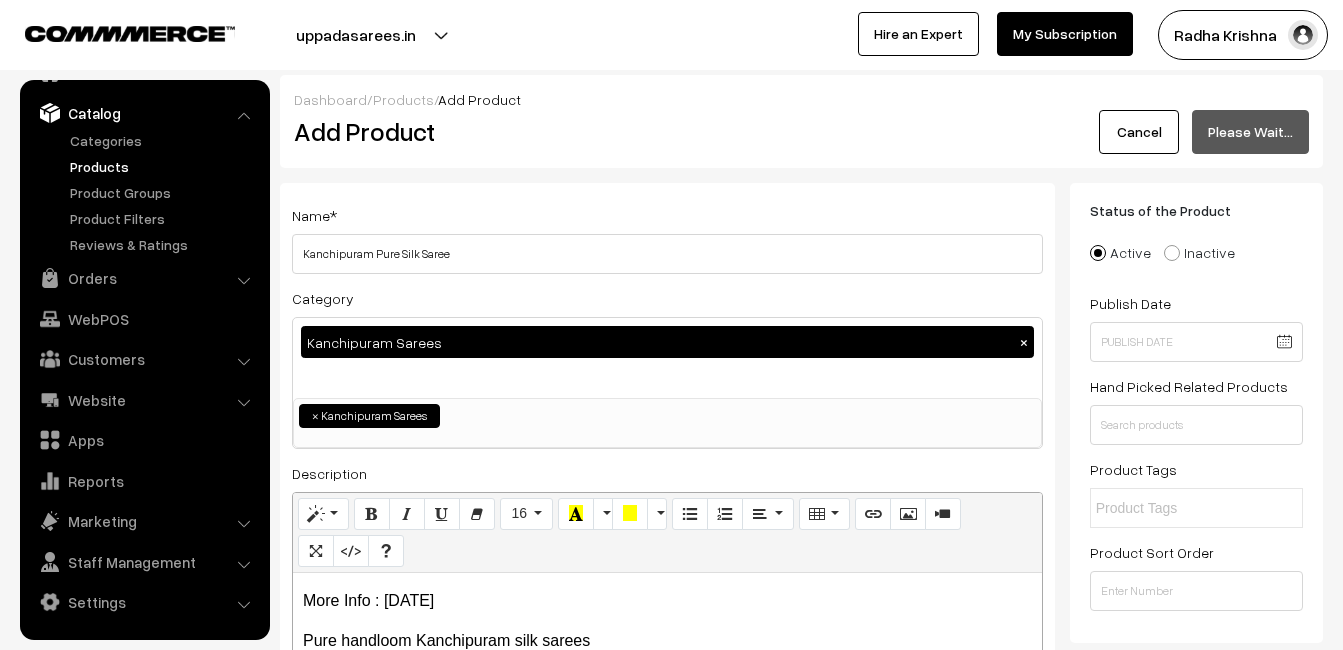 click on "Add Product" at bounding box center [671, 131] 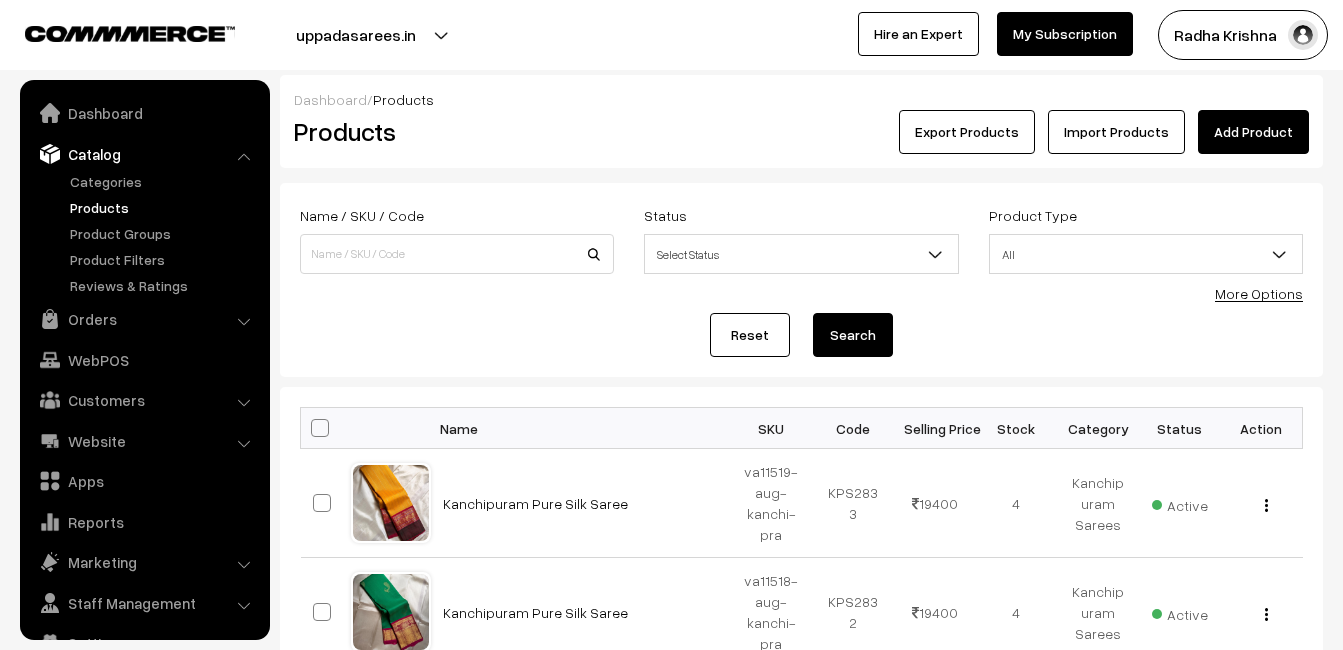scroll, scrollTop: 0, scrollLeft: 0, axis: both 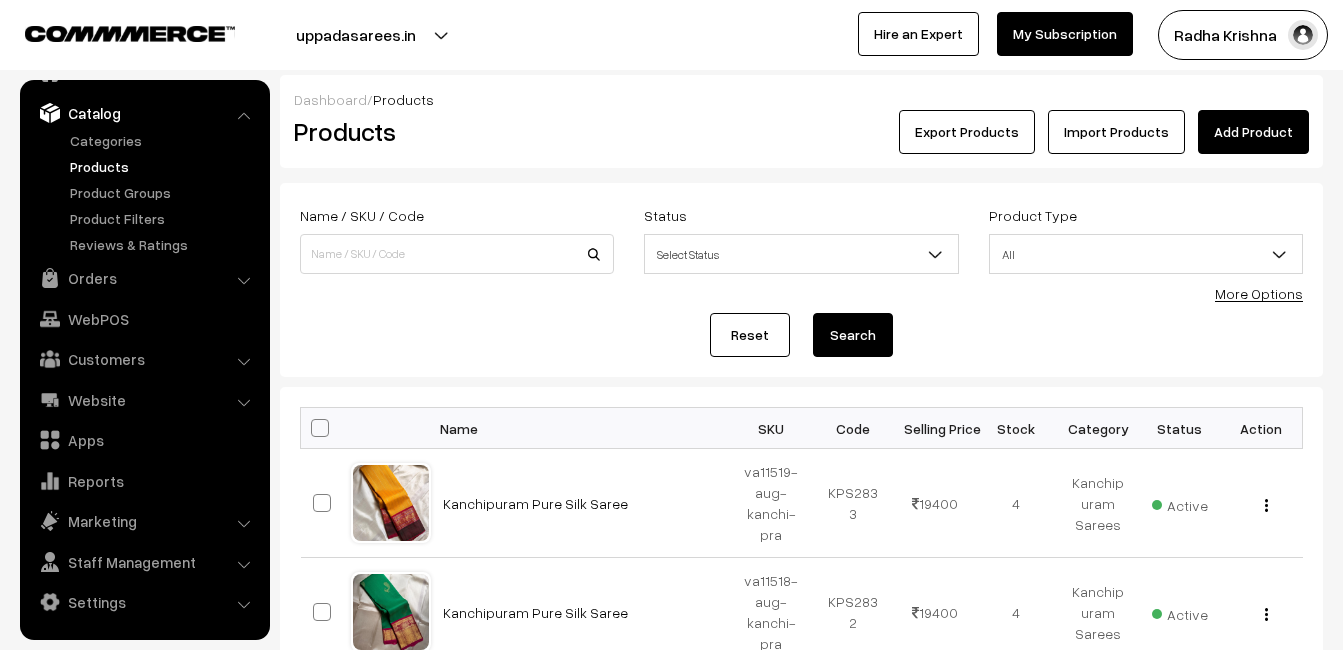 click on "Add Product" at bounding box center (1253, 132) 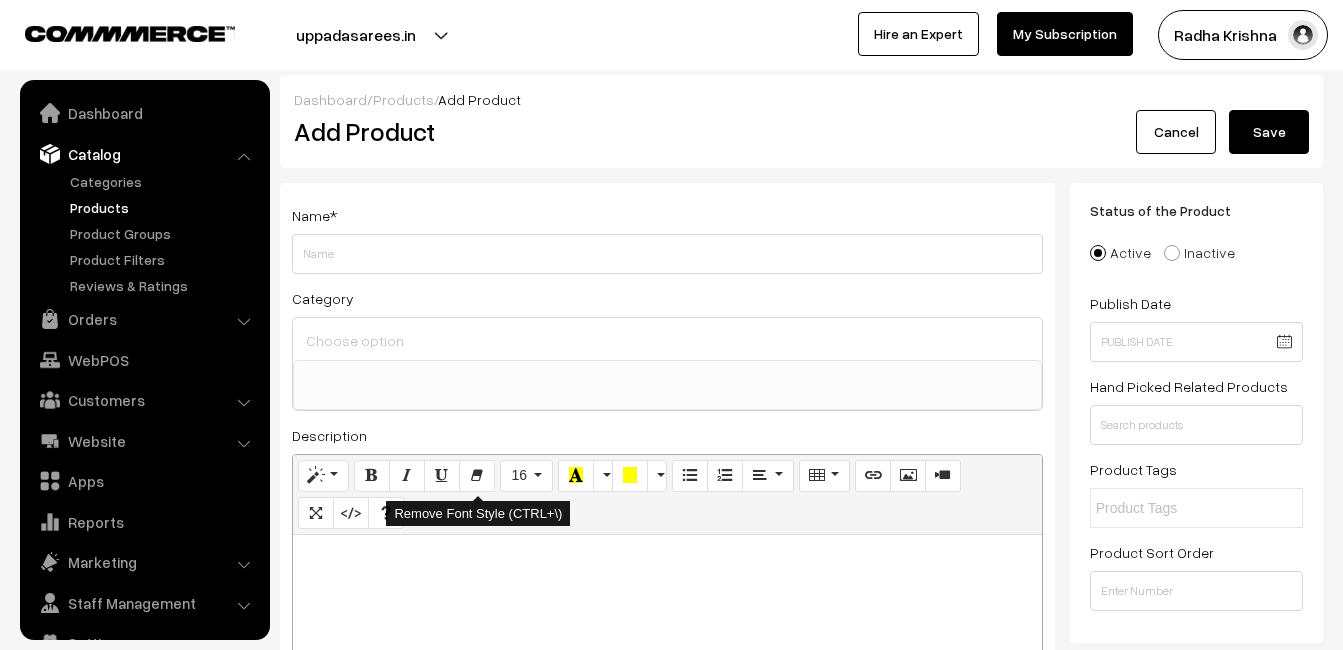 select 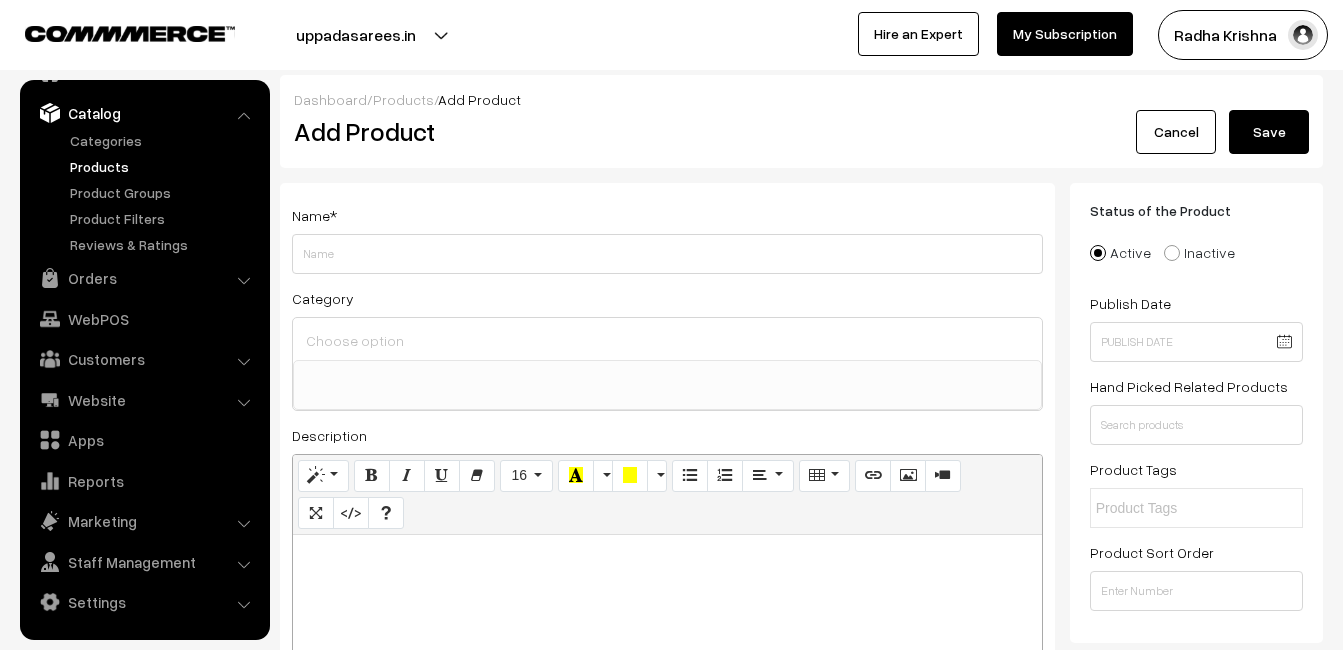 click at bounding box center (667, 660) 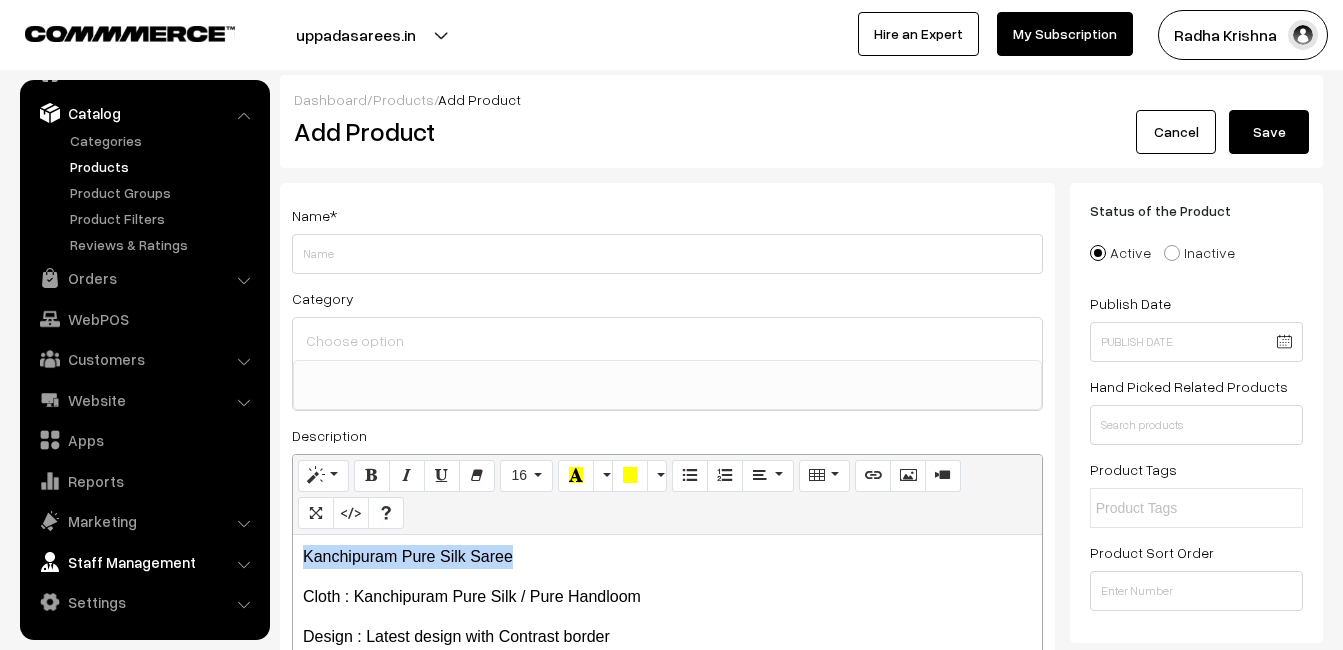 drag, startPoint x: 537, startPoint y: 557, endPoint x: 251, endPoint y: 547, distance: 286.17477 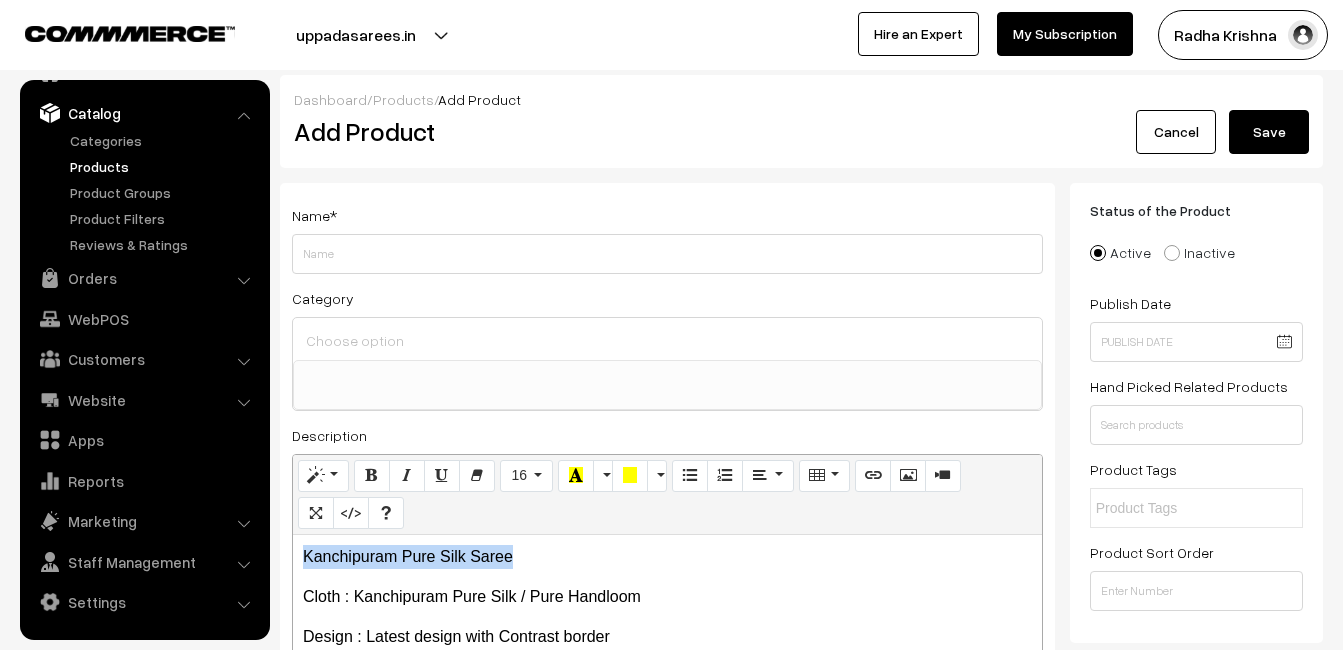 copy on "Kanchipuram Pure Silk Saree" 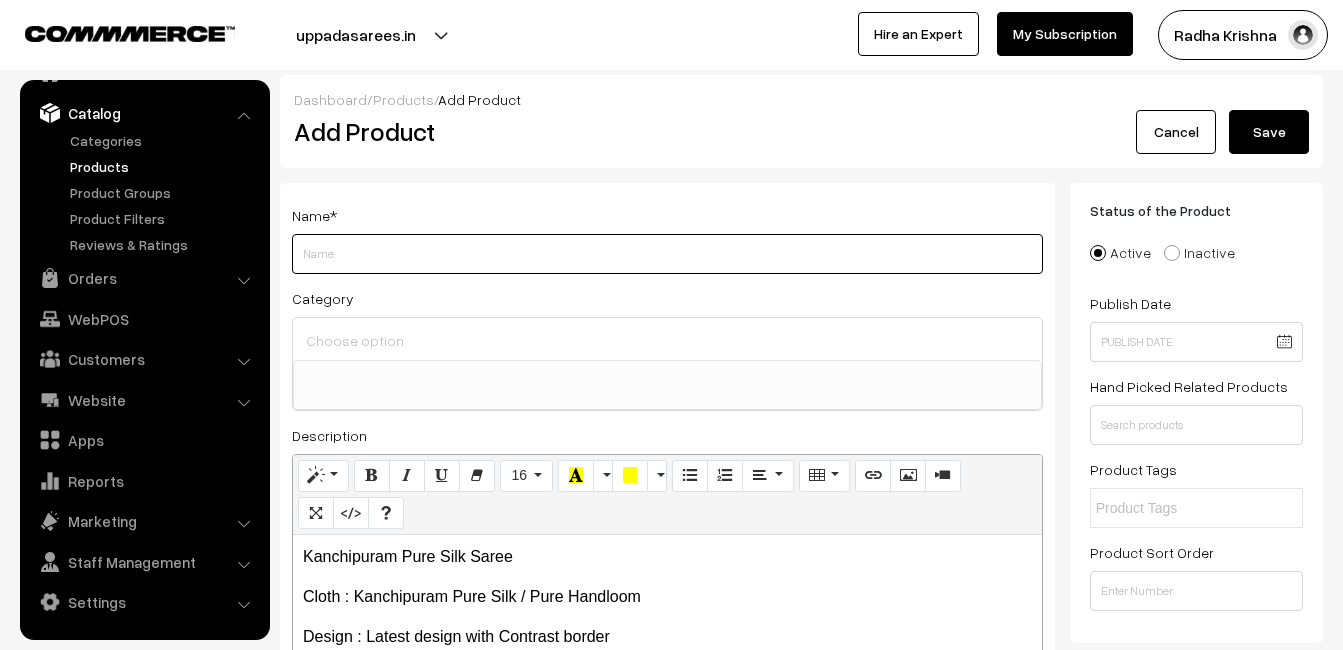 click on "Weight" at bounding box center (667, 254) 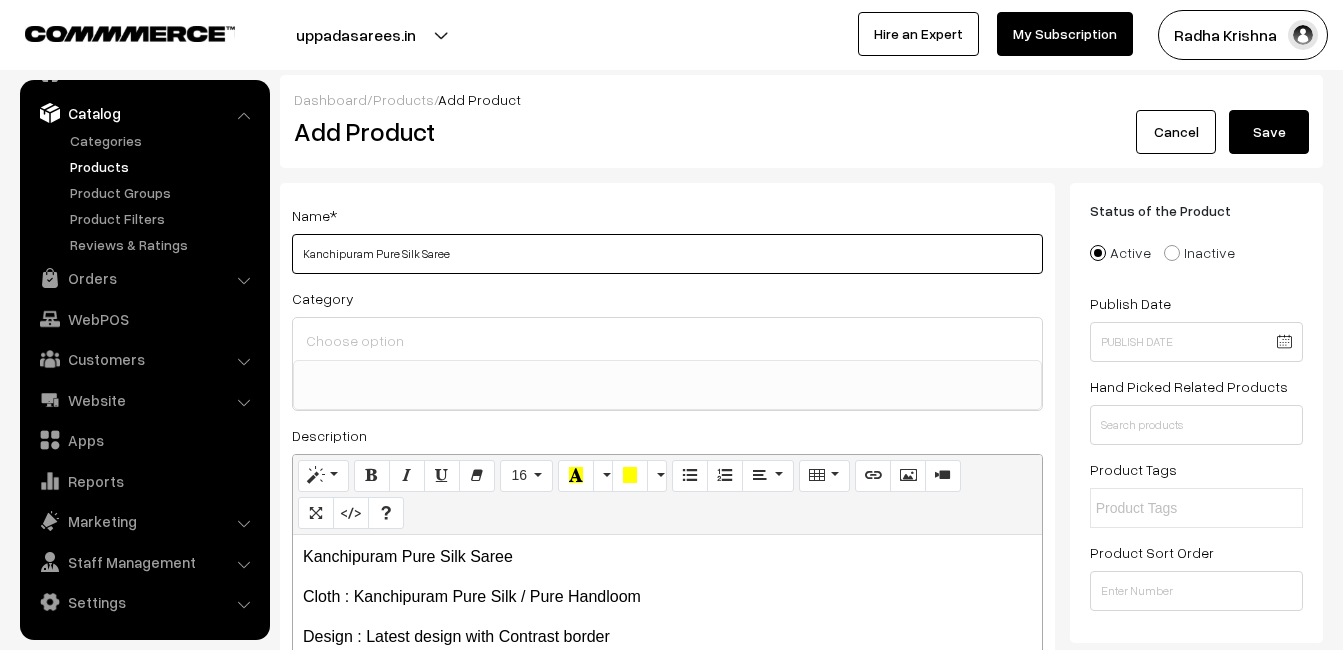 type on "Kanchipuram Pure Silk Saree" 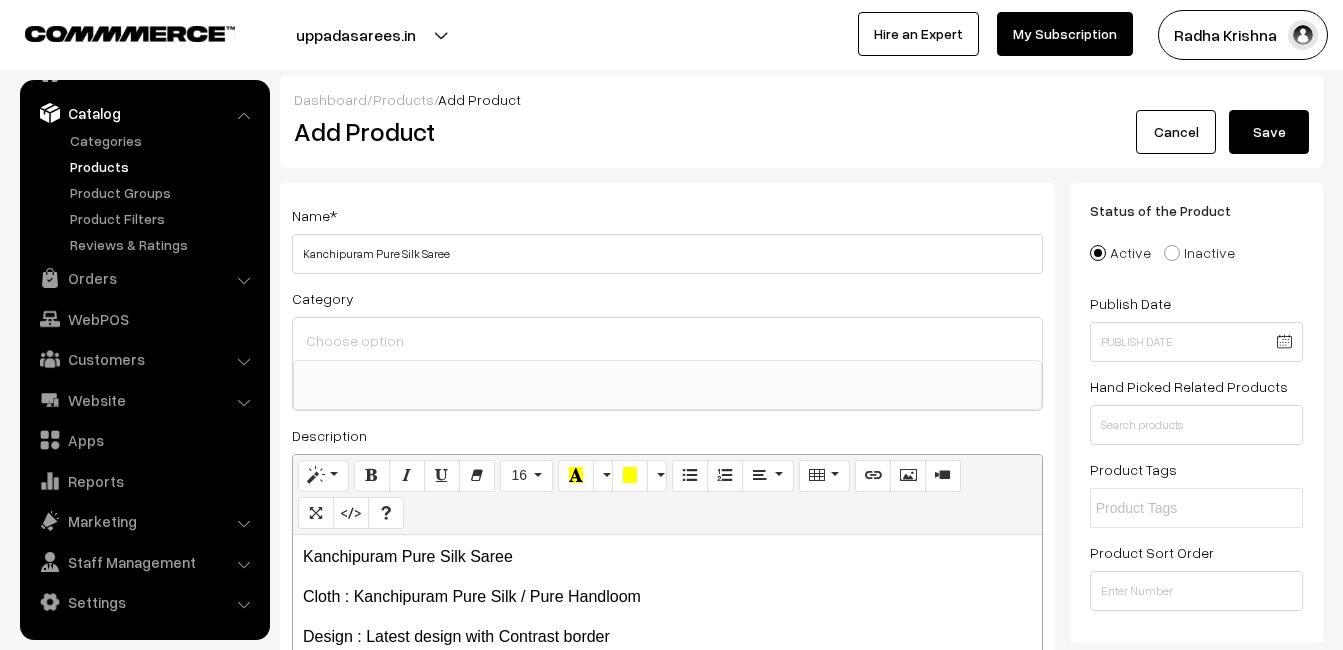 click at bounding box center (667, 340) 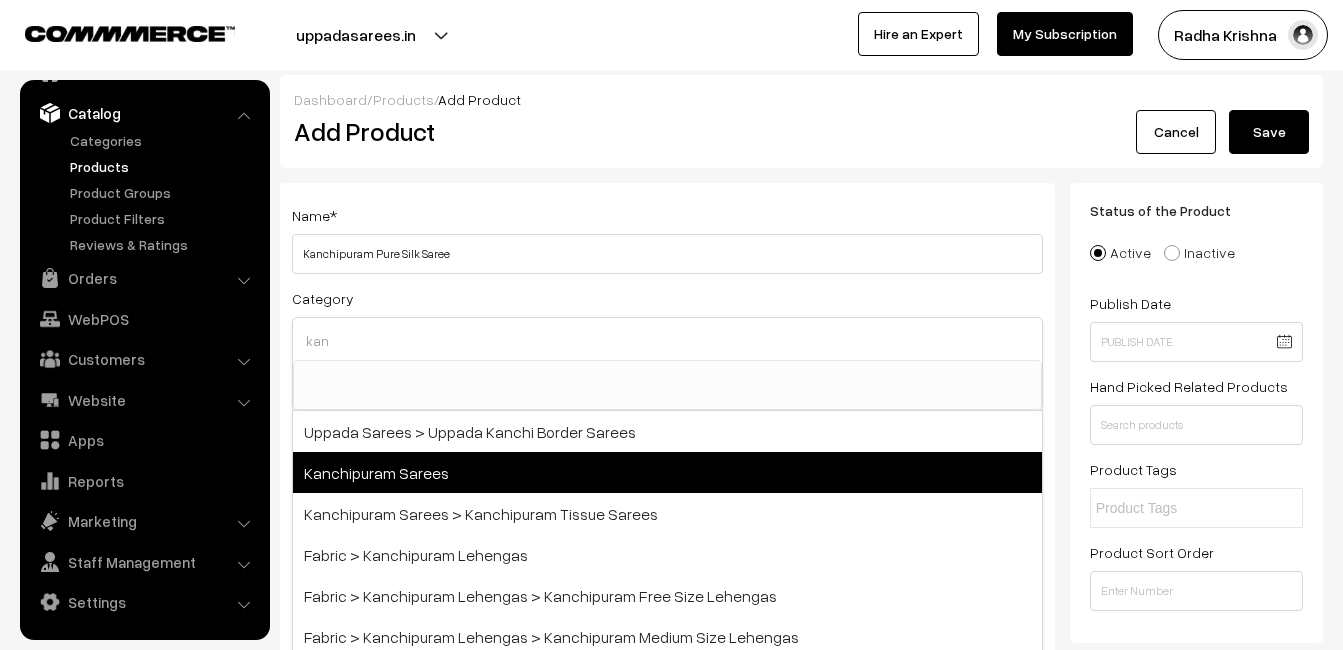type on "kan" 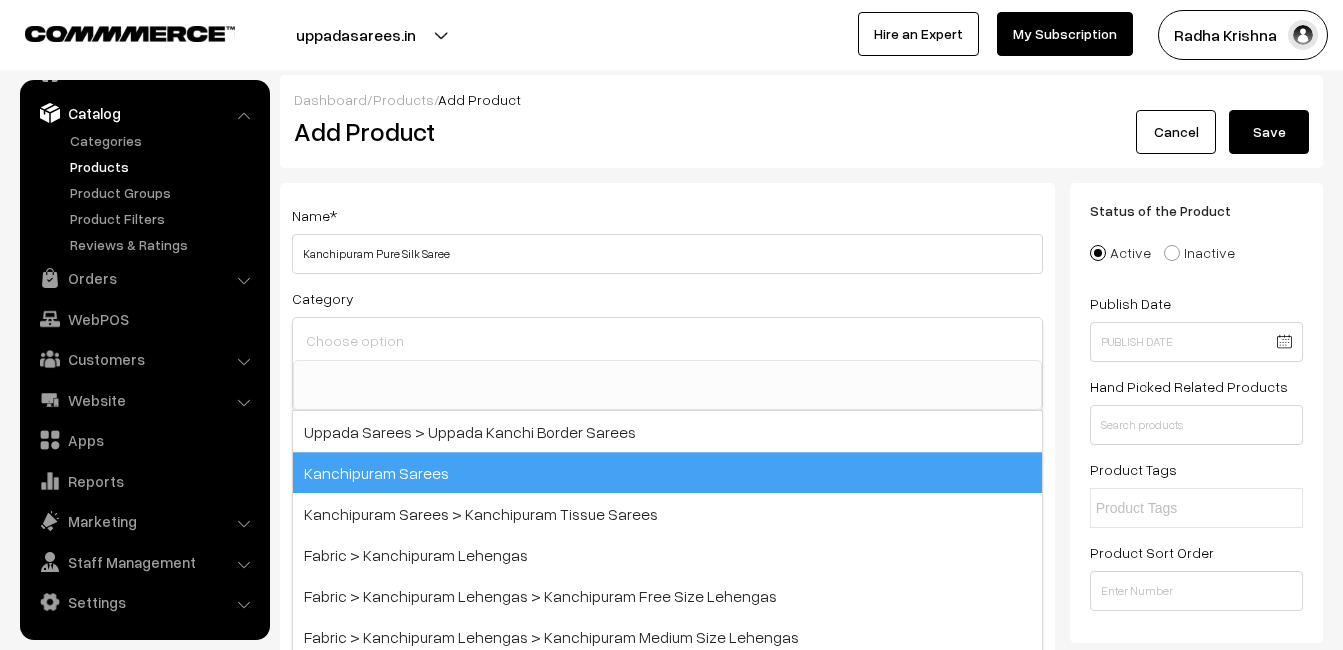 scroll, scrollTop: 340, scrollLeft: 0, axis: vertical 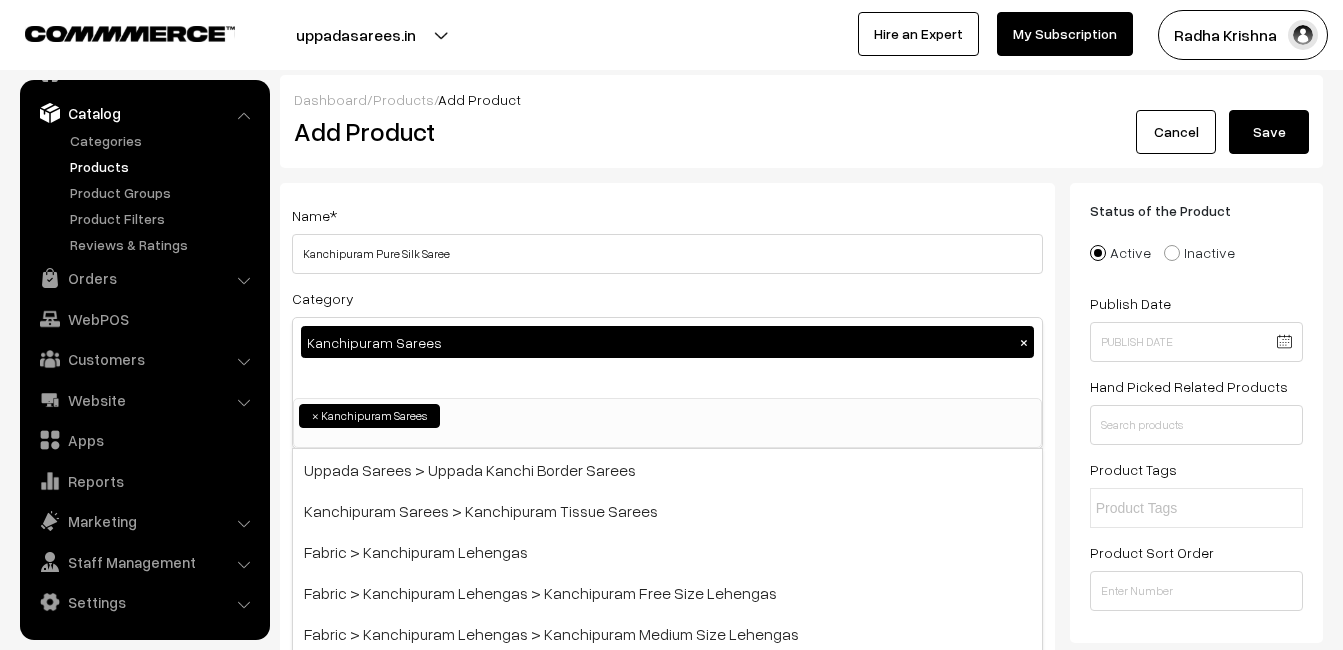 click on "Dashboard  /  Products  /  Add Product
Add Product
Cancel
Save
Name  *
Kanchipuram Pure Silk Saree
Category
Kanchipuram Sarees ×
Uppada Sarees
Uppada Sarees > Uppada Plain Sarees
Uppada Sarees > Uppada Butta Sarees
Ikkat Sarees Other Sarees ×" at bounding box center [801, 1656] 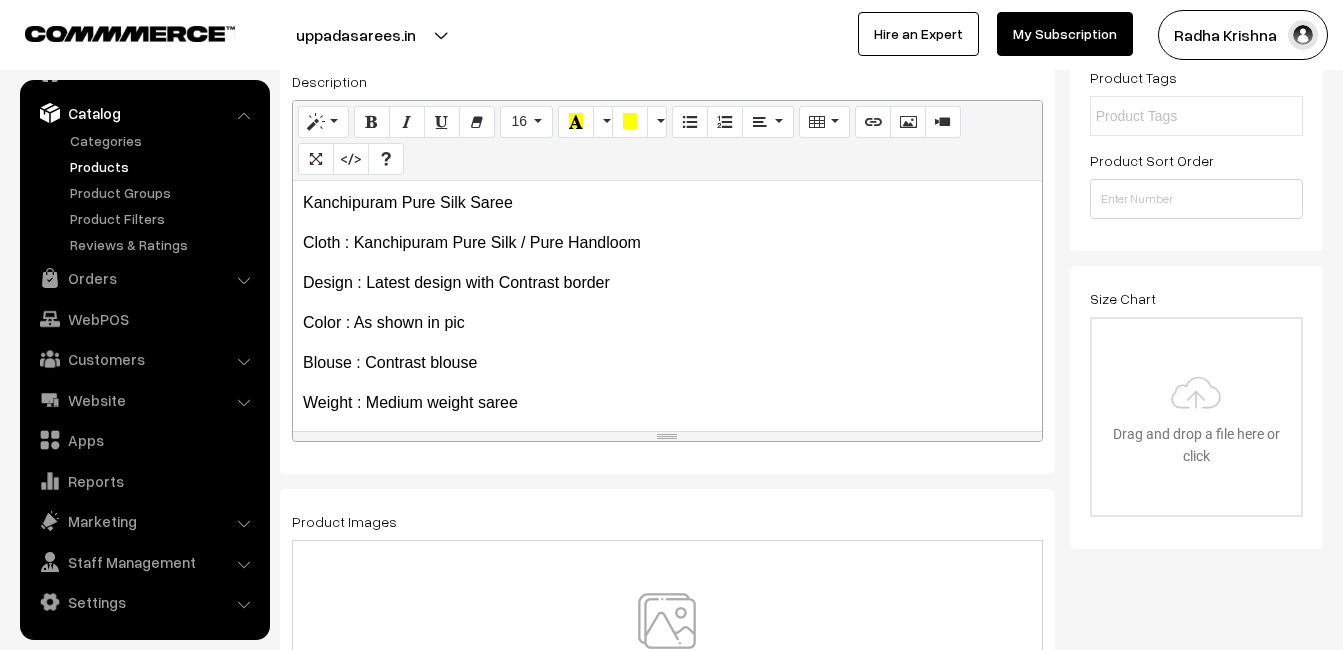 scroll, scrollTop: 400, scrollLeft: 0, axis: vertical 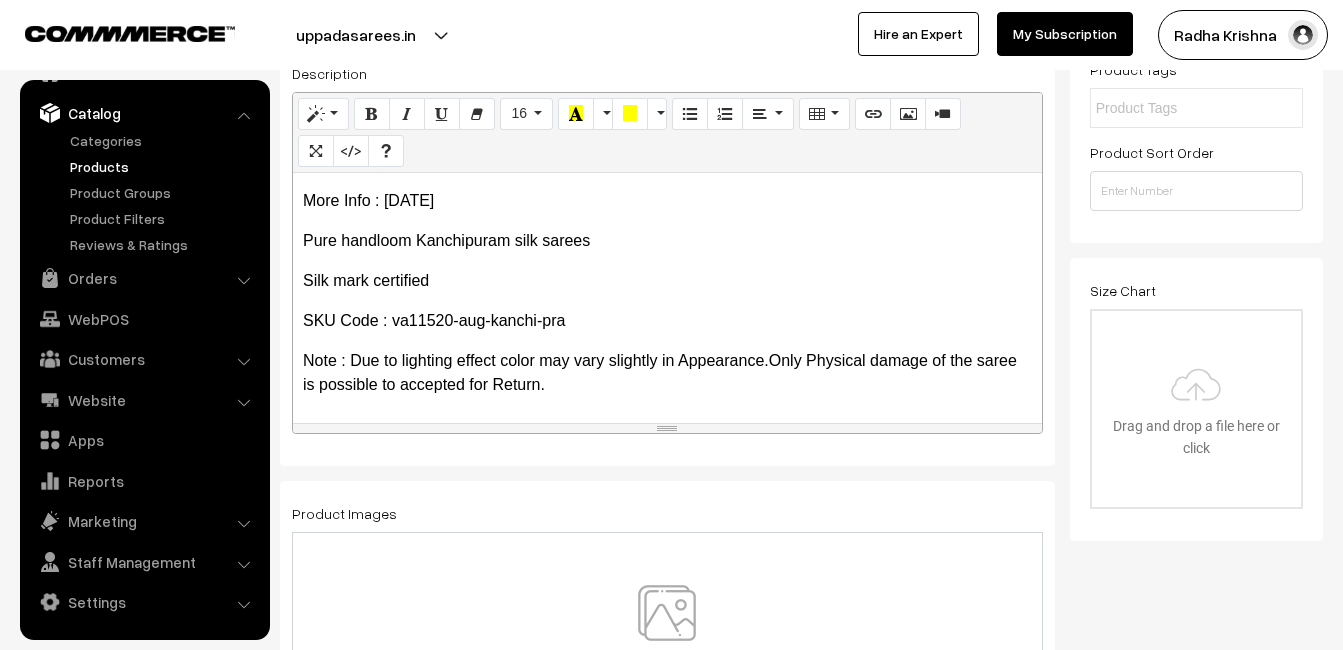 click at bounding box center [667, 643] 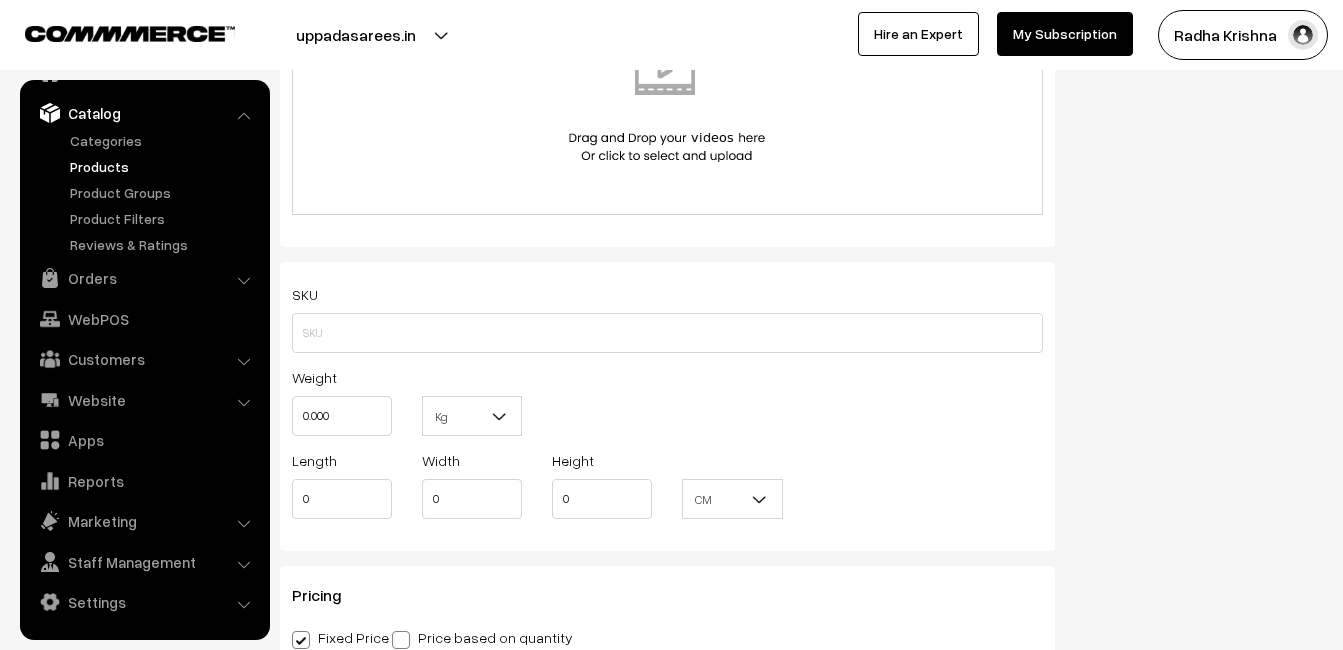 scroll, scrollTop: 1200, scrollLeft: 0, axis: vertical 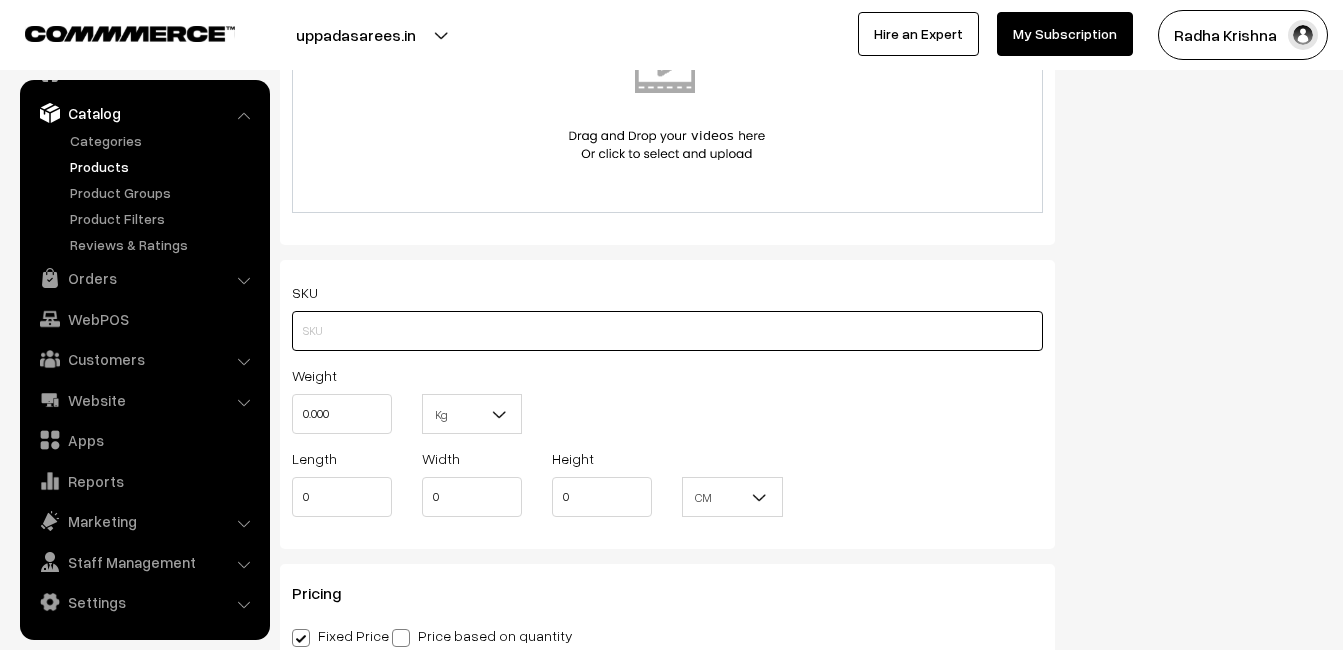 paste on "va11520-aug-kanchi-pra" 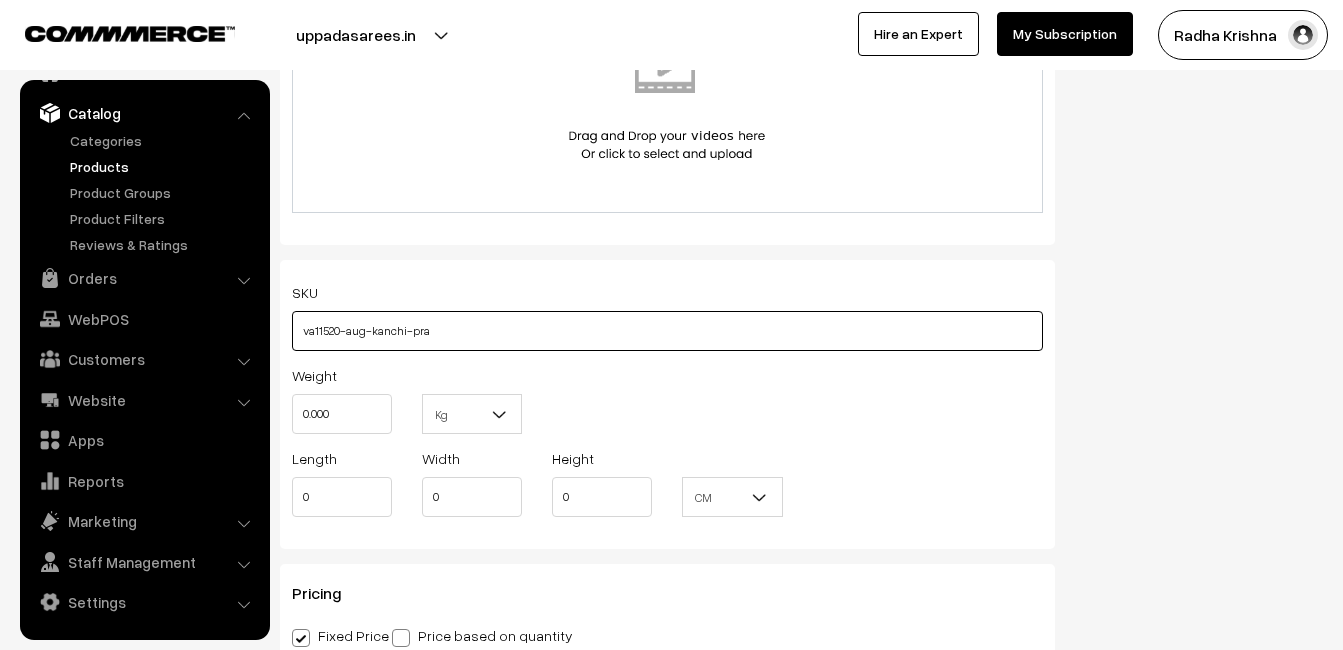 type on "va11520-aug-kanchi-pra" 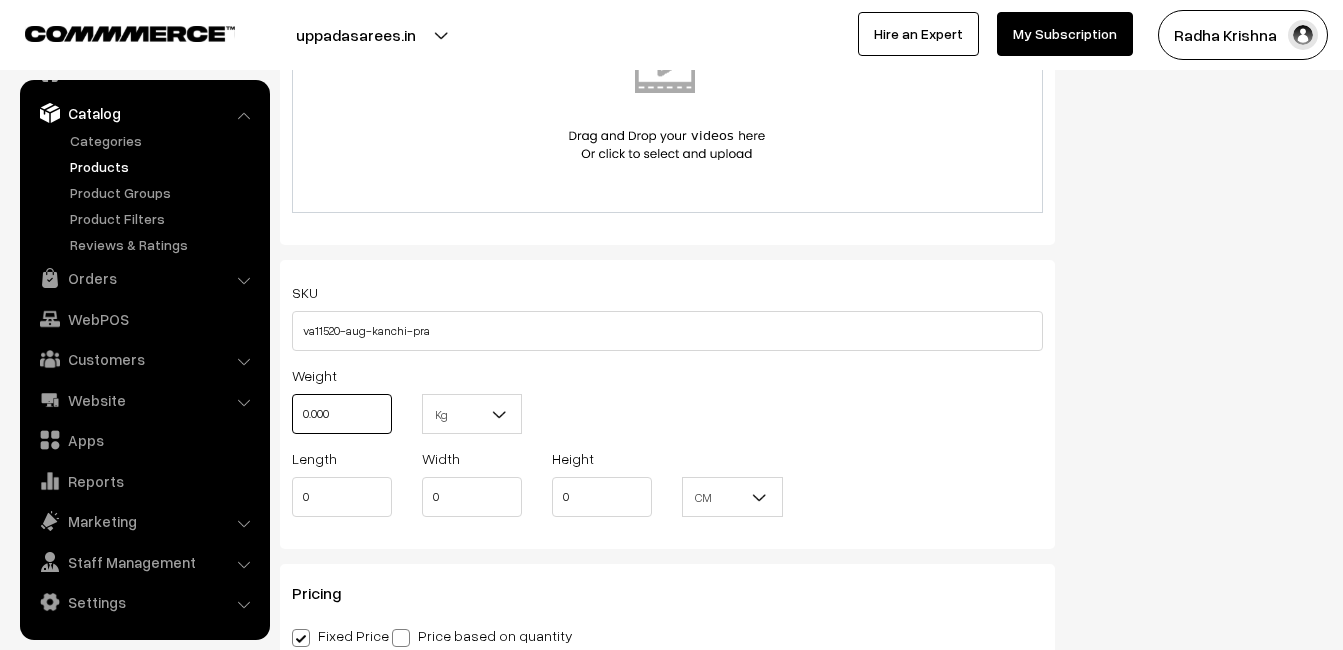 click on "0.000" at bounding box center [342, 414] 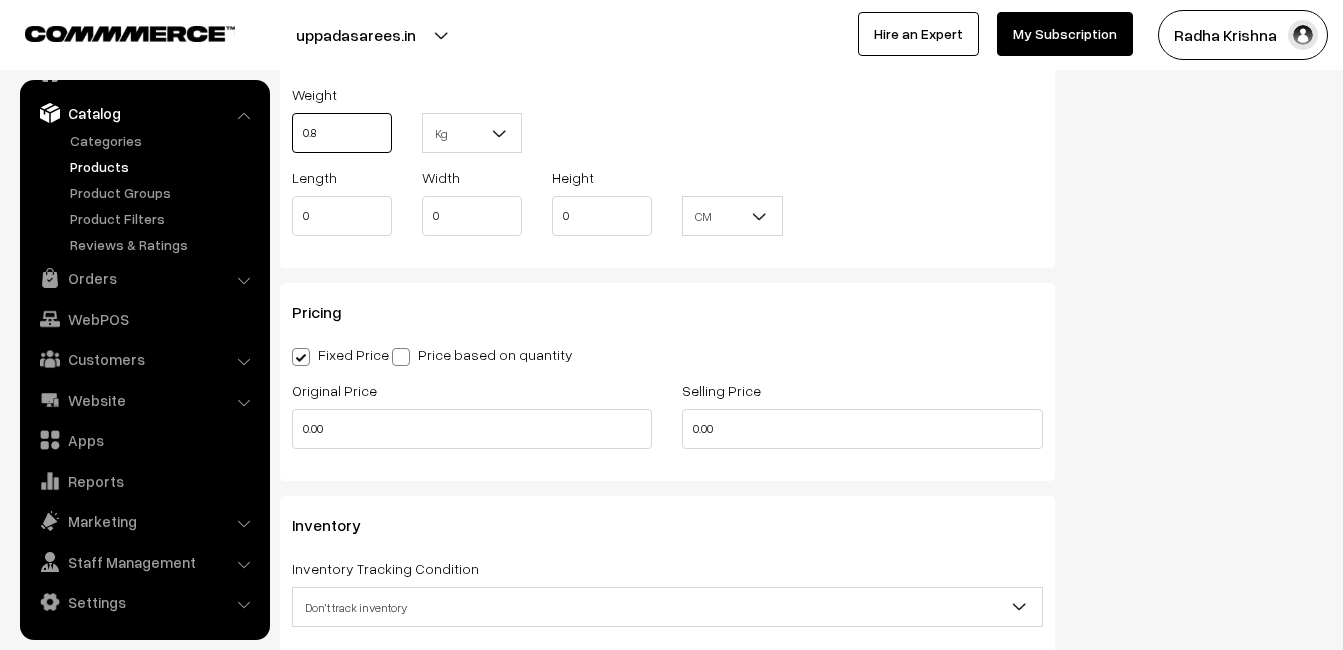 scroll, scrollTop: 1500, scrollLeft: 0, axis: vertical 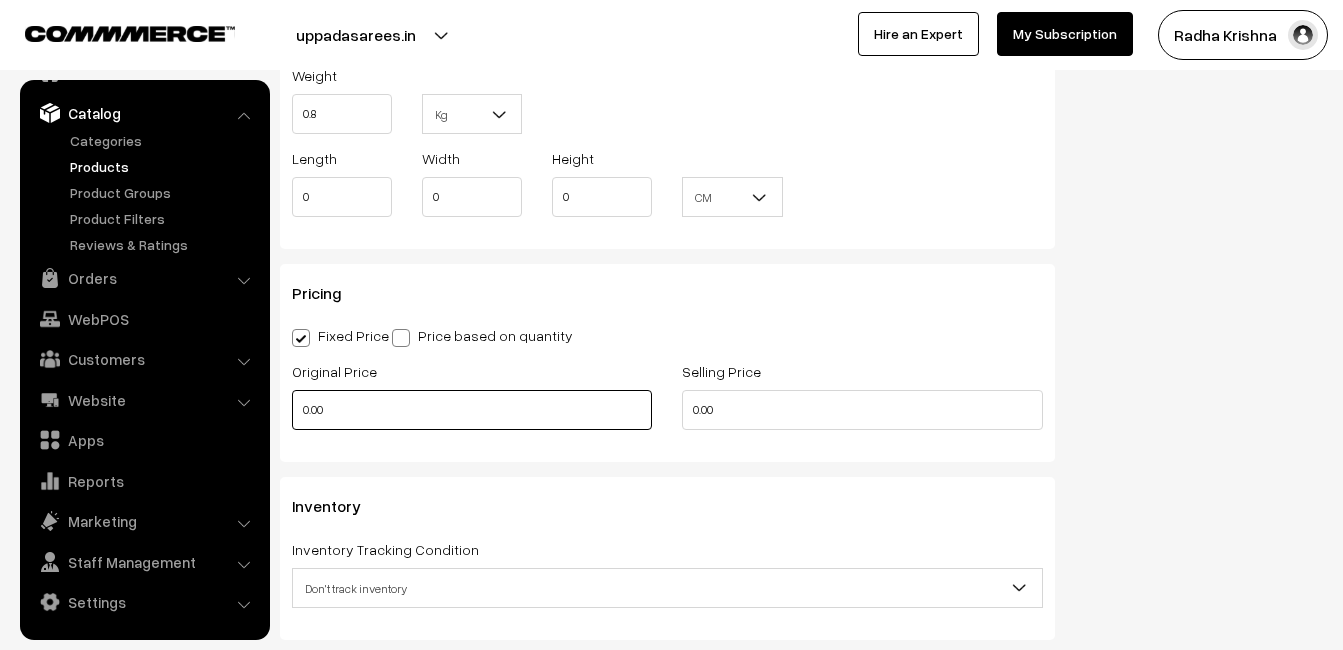type on "0.80" 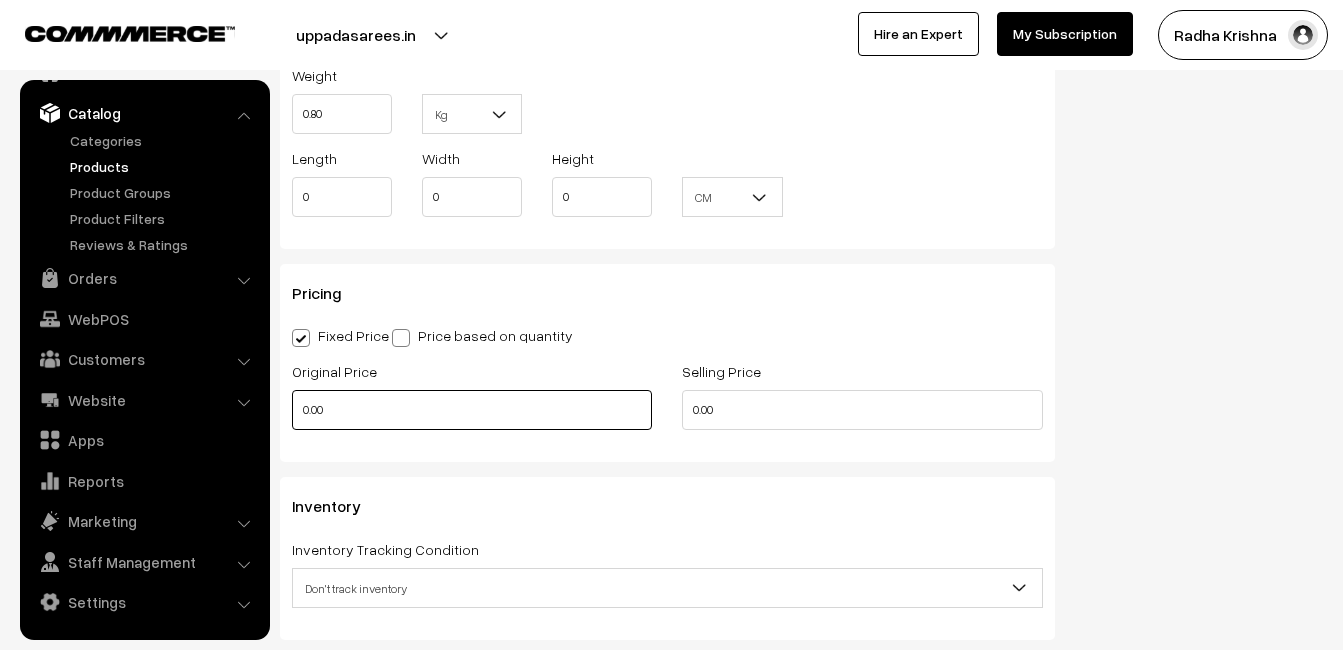 click on "0.00" at bounding box center [472, 410] 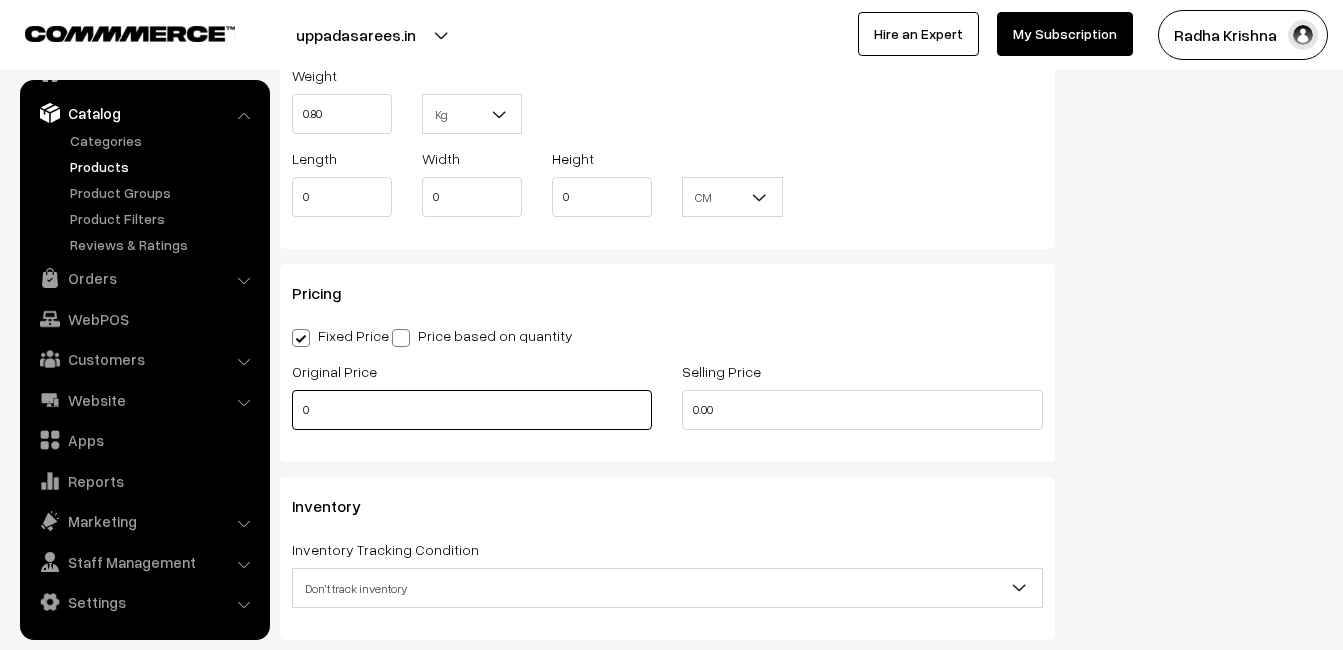 click on "0" at bounding box center [472, 410] 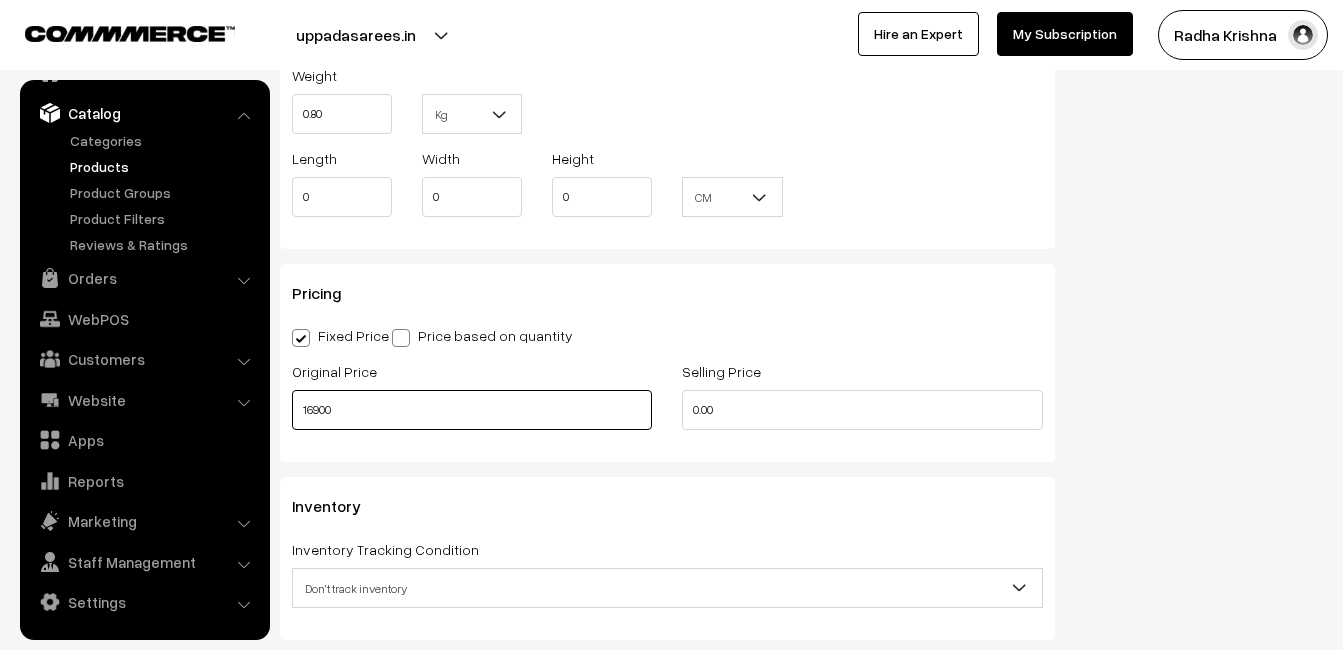 type on "16900" 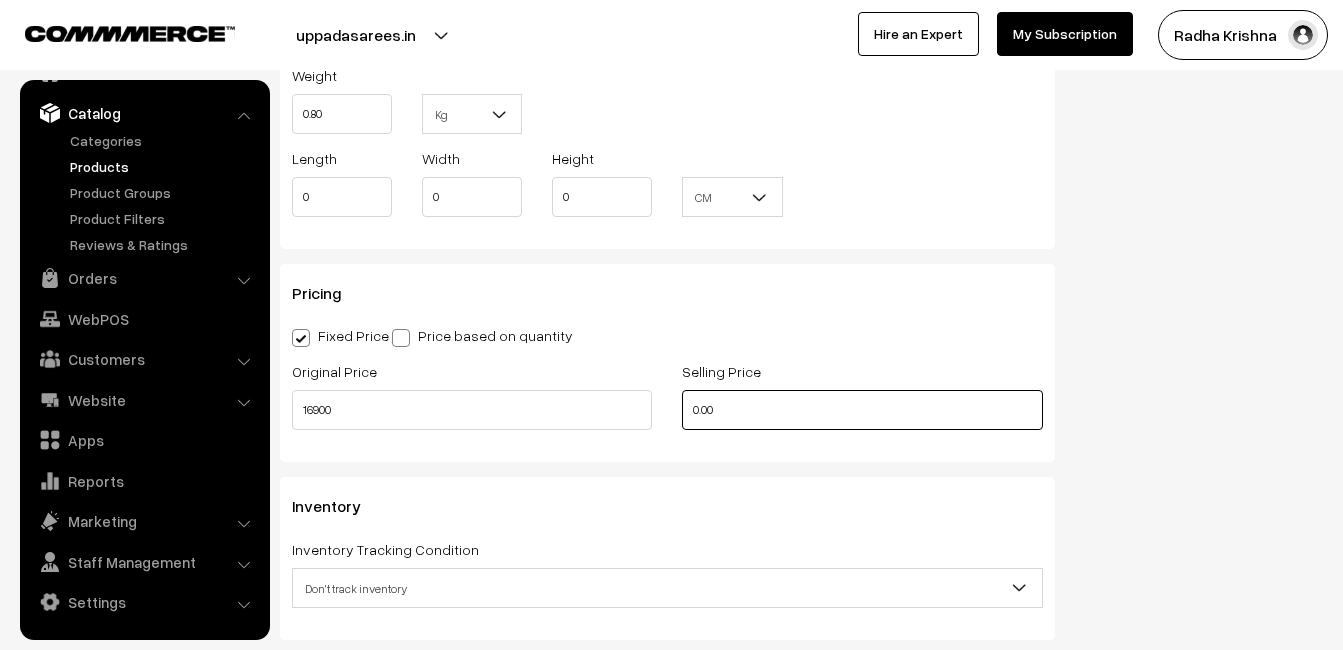 click on "0.00" at bounding box center [862, 410] 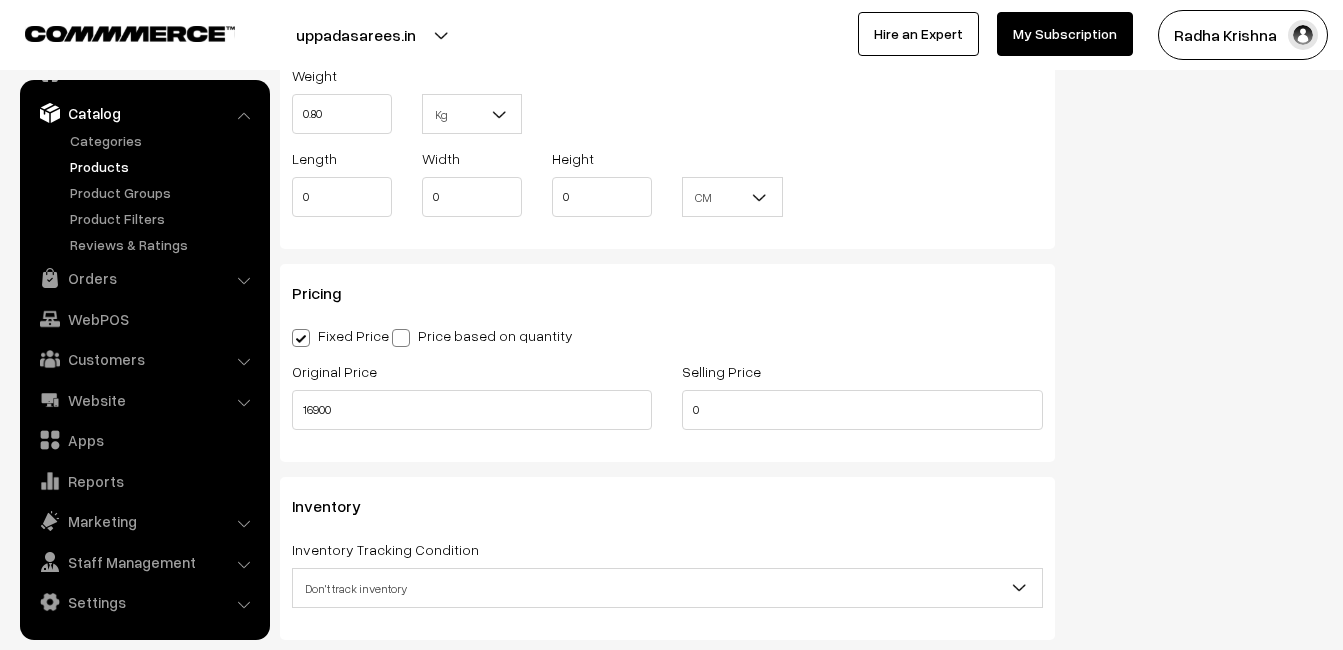 click on "Selling Price
0" at bounding box center [862, 394] 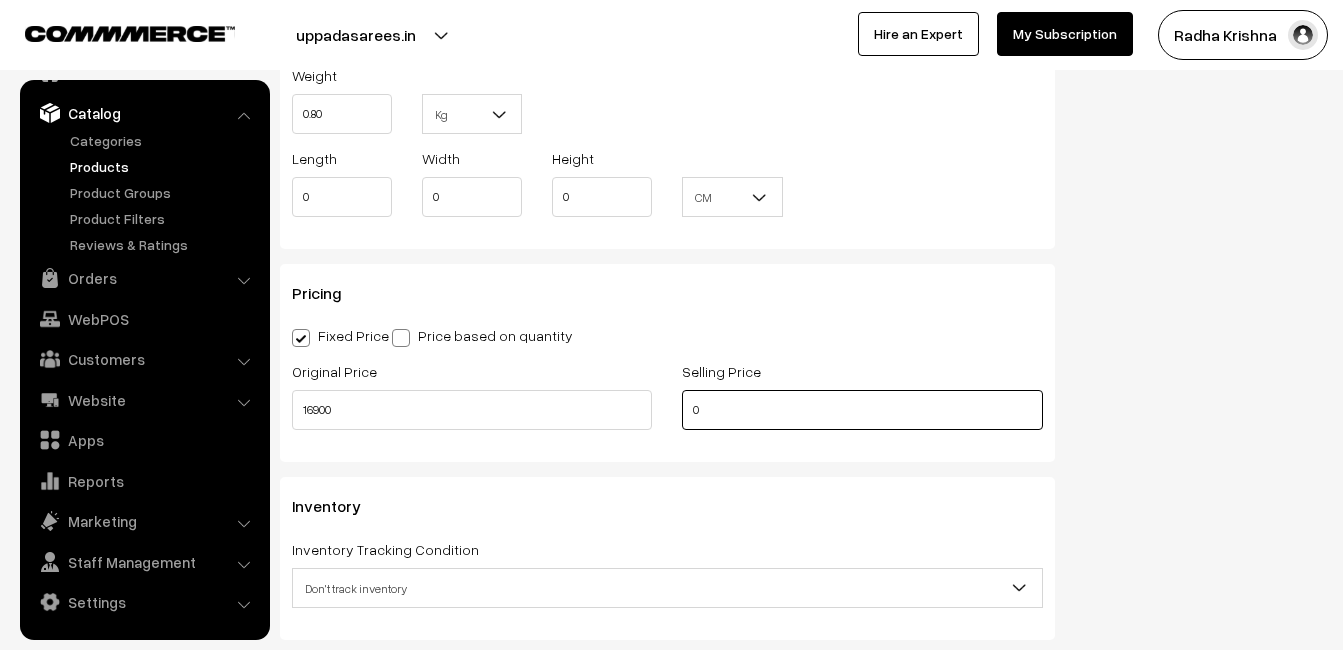 click on "0" at bounding box center [862, 410] 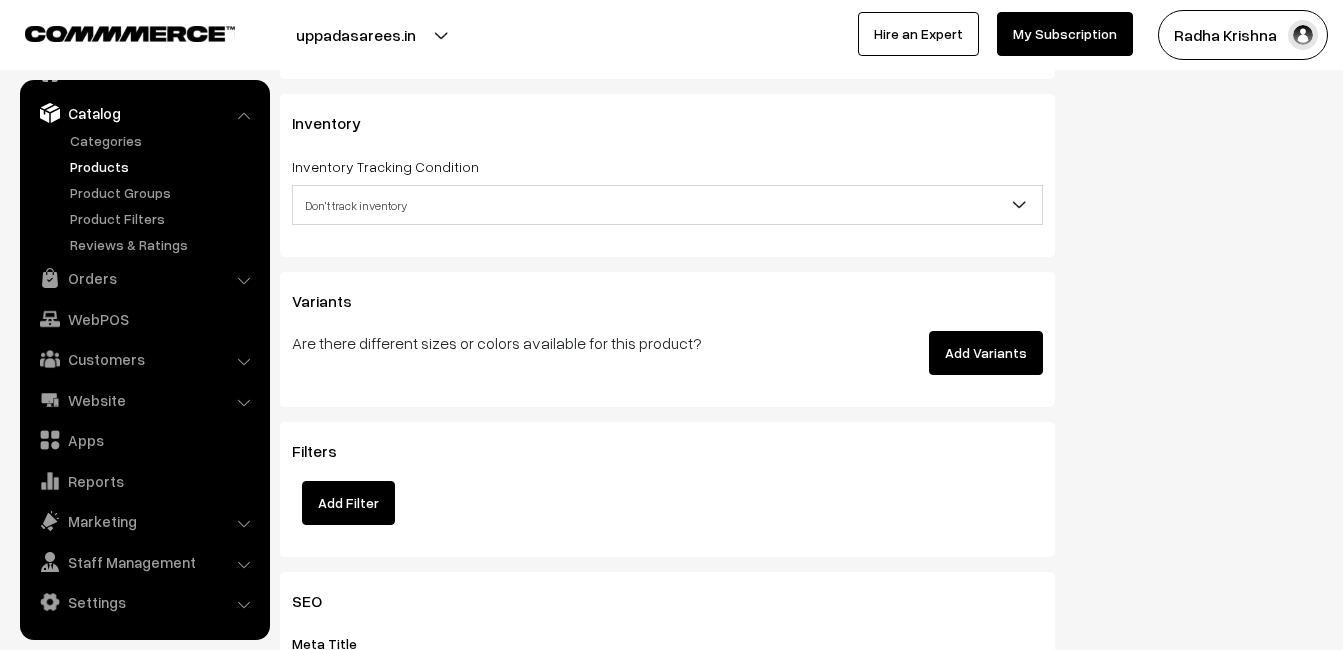 scroll, scrollTop: 1900, scrollLeft: 0, axis: vertical 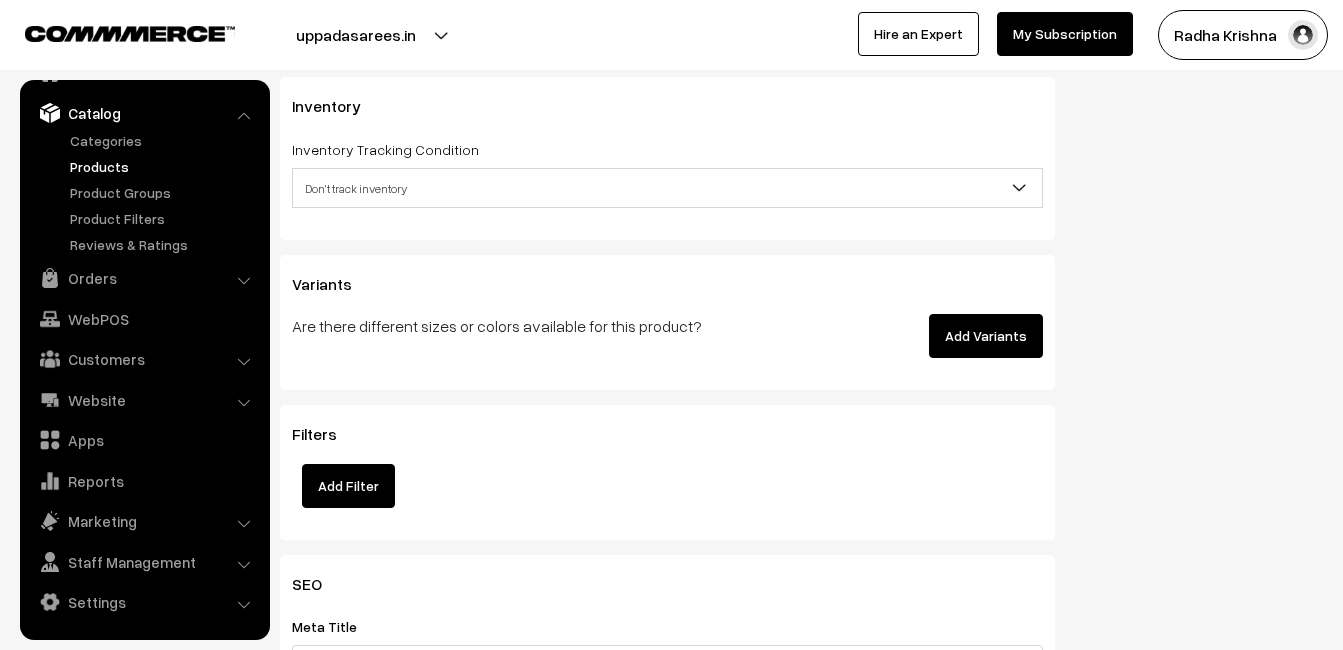 type on "19400" 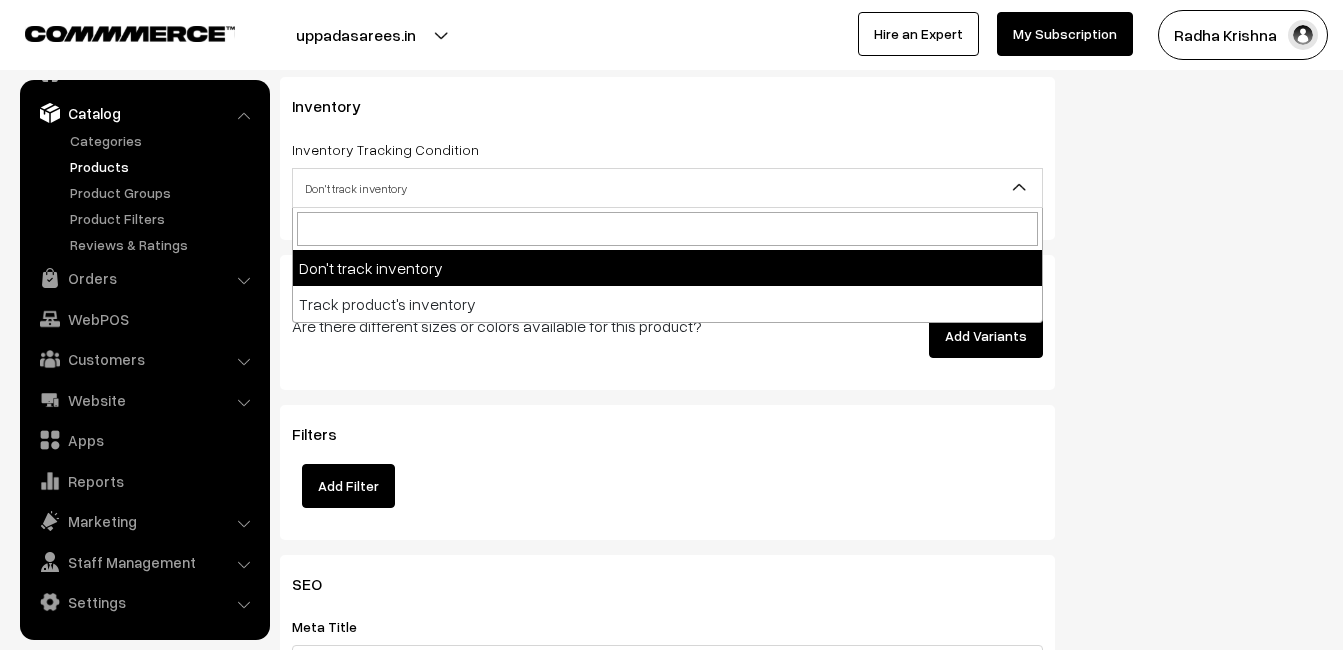click on "Don't track inventory" at bounding box center (667, 188) 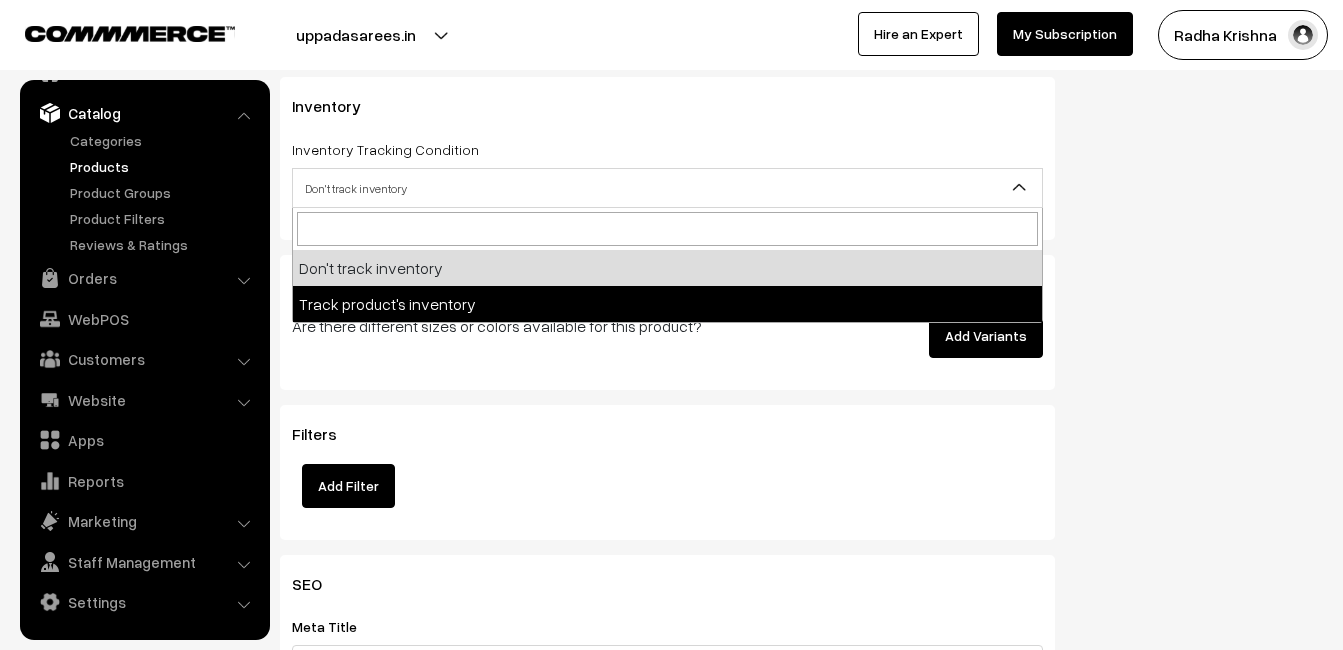 select on "2" 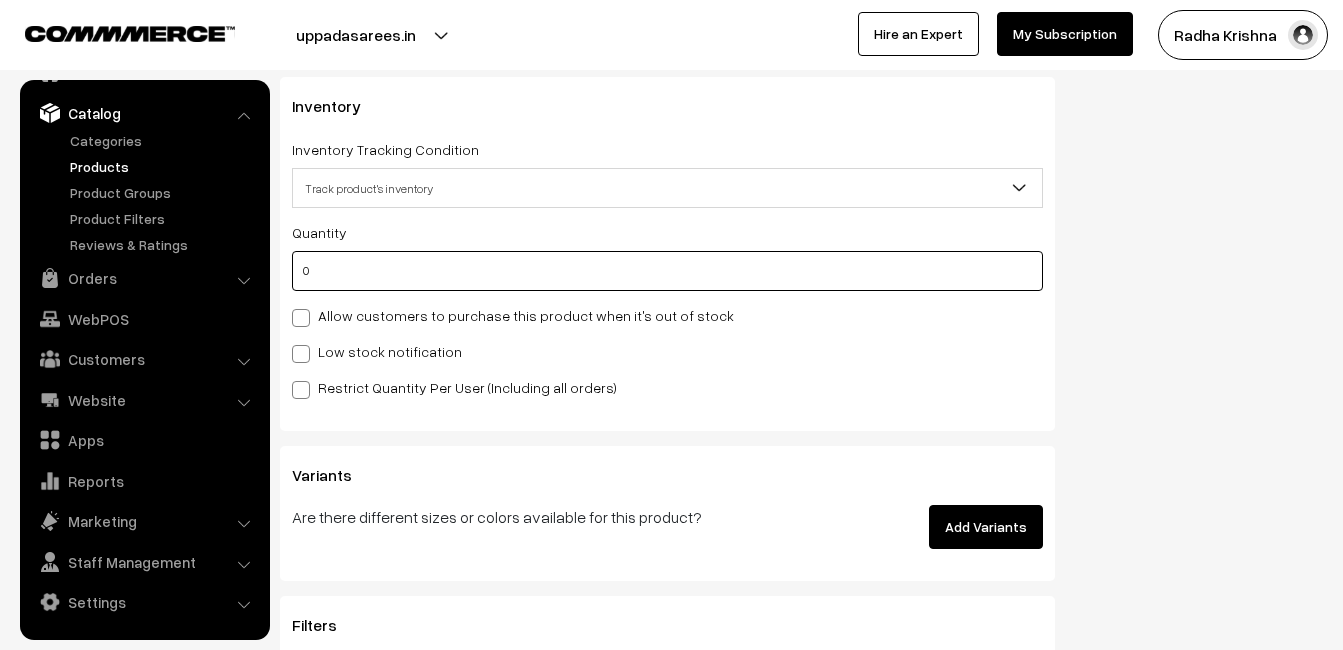 click on "0" at bounding box center [667, 271] 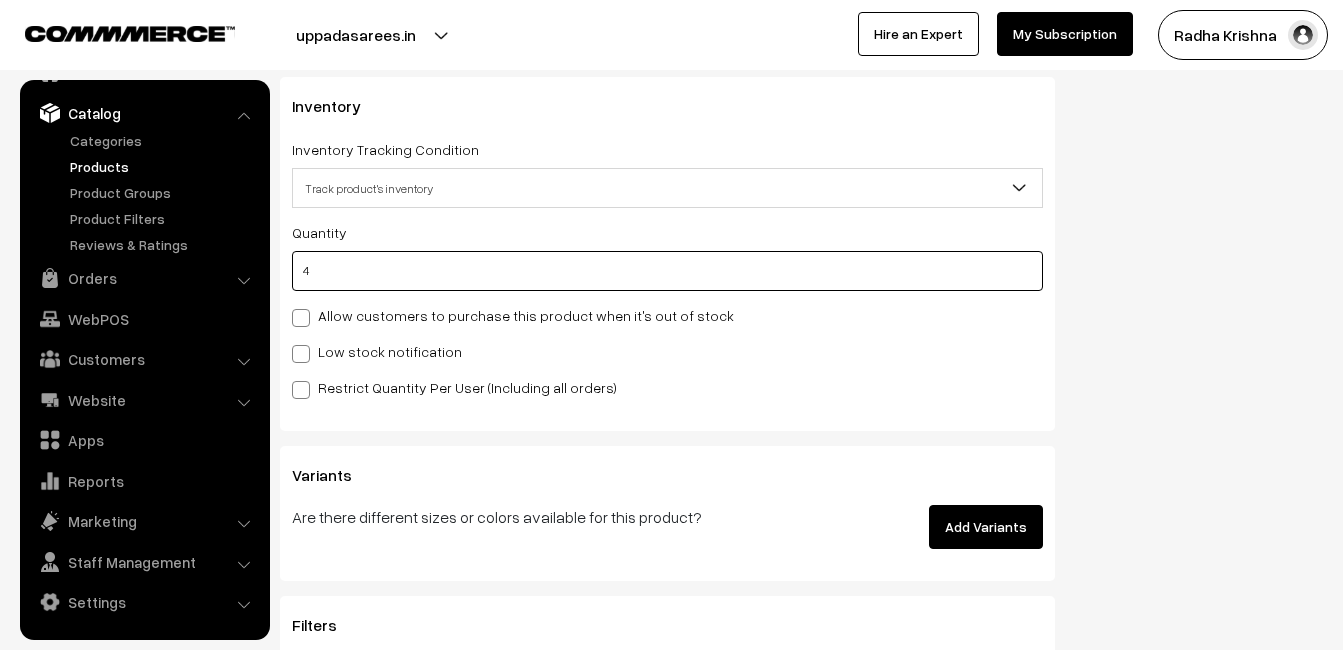 type on "4" 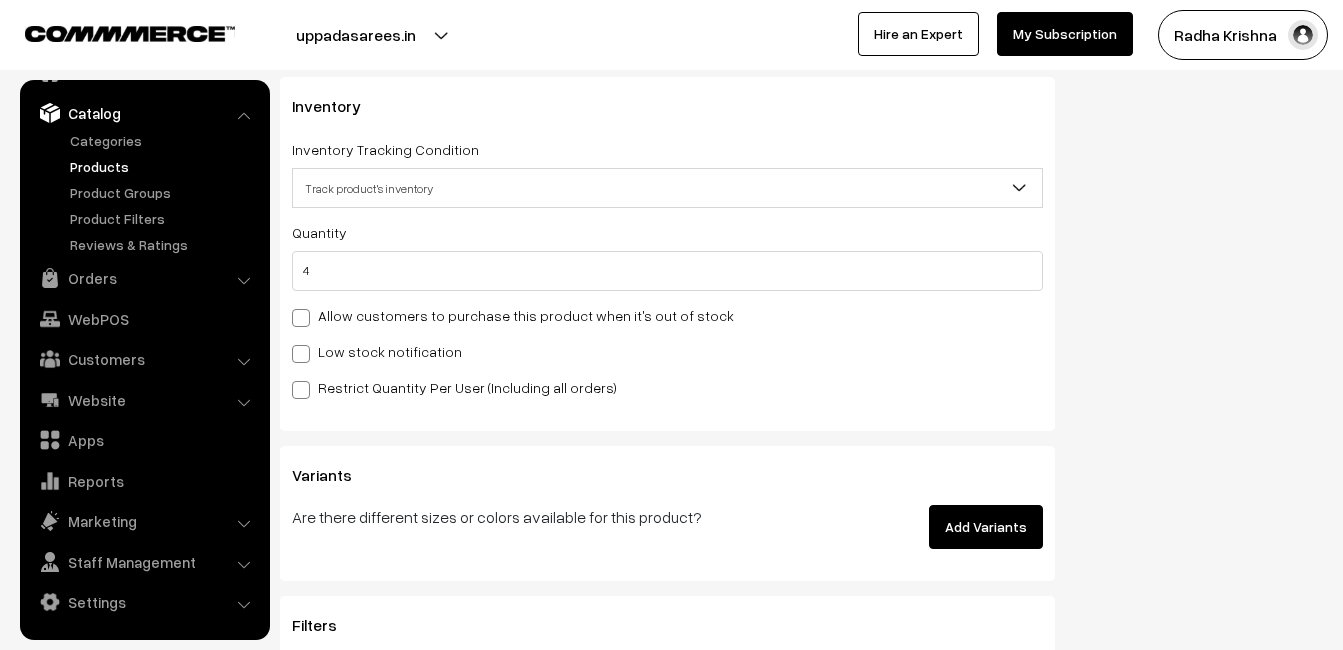 click on "Low stock notification" at bounding box center (377, 351) 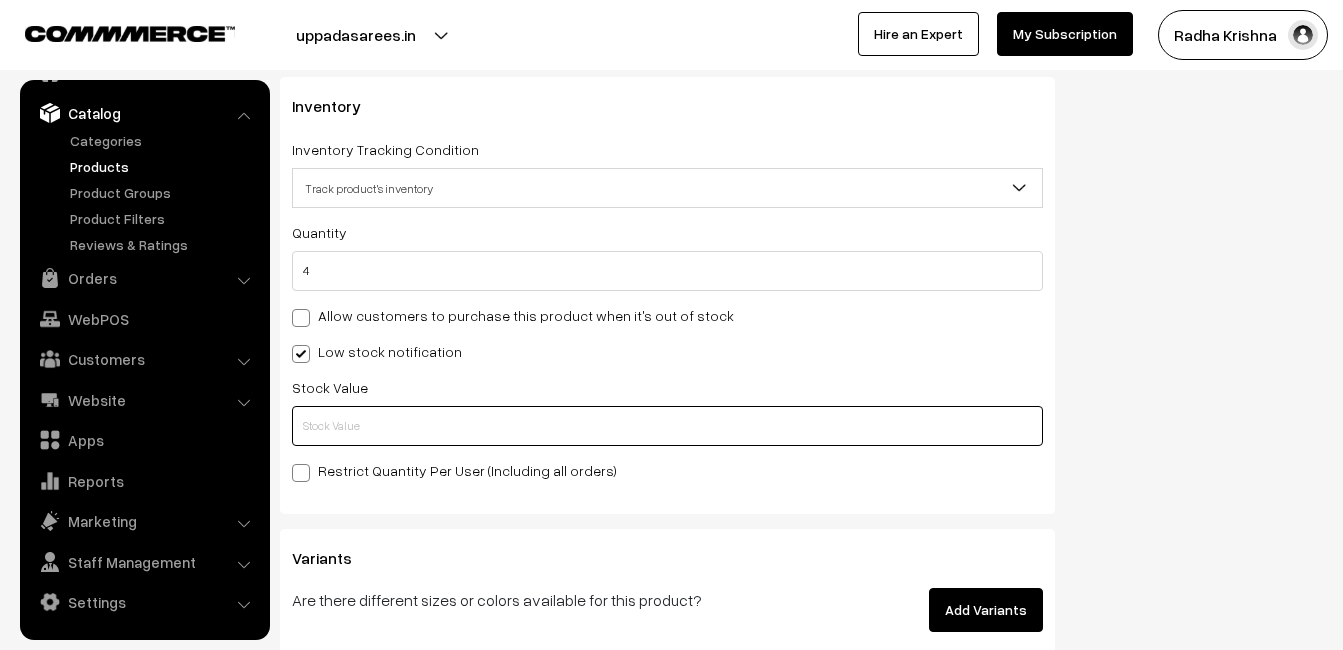 click at bounding box center (667, 426) 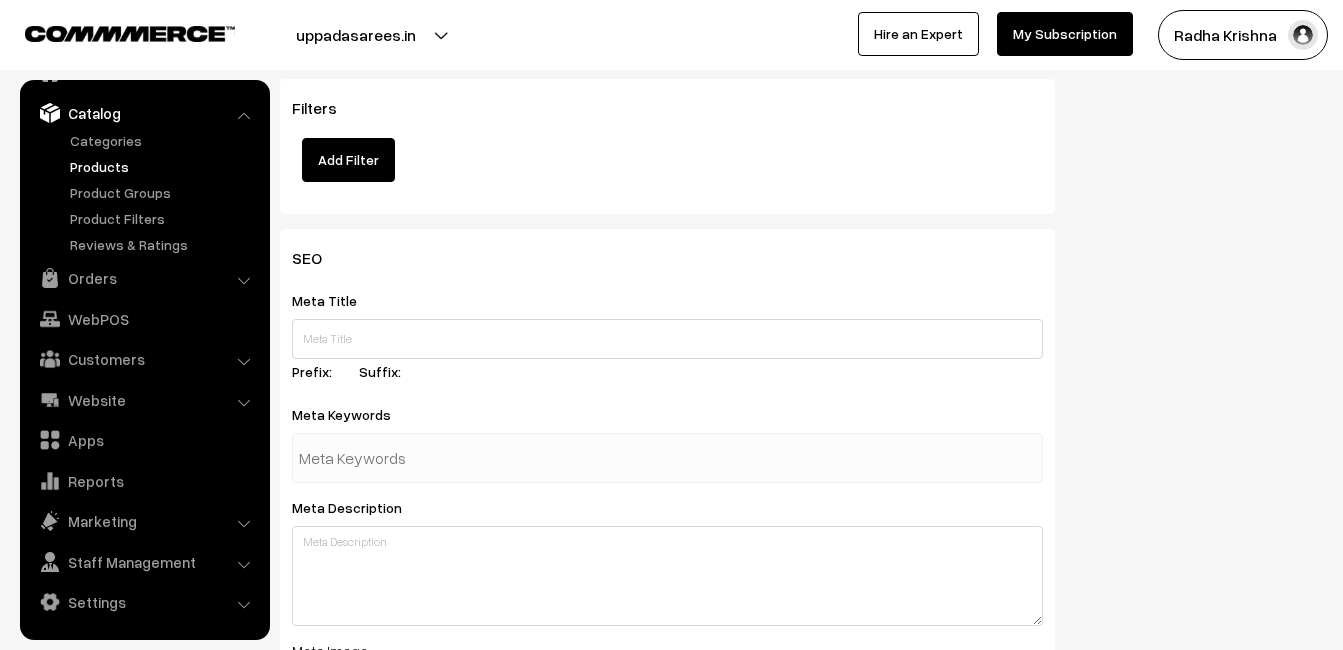scroll, scrollTop: 2968, scrollLeft: 0, axis: vertical 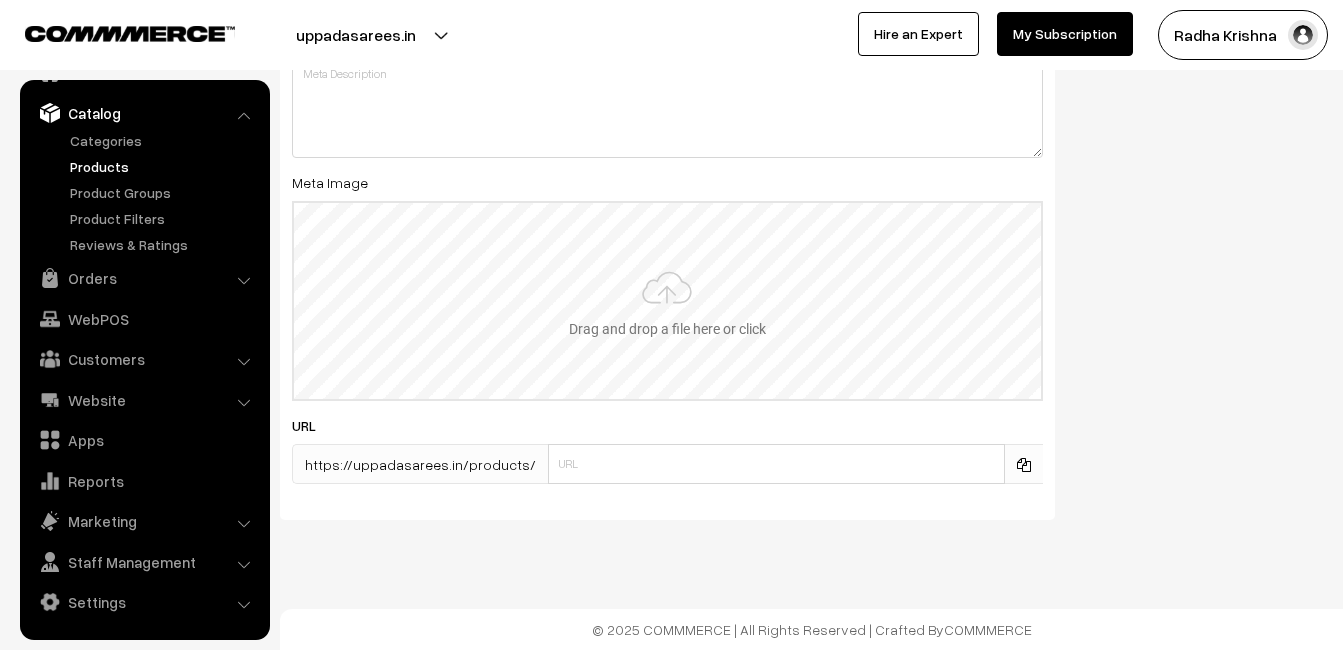 type on "2" 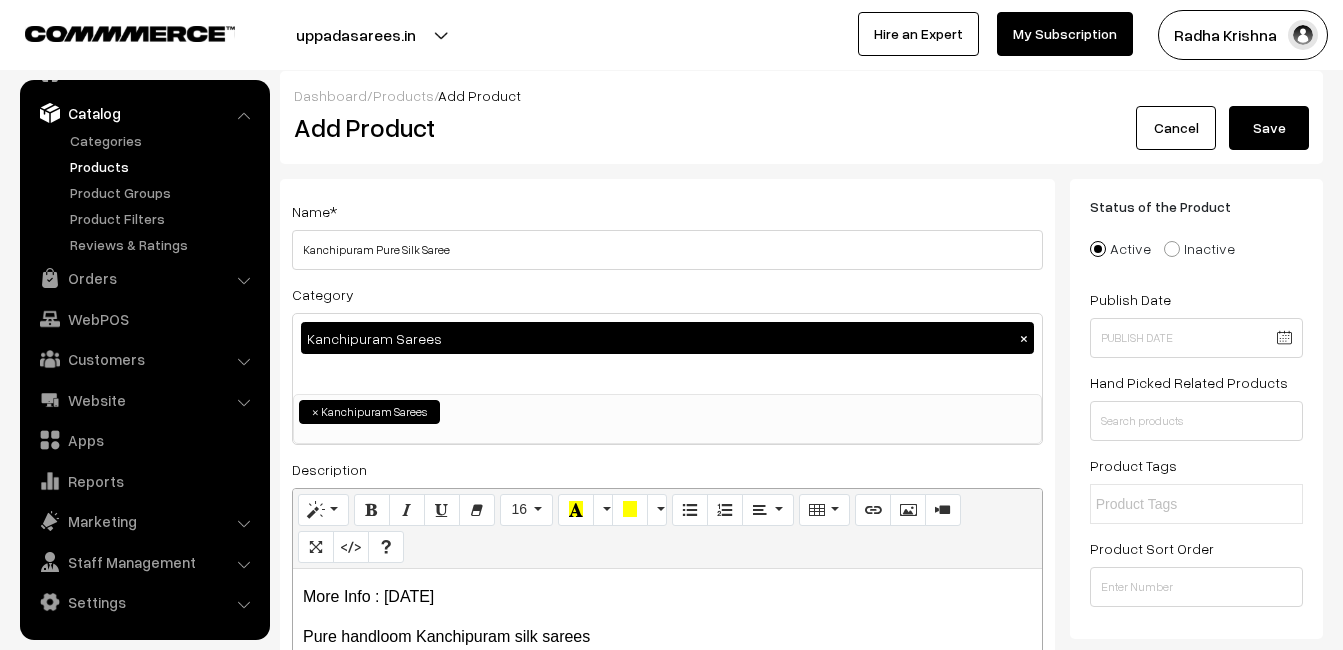 scroll, scrollTop: 0, scrollLeft: 0, axis: both 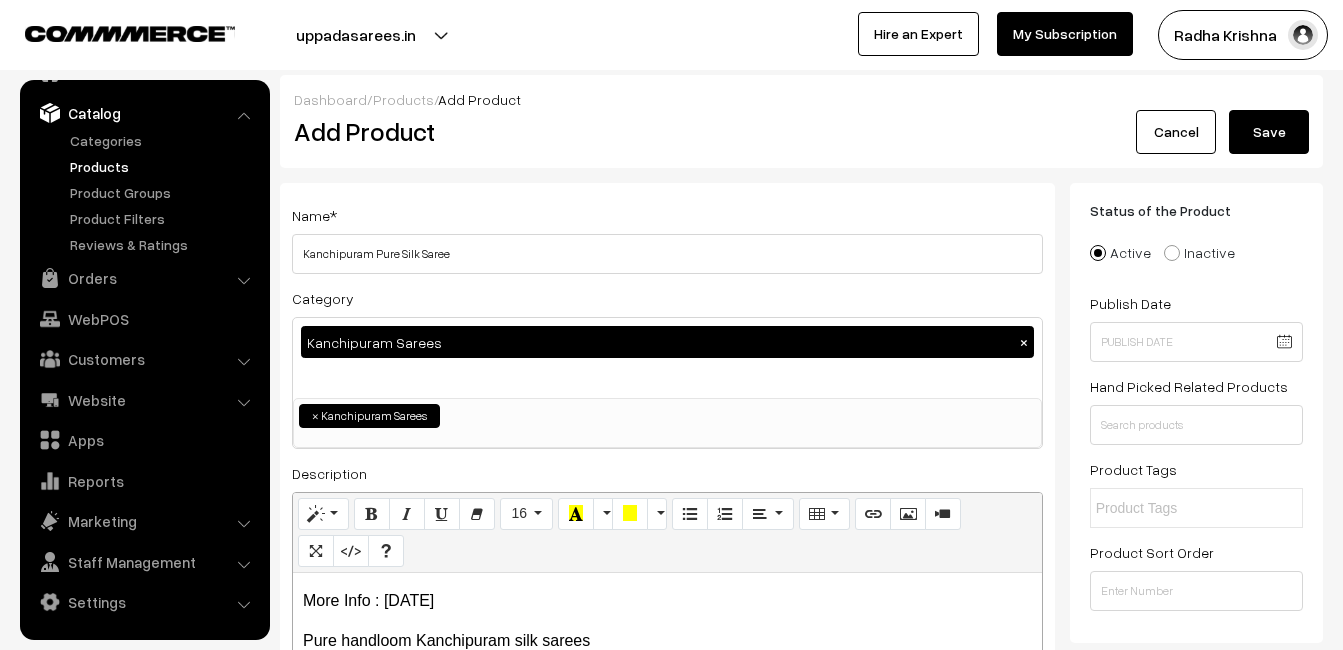 click on "Save" at bounding box center [1269, 132] 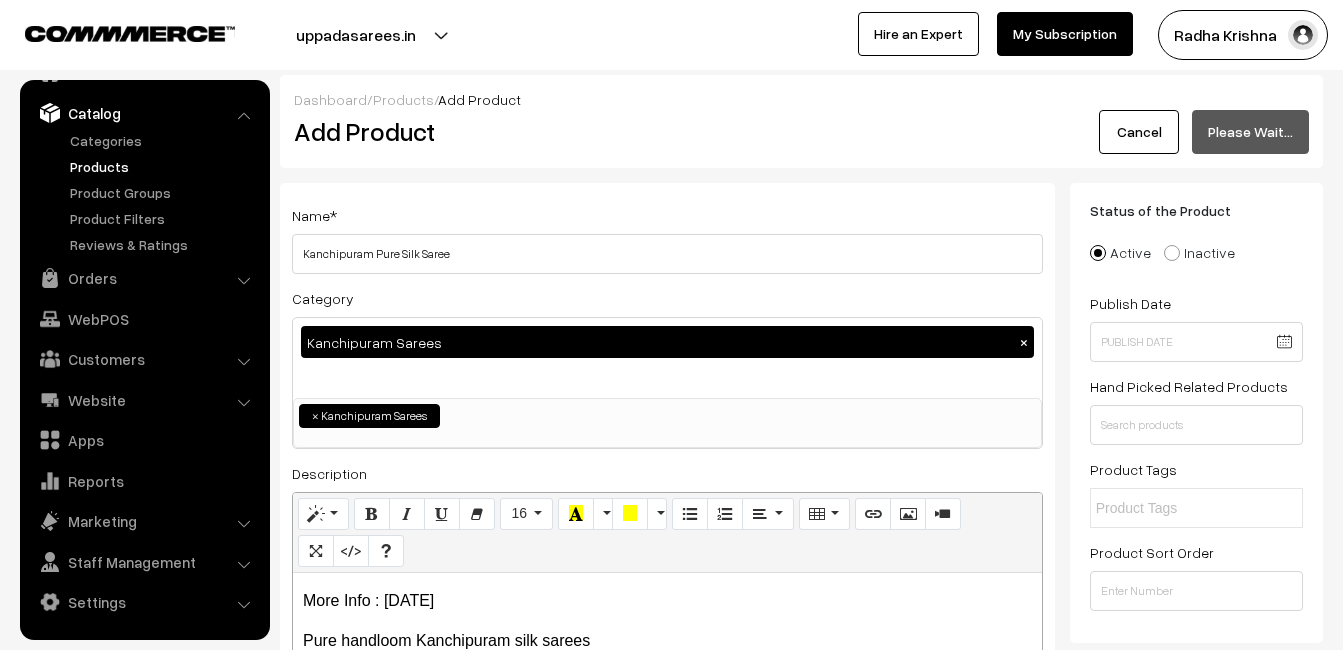 click on "Add Product" at bounding box center [671, 132] 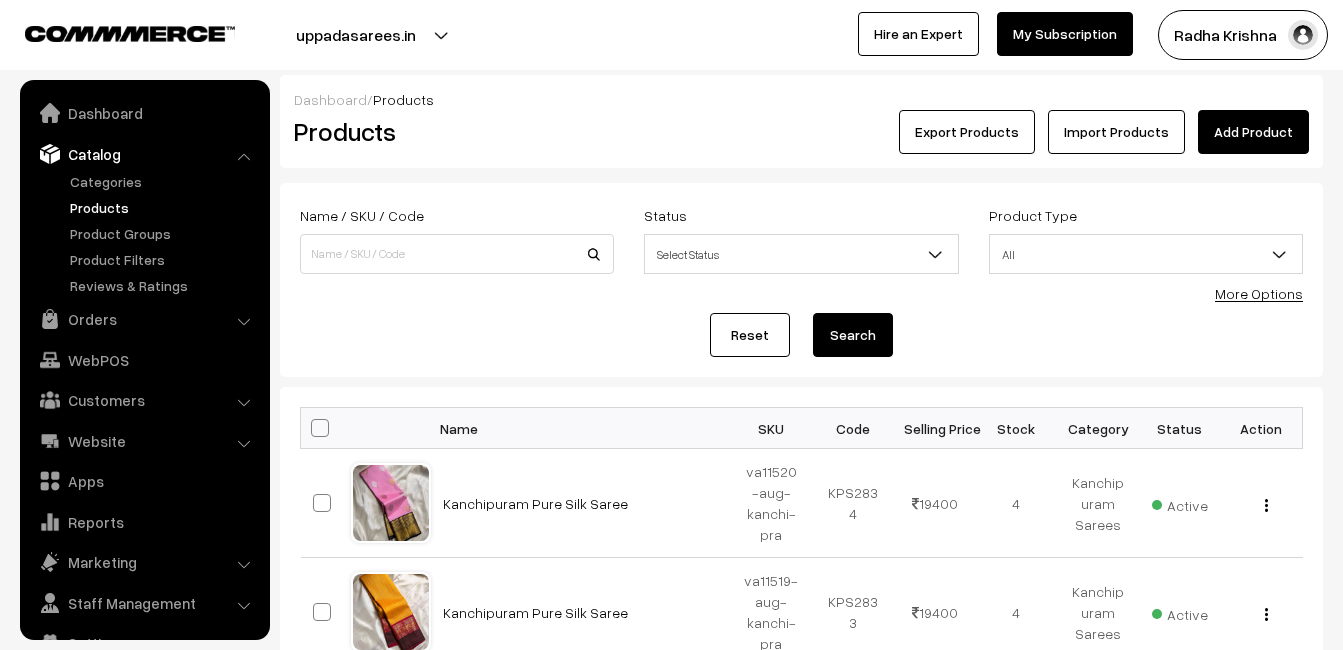 scroll, scrollTop: 0, scrollLeft: 0, axis: both 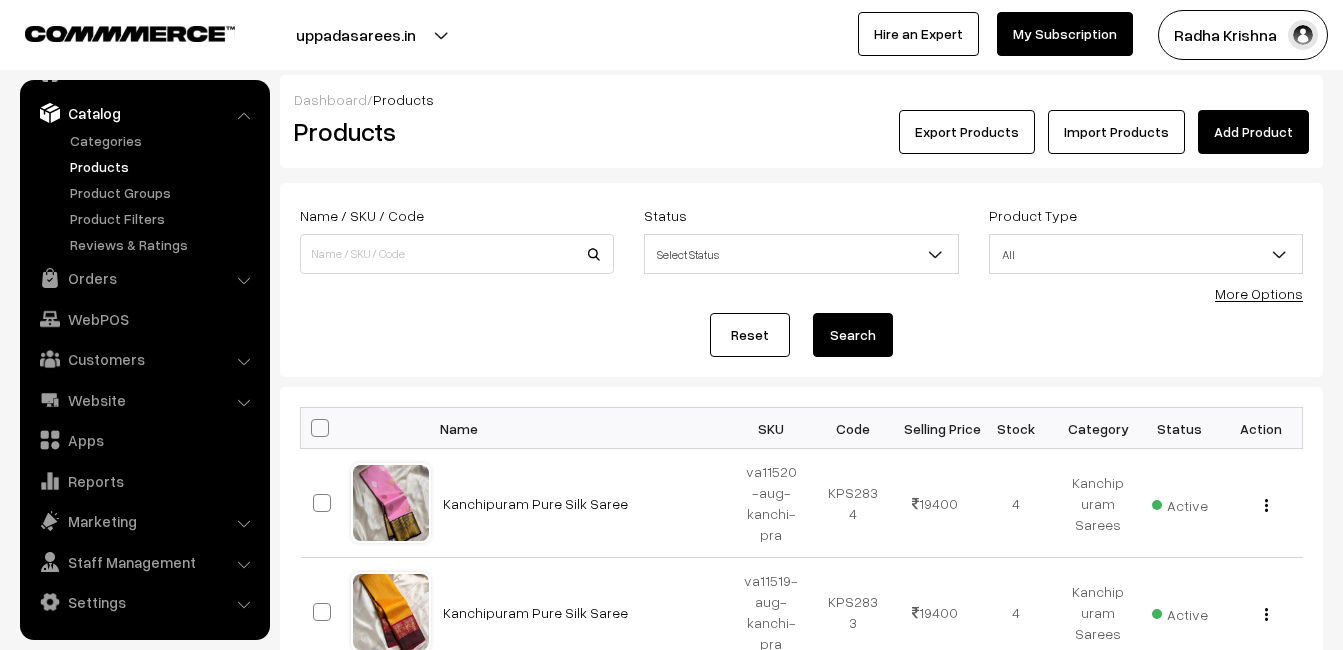 click on "Add Product" at bounding box center (1253, 132) 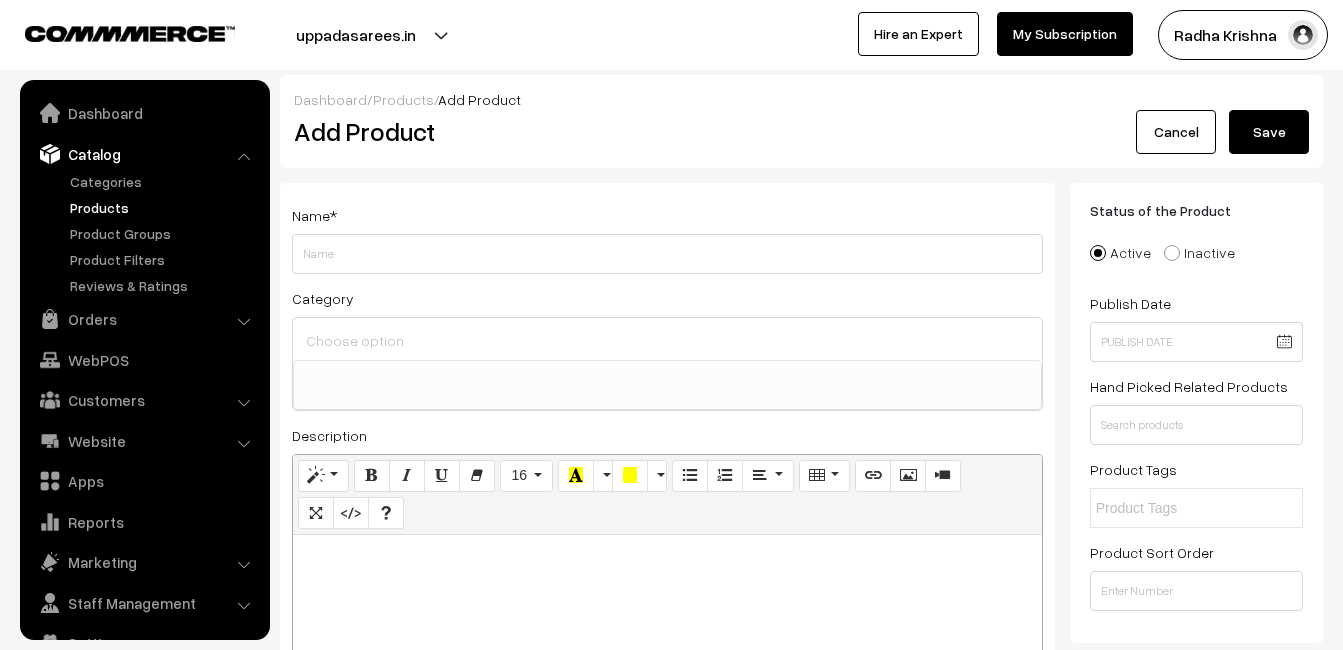 select 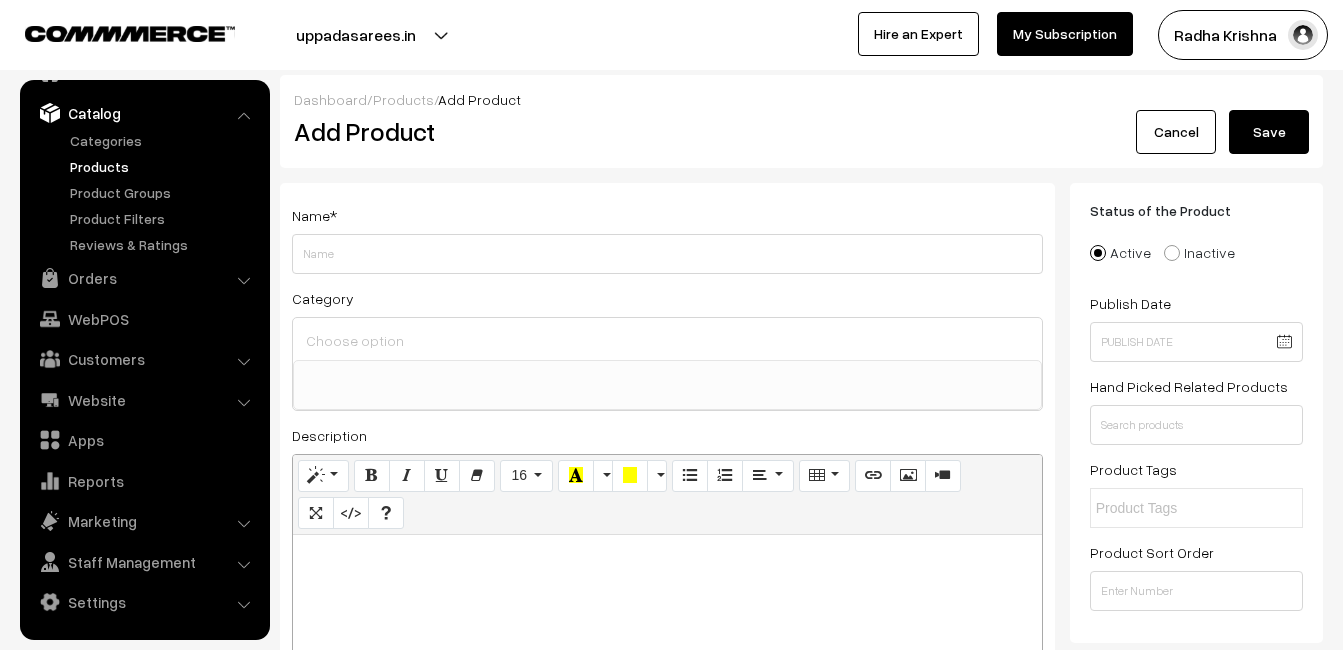click at bounding box center (667, 660) 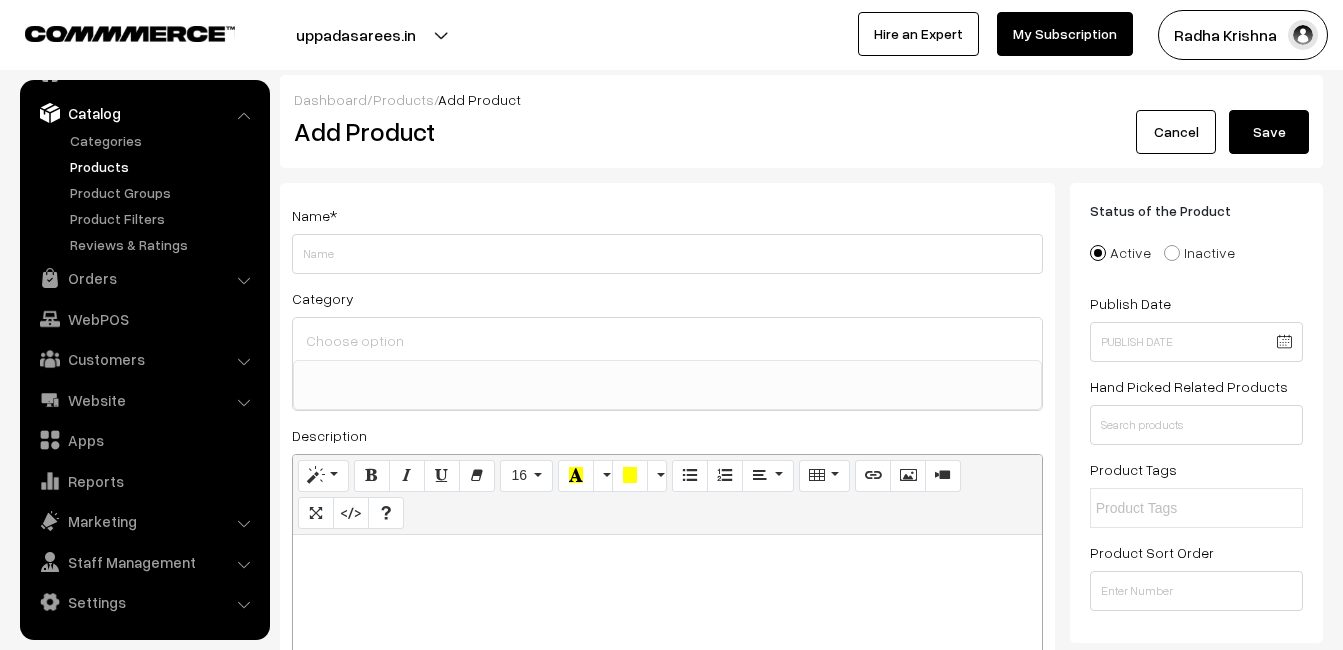 paste 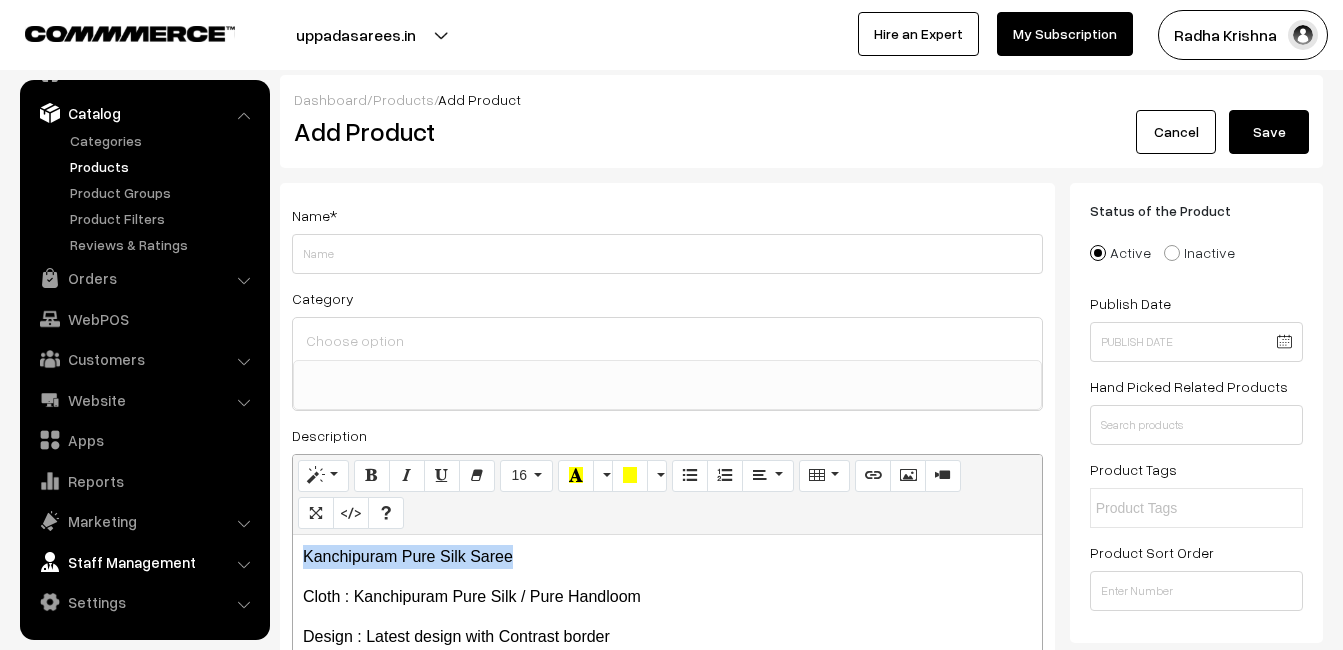 drag, startPoint x: 529, startPoint y: 553, endPoint x: 247, endPoint y: 550, distance: 282.01596 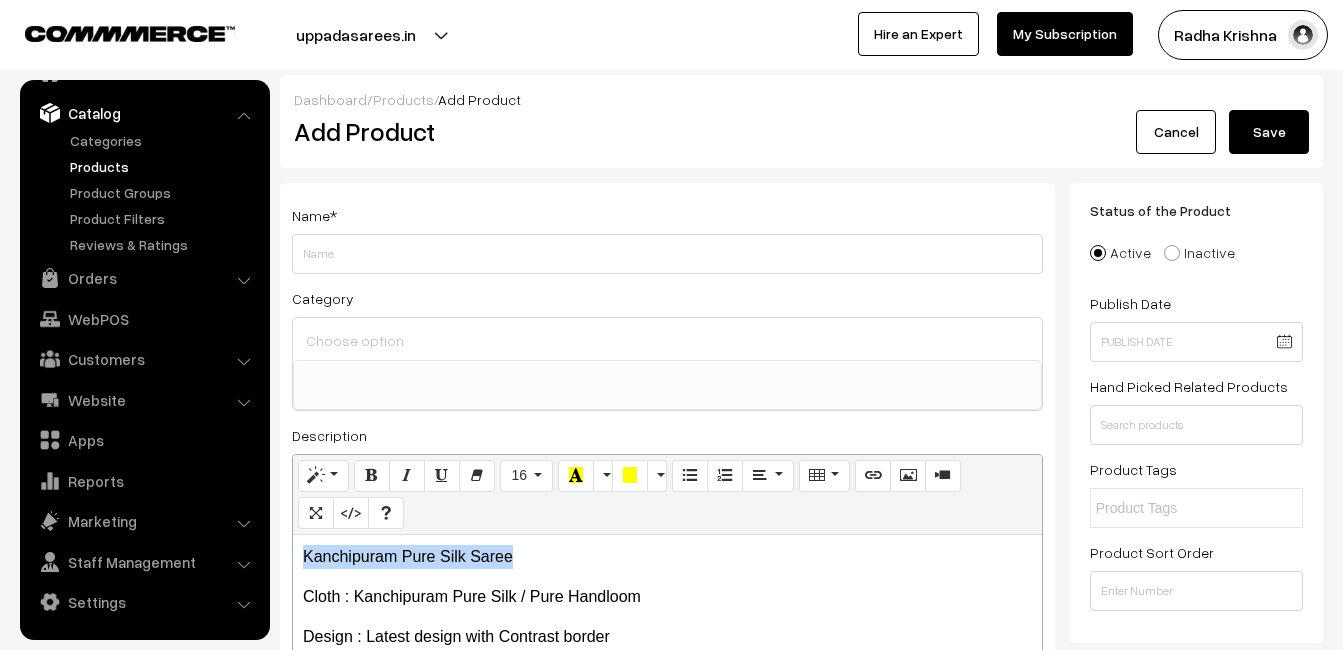 copy on "Kanchipuram Pure Silk Saree" 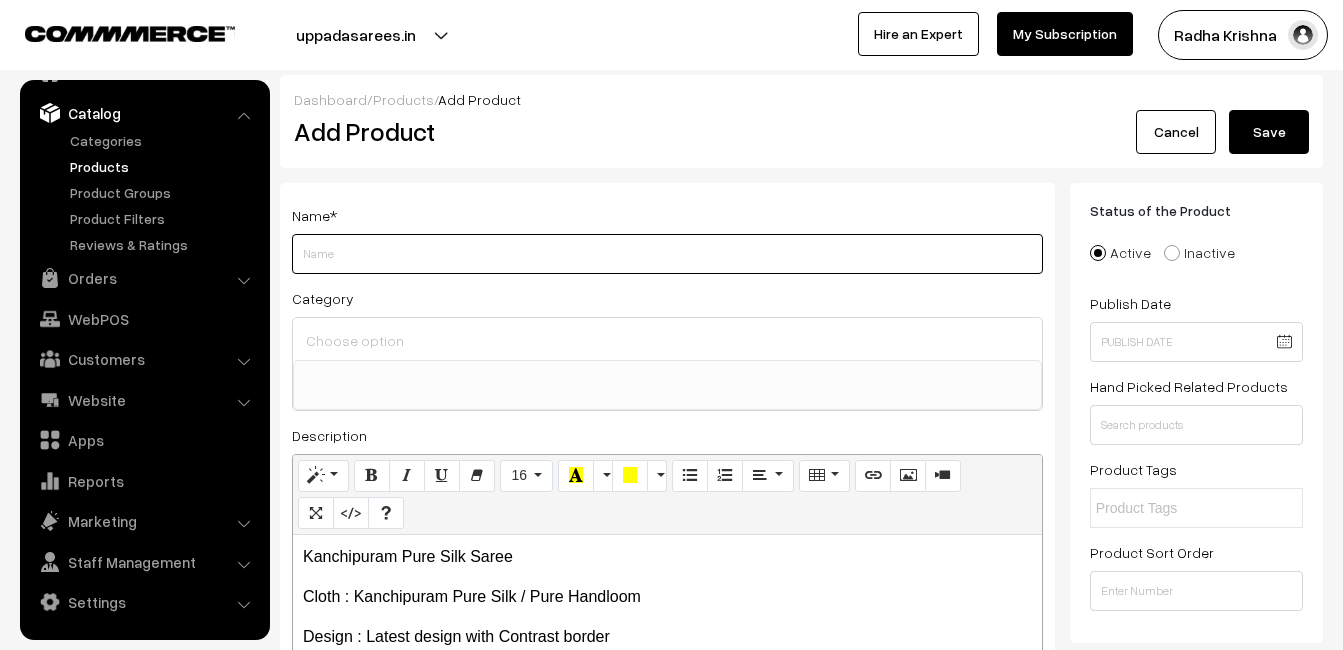 click on "Weight" at bounding box center (667, 254) 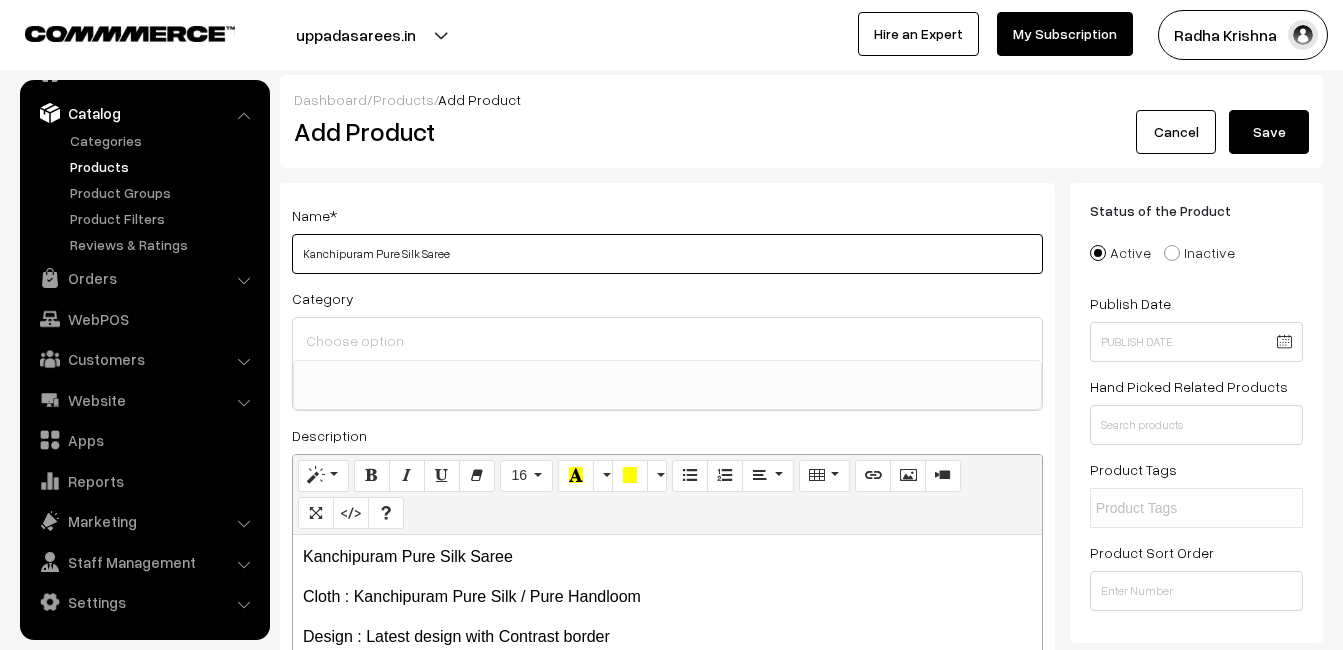 type on "Kanchipuram Pure Silk Saree" 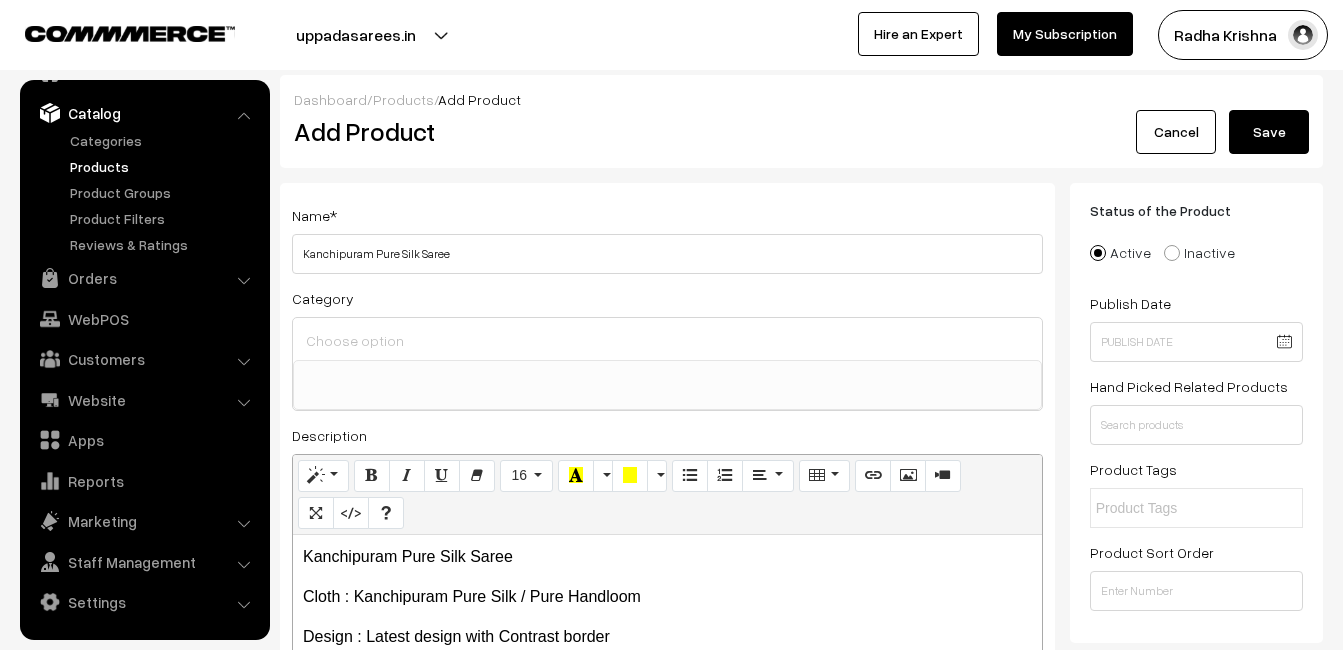 click at bounding box center [667, 340] 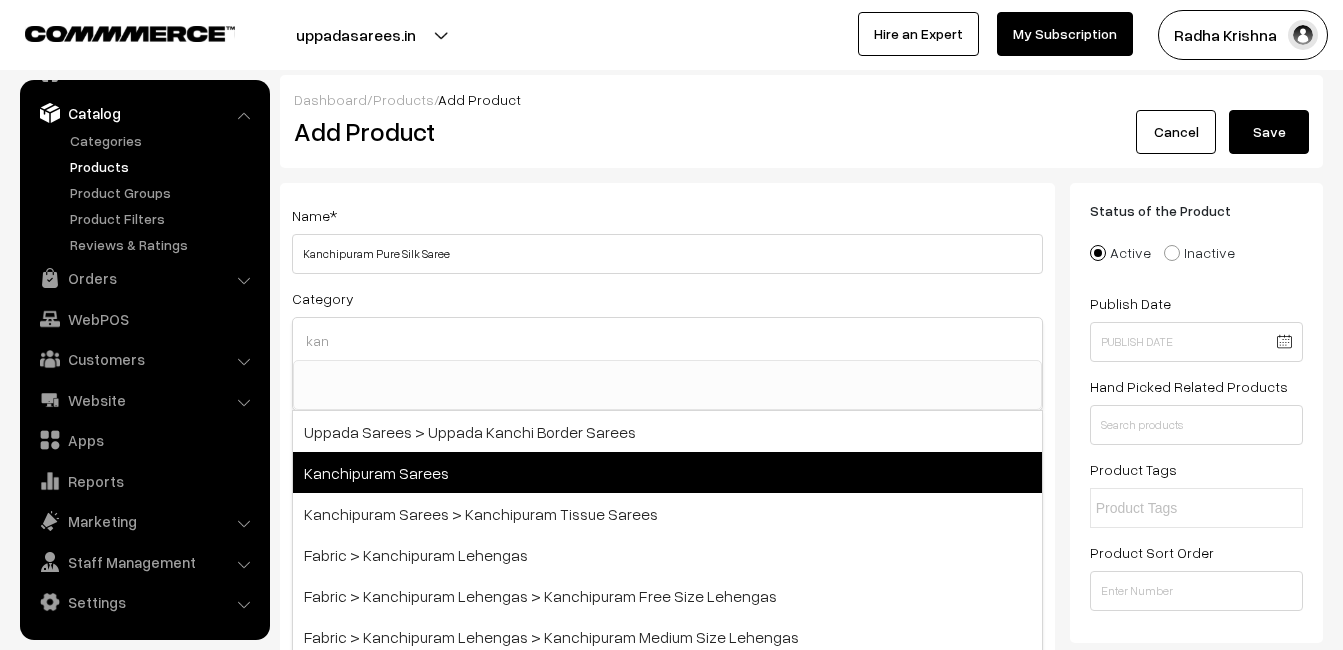 type on "kan" 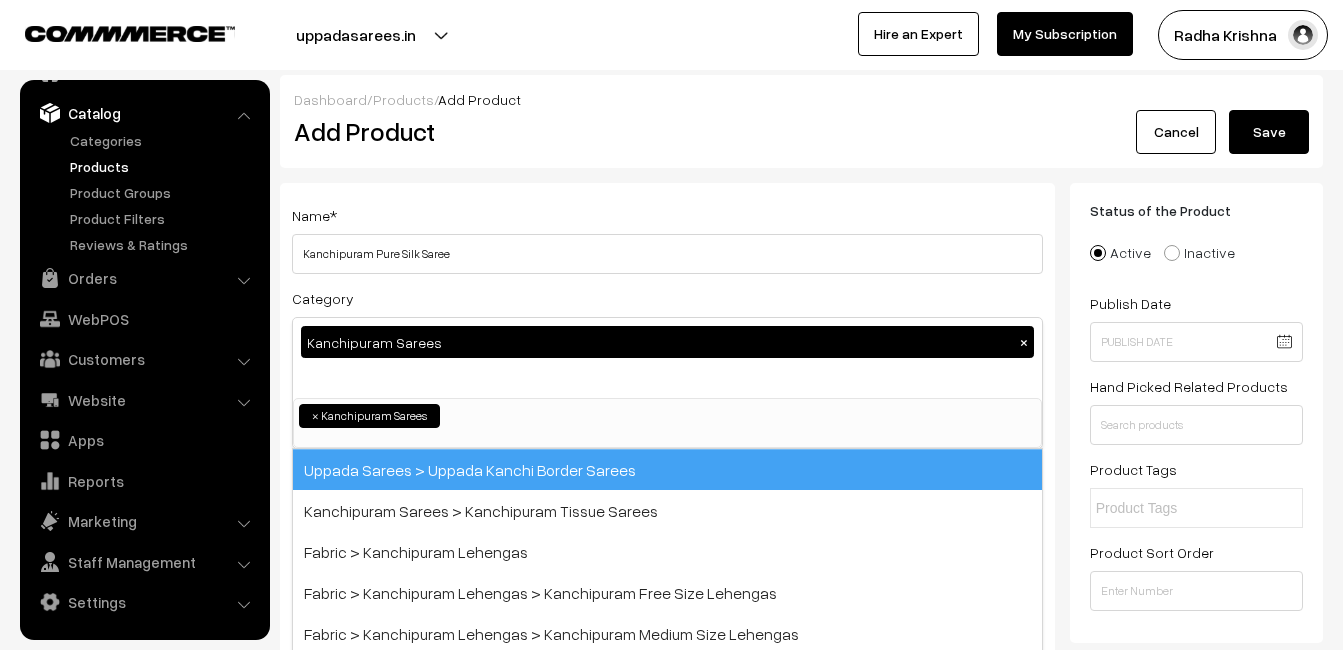 scroll, scrollTop: 340, scrollLeft: 0, axis: vertical 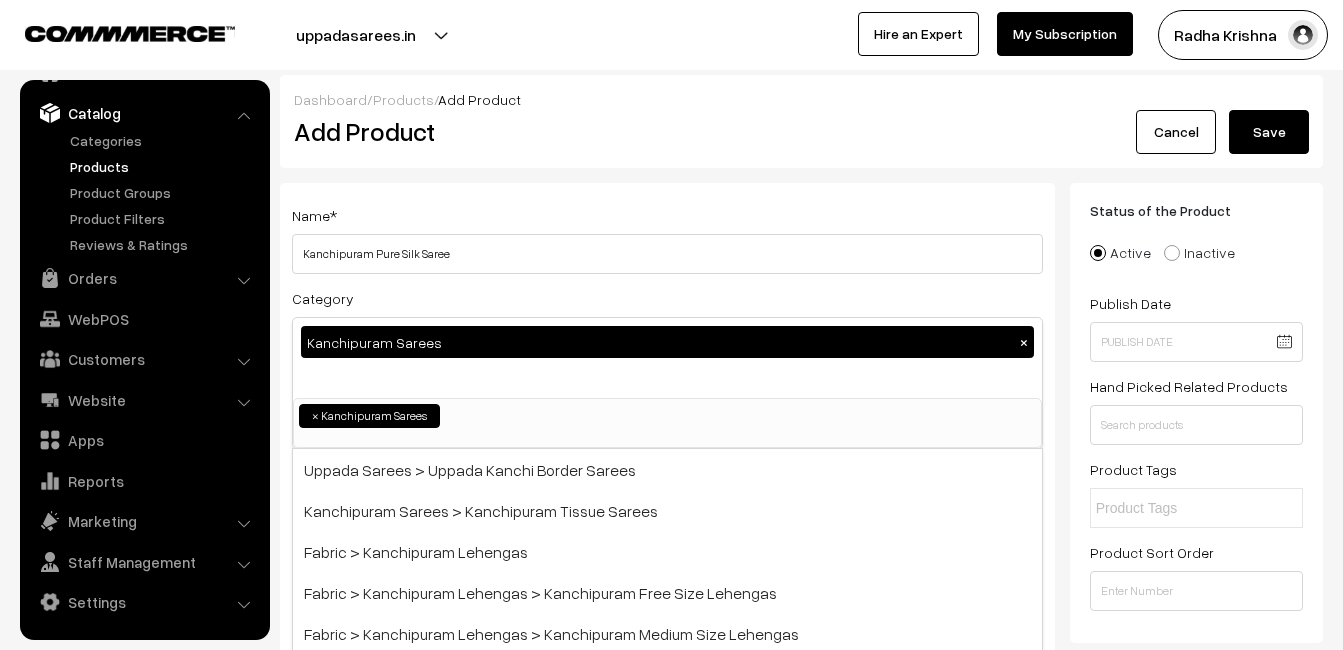 click on "Name  *
Kanchipuram Pure Silk Saree" at bounding box center [667, 238] 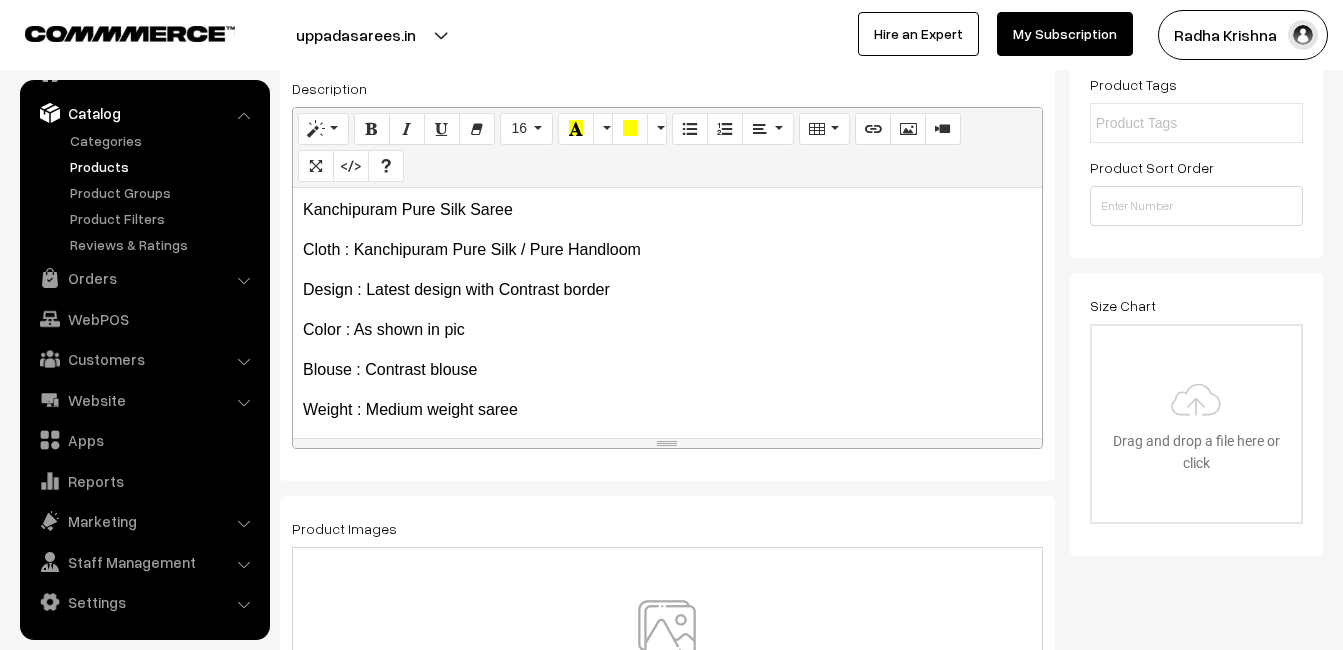 scroll, scrollTop: 400, scrollLeft: 0, axis: vertical 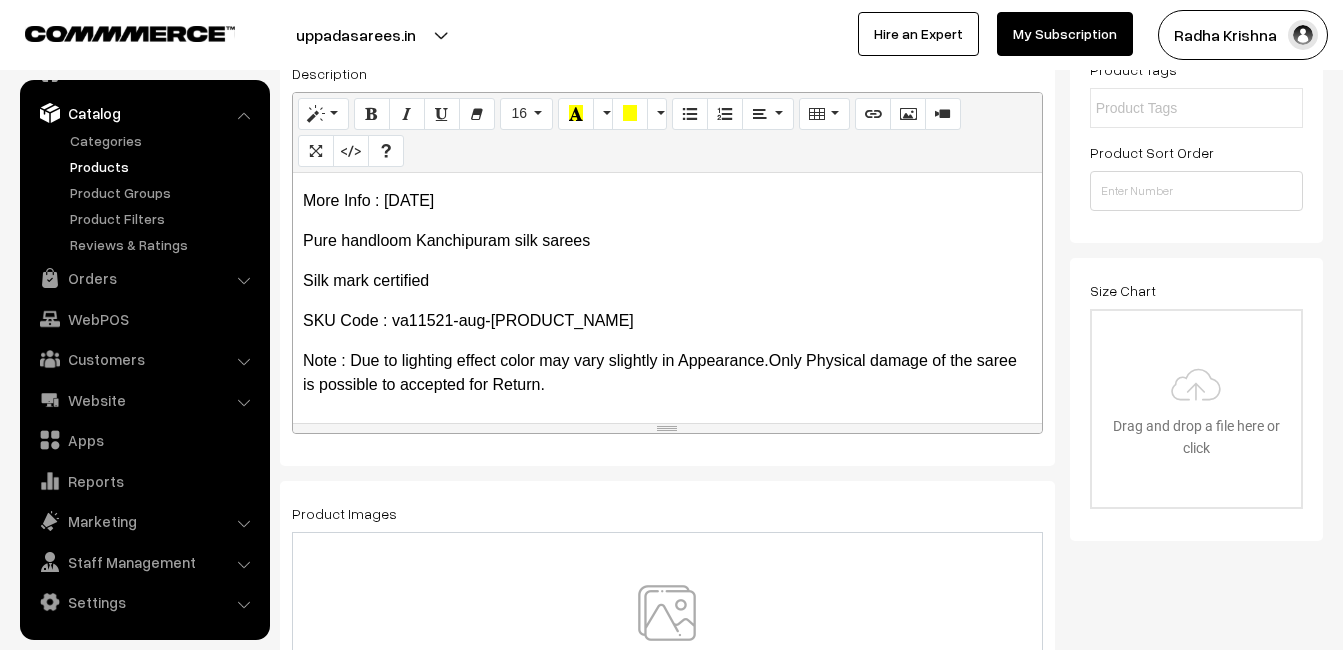 click at bounding box center (667, 643) 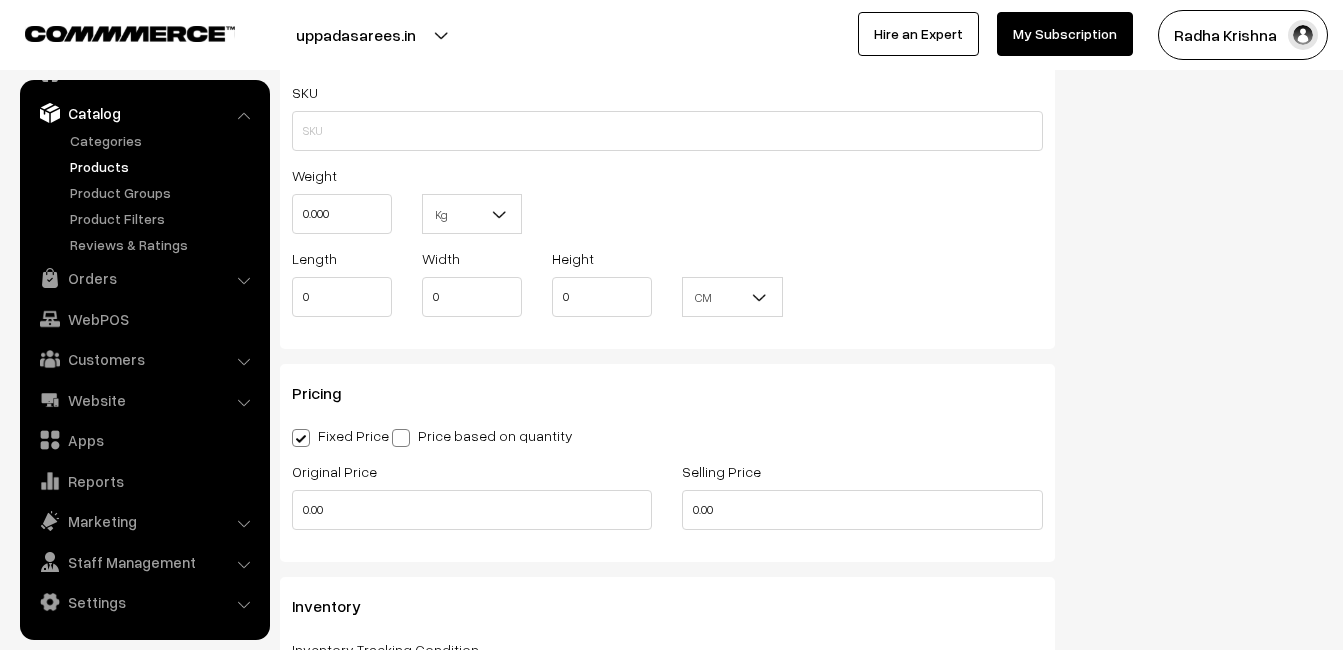 scroll, scrollTop: 1300, scrollLeft: 0, axis: vertical 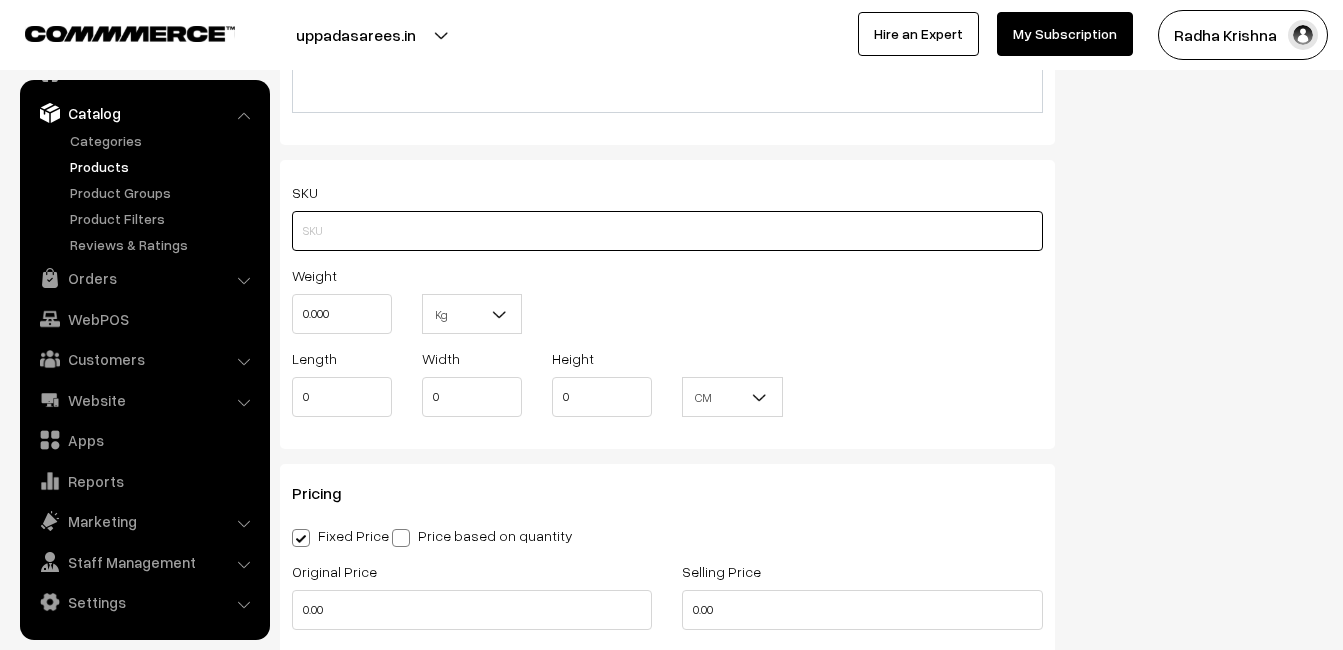 paste on "va11521-aug-kanchi-pra" 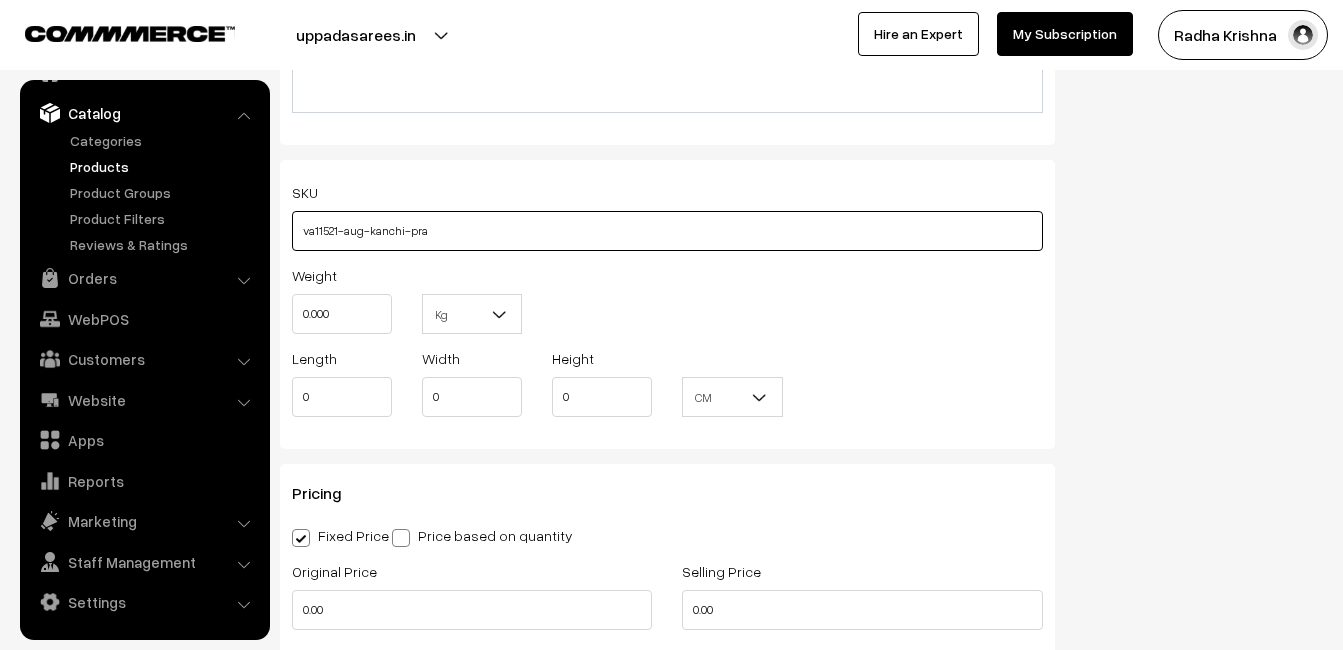 type on "va11521-aug-kanchi-pra" 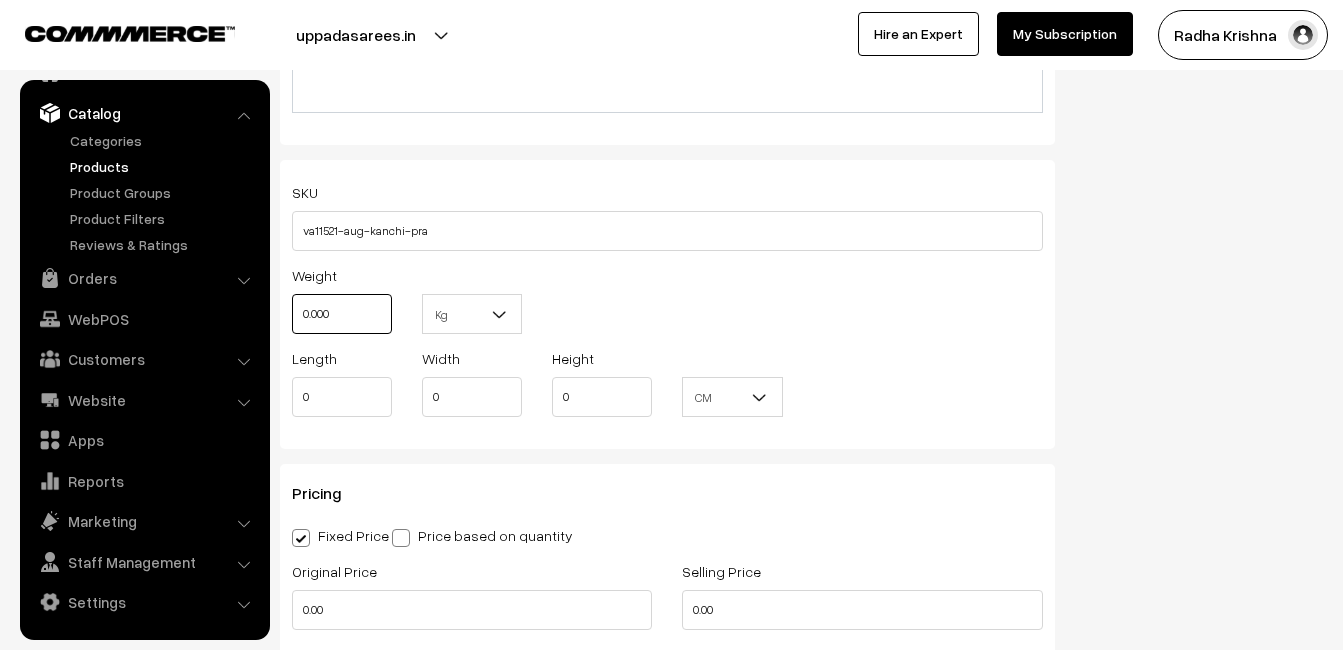 click on "0.000" at bounding box center [342, 314] 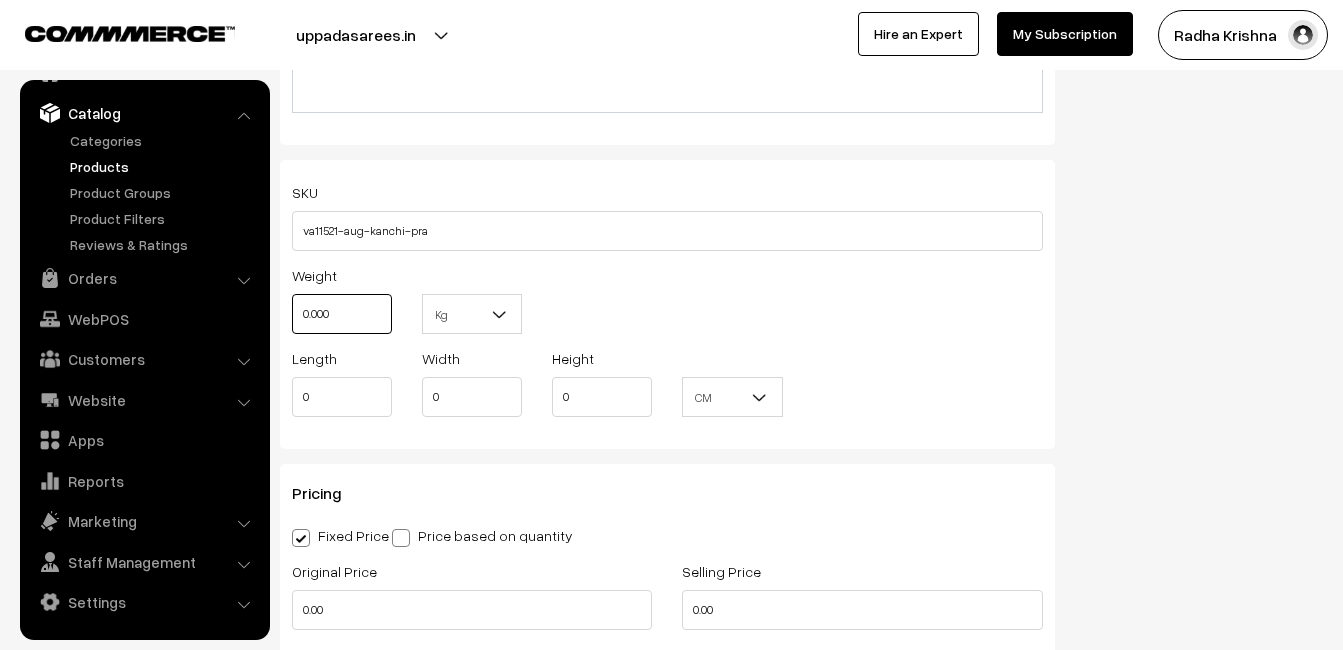click on "0.000" at bounding box center [342, 314] 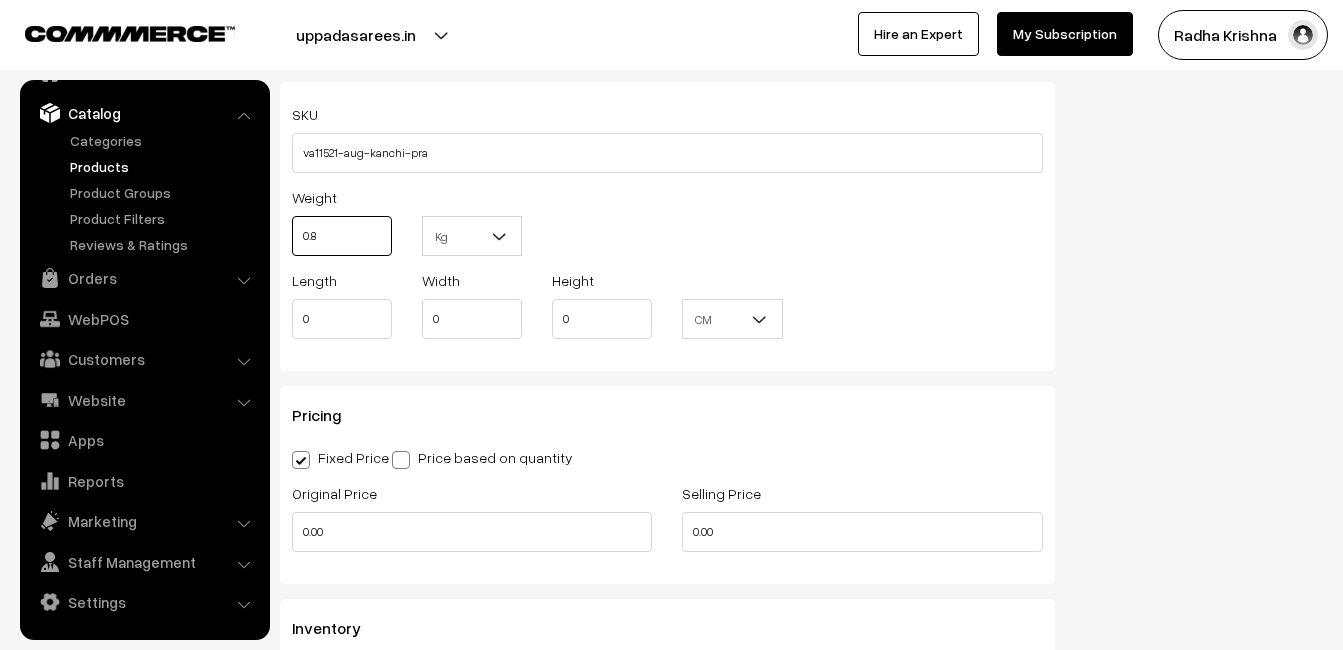 scroll, scrollTop: 1600, scrollLeft: 0, axis: vertical 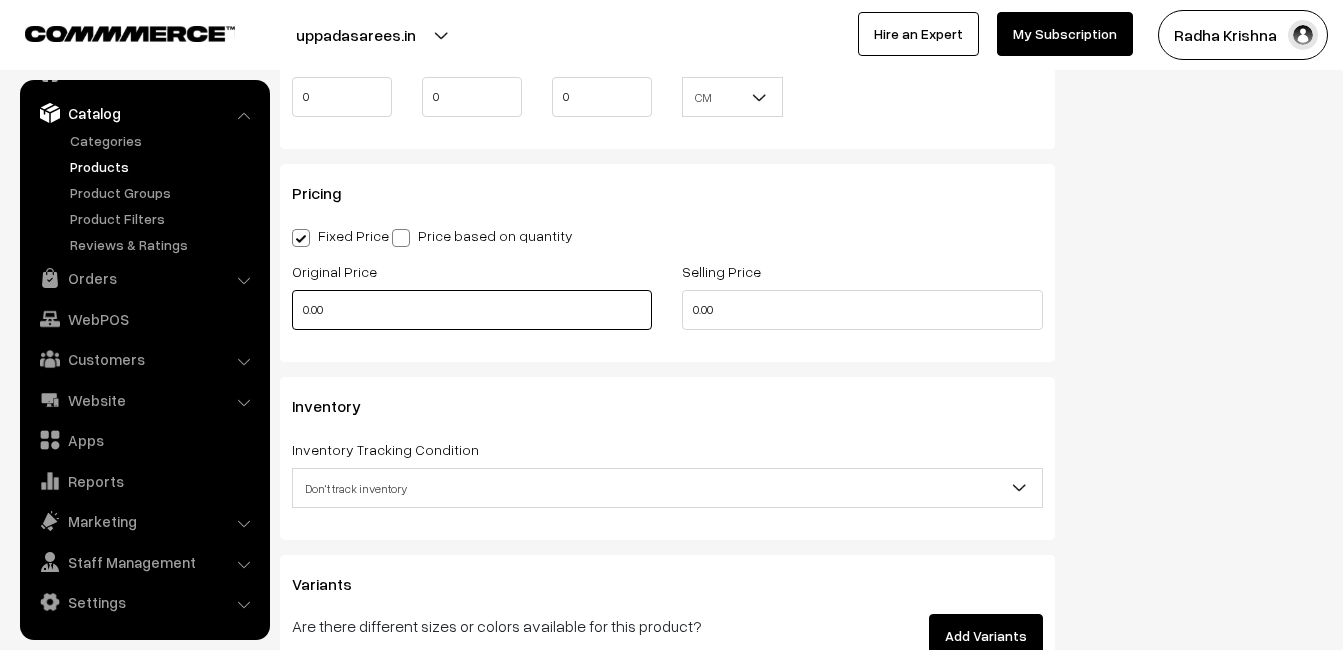 type on "0.80" 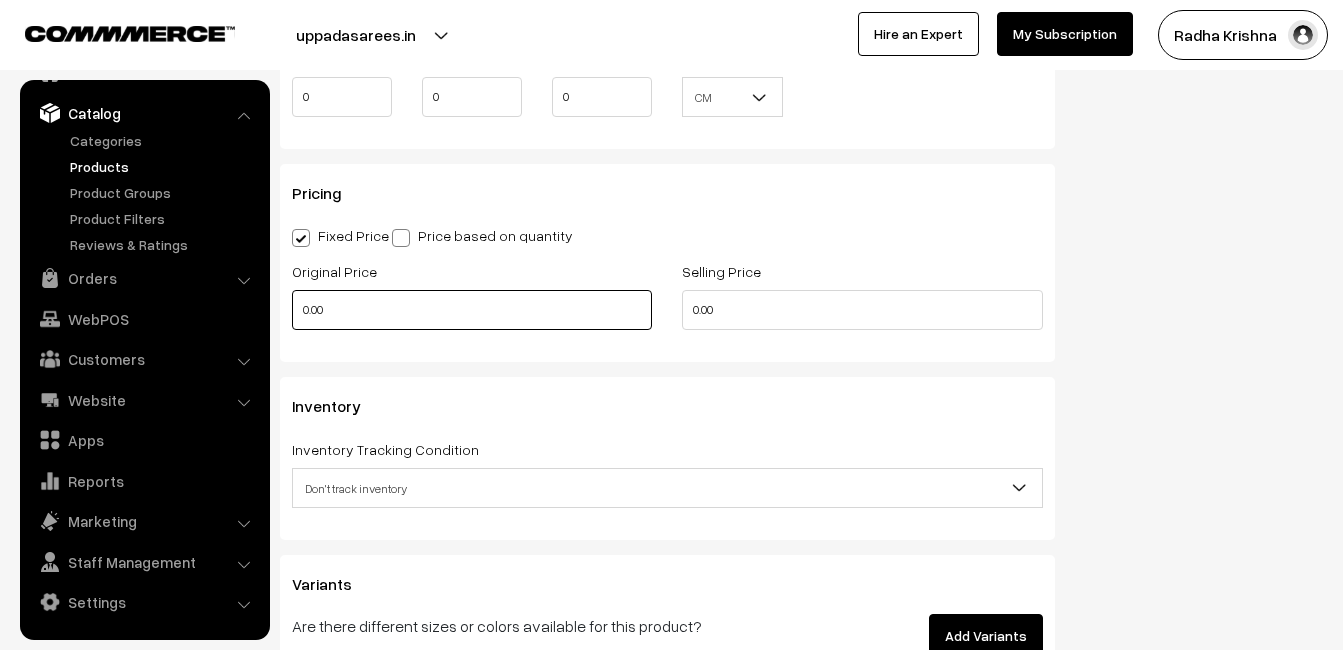 click on "0.00" at bounding box center [472, 310] 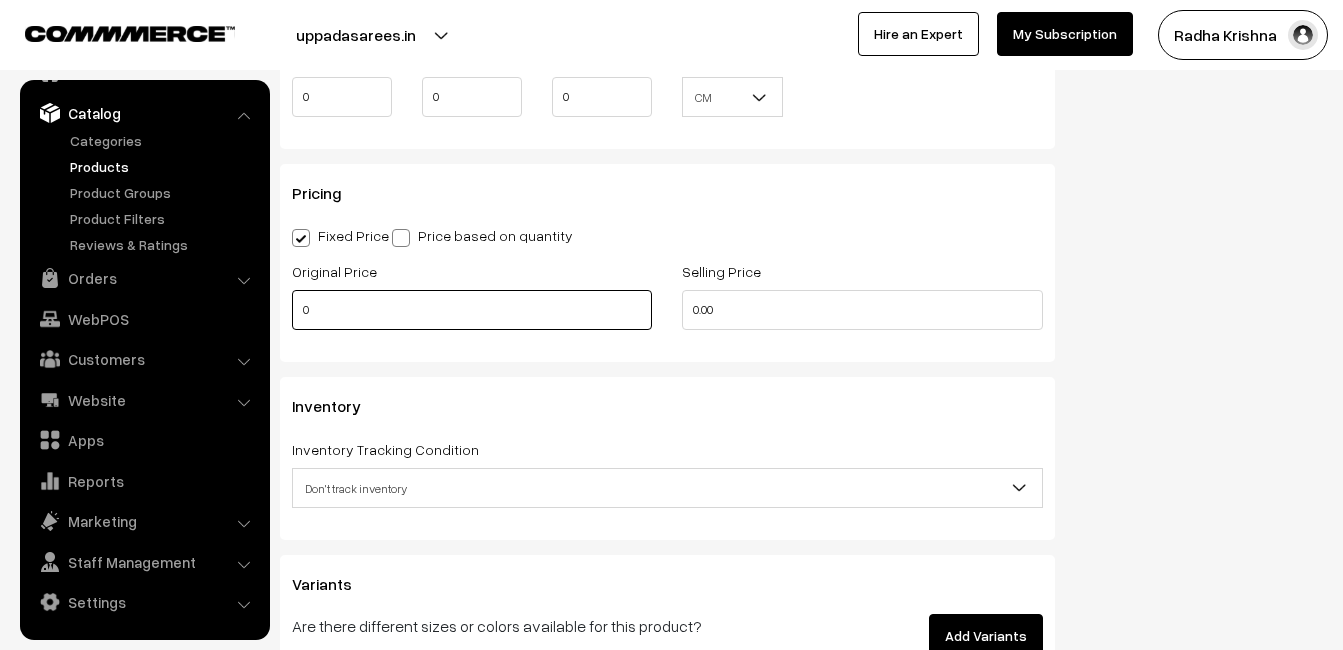 click on "0" at bounding box center (472, 310) 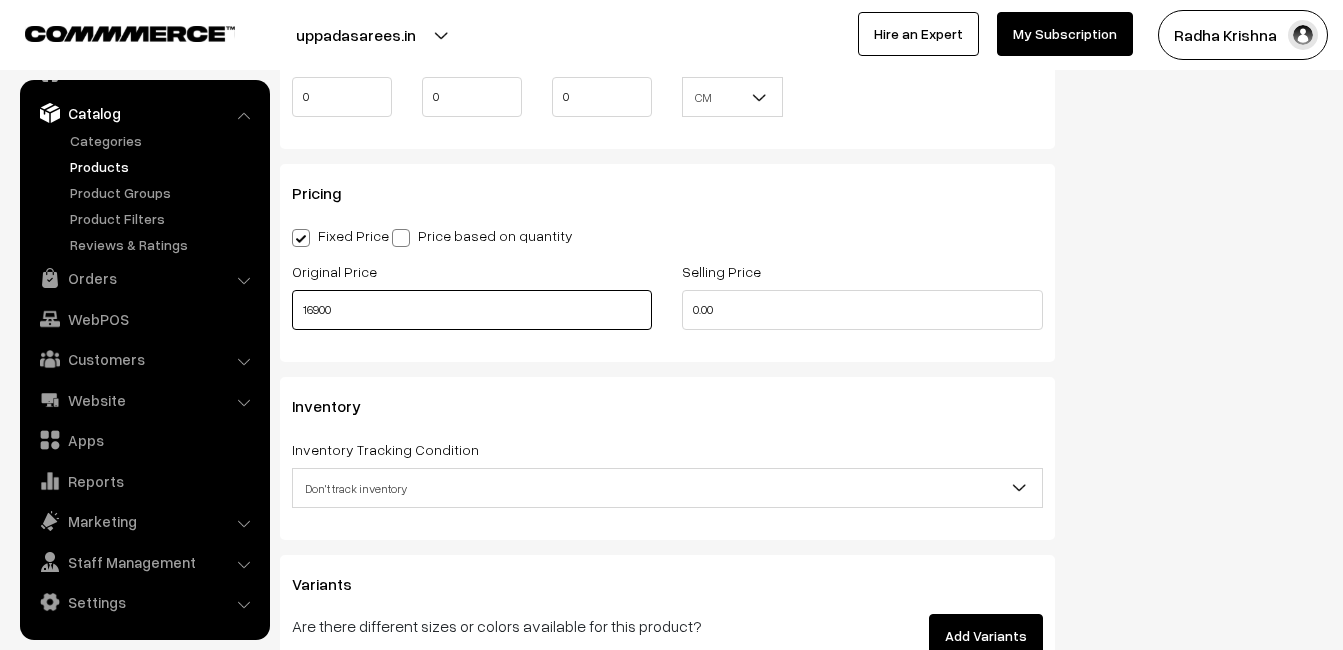 type on "16900" 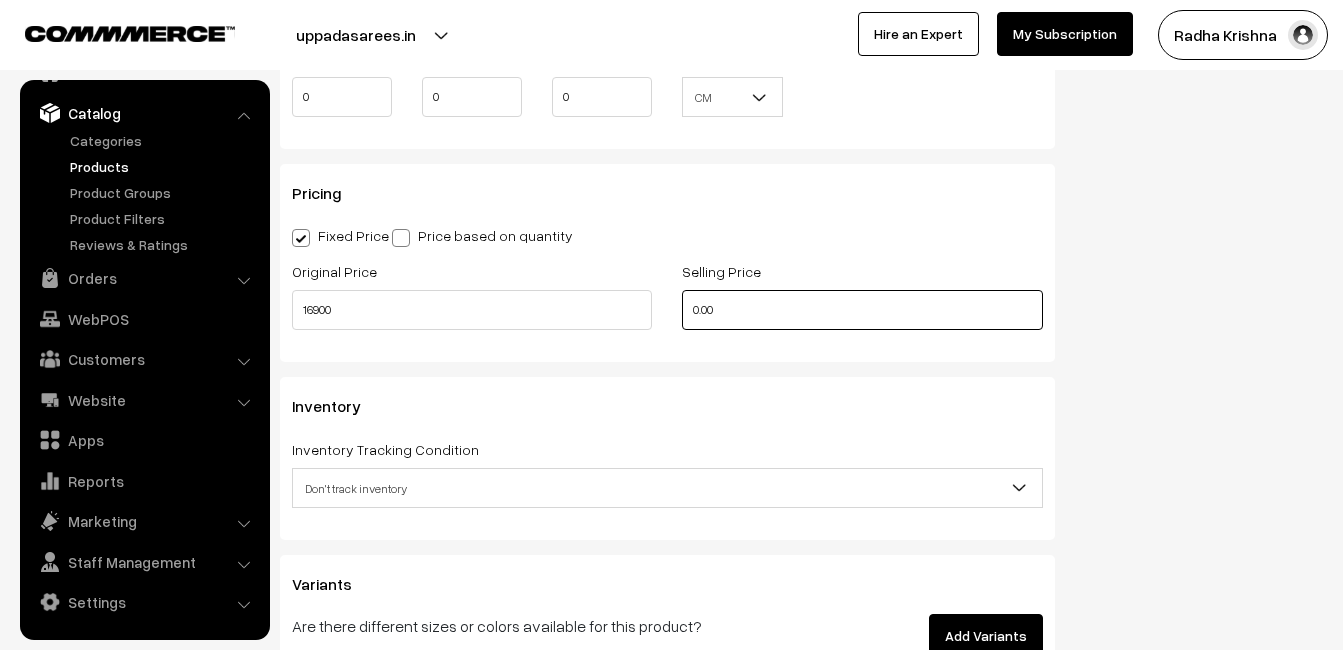 click on "0.00" at bounding box center (862, 310) 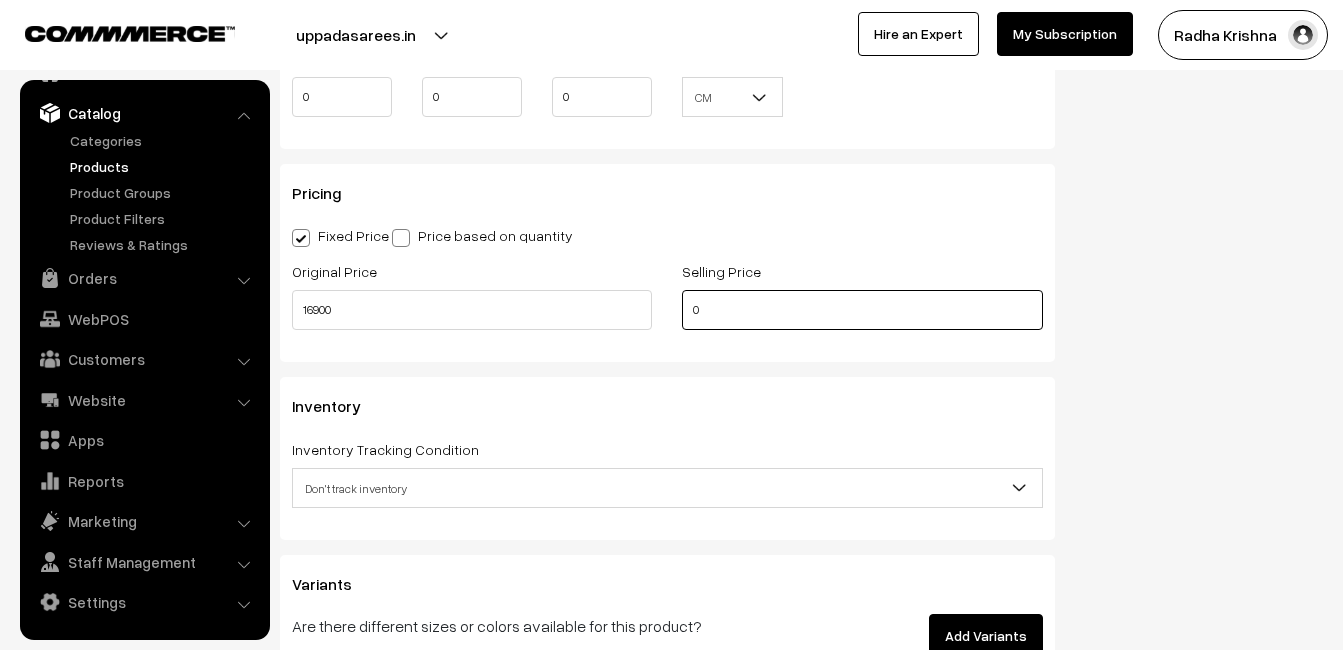 click on "0" at bounding box center (862, 310) 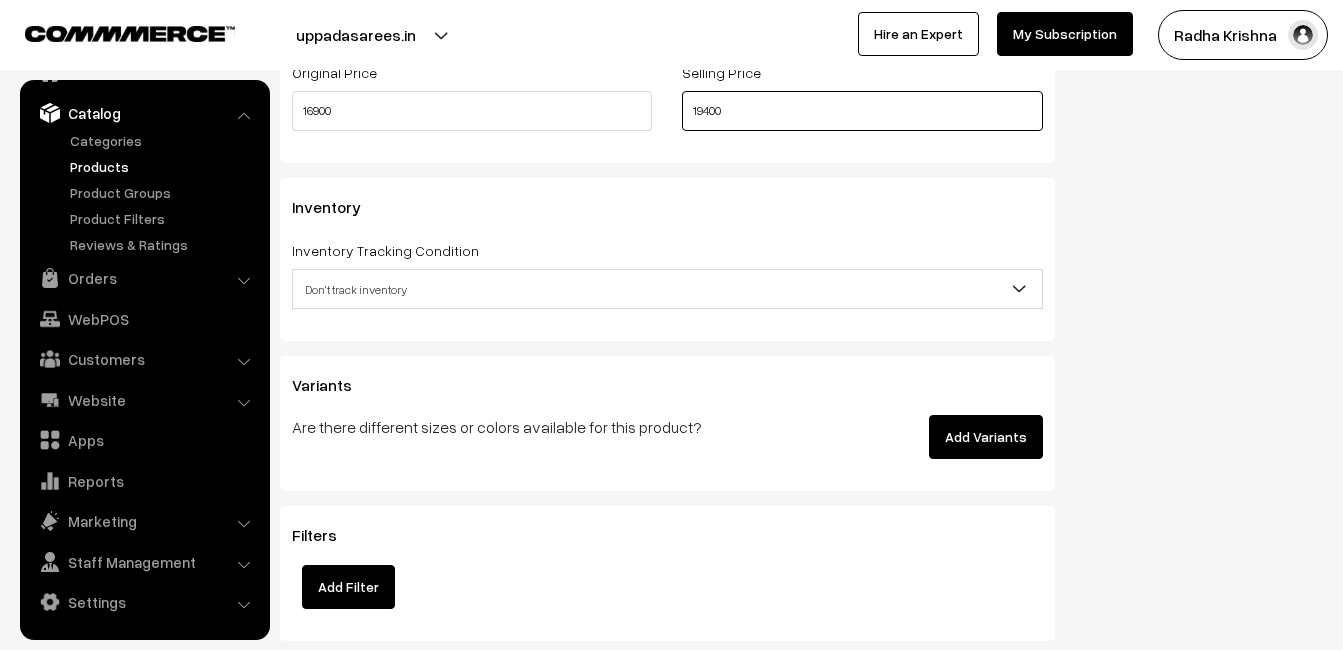 scroll, scrollTop: 1800, scrollLeft: 0, axis: vertical 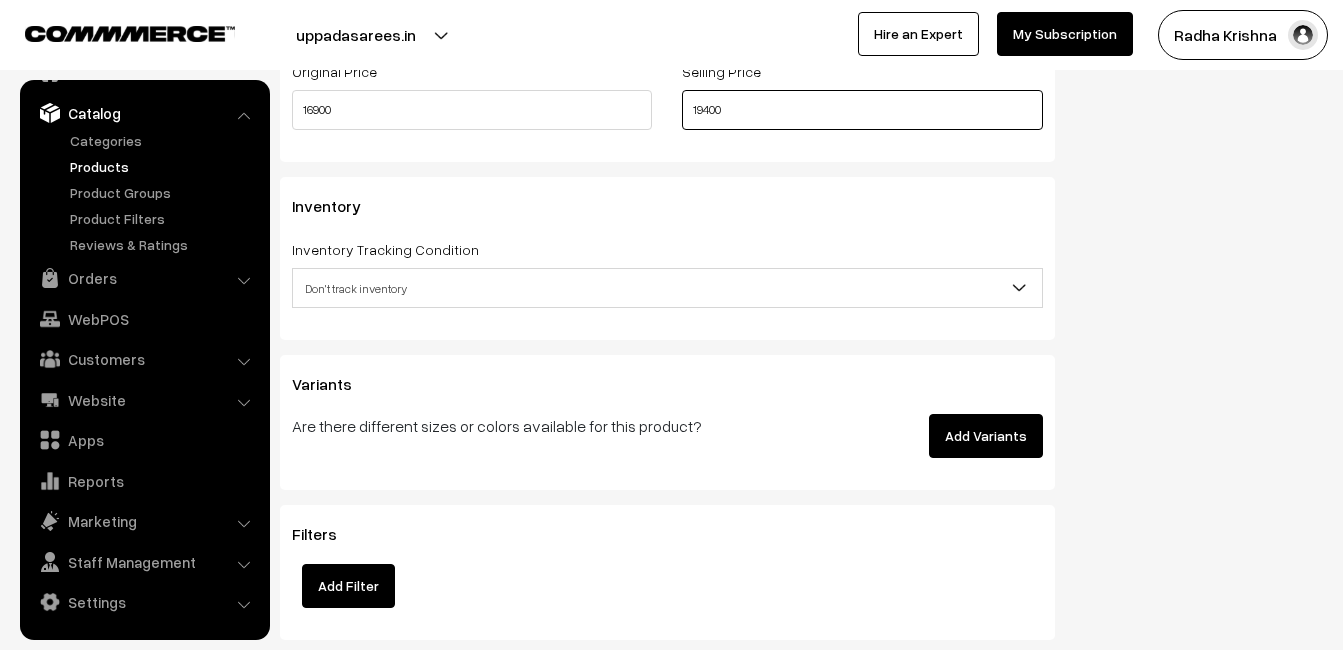 type on "19400" 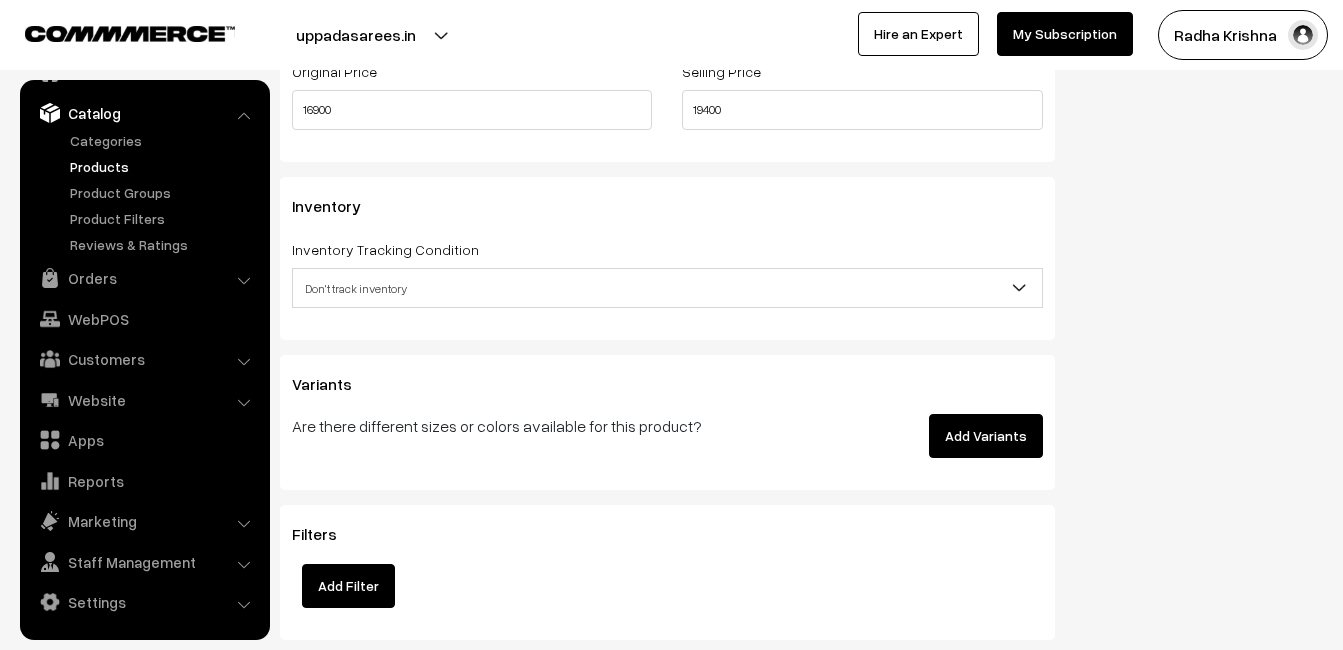click on "Don't track inventory" at bounding box center [667, 288] 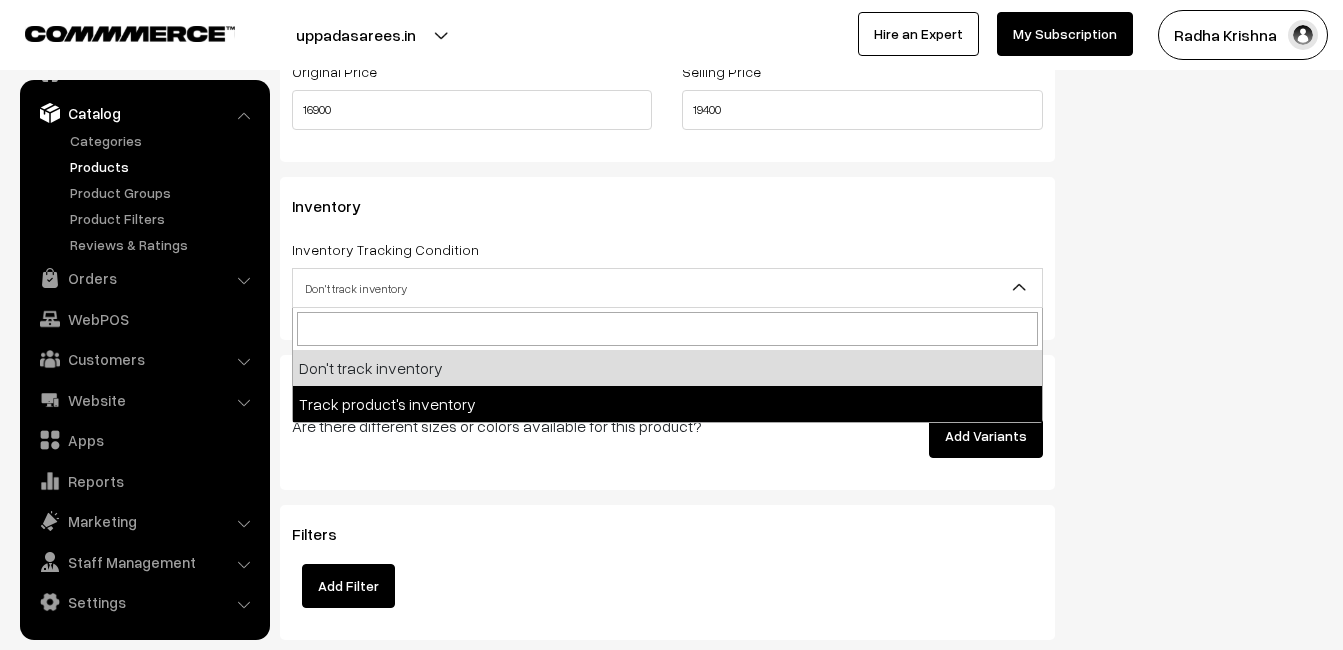 select on "2" 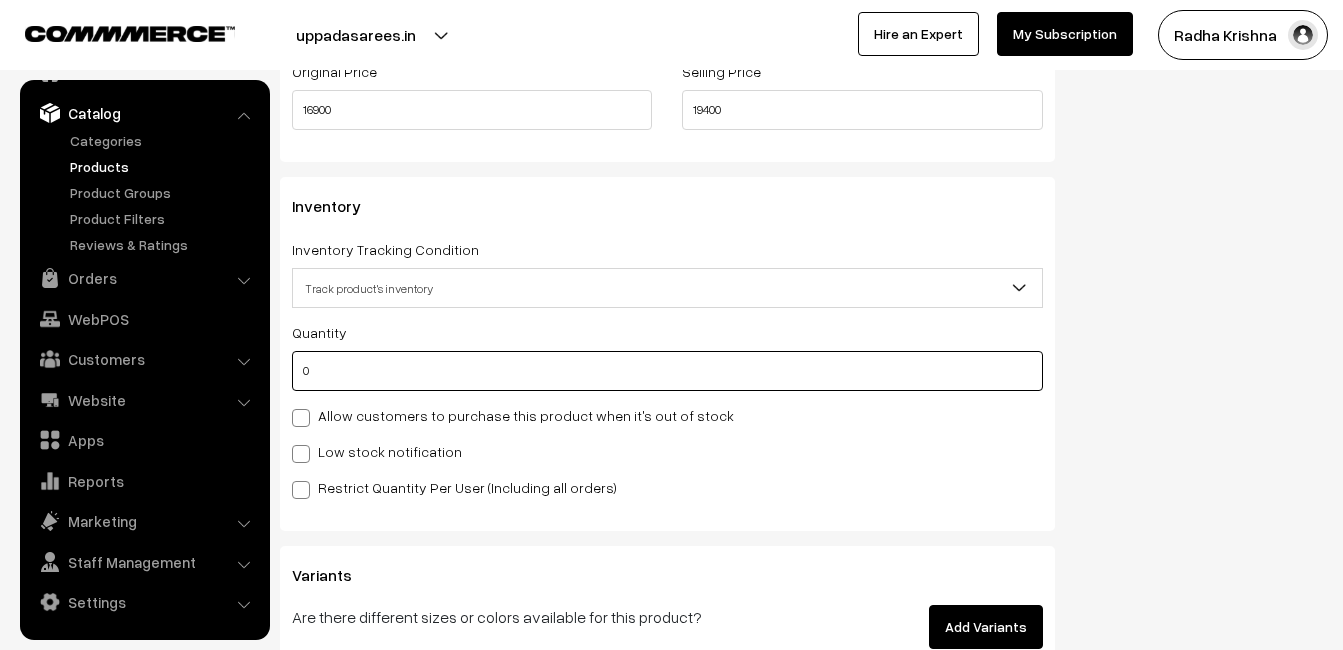 click on "0" at bounding box center [667, 371] 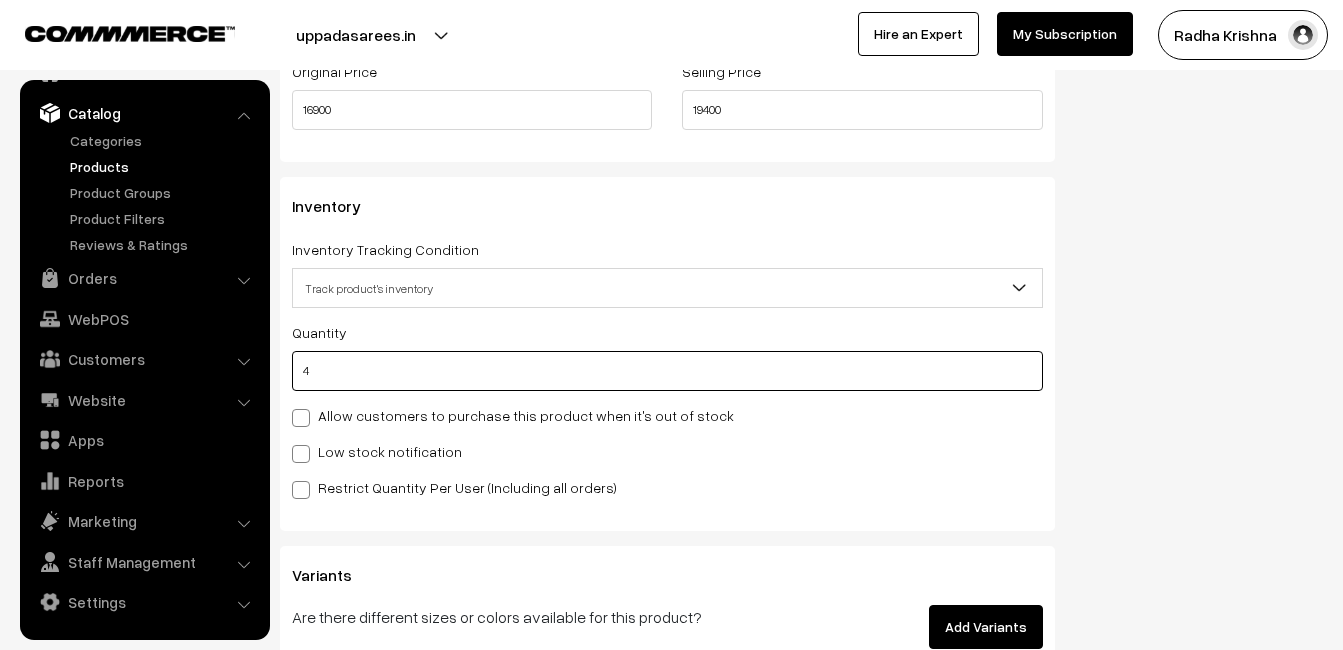 type on "4" 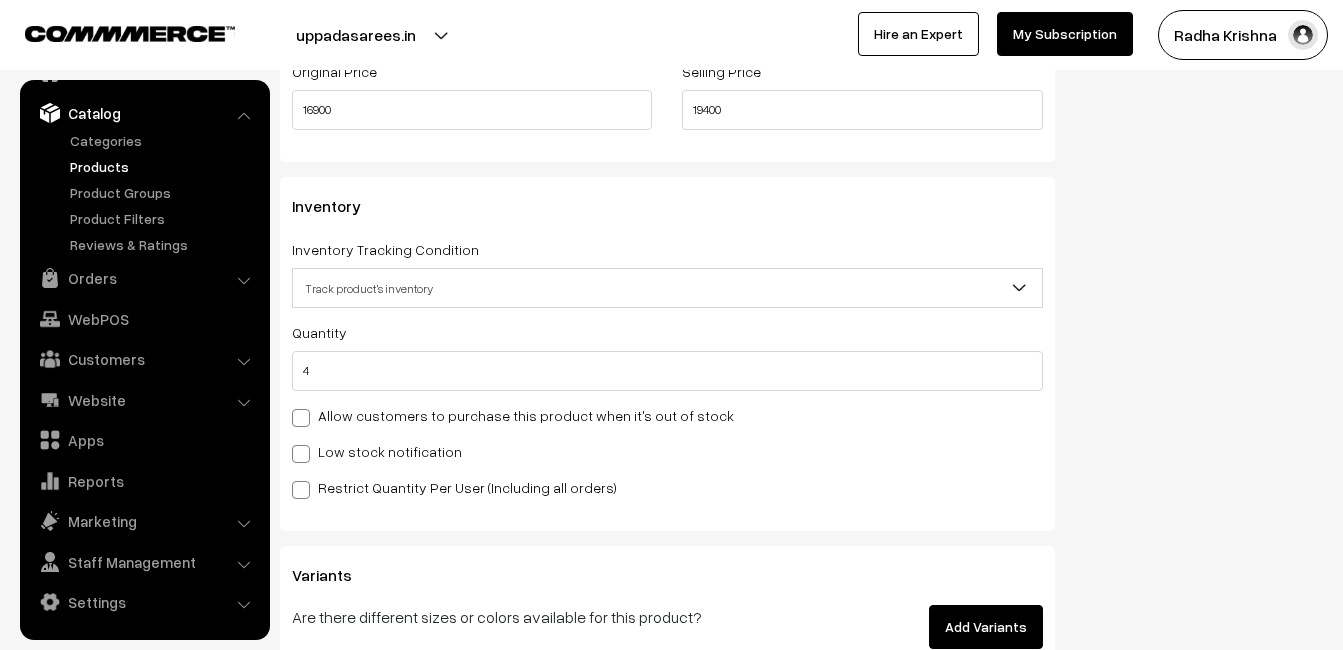 click on "Quantity
4
Allow customers to purchase this product when it's out of stock
Low stock notification
Stock Value" at bounding box center [667, 409] 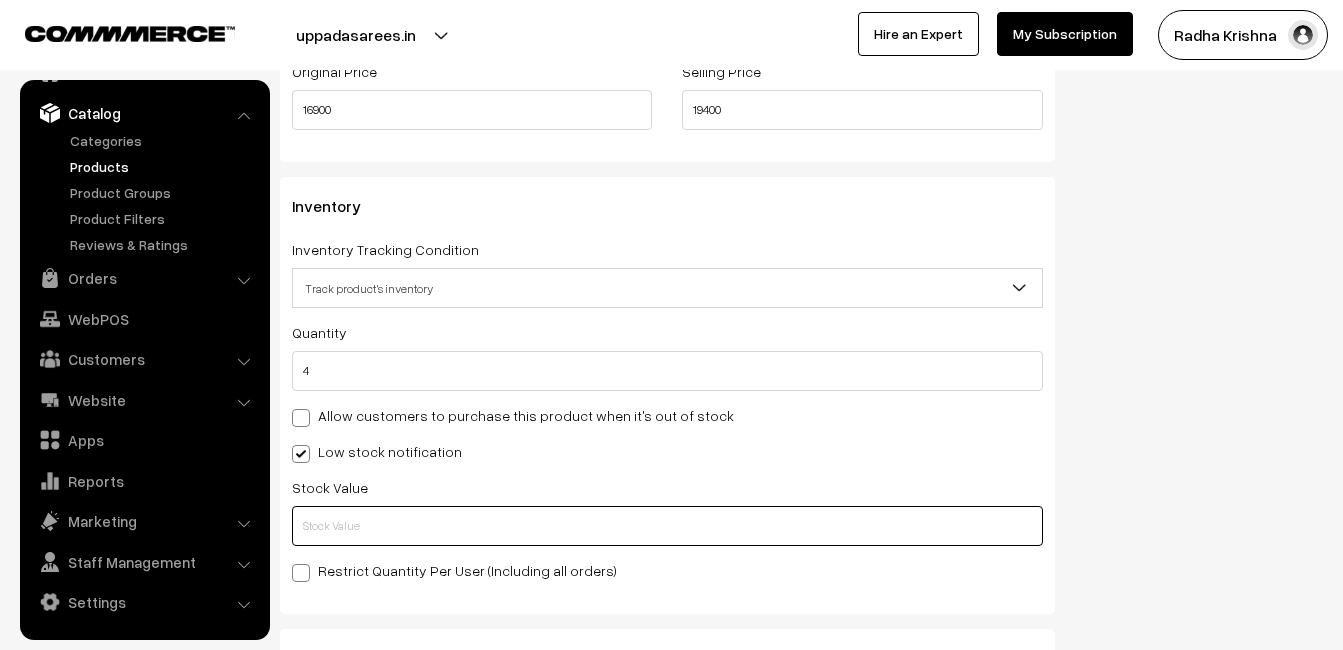 click at bounding box center [667, 526] 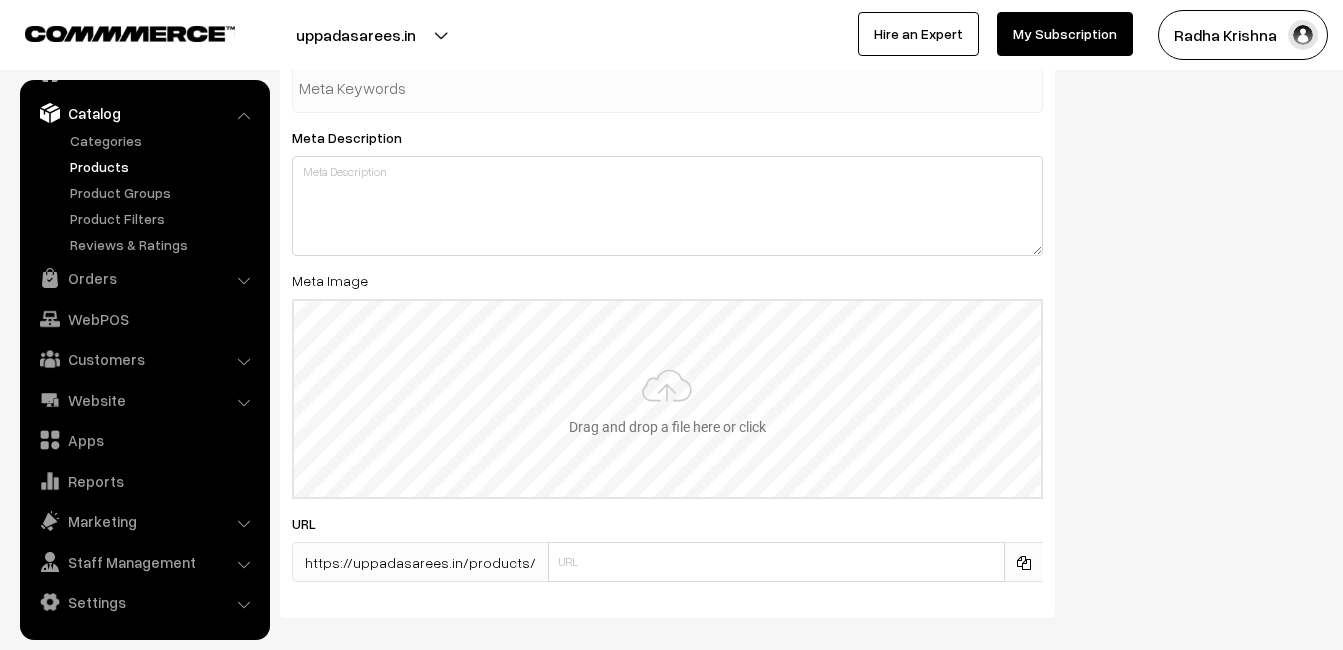 scroll, scrollTop: 2968, scrollLeft: 0, axis: vertical 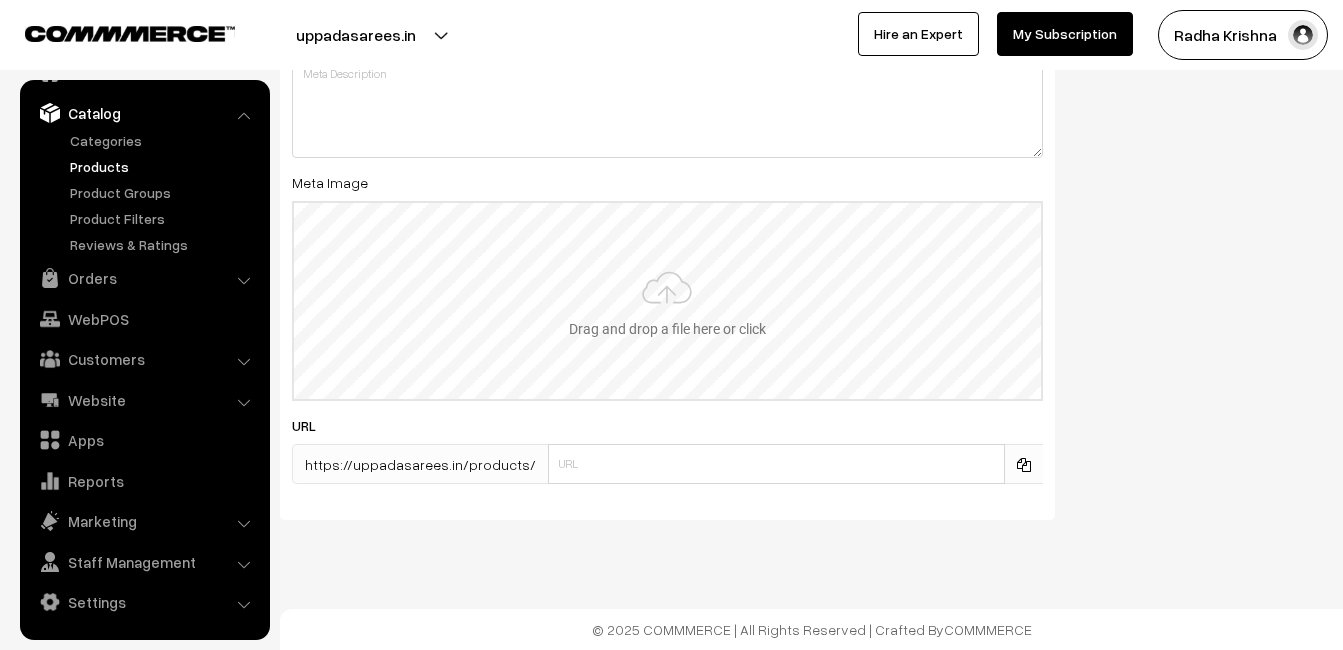 type on "2" 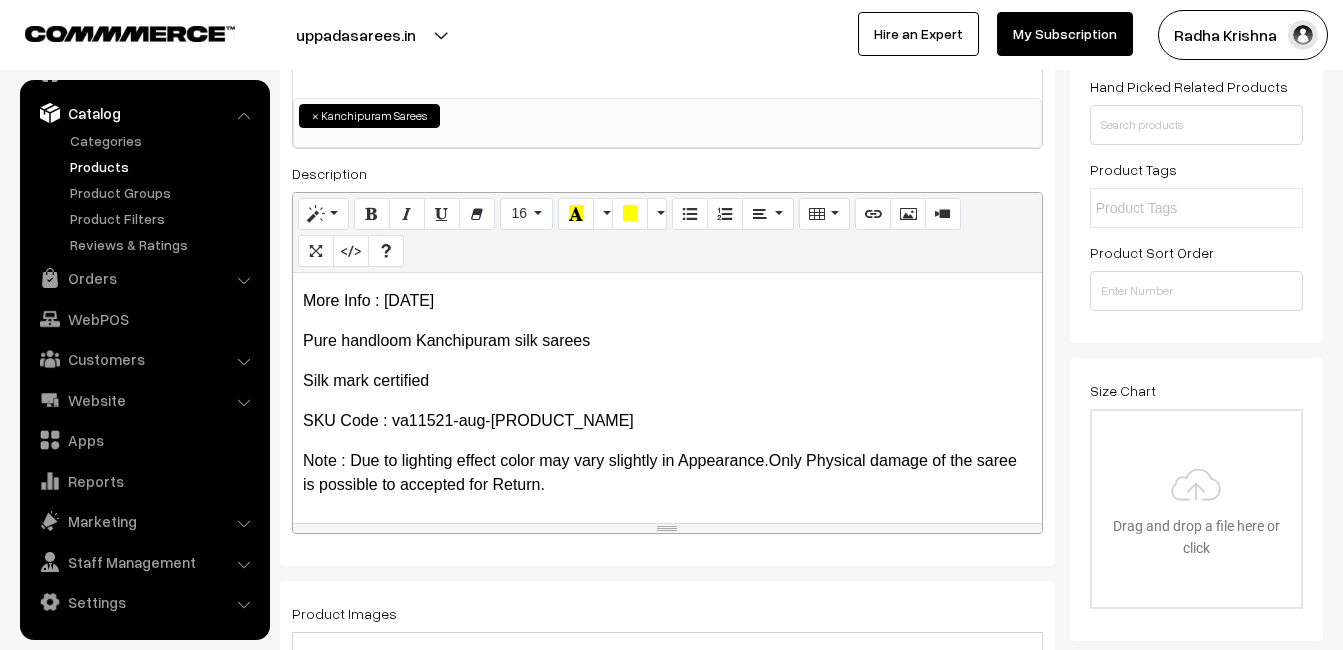 scroll, scrollTop: 0, scrollLeft: 0, axis: both 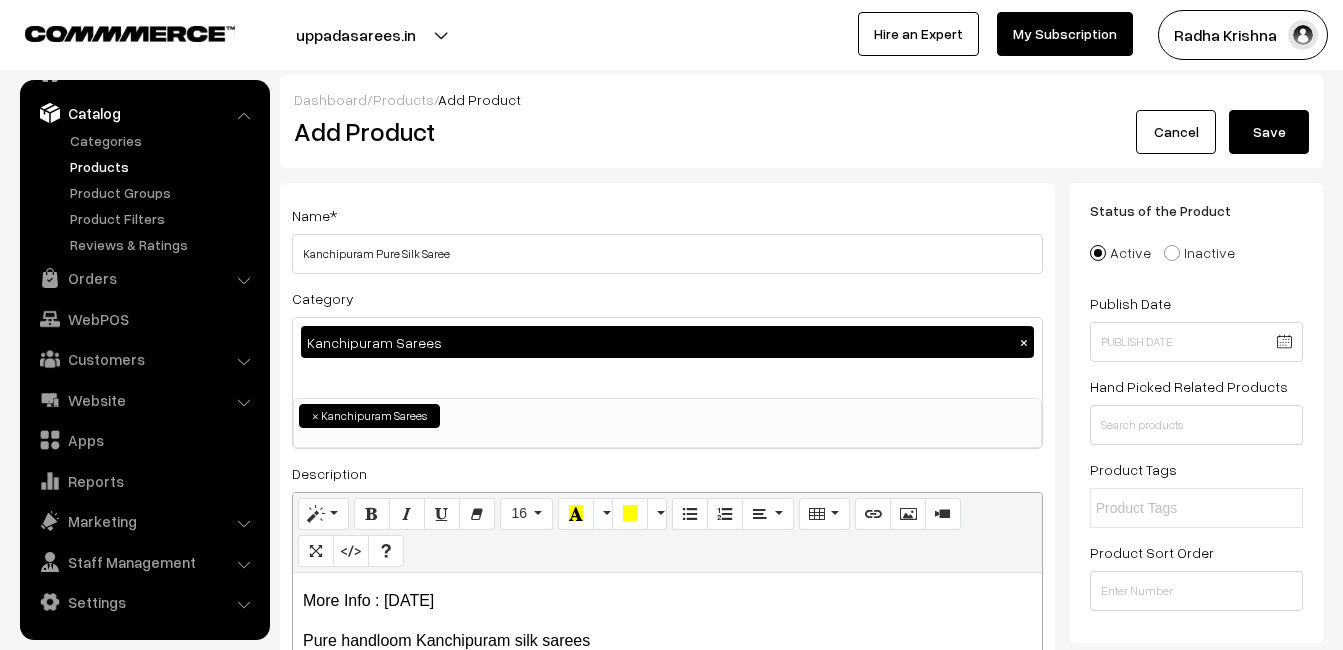 click on "Save" at bounding box center [1269, 132] 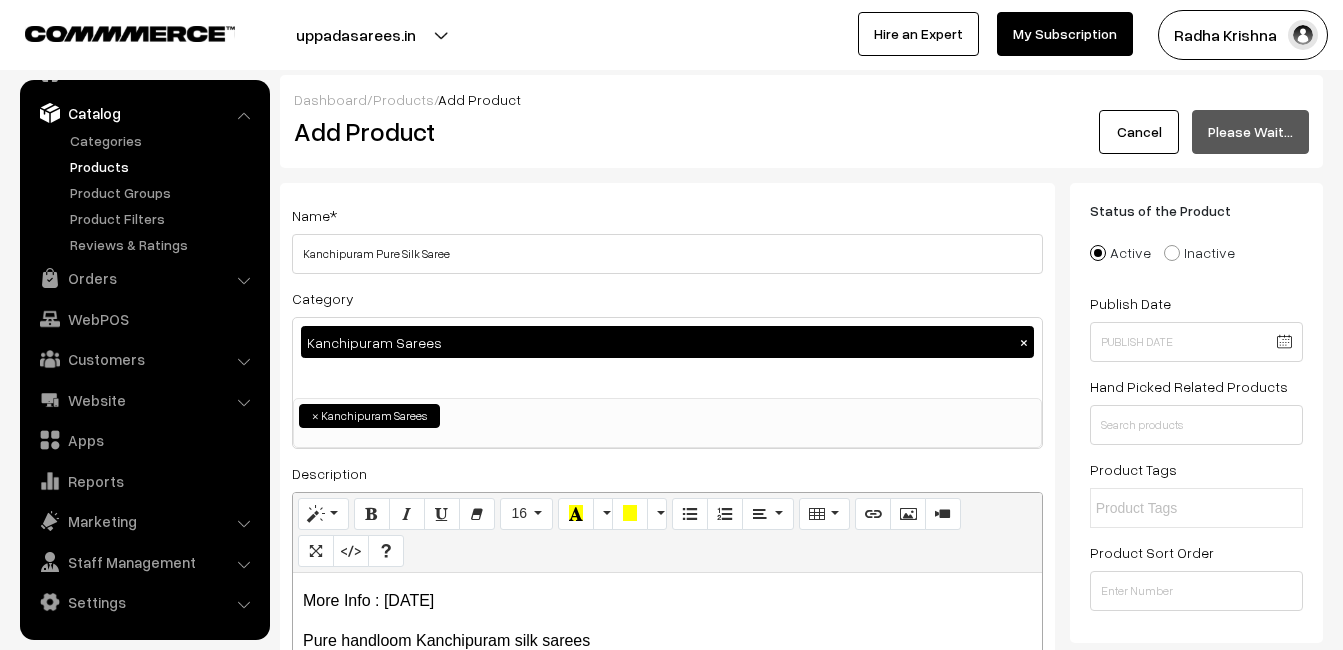 click on "Dashboard  /  Products  /  Add Product
Add Product
Cancel
Please Wait…" at bounding box center (801, 121) 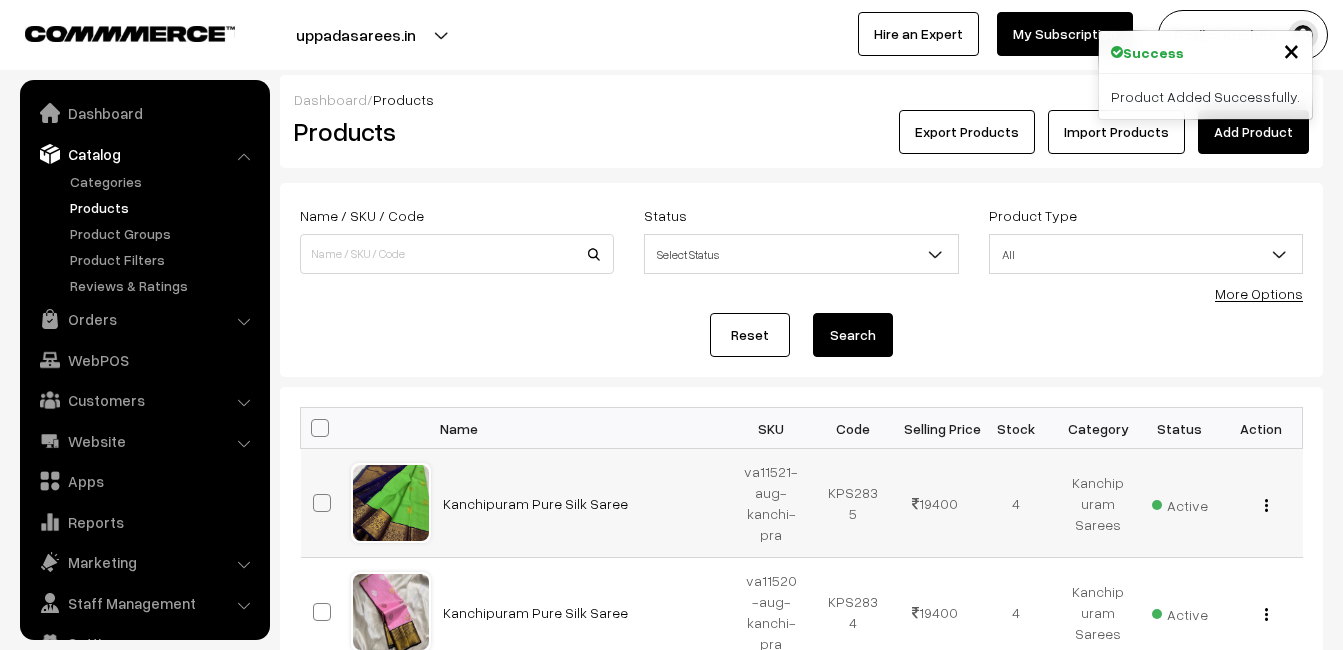 scroll, scrollTop: 0, scrollLeft: 0, axis: both 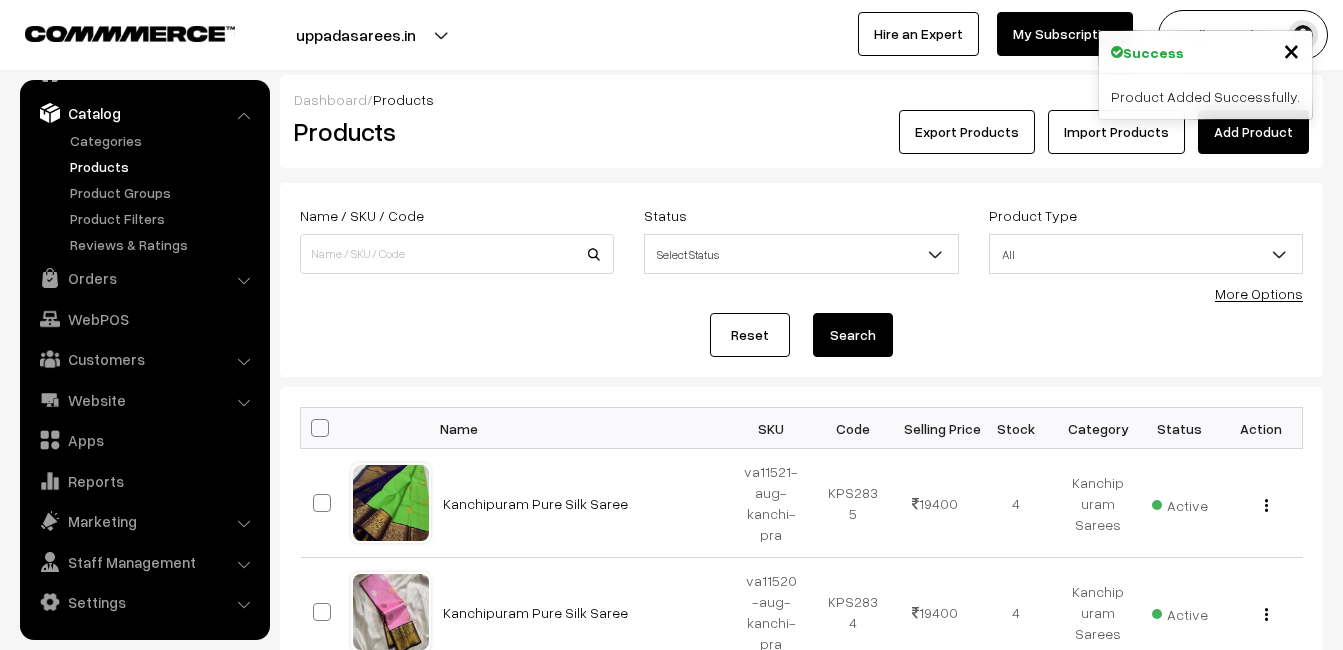 click on "Add Product" at bounding box center (1253, 132) 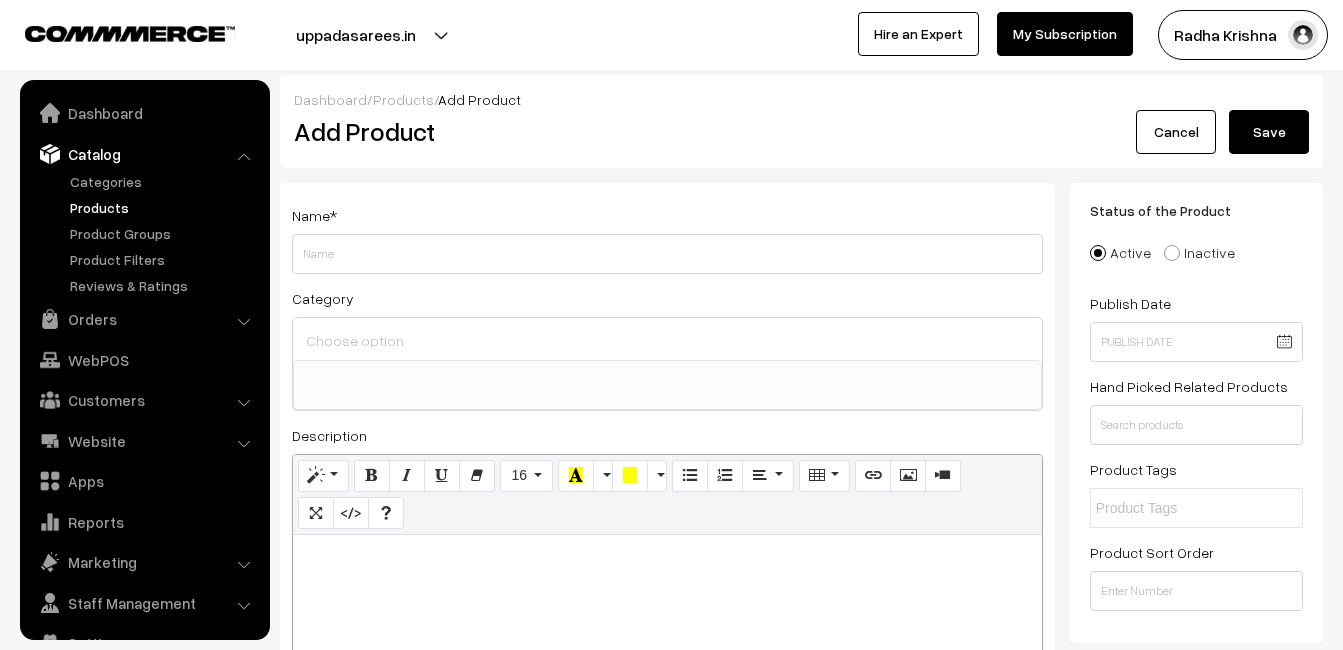 select 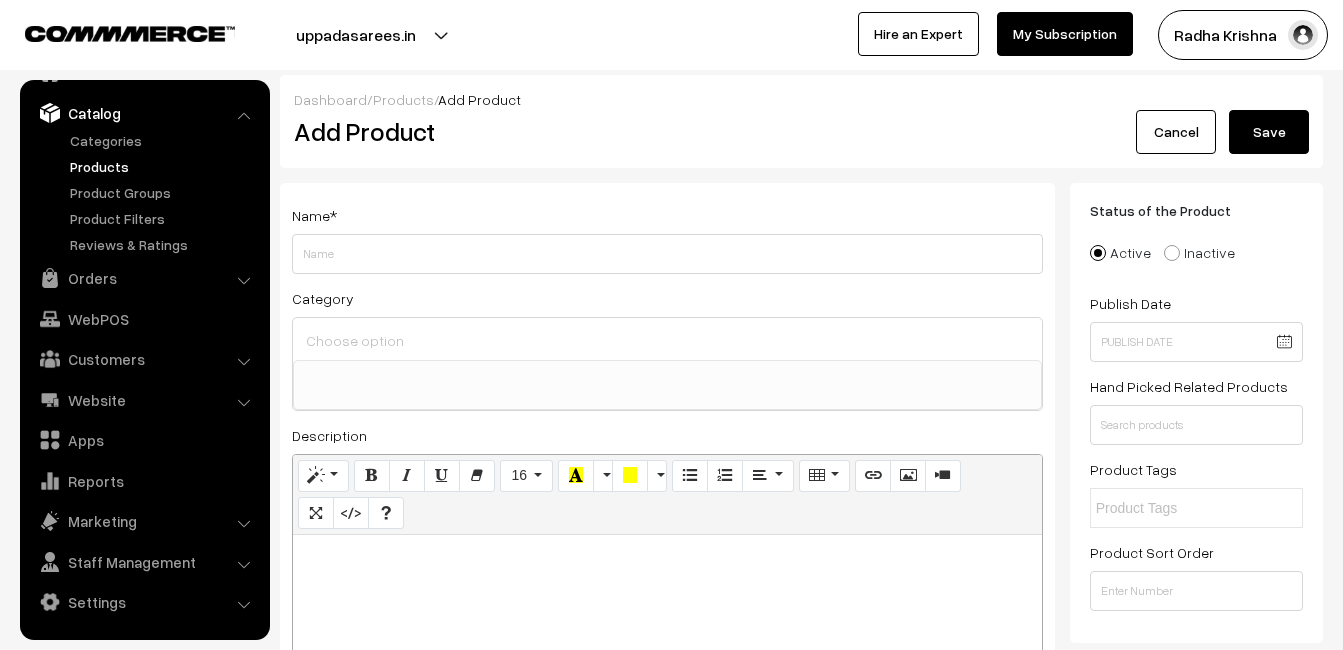 click at bounding box center [667, 557] 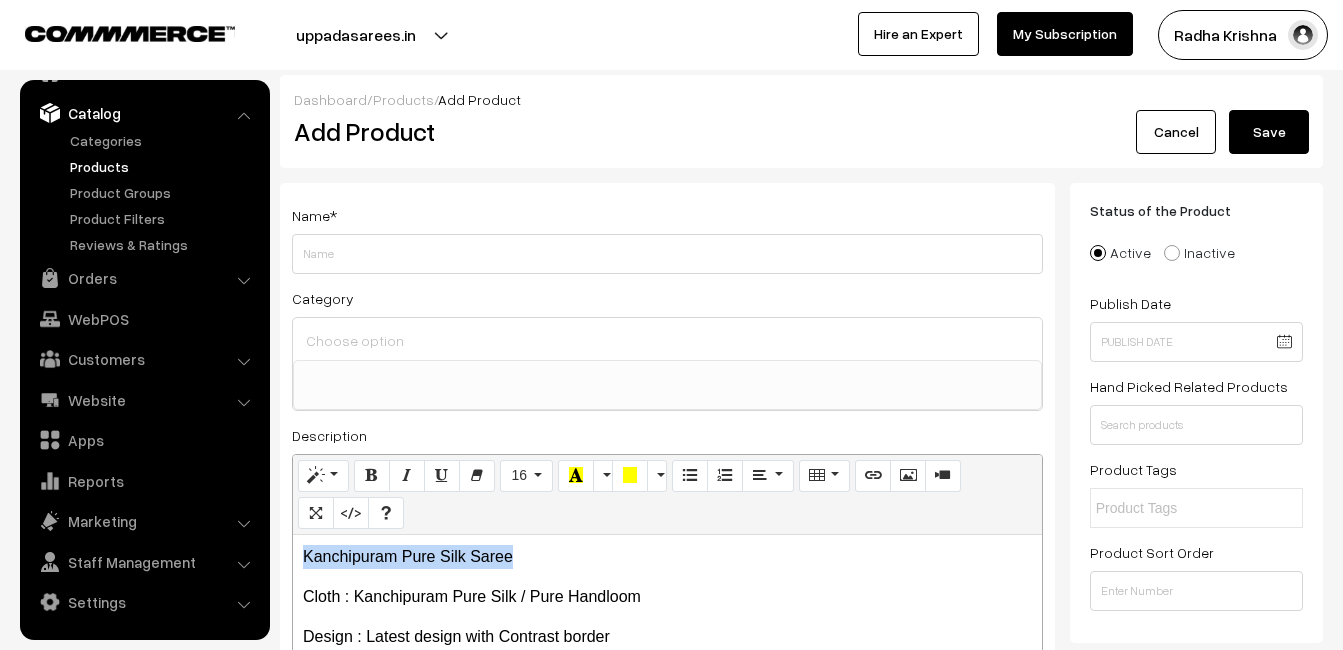 drag, startPoint x: 553, startPoint y: 542, endPoint x: 285, endPoint y: 539, distance: 268.01678 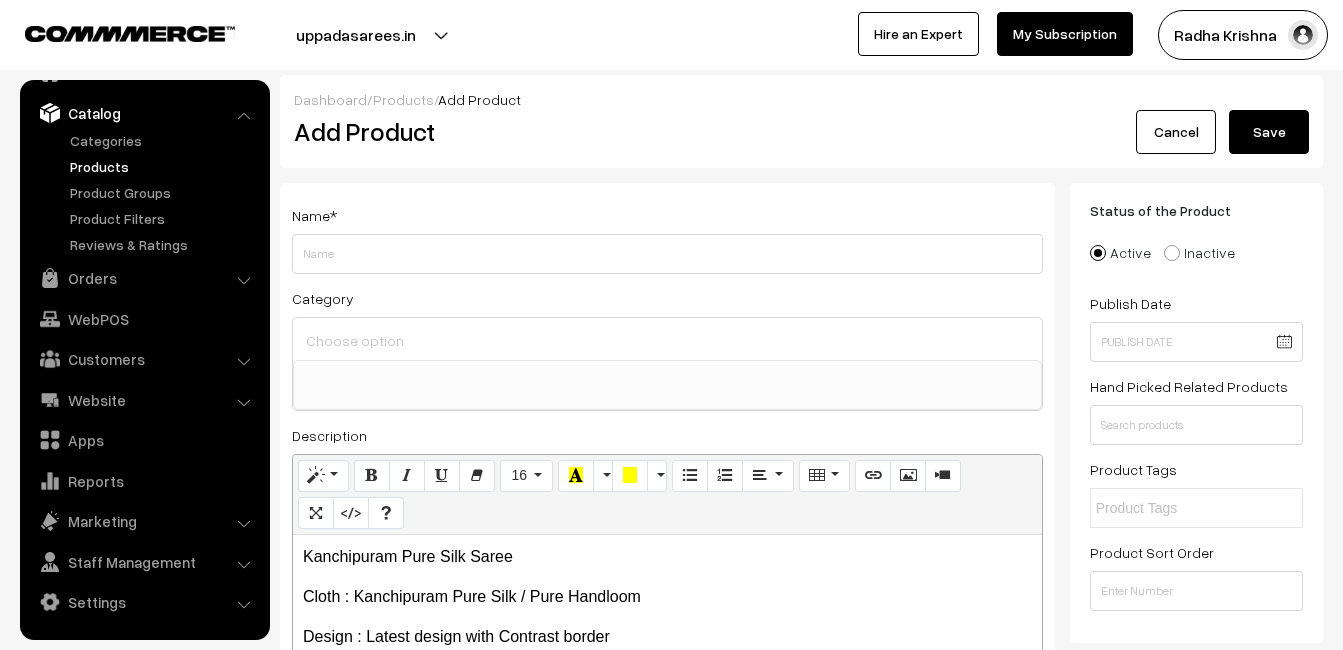 click on "Category
Uppada Sarees
Uppada Sarees > Uppada Plain Sarees
Uppada Sarees > Uppada Butta Sarees
Uppada Sarees > Uppada Pochampally Border Sarees
Uppada Sarees > Uppada Big Border Sarees
Uppada Sarees > Uppada Small Border Sarees
Uppada Sarees > Uppada Jamdani Sarees
Uppada Sarees > Uppada Tripura Silk Sarees
Uppada Sarees > Uppada Checks Sarees Ikkat Sarees Other Sarees" at bounding box center (667, 348) 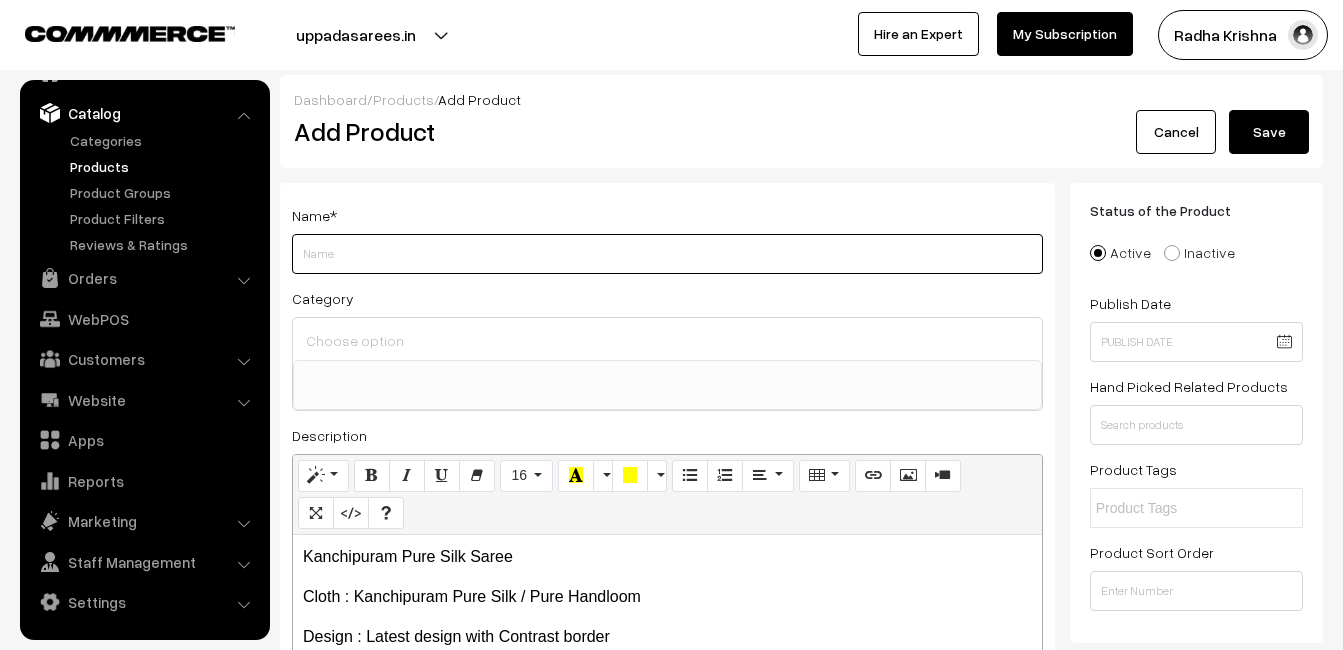 click on "Weight" at bounding box center (667, 254) 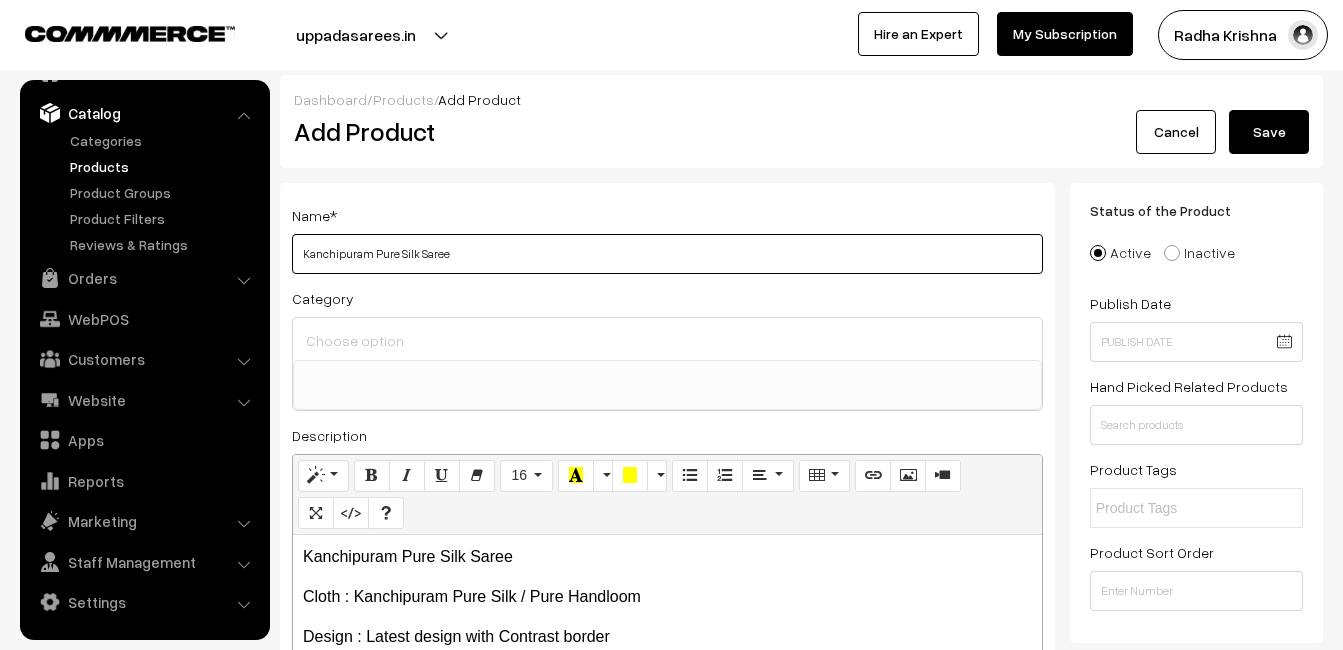 type on "Kanchipuram Pure Silk Saree" 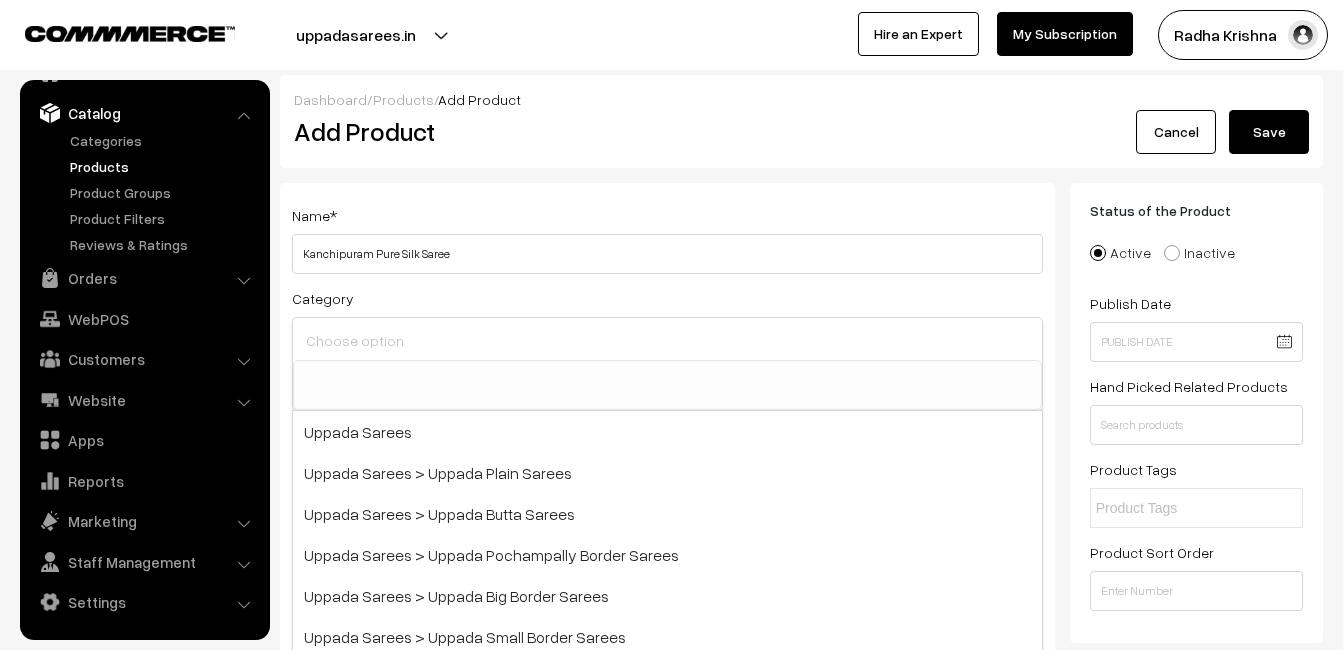 click at bounding box center (667, 340) 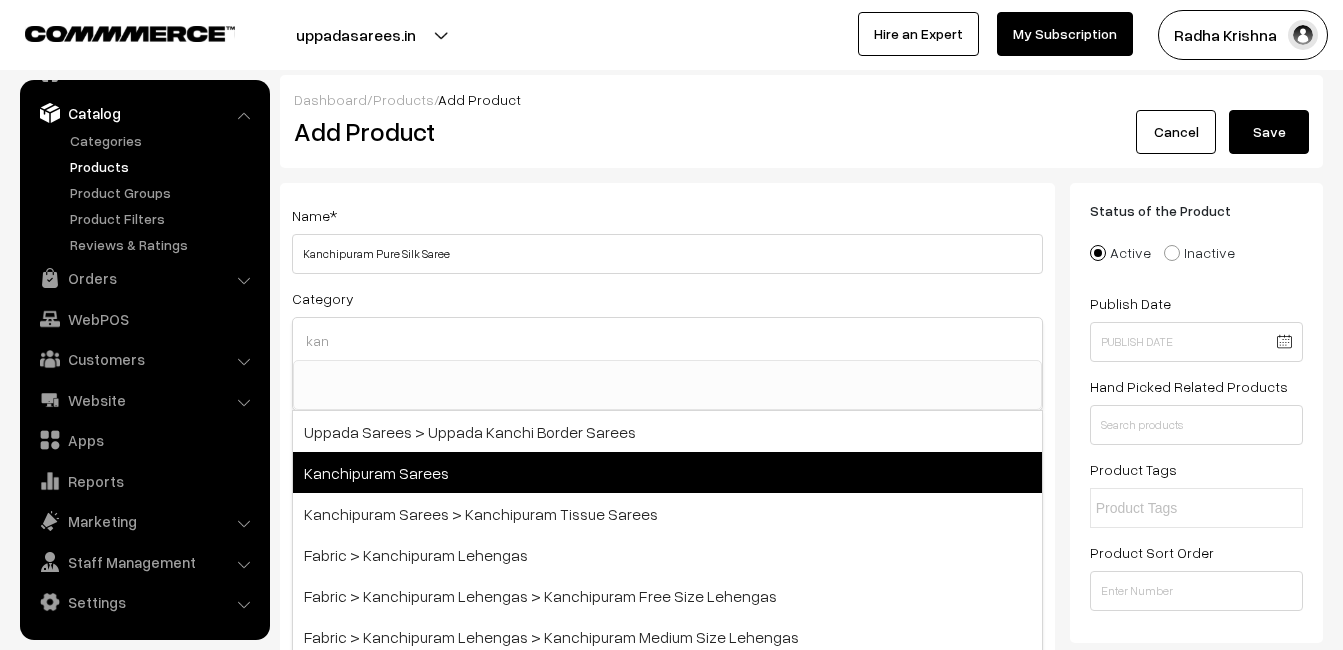 type on "kan" 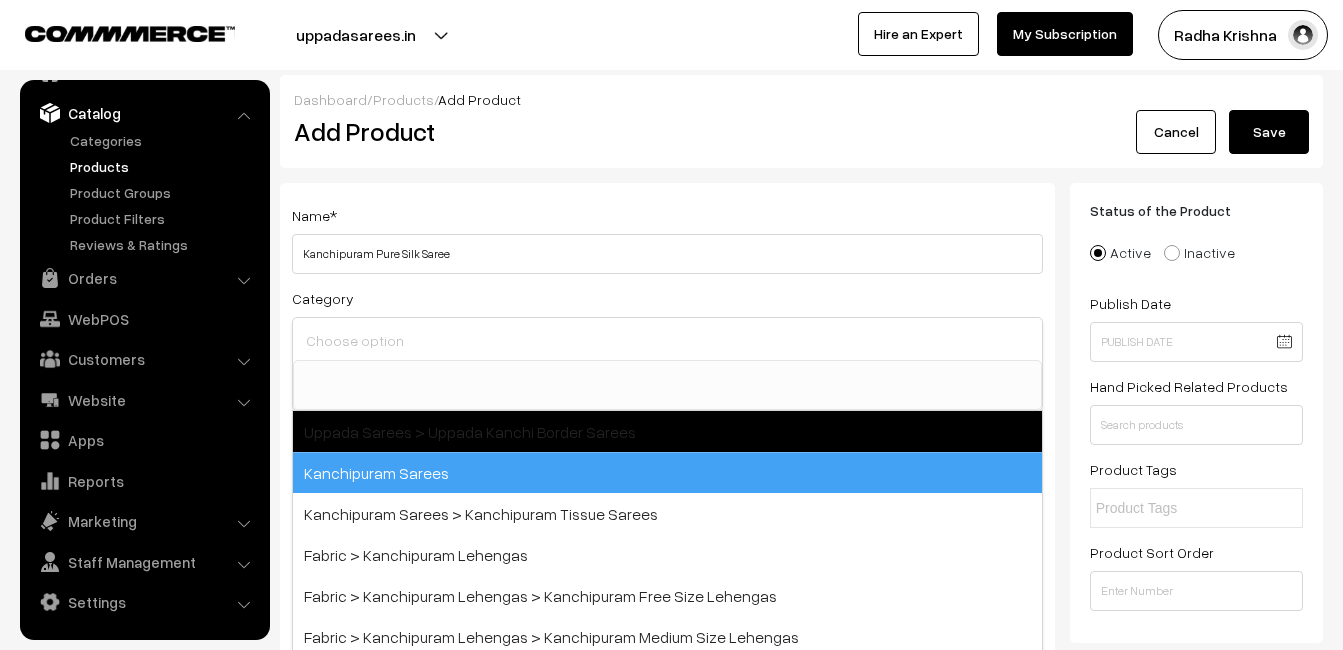 scroll, scrollTop: 340, scrollLeft: 0, axis: vertical 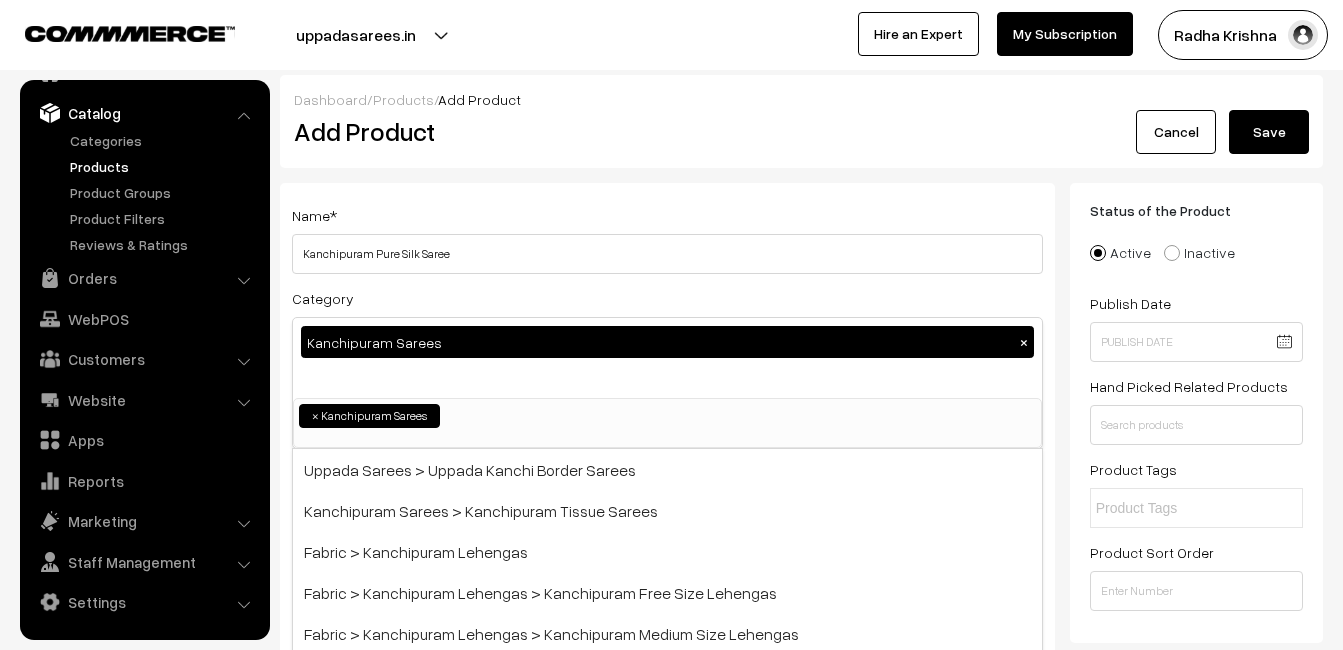 click on "Name  *
Kanchipuram Pure Silk Saree" at bounding box center (667, 238) 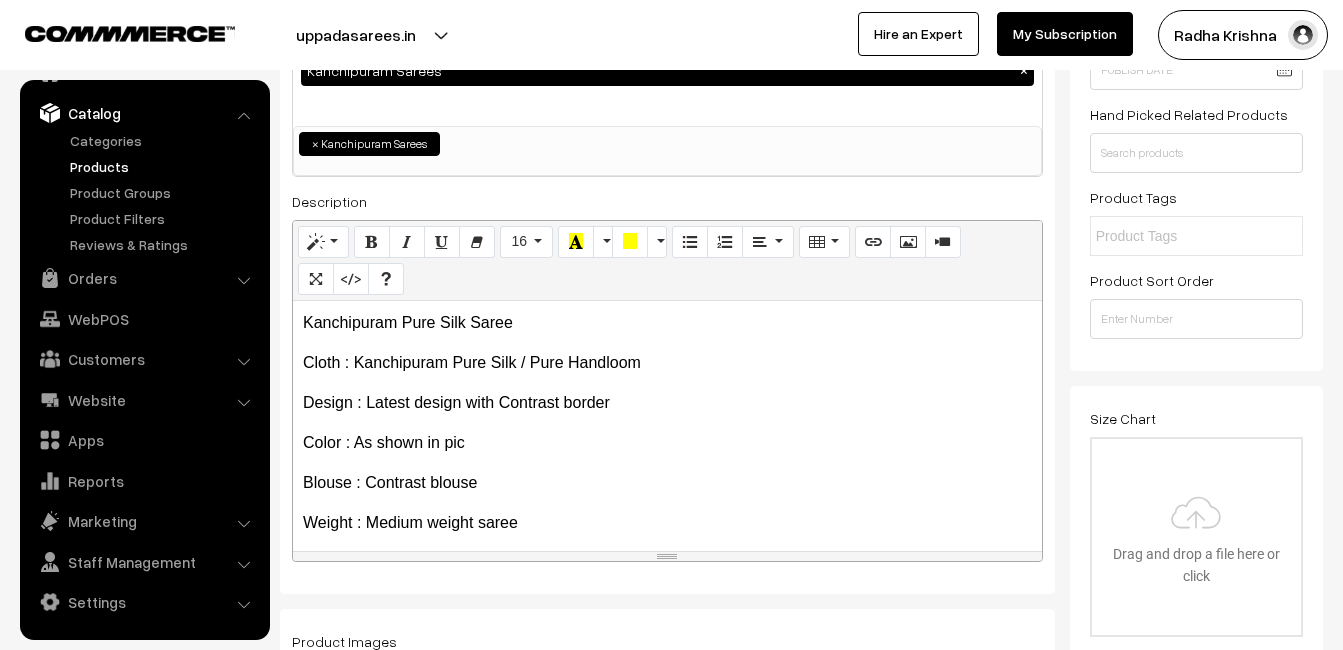 scroll, scrollTop: 300, scrollLeft: 0, axis: vertical 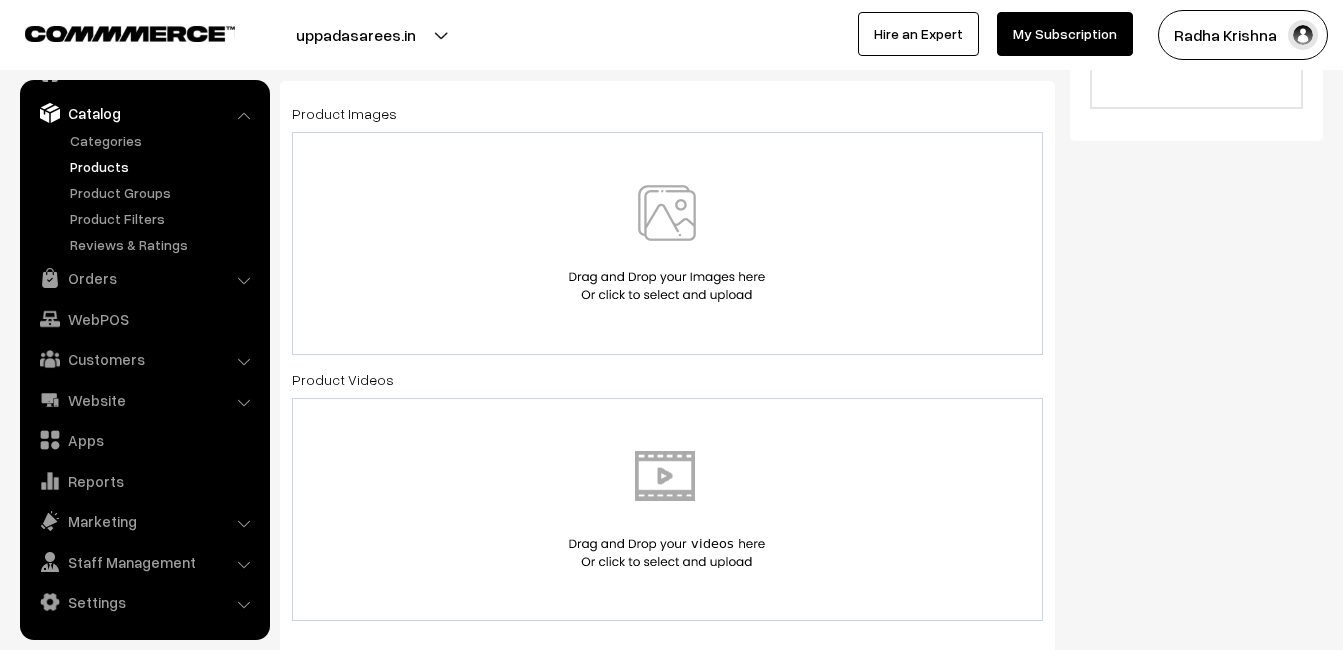 click at bounding box center (667, 243) 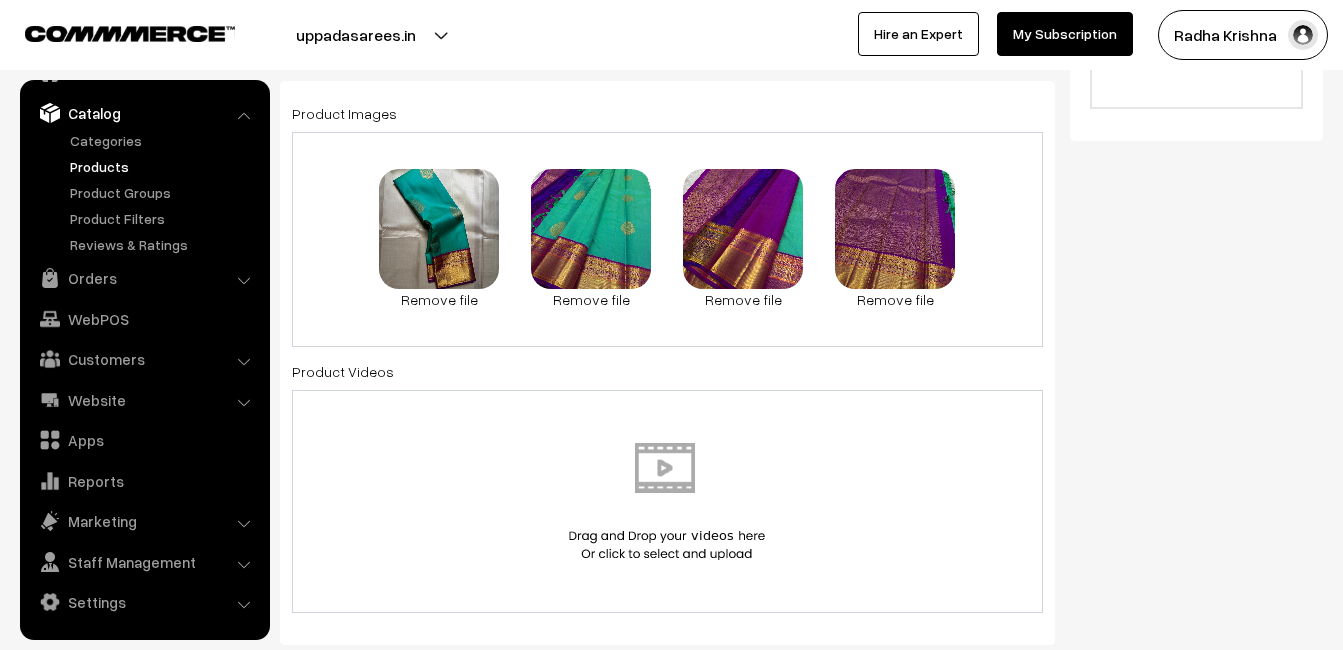 scroll, scrollTop: 1300, scrollLeft: 0, axis: vertical 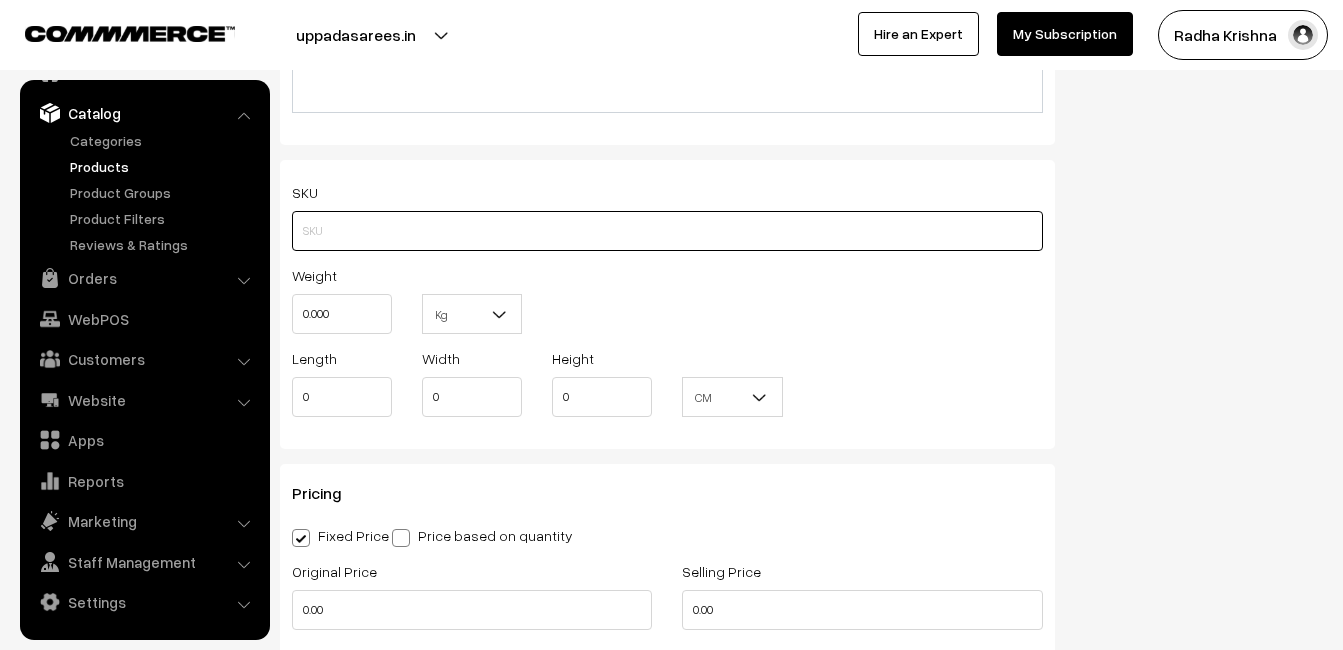 click at bounding box center [667, 231] 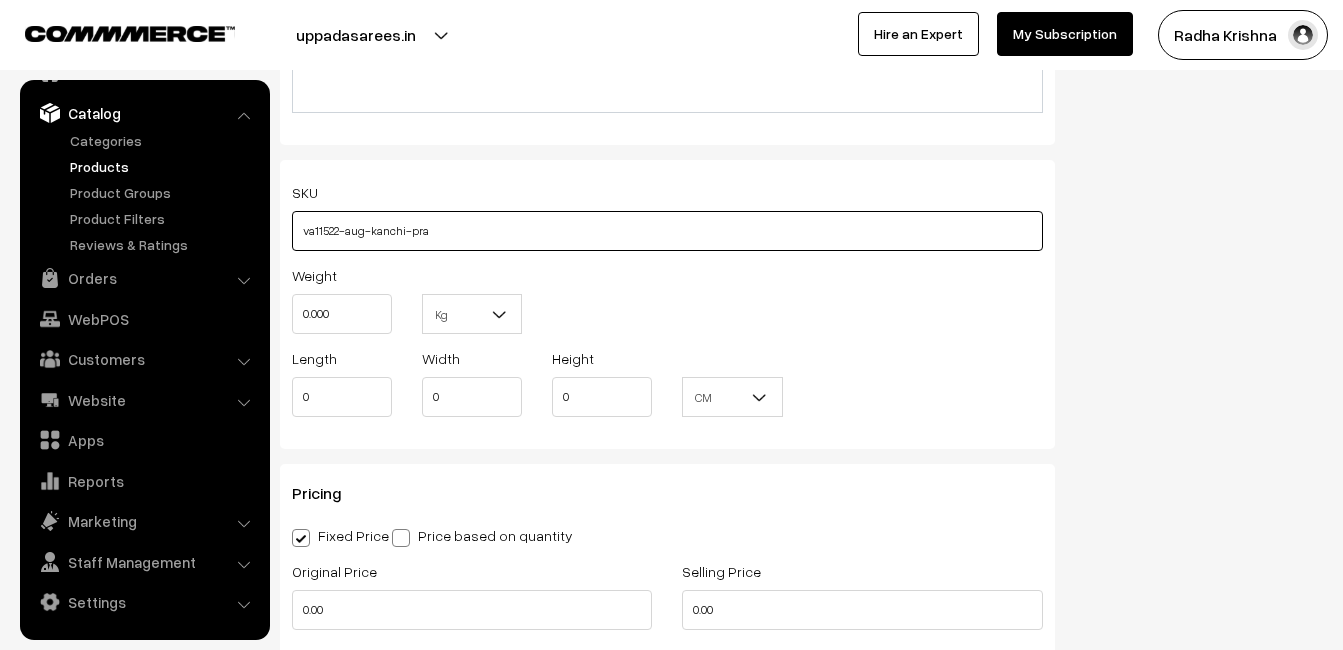 type on "va11522-aug-kanchi-pra" 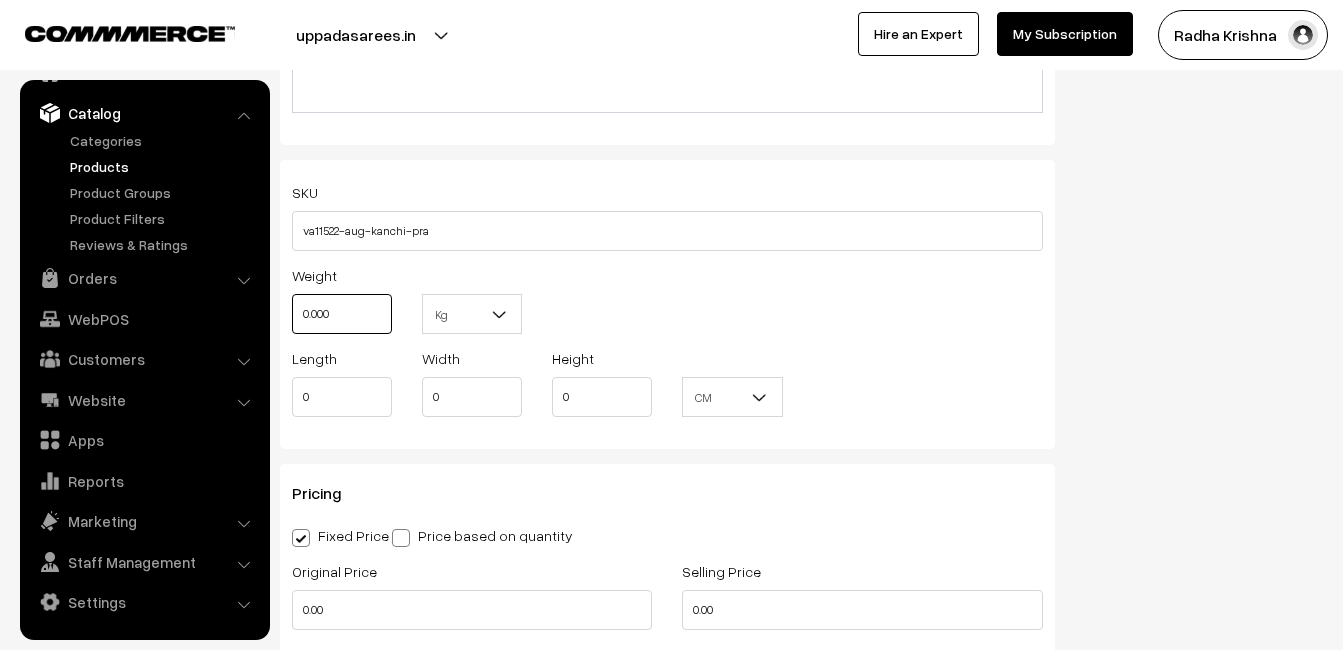 click on "0.000" at bounding box center (342, 314) 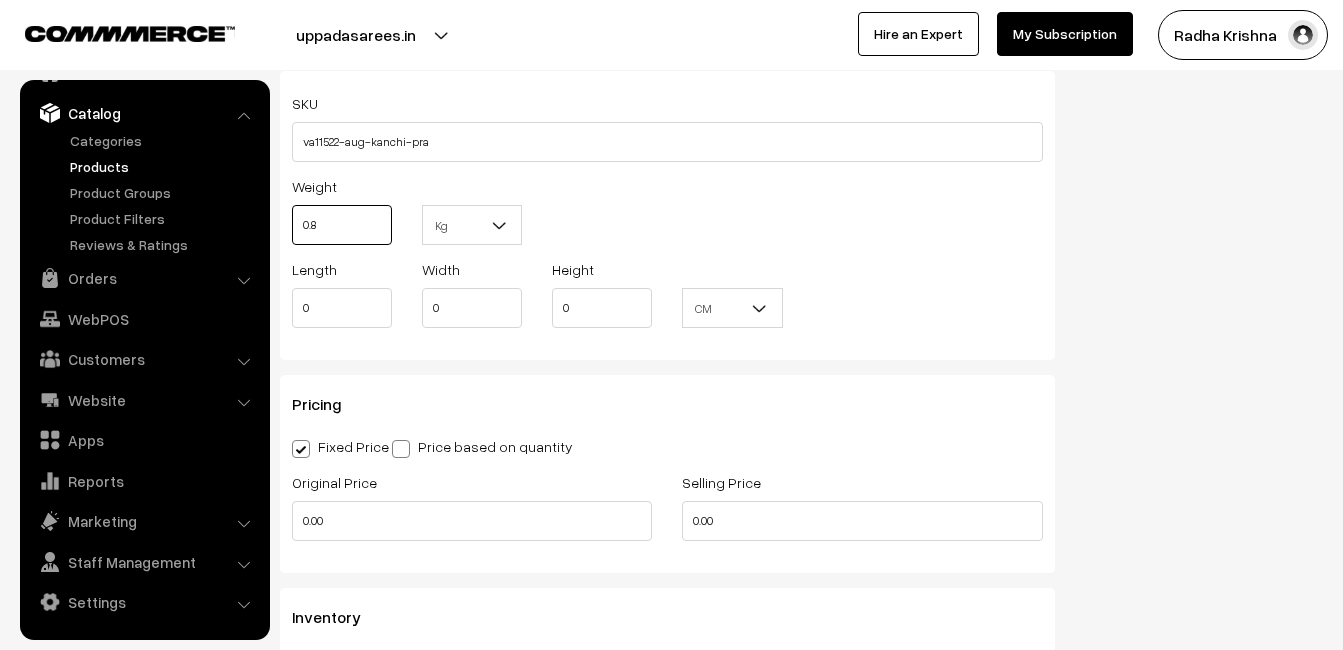 scroll, scrollTop: 1500, scrollLeft: 0, axis: vertical 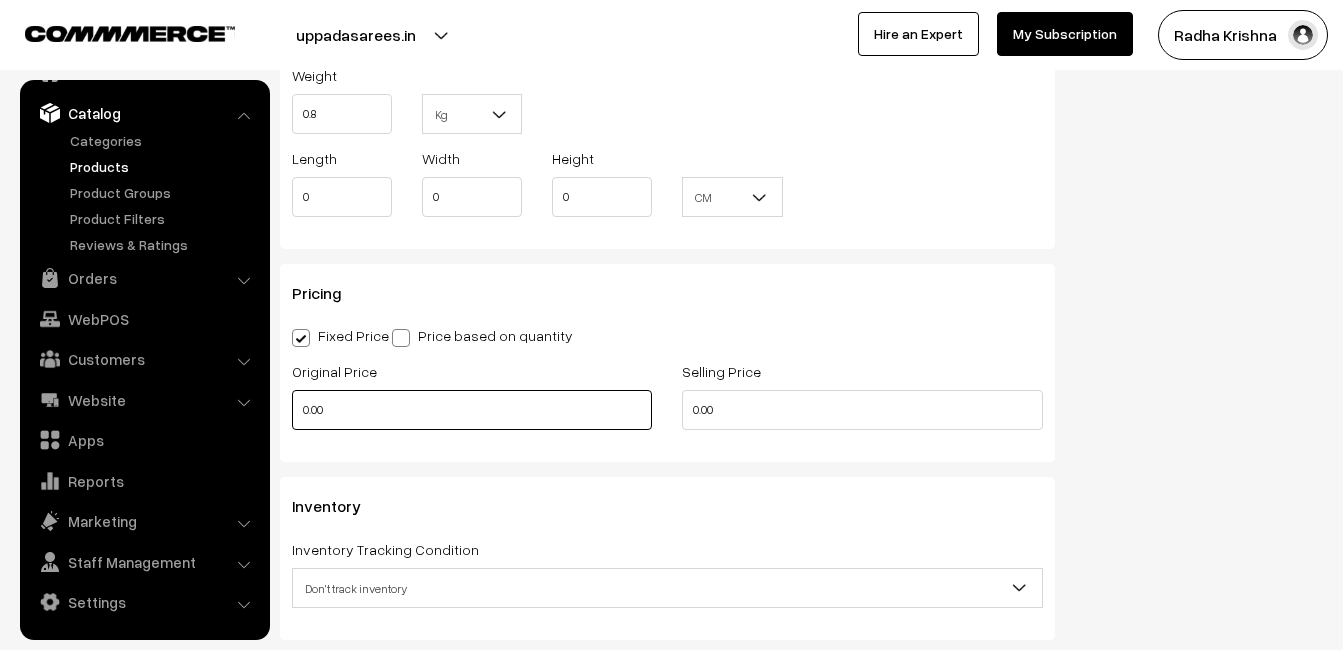 type on "0.80" 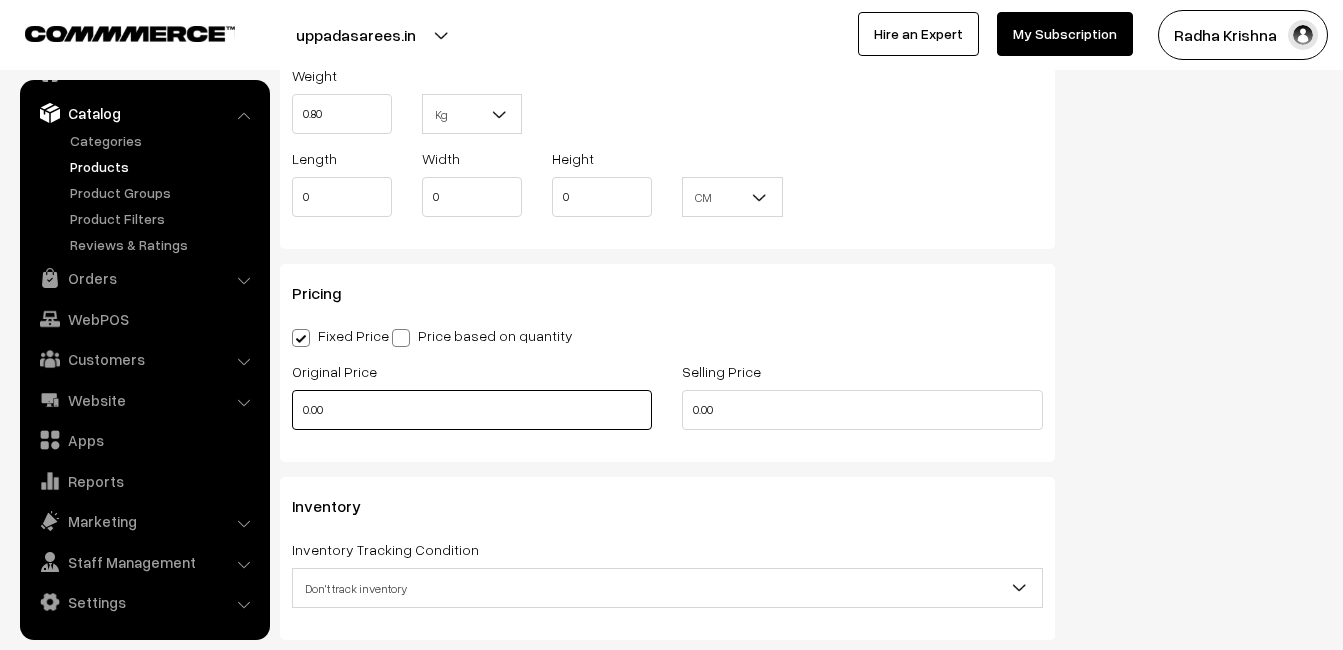 click on "0.00" at bounding box center [472, 410] 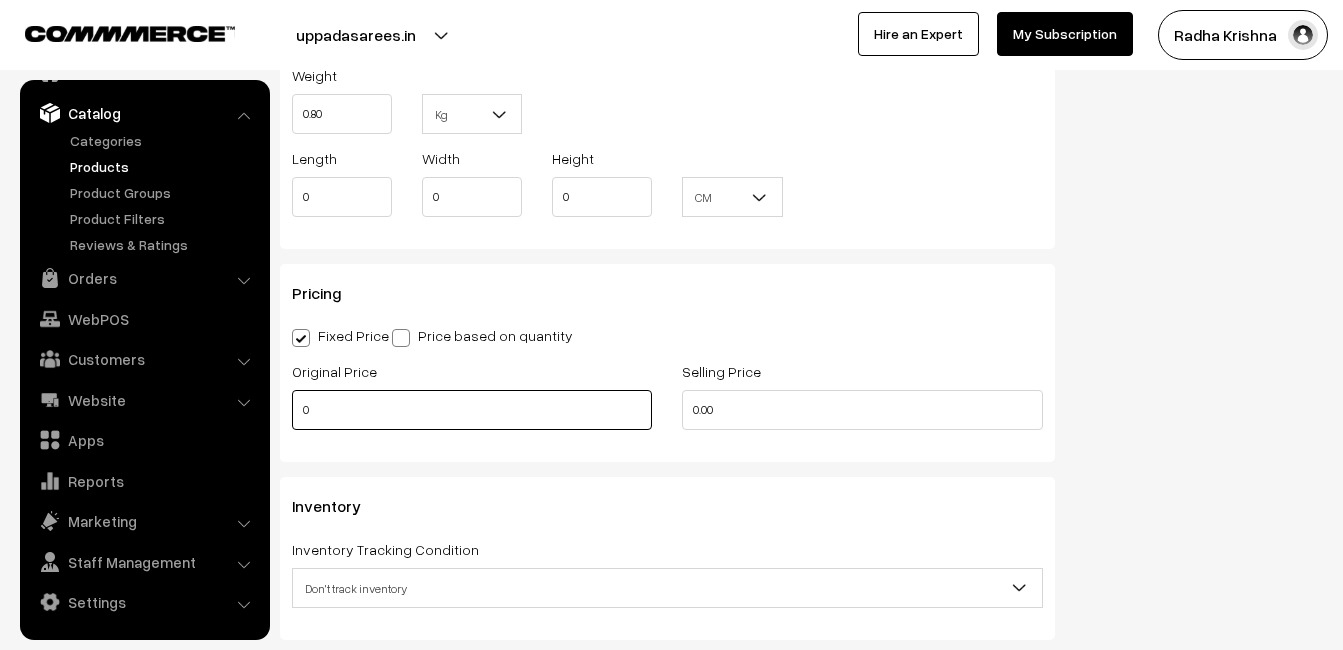click on "0" at bounding box center [472, 410] 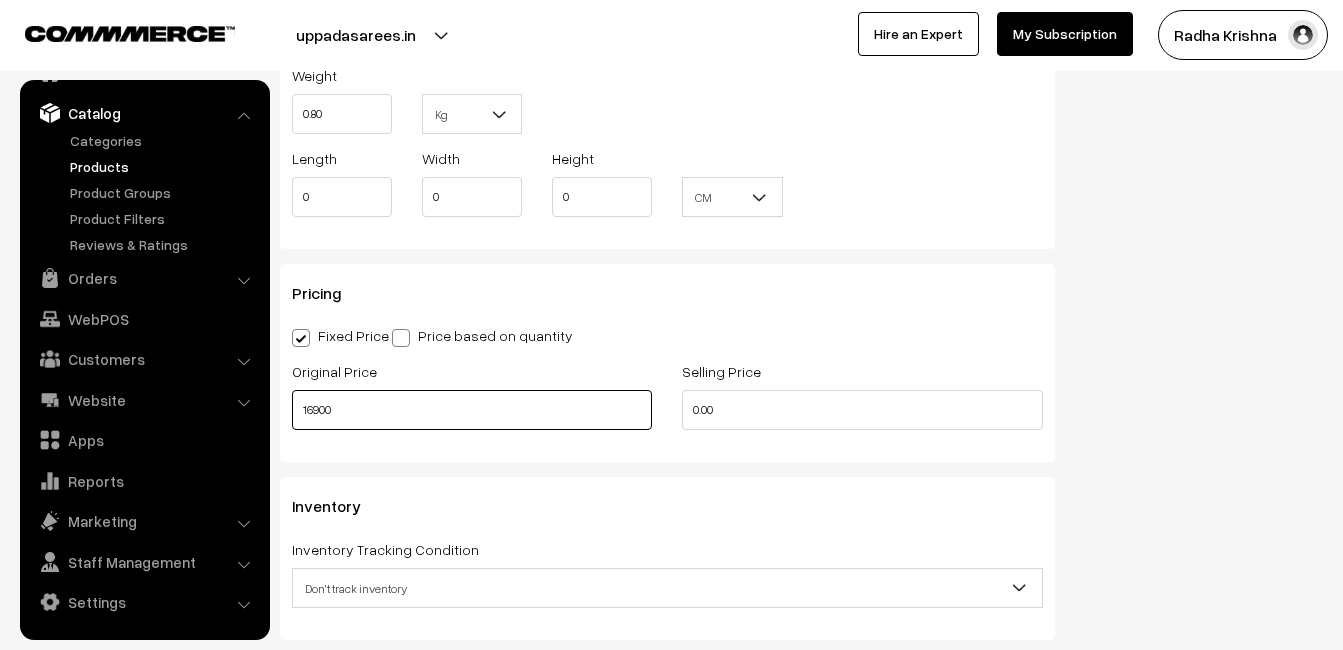 type on "16900" 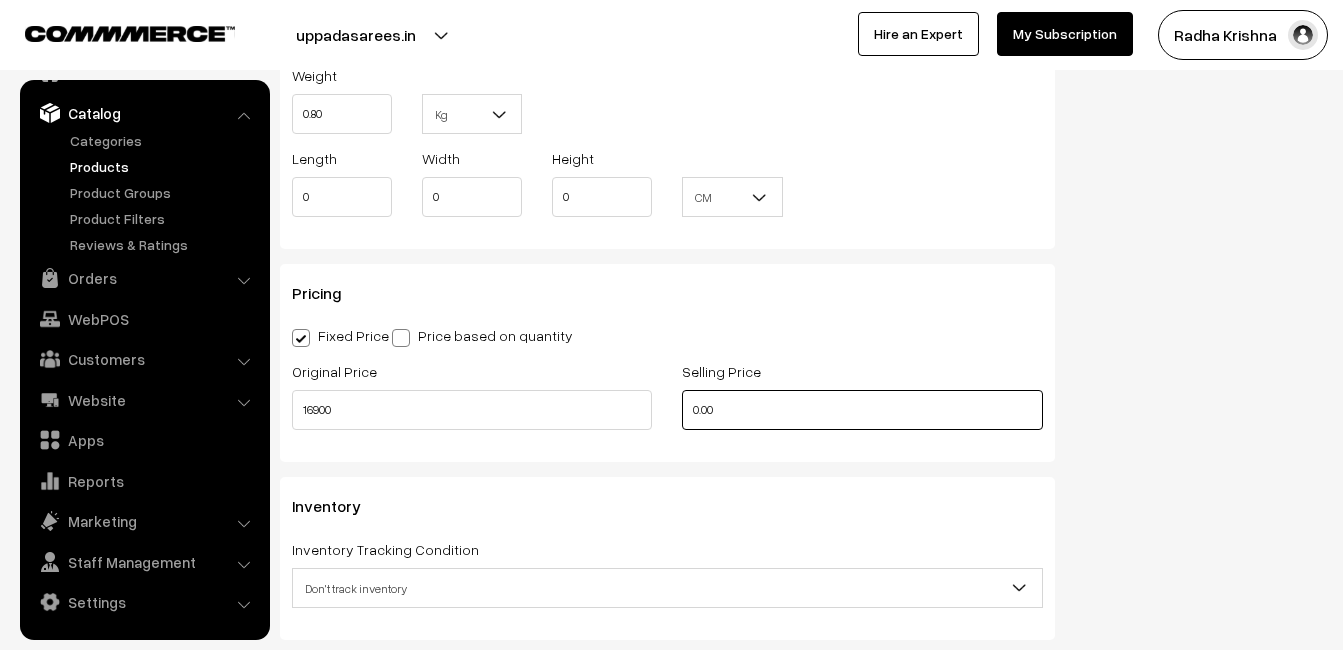 click on "0.00" at bounding box center [862, 410] 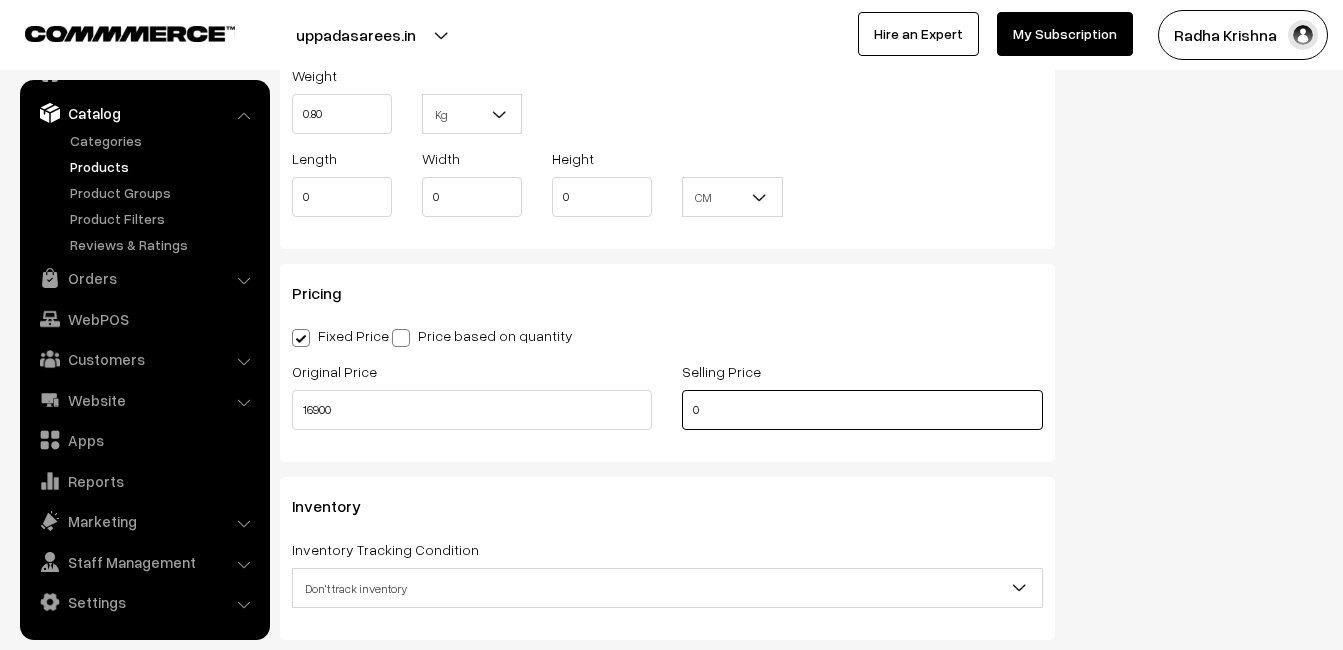 click on "0" at bounding box center (862, 410) 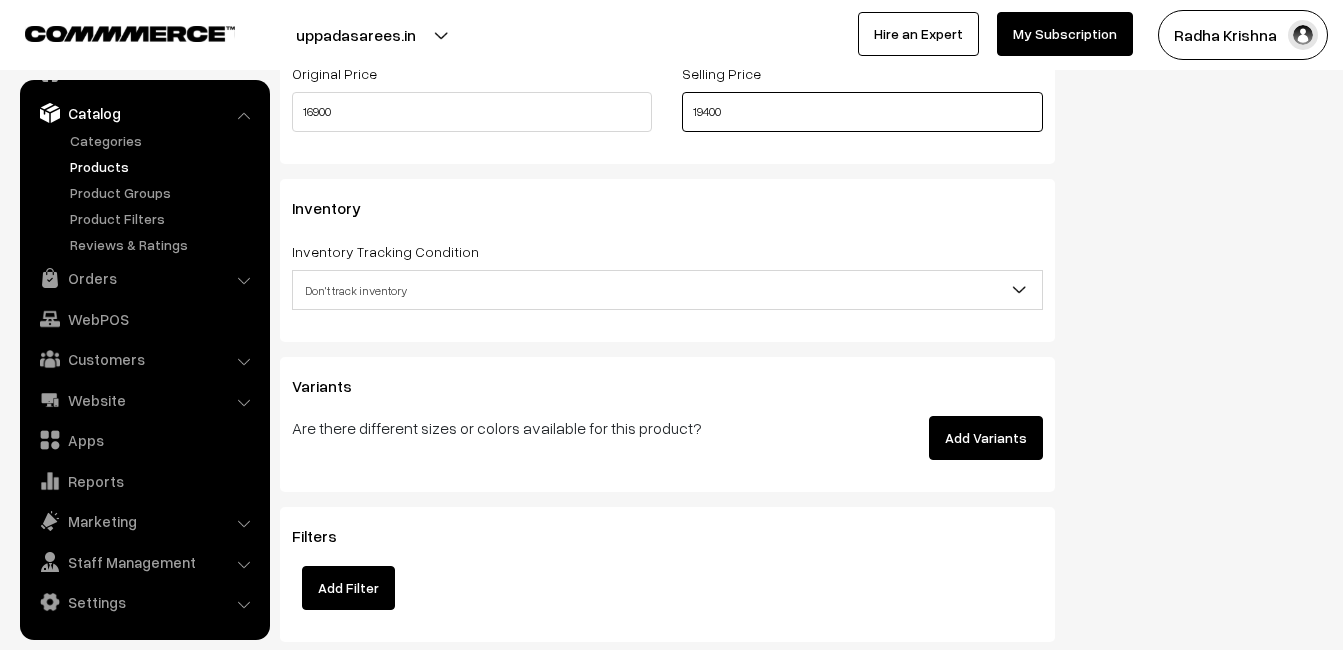 scroll, scrollTop: 1800, scrollLeft: 0, axis: vertical 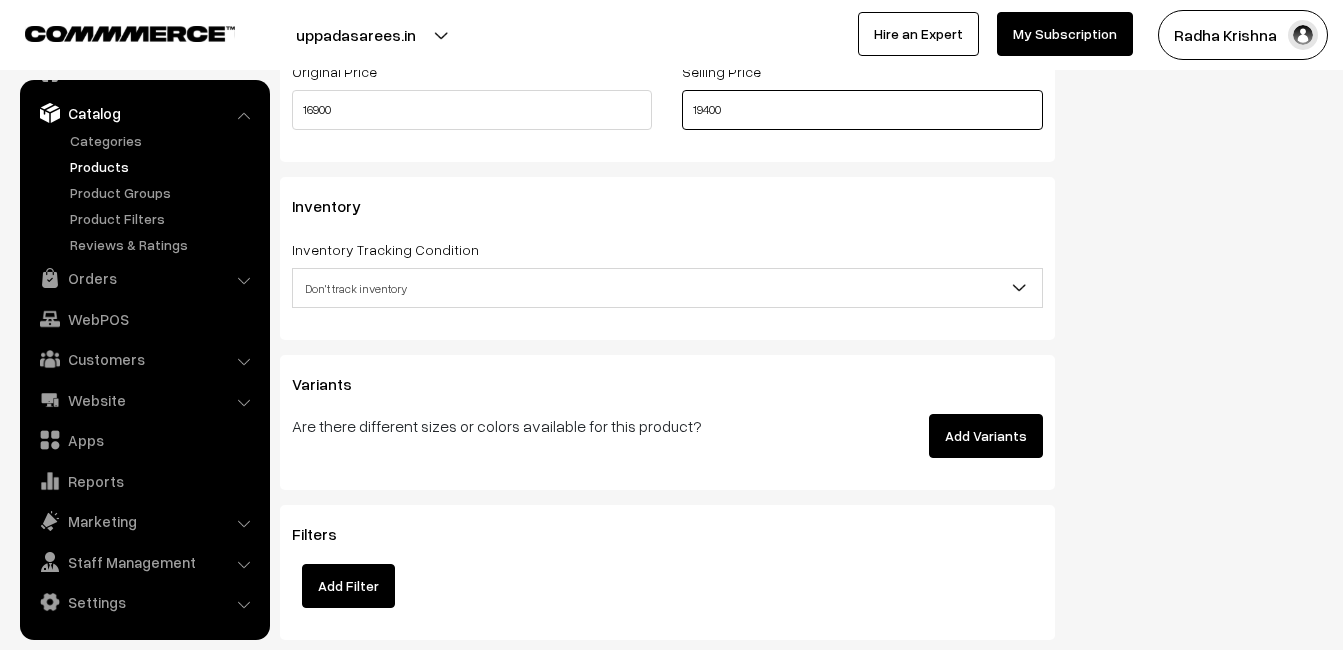 type on "19400" 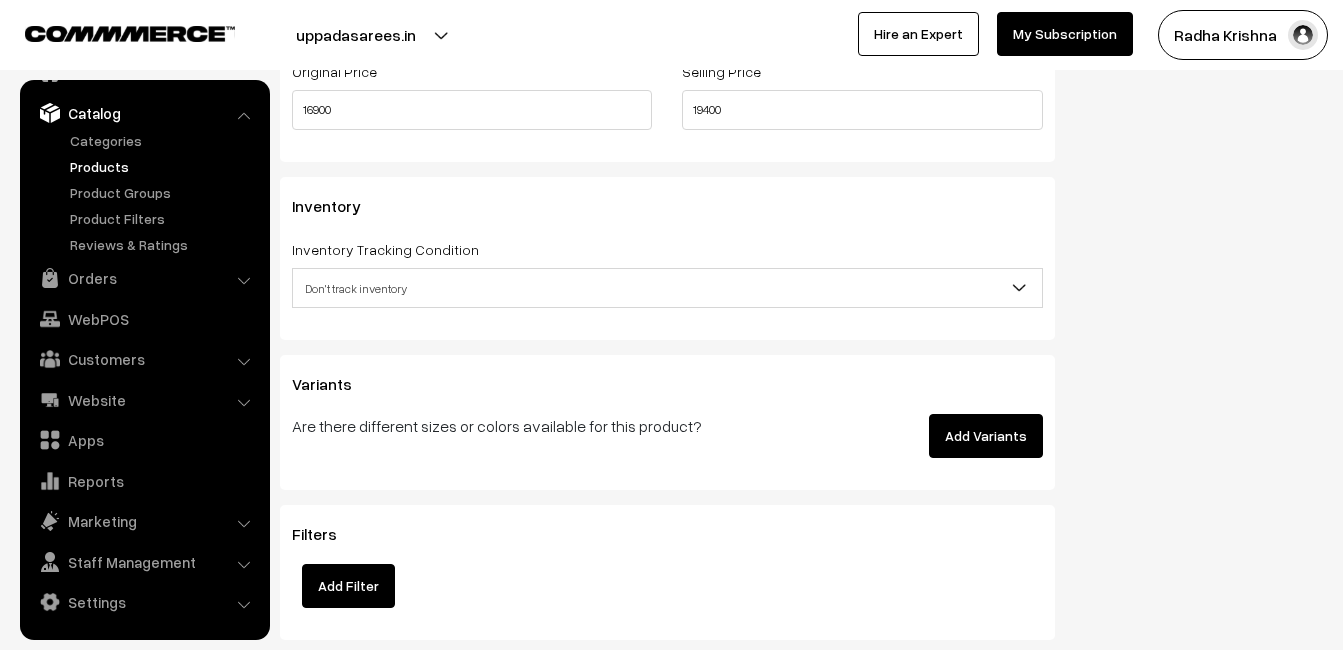 click on "Don't track inventory" at bounding box center [667, 288] 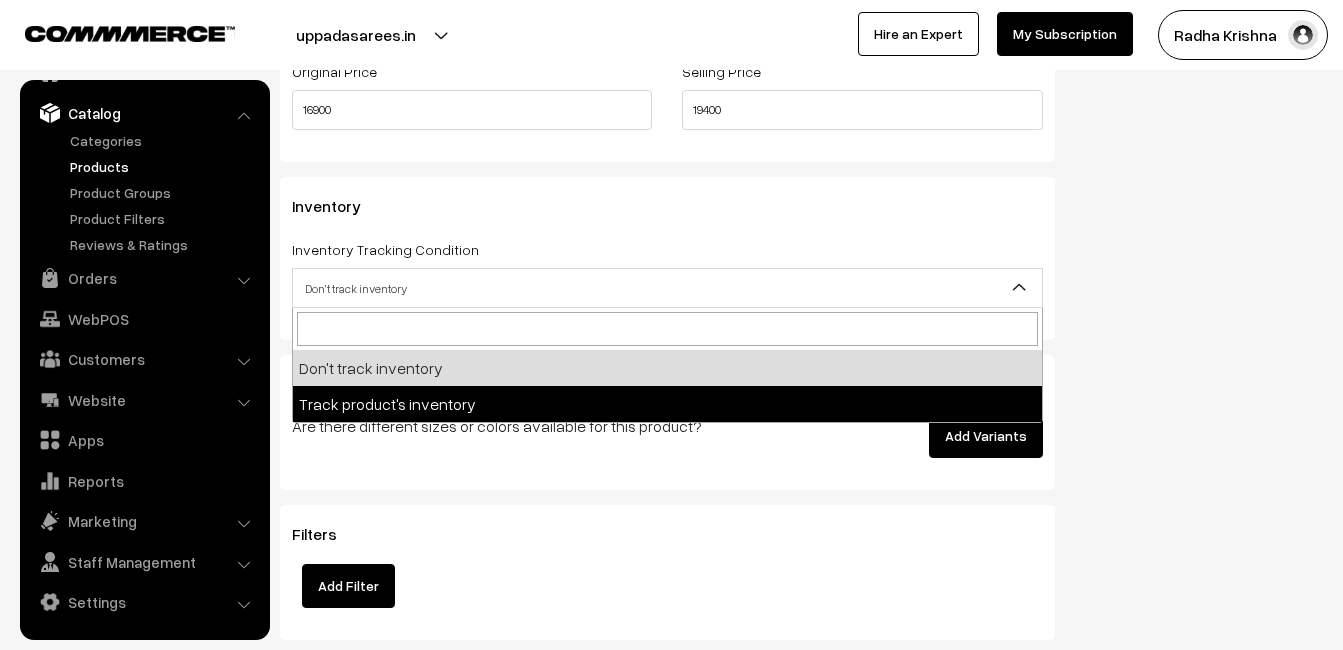 select on "2" 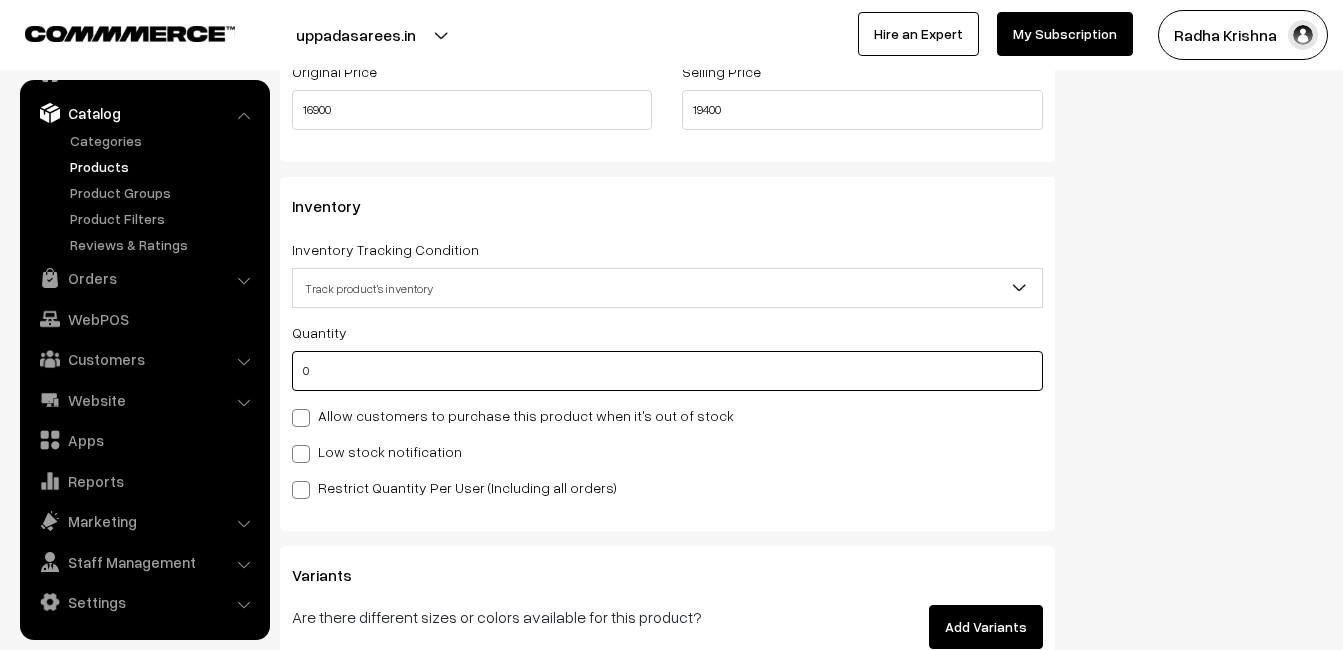 click on "0" at bounding box center (667, 371) 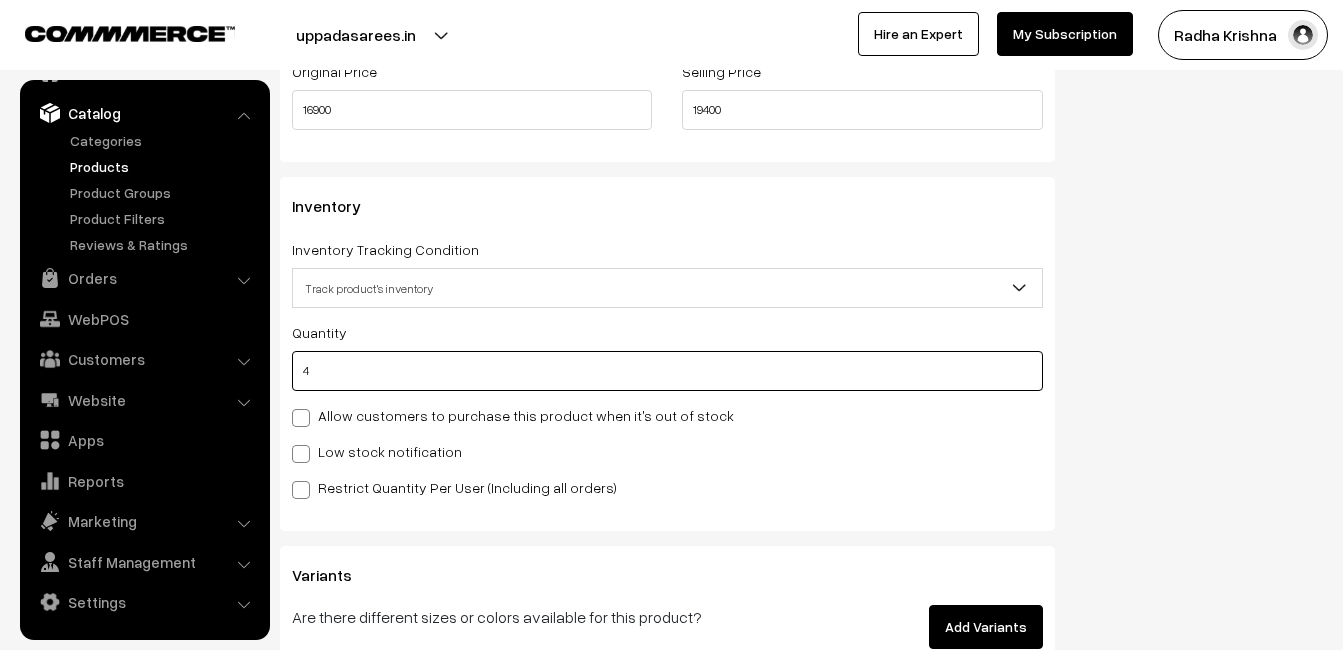 type on "4" 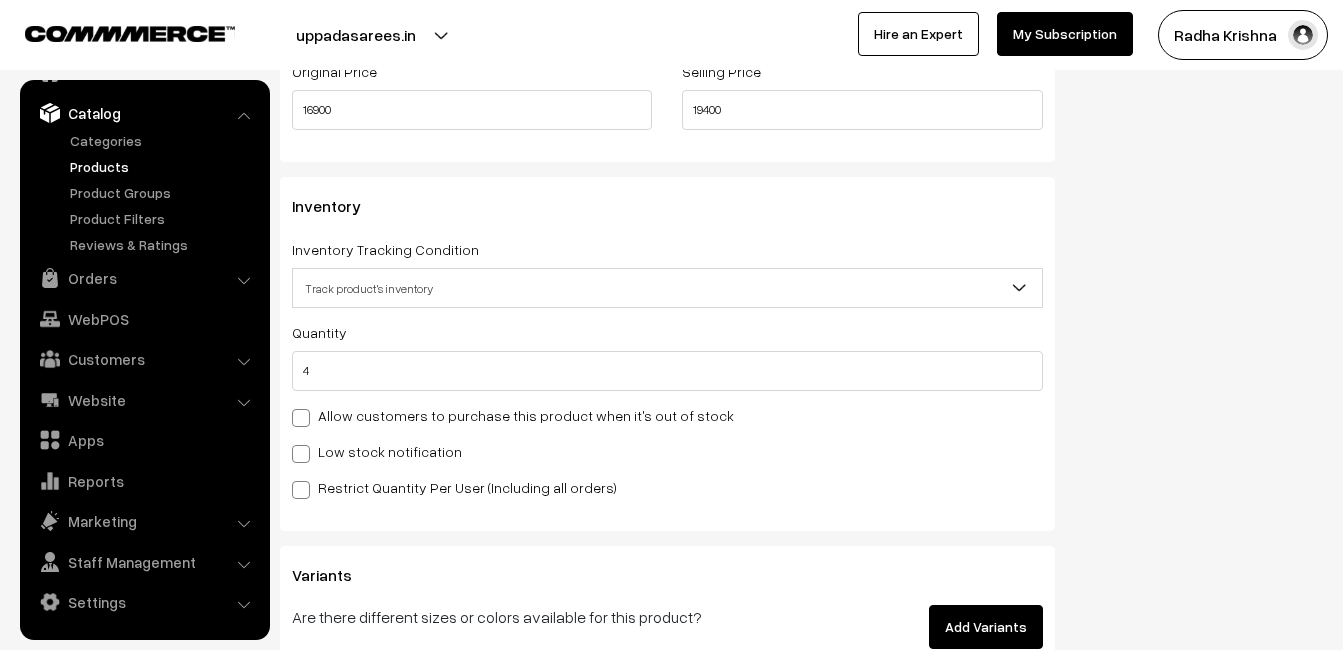 click on "Low stock notification" at bounding box center (377, 451) 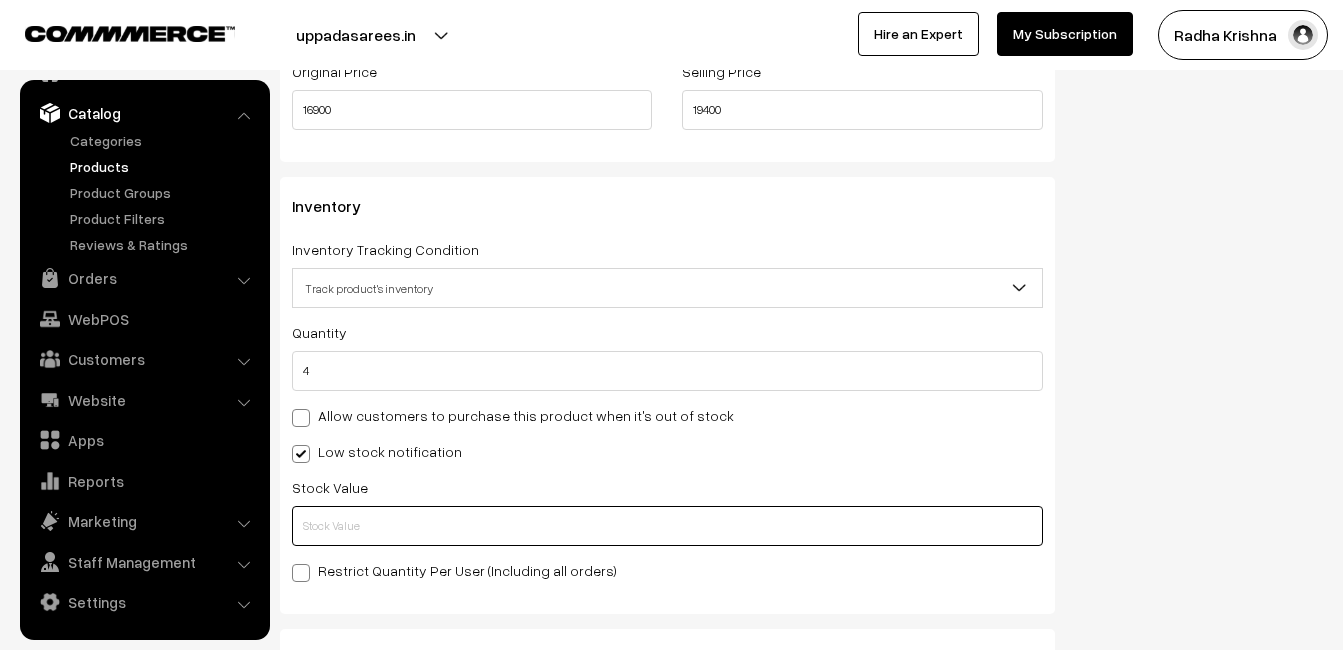 click at bounding box center [667, 526] 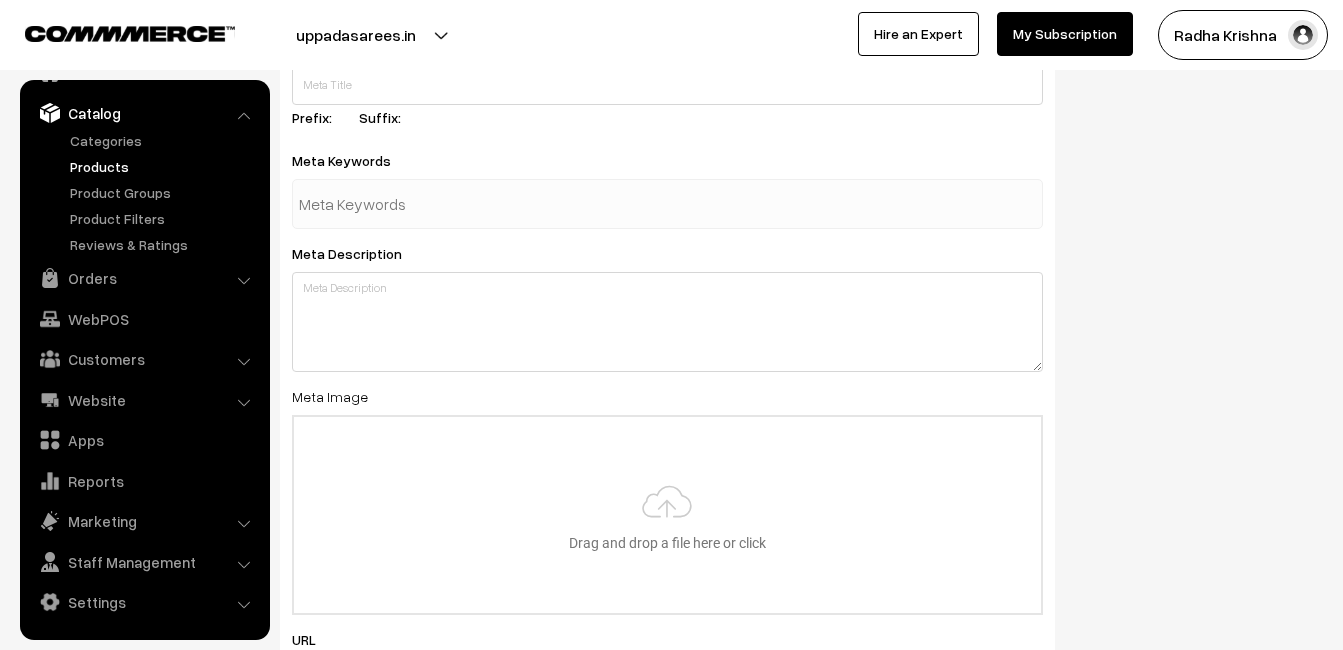 scroll, scrollTop: 2968, scrollLeft: 0, axis: vertical 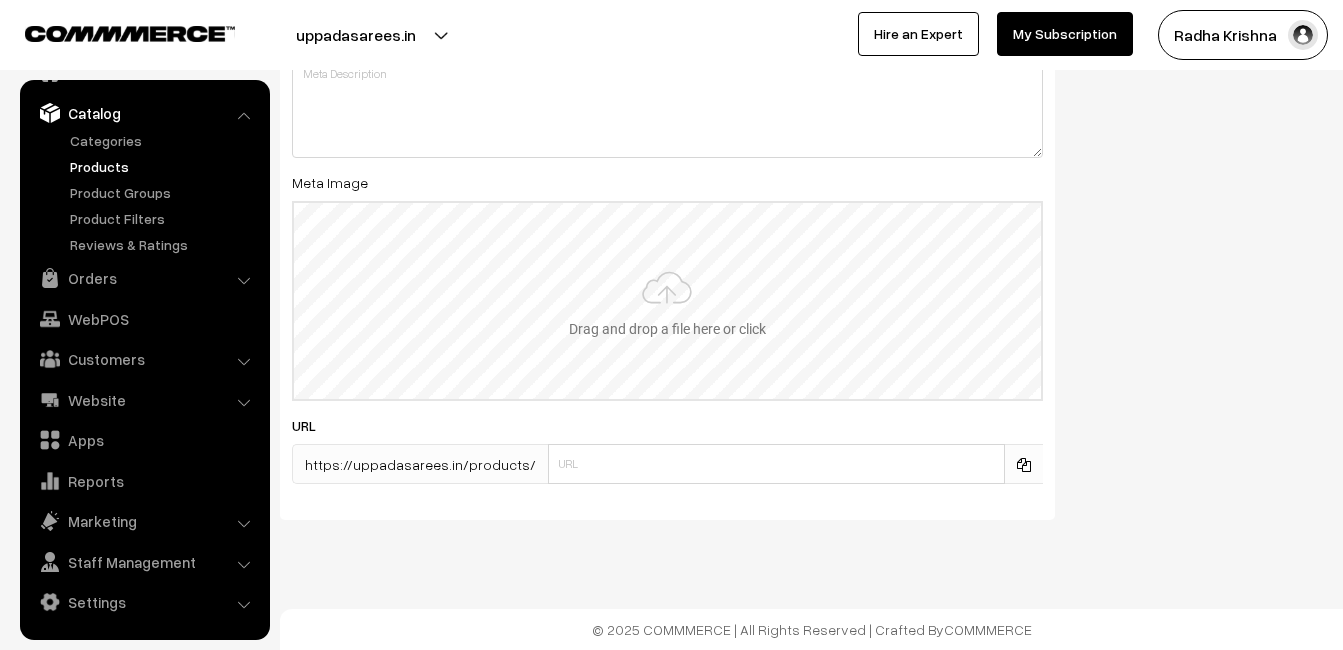 type on "2" 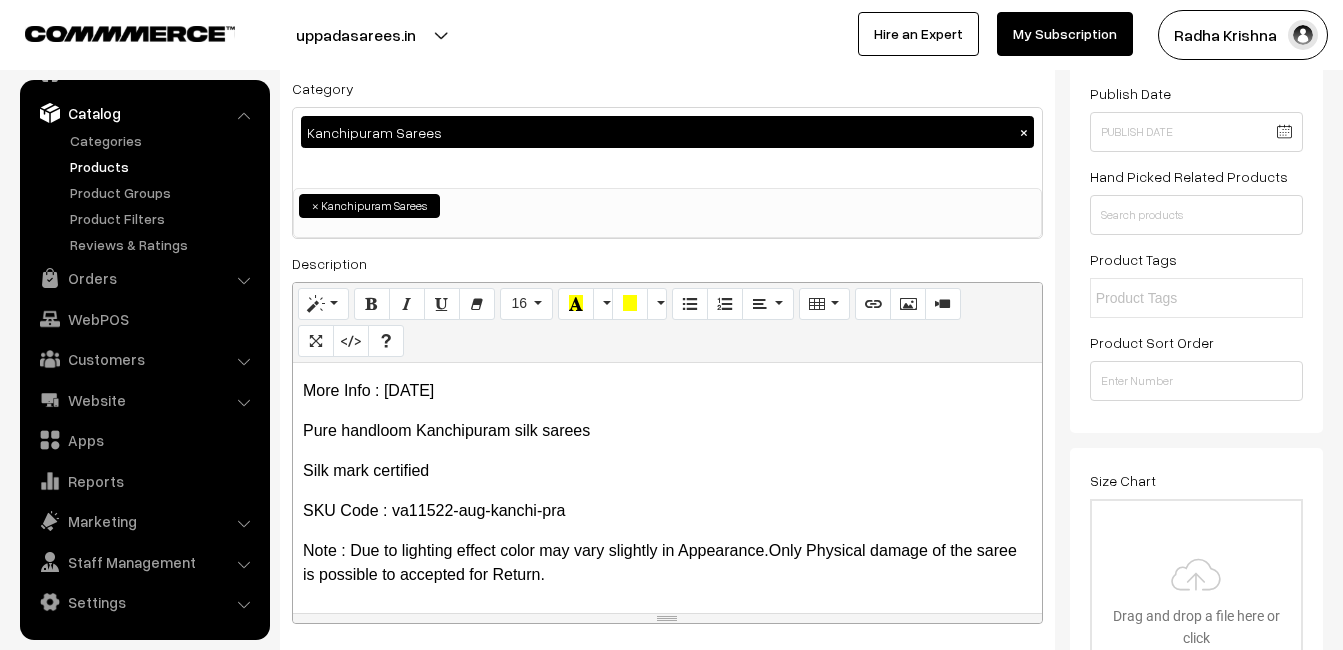 scroll, scrollTop: 0, scrollLeft: 0, axis: both 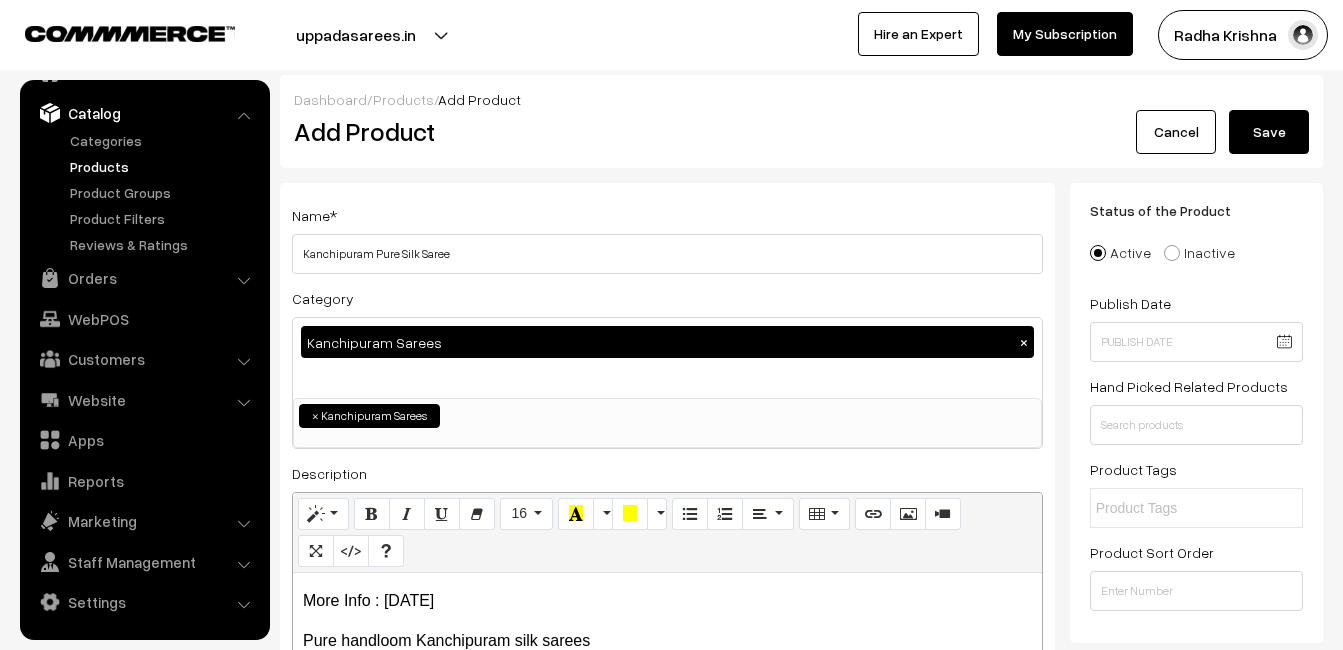 click on "Save" at bounding box center (1269, 132) 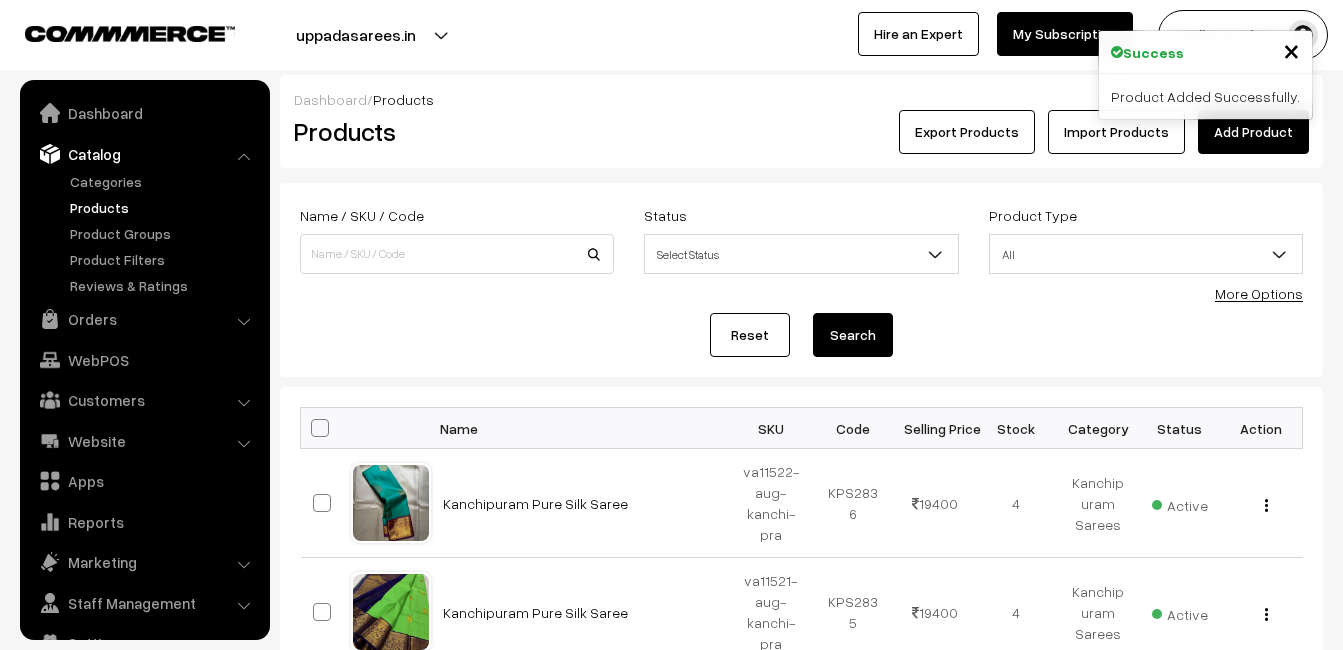 scroll, scrollTop: 0, scrollLeft: 0, axis: both 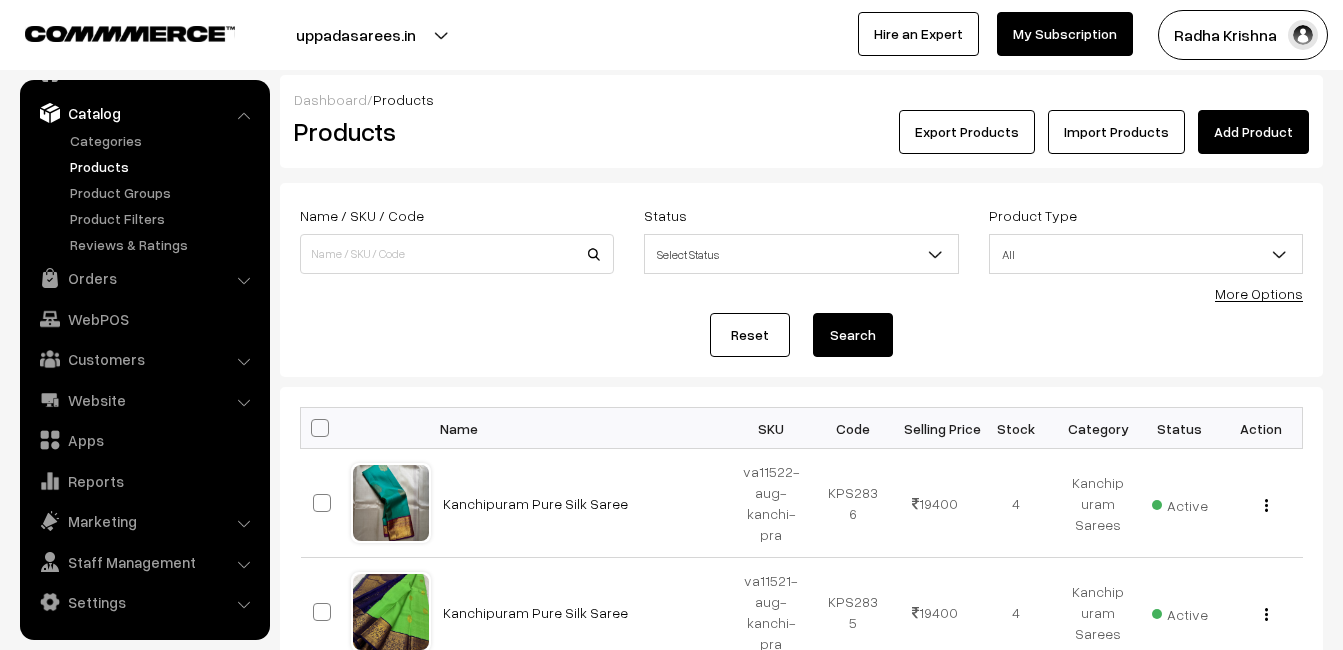 click on "Products" at bounding box center [453, 131] 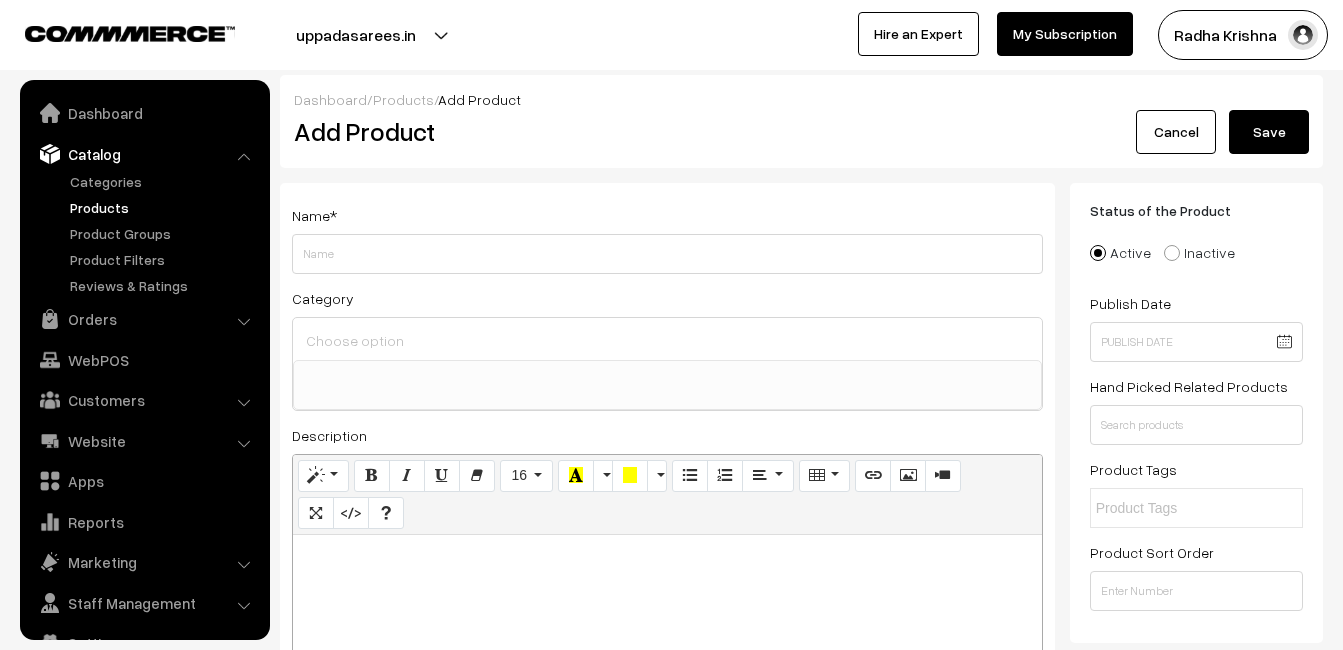 select 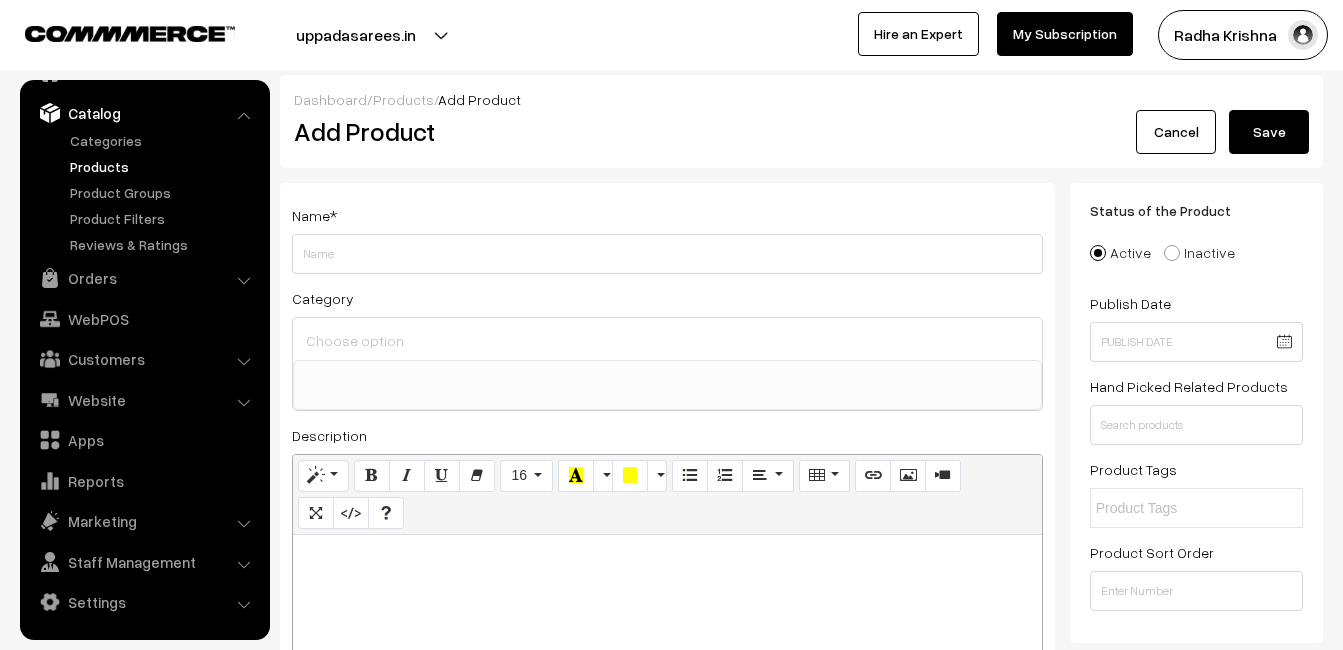 type 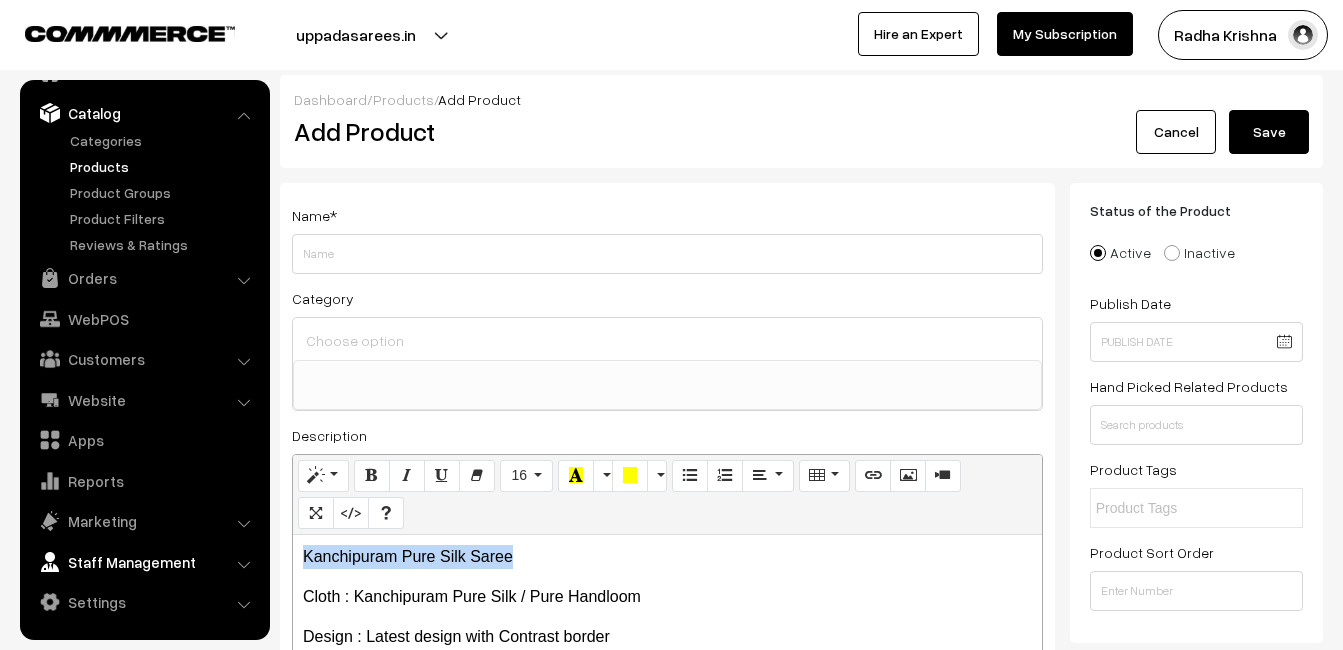 drag, startPoint x: 527, startPoint y: 549, endPoint x: 203, endPoint y: 543, distance: 324.05554 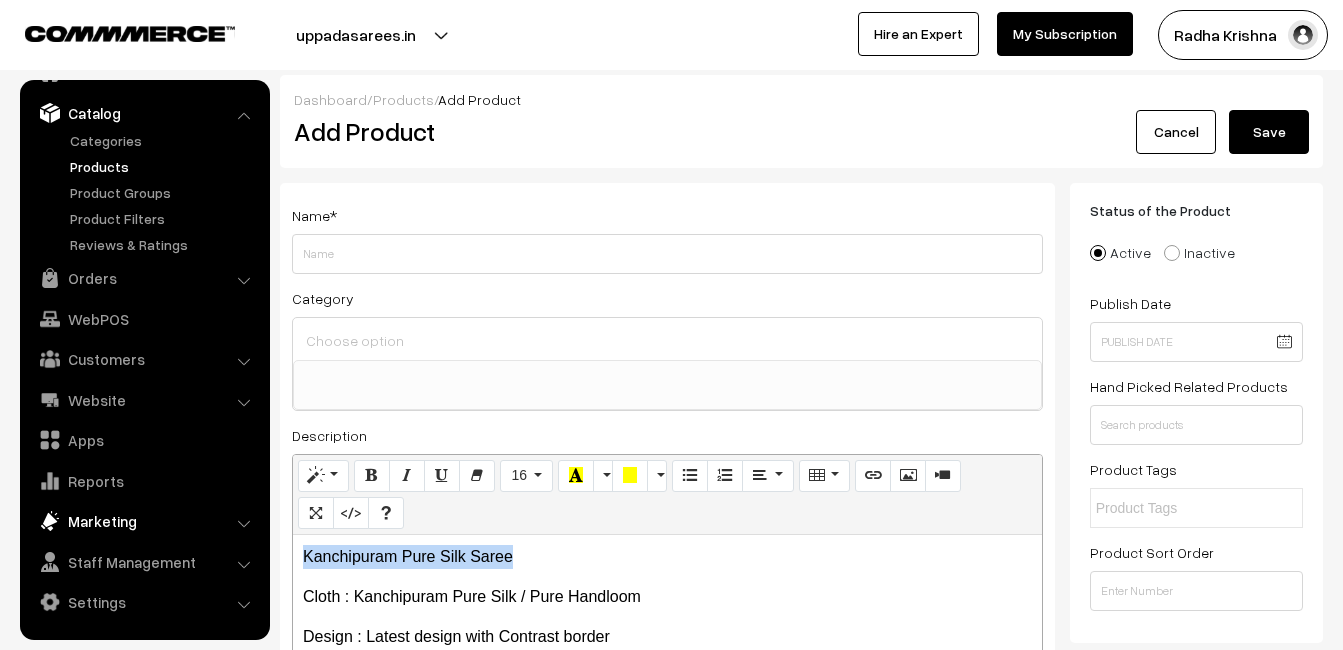 copy on "Kanchipuram Pure Silk Saree" 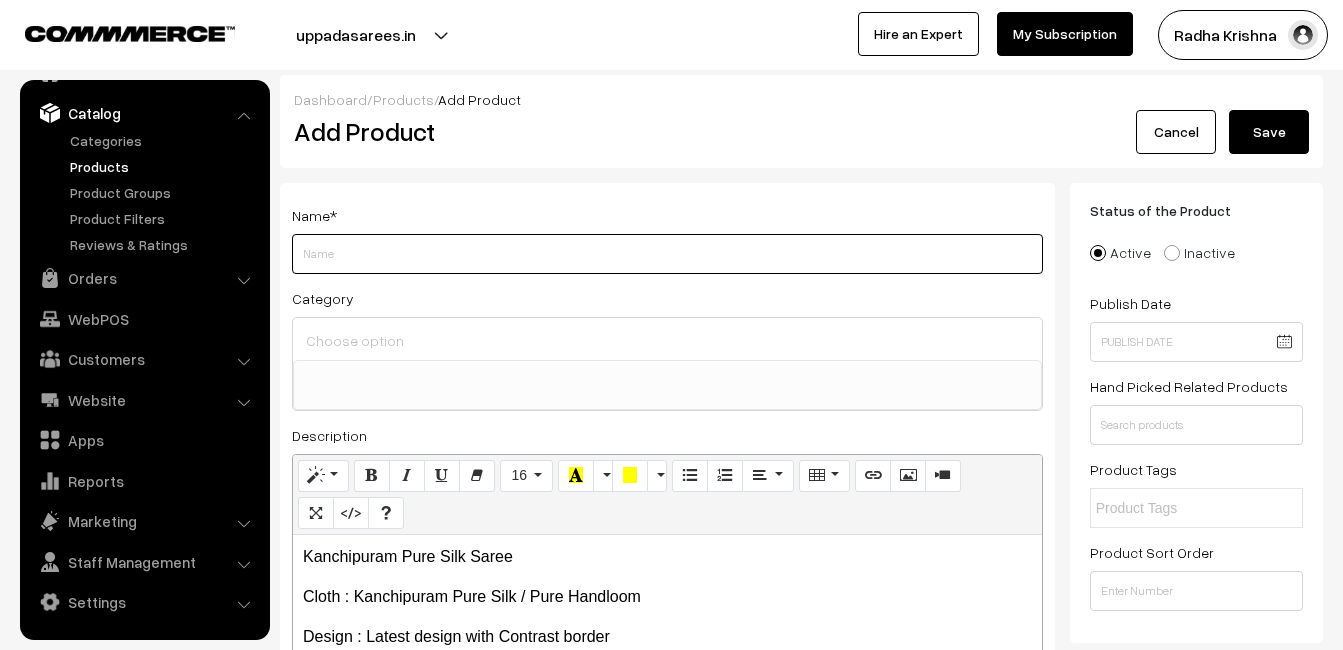 click on "Weight" at bounding box center (667, 254) 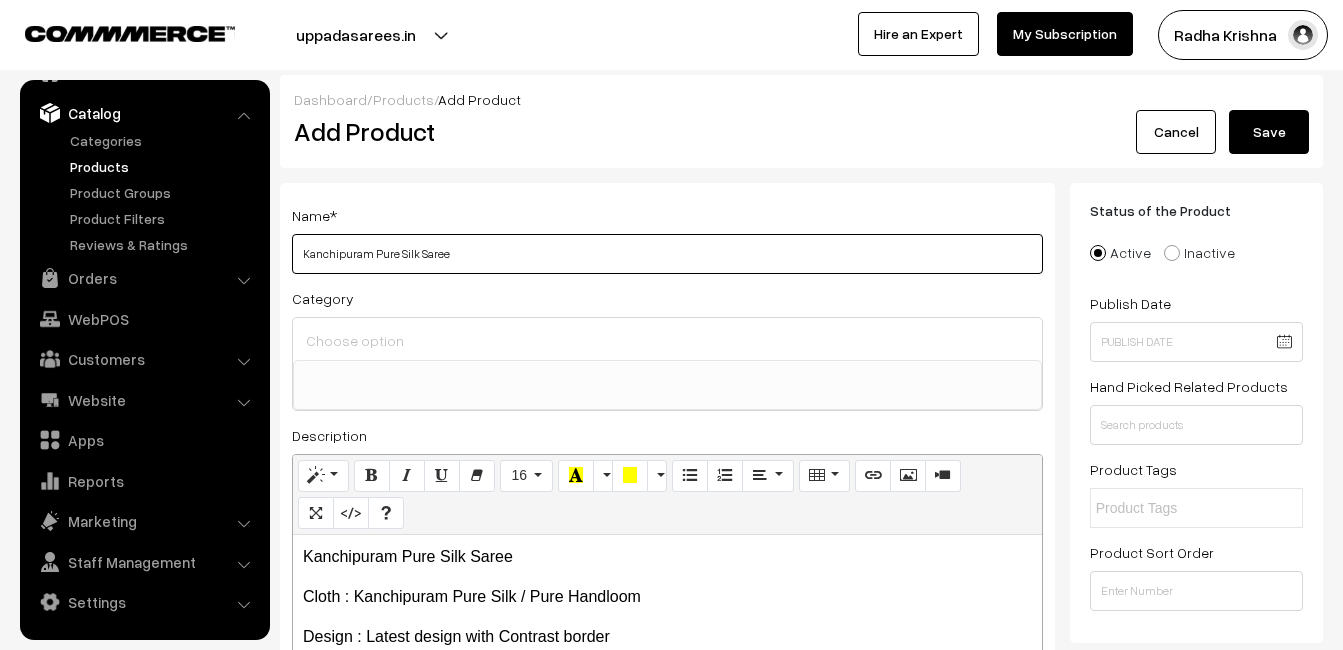 type on "Kanchipuram Pure Silk Saree" 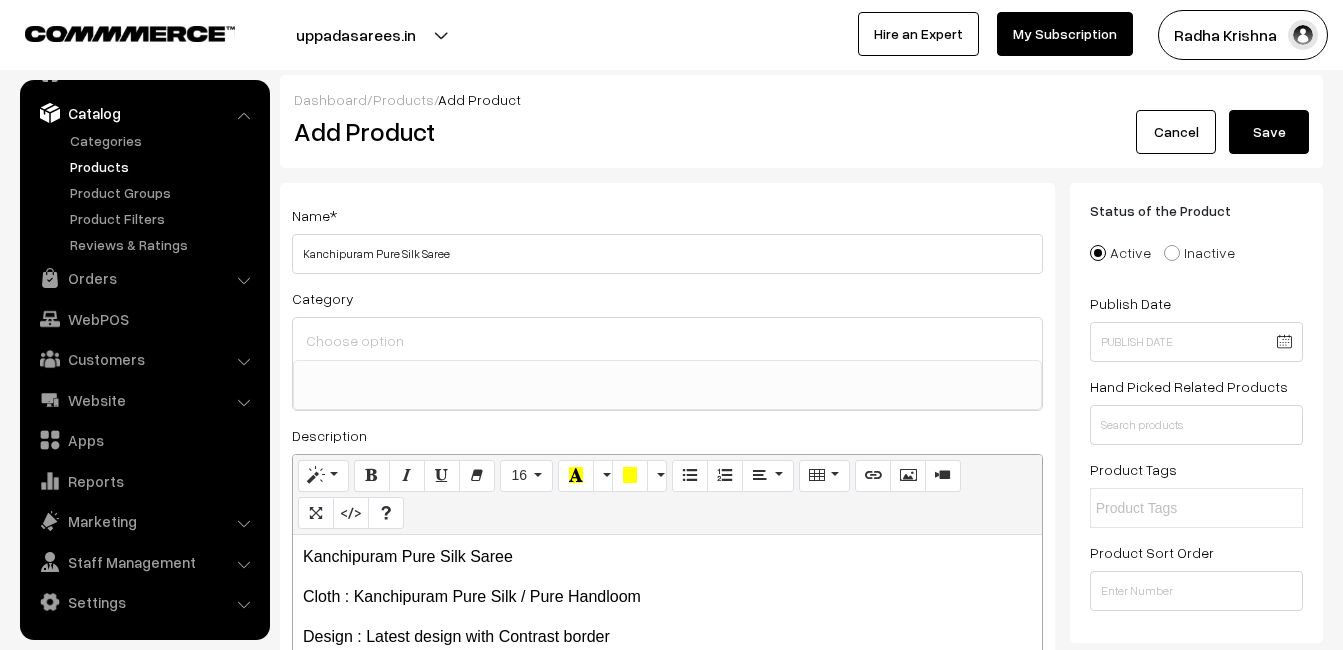 click at bounding box center (667, 339) 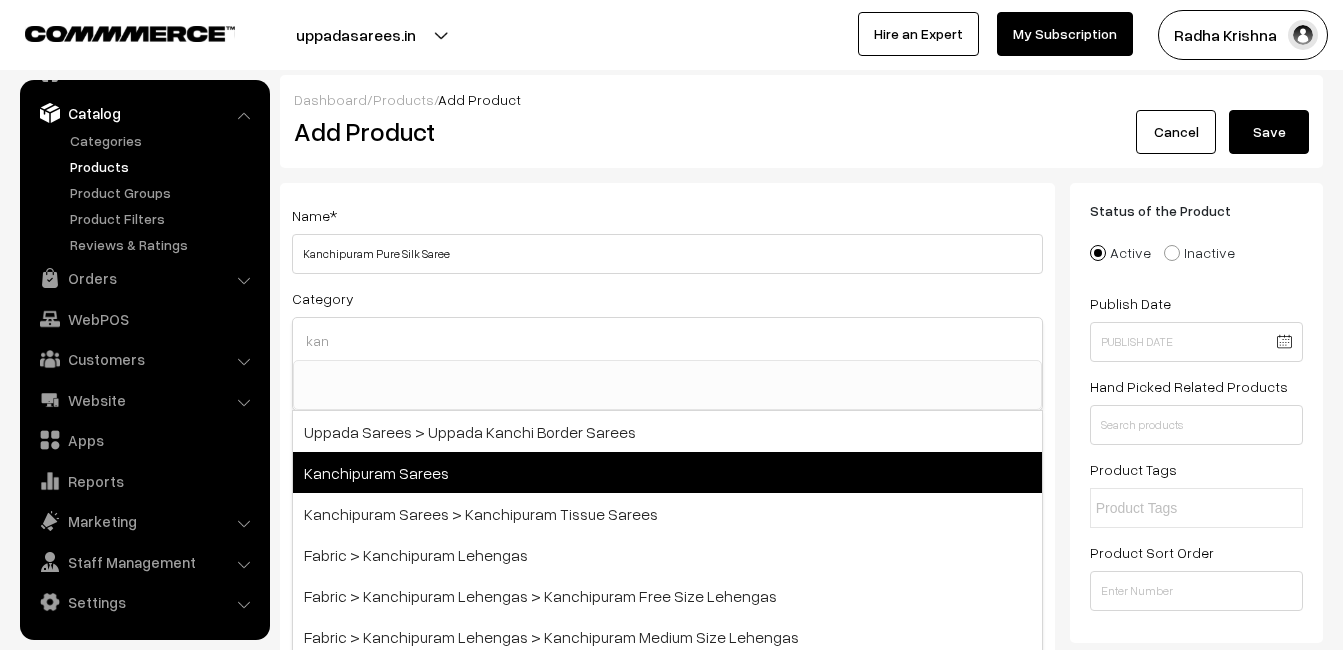 type on "kan" 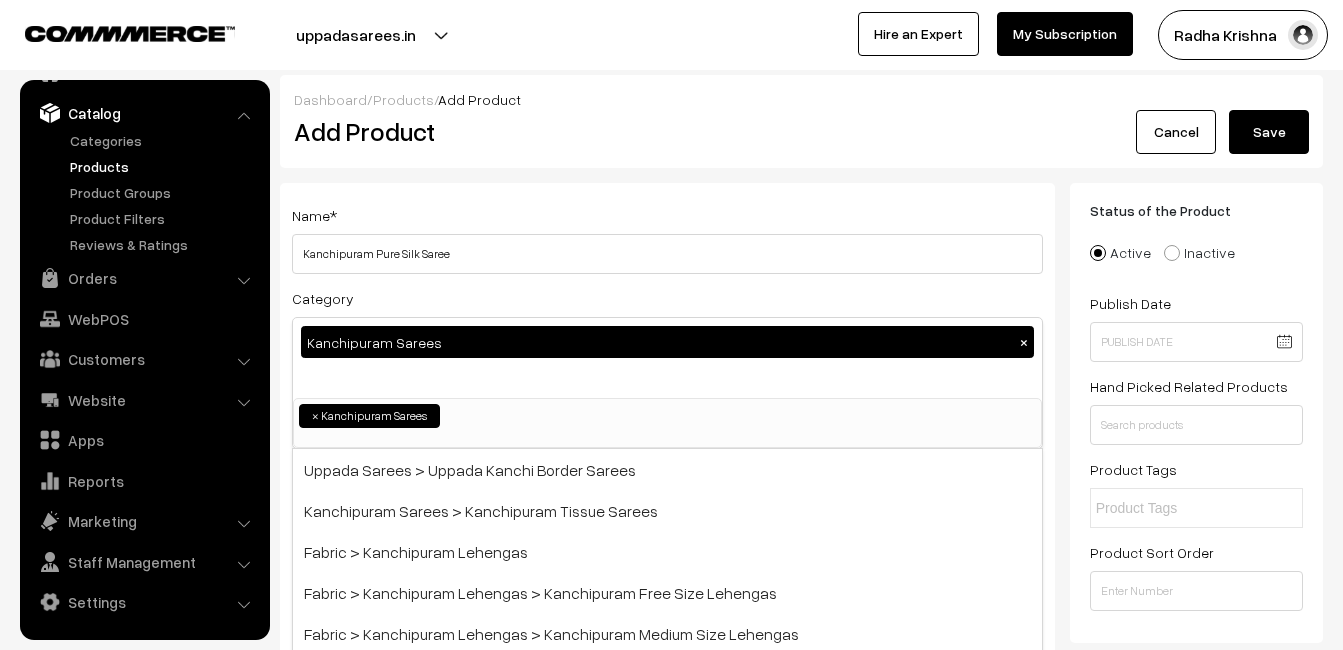 scroll, scrollTop: 340, scrollLeft: 0, axis: vertical 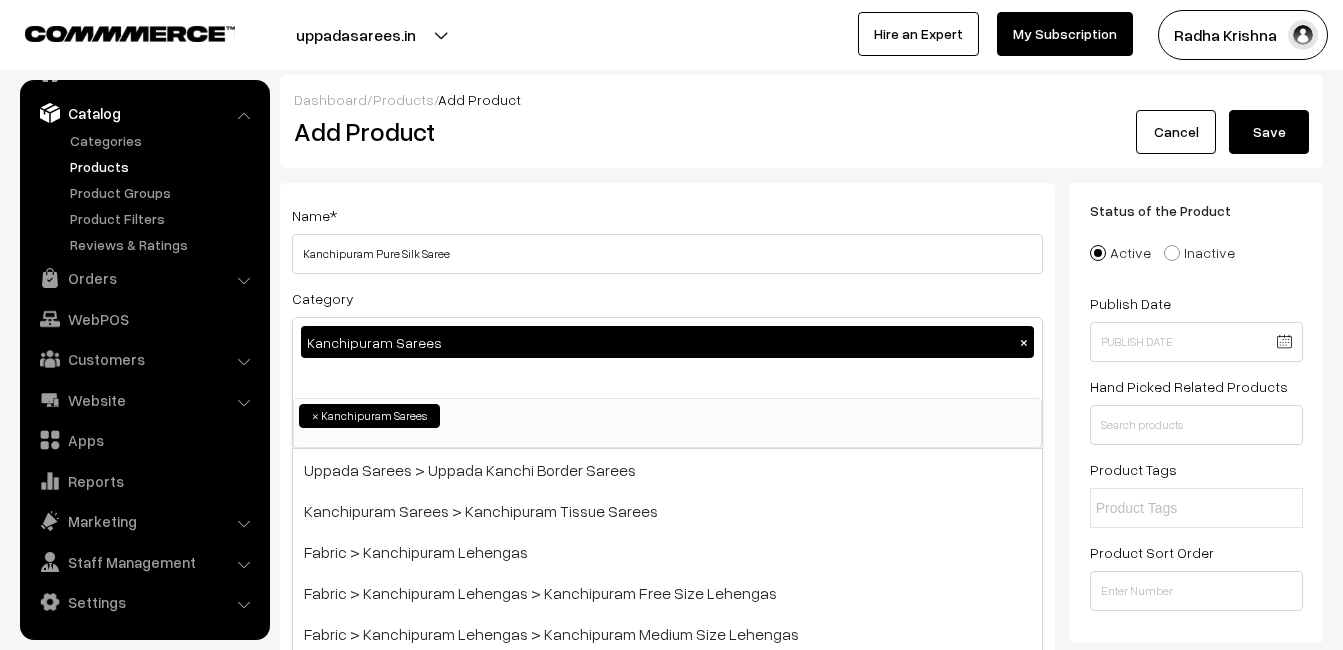 click on "Name  *
Kanchipuram Pure Silk Saree" at bounding box center (667, 238) 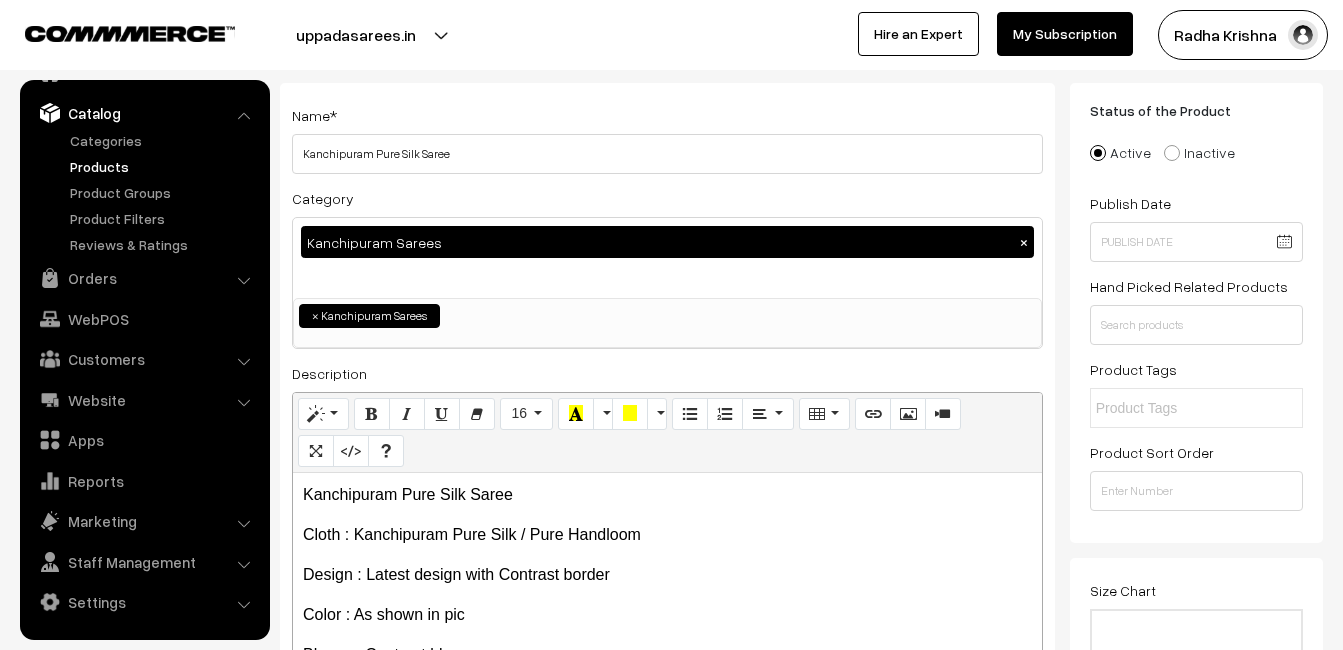 scroll, scrollTop: 500, scrollLeft: 0, axis: vertical 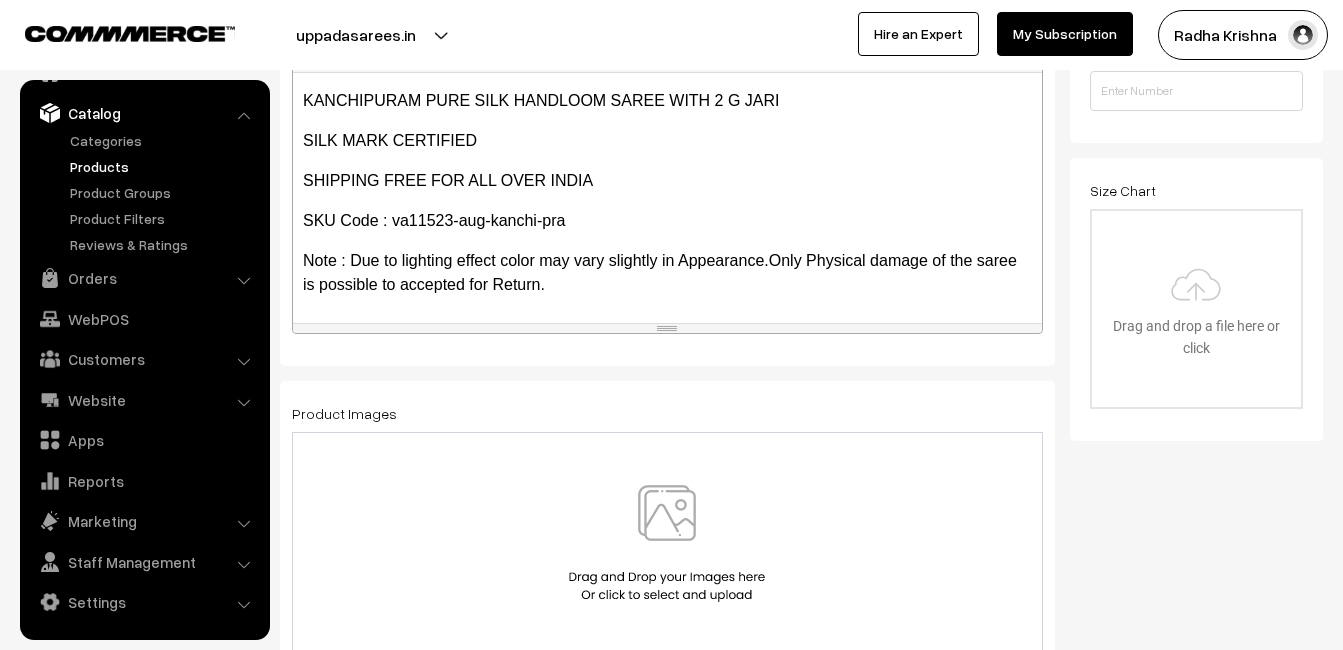 click at bounding box center [667, 543] 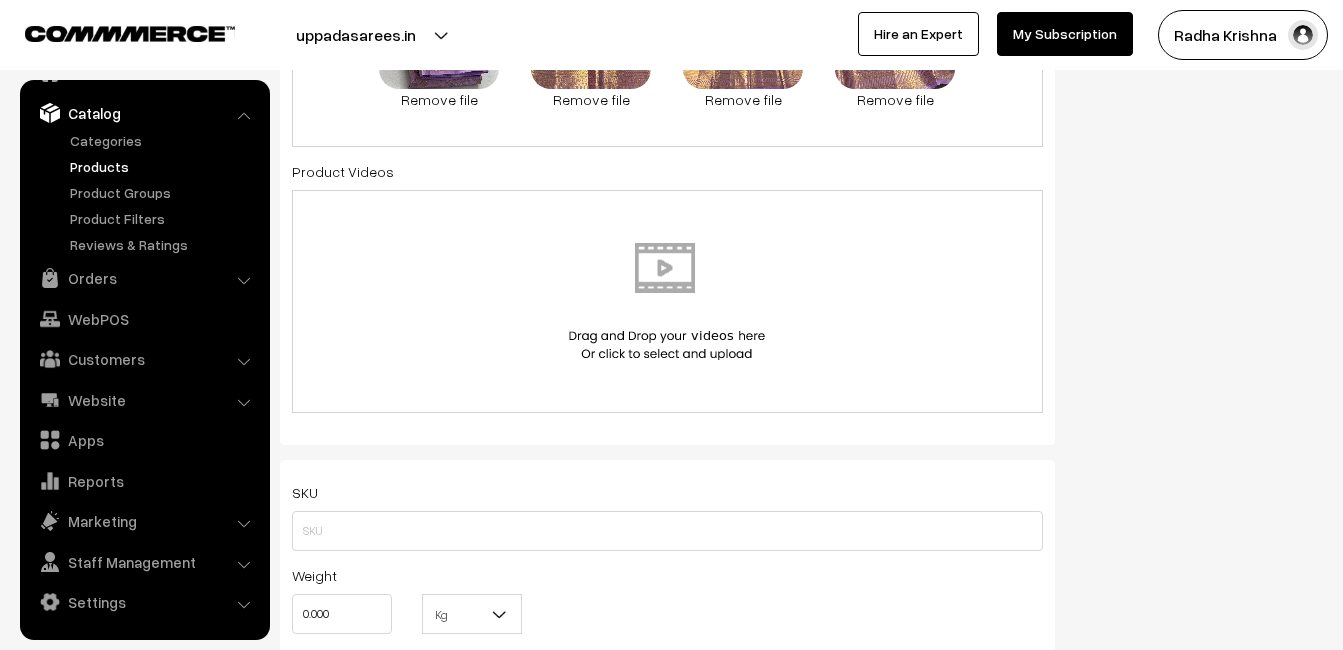scroll, scrollTop: 1200, scrollLeft: 0, axis: vertical 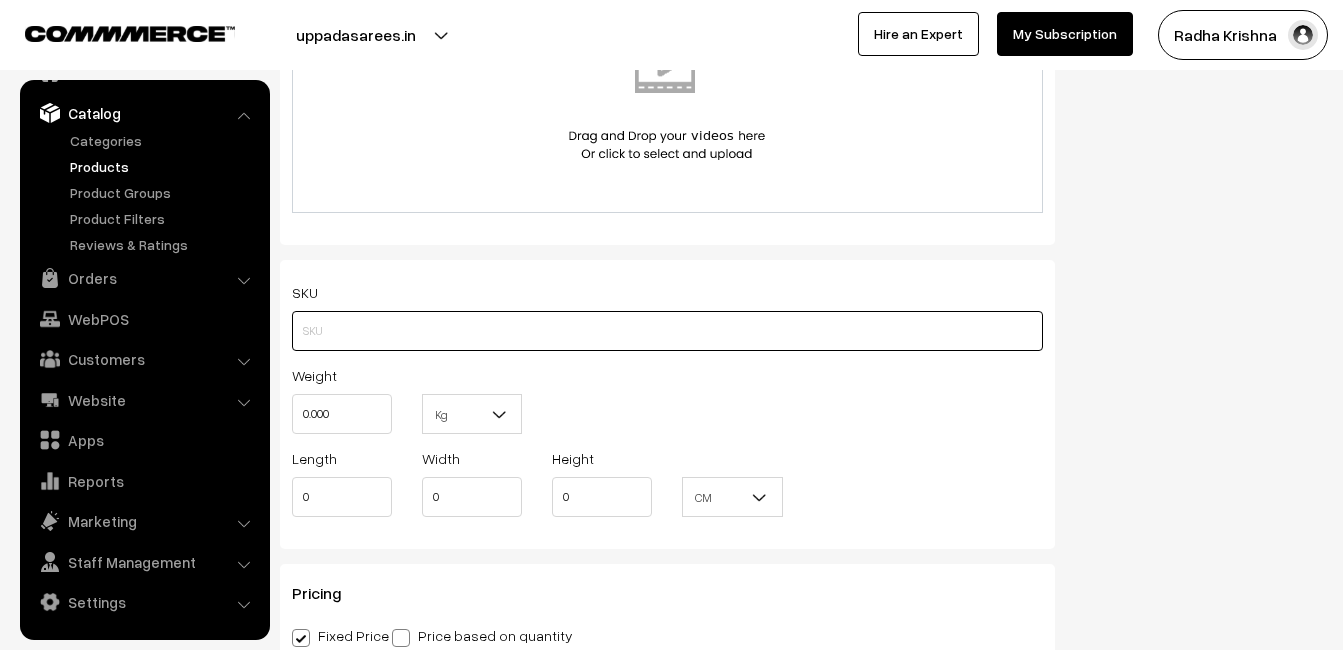 click at bounding box center (667, 331) 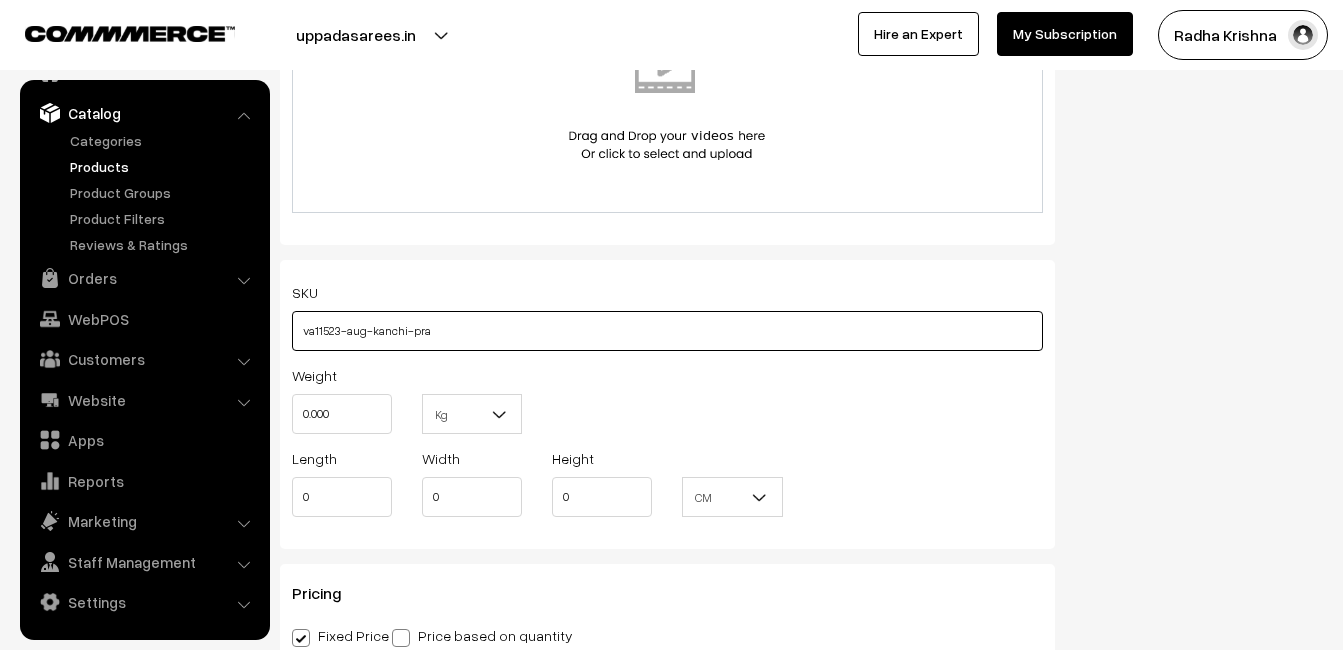 type on "va11523-aug-kanchi-pra" 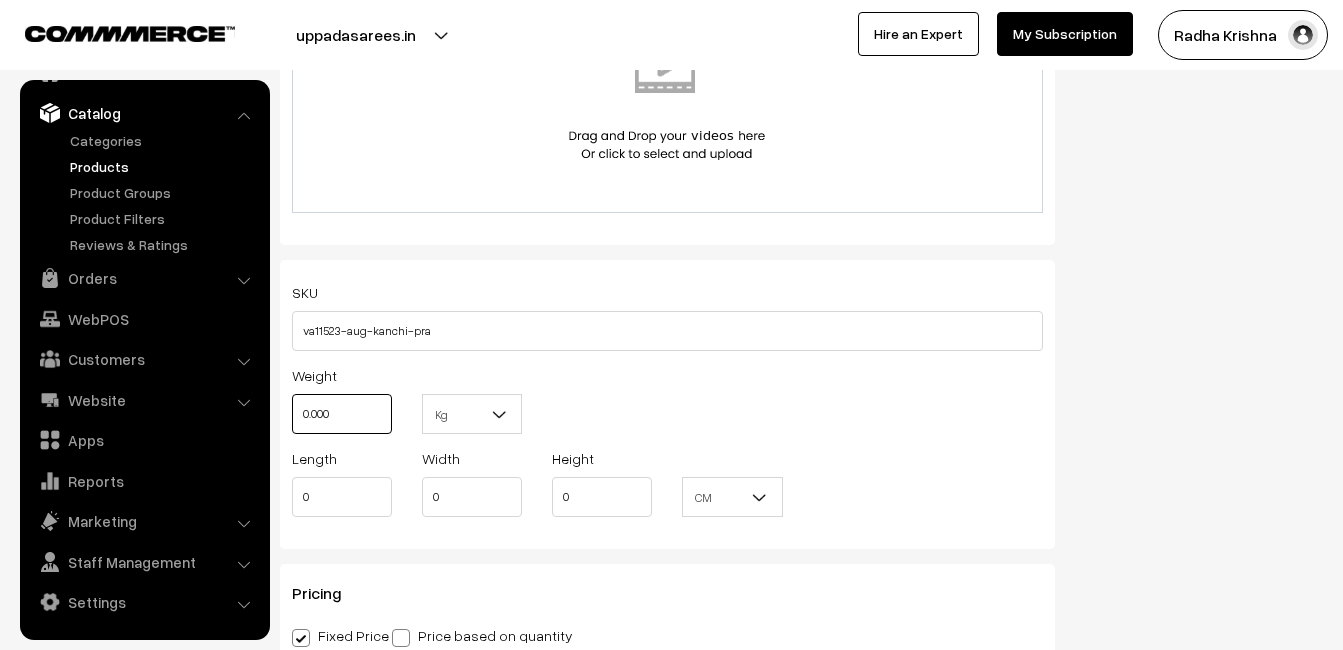 click on "0.000" at bounding box center (342, 414) 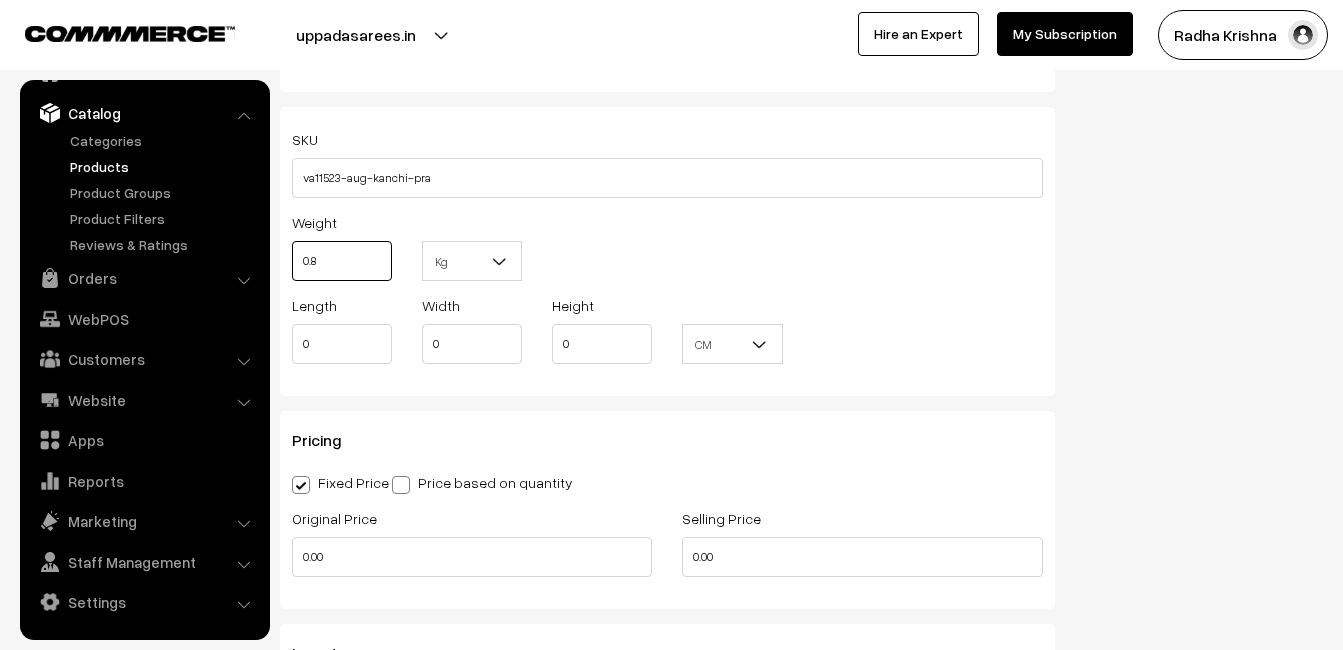 scroll, scrollTop: 1400, scrollLeft: 0, axis: vertical 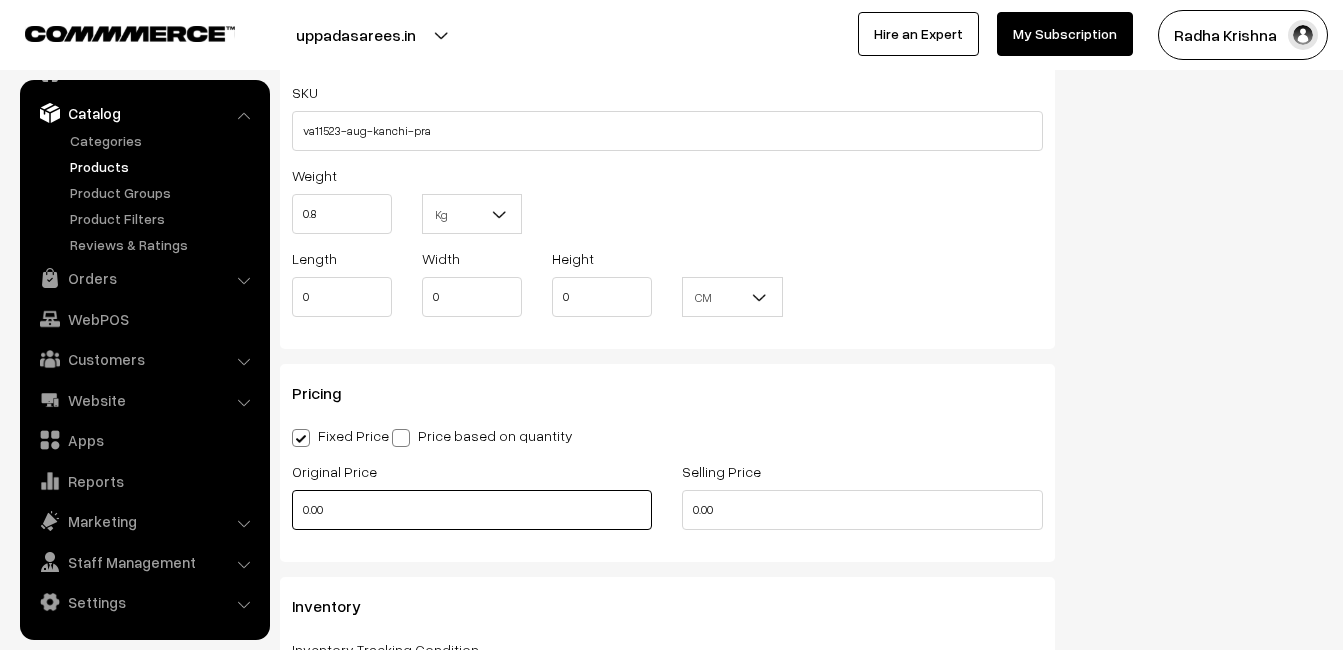 type on "0.80" 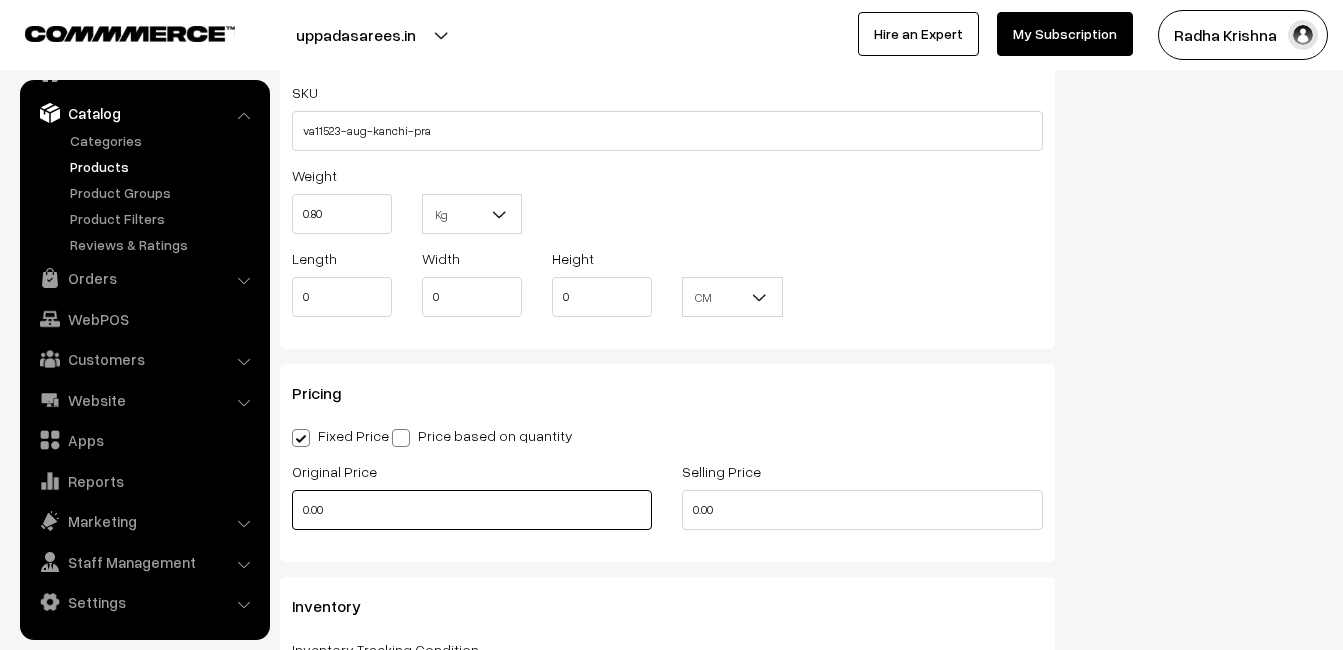 click on "0.00" at bounding box center (472, 510) 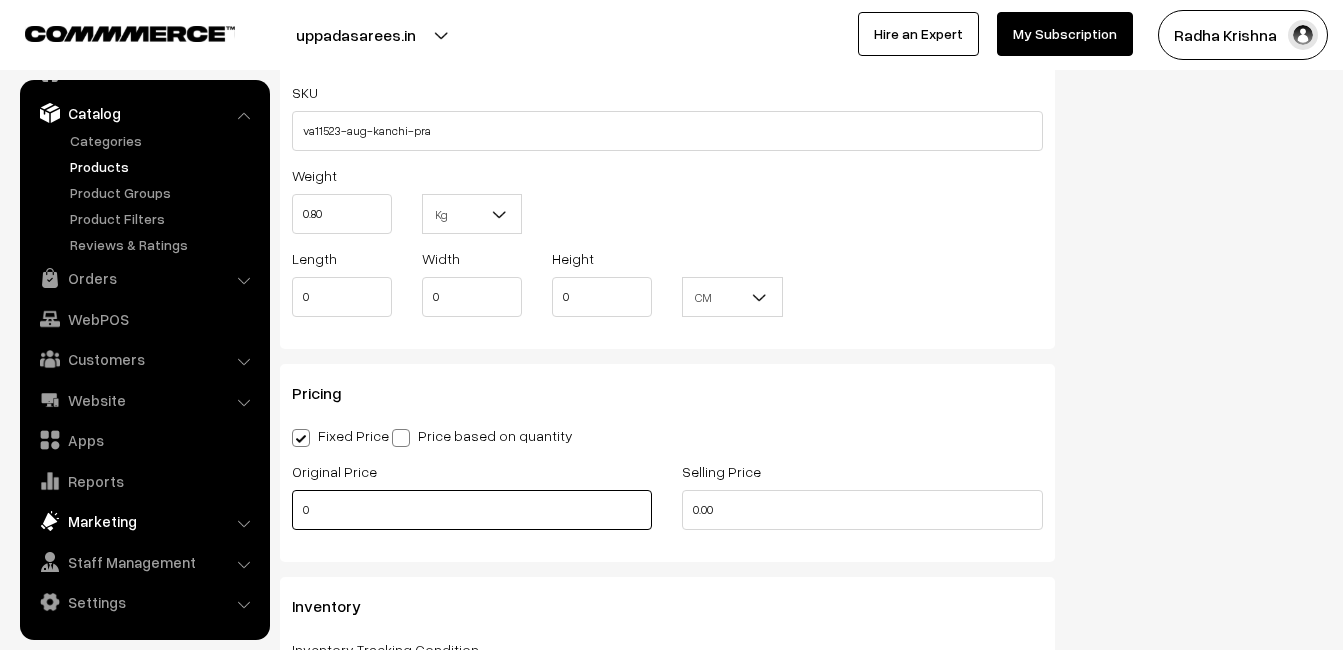 drag, startPoint x: 329, startPoint y: 505, endPoint x: 207, endPoint y: 506, distance: 122.0041 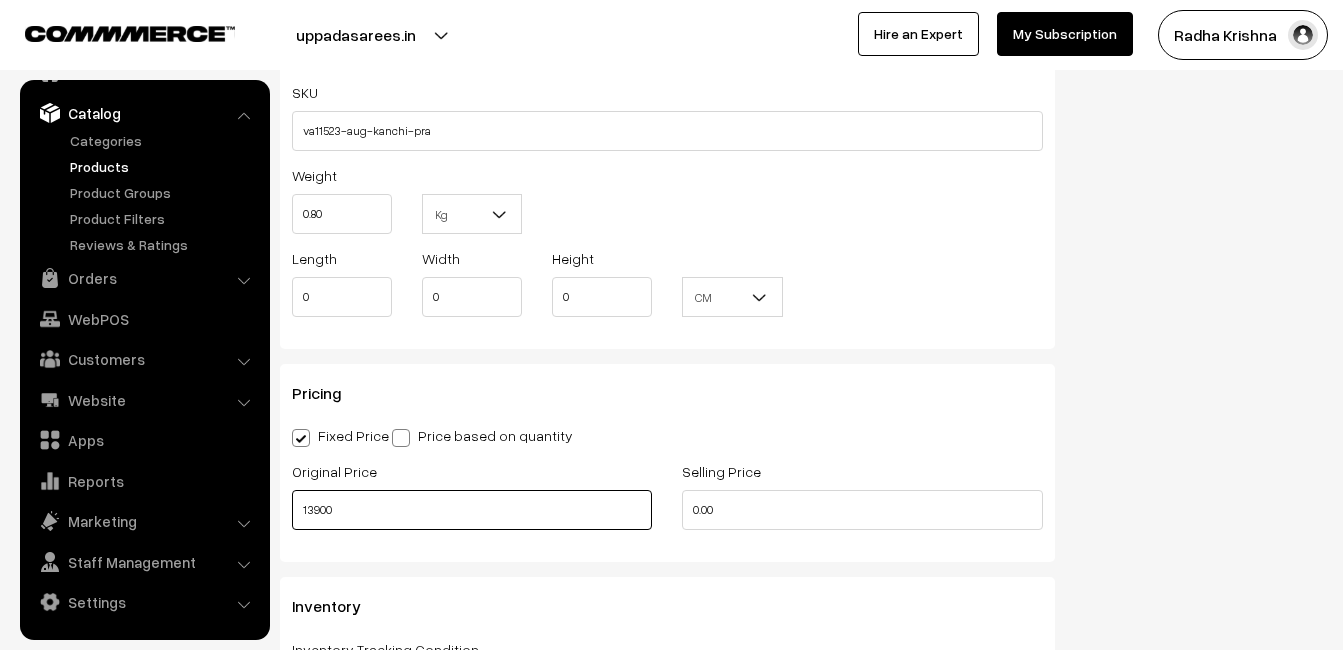 type on "13900" 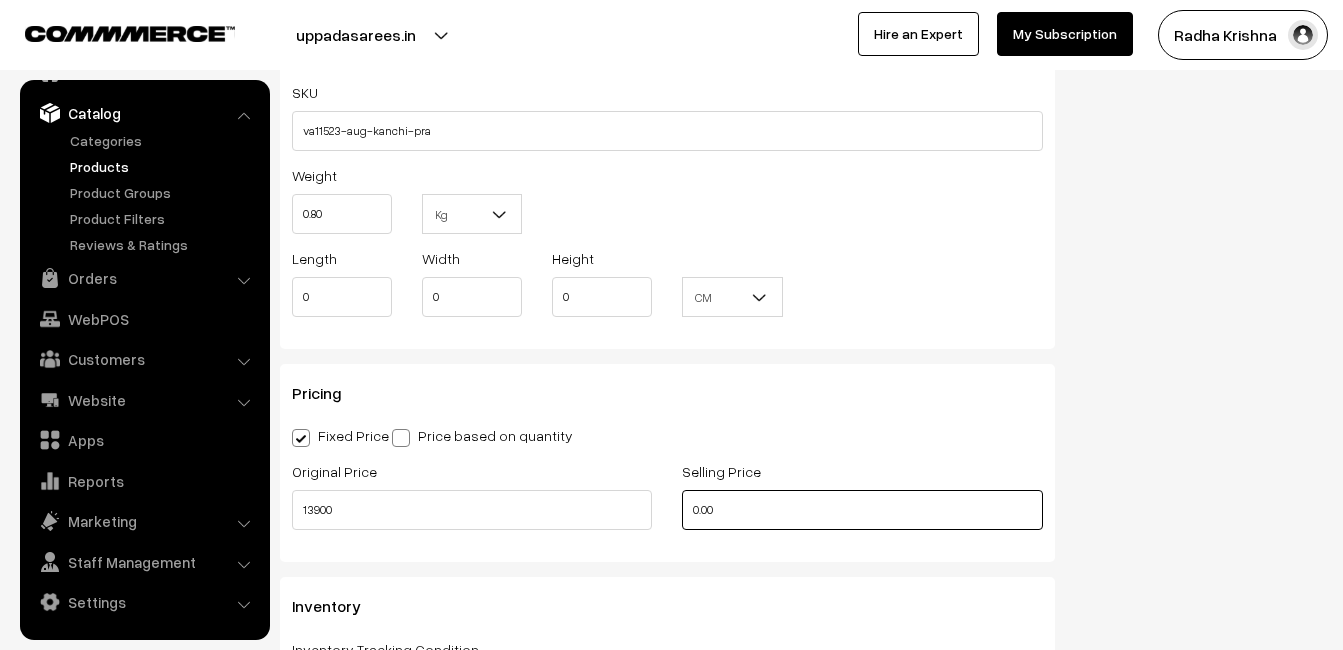 click on "0.00" at bounding box center (862, 510) 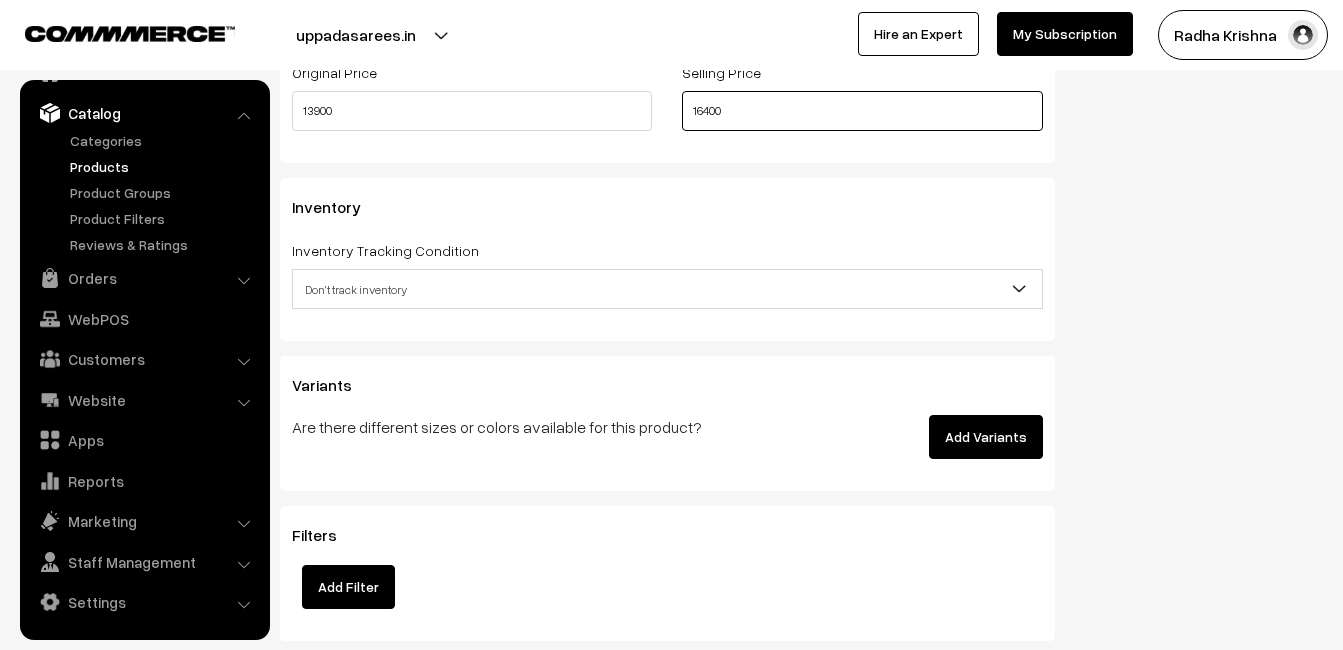 scroll, scrollTop: 1800, scrollLeft: 0, axis: vertical 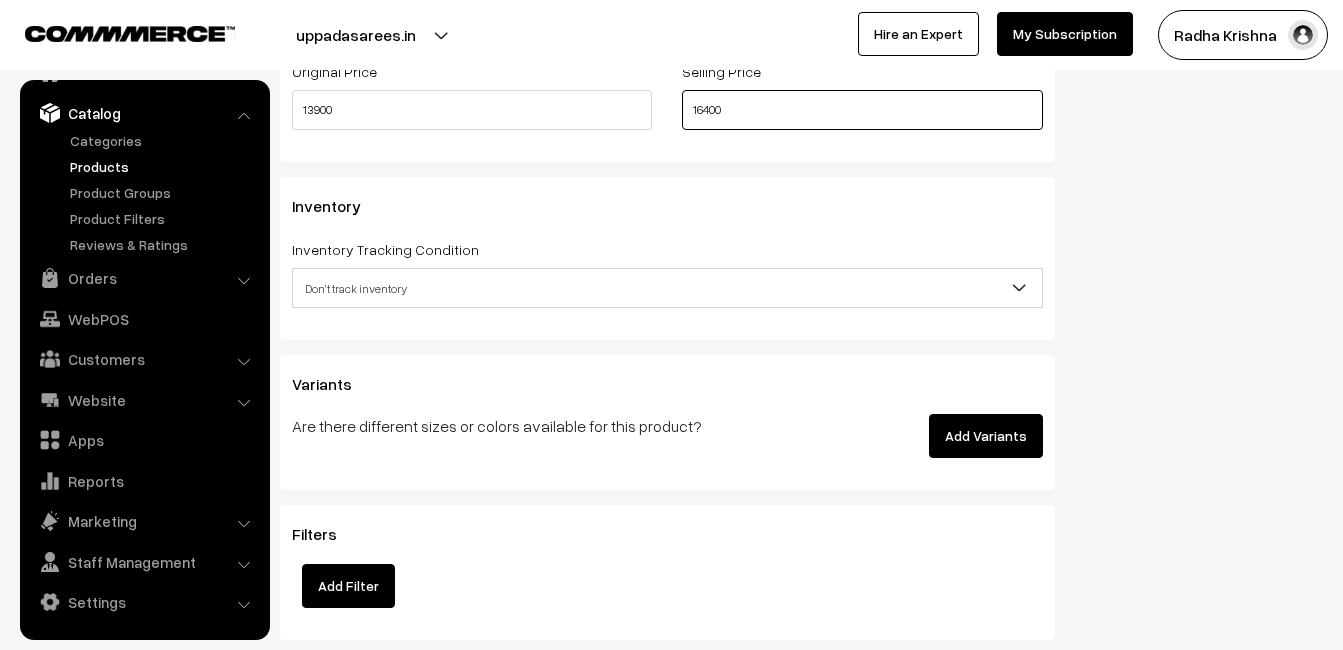 type on "16400" 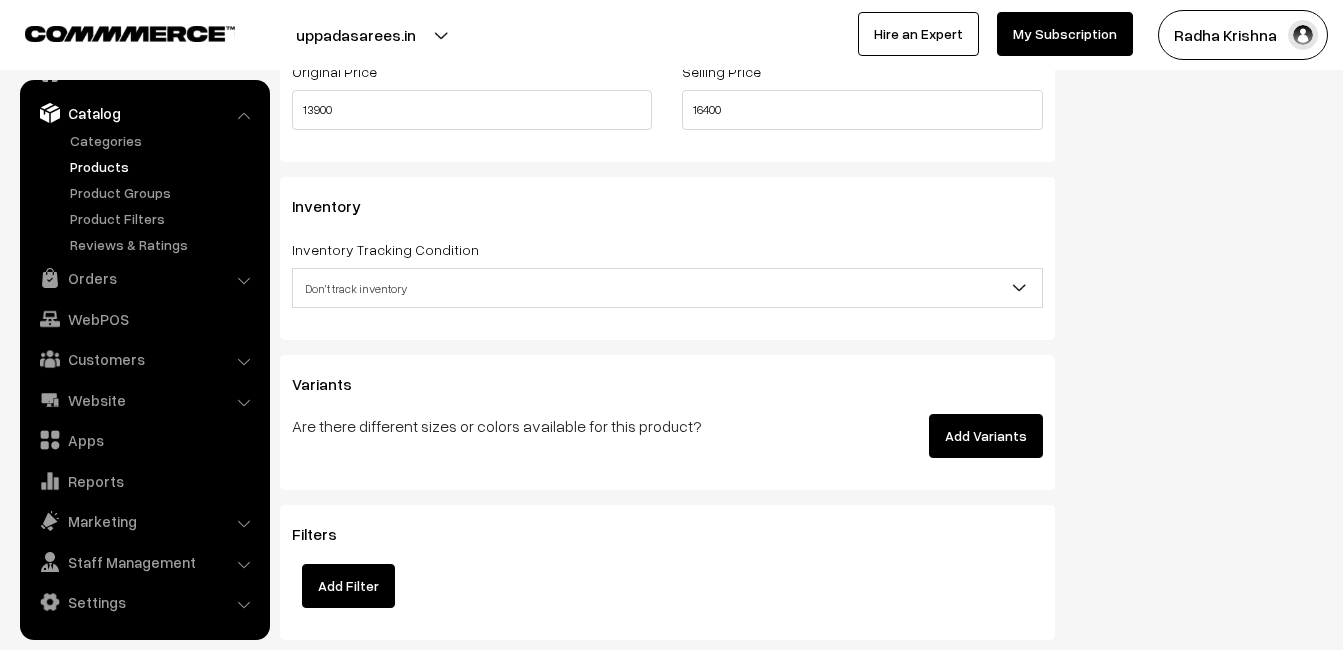click on "Don't track inventory" at bounding box center (667, 288) 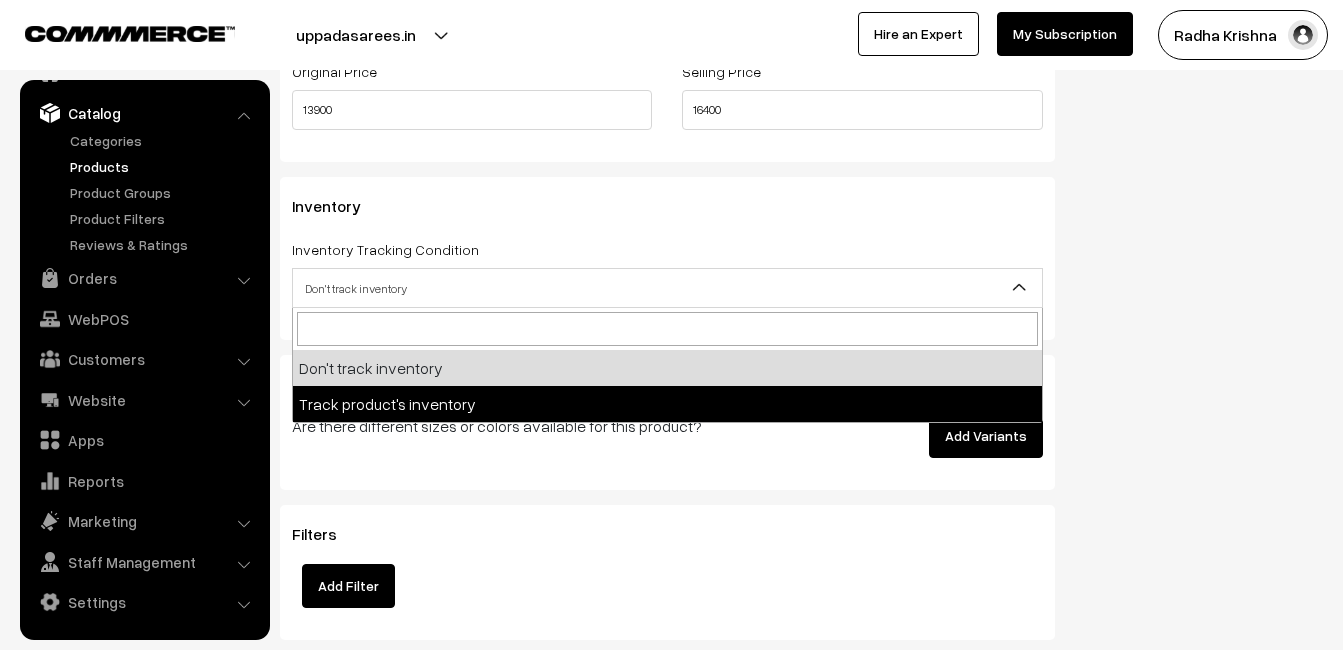 select on "2" 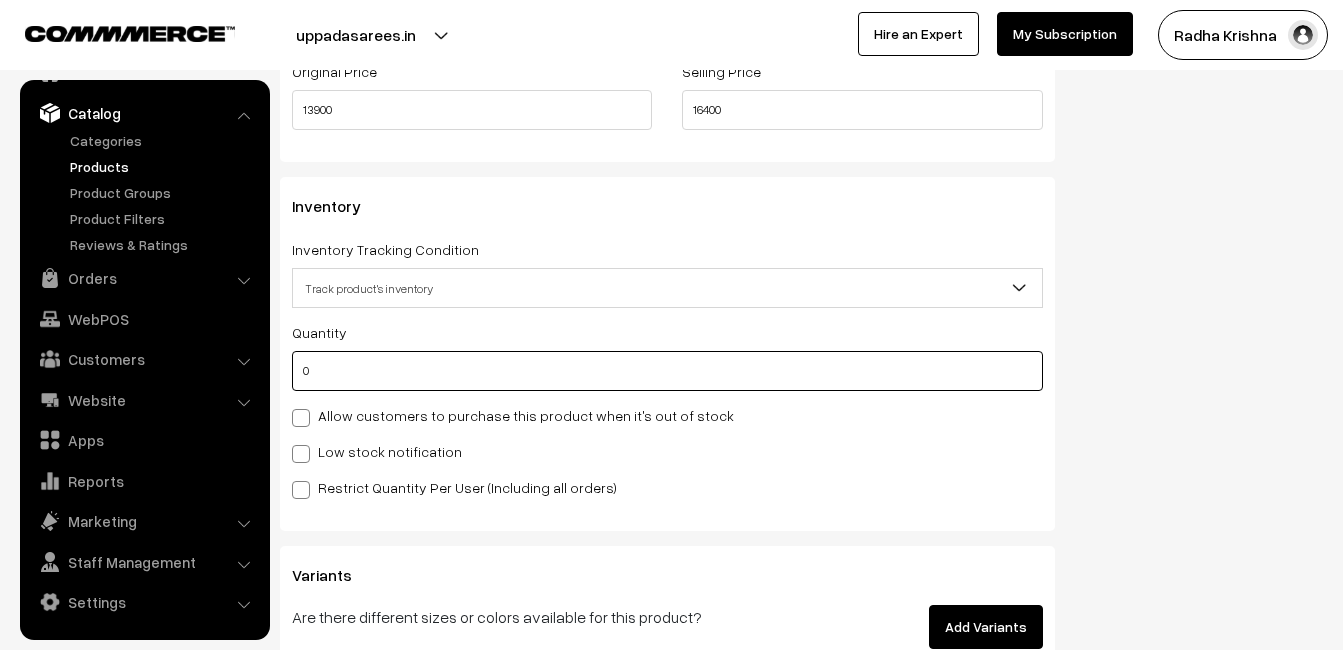 click on "0" at bounding box center [667, 371] 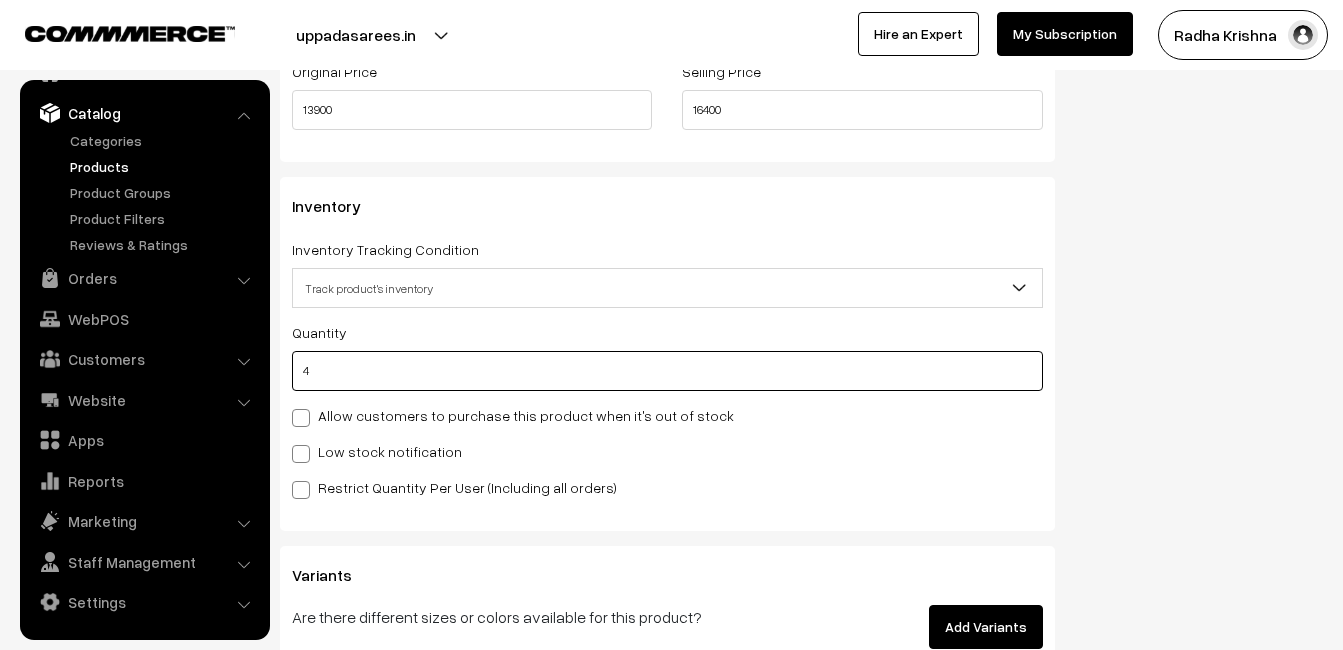 type on "4" 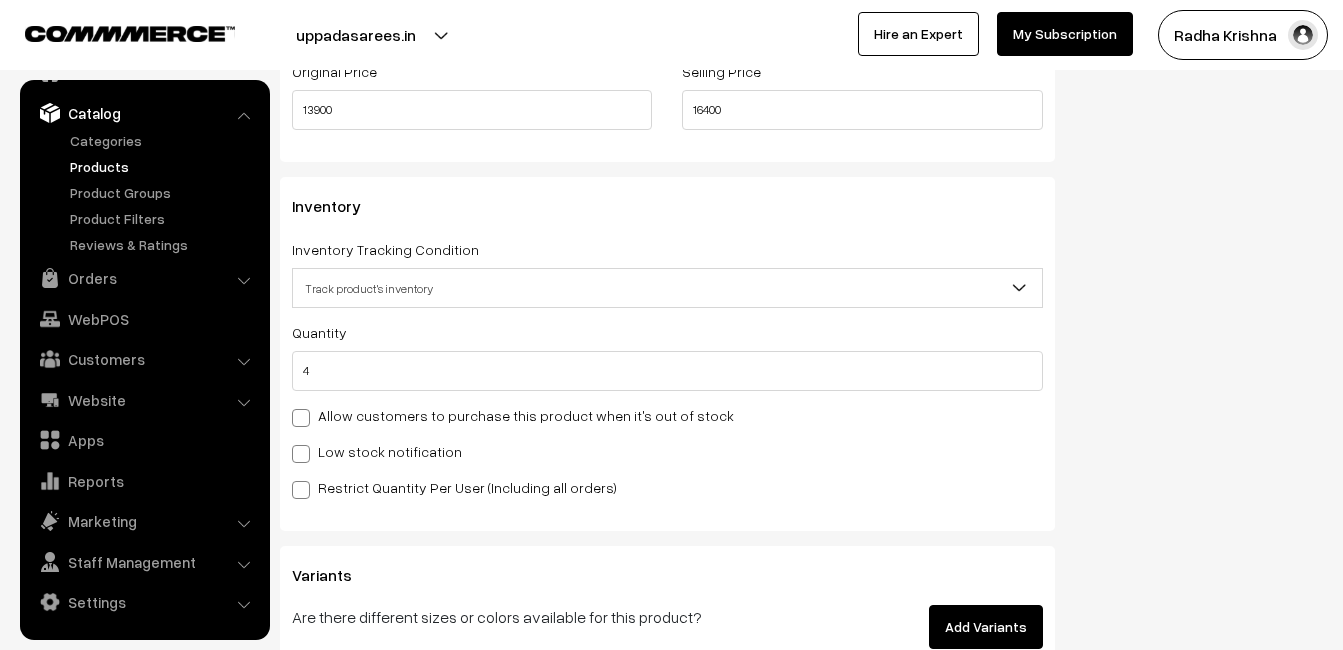 click on "Low stock notification" at bounding box center [377, 451] 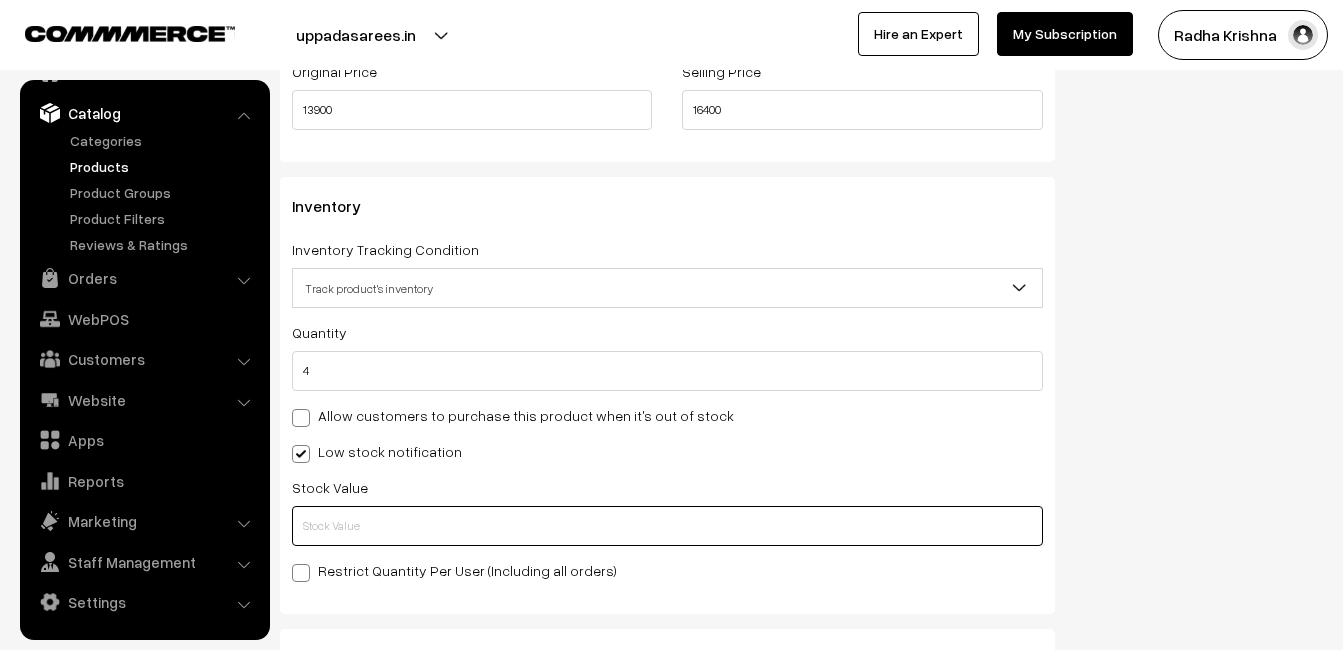 click at bounding box center [667, 526] 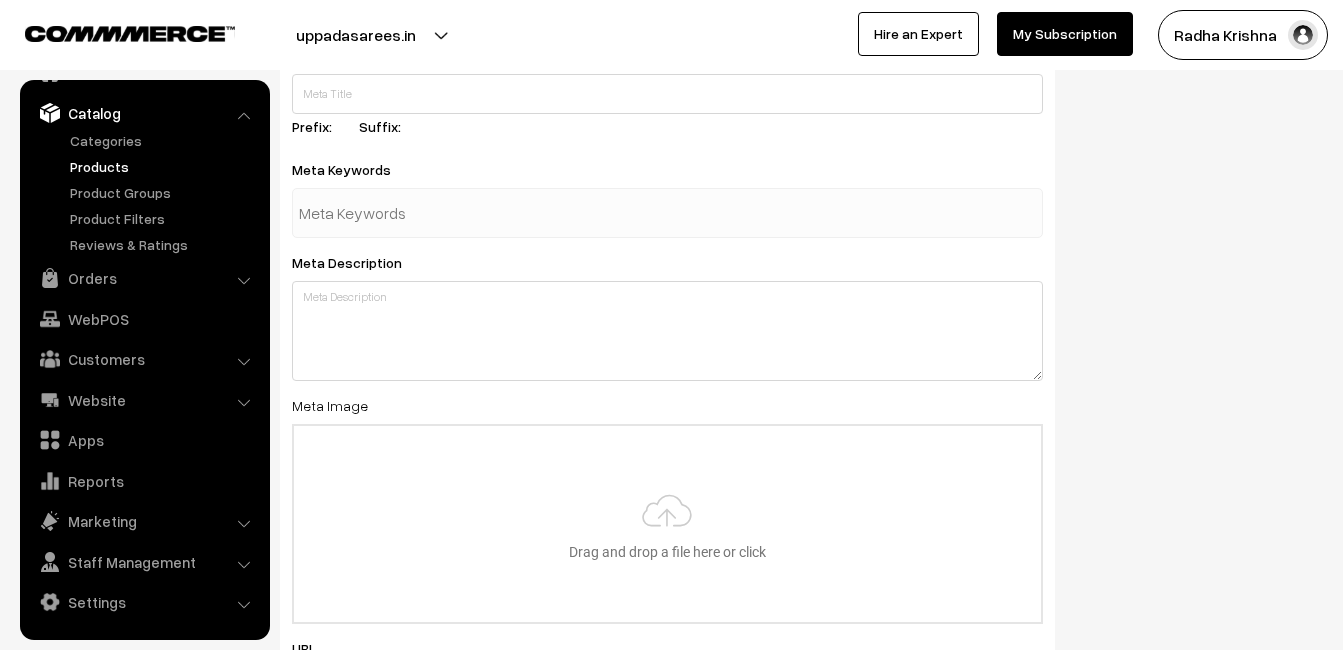 scroll, scrollTop: 2968, scrollLeft: 0, axis: vertical 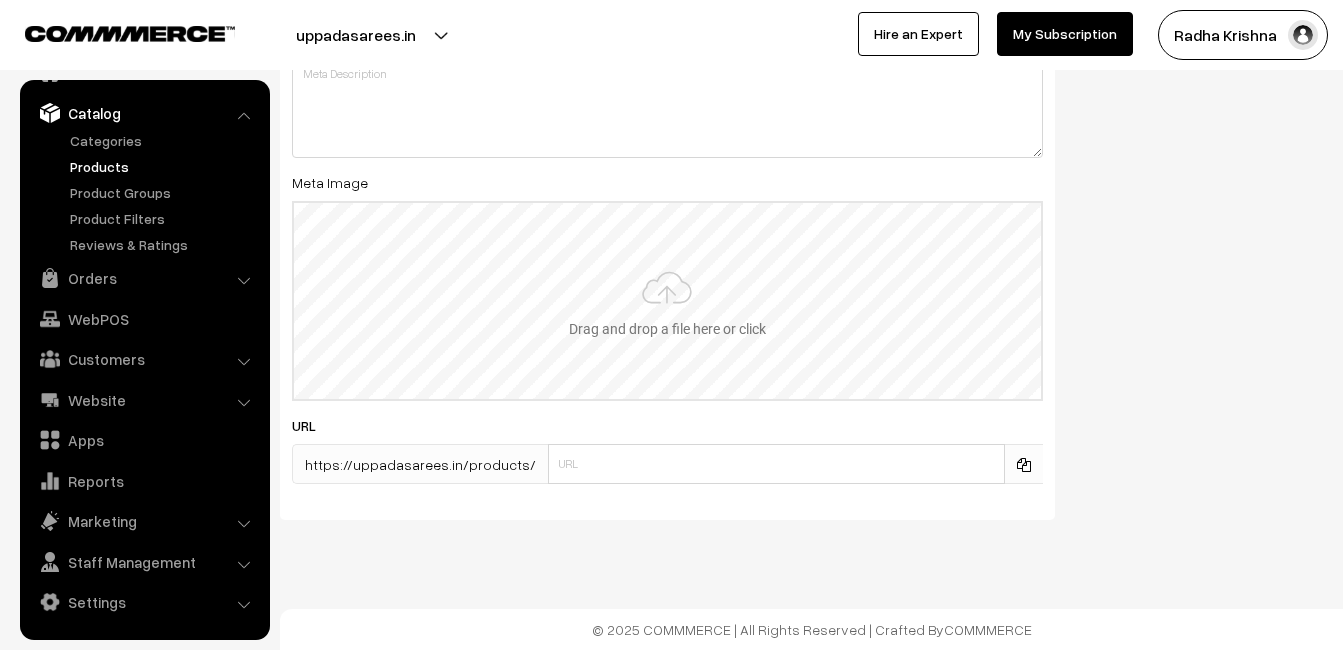 type on "2" 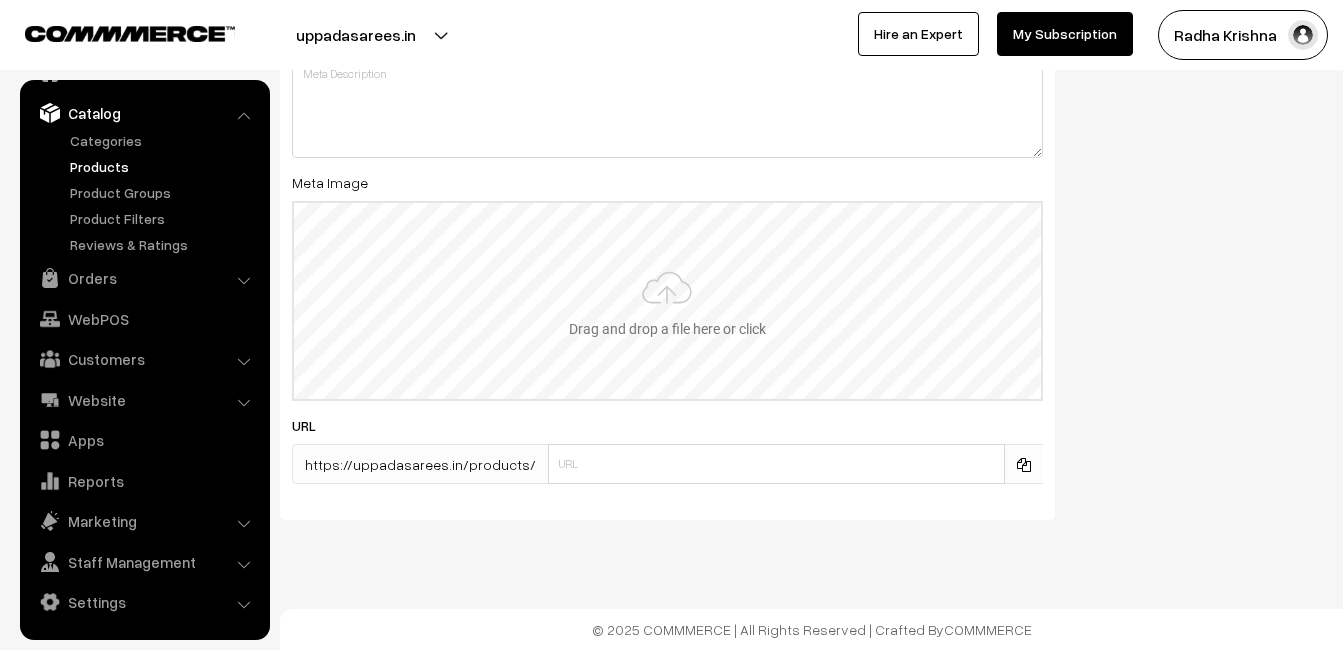 click at bounding box center [667, 301] 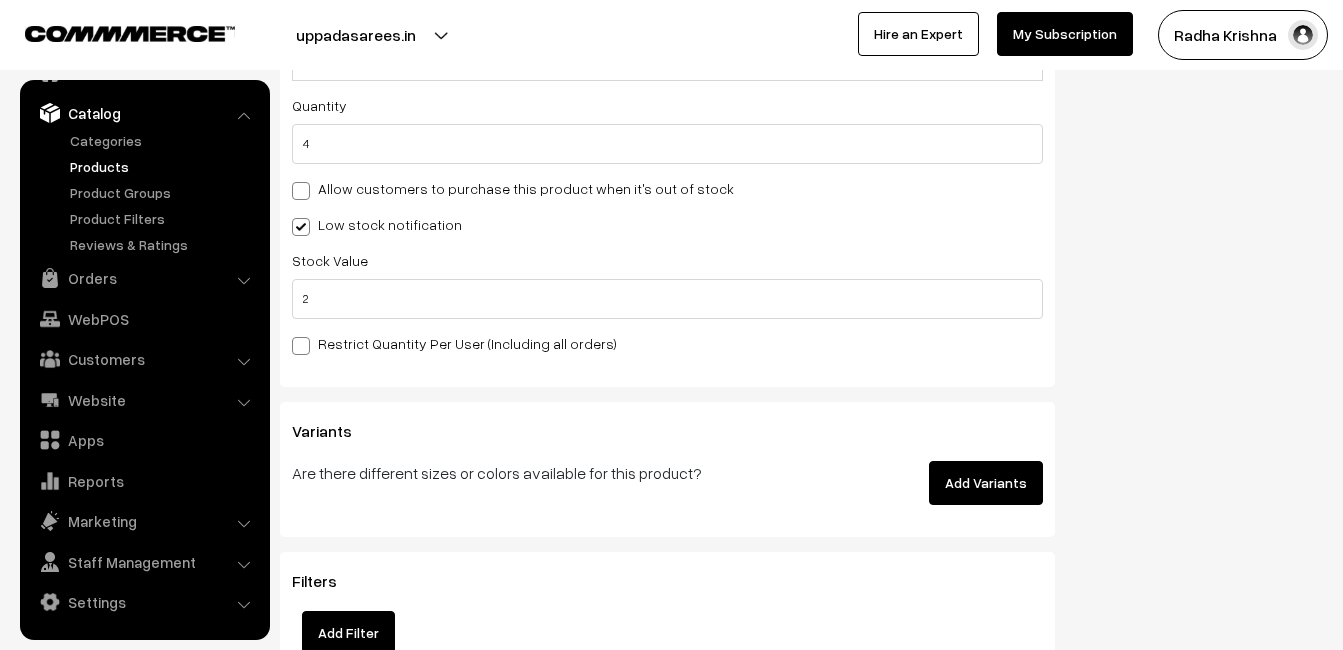 scroll, scrollTop: 0, scrollLeft: 0, axis: both 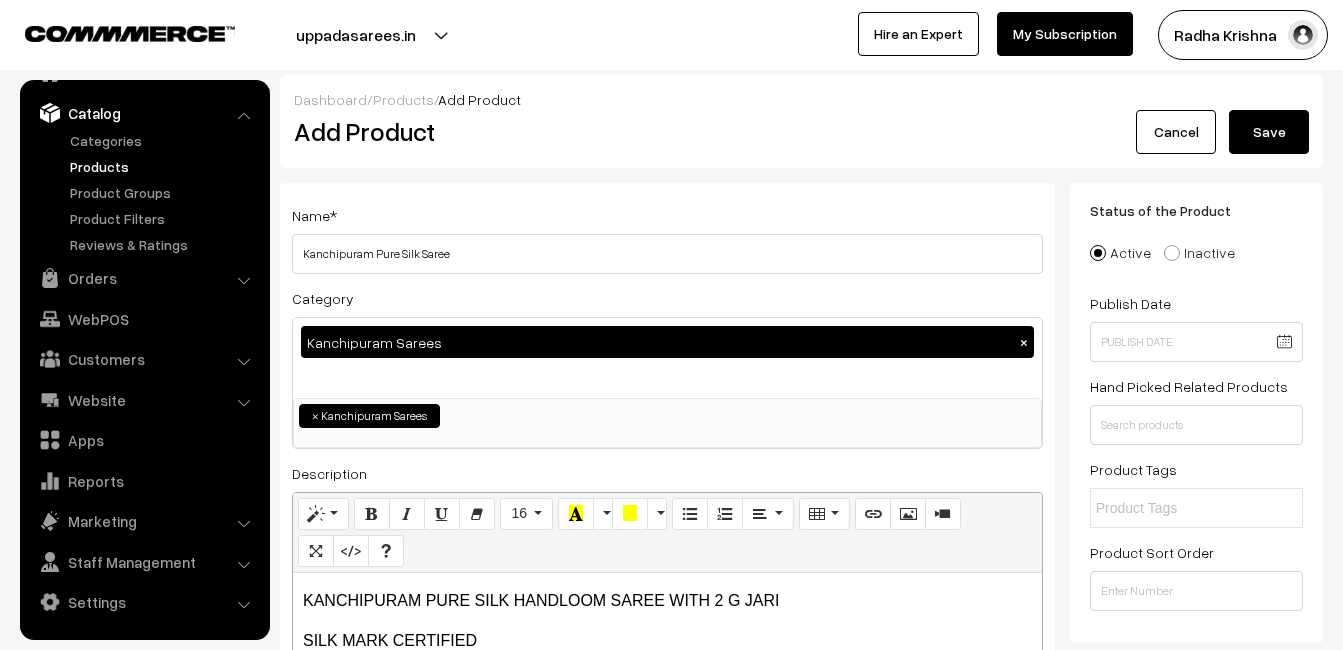 click on "Dashboard  /  Products  /  Add Product
Add Product
Cancel
Save
Name  *
Kanchipuram Pure Silk Saree
Category
Kanchipuram Sarees ×
Uppada Sarees
Uppada Sarees > Uppada Plain Sarees
Uppada Sarees > Uppada Butta Sarees
Ikkat Sarees Other Sarees ×" at bounding box center [801, 1789] 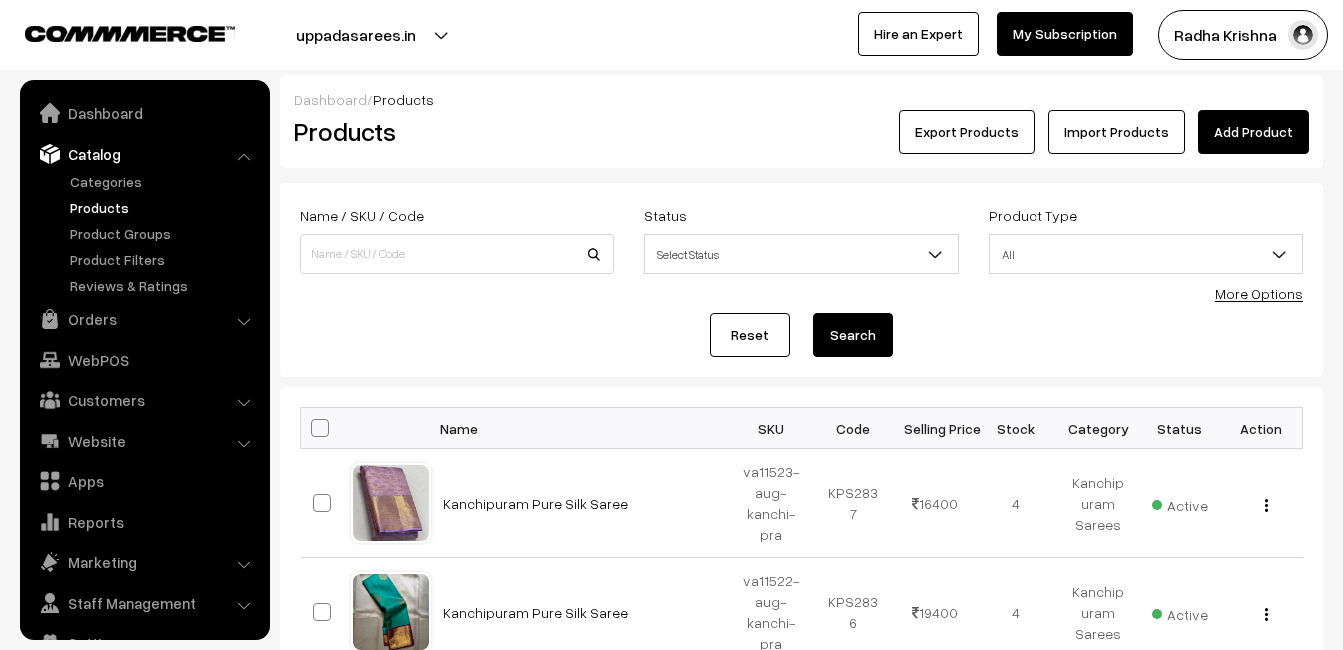 scroll, scrollTop: 0, scrollLeft: 0, axis: both 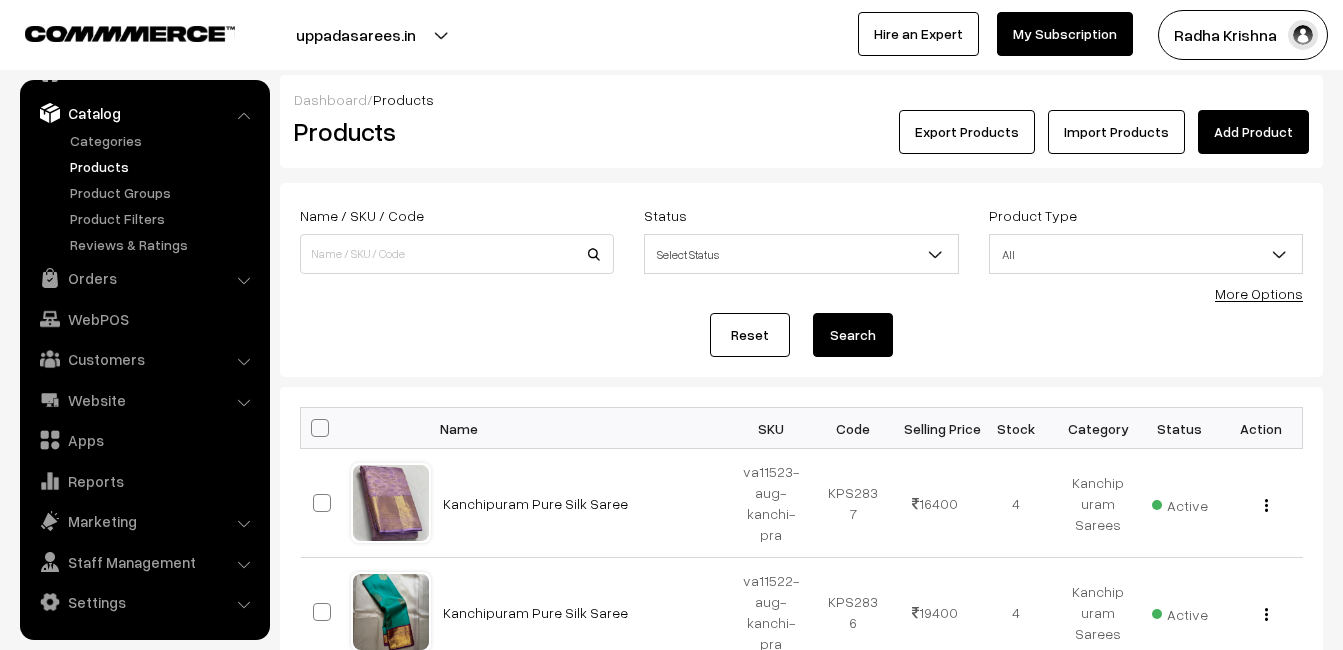 click on "Products" at bounding box center [453, 131] 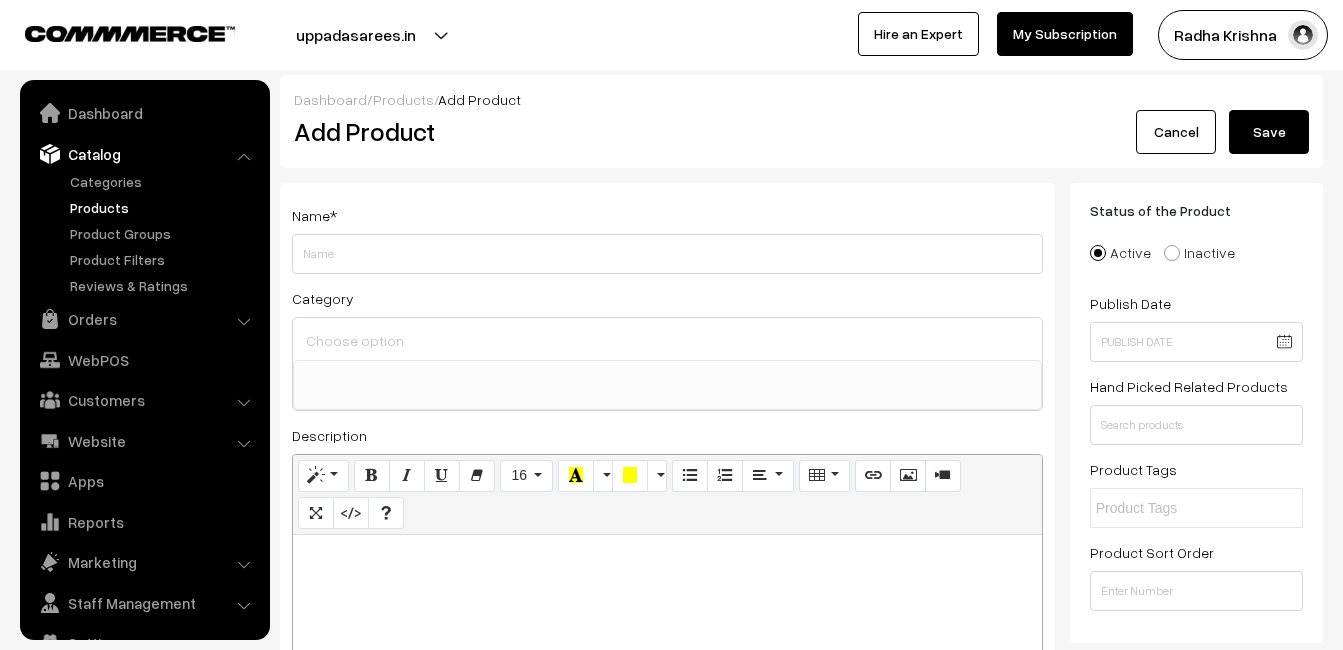 select 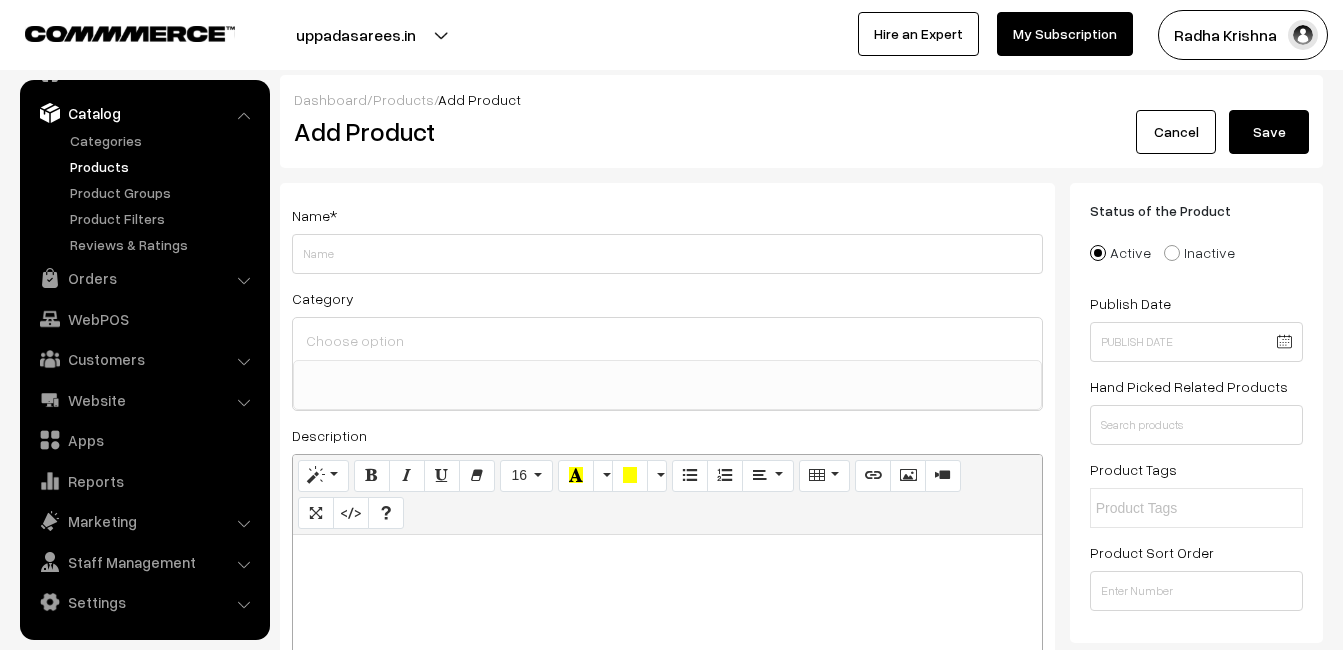 click at bounding box center [667, 660] 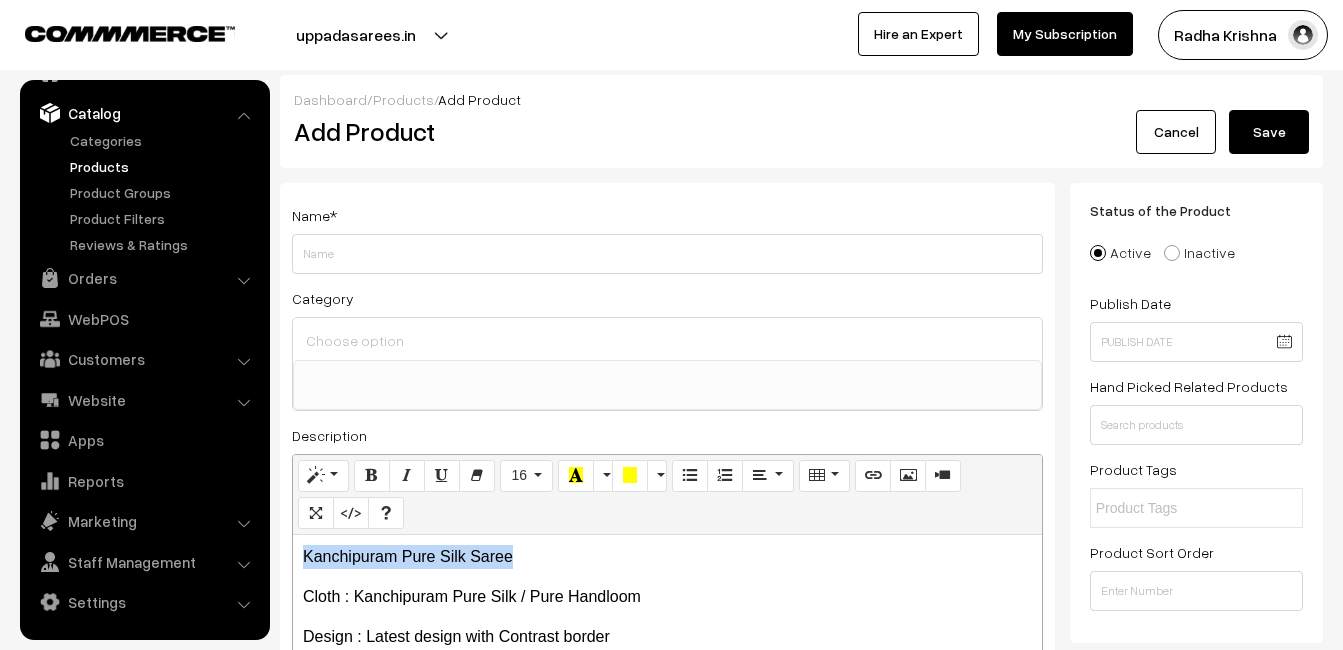drag, startPoint x: 556, startPoint y: 555, endPoint x: 243, endPoint y: 525, distance: 314.43442 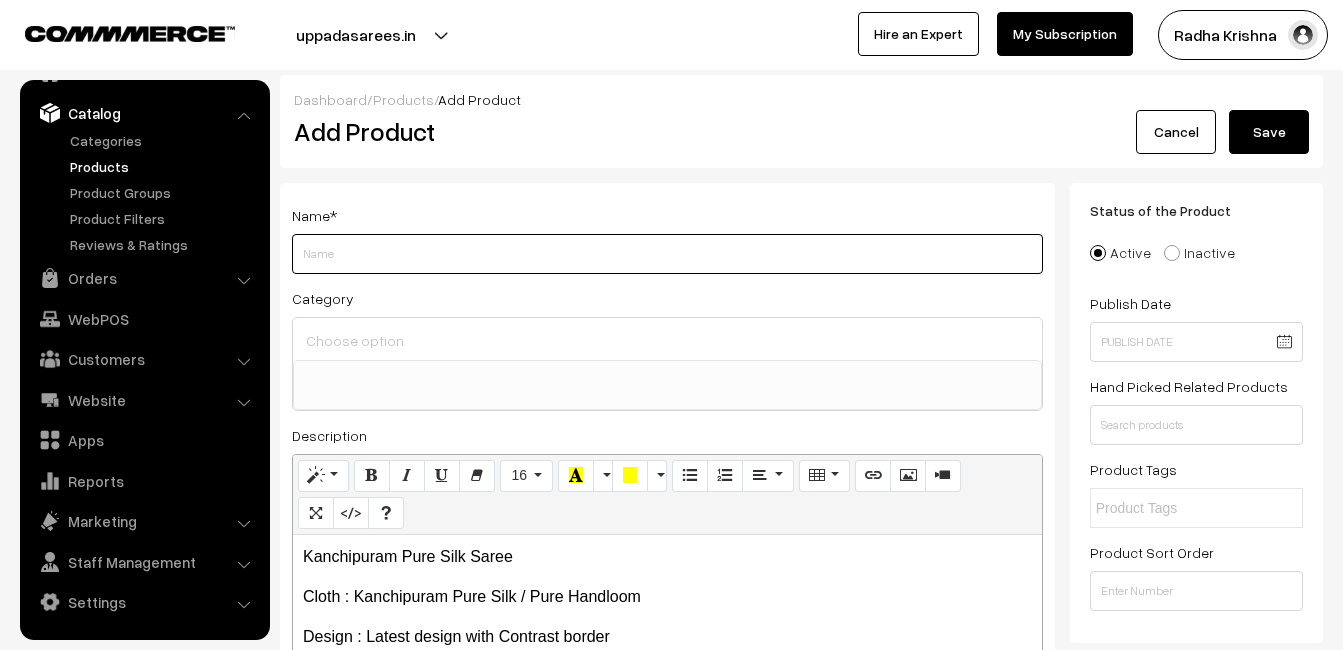 click on "Weight" at bounding box center (667, 254) 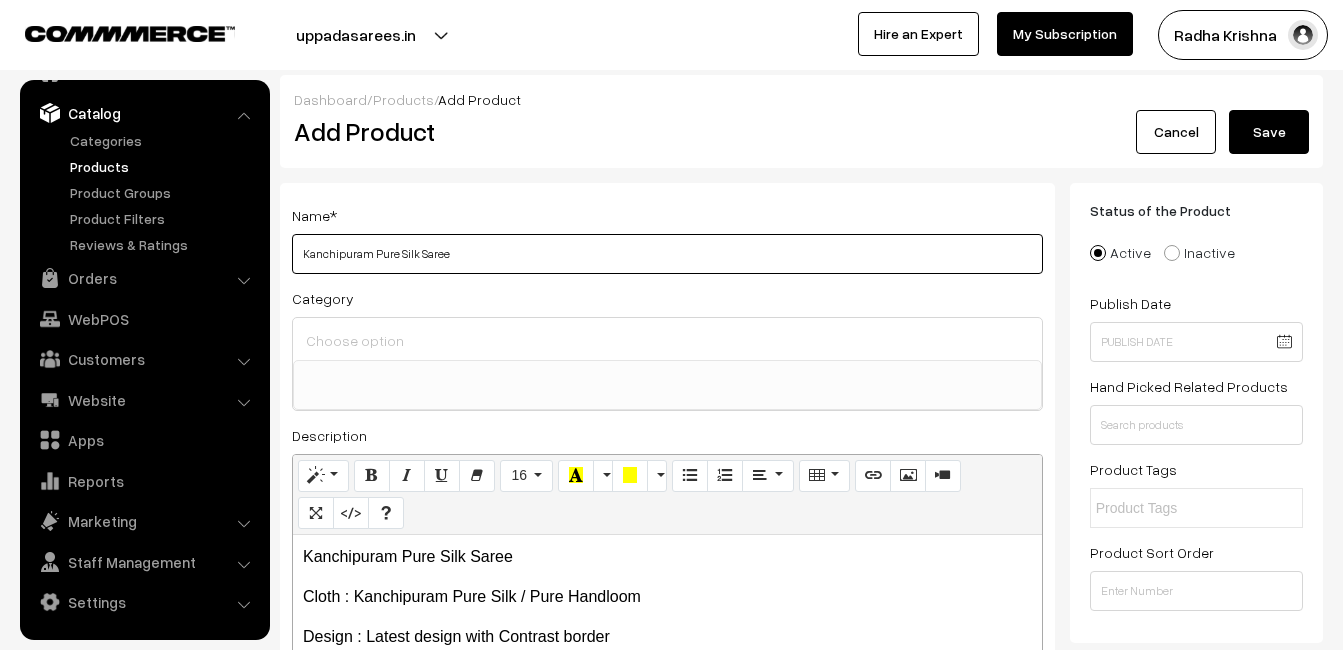 type on "Kanchipuram Pure Silk Saree" 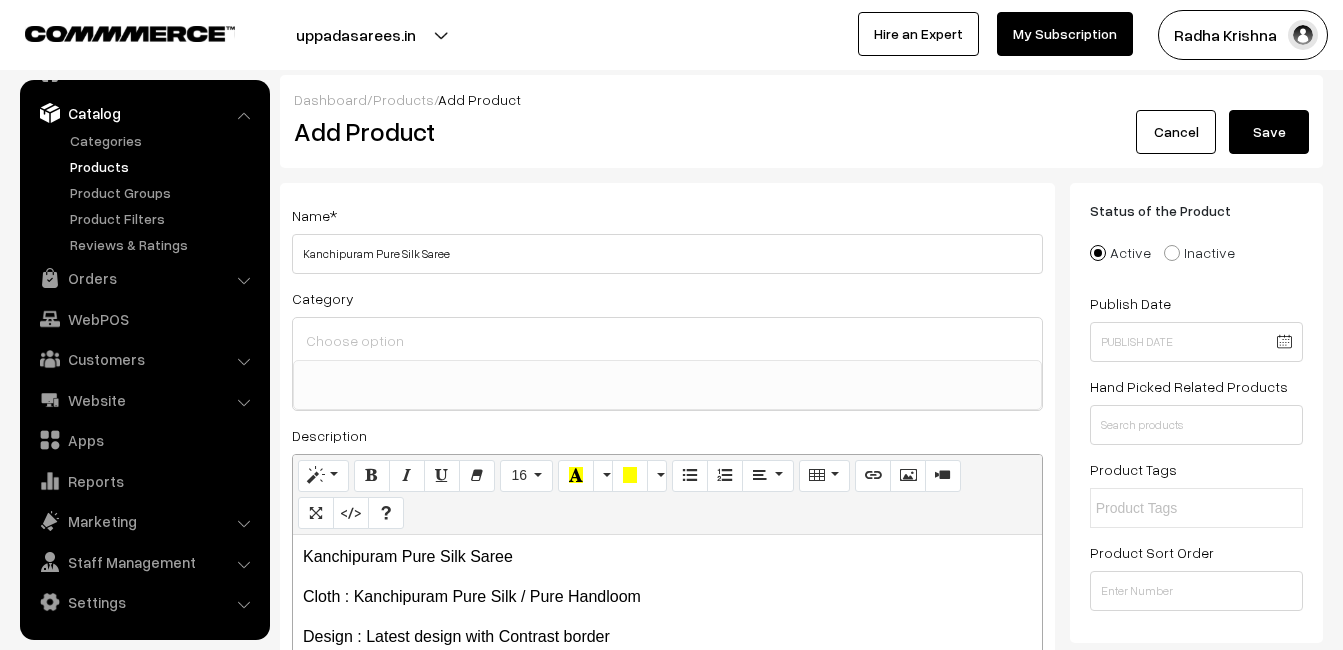 click at bounding box center [667, 339] 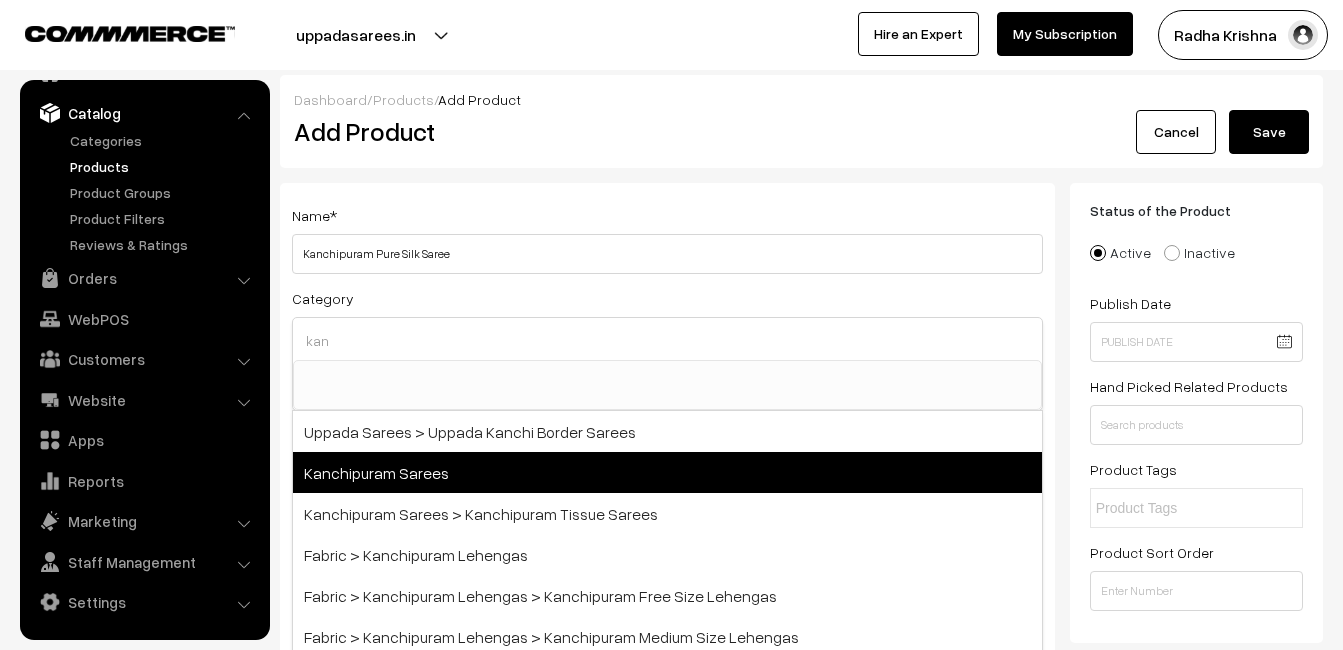 type on "kan" 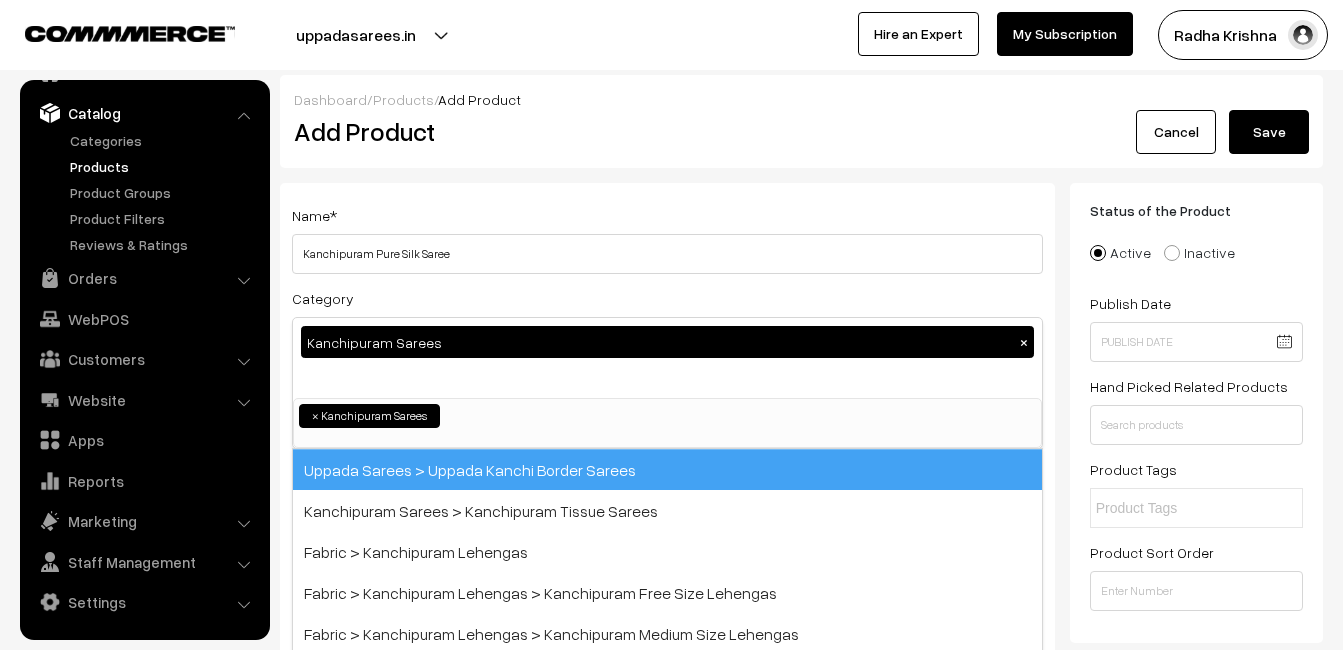 scroll, scrollTop: 340, scrollLeft: 0, axis: vertical 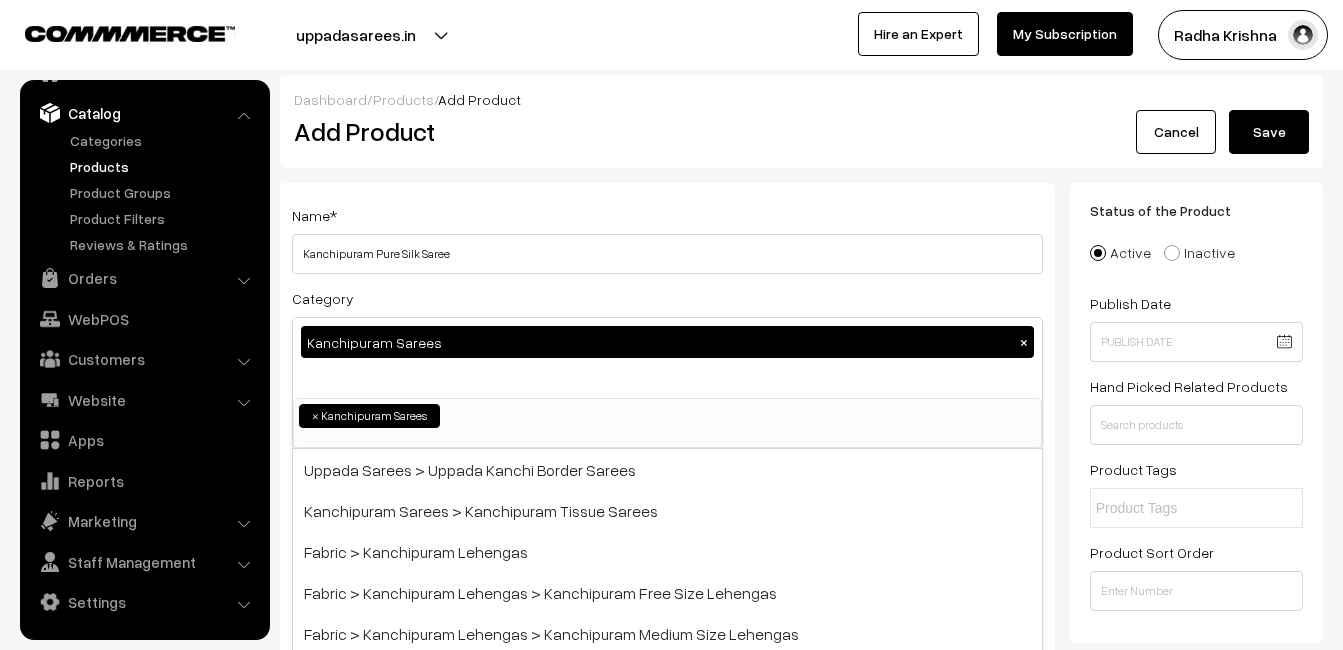 click on "Name  *
Kanchipuram Pure Silk Saree" at bounding box center [667, 238] 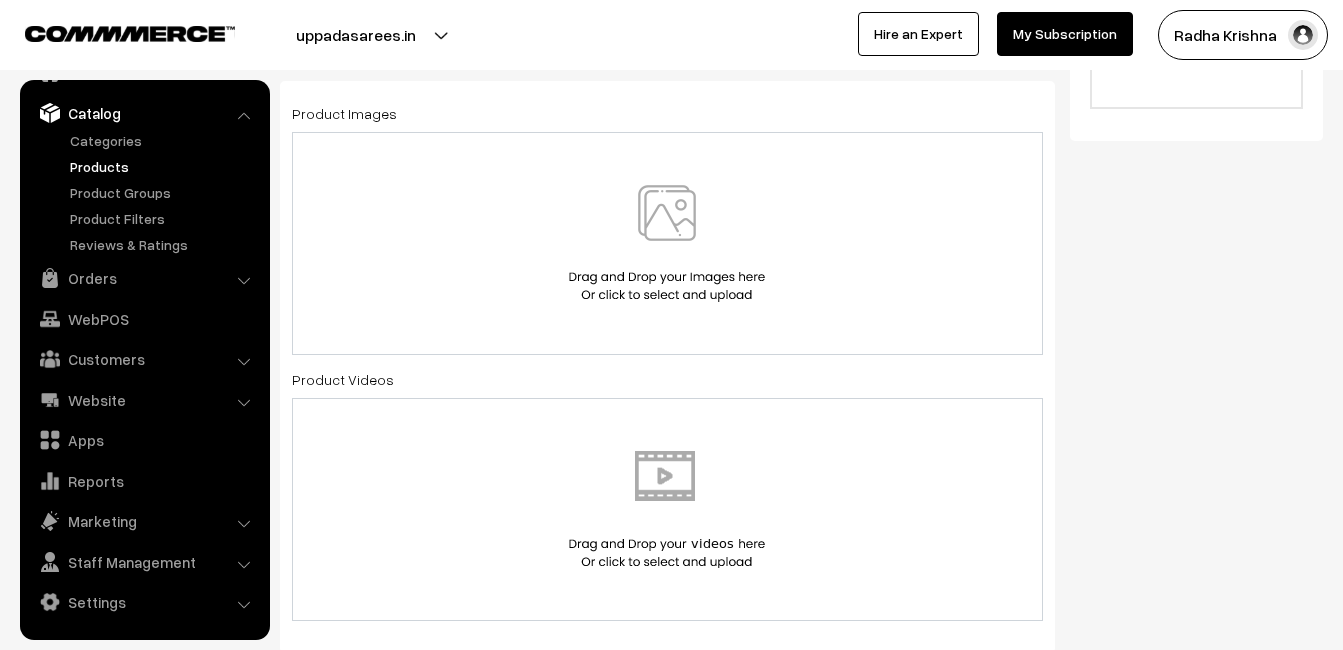 scroll, scrollTop: 500, scrollLeft: 0, axis: vertical 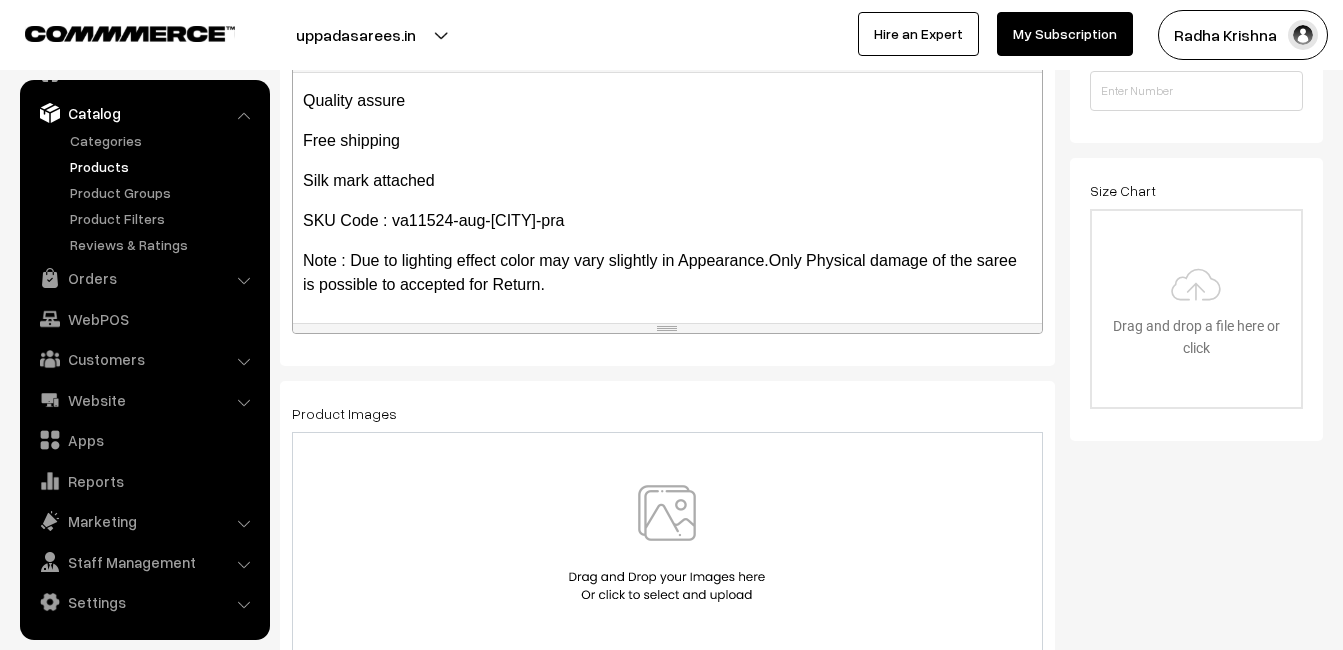 click at bounding box center (667, 543) 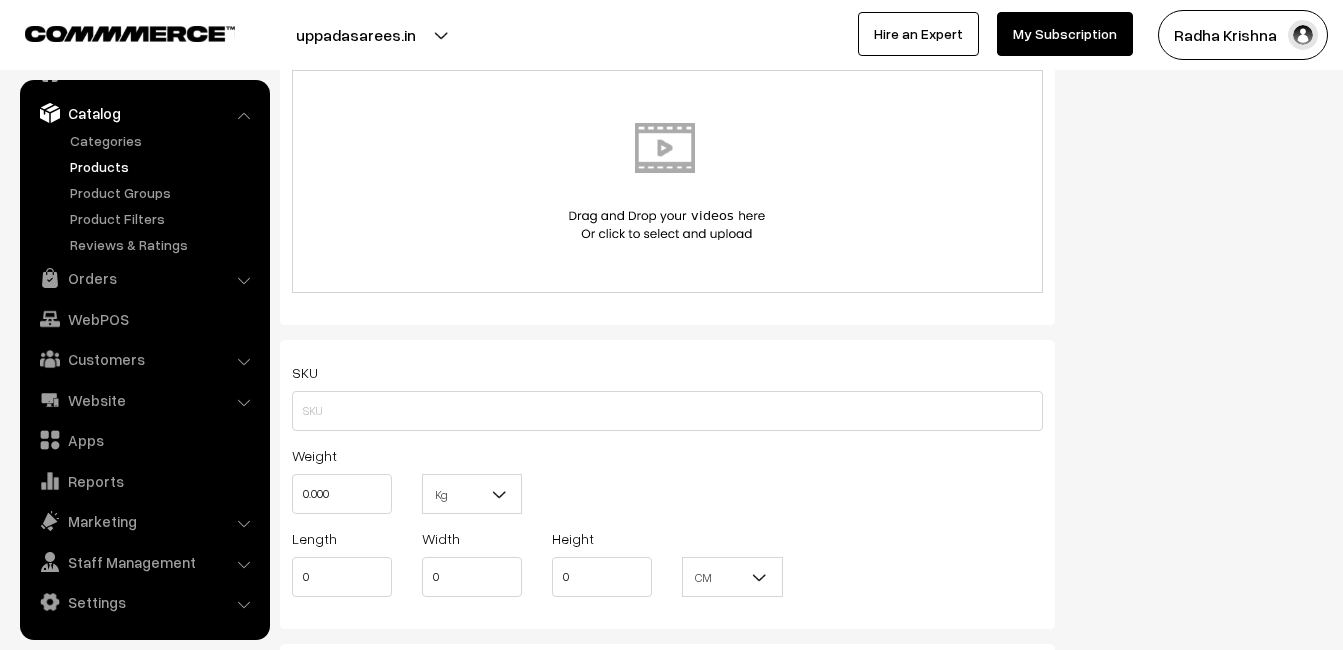 scroll, scrollTop: 1300, scrollLeft: 0, axis: vertical 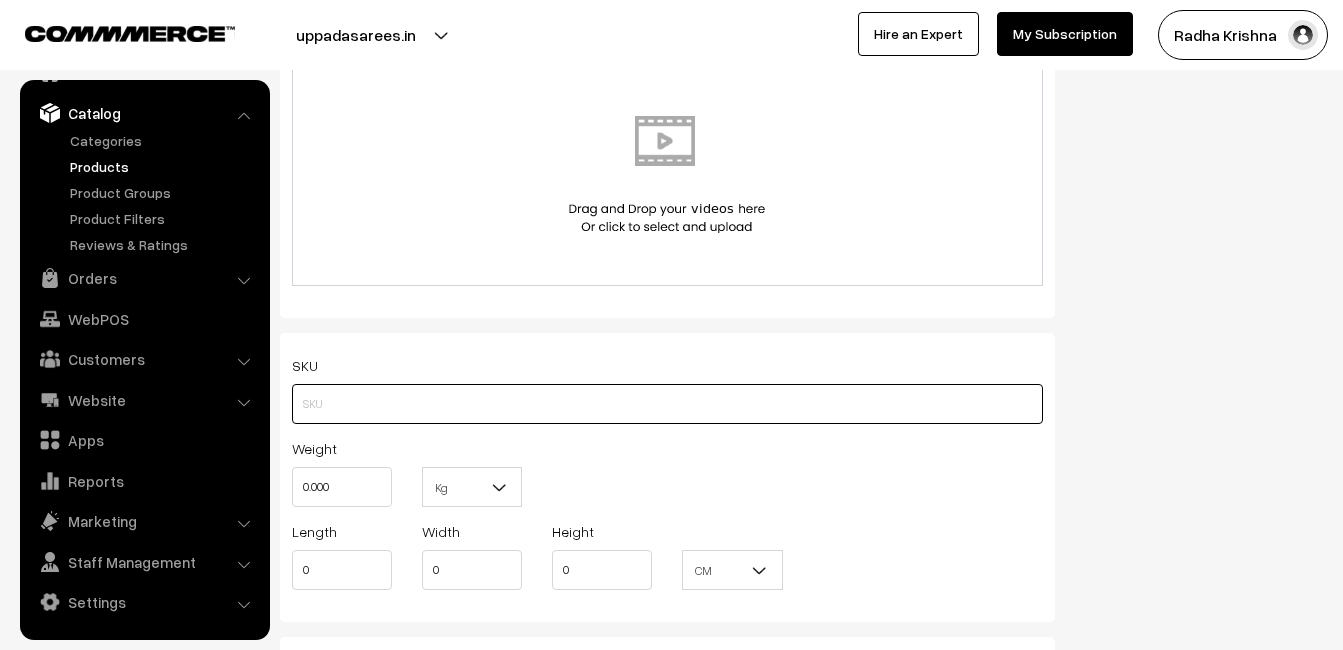 click at bounding box center [667, 404] 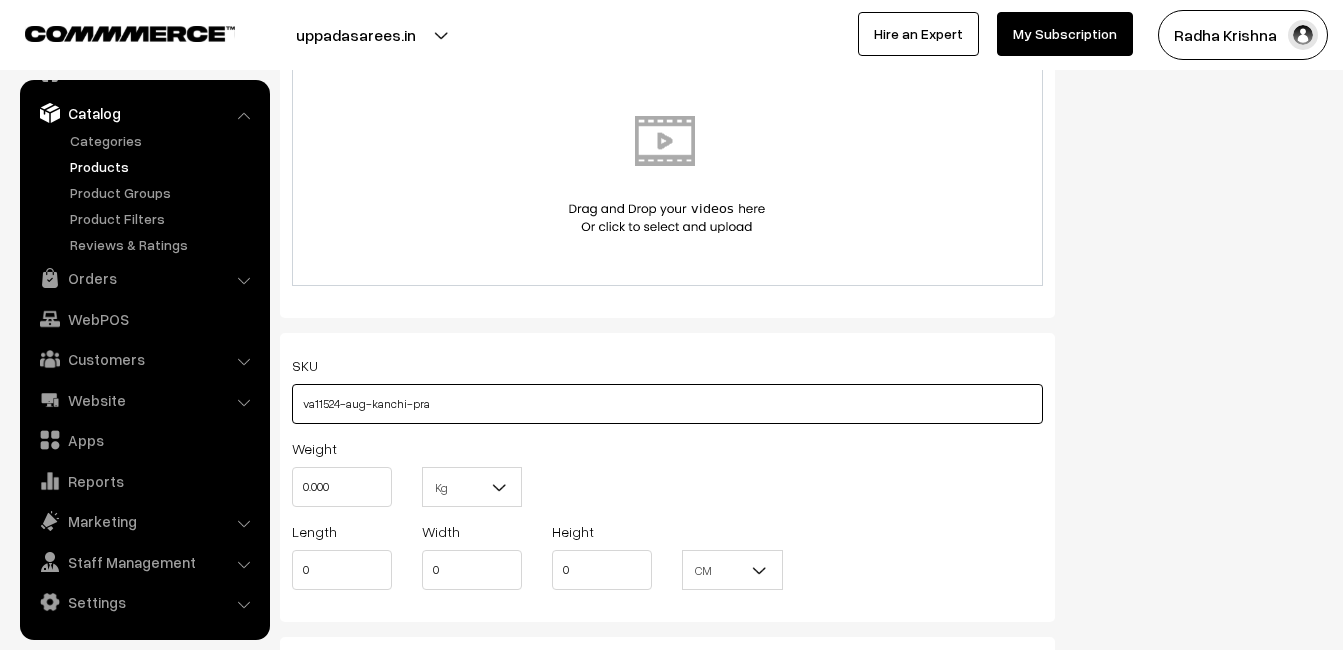 type on "va11524-aug-kanchi-pra" 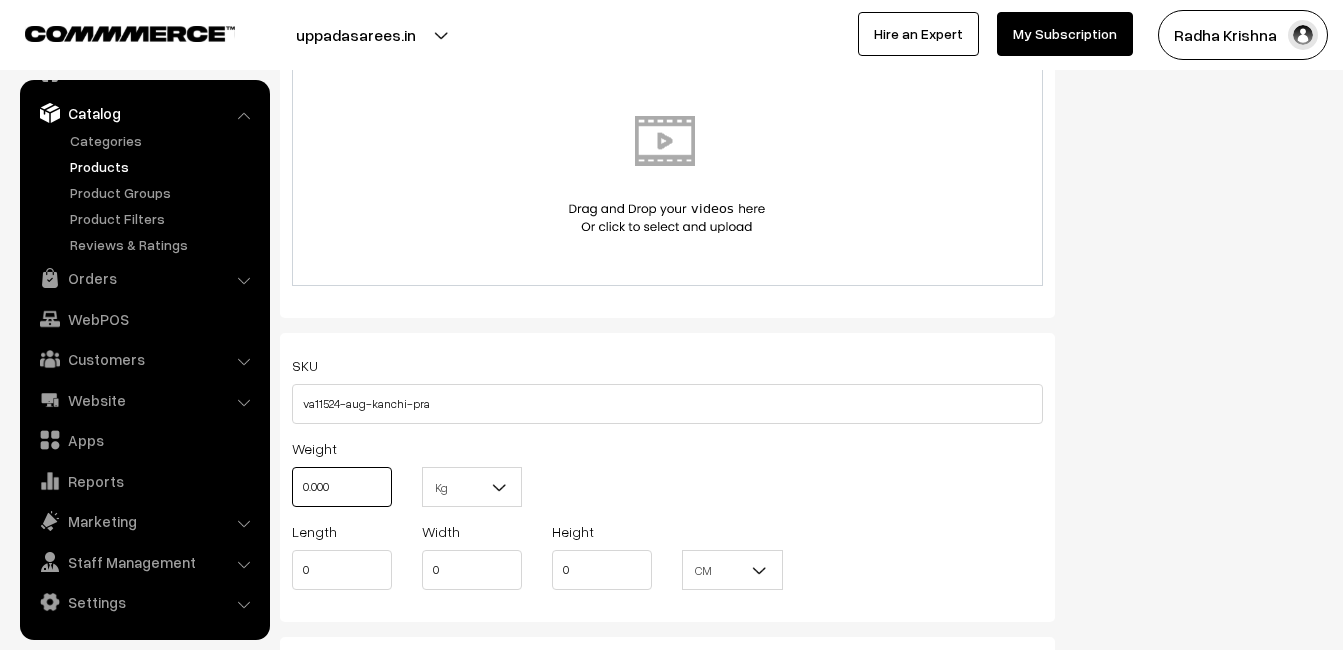 click on "0.000" at bounding box center (342, 487) 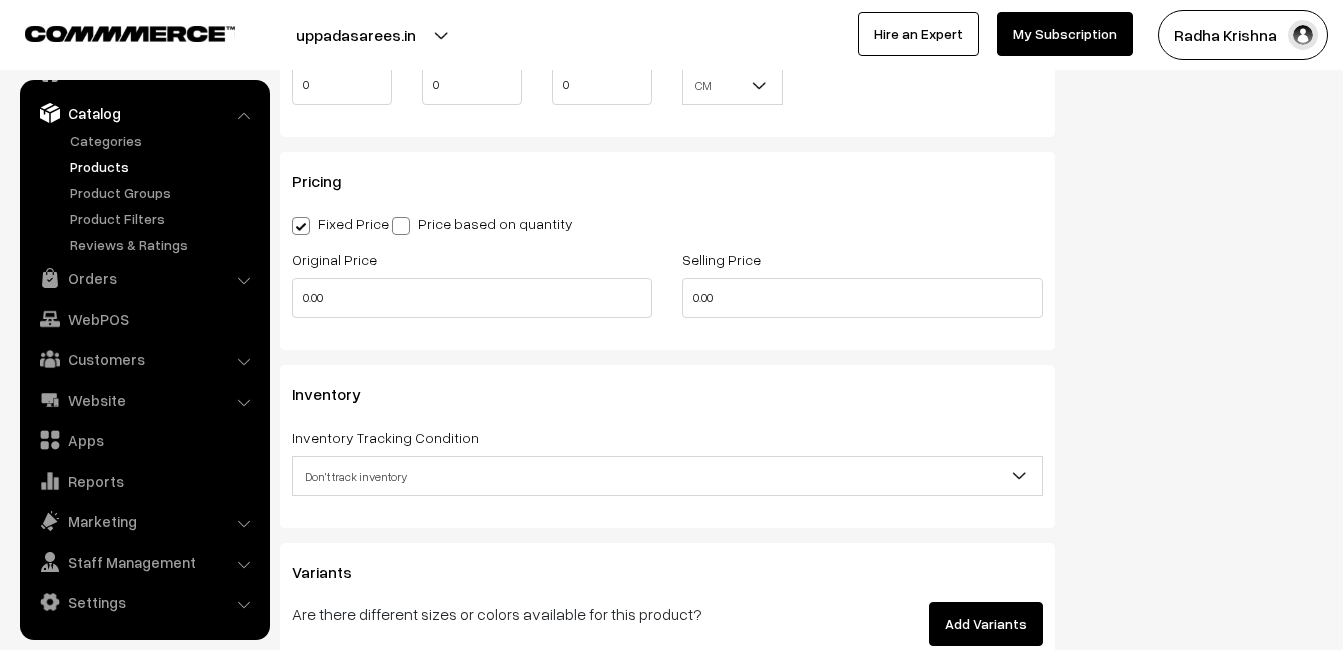 scroll, scrollTop: 1800, scrollLeft: 0, axis: vertical 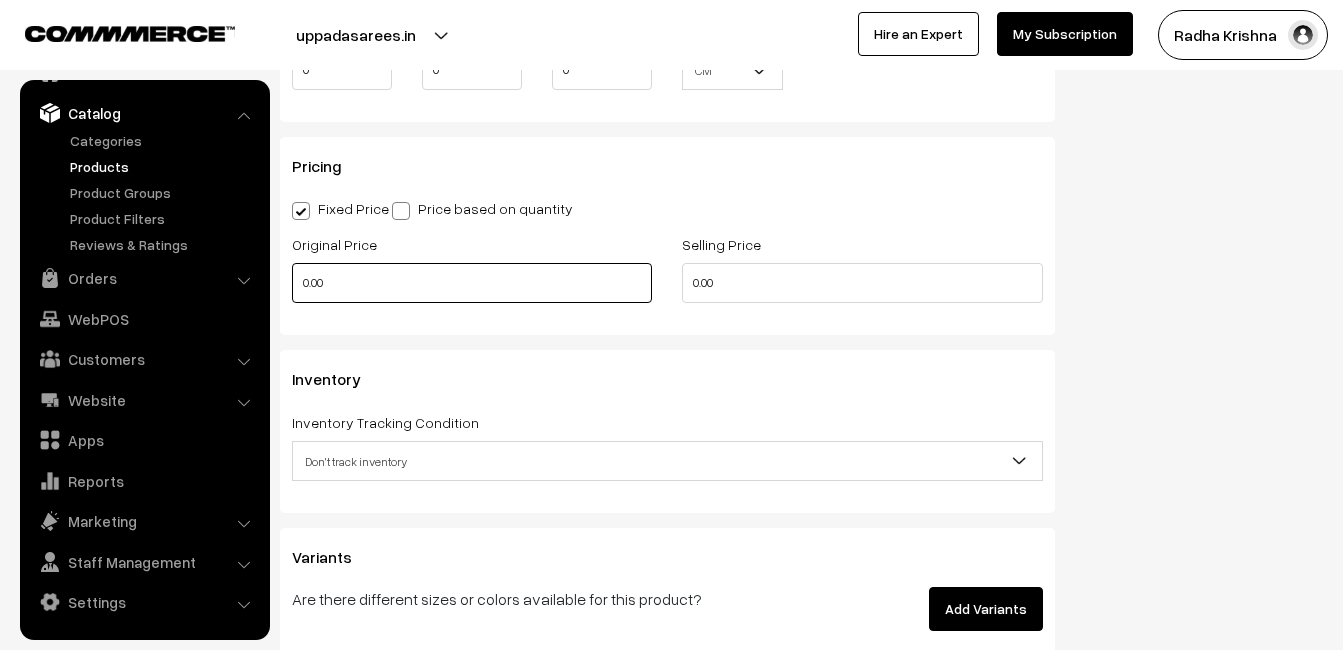 type on "0.80" 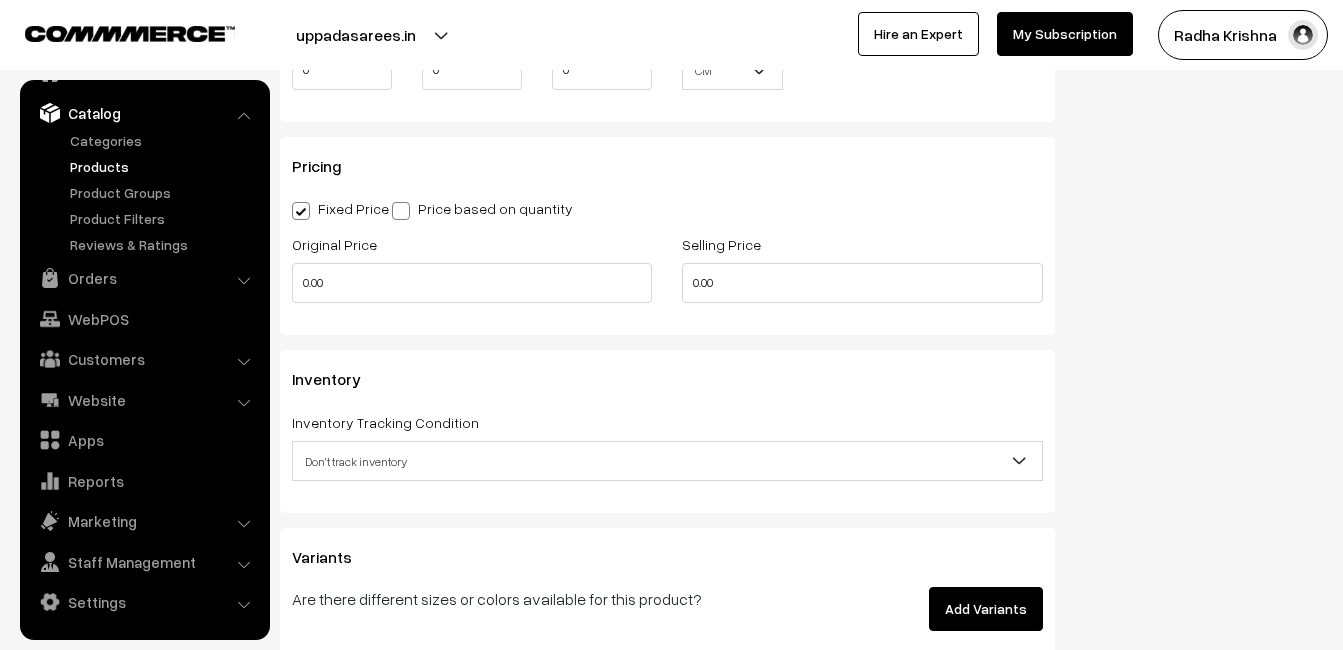 type on "0" 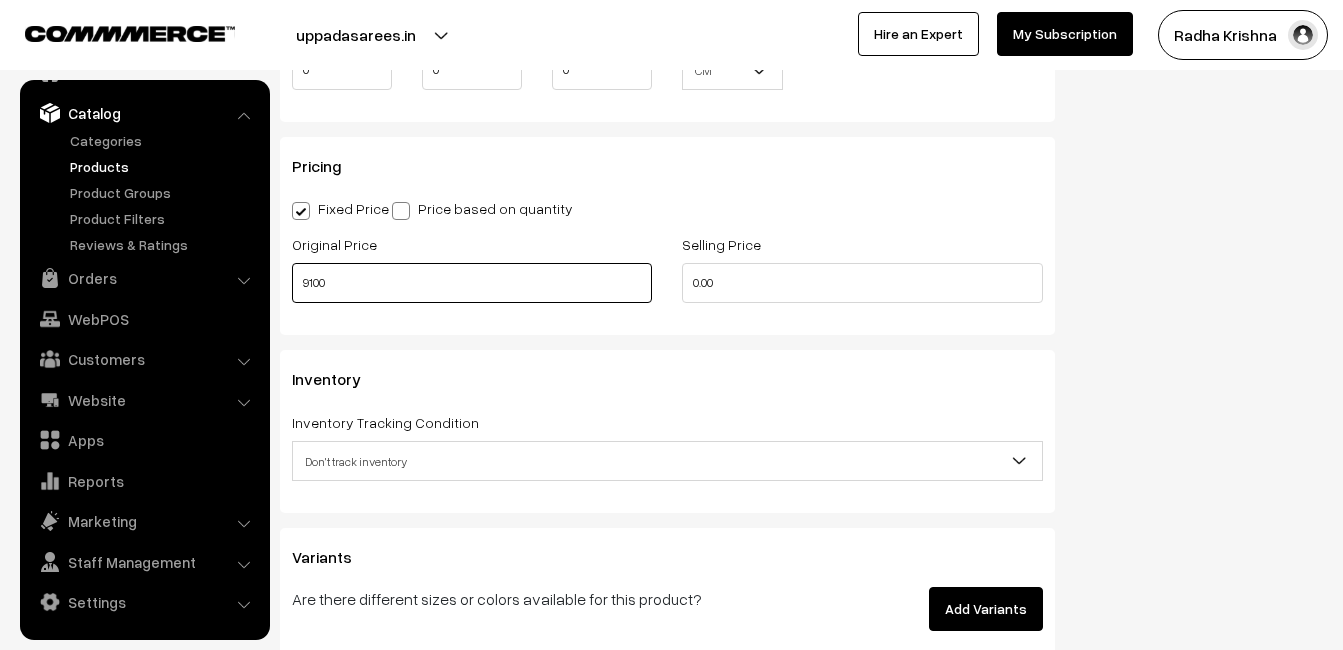 type on "9100" 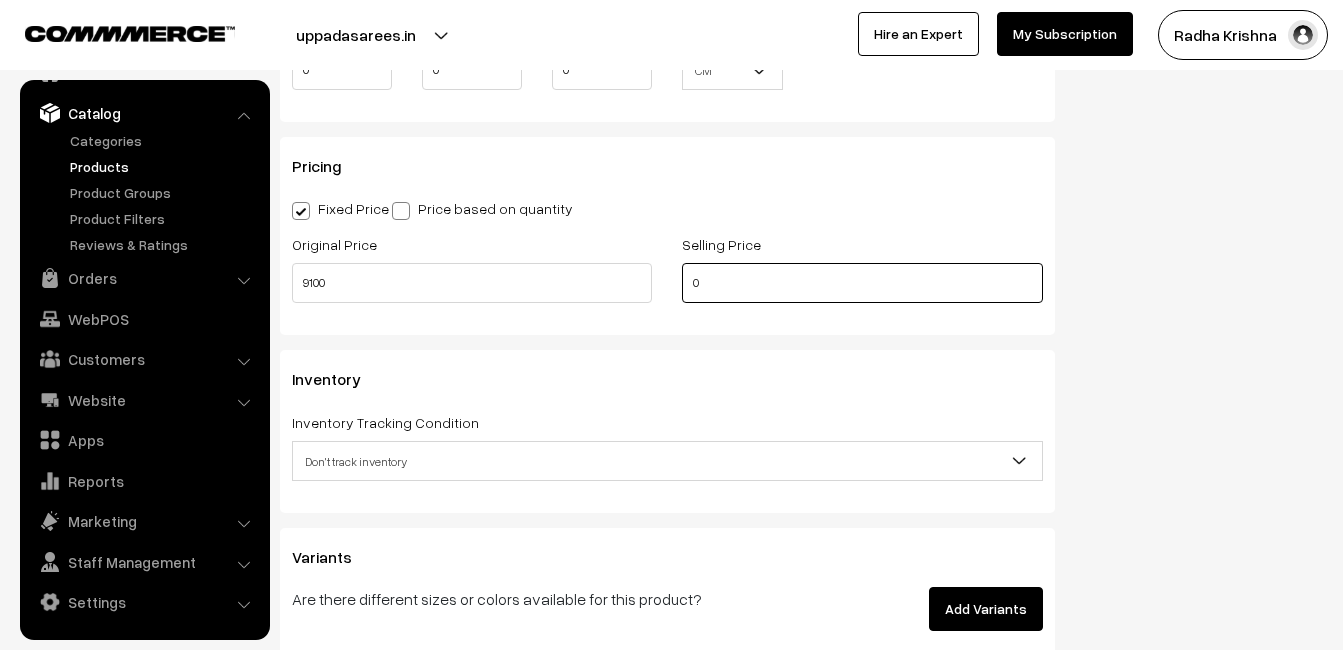 click on "0" at bounding box center [862, 283] 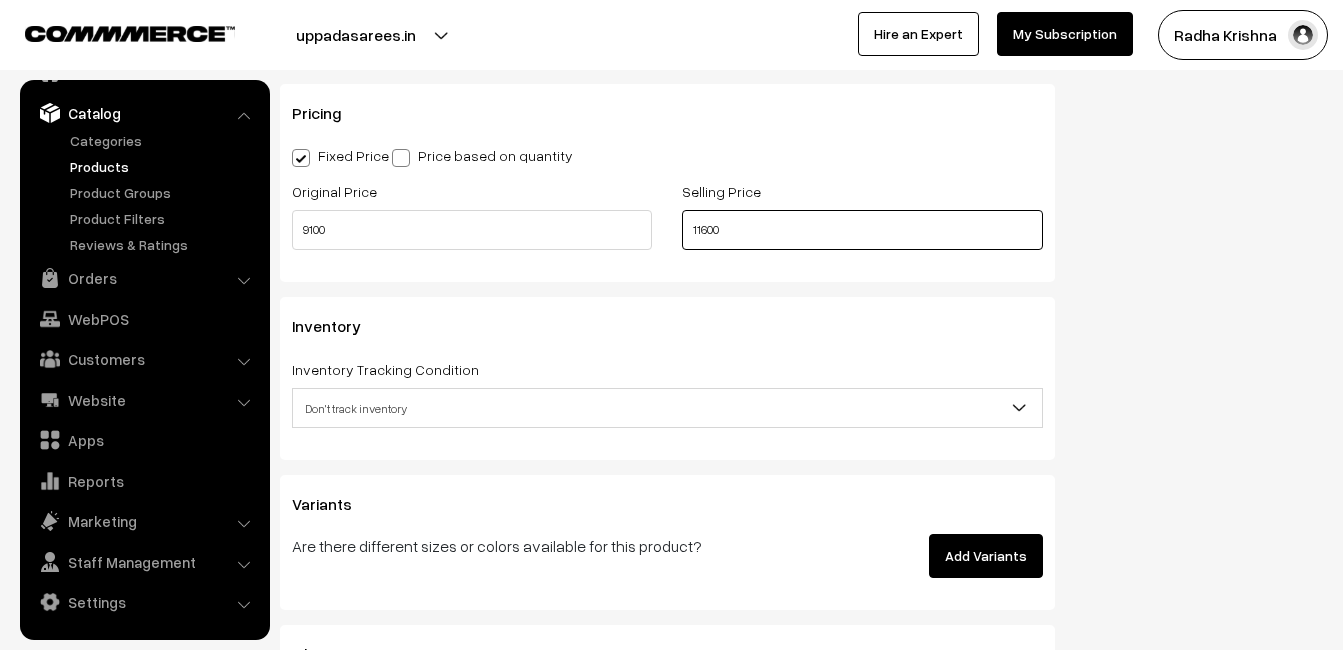 scroll, scrollTop: 1900, scrollLeft: 0, axis: vertical 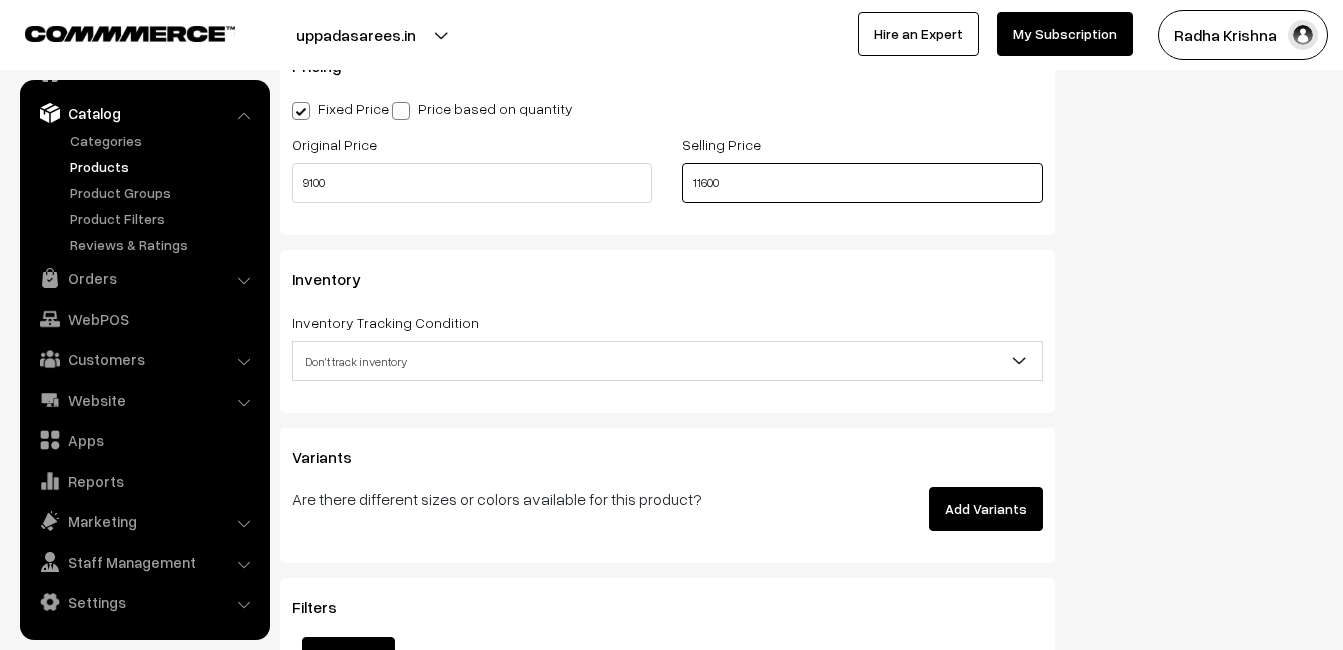 type on "11600" 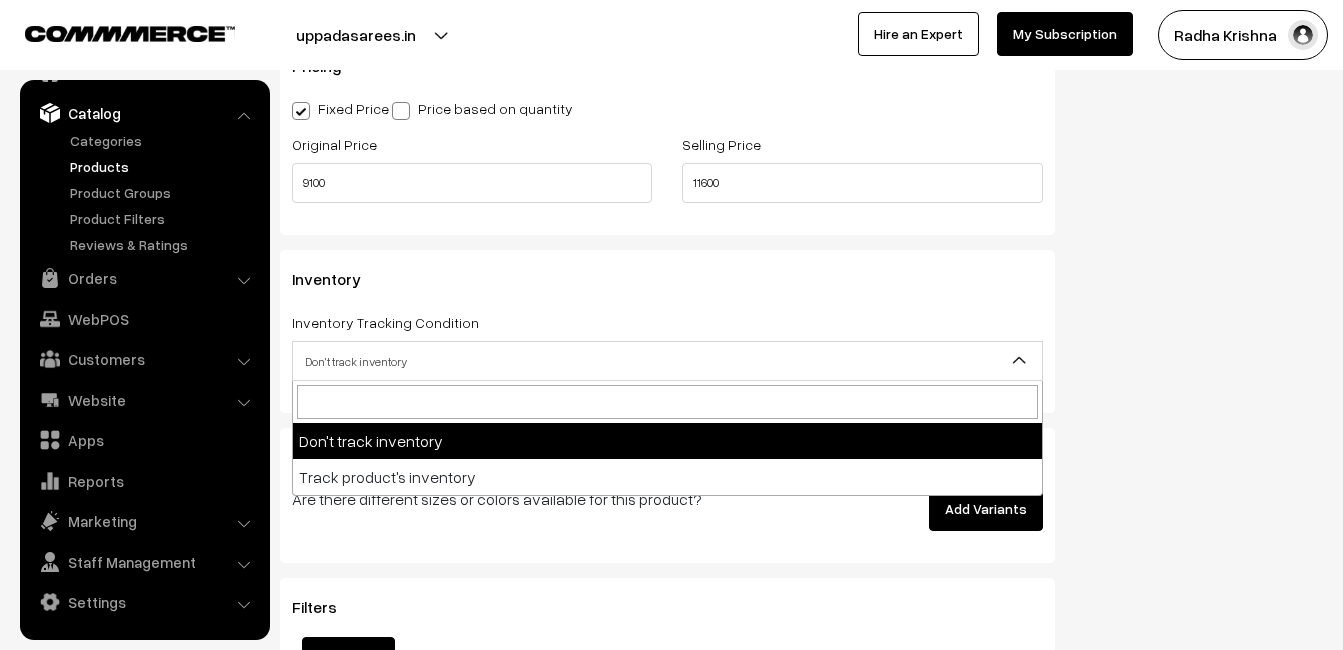 click on "Don't track inventory" at bounding box center (667, 361) 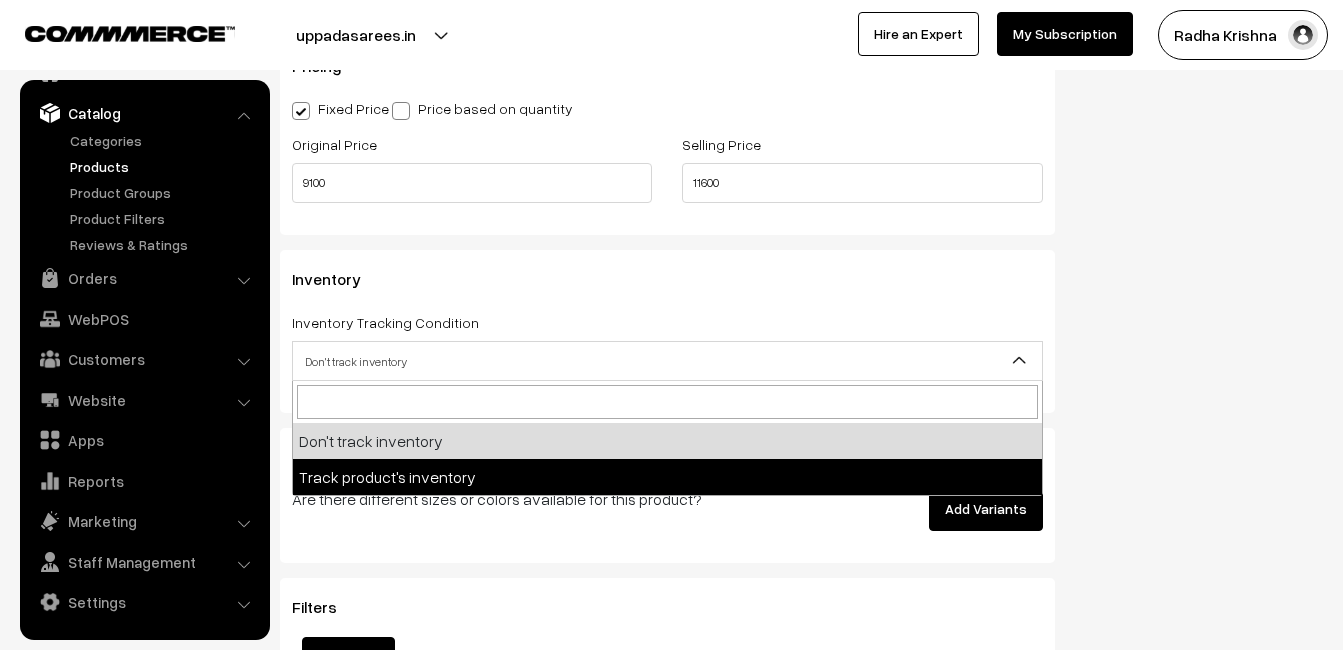 select on "2" 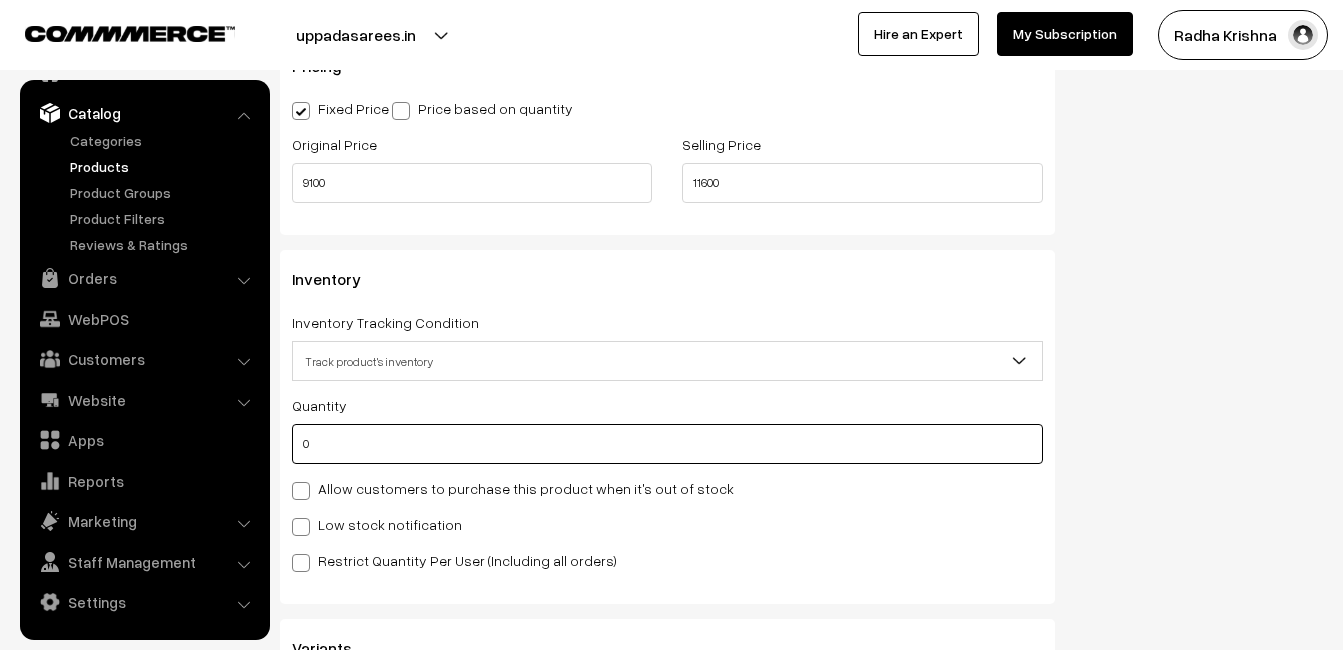 click on "0" at bounding box center (667, 444) 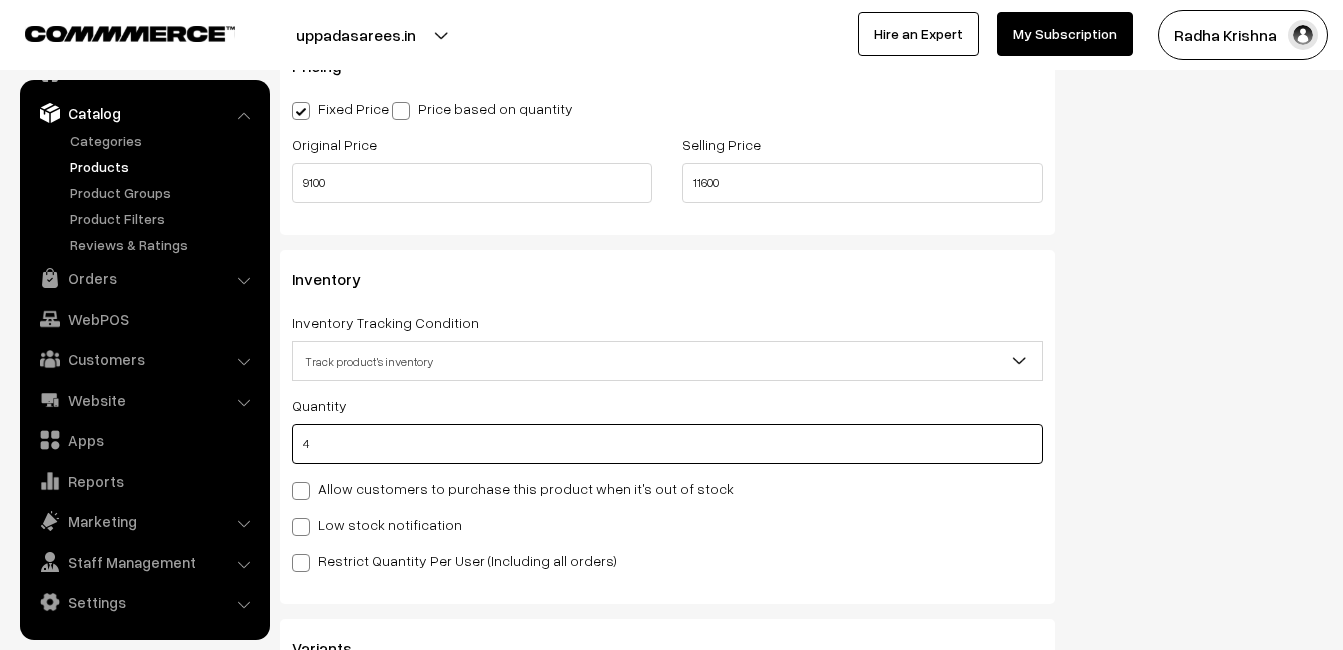 type on "4" 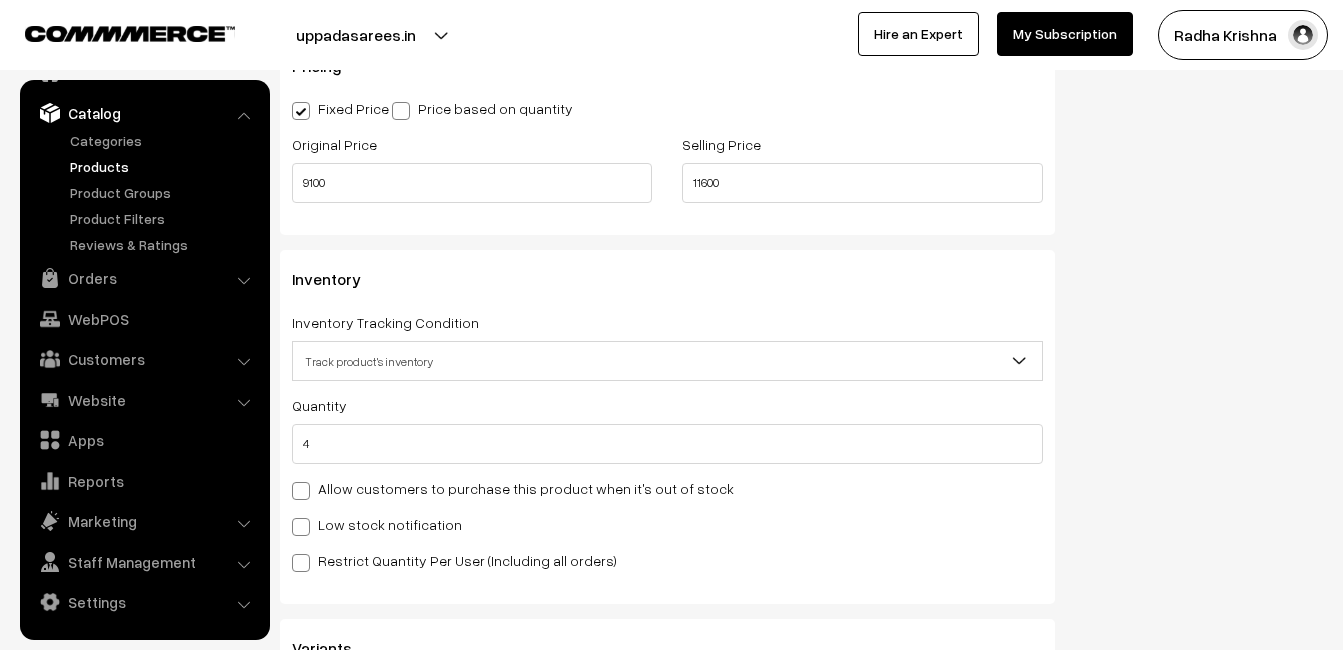 click on "Low stock notification" at bounding box center [377, 524] 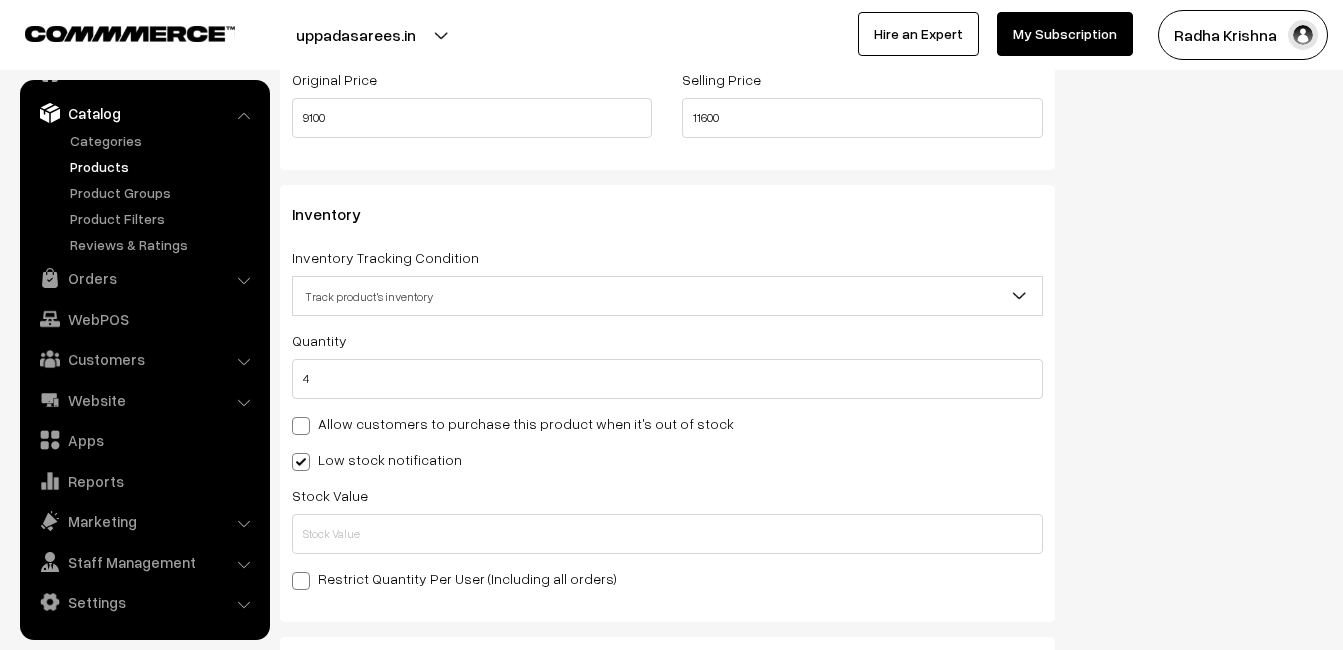 scroll, scrollTop: 2200, scrollLeft: 0, axis: vertical 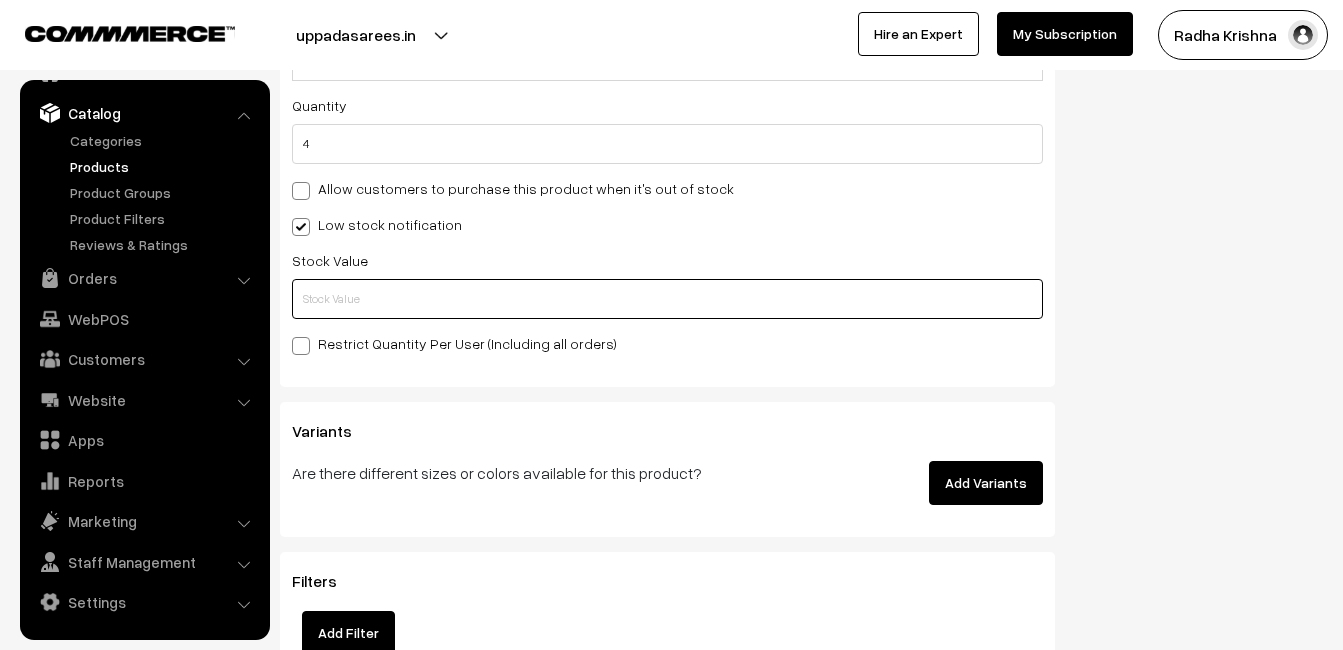 click at bounding box center [667, 299] 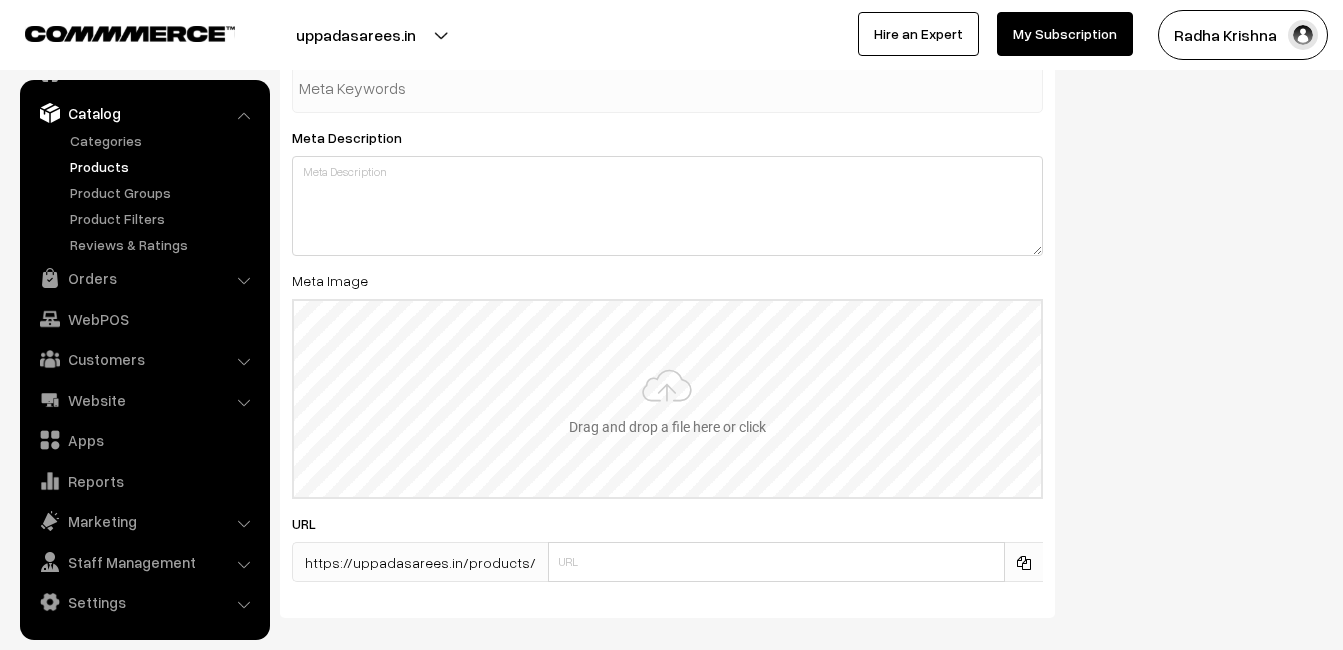 scroll, scrollTop: 3141, scrollLeft: 0, axis: vertical 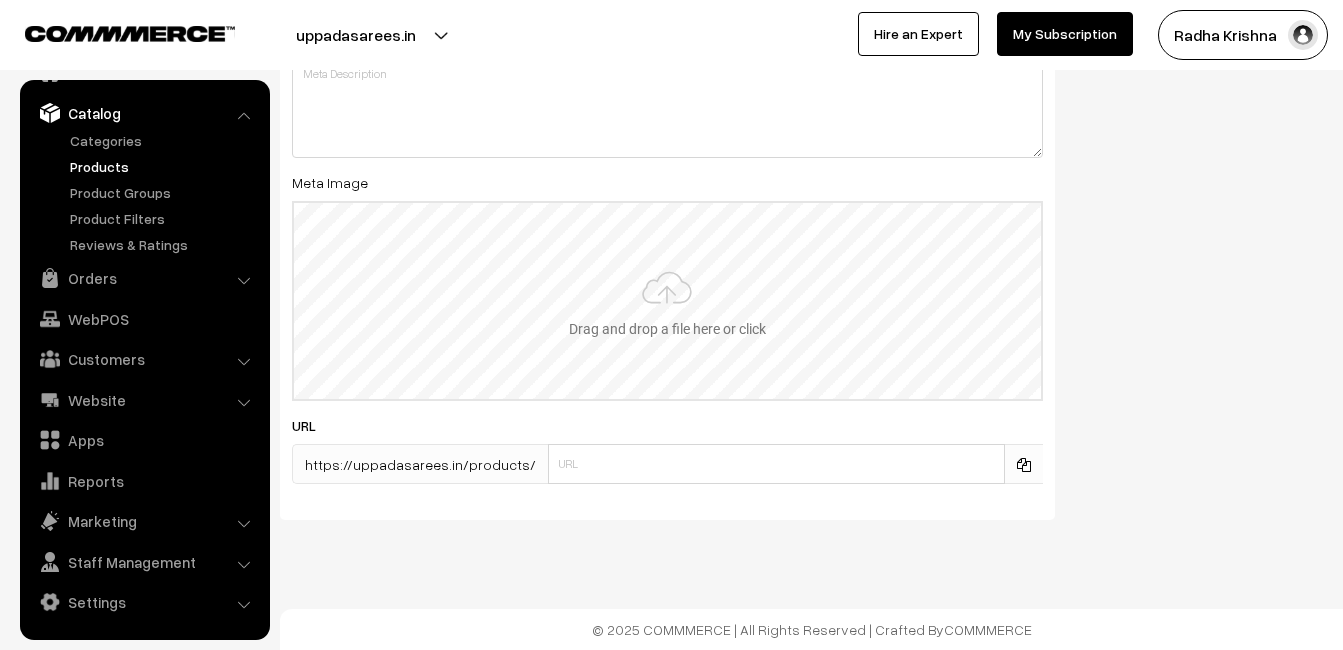 type on "2" 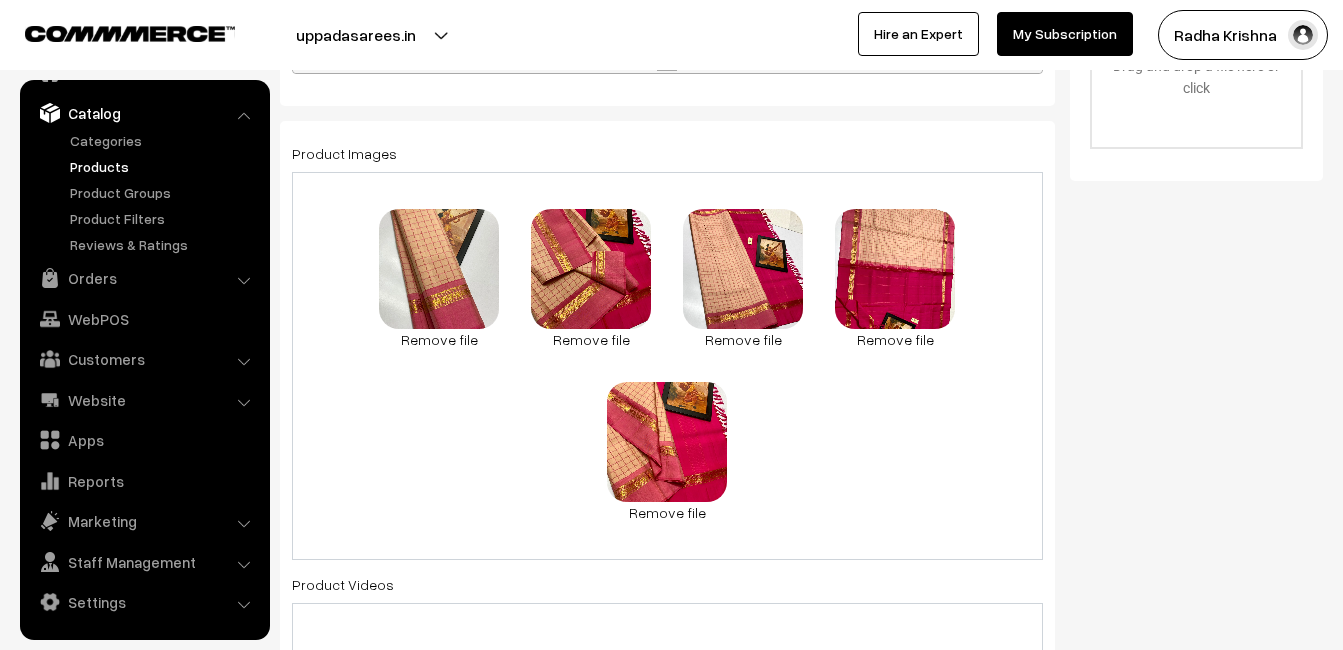 scroll, scrollTop: 0, scrollLeft: 0, axis: both 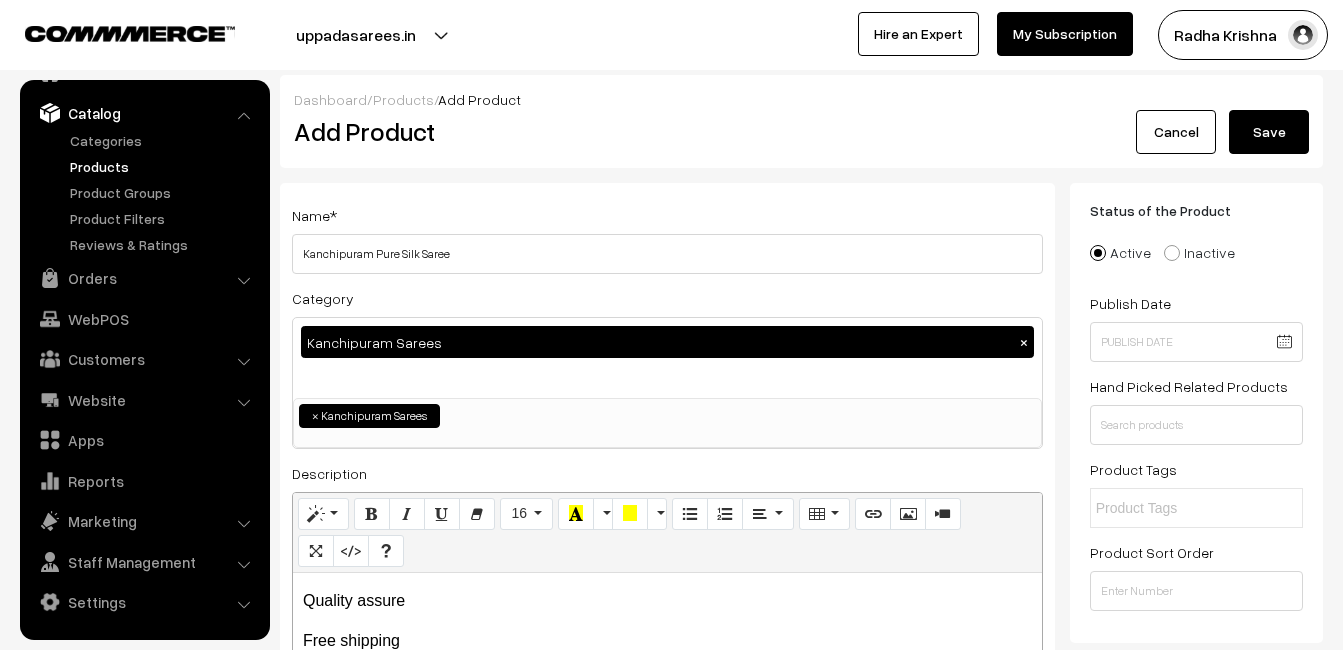 click on "Save" at bounding box center (1269, 132) 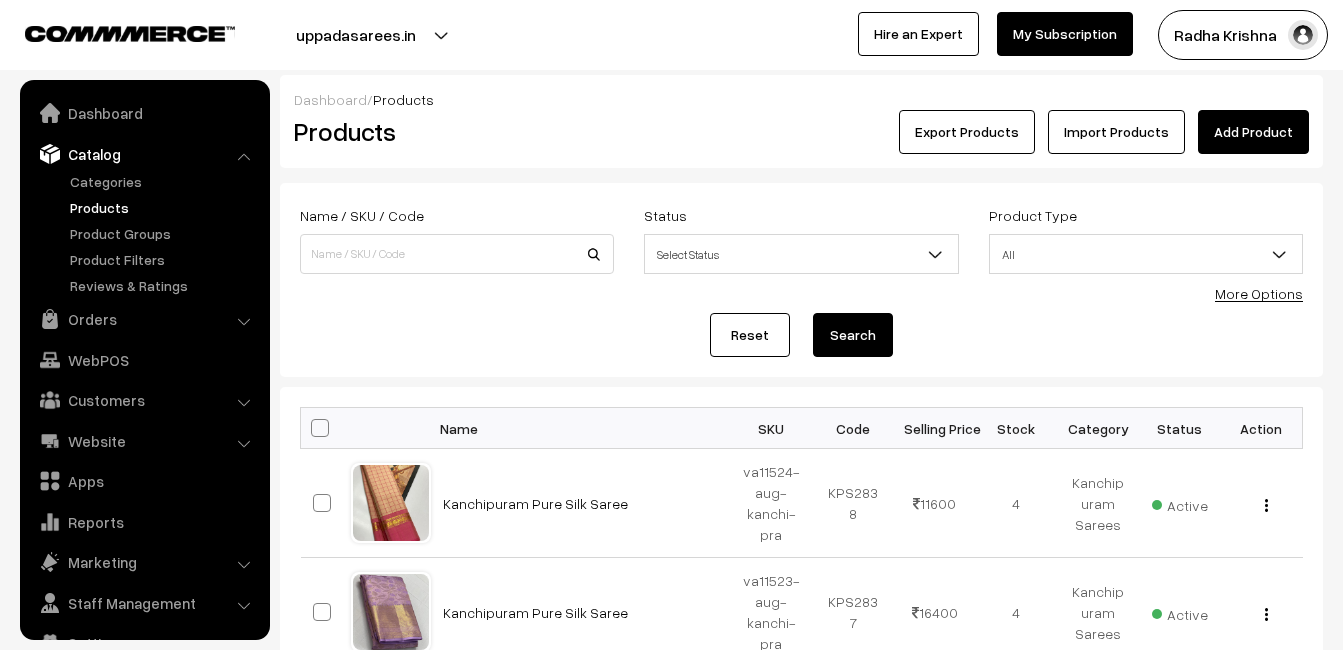 scroll, scrollTop: 0, scrollLeft: 0, axis: both 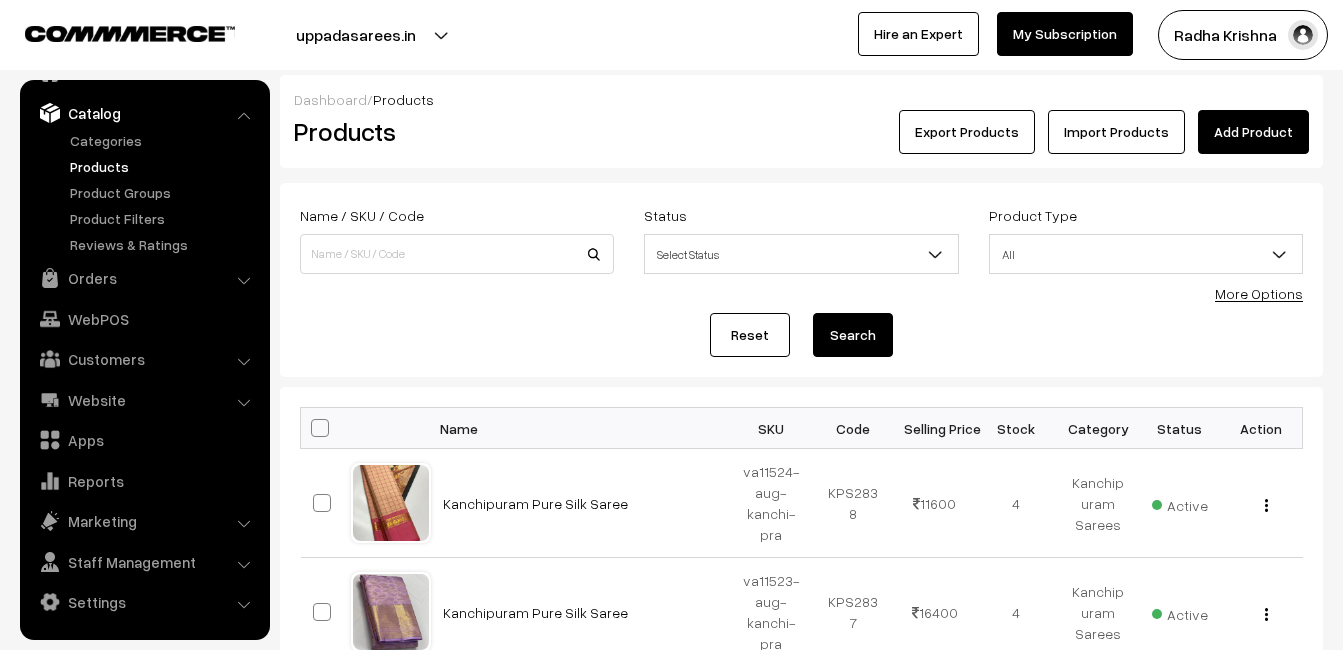 click on "Products" at bounding box center [453, 132] 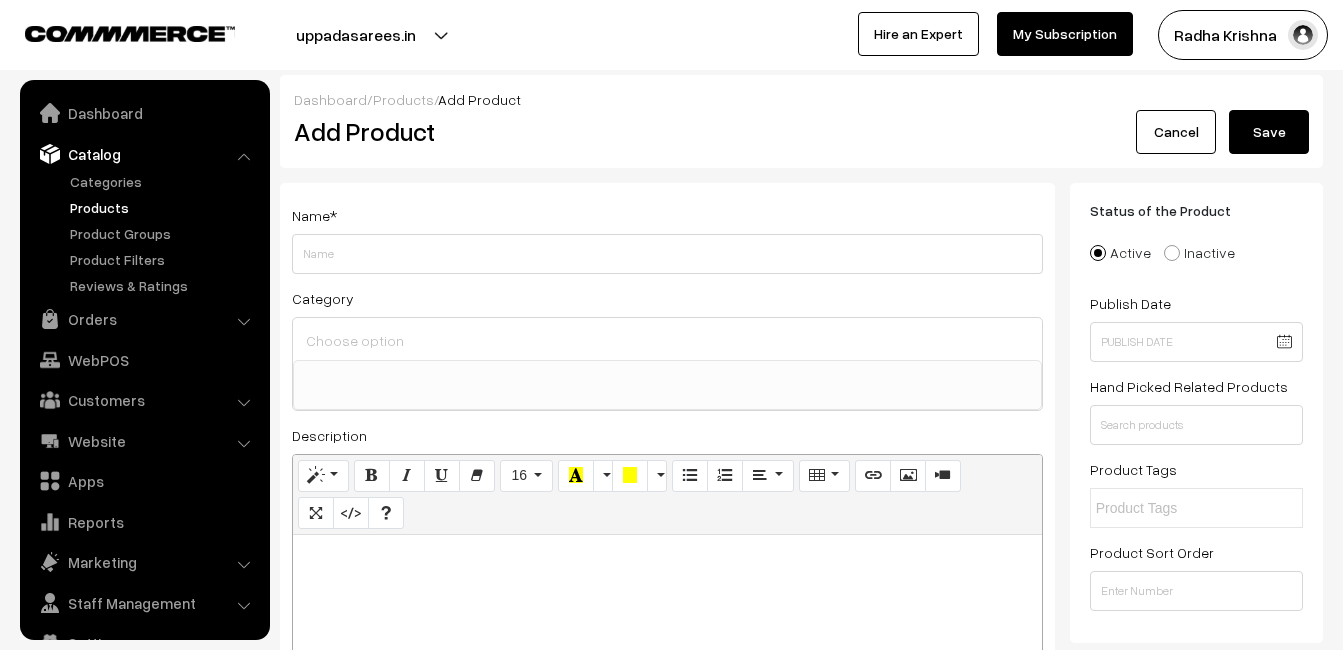 select 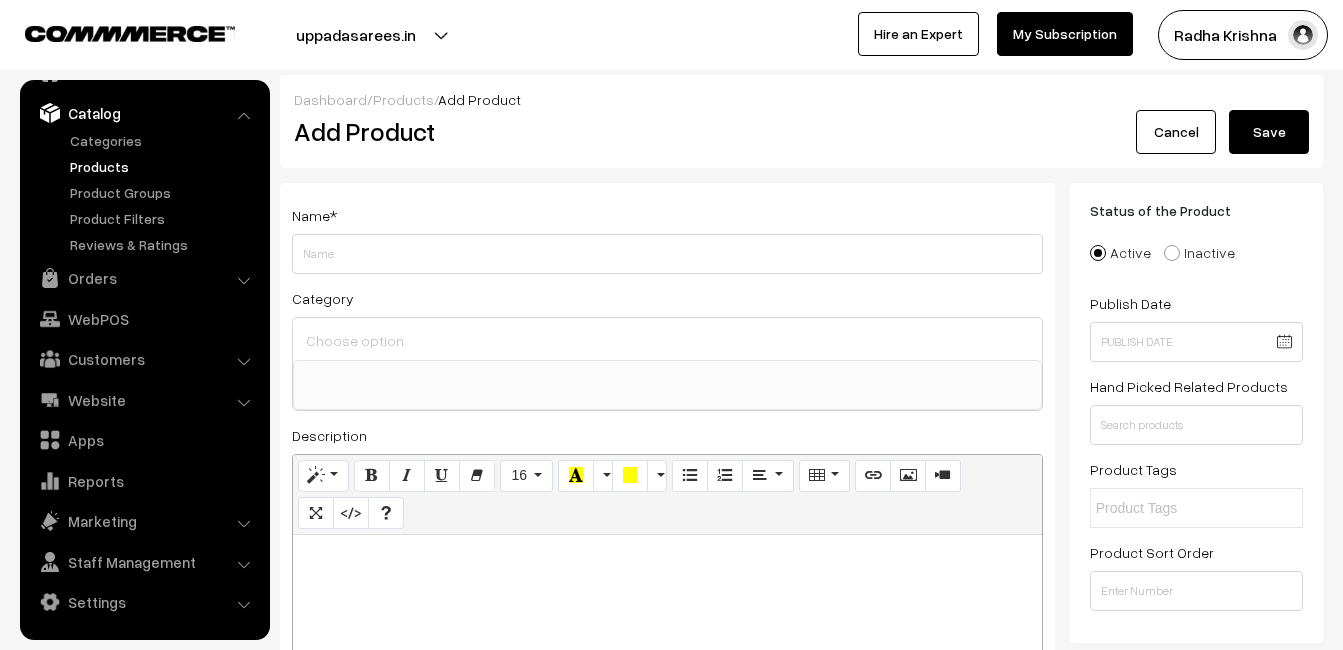 click at bounding box center (667, 557) 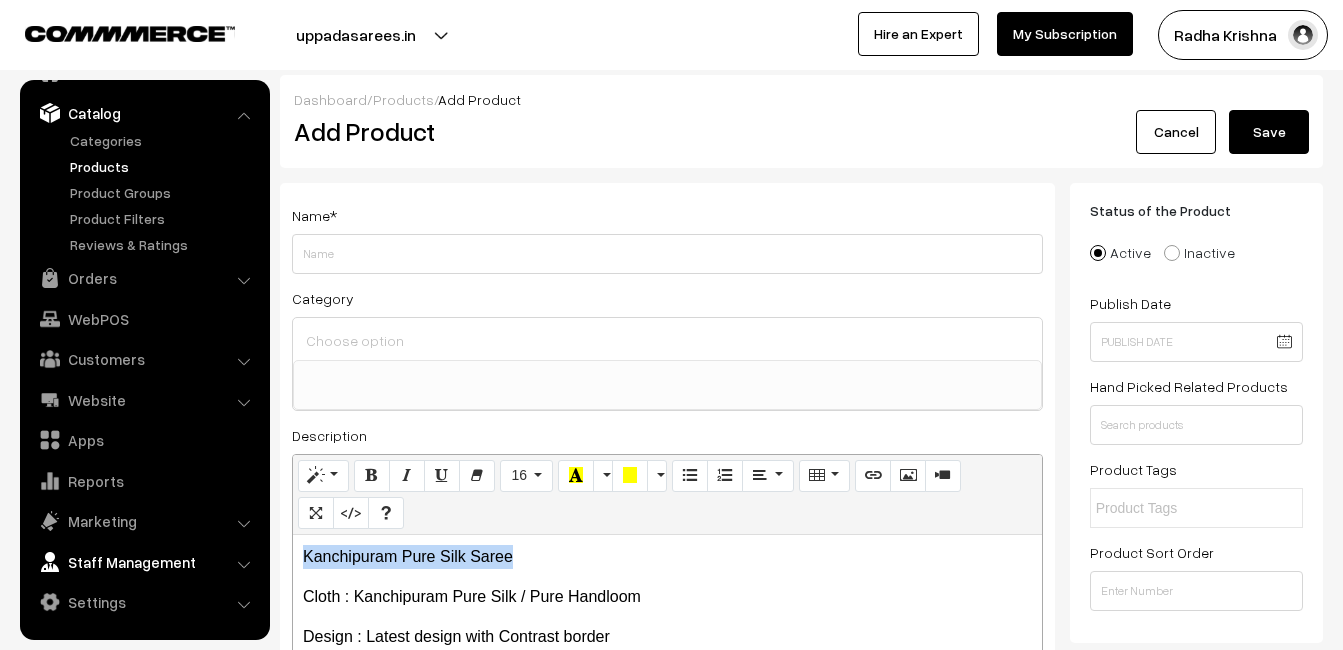 drag, startPoint x: 552, startPoint y: 556, endPoint x: 189, endPoint y: 544, distance: 363.1983 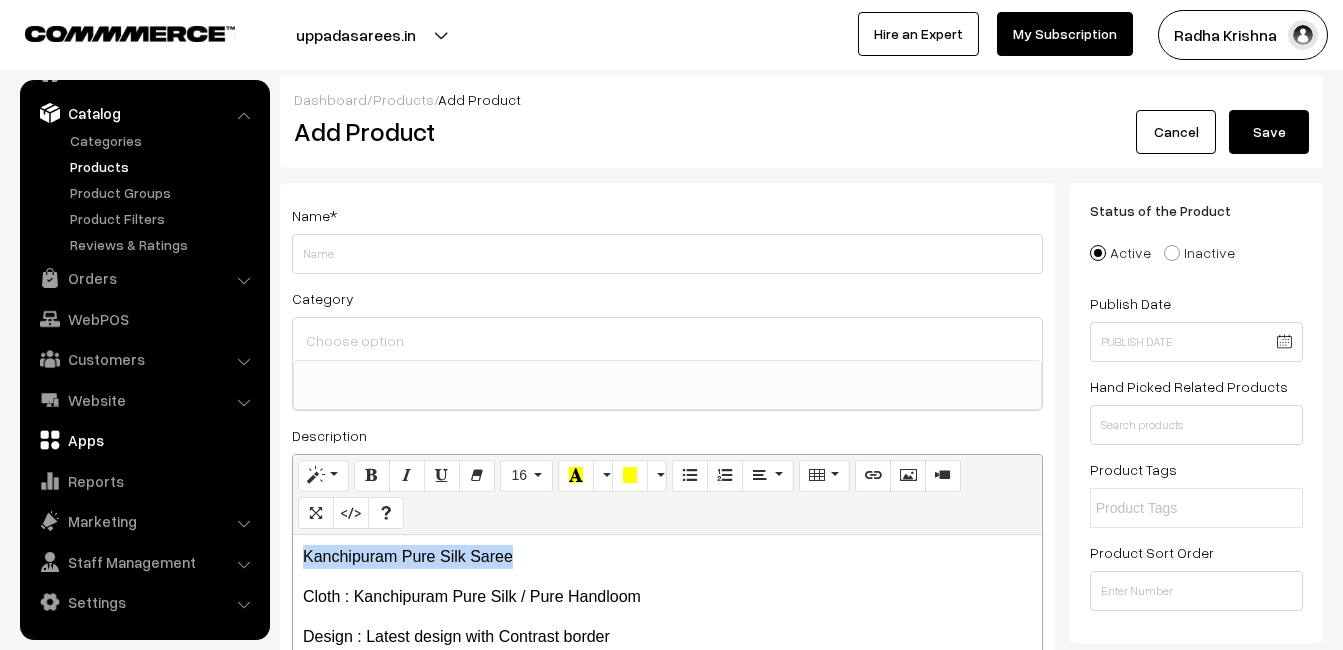 copy on "Kanchipuram Pure Silk Saree" 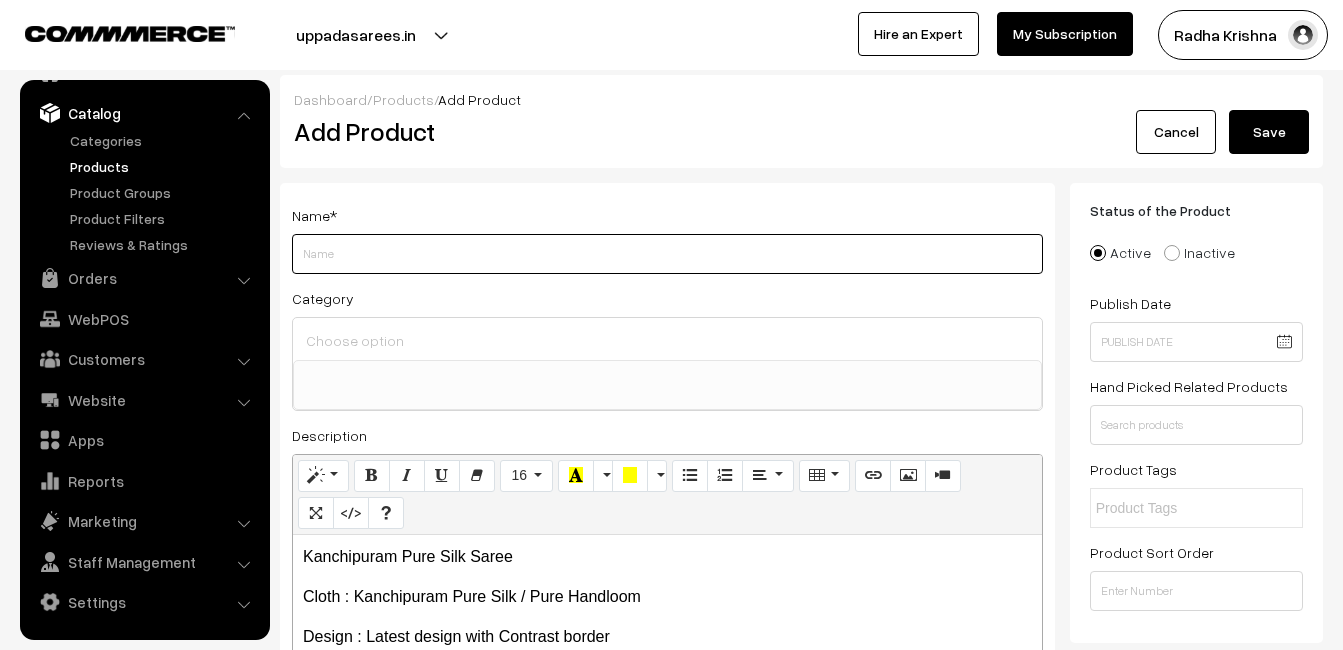 click on "Weight" at bounding box center [667, 254] 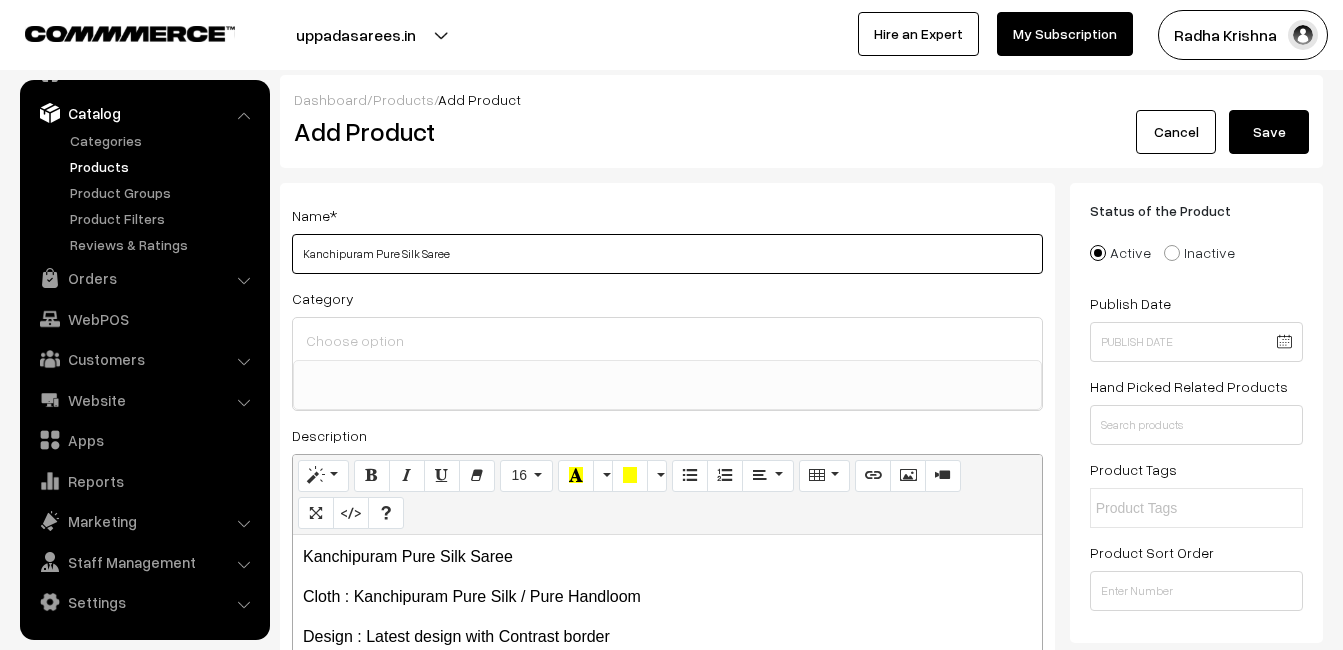 type on "Kanchipuram Pure Silk Saree" 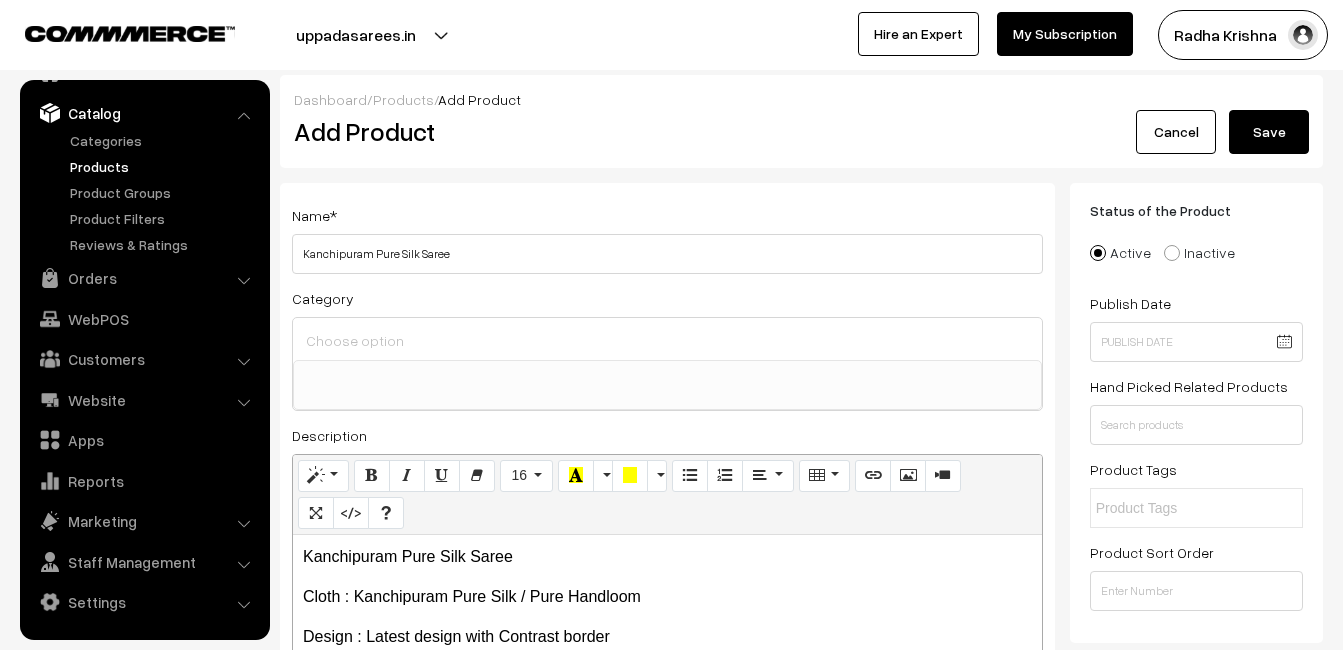click at bounding box center [667, 340] 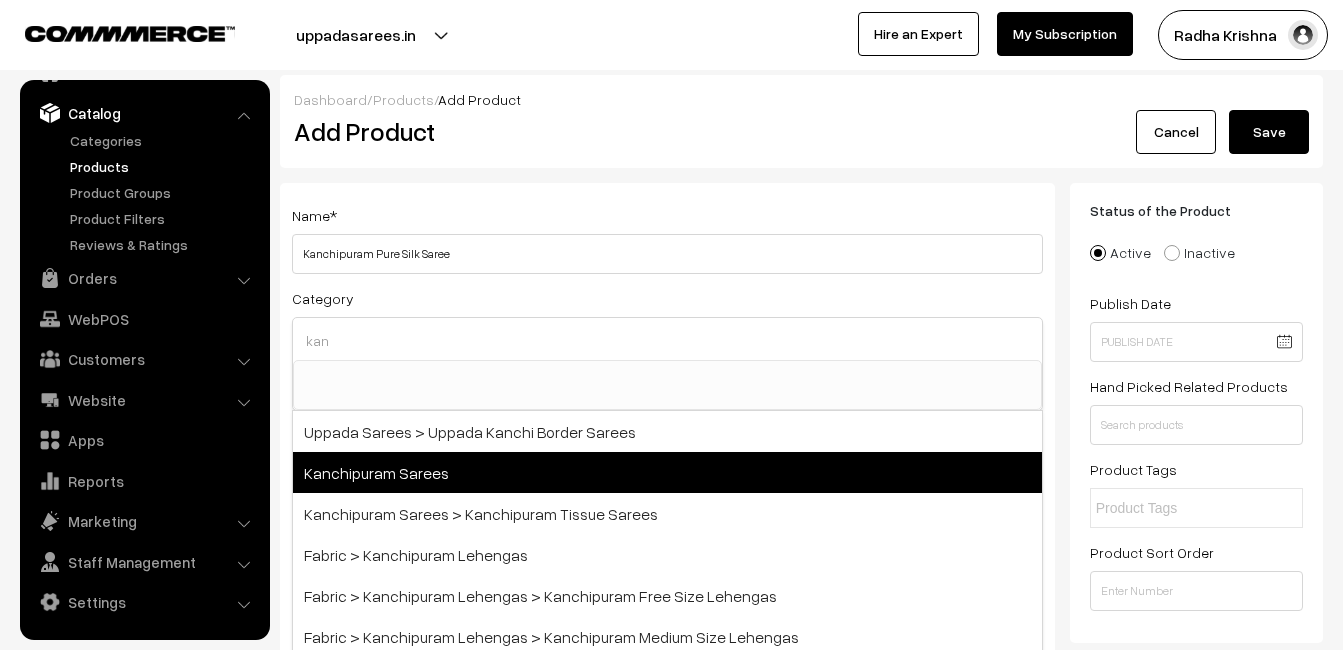 type on "kan" 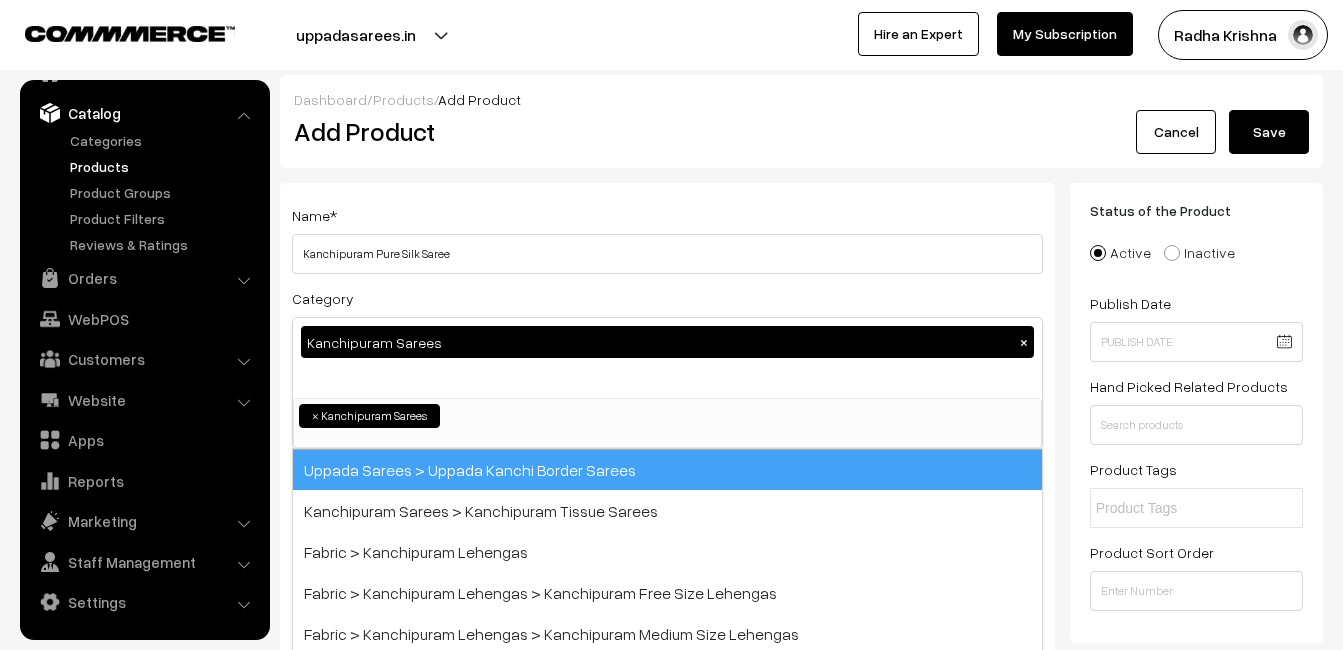 scroll, scrollTop: 340, scrollLeft: 0, axis: vertical 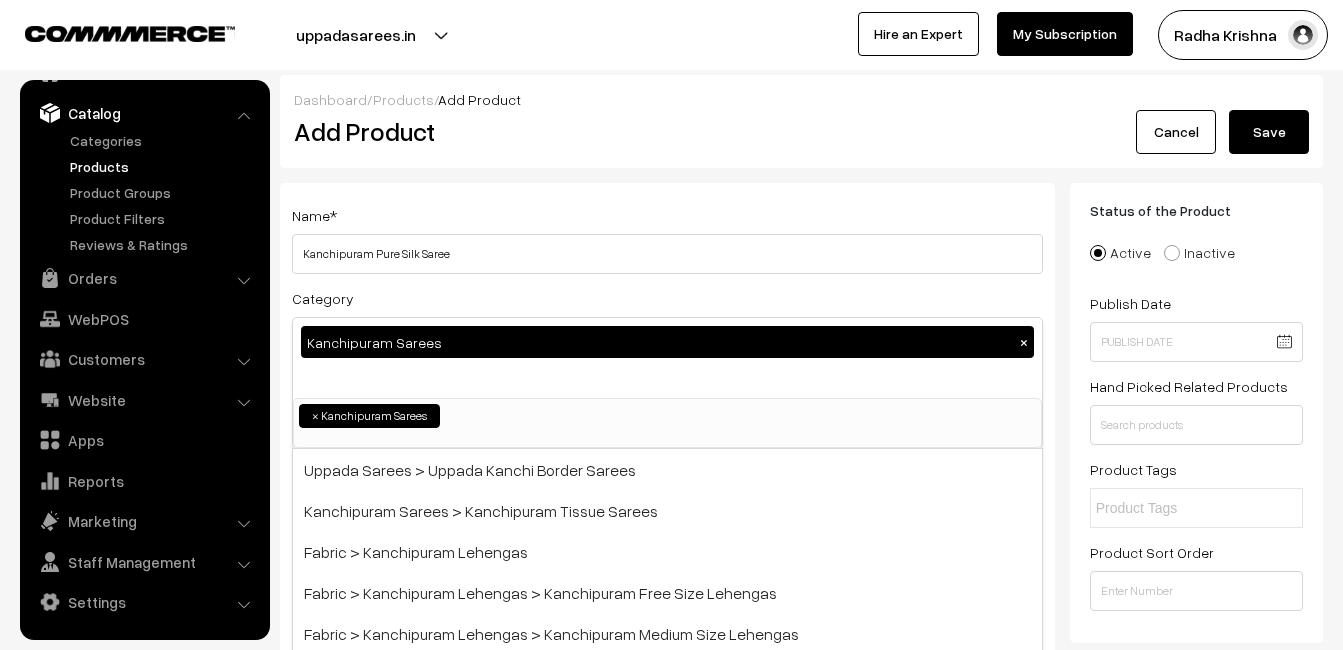 click on "Name  *
Kanchipuram Pure Silk Saree" at bounding box center [667, 238] 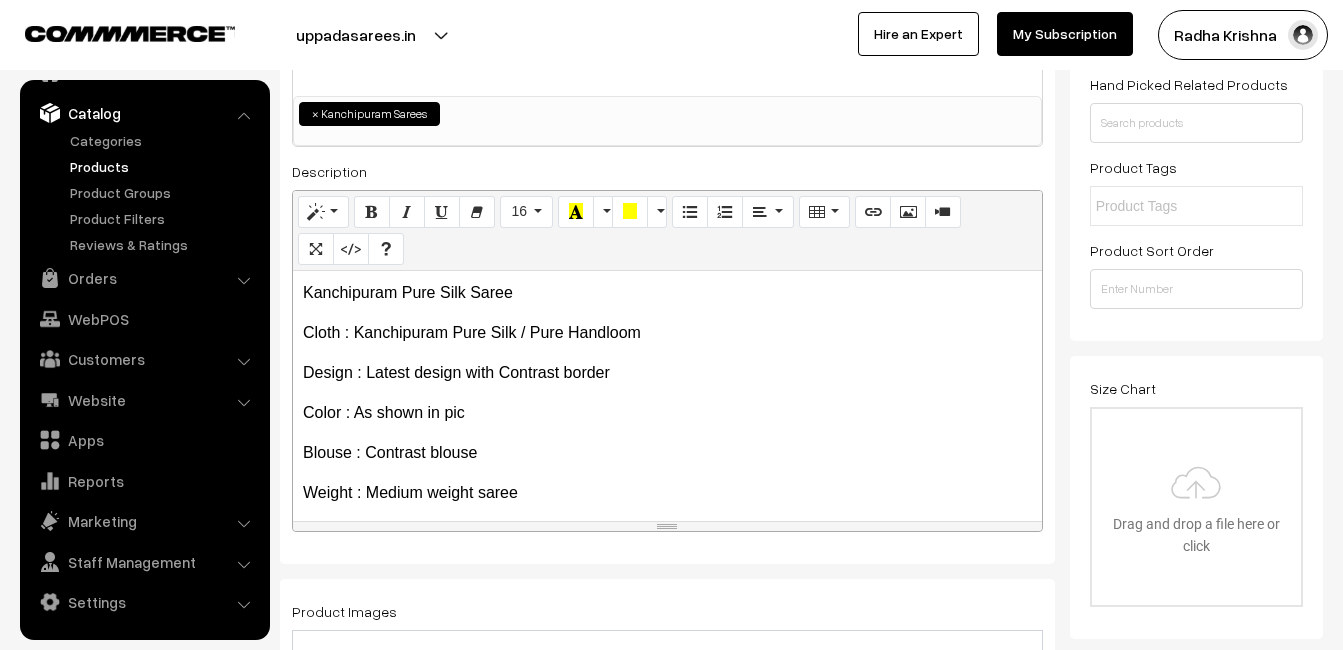 scroll, scrollTop: 400, scrollLeft: 0, axis: vertical 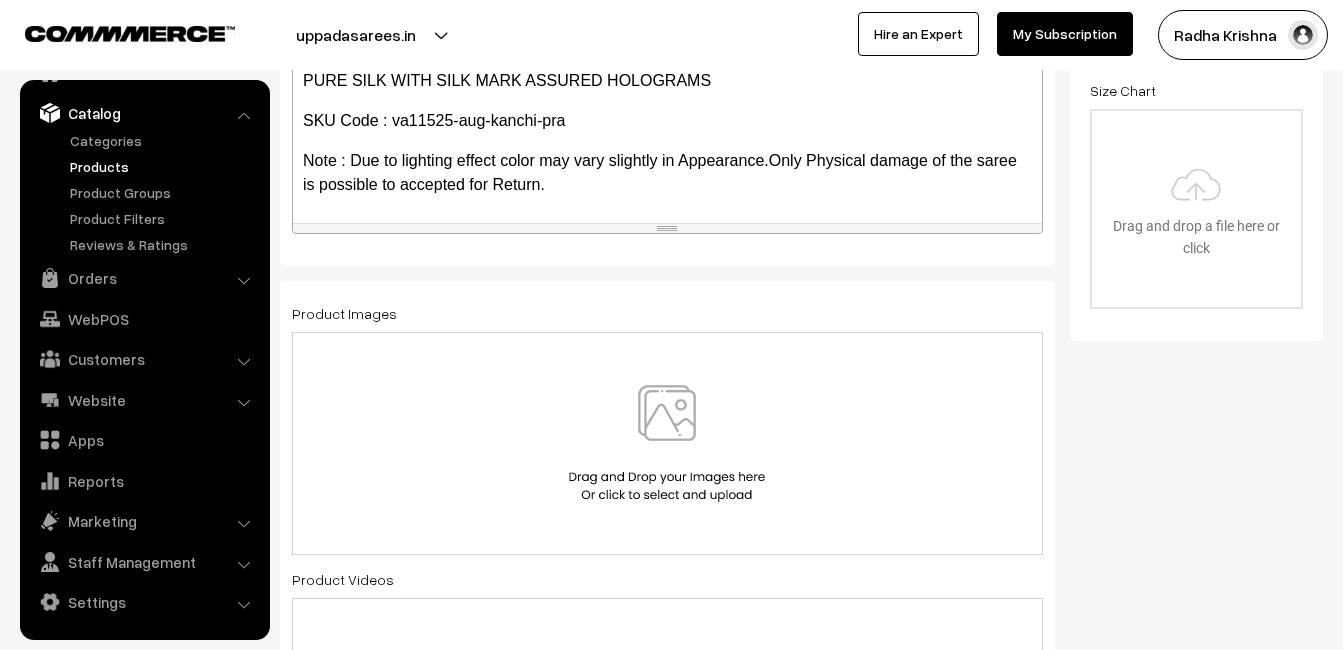 click at bounding box center [667, 443] 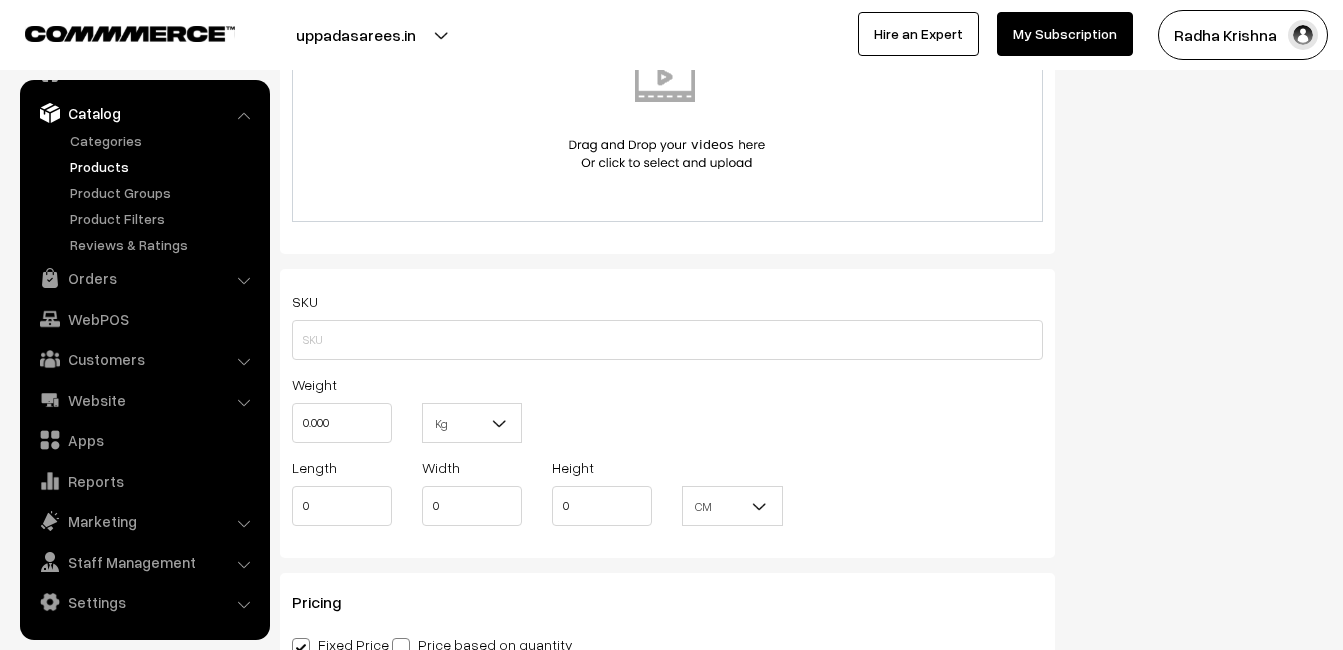 scroll, scrollTop: 1400, scrollLeft: 0, axis: vertical 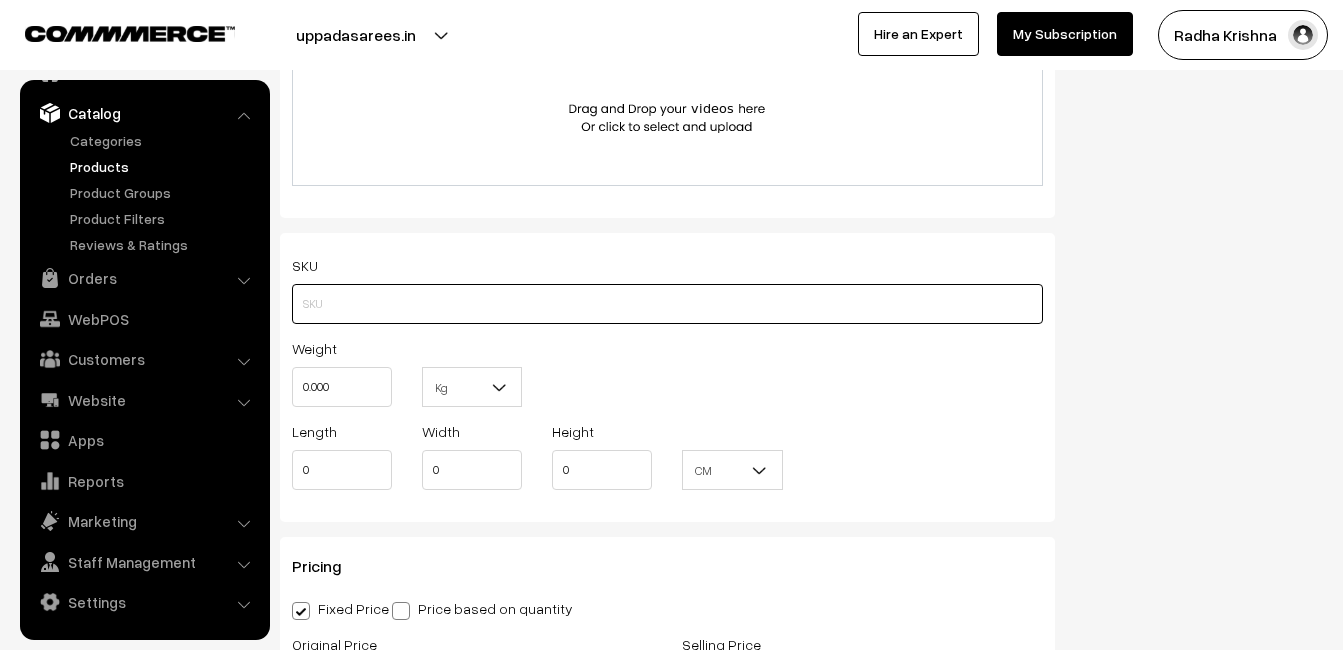 click at bounding box center [667, 304] 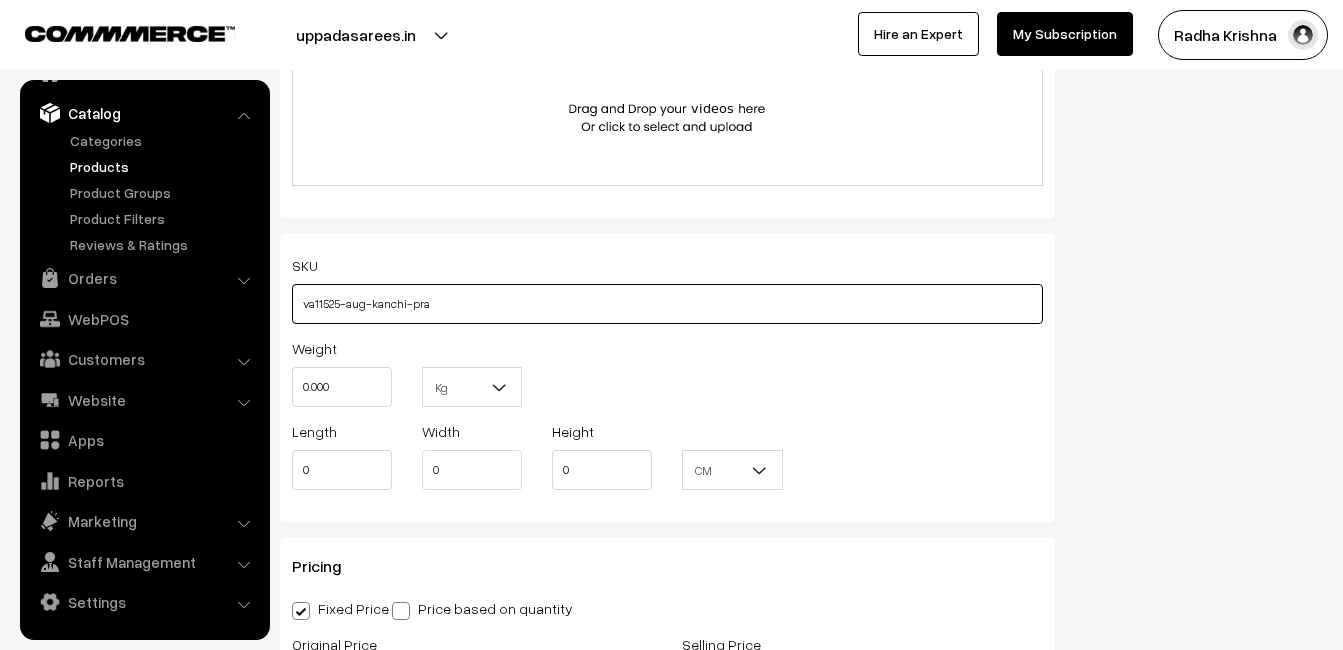 type on "va11525-aug-kanchi-pra" 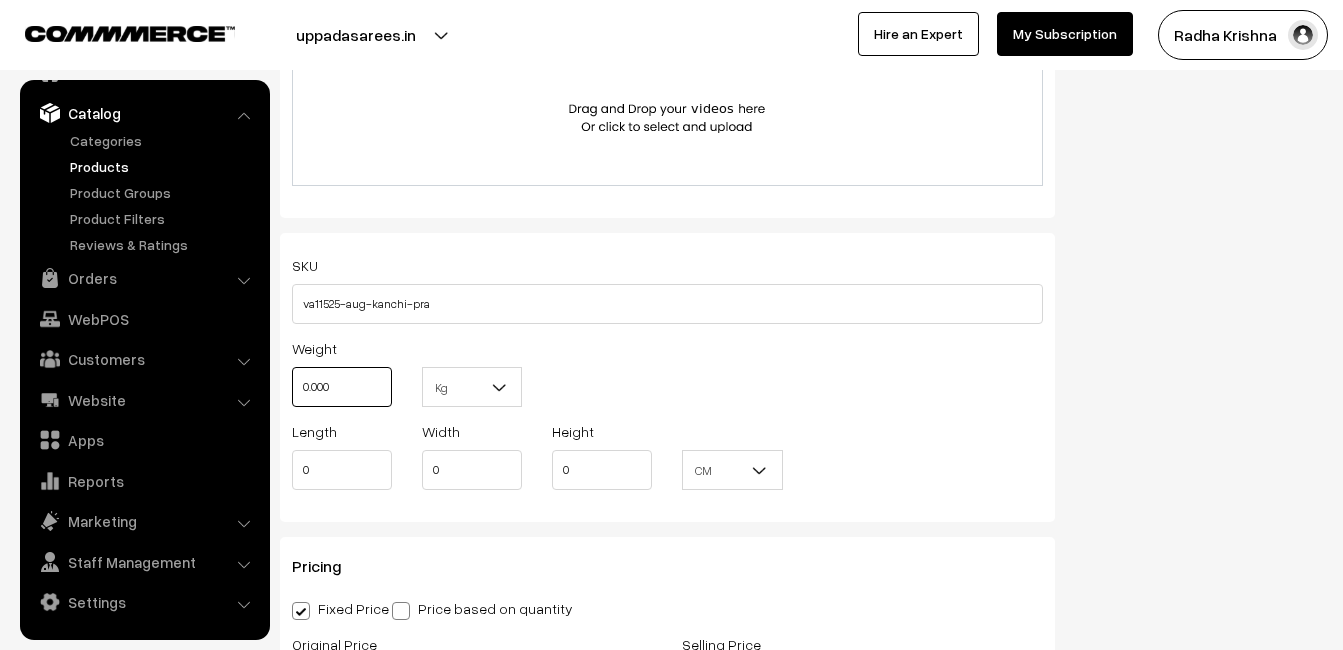 click on "0.000" at bounding box center [342, 387] 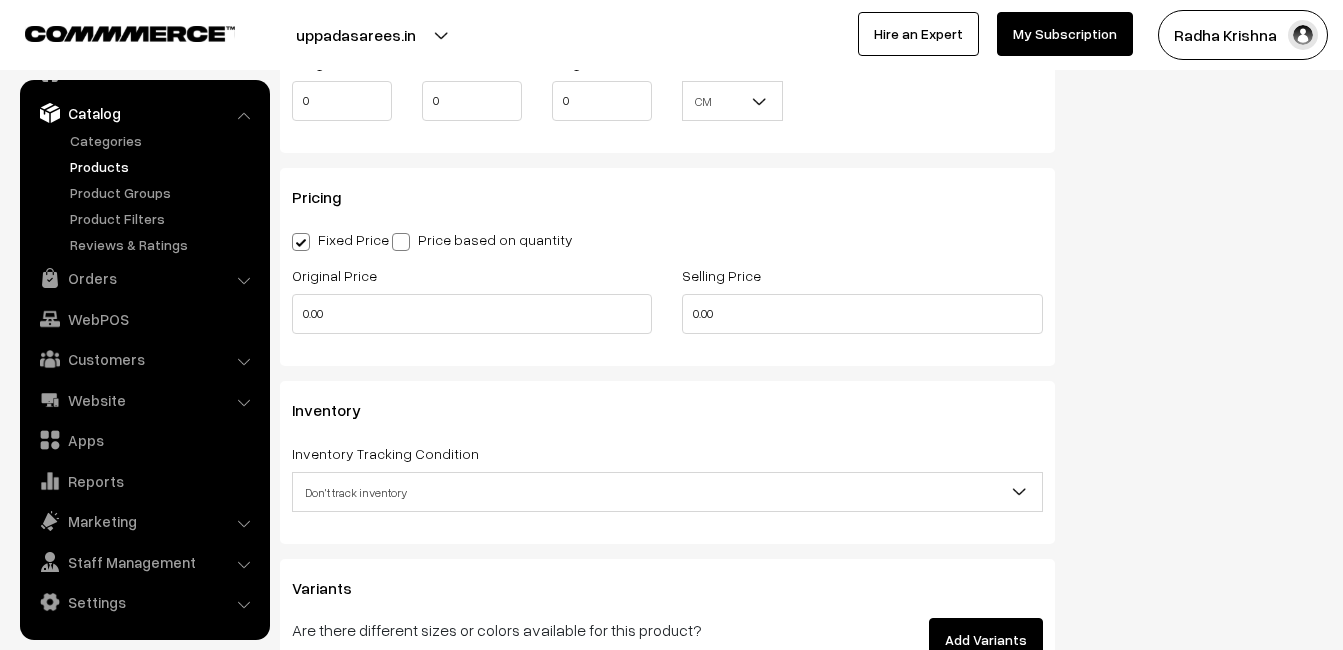 scroll, scrollTop: 1800, scrollLeft: 0, axis: vertical 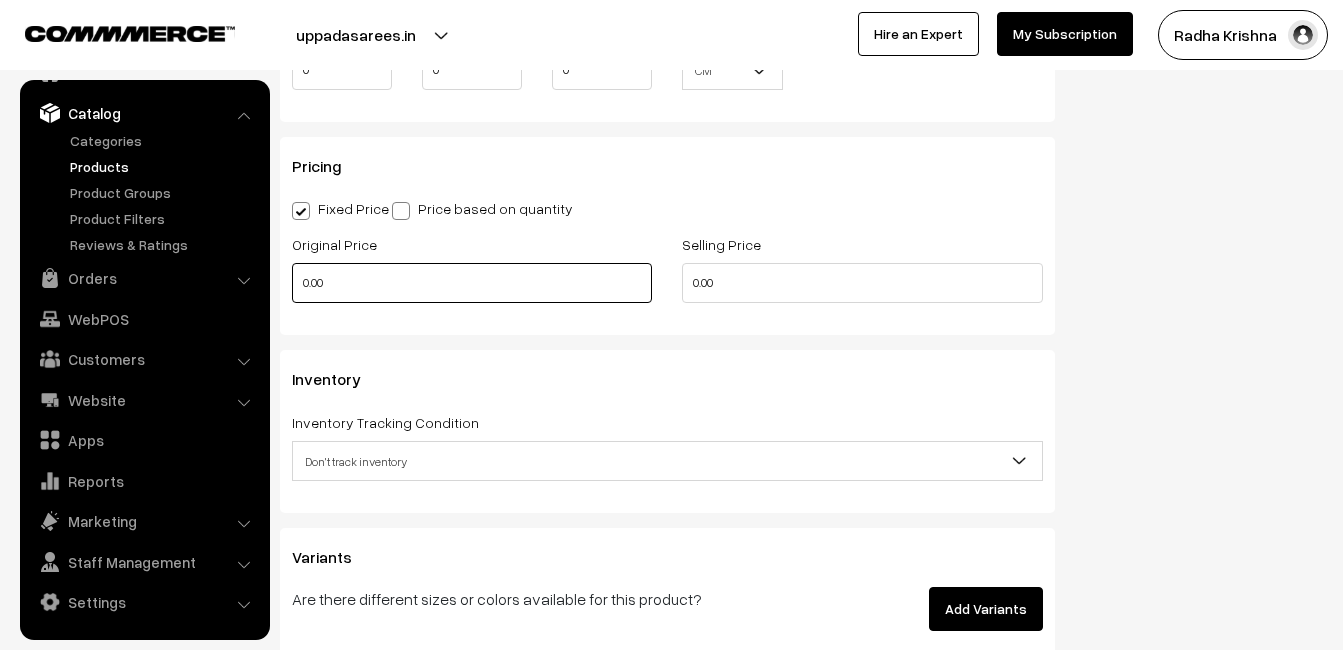 type on "0.80" 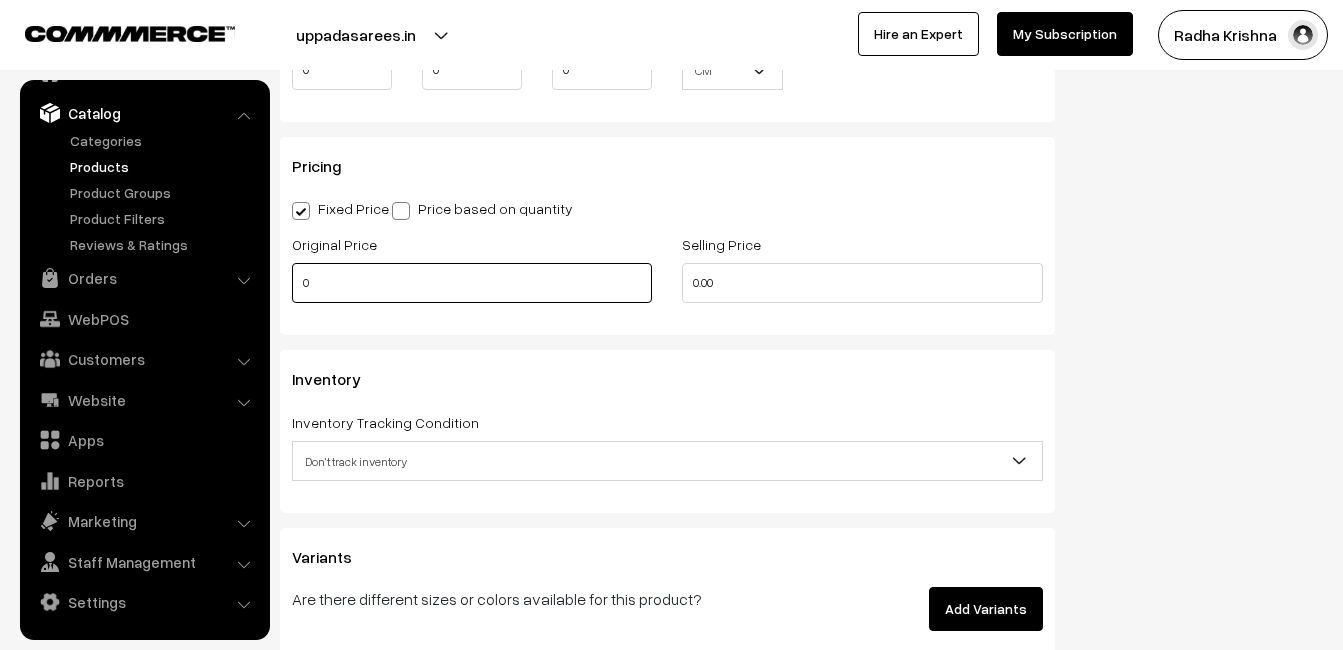 drag, startPoint x: 349, startPoint y: 292, endPoint x: 291, endPoint y: 283, distance: 58.694122 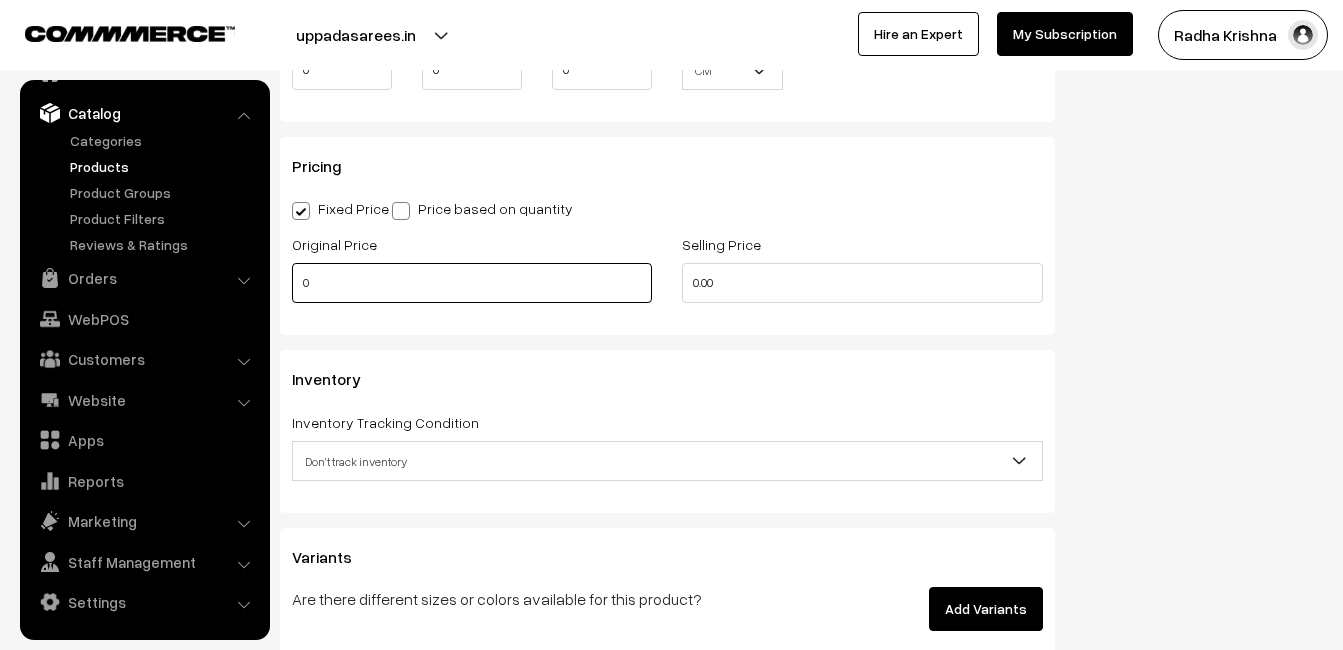 click on "0" at bounding box center [472, 283] 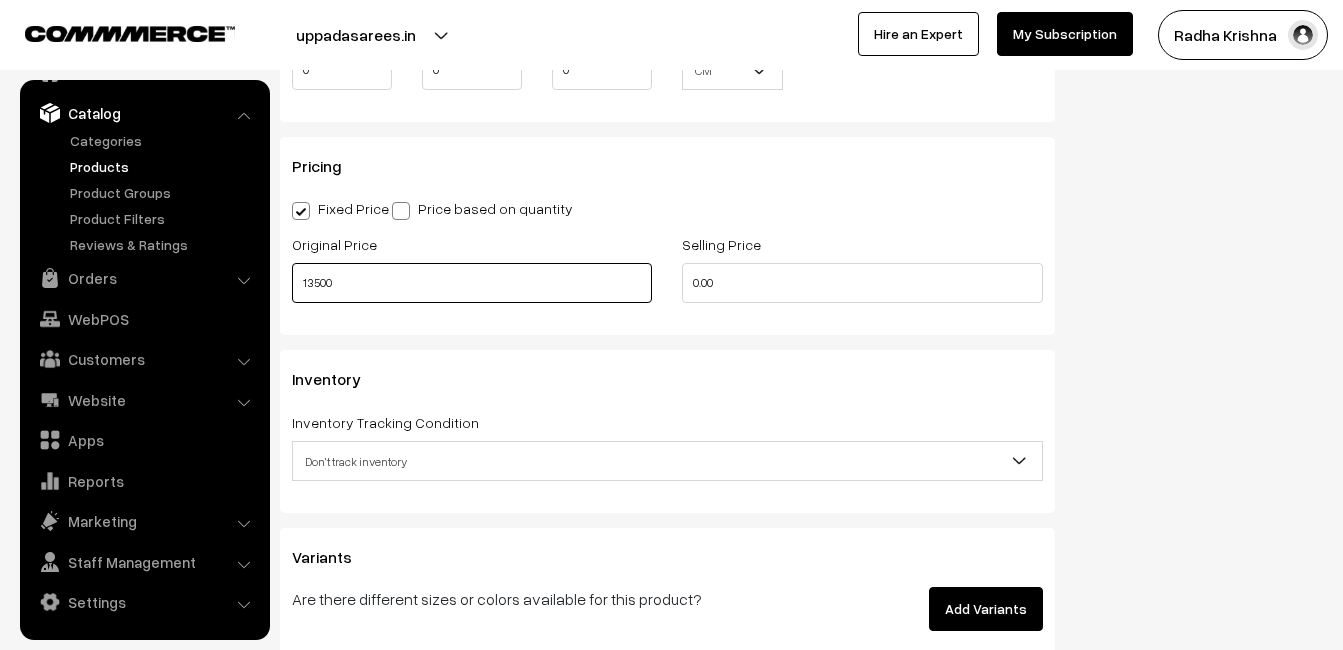 type on "13500" 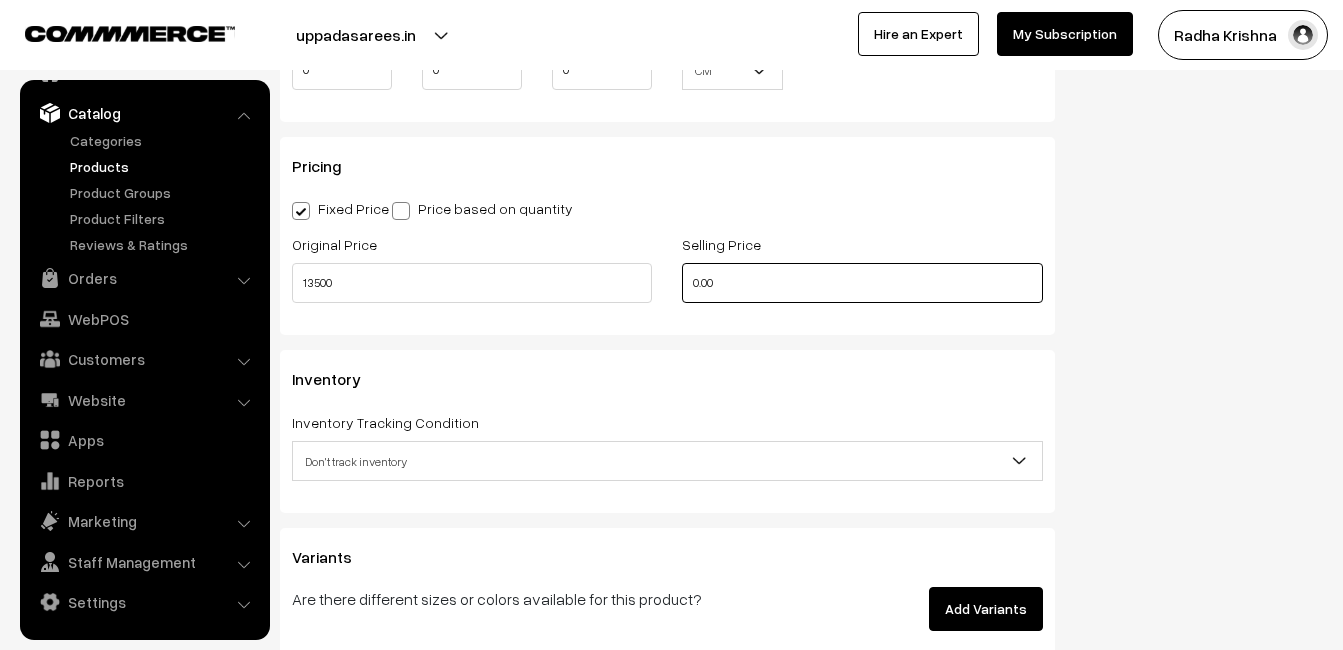 click on "0.00" at bounding box center [862, 283] 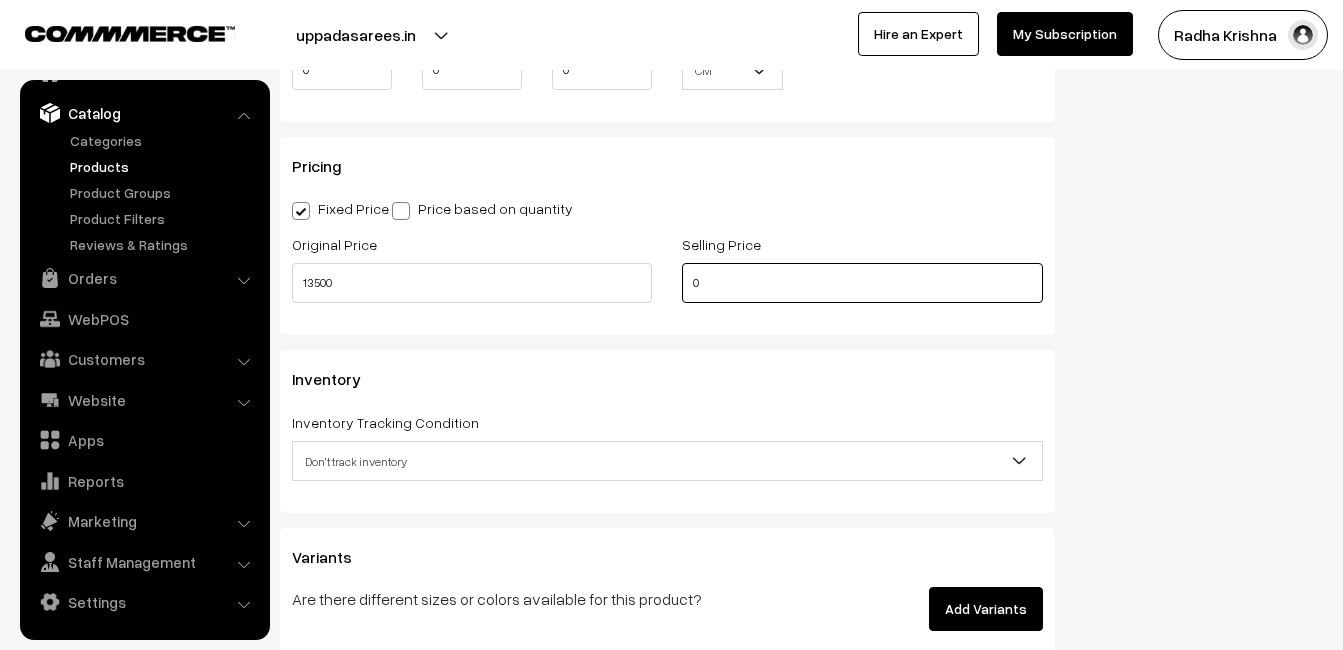click on "0" at bounding box center [862, 283] 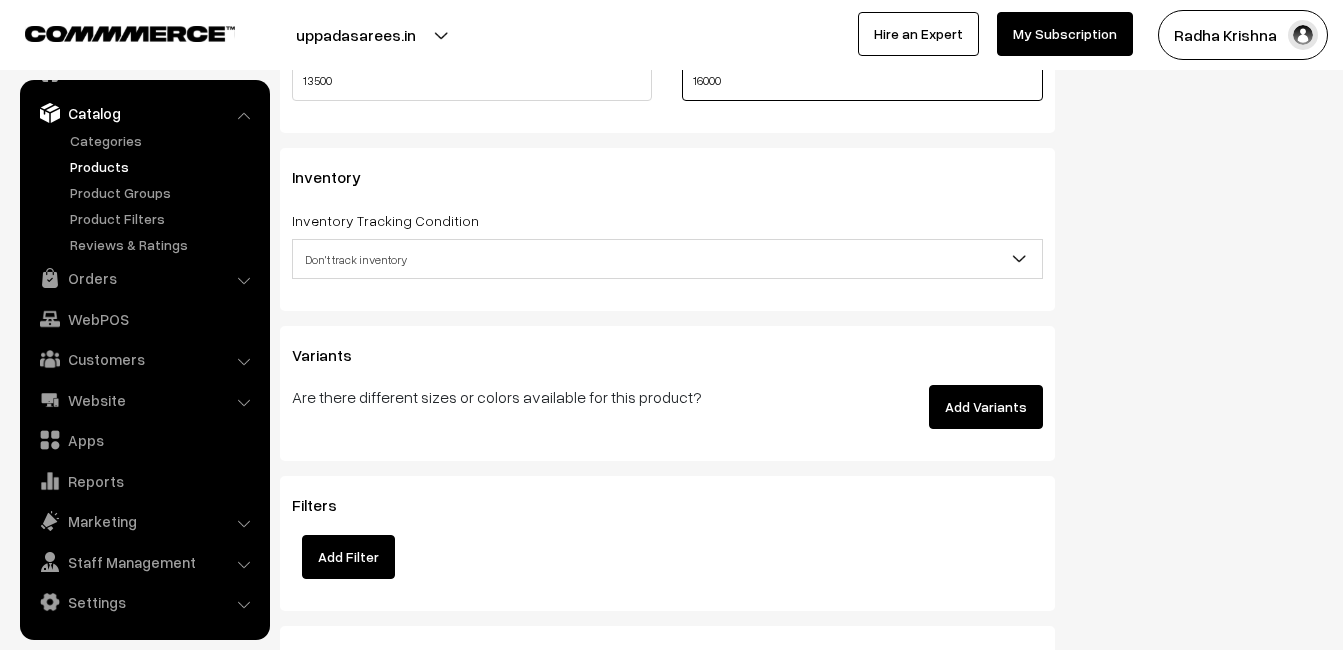 scroll, scrollTop: 2100, scrollLeft: 0, axis: vertical 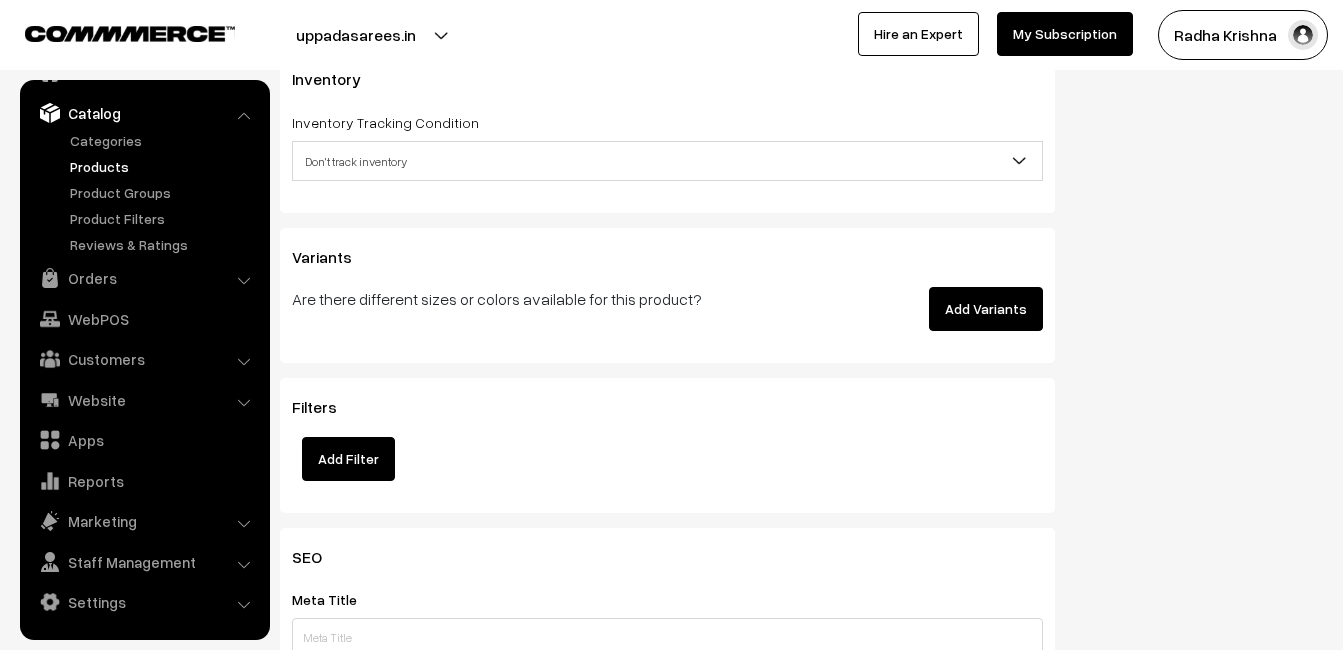 type on "16000" 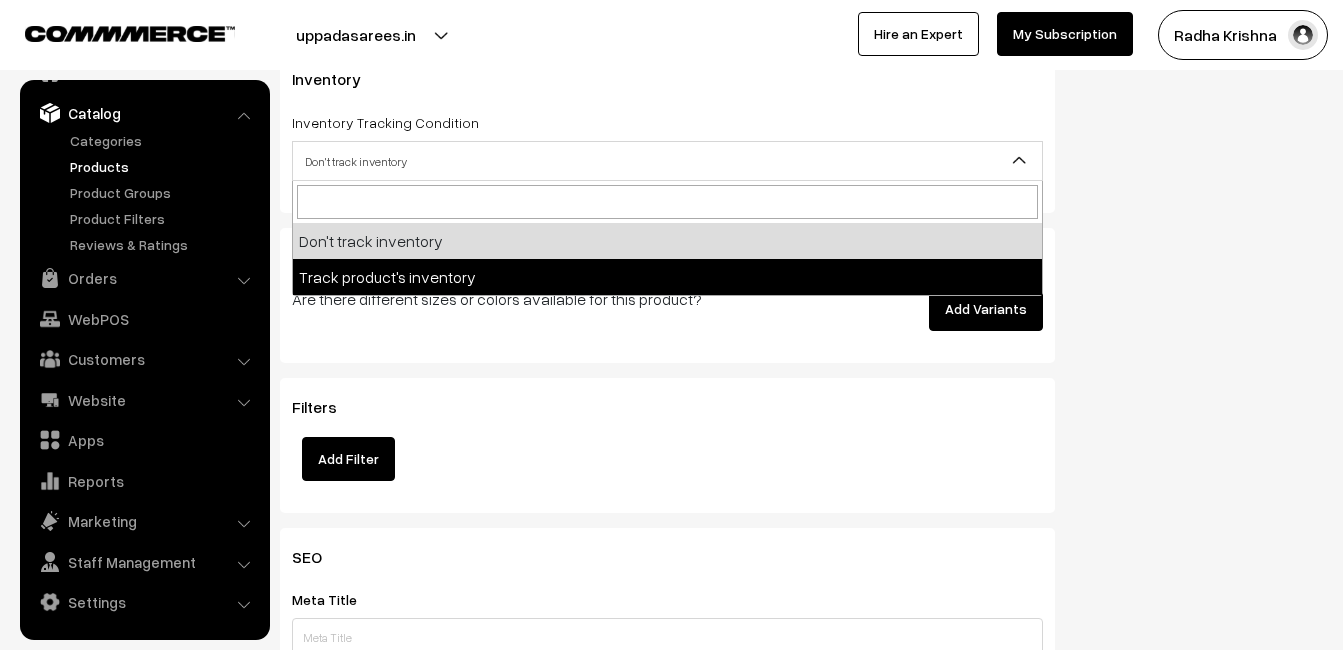 click on "Are there different sizes or colors available for this product?" at bounding box center (537, 299) 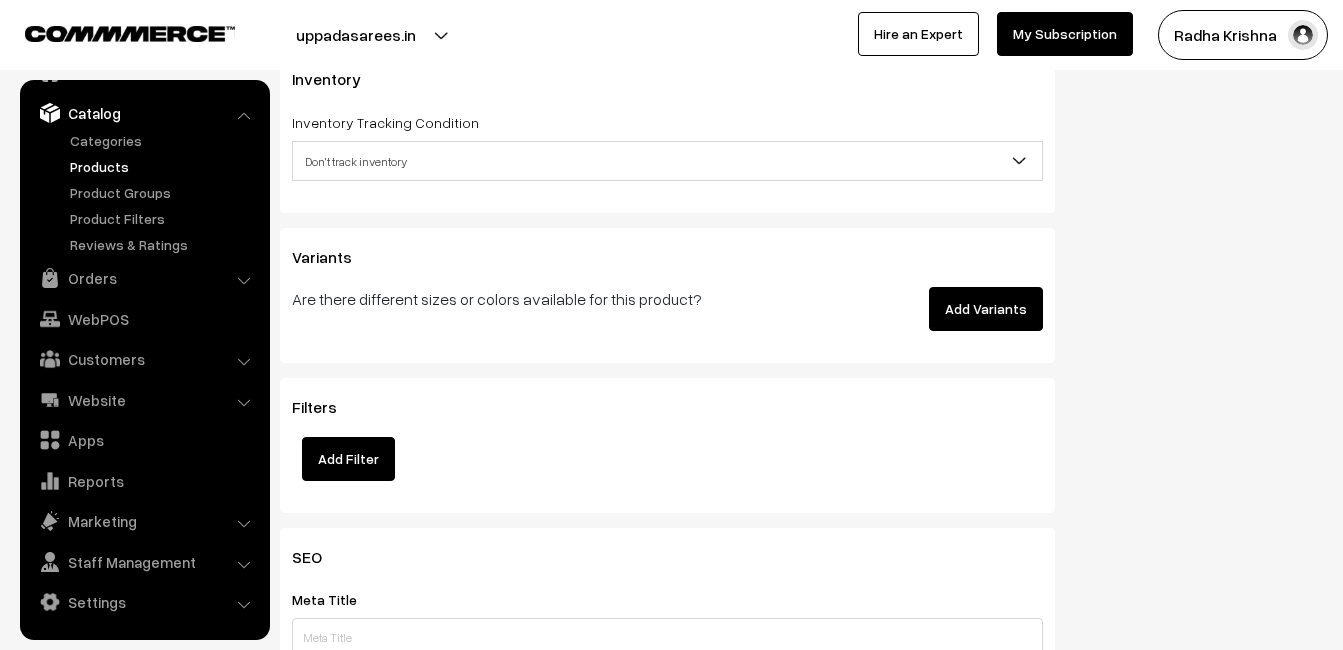 click on "Don't track inventory" at bounding box center (667, 161) 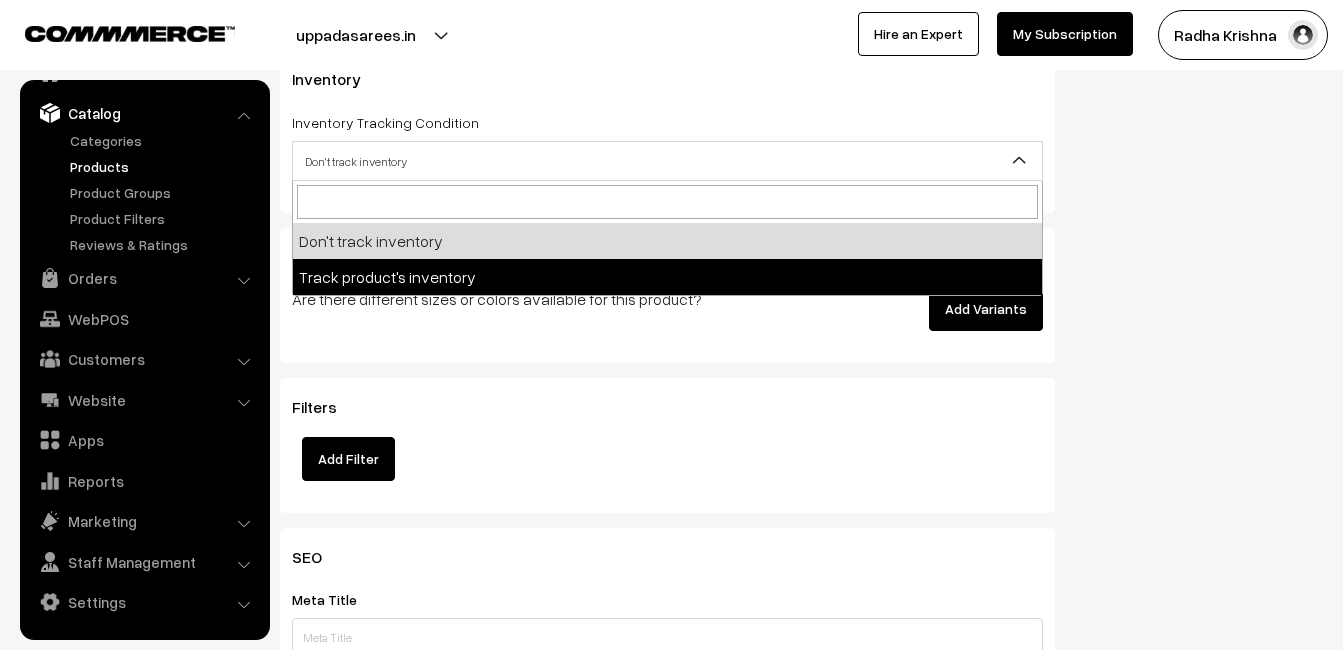 select on "2" 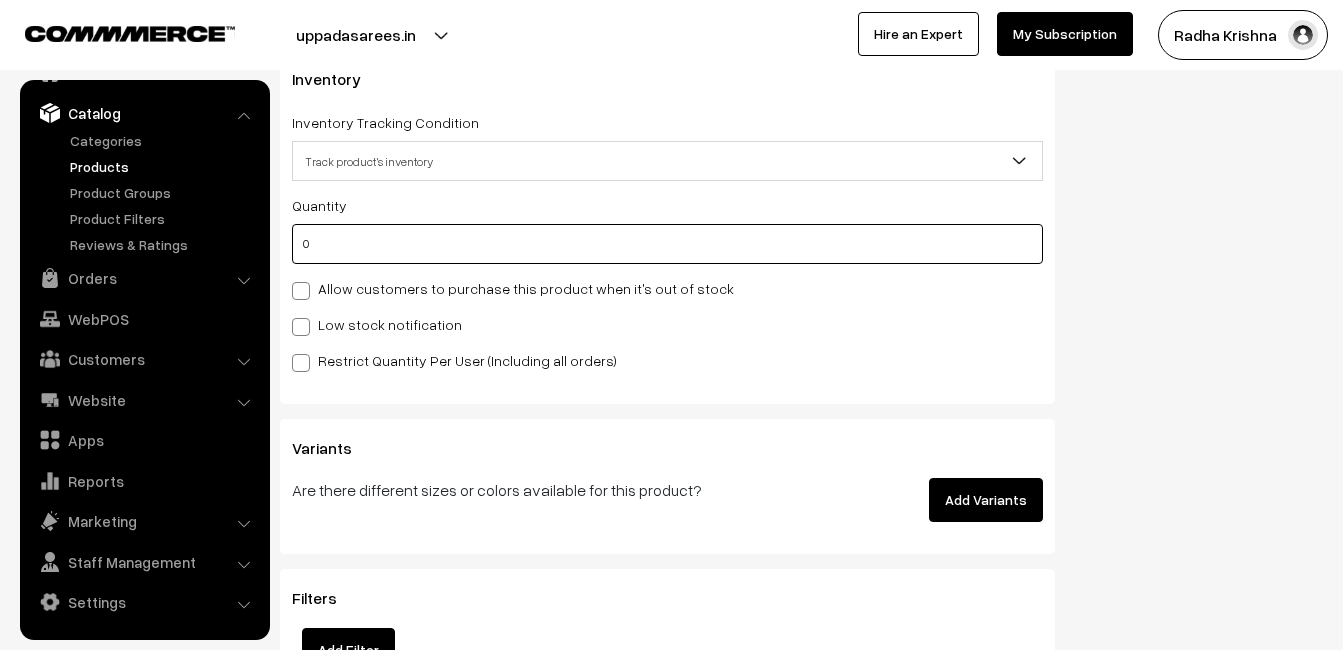 click on "0" at bounding box center (667, 244) 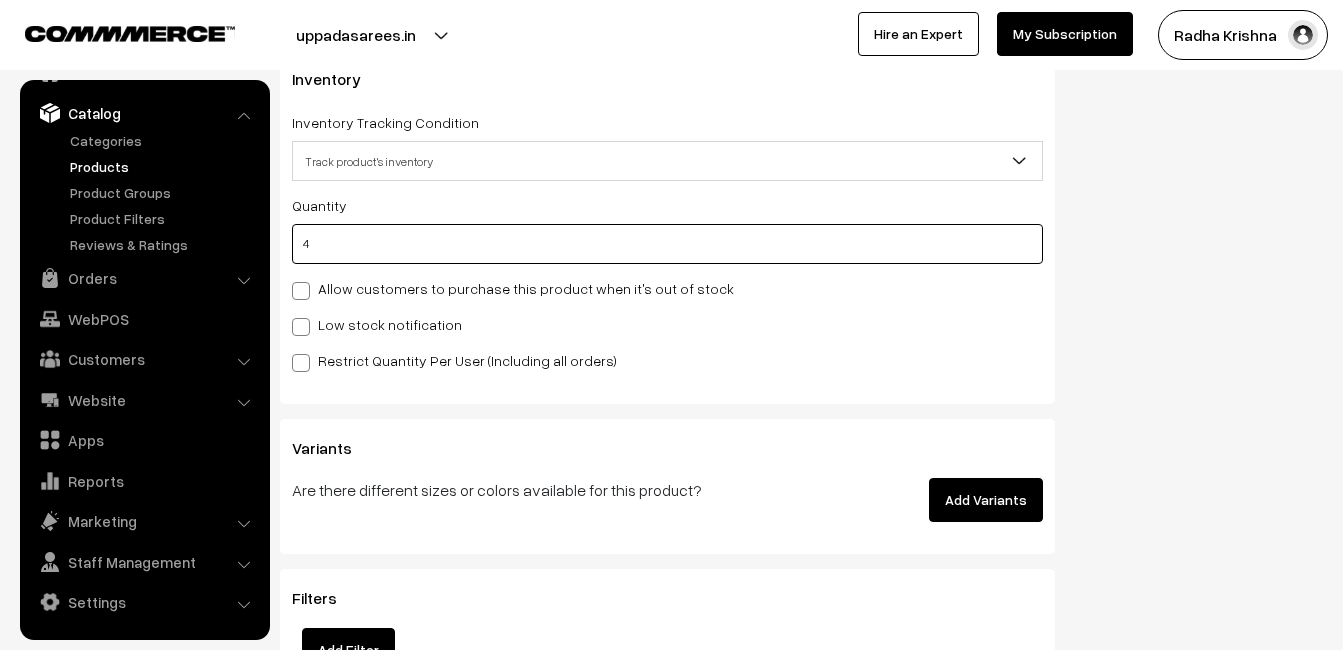 type on "4" 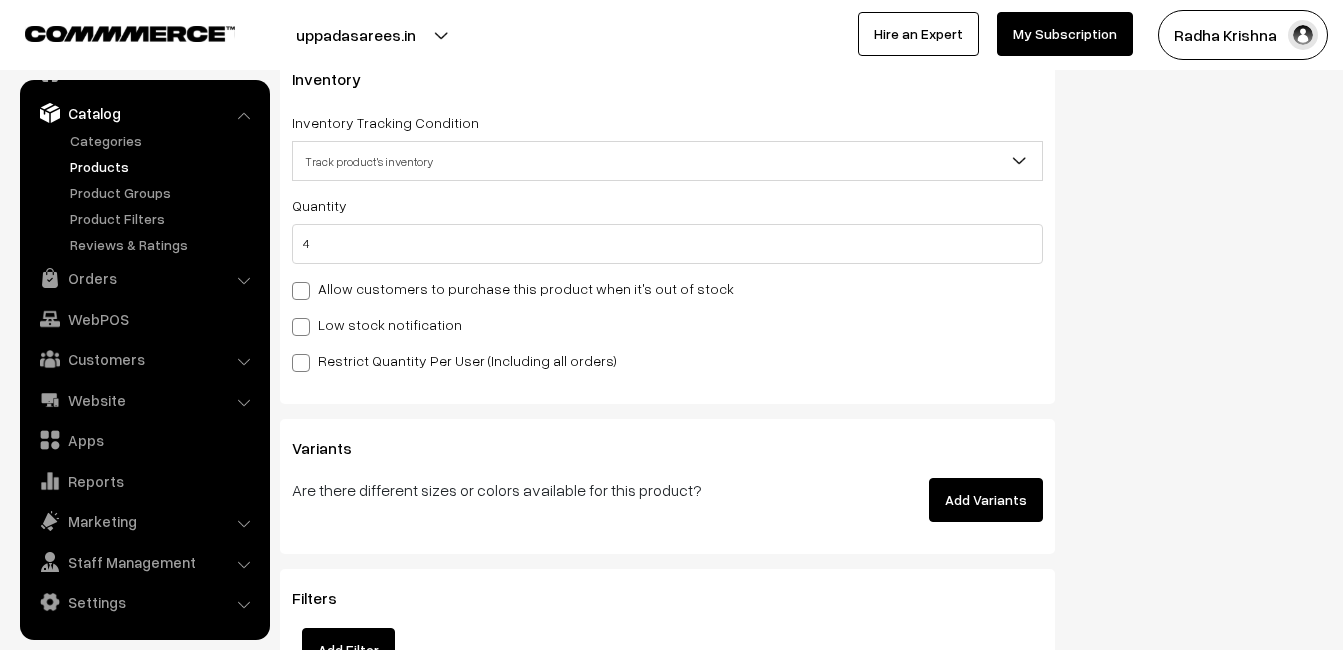 click on "Low stock notification" at bounding box center (377, 324) 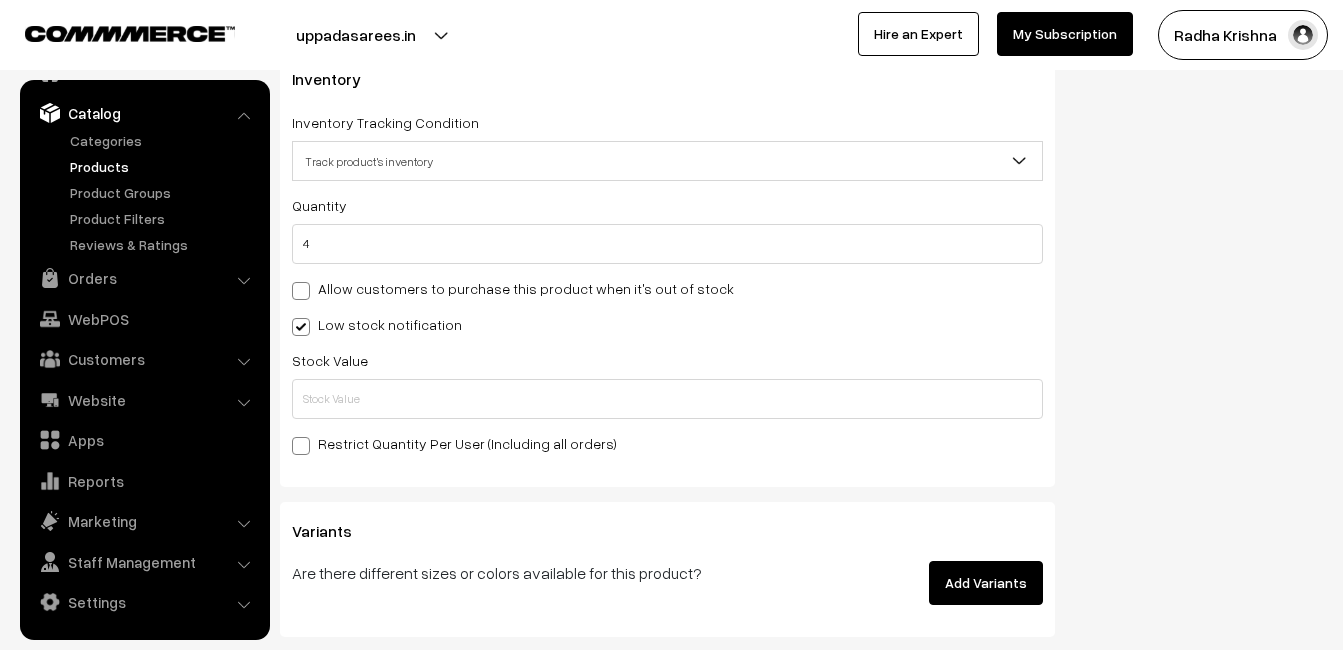 click on "Restrict Quantity Per User (Including all orders)" at bounding box center [454, 443] 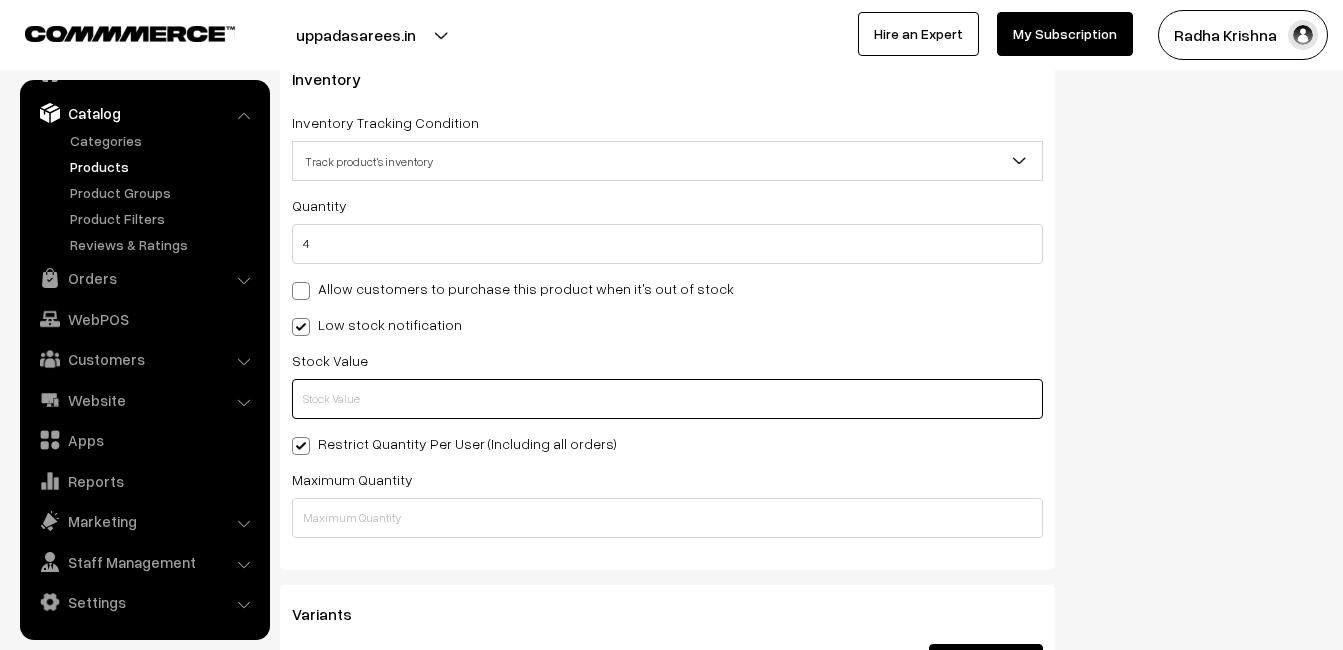 click at bounding box center [667, 399] 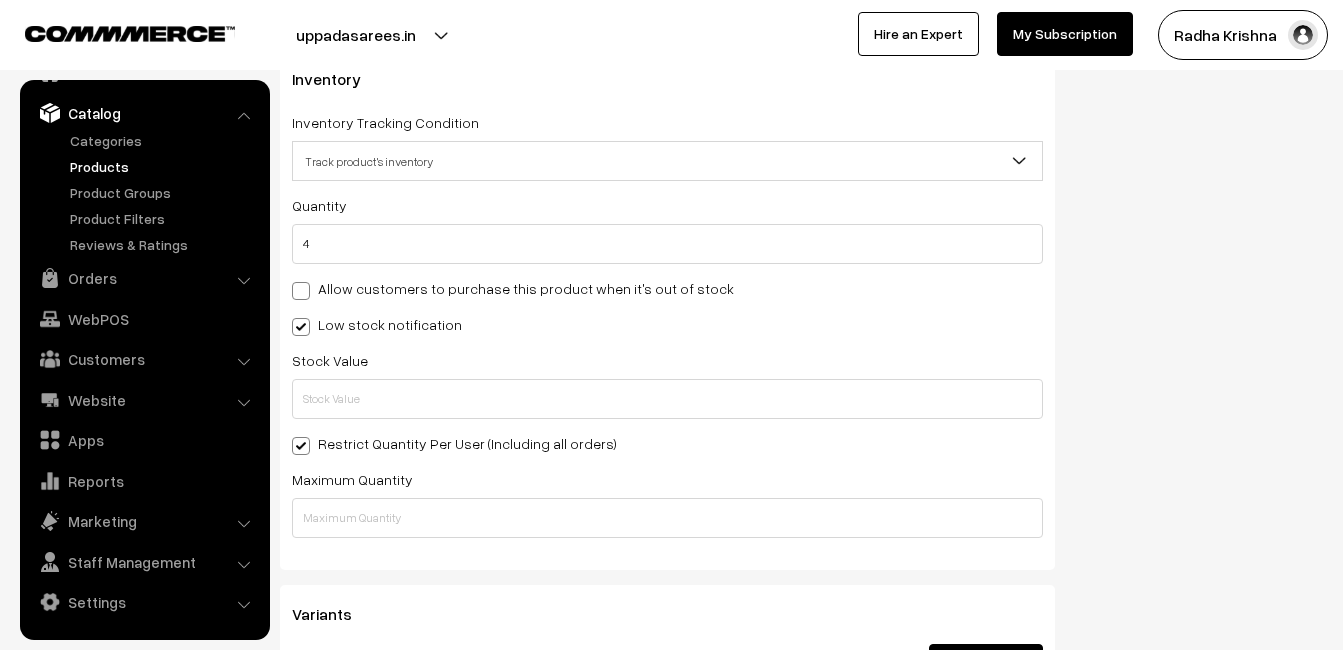 click on "Restrict Quantity Per User (Including all orders)" at bounding box center (454, 443) 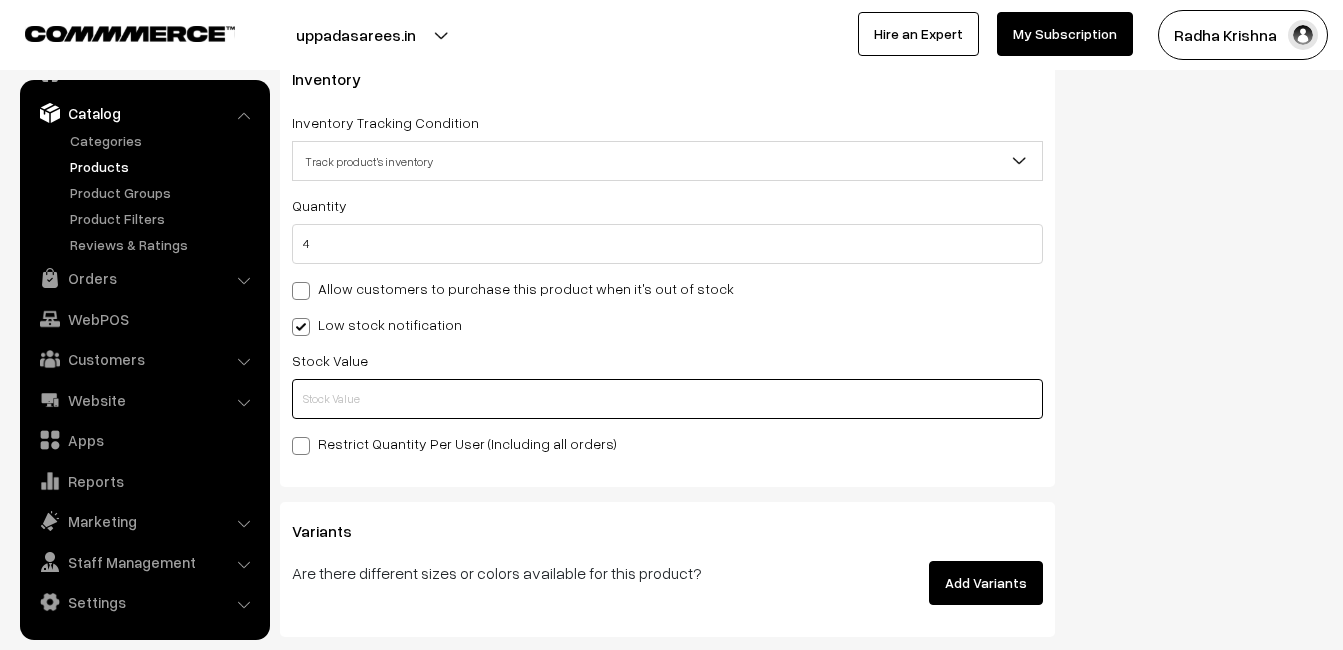 click at bounding box center (667, 399) 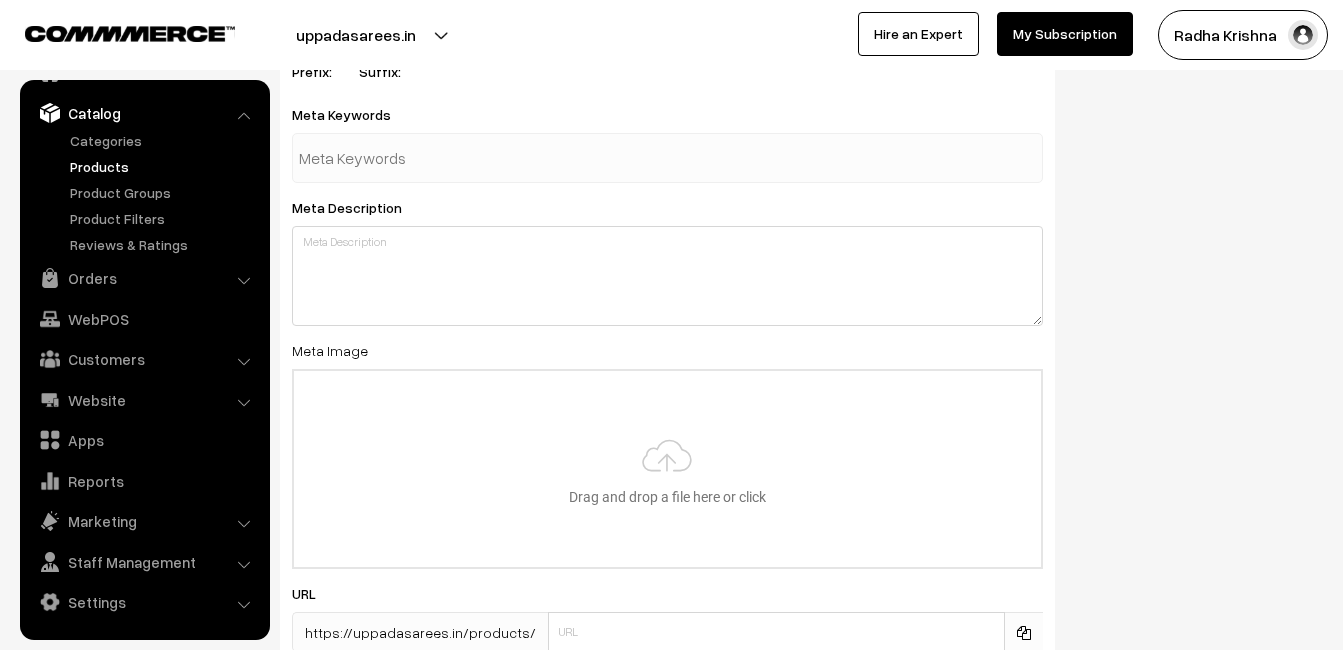 scroll, scrollTop: 3141, scrollLeft: 0, axis: vertical 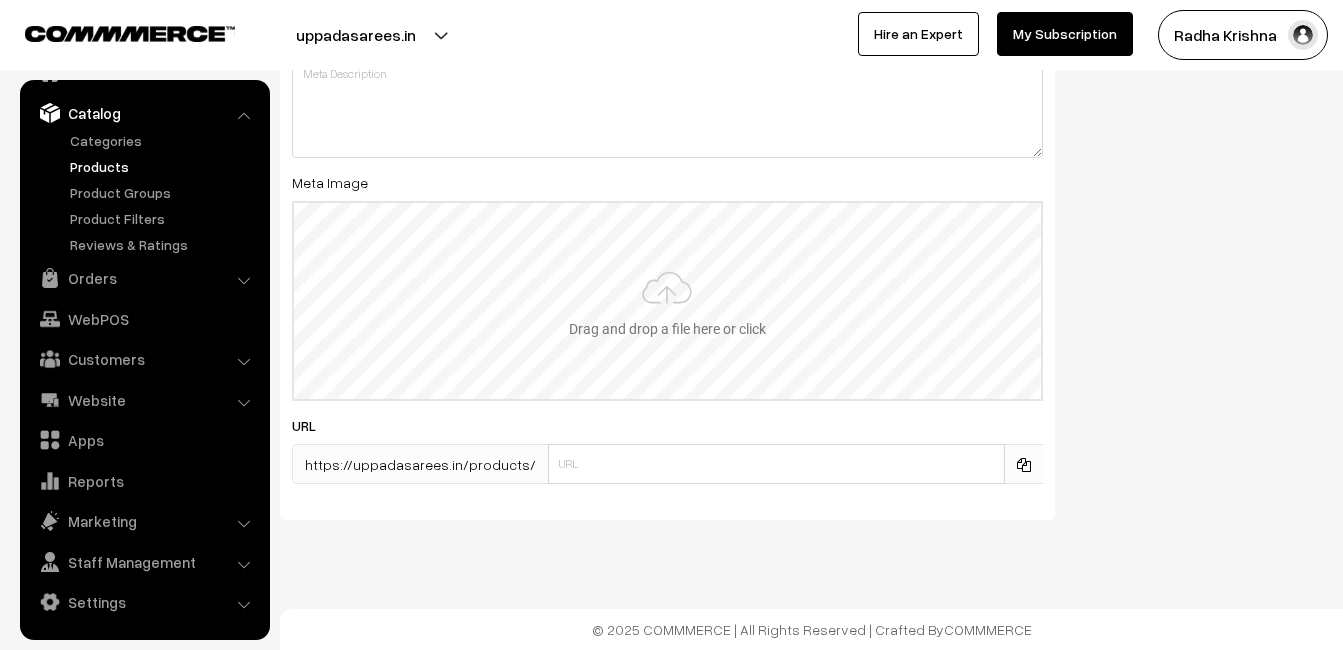type on "2" 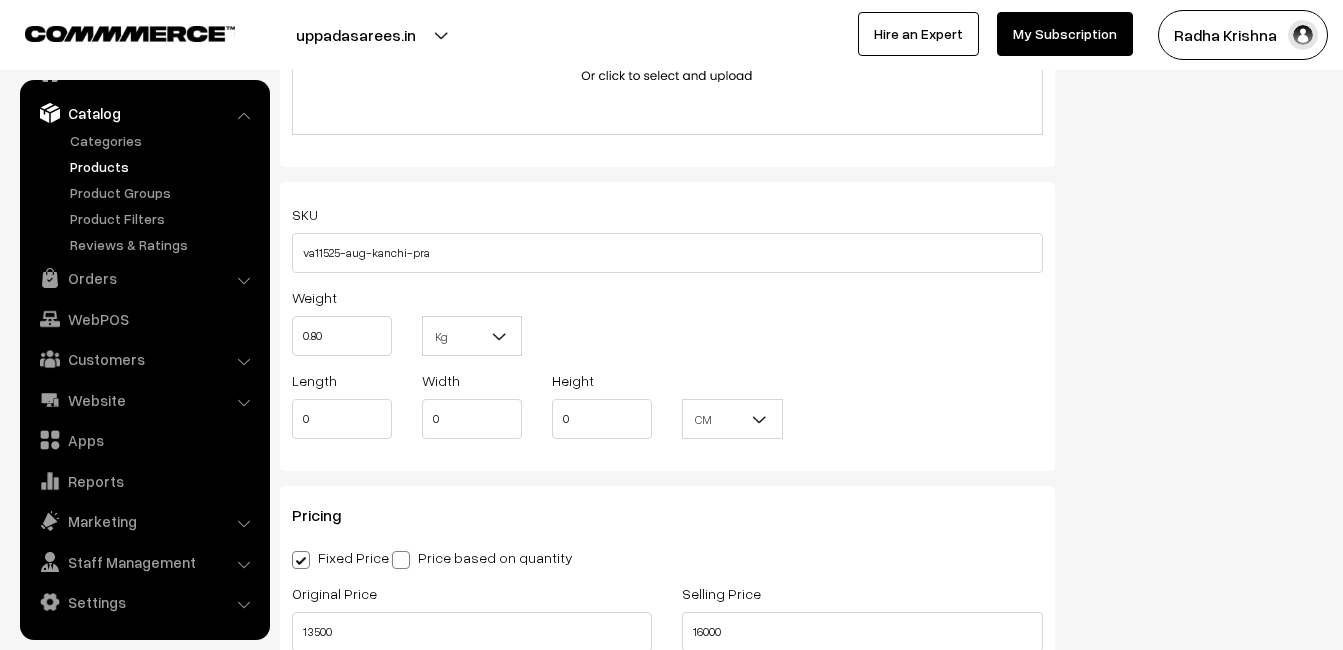 scroll, scrollTop: 0, scrollLeft: 0, axis: both 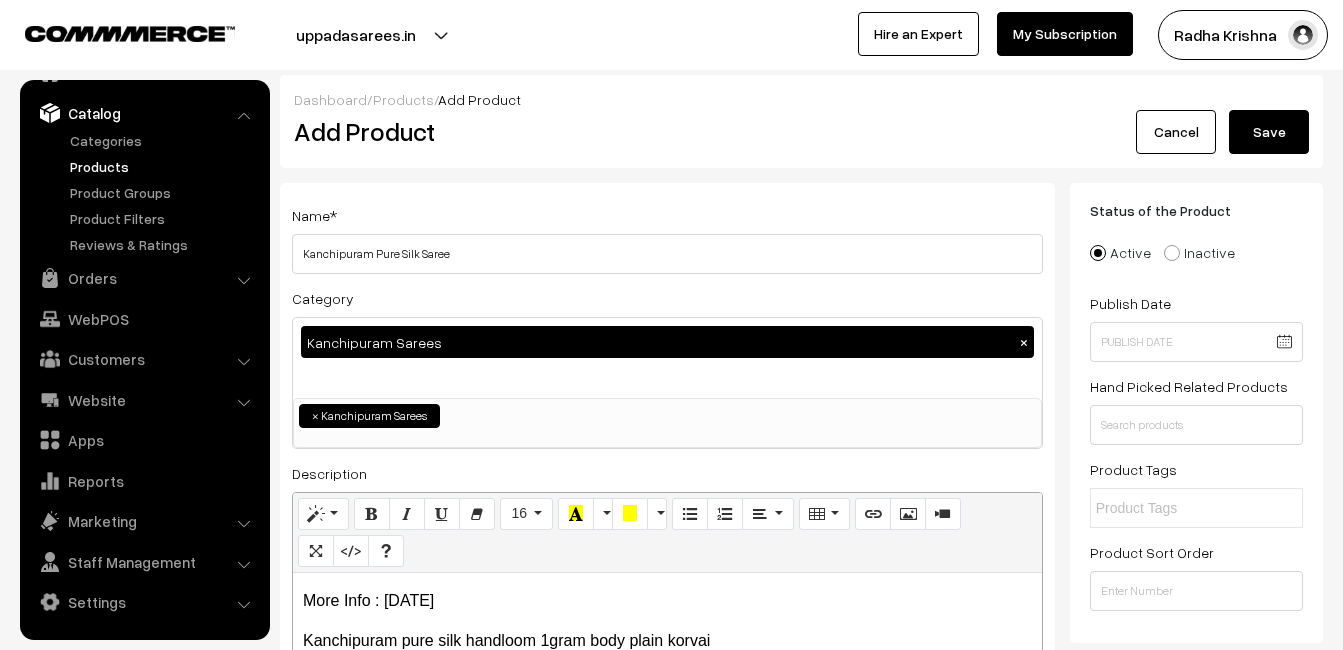 click on "Save" at bounding box center (1269, 132) 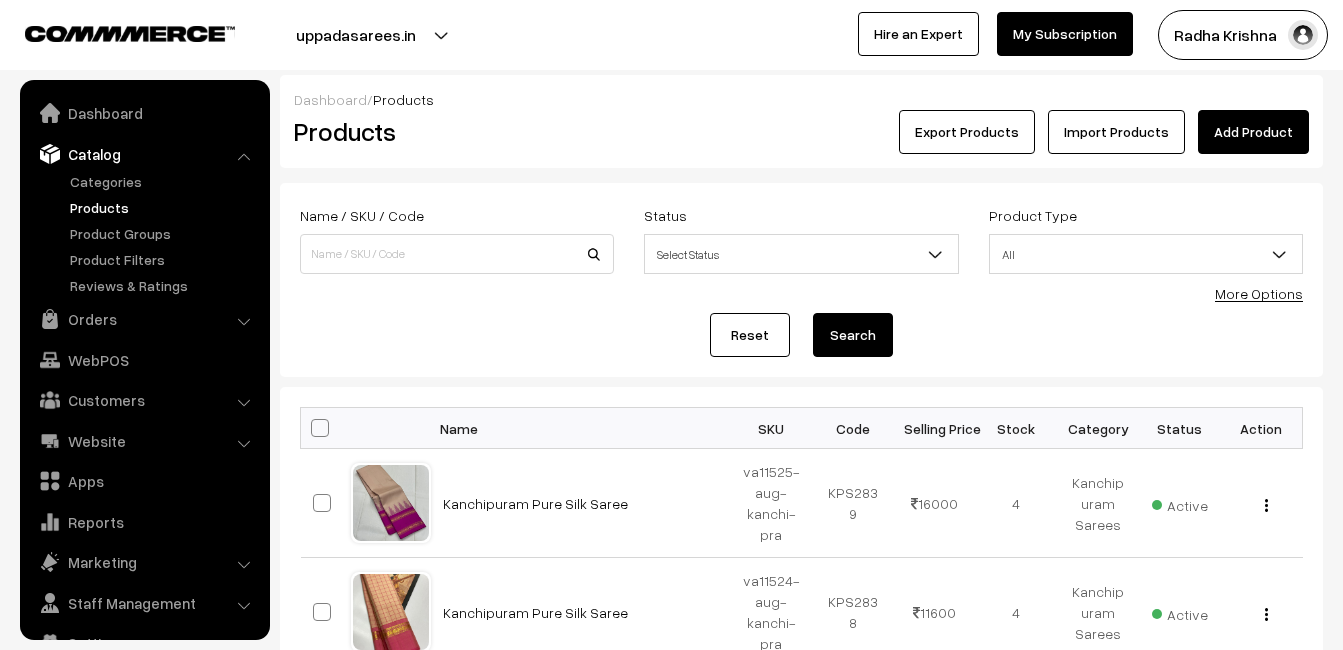 scroll, scrollTop: 0, scrollLeft: 0, axis: both 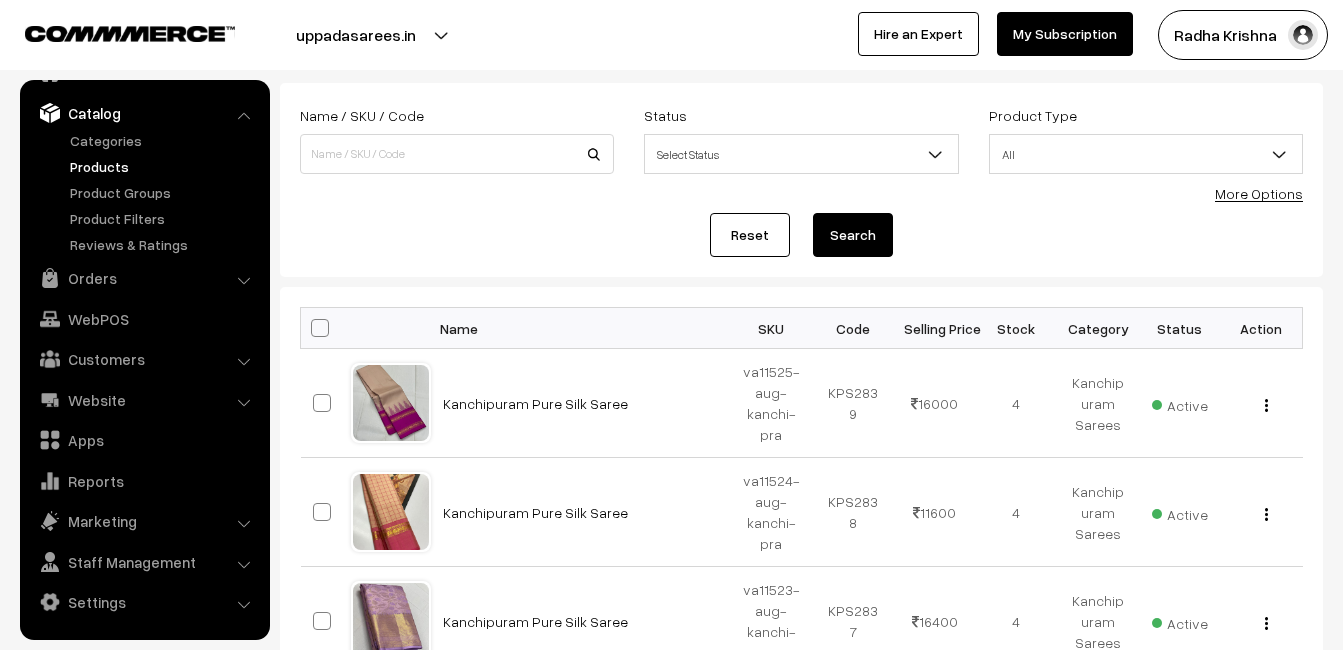 click on "Reset
Search" at bounding box center [801, 235] 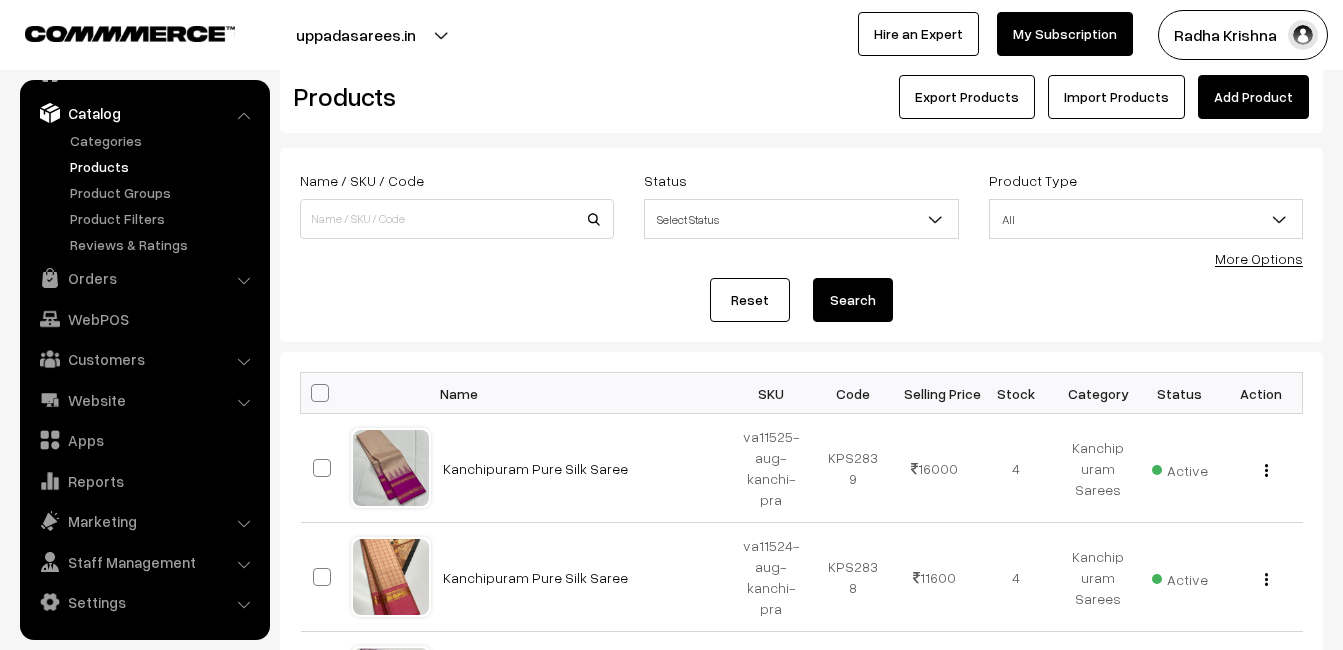 scroll, scrollTop: 0, scrollLeft: 0, axis: both 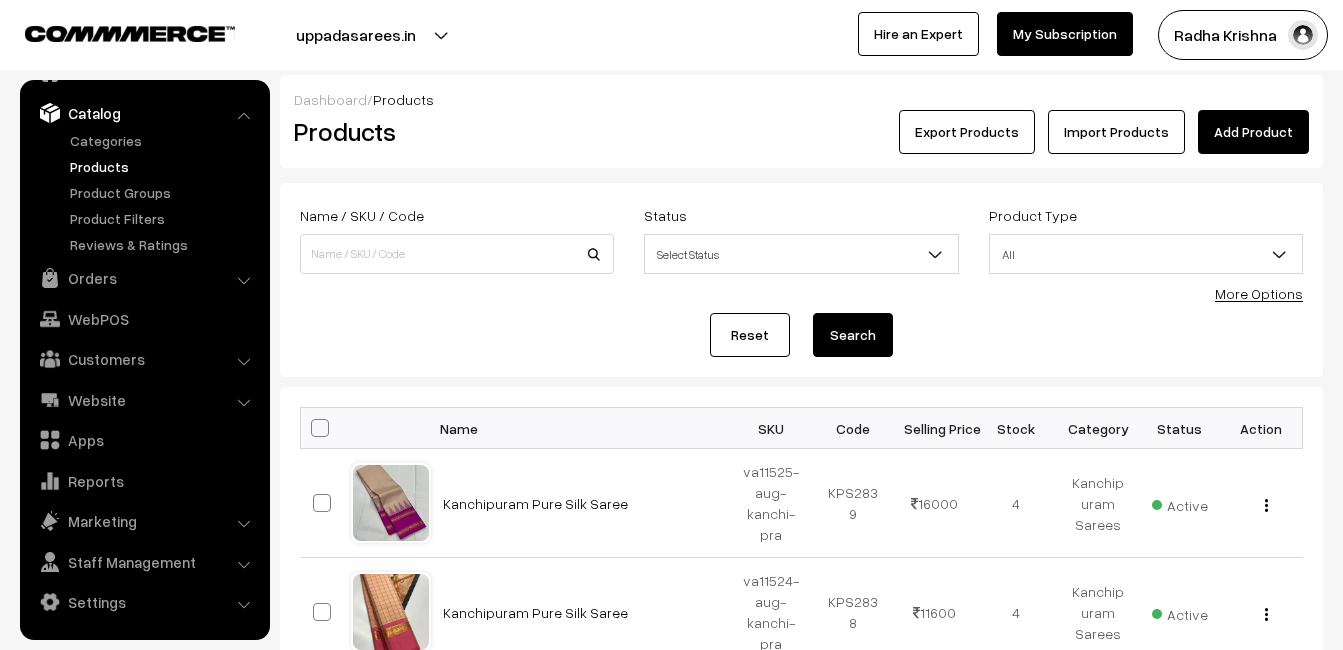 click on "Add Product" at bounding box center [1253, 132] 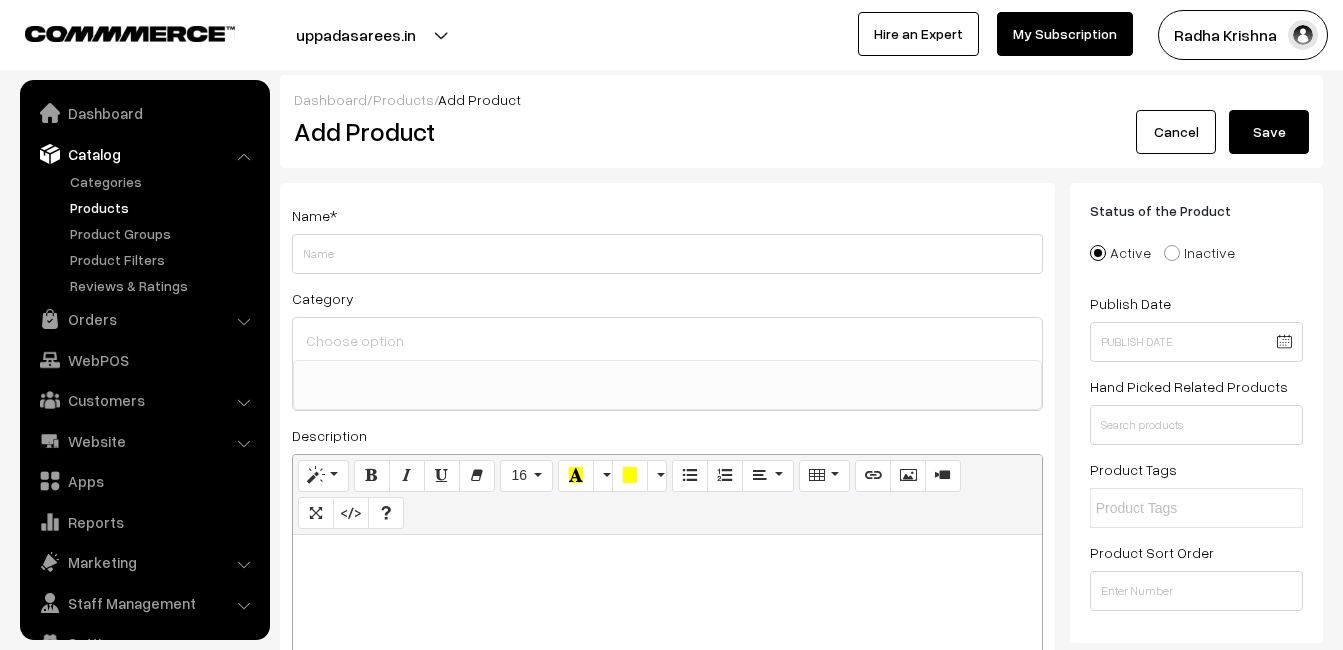 select 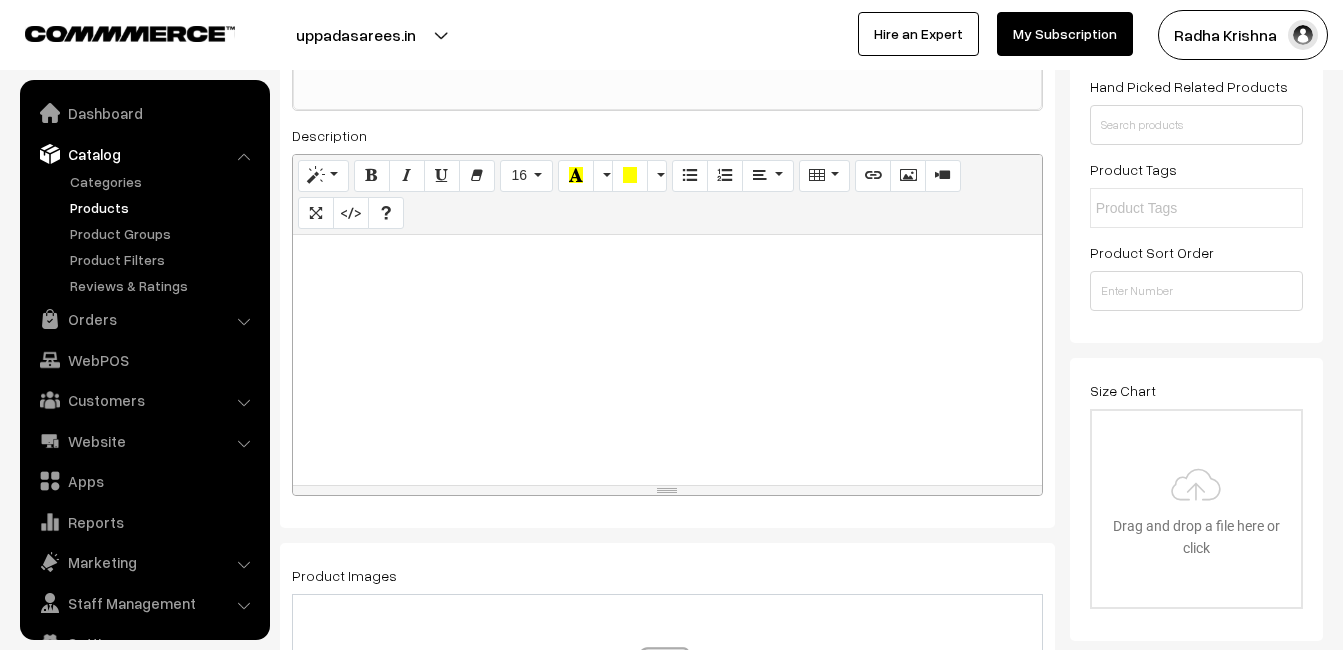 scroll, scrollTop: 300, scrollLeft: 0, axis: vertical 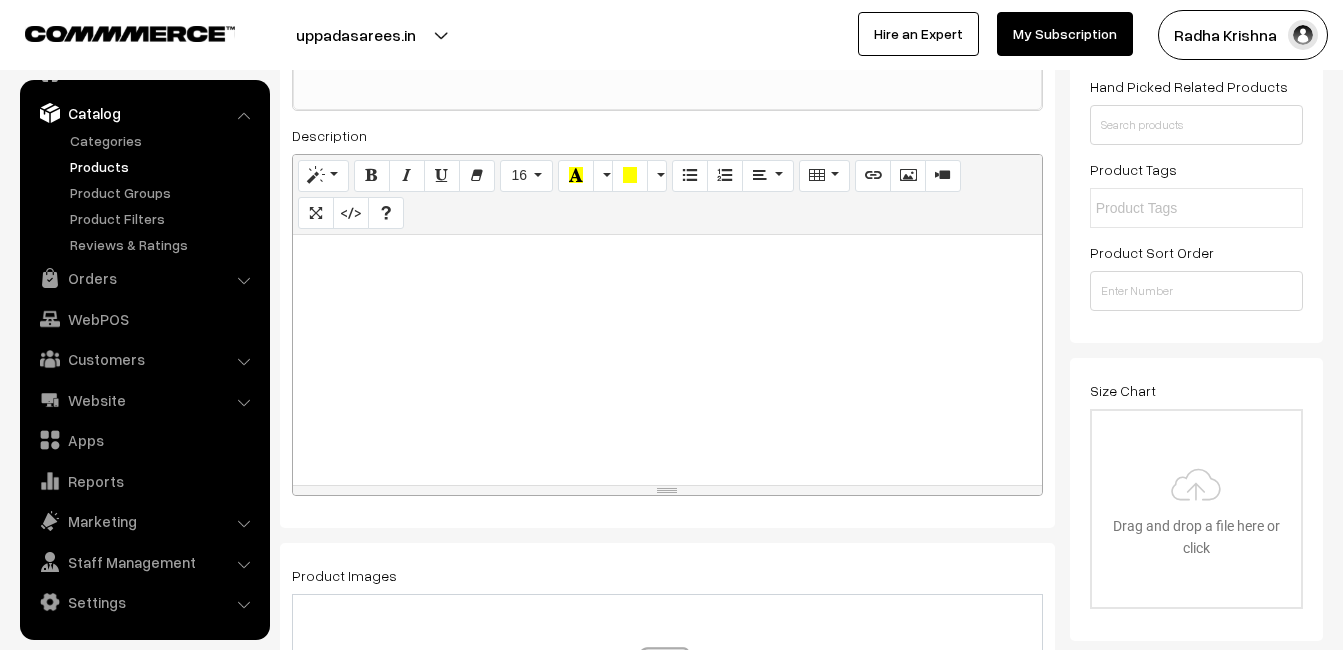 paste 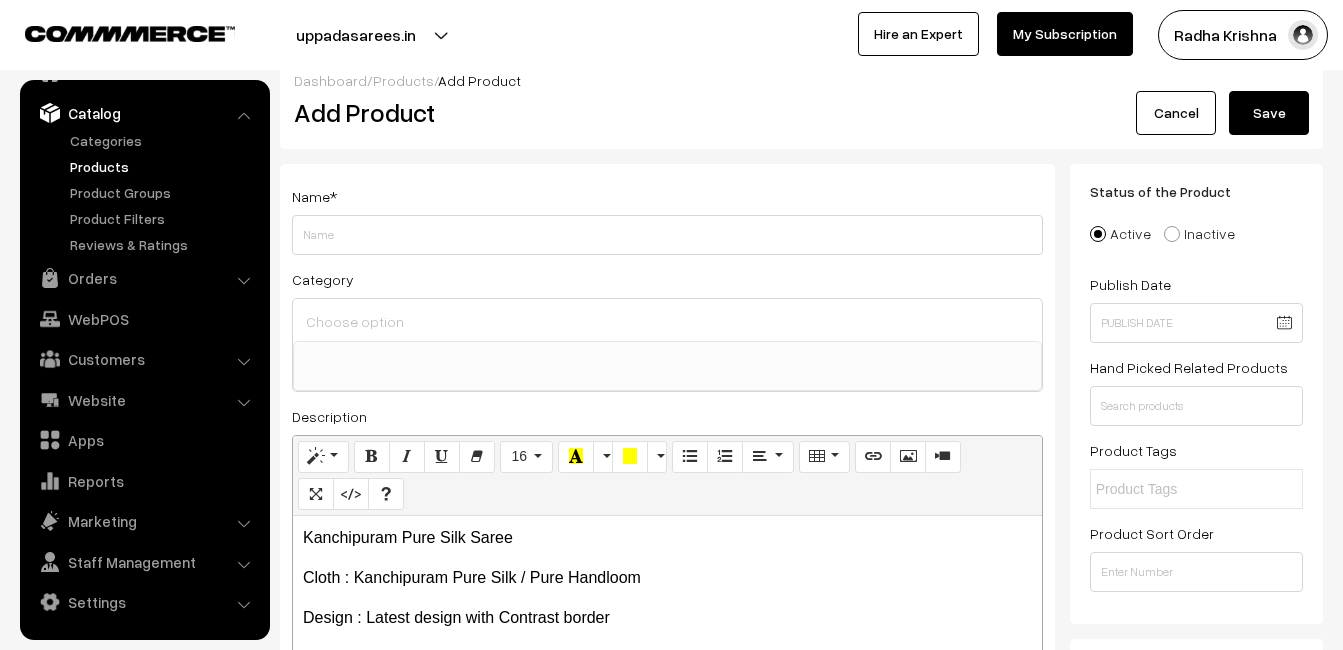 scroll, scrollTop: 0, scrollLeft: 0, axis: both 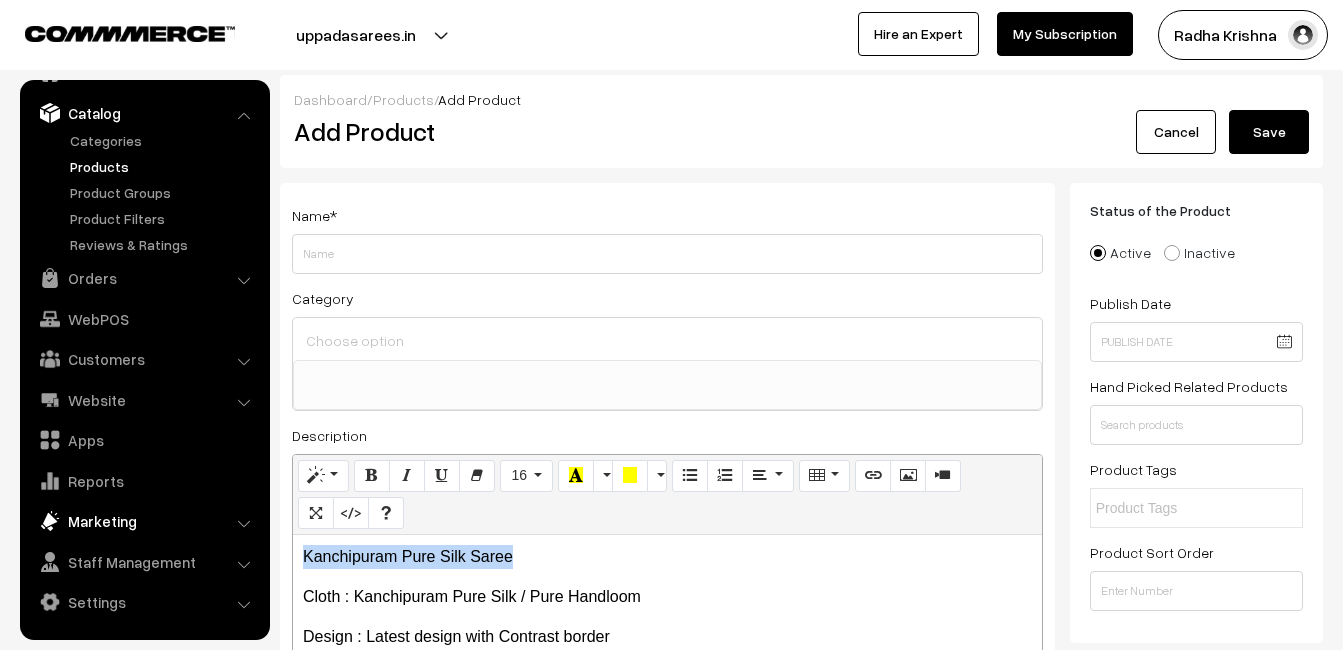 drag, startPoint x: 534, startPoint y: 550, endPoint x: 239, endPoint y: 512, distance: 297.43738 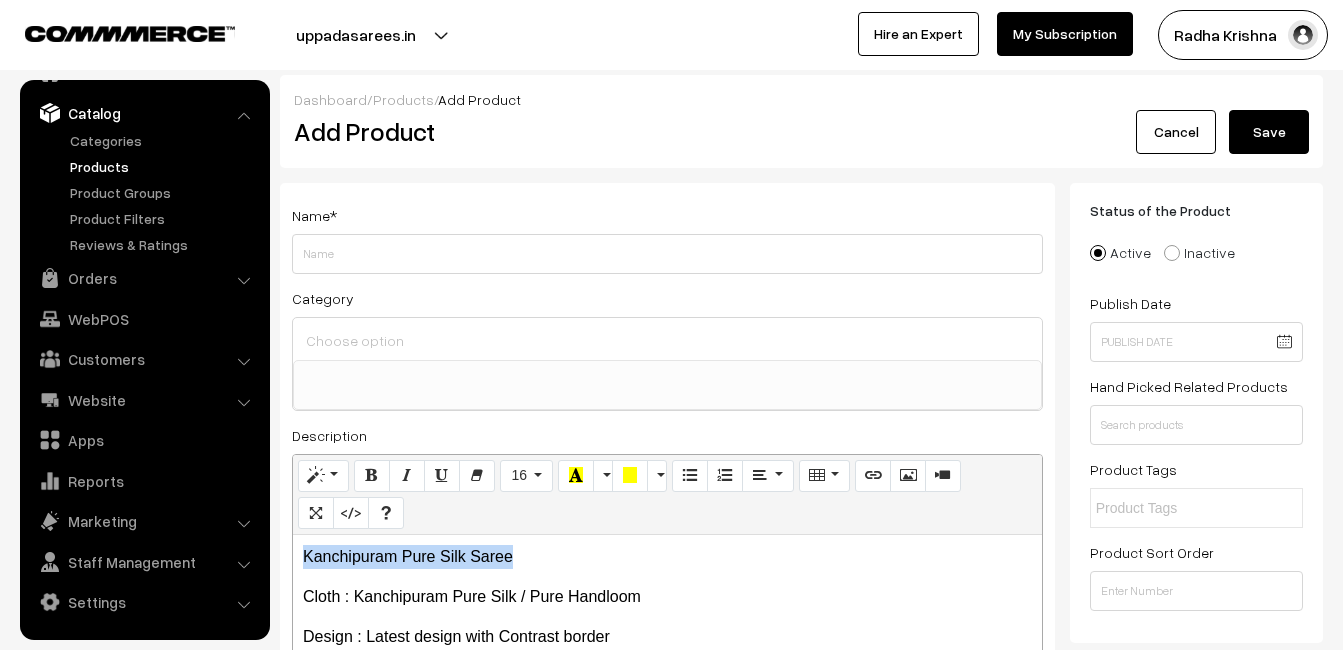 copy on "Kanchipuram Pure Silk Saree" 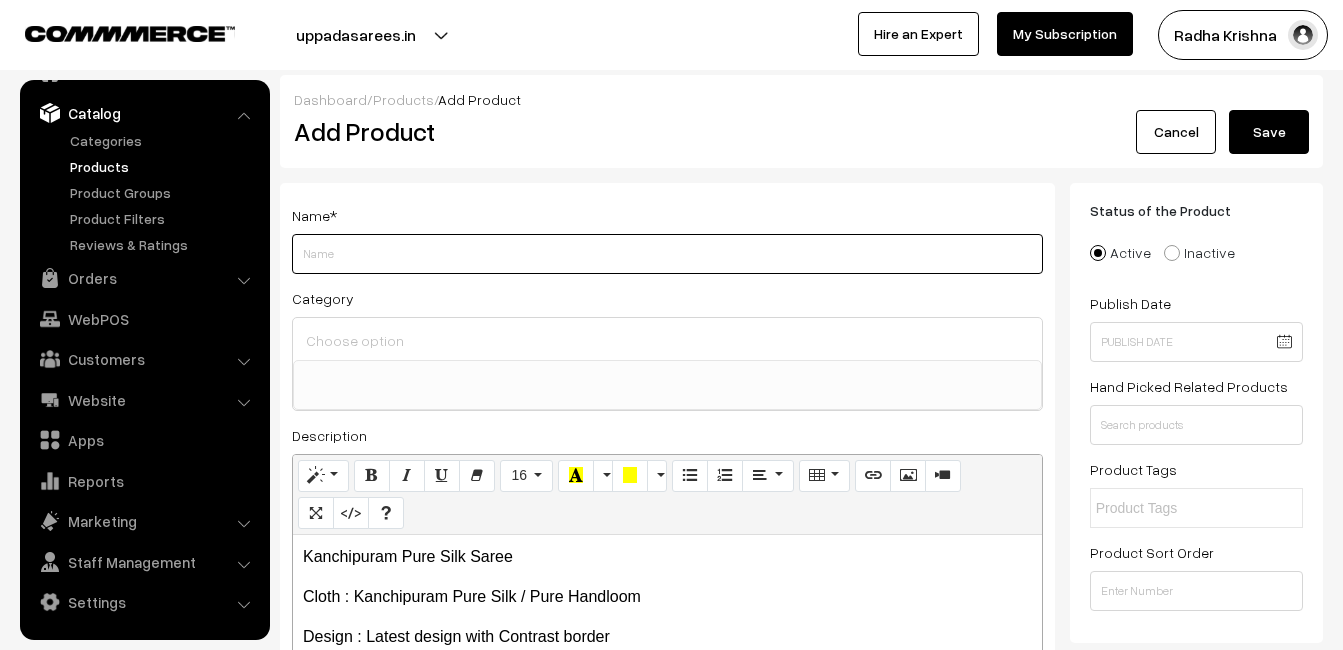 paste on "Kanchipuram Pure Silk Saree" 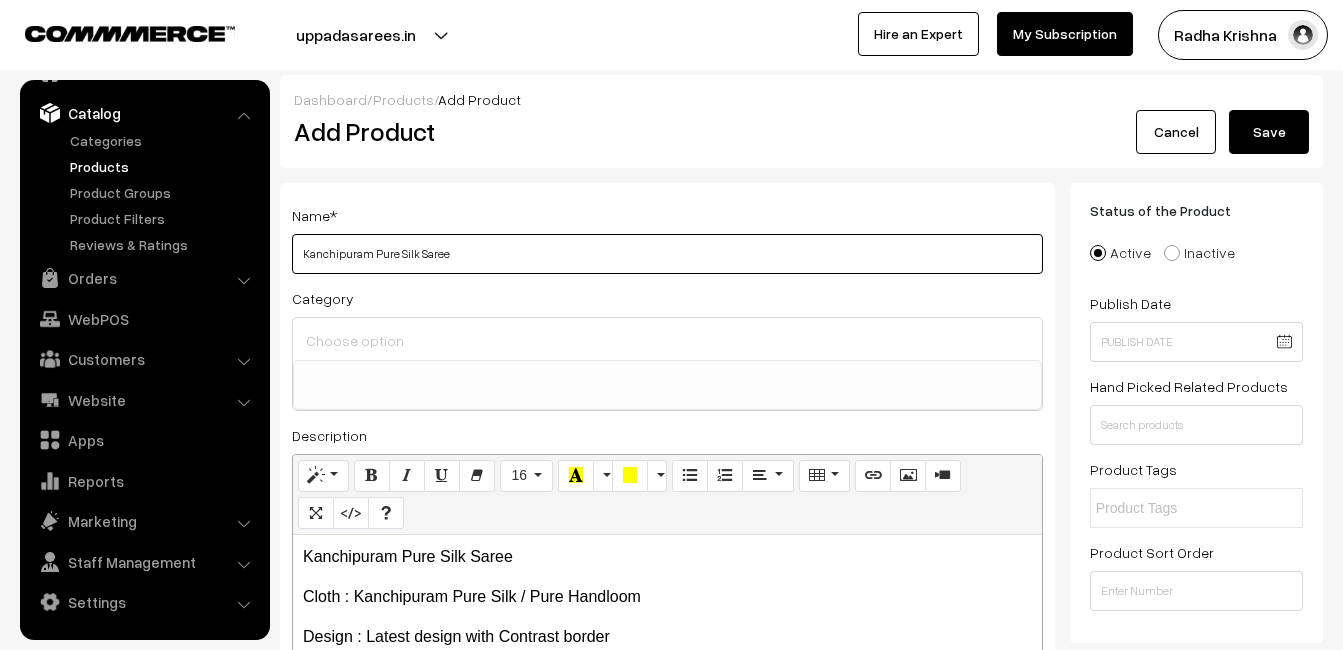 type on "Kanchipuram Pure Silk Saree" 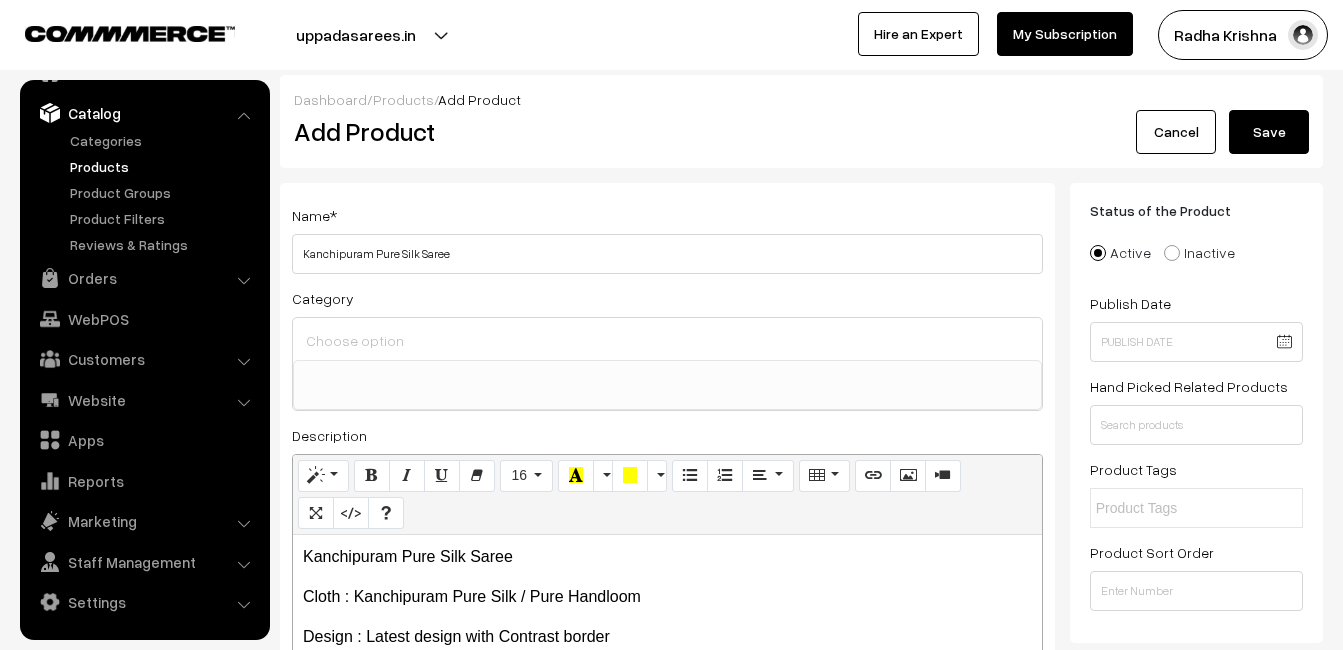 click at bounding box center [667, 340] 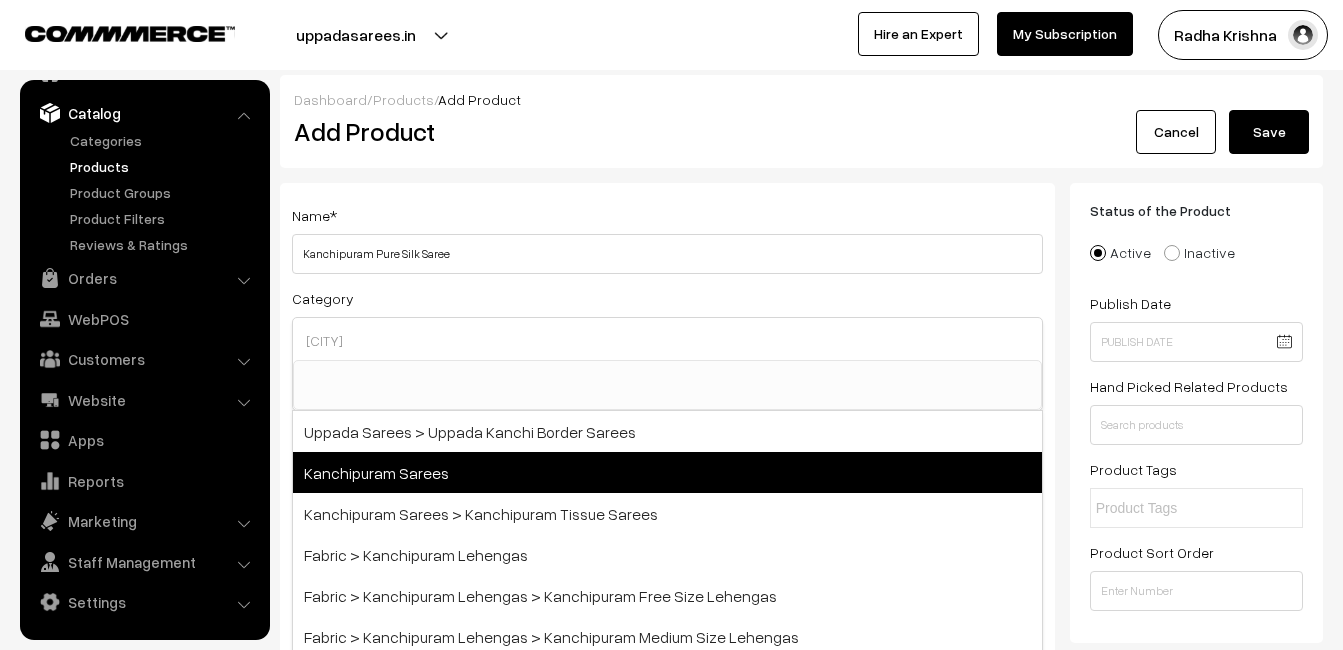 type on "kanchi" 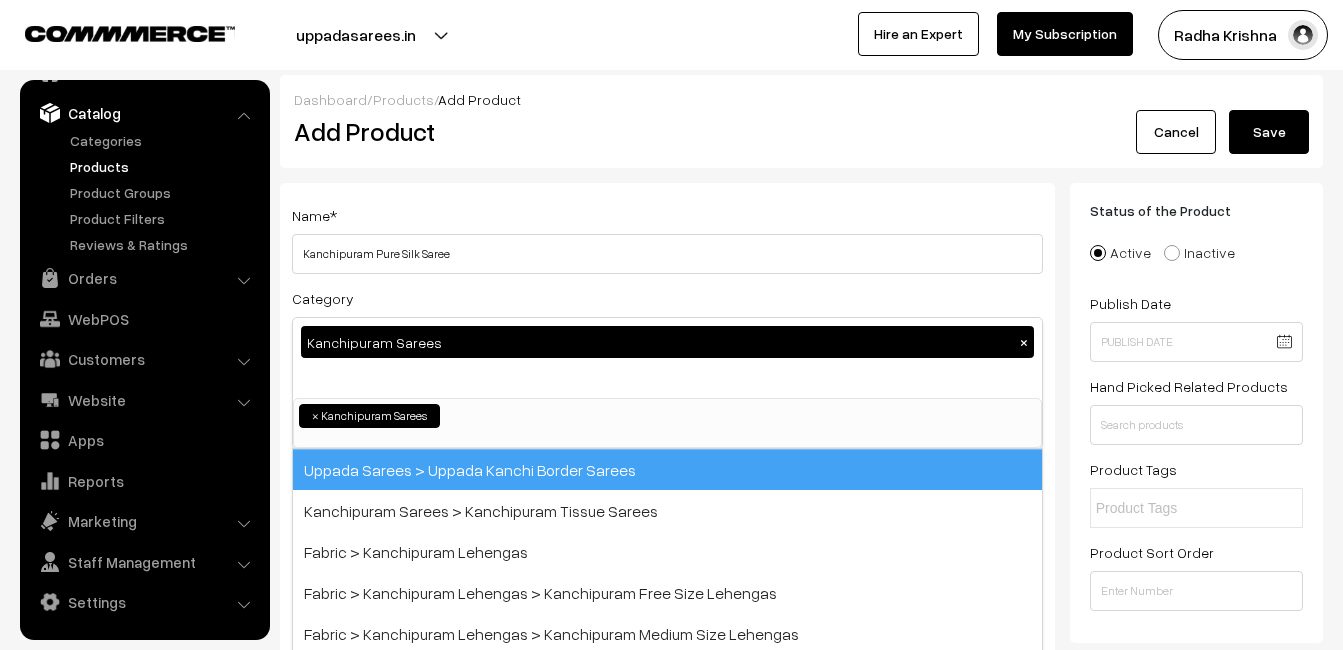 scroll, scrollTop: 340, scrollLeft: 0, axis: vertical 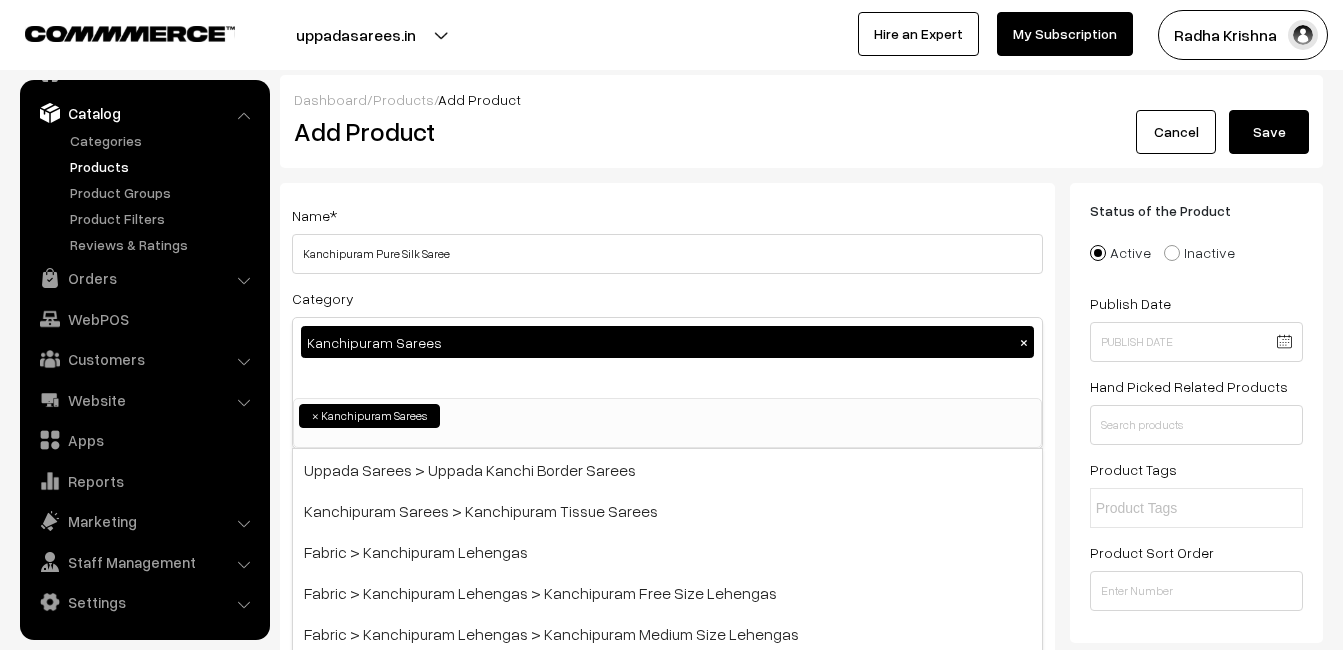 click on "Name  *
Kanchipuram Pure Silk Saree
Category
Kanchipuram Sarees ×
Uppada Sarees
Uppada Sarees > Uppada Plain Sarees
Uppada Sarees > Uppada Butta Sarees
Uppada Sarees > Uppada Pochampally Border Sarees
Uppada Sarees > Uppada Big Border Sarees
Uppada Sarees > Uppada Small Border Sarees
Uppada Sarees > Uppada Jamdani Sarees Ikkat Sarees ×" at bounding box center (667, 524) 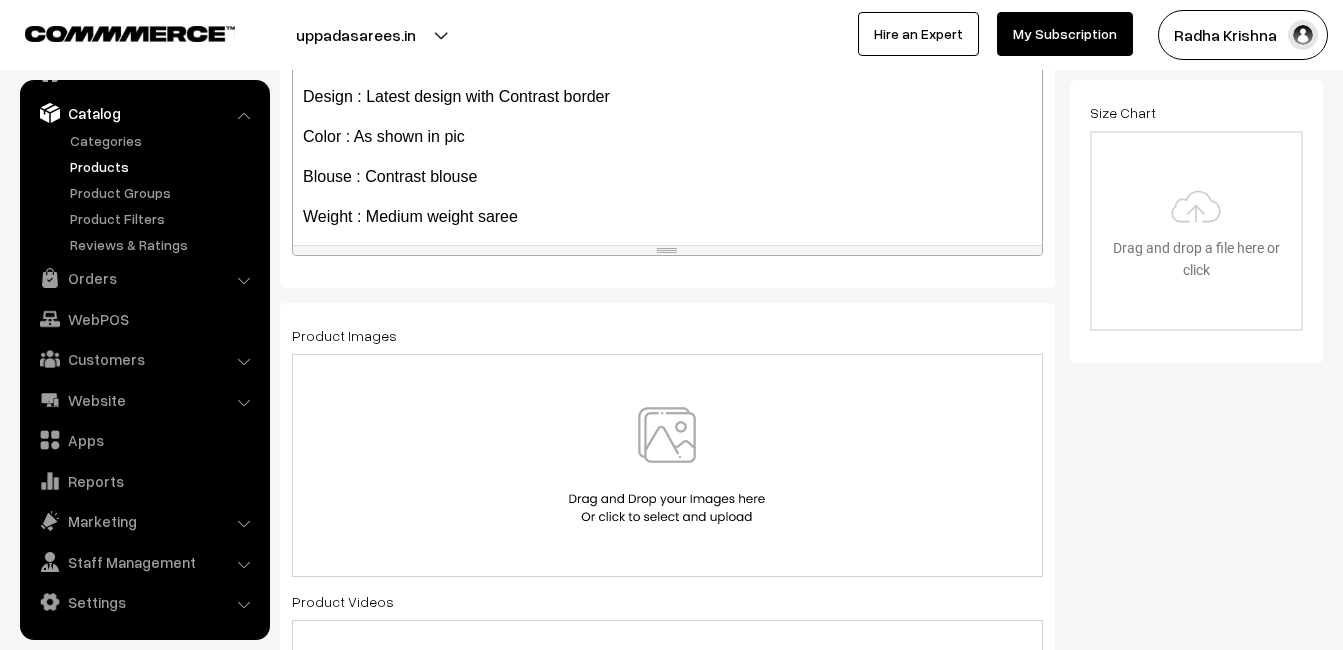 scroll, scrollTop: 600, scrollLeft: 0, axis: vertical 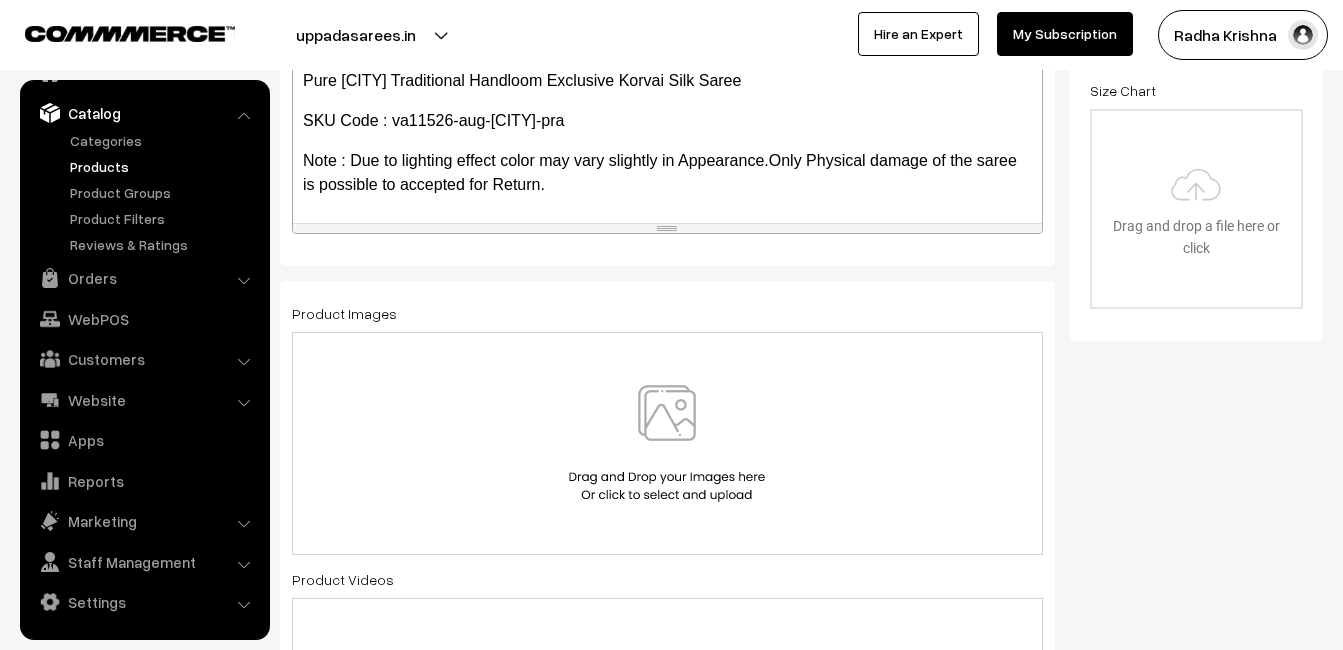 click at bounding box center (667, 443) 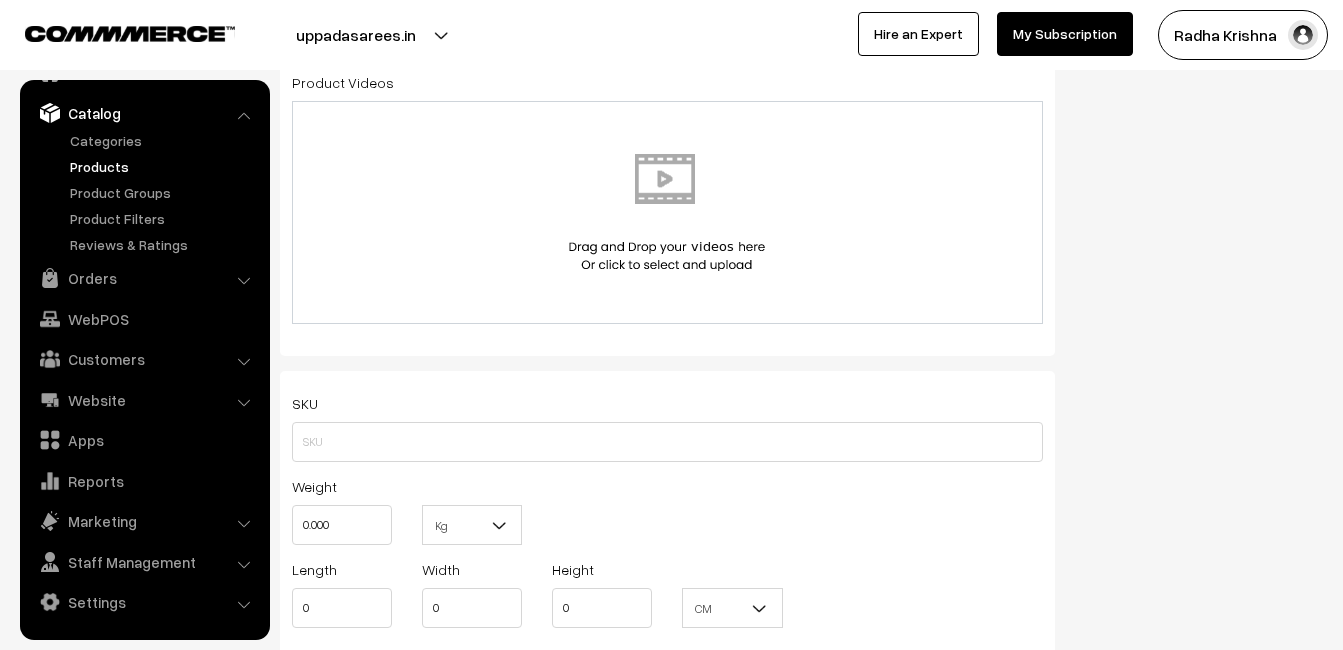 scroll, scrollTop: 1300, scrollLeft: 0, axis: vertical 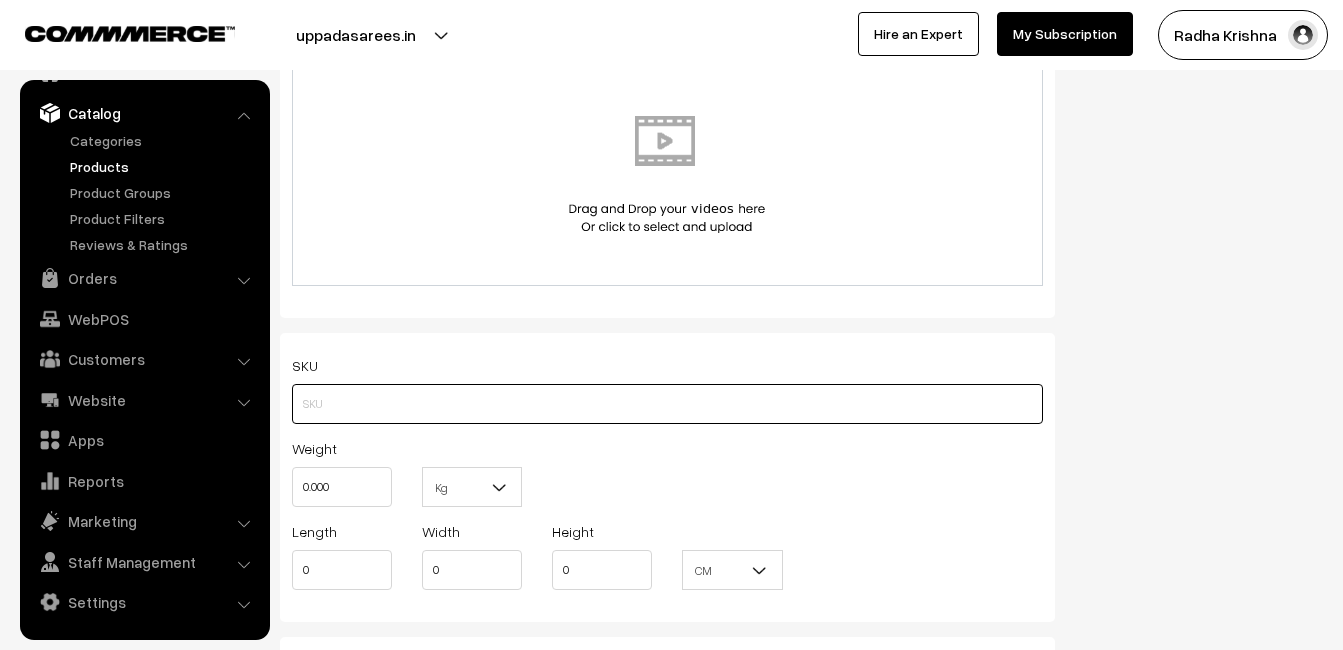 click at bounding box center [667, 404] 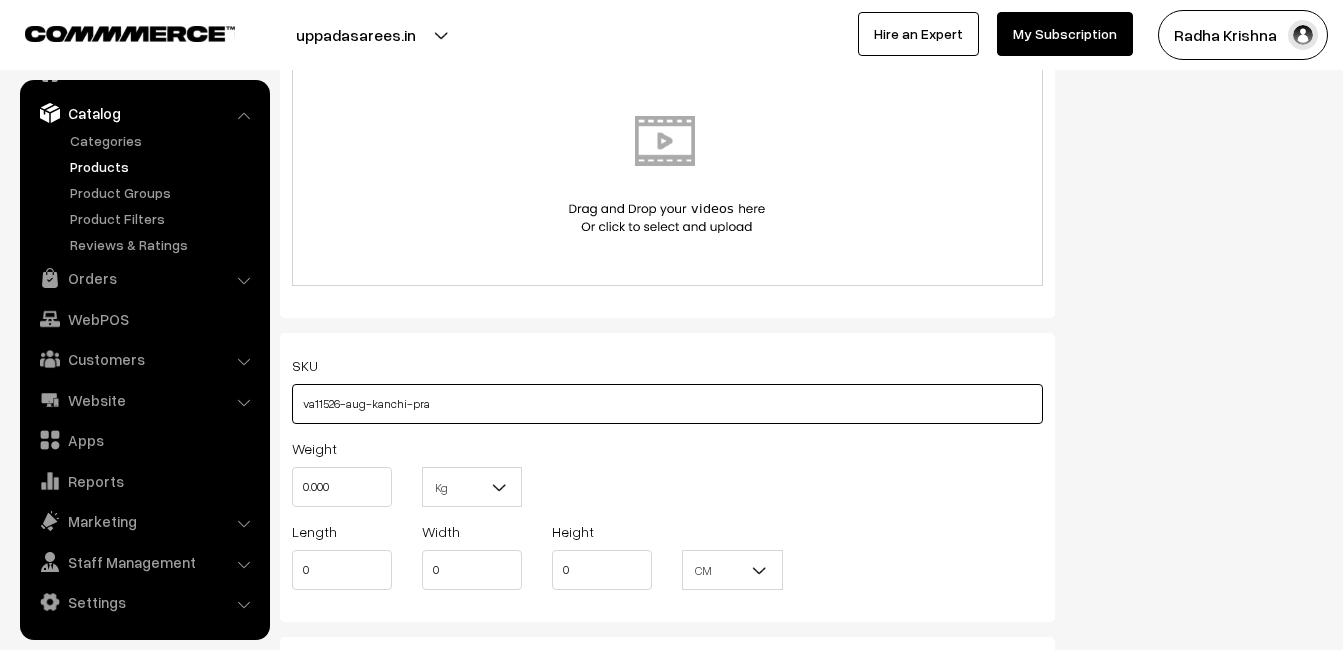 type on "va11526-aug-kanchi-pra" 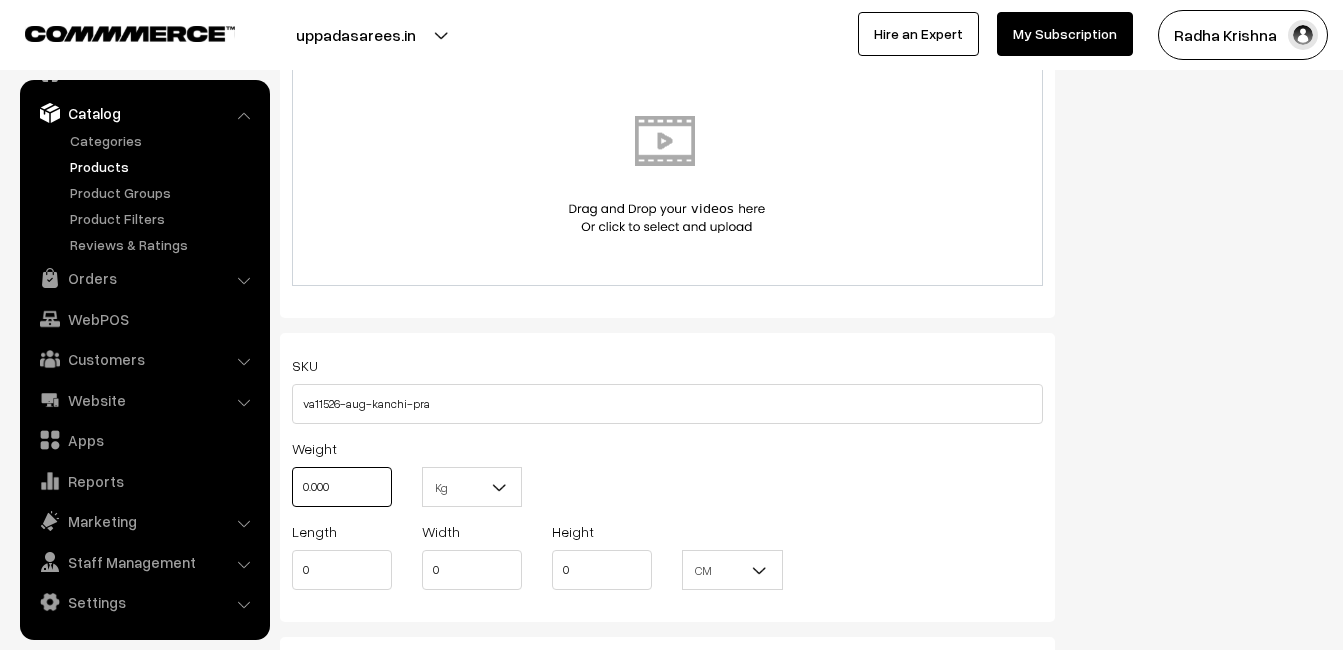 click on "0.000" at bounding box center (342, 487) 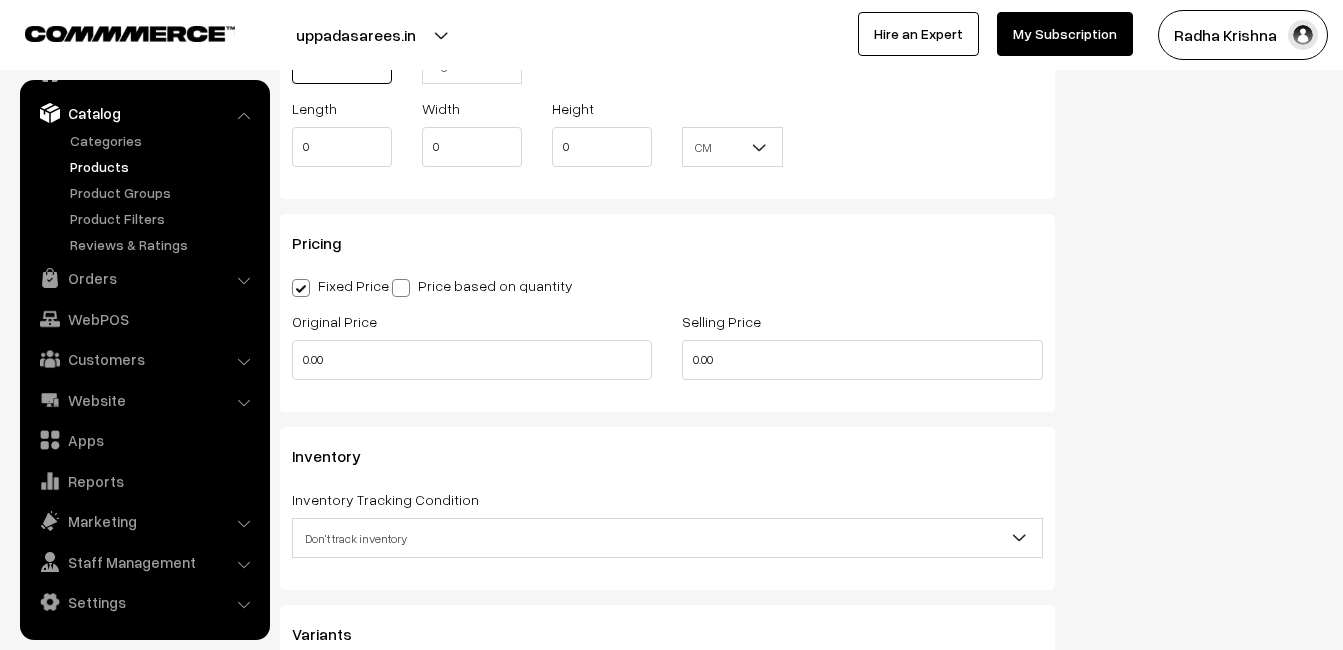 scroll, scrollTop: 1900, scrollLeft: 0, axis: vertical 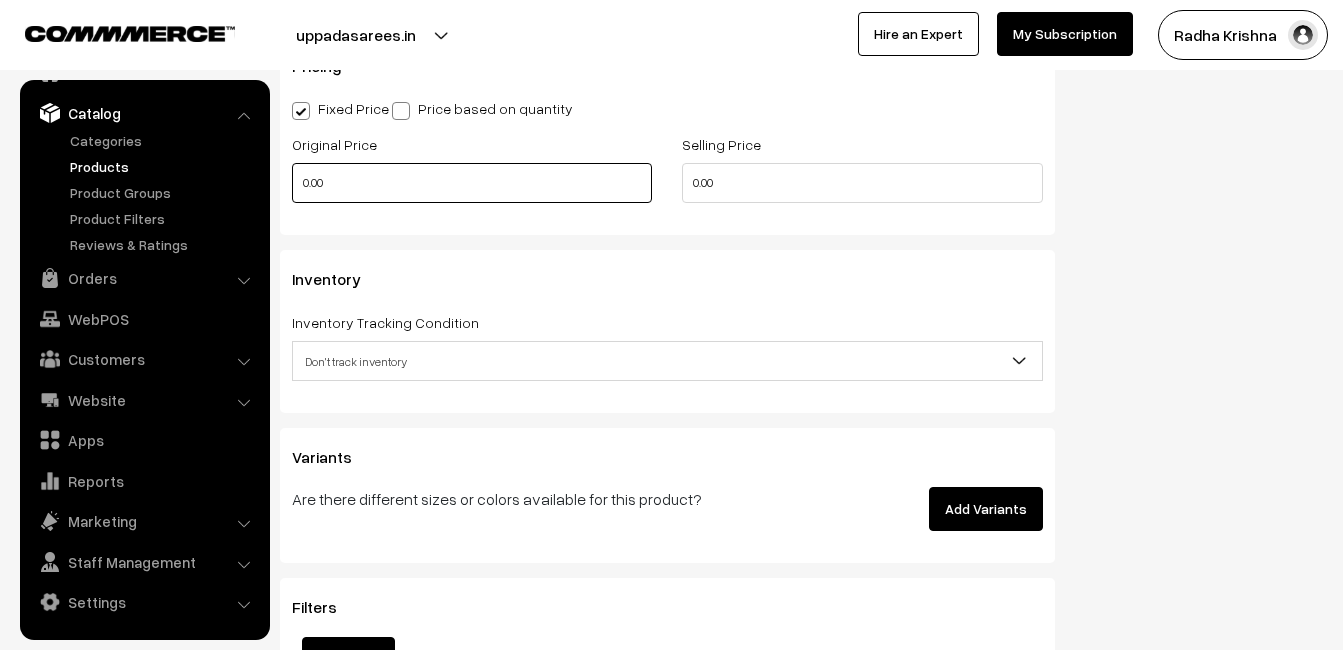 type on "0.80" 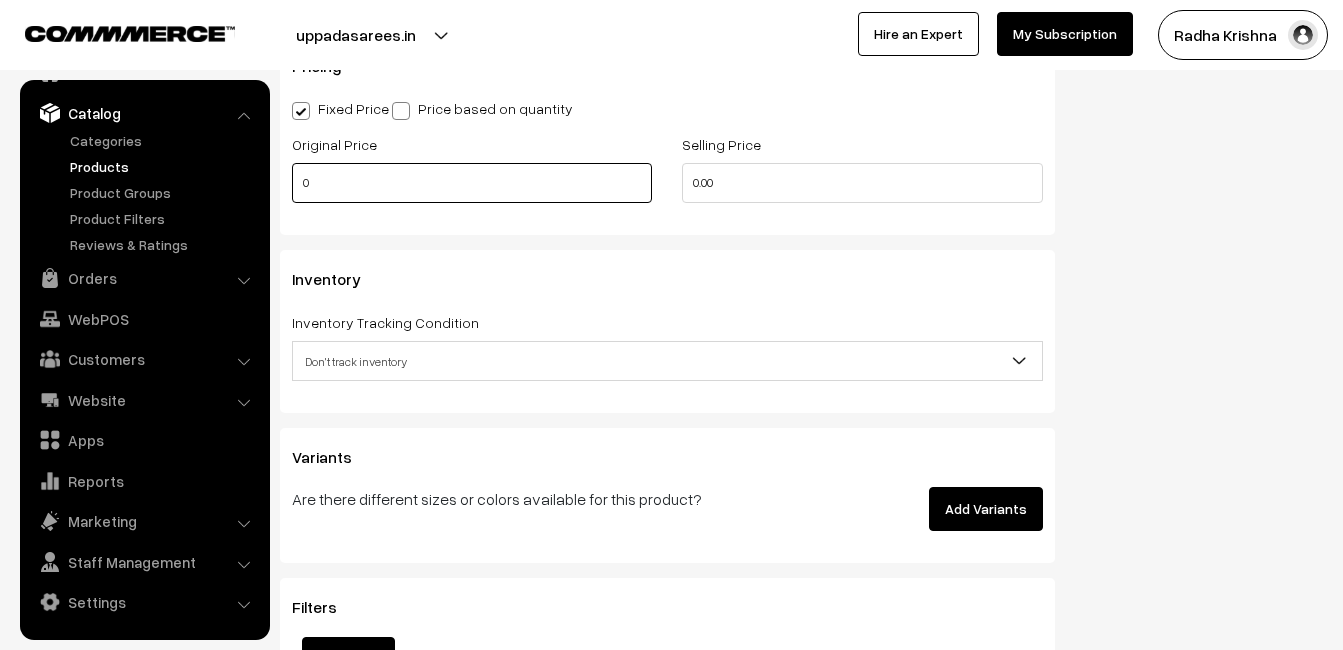 click on "0" at bounding box center (472, 183) 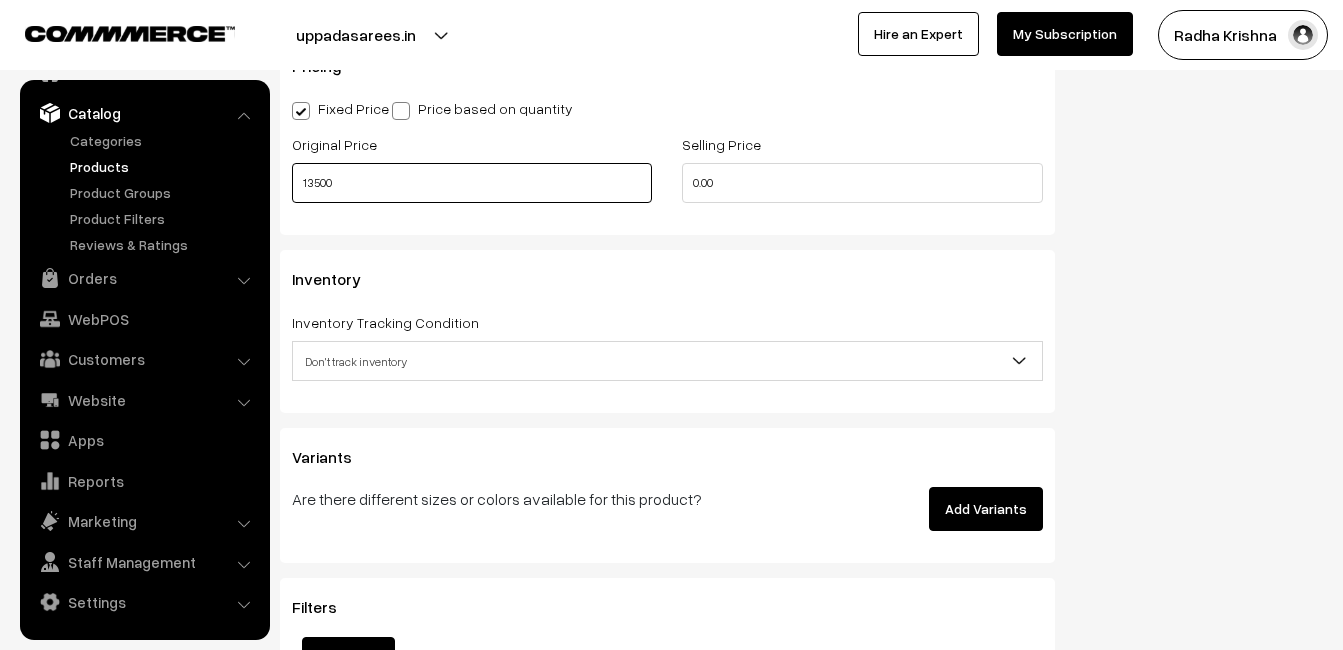 type on "13500" 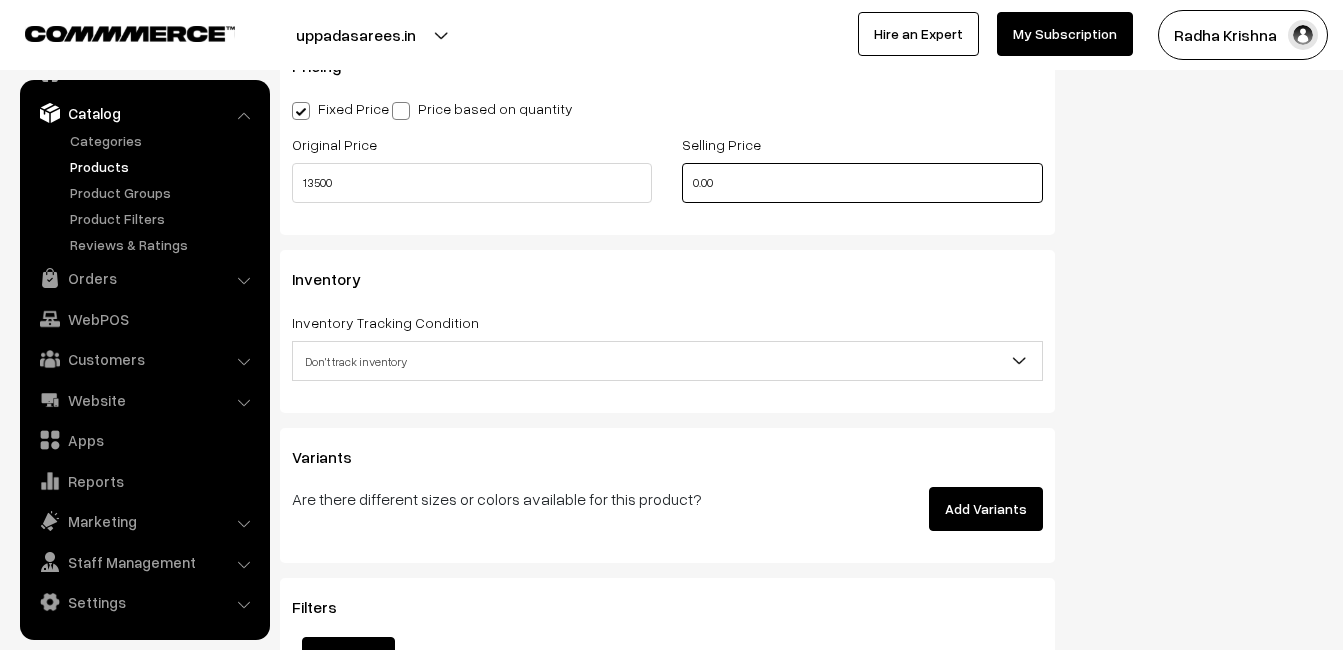 click on "0.00" at bounding box center (862, 183) 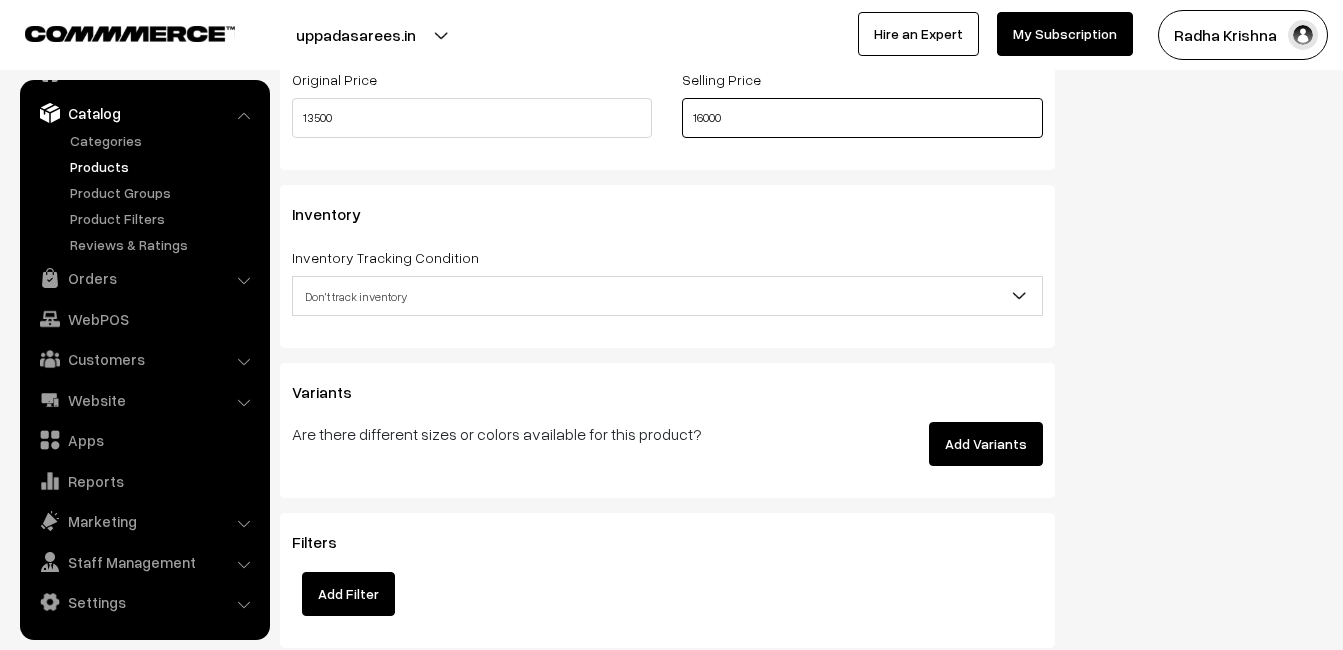 scroll, scrollTop: 2000, scrollLeft: 0, axis: vertical 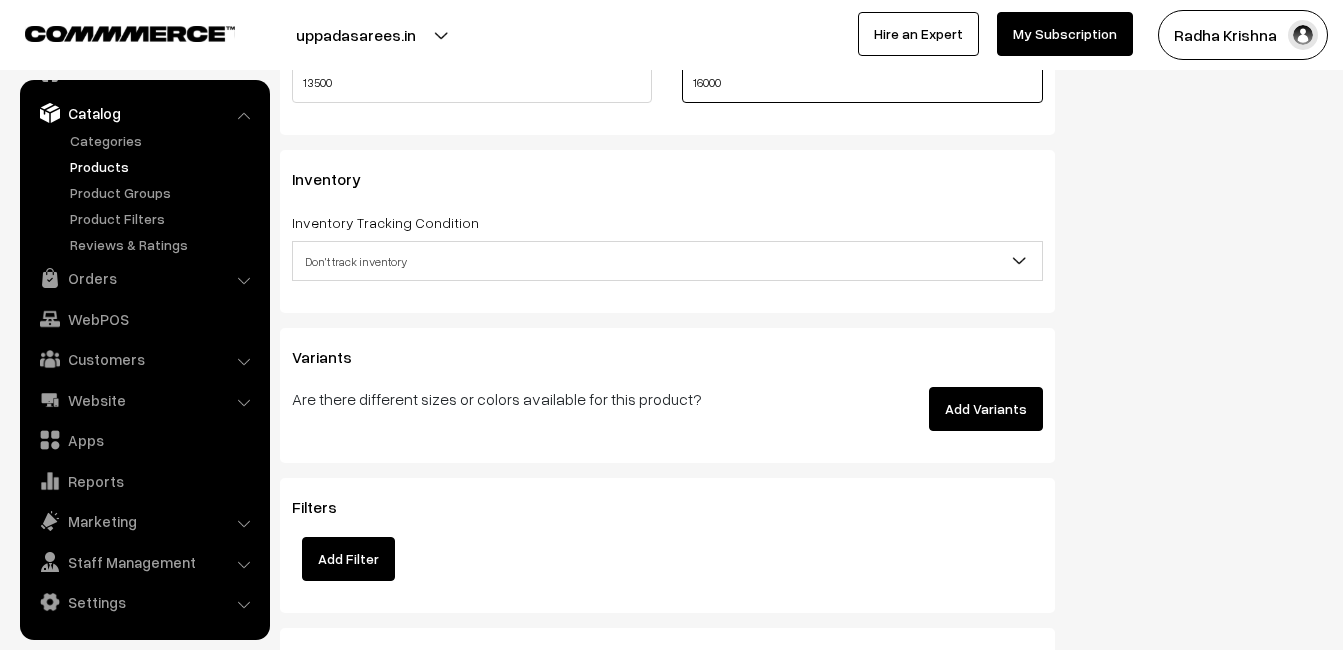 type on "16000" 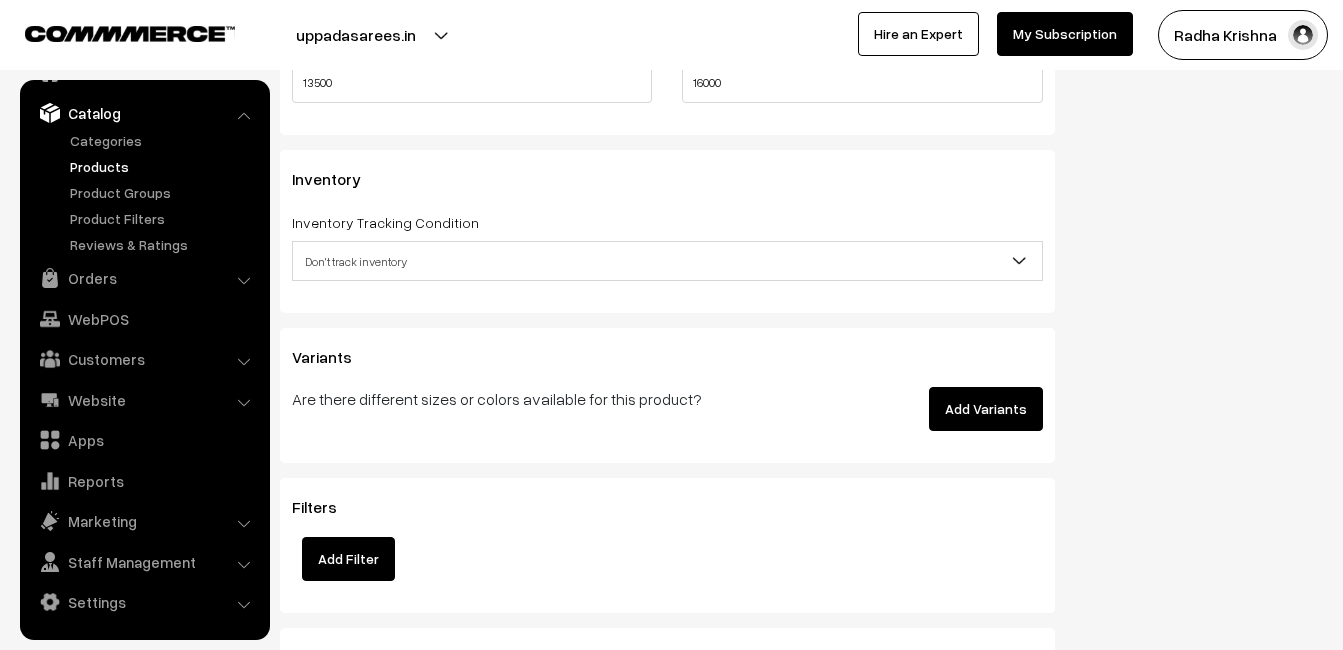click on "Don't track inventory" at bounding box center (667, 261) 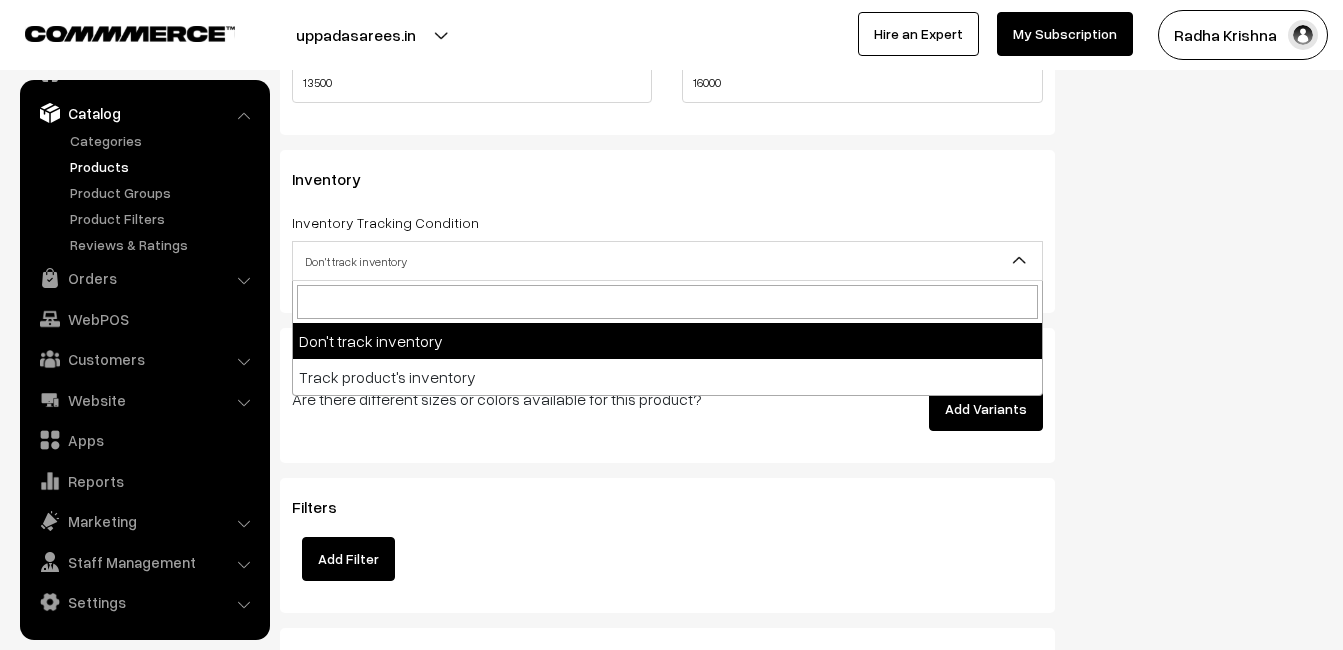 select on "2" 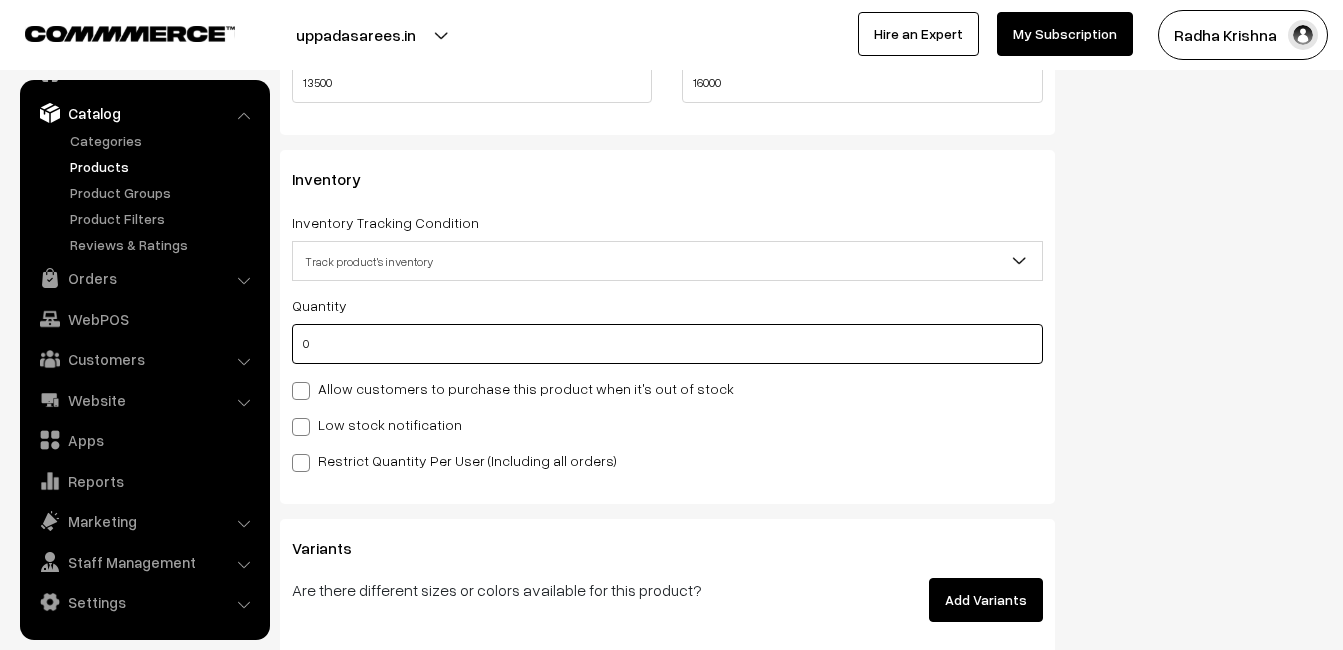 click on "0" at bounding box center (667, 344) 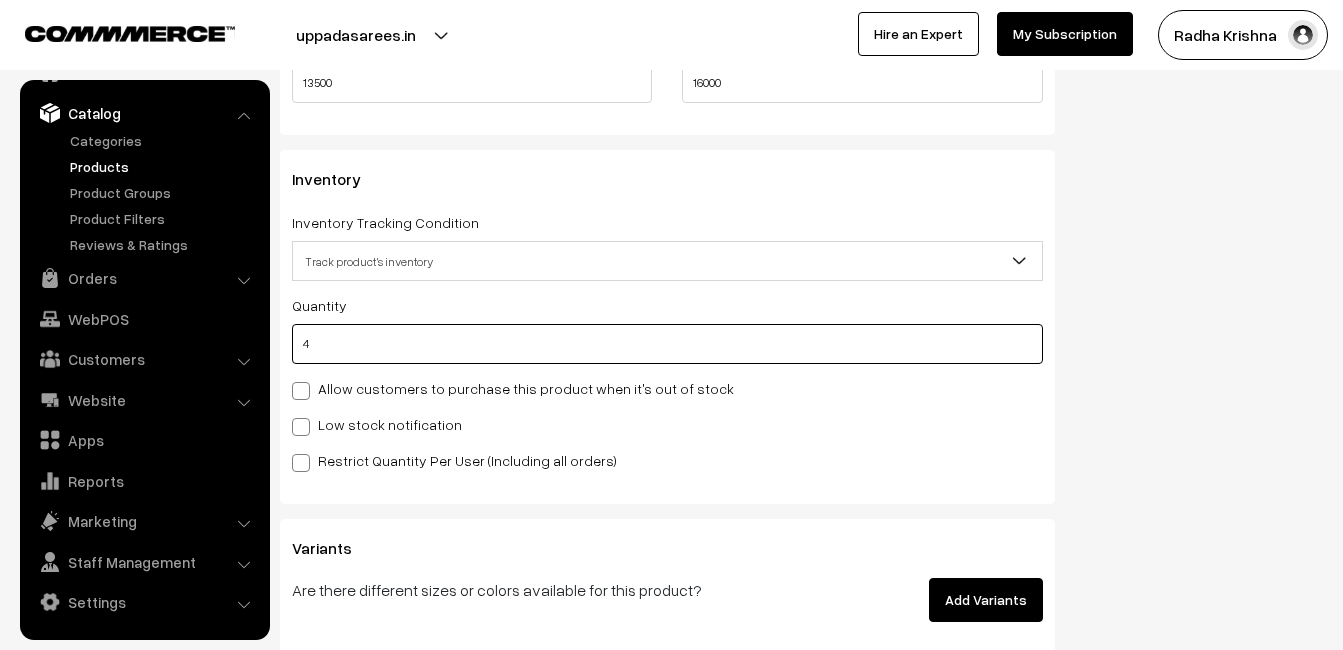 type on "4" 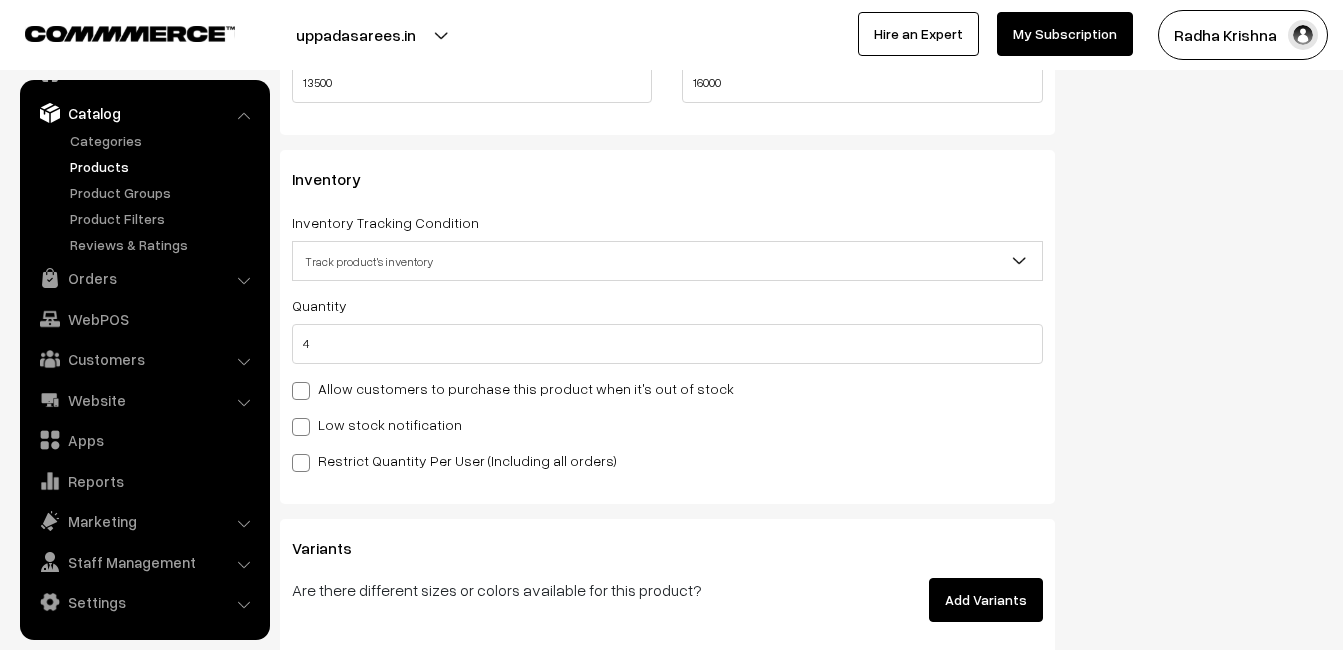 click on "Low stock notification" at bounding box center (377, 424) 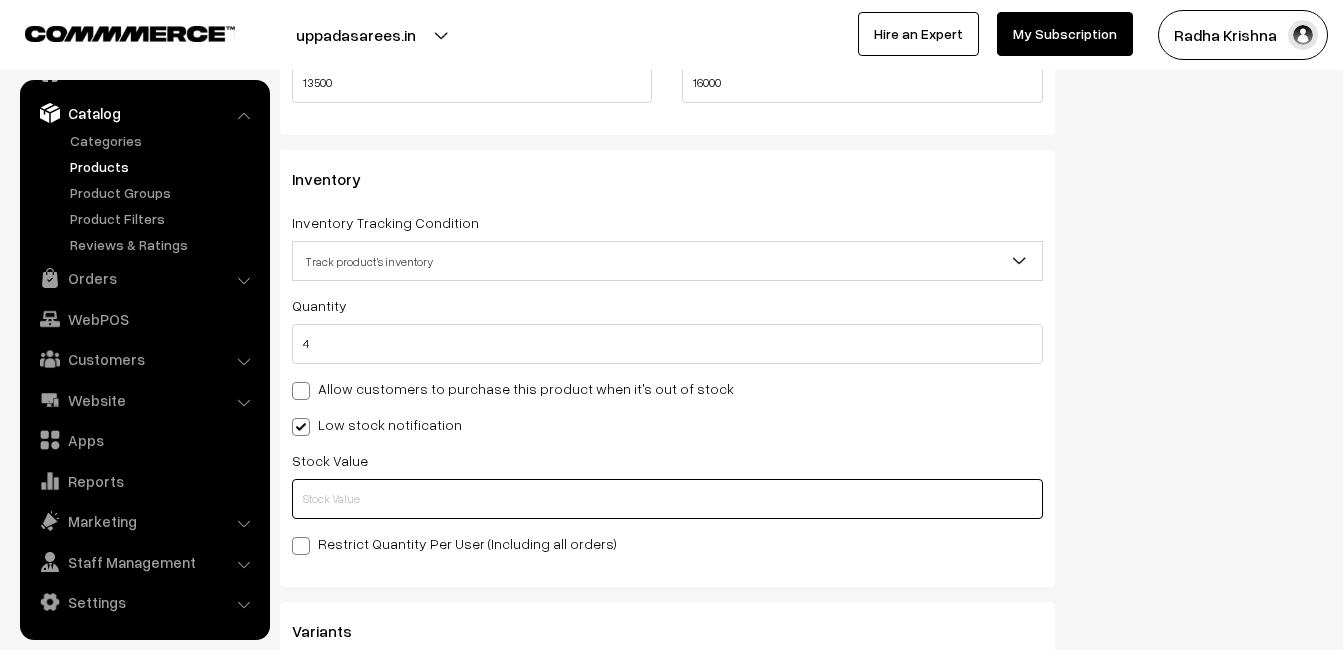 click at bounding box center [667, 499] 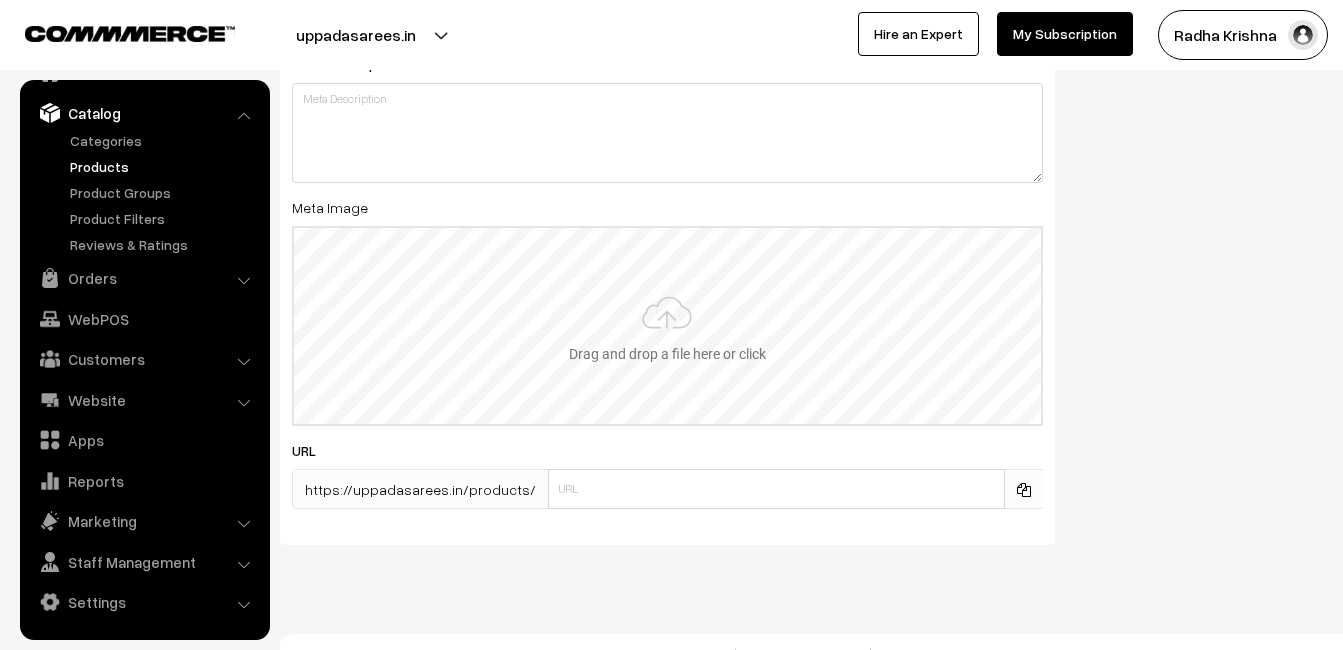 scroll, scrollTop: 3141, scrollLeft: 0, axis: vertical 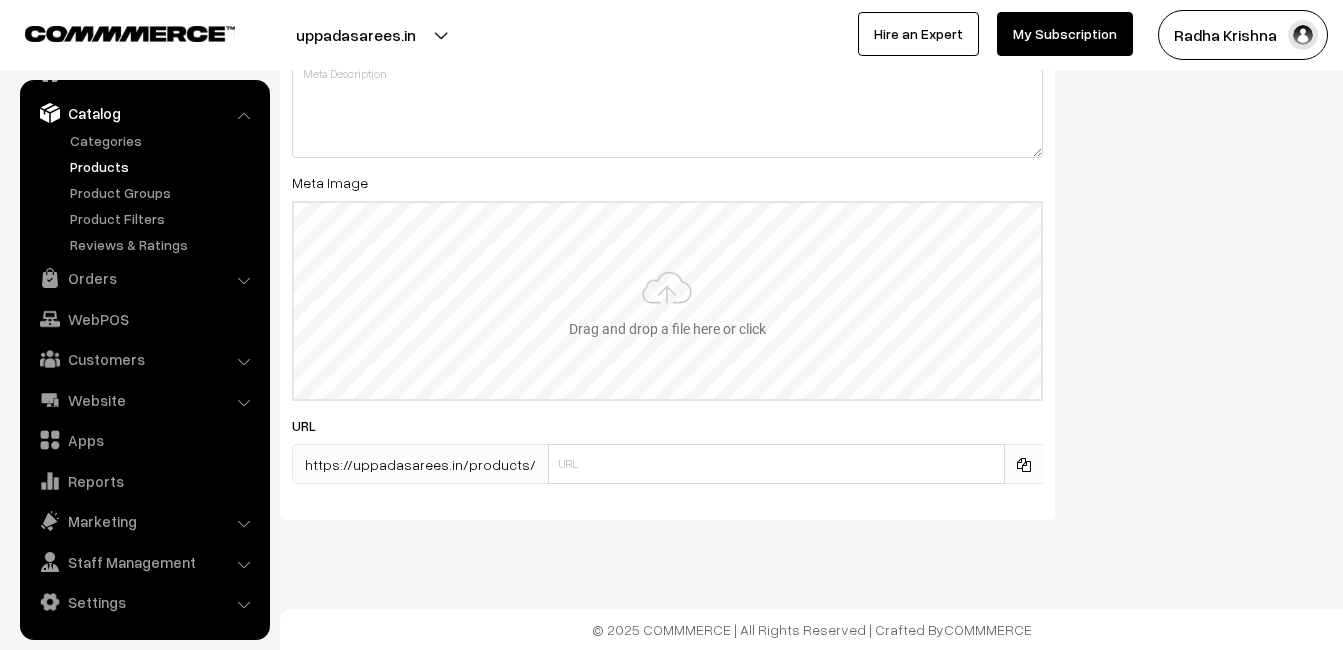 type on "2" 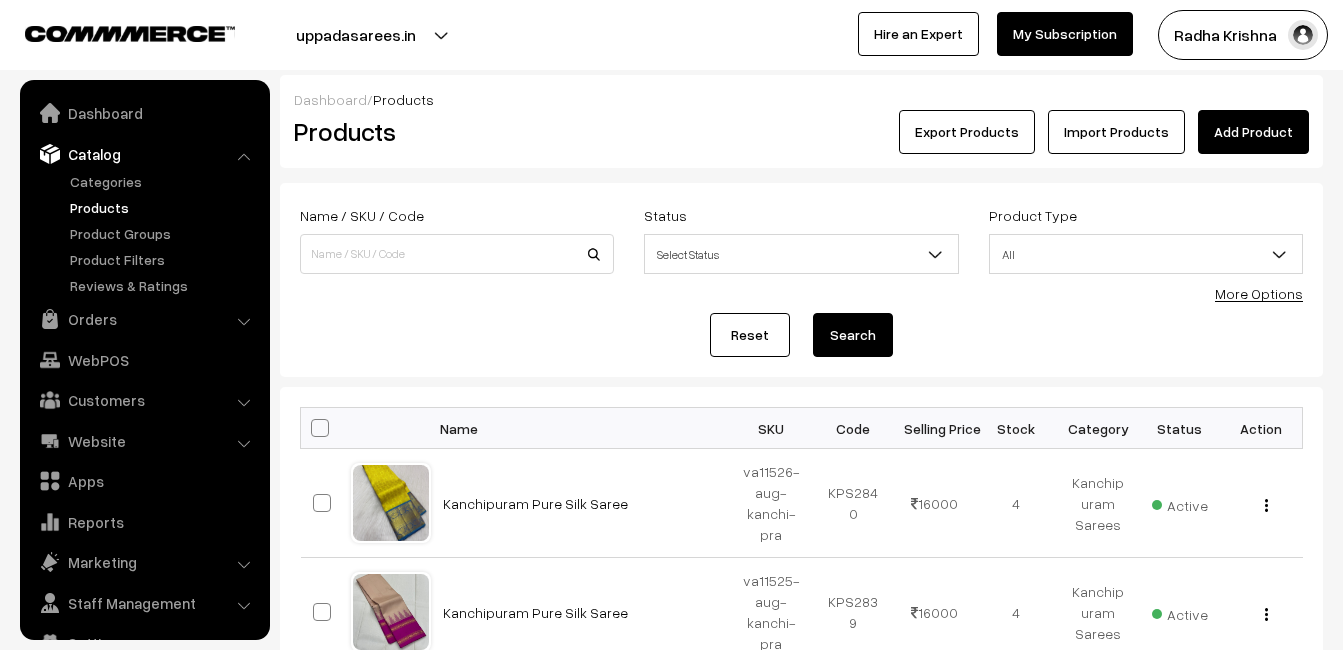 scroll, scrollTop: 0, scrollLeft: 0, axis: both 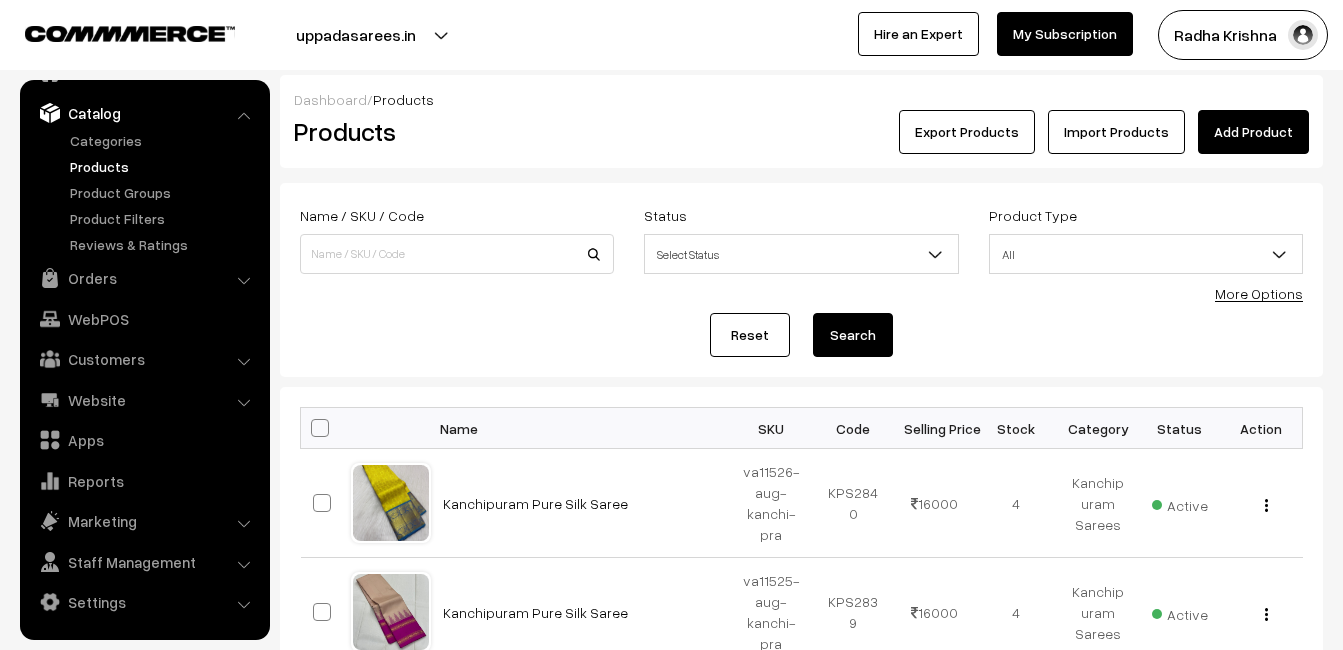 click on "Products" at bounding box center [453, 131] 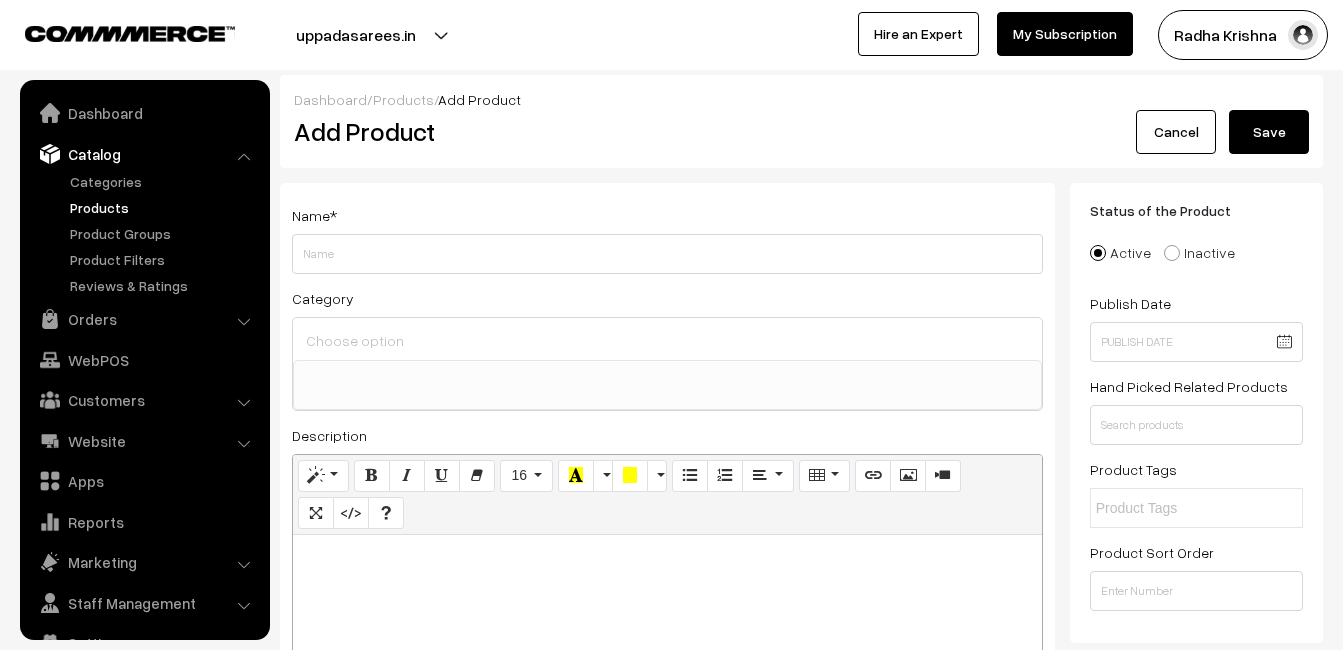 select 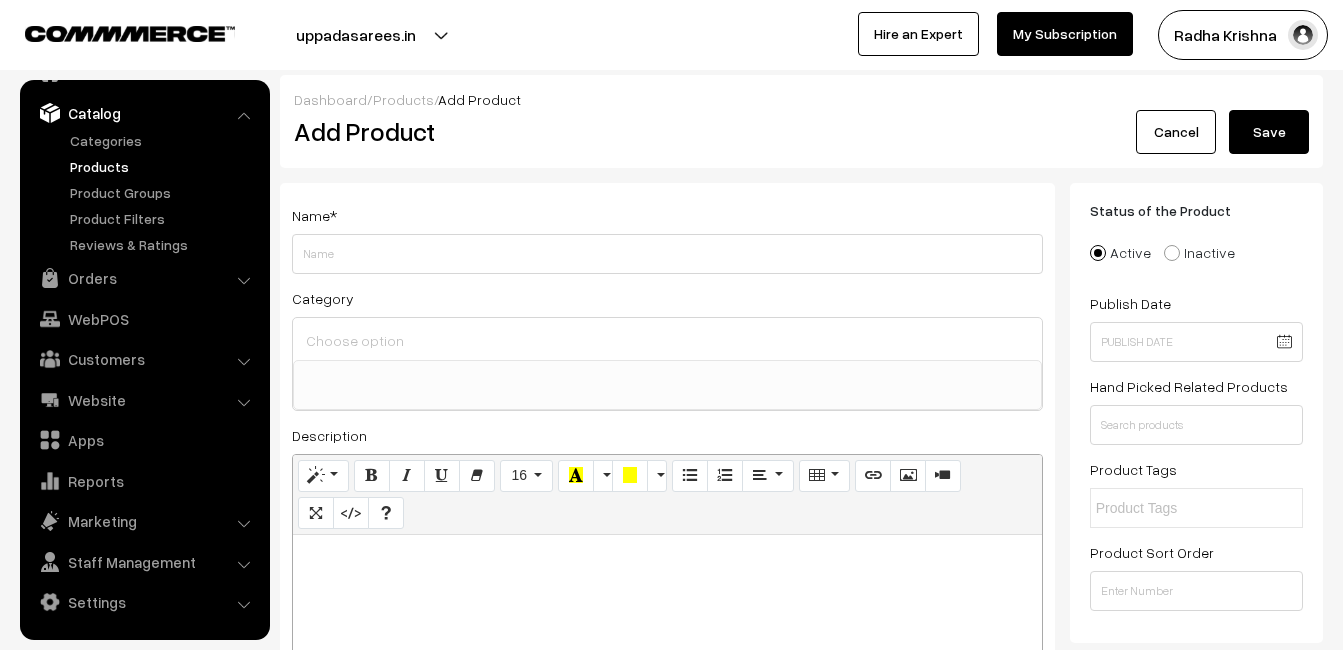 type 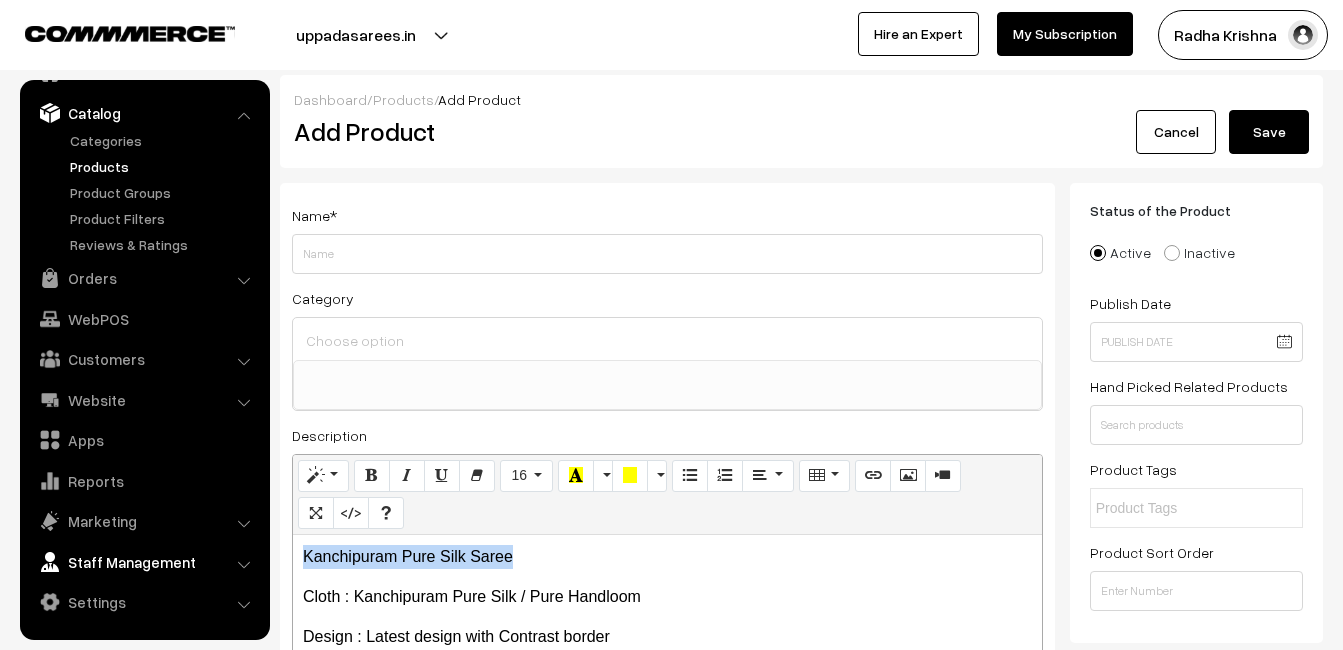 drag, startPoint x: 535, startPoint y: 550, endPoint x: 251, endPoint y: 545, distance: 284.044 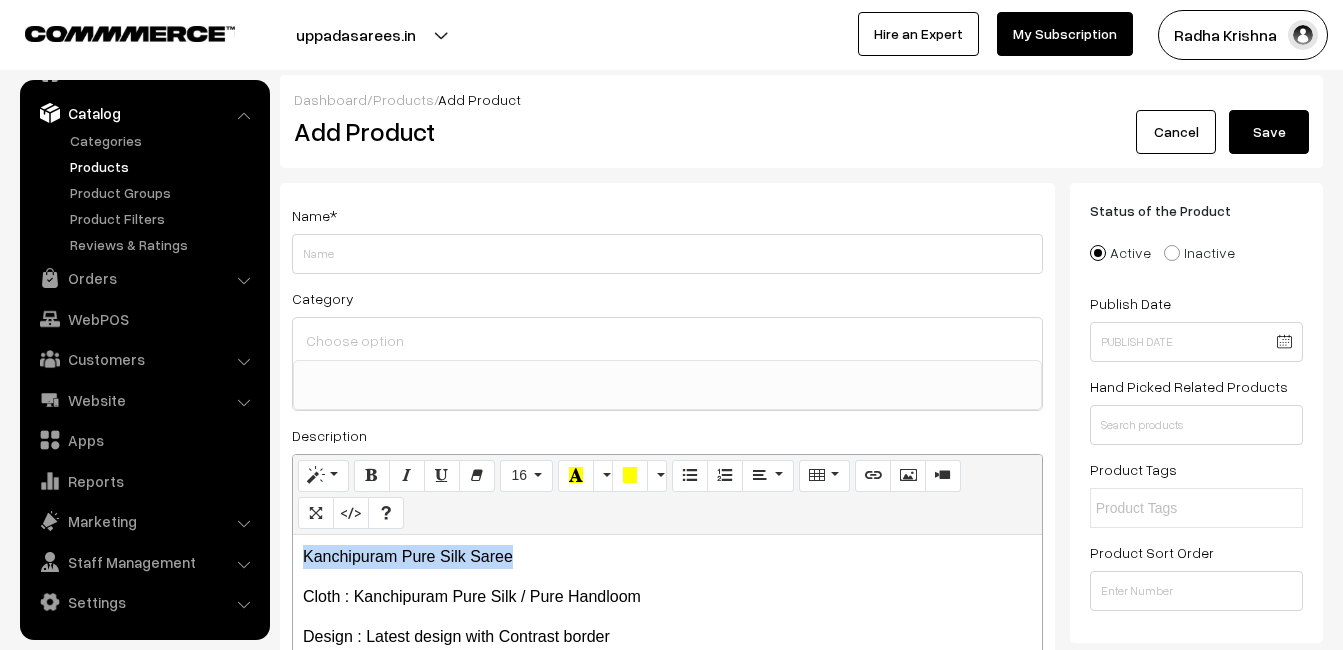 copy on "Kanchipuram Pure Silk Saree" 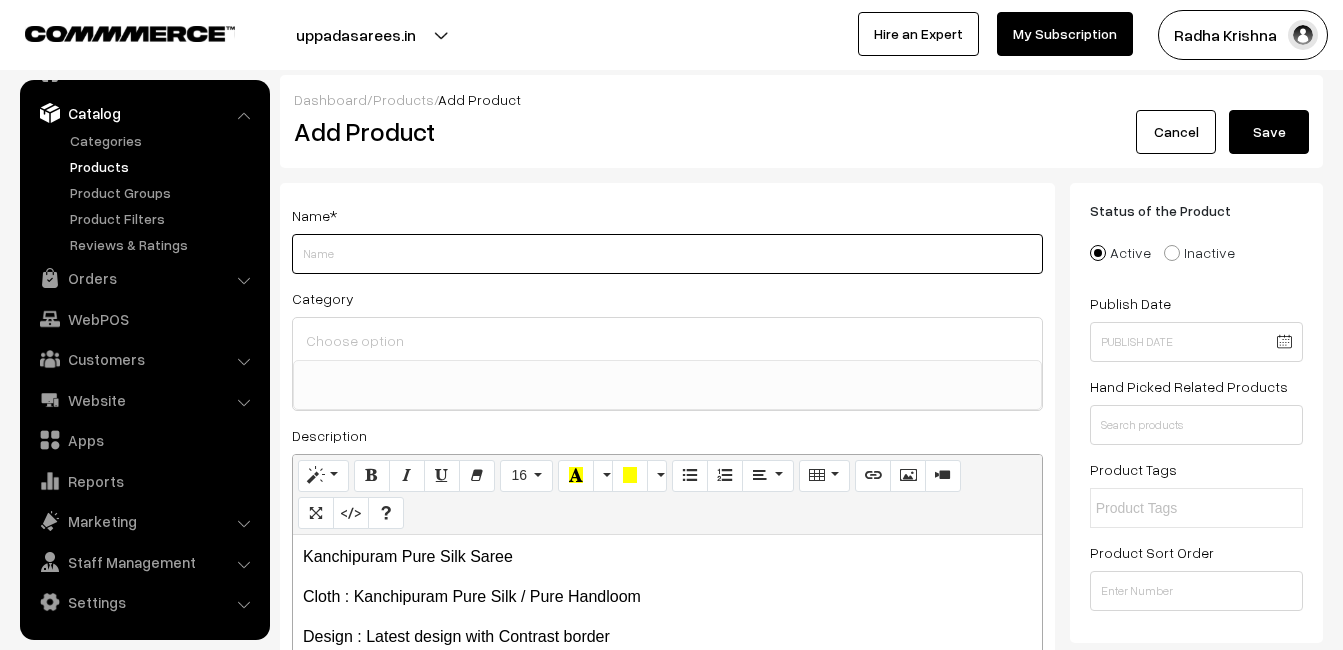click on "Weight" at bounding box center [667, 254] 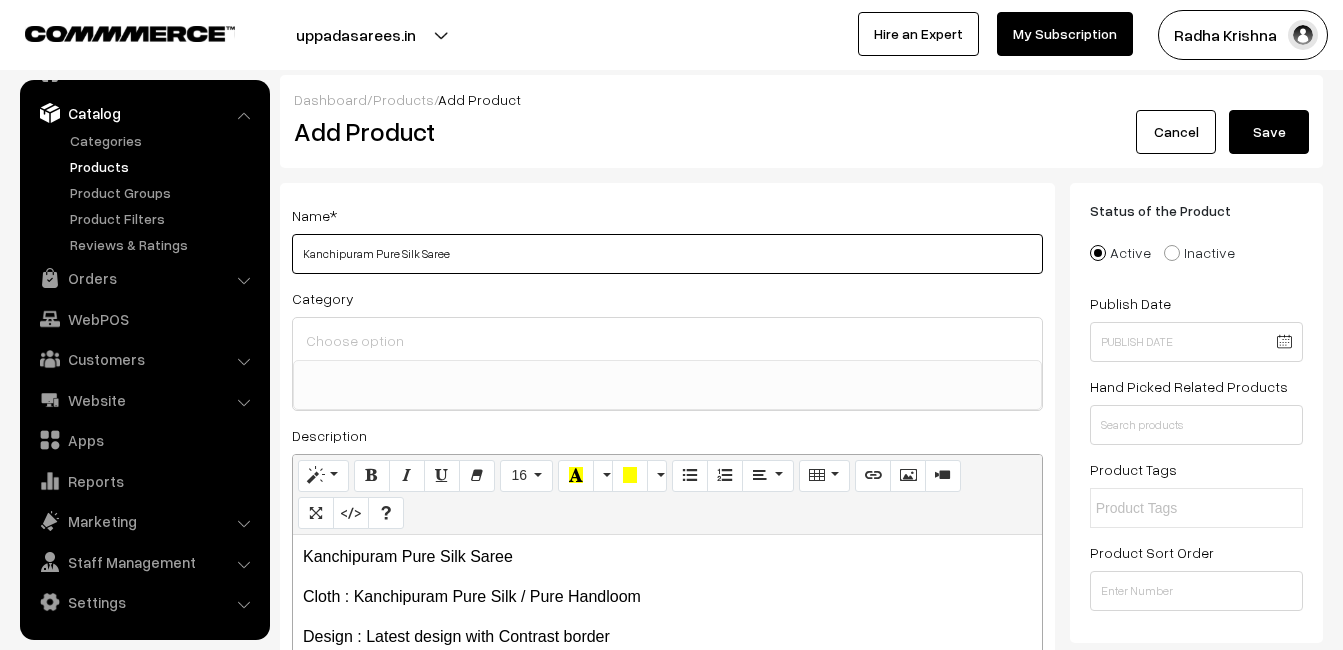 type on "Kanchipuram Pure Silk Saree" 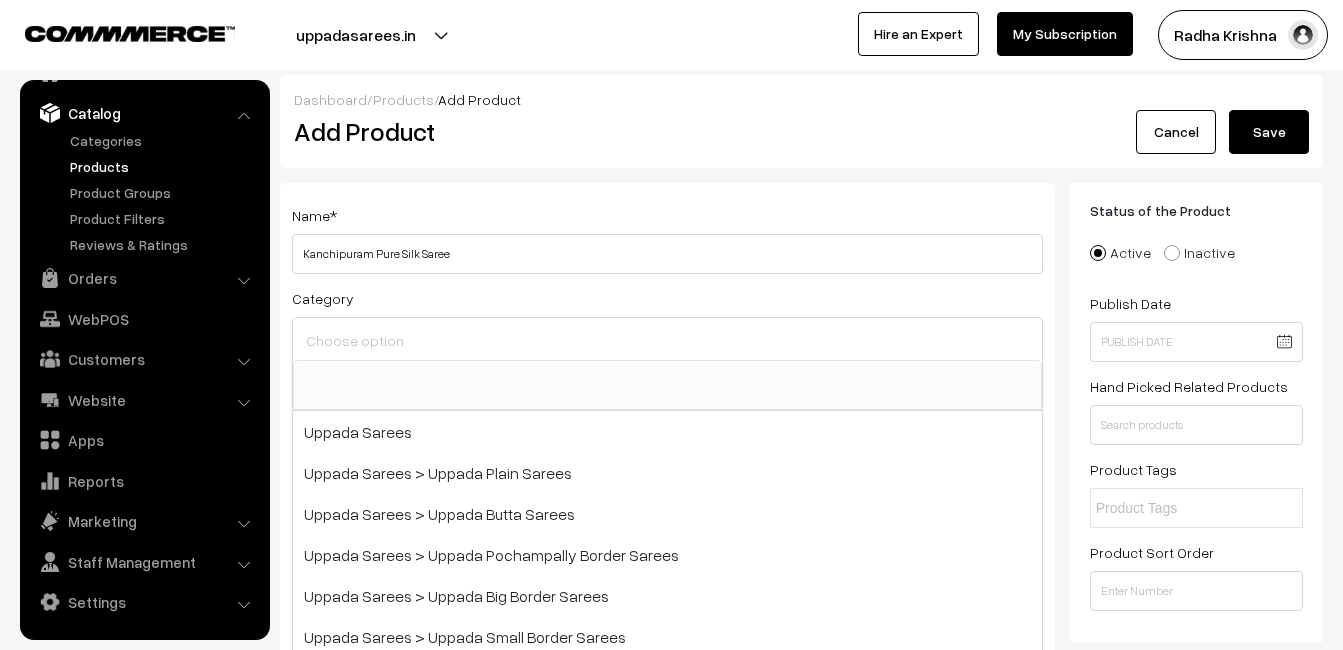 click at bounding box center [667, 340] 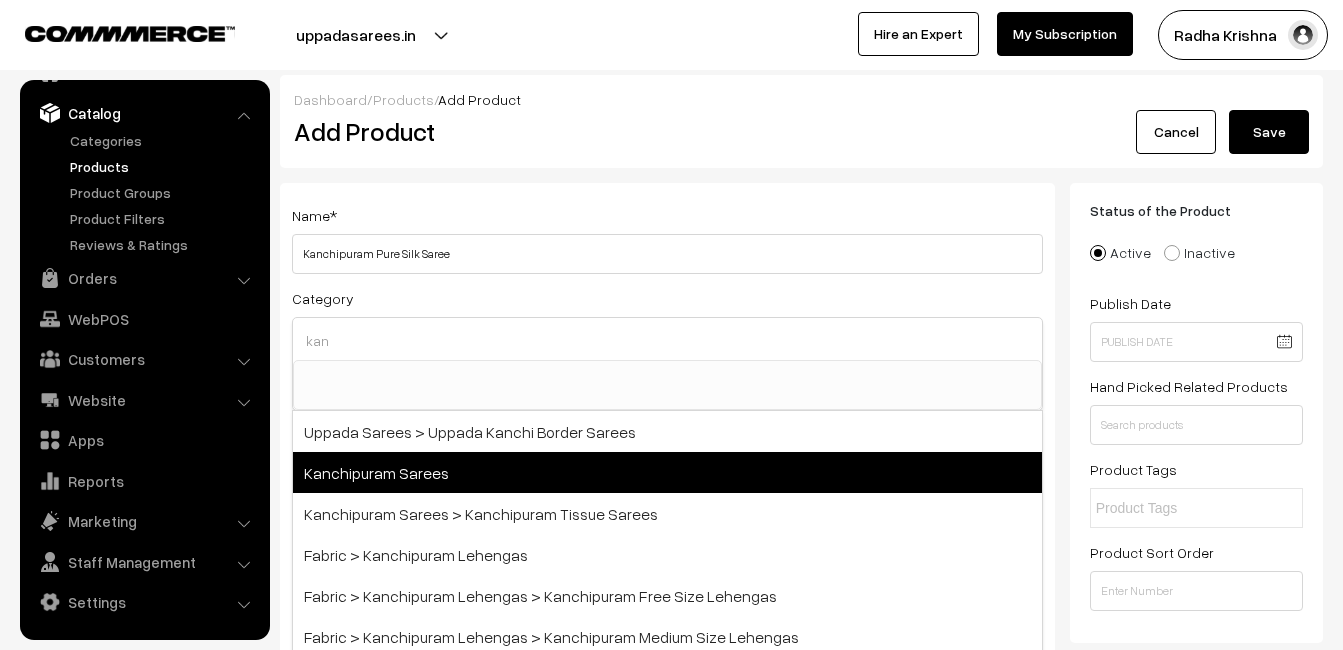 type on "kan" 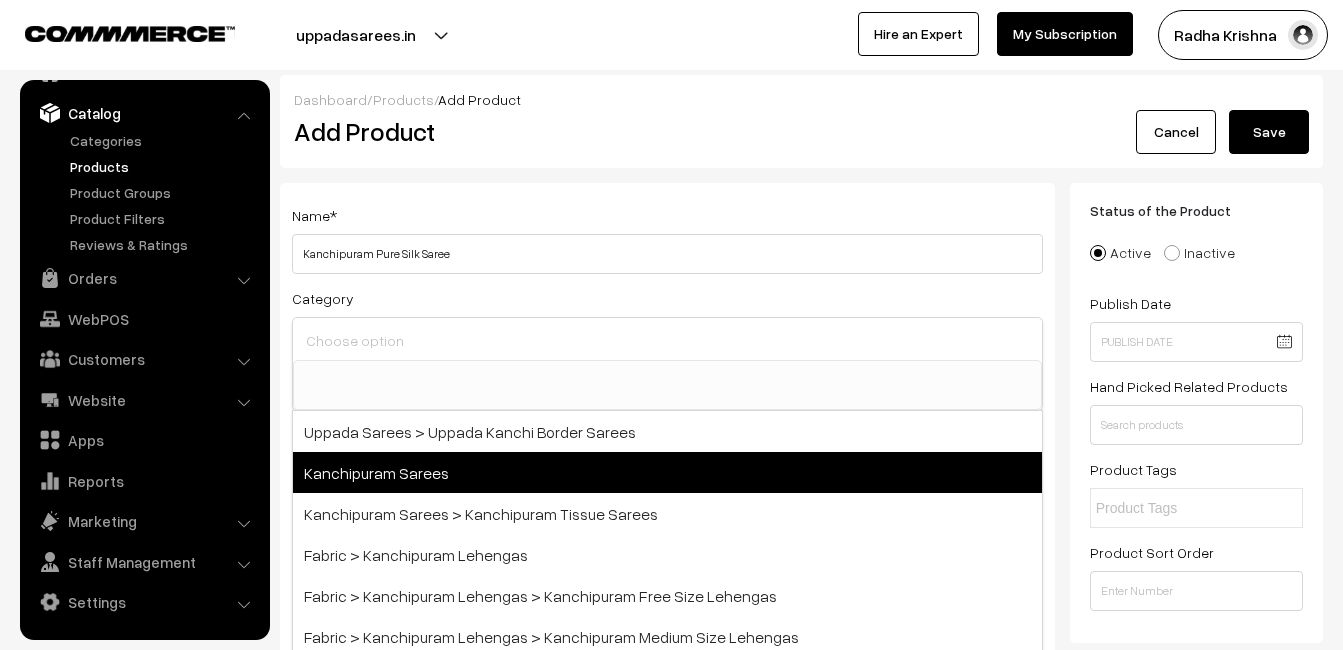 select on "3" 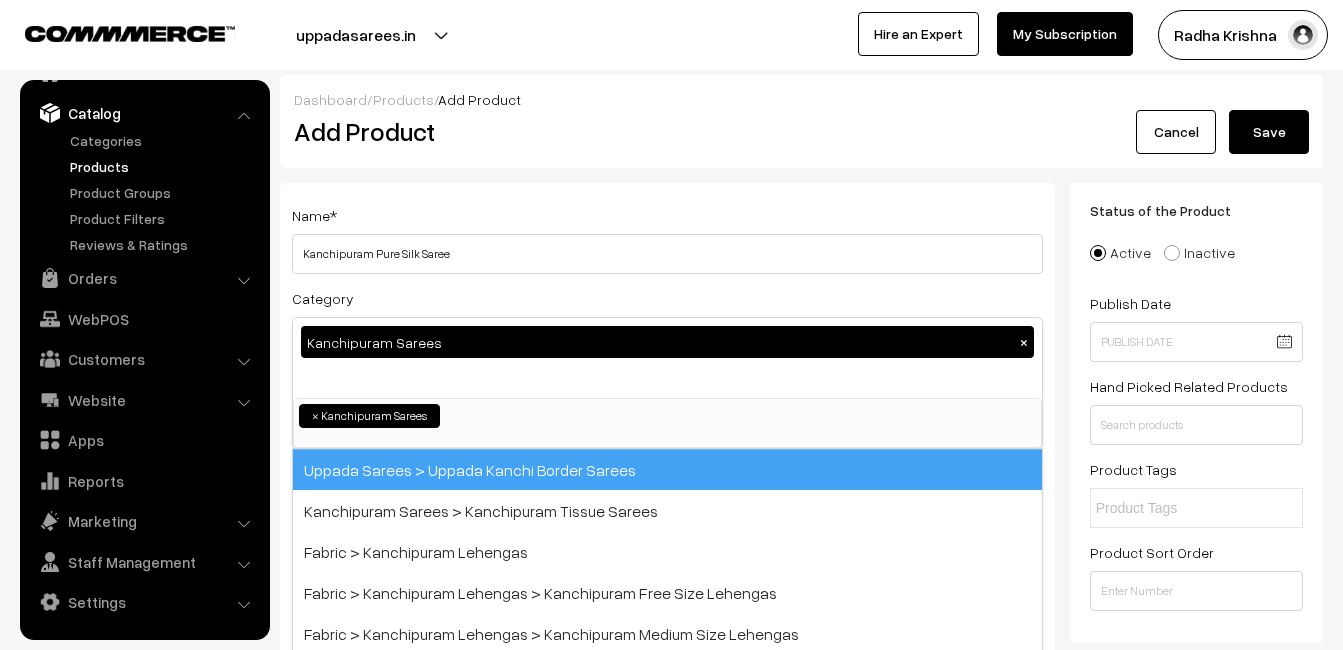 scroll, scrollTop: 340, scrollLeft: 0, axis: vertical 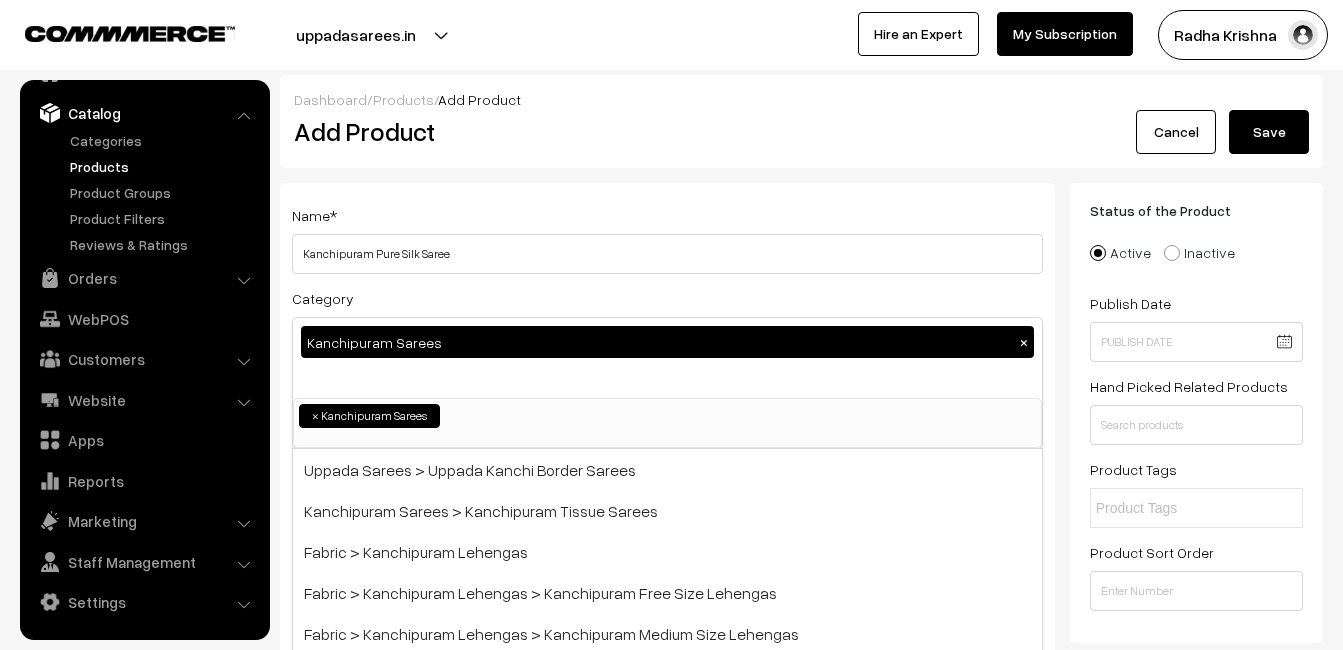click on "Name  *
Kanchipuram Pure Silk Saree" at bounding box center (667, 238) 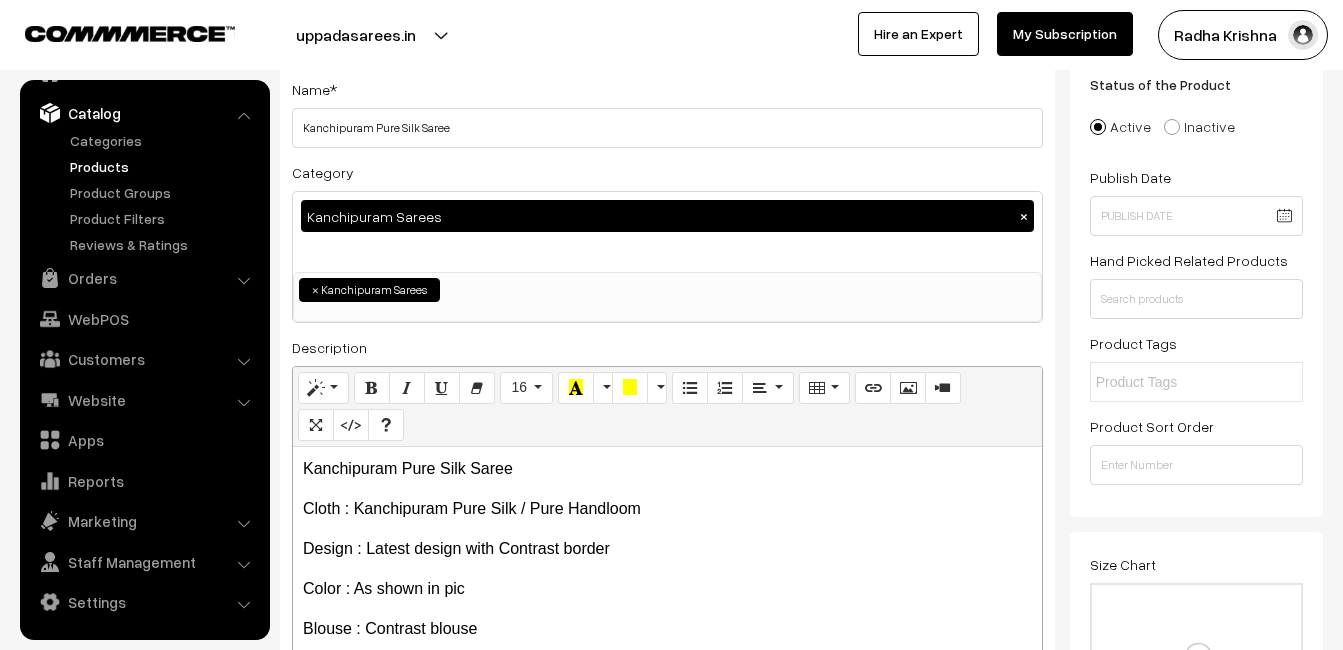 scroll, scrollTop: 300, scrollLeft: 0, axis: vertical 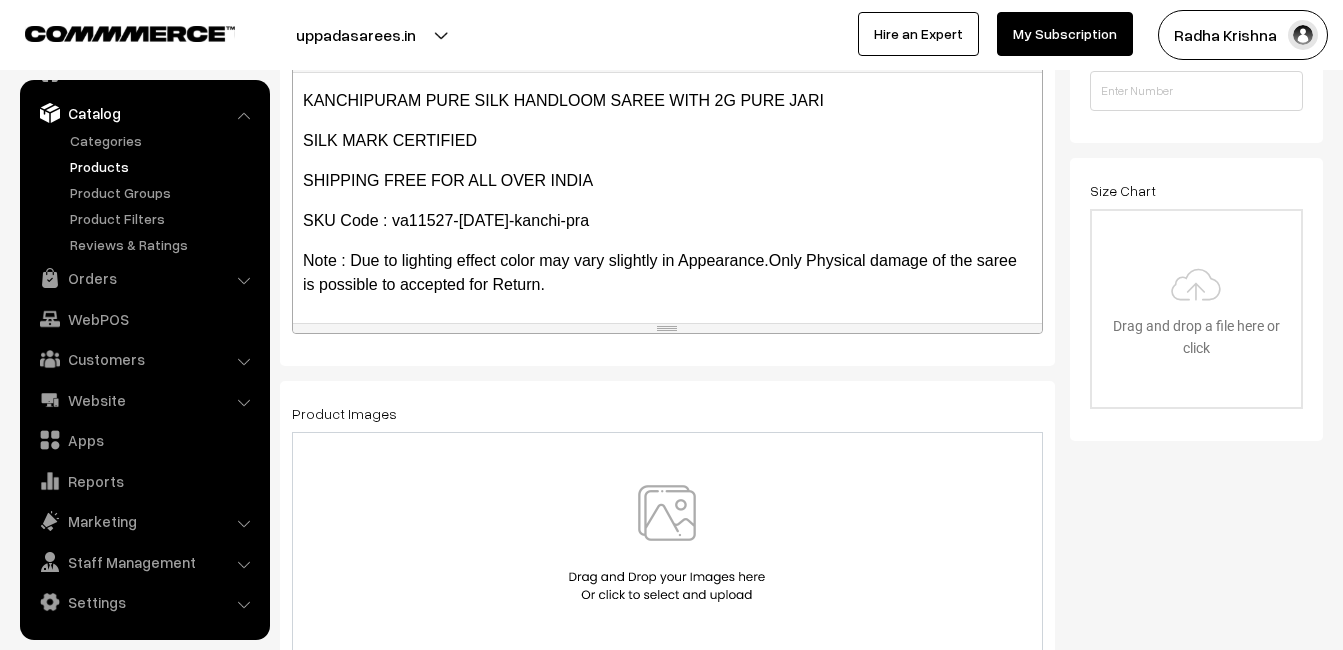 click at bounding box center [667, 543] 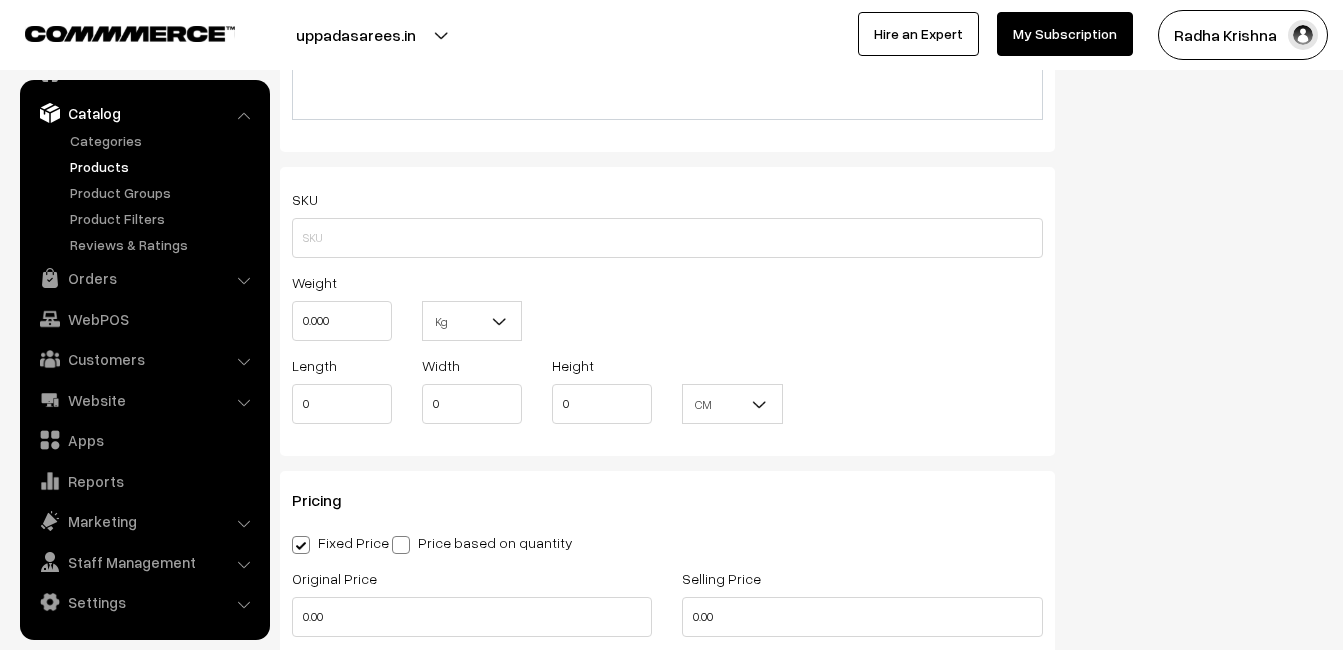 scroll, scrollTop: 1300, scrollLeft: 0, axis: vertical 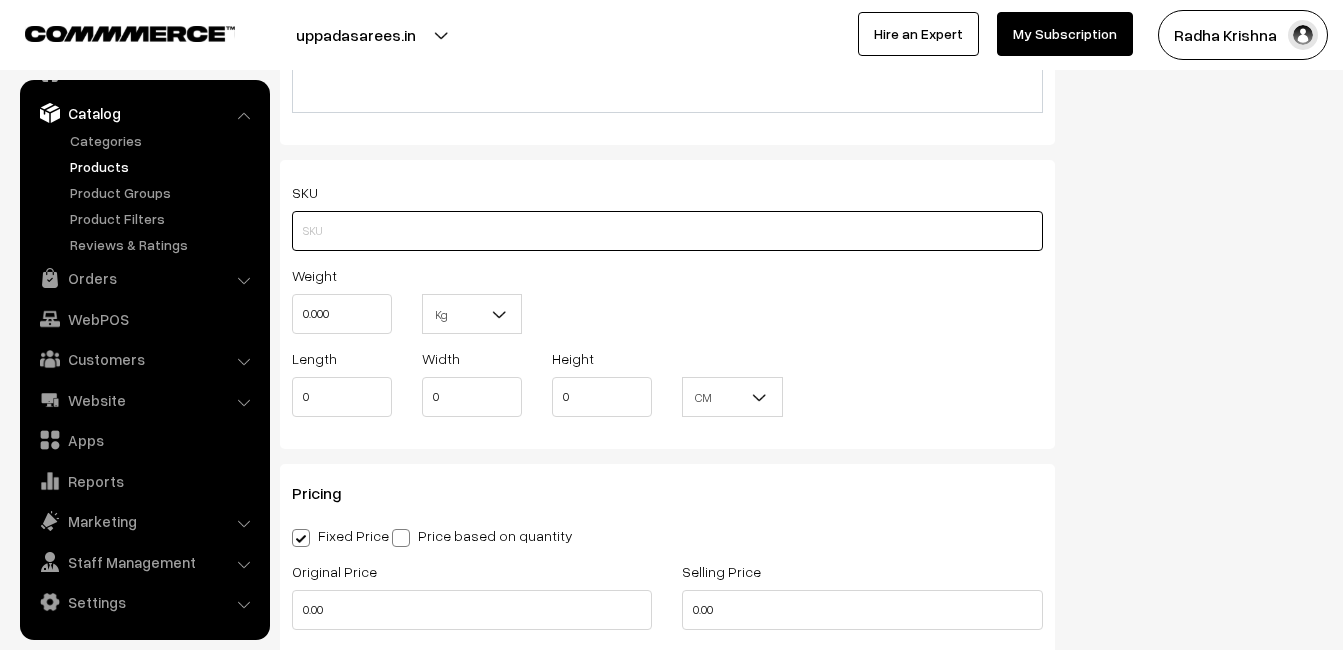 click at bounding box center (667, 231) 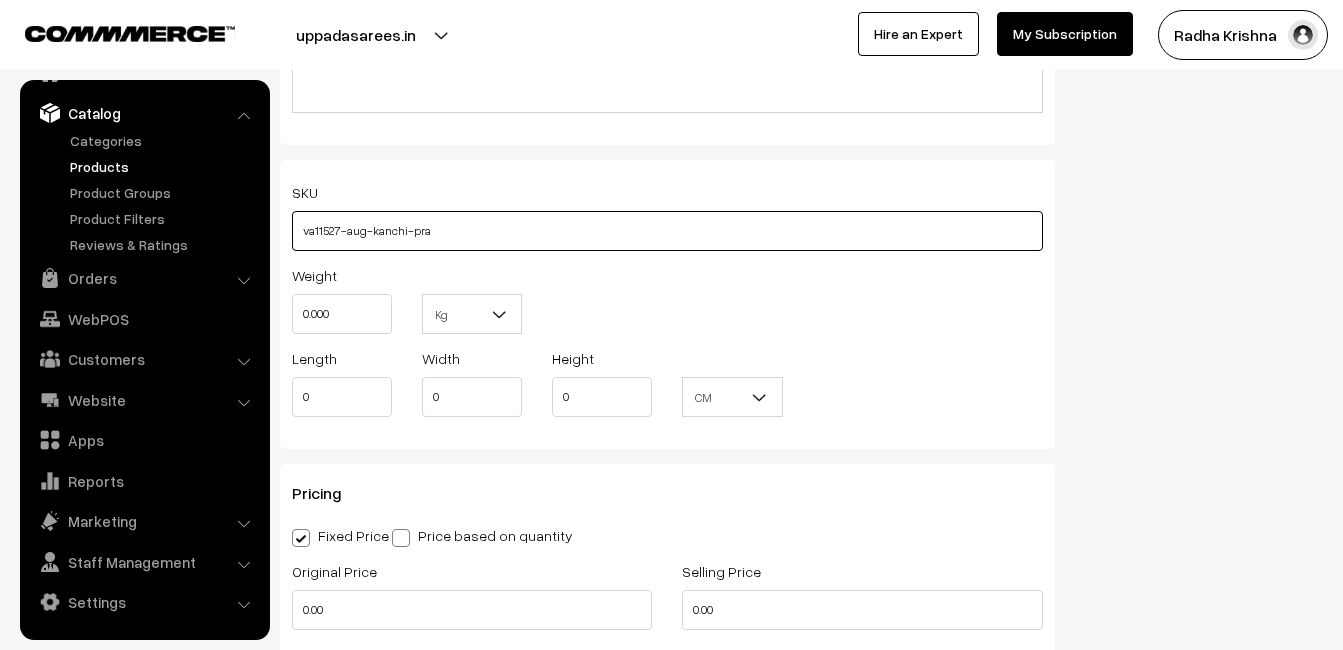 type on "va11527-aug-kanchi-pra" 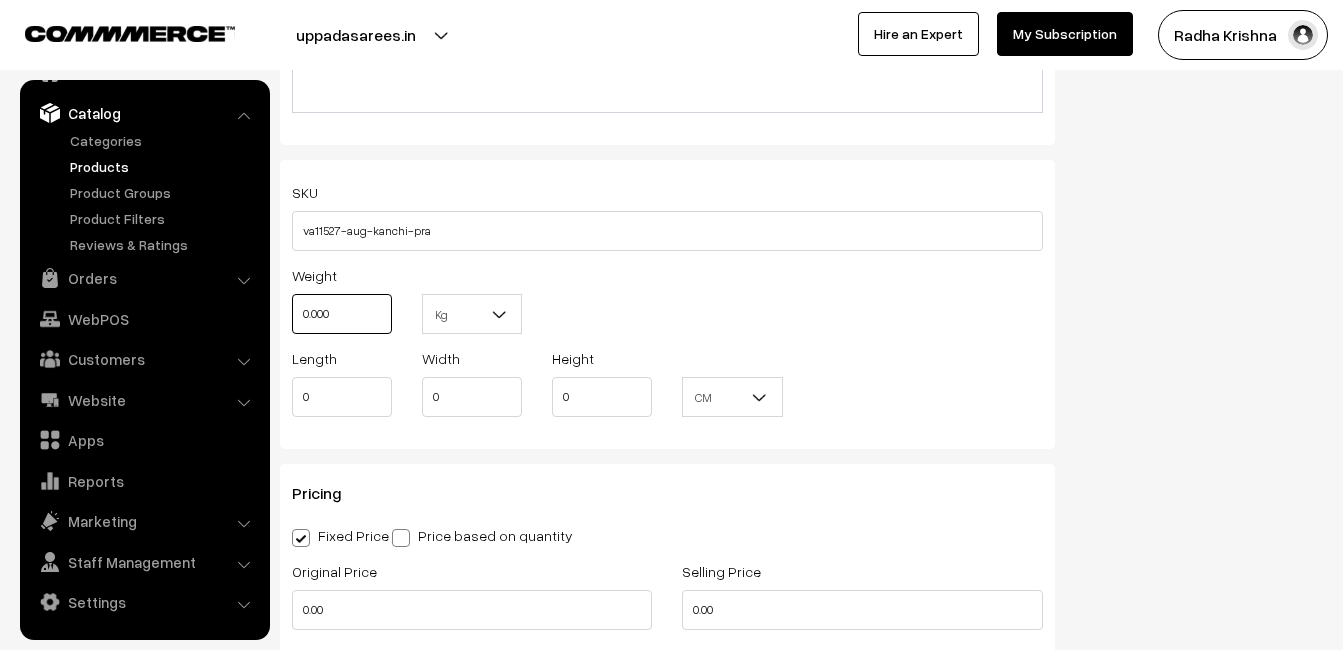 click on "0.000" at bounding box center [342, 314] 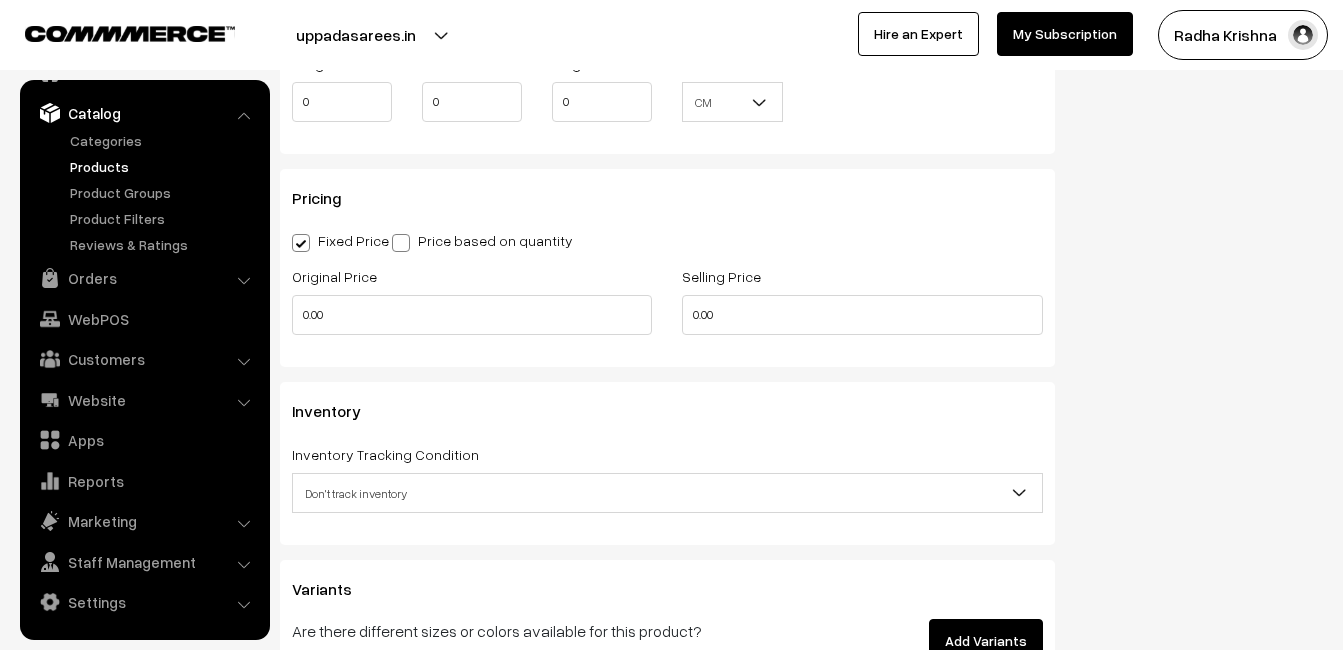 scroll, scrollTop: 1600, scrollLeft: 0, axis: vertical 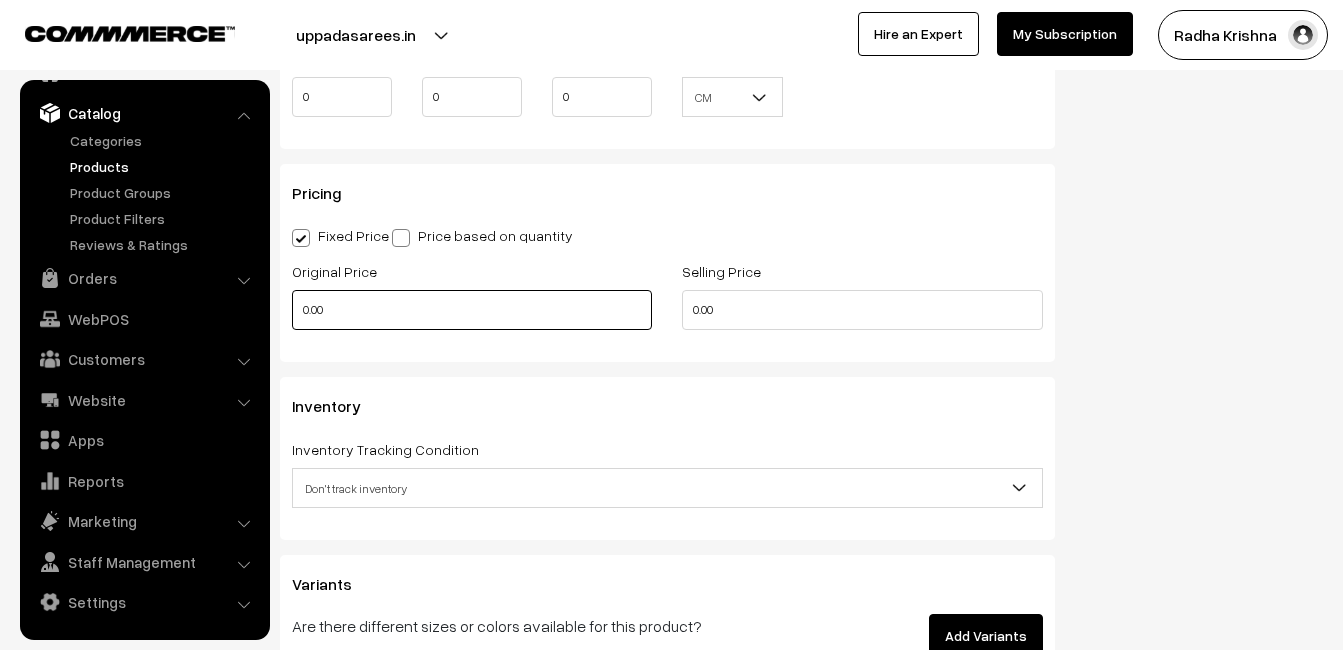 type on "0.80" 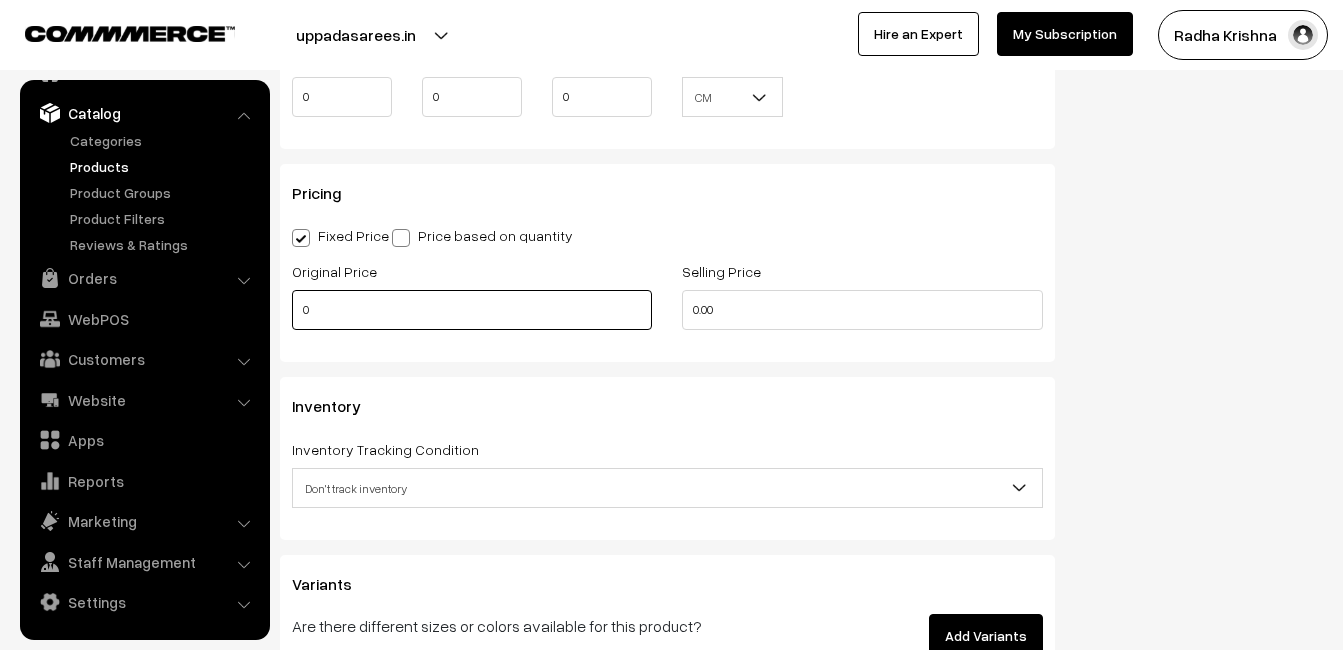 click on "0" at bounding box center [472, 310] 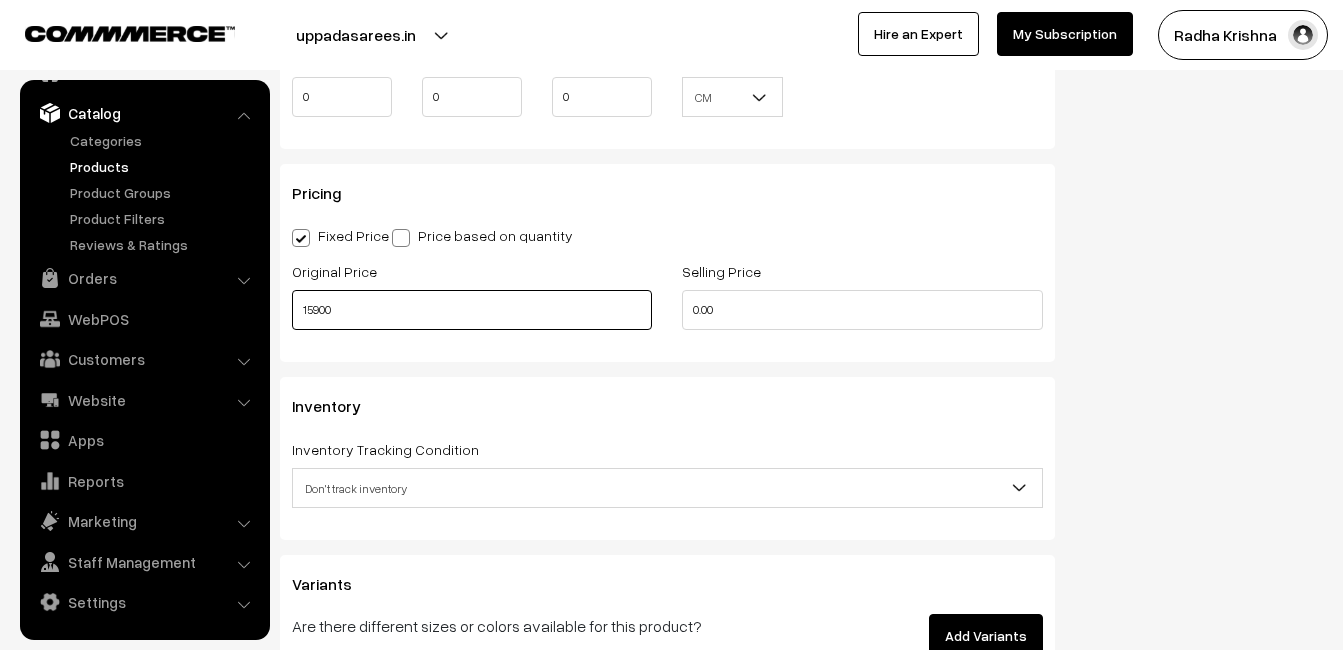 type on "15900" 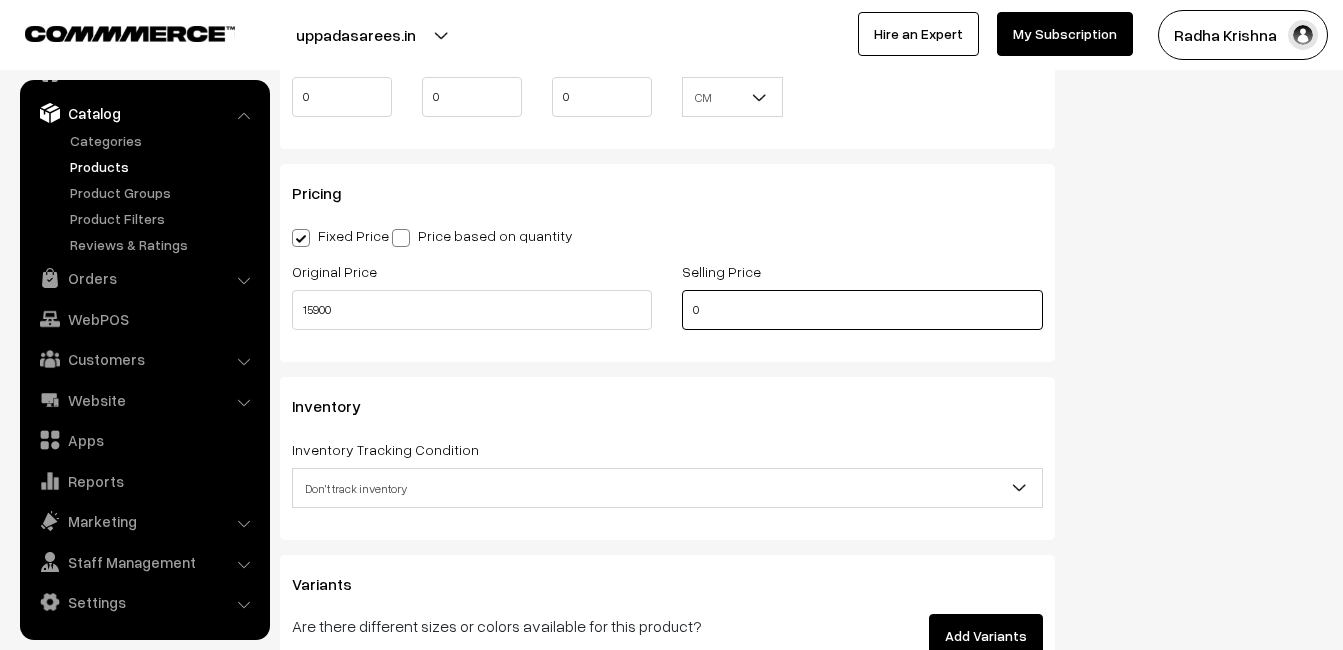 click on "0" at bounding box center [862, 310] 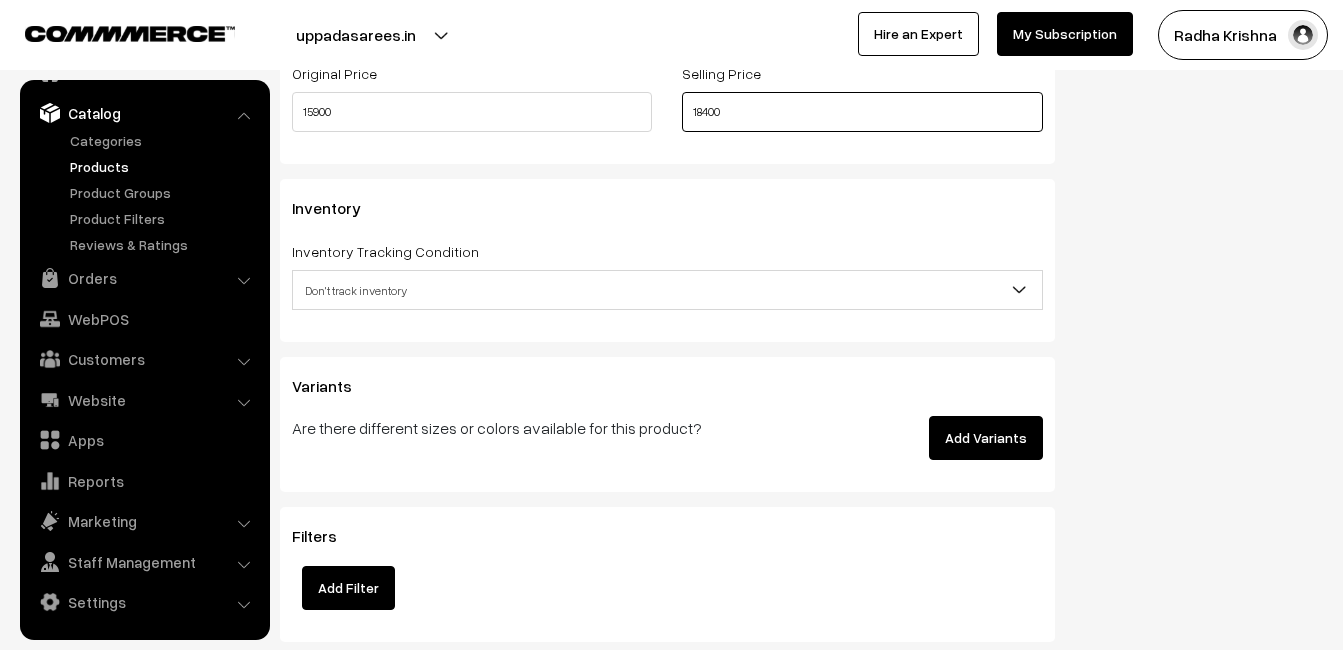 scroll, scrollTop: 1800, scrollLeft: 0, axis: vertical 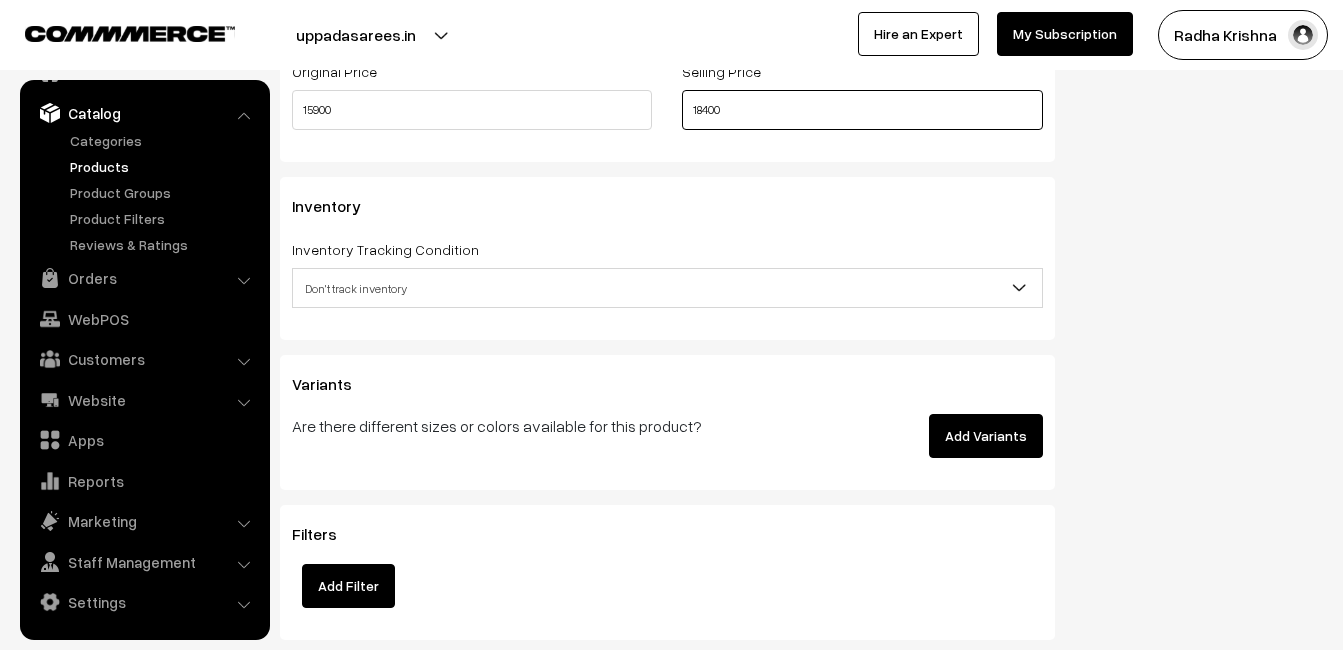 type on "18400" 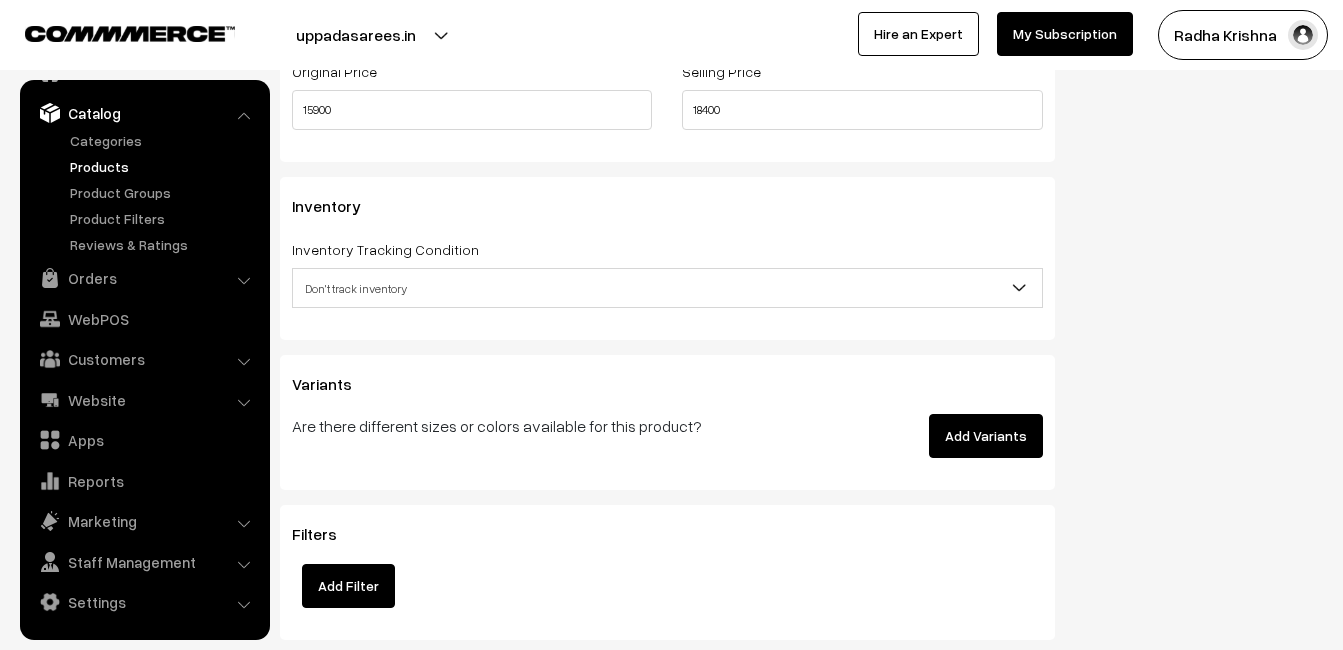 click on "Don't track inventory" at bounding box center (667, 288) 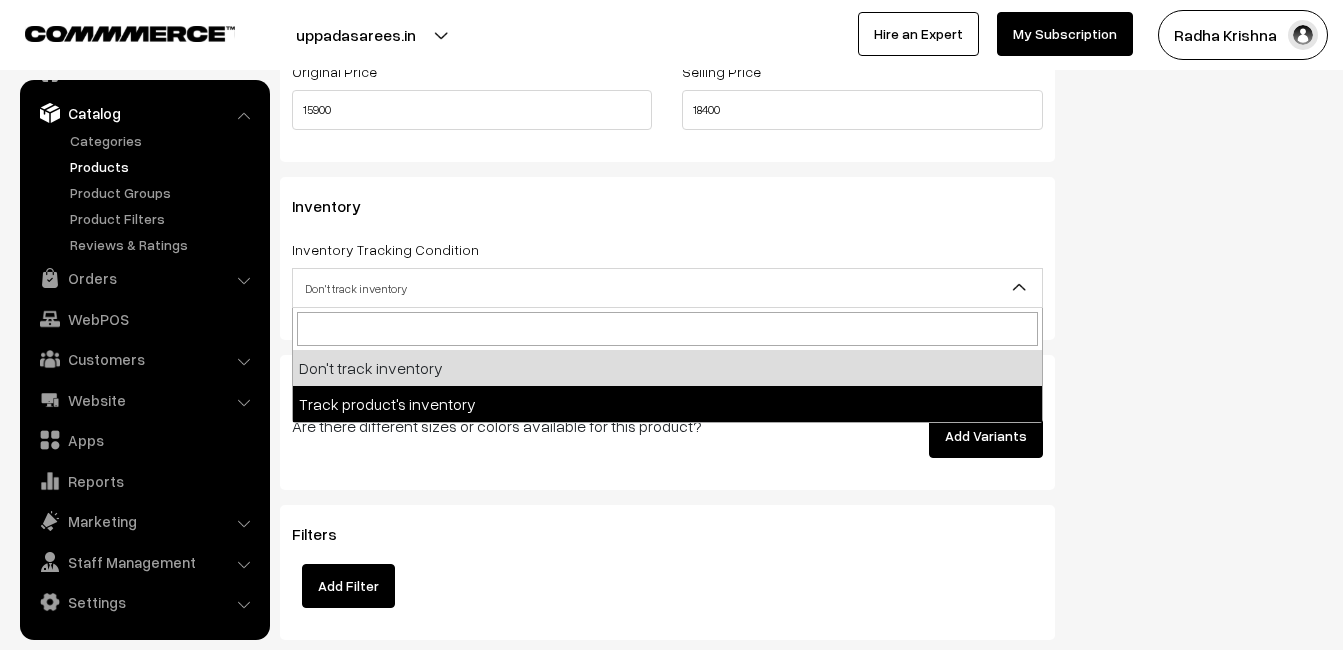select on "2" 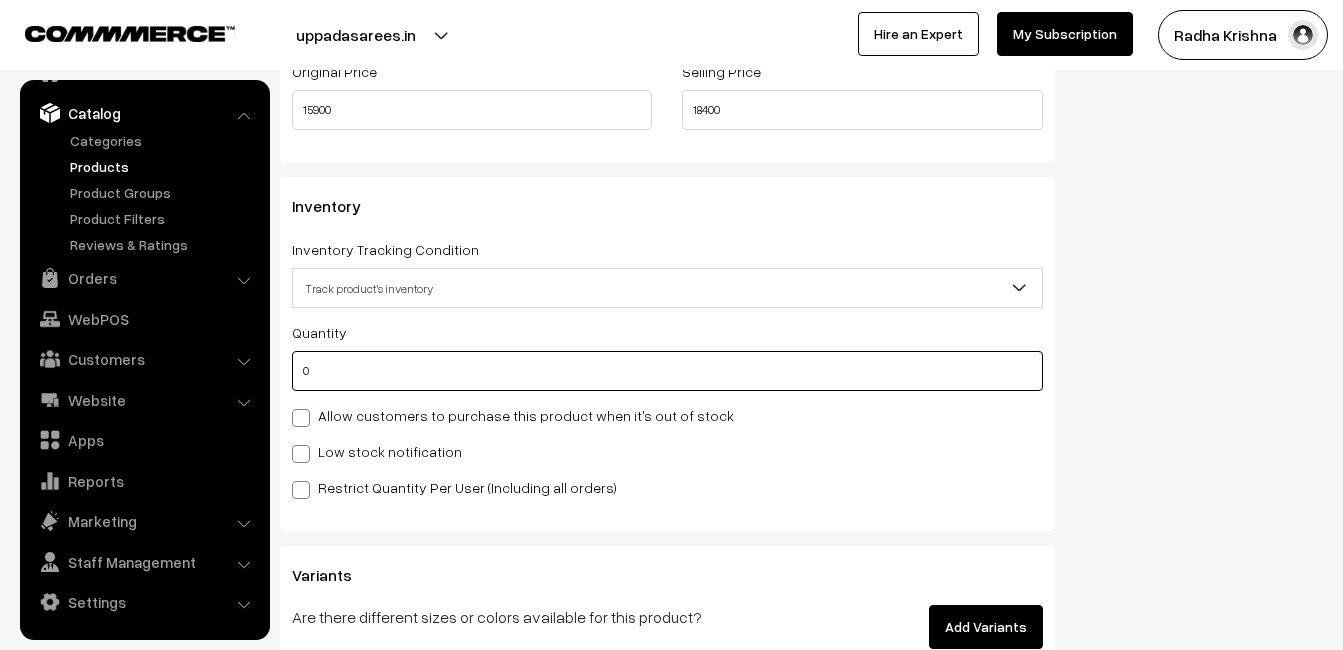 click on "0" at bounding box center [667, 371] 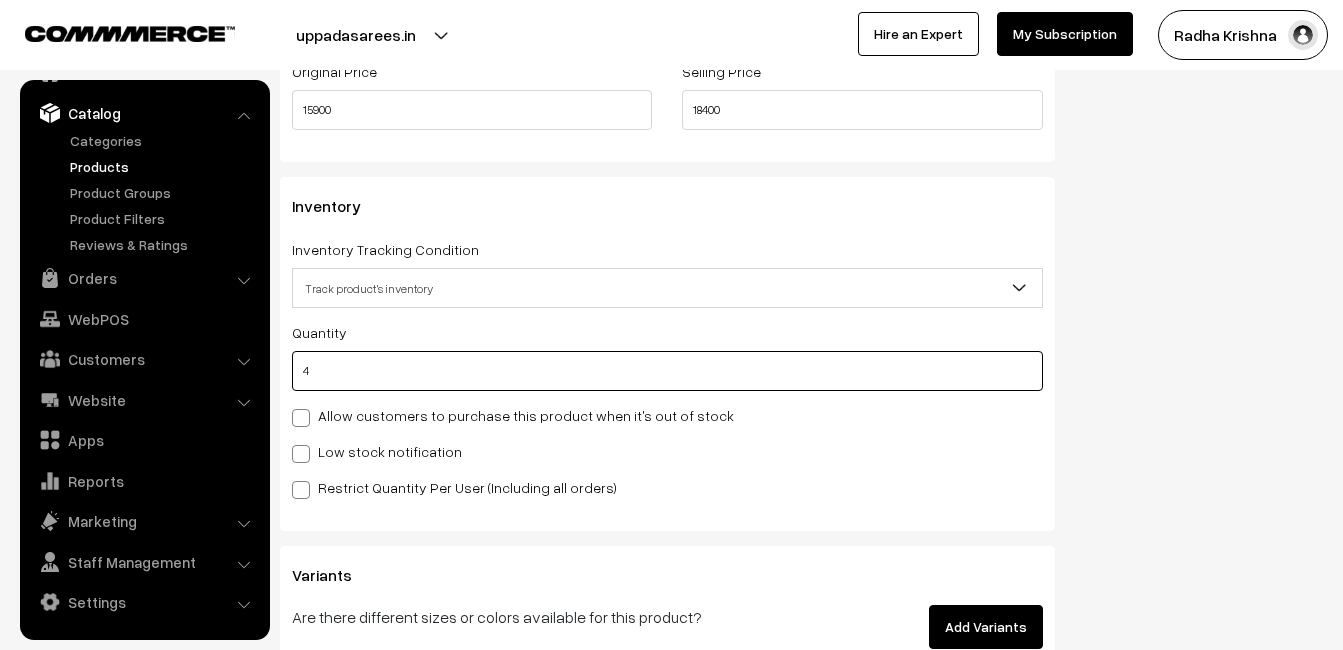 type on "4" 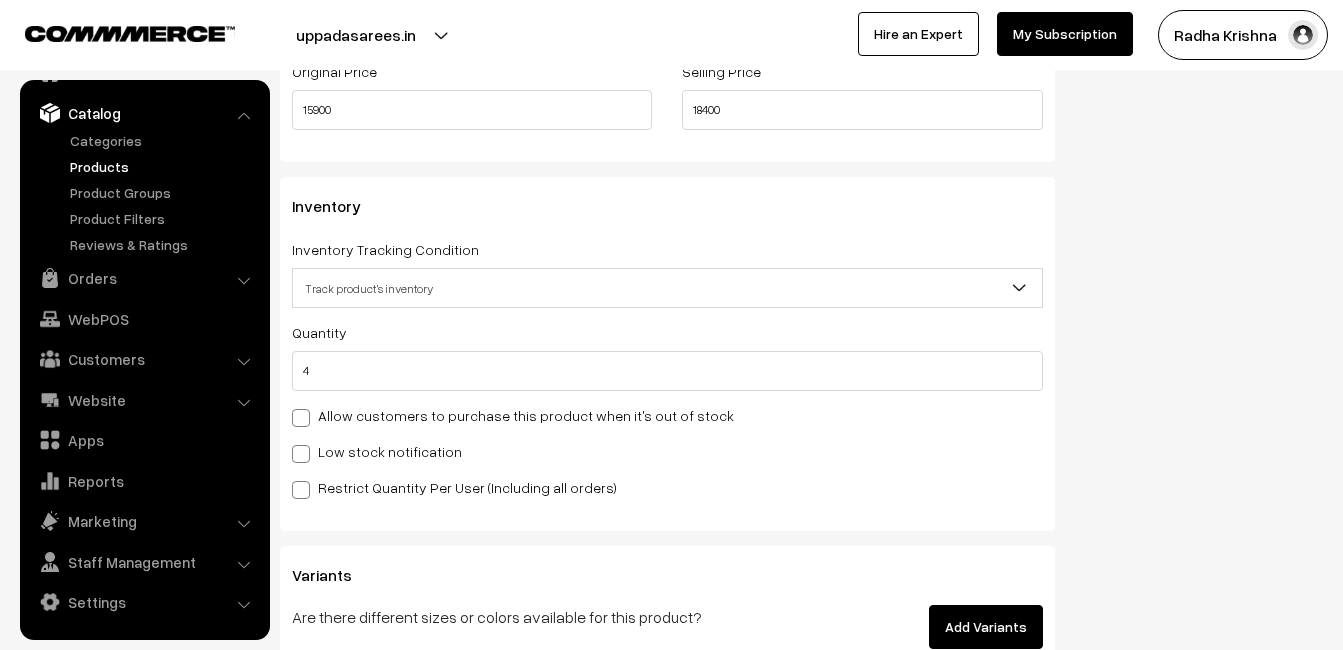 click on "Low stock notification" at bounding box center (377, 451) 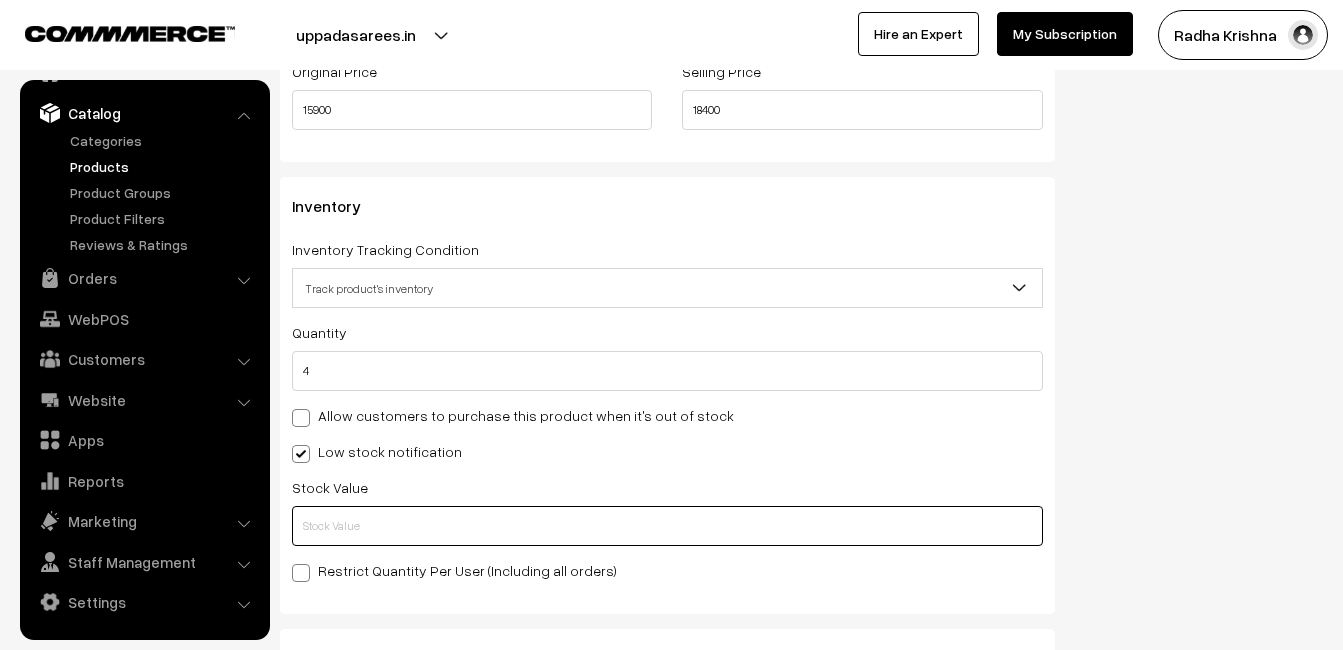click at bounding box center [667, 526] 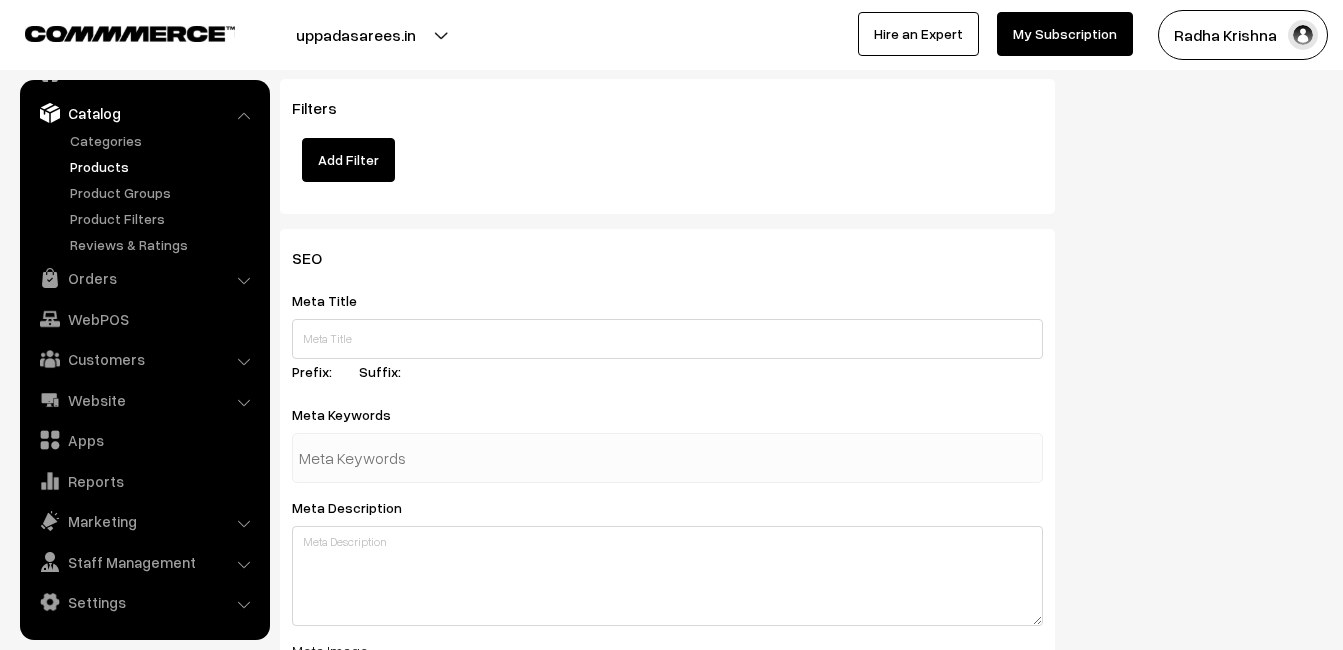 scroll, scrollTop: 2968, scrollLeft: 0, axis: vertical 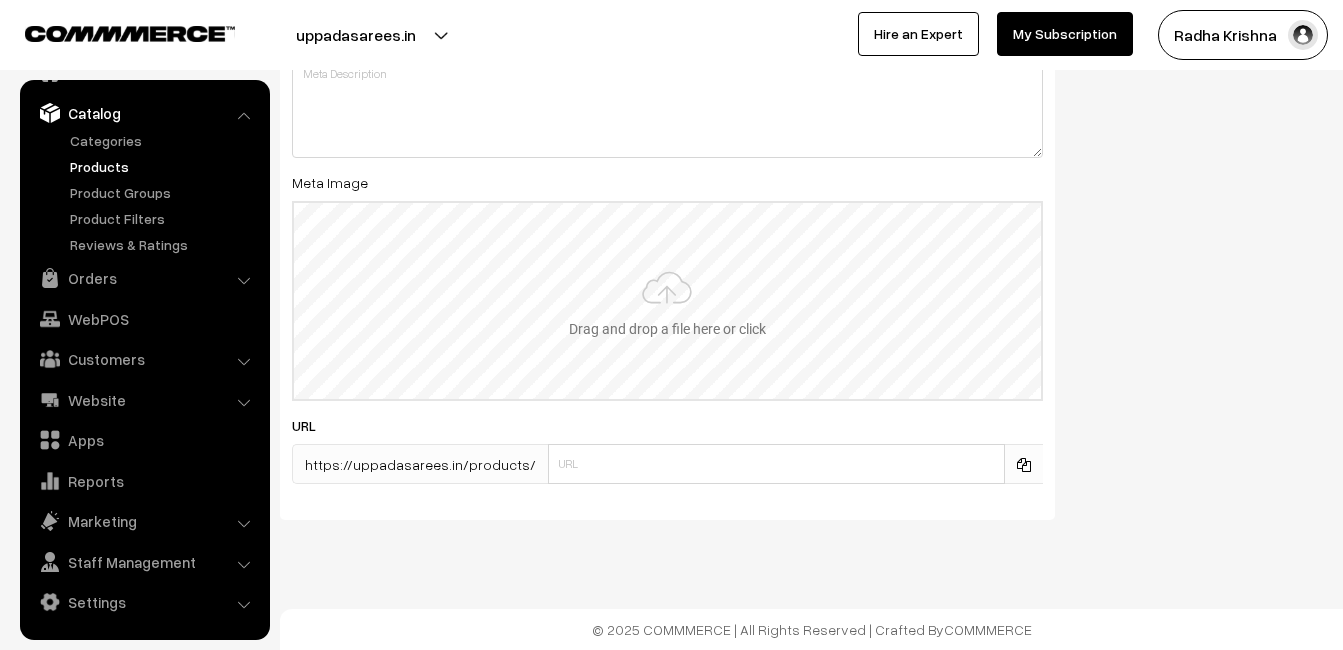 type on "2" 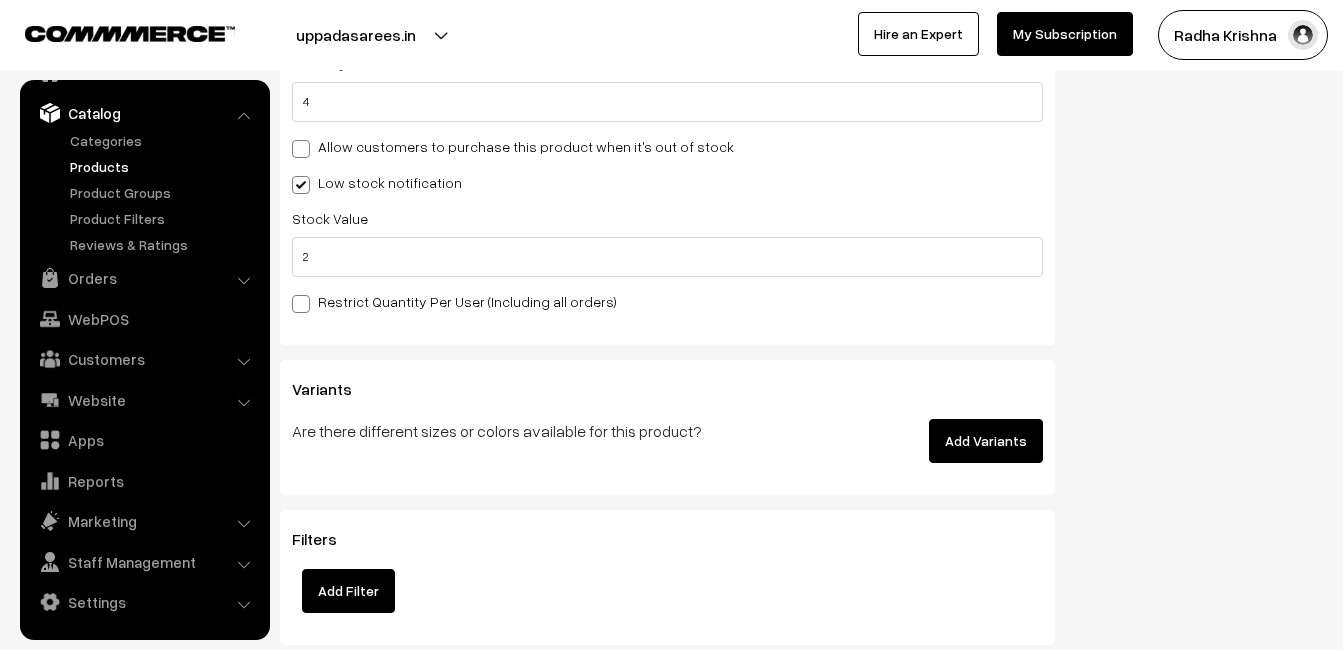 scroll, scrollTop: 0, scrollLeft: 0, axis: both 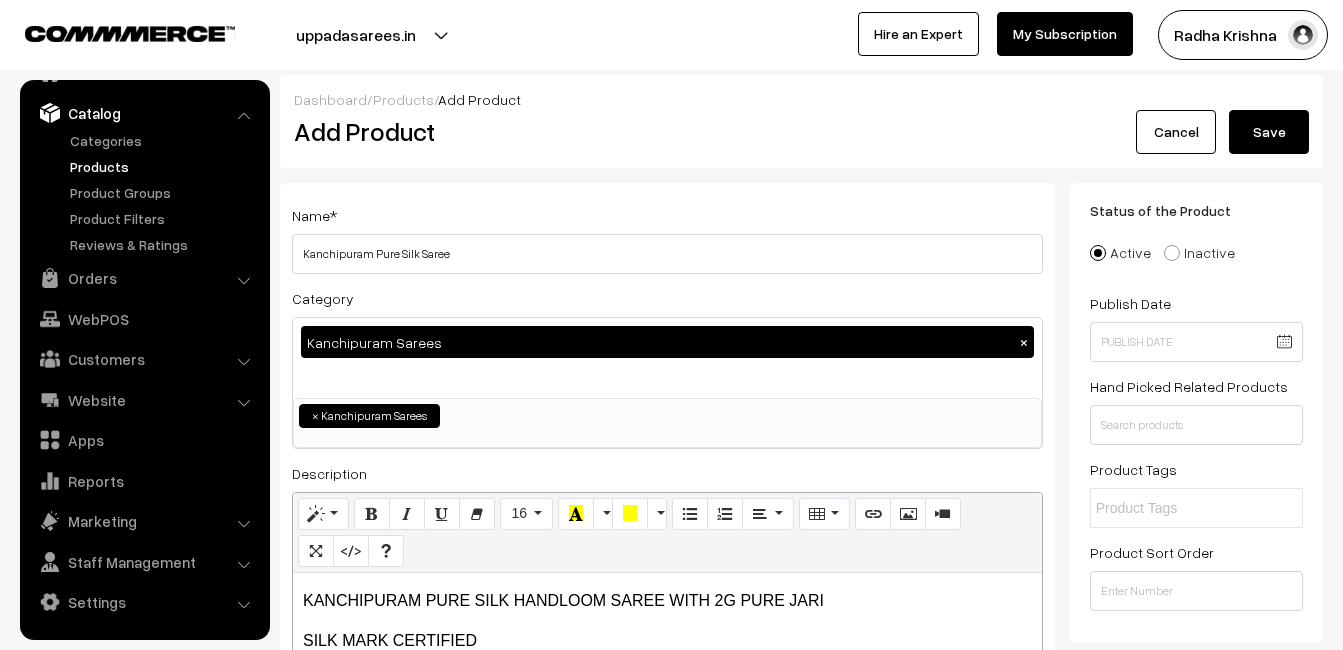 click on "Save" at bounding box center [1269, 132] 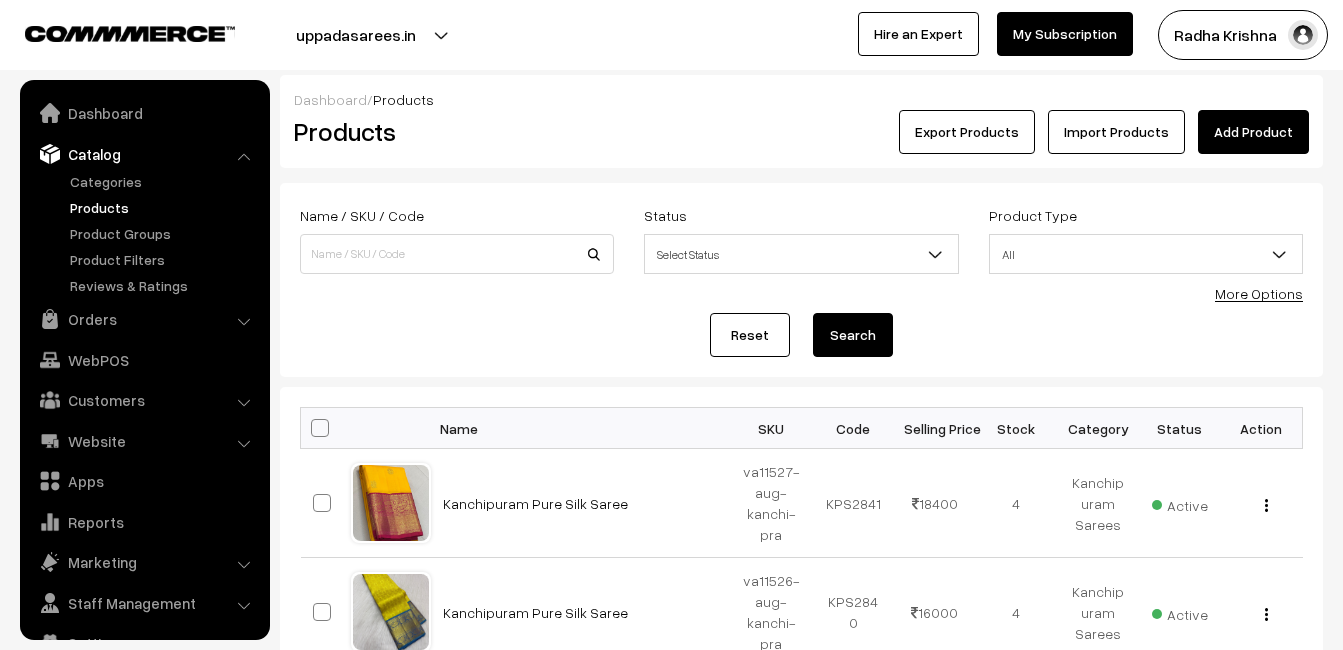 scroll, scrollTop: 0, scrollLeft: 0, axis: both 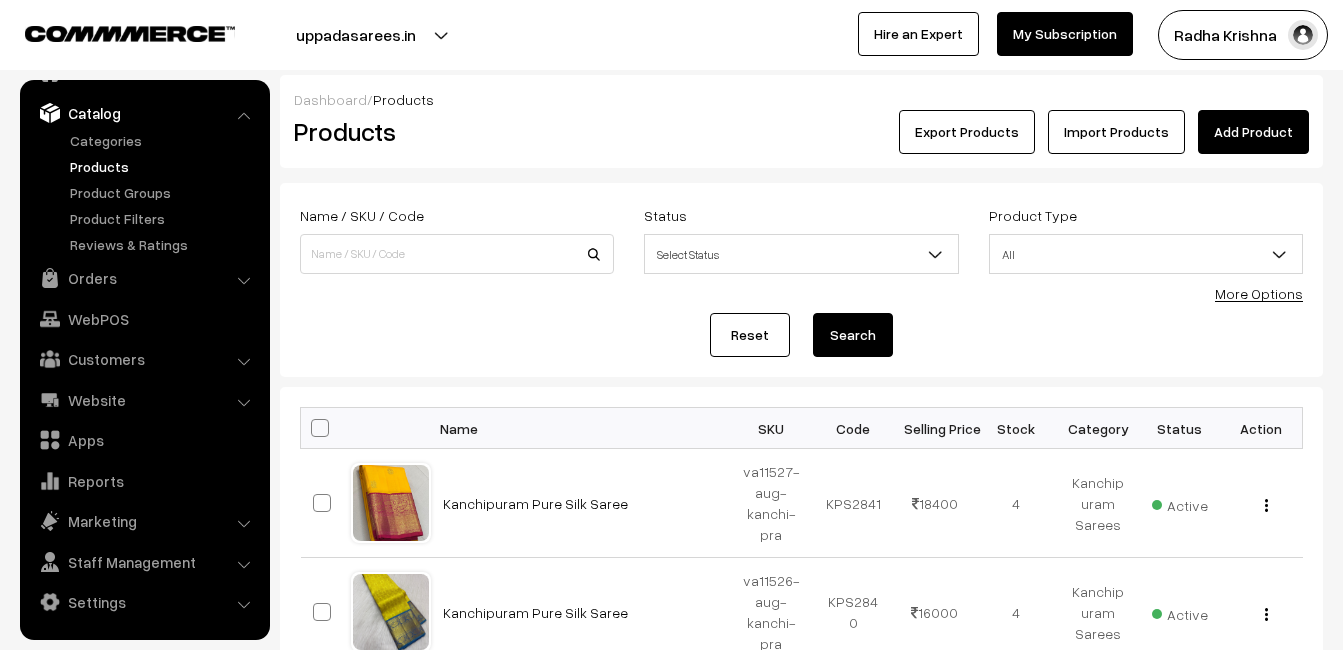 click on "Add Product" at bounding box center (1253, 132) 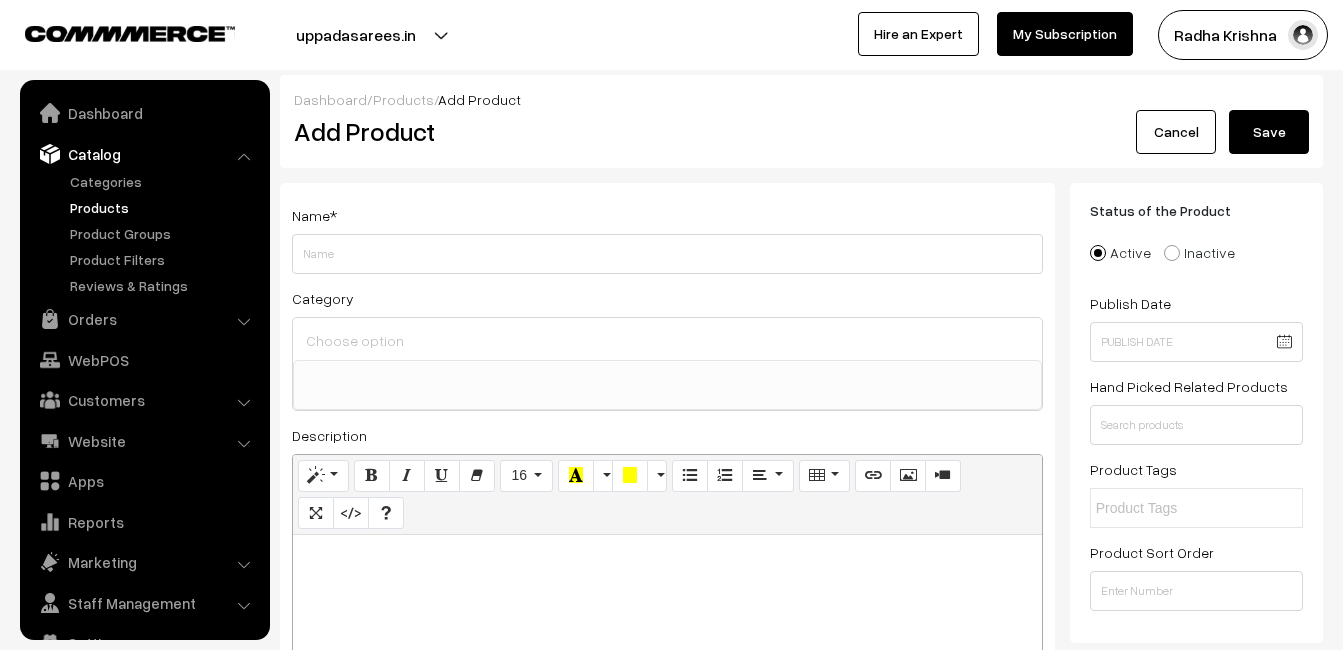 select 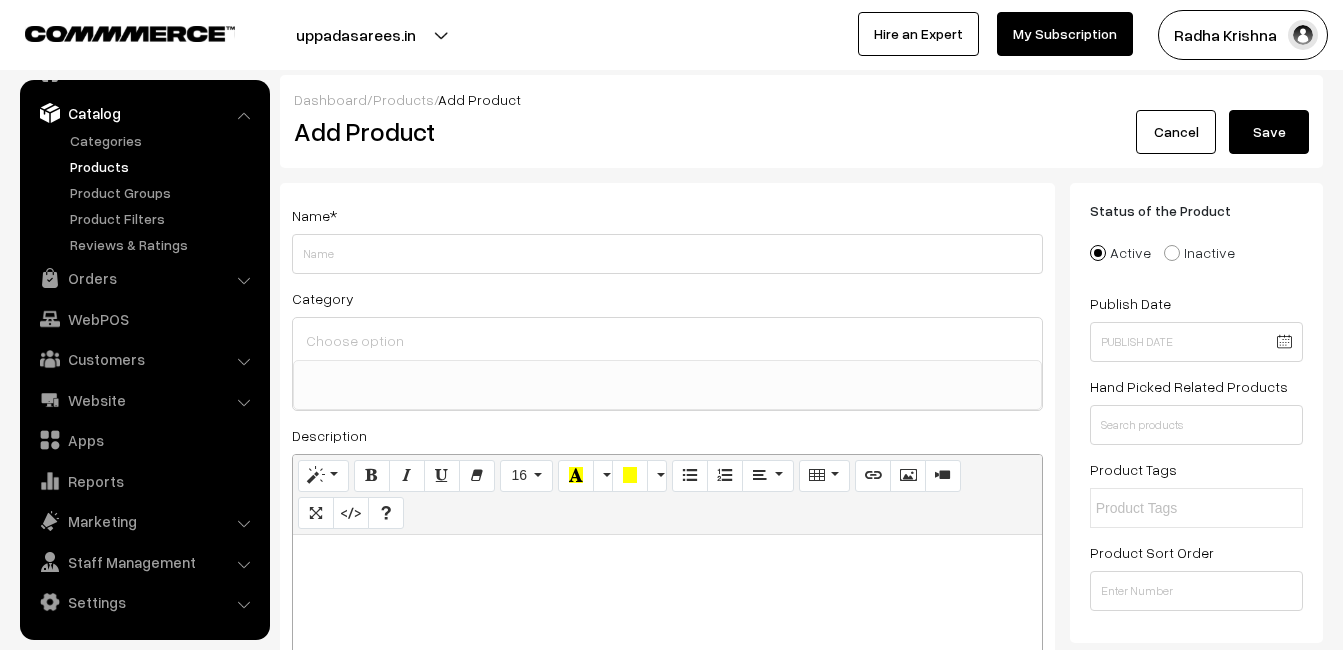 click on "Products" at bounding box center [164, 166] 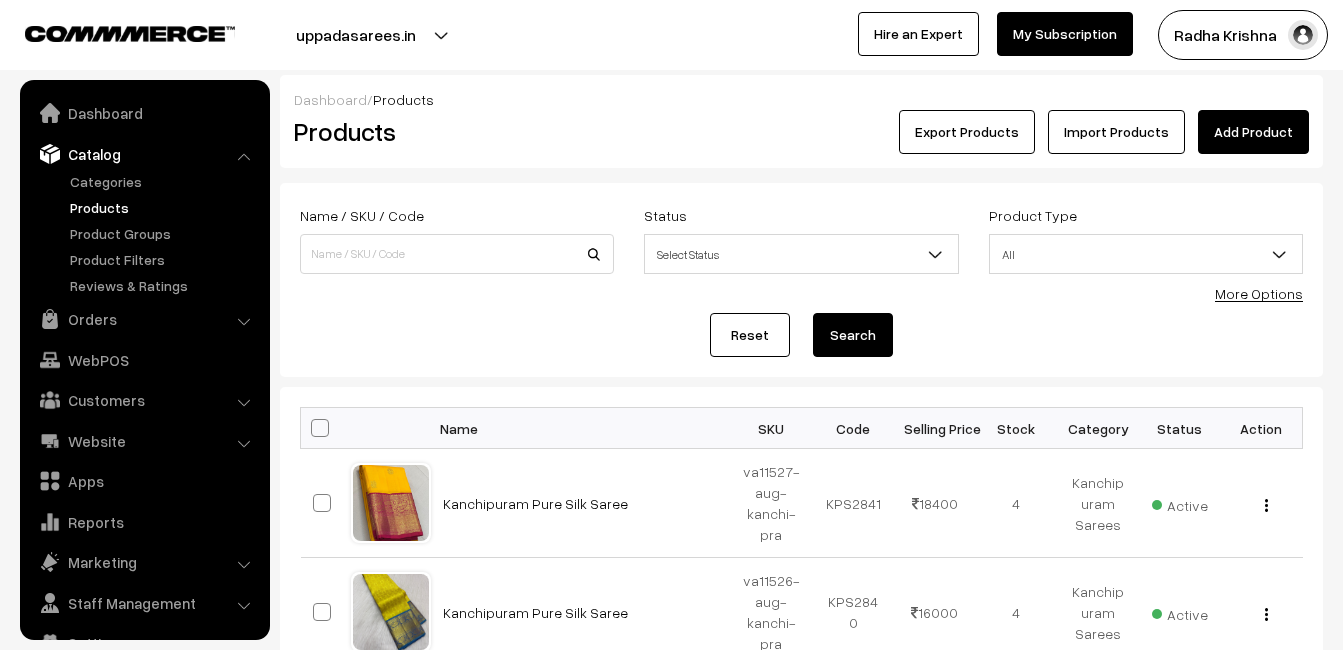 scroll, scrollTop: 0, scrollLeft: 0, axis: both 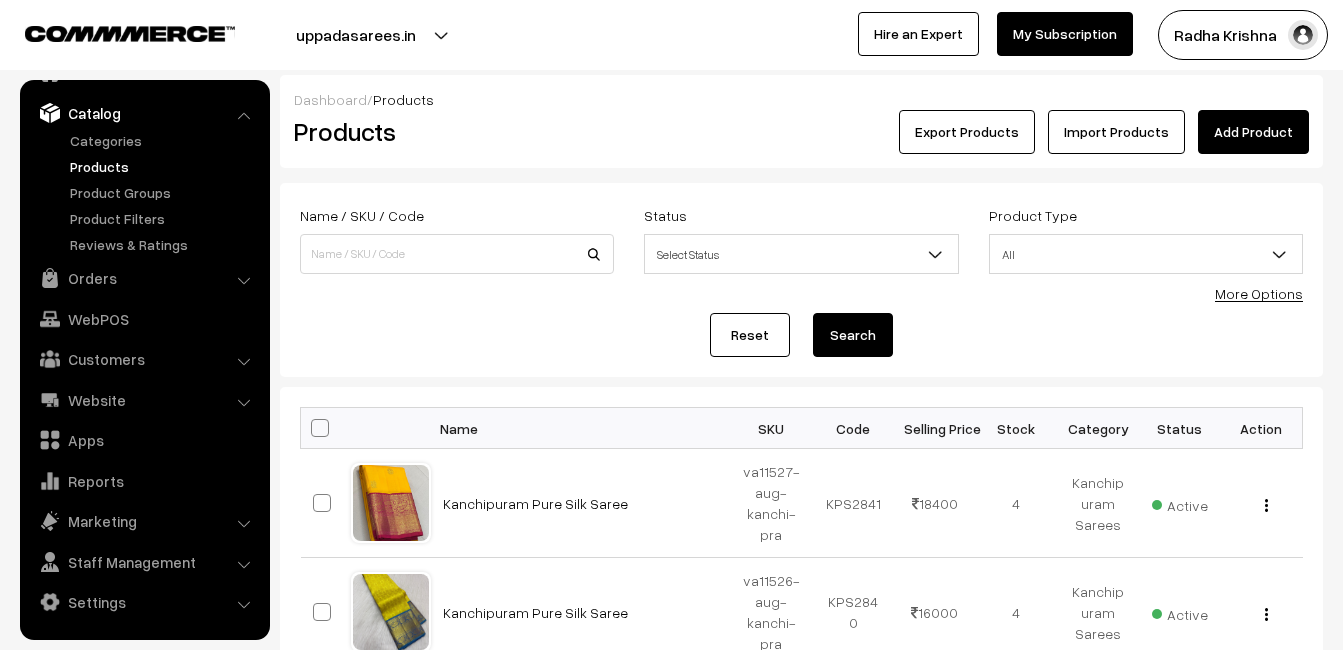 click on "Export Products
Import Products
Add Product" at bounding box center [975, 132] 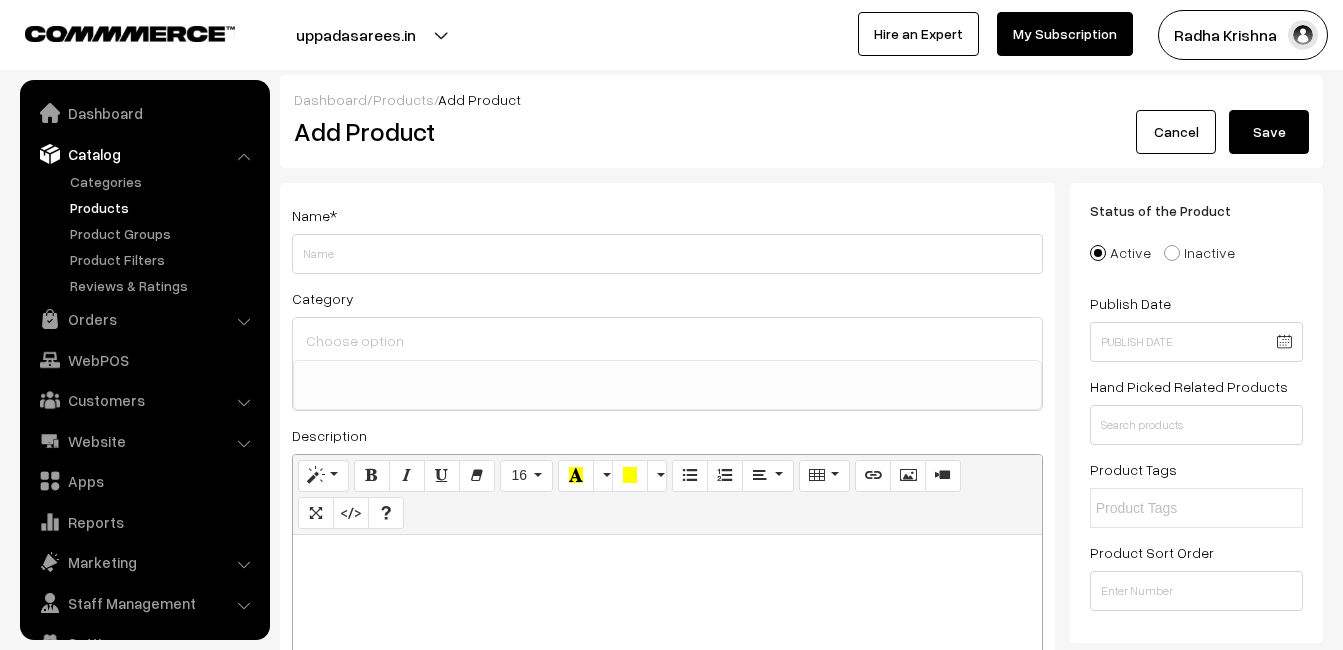 select 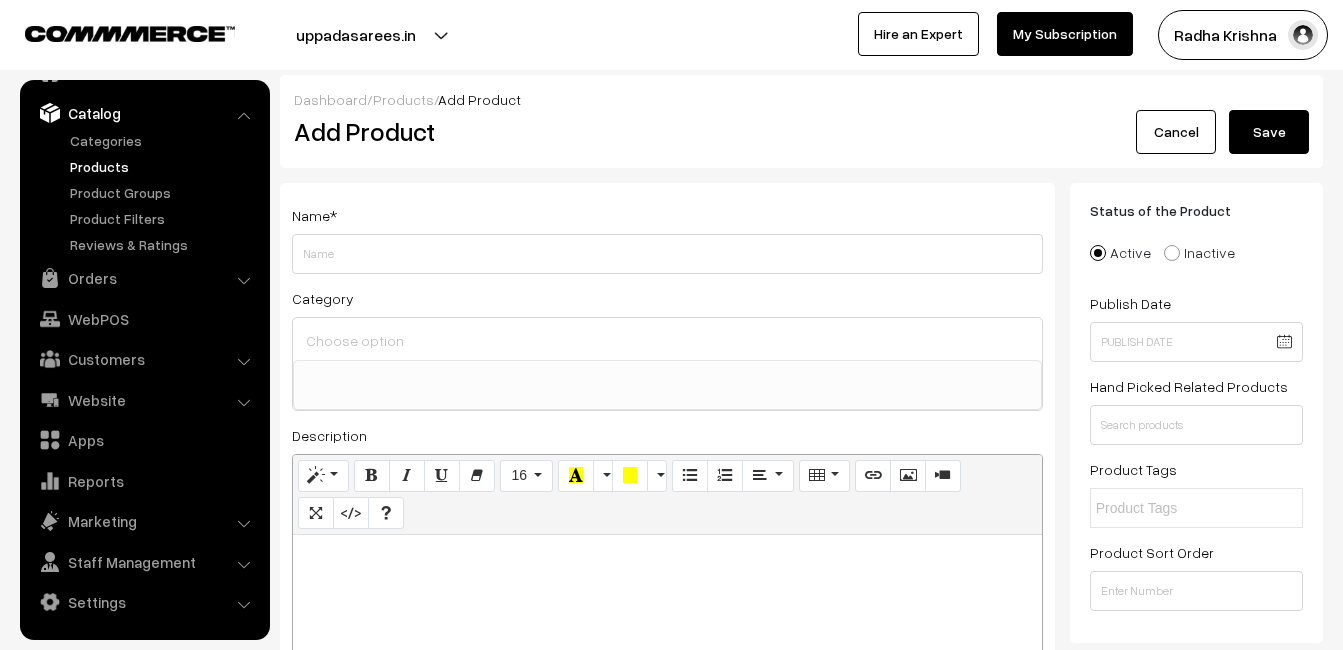 click at bounding box center [667, 660] 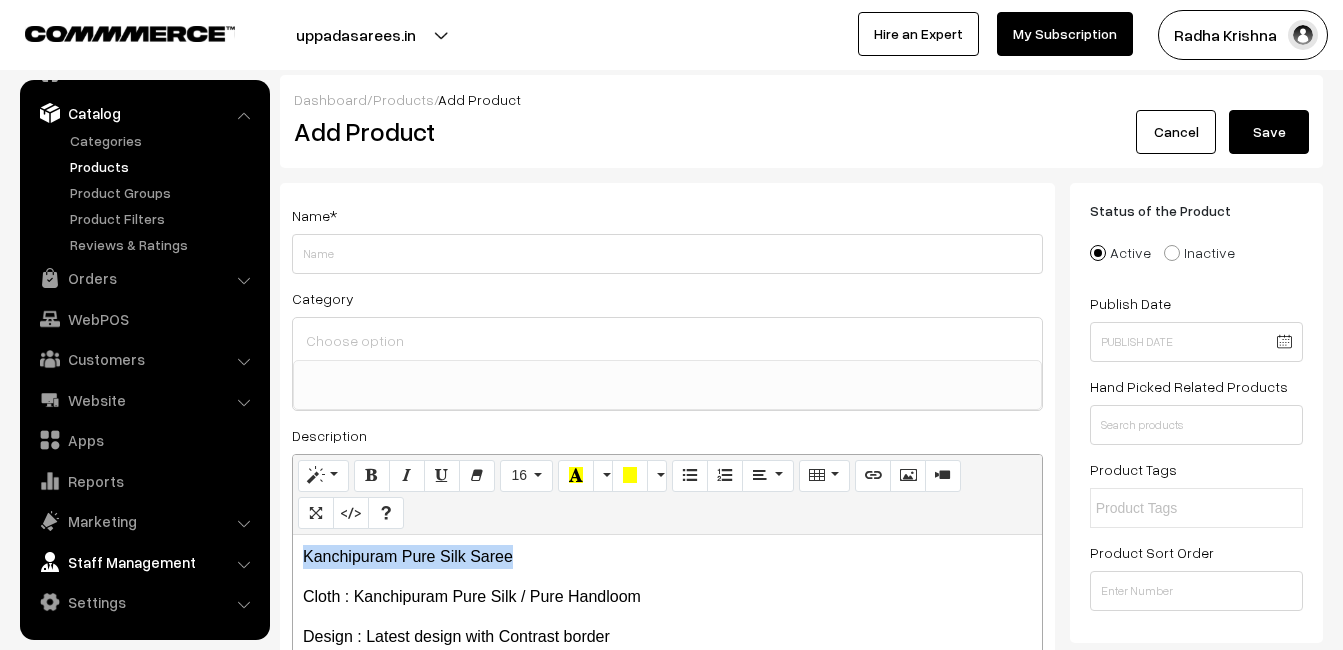 drag, startPoint x: 537, startPoint y: 560, endPoint x: 201, endPoint y: 546, distance: 336.29153 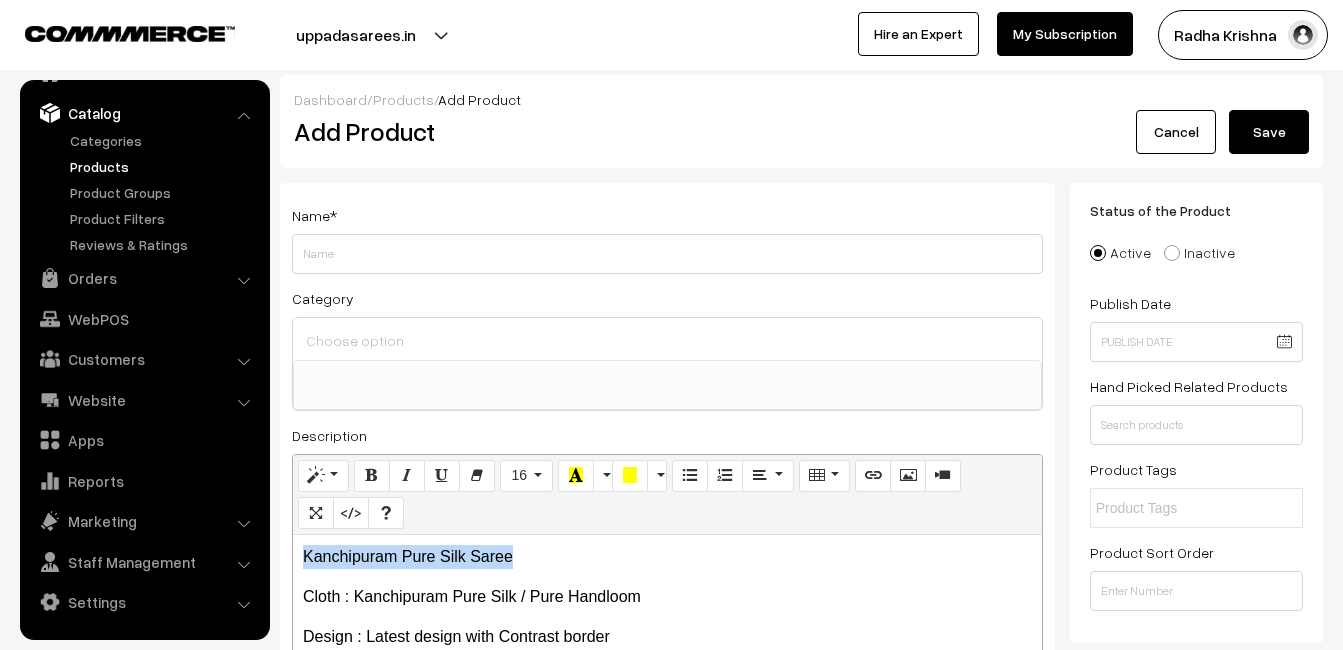 copy on "Kanchipuram Pure Silk Saree" 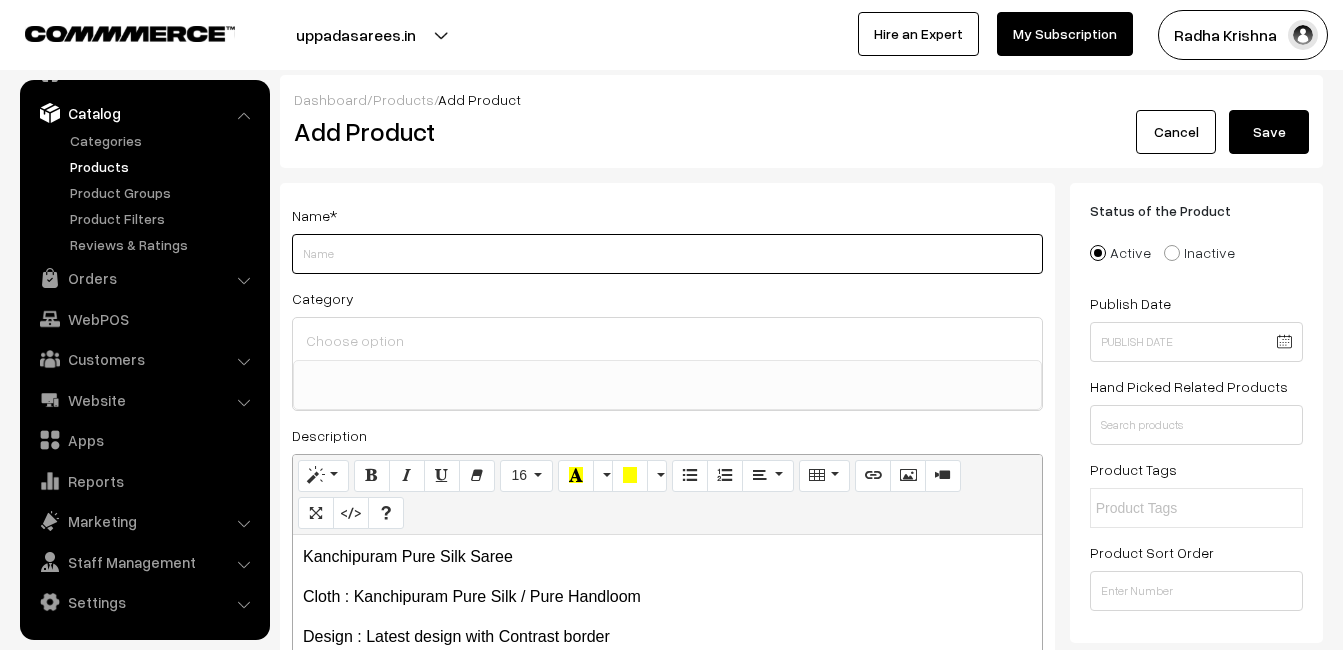 click on "Weight" at bounding box center (667, 254) 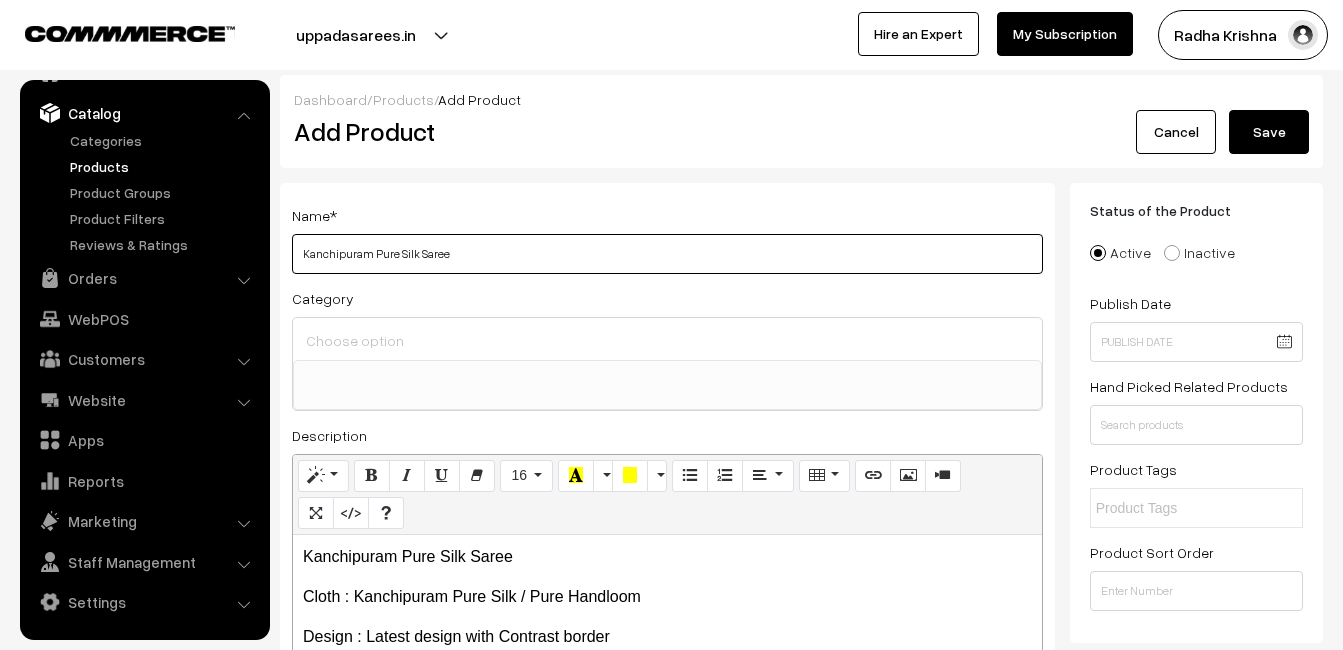 type on "Kanchipuram Pure Silk Saree" 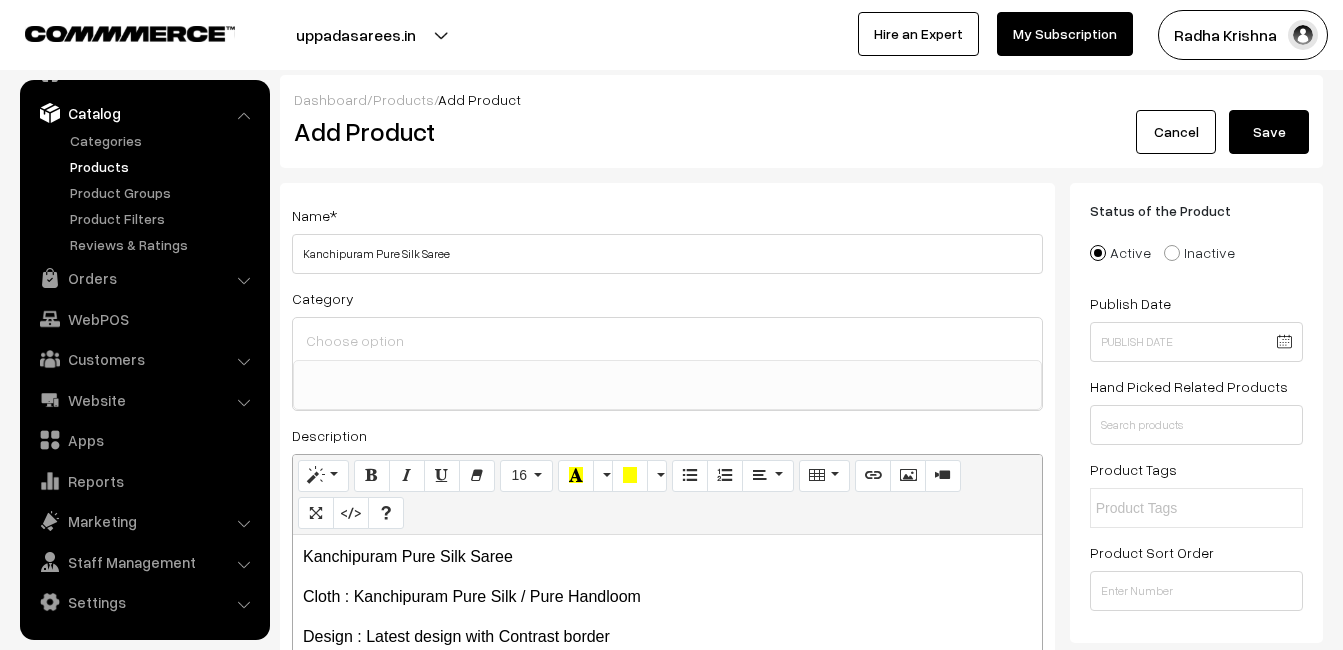 click at bounding box center [667, 340] 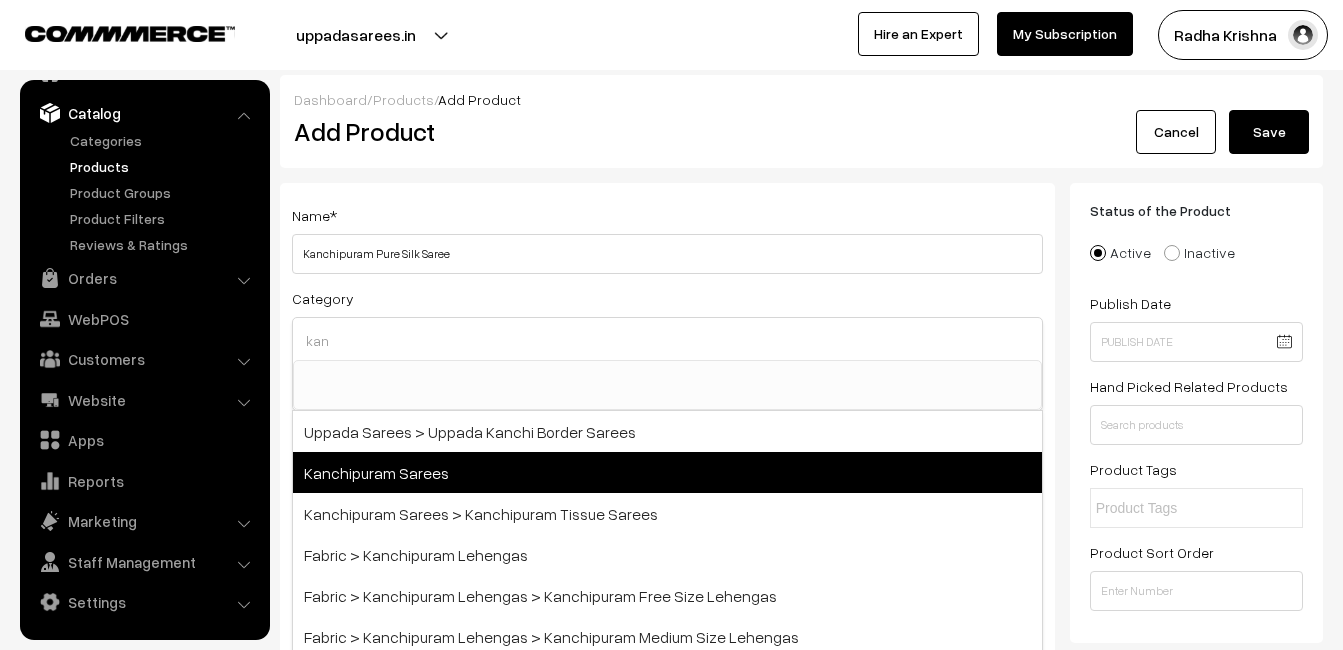 type on "kan" 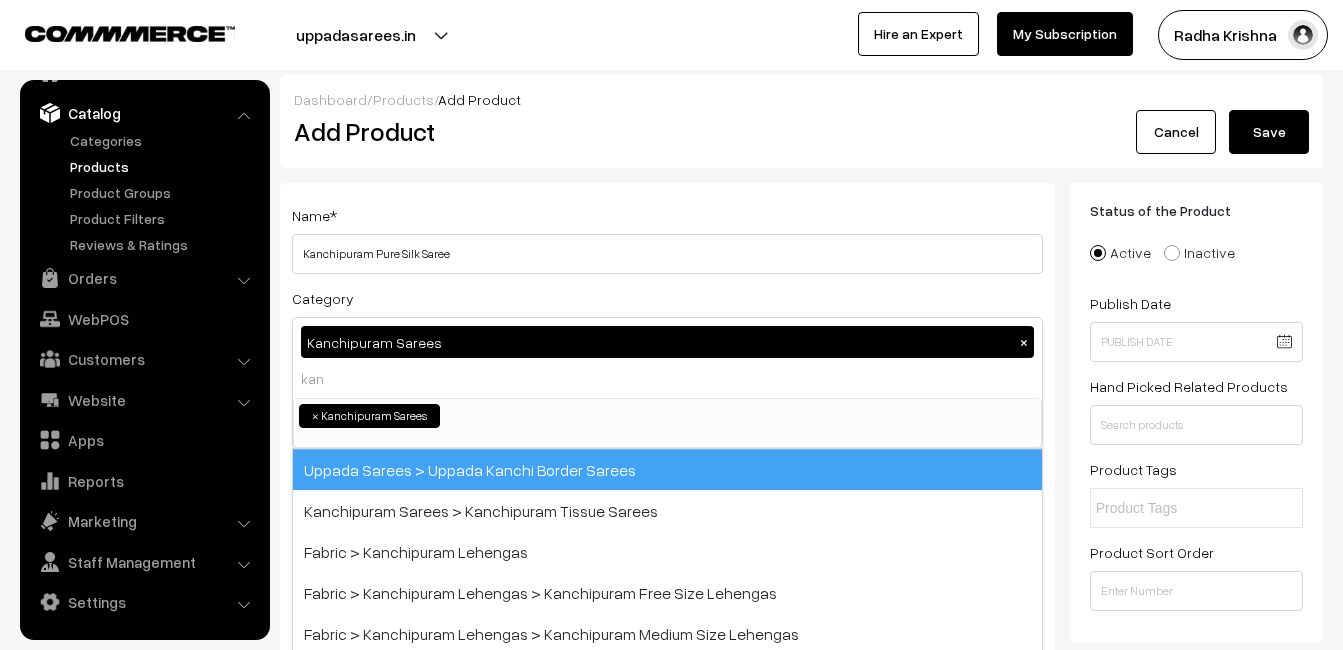 type 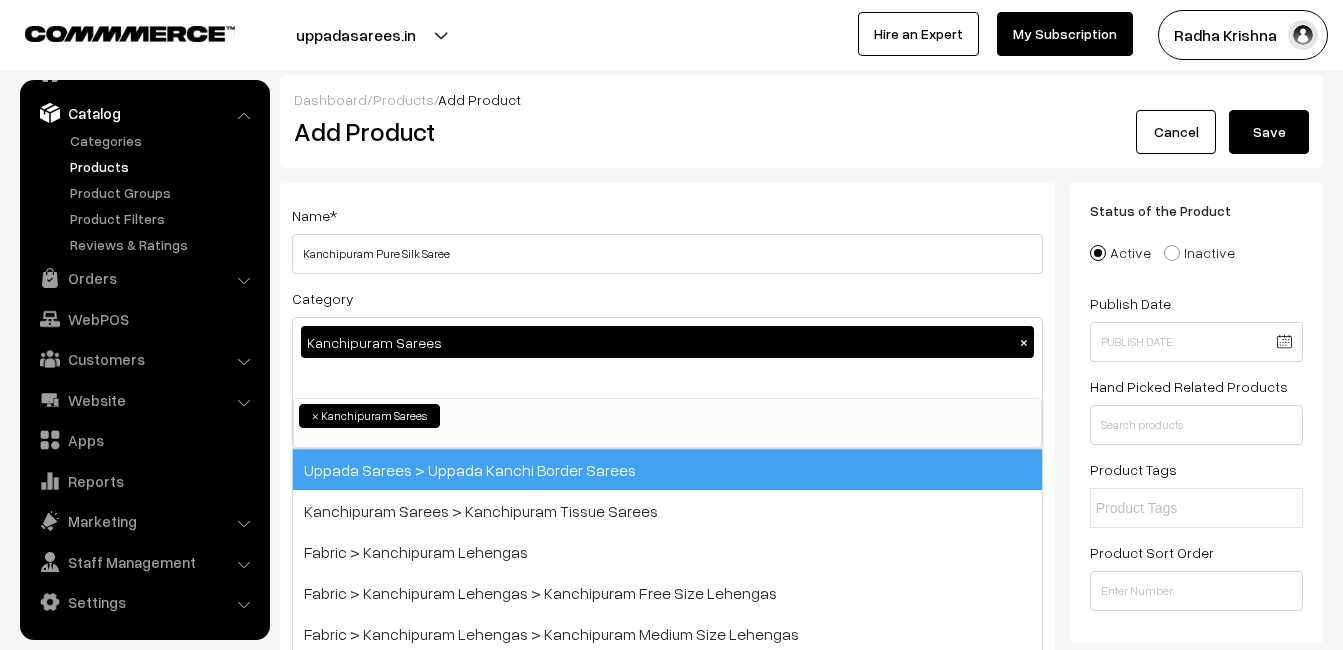 scroll, scrollTop: 340, scrollLeft: 0, axis: vertical 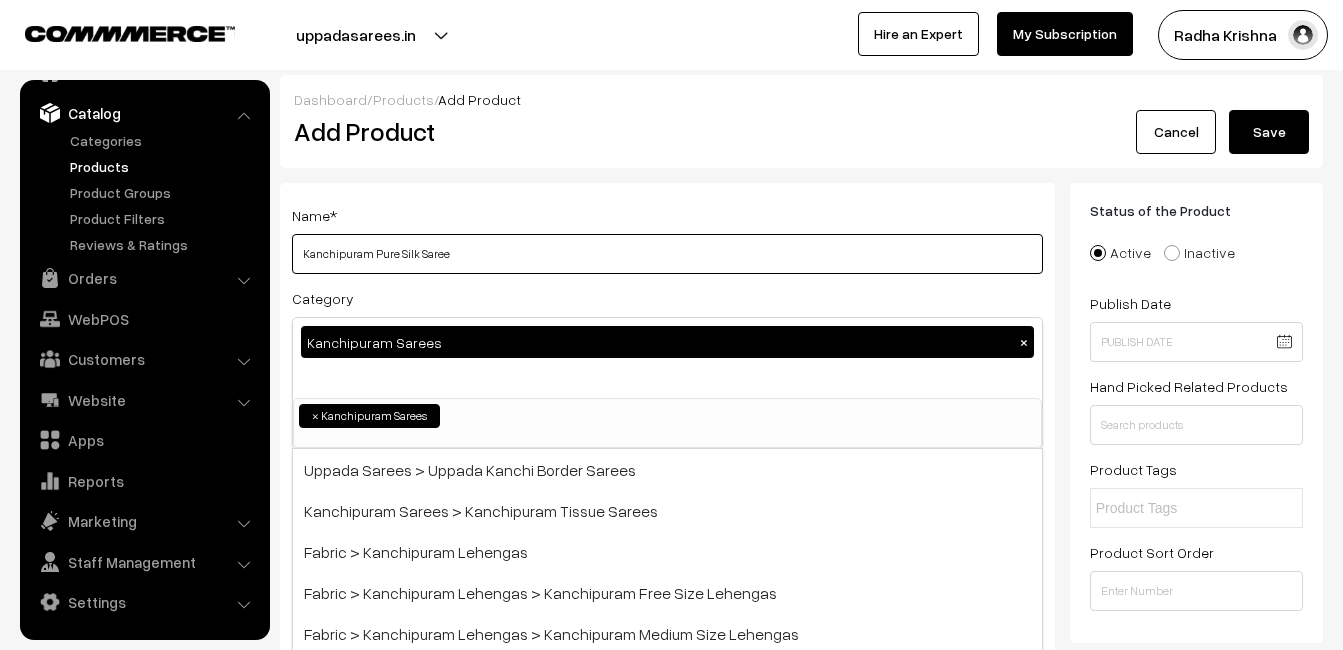 click on "Kanchipuram Pure Silk Saree" at bounding box center (667, 254) 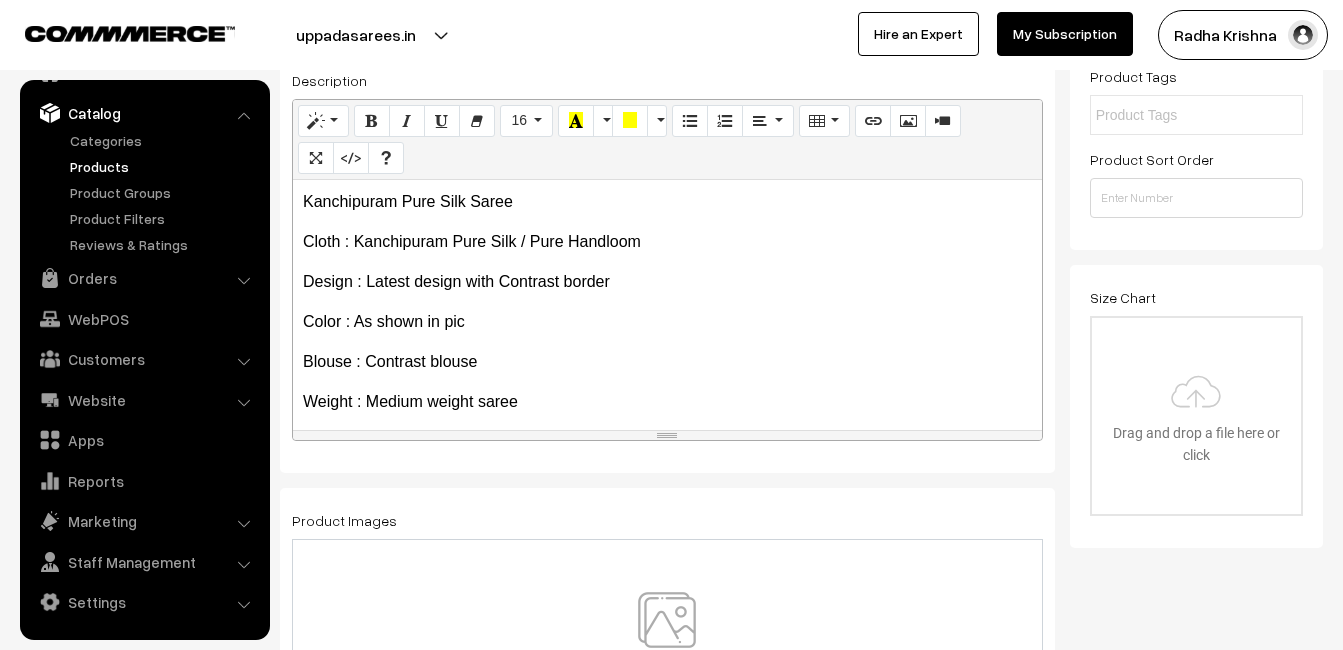 scroll, scrollTop: 400, scrollLeft: 0, axis: vertical 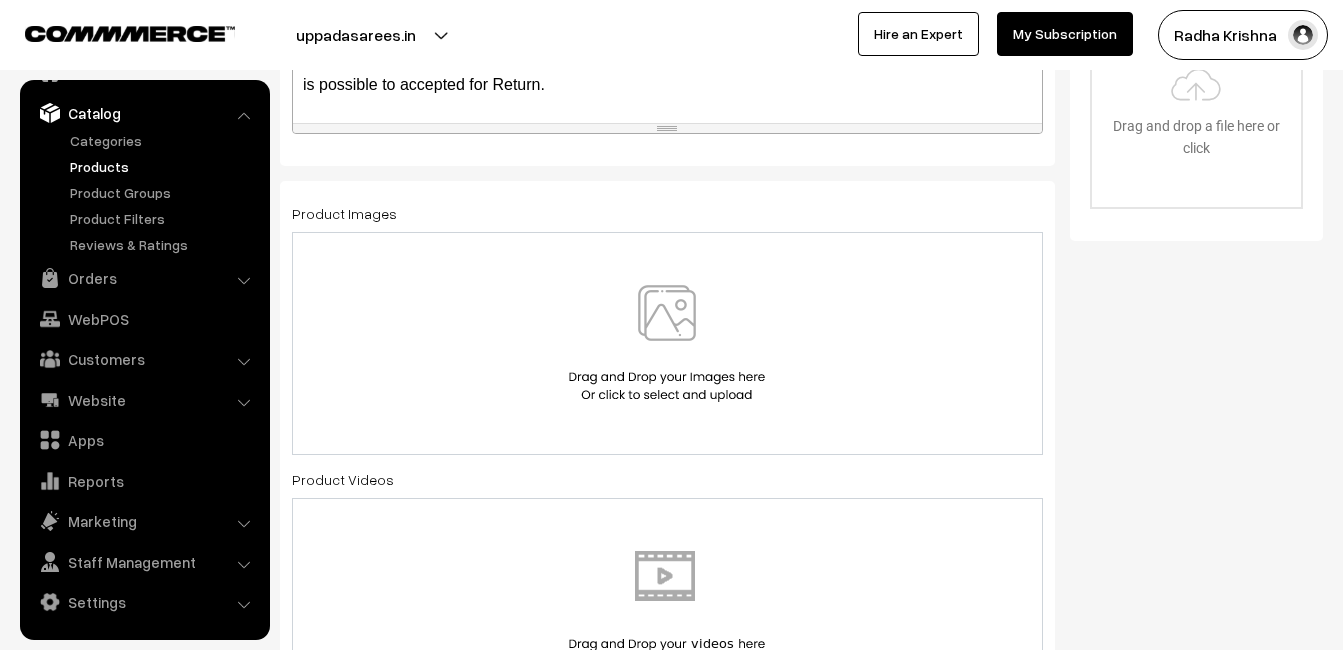 click at bounding box center [667, 343] 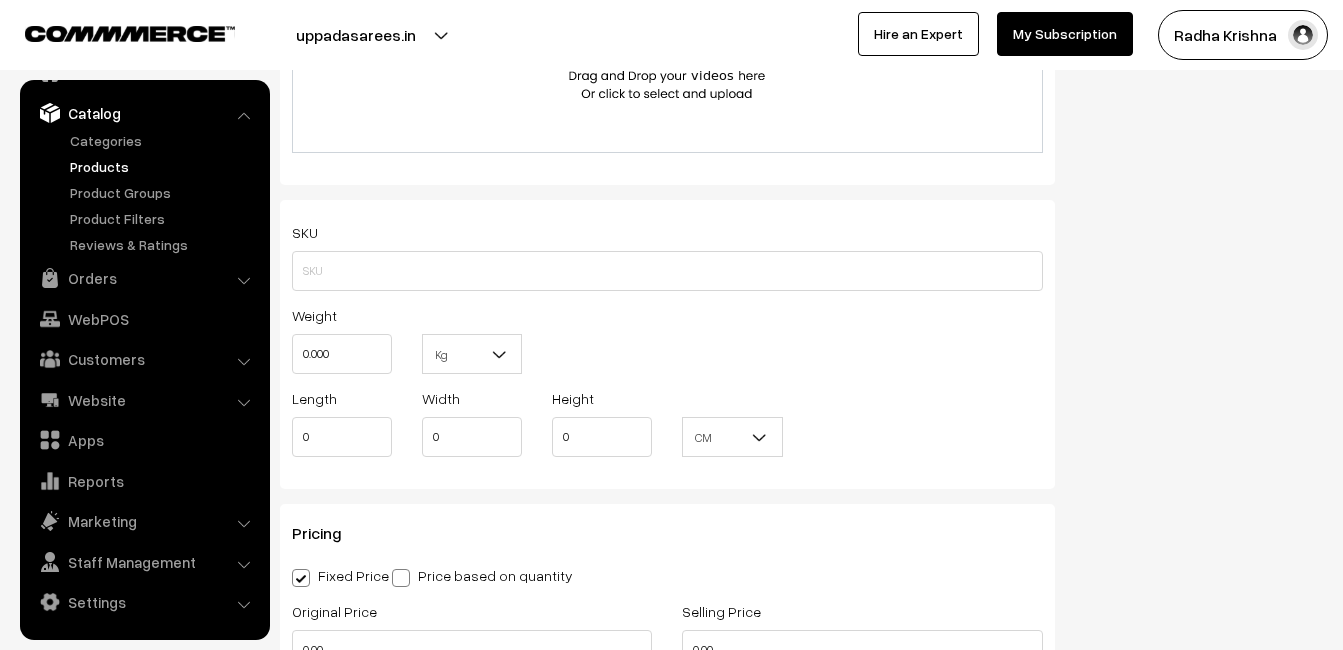 scroll, scrollTop: 1300, scrollLeft: 0, axis: vertical 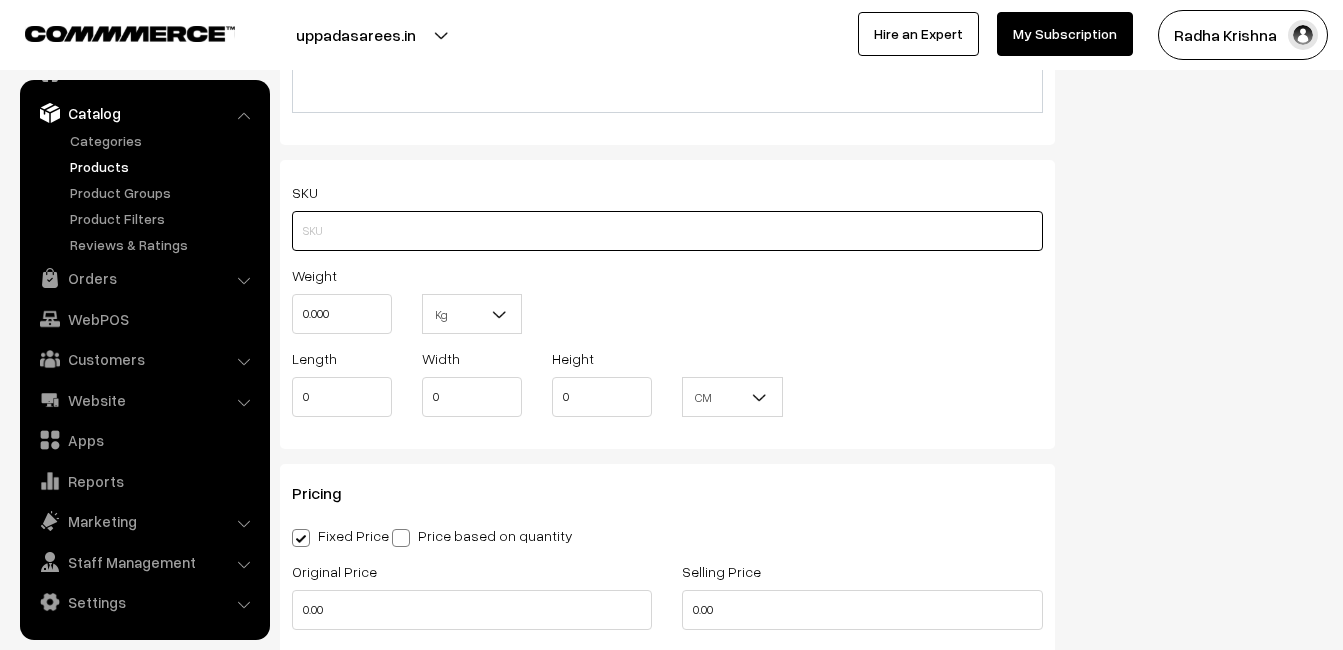 click at bounding box center (667, 231) 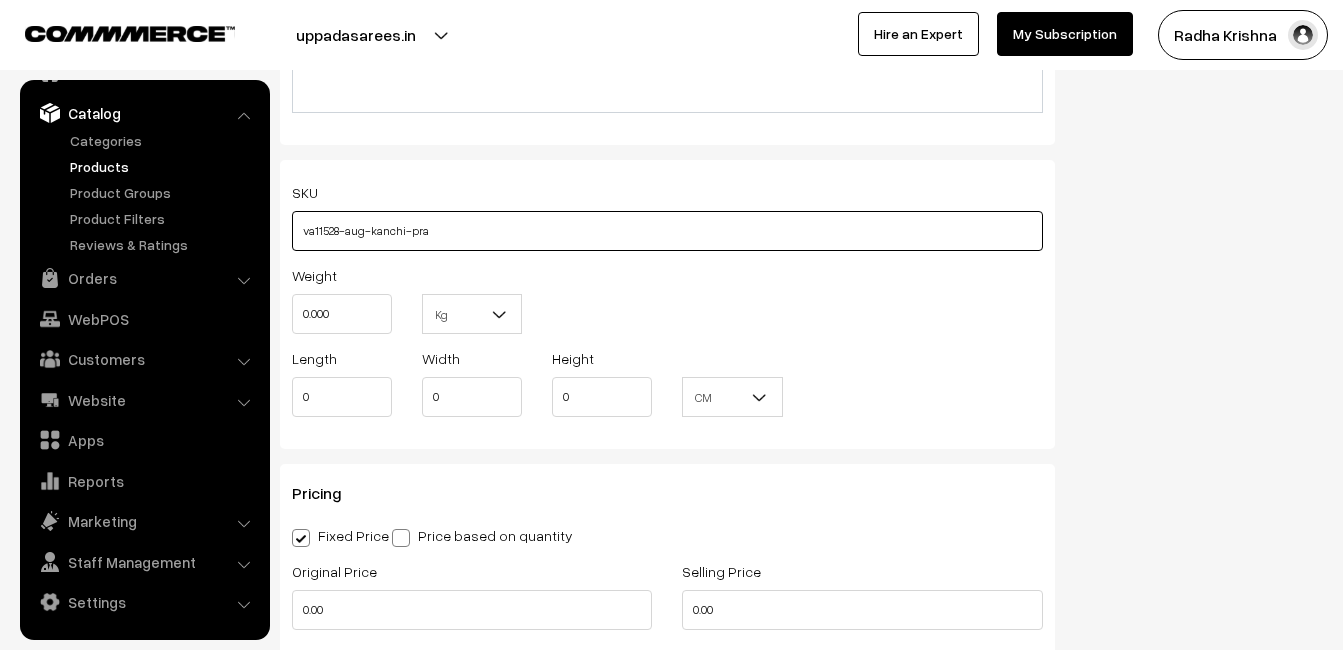 type on "va11528-aug-kanchi-pra" 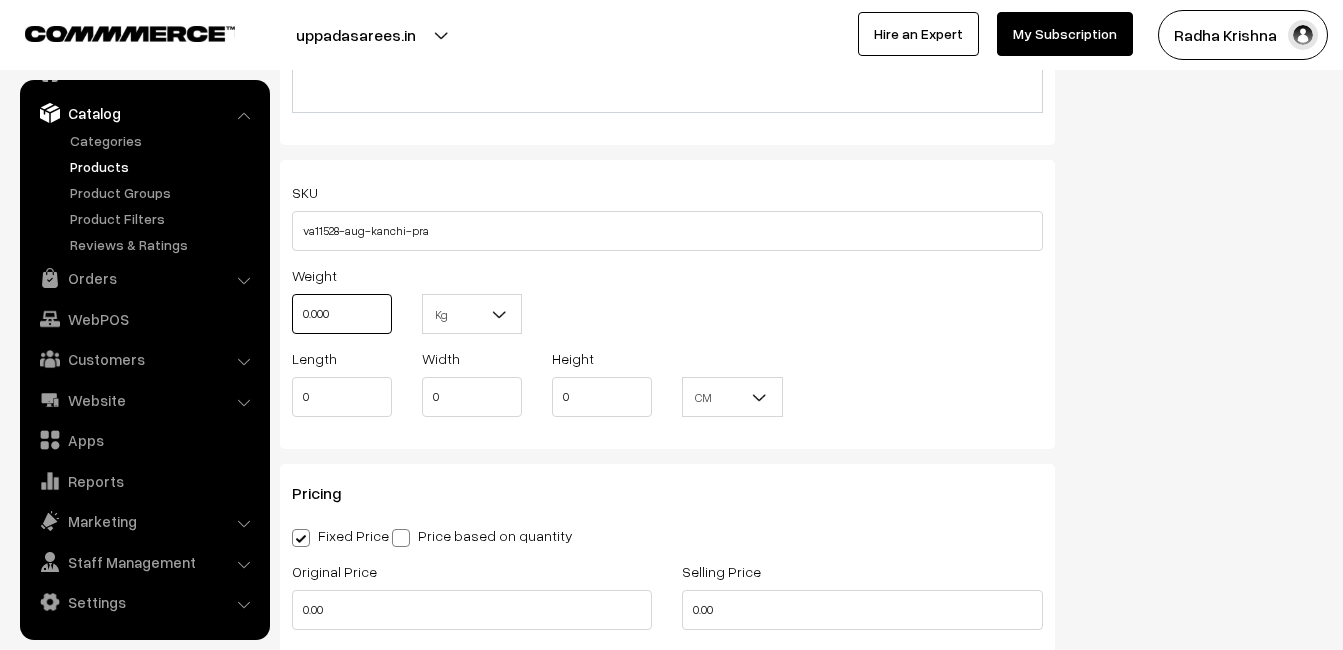 click on "0.000" at bounding box center (342, 314) 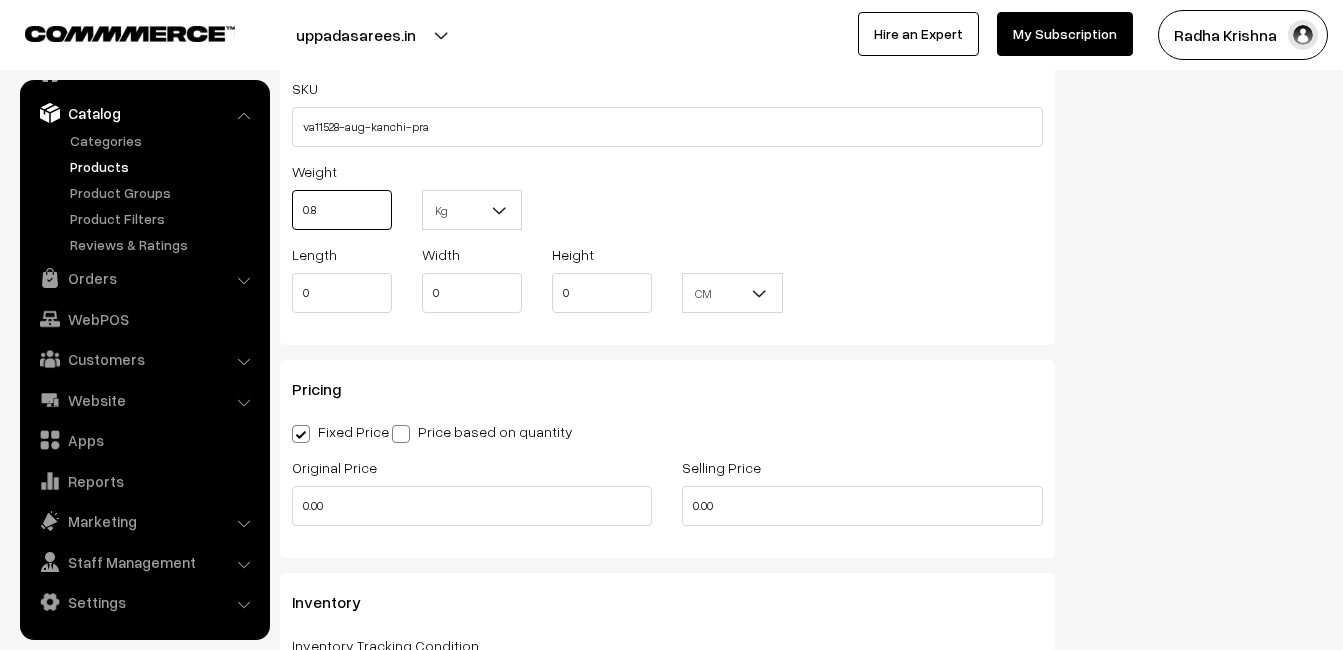 scroll, scrollTop: 1600, scrollLeft: 0, axis: vertical 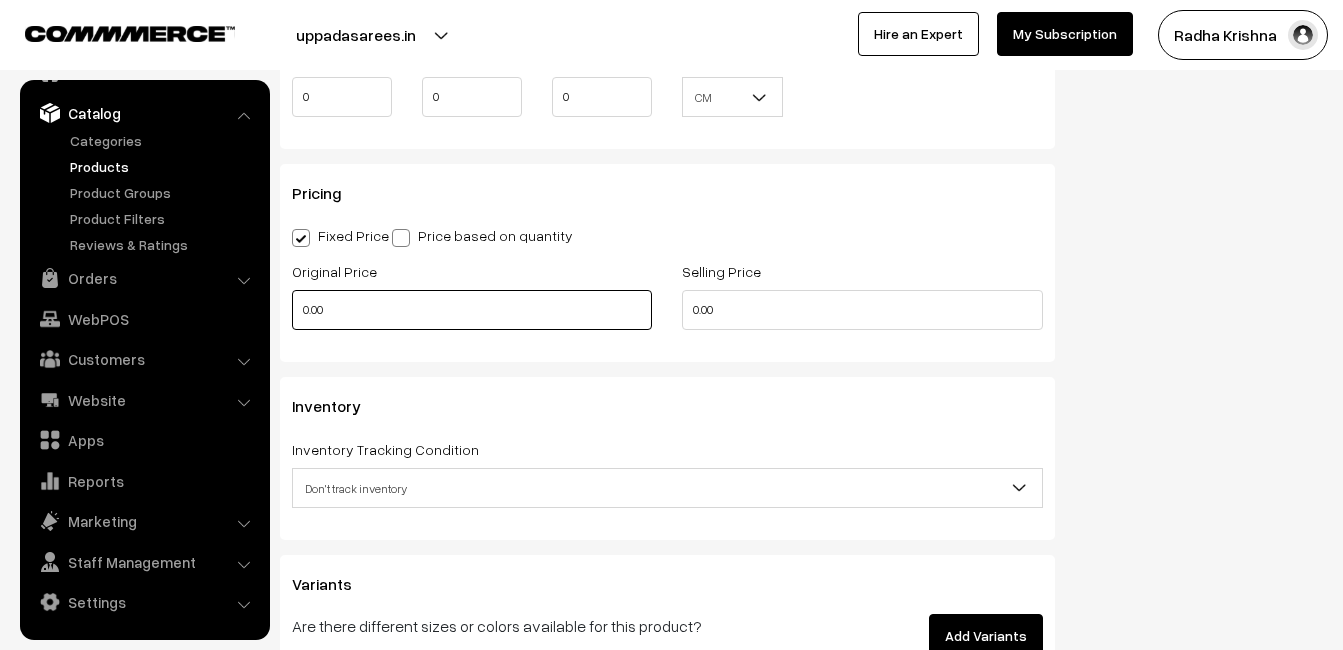 type on "0.80" 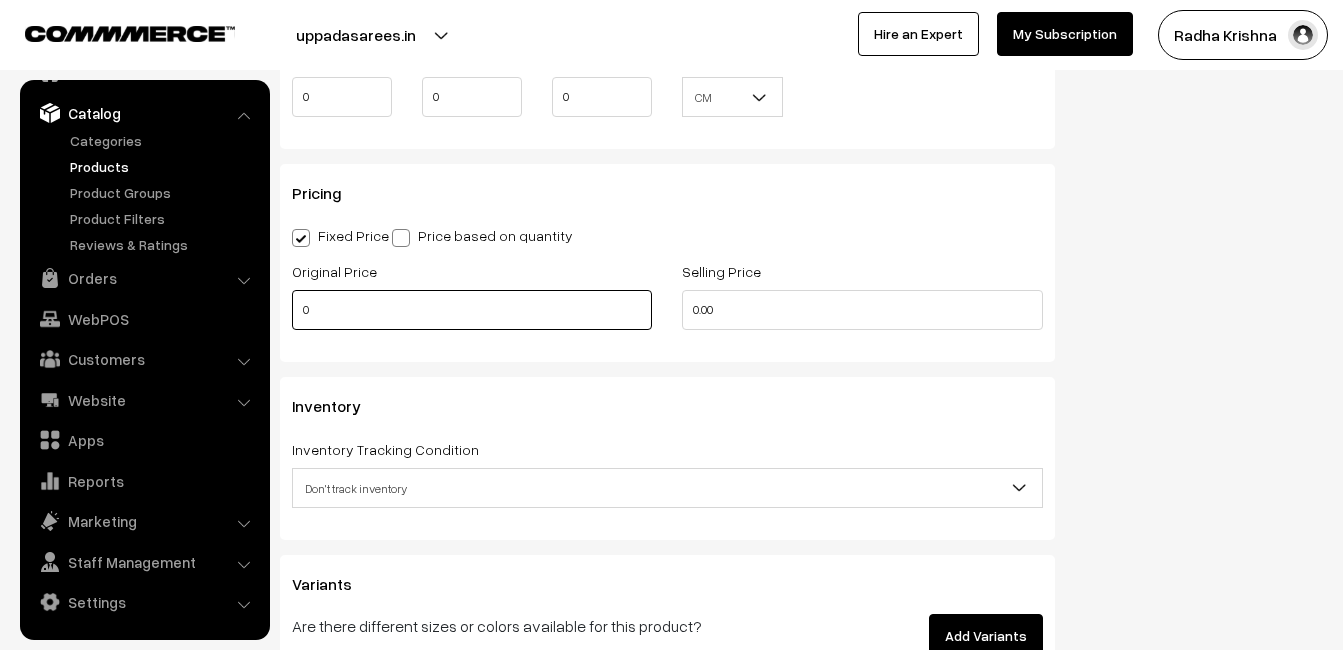 click on "0" at bounding box center (472, 310) 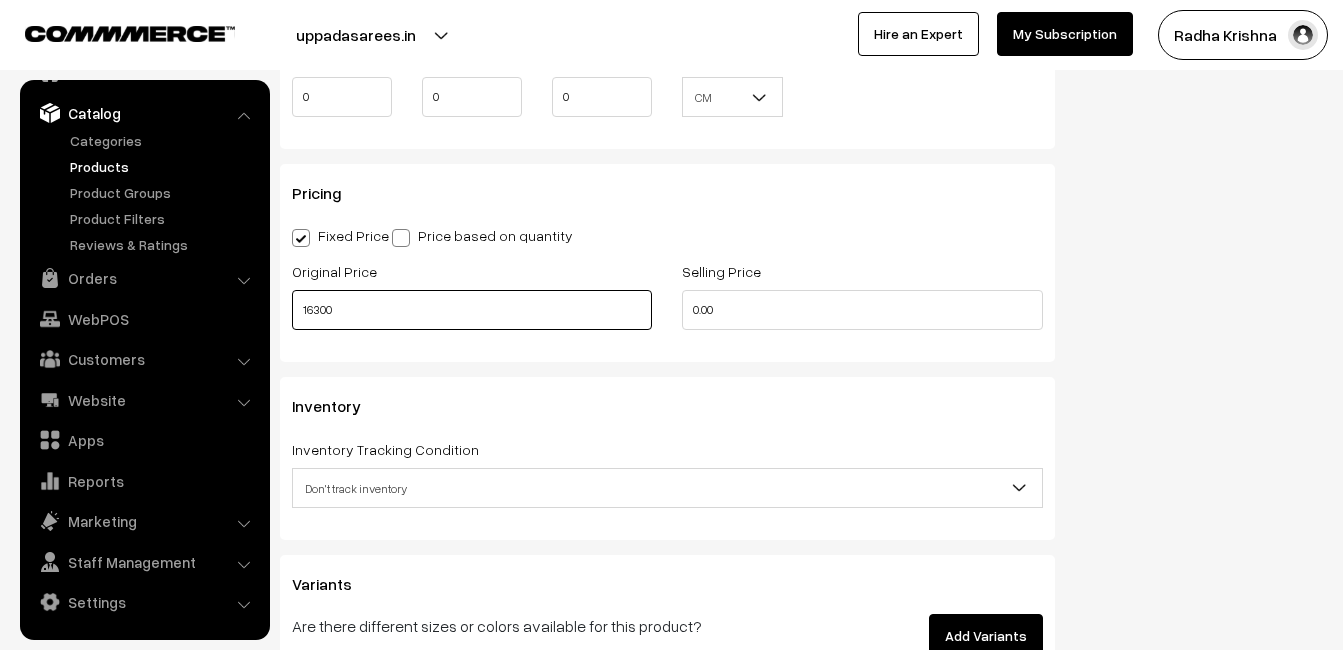 type on "16300" 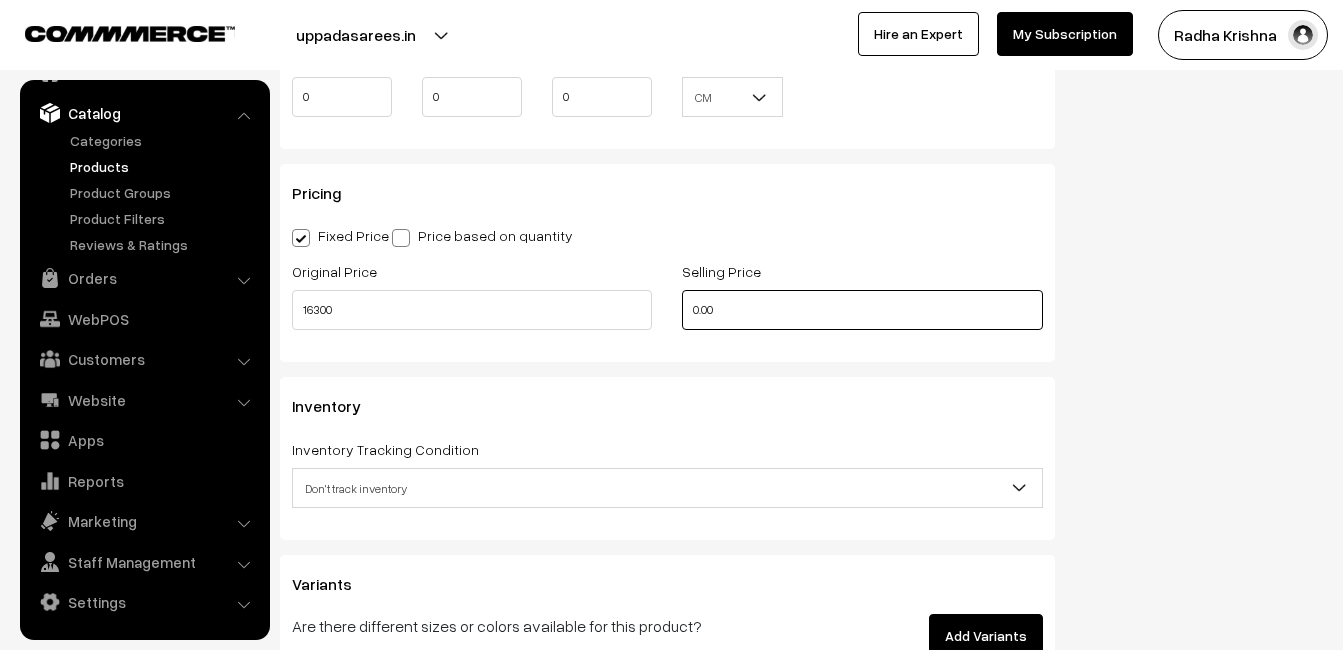 click on "0.00" at bounding box center [862, 310] 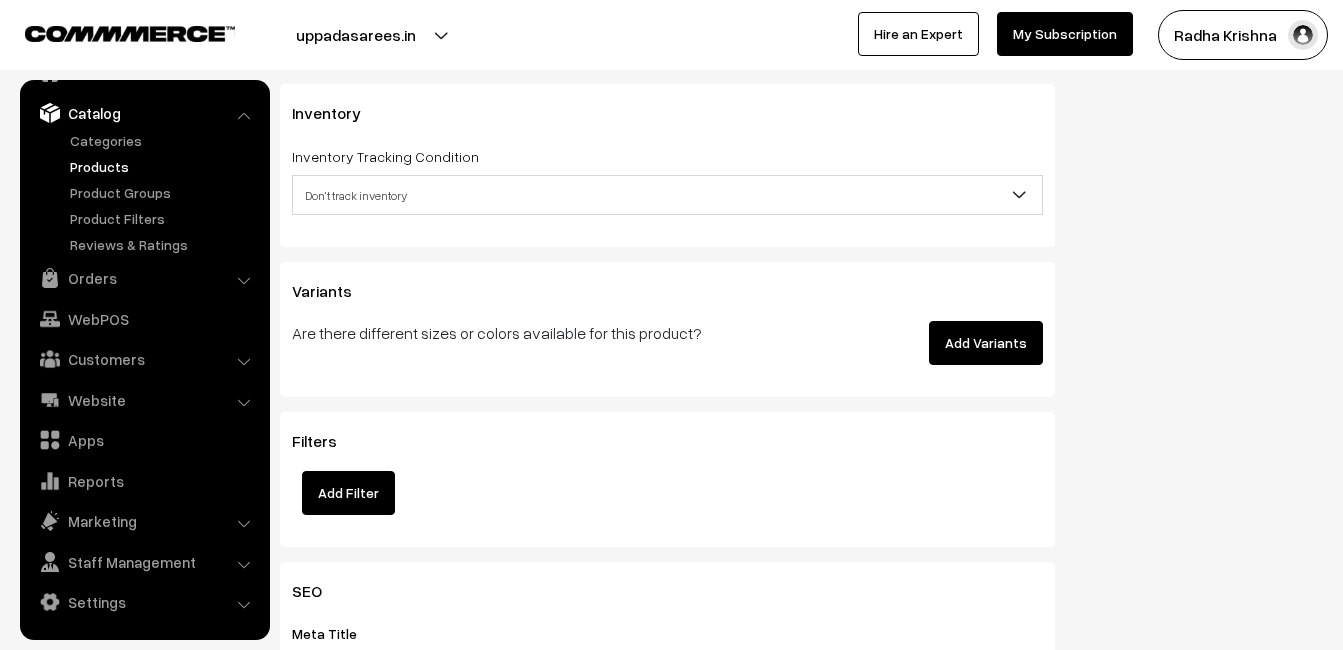 scroll, scrollTop: 1900, scrollLeft: 0, axis: vertical 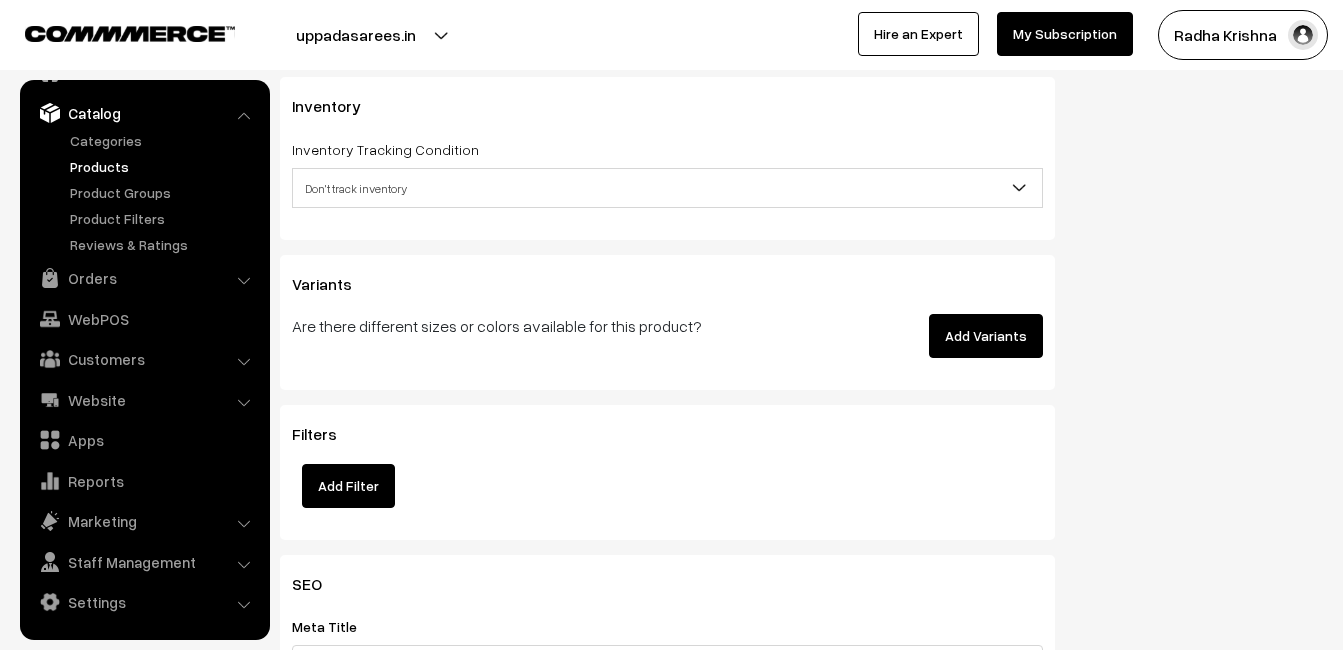 type on "18800" 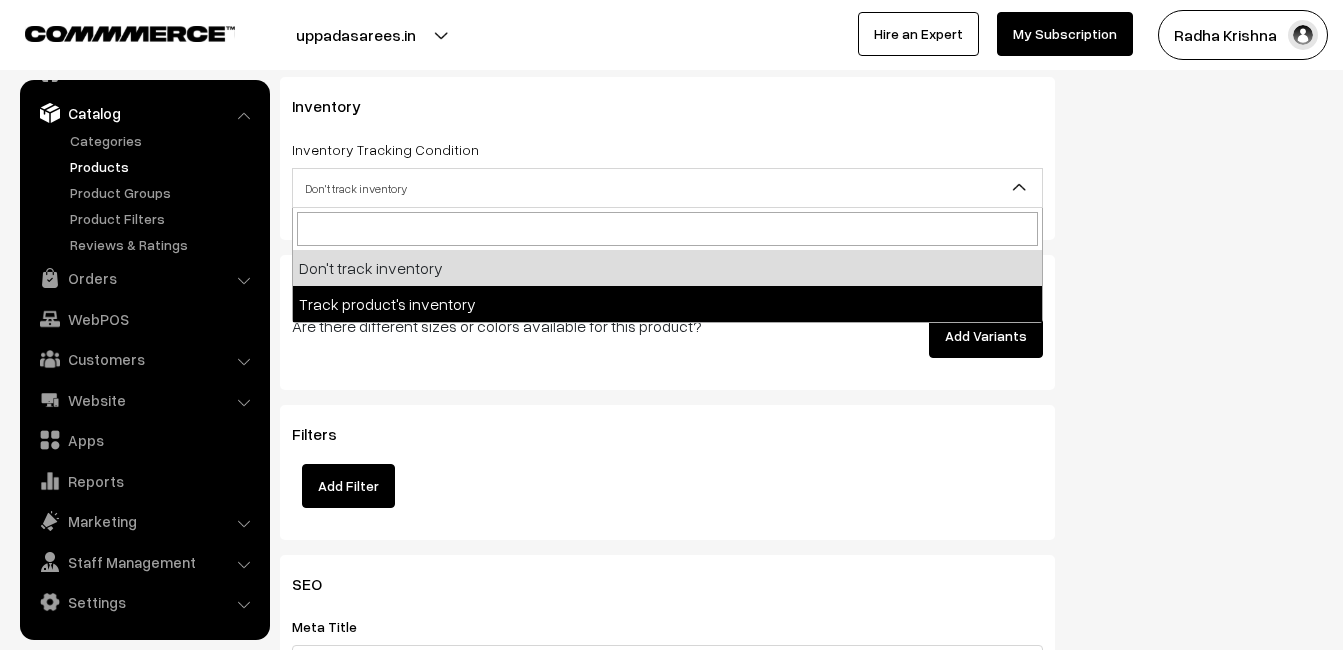 select on "2" 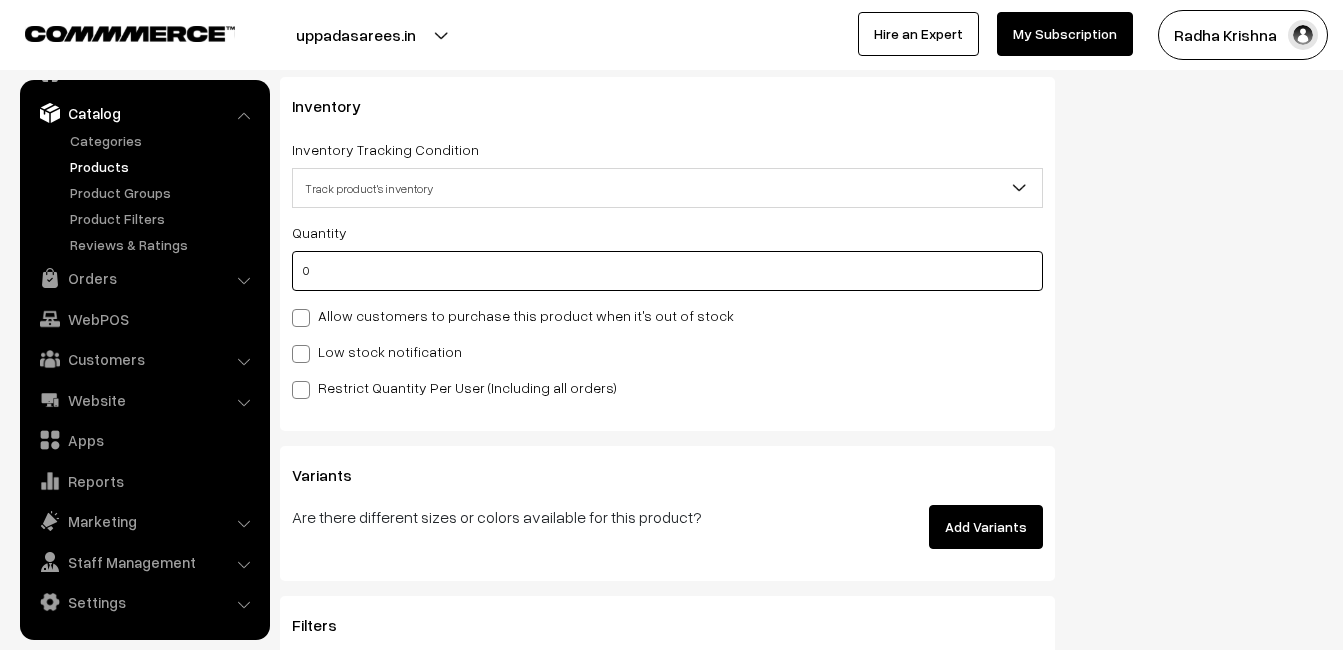 click on "0" at bounding box center [667, 271] 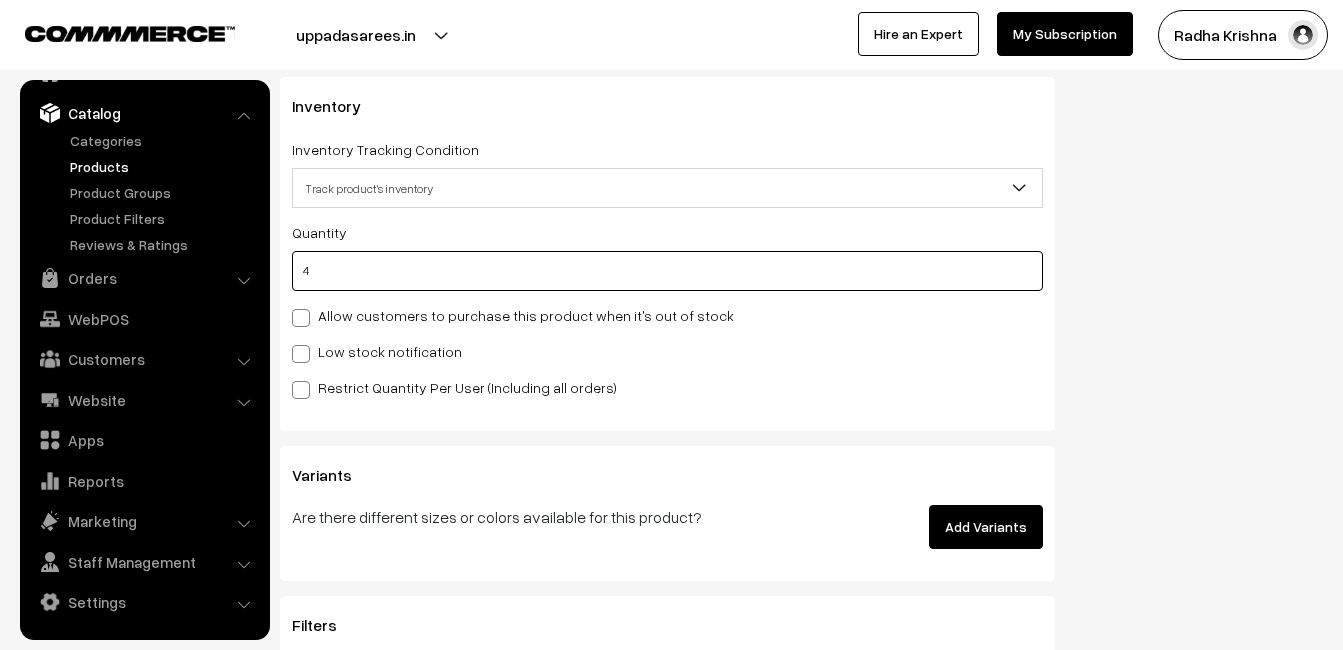 type on "4" 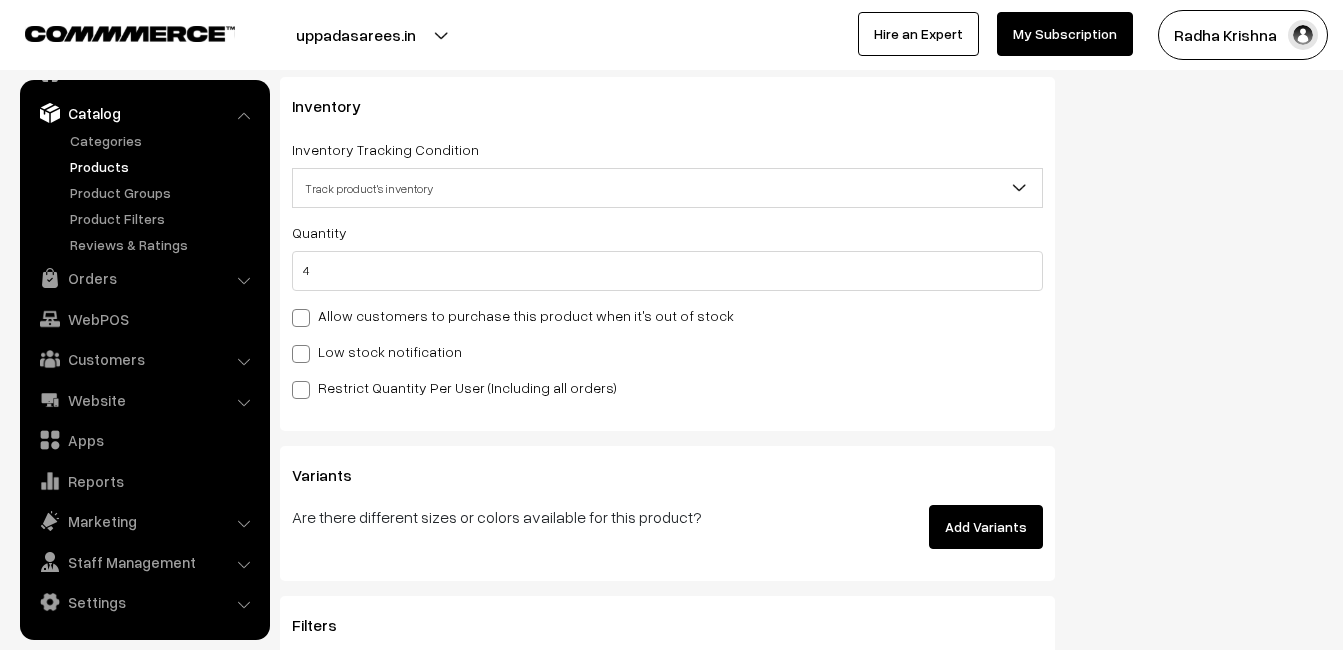click on "Quantity
4
Allow customers to purchase this product when it's out of stock
Low stock notification
Stock Value" at bounding box center [667, 309] 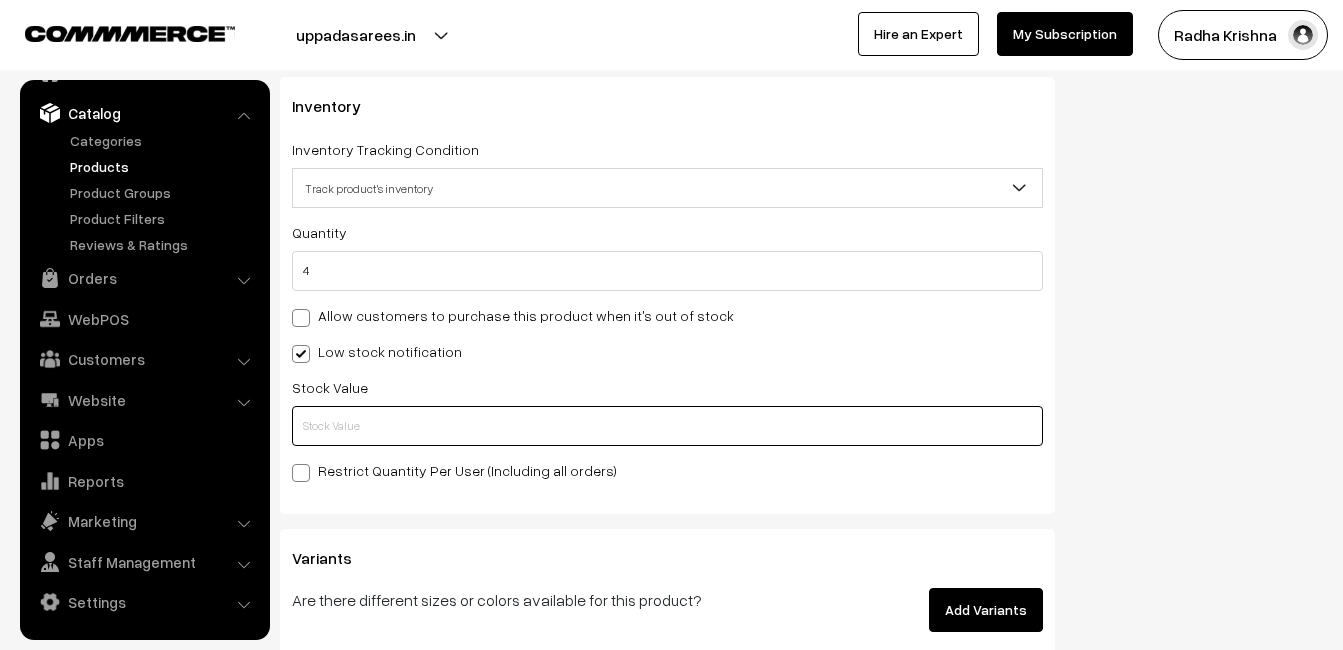 click at bounding box center [667, 426] 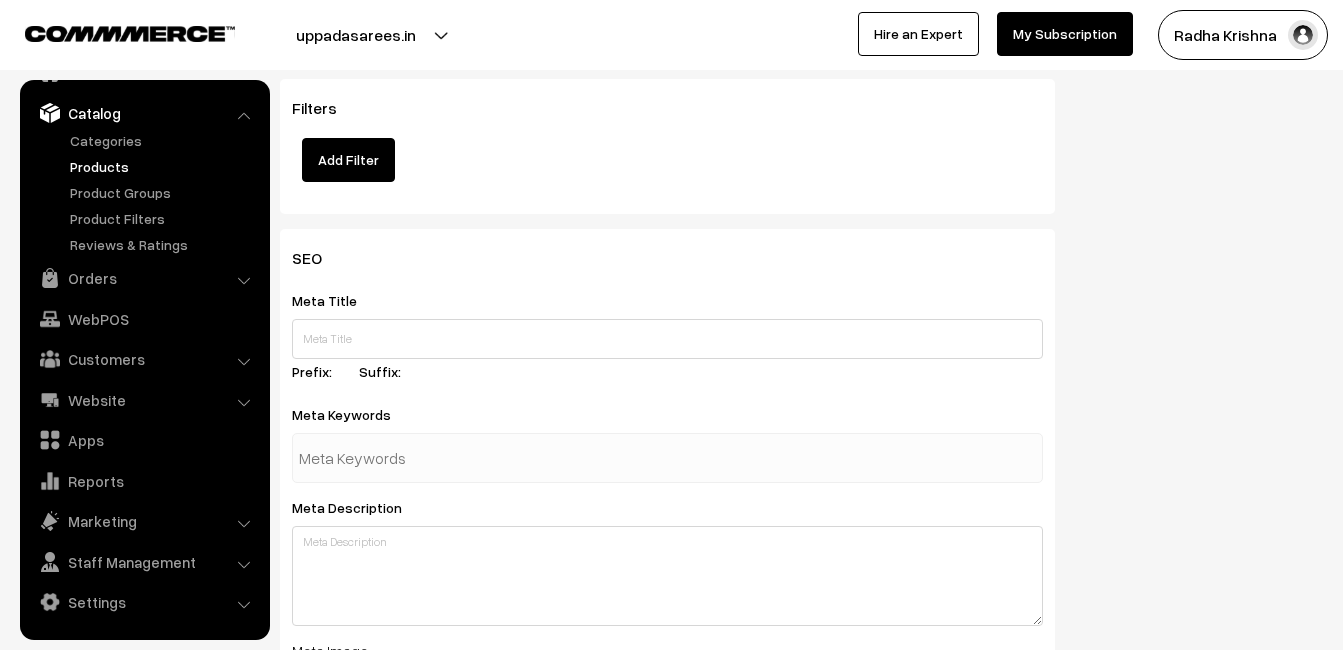 scroll, scrollTop: 2968, scrollLeft: 0, axis: vertical 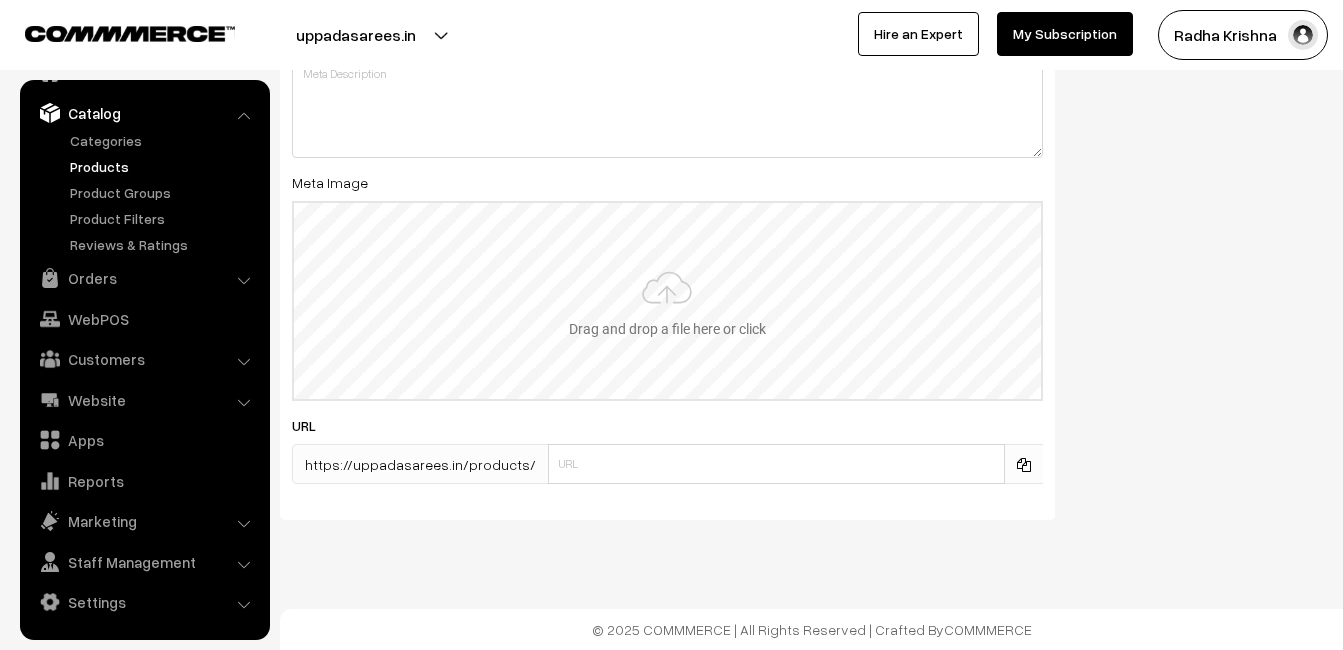 type on "2" 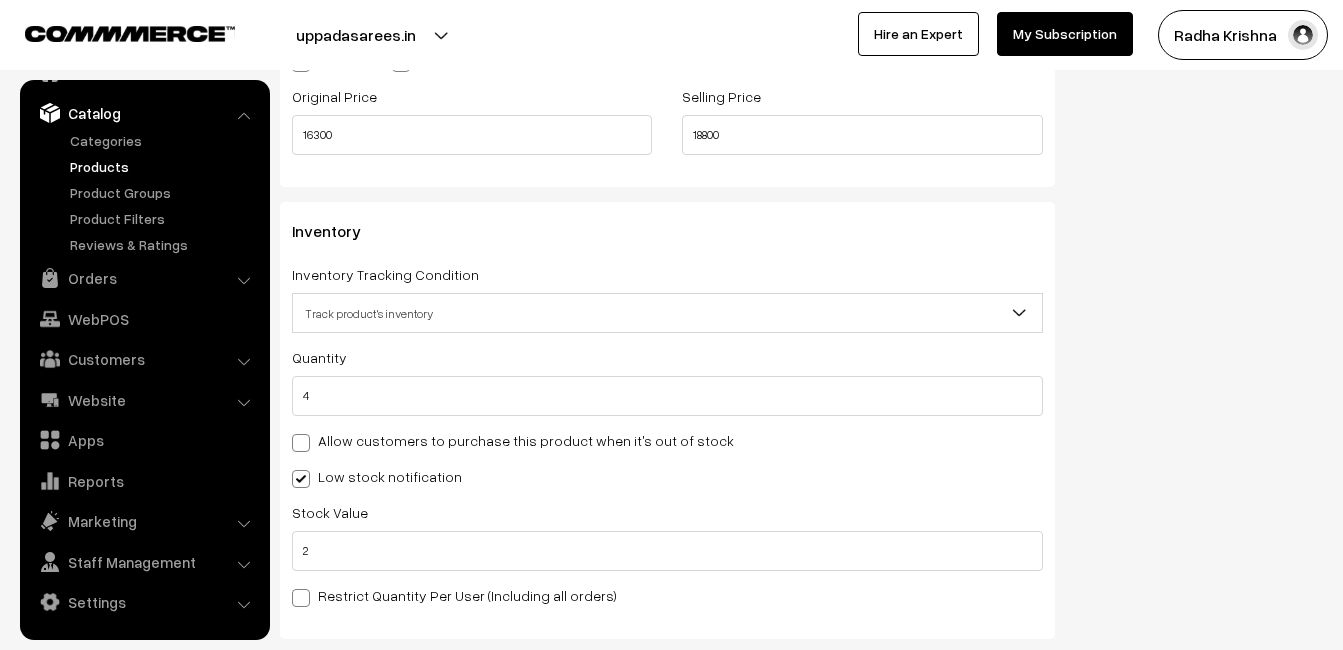 scroll, scrollTop: 0, scrollLeft: 0, axis: both 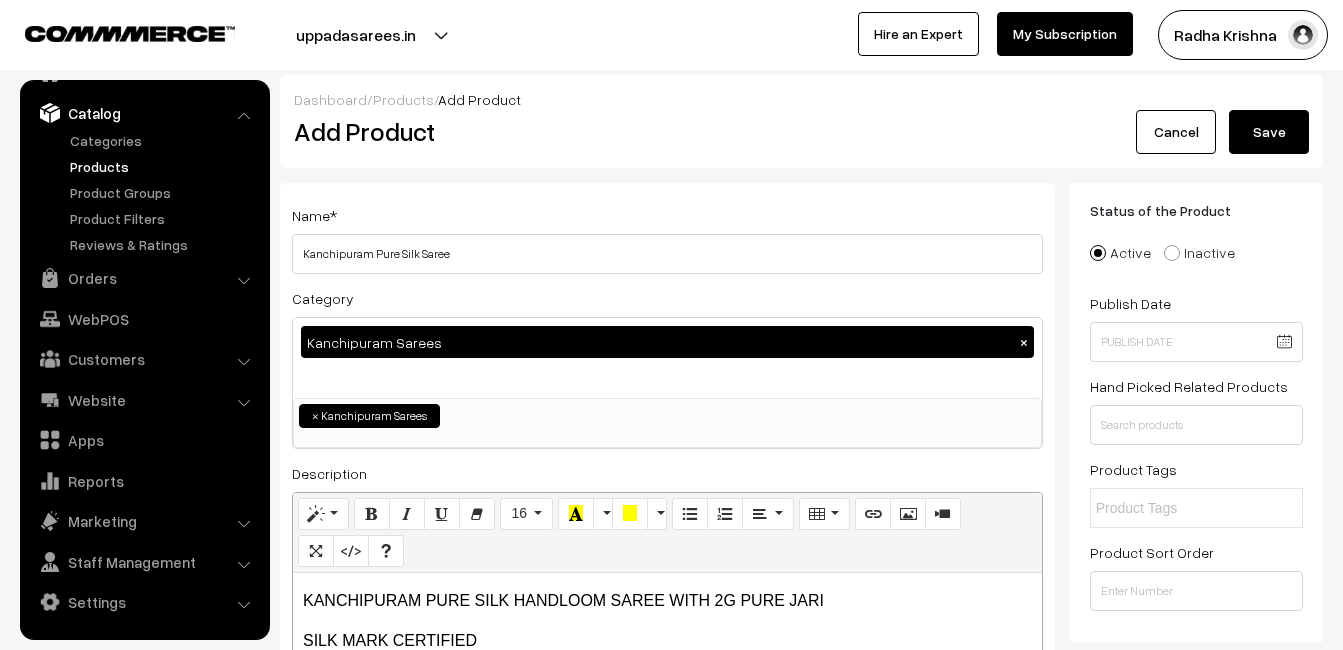 click on "Save" at bounding box center [1269, 132] 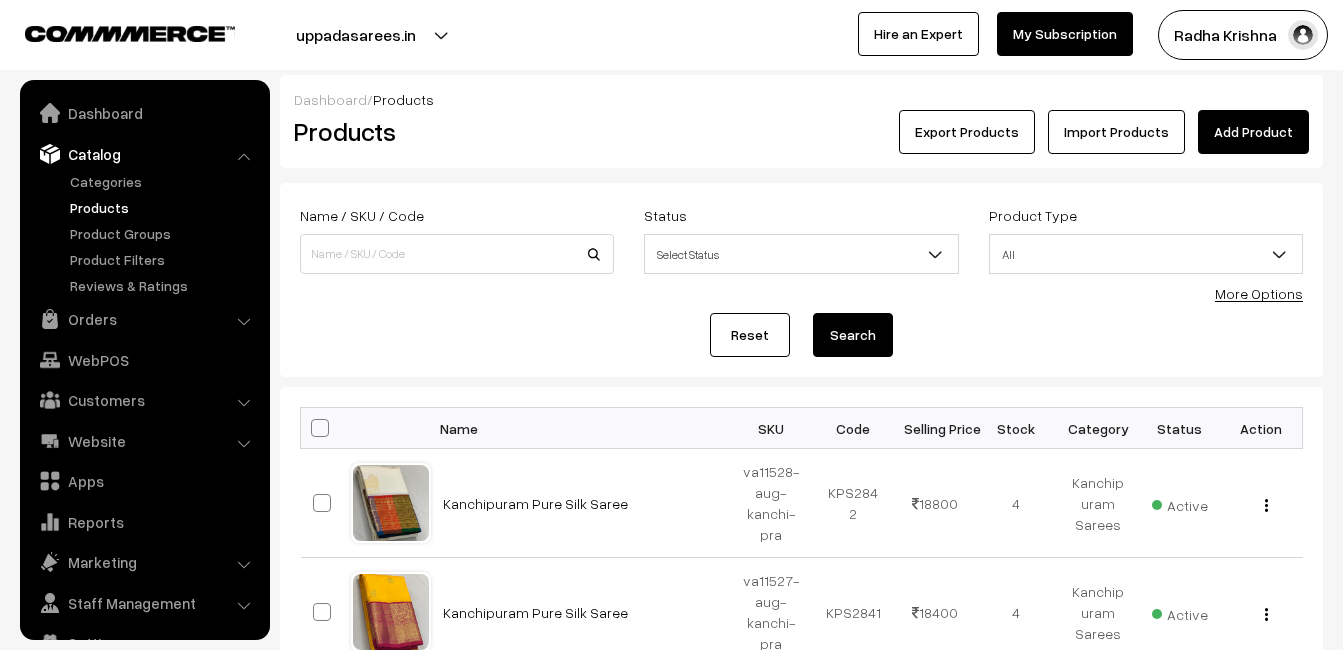 scroll, scrollTop: 0, scrollLeft: 0, axis: both 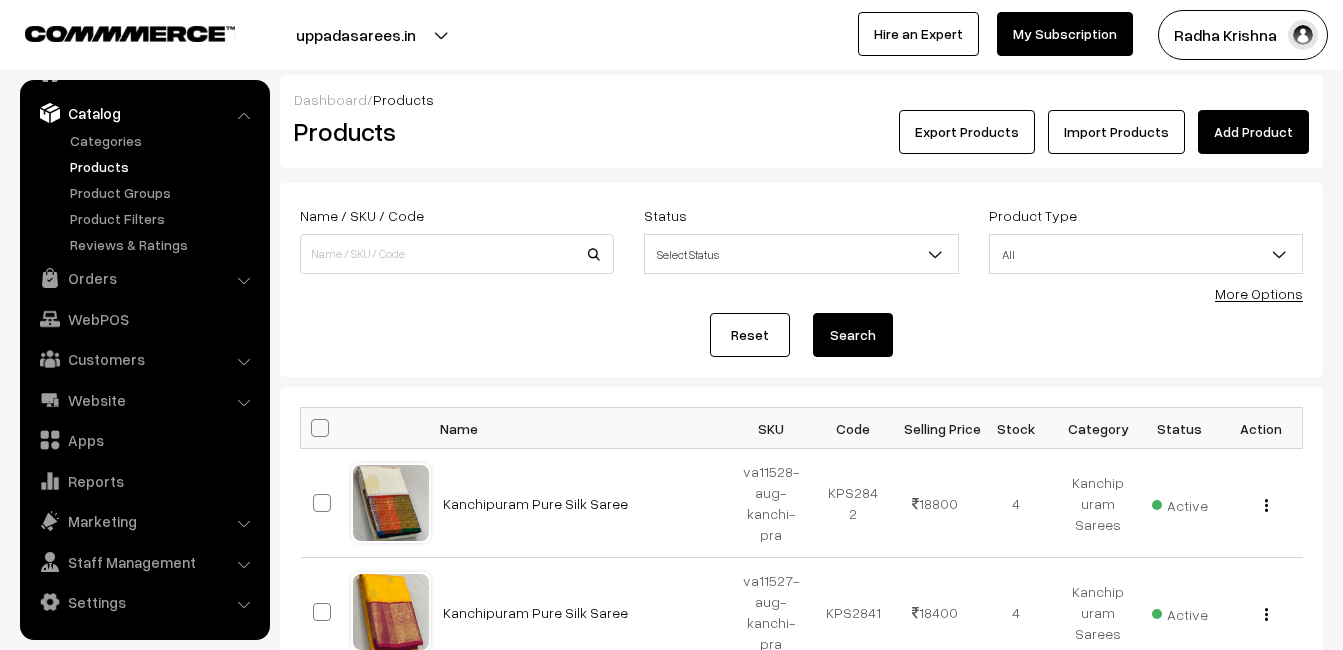 click on "Add Product" at bounding box center (1253, 132) 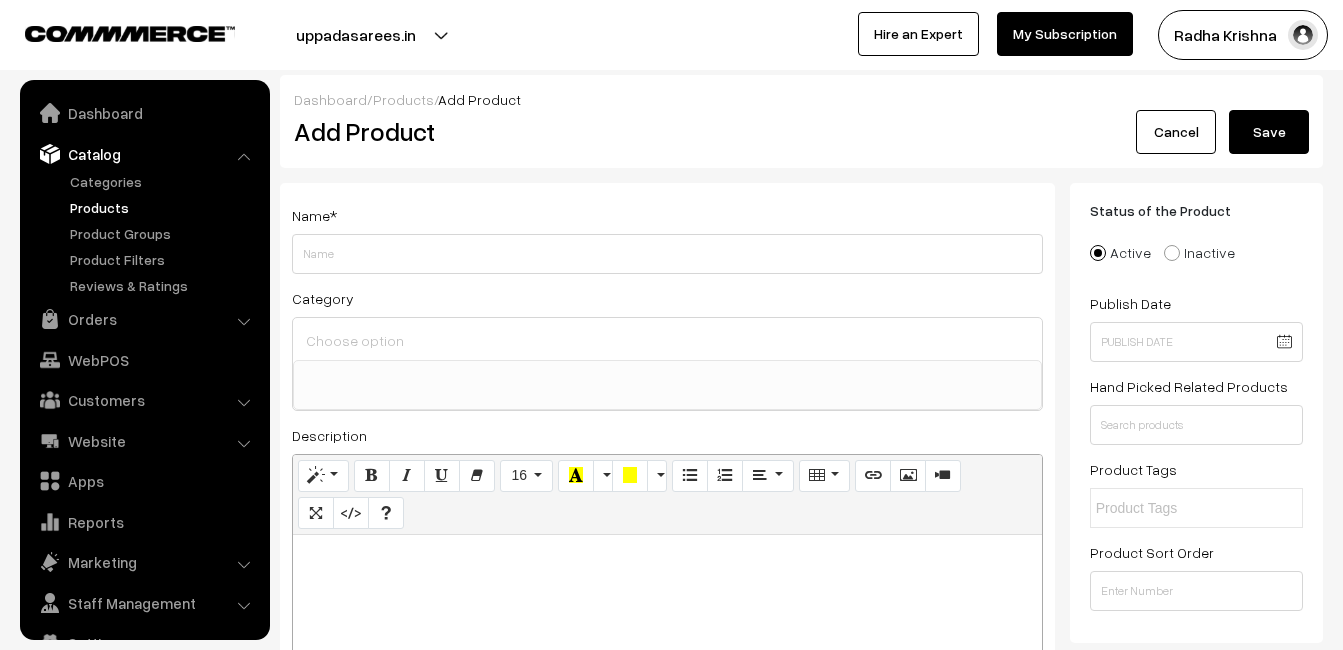 select 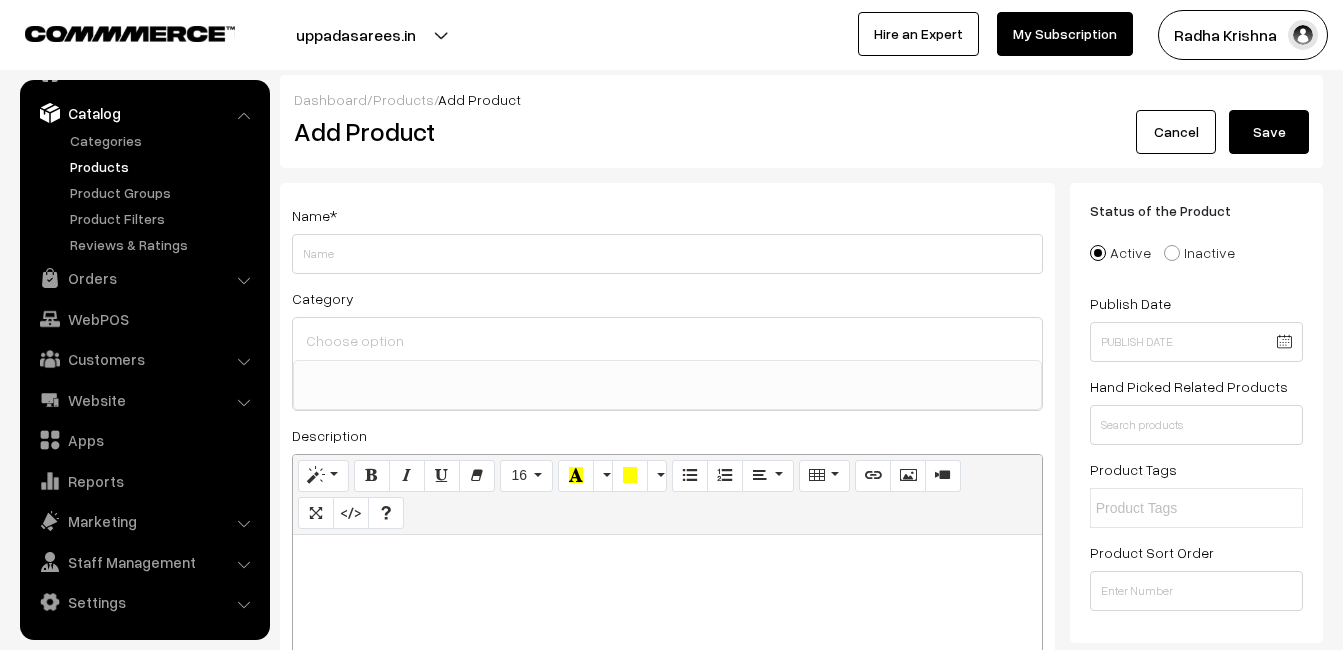 click on "Products" at bounding box center [164, 166] 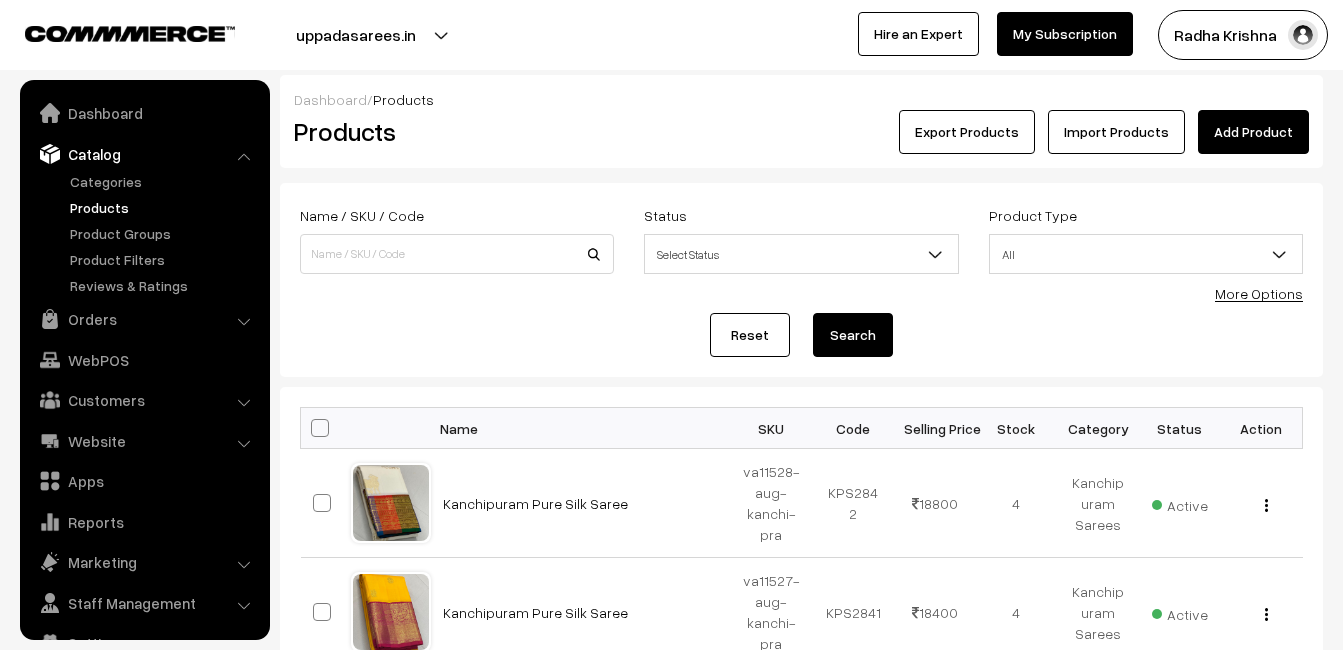 scroll, scrollTop: 0, scrollLeft: 0, axis: both 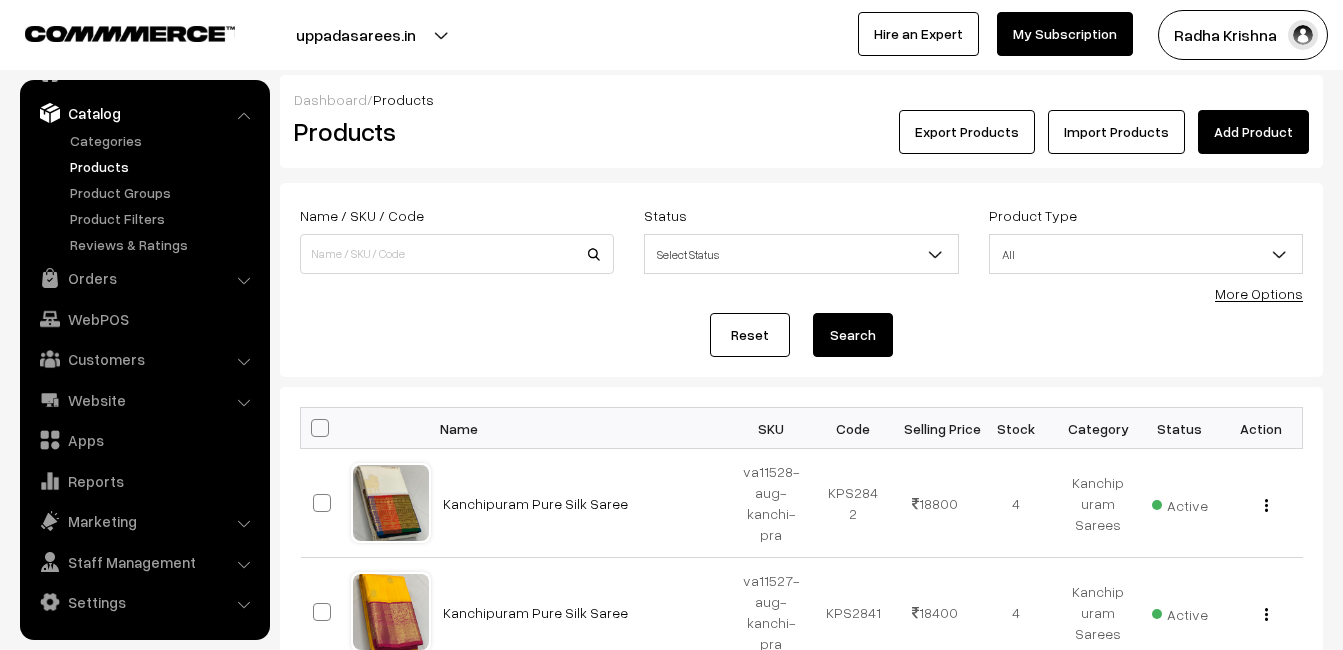 click on "Add Product" at bounding box center (1253, 132) 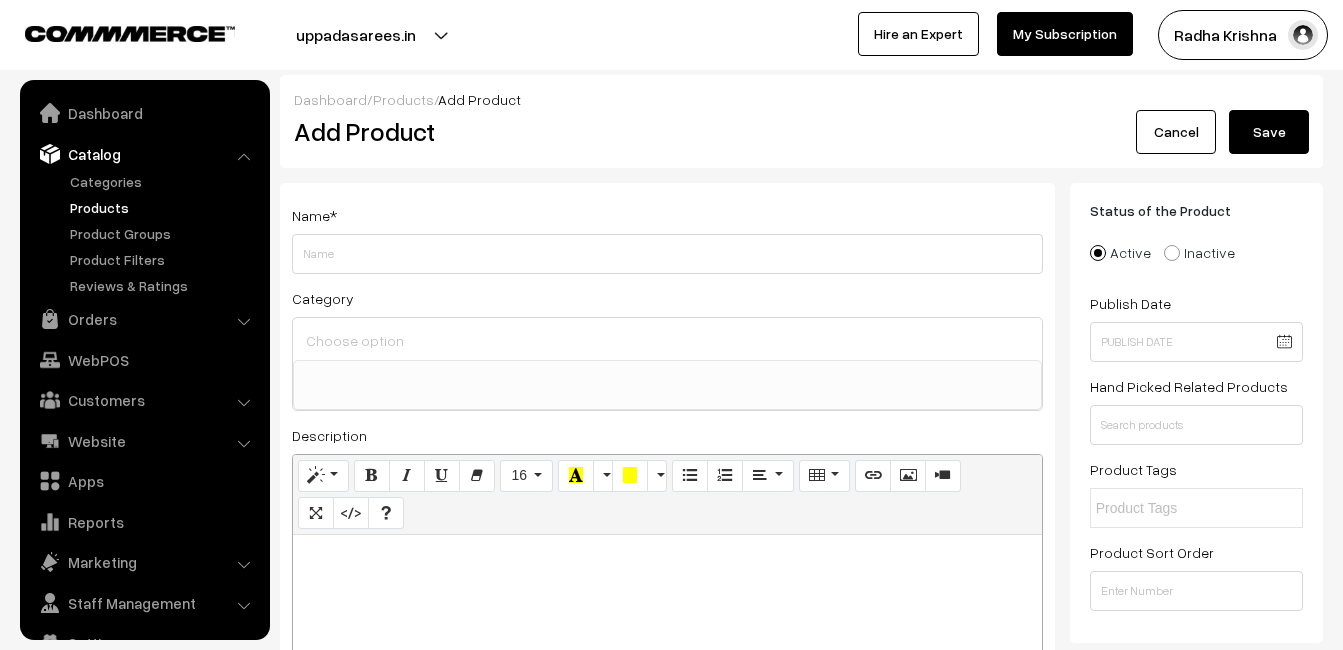 select 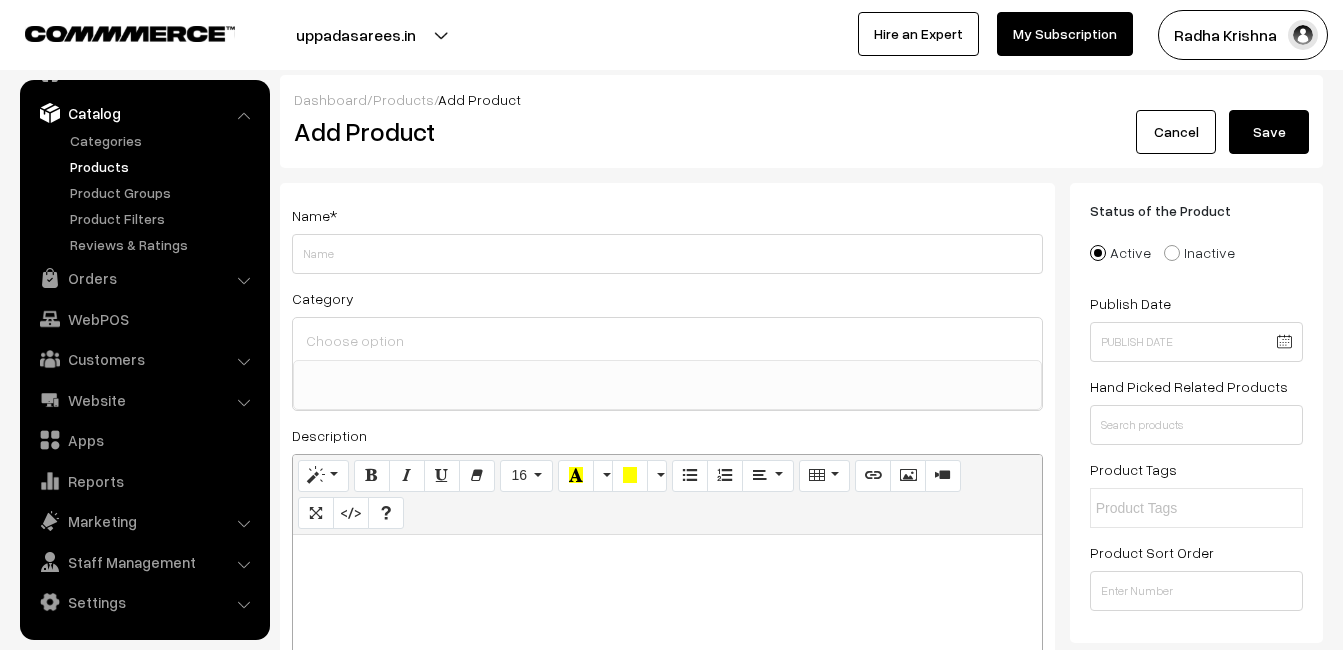 click on "Products" at bounding box center [164, 166] 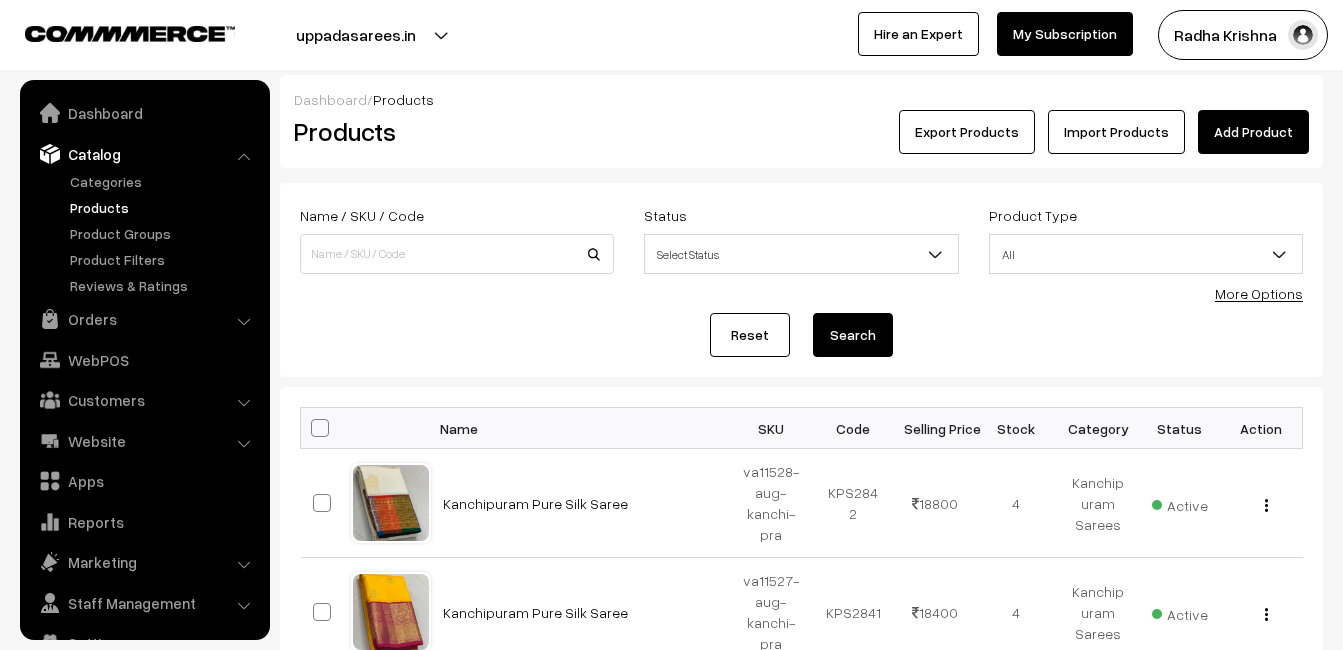 scroll, scrollTop: 0, scrollLeft: 0, axis: both 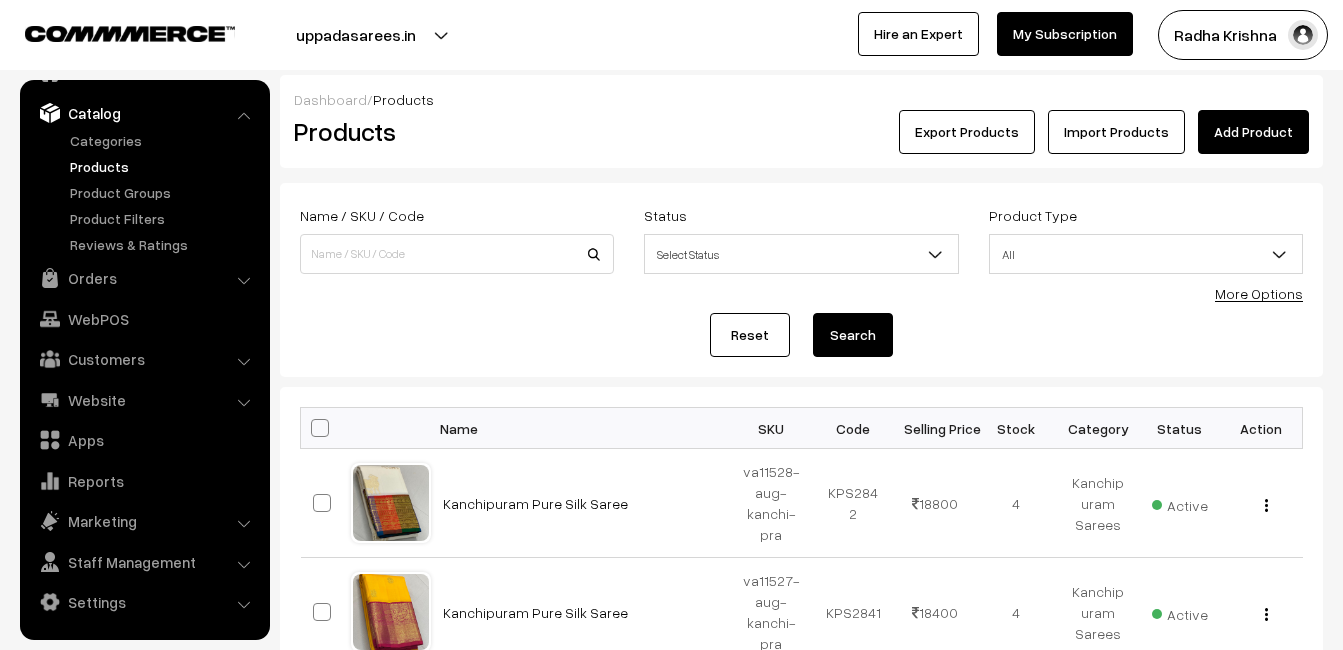 drag, startPoint x: 516, startPoint y: 175, endPoint x: 516, endPoint y: 151, distance: 24 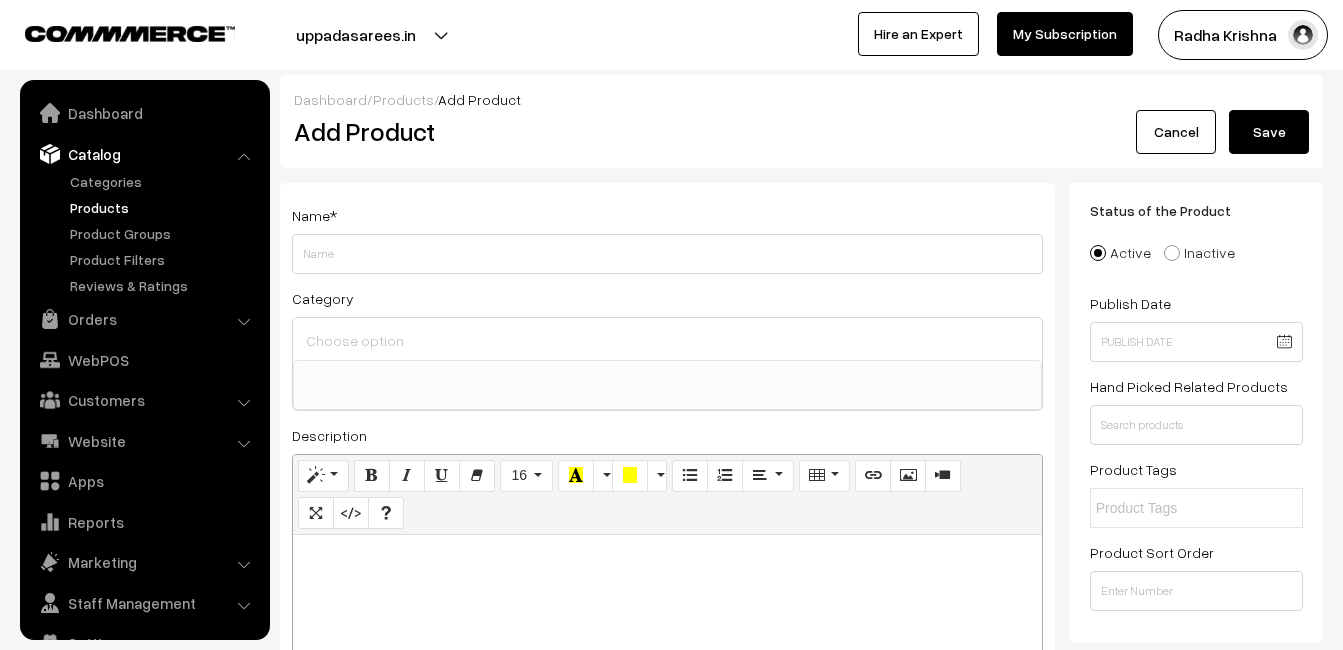 select 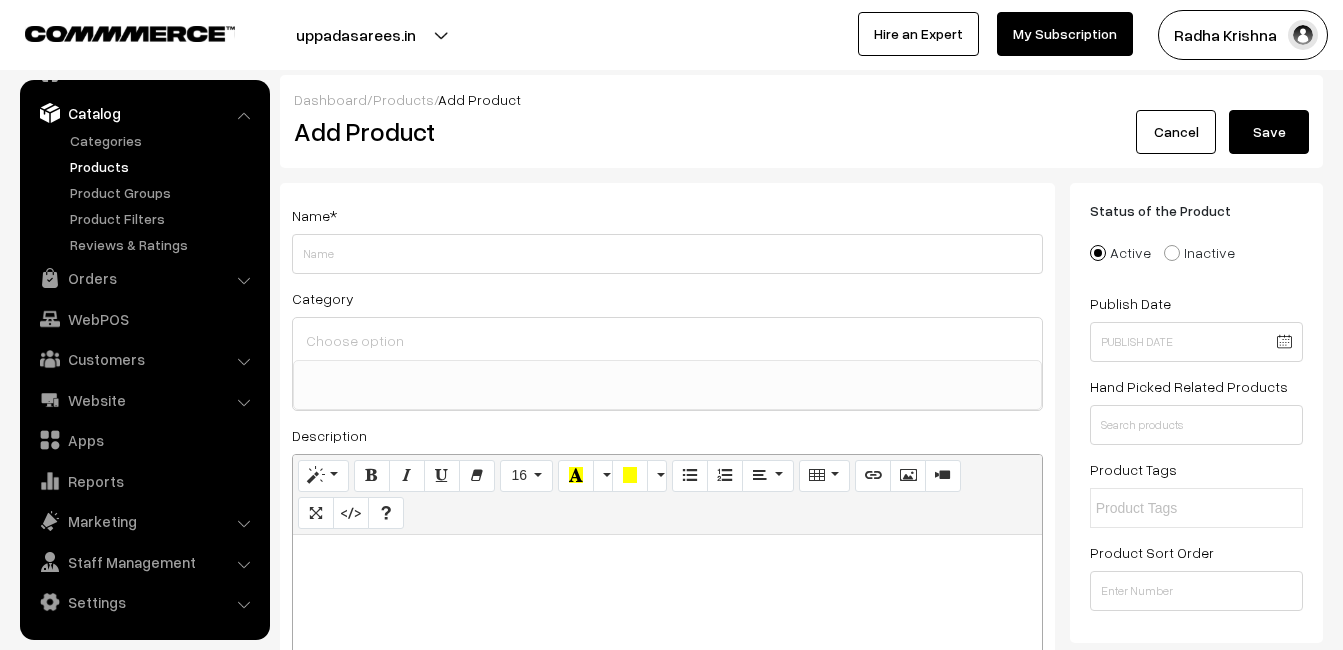 click at bounding box center [667, 660] 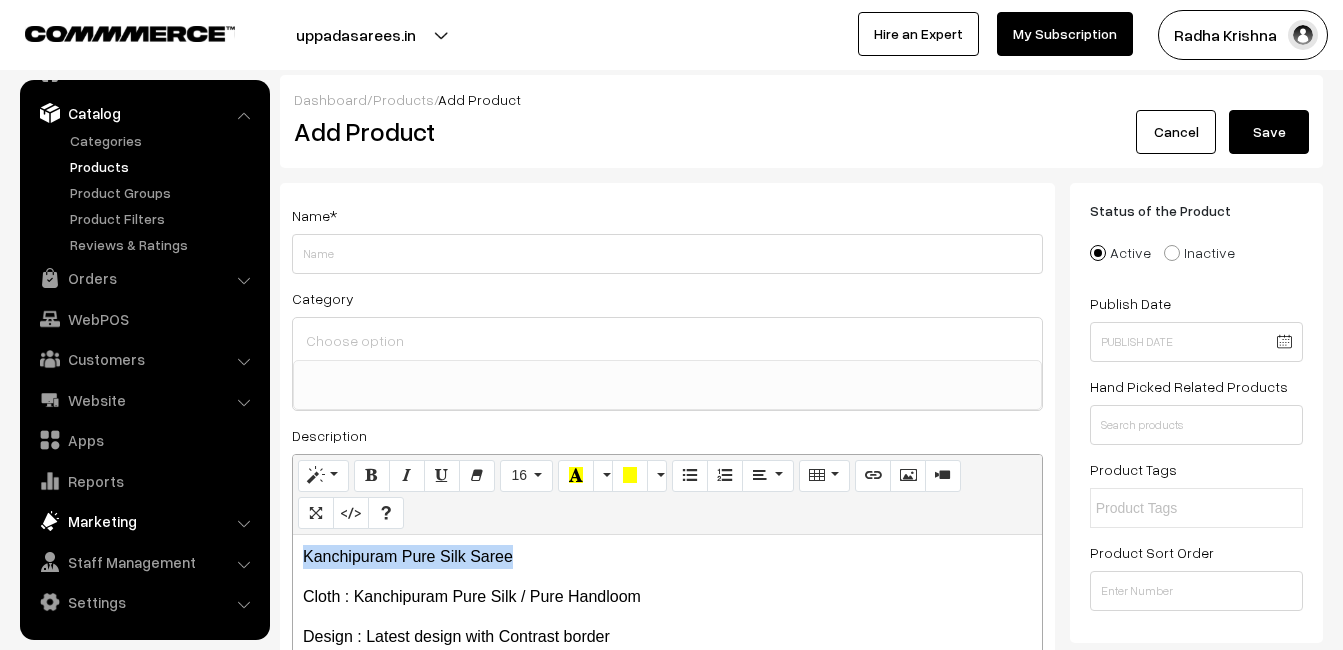 drag, startPoint x: 544, startPoint y: 543, endPoint x: 184, endPoint y: 535, distance: 360.08887 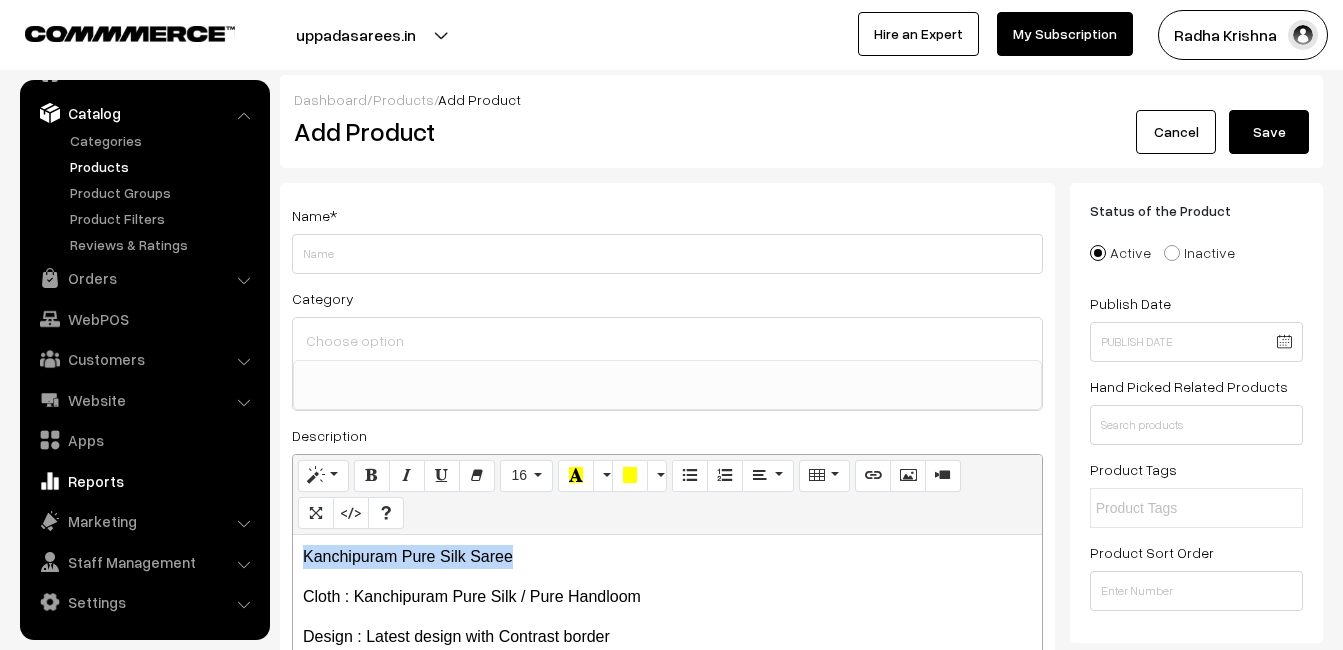 copy on "Kanchipuram Pure Silk Saree" 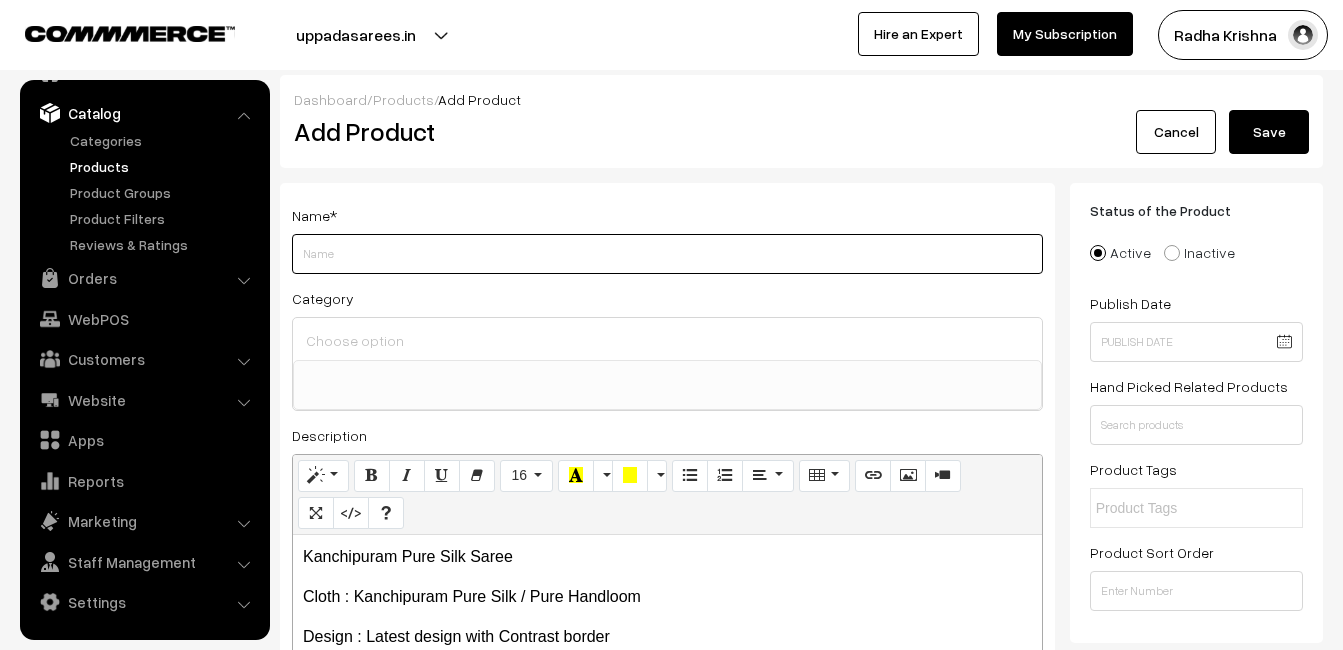 click on "Weight" at bounding box center [667, 254] 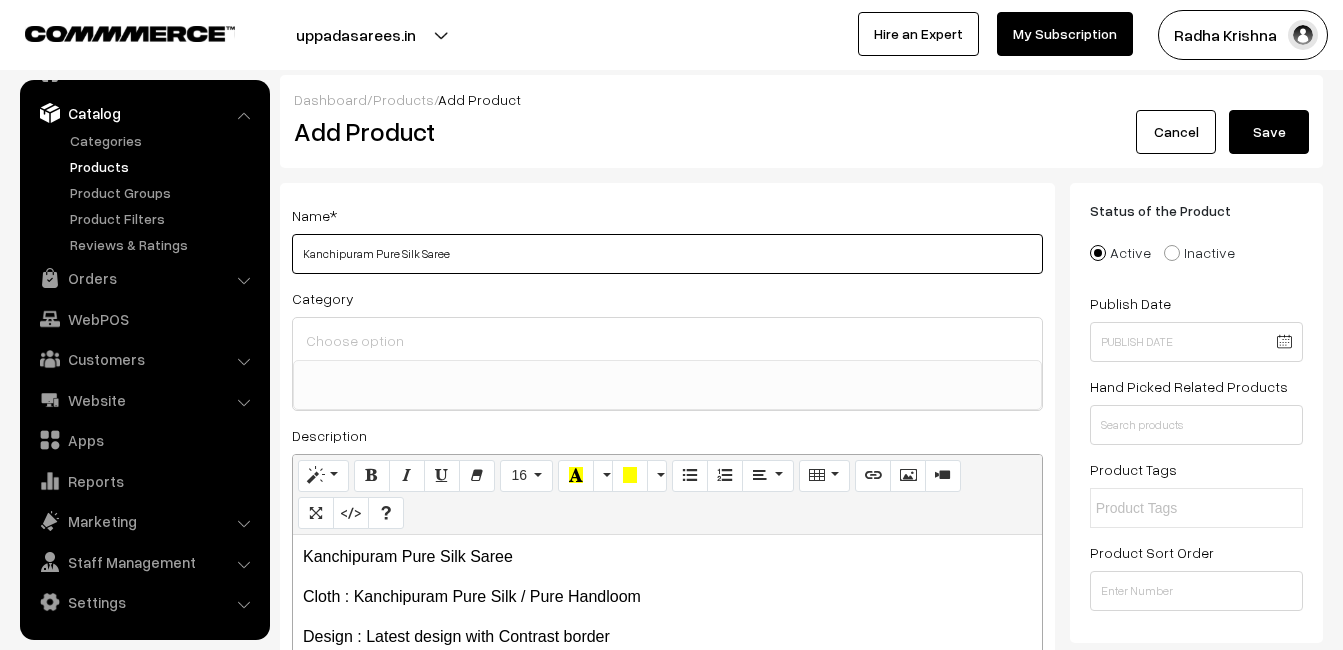 type on "Kanchipuram Pure Silk Saree" 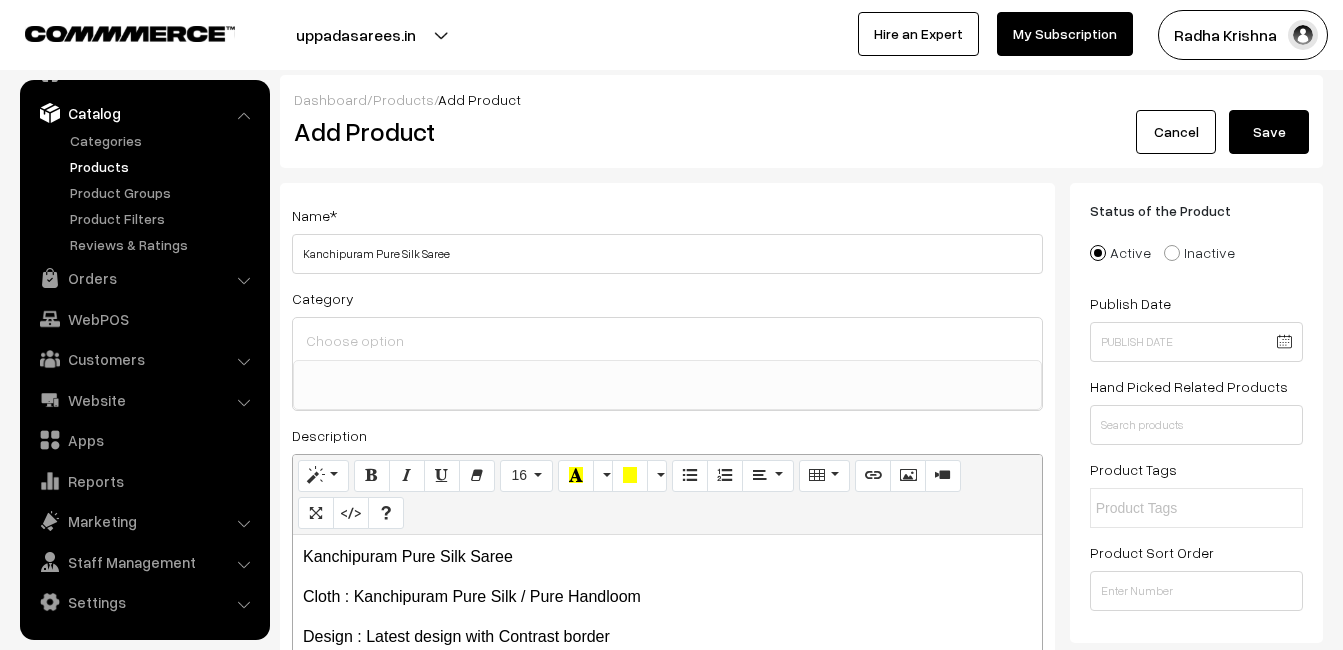 click at bounding box center [667, 340] 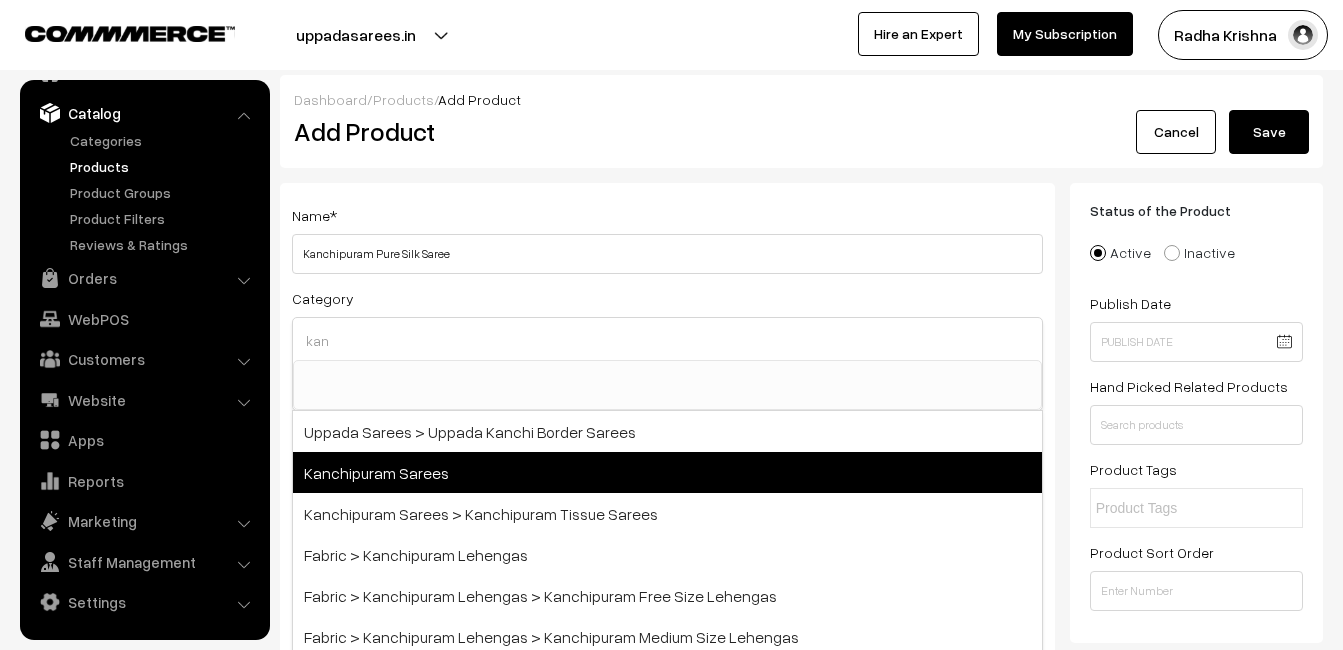 type on "kan" 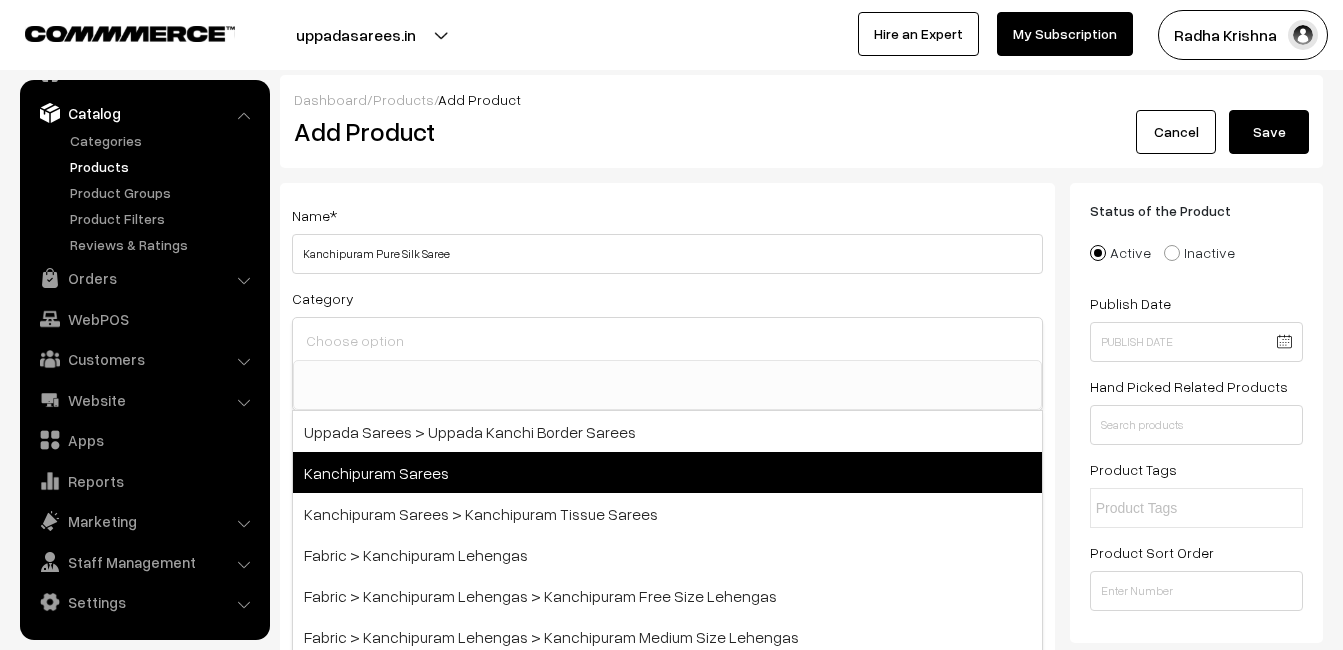 select on "3" 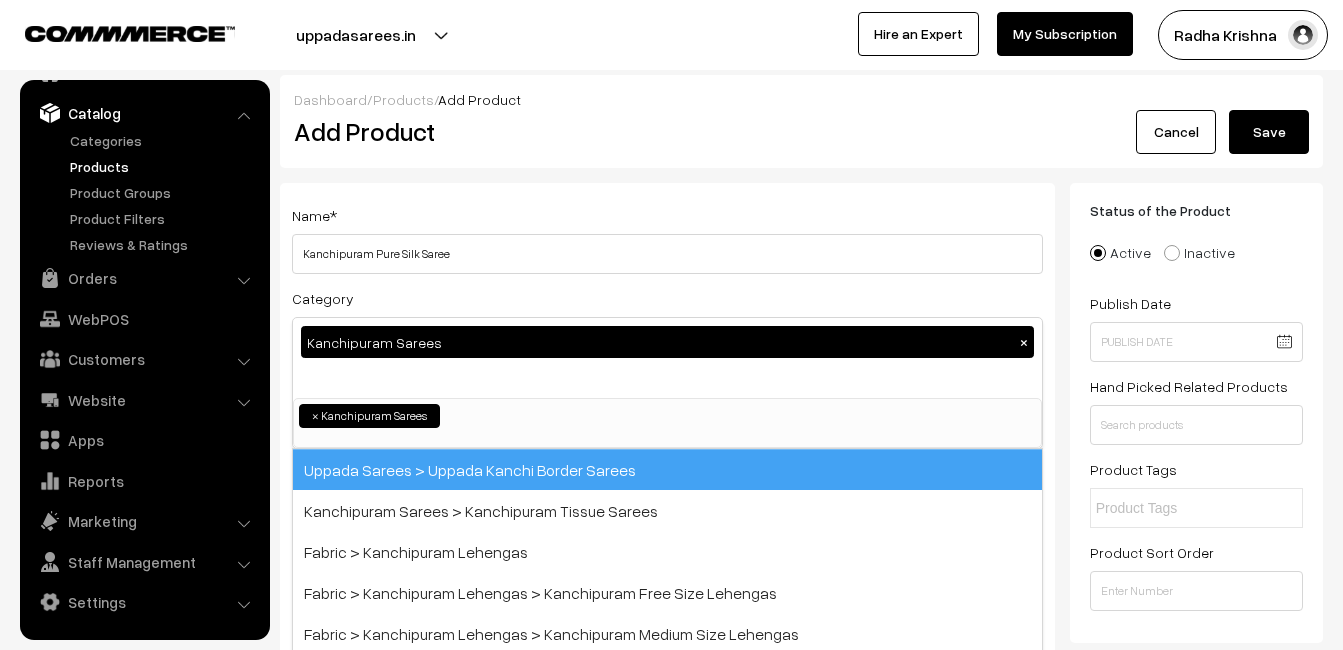 scroll, scrollTop: 340, scrollLeft: 0, axis: vertical 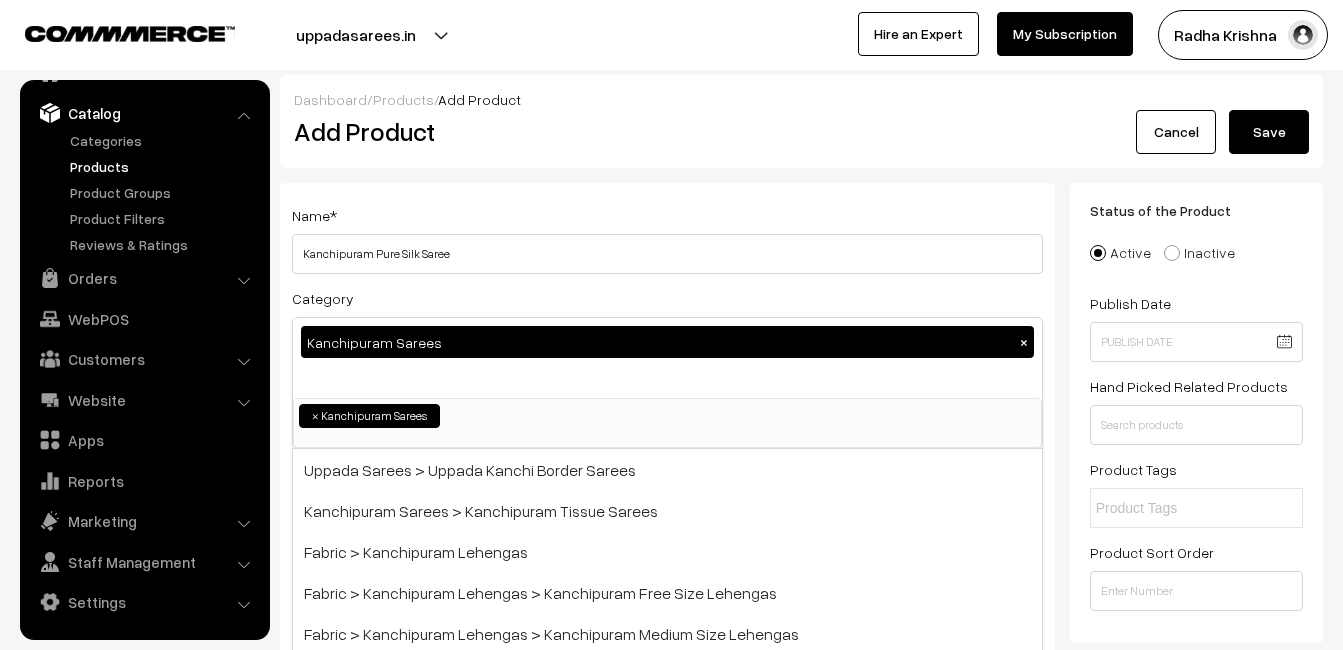 click on "Name  *
Kanchipuram Pure Silk Saree
Category
Kanchipuram Sarees ×
Uppada Sarees
Uppada Sarees > Uppada Plain Sarees
Uppada Sarees > Uppada Butta Sarees
Uppada Sarees > Uppada Pochampally Border Sarees
Uppada Sarees > Uppada Big Border Sarees
Uppada Sarees > Uppada Small Border Sarees
Uppada Sarees > Uppada Jamdani Sarees Ikkat Sarees ×" at bounding box center (667, 524) 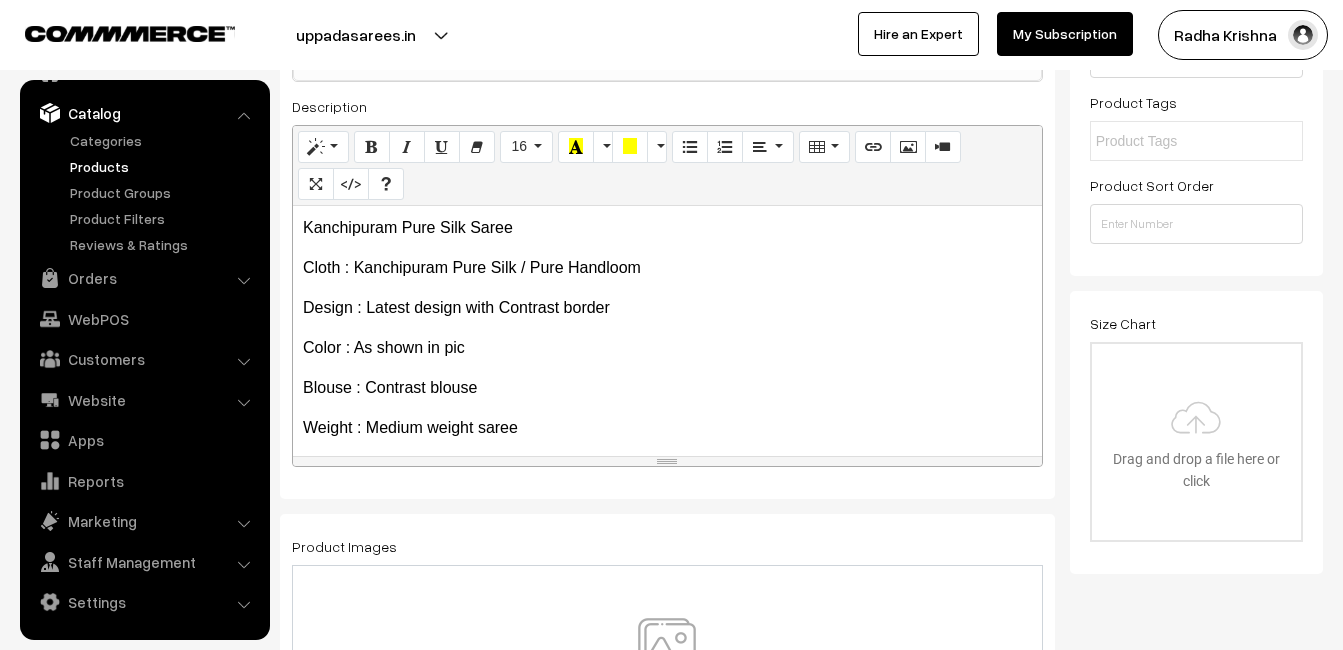 scroll, scrollTop: 400, scrollLeft: 0, axis: vertical 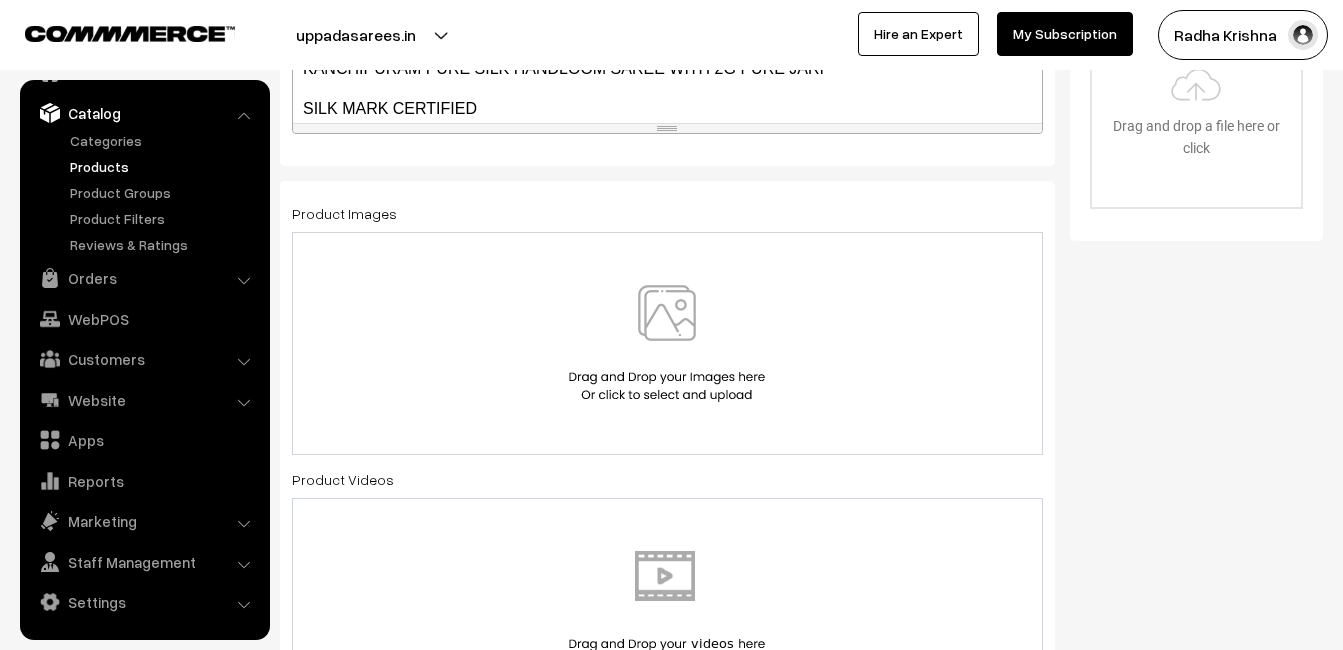 click at bounding box center [667, 343] 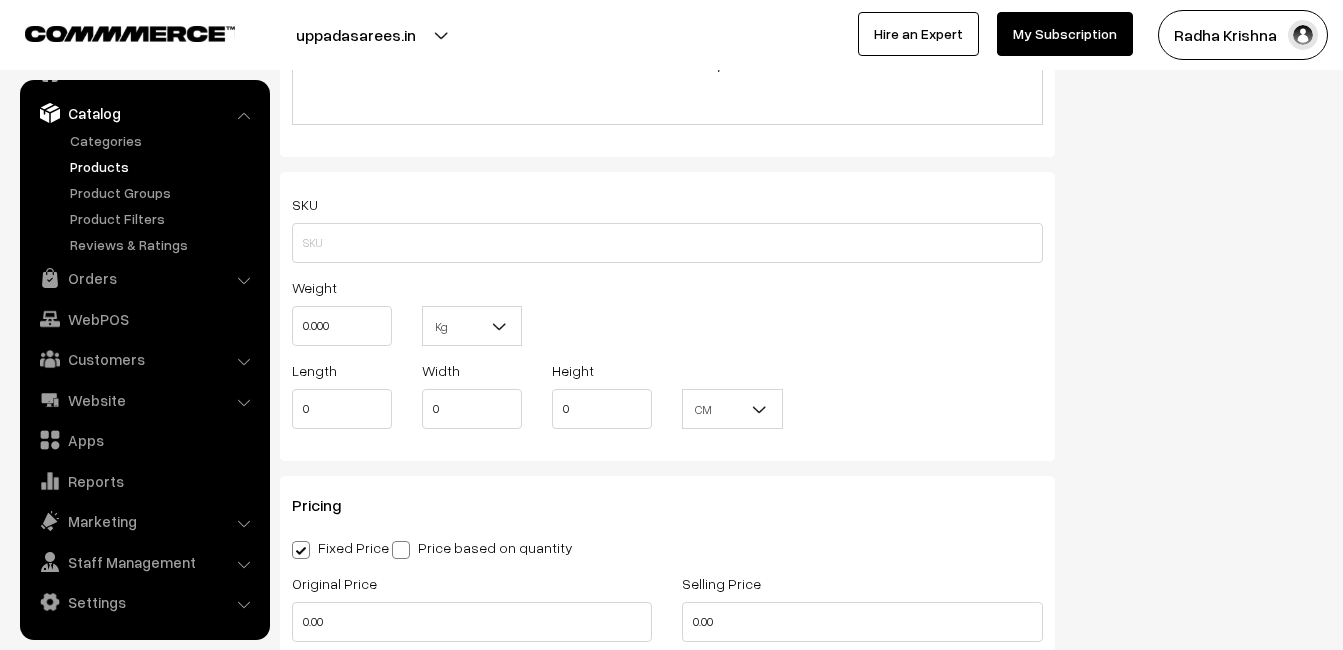 scroll, scrollTop: 1300, scrollLeft: 0, axis: vertical 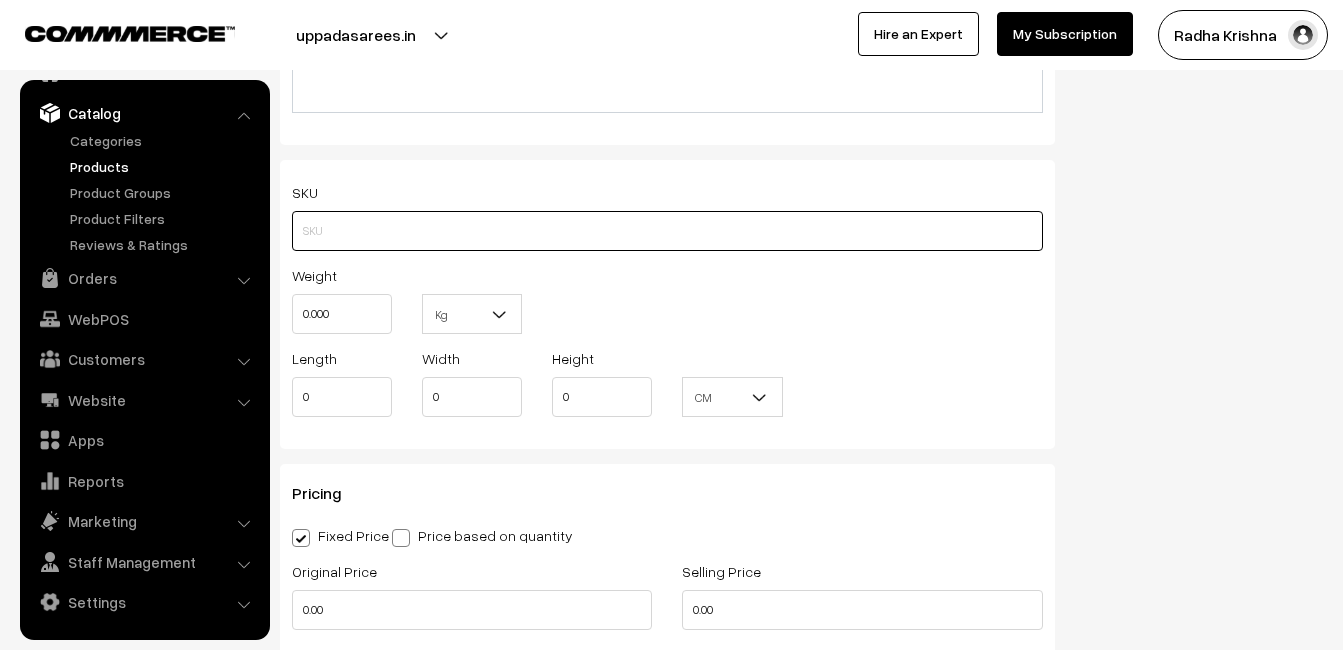 click at bounding box center [667, 231] 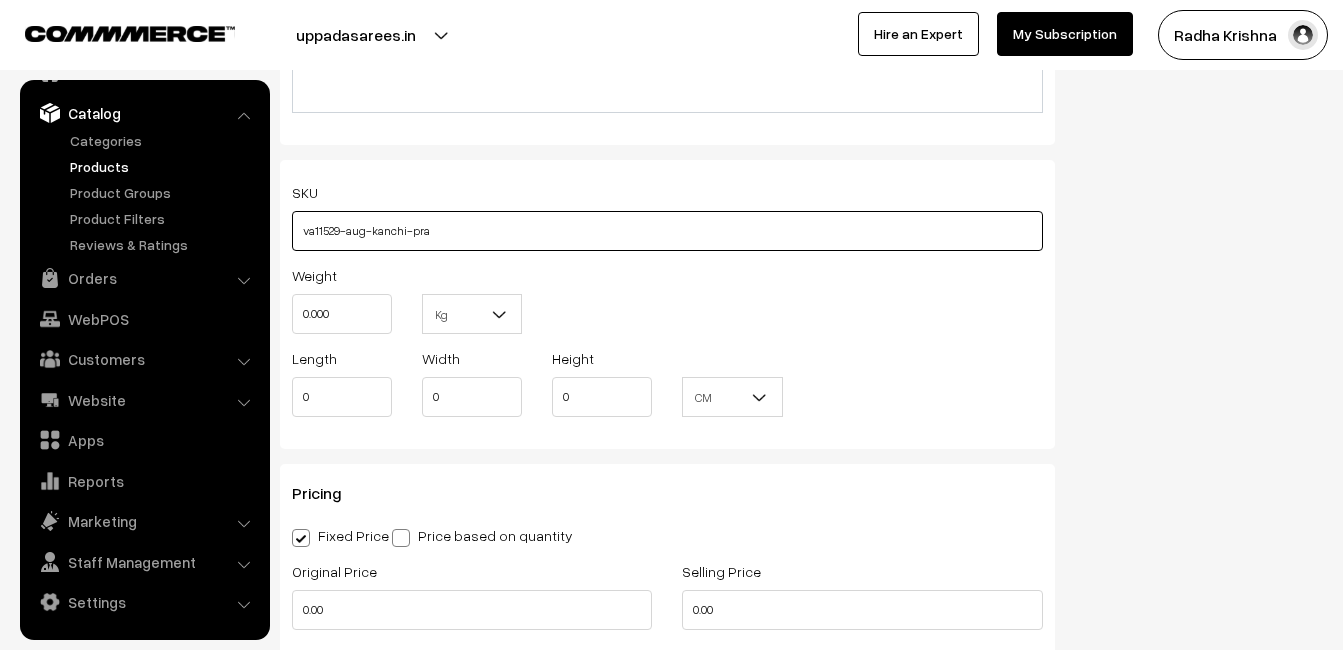 type on "va11529-aug-kanchi-pra" 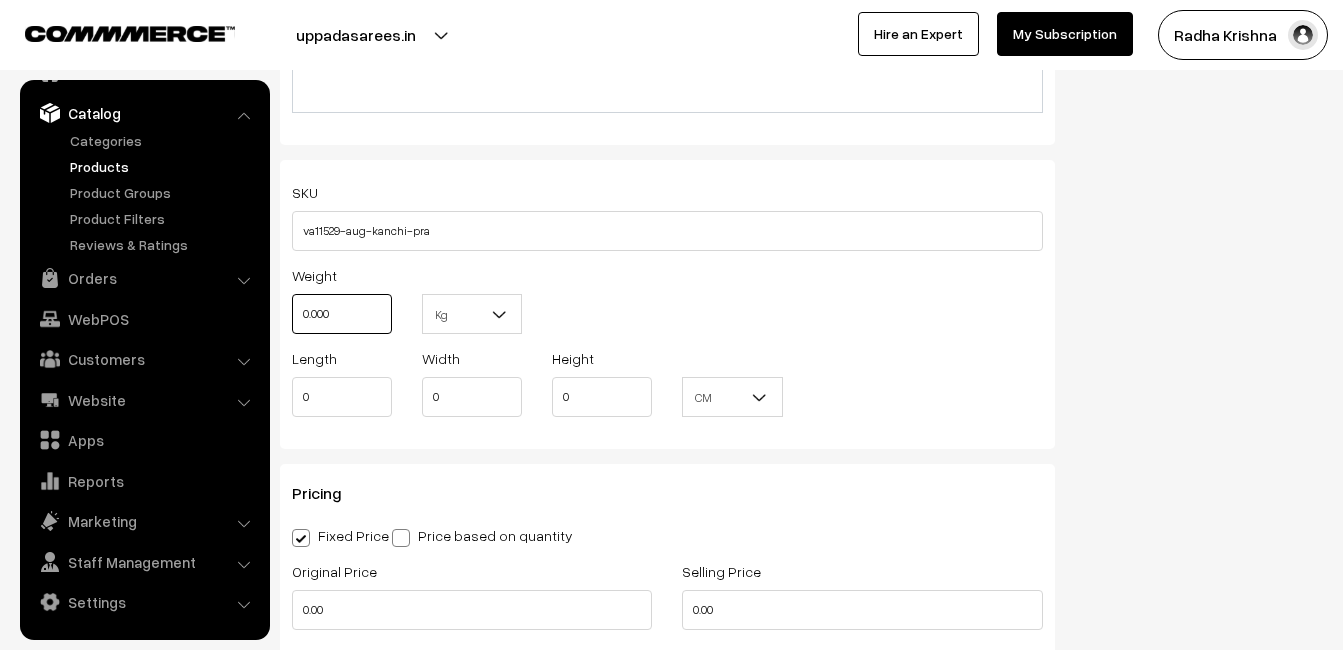 click on "0.000" at bounding box center [342, 314] 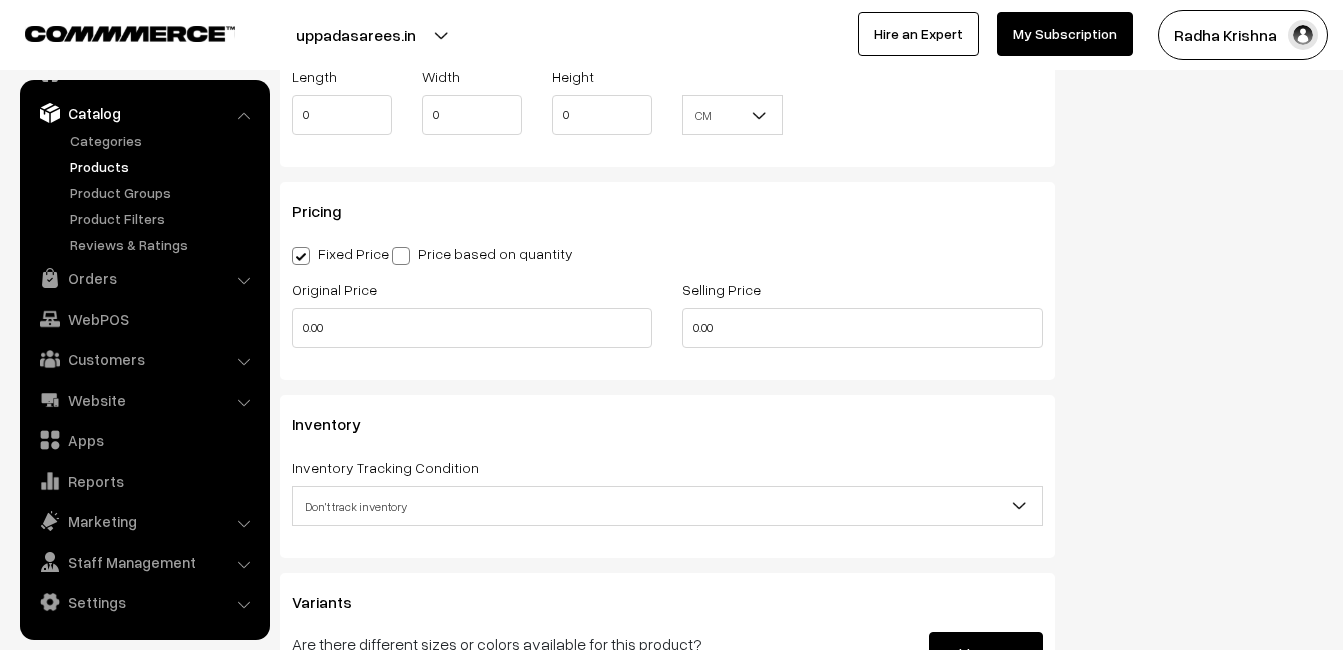 scroll, scrollTop: 1600, scrollLeft: 0, axis: vertical 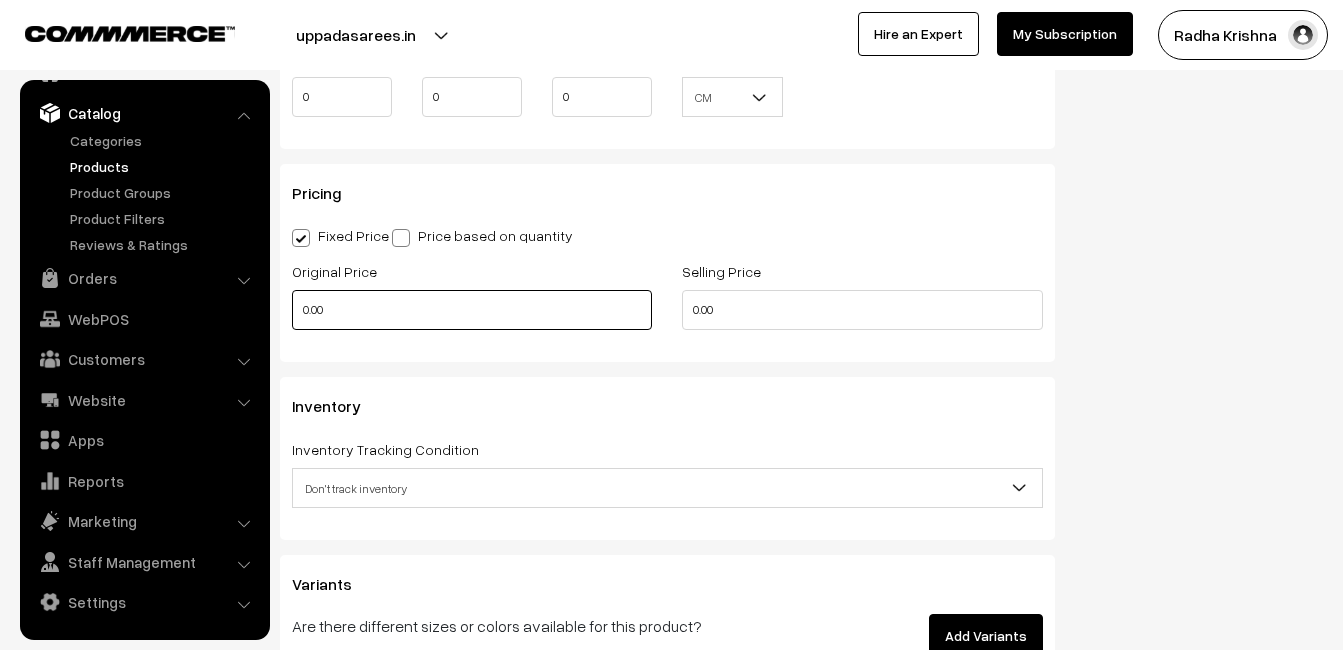 type on "0.80" 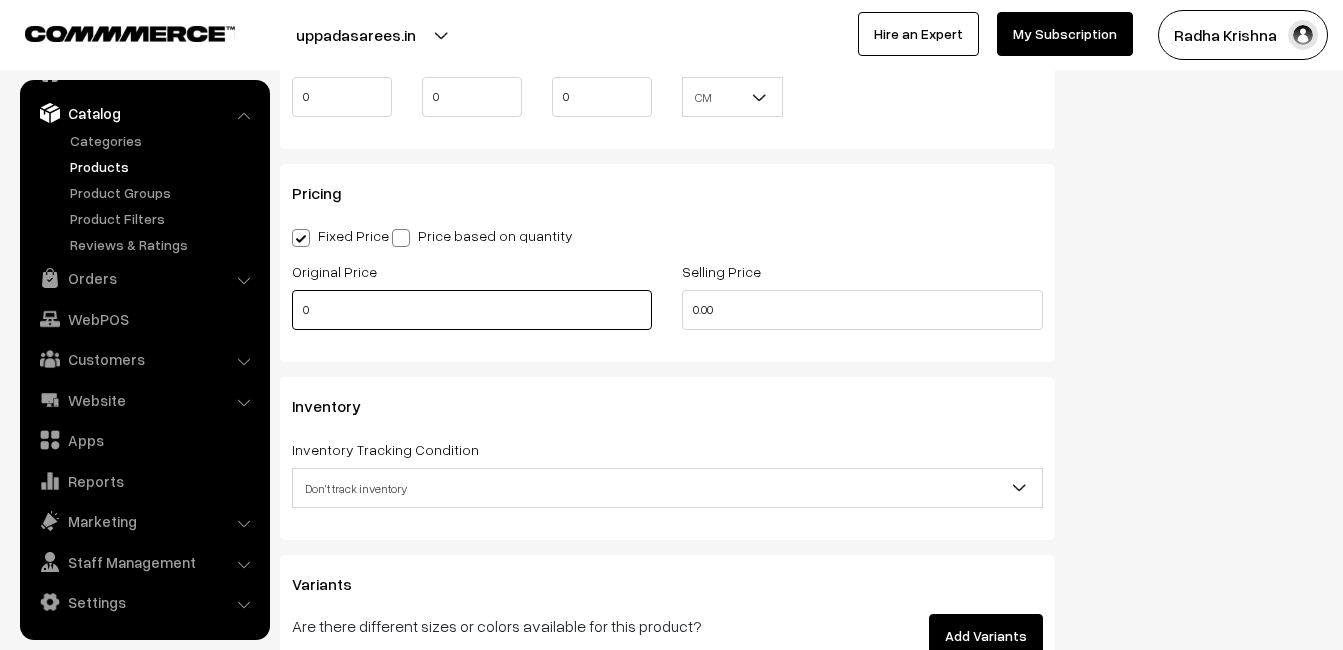 drag, startPoint x: 339, startPoint y: 297, endPoint x: 199, endPoint y: 297, distance: 140 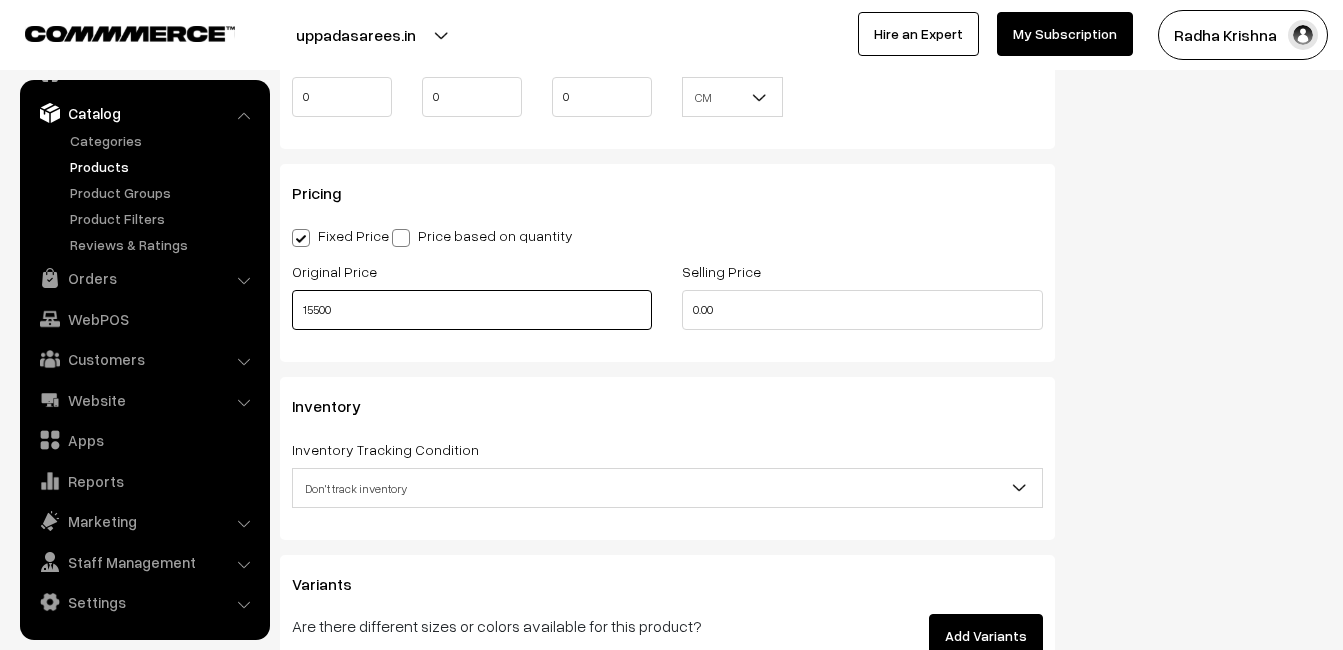 type on "15500" 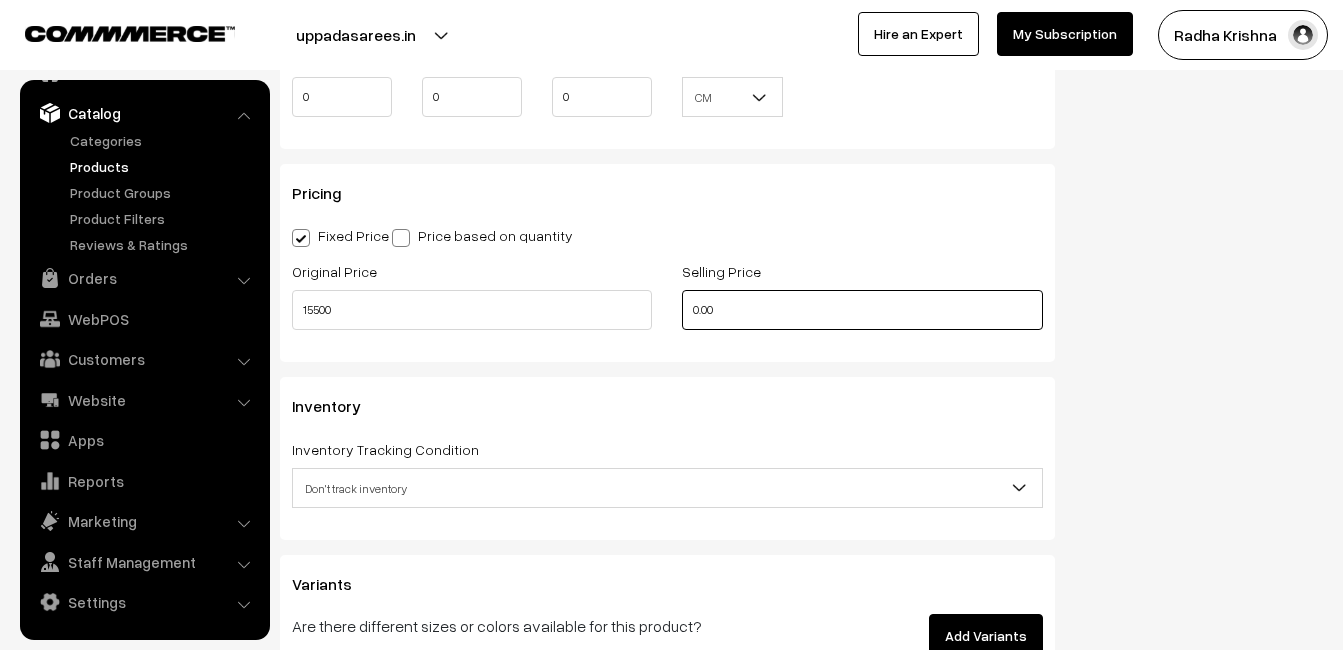 click on "0.00" at bounding box center (862, 310) 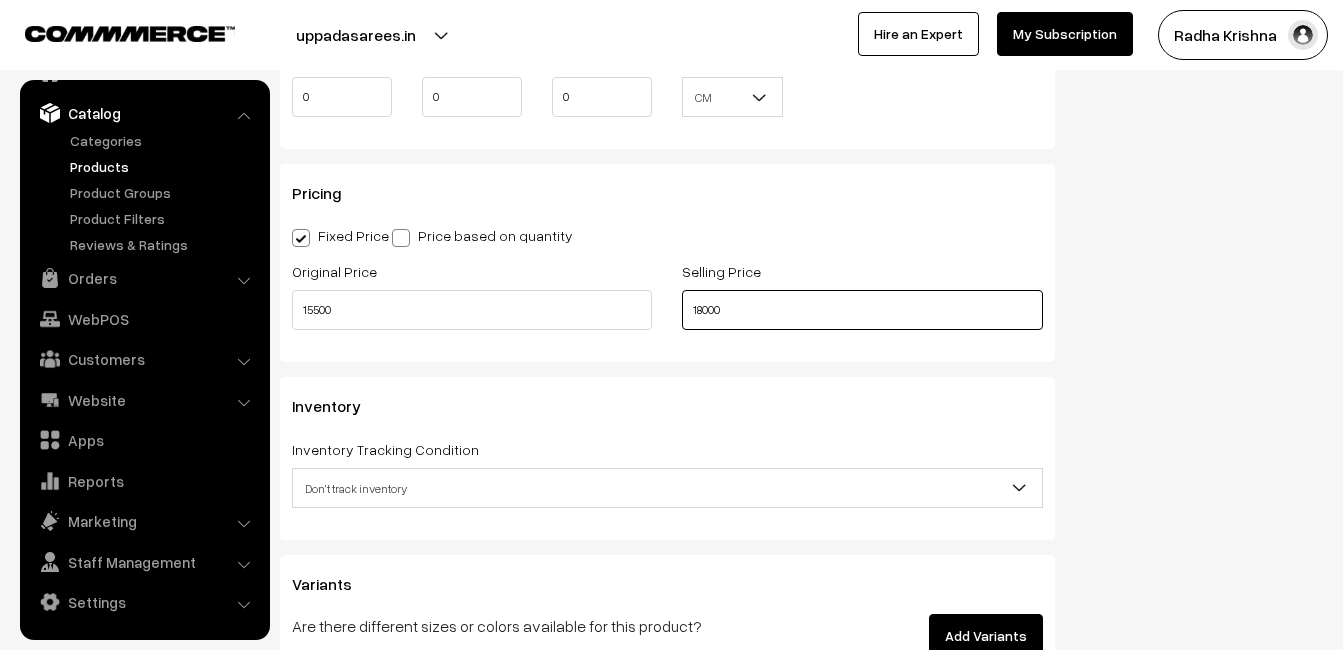 type on "18000" 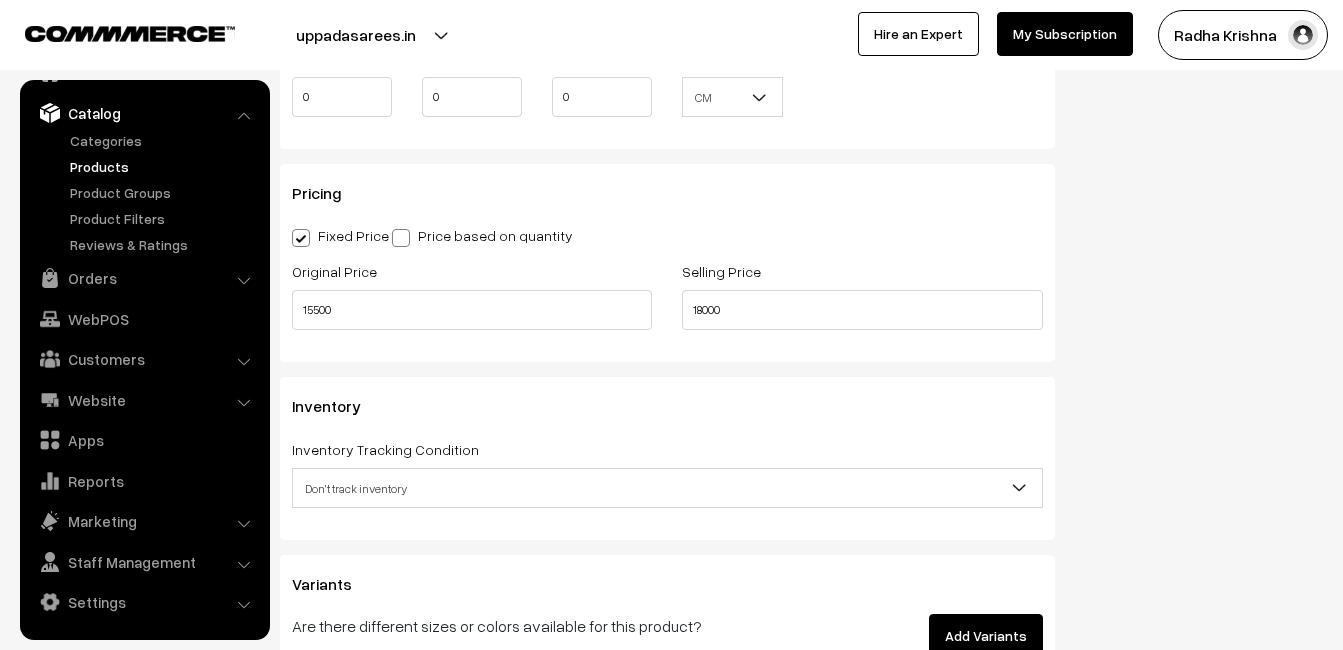 click on "Don't track inventory" at bounding box center [667, 488] 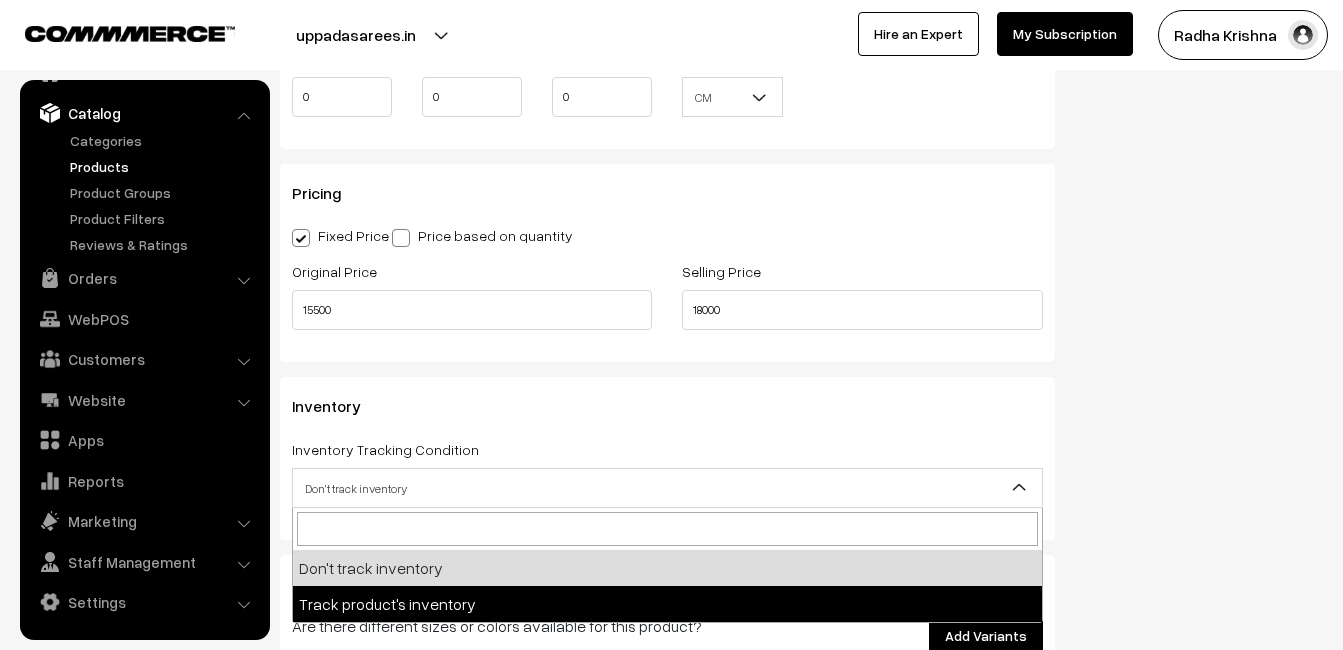 select on "2" 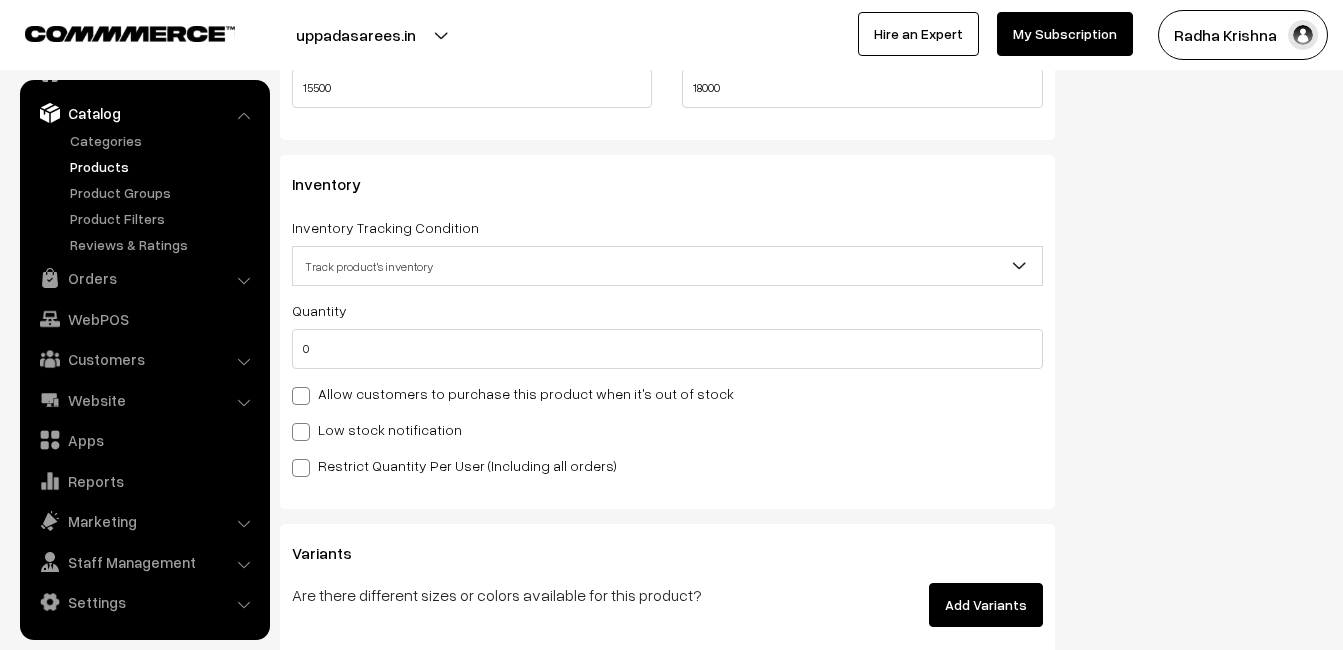 scroll, scrollTop: 1900, scrollLeft: 0, axis: vertical 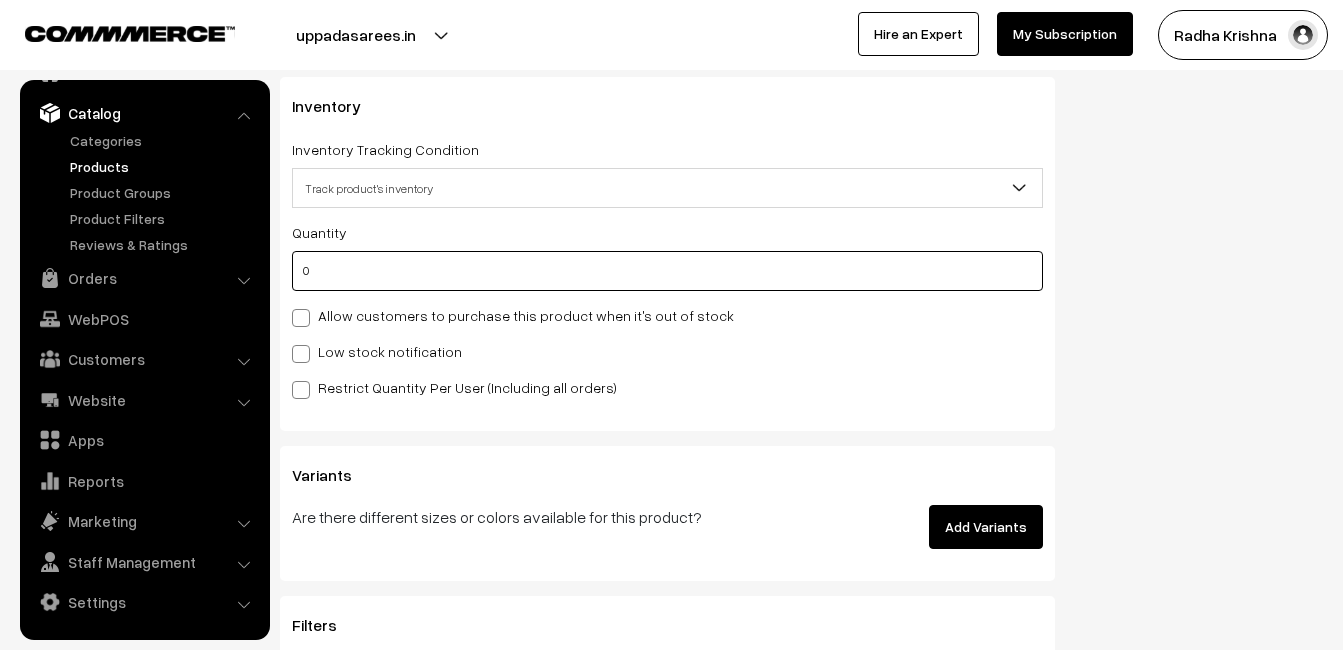 click on "0" at bounding box center [667, 271] 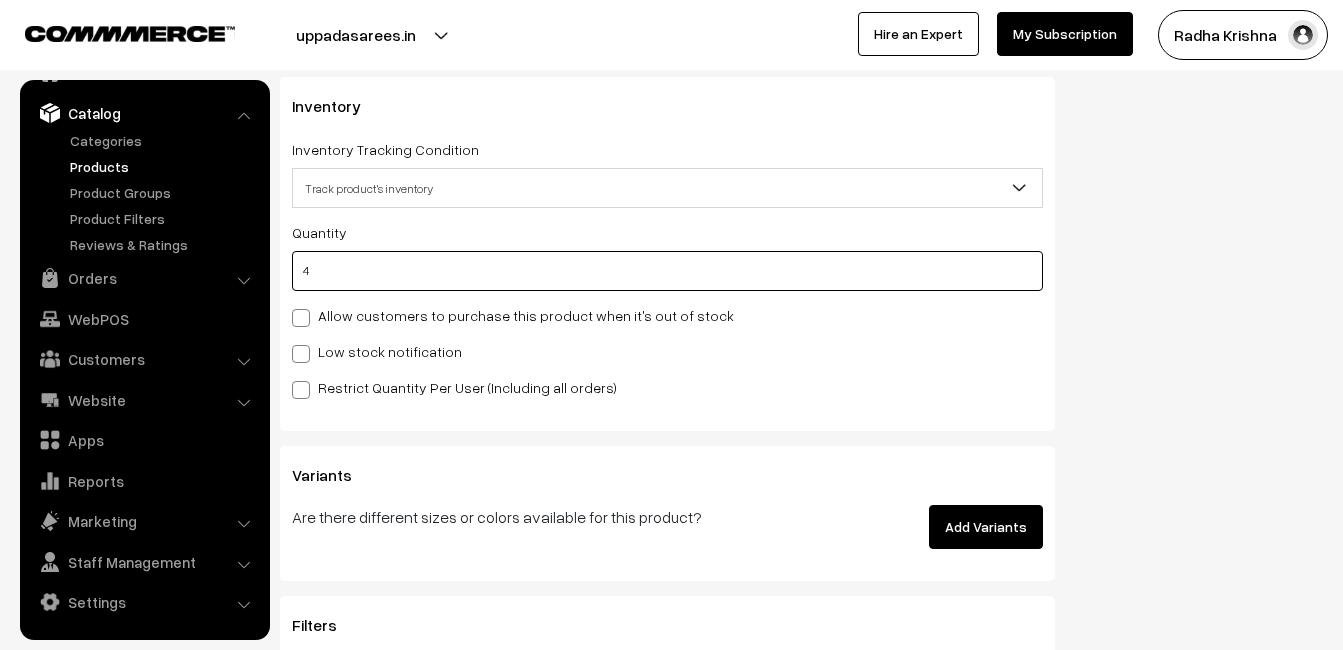 type on "4" 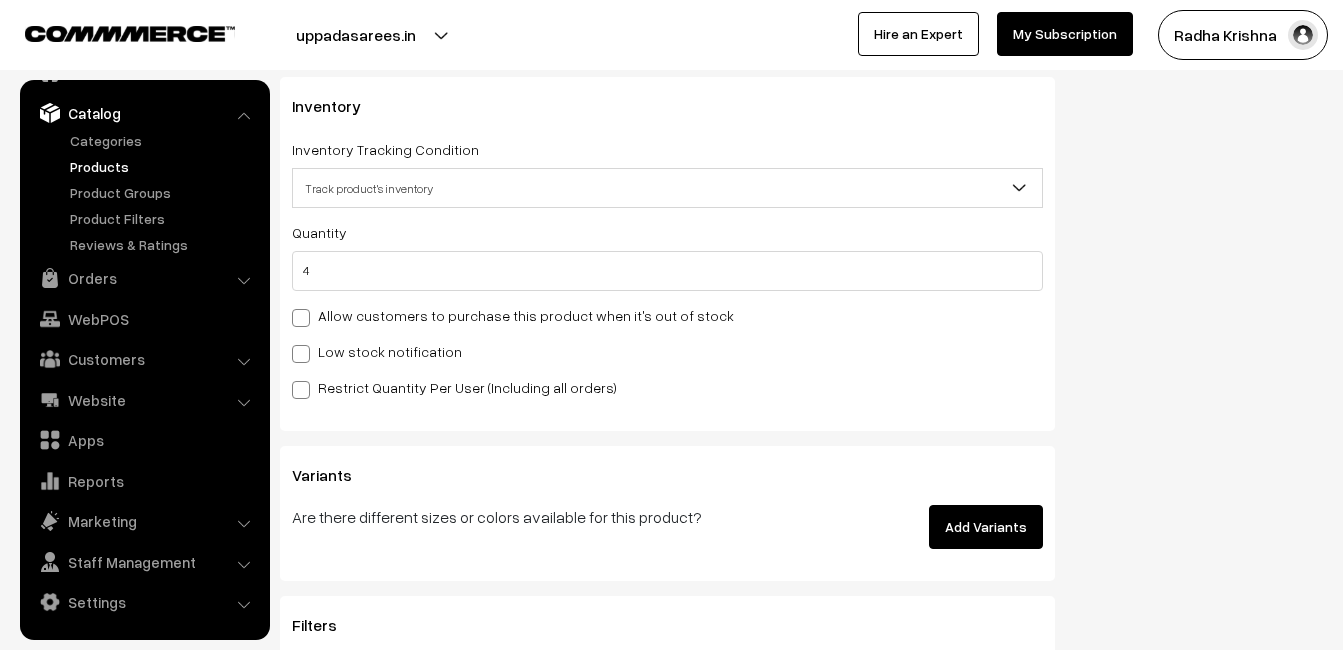 click at bounding box center (301, 354) 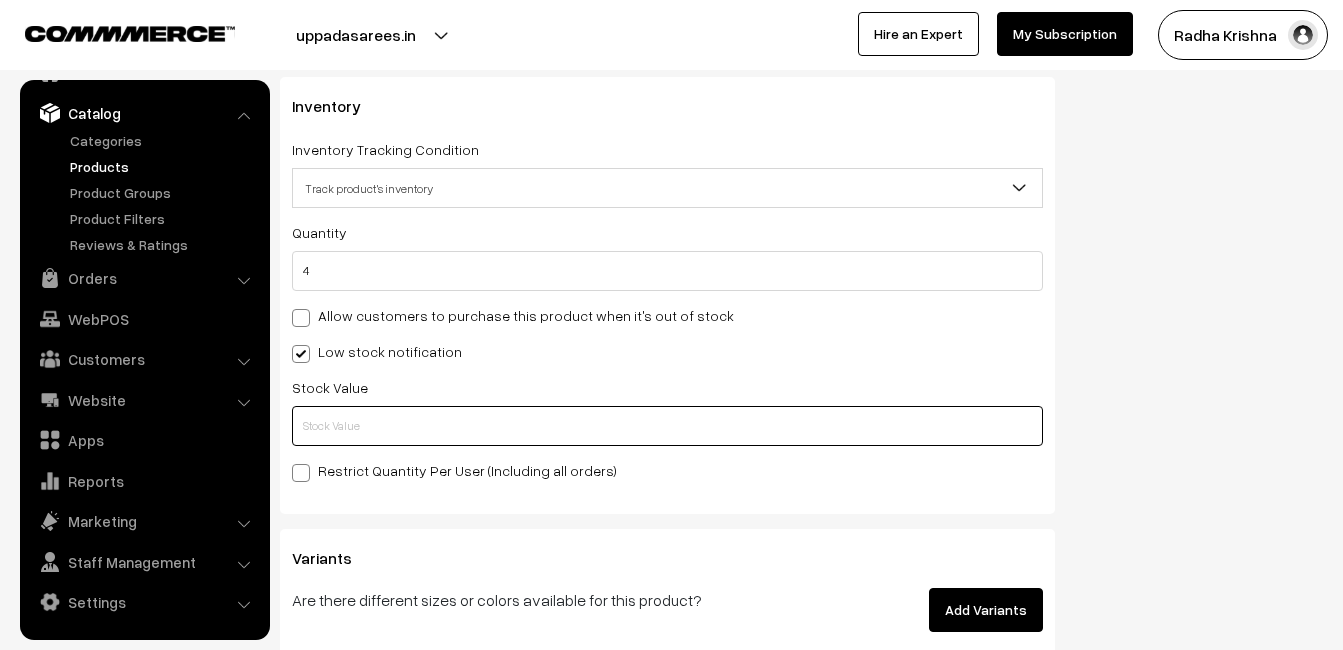 click at bounding box center (667, 426) 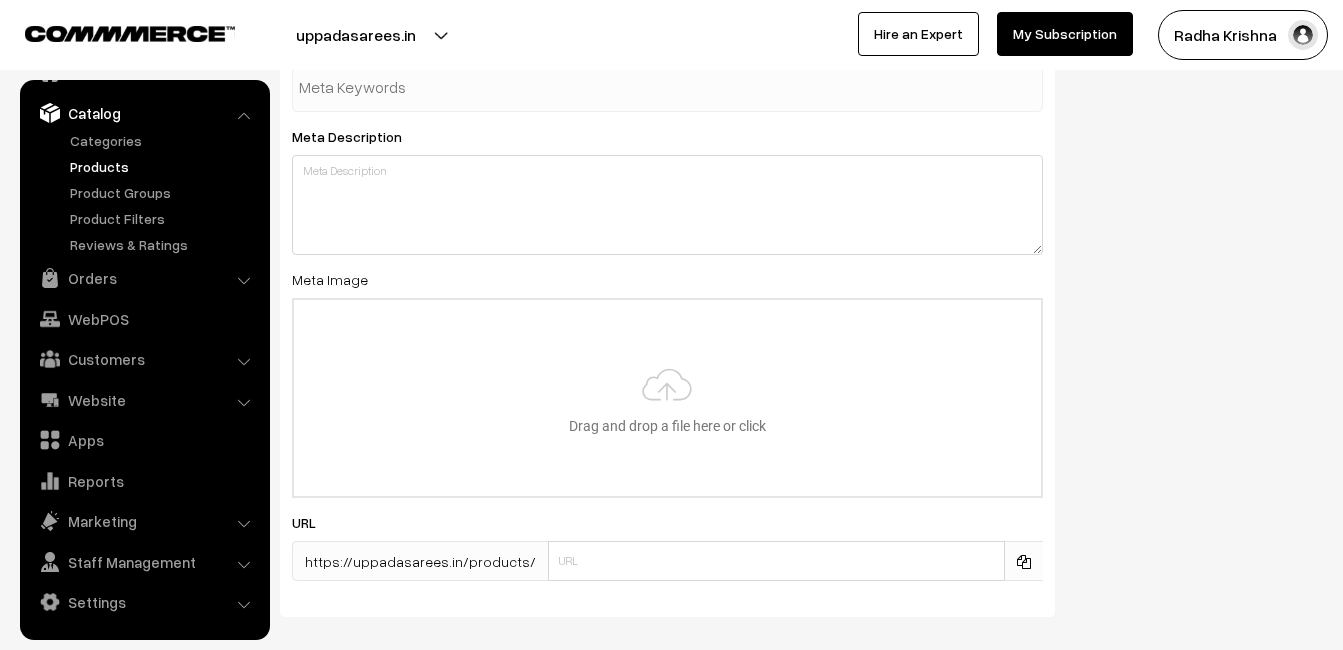scroll, scrollTop: 2968, scrollLeft: 0, axis: vertical 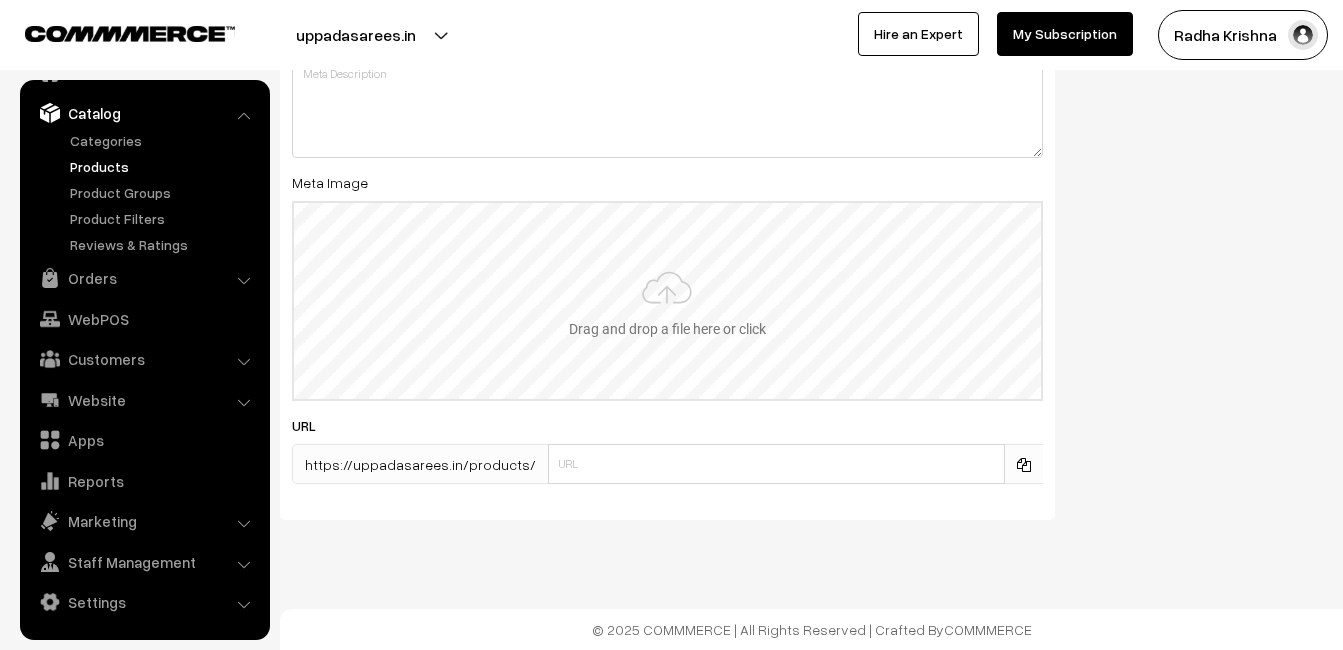 type on "2" 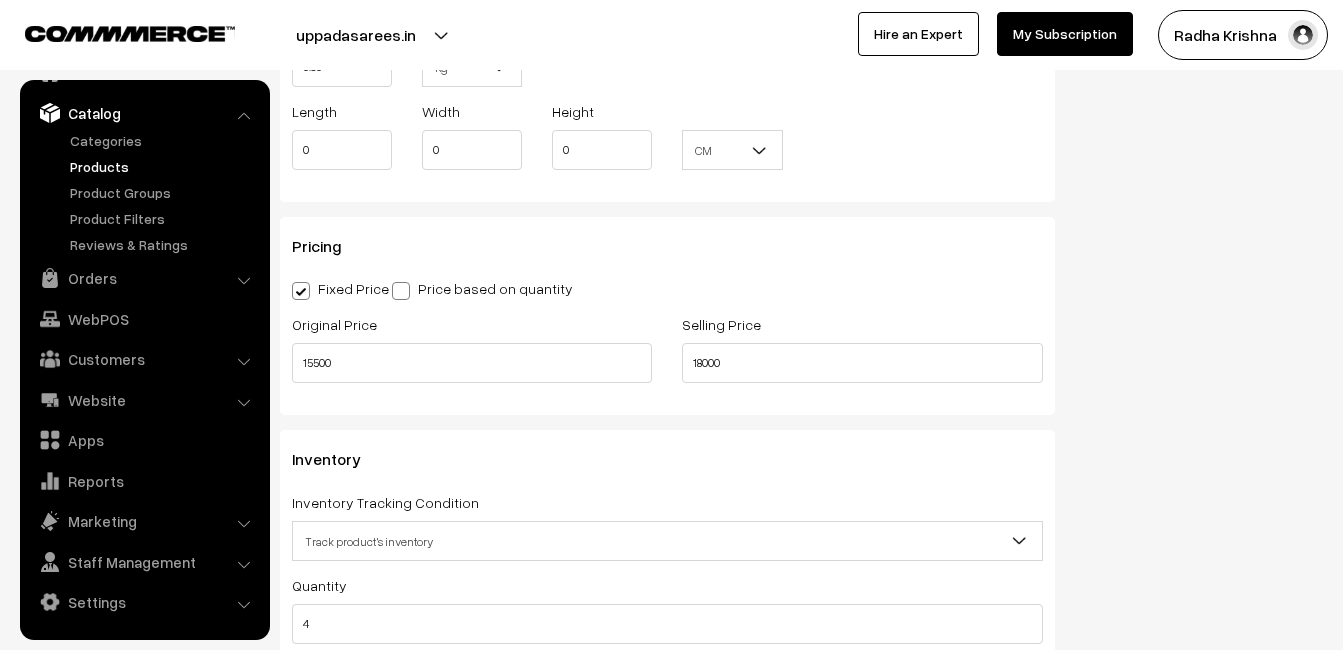 scroll, scrollTop: 0, scrollLeft: 0, axis: both 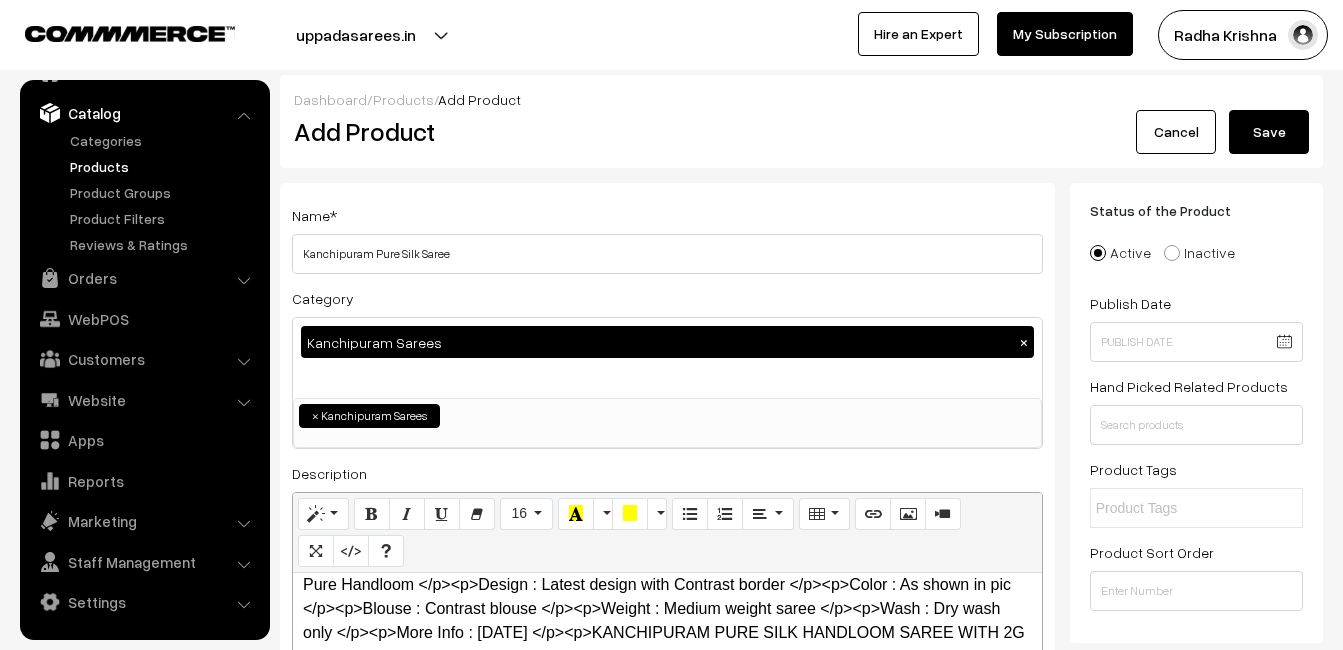 click on "Save" at bounding box center [1269, 132] 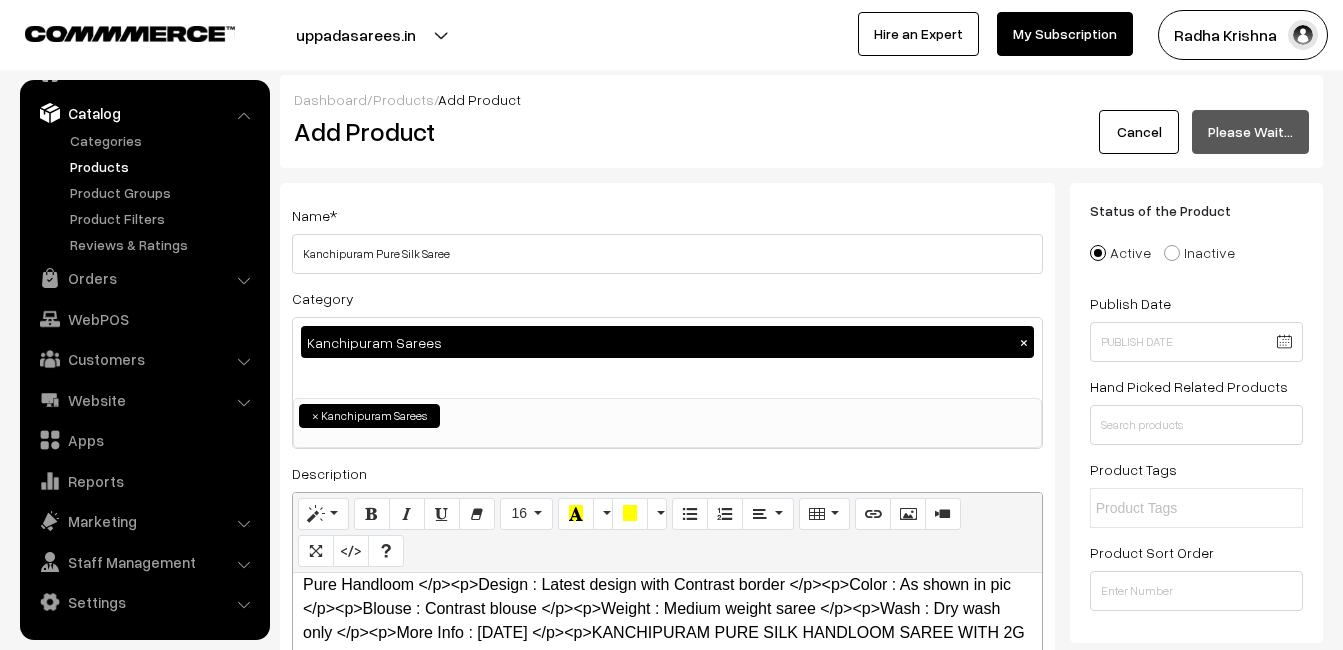 click on "Add Product" at bounding box center (671, 132) 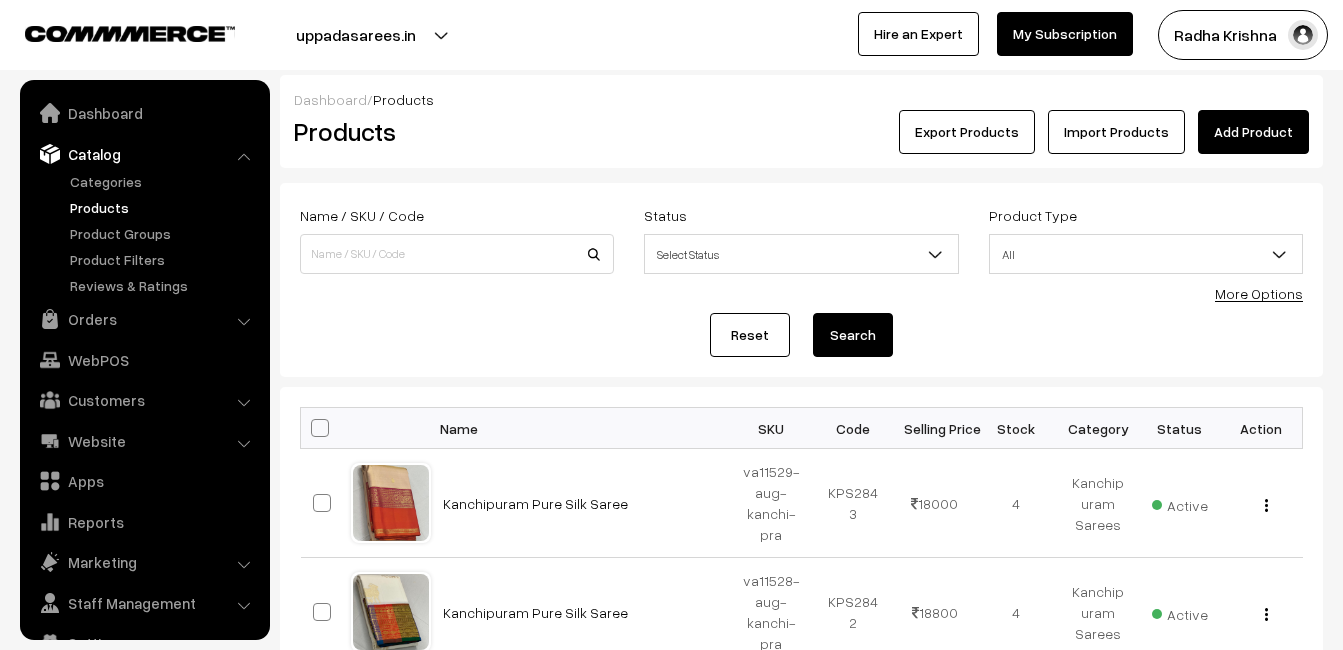 scroll, scrollTop: 0, scrollLeft: 0, axis: both 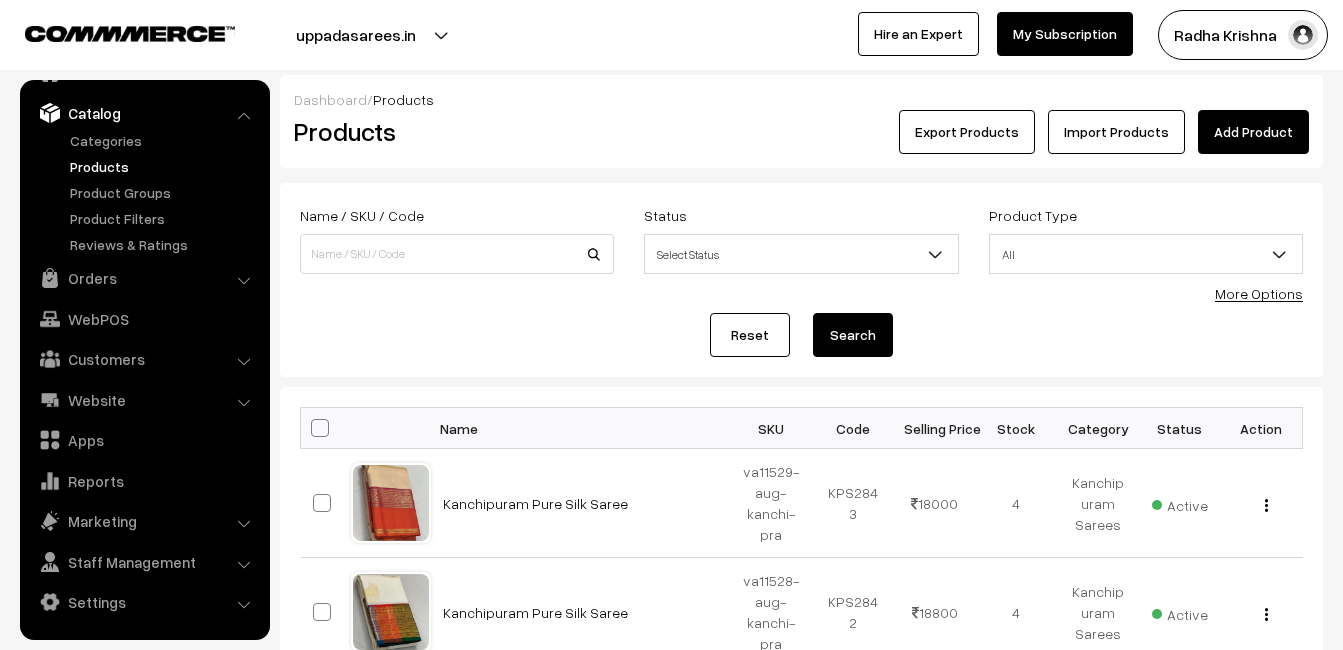 click on "Add Product" at bounding box center [1253, 132] 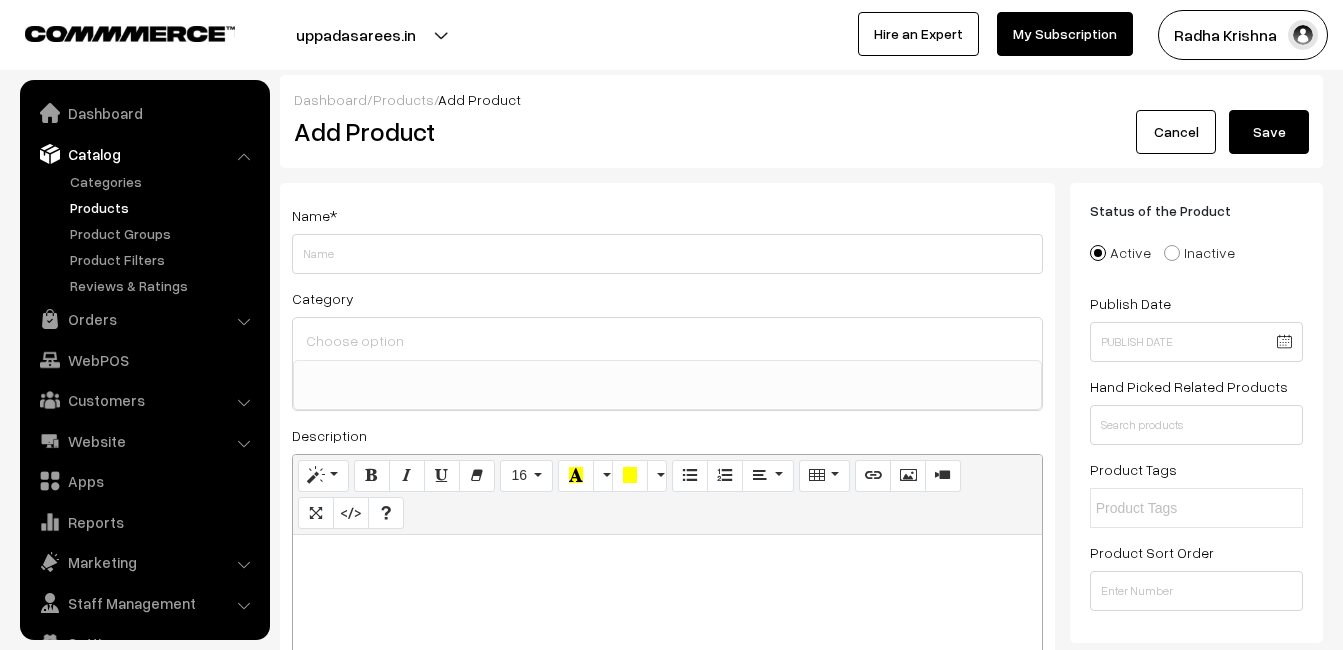 select 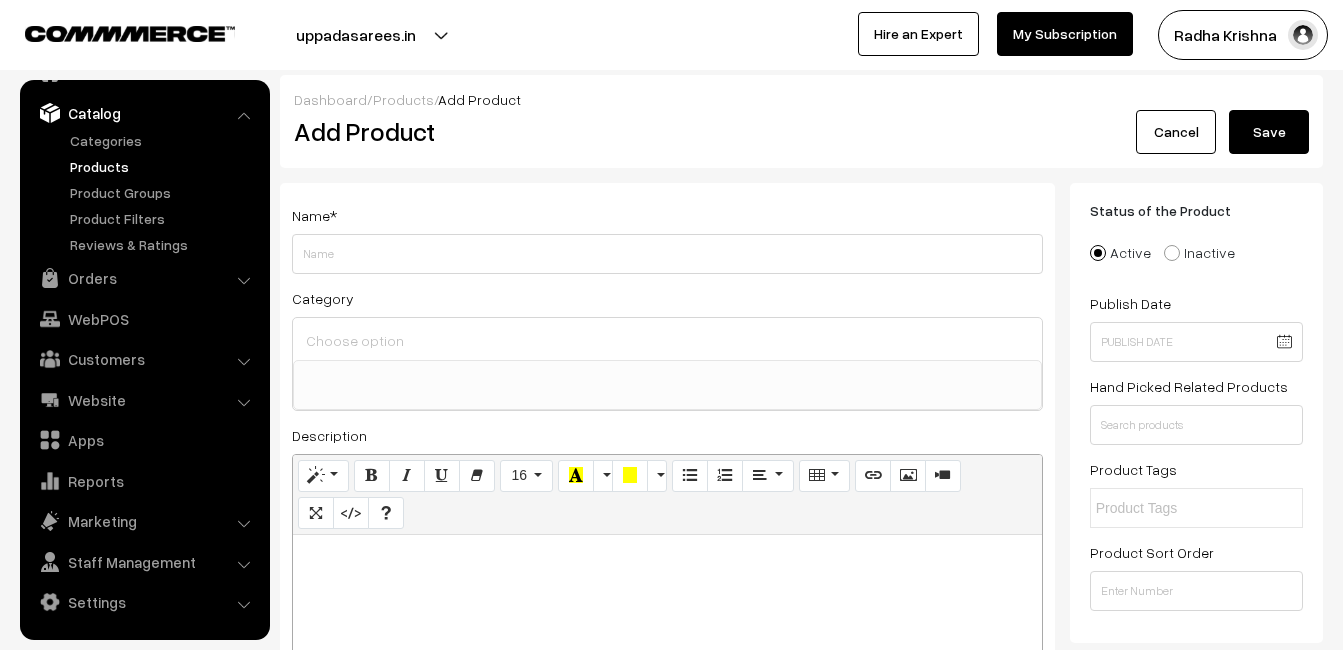 click on "Products" at bounding box center (164, 166) 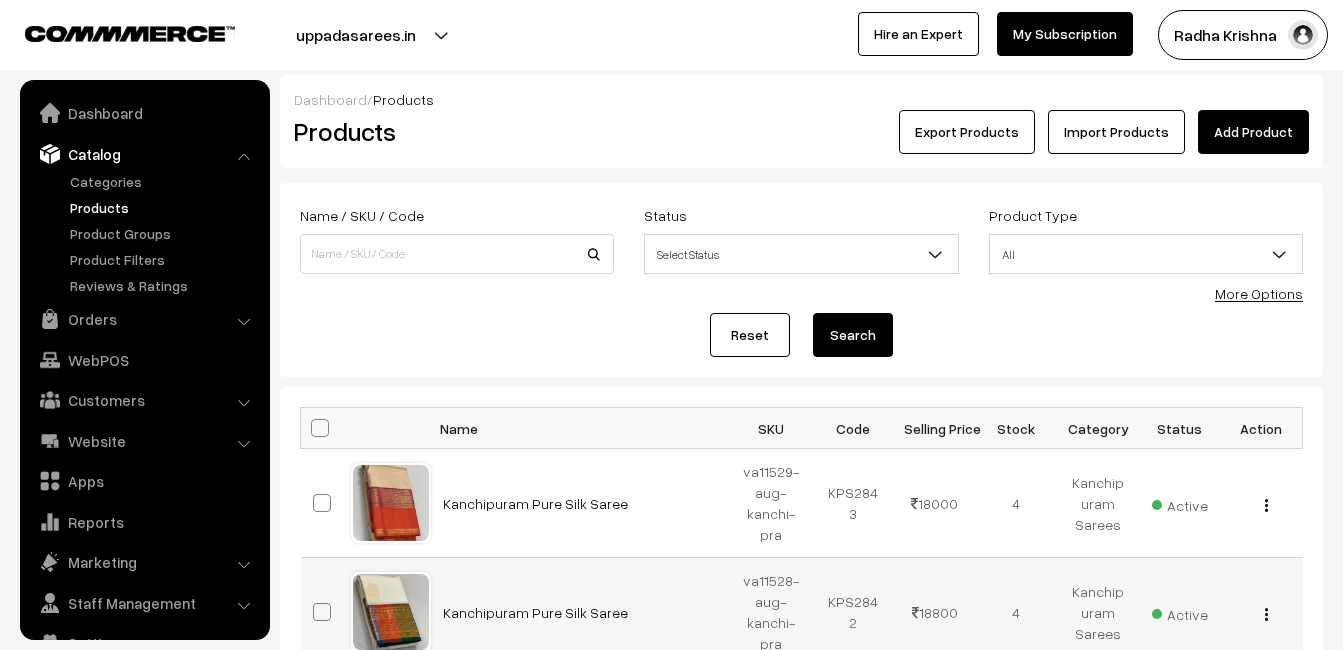 scroll, scrollTop: 0, scrollLeft: 0, axis: both 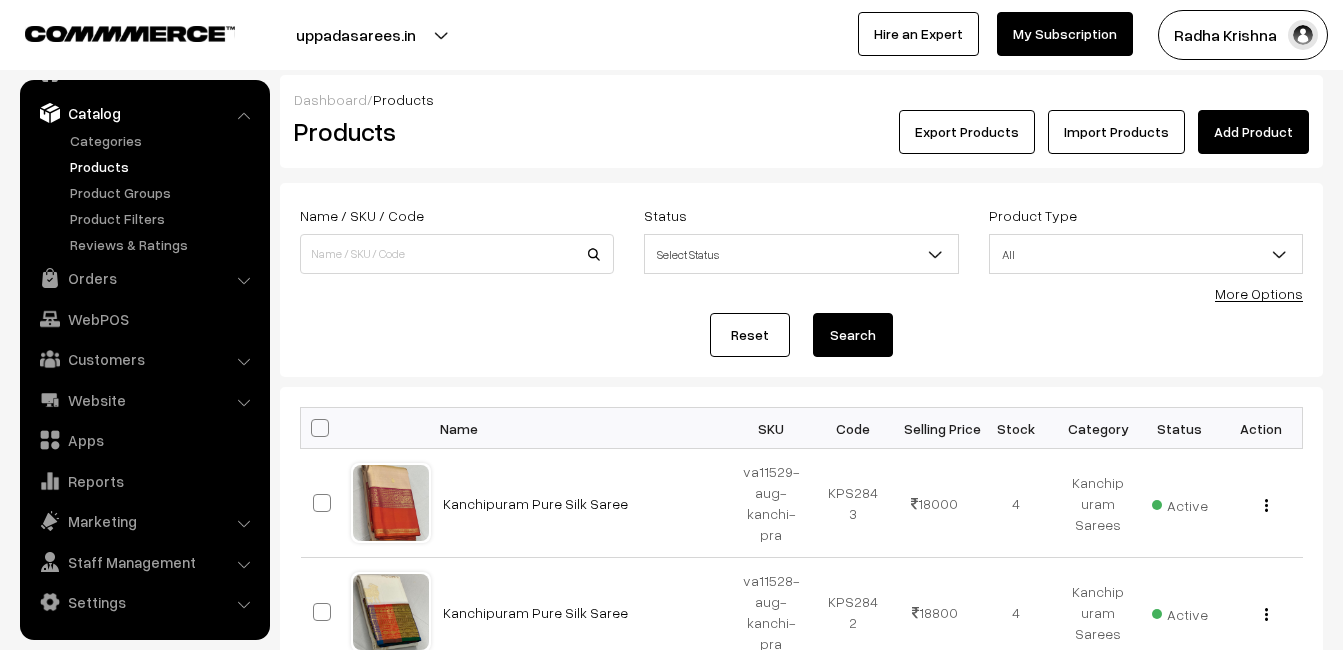 click on "Products" at bounding box center (453, 131) 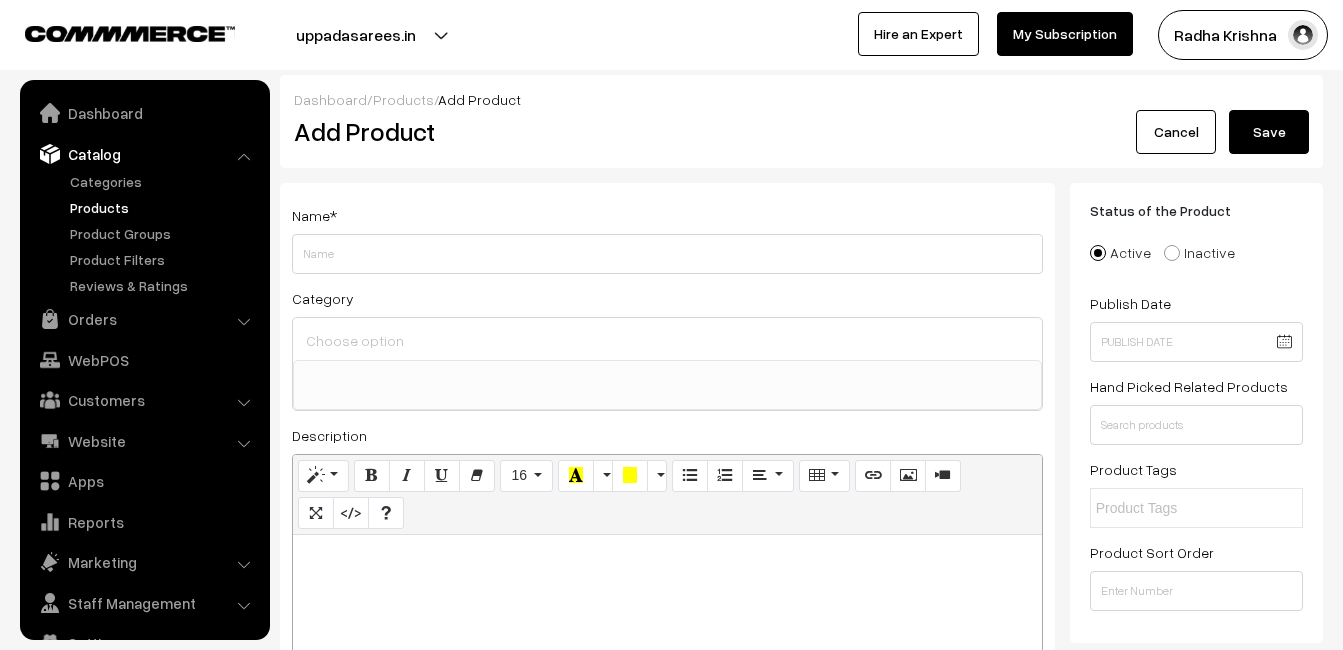 select 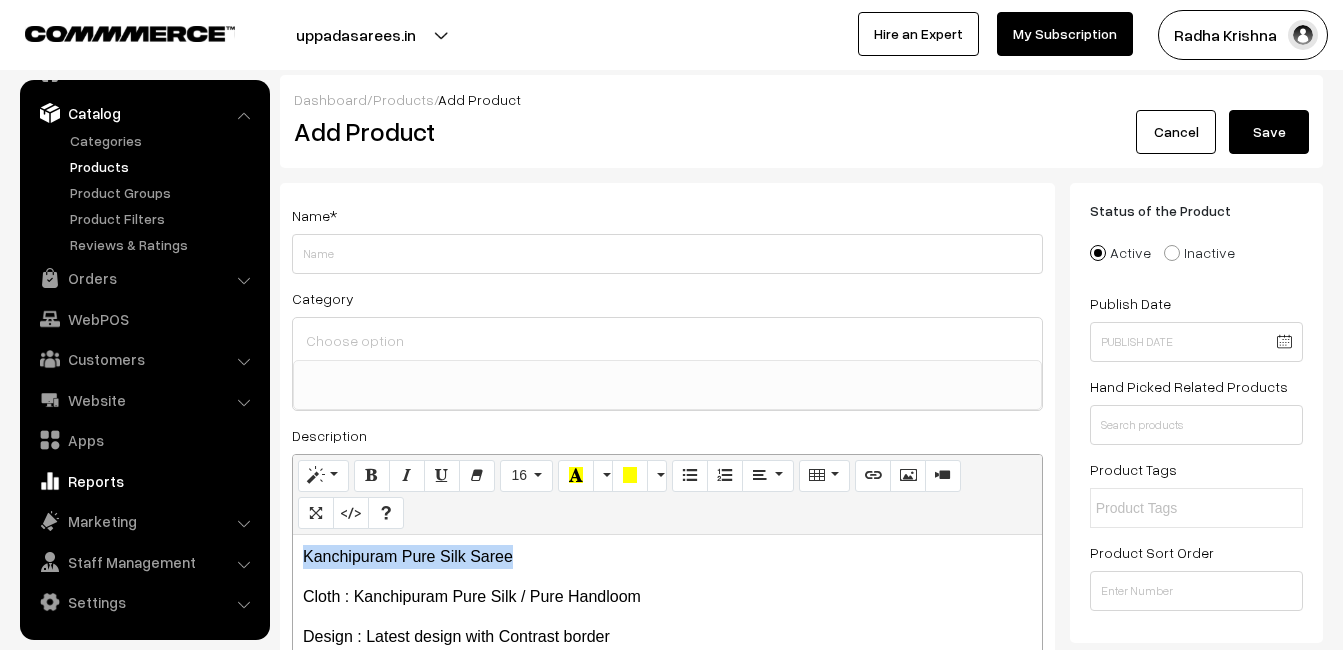 drag, startPoint x: 553, startPoint y: 557, endPoint x: 173, endPoint y: 493, distance: 385.35178 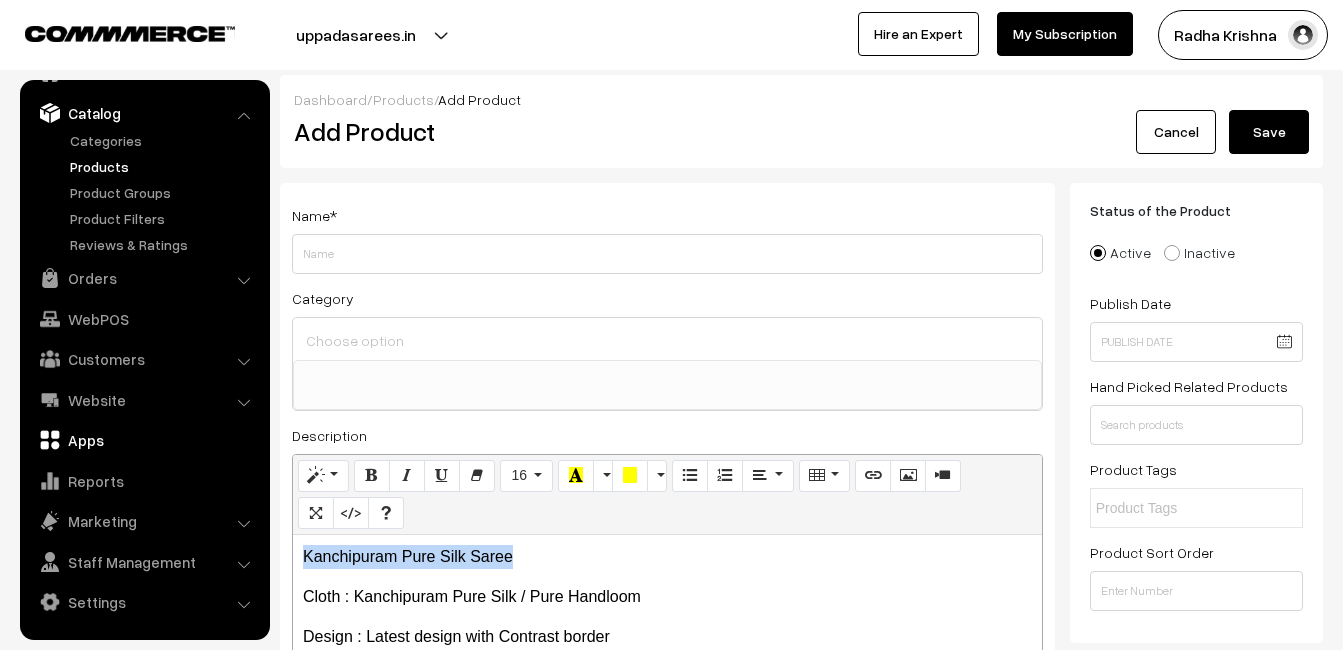 copy on "Kanchipuram Pure Silk Saree" 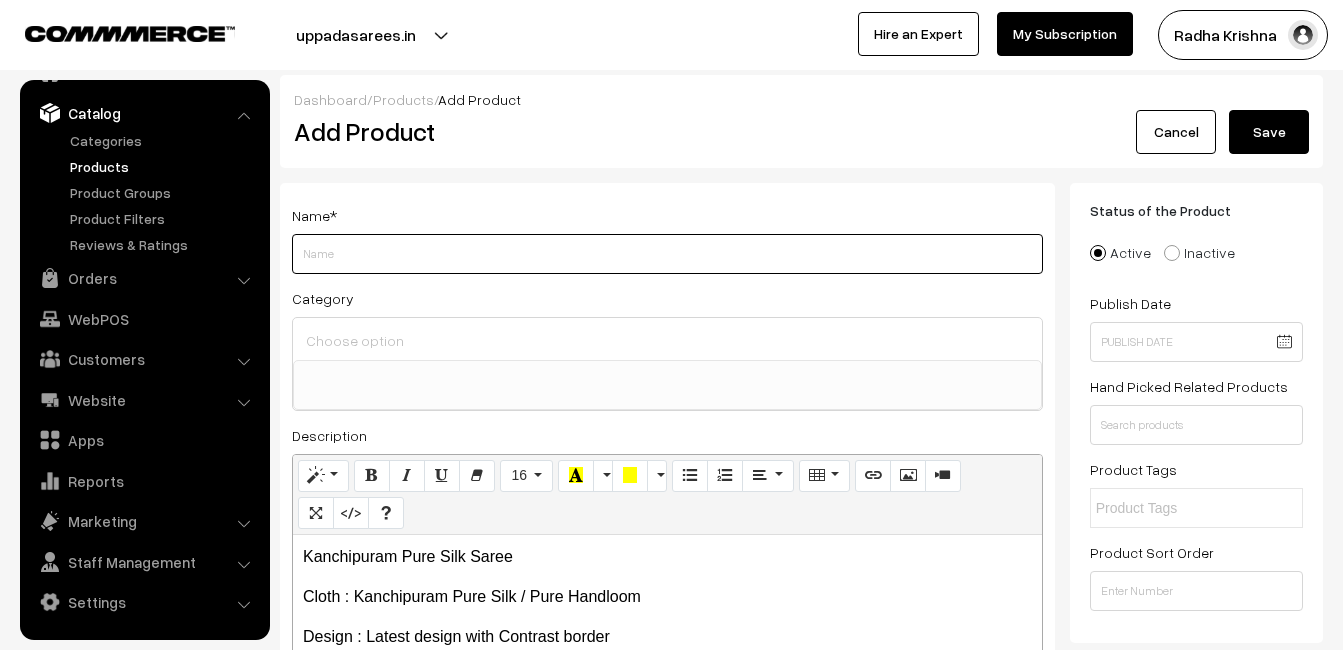 click on "Weight" at bounding box center [667, 254] 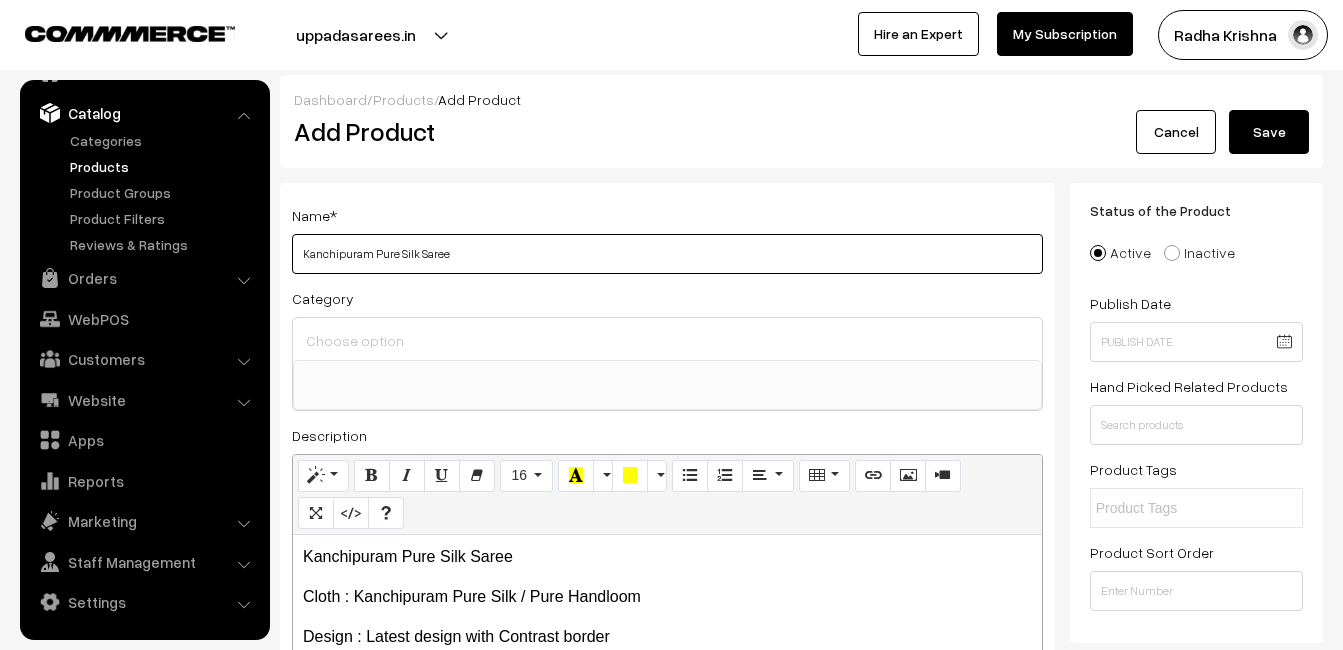 type on "Kanchipuram Pure Silk Saree" 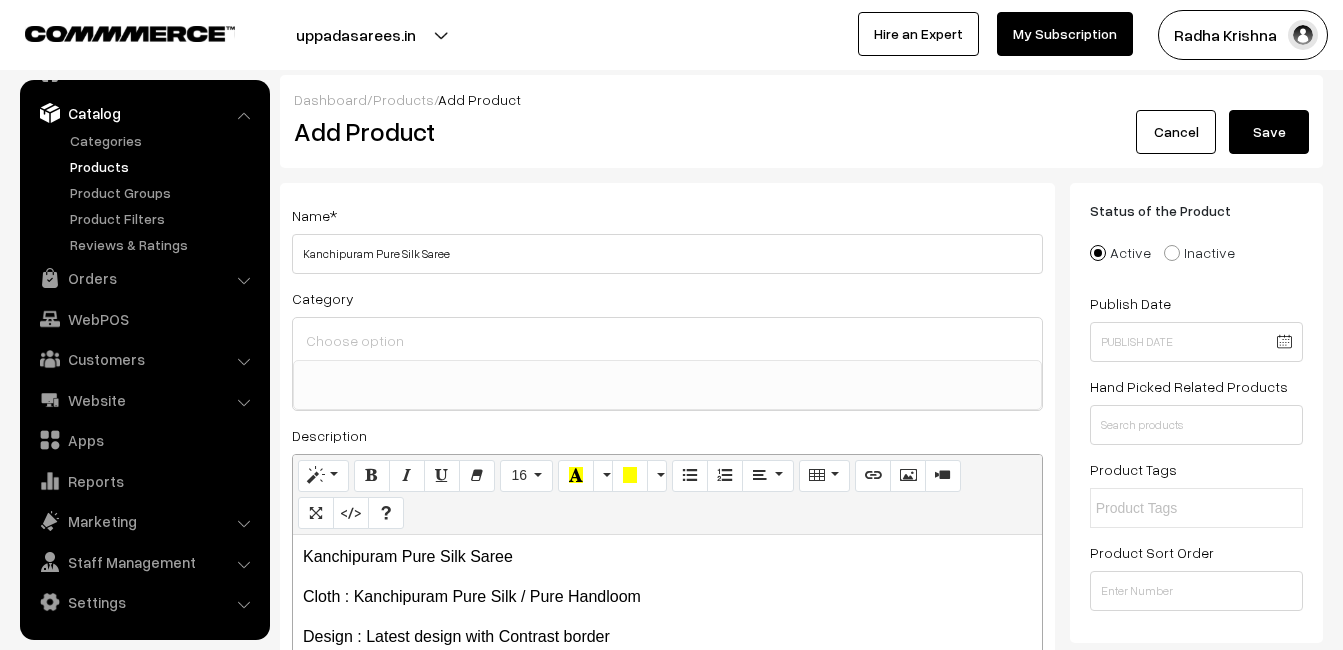 click at bounding box center [667, 340] 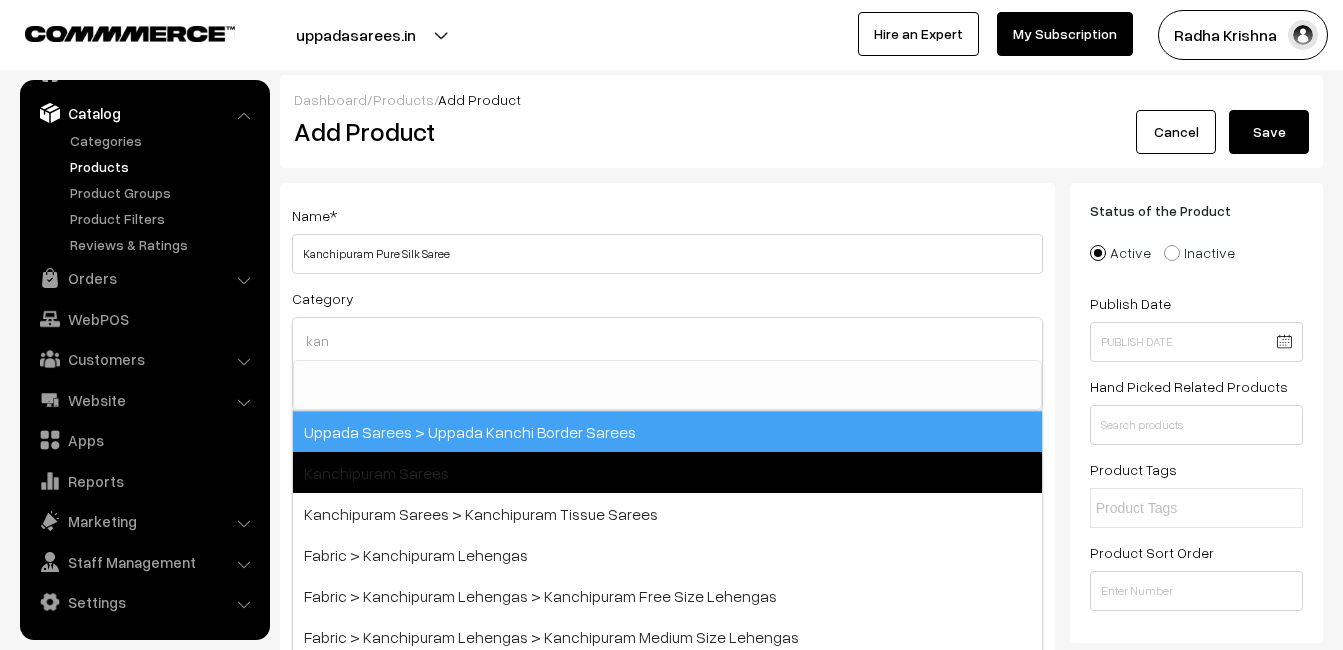 type on "kan" 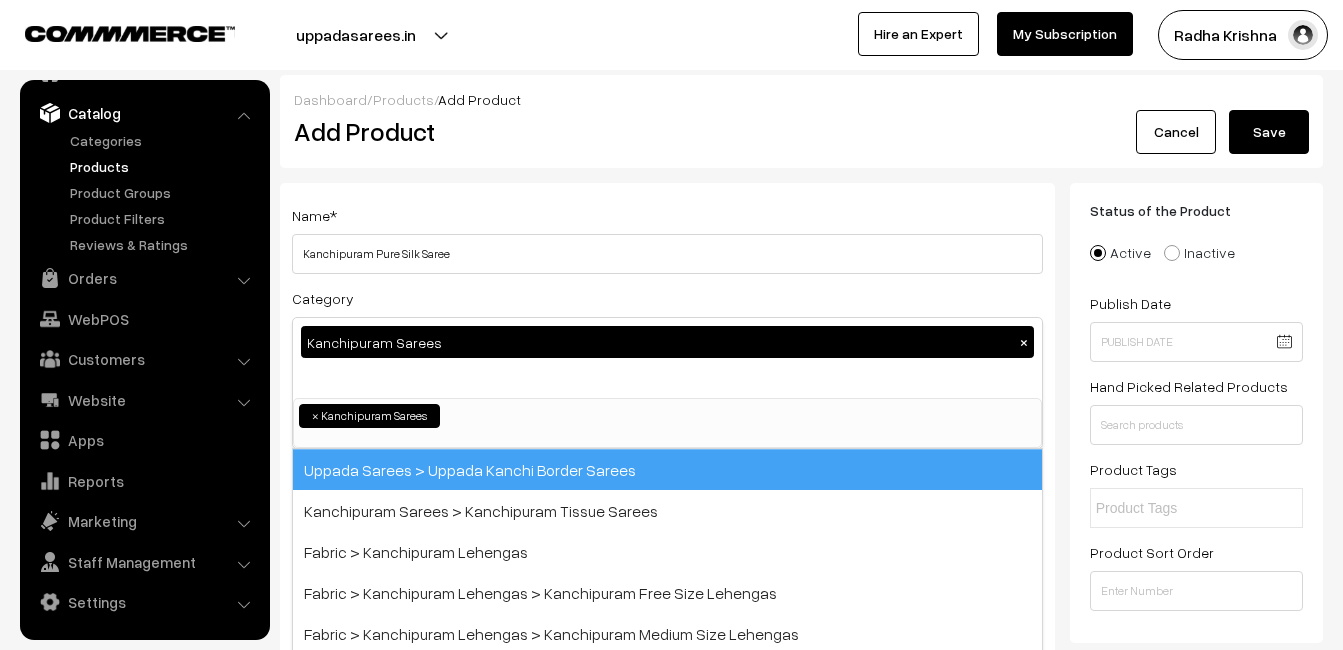 scroll, scrollTop: 340, scrollLeft: 0, axis: vertical 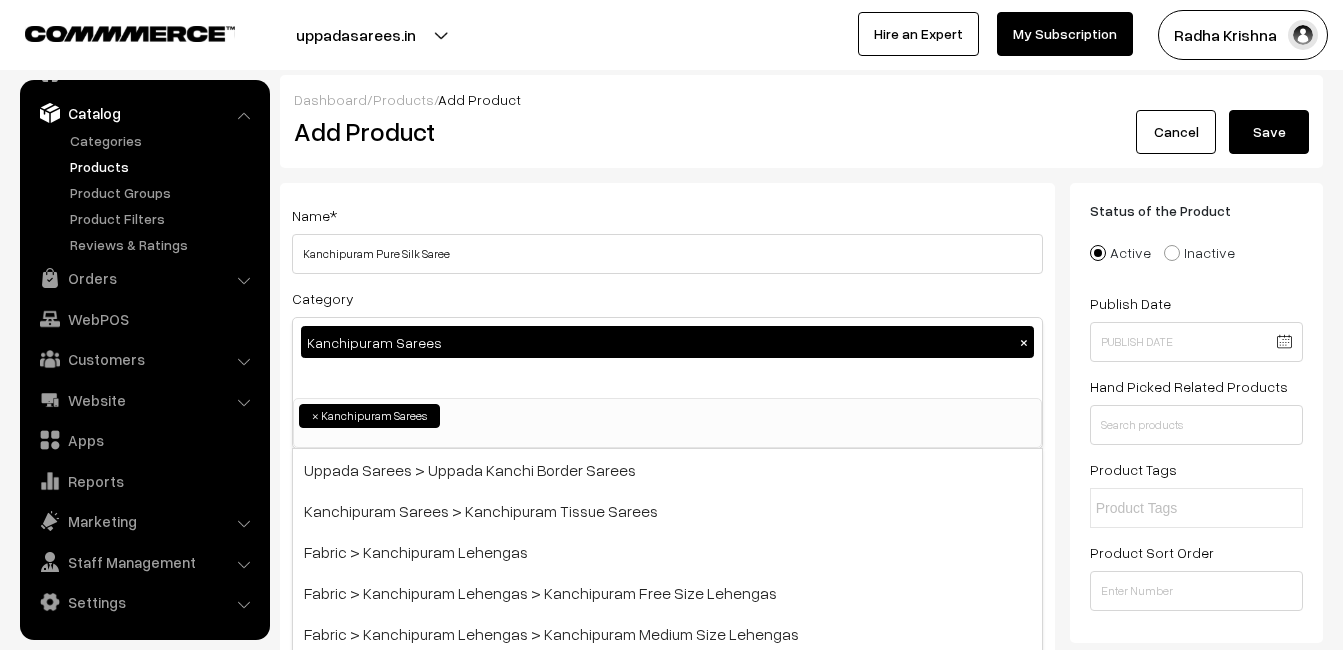 click on "Dashboard  /  Products  /  Add Product
Add Product
Cancel
Save
Name  *
Kanchipuram Pure Silk Saree
Category
Kanchipuram Sarees ×
Uppada Sarees
Uppada Sarees > Uppada Plain Sarees
Uppada Sarees > Uppada Butta Sarees
Ikkat Sarees Other Sarees ×" at bounding box center (801, 1656) 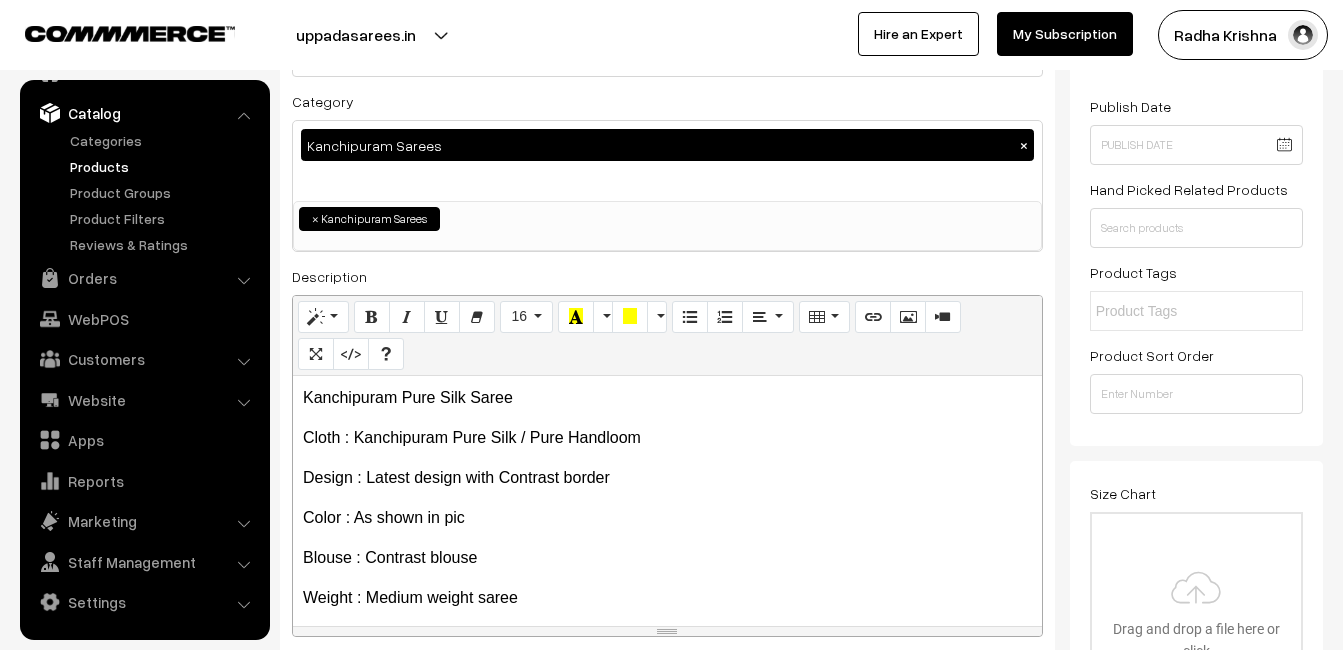scroll, scrollTop: 400, scrollLeft: 0, axis: vertical 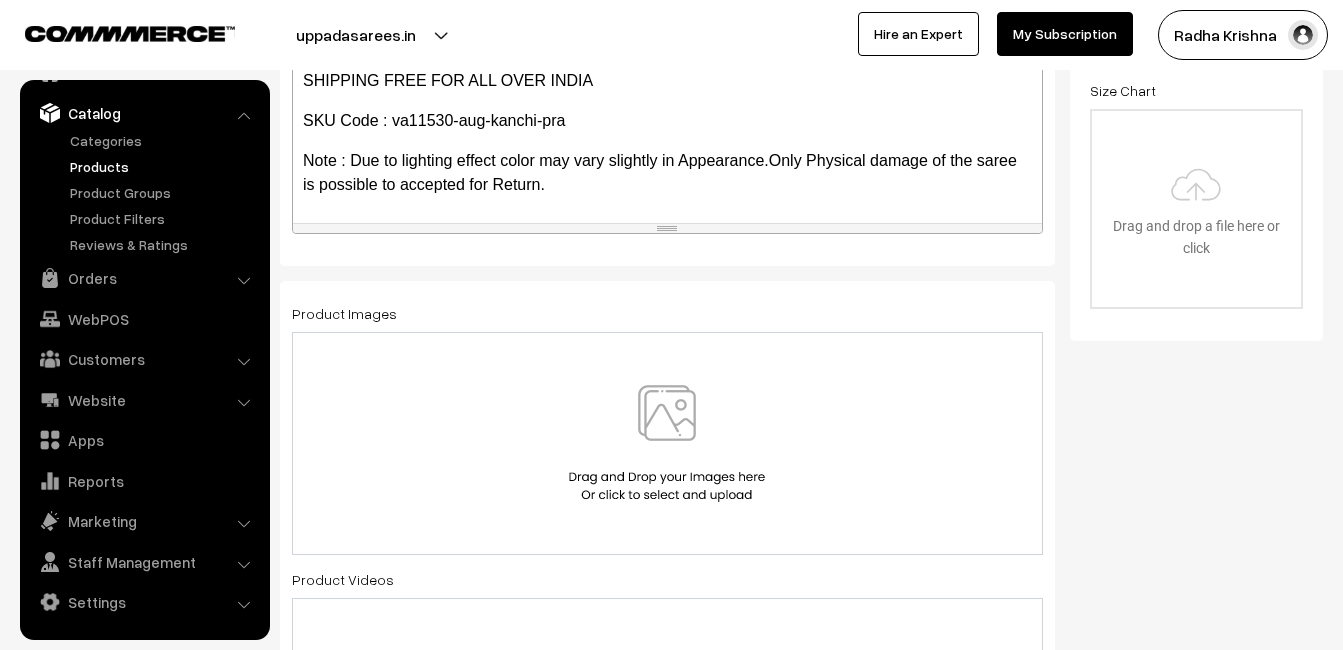 click at bounding box center [667, 443] 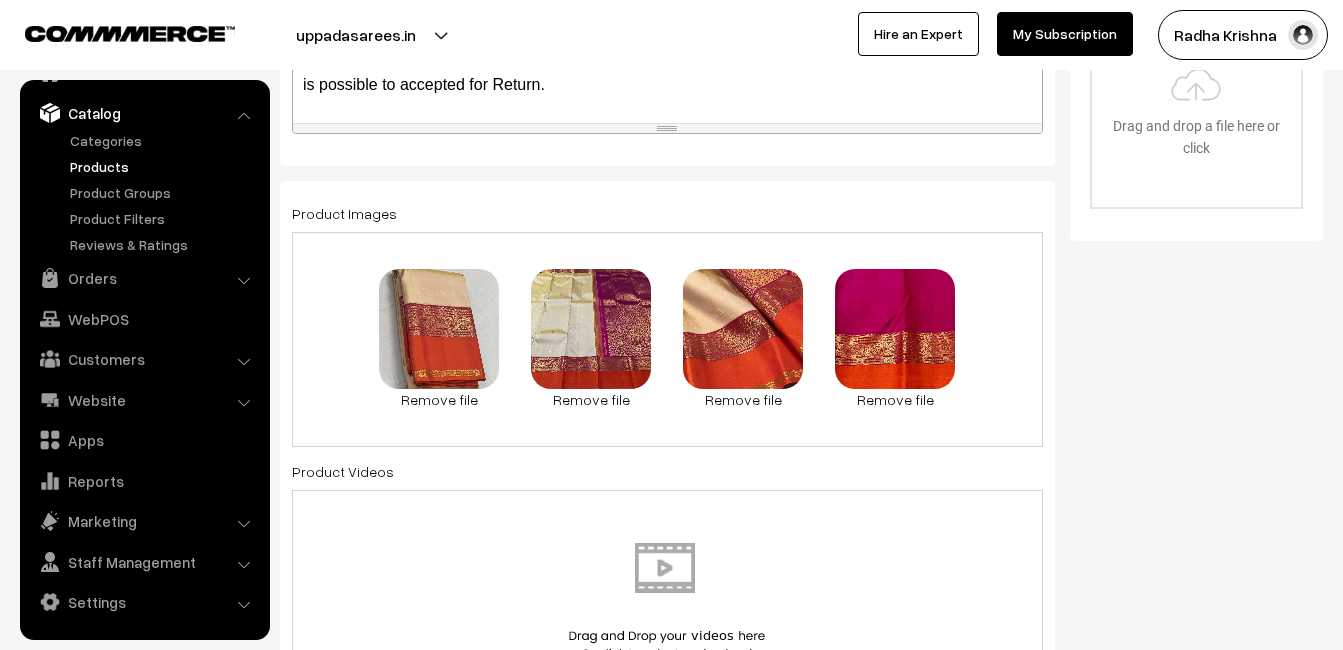scroll, scrollTop: 500, scrollLeft: 0, axis: vertical 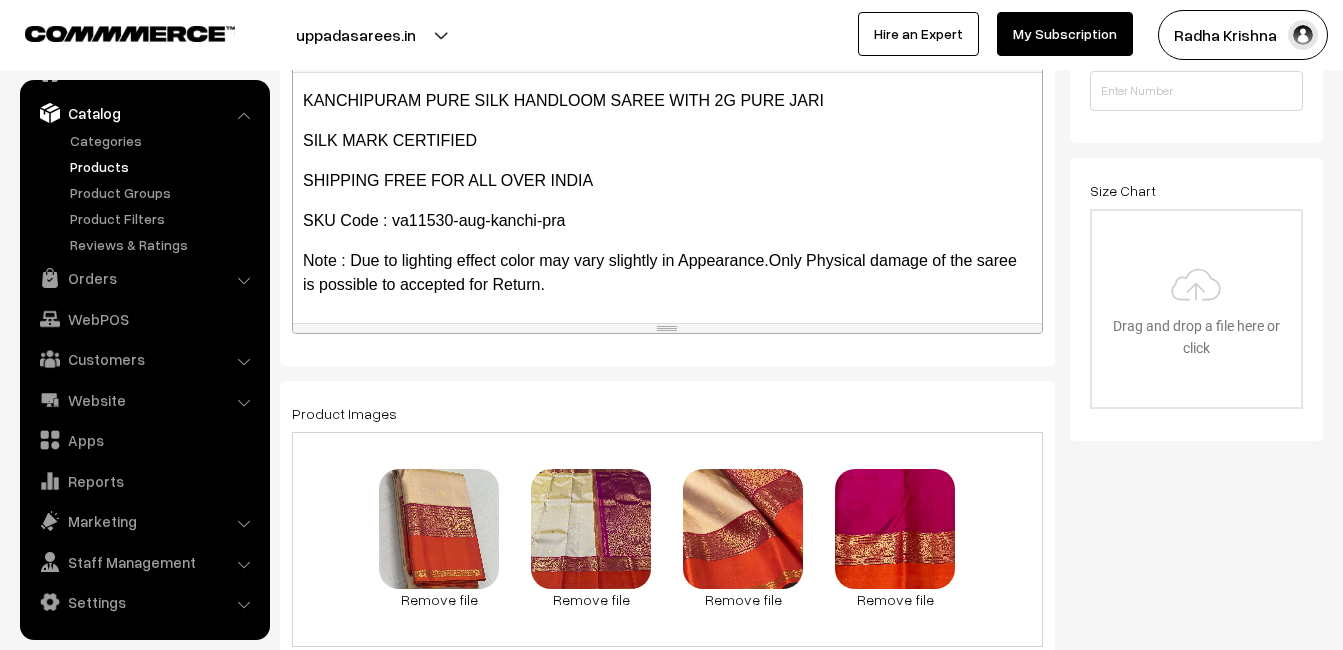 click on "Products" at bounding box center (164, 166) 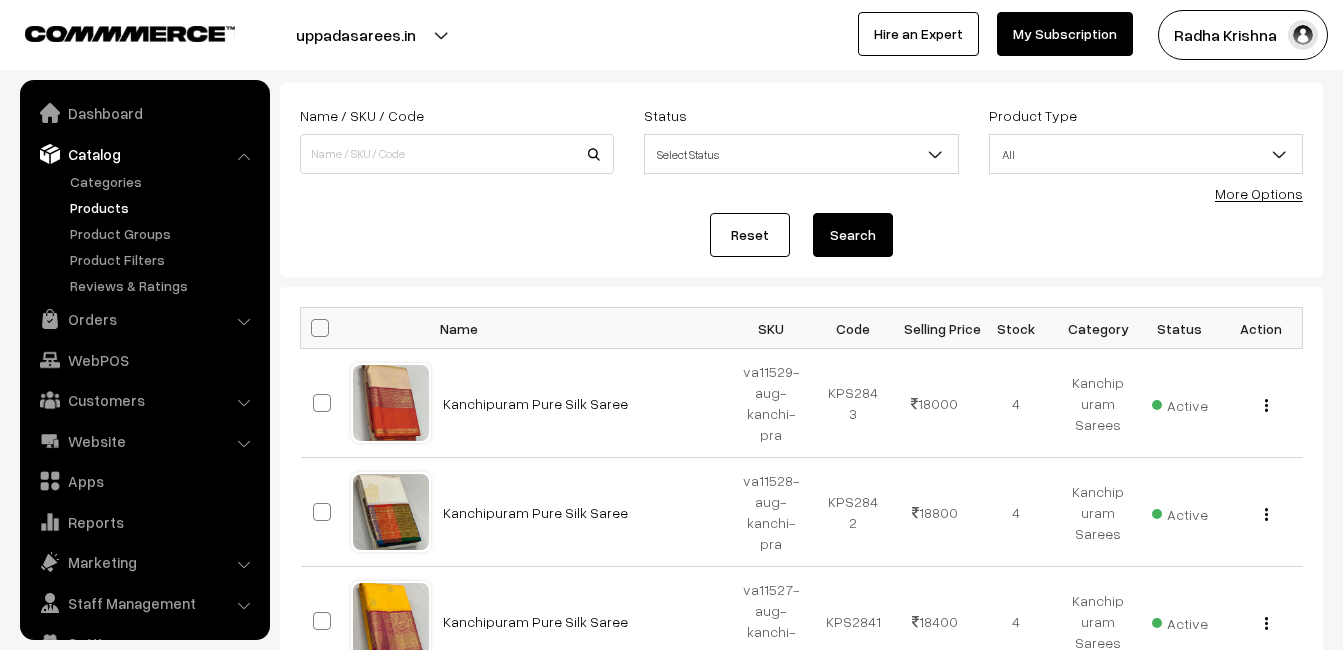 scroll, scrollTop: 100, scrollLeft: 0, axis: vertical 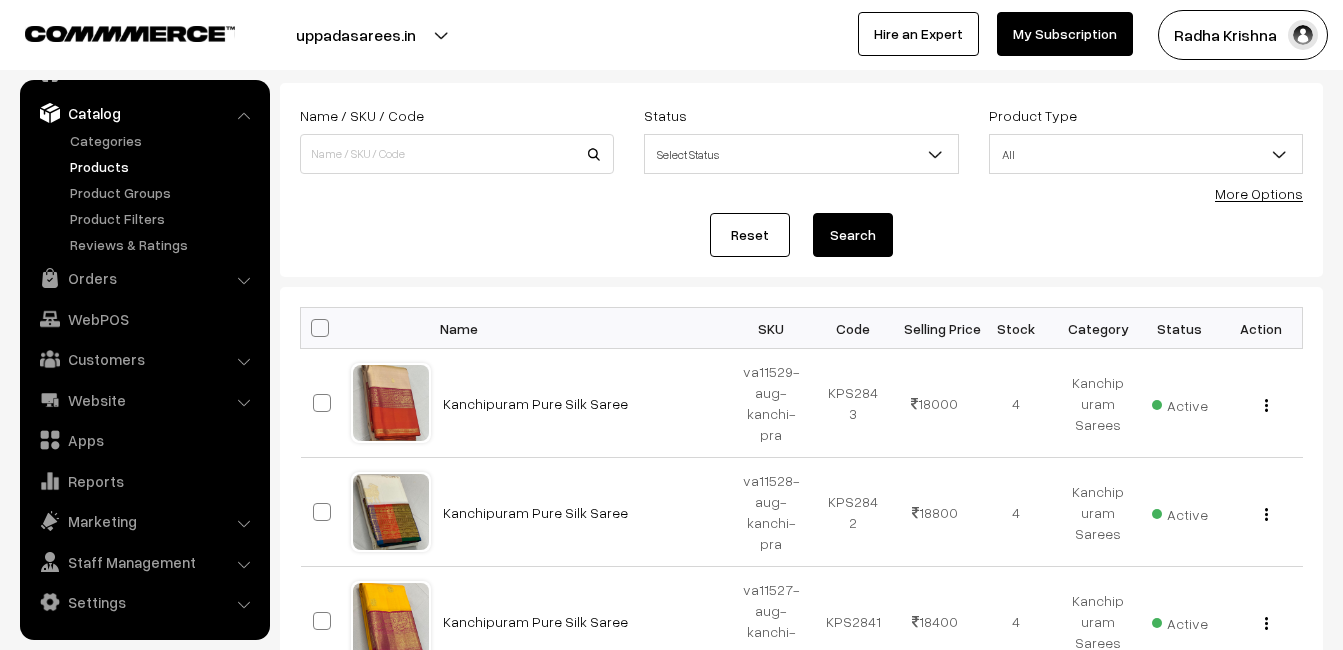 click on "Name / SKU / Code" at bounding box center (457, 138) 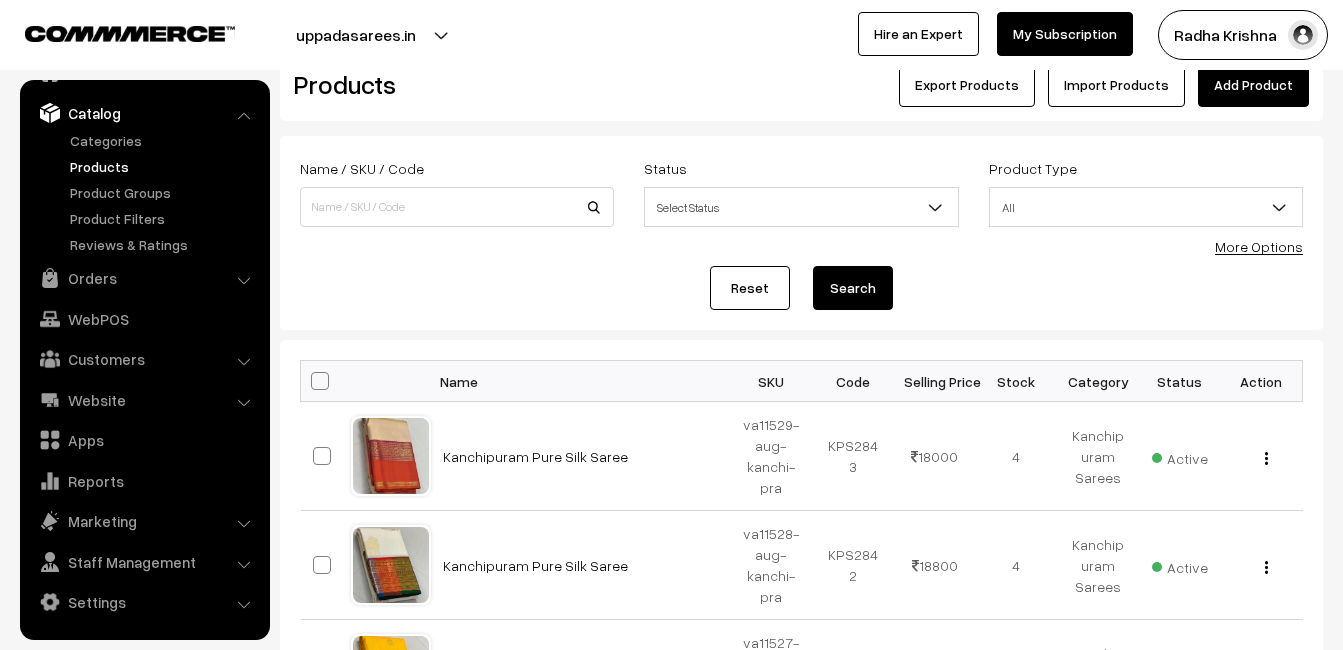 scroll, scrollTop: 0, scrollLeft: 0, axis: both 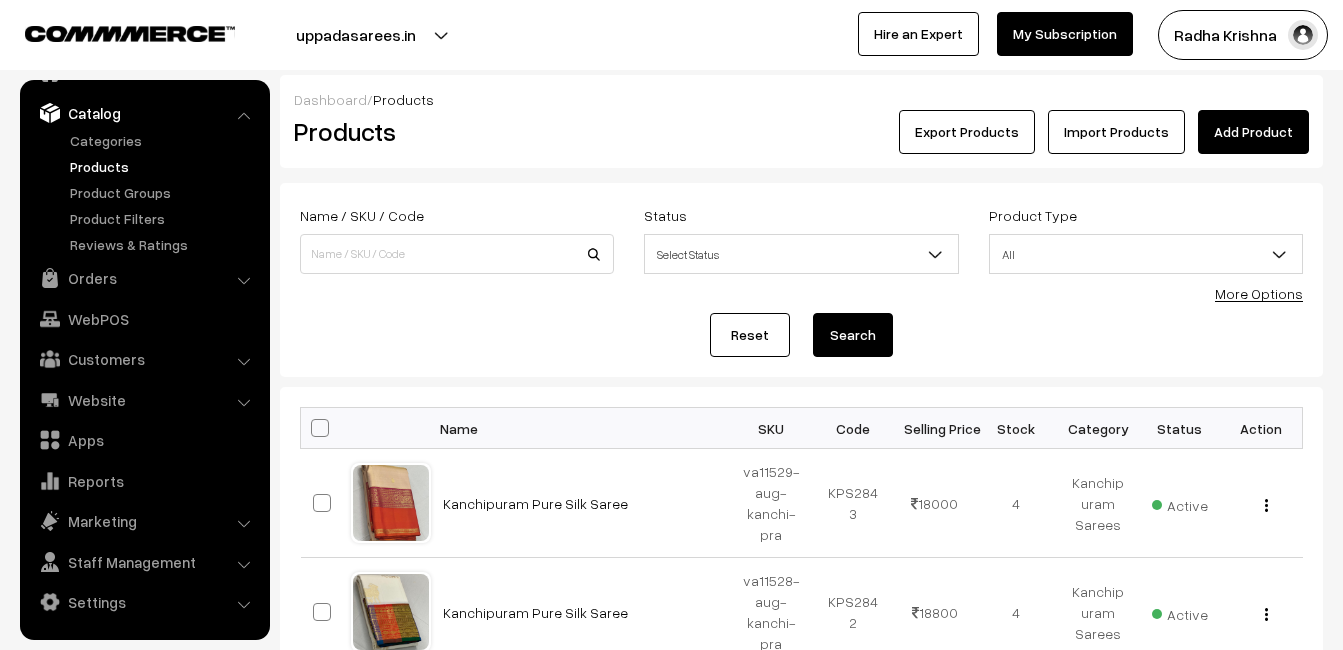 click on "Add Product" at bounding box center (1253, 132) 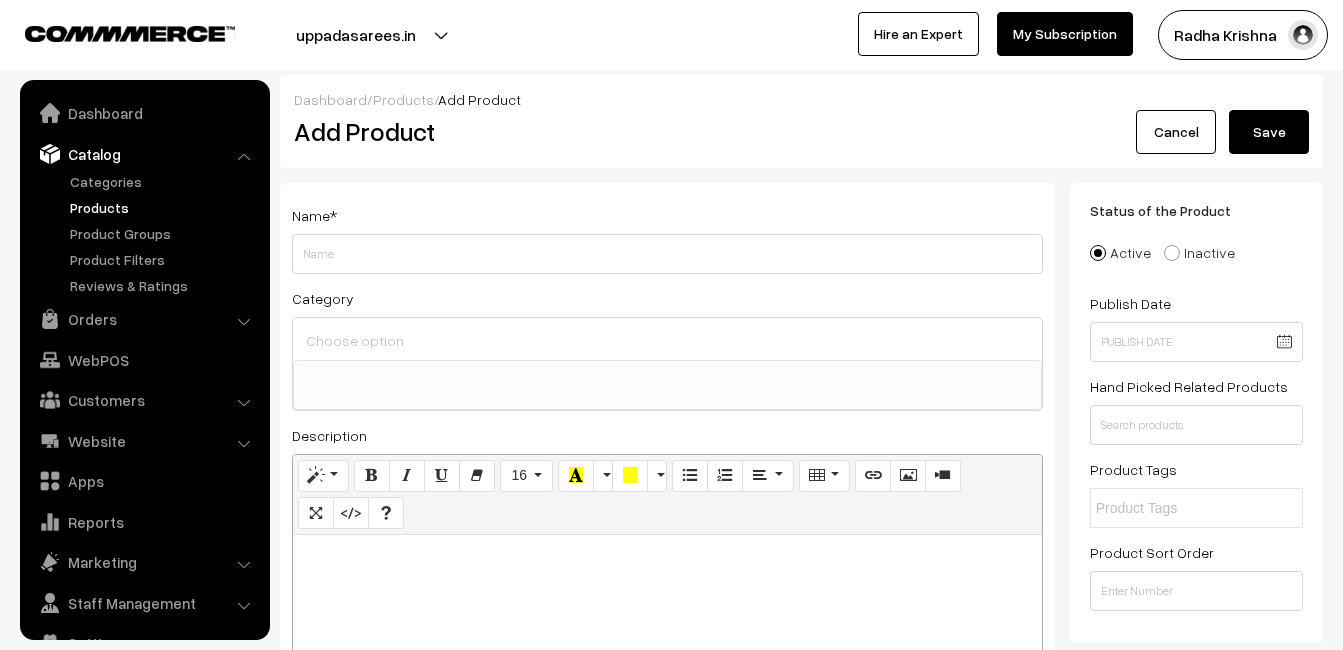 select 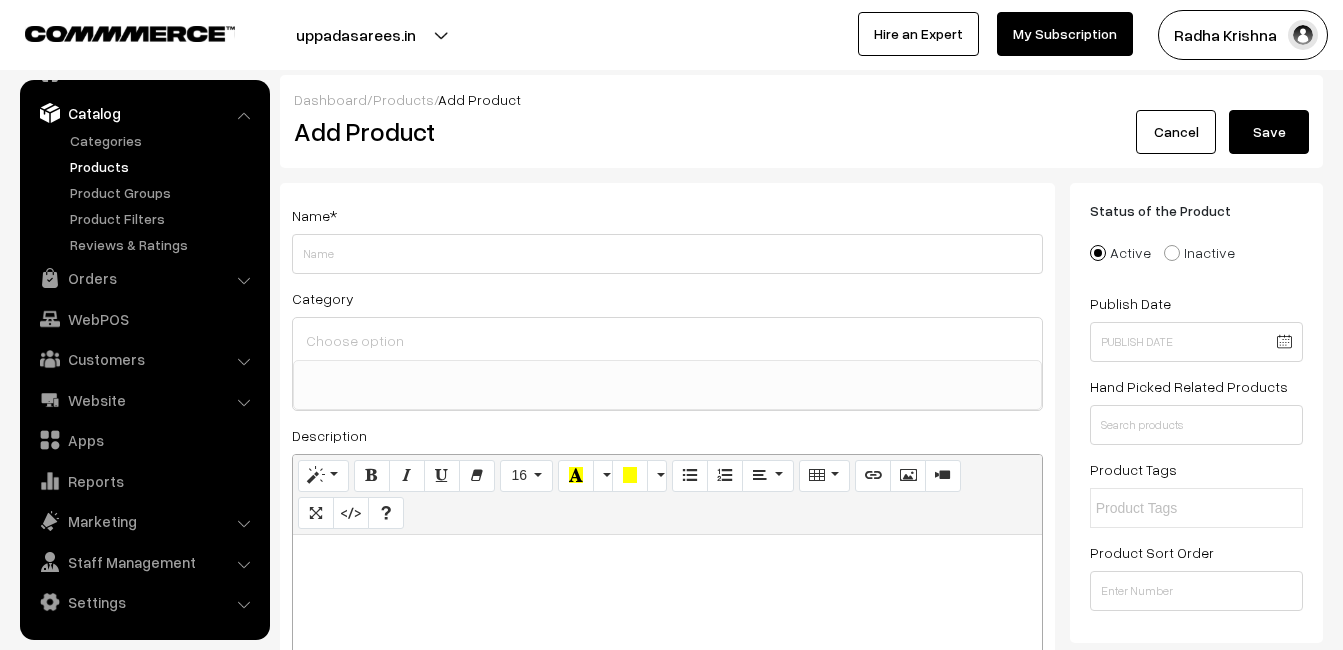 click at bounding box center (667, 557) 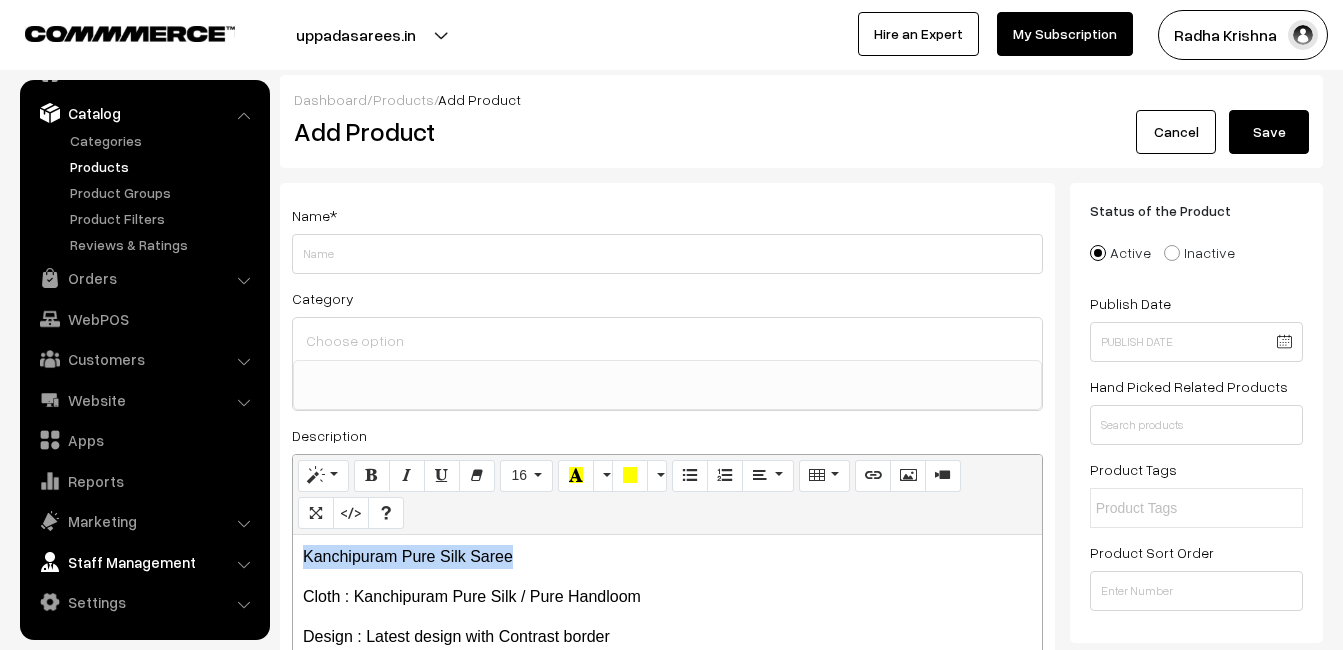 drag, startPoint x: 524, startPoint y: 557, endPoint x: 182, endPoint y: 547, distance: 342.14618 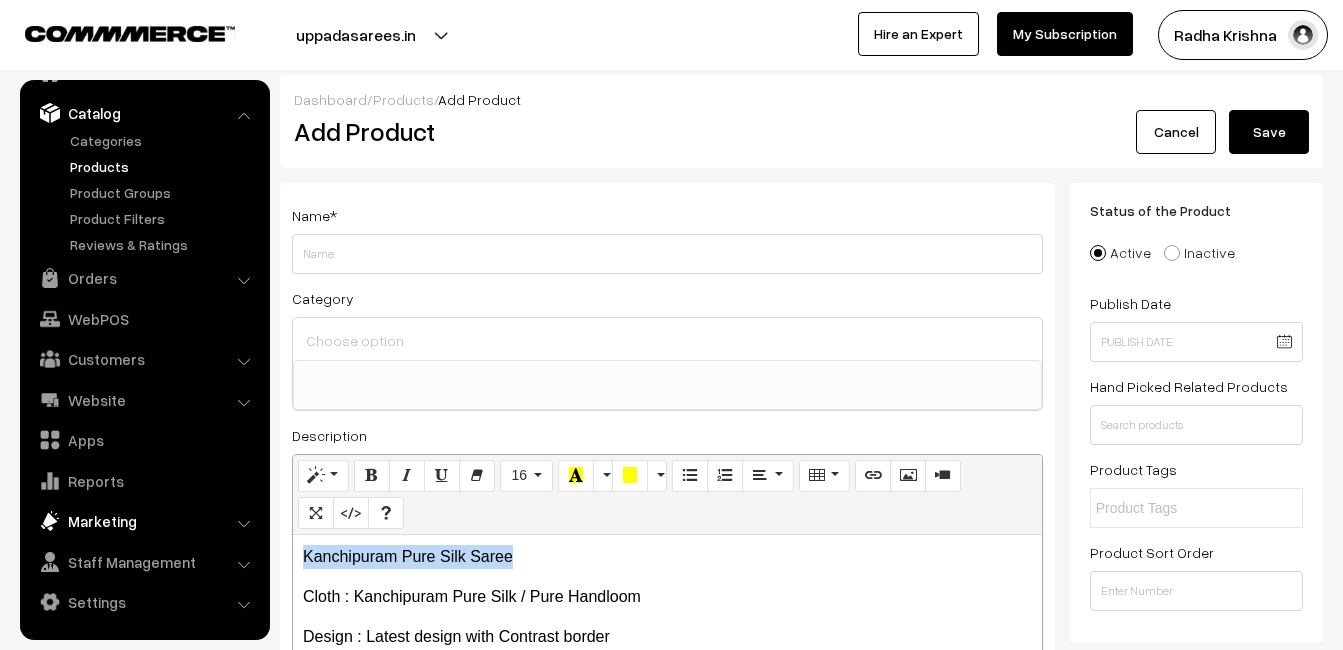 copy on "Kanchipuram Pure Silk Saree" 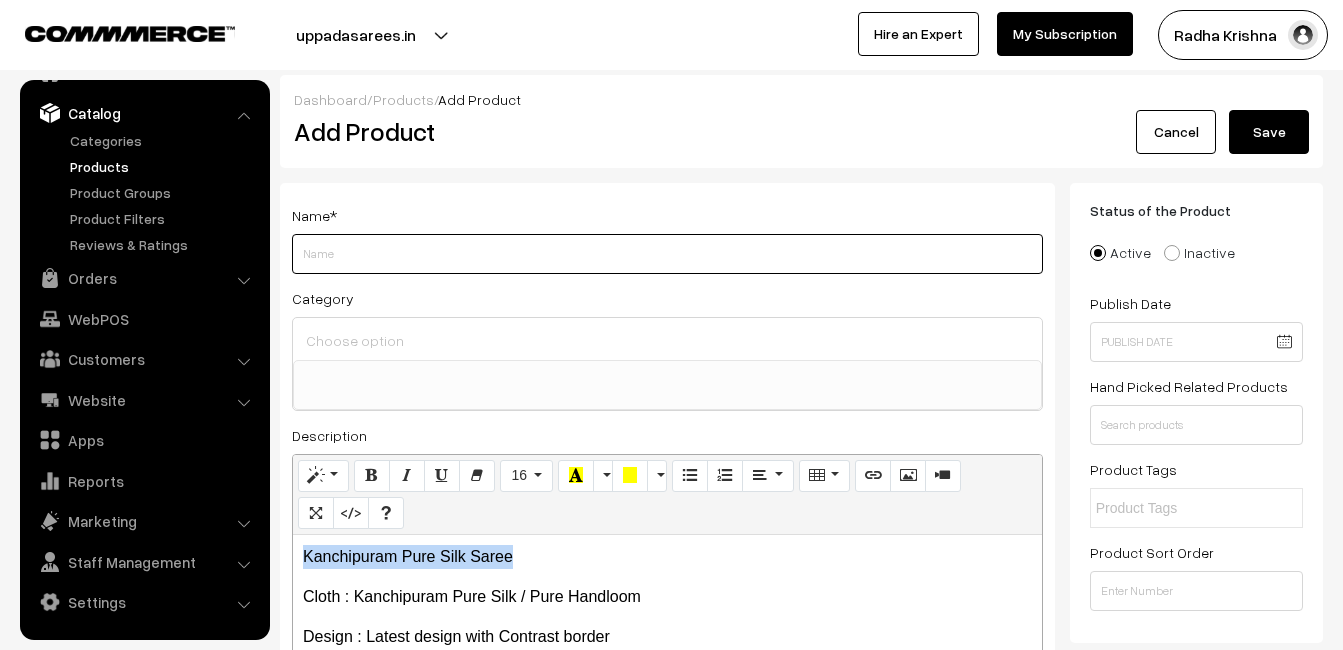 click on "Weight" at bounding box center [667, 254] 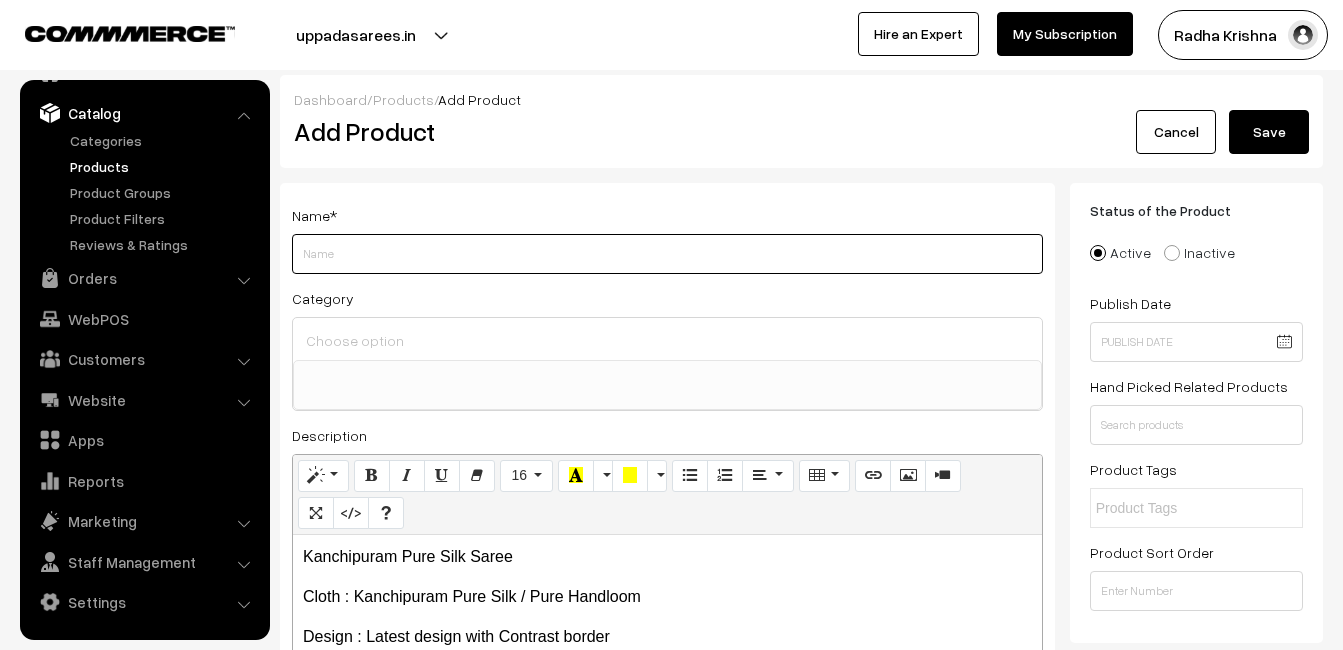paste on "Kanchipuram Pure Silk Saree" 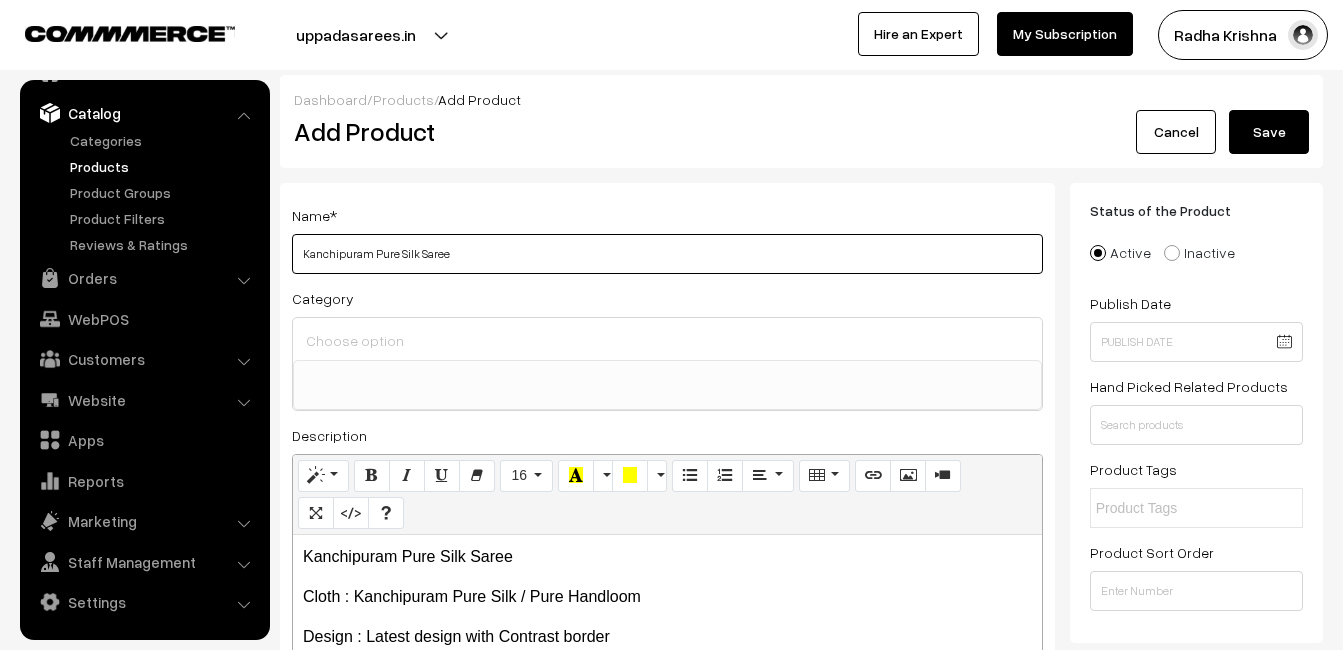 type on "Kanchipuram Pure Silk Saree" 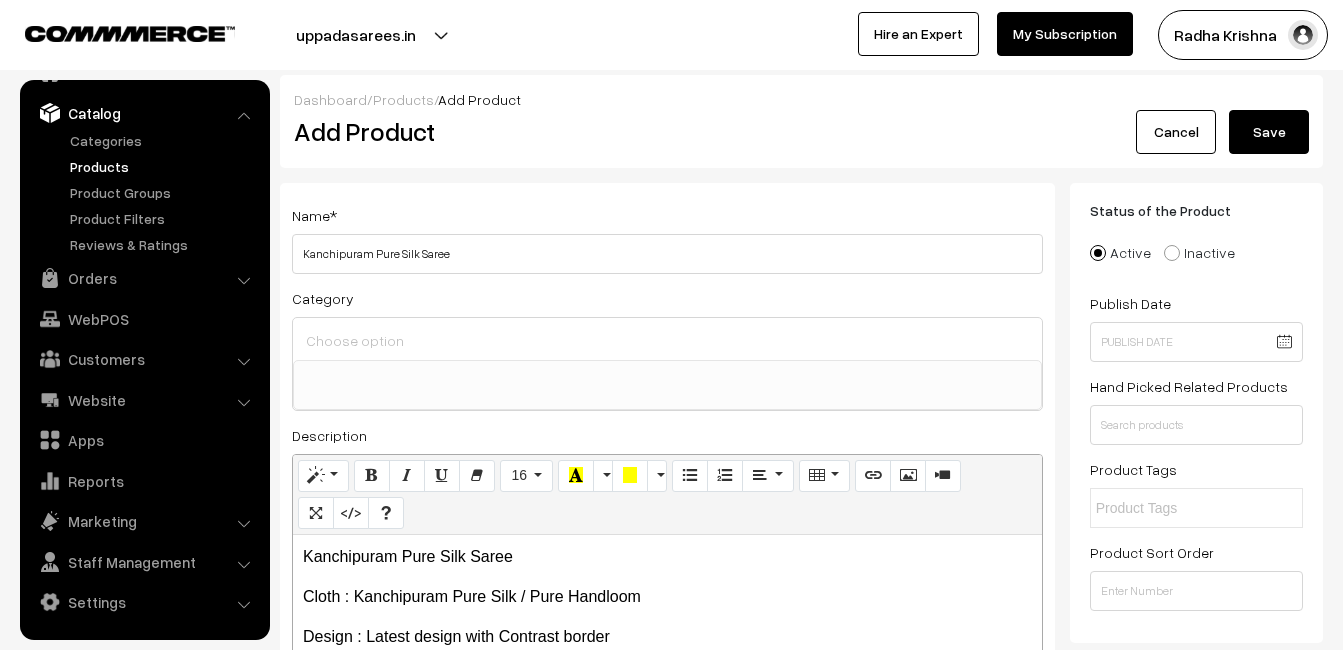 click at bounding box center [667, 340] 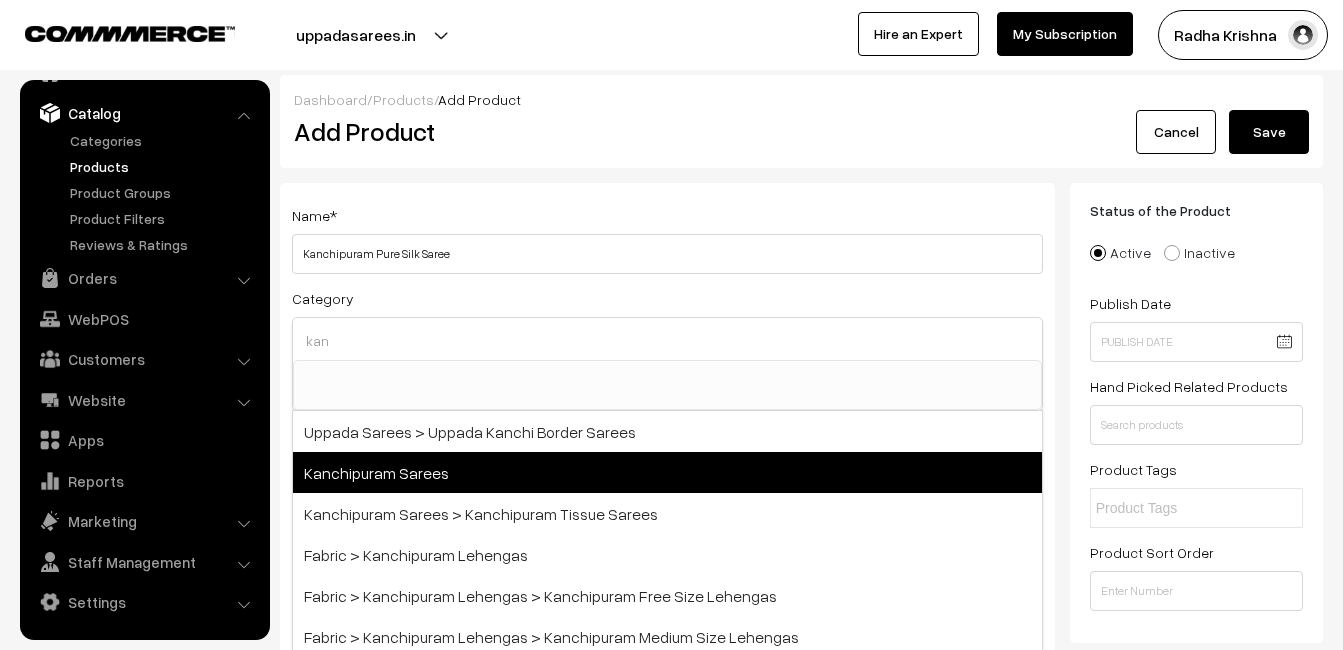 type on "kan" 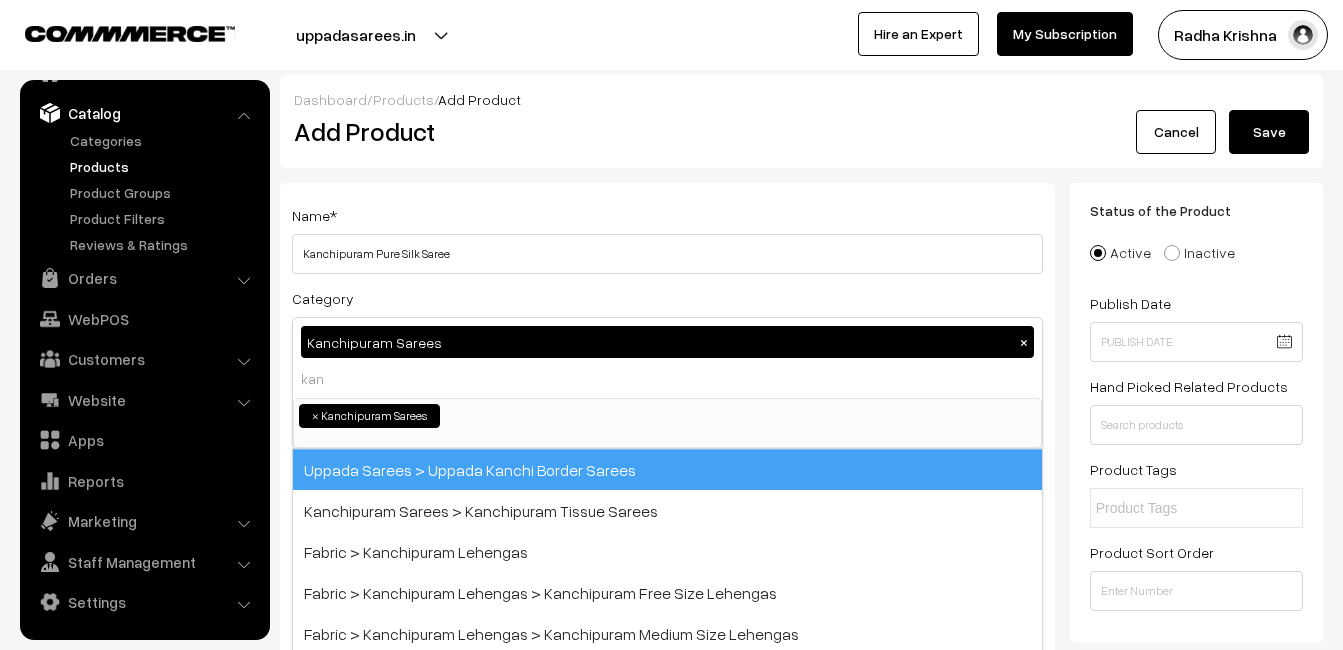 type 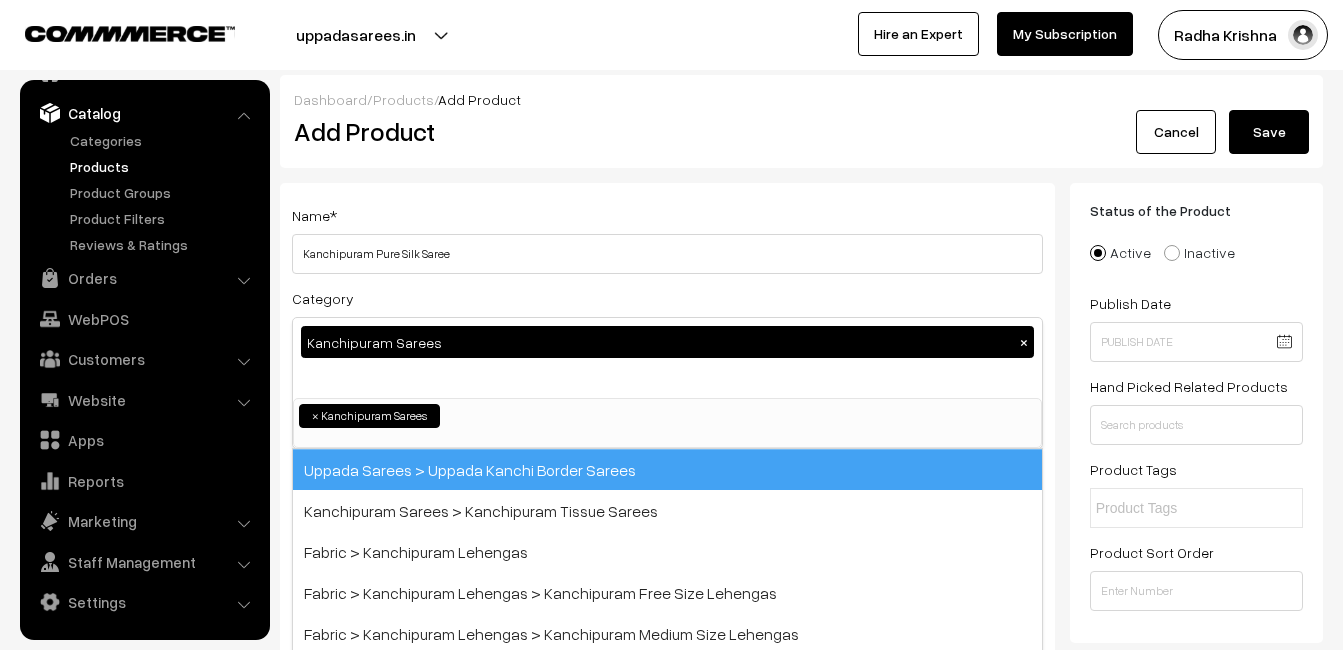 select on "3" 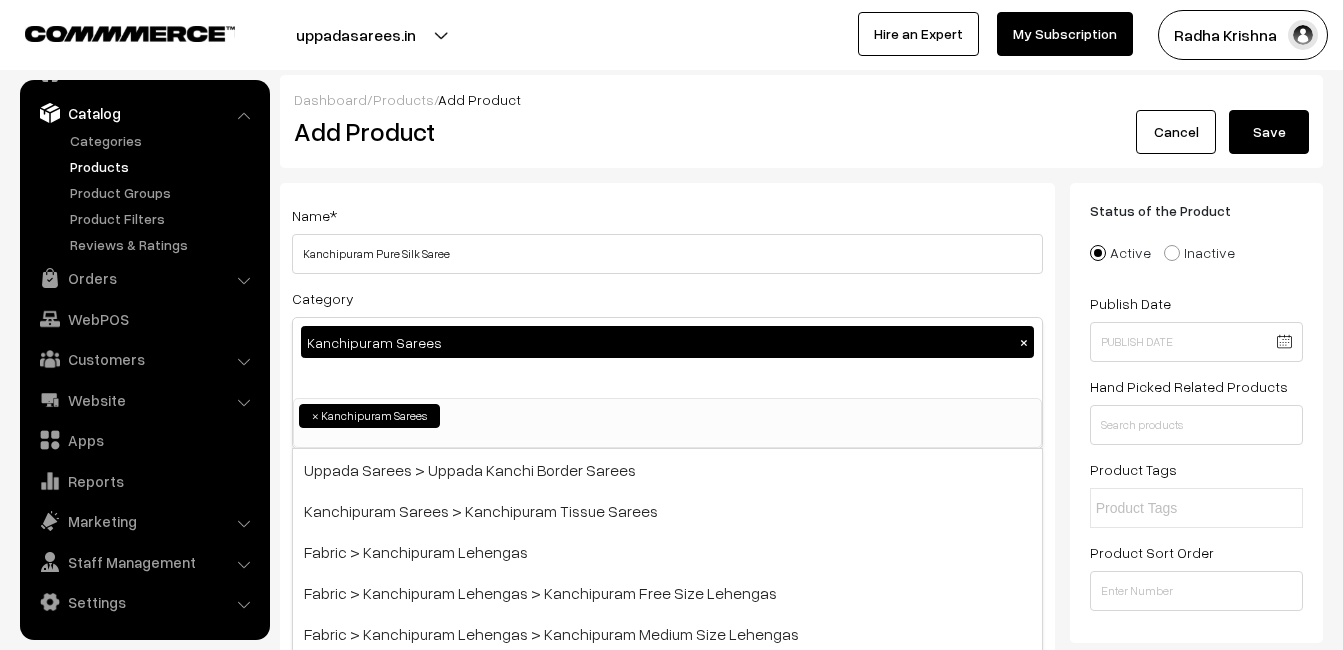 click on "Name  *
Kanchipuram Pure Silk Saree
Category
Kanchipuram Sarees ×
Uppada Sarees
Uppada Sarees > Uppada Plain Sarees
Uppada Sarees > Uppada Butta Sarees
Uppada Sarees > Uppada Pochampally Border Sarees
Uppada Sarees > Uppada Big Border Sarees
Uppada Sarees > Uppada Small Border Sarees
Uppada Sarees > Uppada Jamdani Sarees Ikkat Sarees ×" at bounding box center [667, 524] 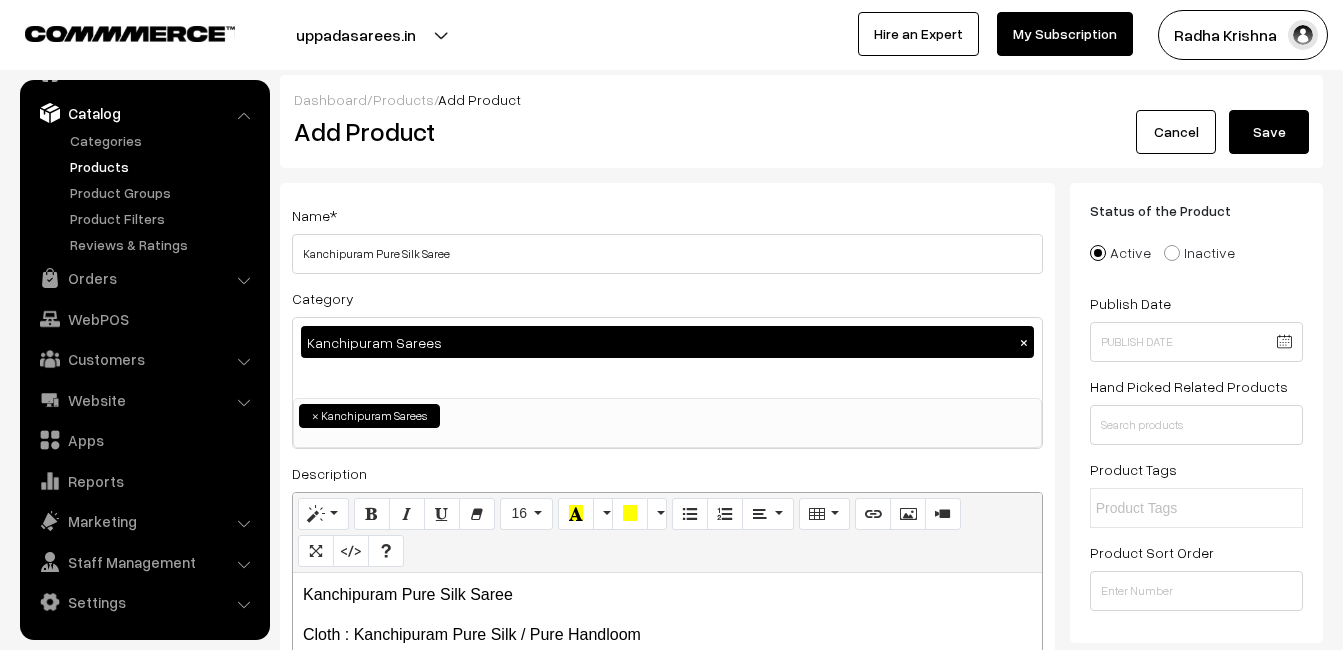 scroll, scrollTop: 400, scrollLeft: 0, axis: vertical 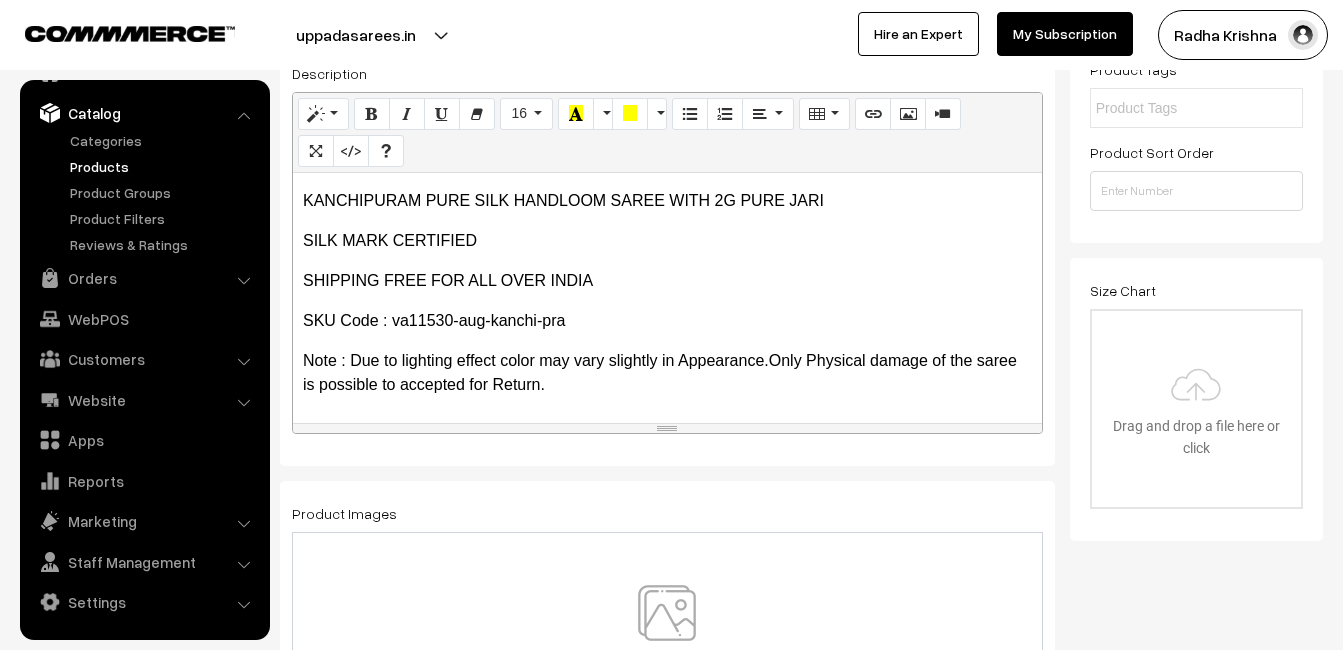 click at bounding box center [667, 643] 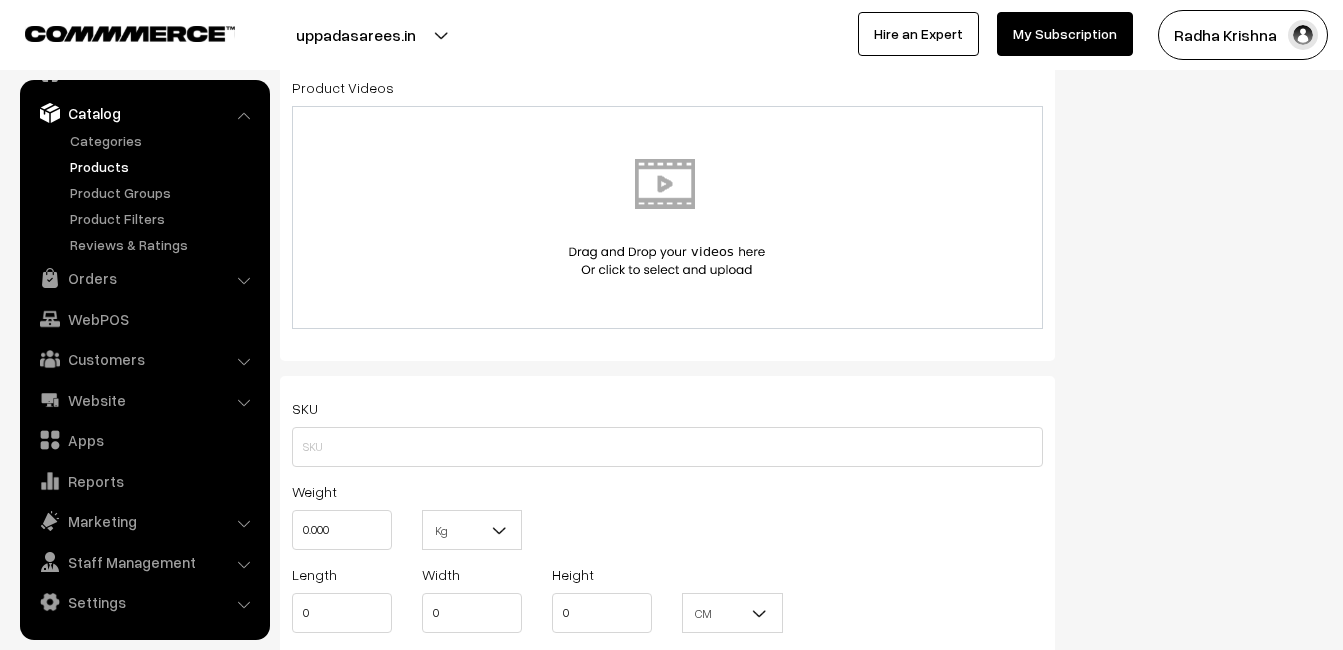 scroll, scrollTop: 1100, scrollLeft: 0, axis: vertical 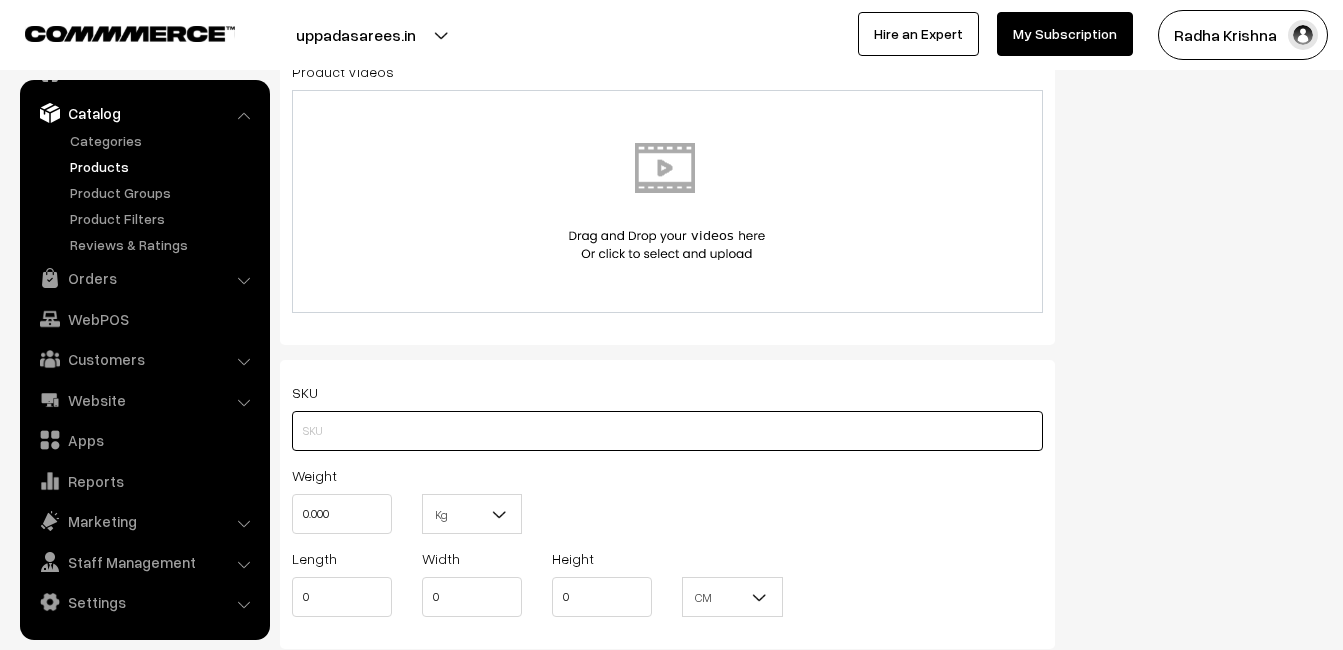 click at bounding box center [667, 431] 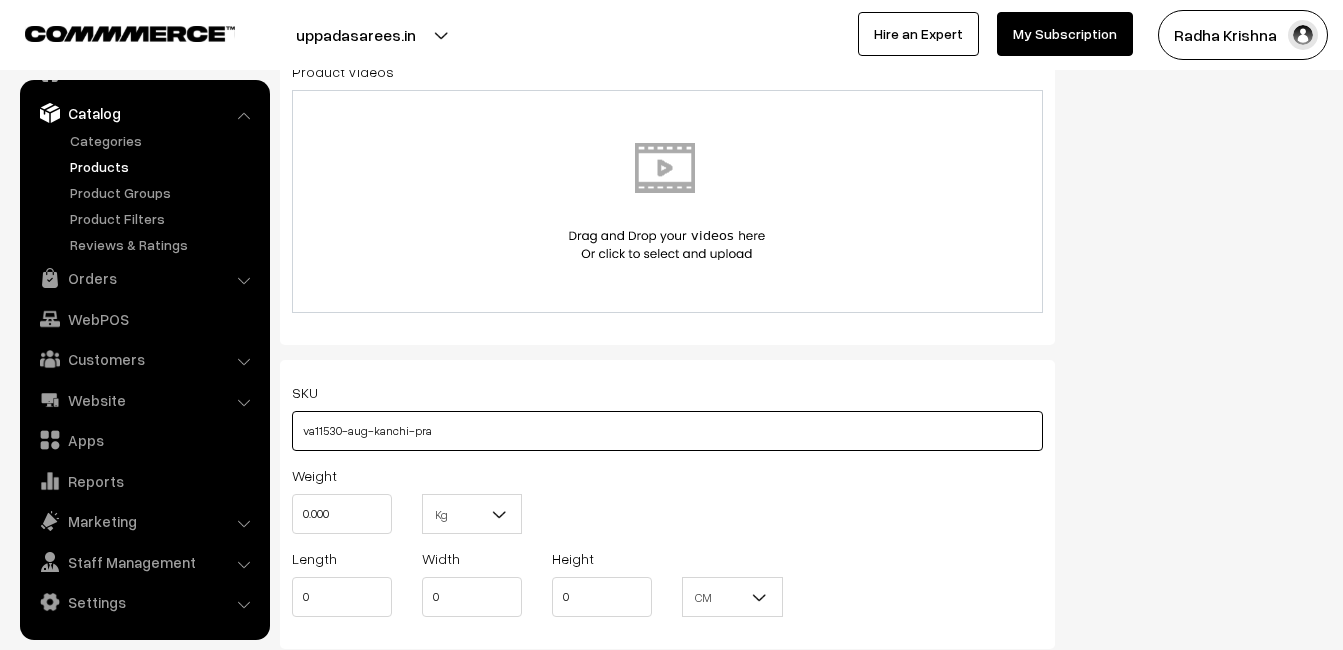 type on "va11530-aug-kanchi-pra" 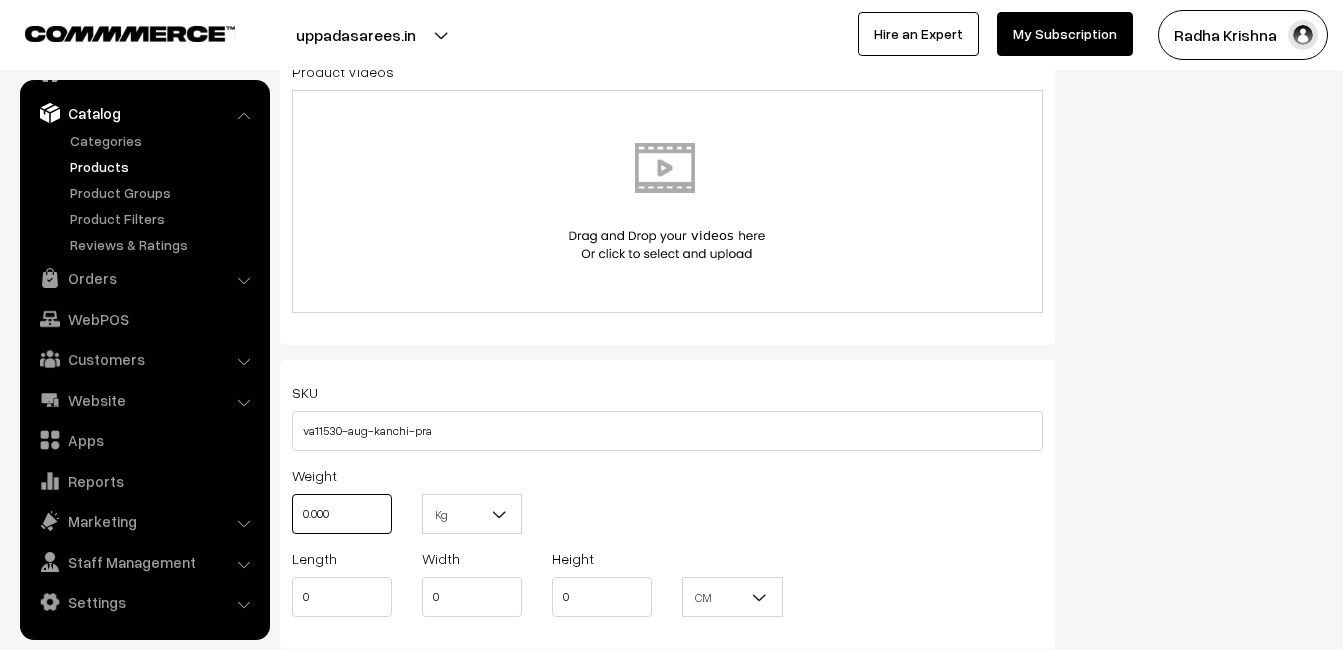 click on "0.000" at bounding box center [342, 514] 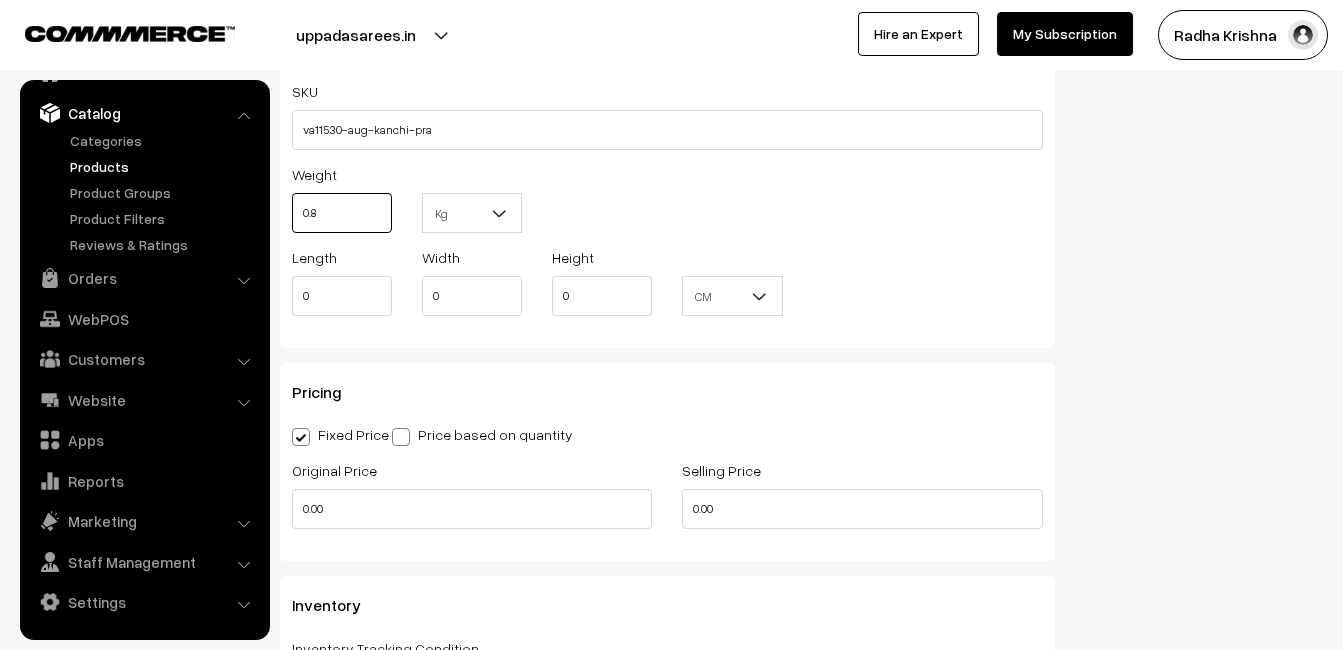 scroll, scrollTop: 1500, scrollLeft: 0, axis: vertical 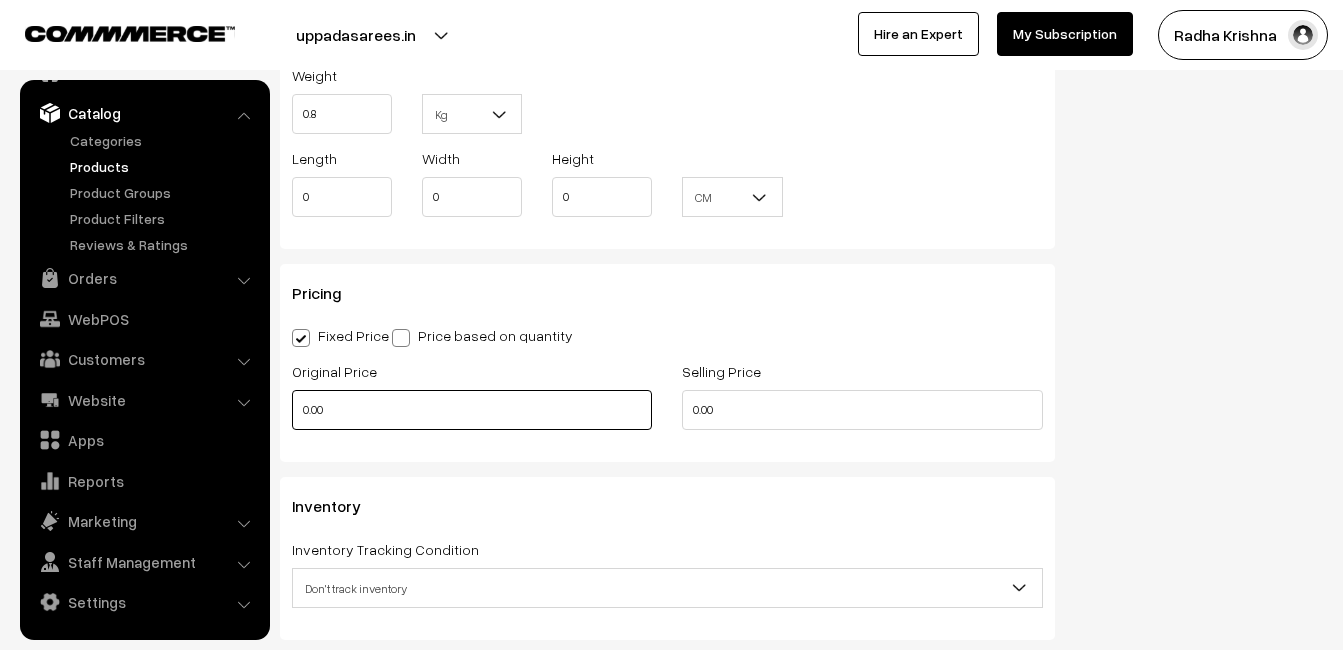 type on "0.80" 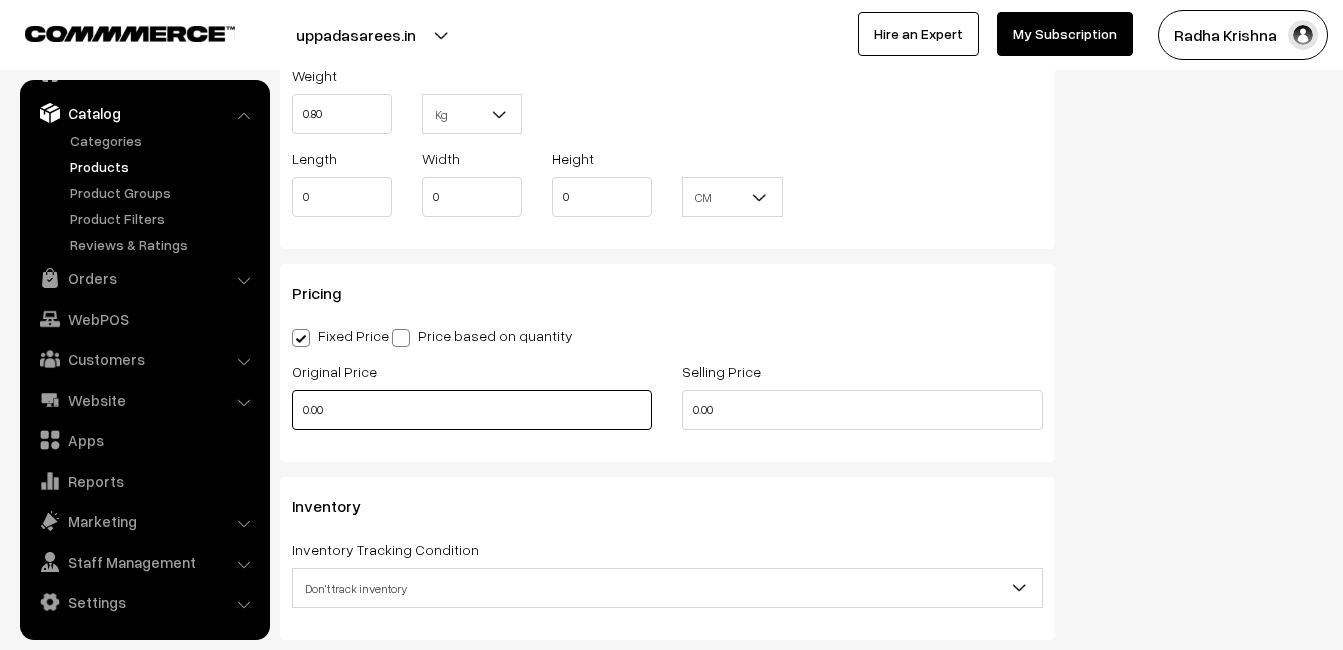 click on "0.00" at bounding box center [472, 410] 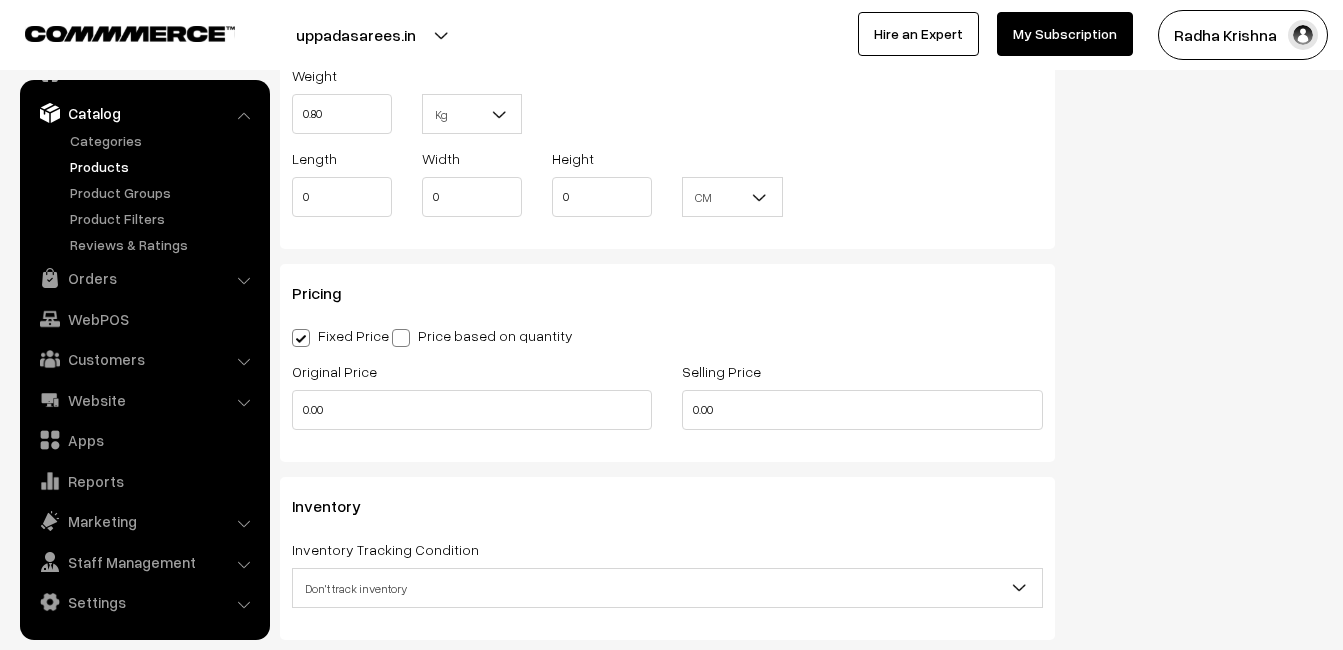 type on "0" 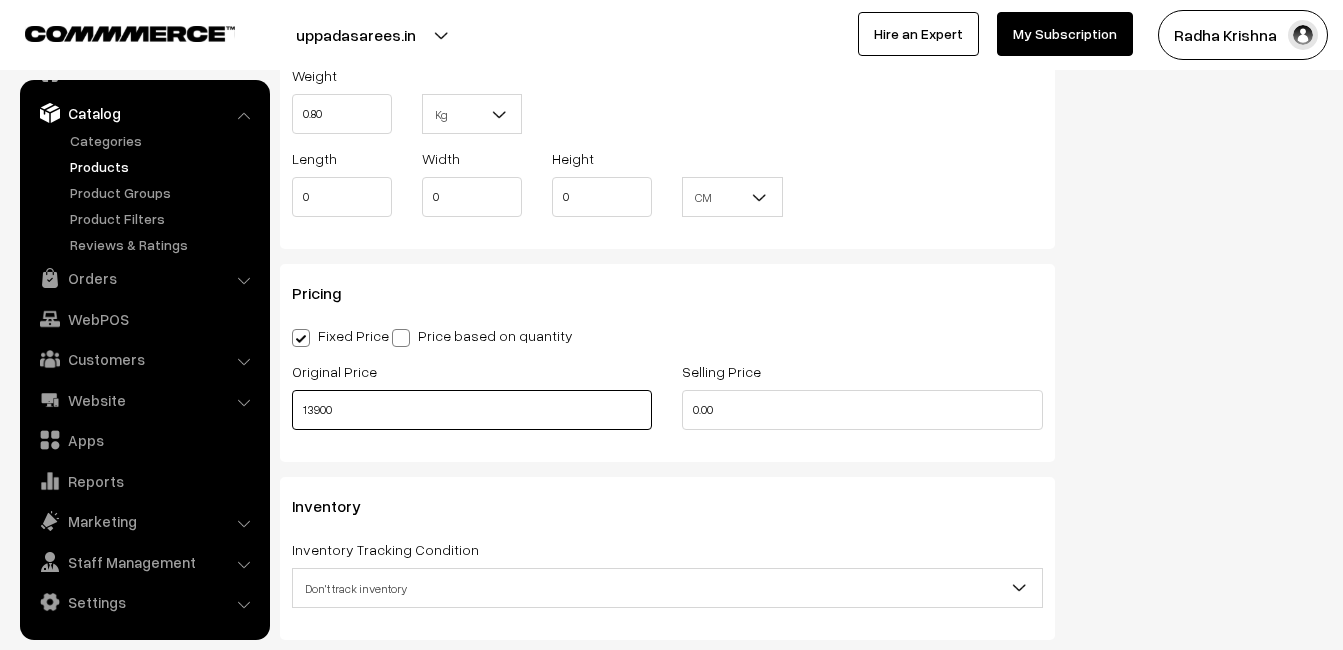 type on "13900" 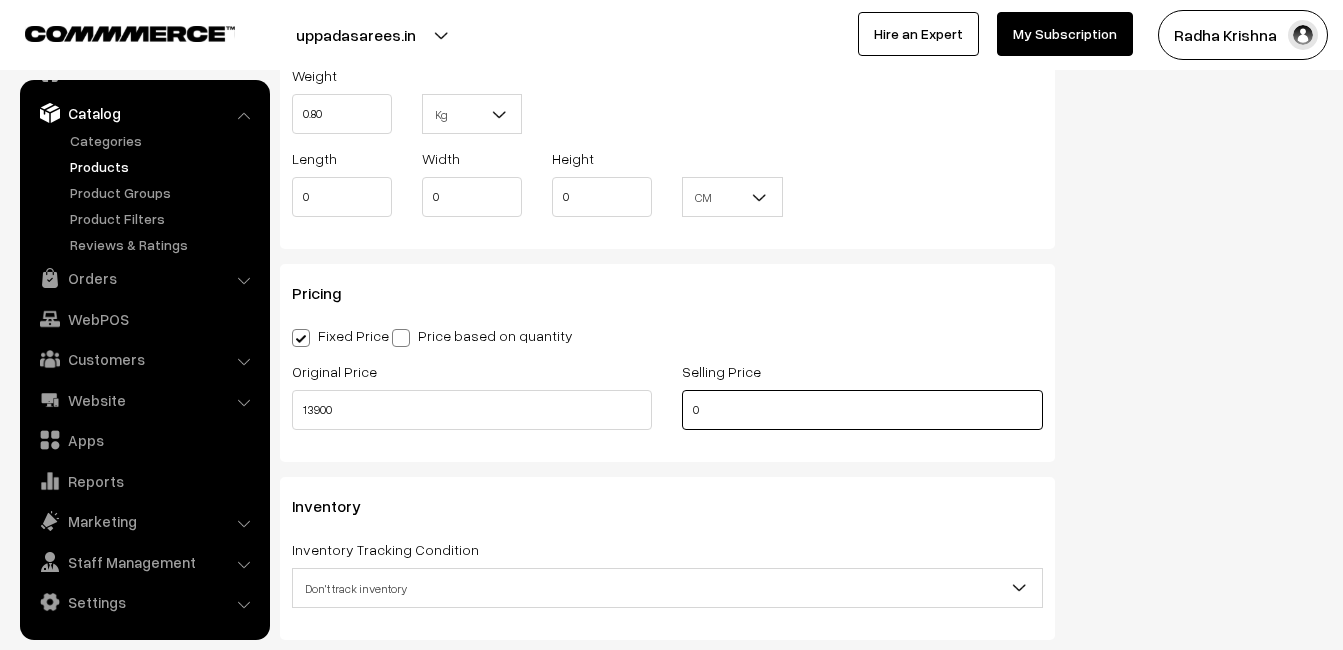 click on "0" at bounding box center [862, 410] 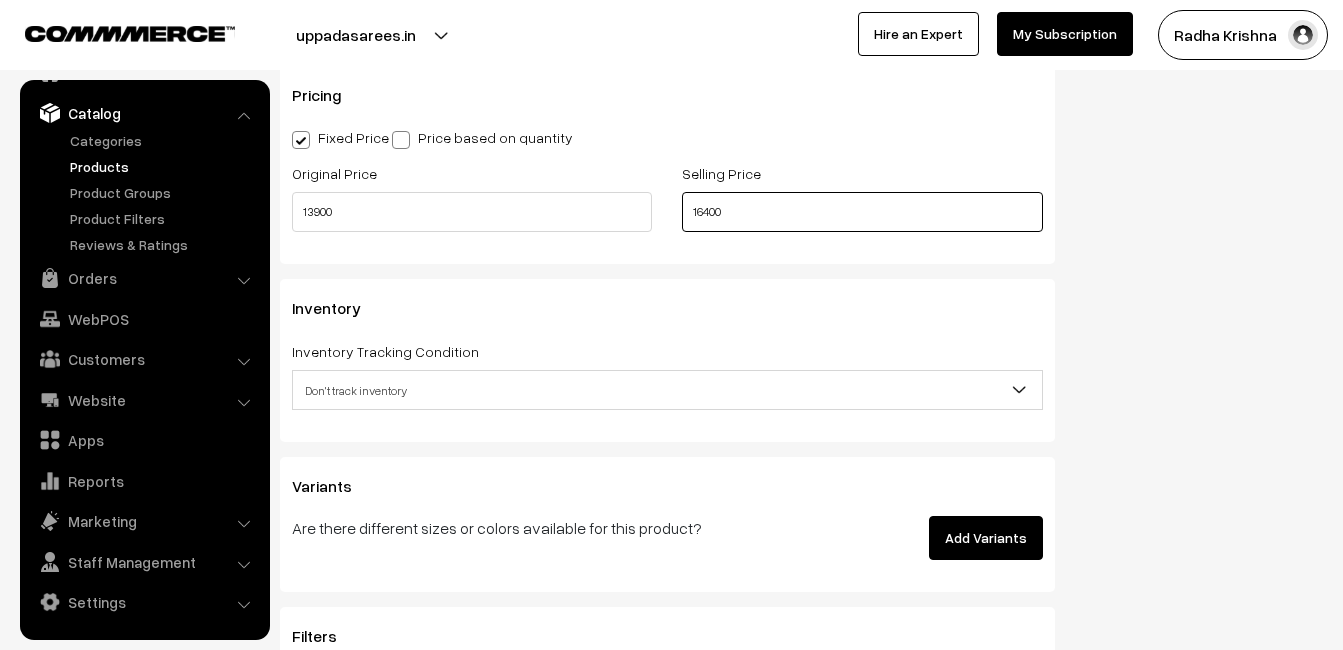 scroll, scrollTop: 1700, scrollLeft: 0, axis: vertical 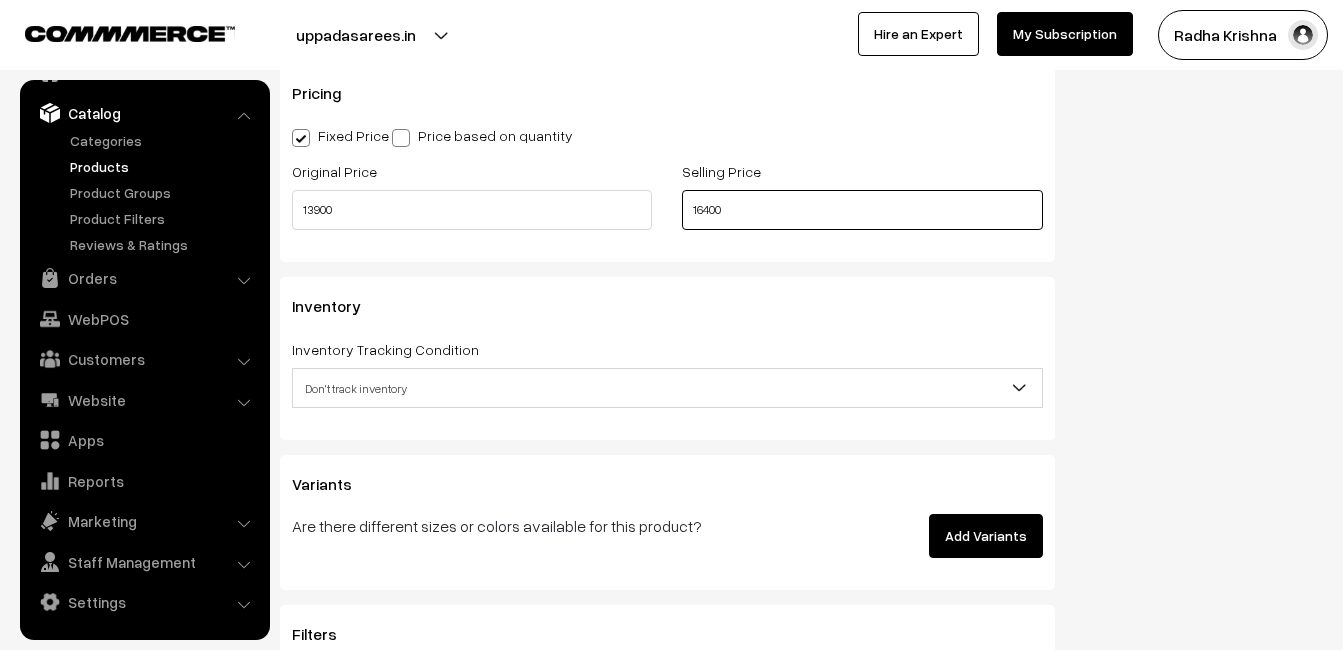 type on "16400" 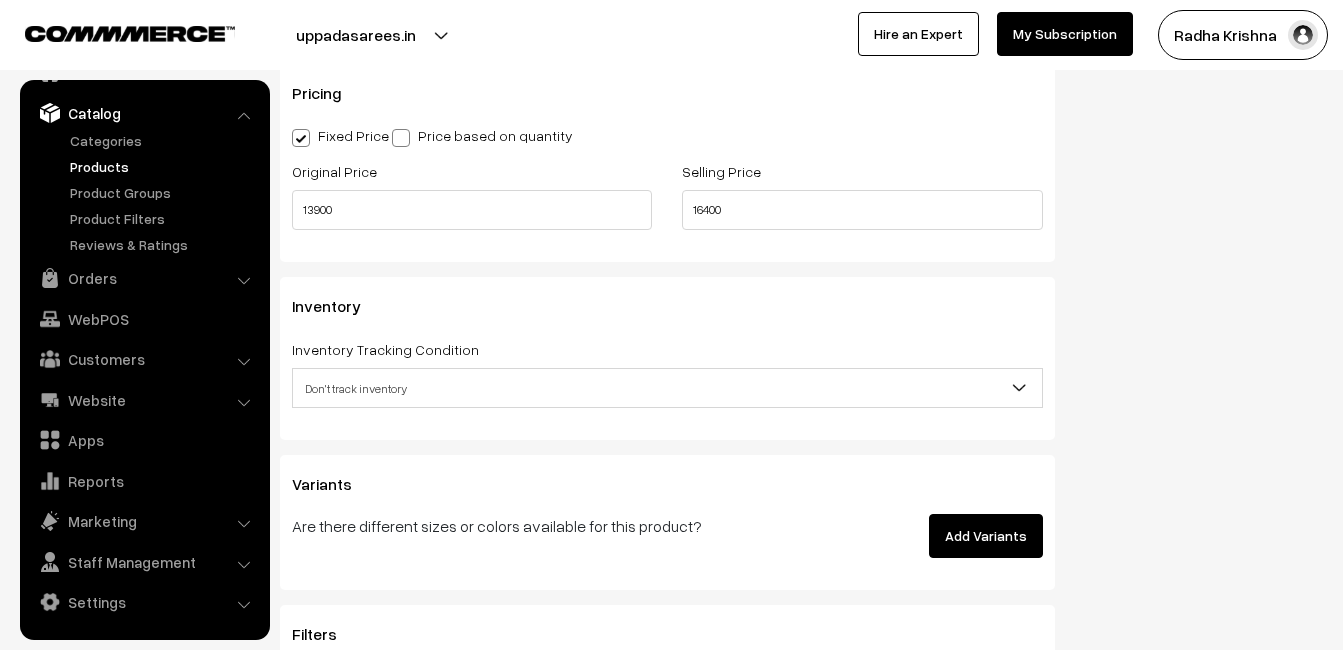 click on "Inventory
Inventory Tracking Condition
Don't track inventory
Track product's inventory
Don't track inventory
Quantity
0
Allow customers to purchase this product when it's out of stock
Stock Value" at bounding box center (667, 358) 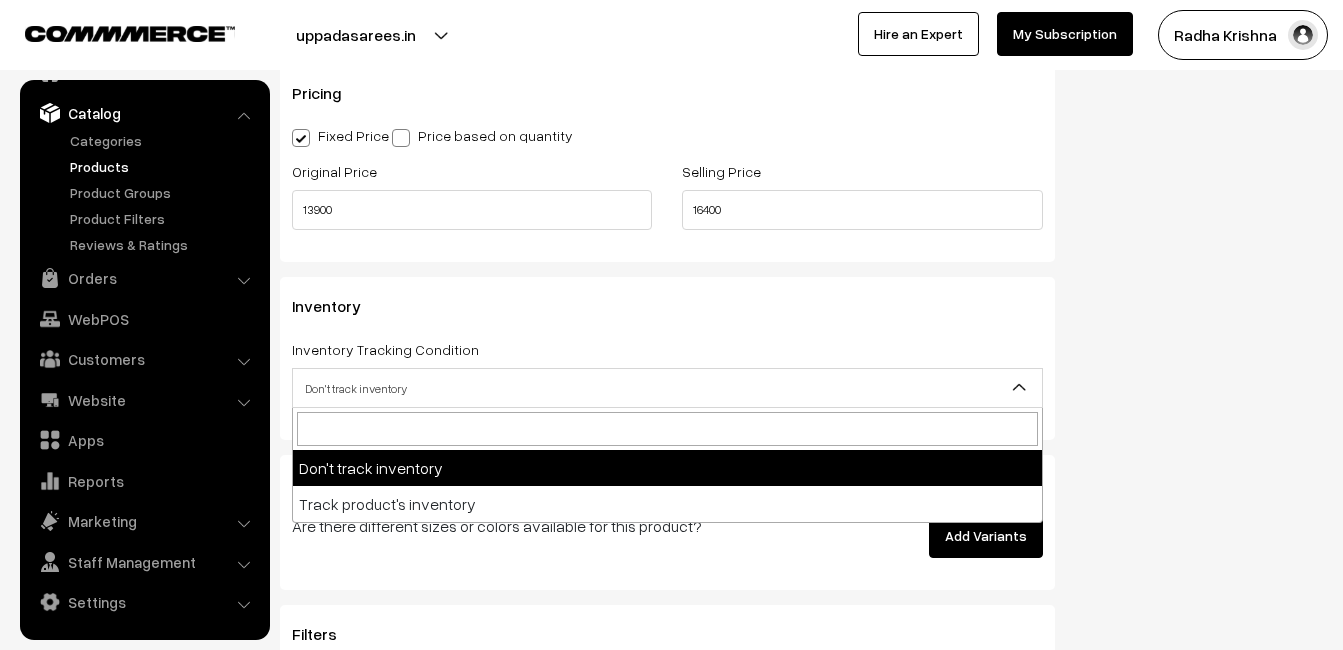 click on "Don't track inventory" at bounding box center [667, 388] 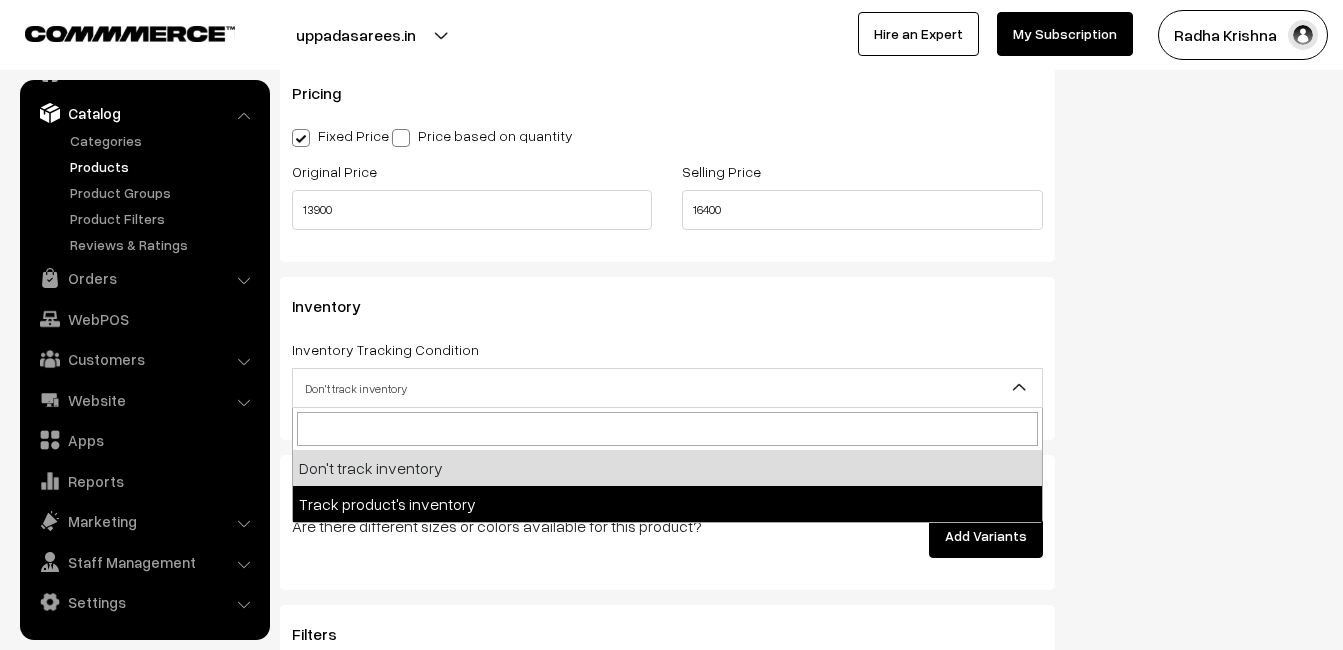 select on "2" 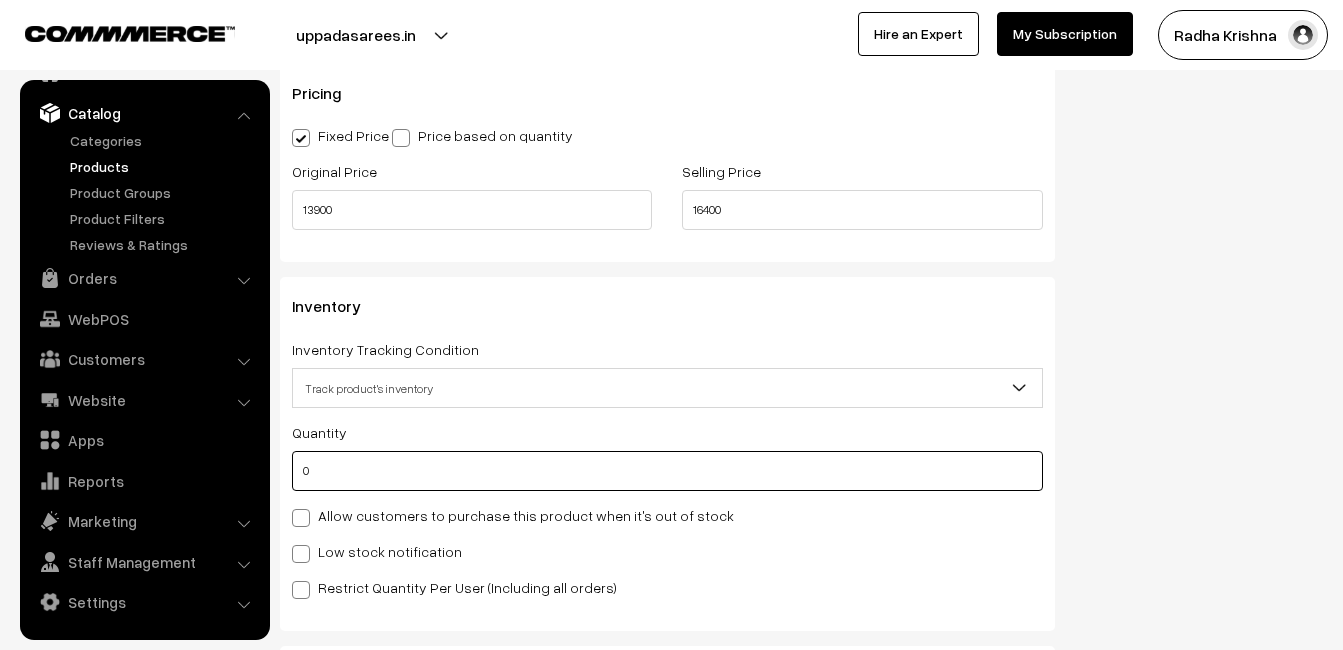 click on "0" at bounding box center [667, 471] 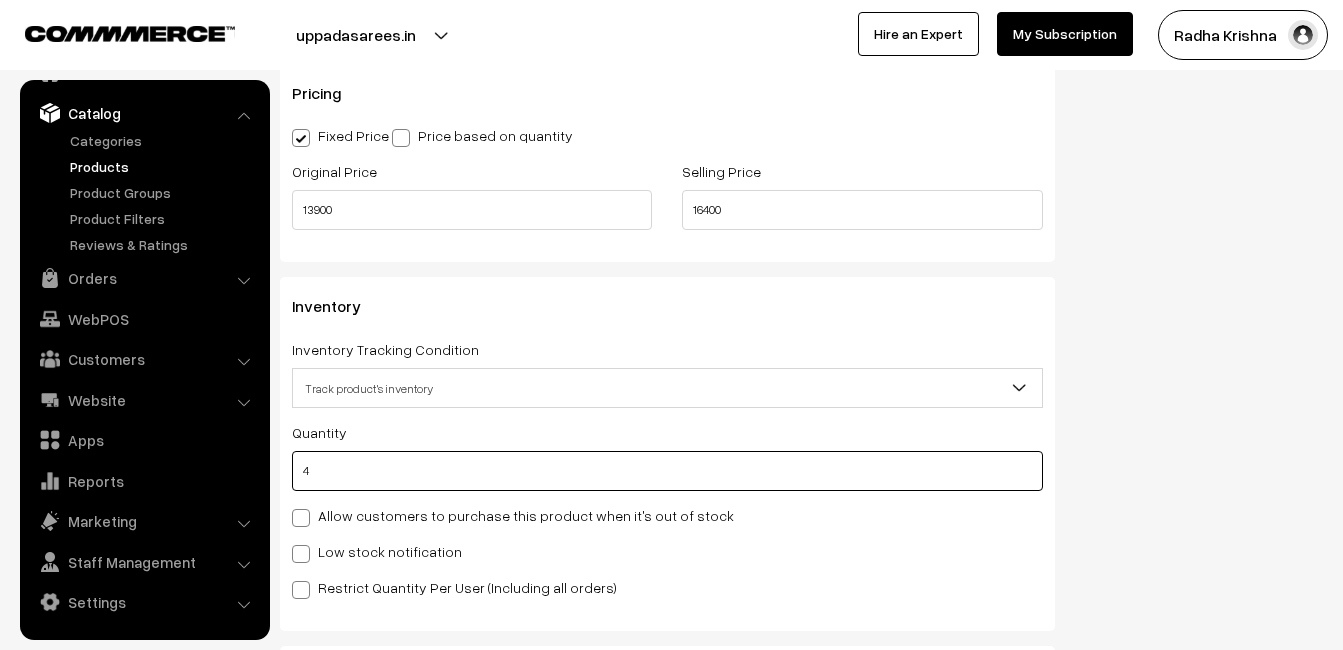 type on "4" 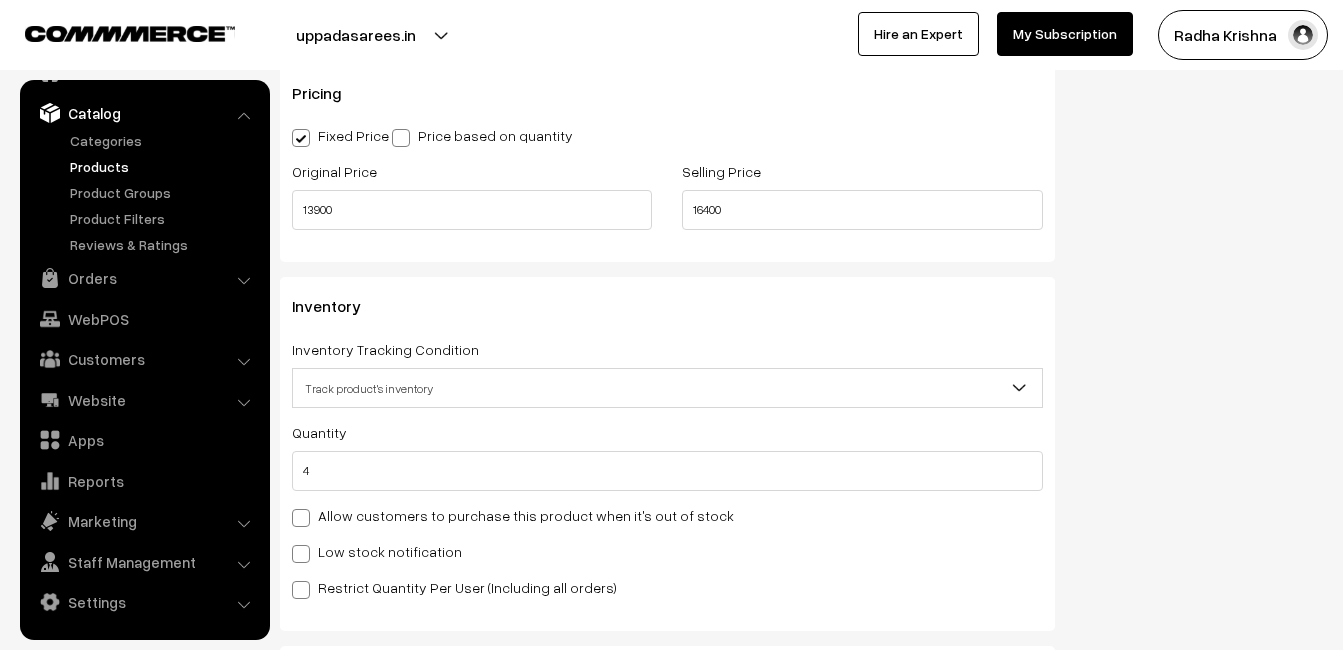 click on "Quantity
4
Allow customers to purchase this product when it's out of stock
Low stock notification
Stock Value" at bounding box center [667, 509] 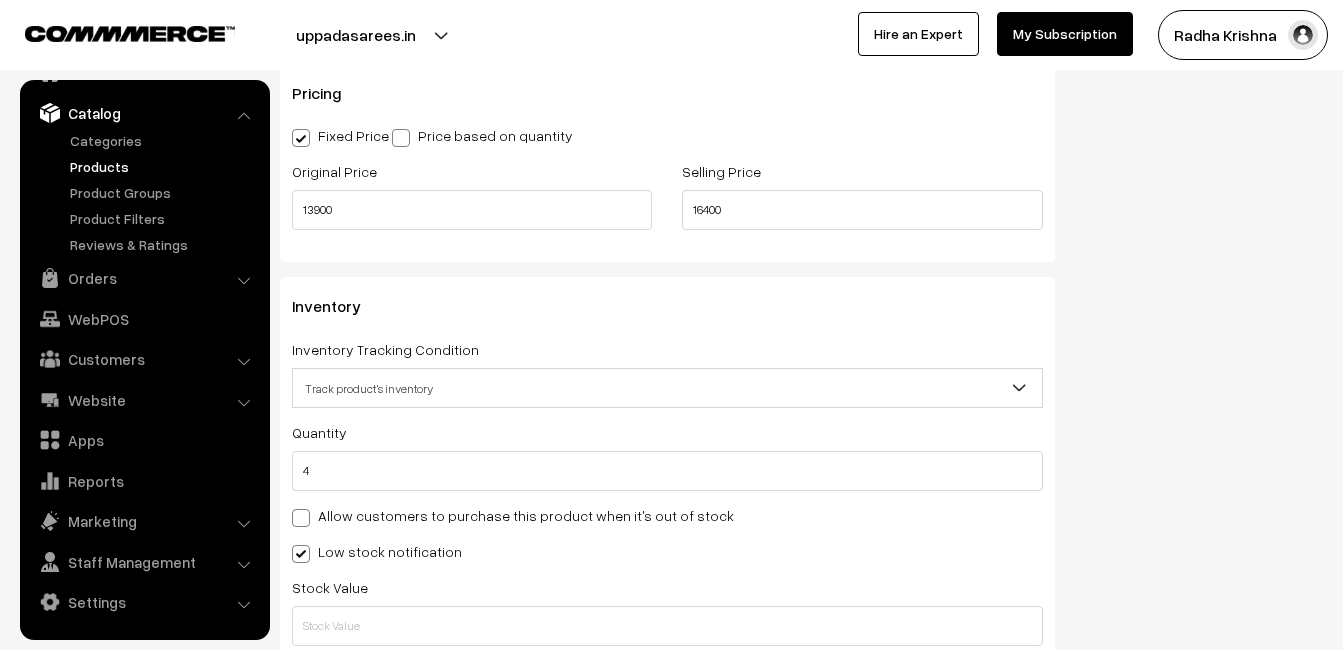 click on "Stock Value" at bounding box center (667, 610) 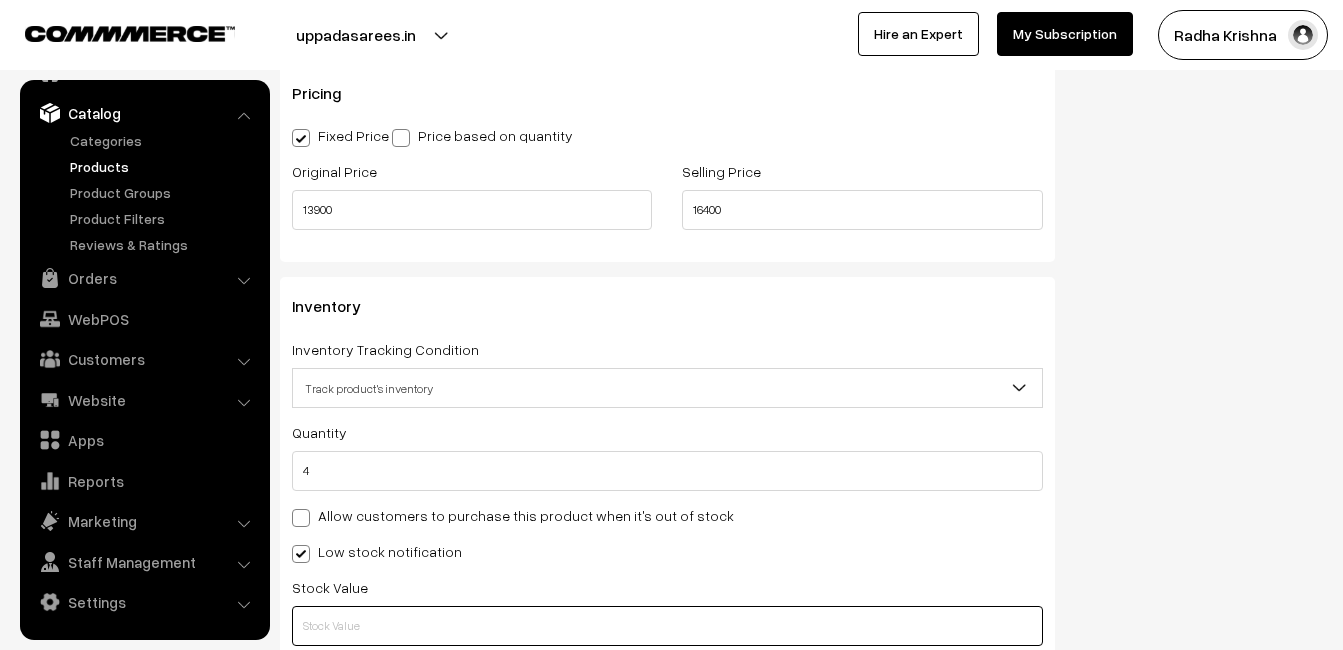click at bounding box center (667, 626) 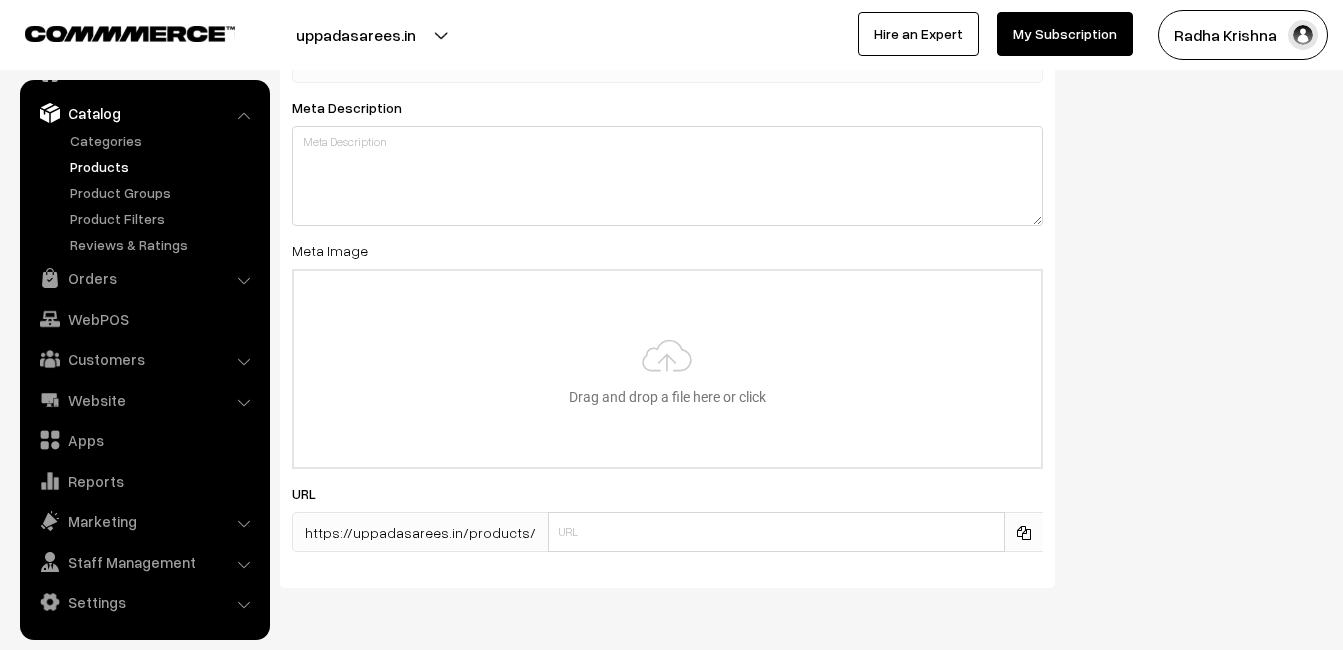 scroll, scrollTop: 2968, scrollLeft: 0, axis: vertical 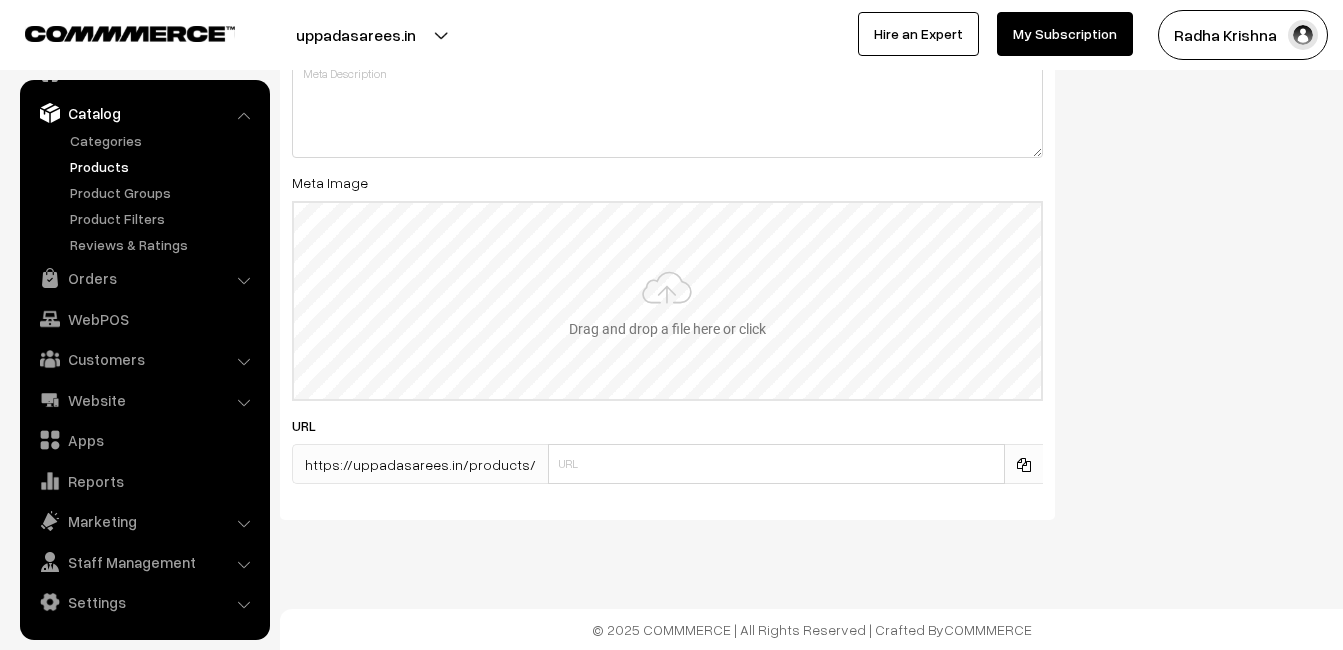 type on "2" 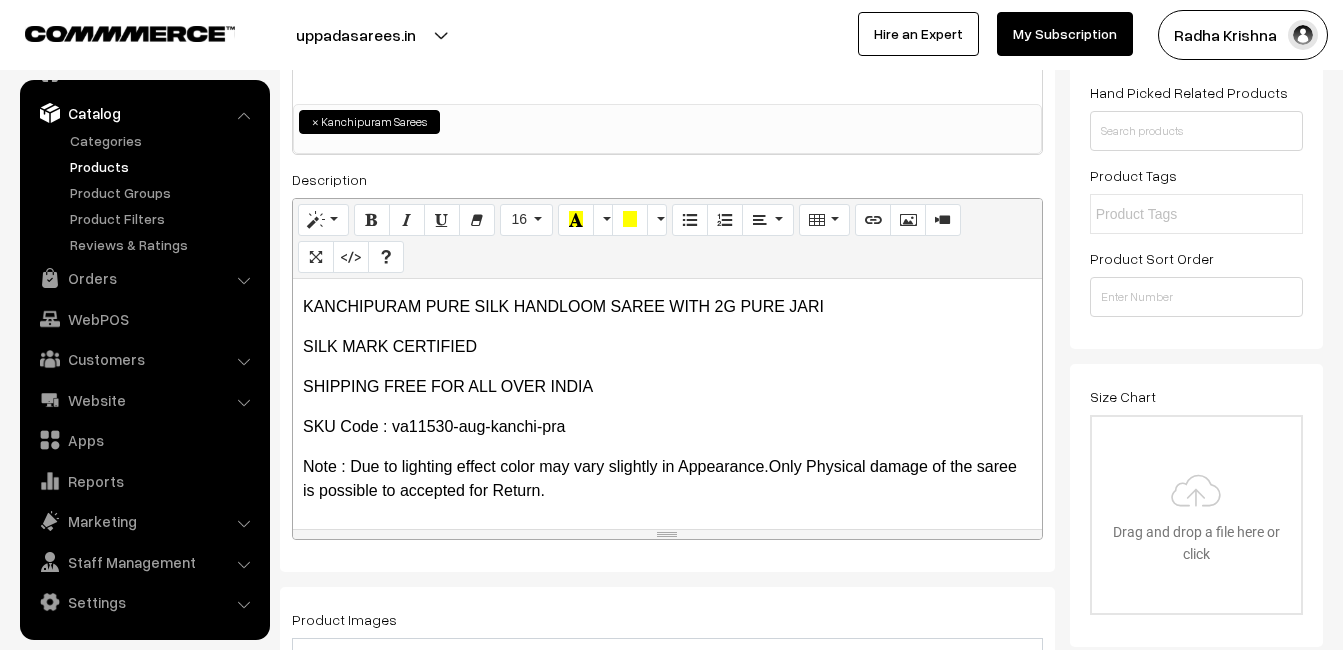 scroll, scrollTop: 0, scrollLeft: 0, axis: both 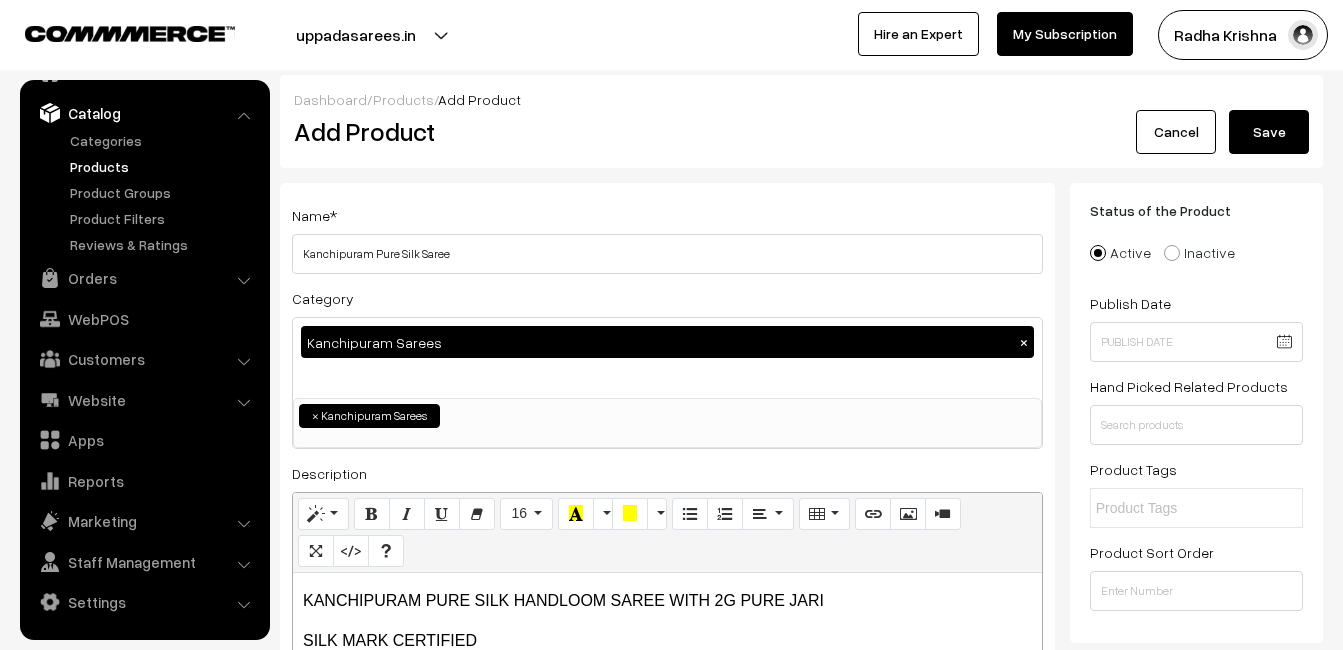 click on "Save" at bounding box center [1269, 132] 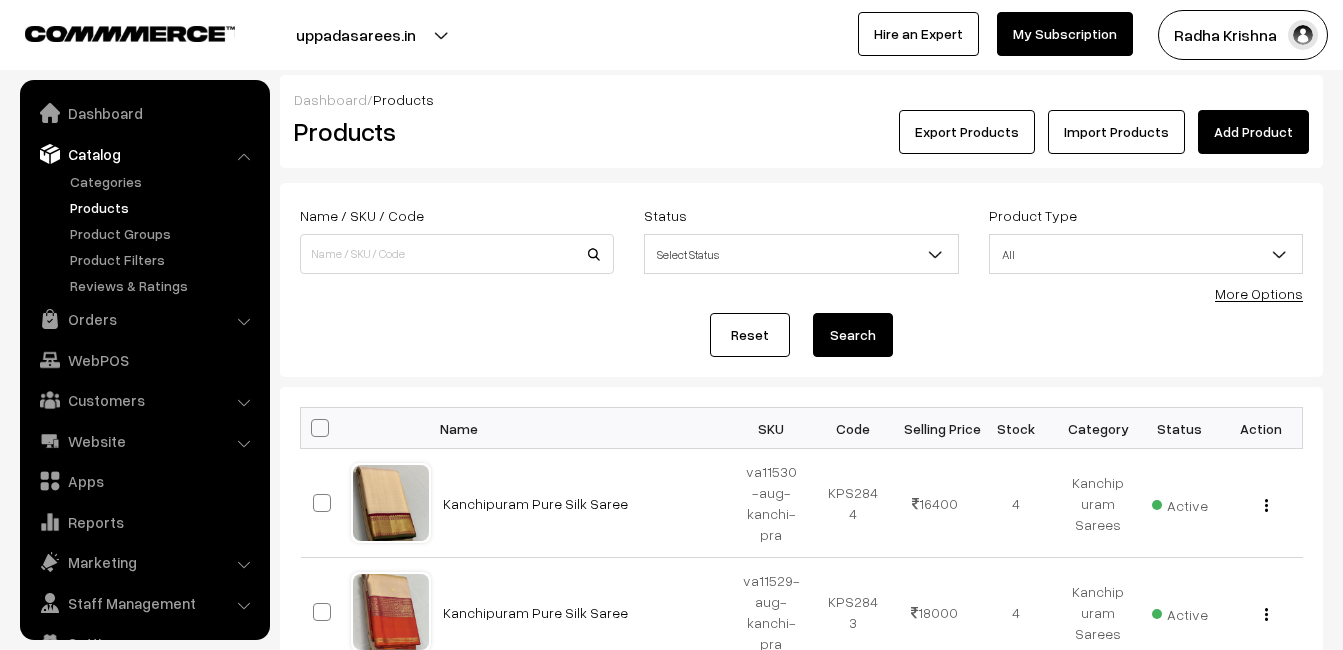 scroll, scrollTop: 0, scrollLeft: 0, axis: both 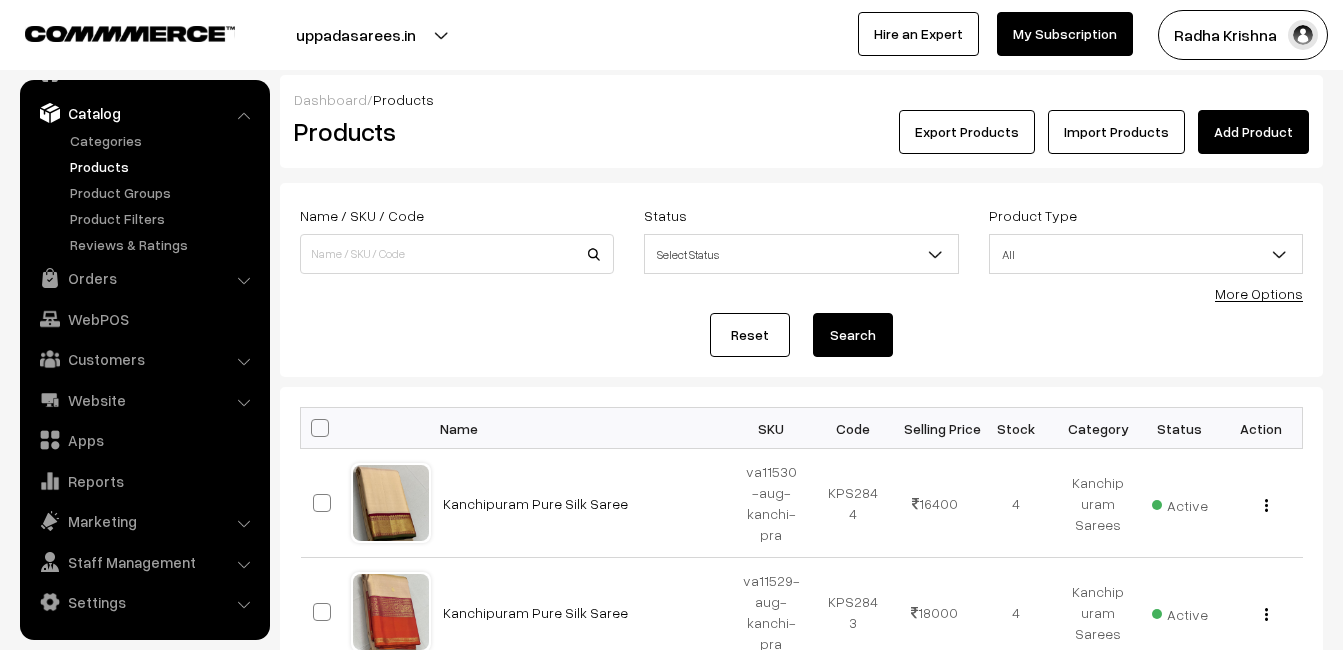 click on "Products" at bounding box center [453, 132] 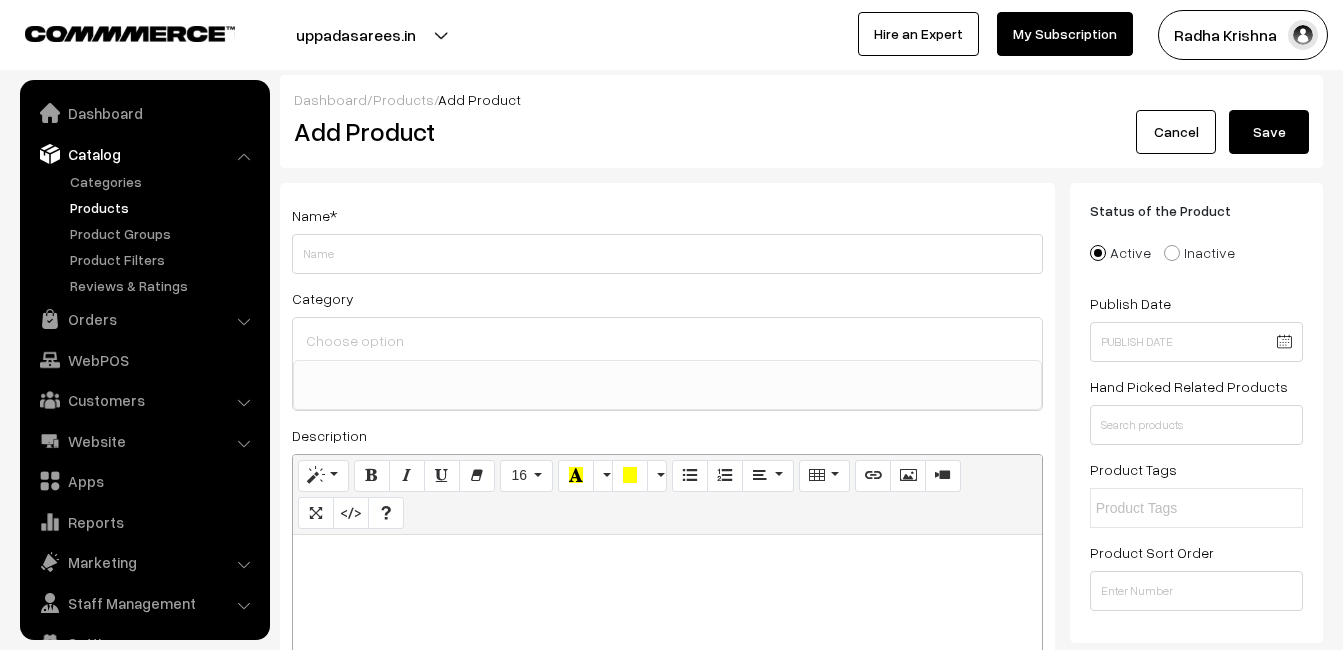 select 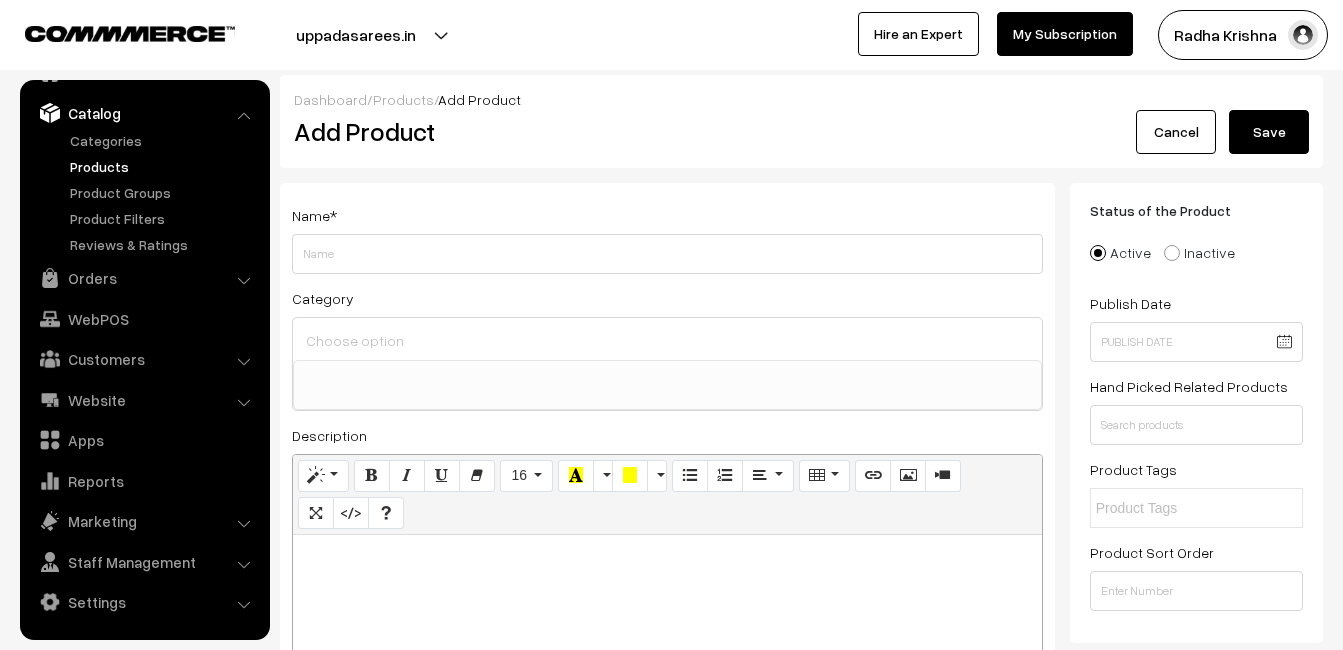 paste 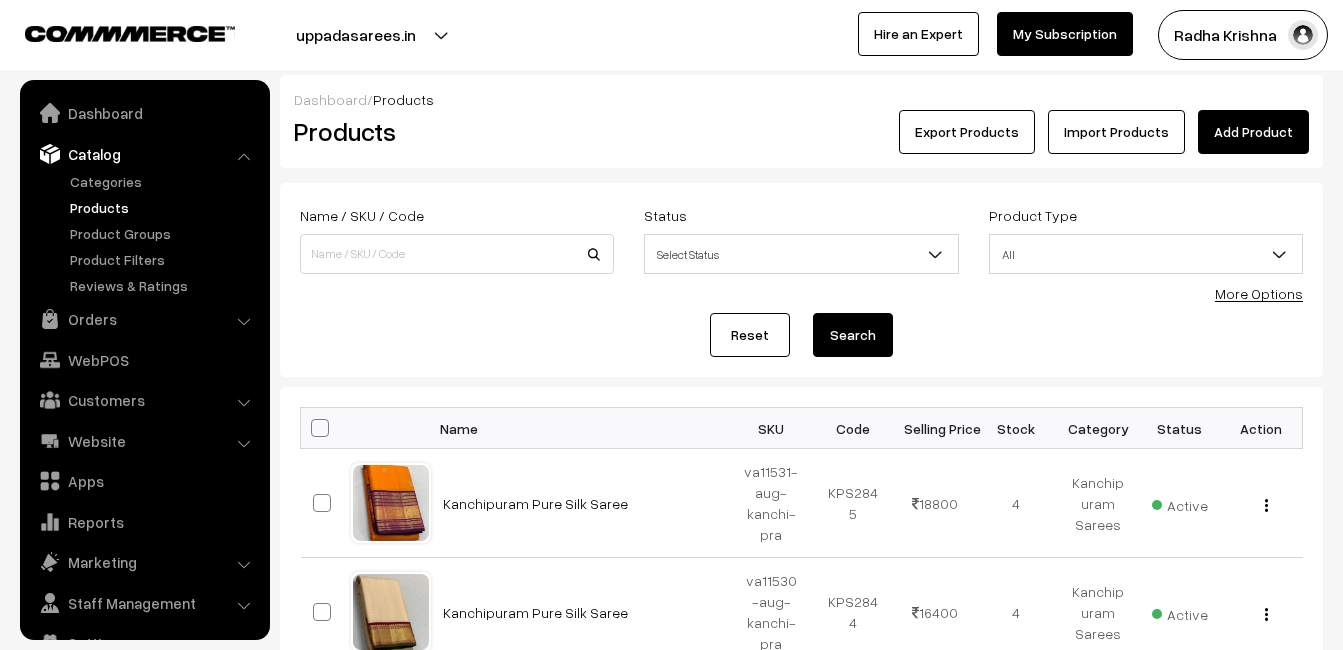 scroll, scrollTop: 0, scrollLeft: 0, axis: both 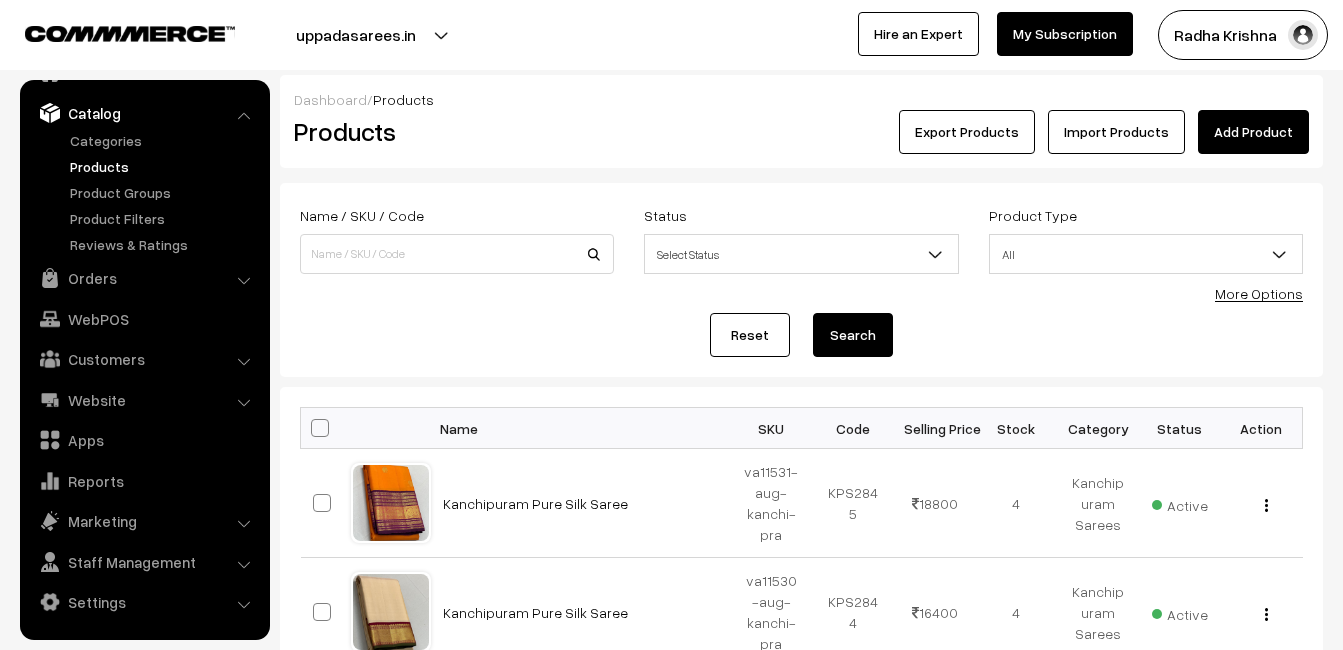click on "Products" at bounding box center [453, 132] 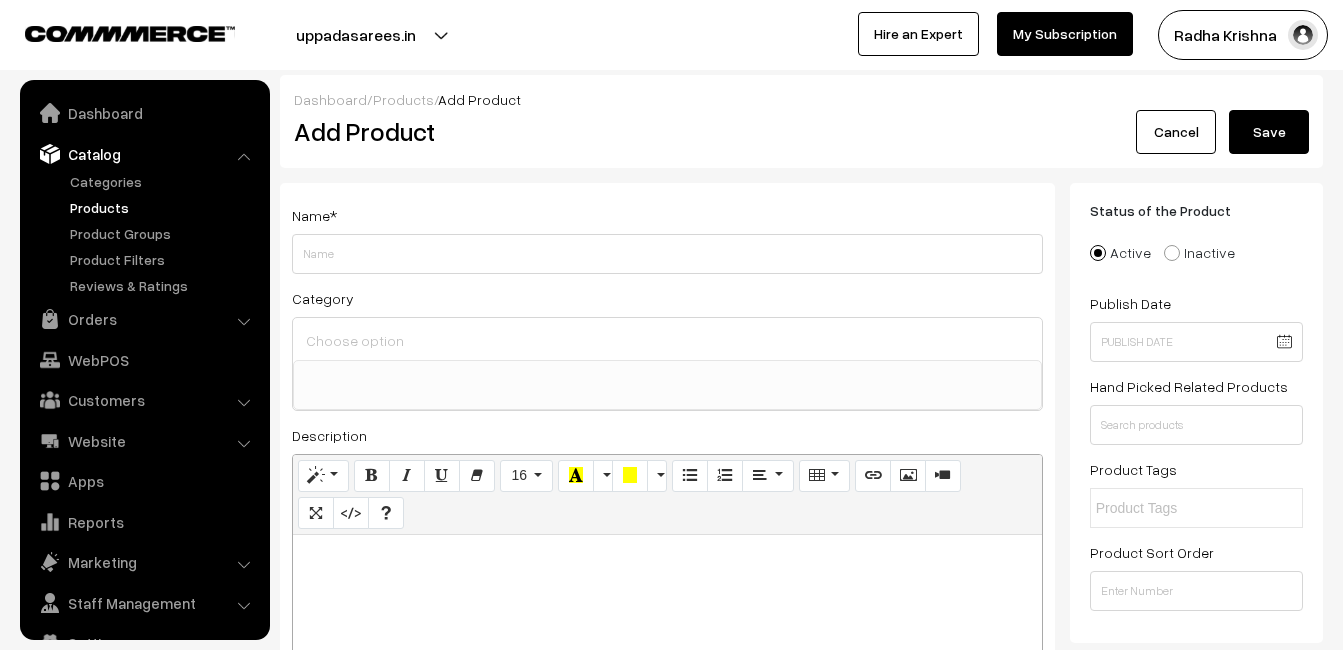 select 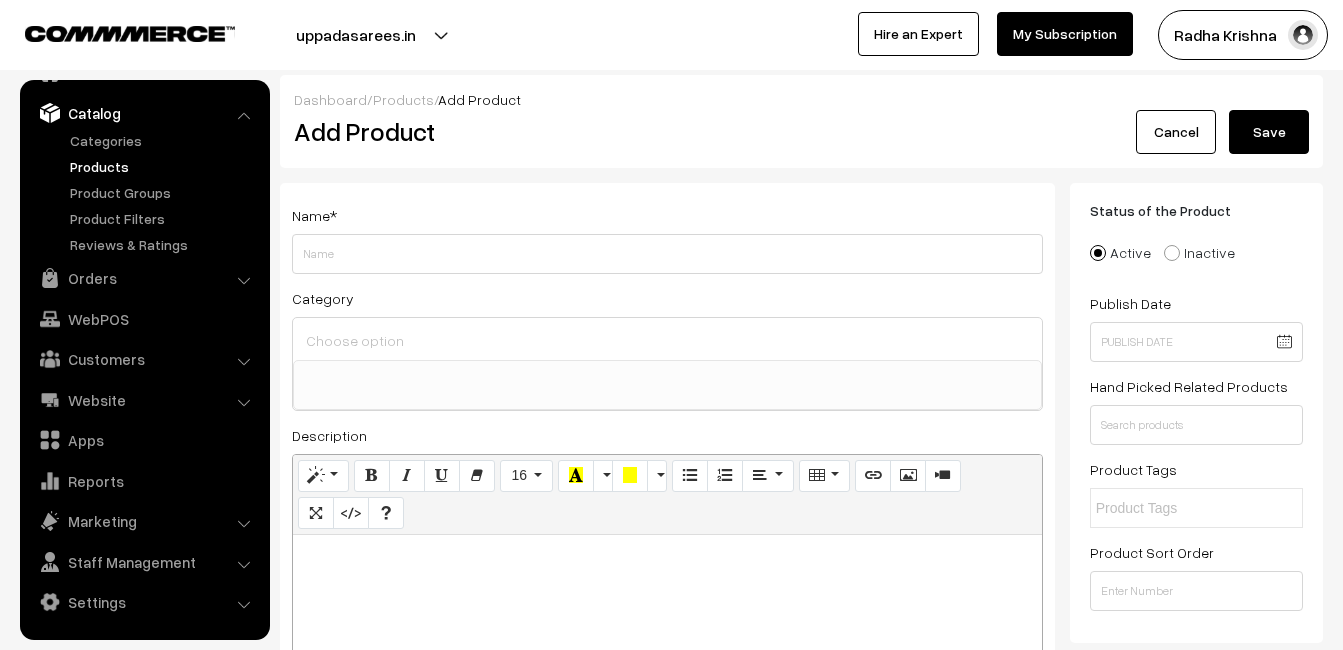 type 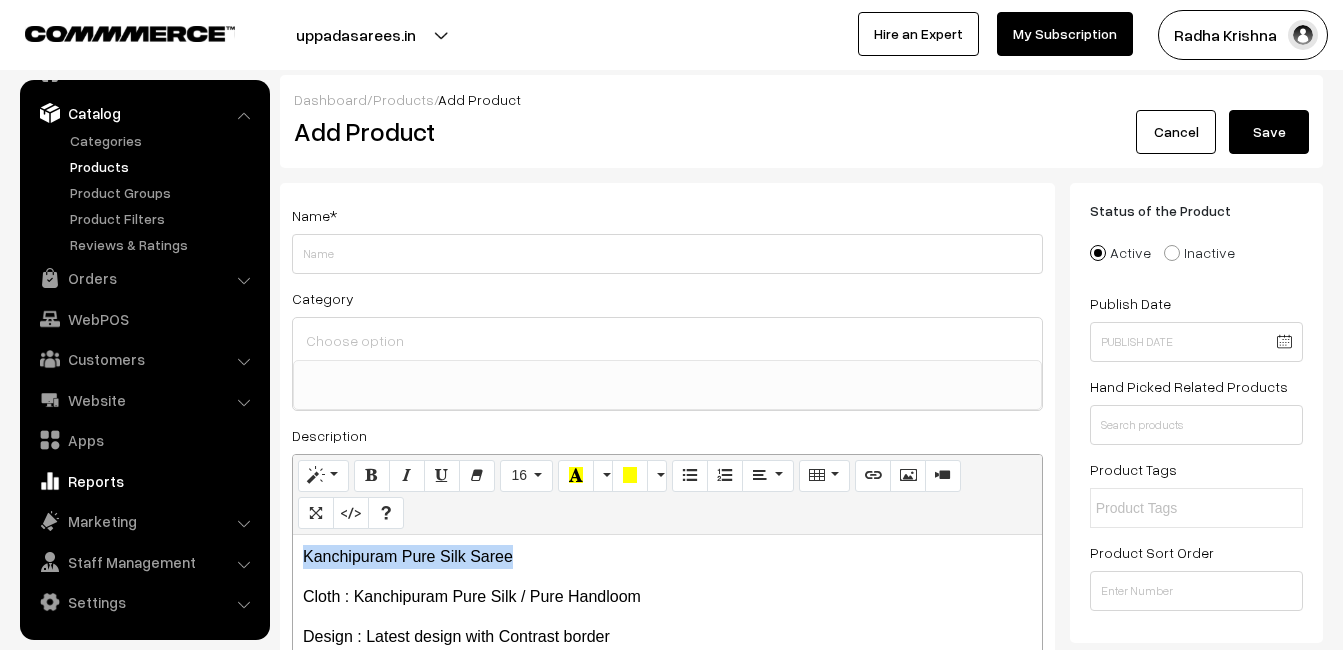 drag, startPoint x: 545, startPoint y: 549, endPoint x: 190, endPoint y: 493, distance: 359.38977 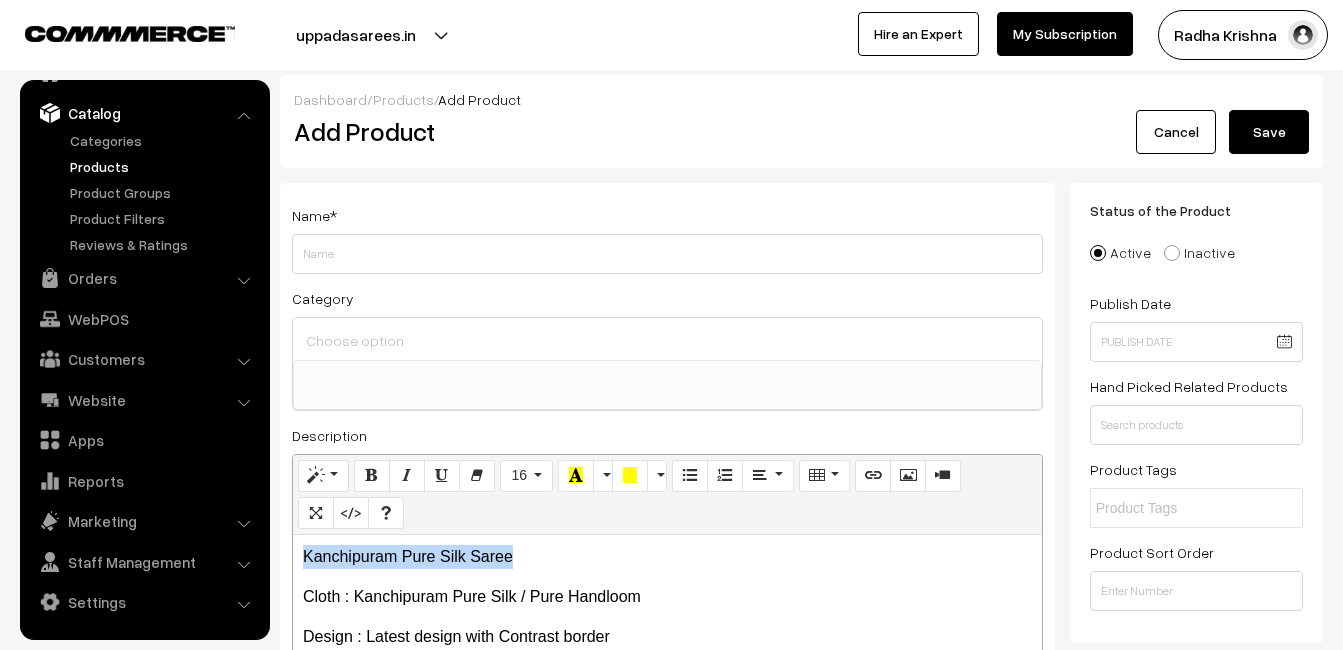 copy on "Kanchipuram Pure Silk Saree" 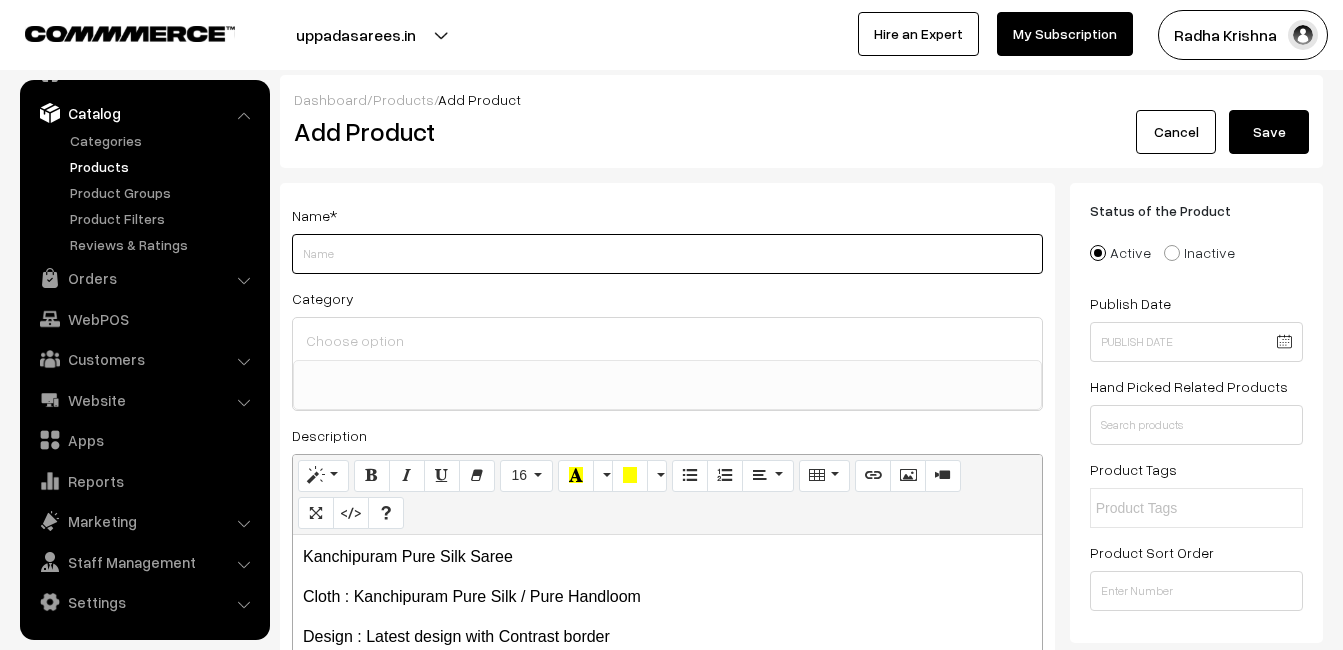 click on "Weight" at bounding box center (667, 254) 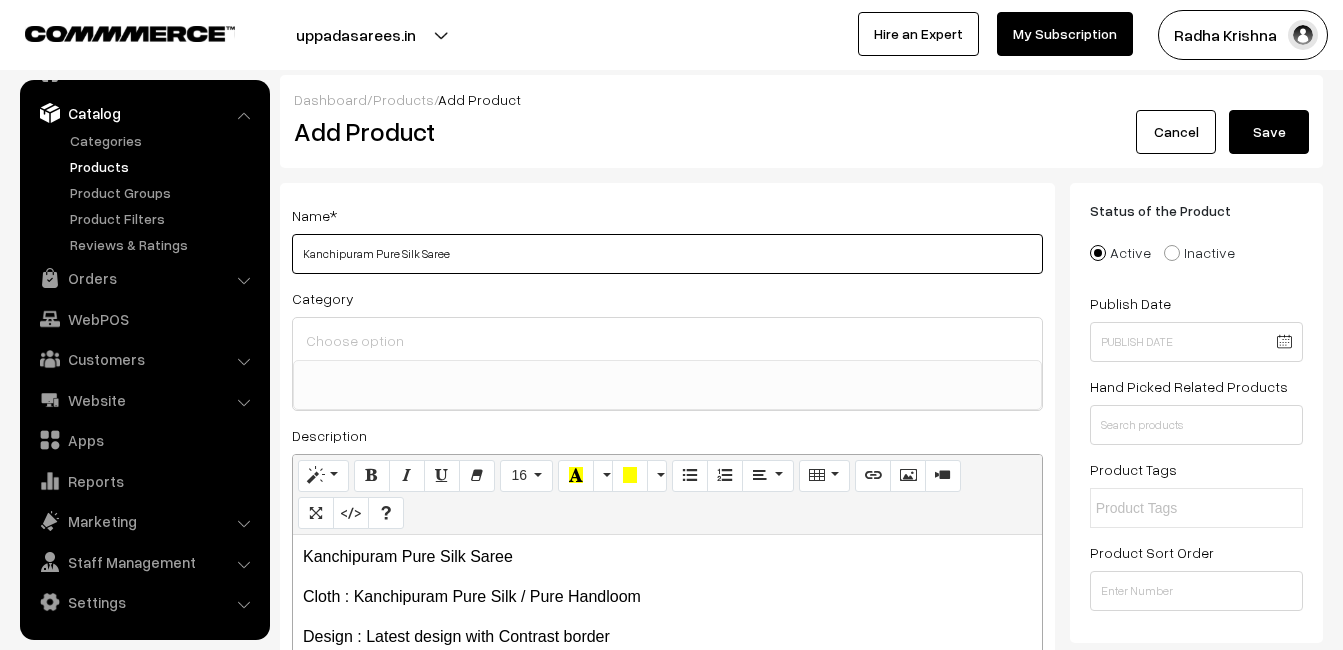 type on "Kanchipuram Pure Silk Saree" 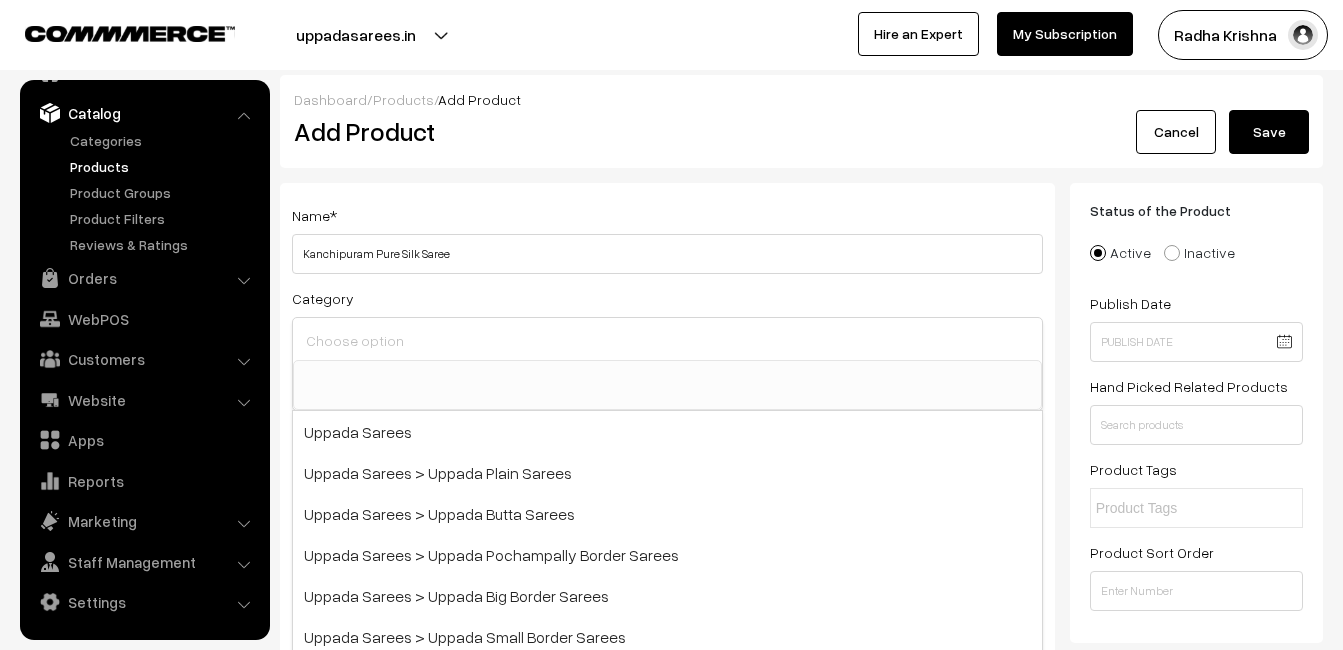 click at bounding box center [667, 340] 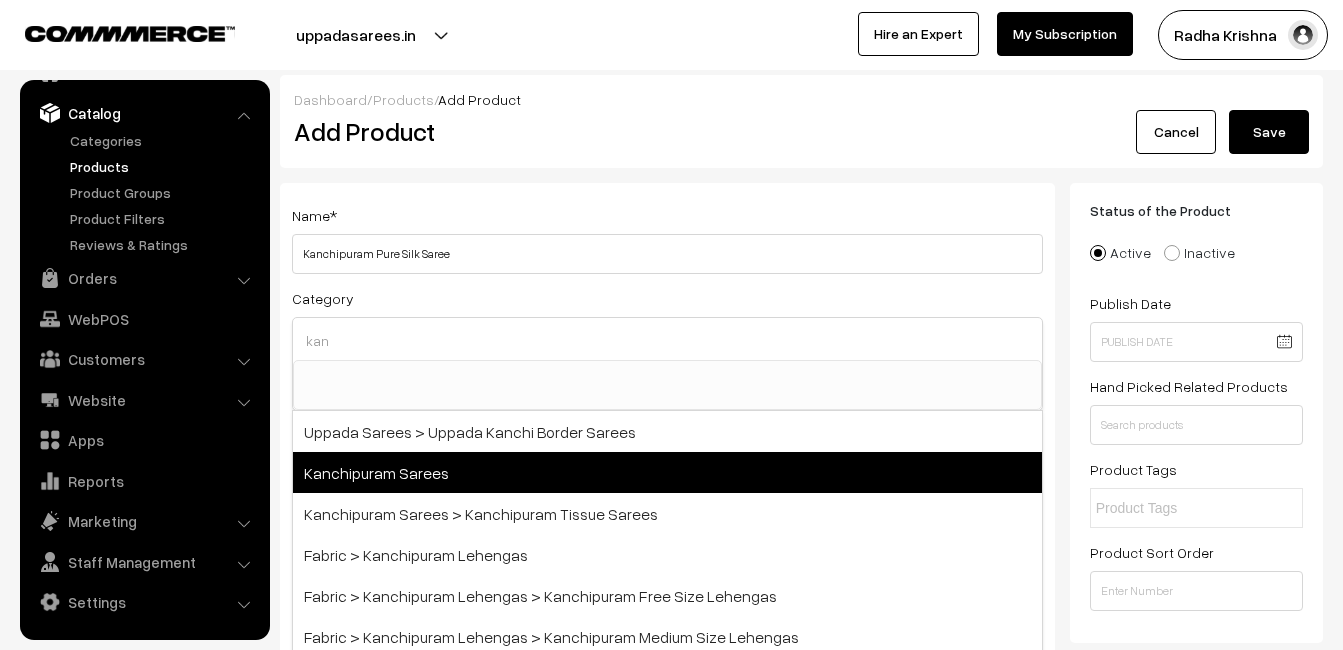type on "kan" 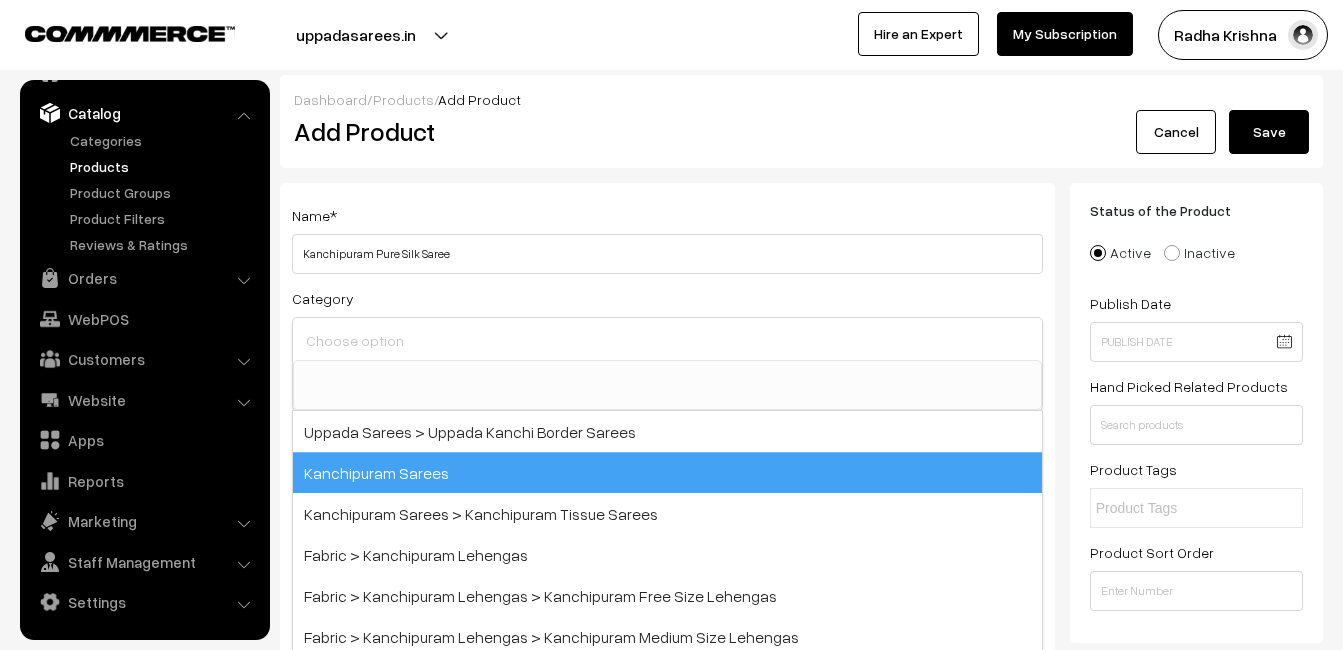 scroll, scrollTop: 340, scrollLeft: 0, axis: vertical 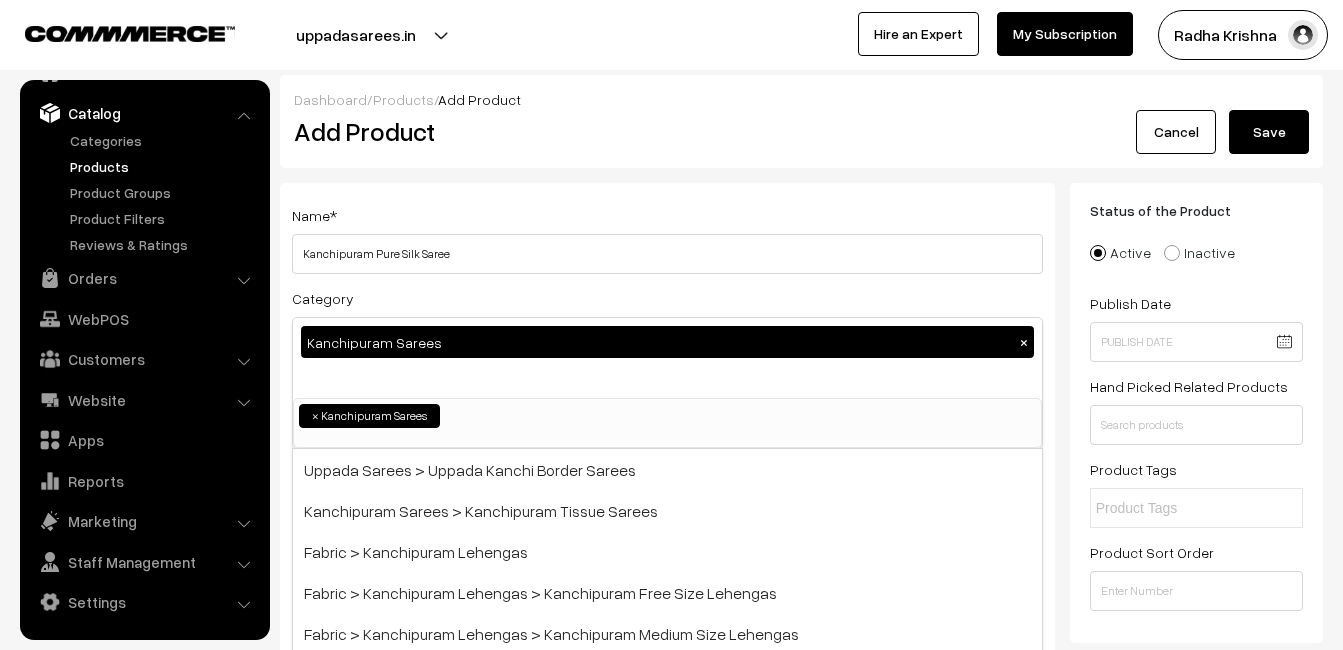 click on "Dashboard  /  Products  /  Add Product
Add Product
Cancel
Save
Name  *
Kanchipuram Pure Silk Saree
Category
Kanchipuram Sarees ×
Uppada Sarees
Uppada Sarees > Uppada Plain Sarees
Uppada Sarees > Uppada Butta Sarees
Ikkat Sarees Other Sarees ×" at bounding box center [801, 1656] 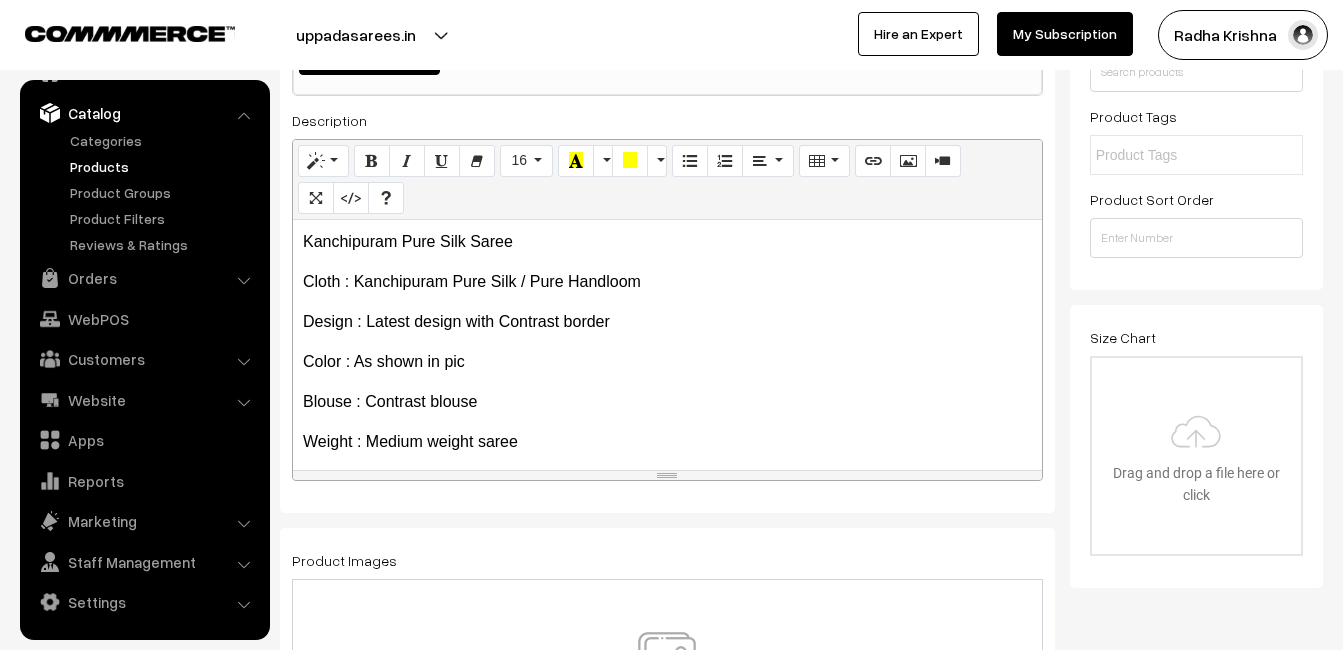 scroll, scrollTop: 400, scrollLeft: 0, axis: vertical 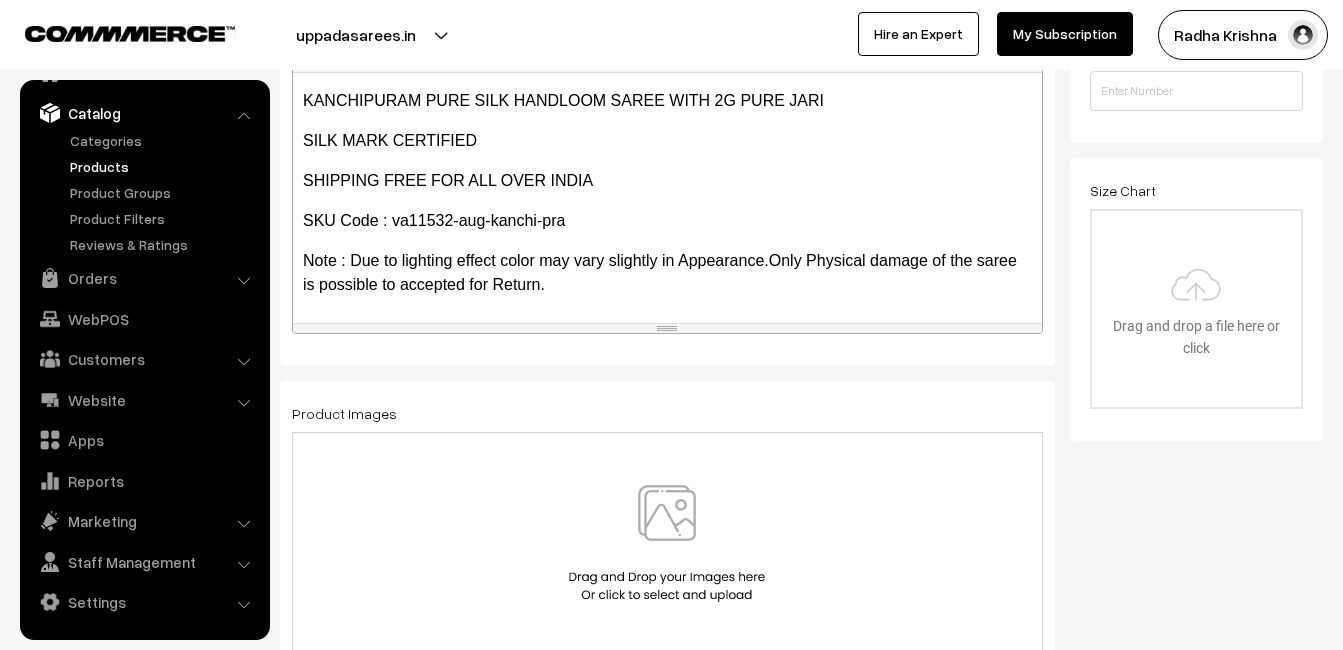 click at bounding box center [667, 543] 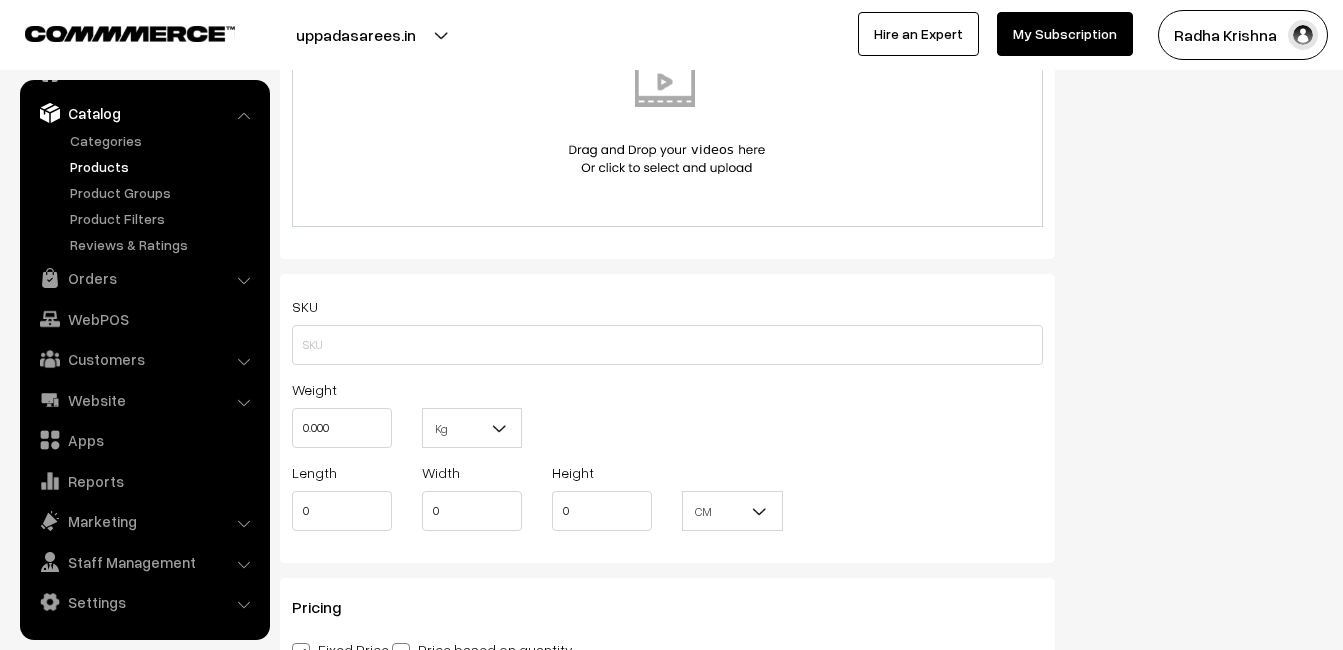 scroll, scrollTop: 1200, scrollLeft: 0, axis: vertical 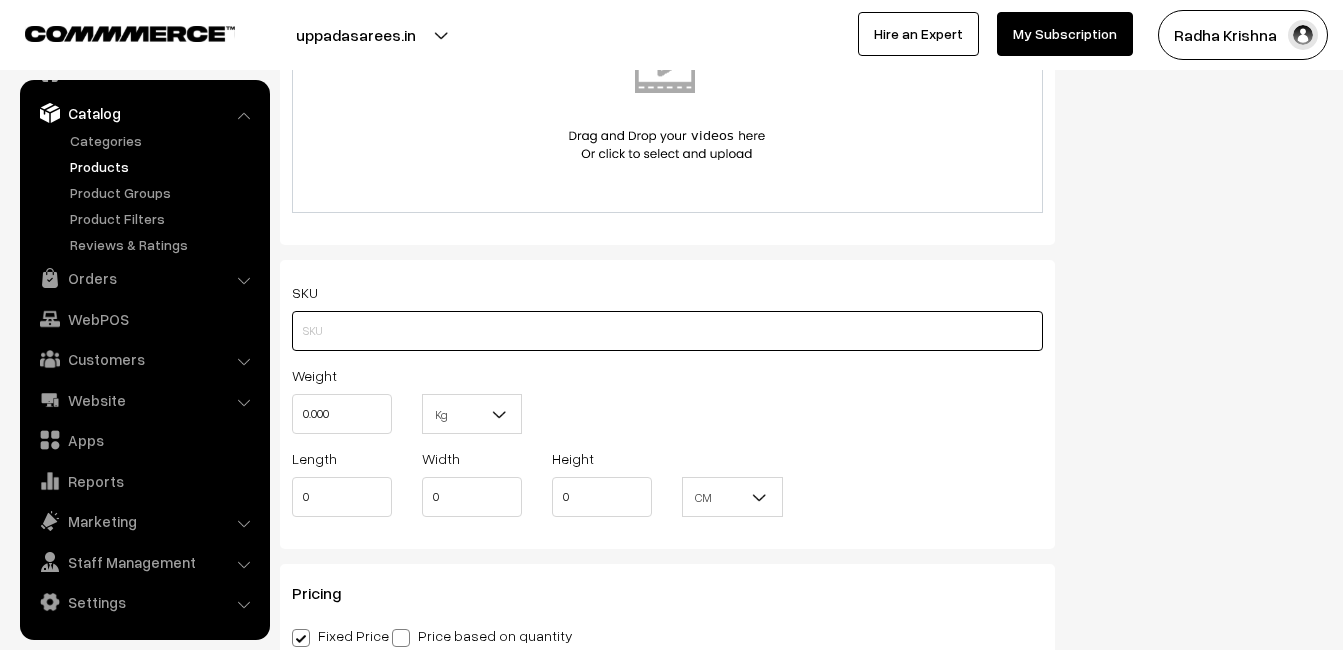 click at bounding box center (667, 331) 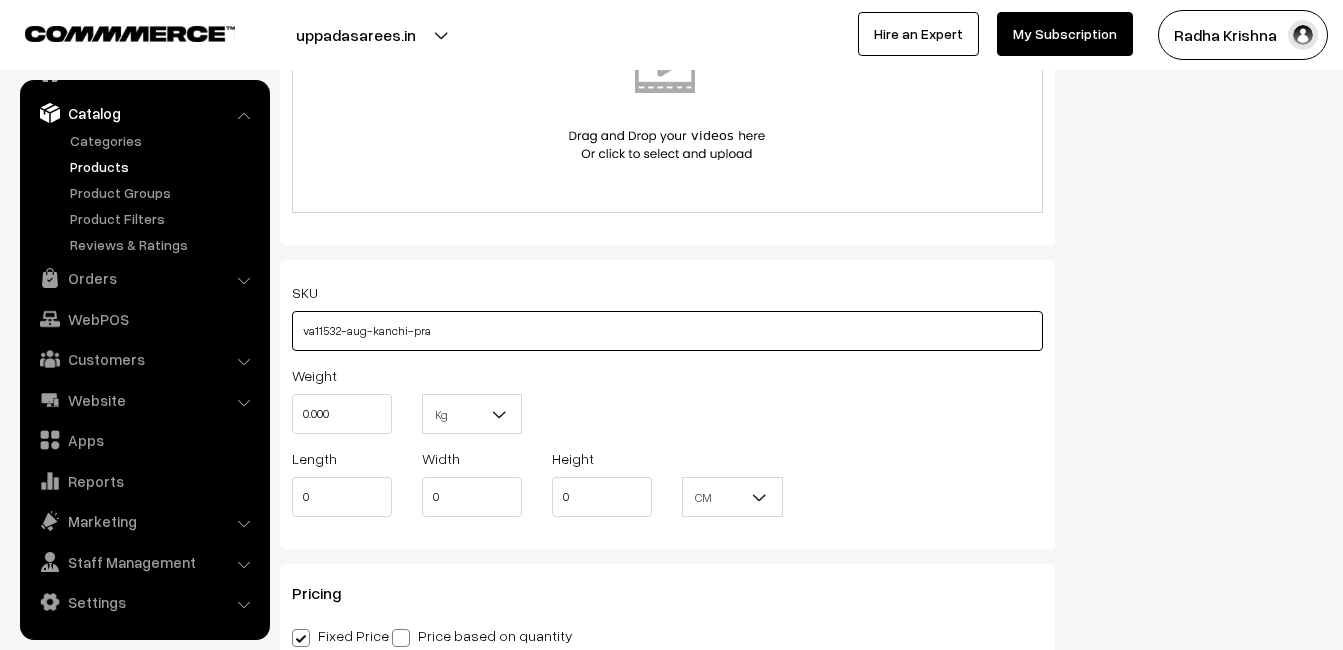 type on "va11532-aug-kanchi-pra" 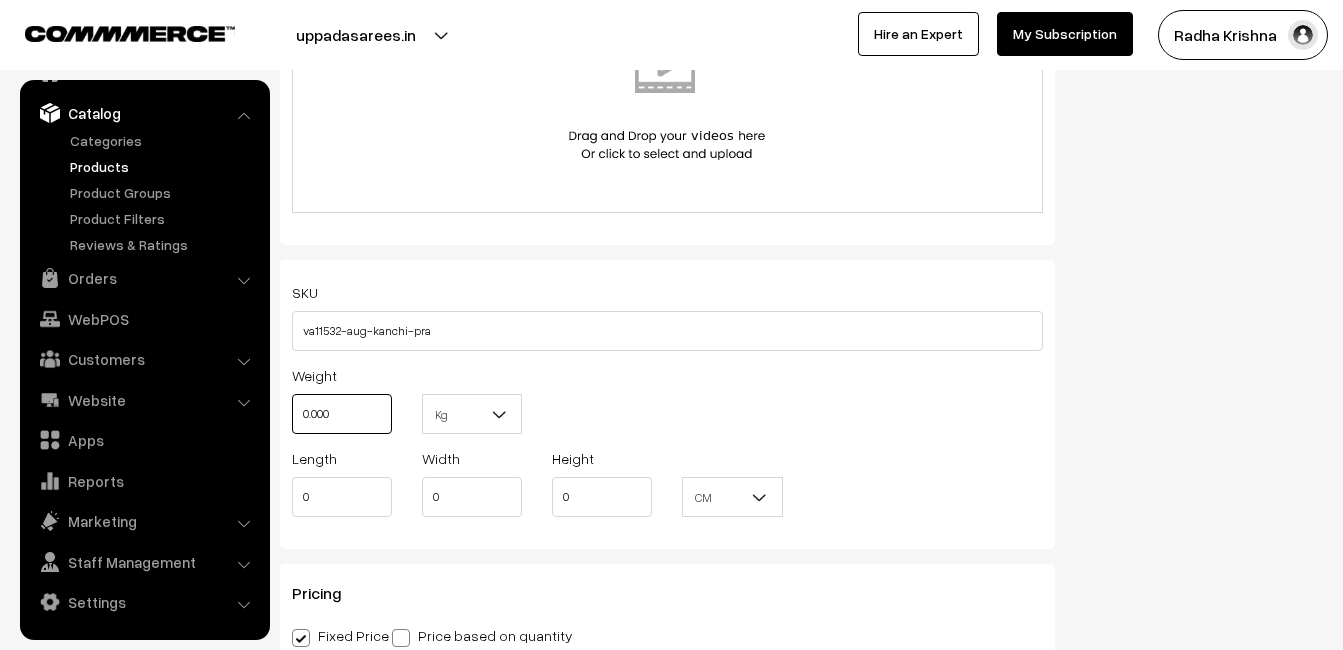 click on "0.000" at bounding box center (342, 414) 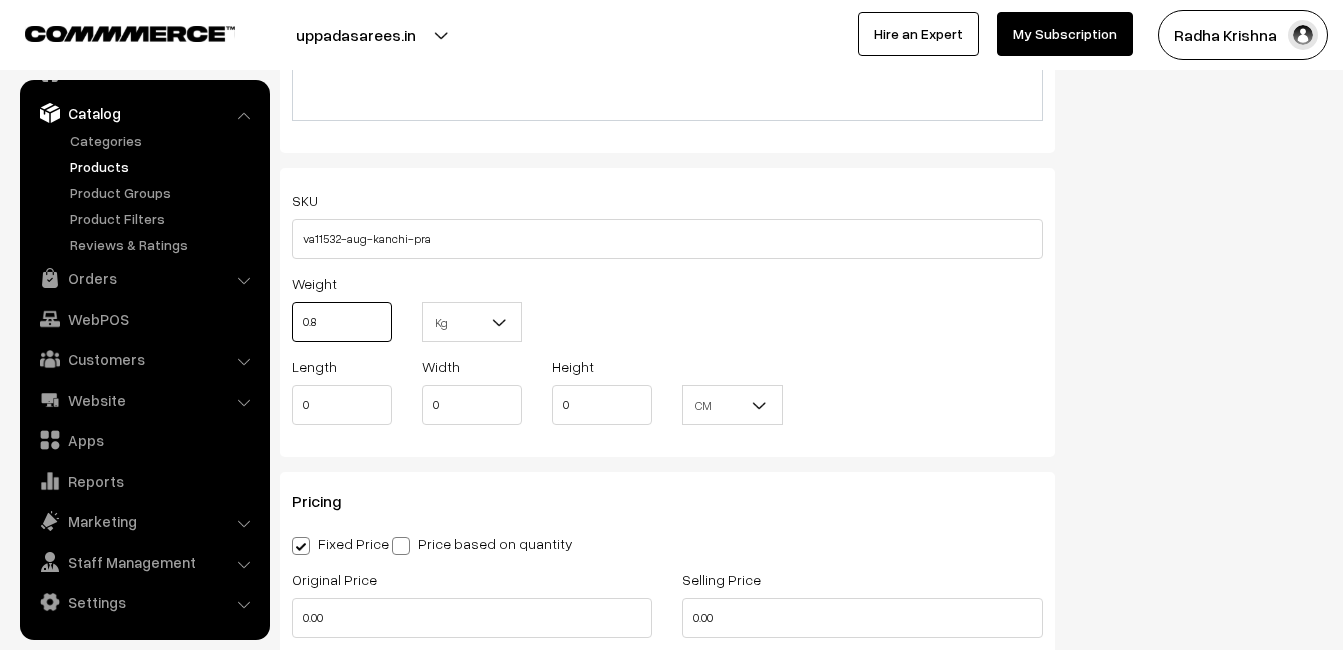 scroll, scrollTop: 1600, scrollLeft: 0, axis: vertical 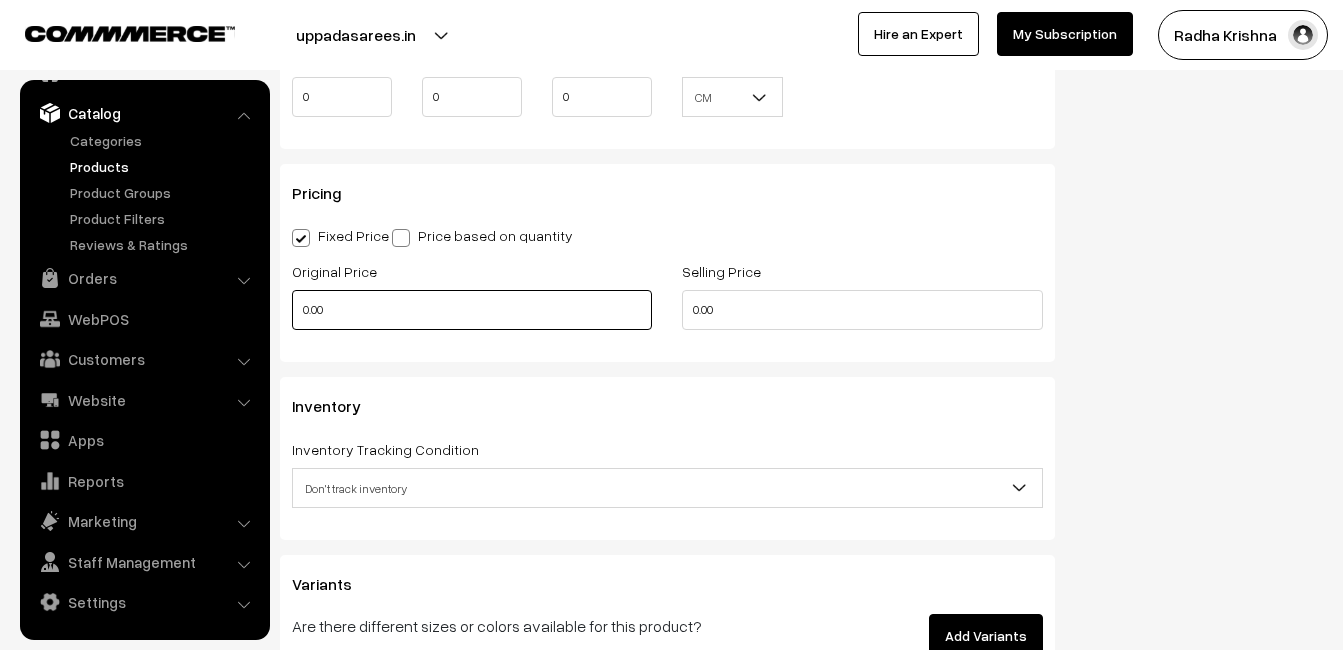 type on "0.80" 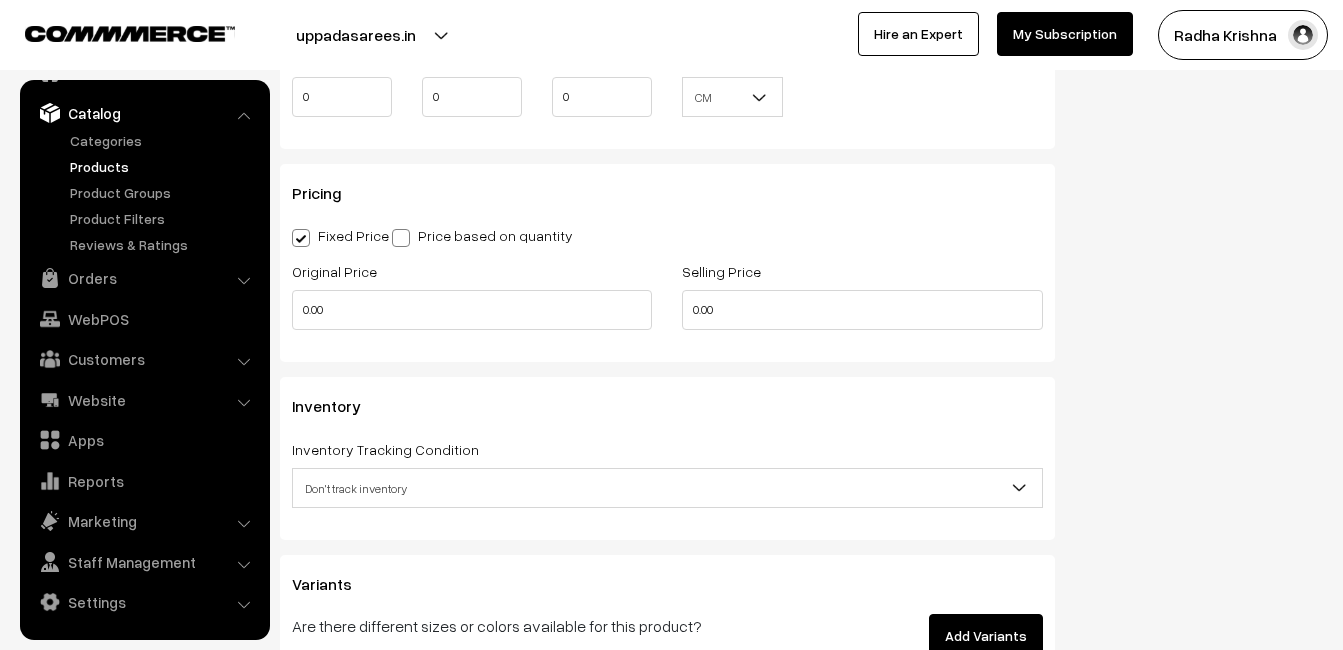 type on "0" 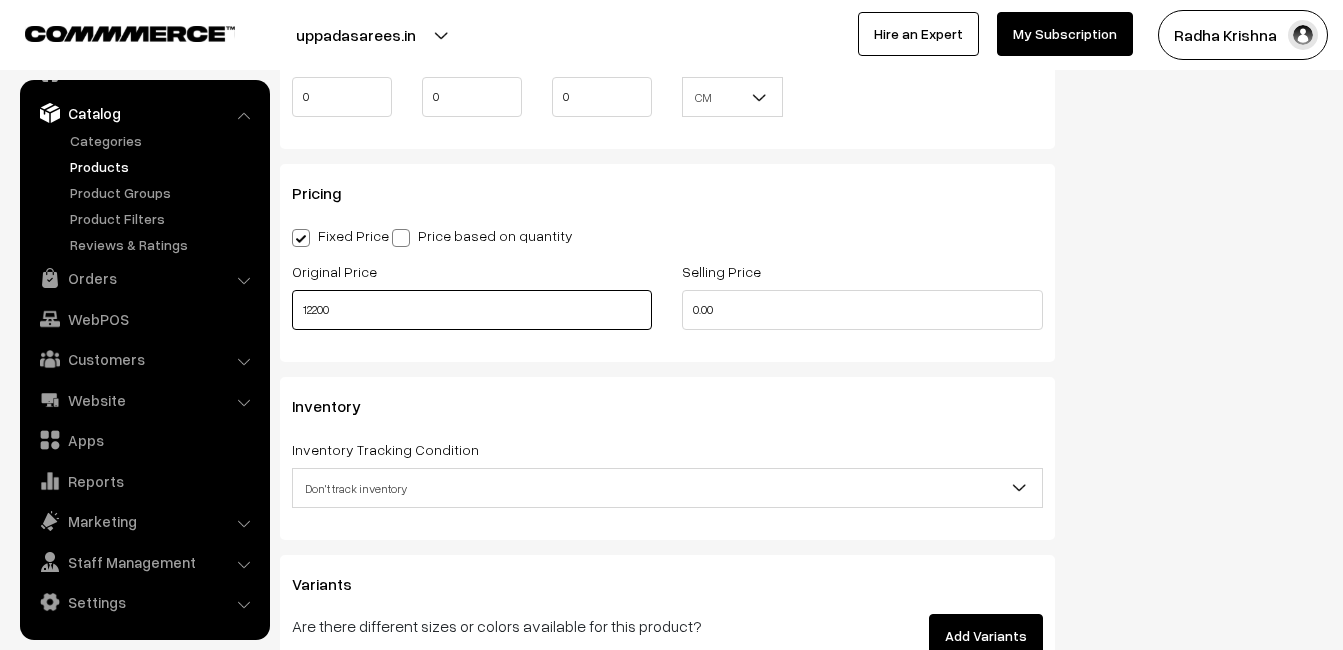 type on "12200" 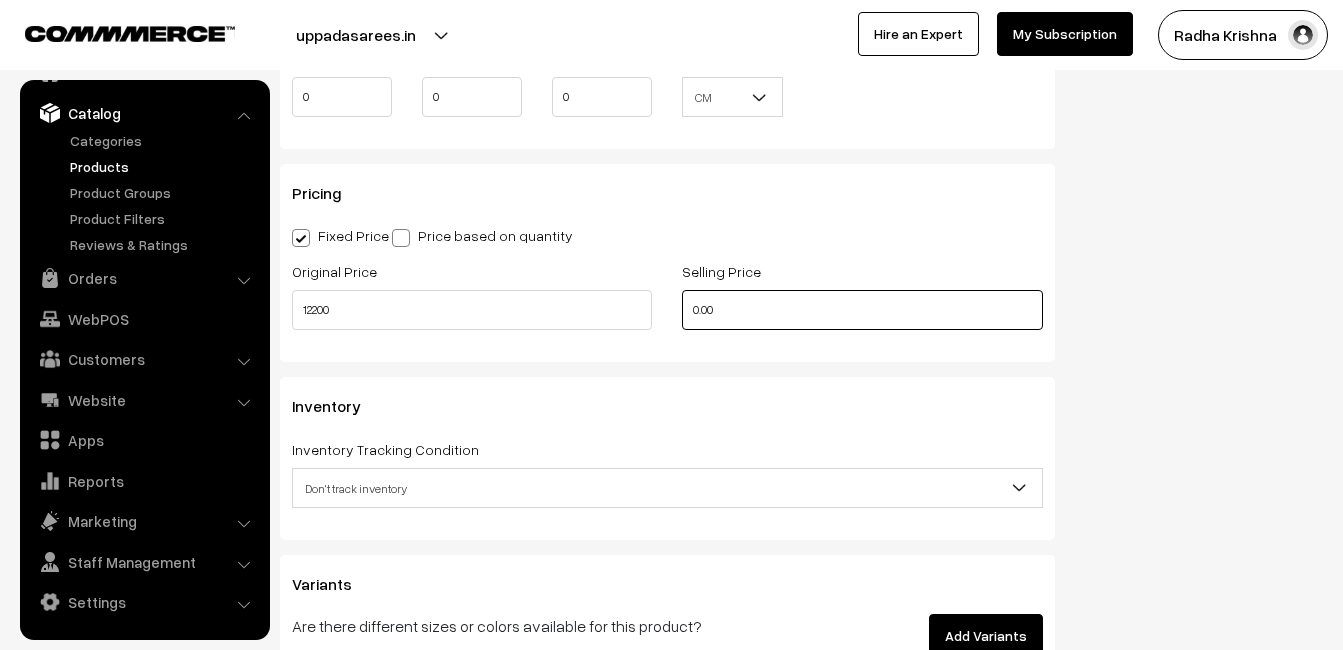 click on "0.00" at bounding box center [862, 310] 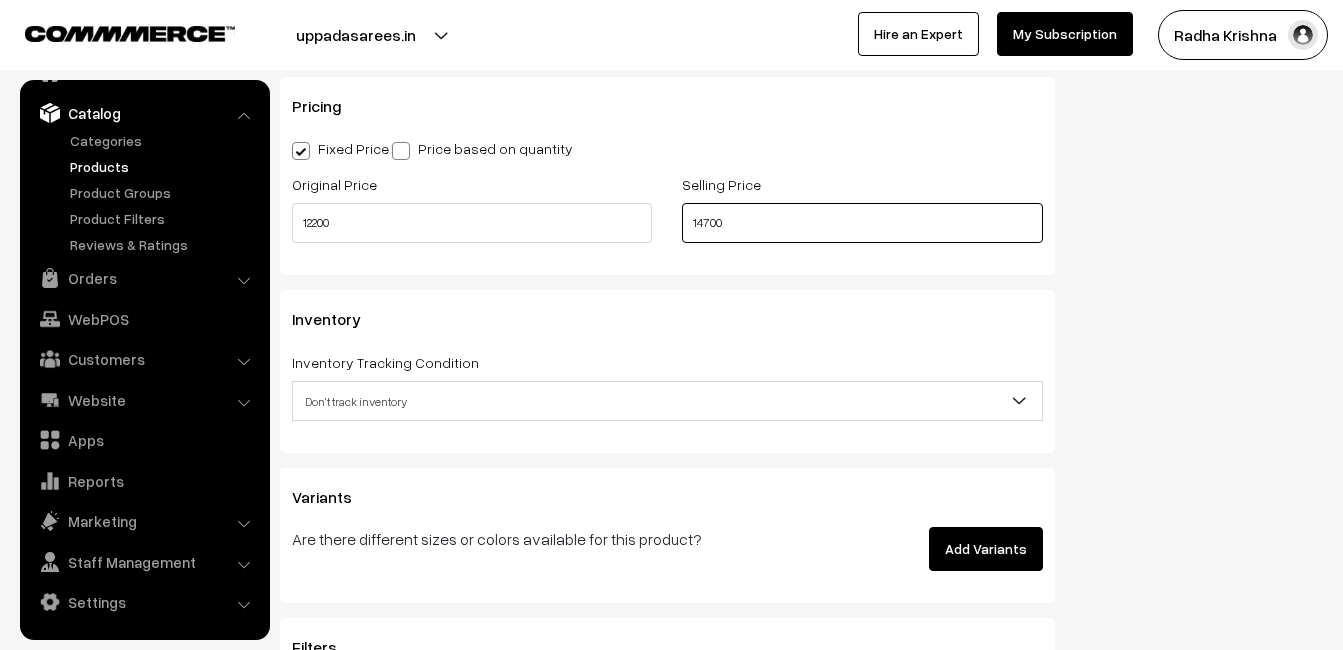 scroll, scrollTop: 1800, scrollLeft: 0, axis: vertical 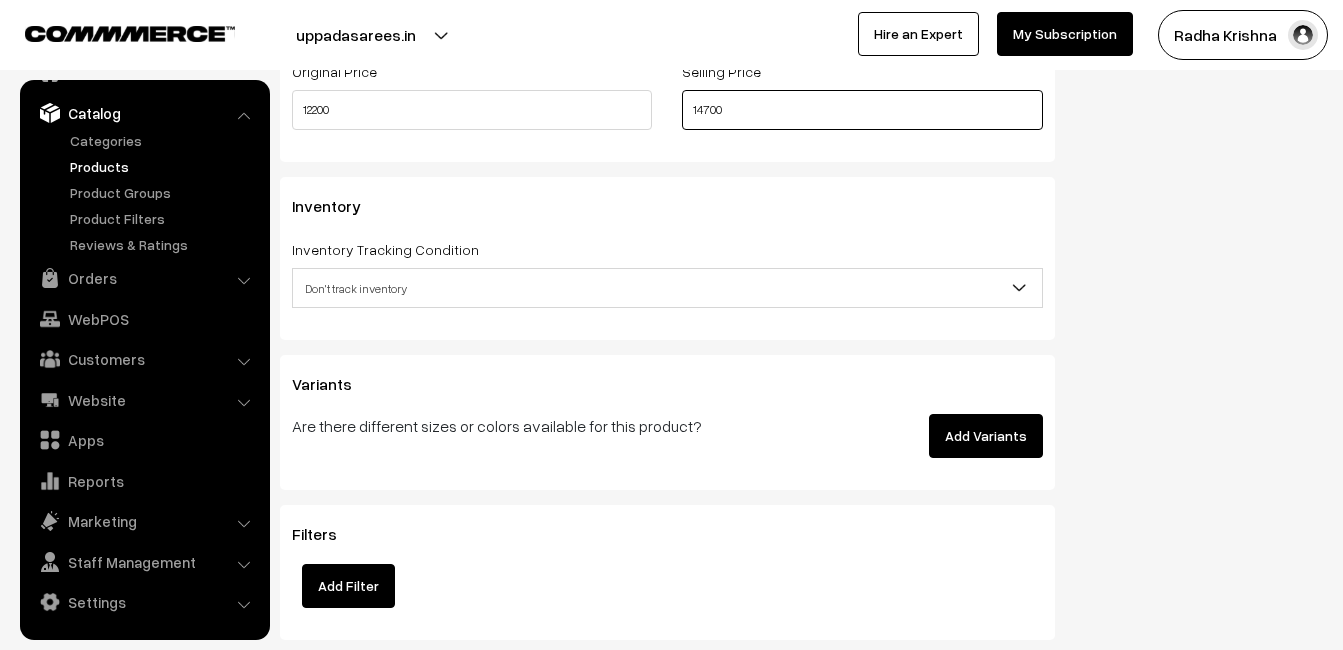 type on "14700" 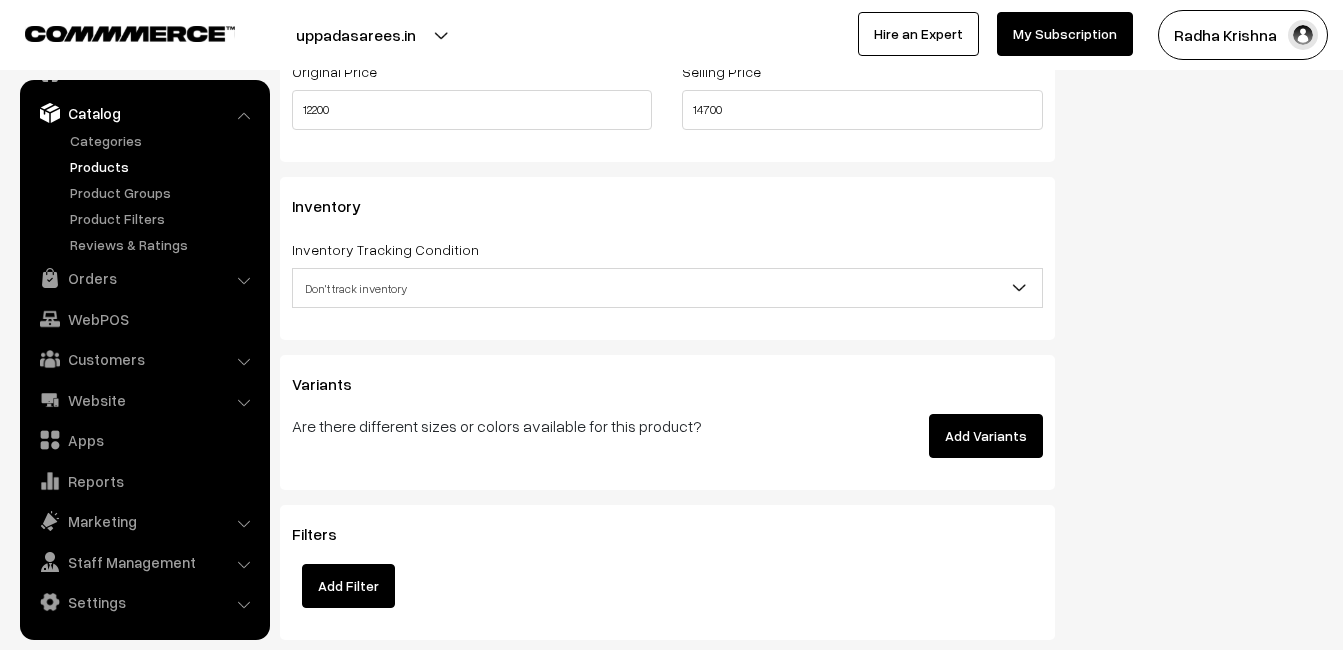 click on "Don't track inventory" at bounding box center (667, 288) 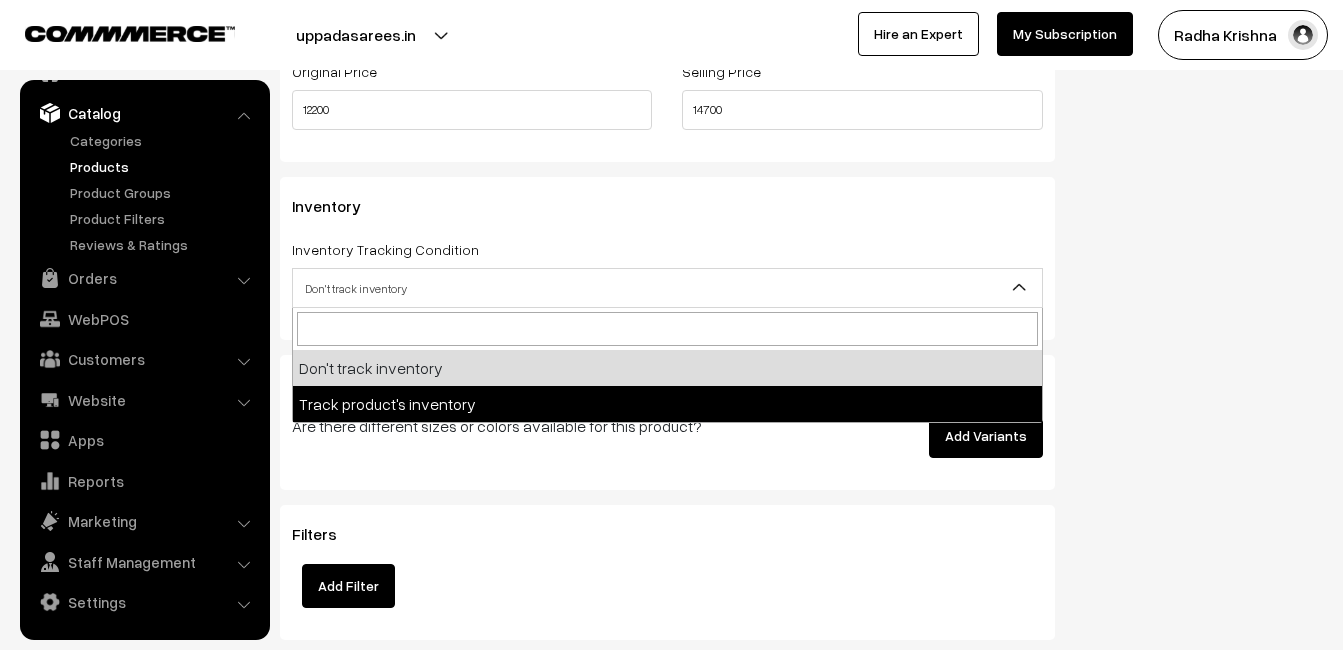 select on "2" 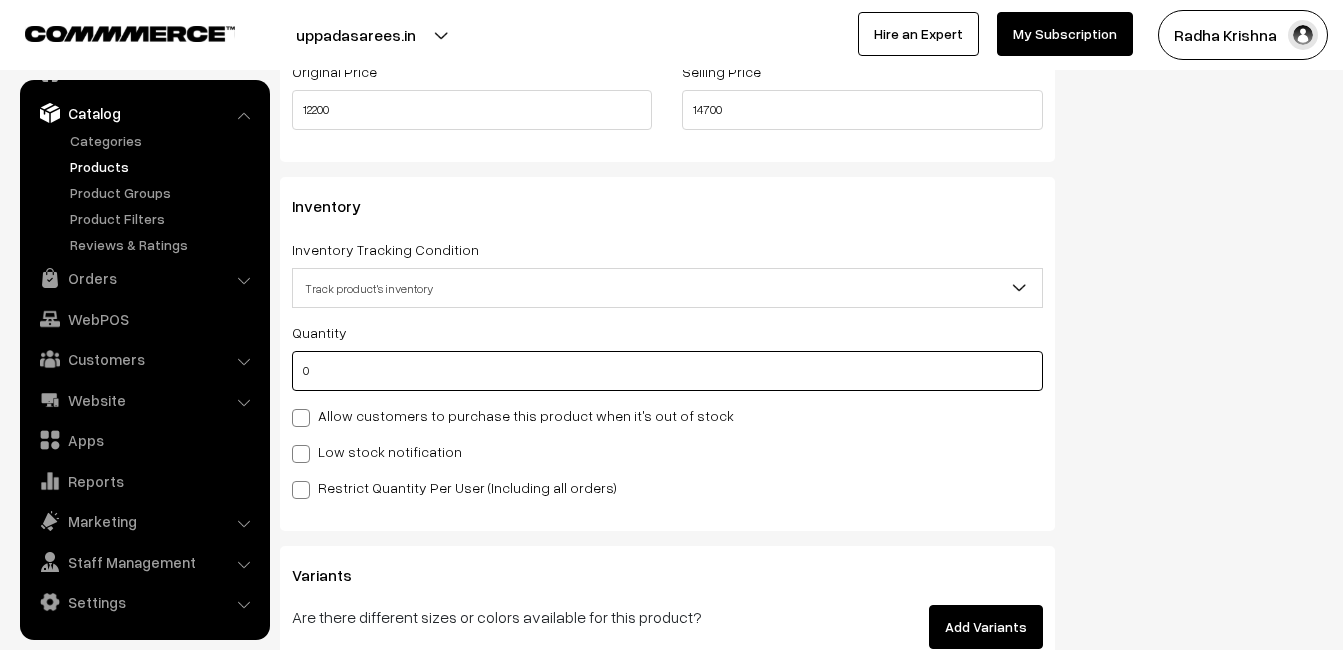click on "0" at bounding box center (667, 371) 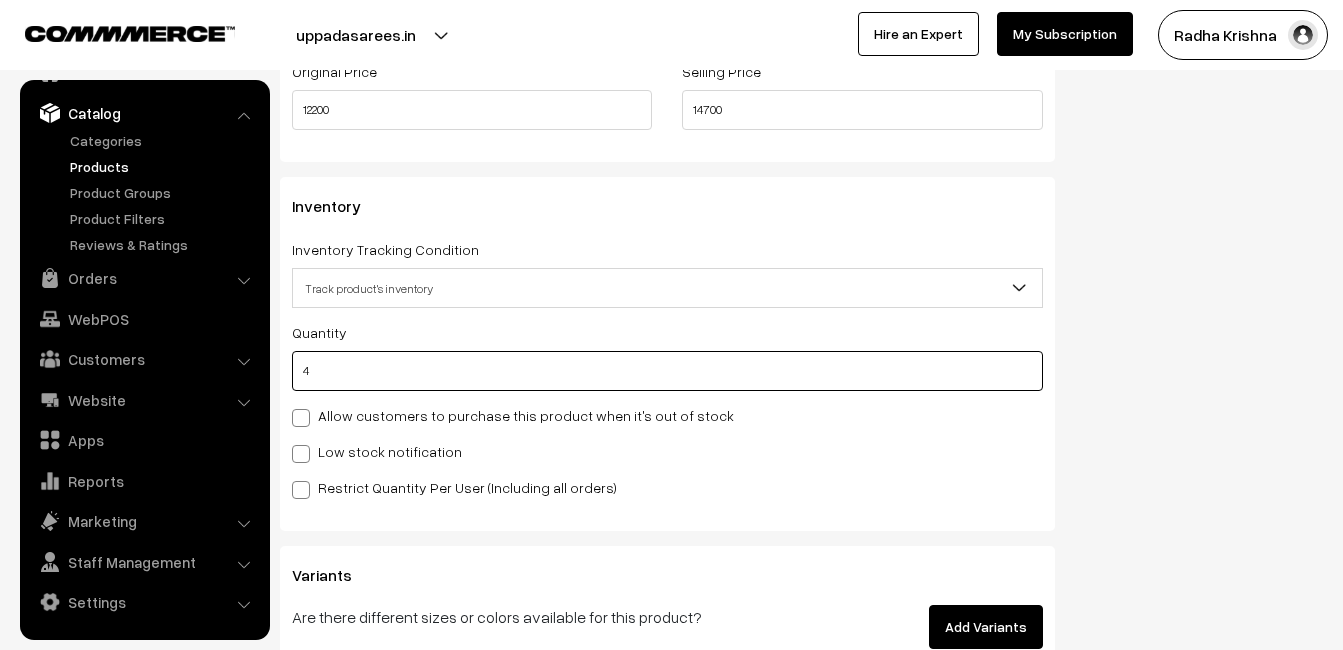type on "4" 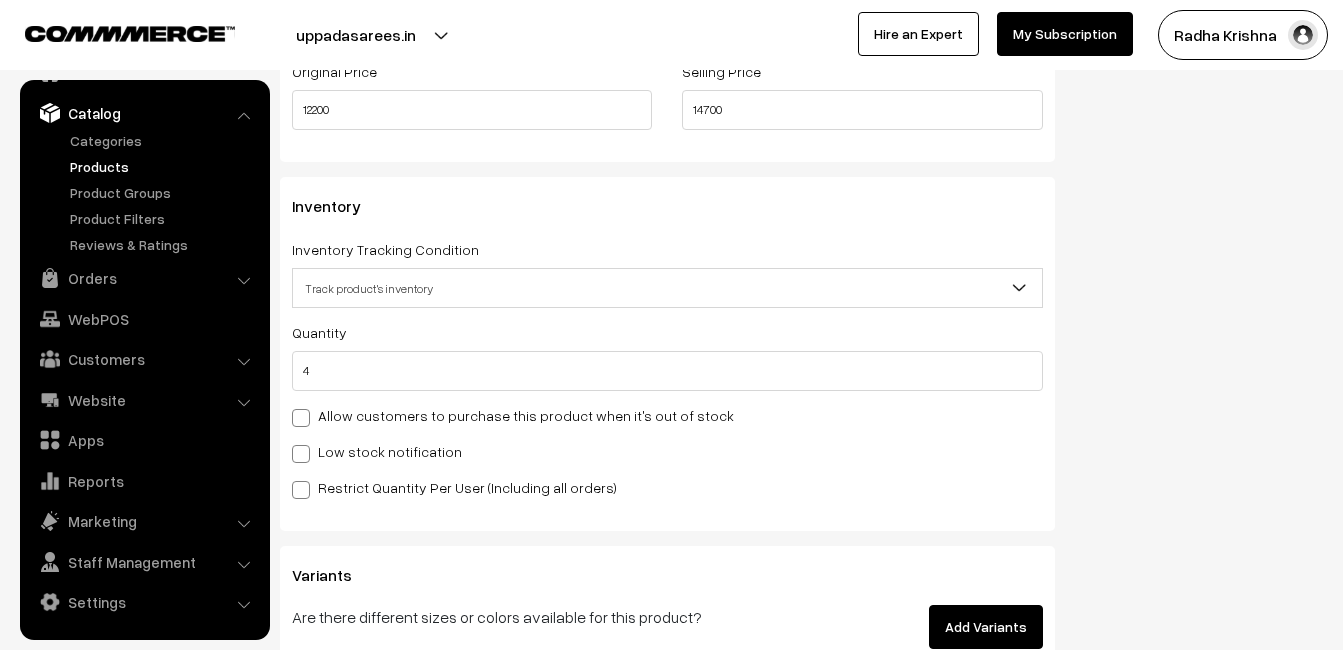 click on "Quantity
4
Allow customers to purchase this product when it's out of stock
Low stock notification
Stock Value" at bounding box center (667, 409) 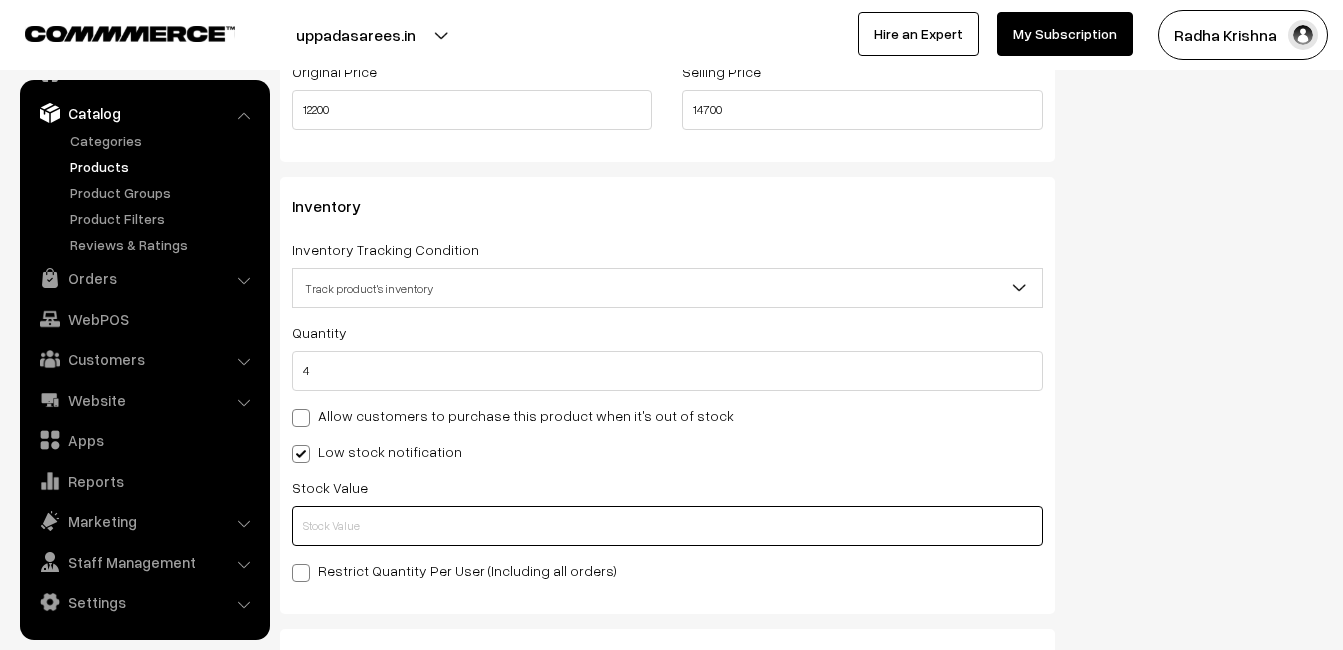 click at bounding box center [667, 526] 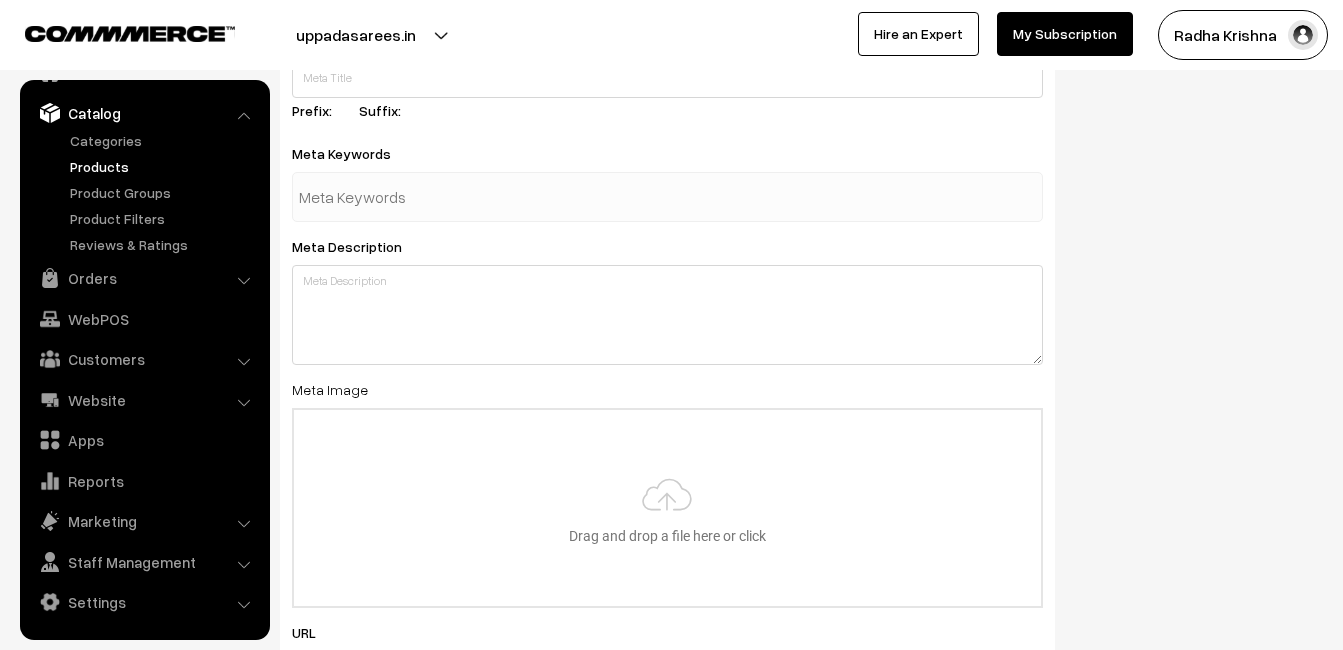 scroll, scrollTop: 2968, scrollLeft: 0, axis: vertical 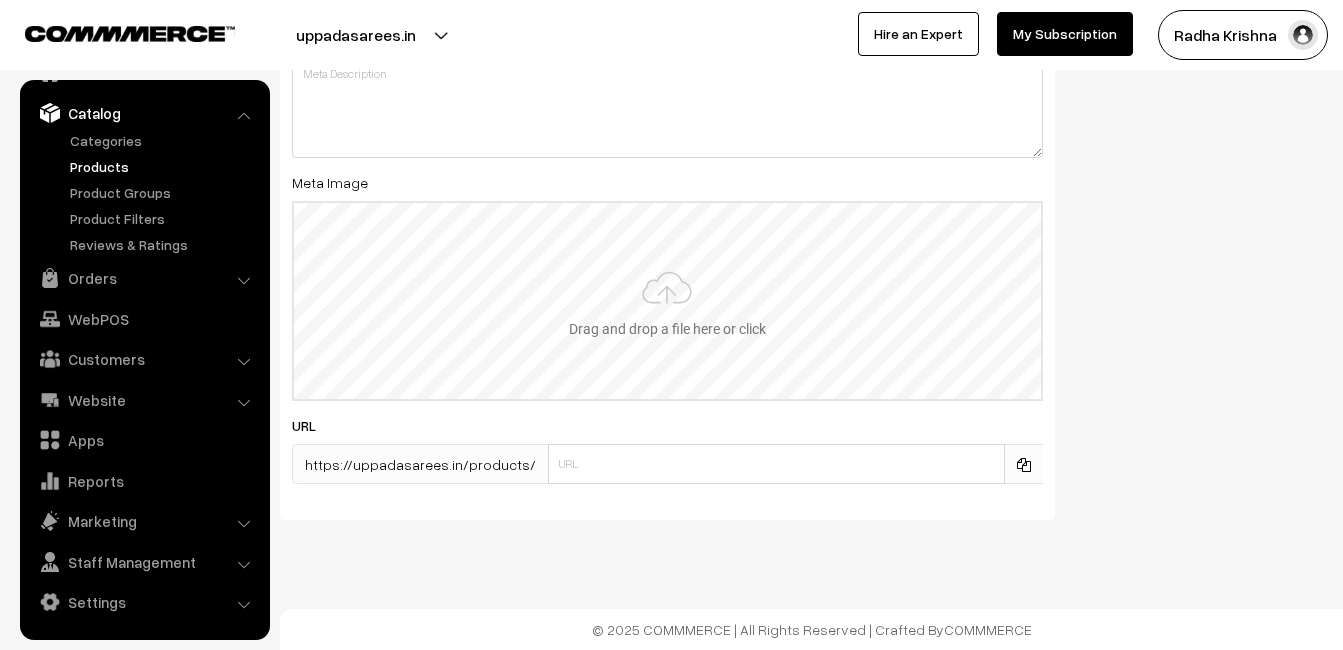 type on "2" 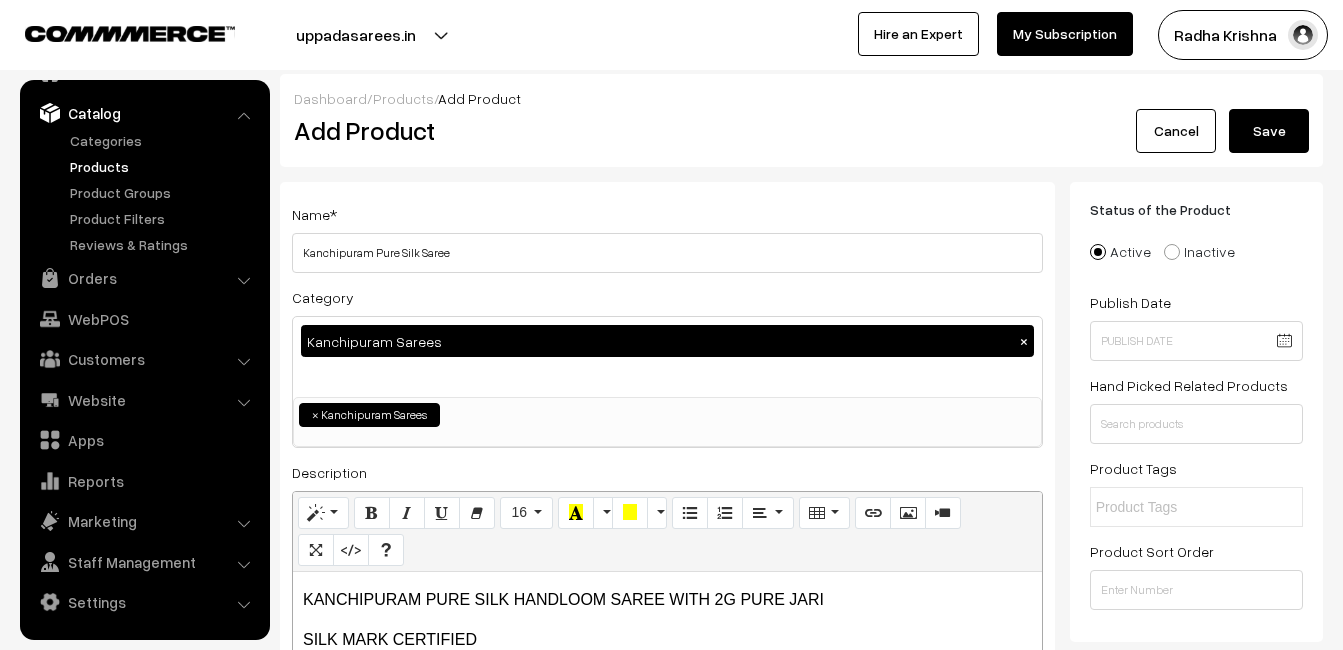 scroll, scrollTop: 0, scrollLeft: 0, axis: both 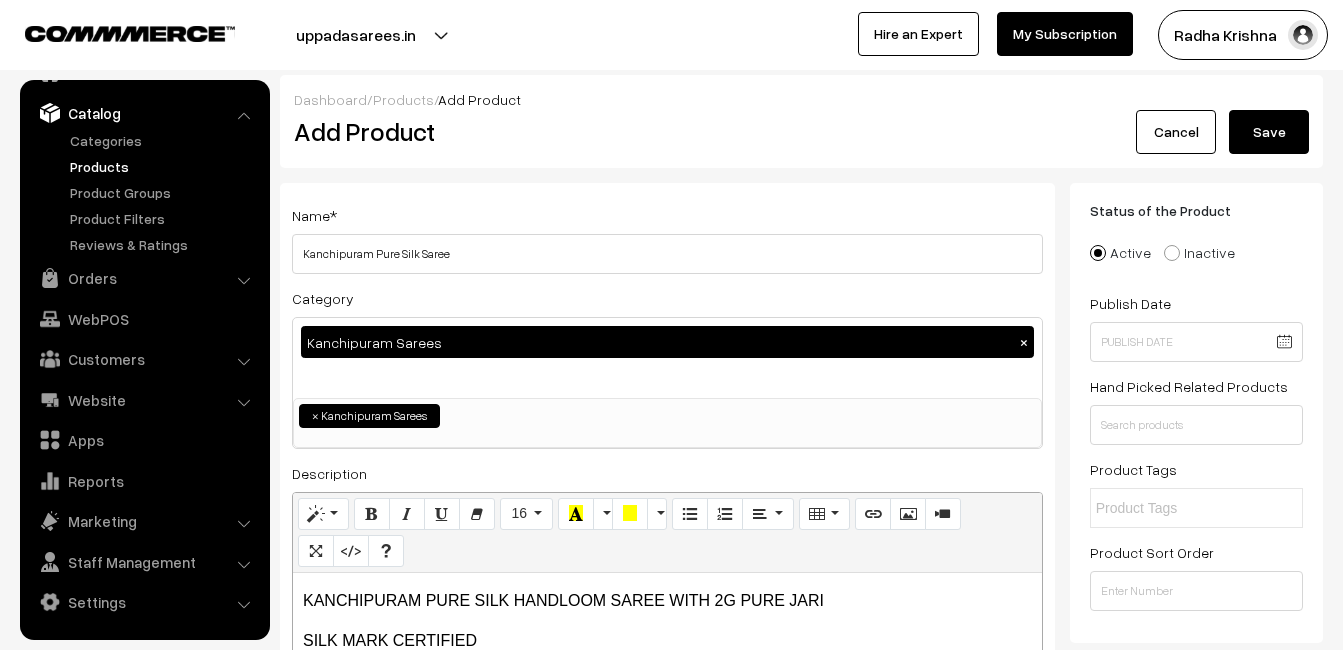 click on "Dashboard  /  Products  /  Add Product
Add Product
Cancel
Save" at bounding box center [801, 121] 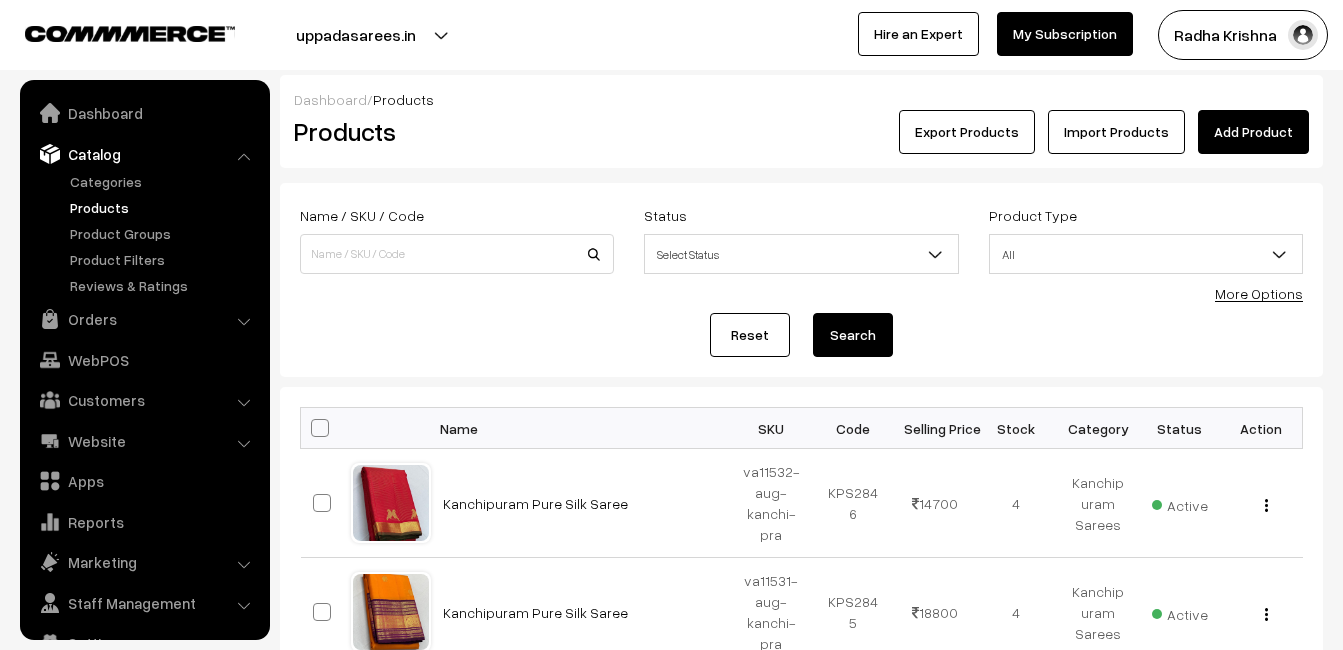 scroll, scrollTop: 0, scrollLeft: 0, axis: both 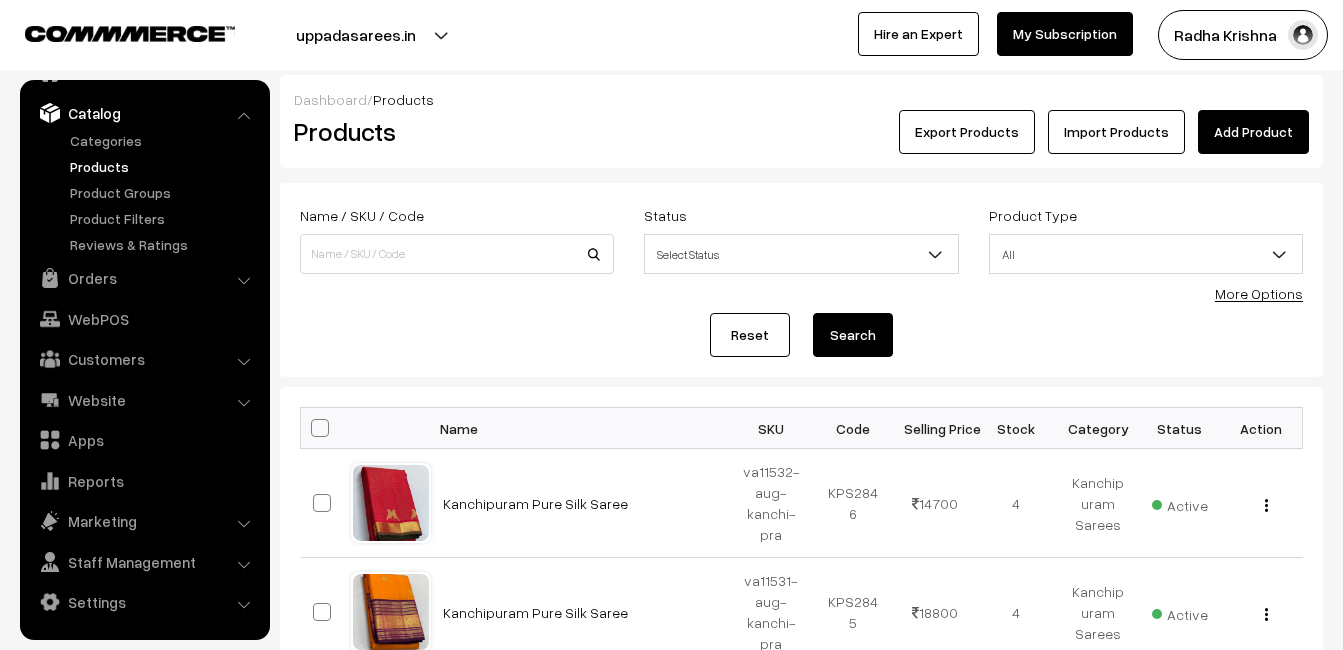 click at bounding box center [331, 35] 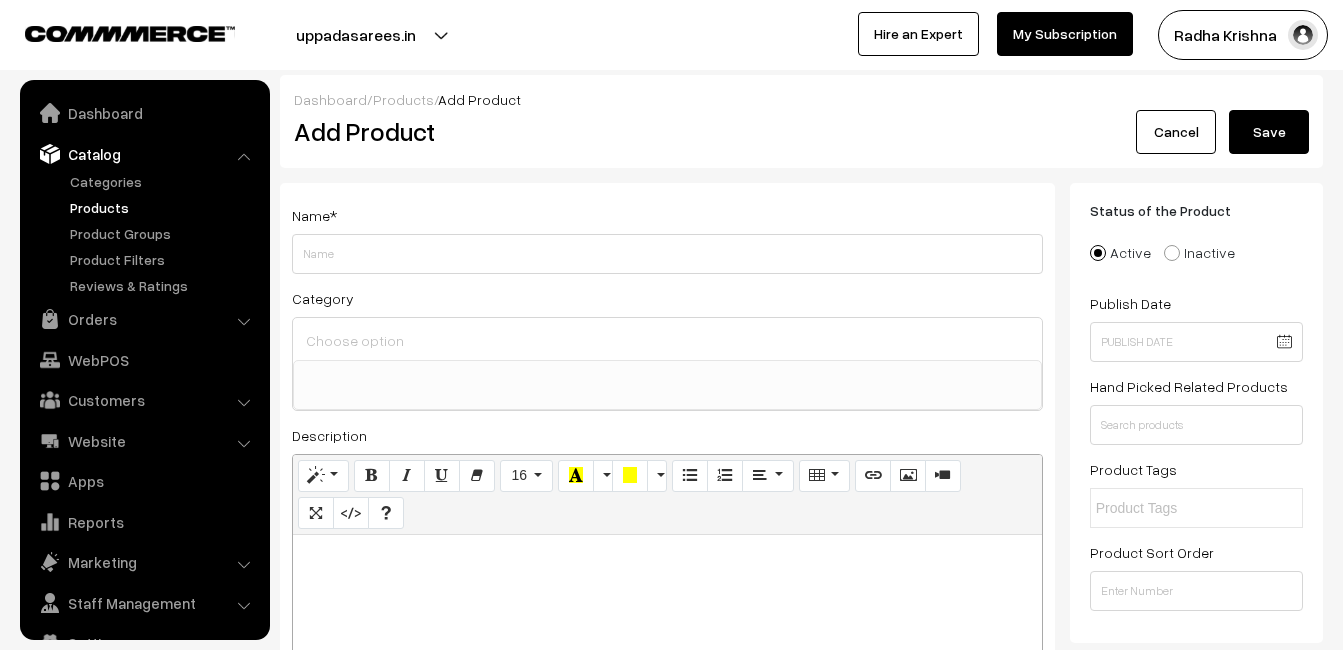 select 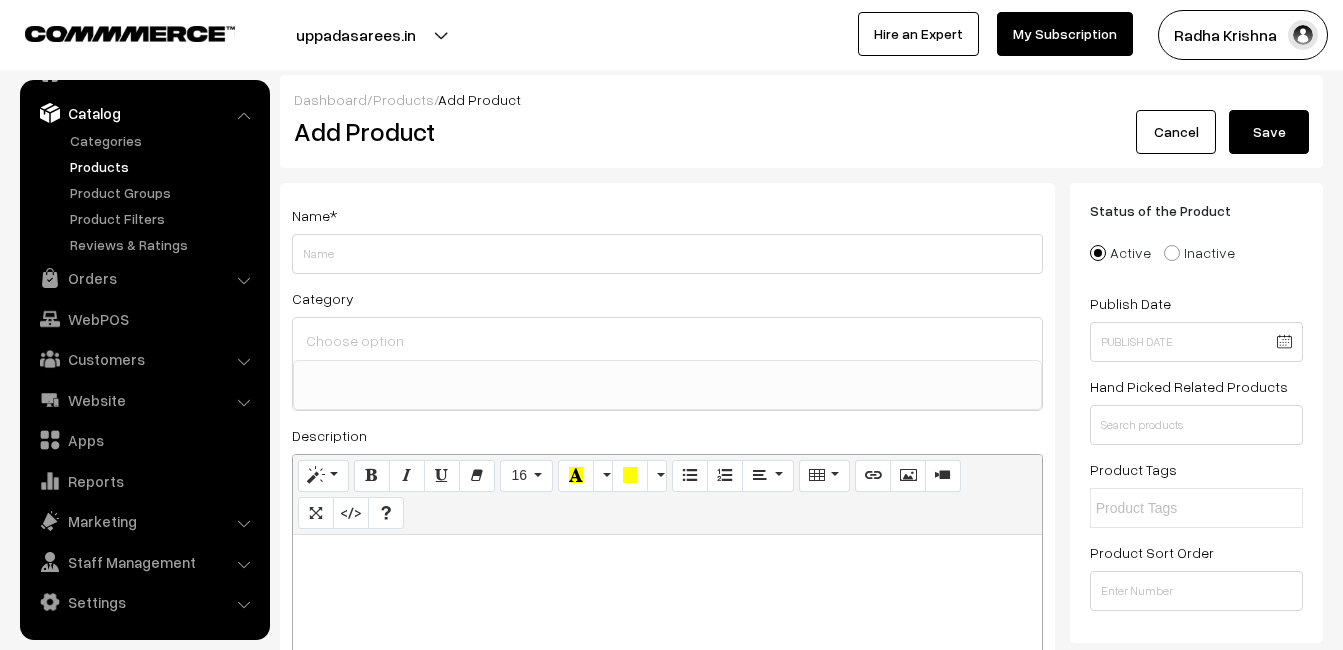 click at bounding box center (667, 660) 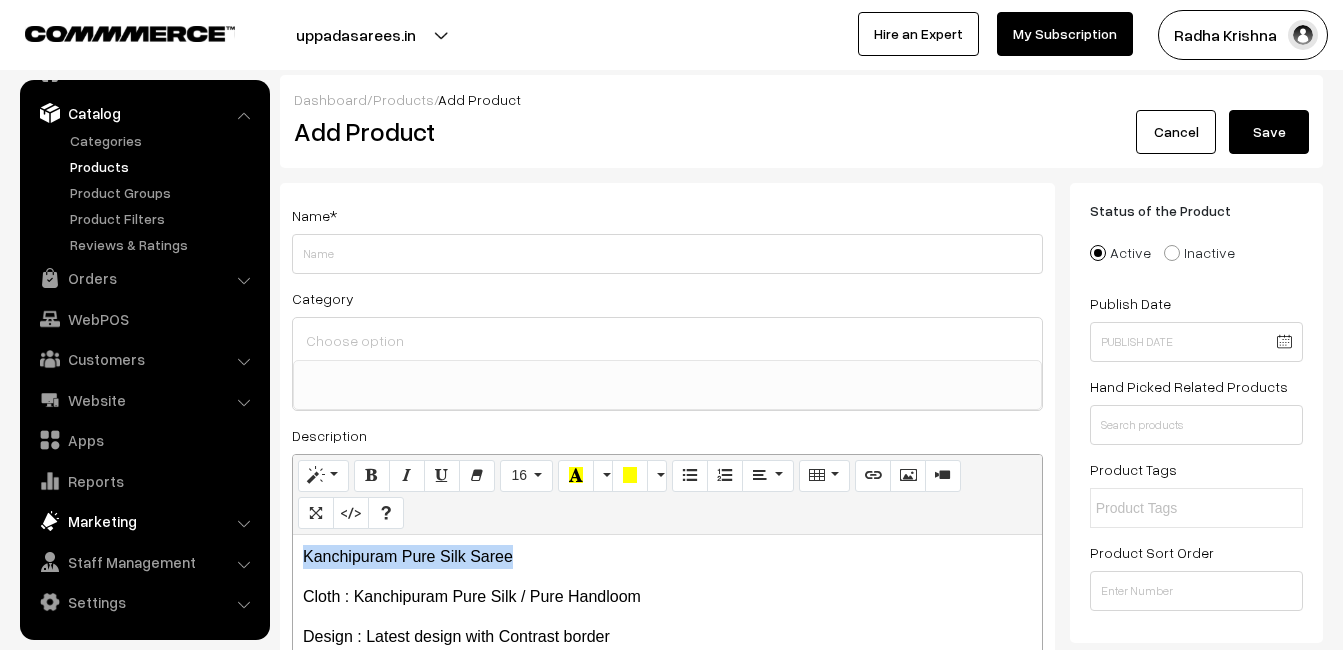 drag, startPoint x: 543, startPoint y: 547, endPoint x: 185, endPoint y: 519, distance: 359.0933 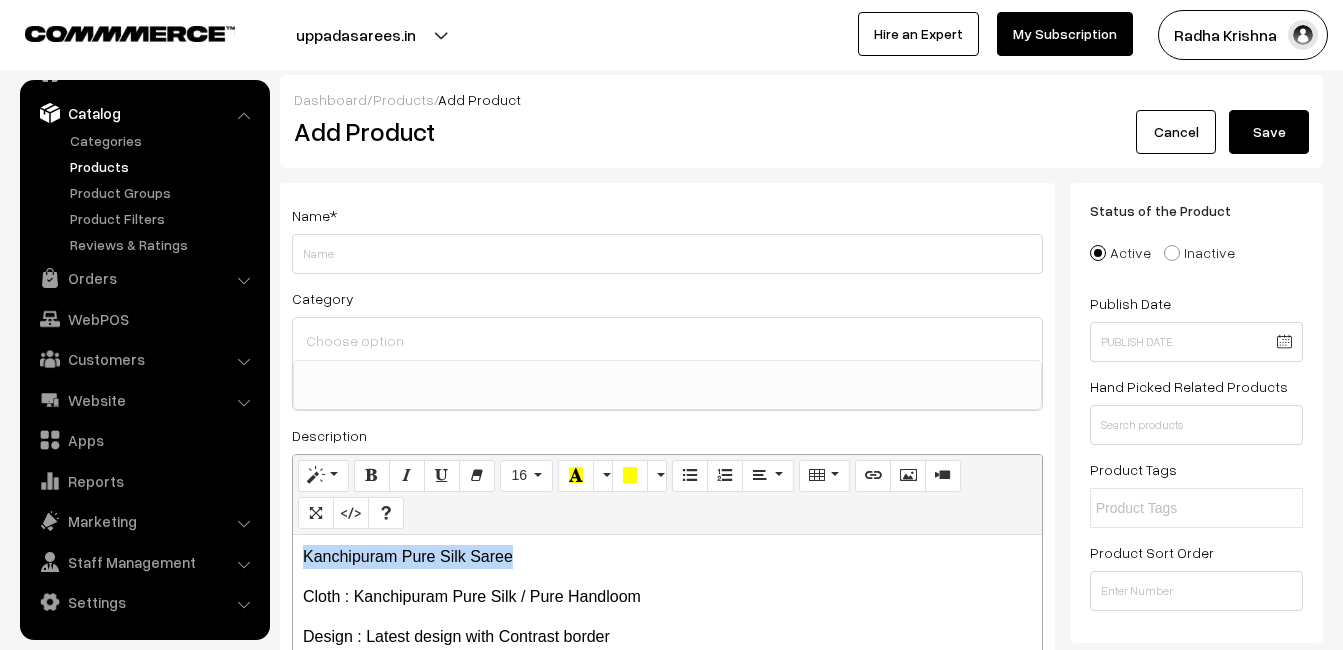 copy on "Kanchipuram Pure Silk Saree" 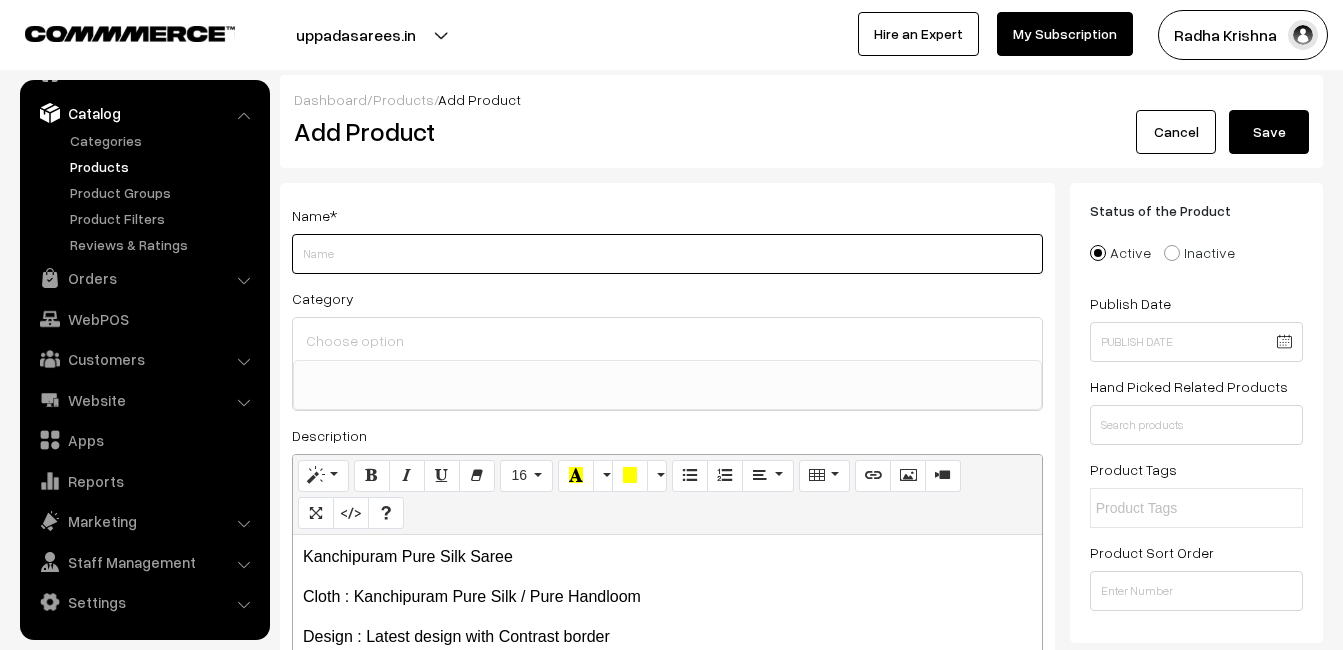 click on "Weight" at bounding box center [667, 254] 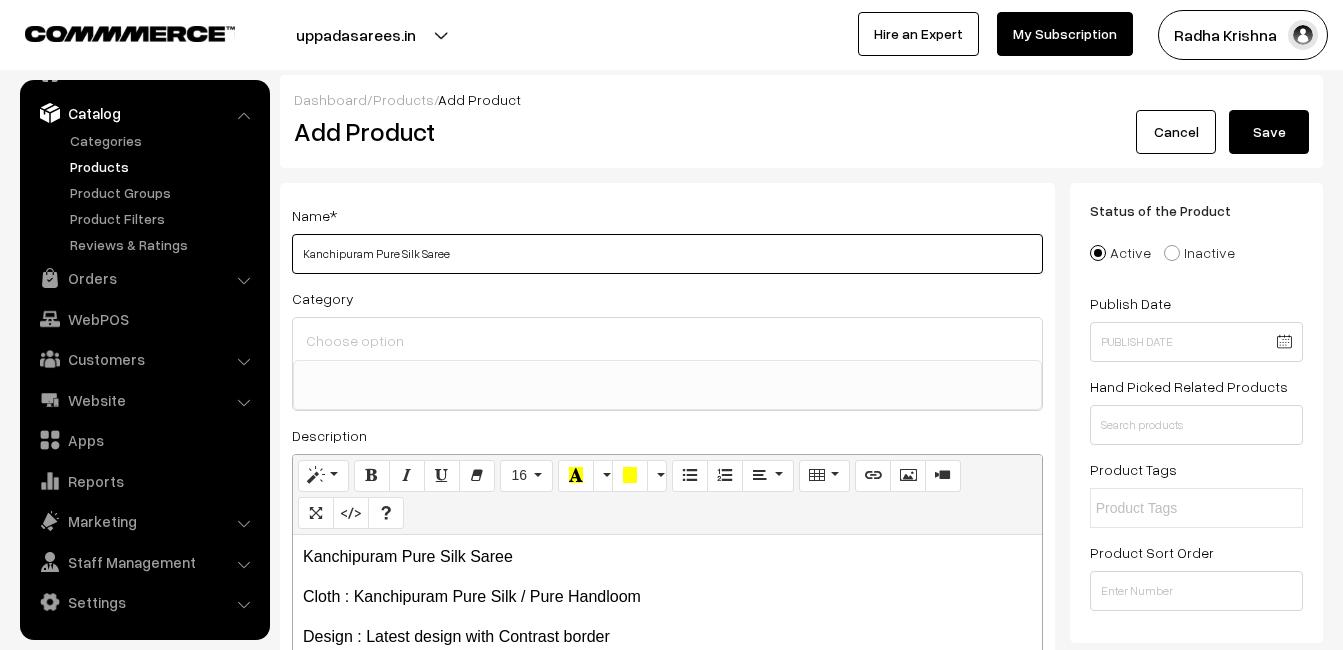 type on "Kanchipuram Pure Silk Saree" 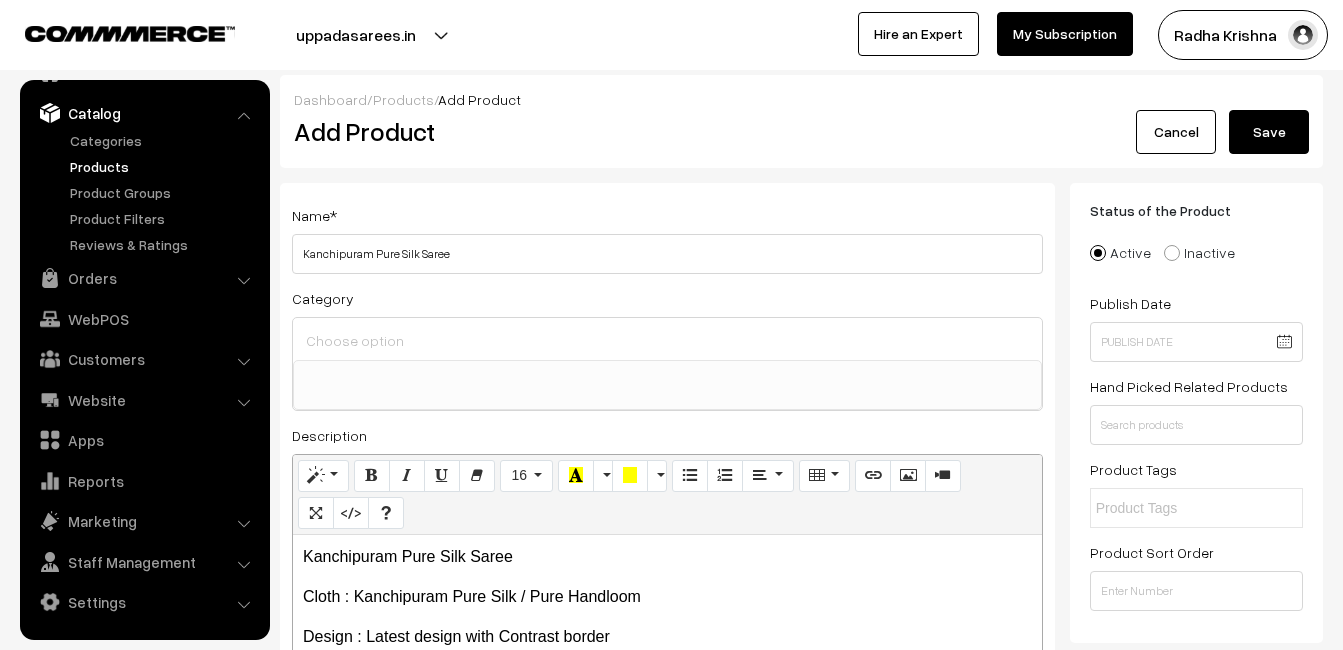 click at bounding box center [667, 340] 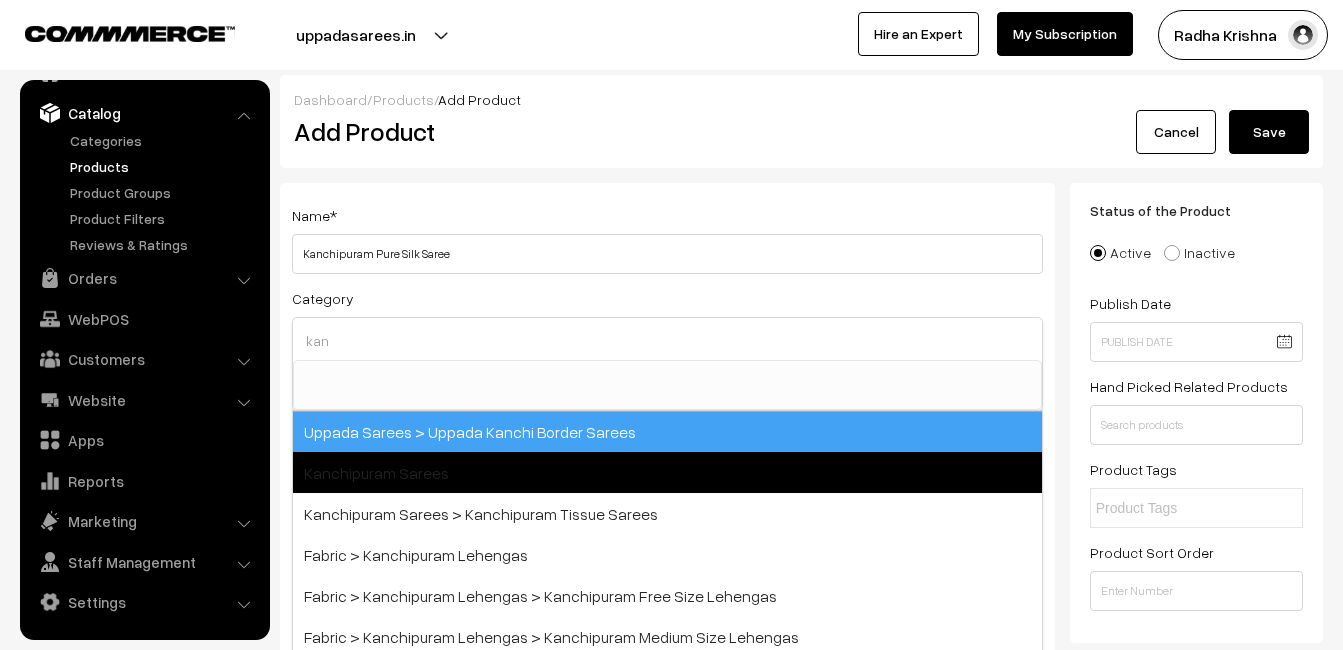 type on "kan" 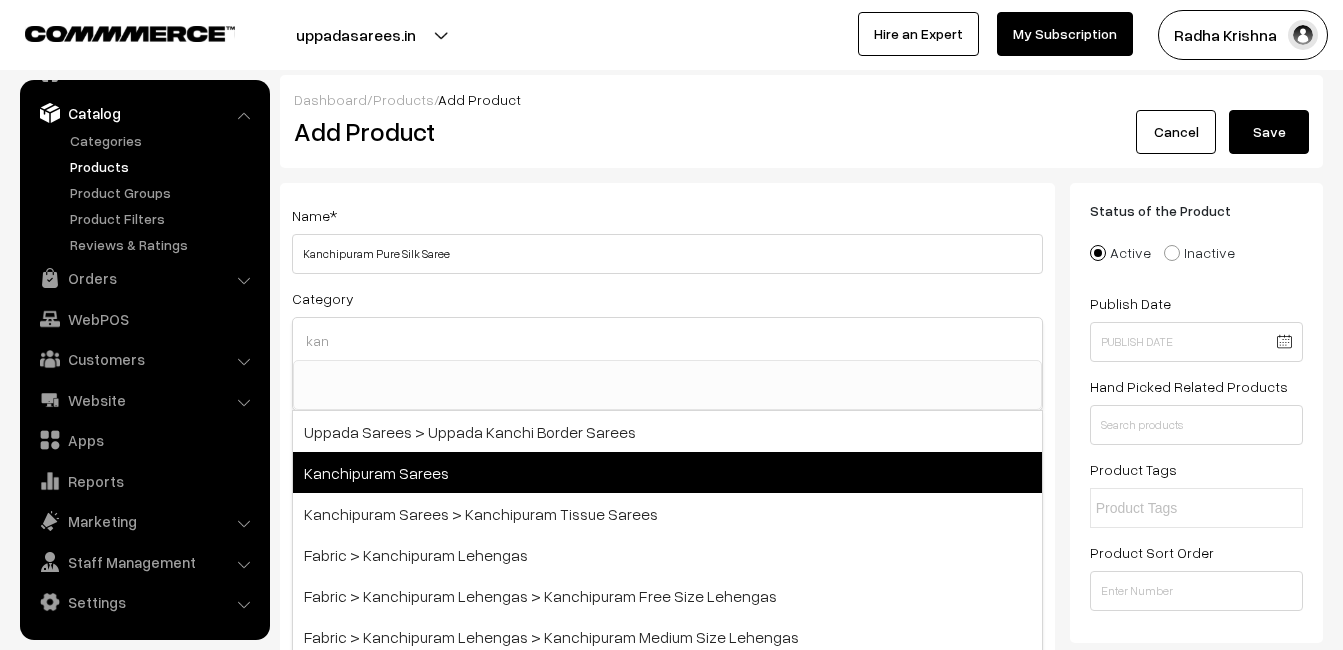 click on "Kanchipuram Sarees" at bounding box center (667, 472) 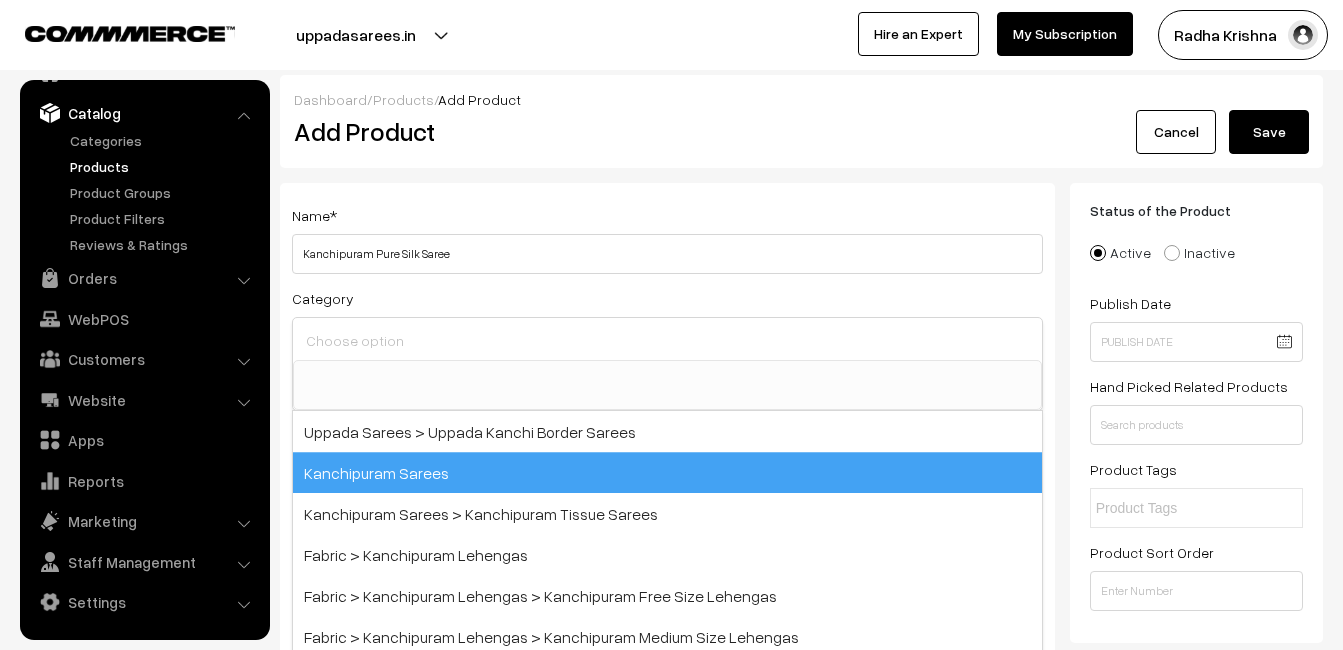 scroll, scrollTop: 340, scrollLeft: 0, axis: vertical 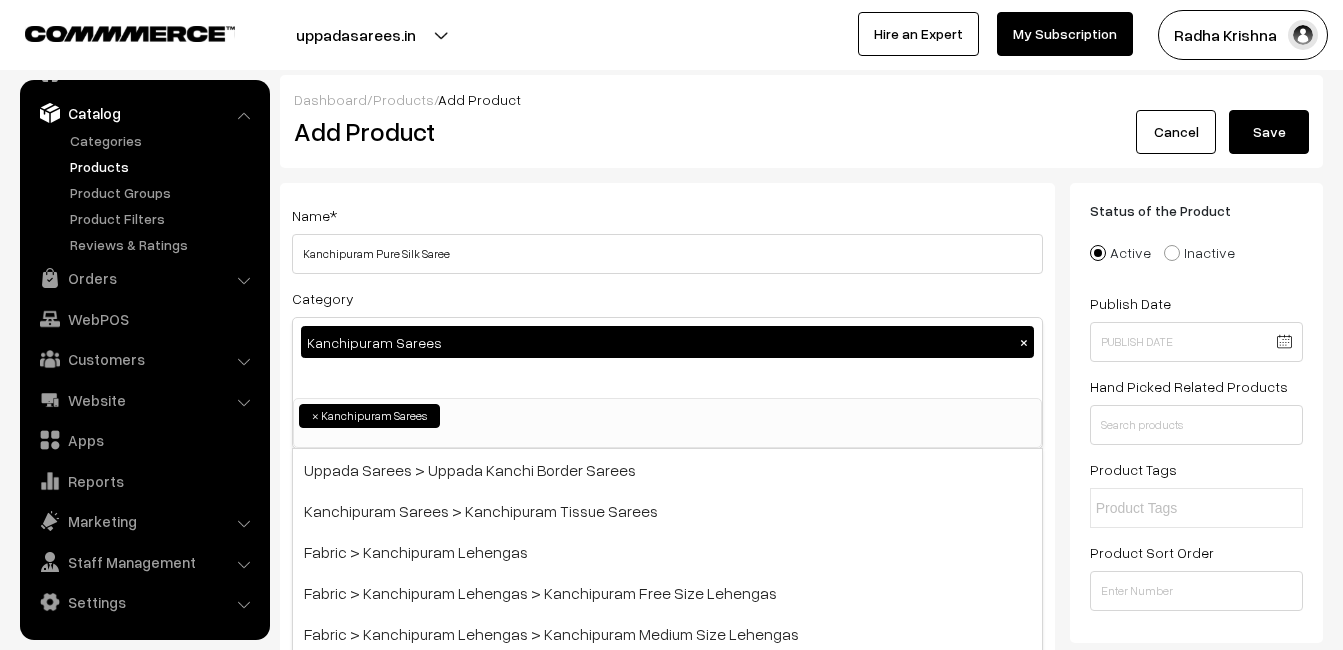 click on "Name  *
Kanchipuram Pure Silk Saree
Category
Kanchipuram Sarees ×
Uppada Sarees
Uppada Sarees > Uppada Plain Sarees
Uppada Sarees > Uppada Butta Sarees
Uppada Sarees > Uppada Pochampally Border Sarees
Uppada Sarees > Uppada Big Border Sarees
Uppada Sarees > Uppada Small Border Sarees
Uppada Sarees > Uppada Jamdani Sarees Ikkat Sarees ×" at bounding box center (667, 524) 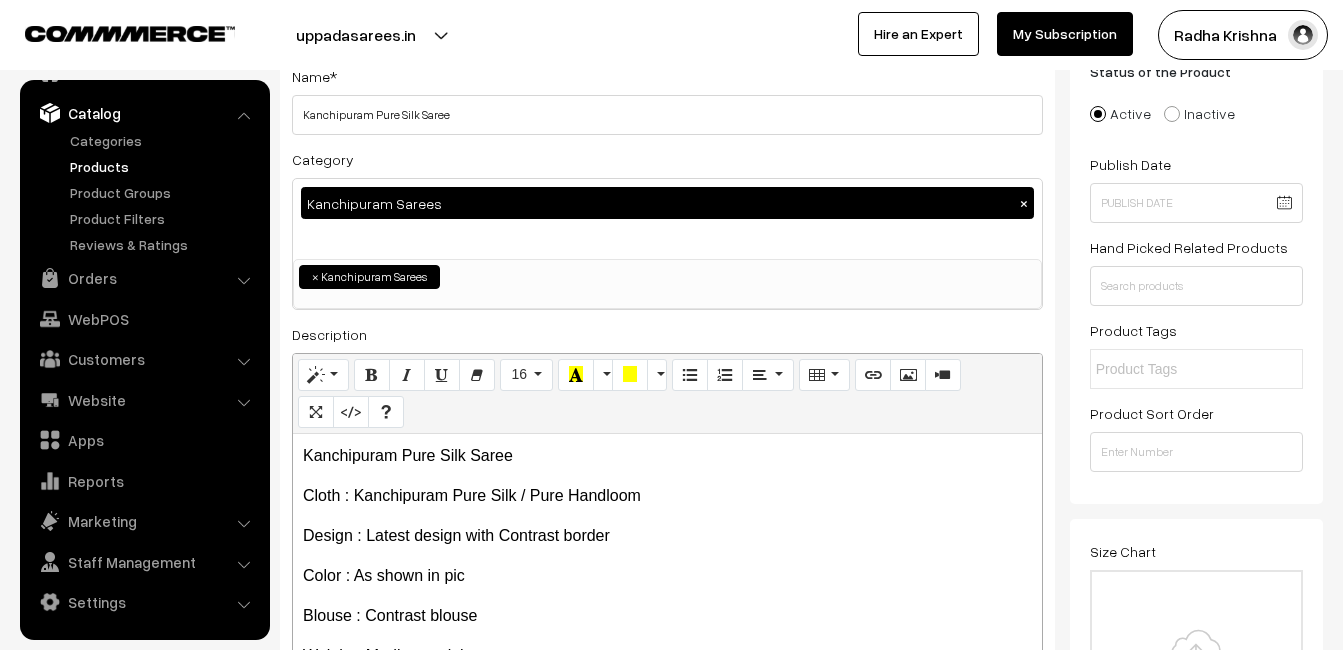 scroll, scrollTop: 500, scrollLeft: 0, axis: vertical 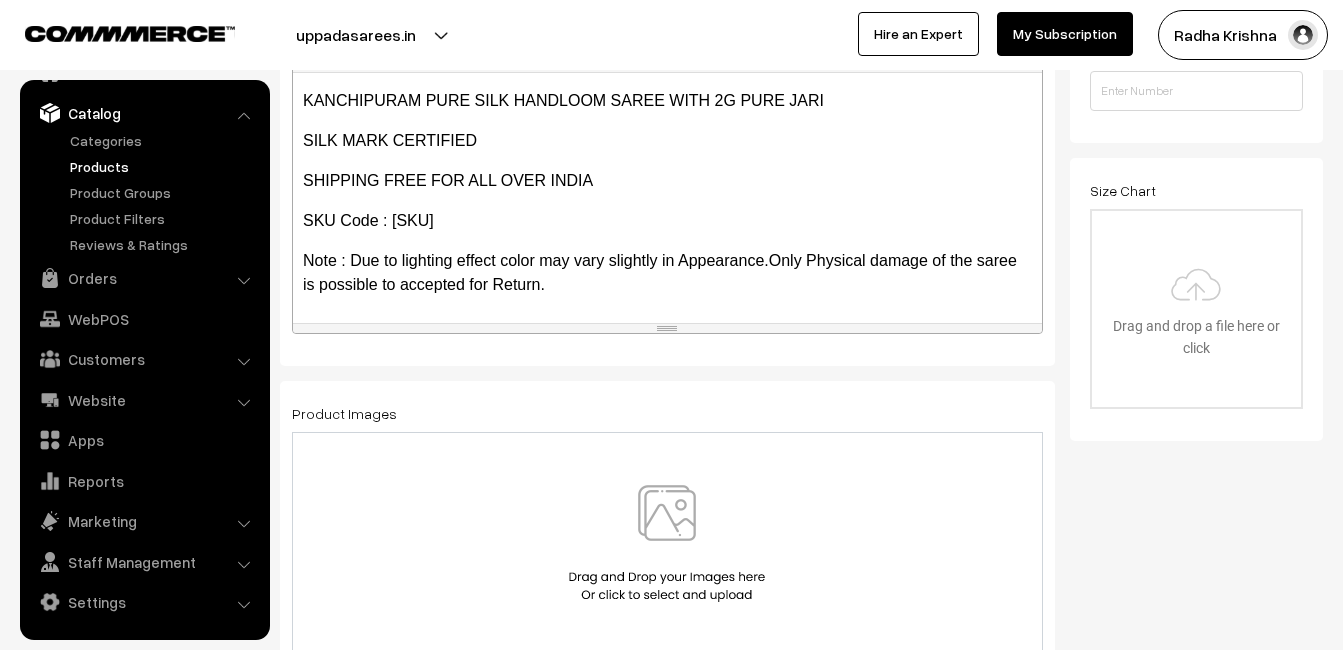 click at bounding box center (667, 543) 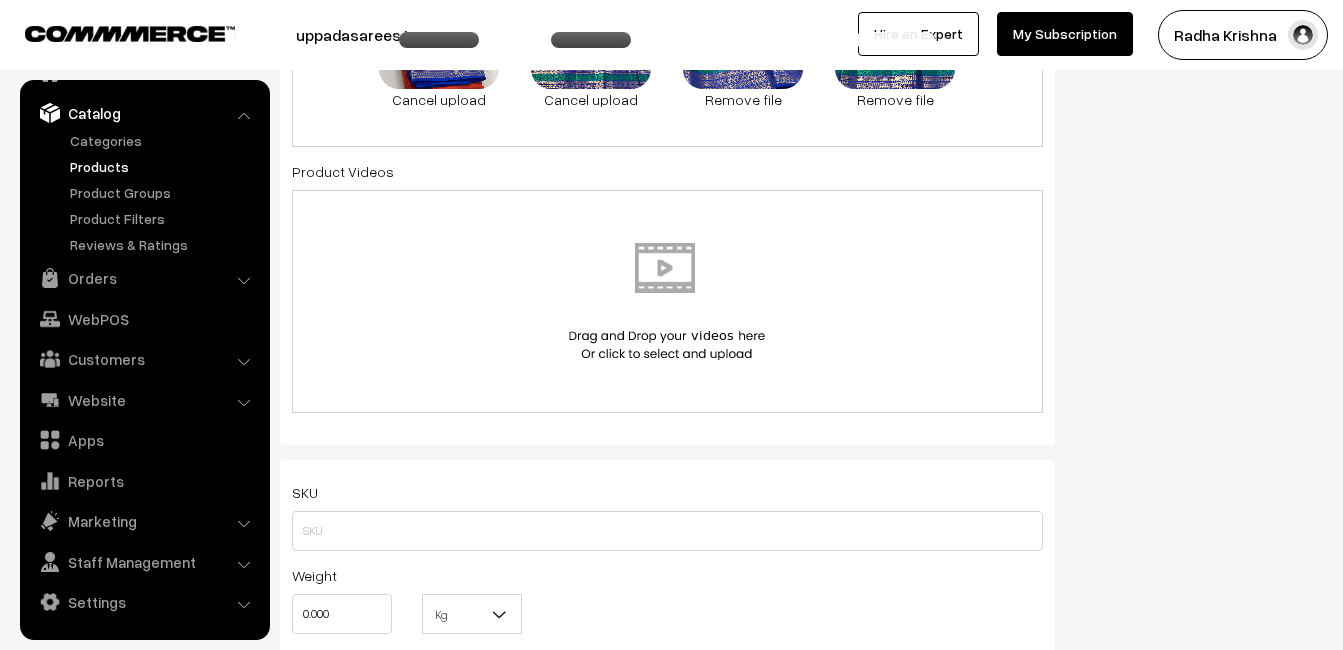 scroll, scrollTop: 1100, scrollLeft: 0, axis: vertical 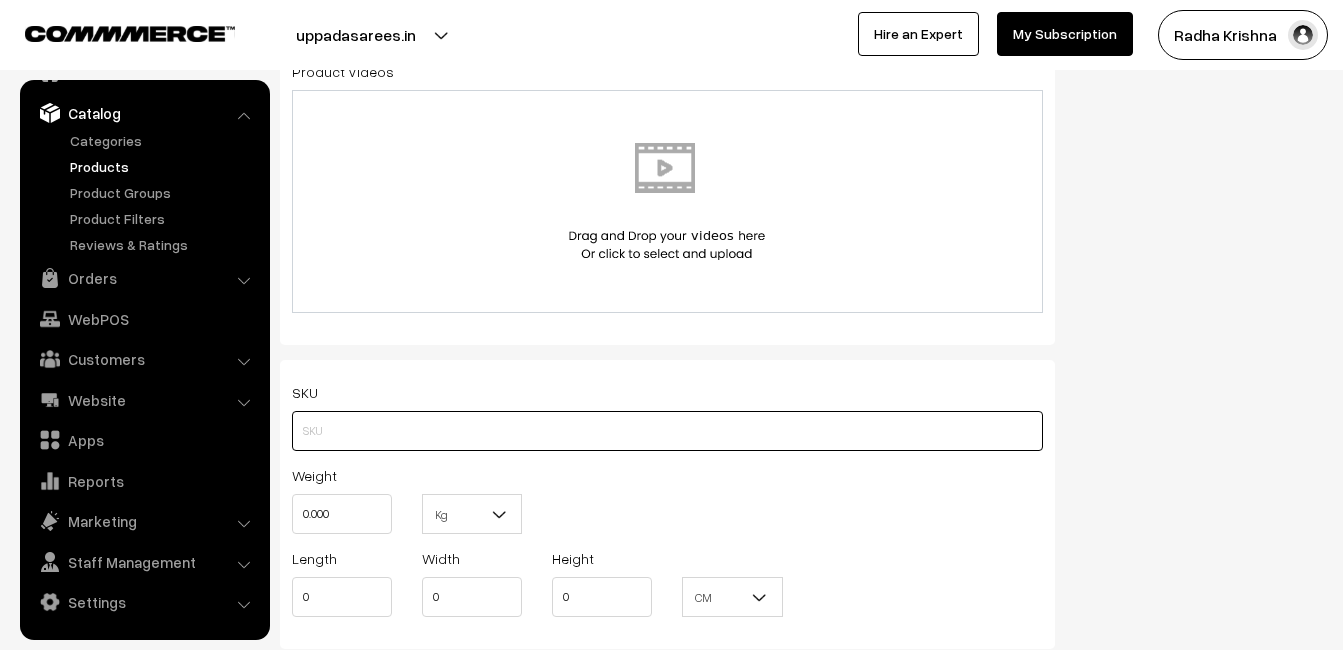 click at bounding box center [667, 431] 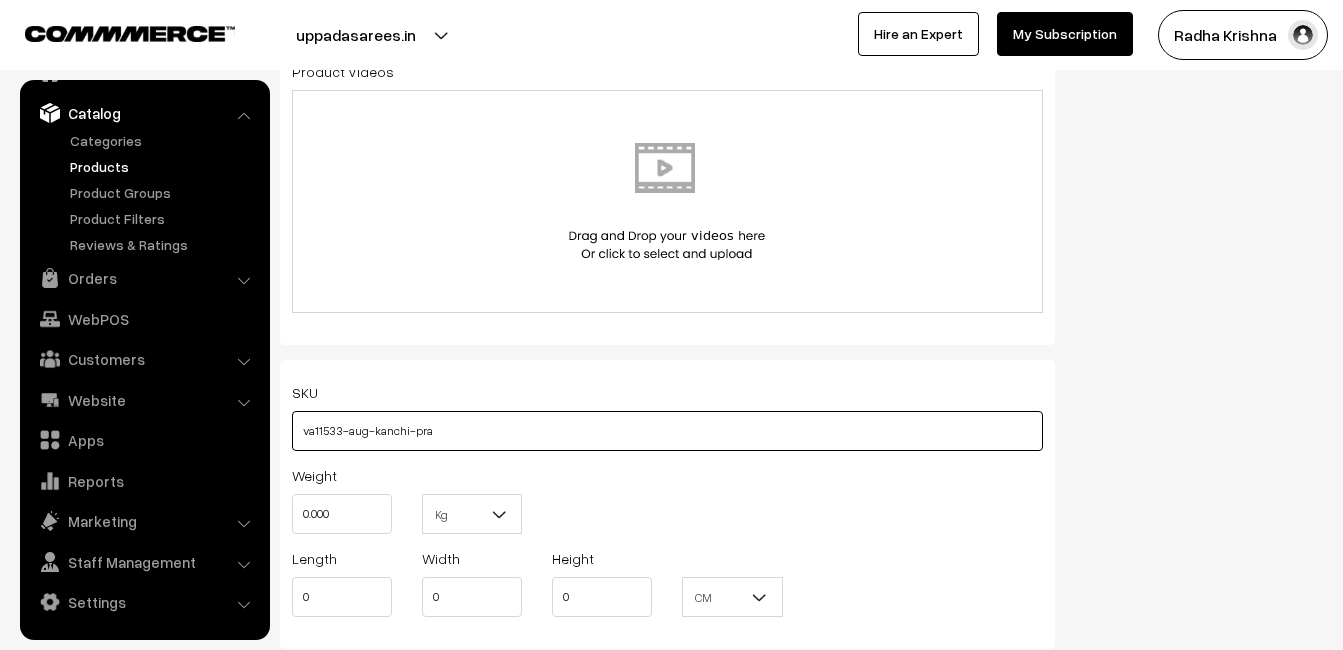 type on "va11533-aug-kanchi-pra" 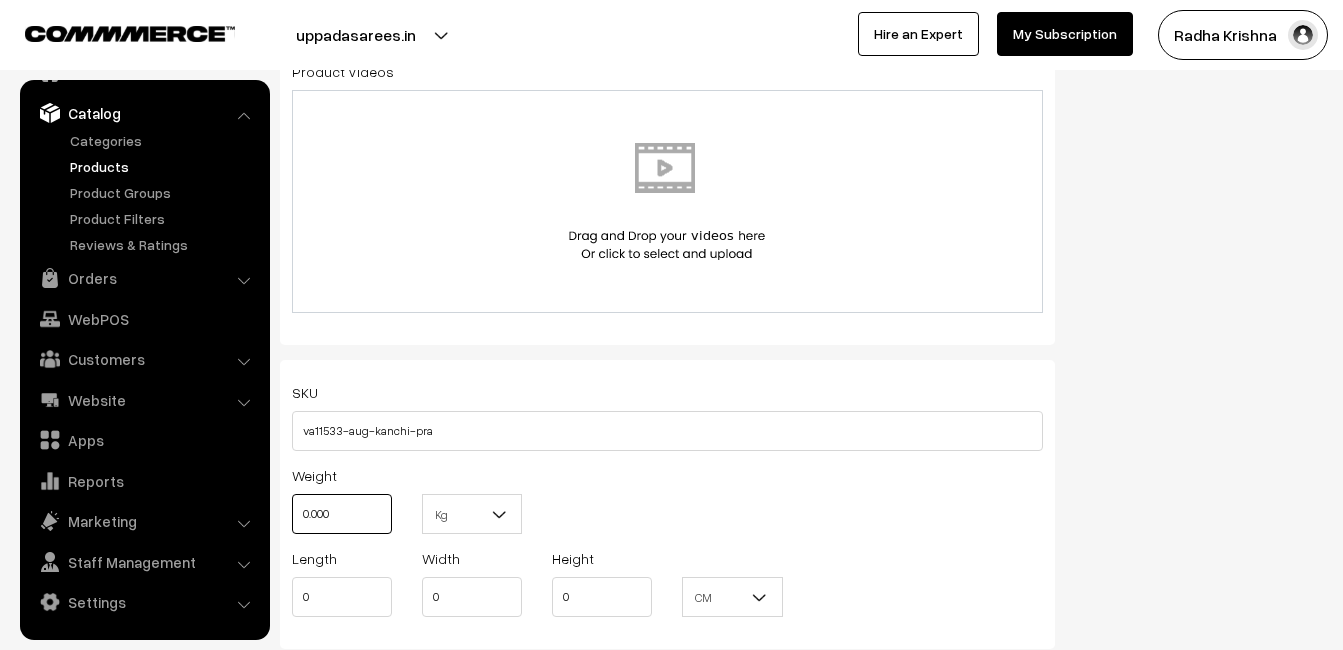 click on "0.000" at bounding box center [342, 514] 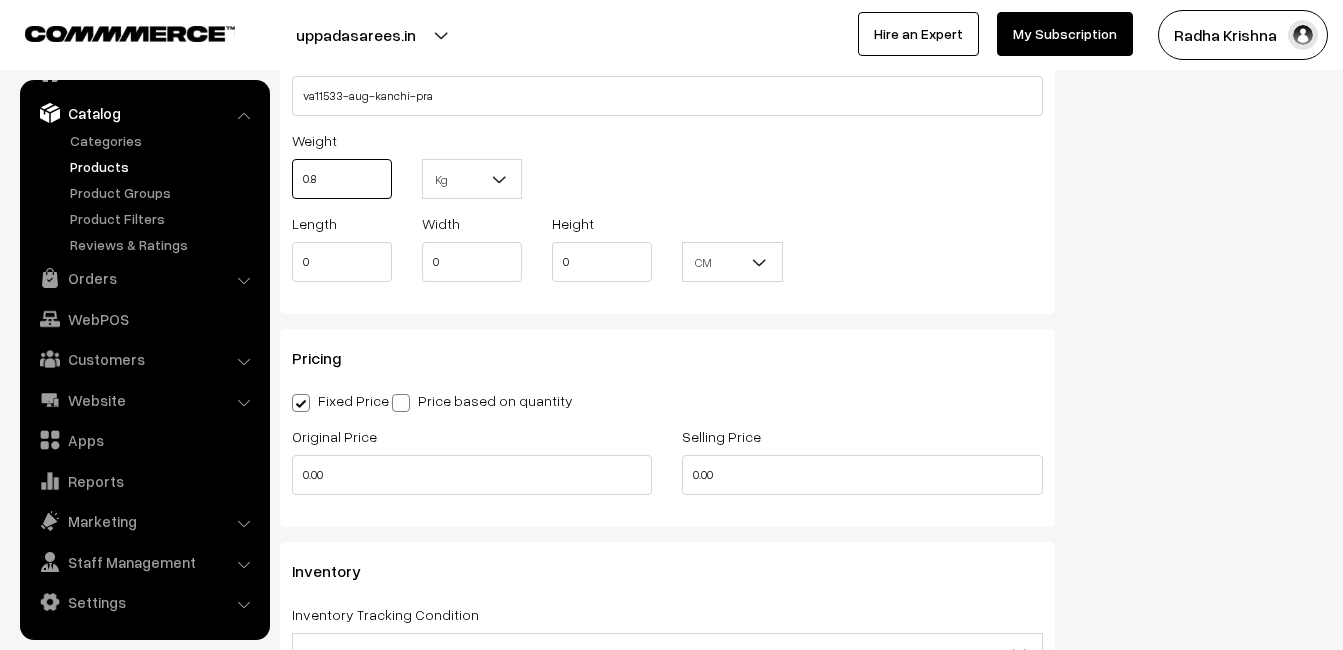 scroll, scrollTop: 1500, scrollLeft: 0, axis: vertical 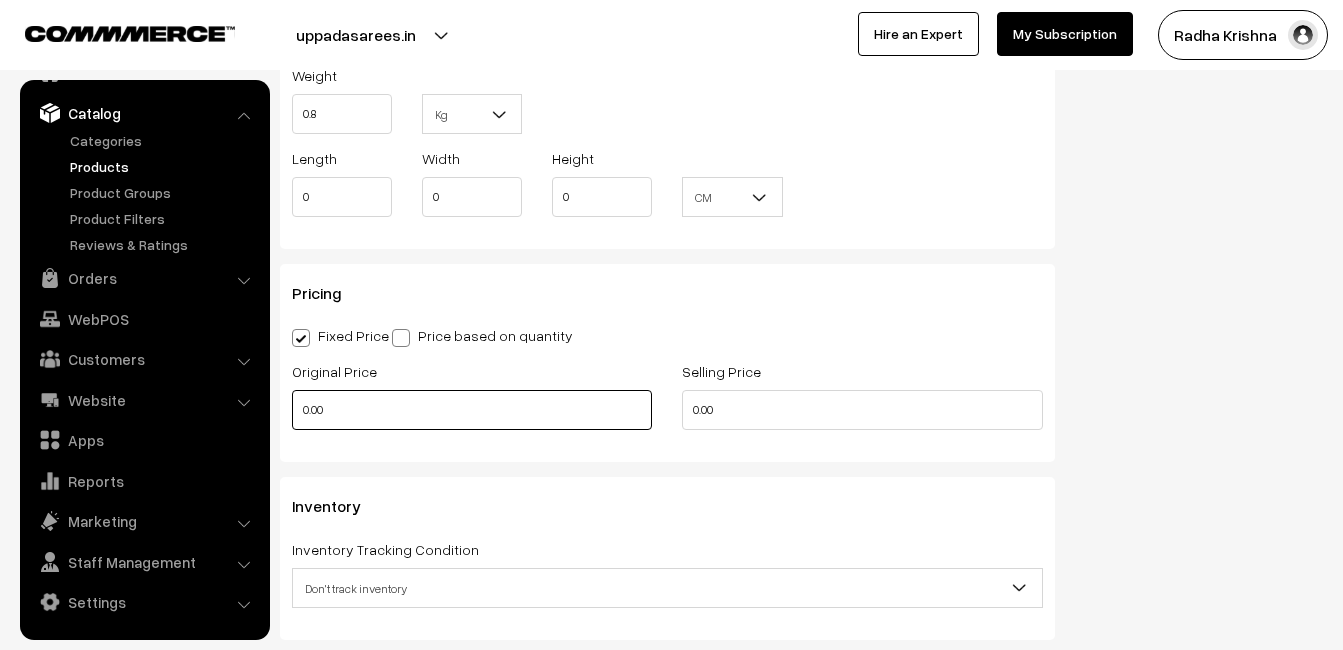 type on "0.80" 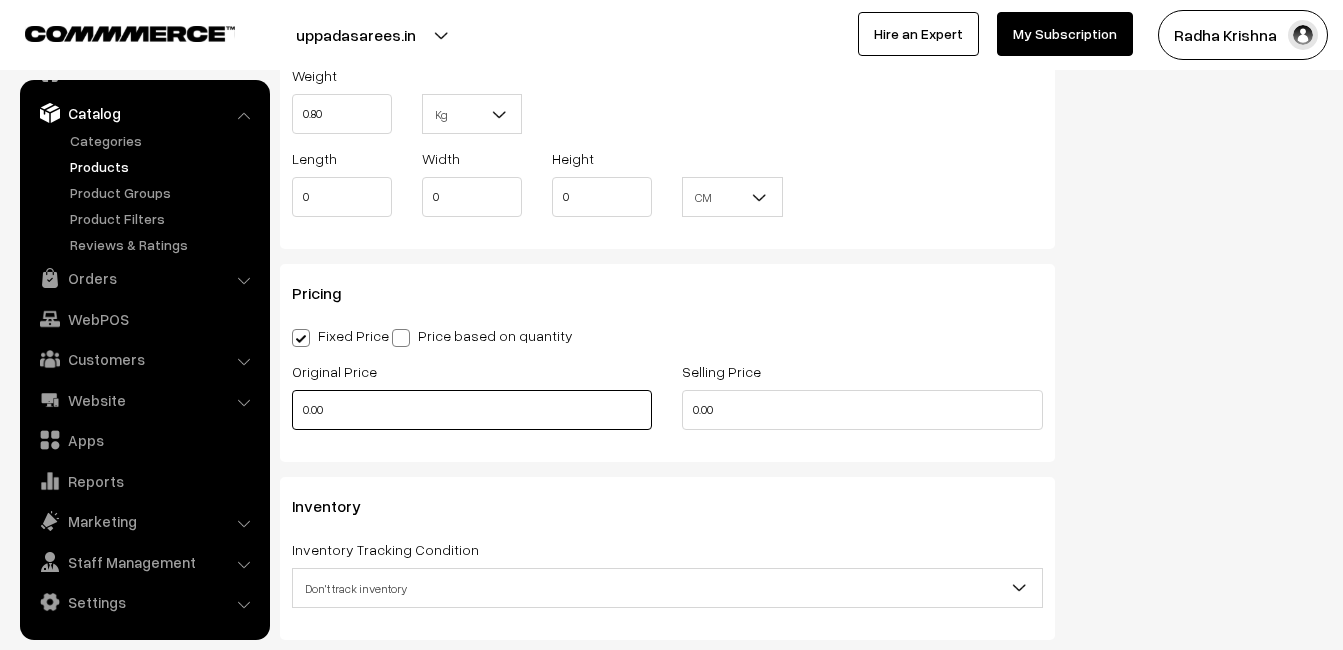 click on "0.00" at bounding box center (472, 410) 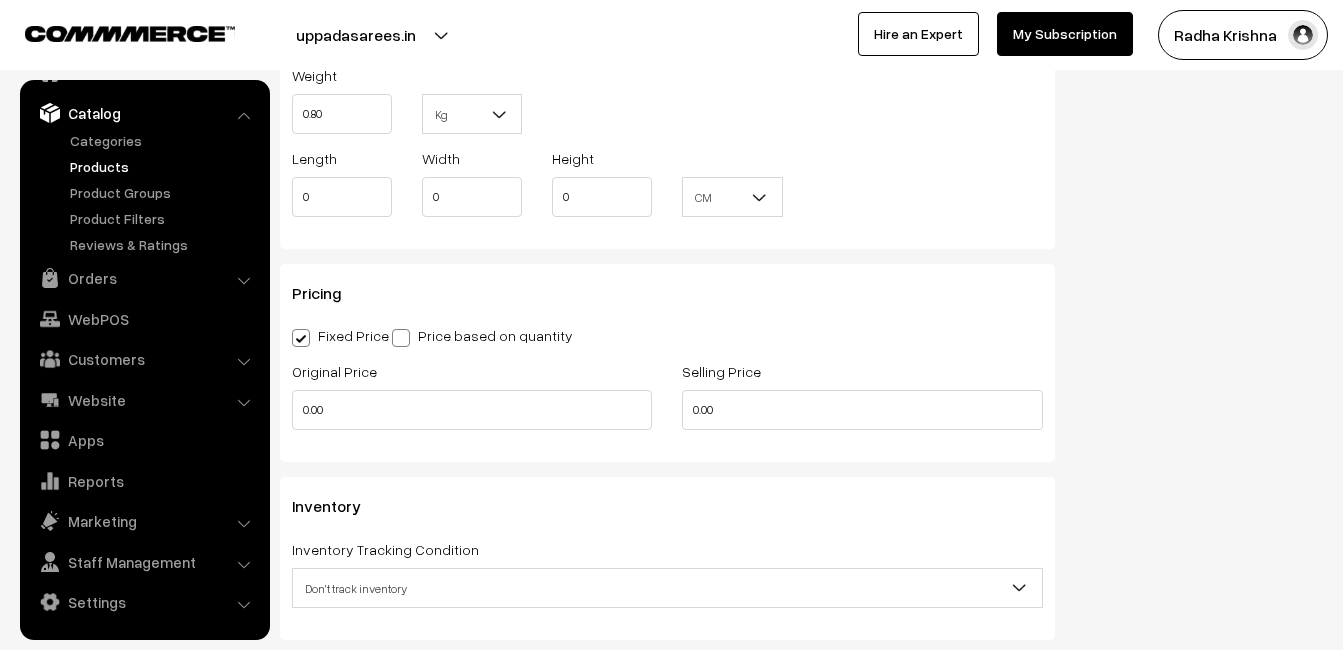type on "0" 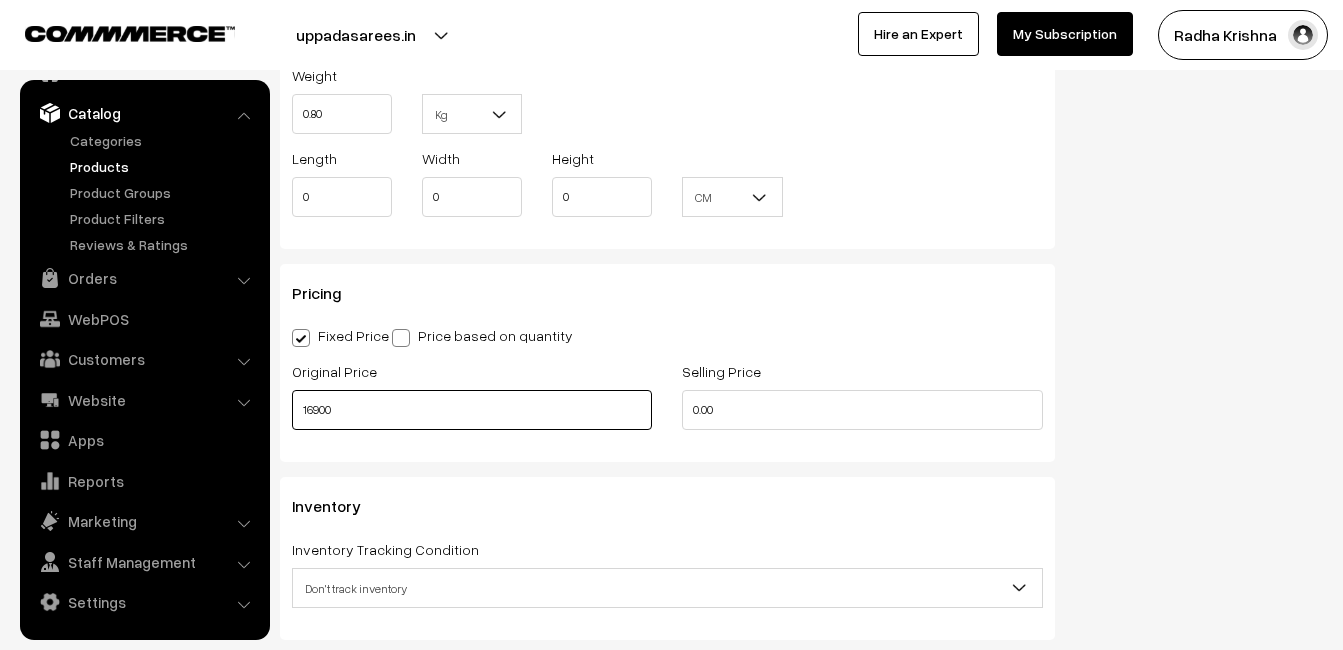 type on "16900" 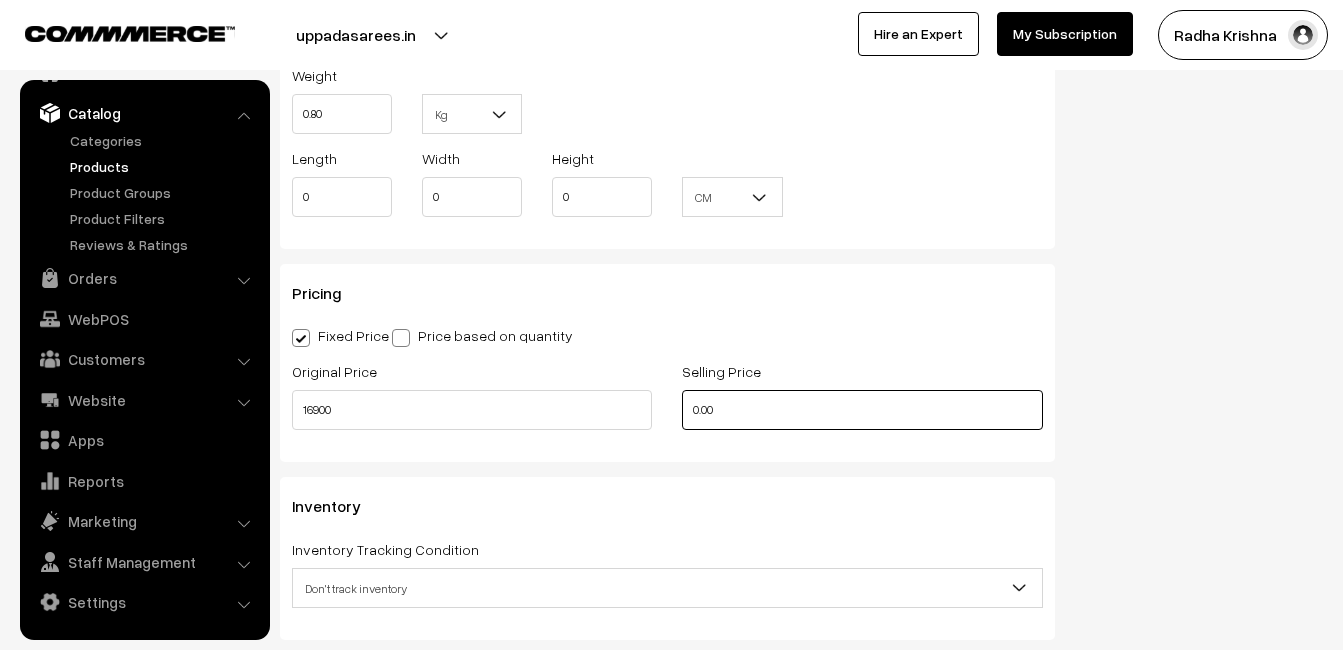 click on "0.00" at bounding box center [862, 410] 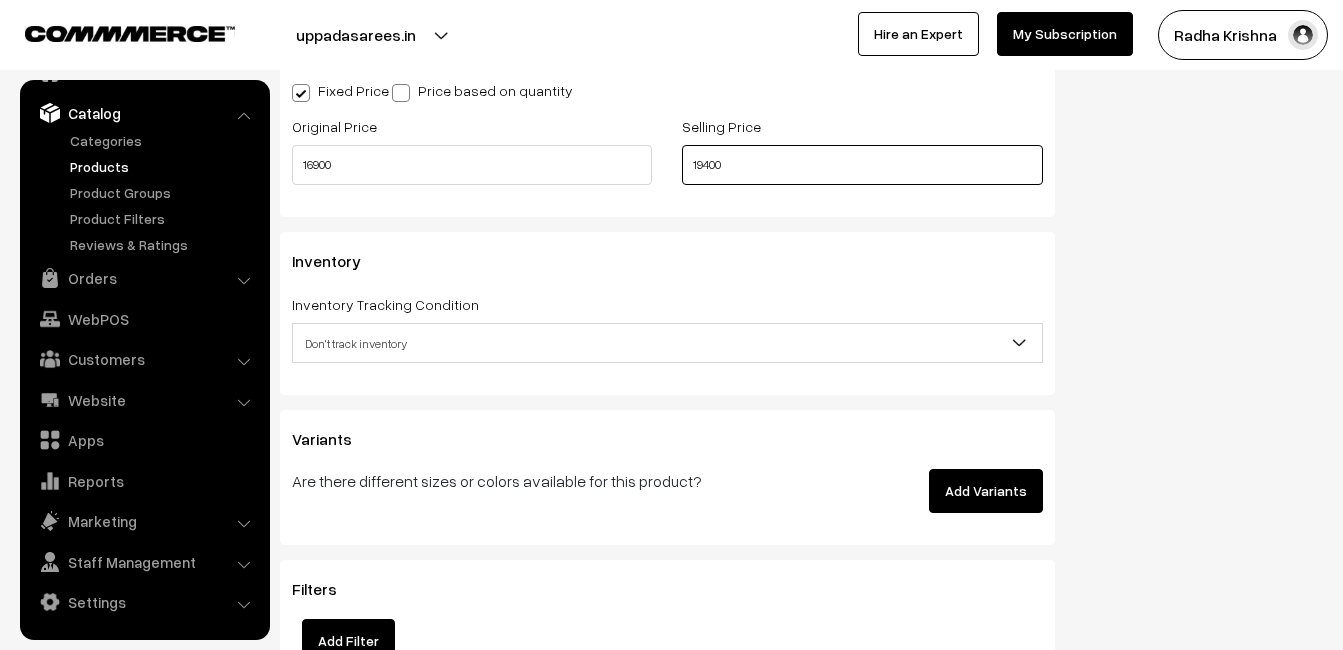 scroll, scrollTop: 1800, scrollLeft: 0, axis: vertical 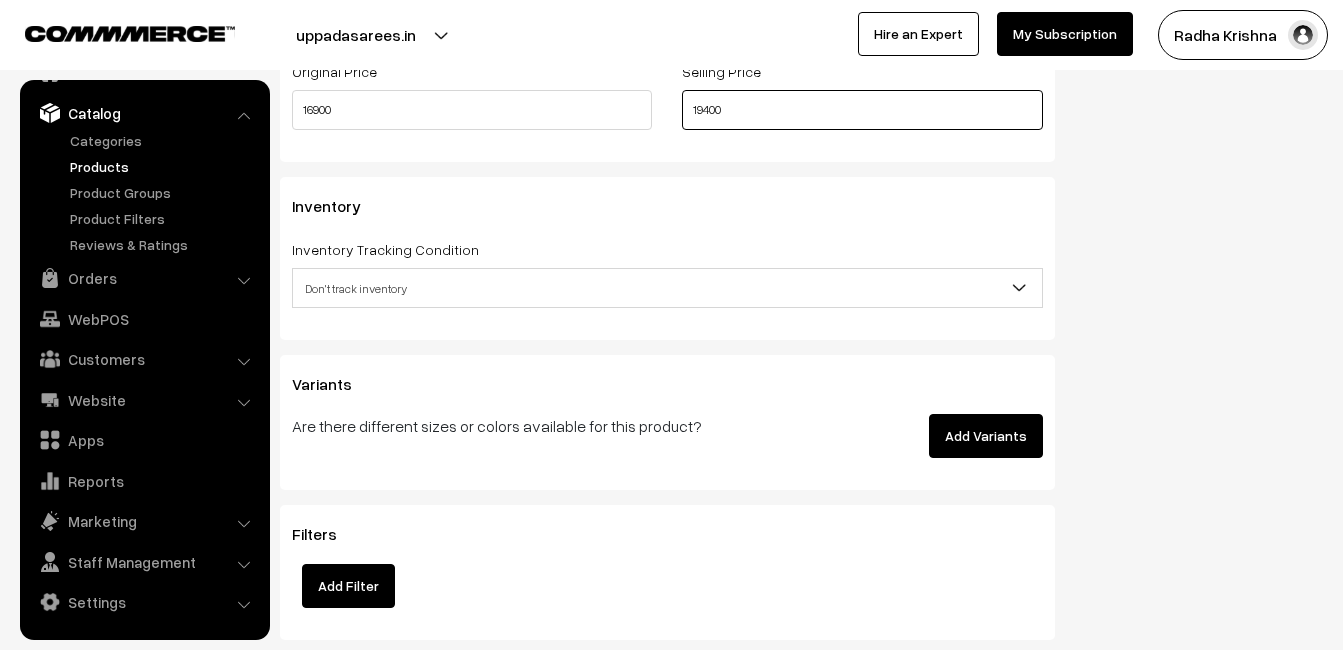 type on "19400" 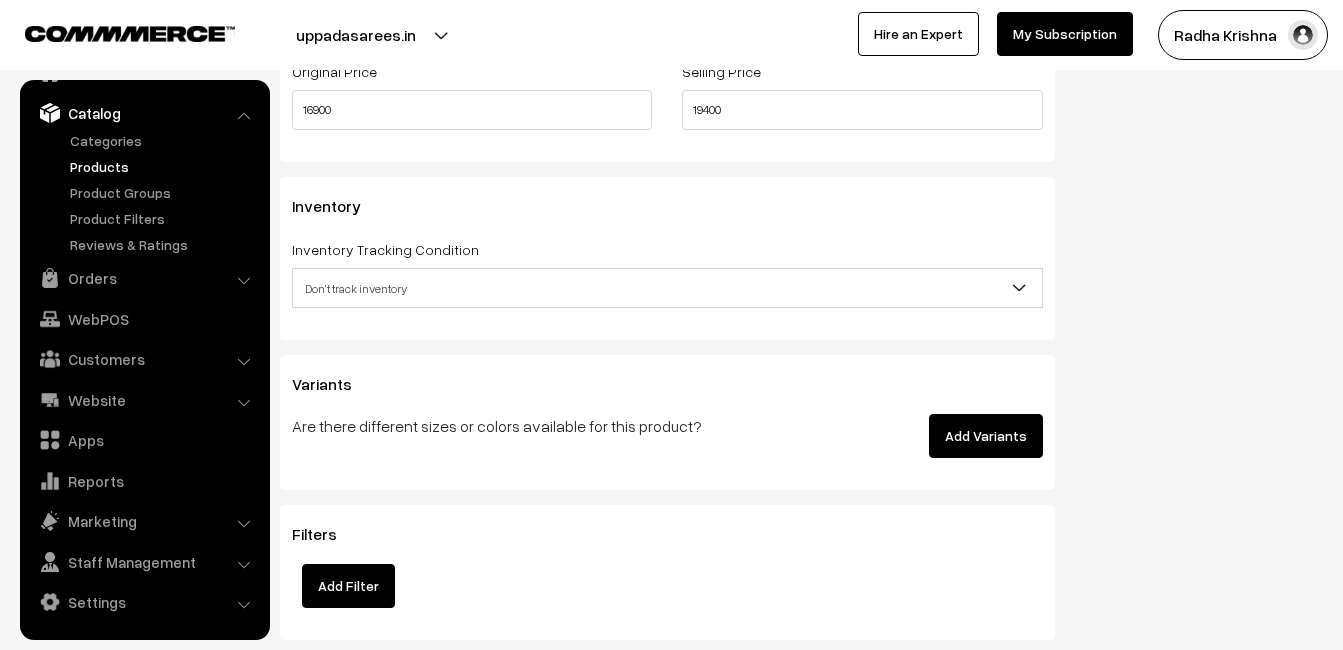 click on "Don't track inventory" at bounding box center (667, 288) 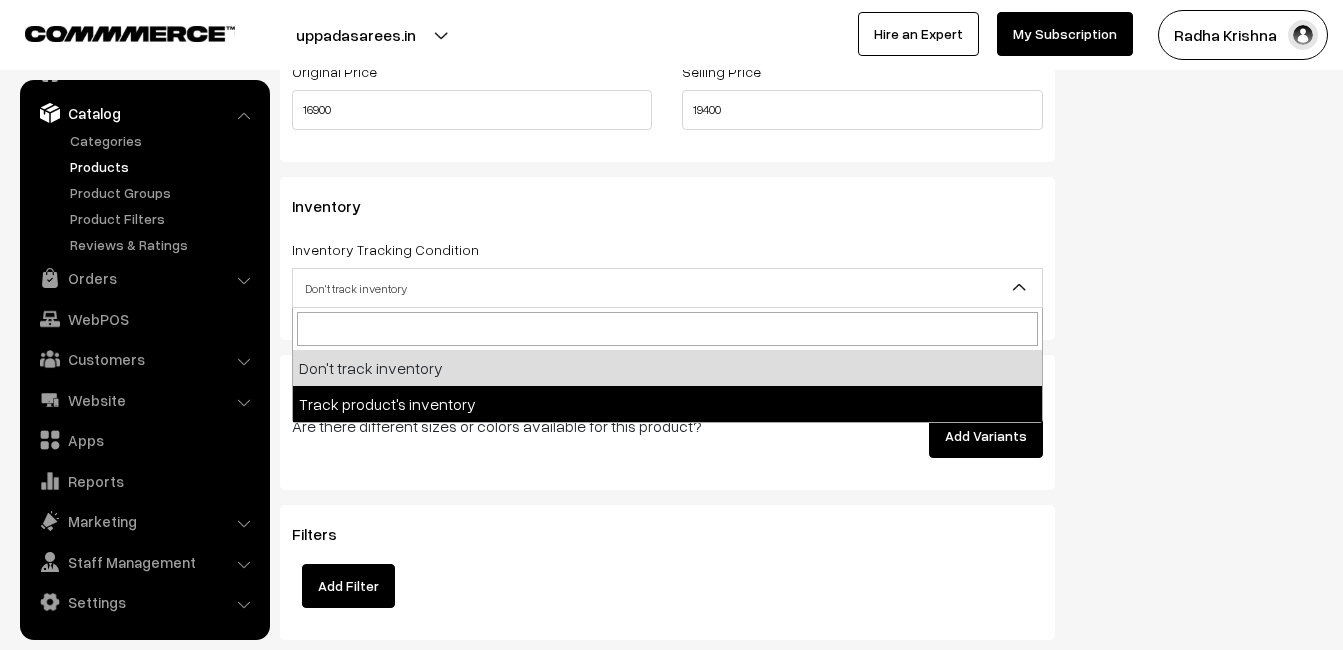 select on "2" 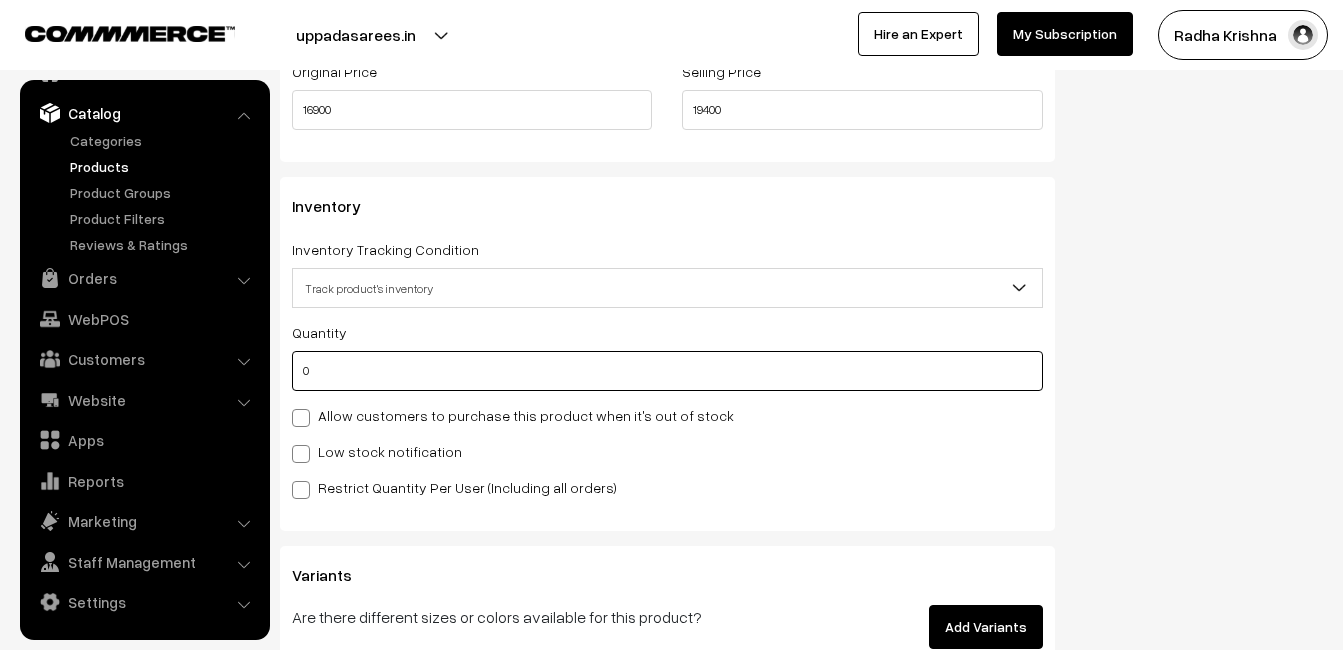 click on "0" at bounding box center (667, 371) 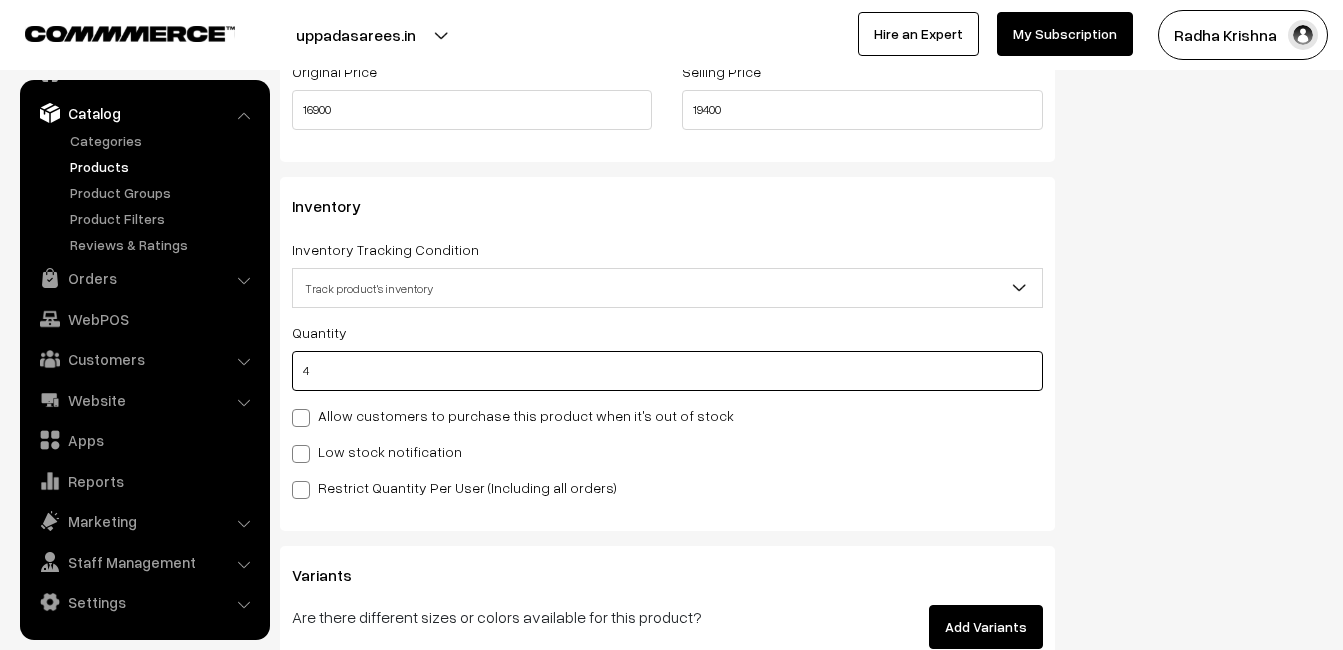 type on "4" 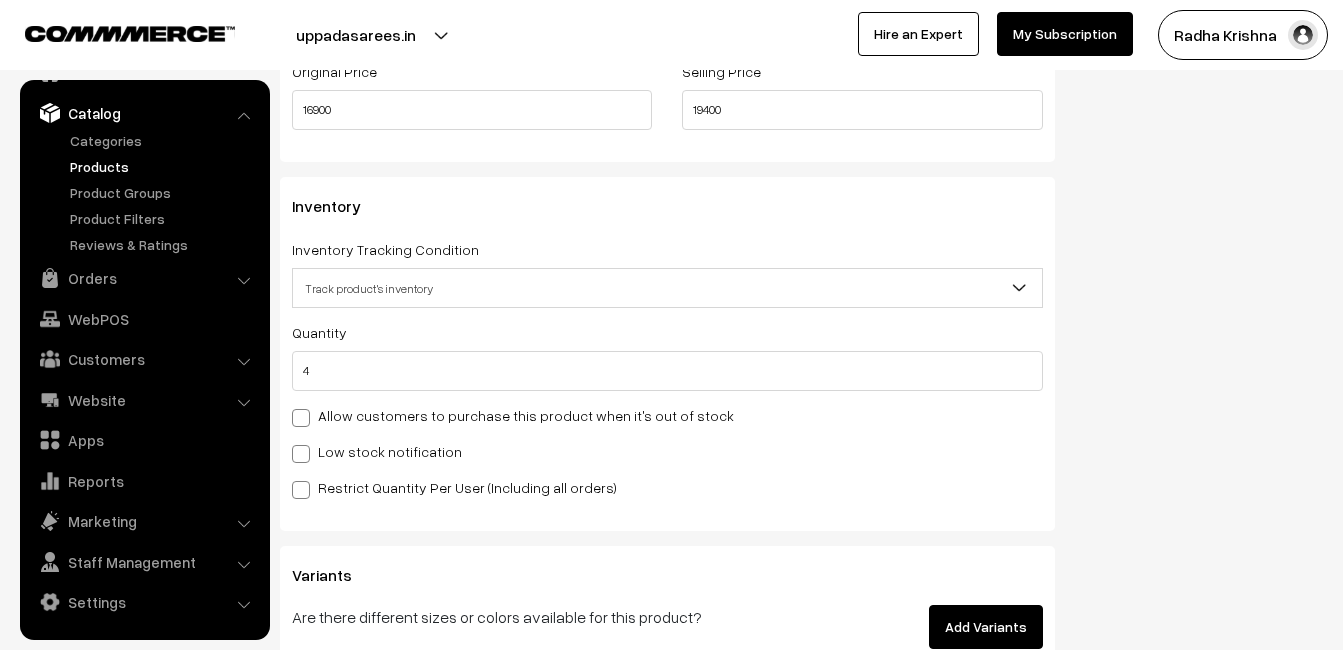 click on "Quantity
4
Allow customers to purchase this product when it's out of stock
Low stock notification
Stock Value" at bounding box center (667, 409) 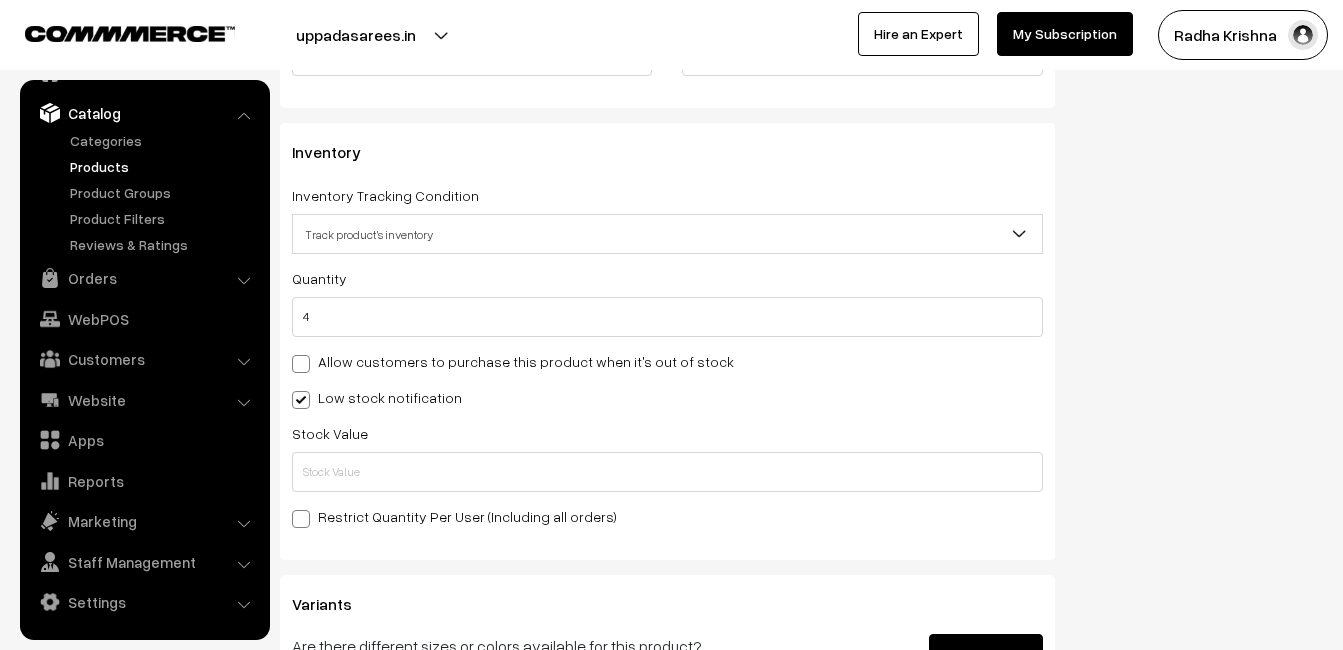 scroll, scrollTop: 1900, scrollLeft: 0, axis: vertical 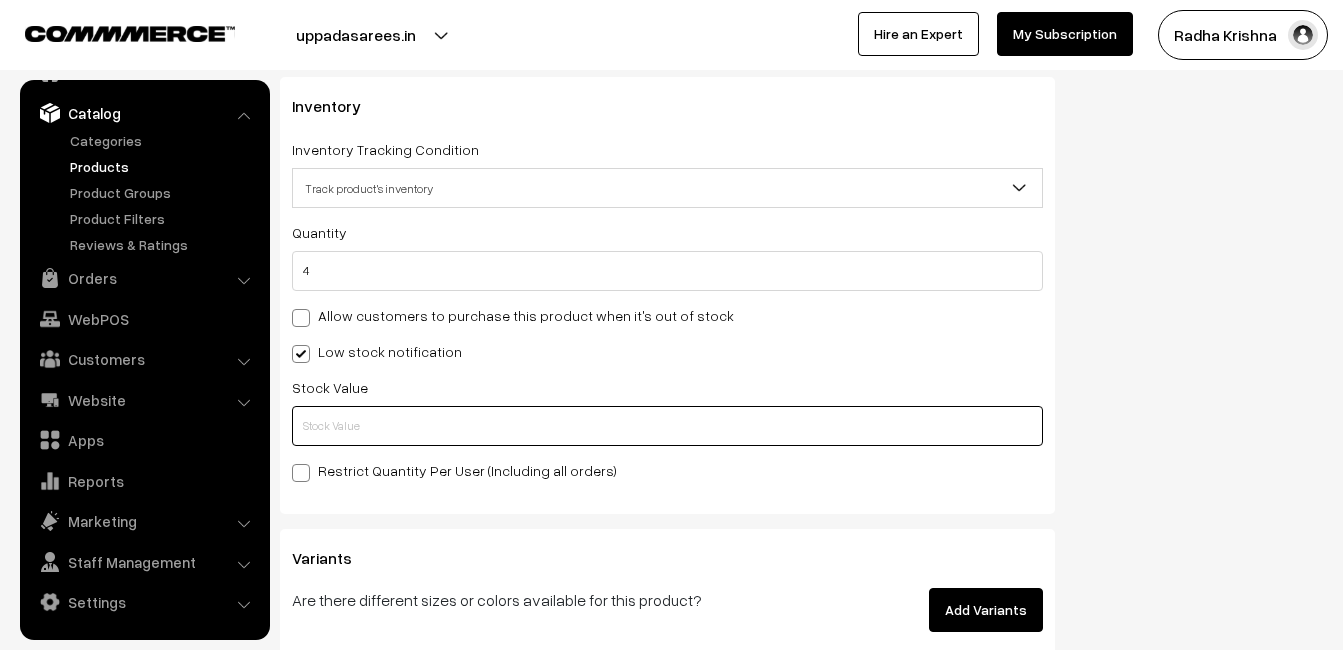 click at bounding box center (667, 426) 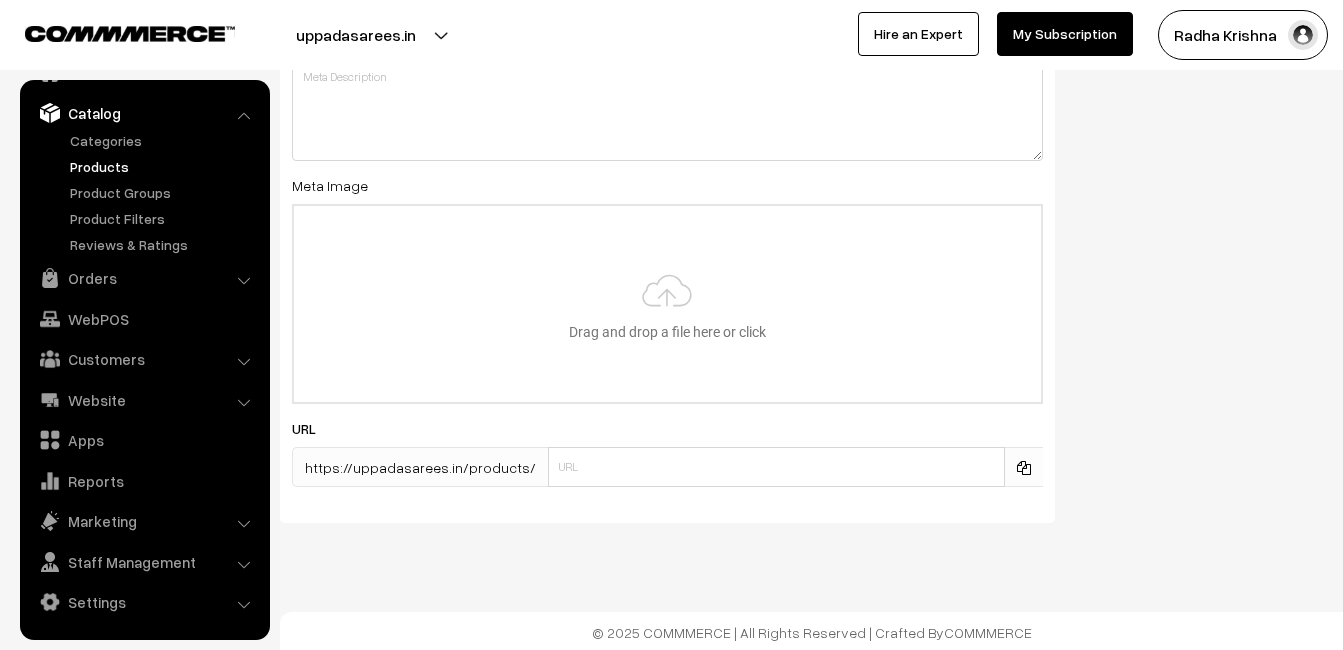 scroll, scrollTop: 2968, scrollLeft: 0, axis: vertical 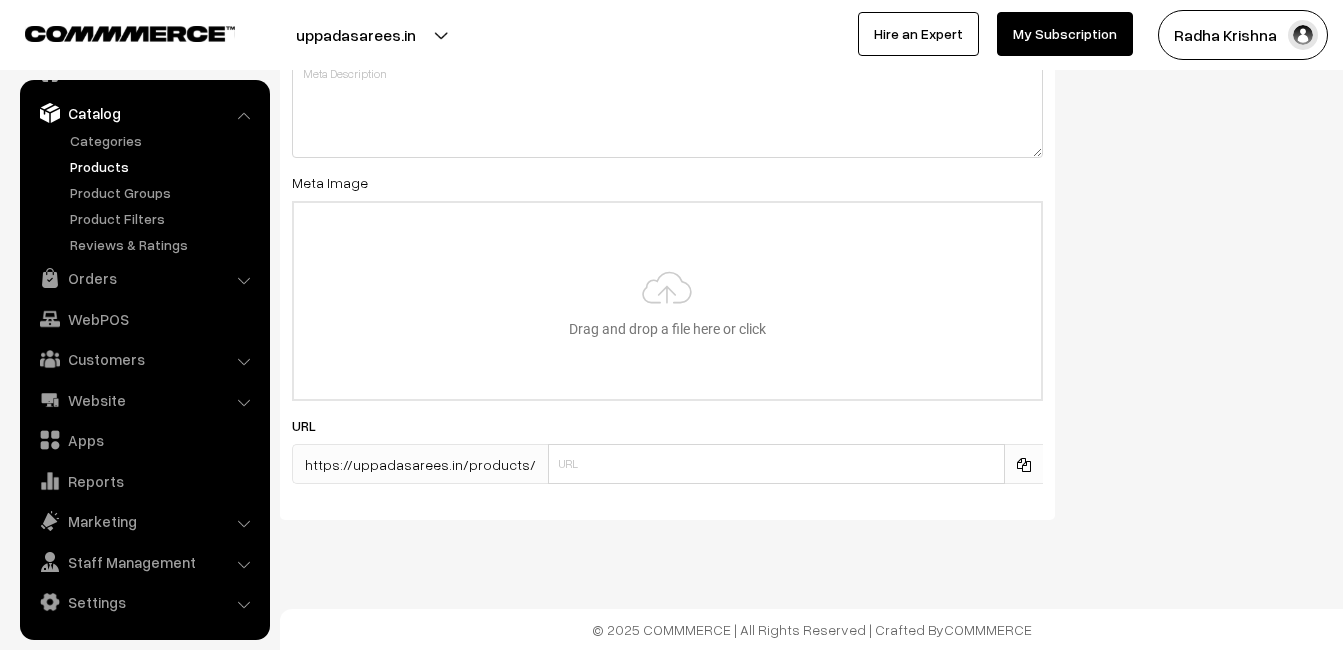type on "2" 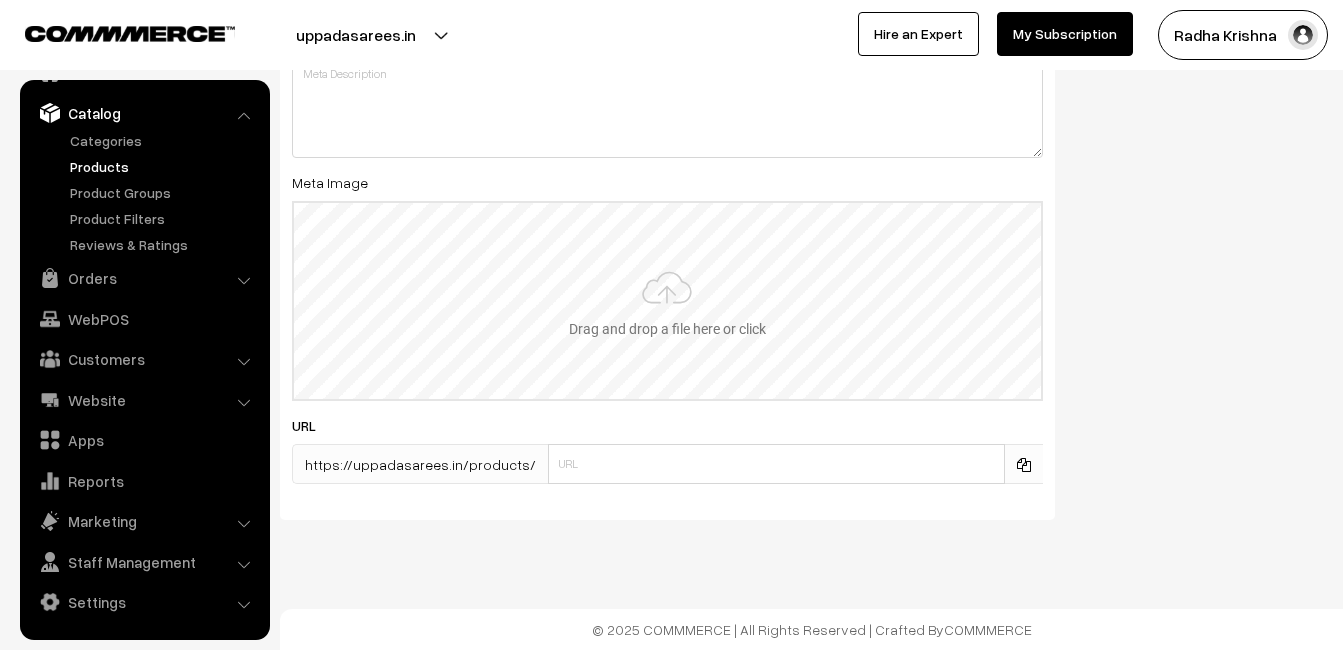 click at bounding box center (667, 301) 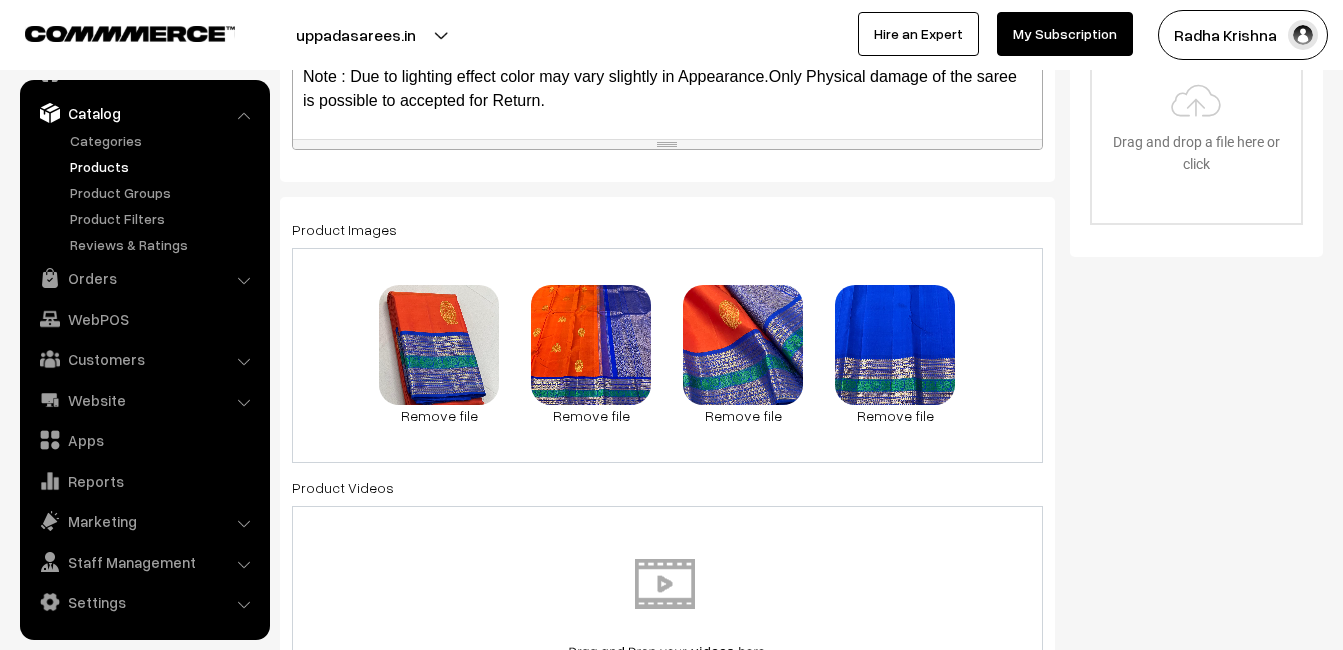scroll, scrollTop: 0, scrollLeft: 0, axis: both 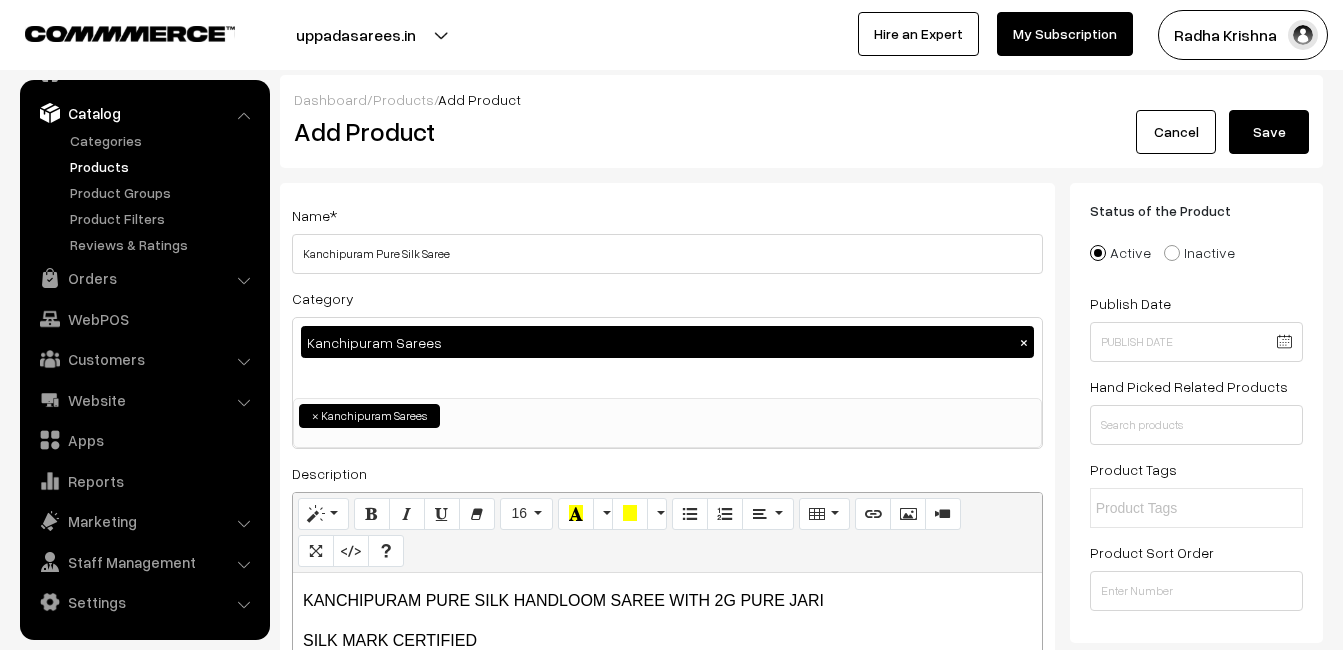 click on "Save" at bounding box center [1269, 132] 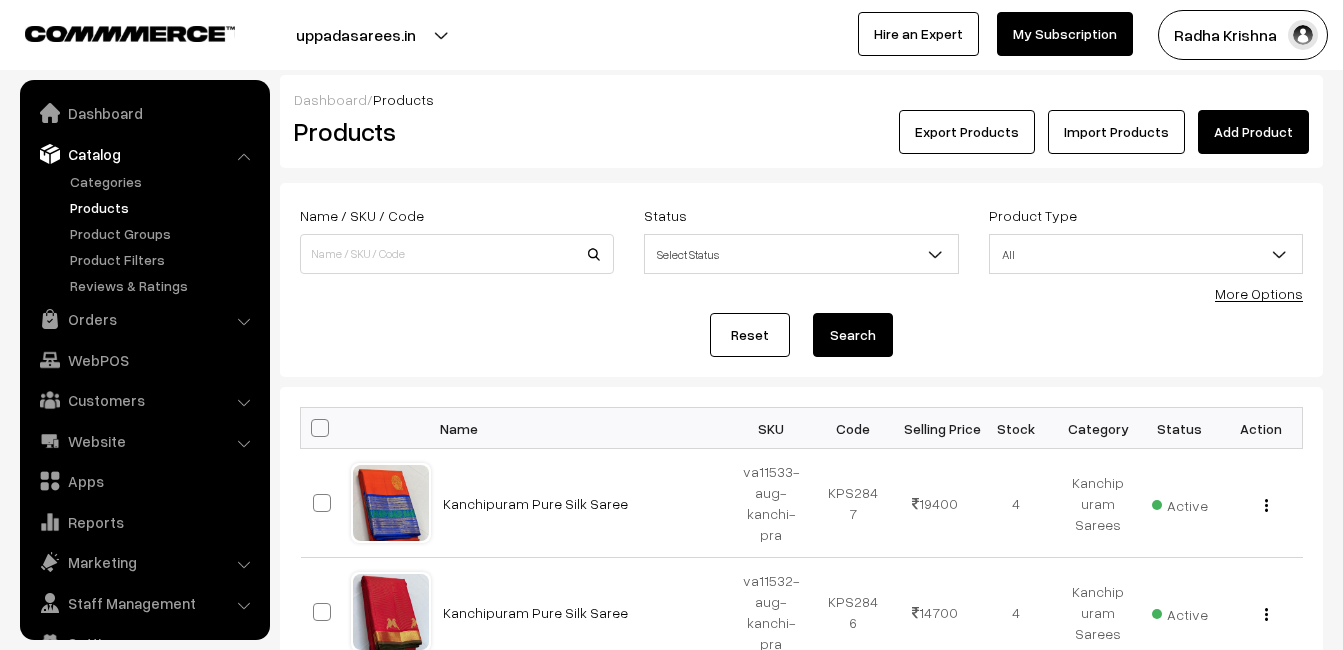 scroll, scrollTop: 0, scrollLeft: 0, axis: both 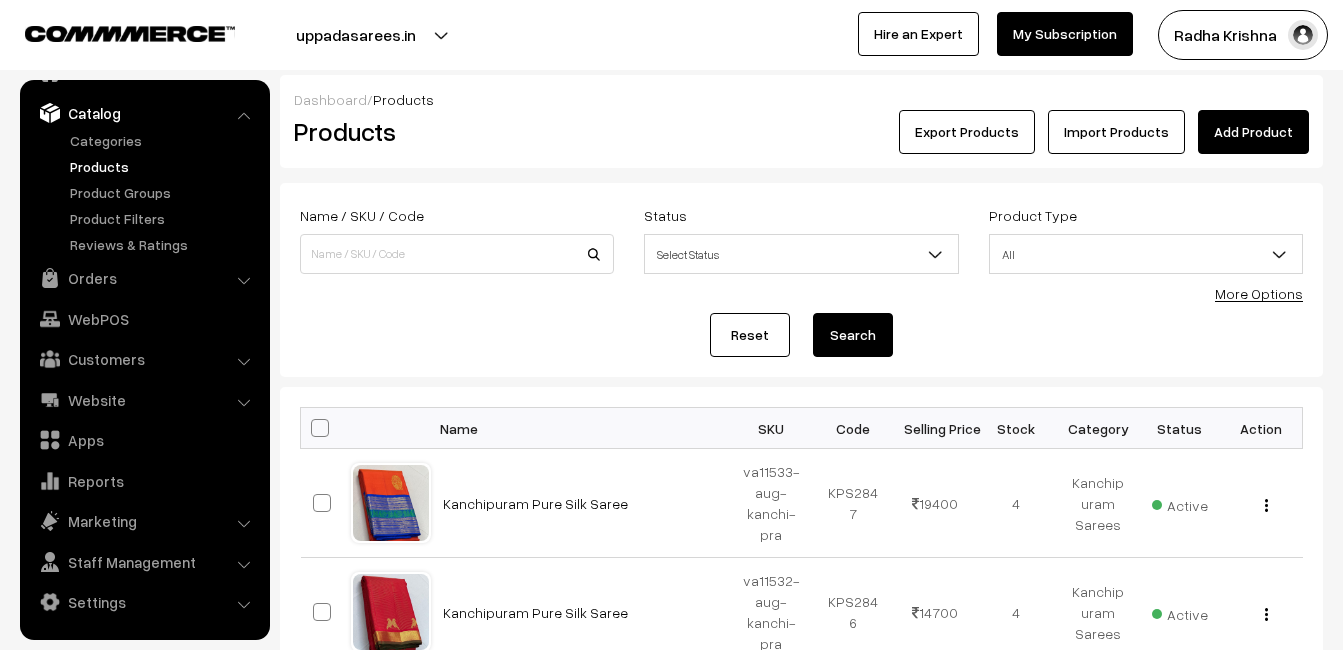click on "Dashboard  /  Products" at bounding box center (801, 99) 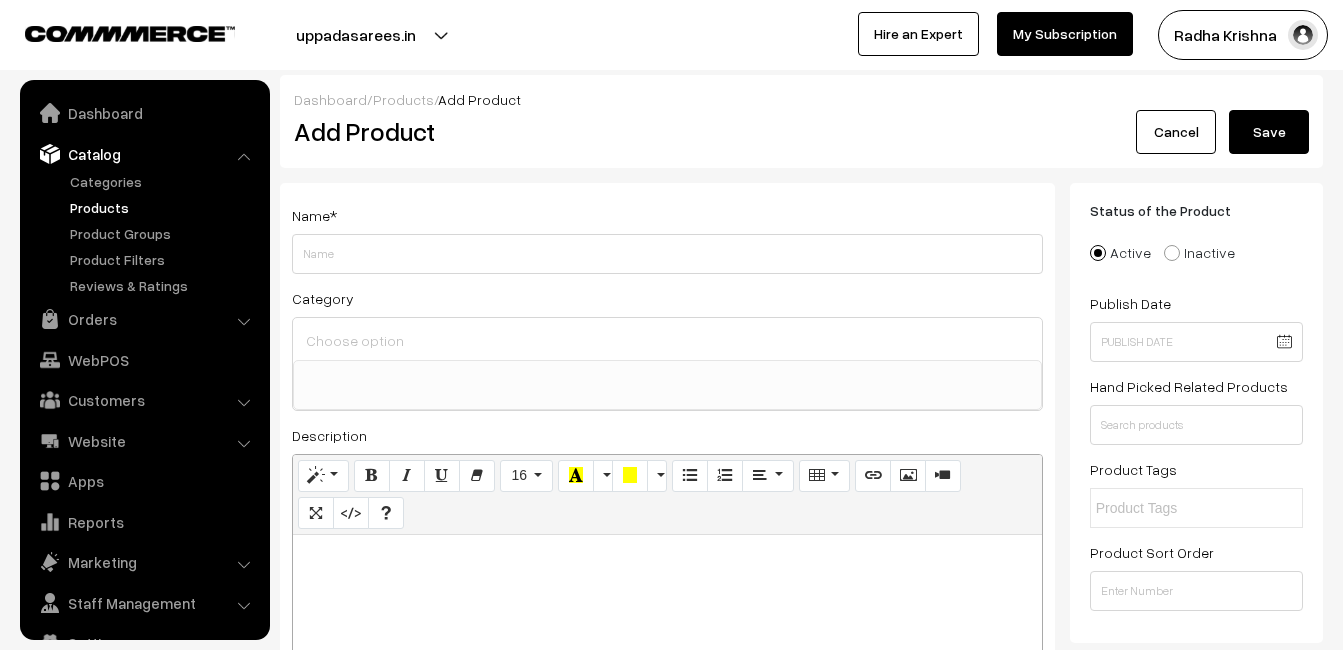 select 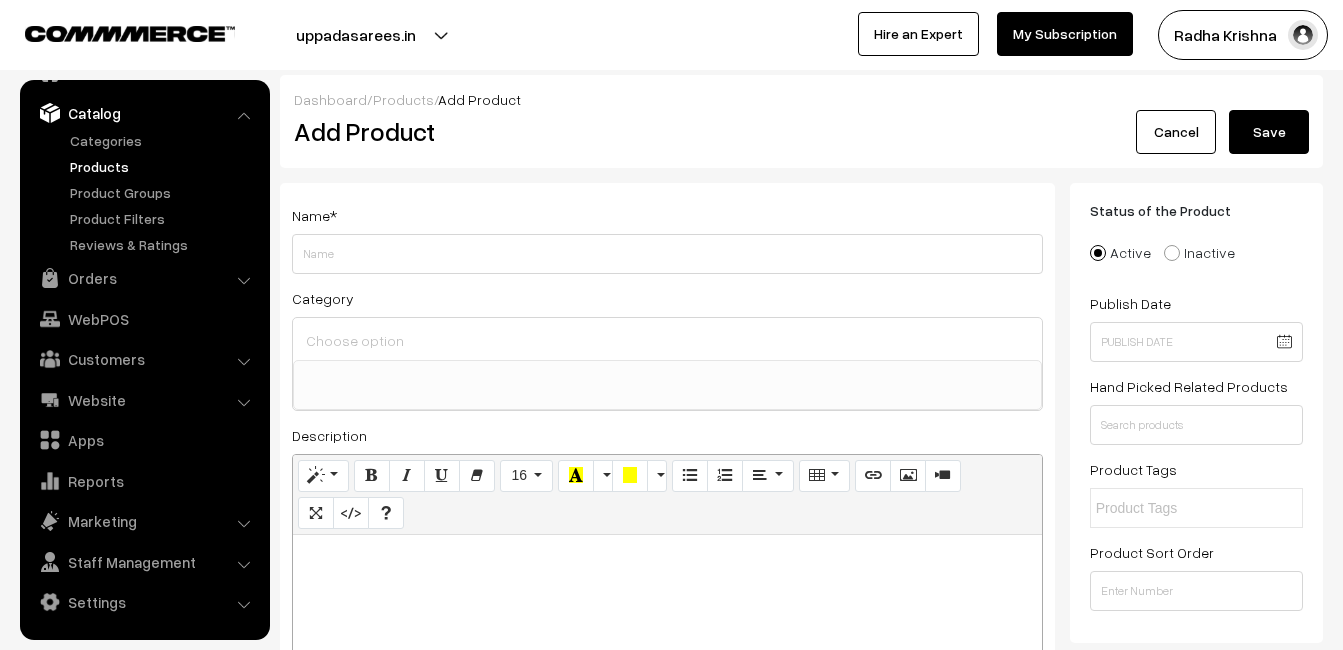 click at bounding box center [667, 660] 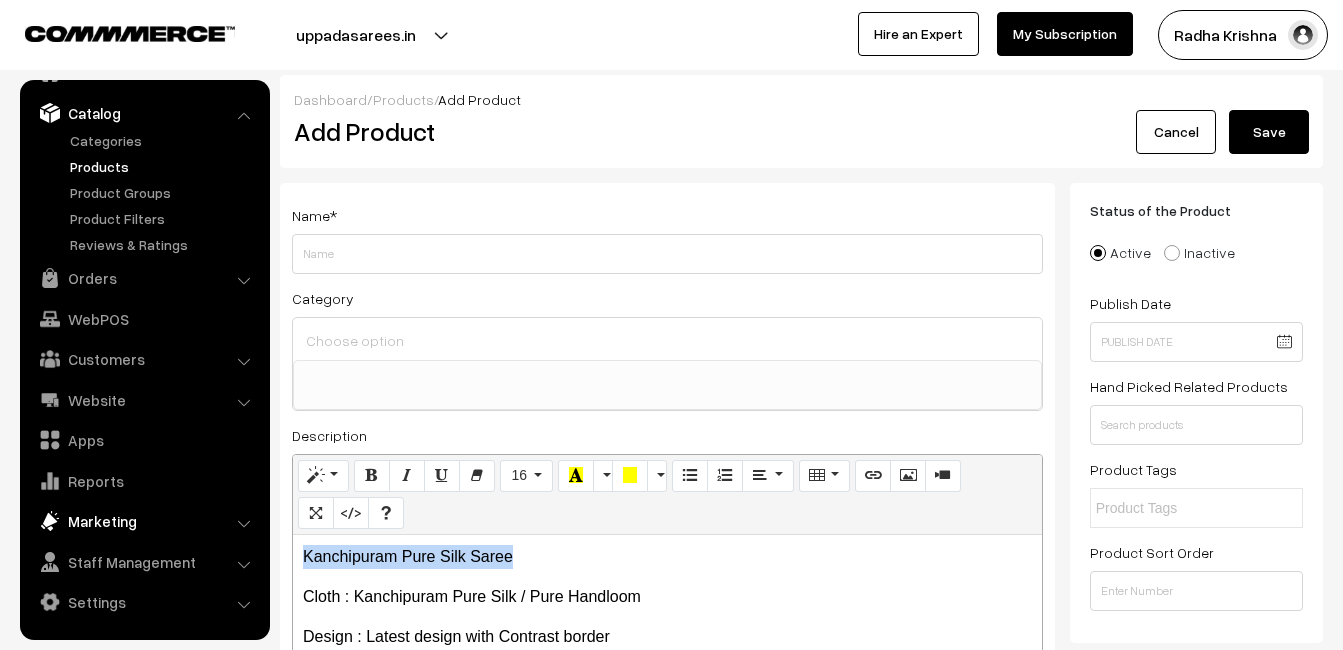 drag, startPoint x: 553, startPoint y: 557, endPoint x: 197, endPoint y: 526, distance: 357.34717 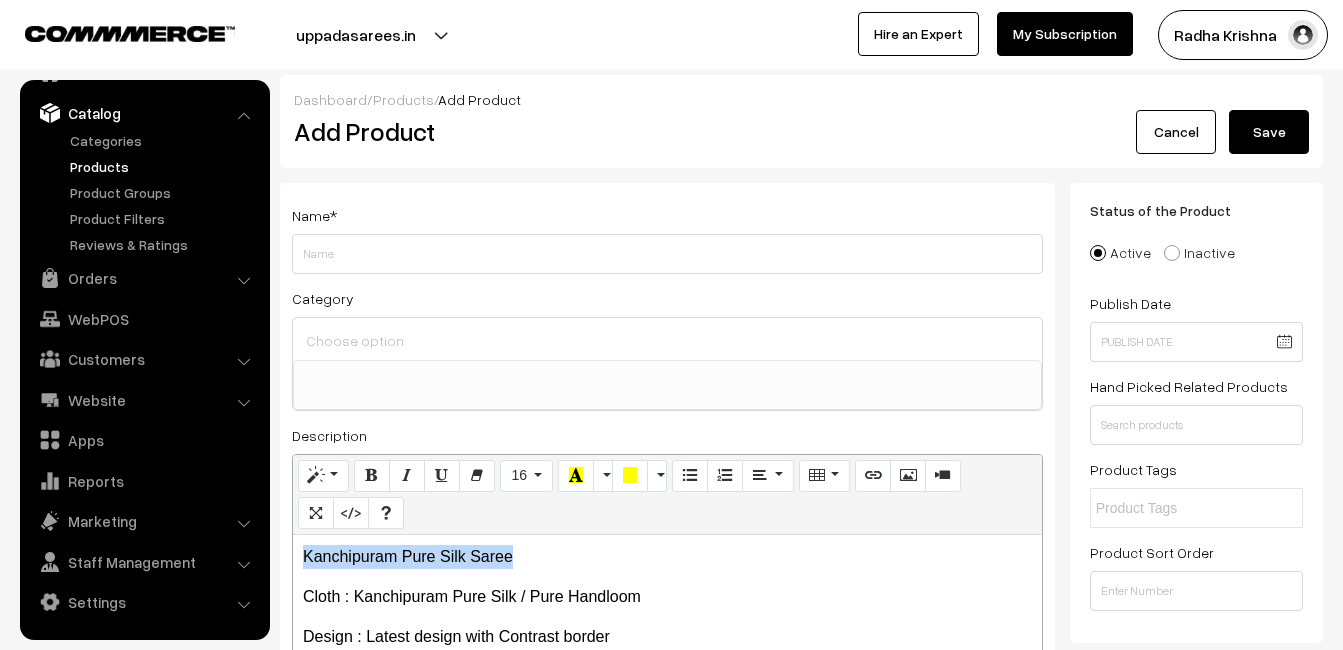 copy on "Kanchipuram Pure Silk Saree" 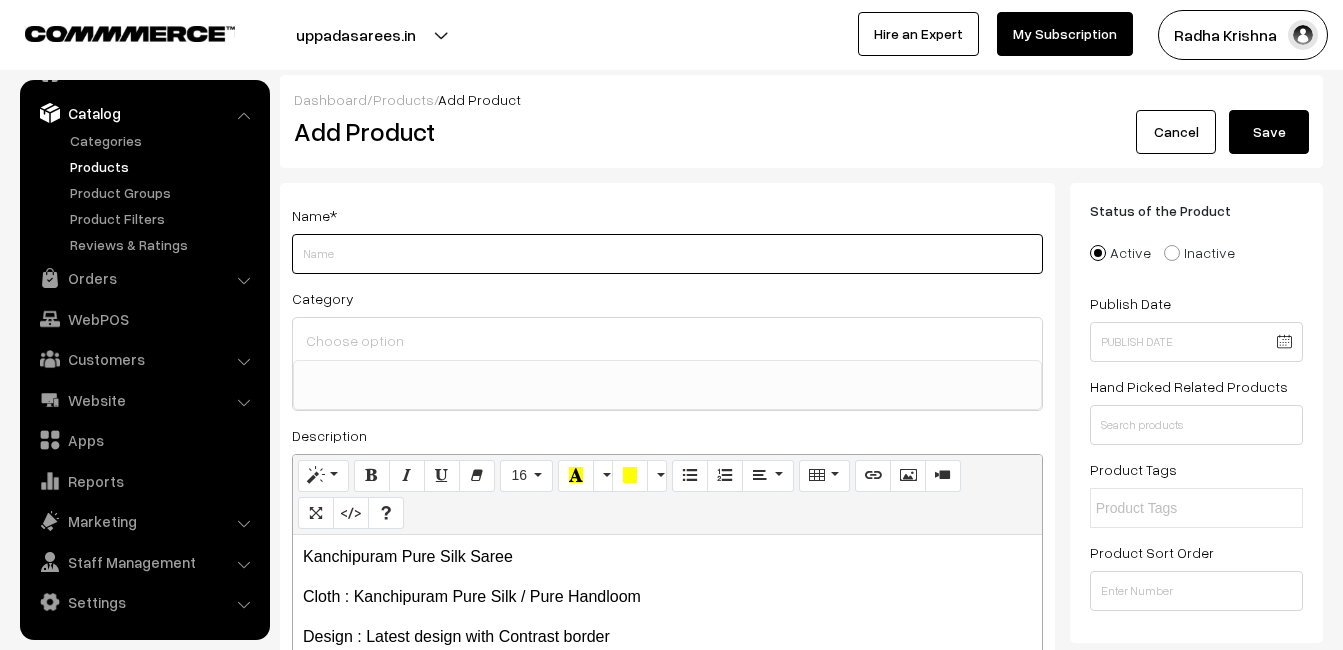 click on "Weight" at bounding box center (667, 254) 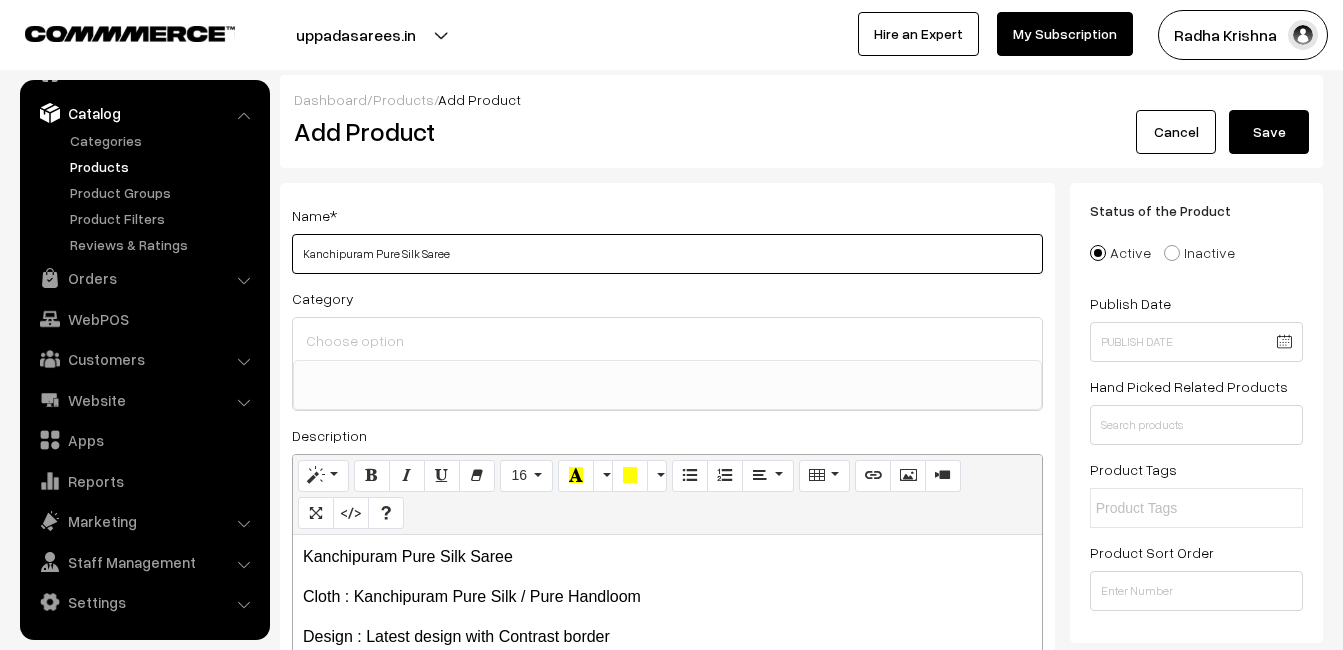 type on "Kanchipuram Pure Silk Saree" 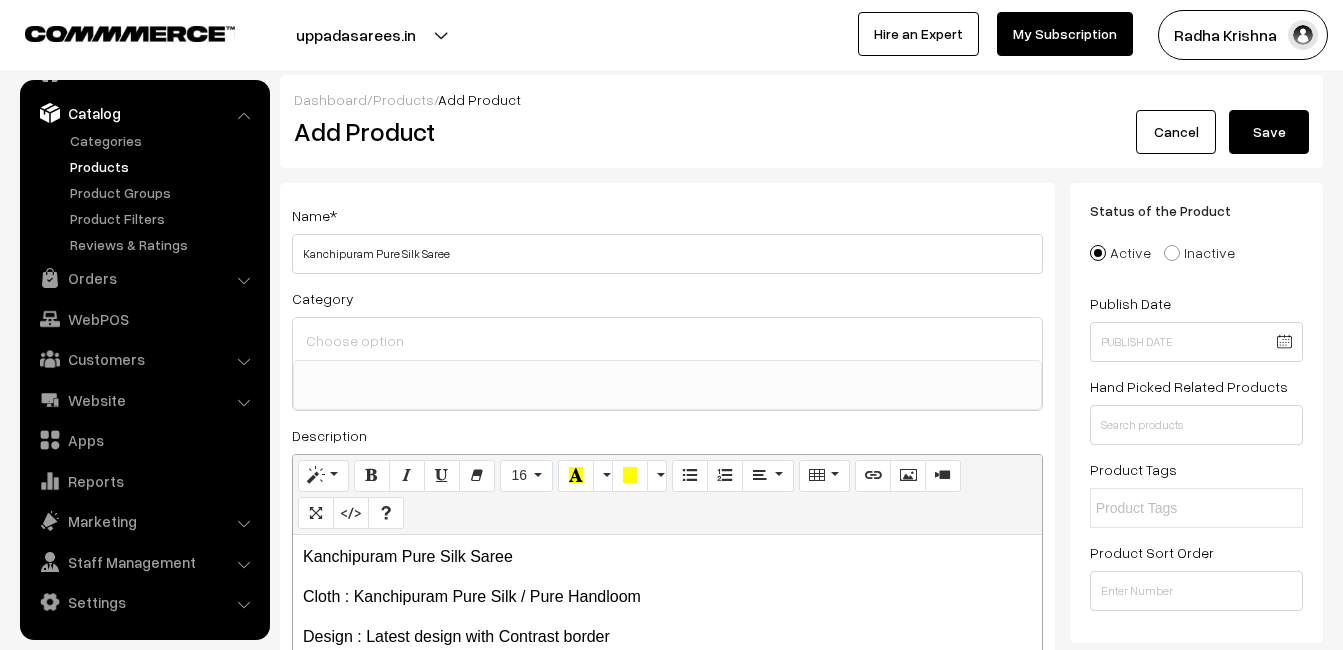 click at bounding box center [667, 340] 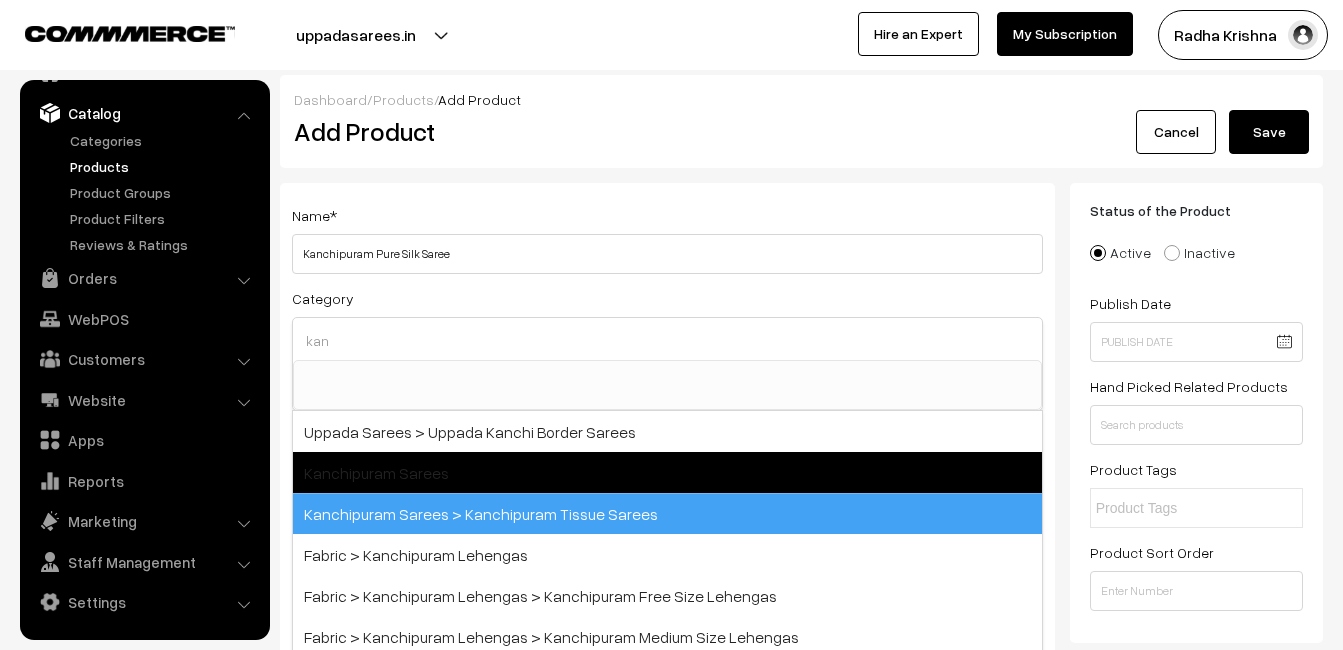 type on "kan" 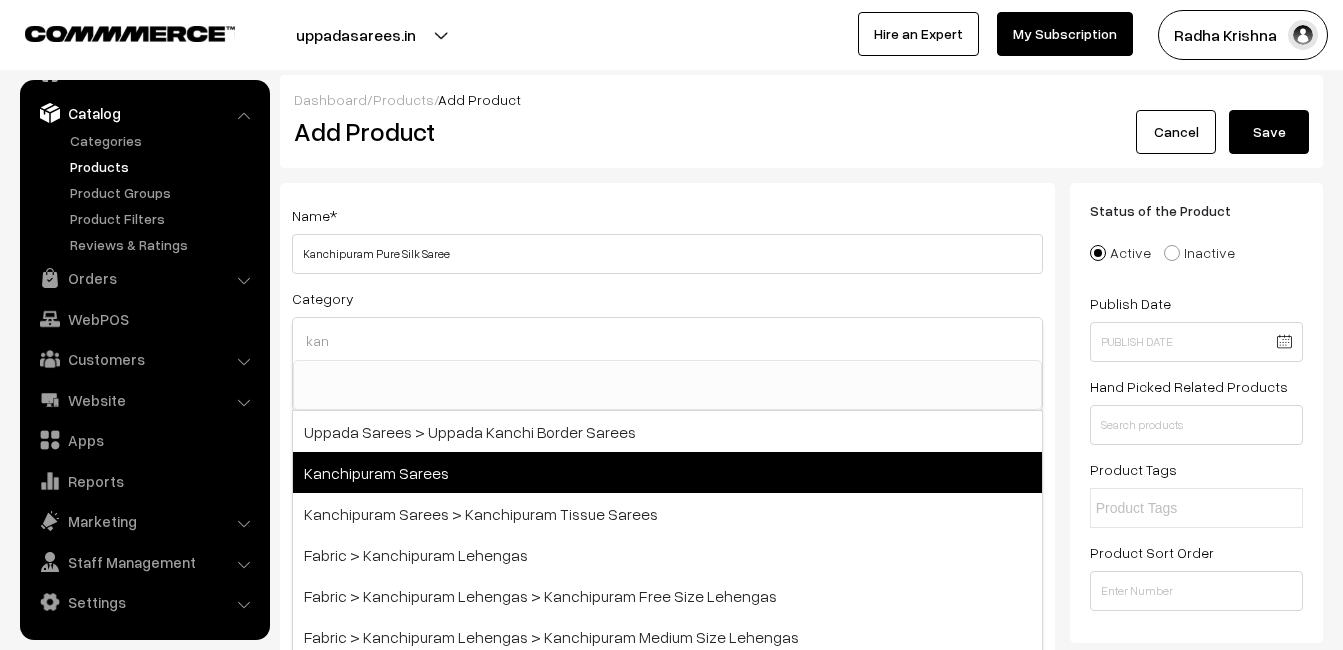 click on "Kanchipuram Sarees" at bounding box center (667, 472) 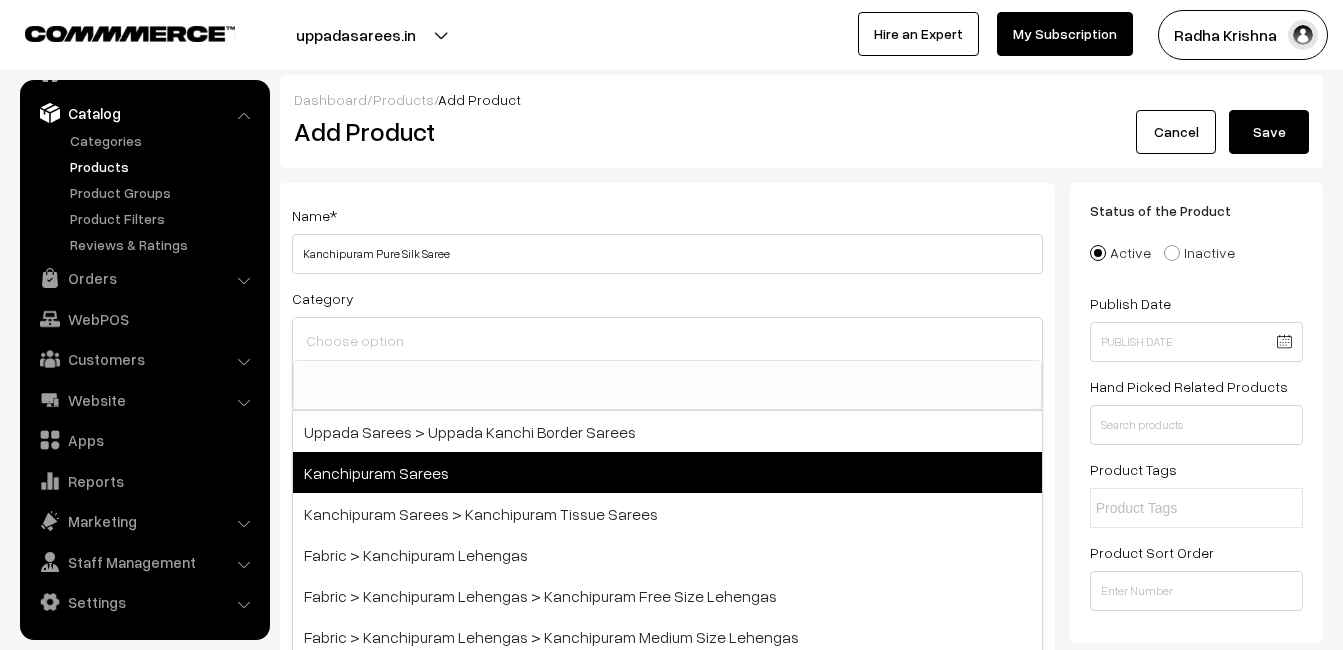 select on "3" 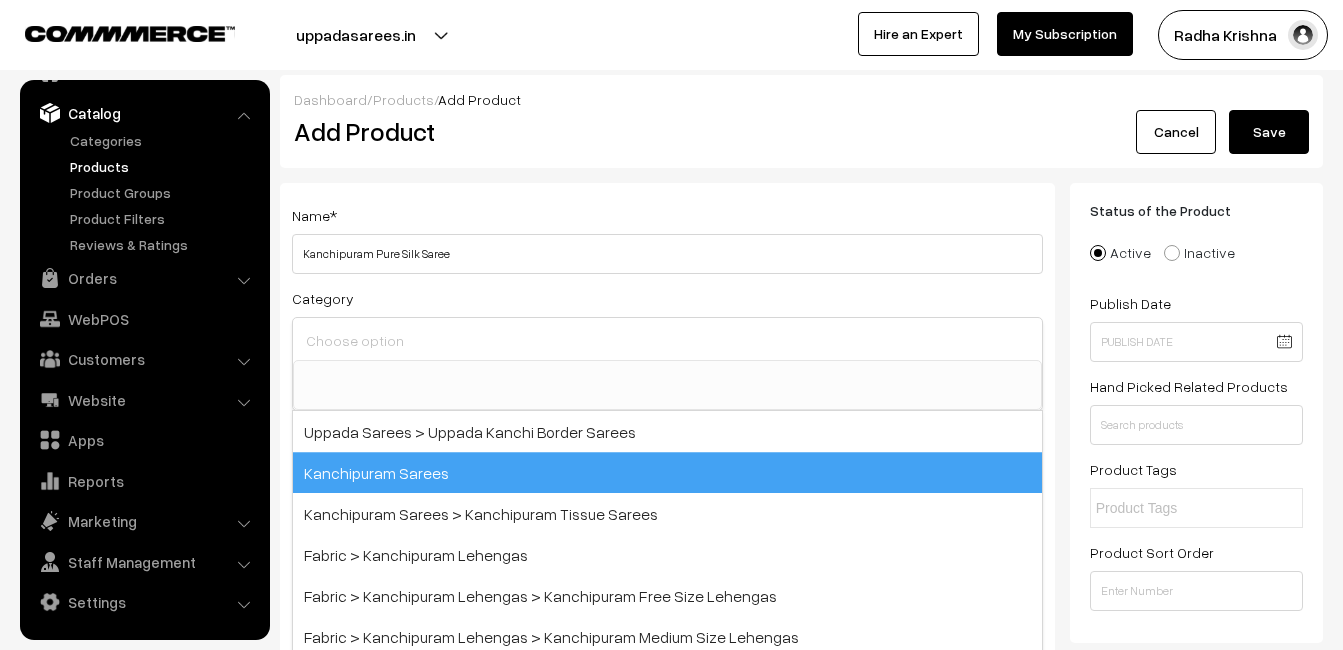 scroll, scrollTop: 340, scrollLeft: 0, axis: vertical 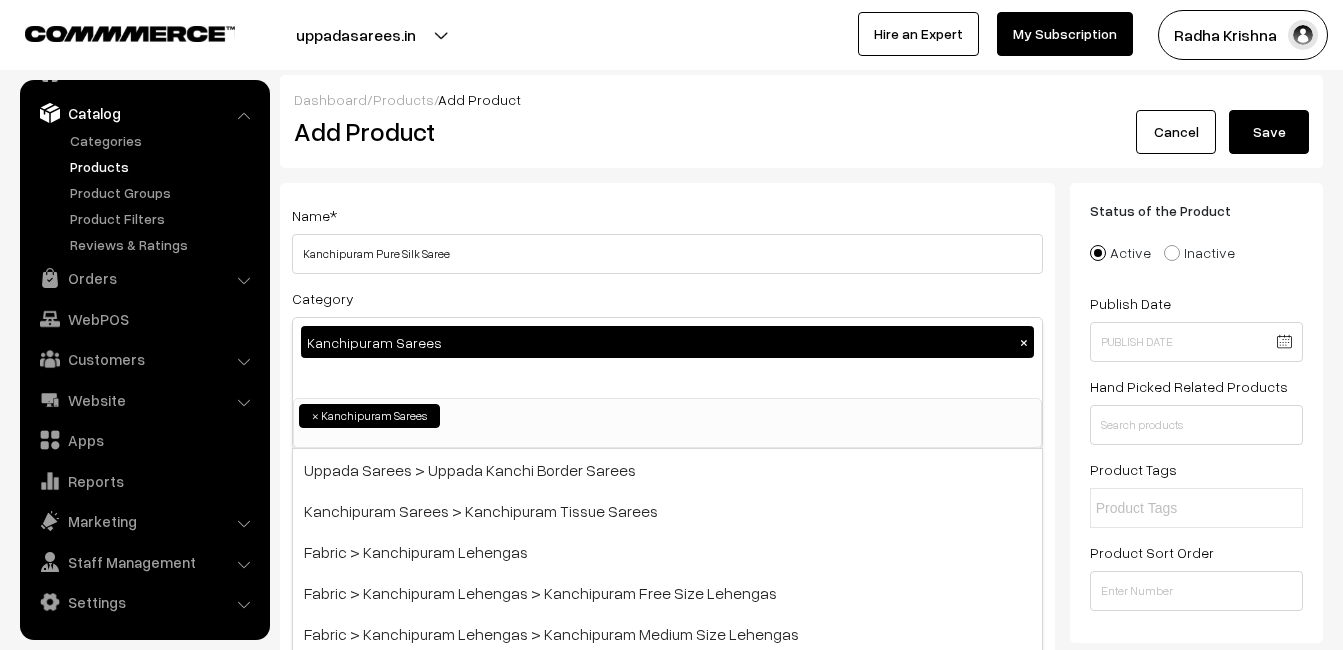 click on "Name  *
Kanchipuram Pure Silk Saree
Category
Kanchipuram Sarees ×
Uppada Sarees
Uppada Sarees > Uppada Plain Sarees
Uppada Sarees > Uppada Butta Sarees
Uppada Sarees > Uppada Pochampally Border Sarees
Uppada Sarees > Uppada Big Border Sarees
Uppada Sarees > Uppada Small Border Sarees
Uppada Sarees > Uppada Jamdani Sarees Ikkat Sarees ×" at bounding box center (667, 524) 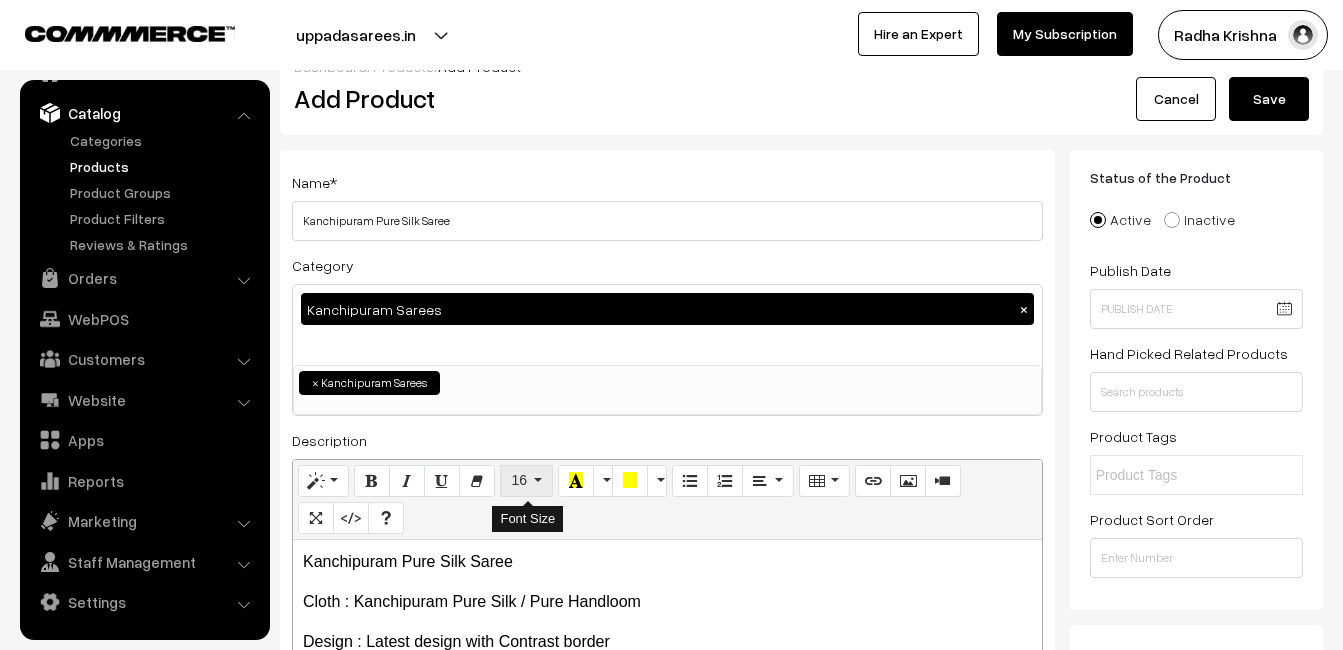 scroll, scrollTop: 500, scrollLeft: 0, axis: vertical 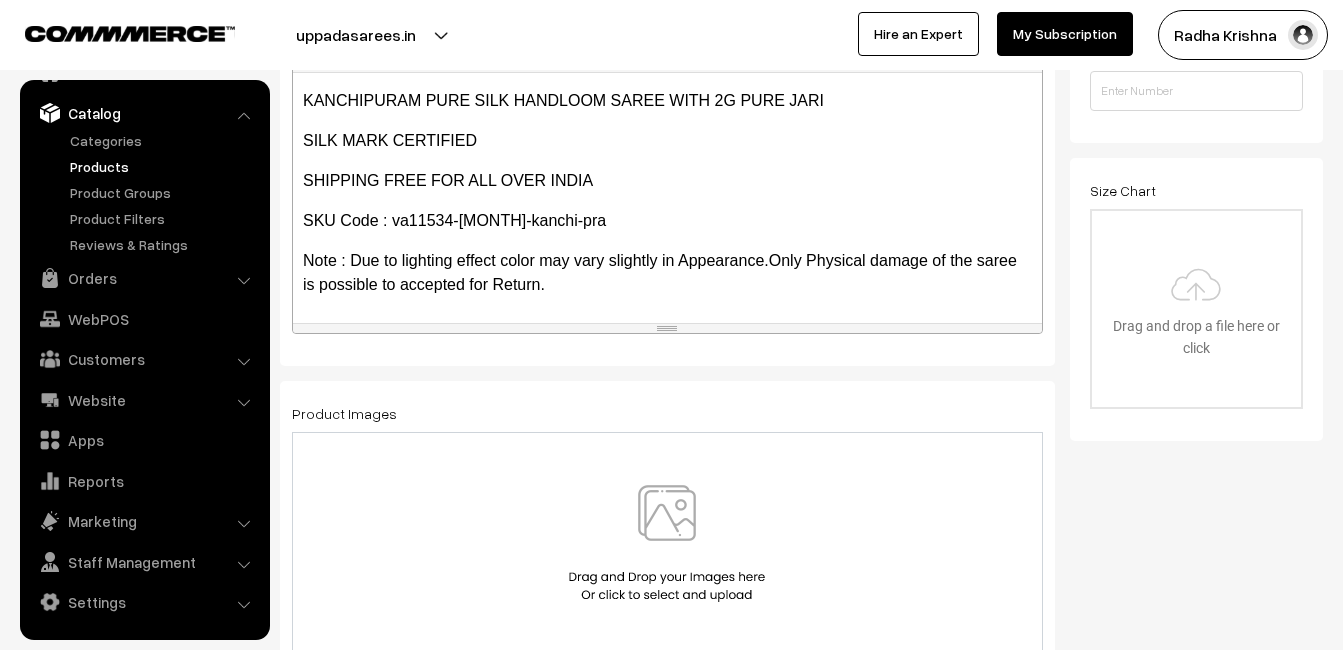 click at bounding box center [667, 543] 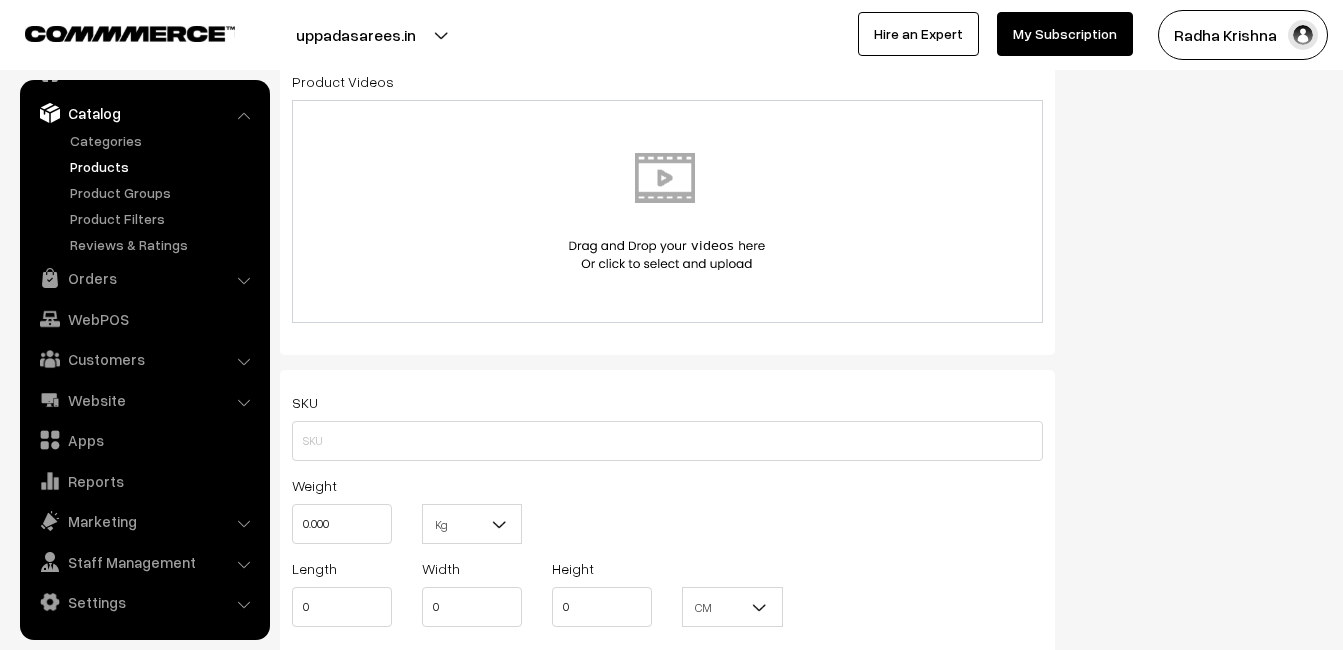 scroll, scrollTop: 1200, scrollLeft: 0, axis: vertical 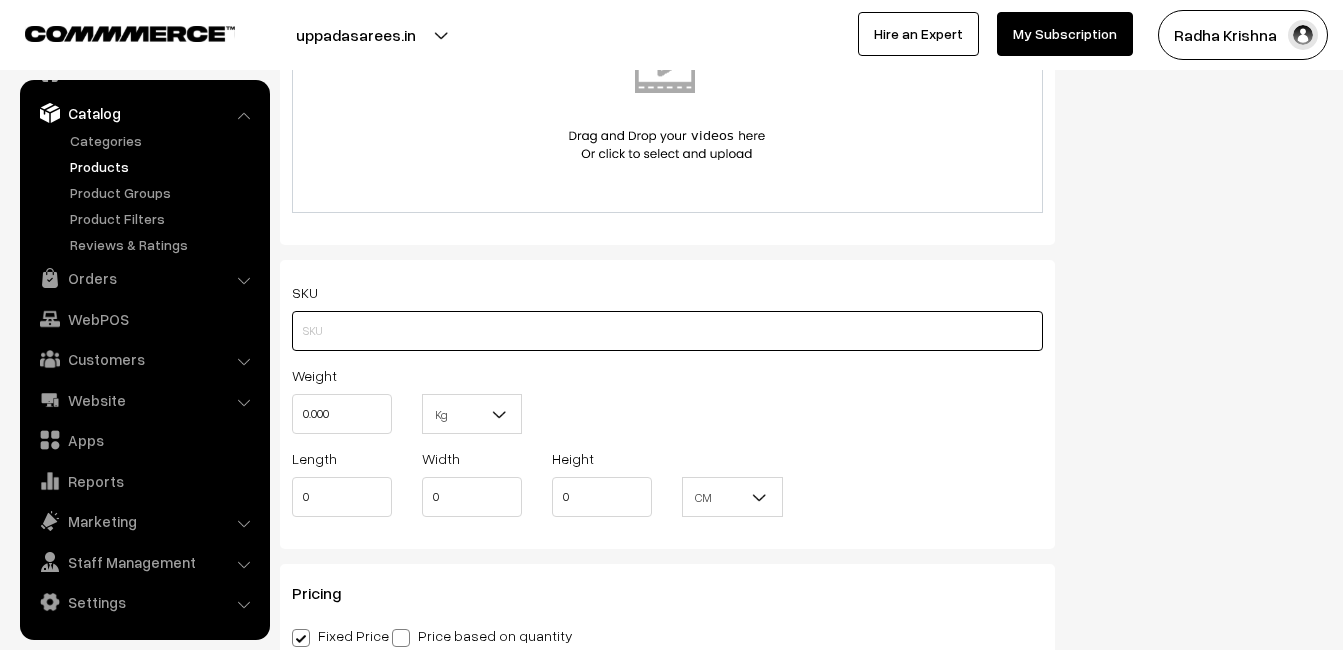 click at bounding box center [667, 331] 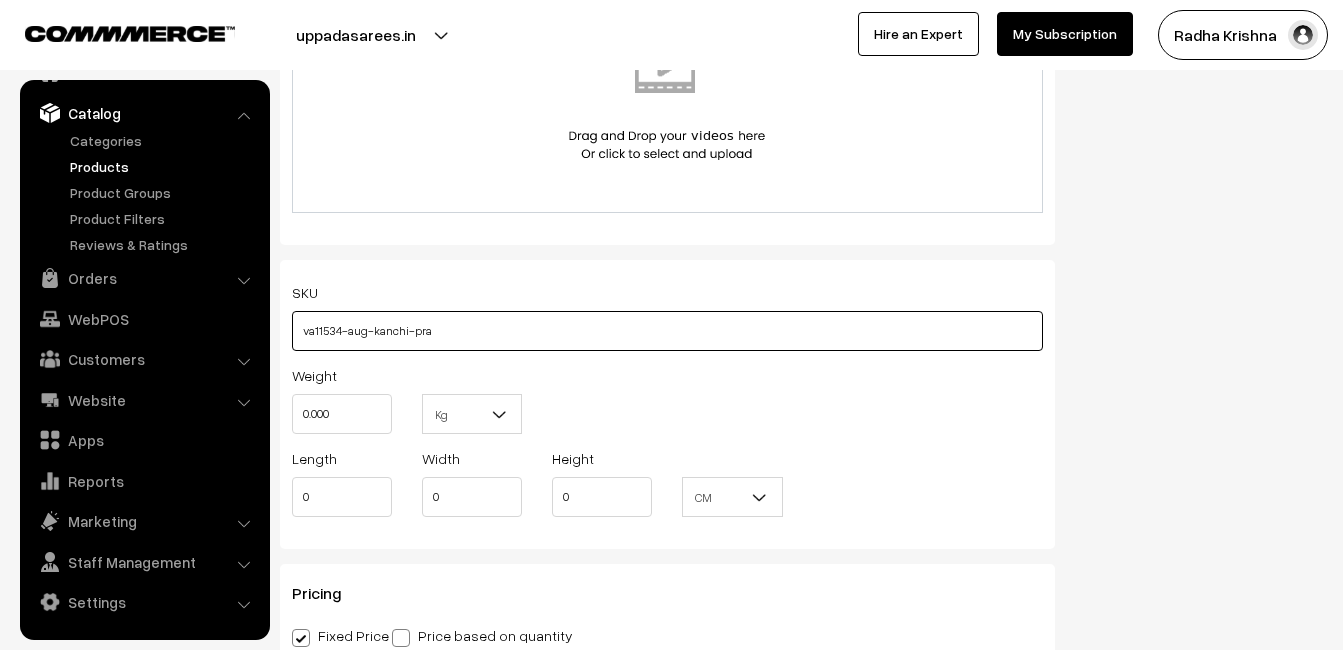 type on "va11534-aug-kanchi-pra" 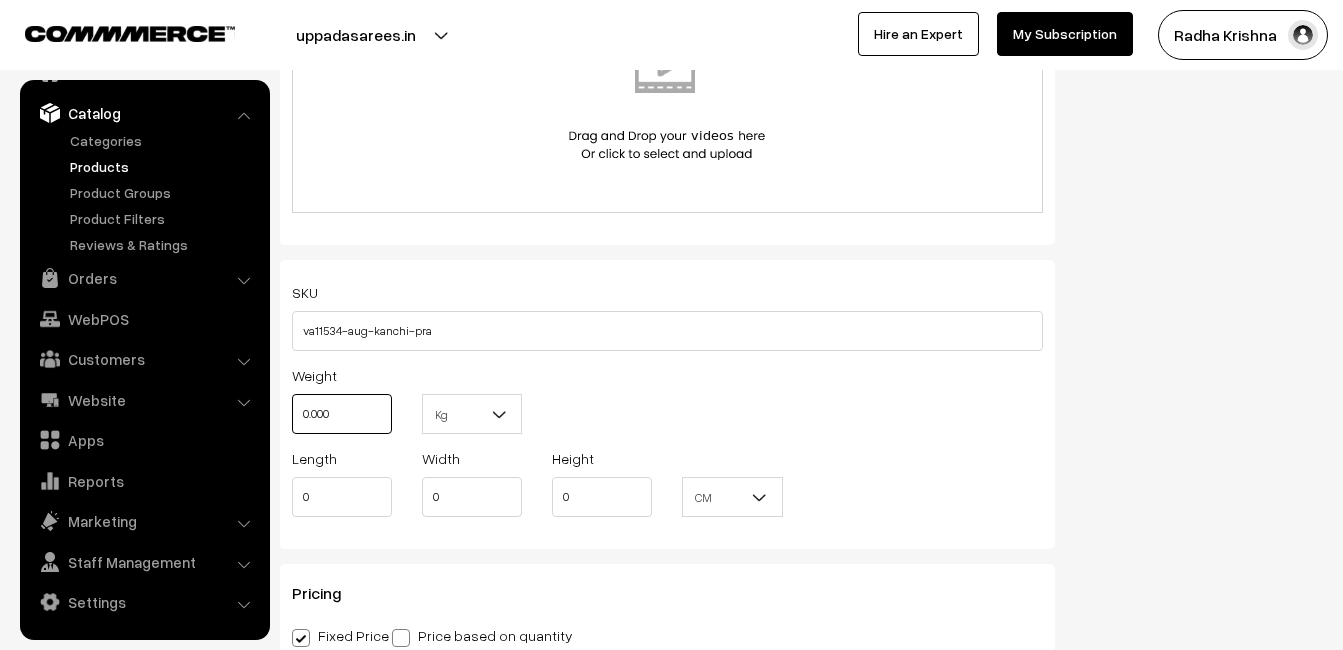 click on "0.000" at bounding box center (342, 414) 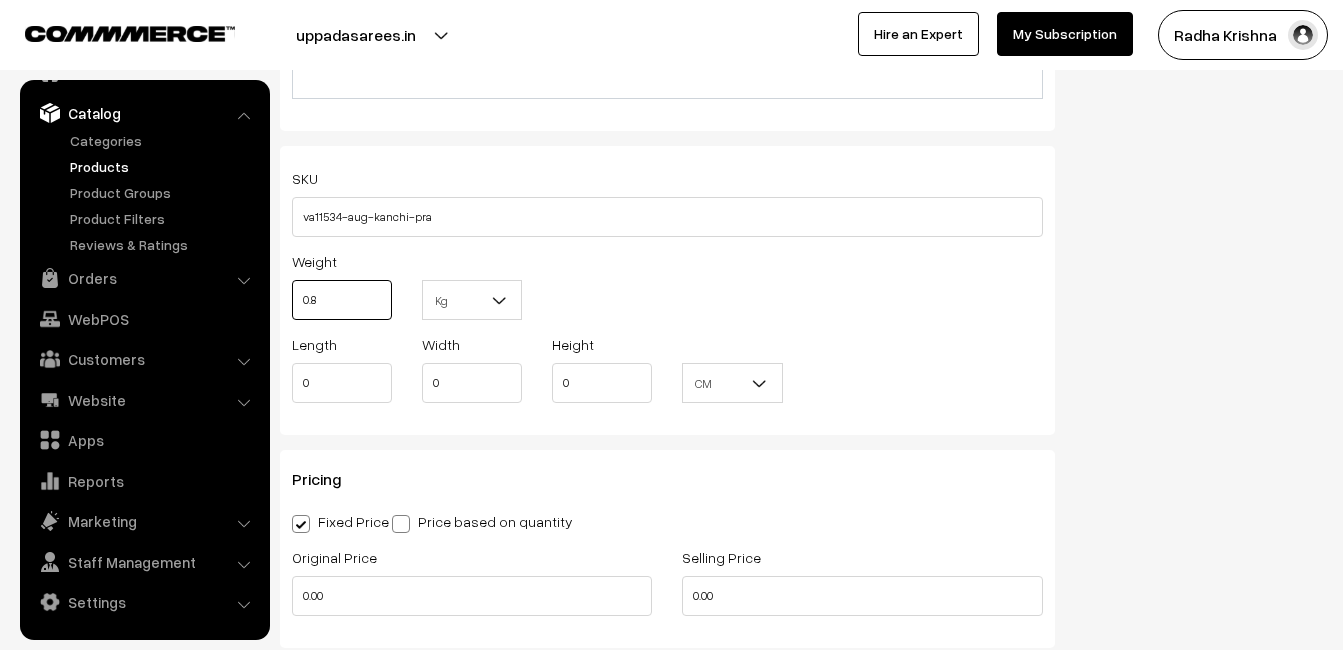 scroll, scrollTop: 1600, scrollLeft: 0, axis: vertical 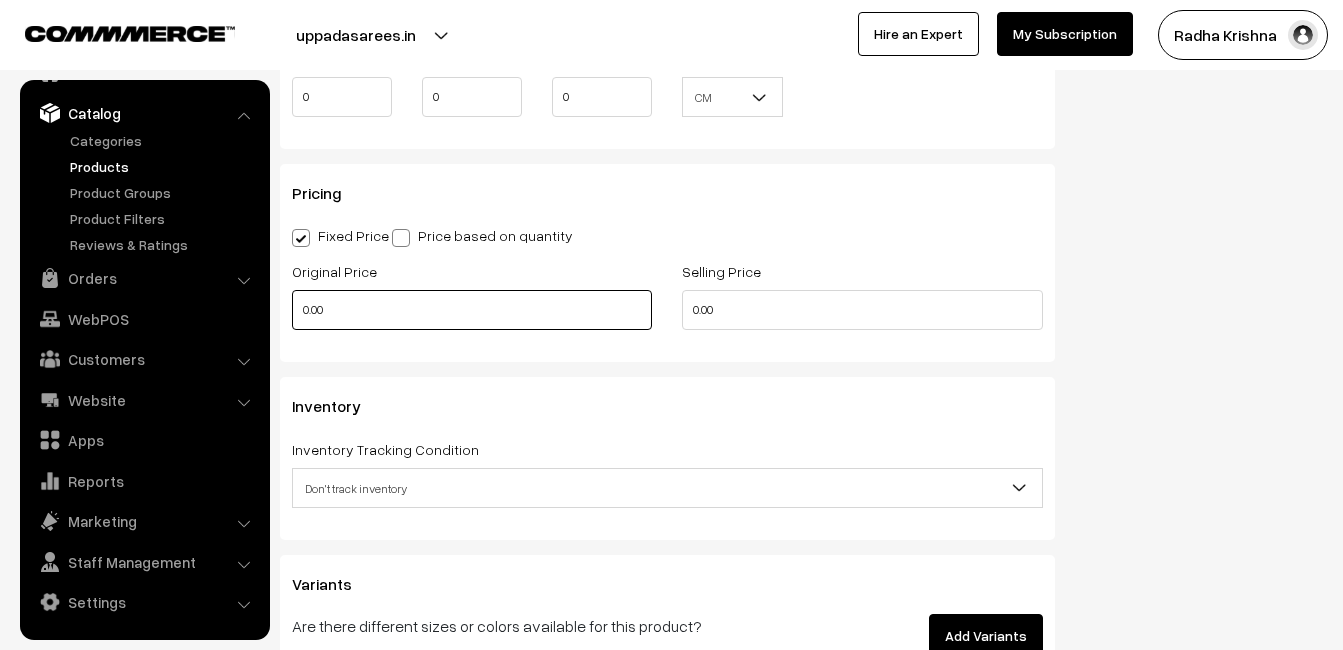 type on "0.80" 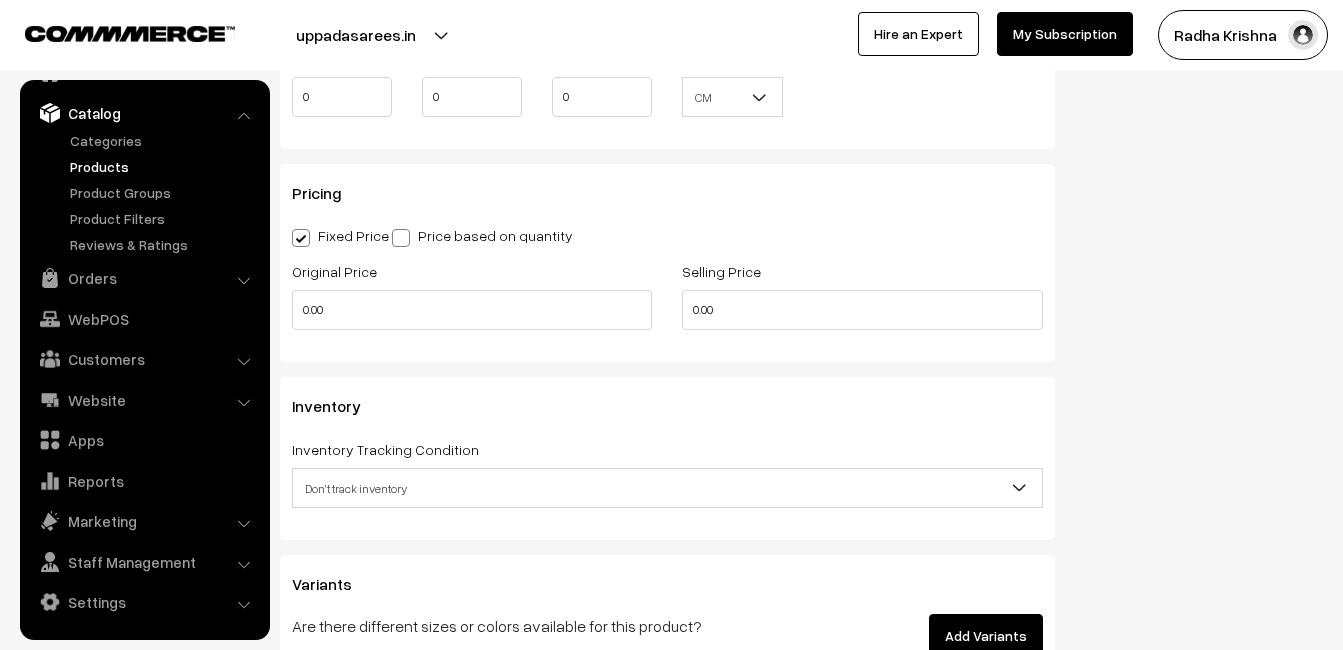 type on "0" 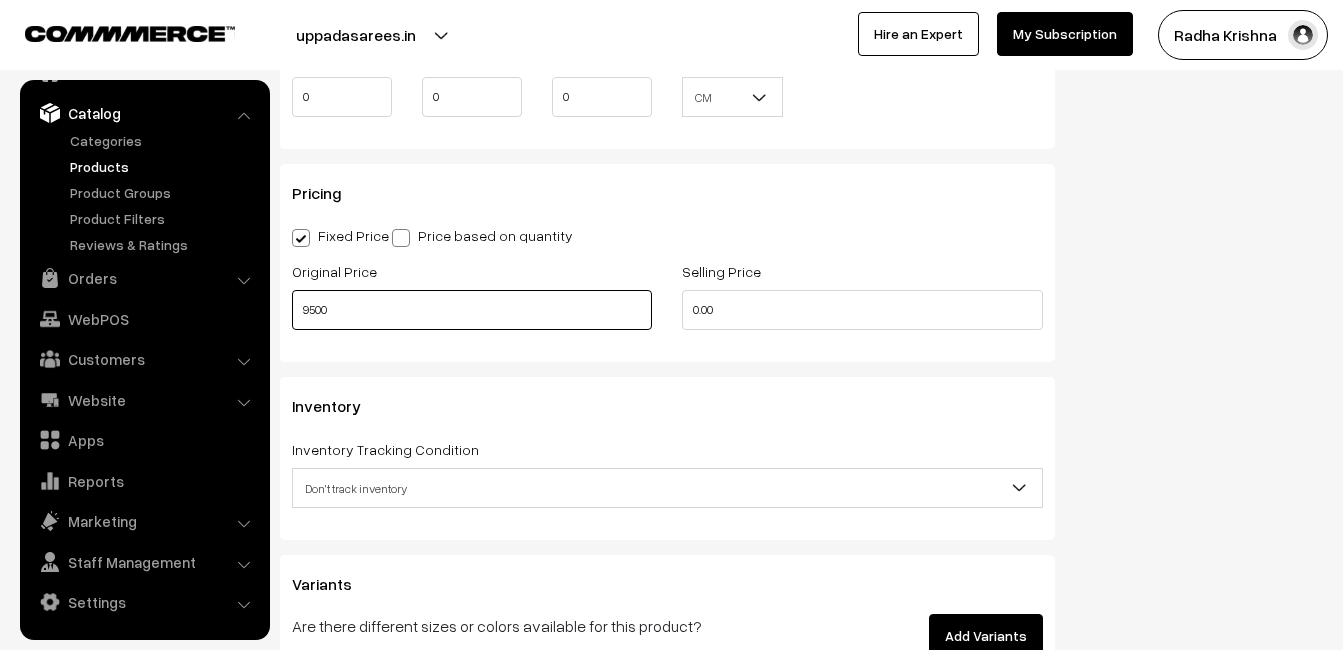 type on "9500" 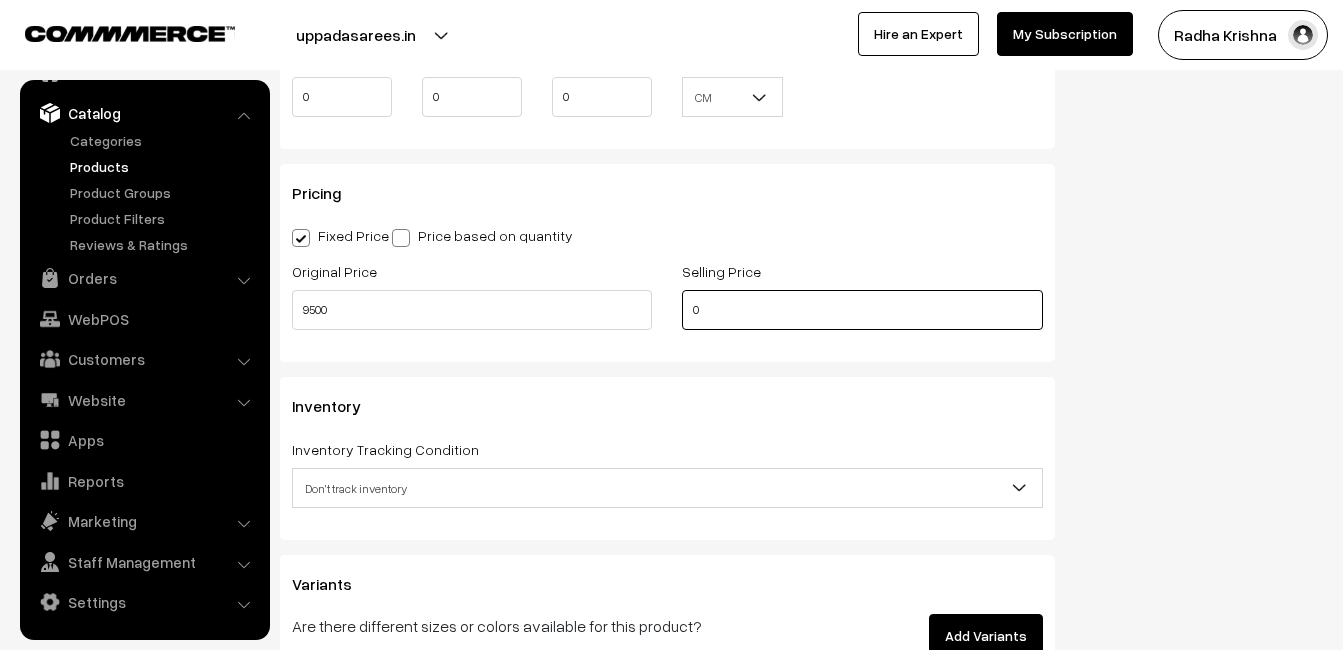 click on "0" at bounding box center [862, 310] 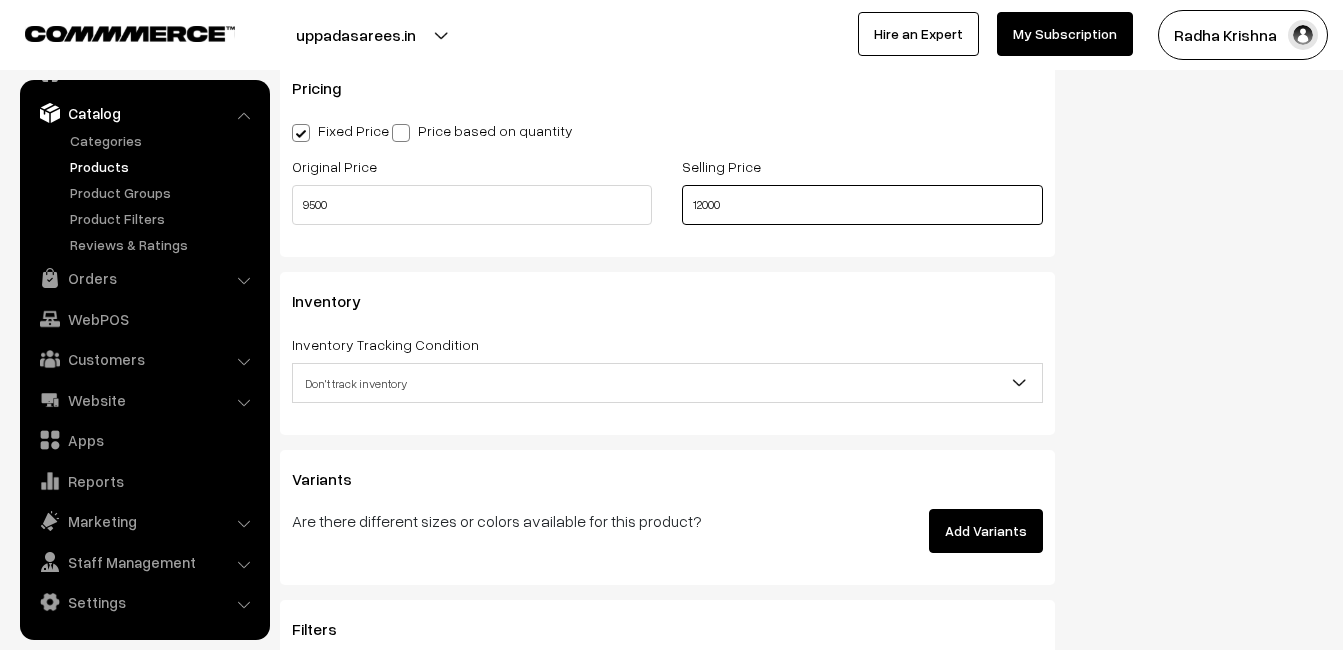 scroll, scrollTop: 1800, scrollLeft: 0, axis: vertical 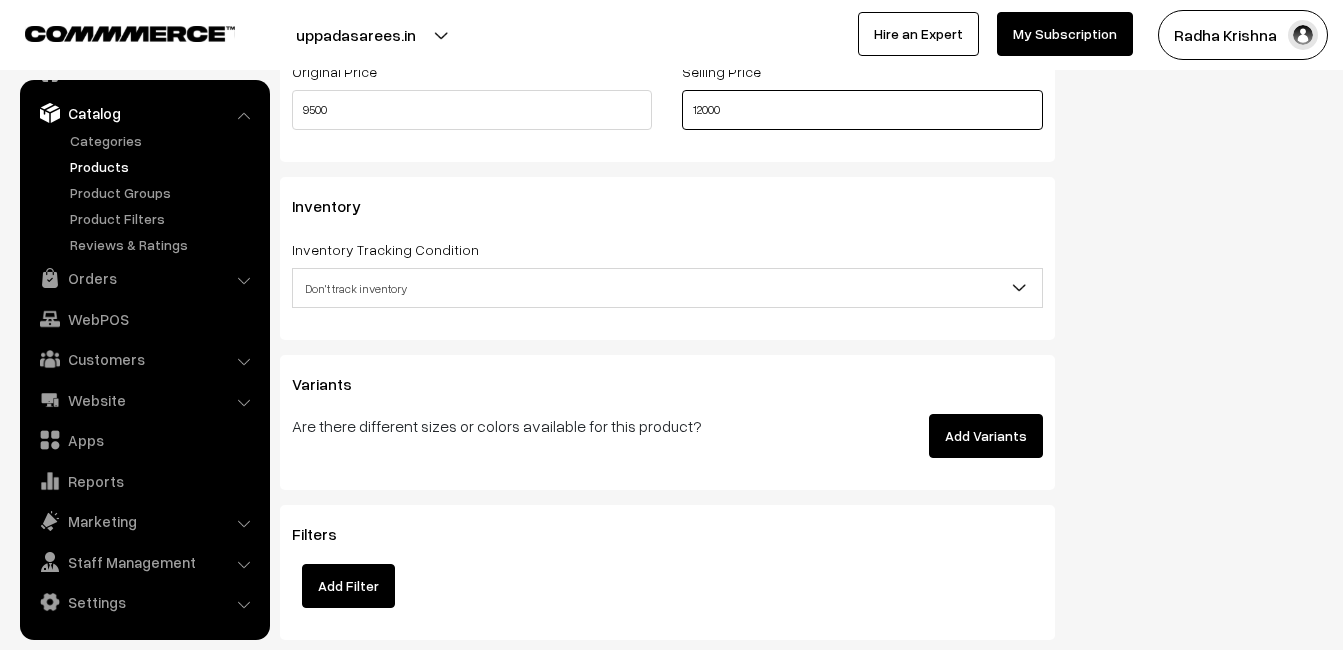 type on "12000" 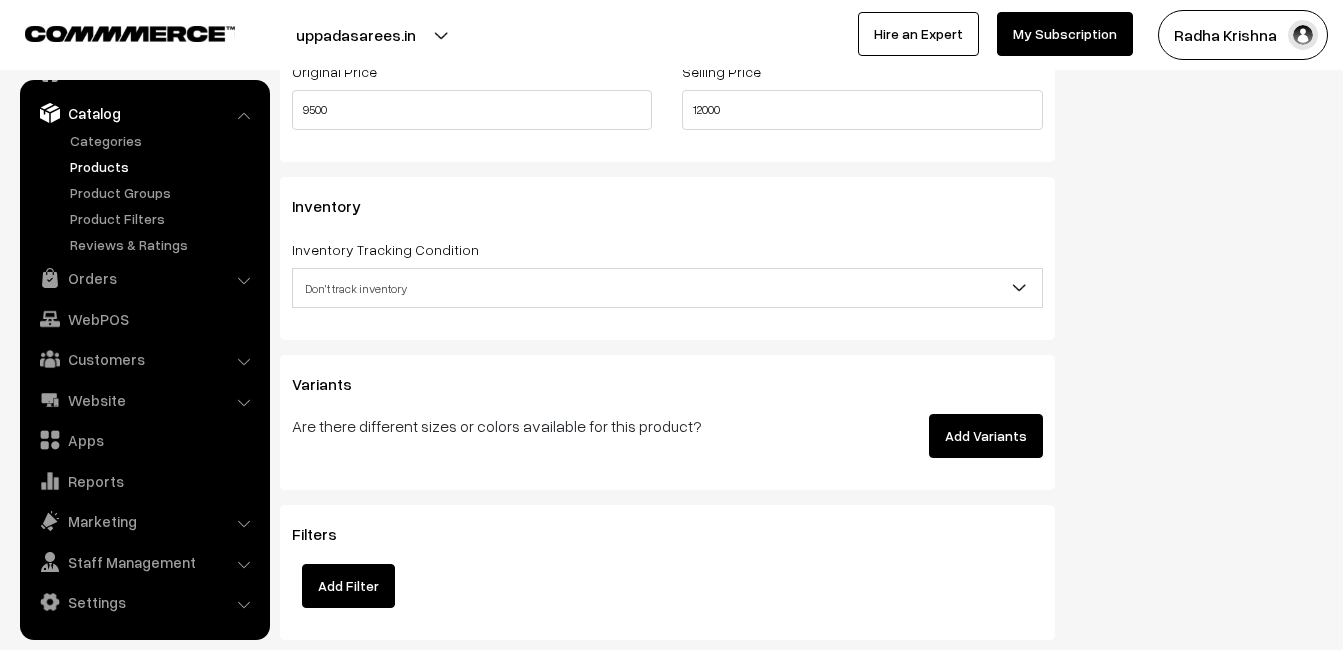click on "Don't track inventory" at bounding box center [667, 288] 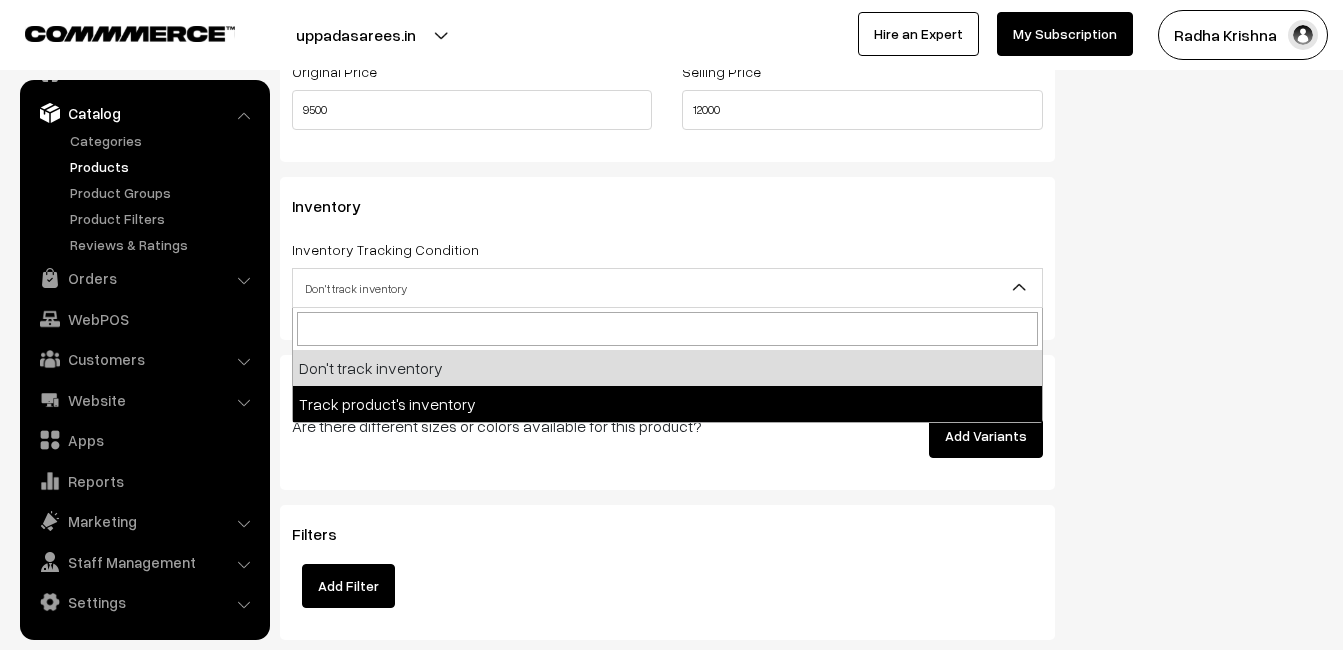 select on "2" 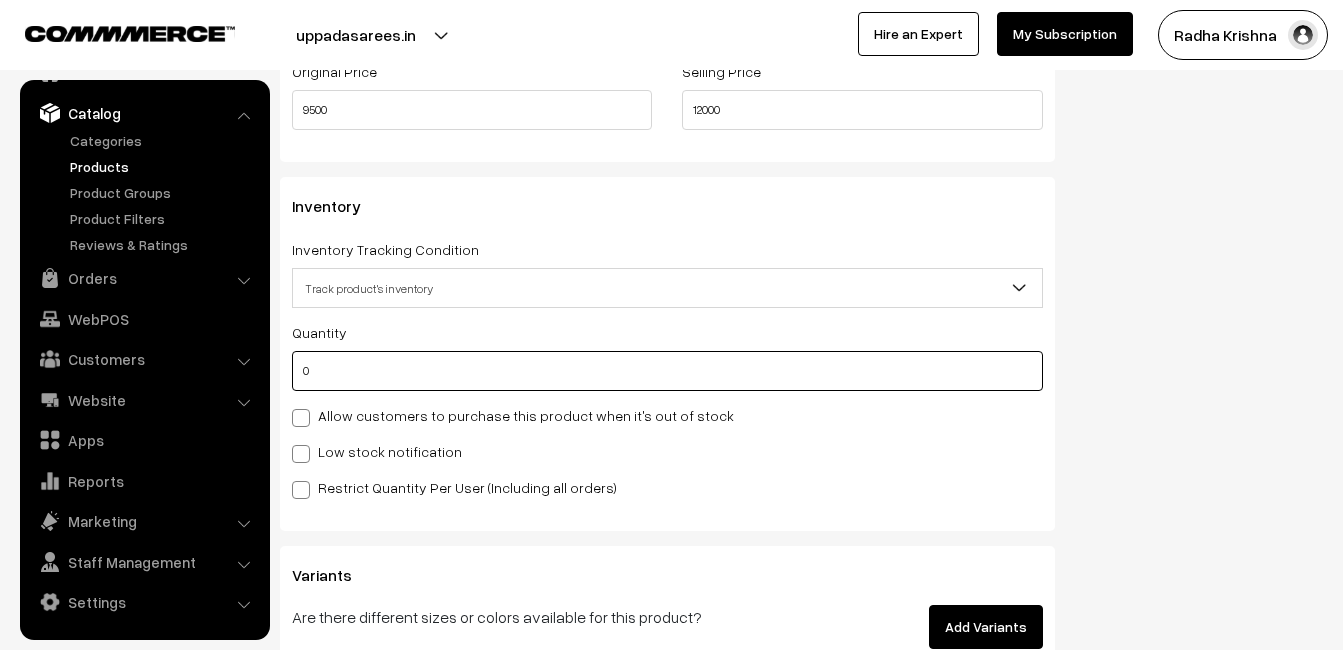 click on "0" at bounding box center [667, 371] 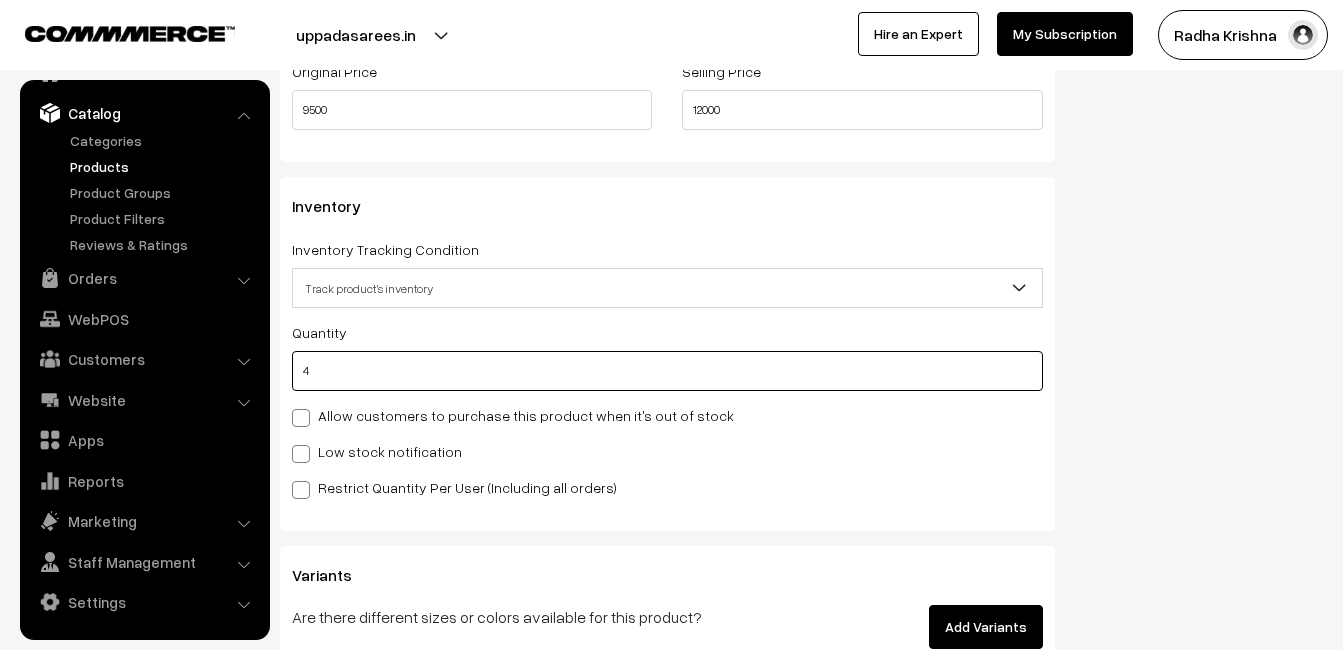 type on "4" 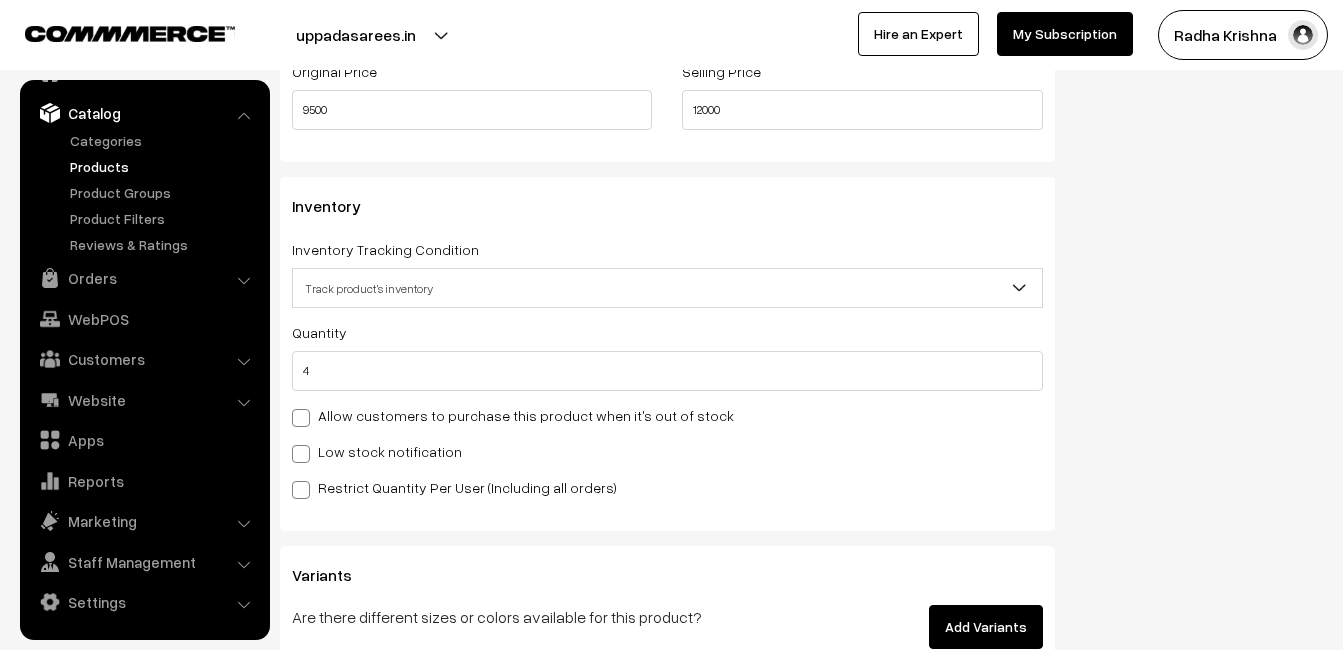 click on "Low stock notification" at bounding box center [377, 451] 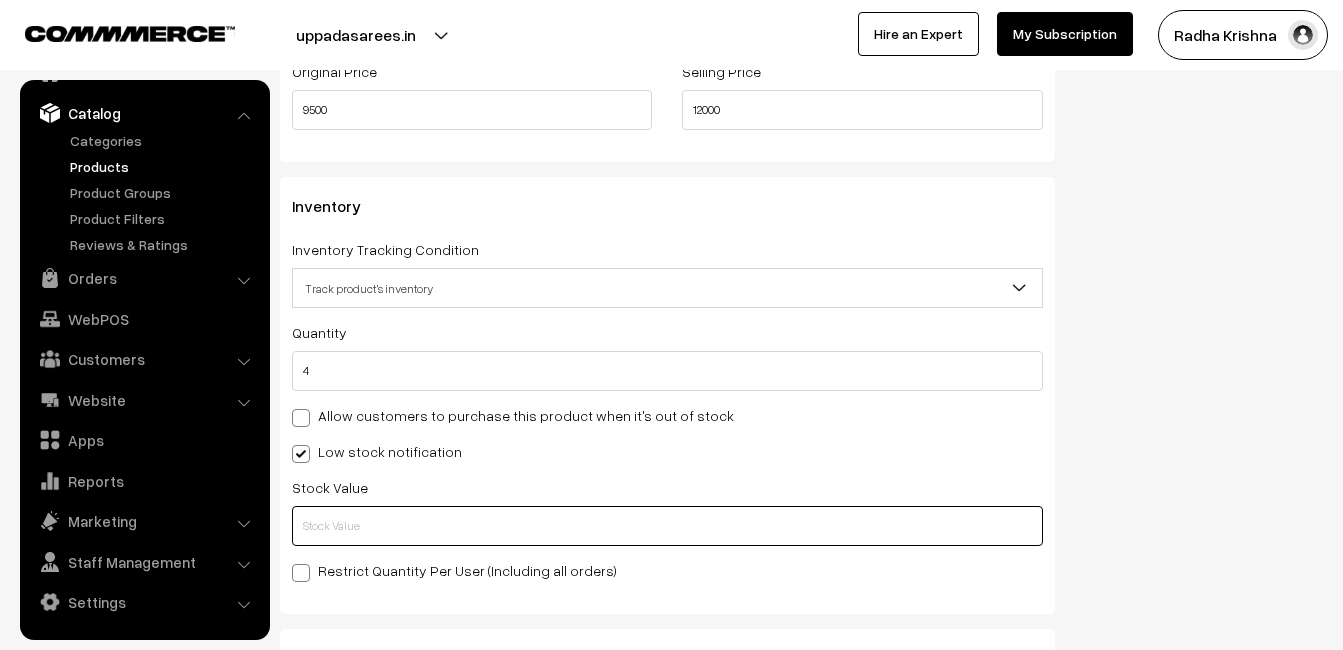 click at bounding box center (667, 526) 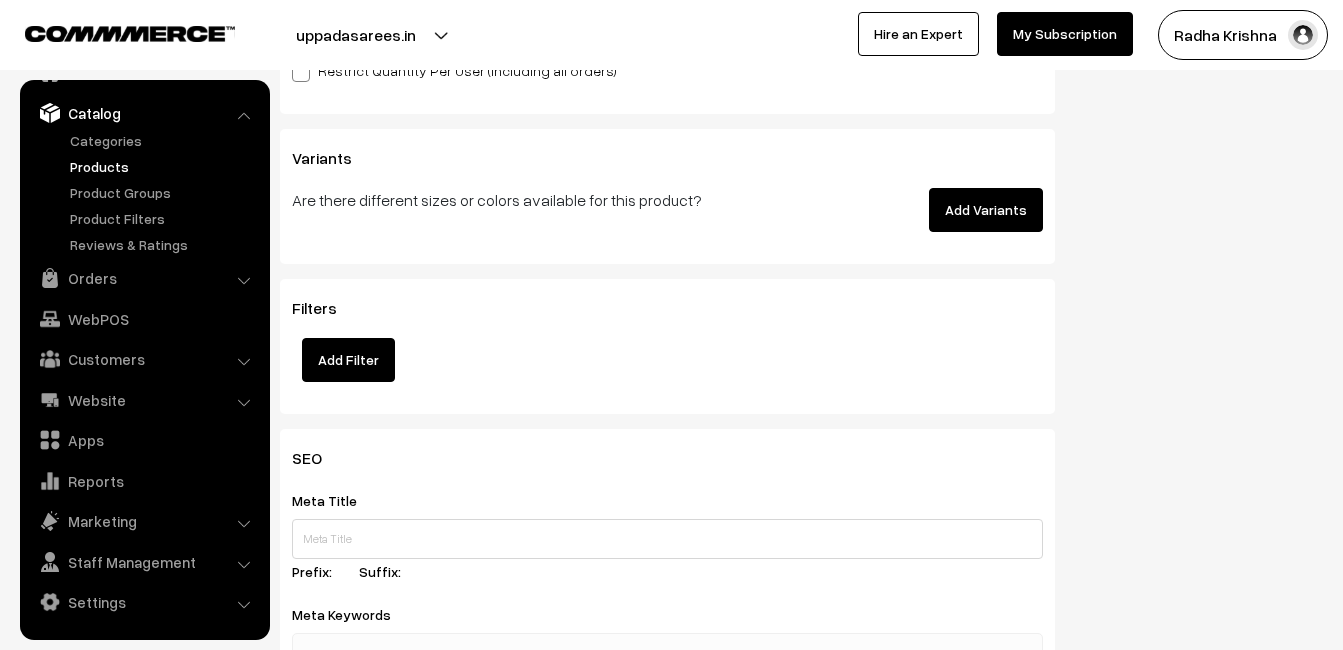 scroll, scrollTop: 2968, scrollLeft: 0, axis: vertical 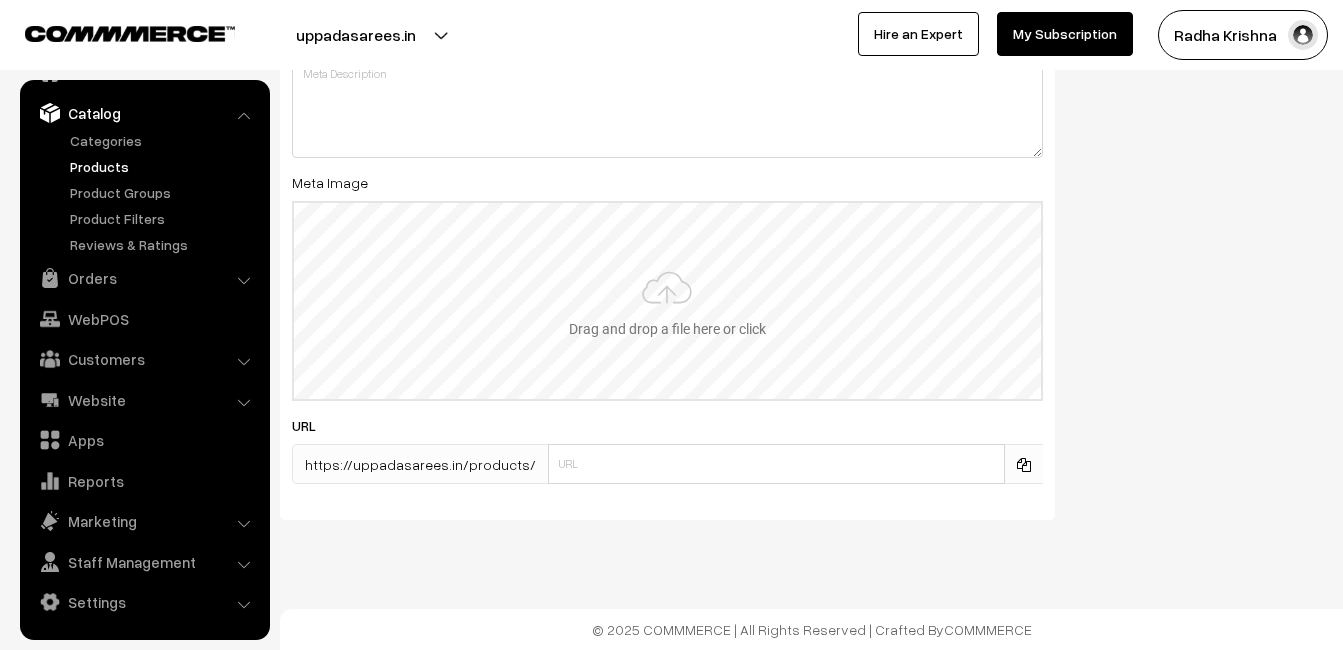 type on "2" 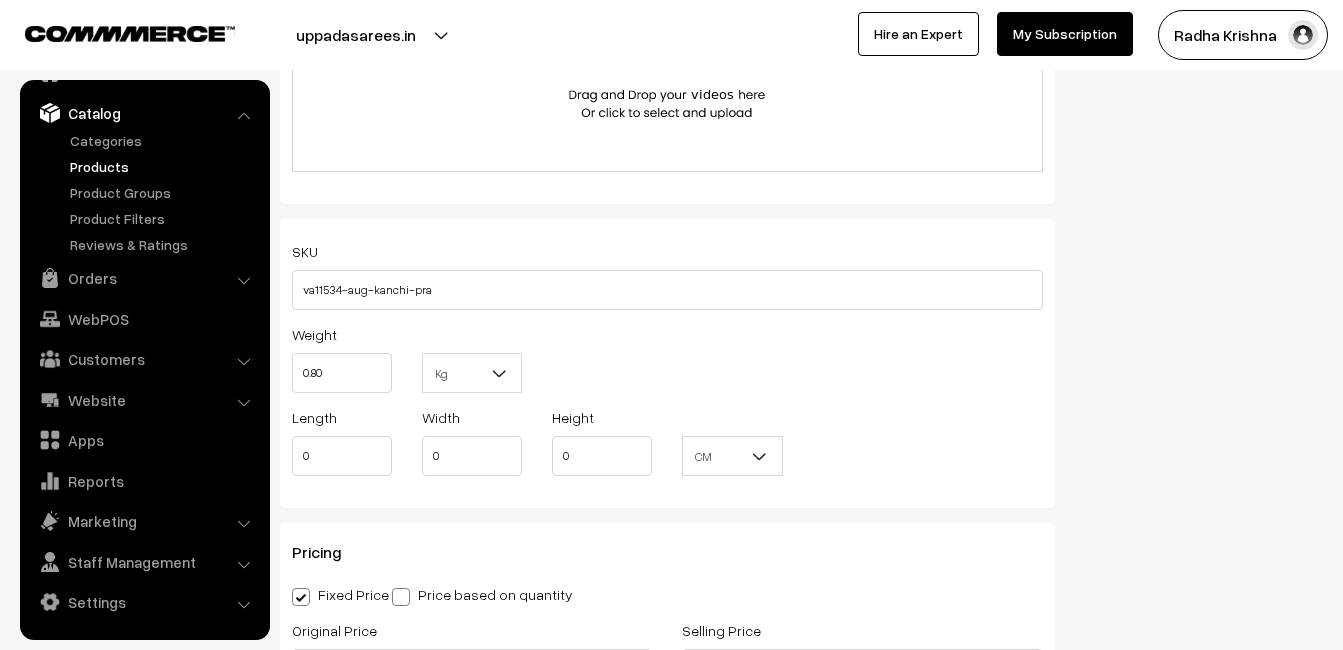 scroll, scrollTop: 0, scrollLeft: 0, axis: both 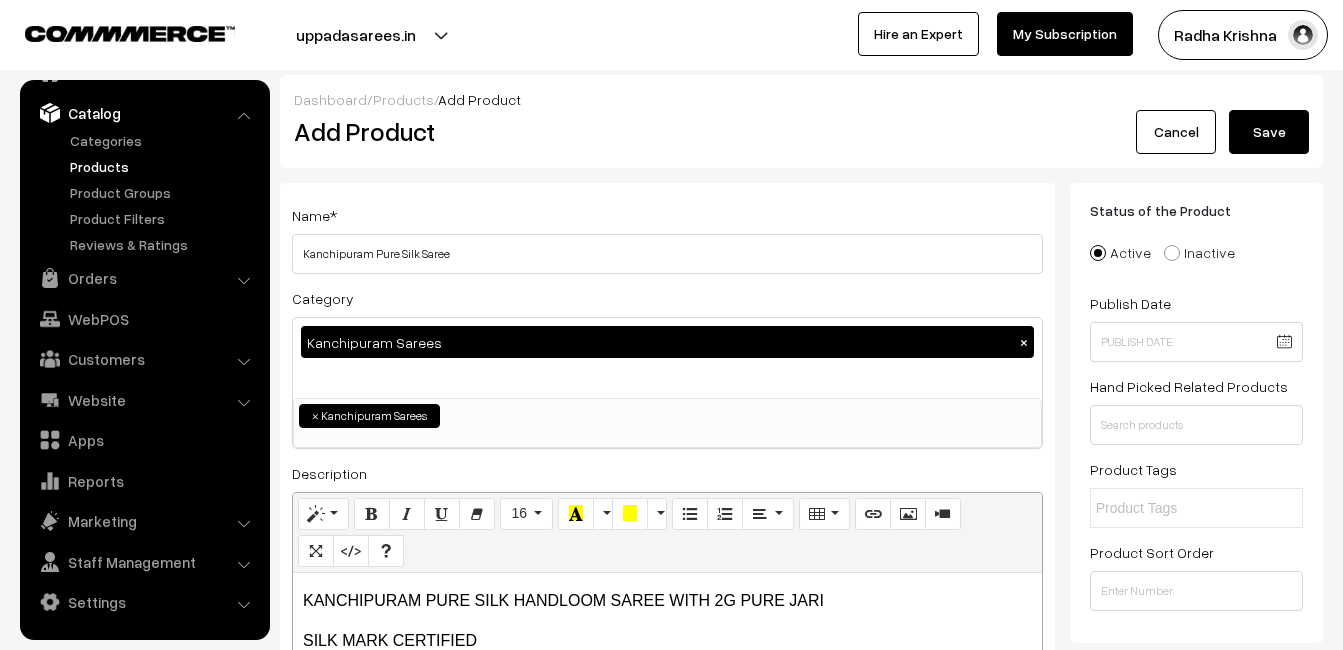 click on "Save" at bounding box center (1269, 132) 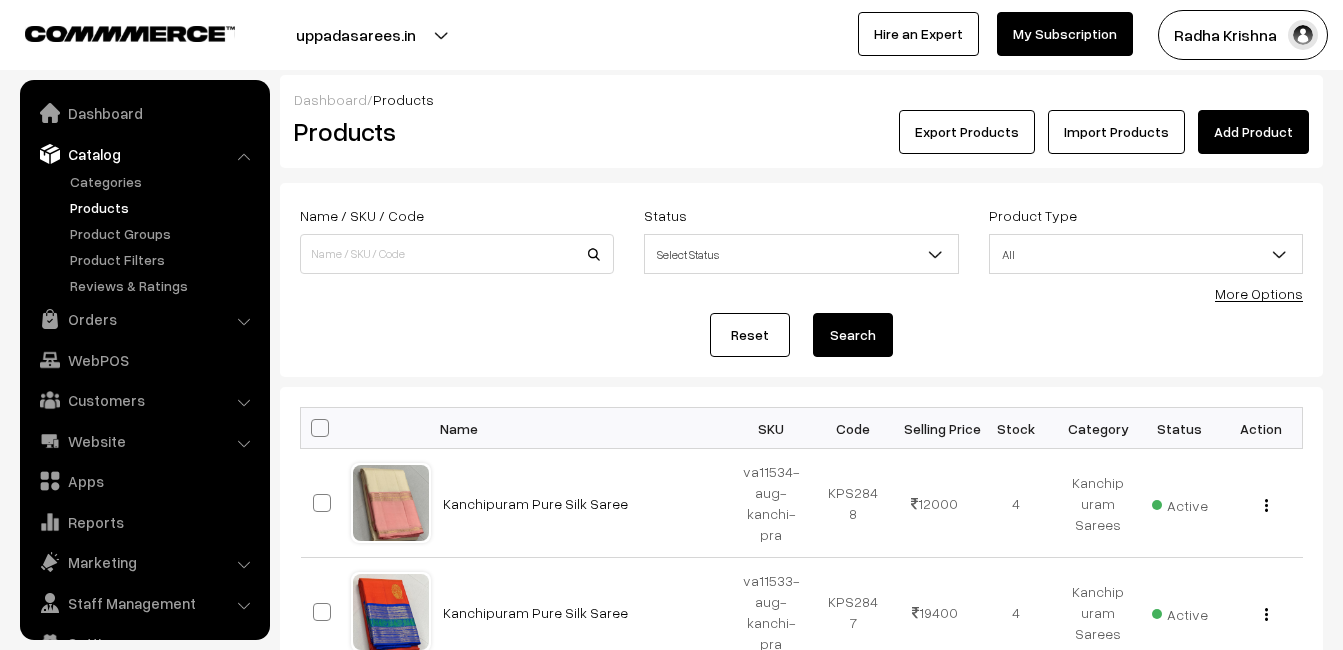 scroll, scrollTop: 0, scrollLeft: 0, axis: both 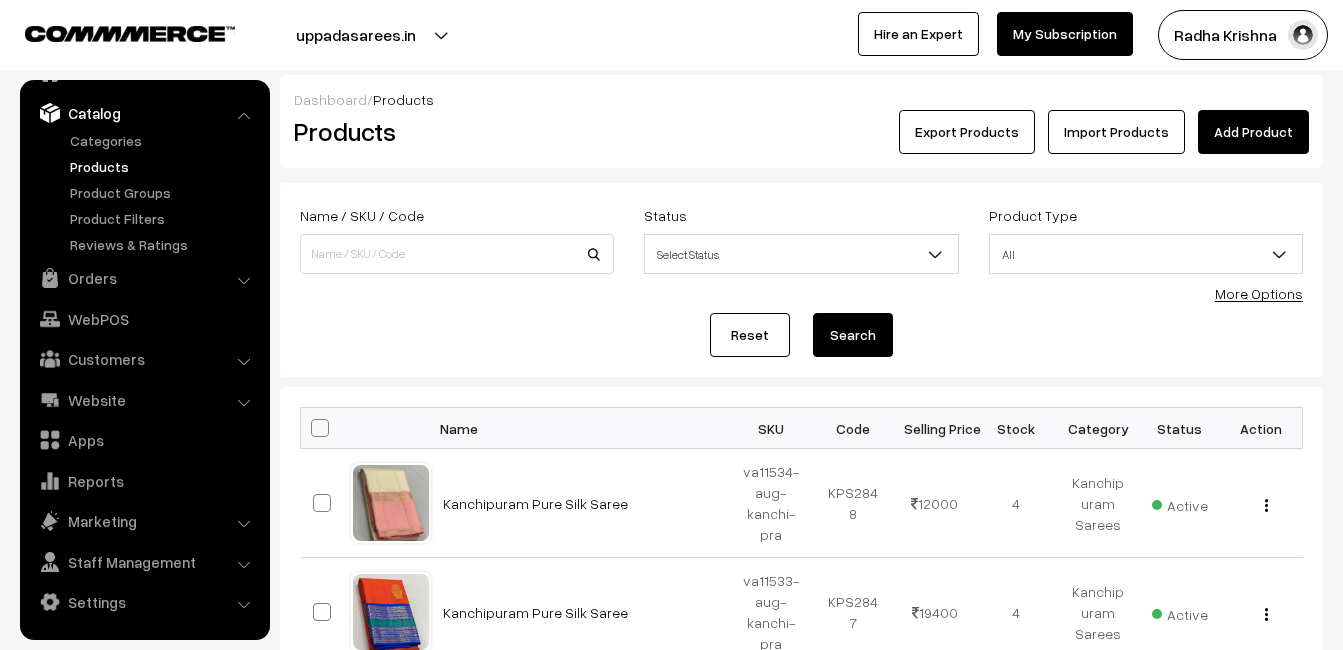 click on "Products" at bounding box center [453, 131] 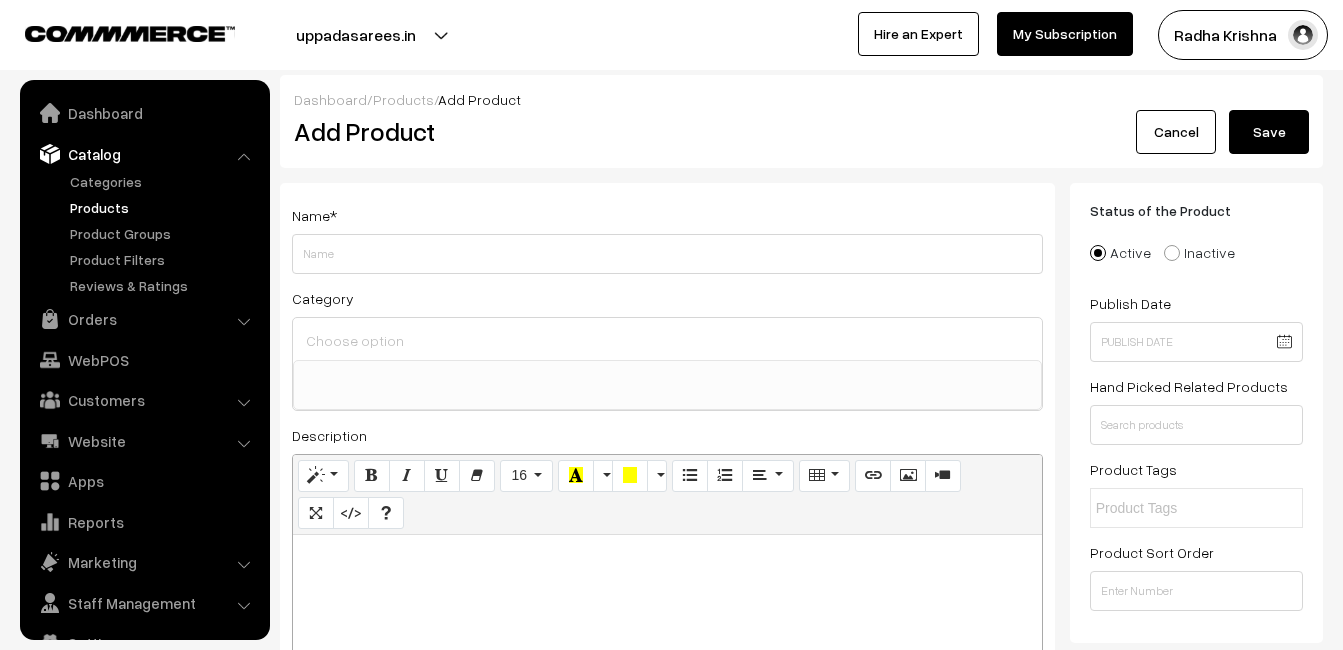 select 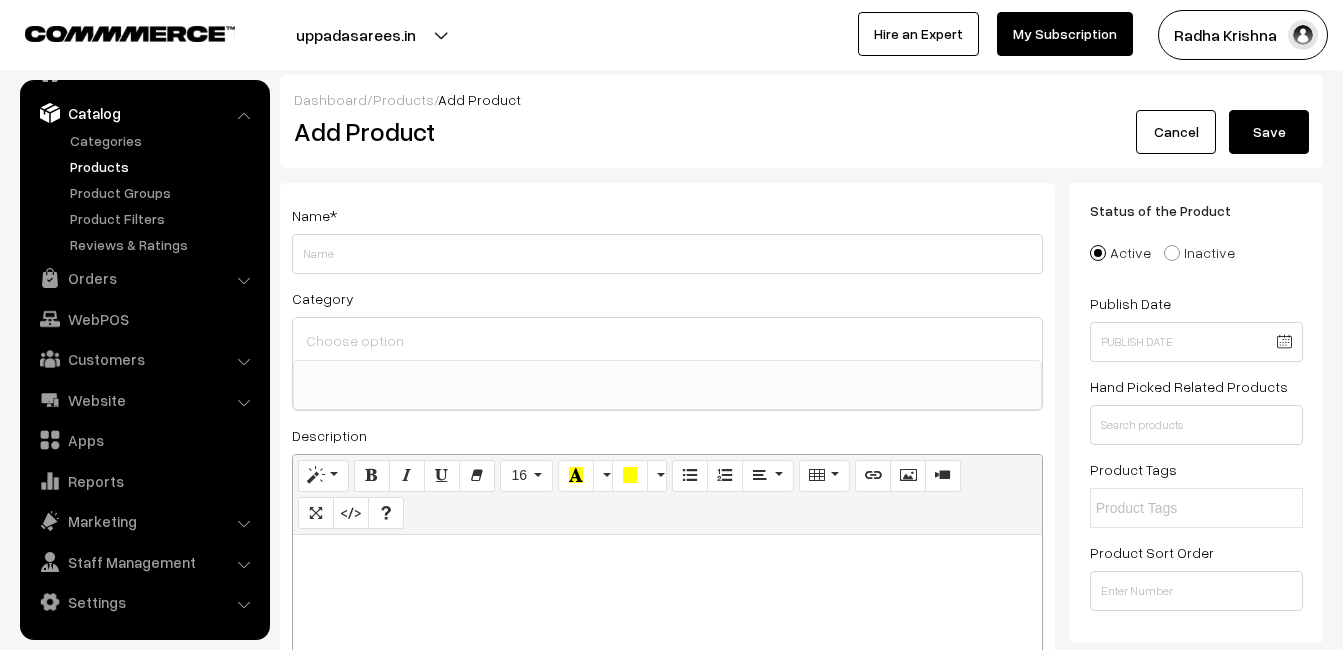 click at bounding box center (667, 557) 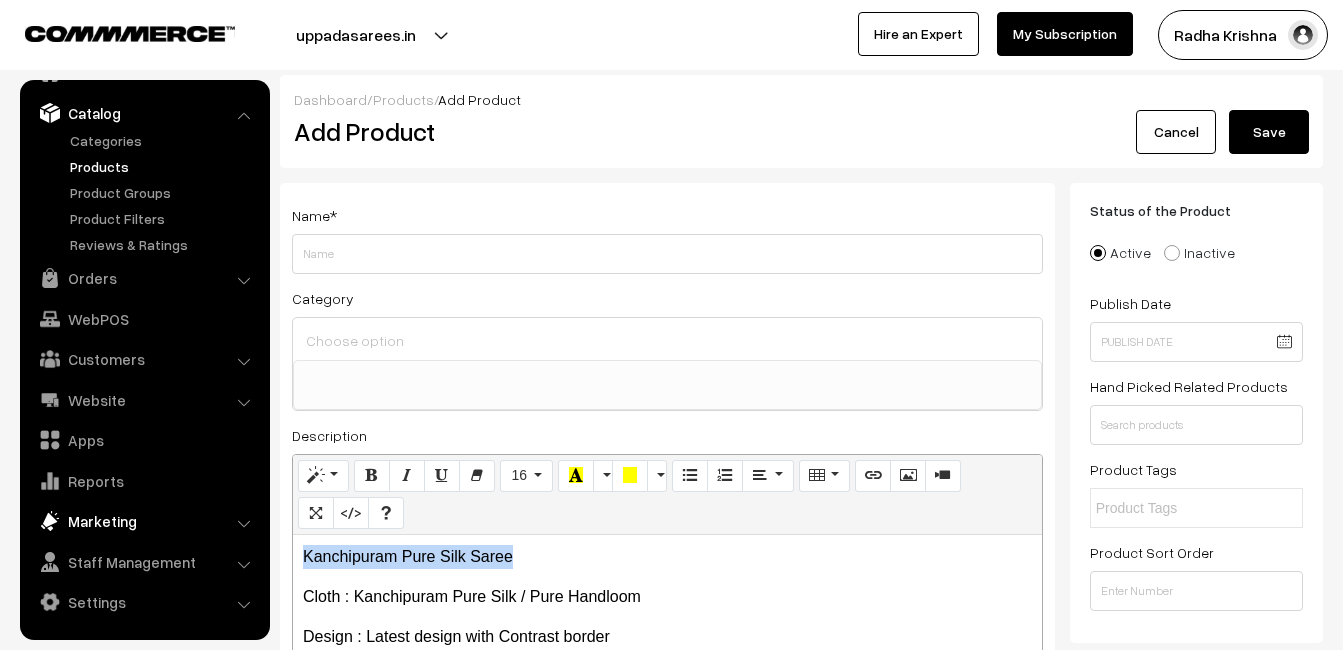 drag, startPoint x: 559, startPoint y: 548, endPoint x: 207, endPoint y: 501, distance: 355.12393 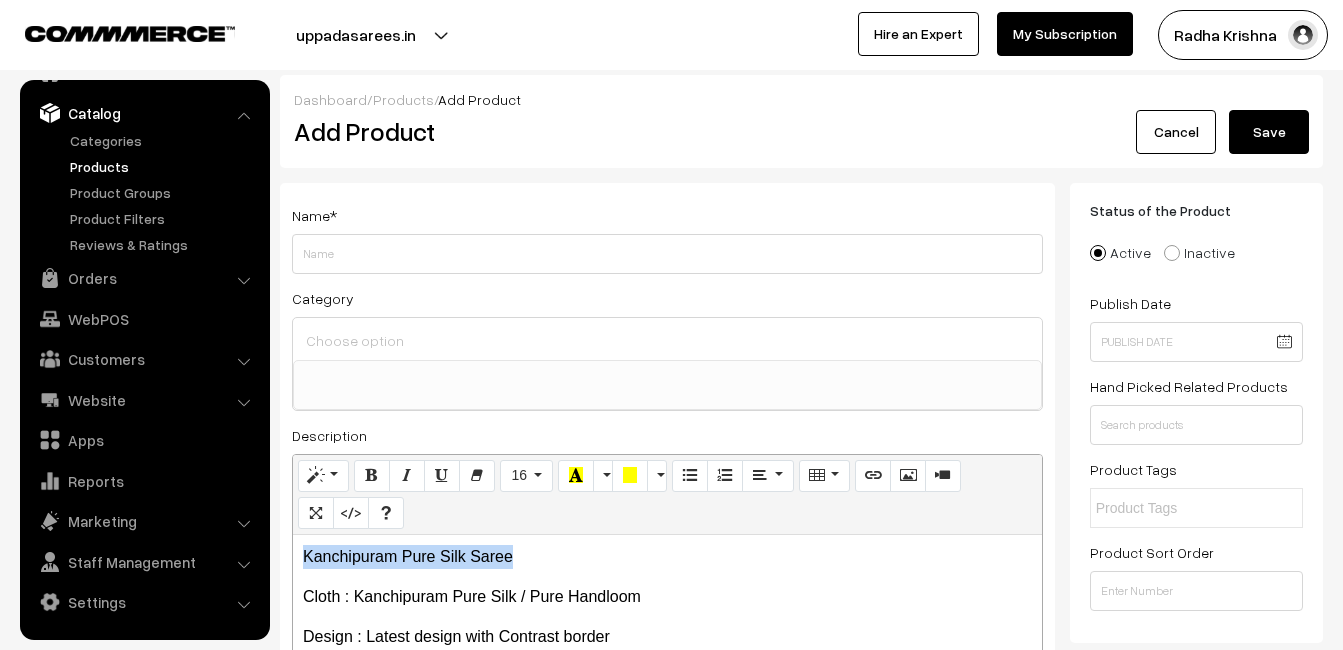 click on "Thank you for showing interest. Our team will call you shortly.
Close
uppadasarees.in
Go to Website
Create New Store" at bounding box center (671, 1657) 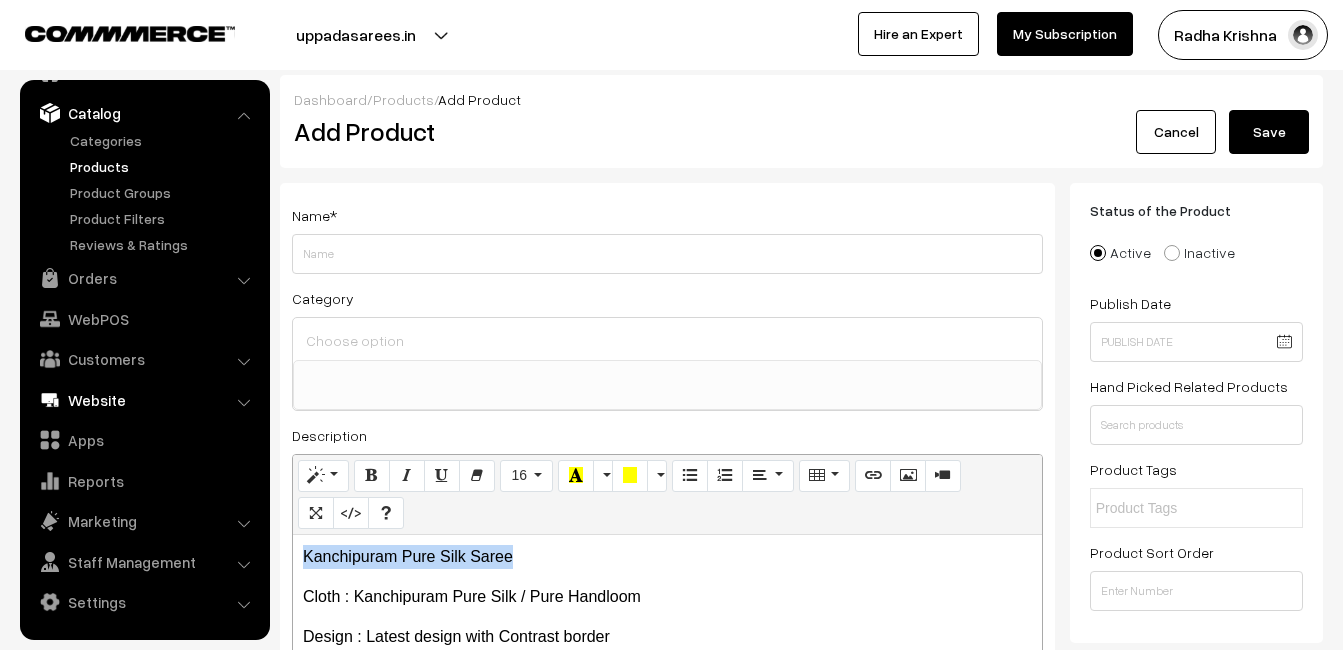 copy on "Kanchipuram Pure Silk Saree" 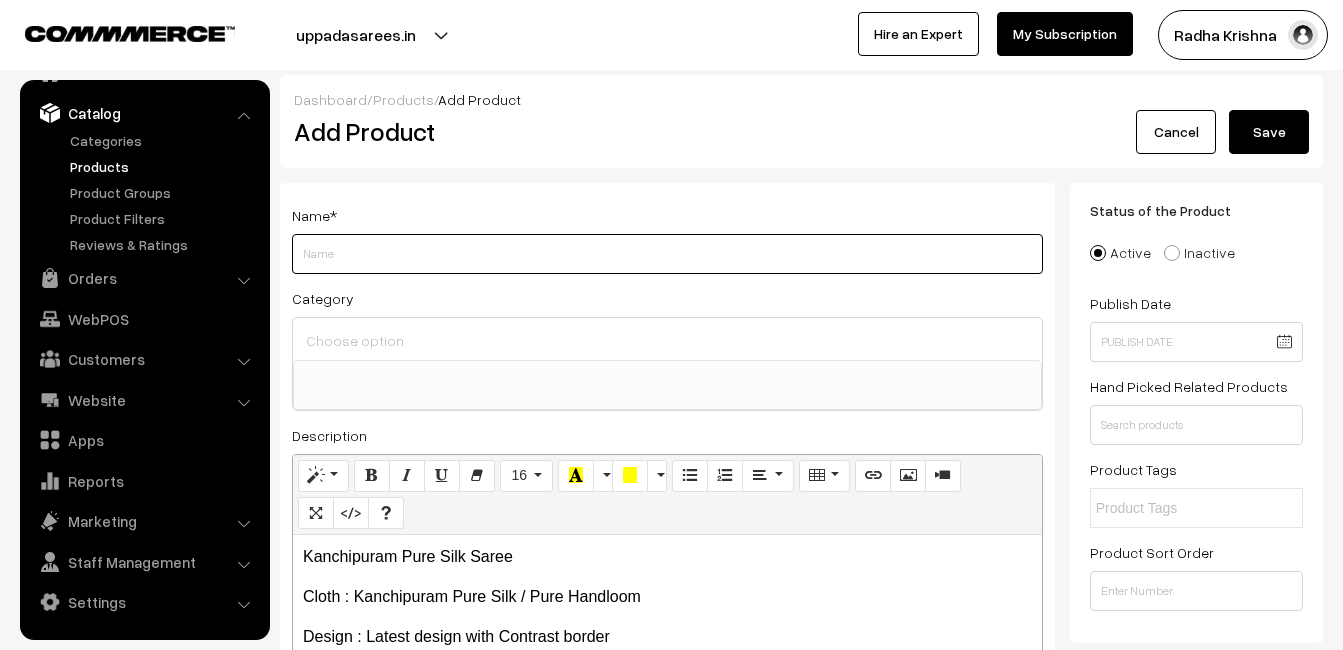 click on "Weight" at bounding box center [667, 254] 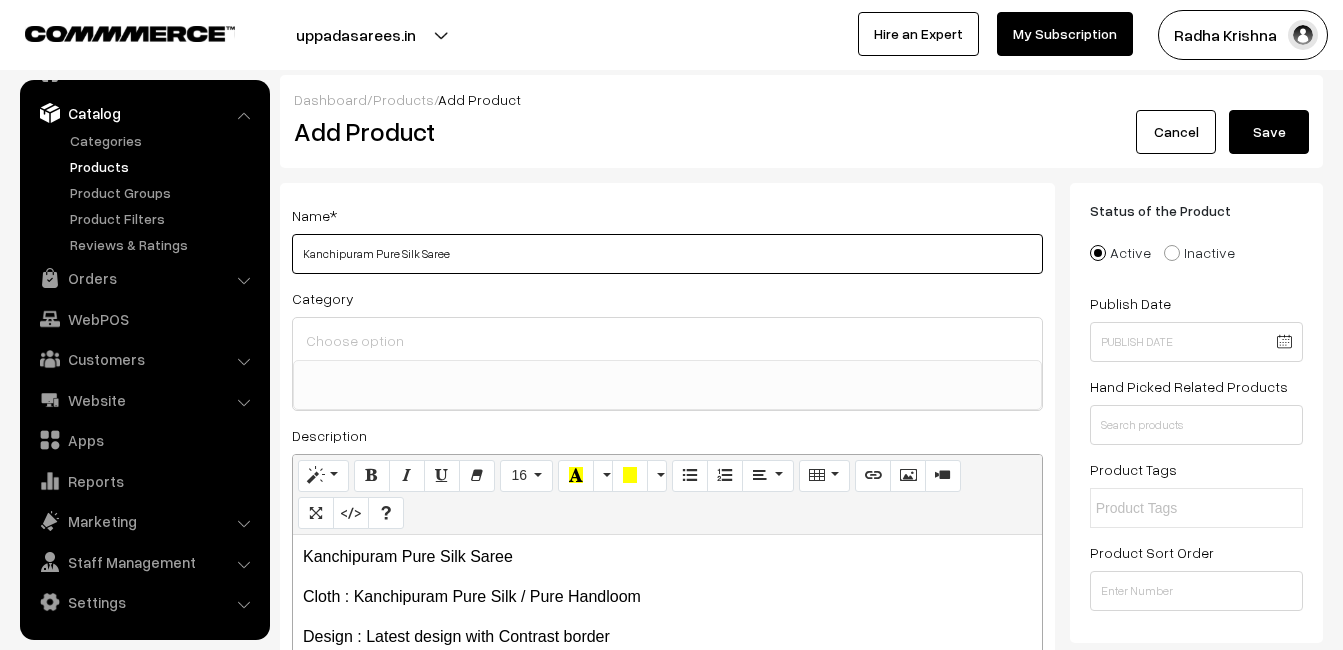 type on "Kanchipuram Pure Silk Saree" 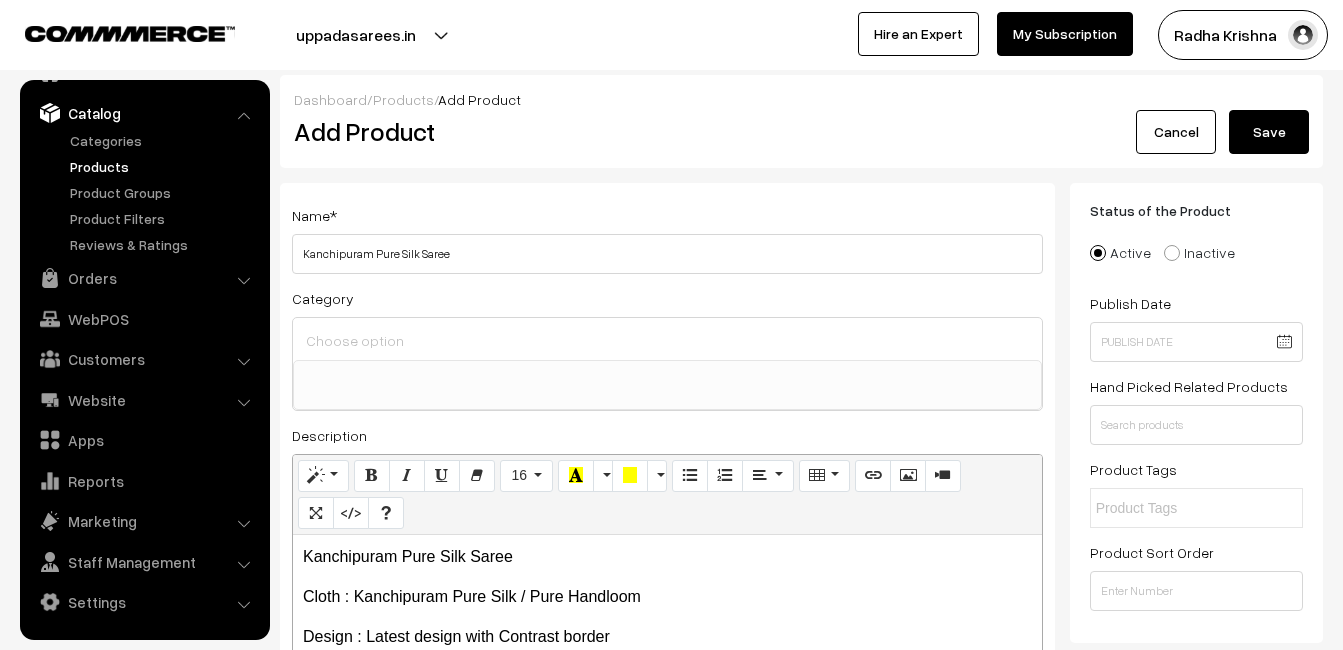 click at bounding box center [667, 373] 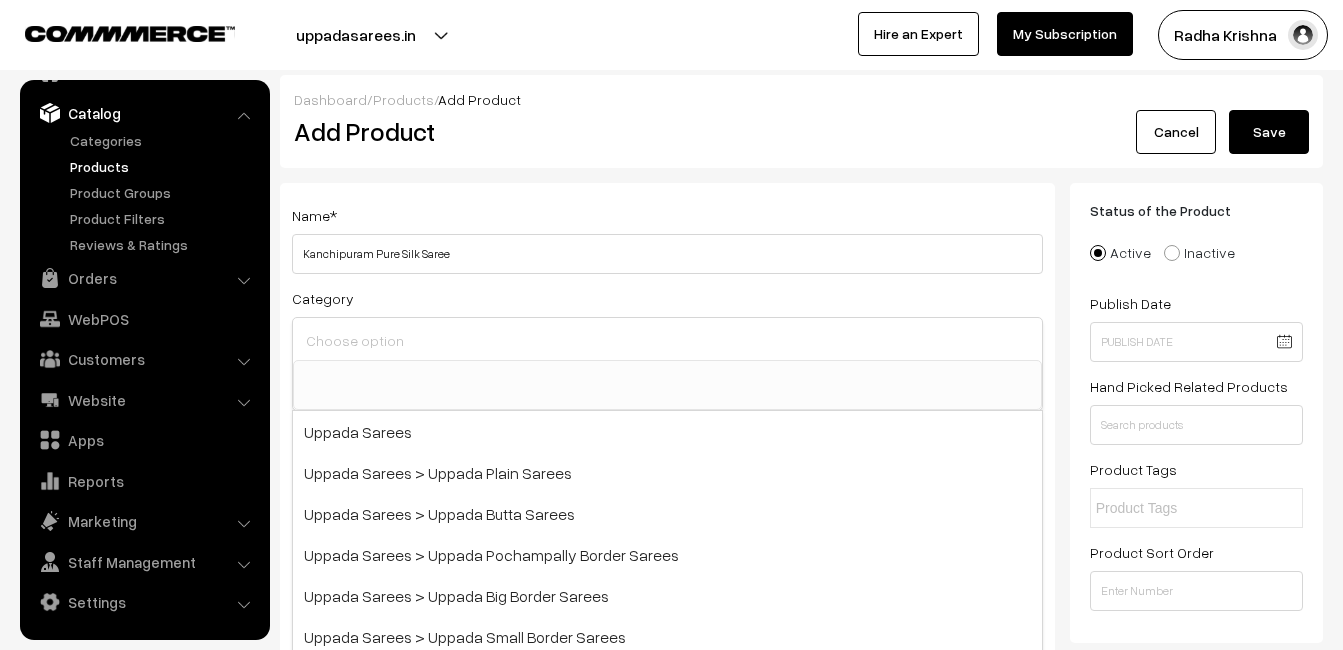 click at bounding box center [667, 340] 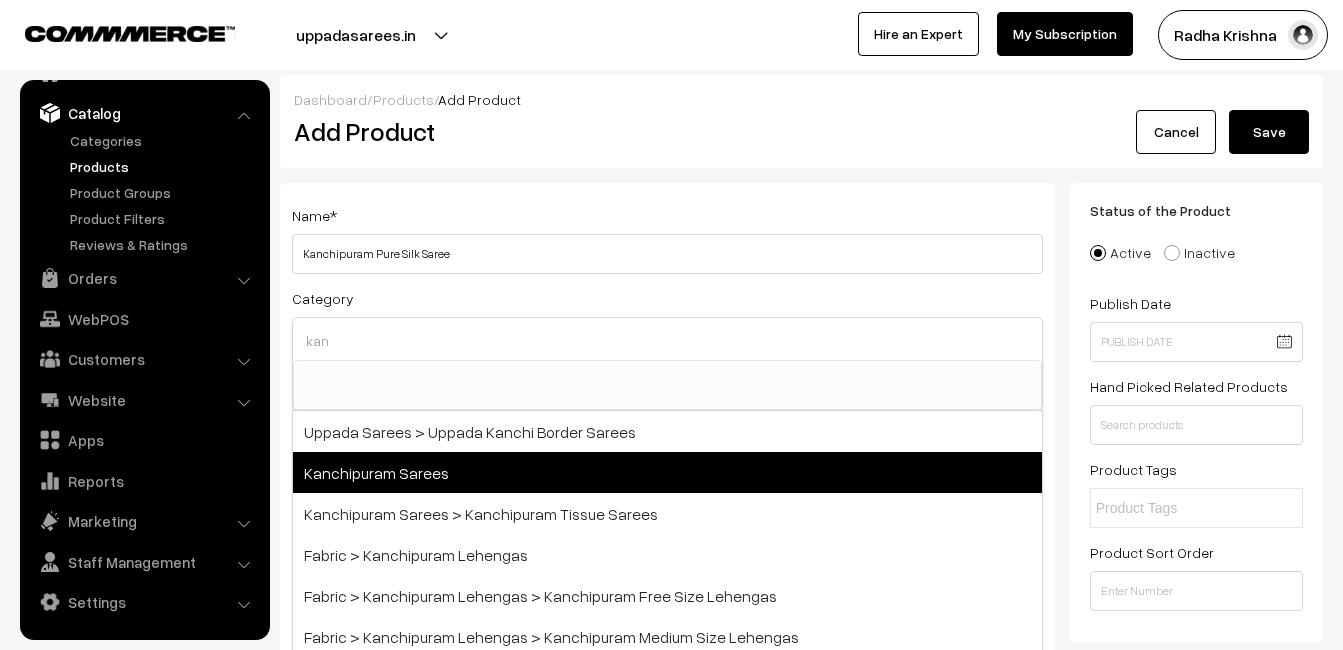 type on "kan" 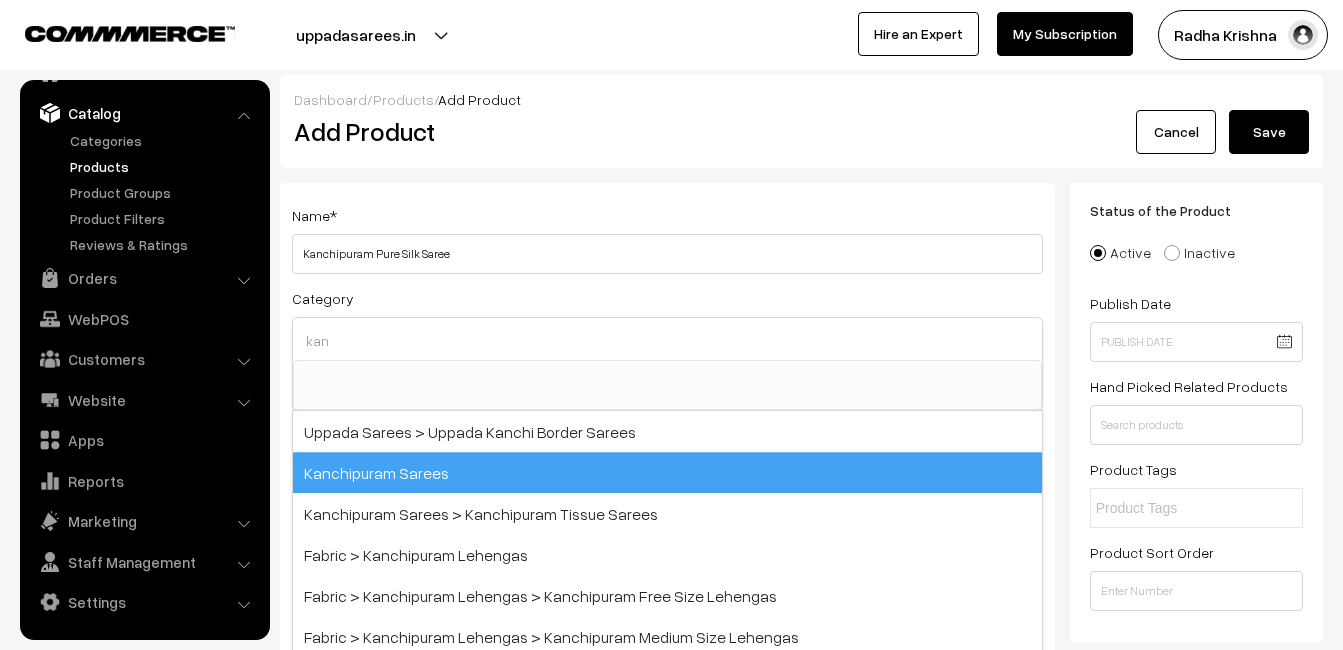 drag, startPoint x: 441, startPoint y: 477, endPoint x: 437, endPoint y: 429, distance: 48.166378 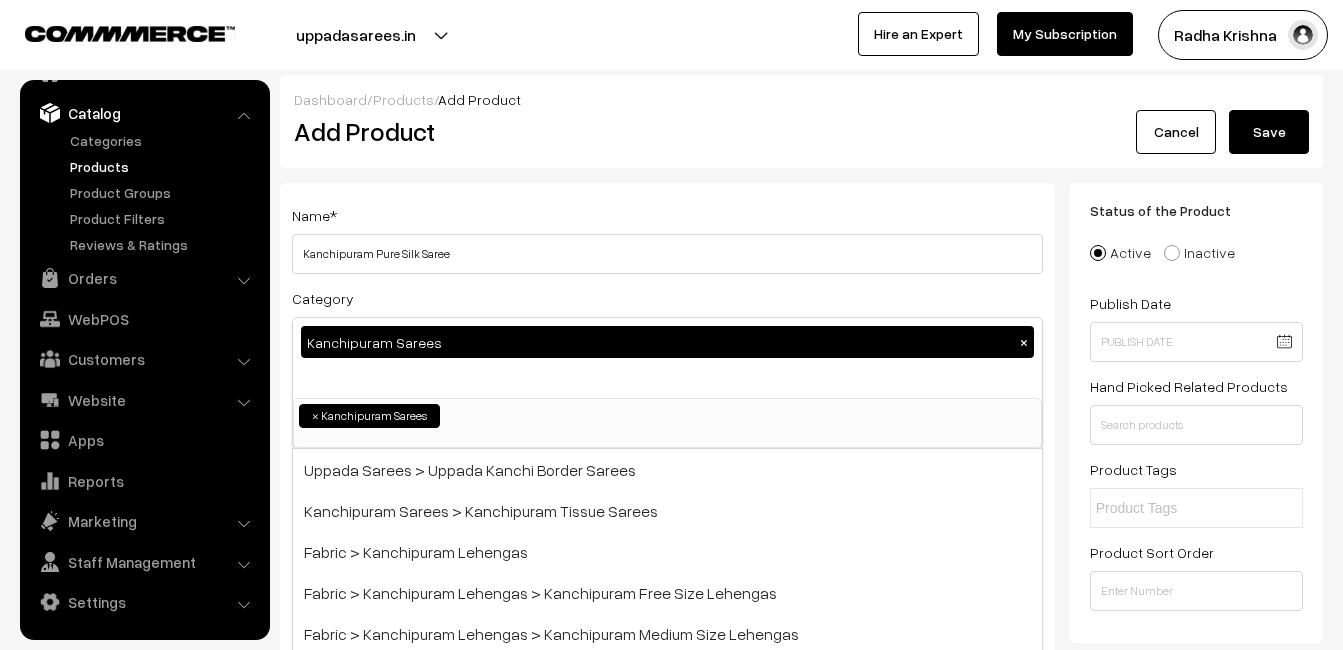 scroll, scrollTop: 340, scrollLeft: 0, axis: vertical 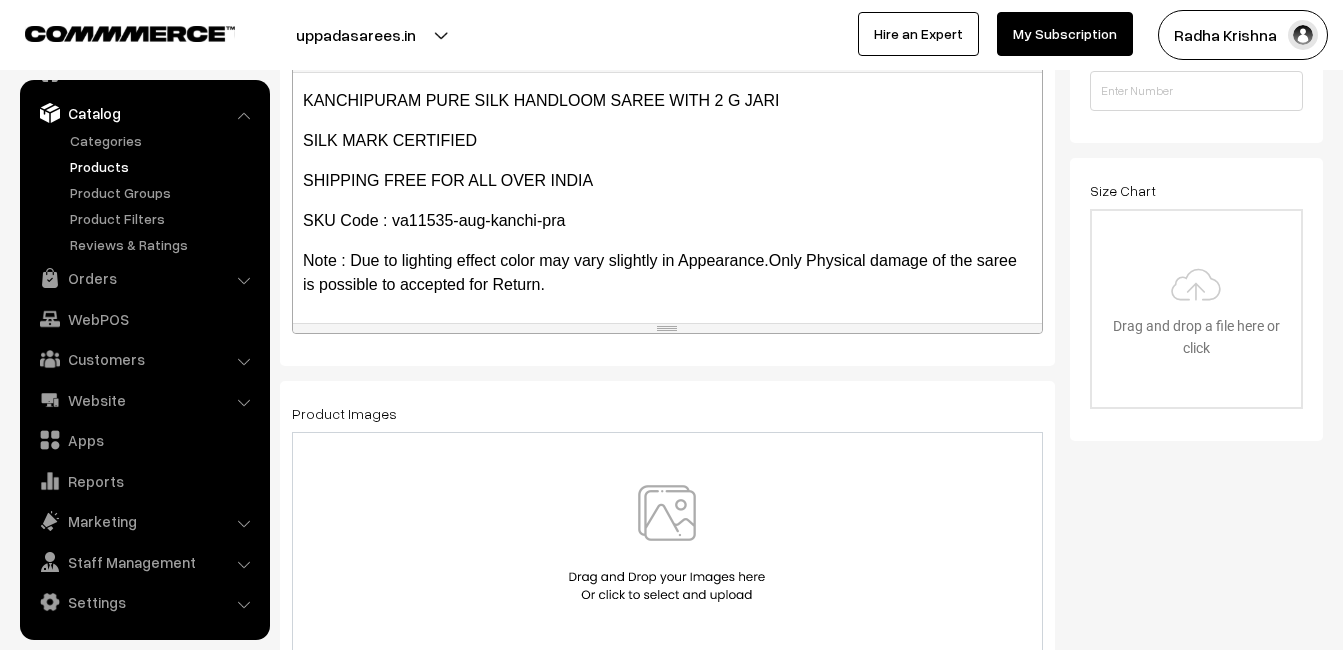 click at bounding box center [667, 543] 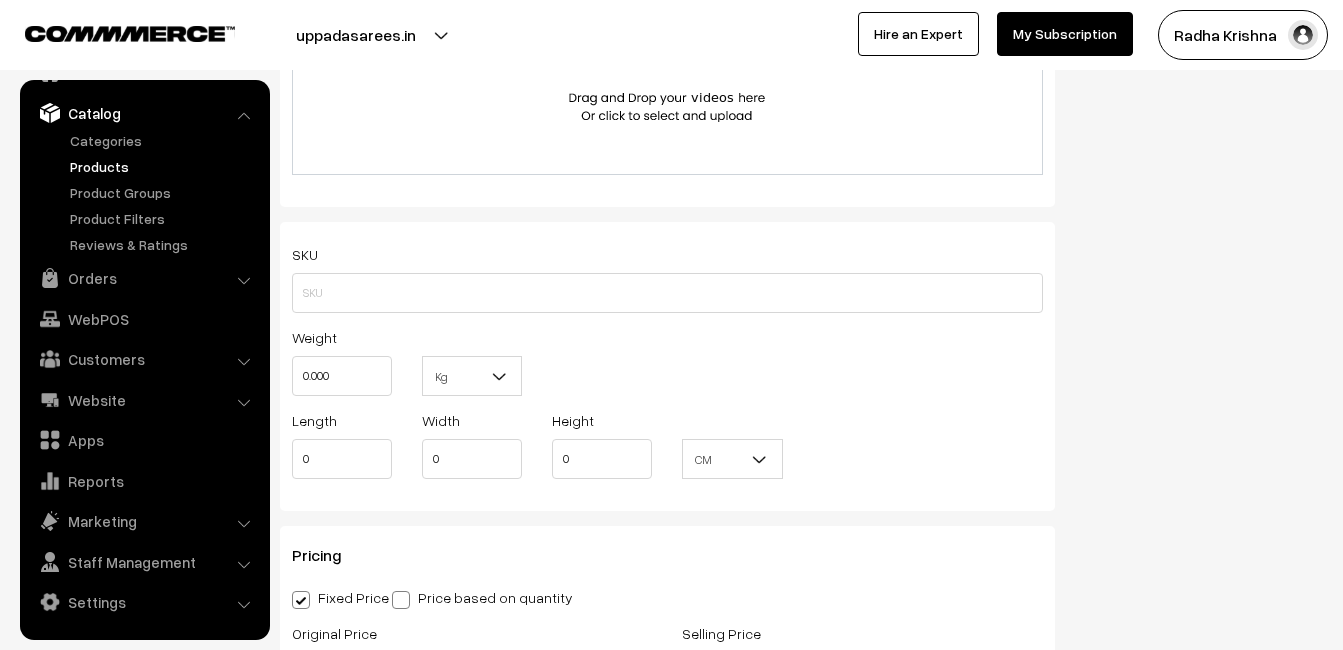 scroll, scrollTop: 1200, scrollLeft: 0, axis: vertical 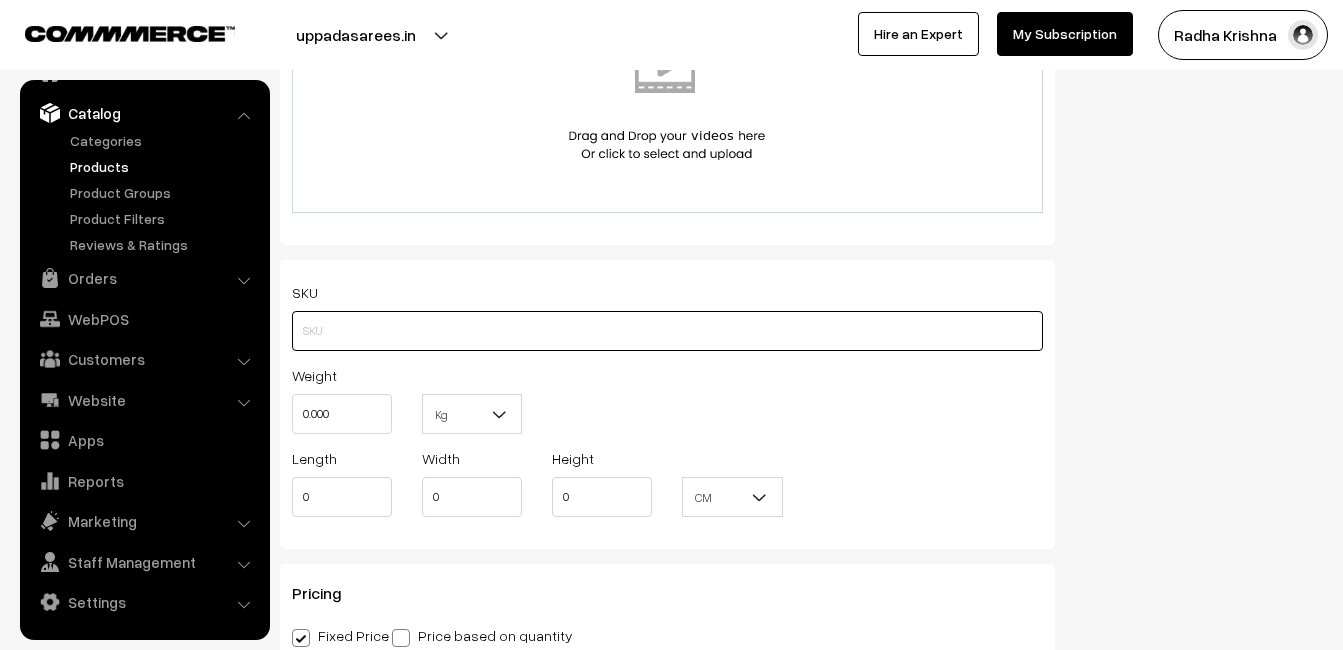 click at bounding box center [667, 331] 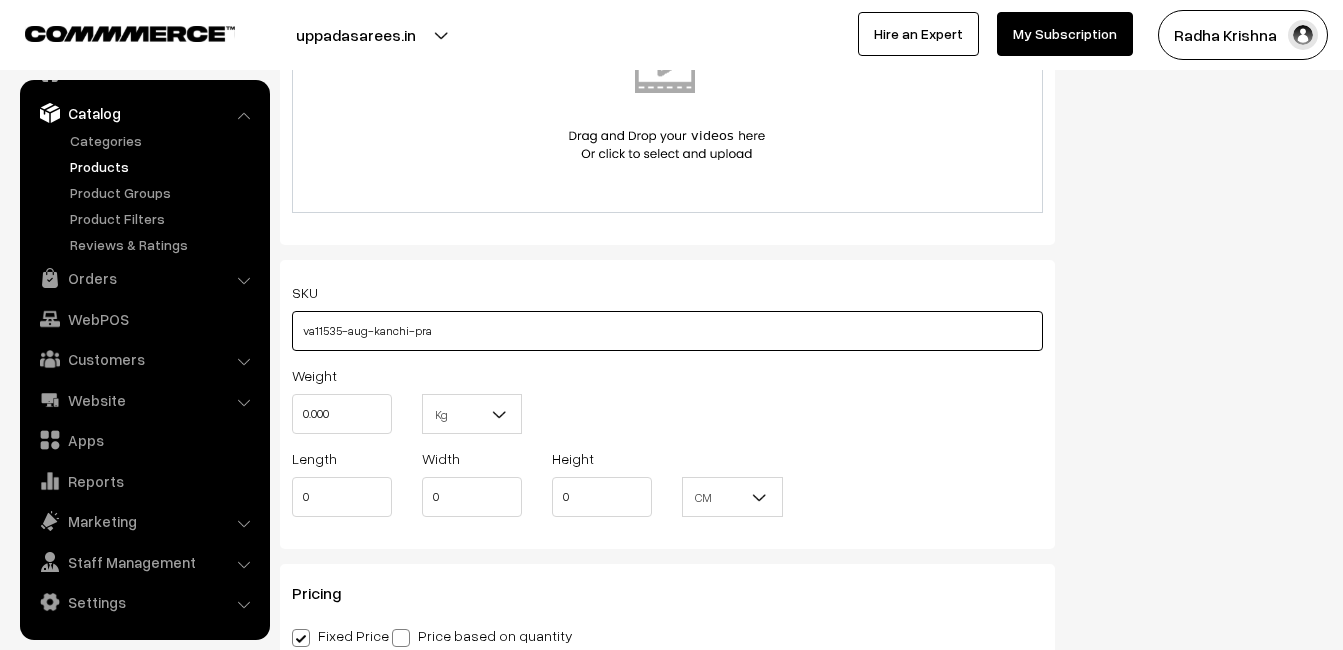 type on "va11535-aug-kanchi-pra" 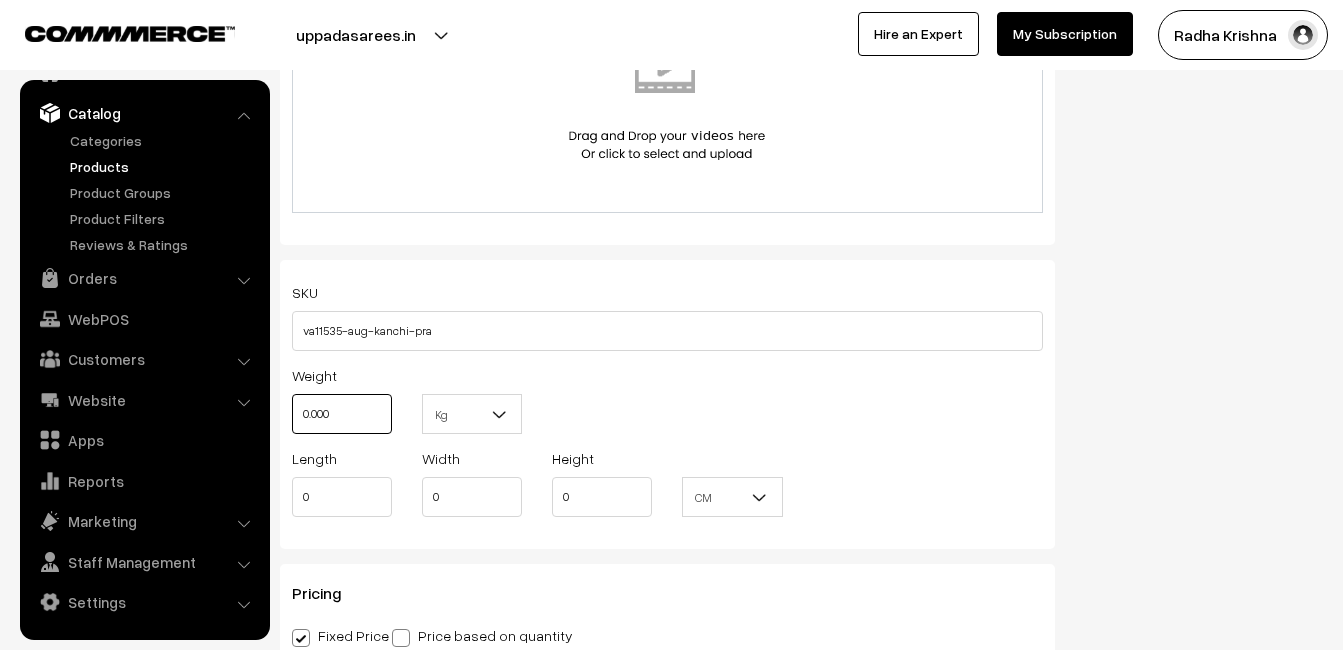 click on "0.000" at bounding box center (342, 414) 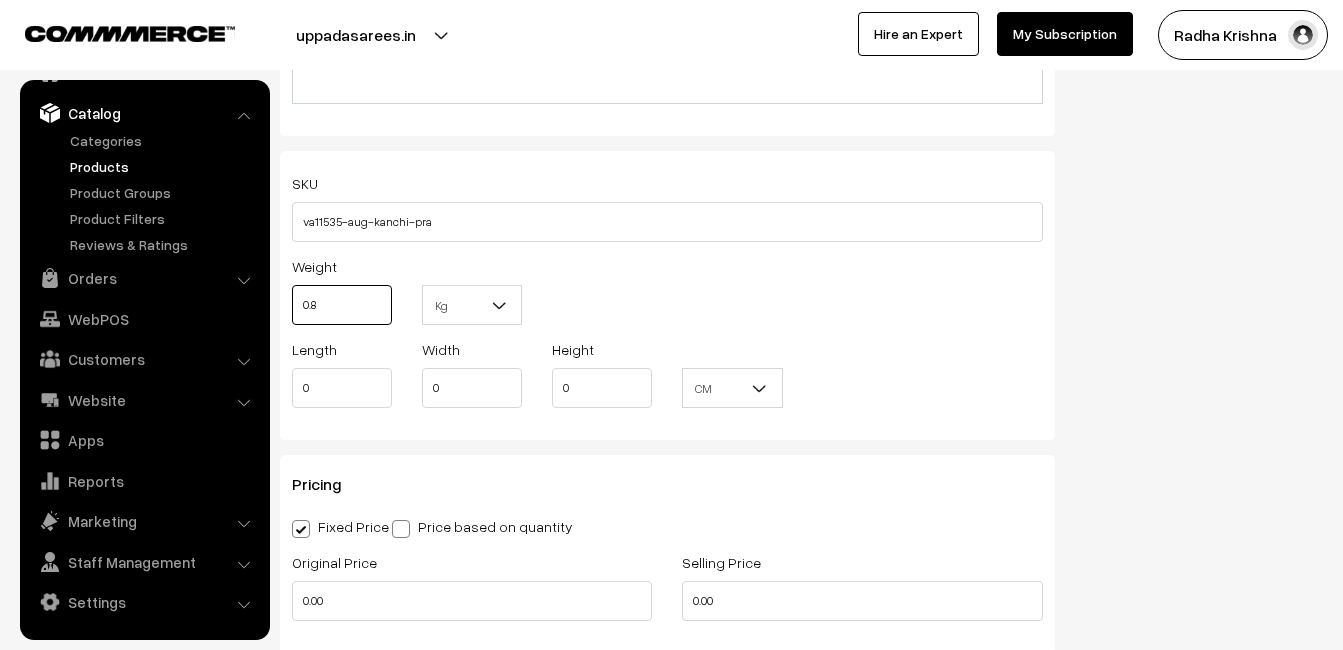 scroll, scrollTop: 1500, scrollLeft: 0, axis: vertical 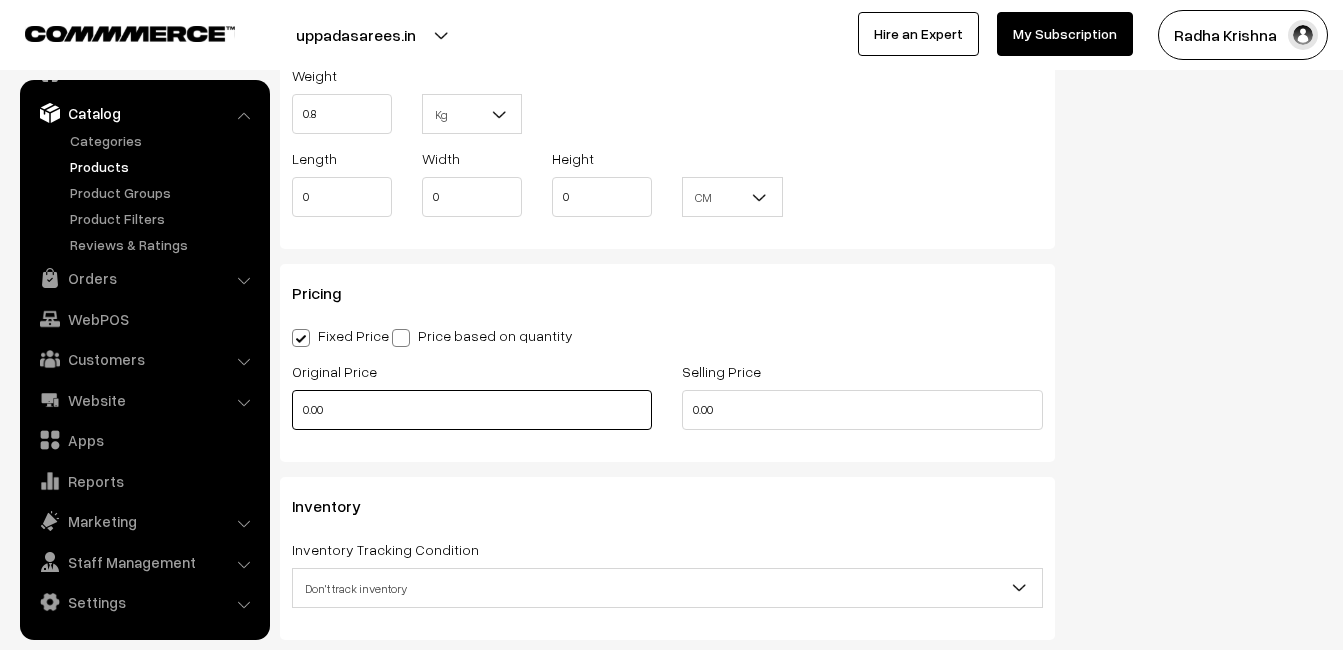 type on "0.80" 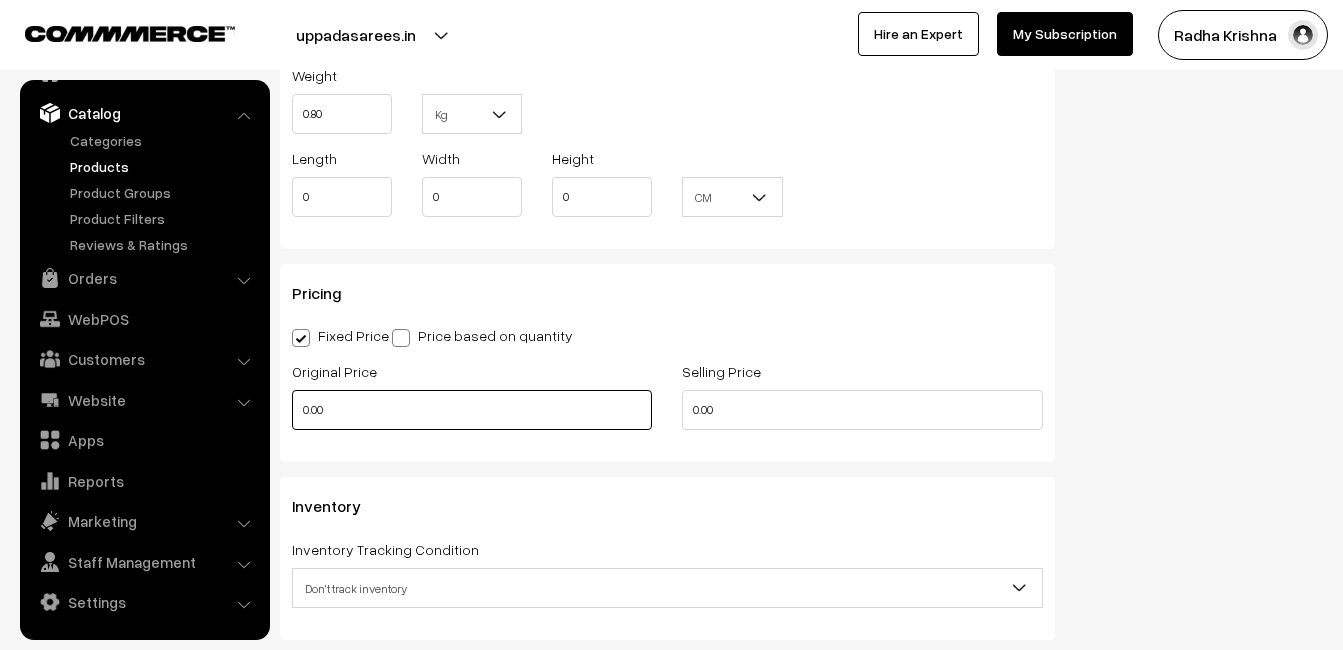 click on "0.00" at bounding box center (472, 410) 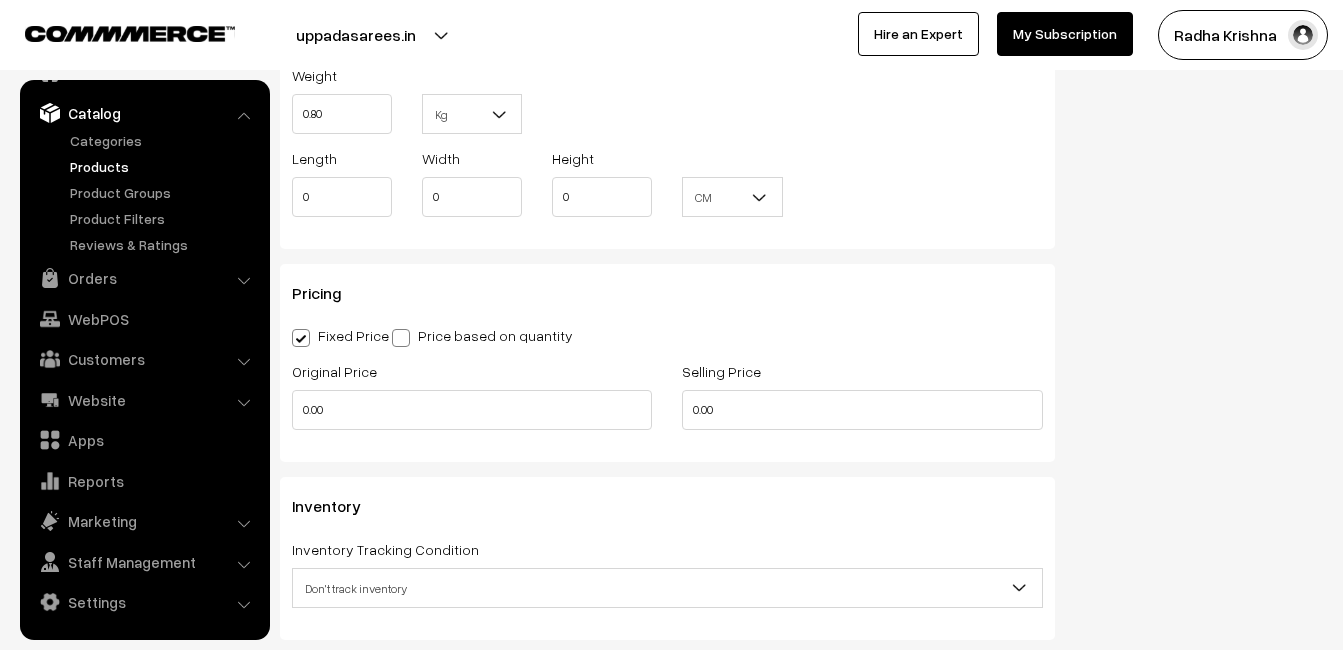 type on "0" 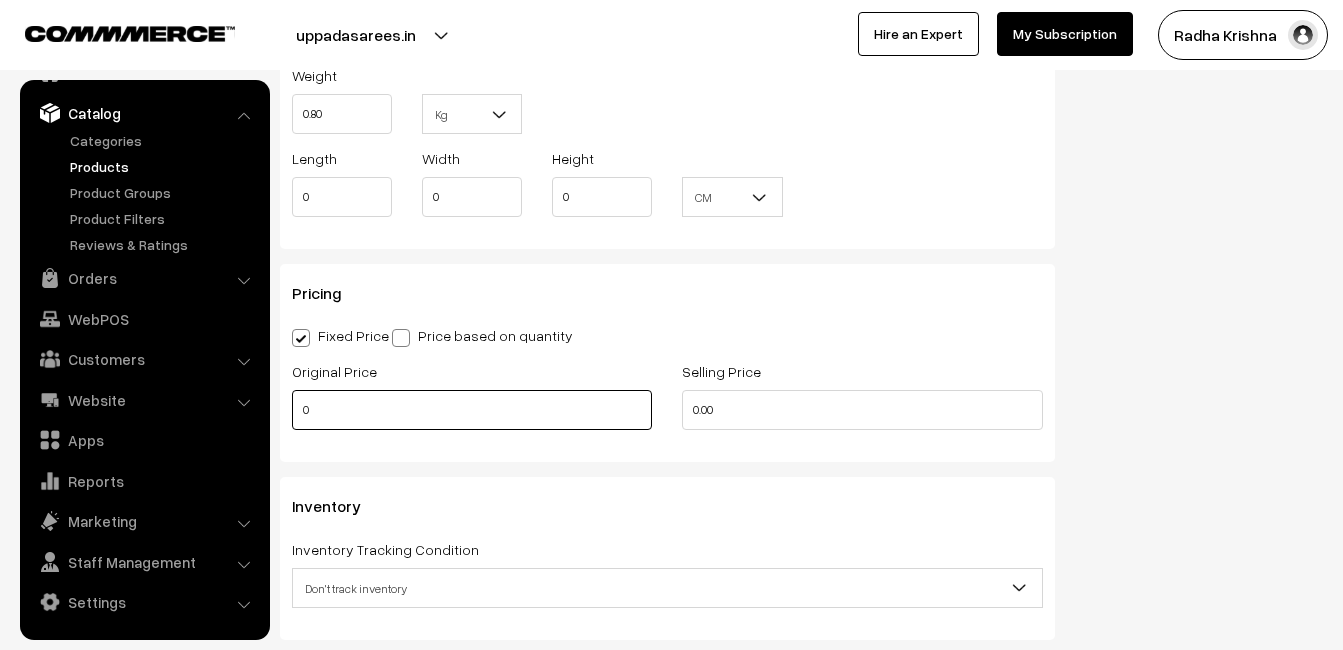scroll, scrollTop: 1600, scrollLeft: 0, axis: vertical 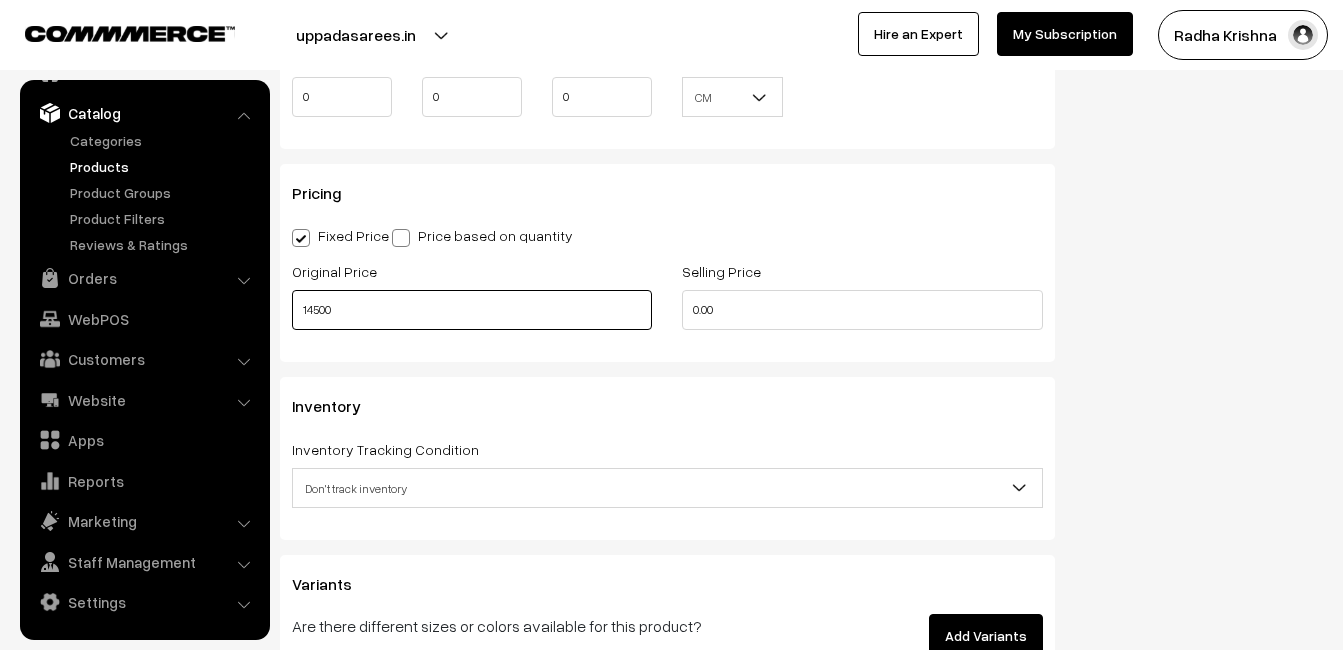 type on "14500" 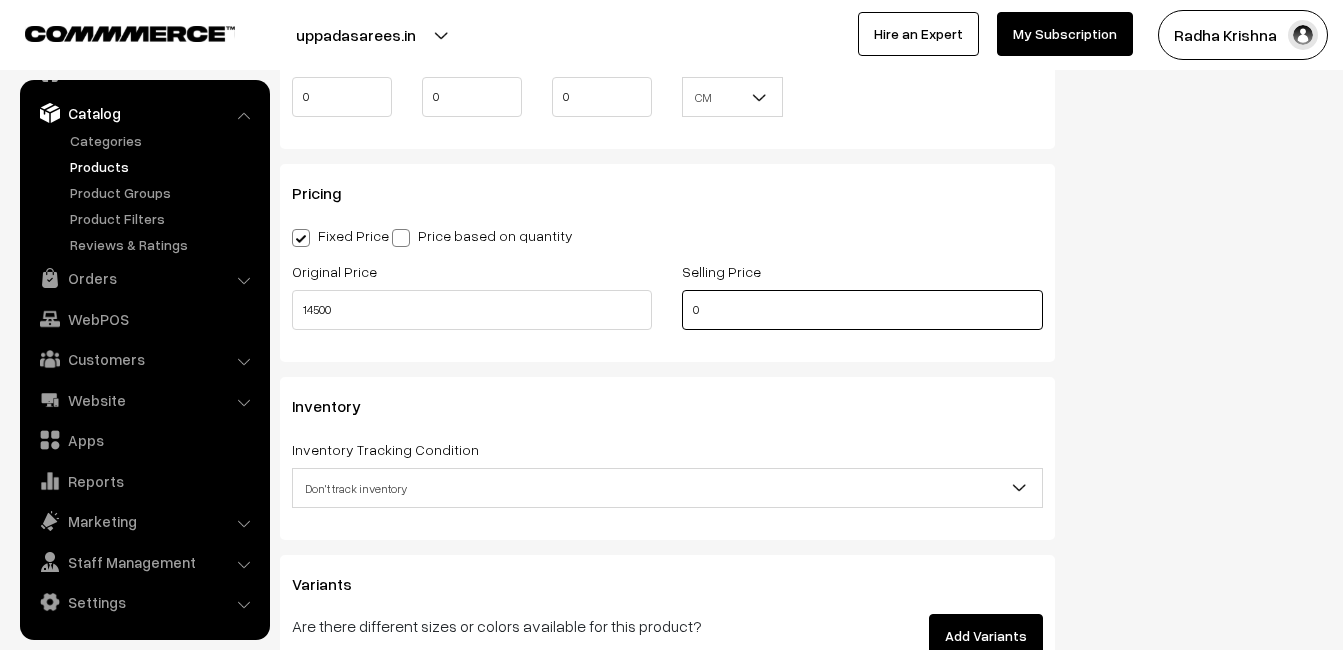 click on "0" at bounding box center (862, 310) 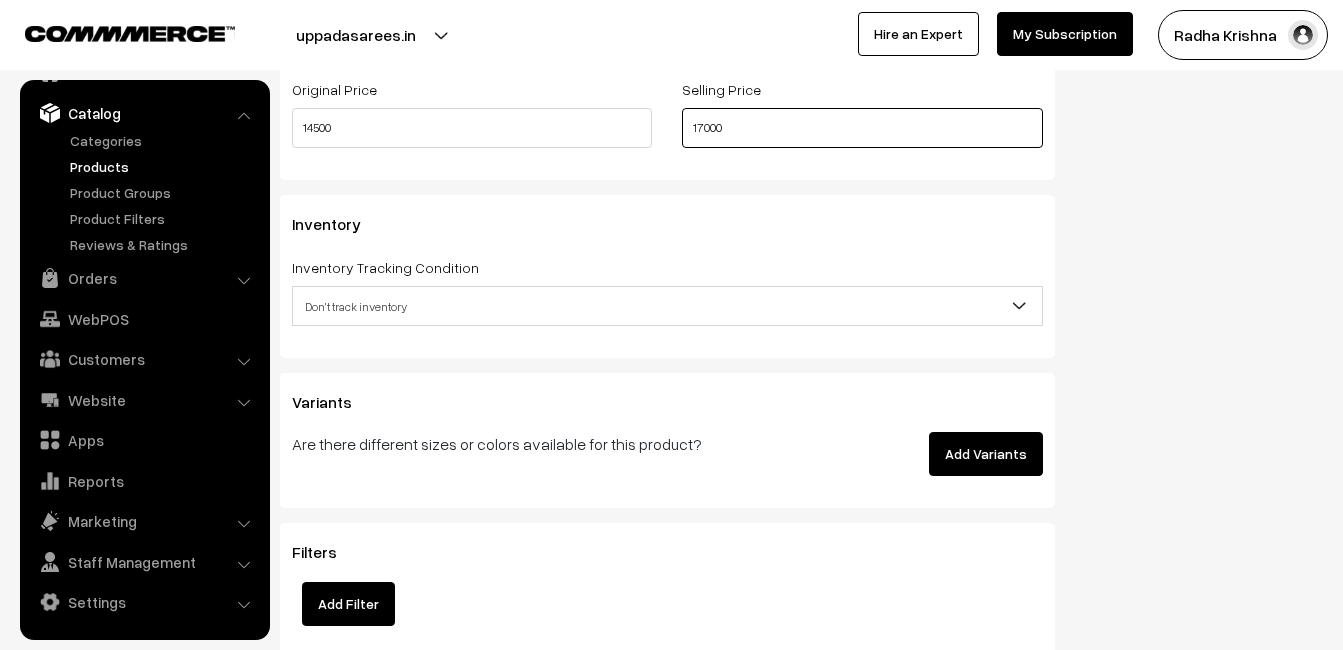 scroll, scrollTop: 1800, scrollLeft: 0, axis: vertical 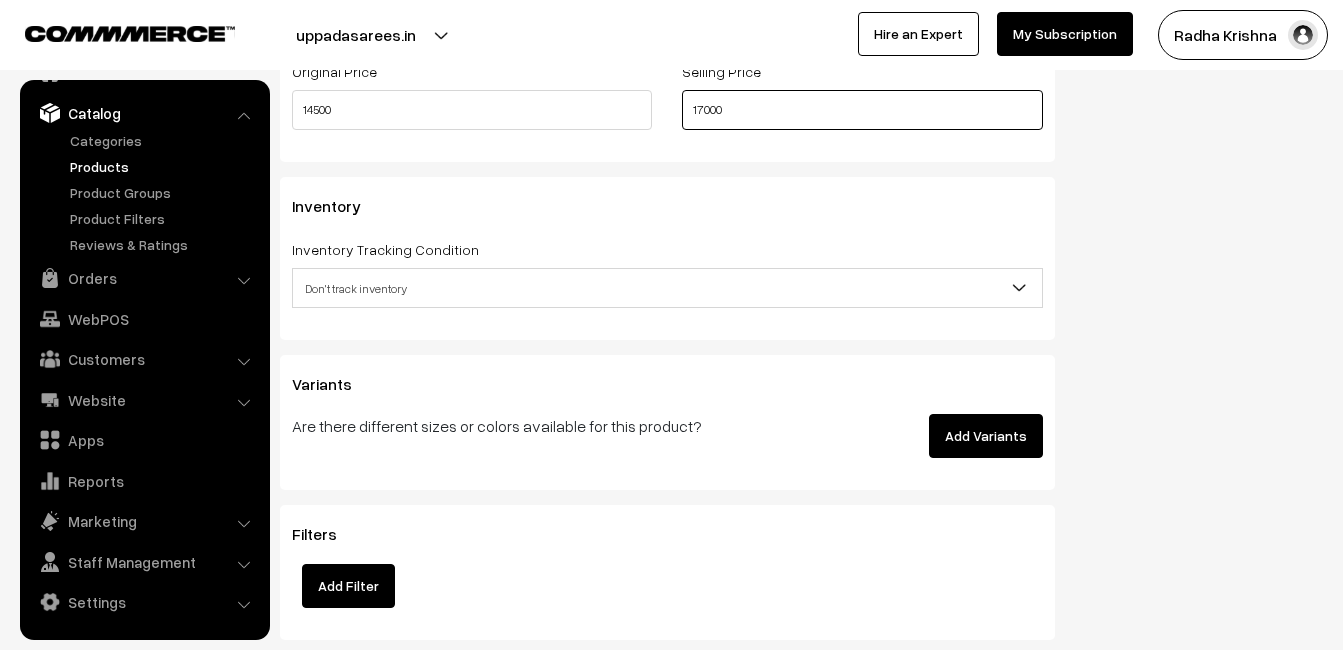 type on "17000" 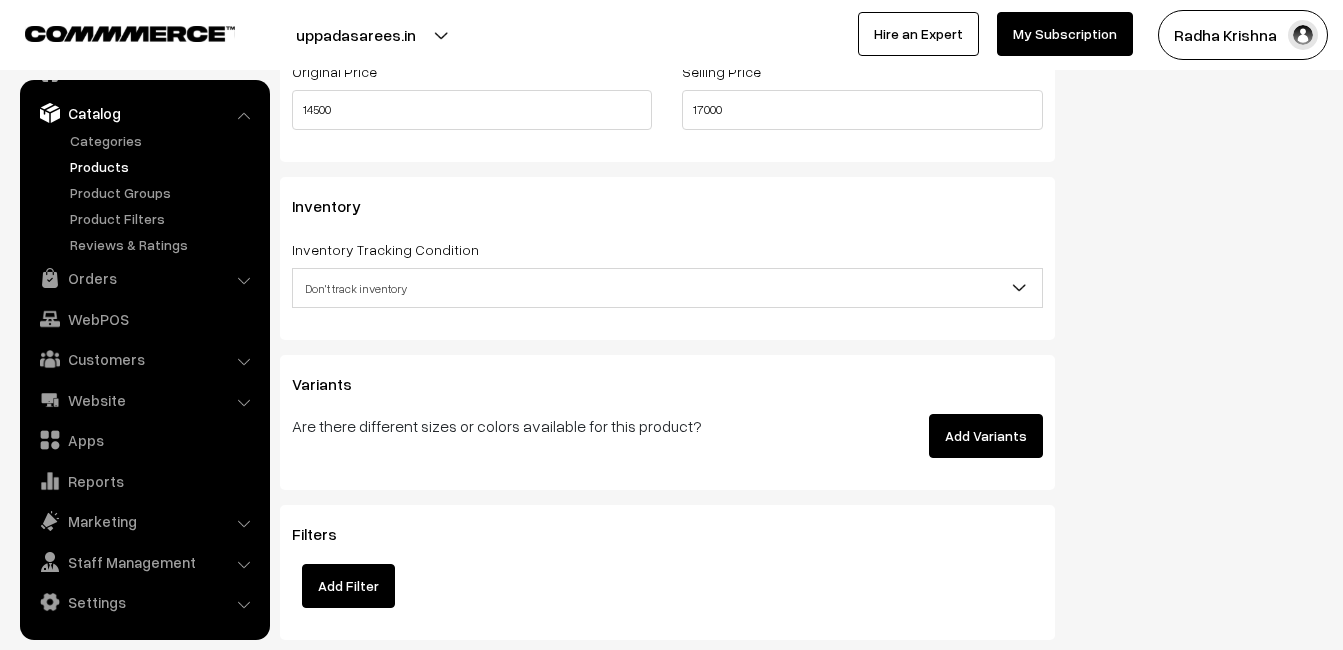 click on "Don't track inventory" at bounding box center (667, 288) 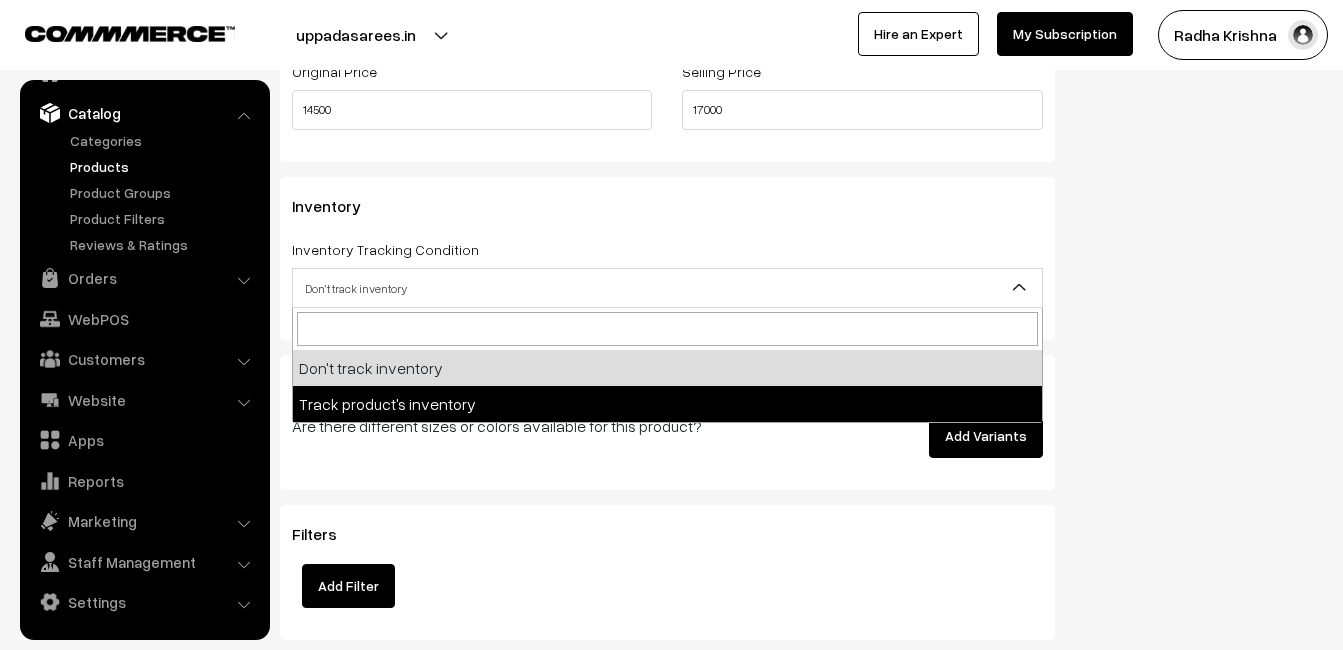 select on "2" 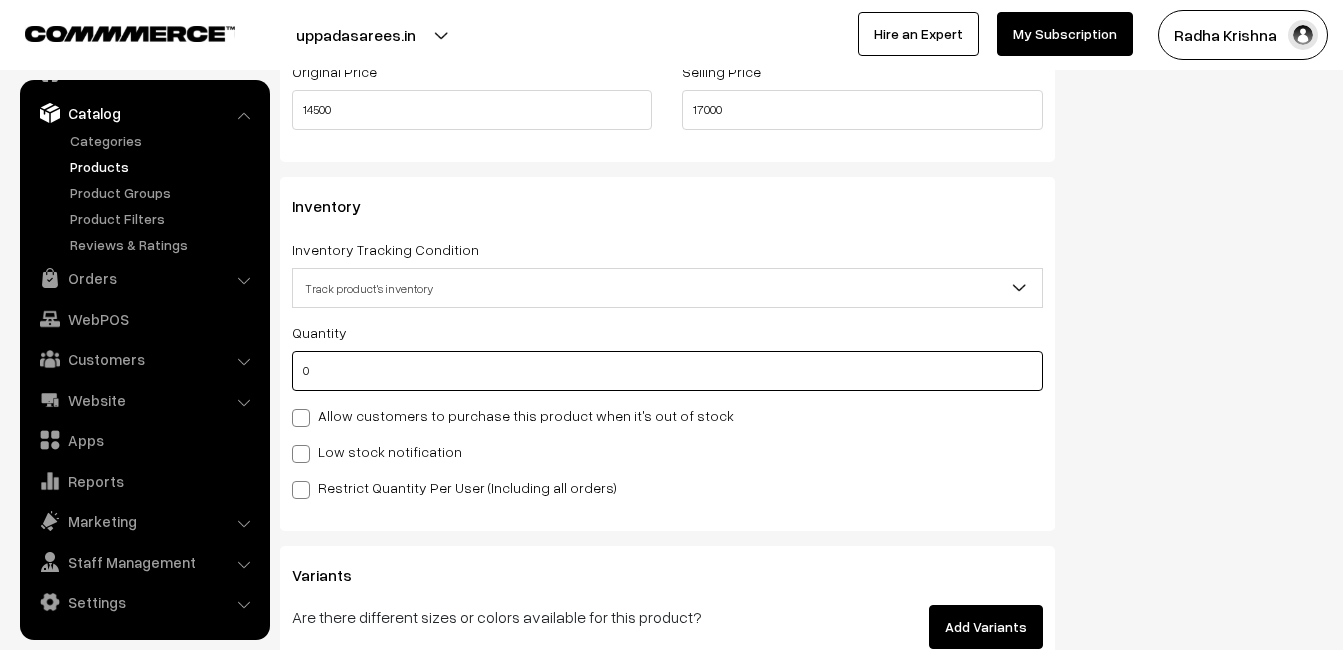 click on "0" at bounding box center (667, 371) 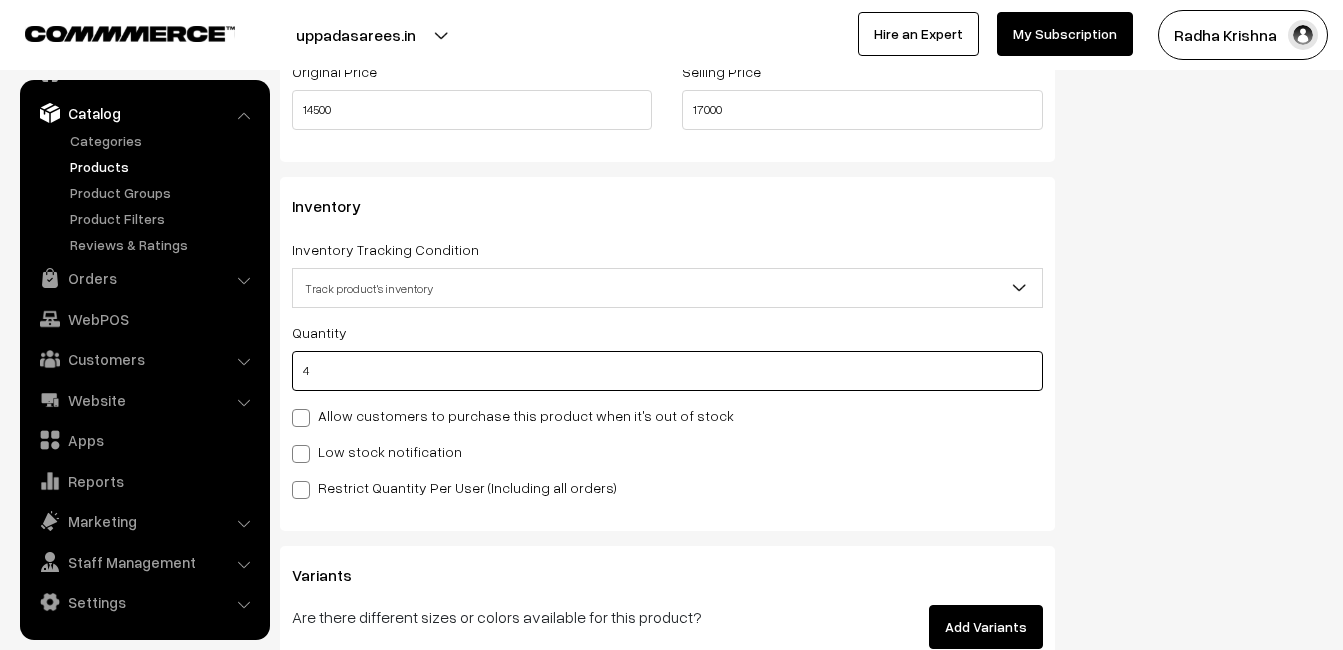 type on "4" 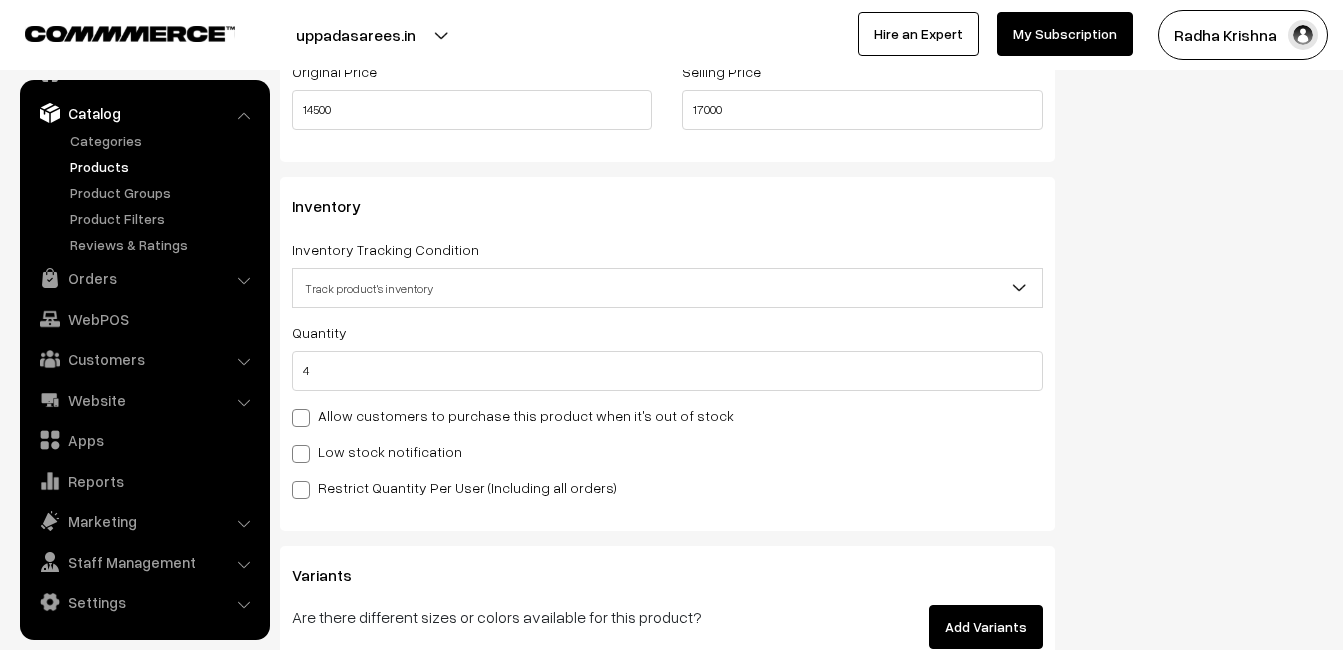 click on "Low stock notification" at bounding box center (377, 451) 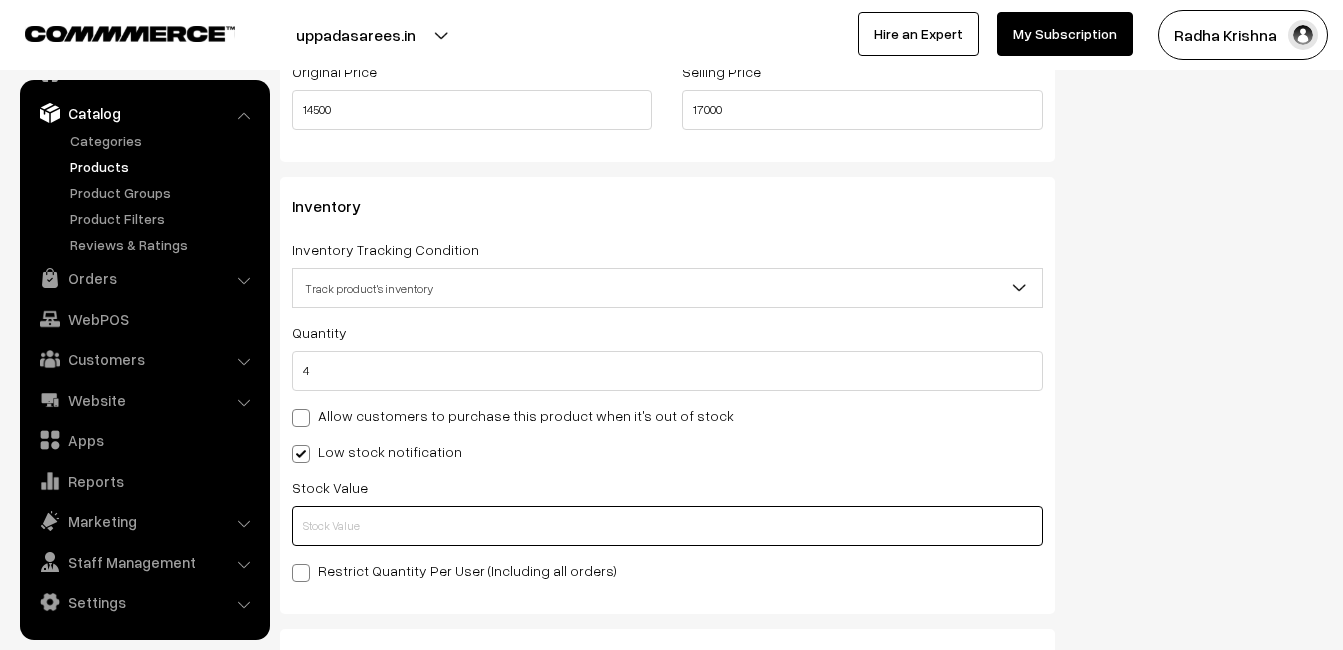 click at bounding box center (667, 526) 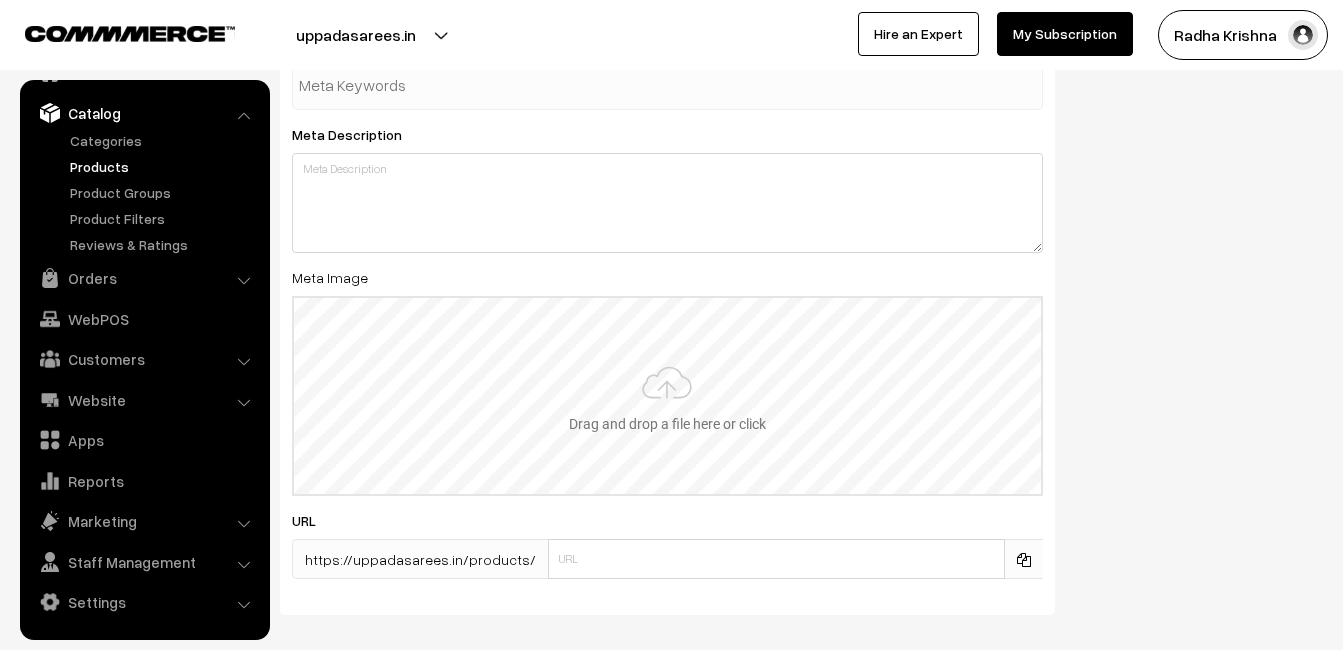 scroll, scrollTop: 2968, scrollLeft: 0, axis: vertical 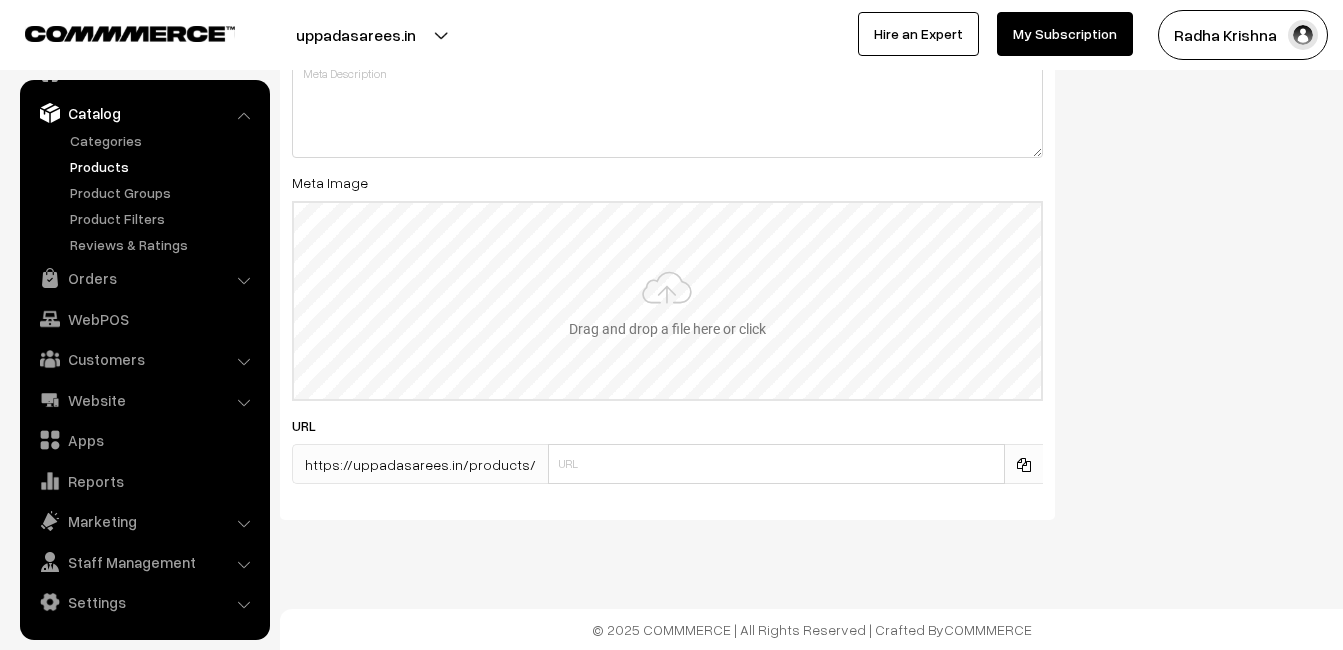 type on "2" 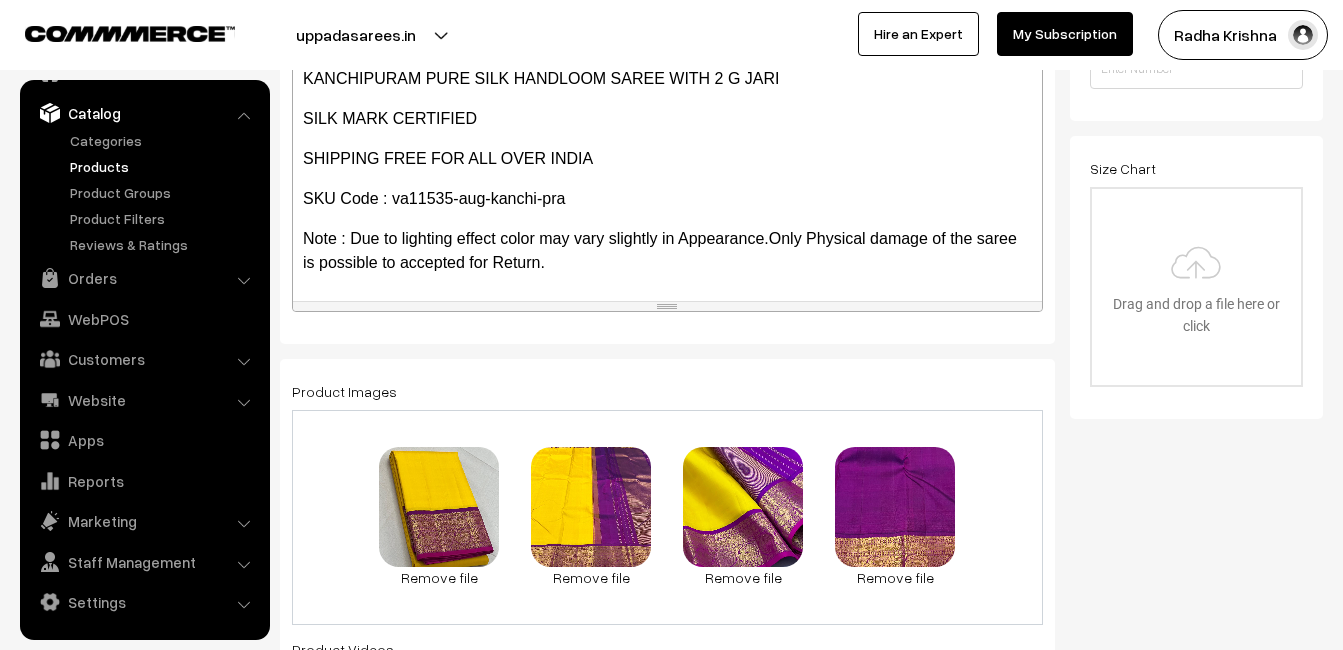 scroll, scrollTop: 0, scrollLeft: 0, axis: both 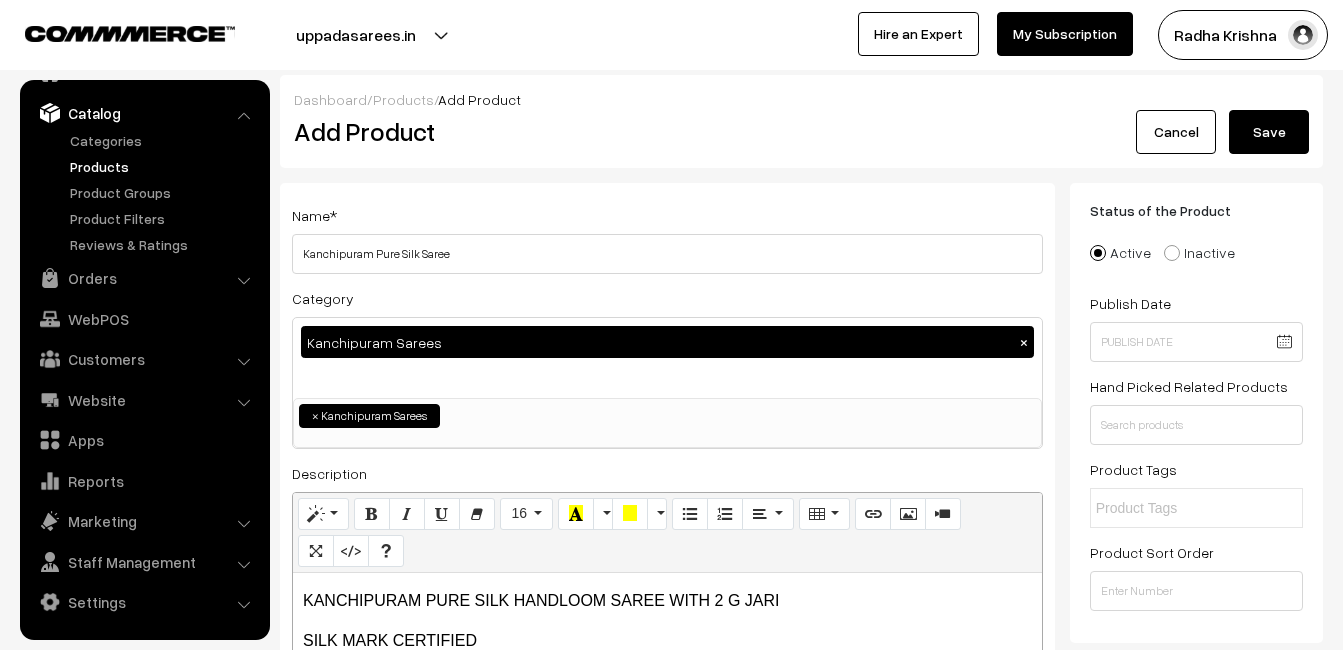 click on "Save" at bounding box center (1269, 132) 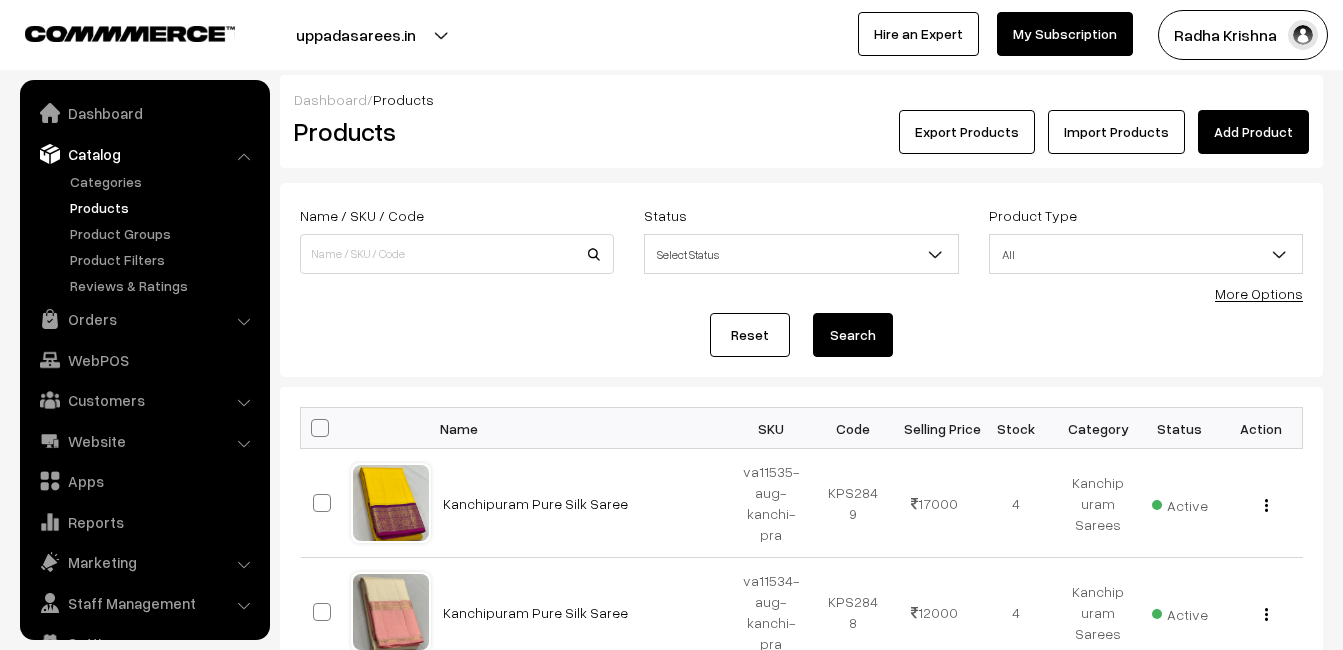 scroll, scrollTop: 0, scrollLeft: 0, axis: both 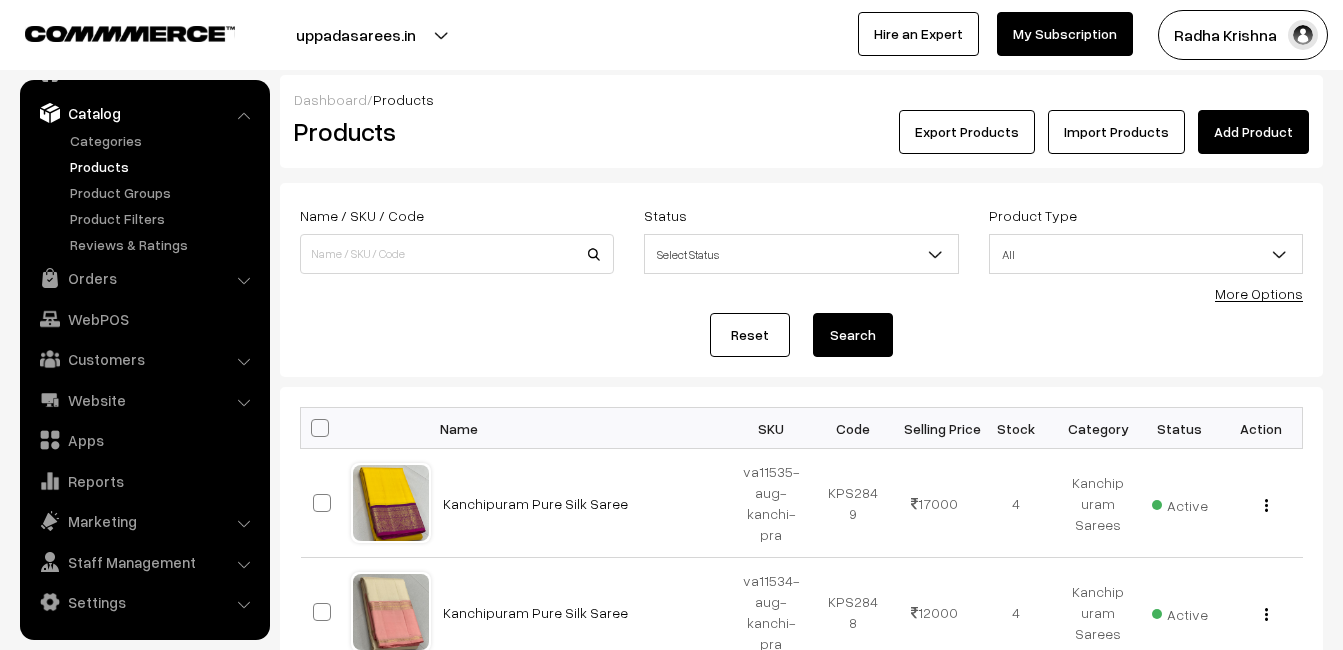click on "Add Product" at bounding box center (1253, 132) 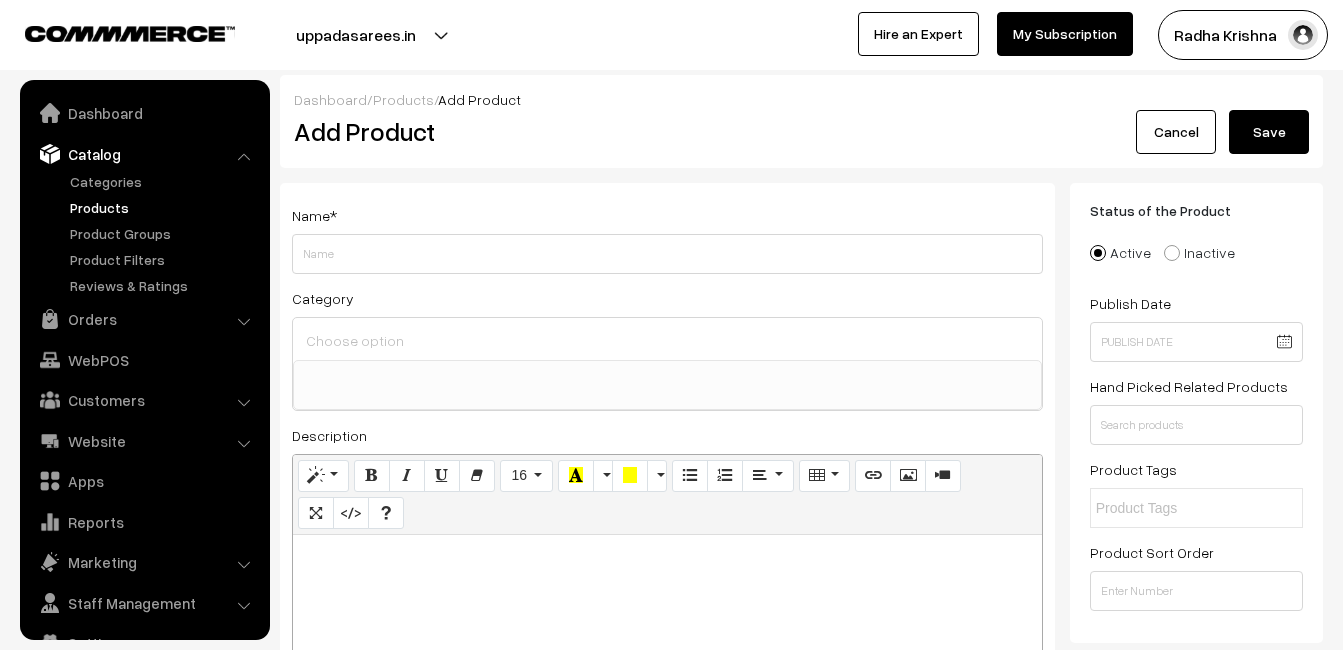 select 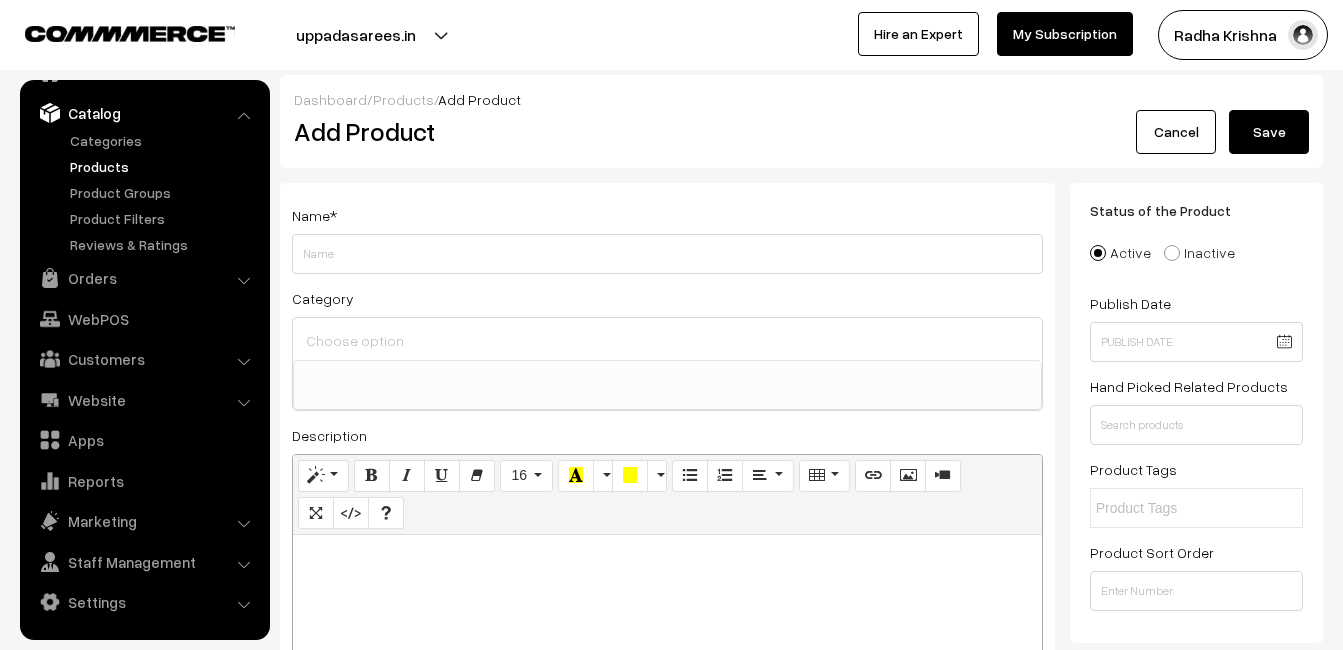 click at bounding box center (667, 660) 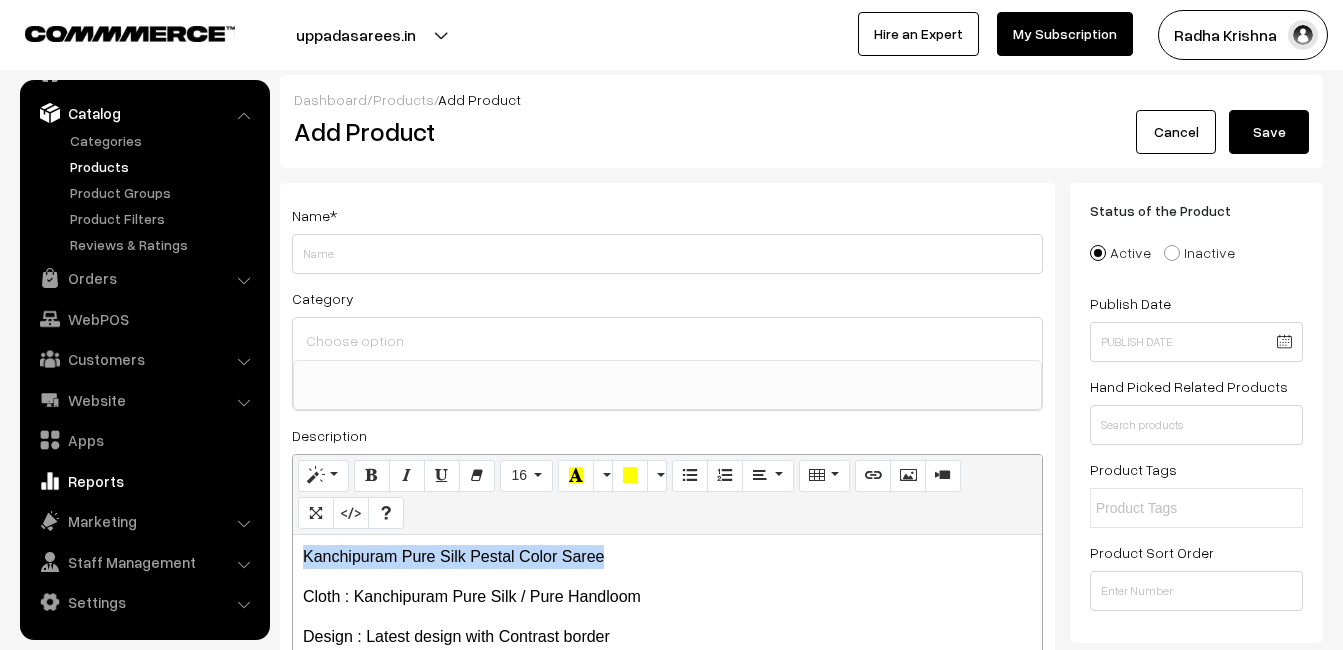 drag, startPoint x: 617, startPoint y: 558, endPoint x: 167, endPoint y: 488, distance: 455.4119 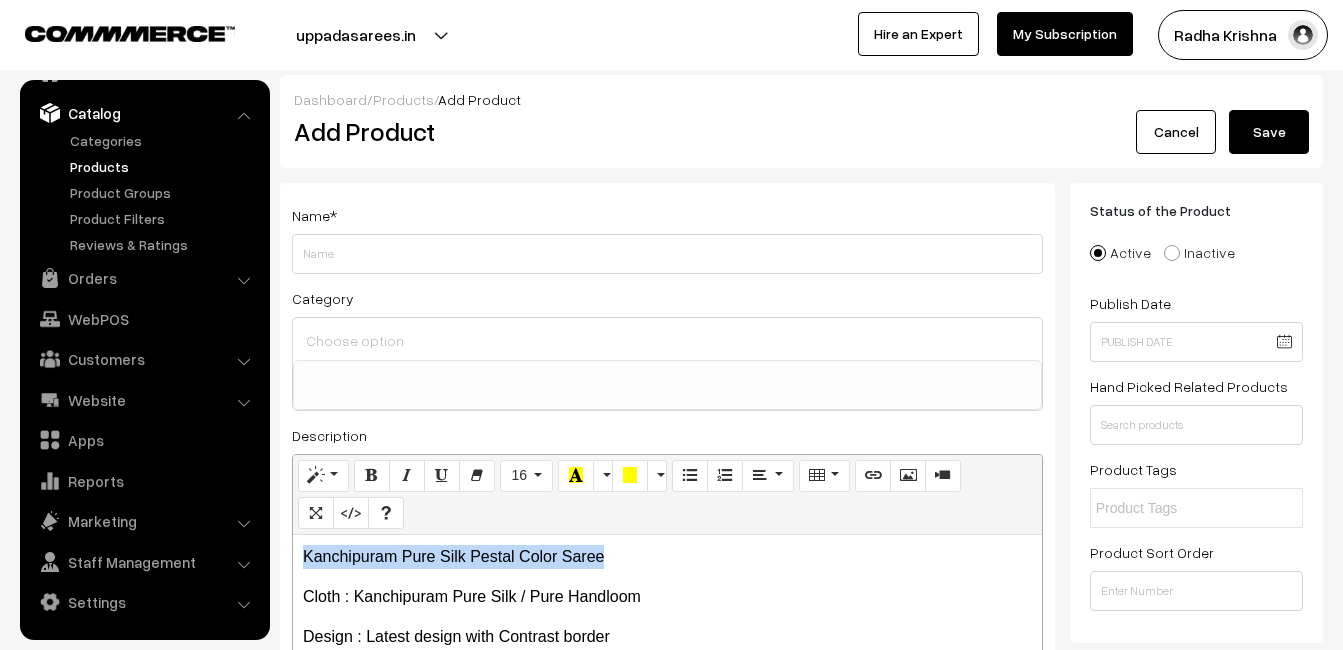 copy on "Kanchipuram Pure Silk Pestal Color Saree" 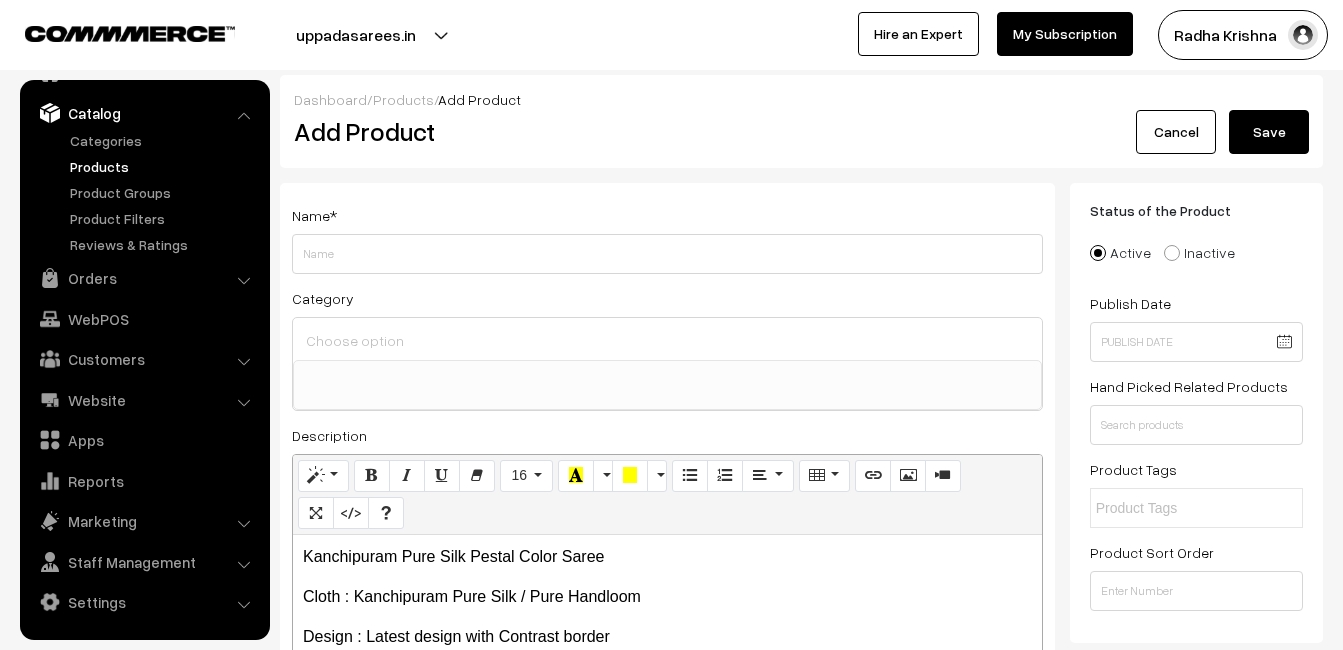 click on "[NAME] *" at bounding box center [667, 238] 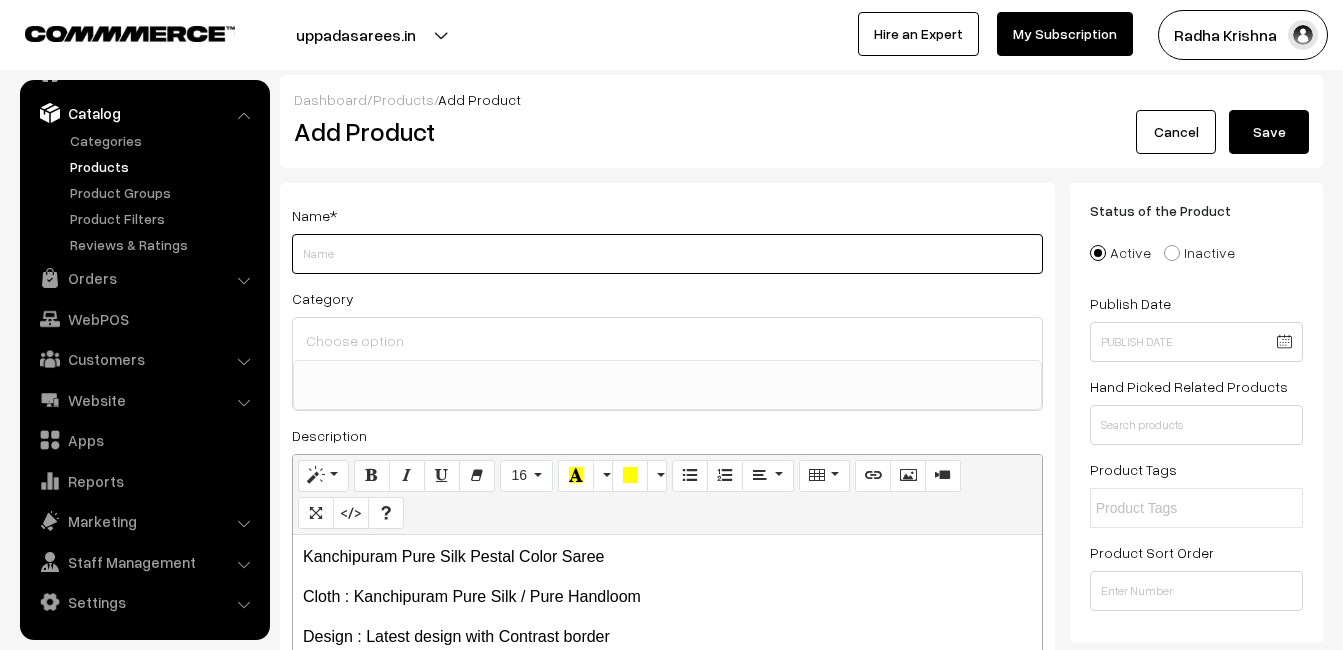 click on "Weight" at bounding box center (667, 254) 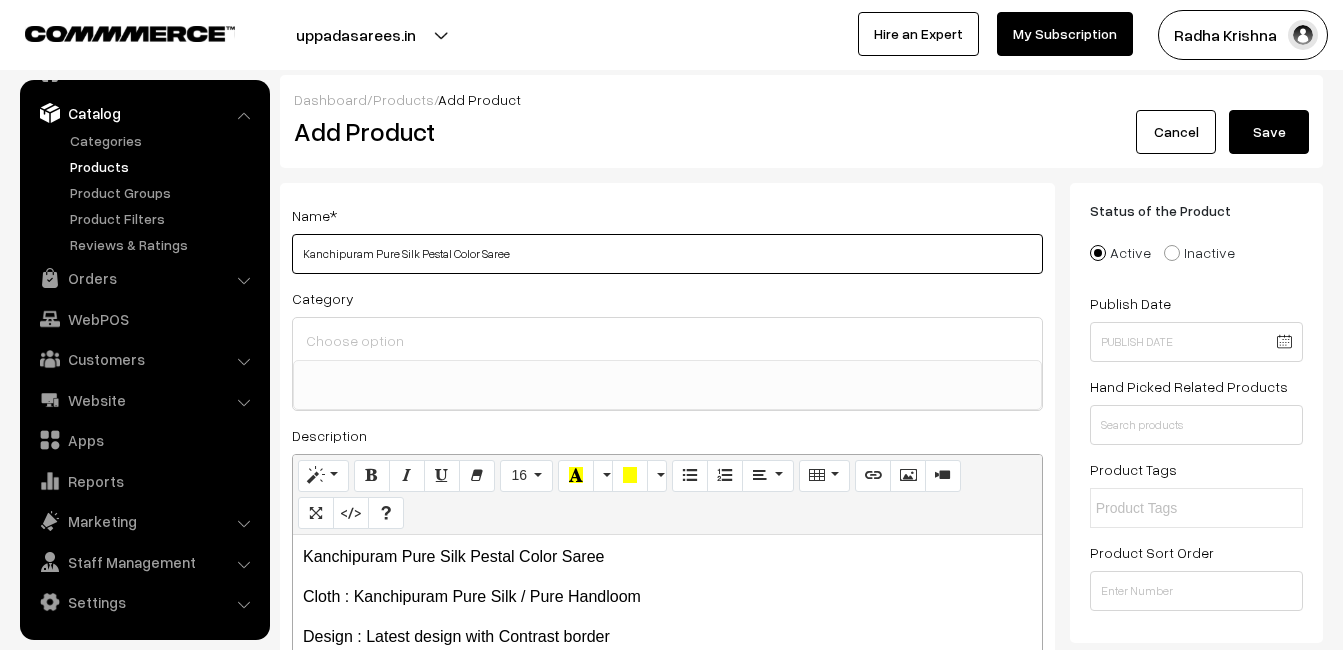 type on "Kanchipuram Pure Silk Pestal Color Saree" 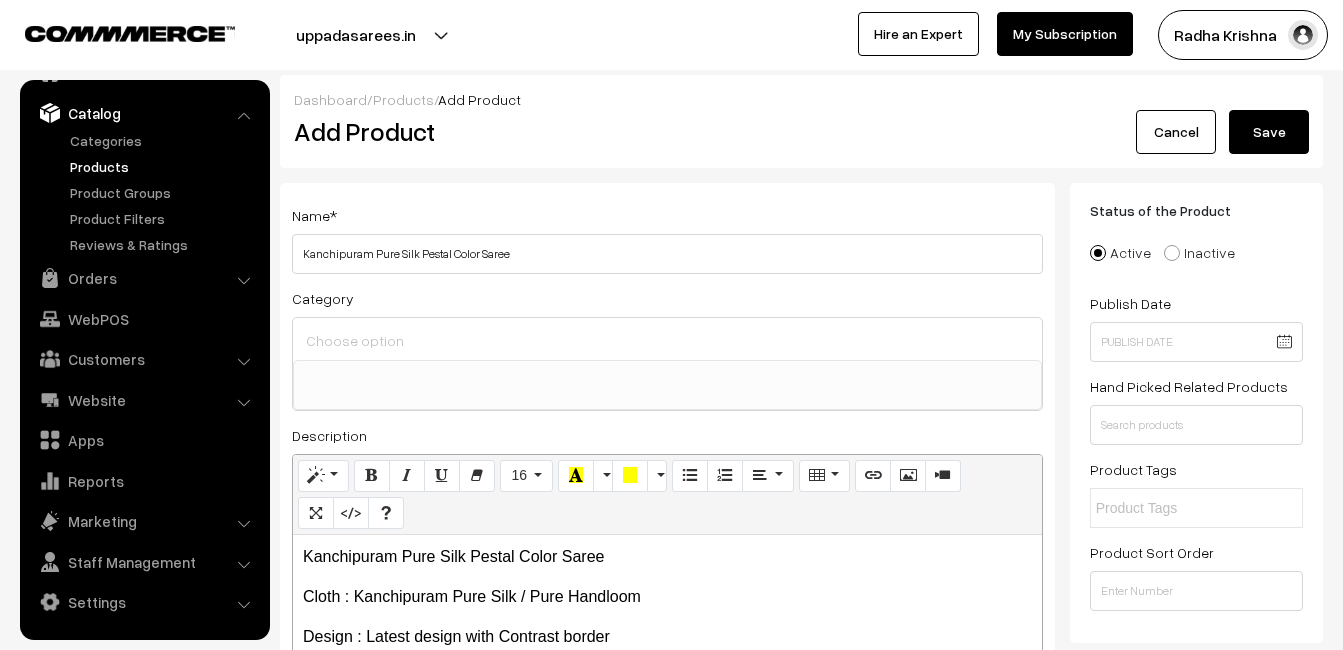 click at bounding box center [667, 339] 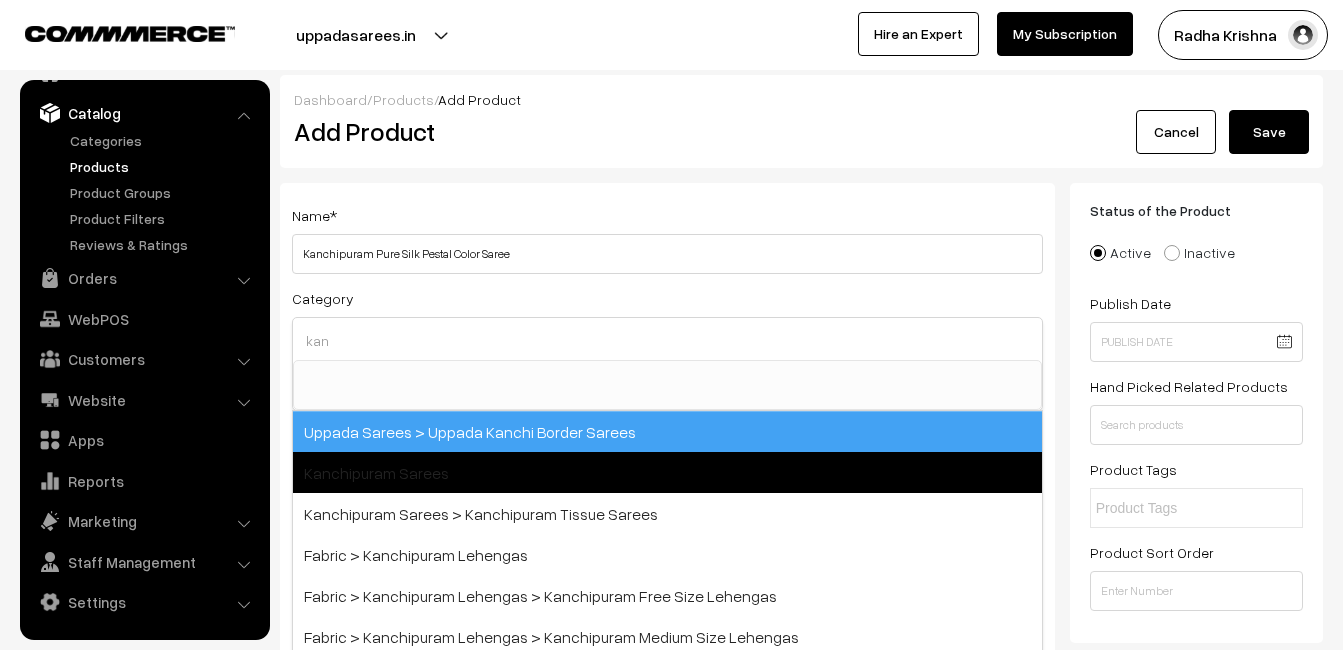 type on "kan" 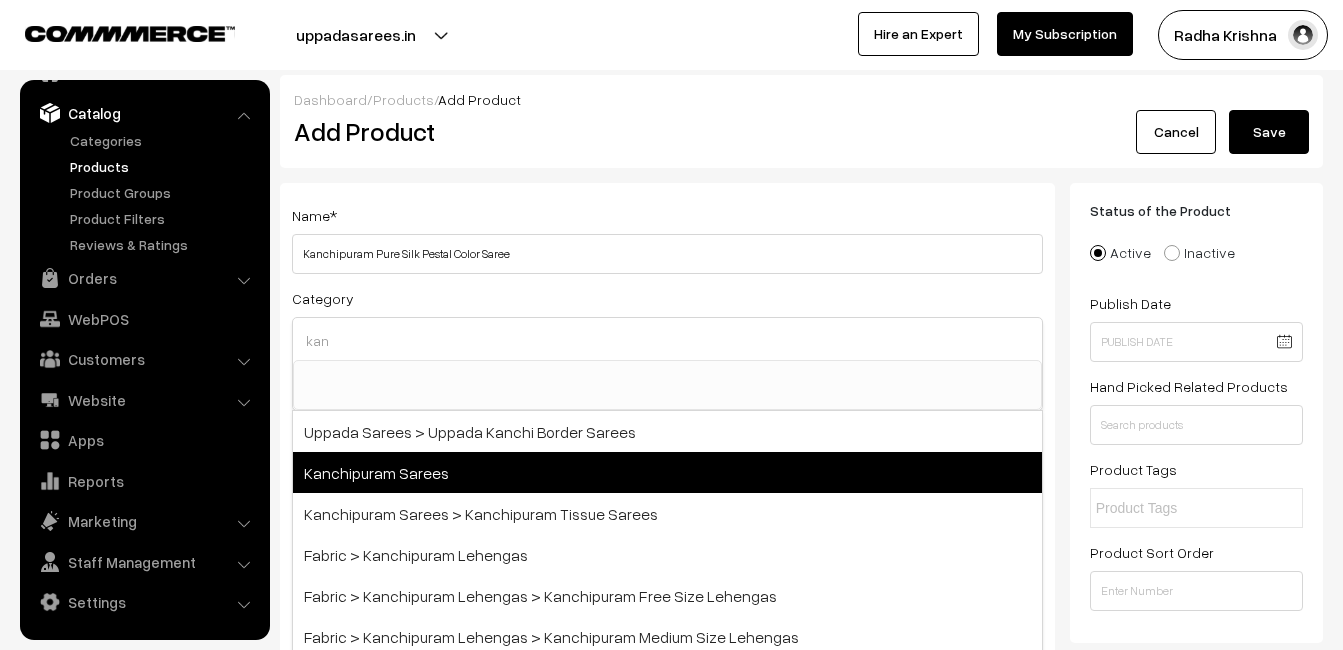 click on "Kanchipuram Sarees" at bounding box center (667, 472) 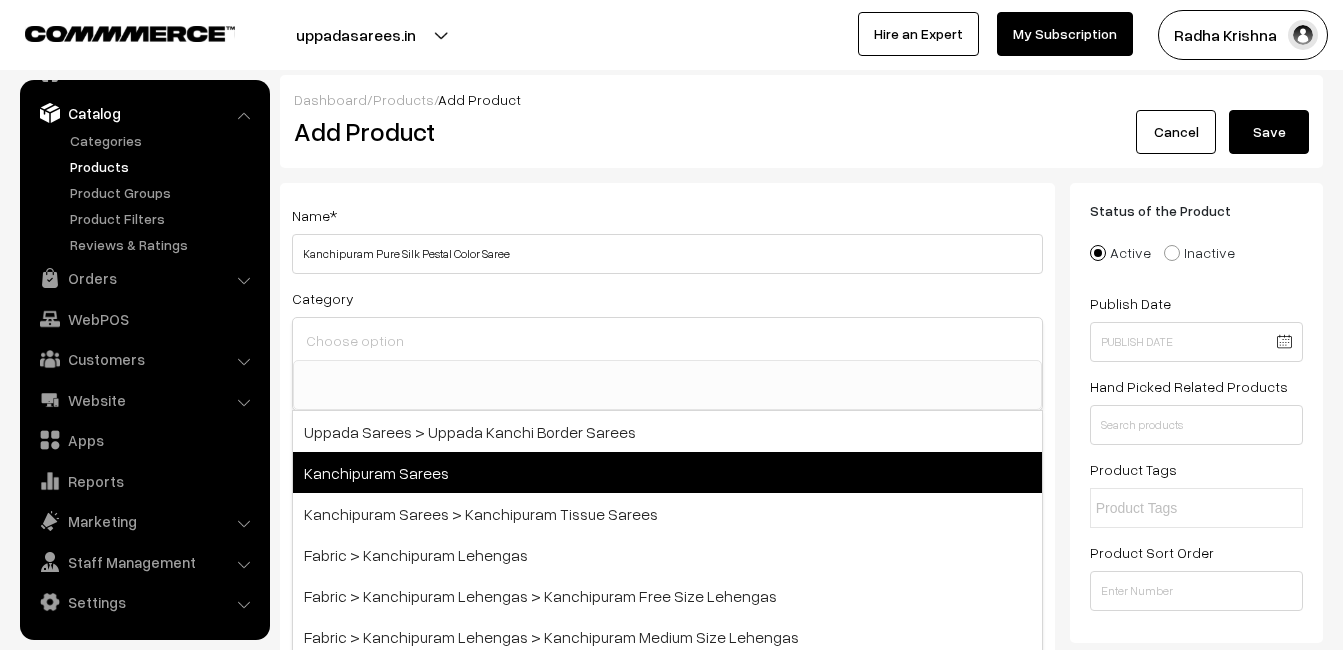 select on "3" 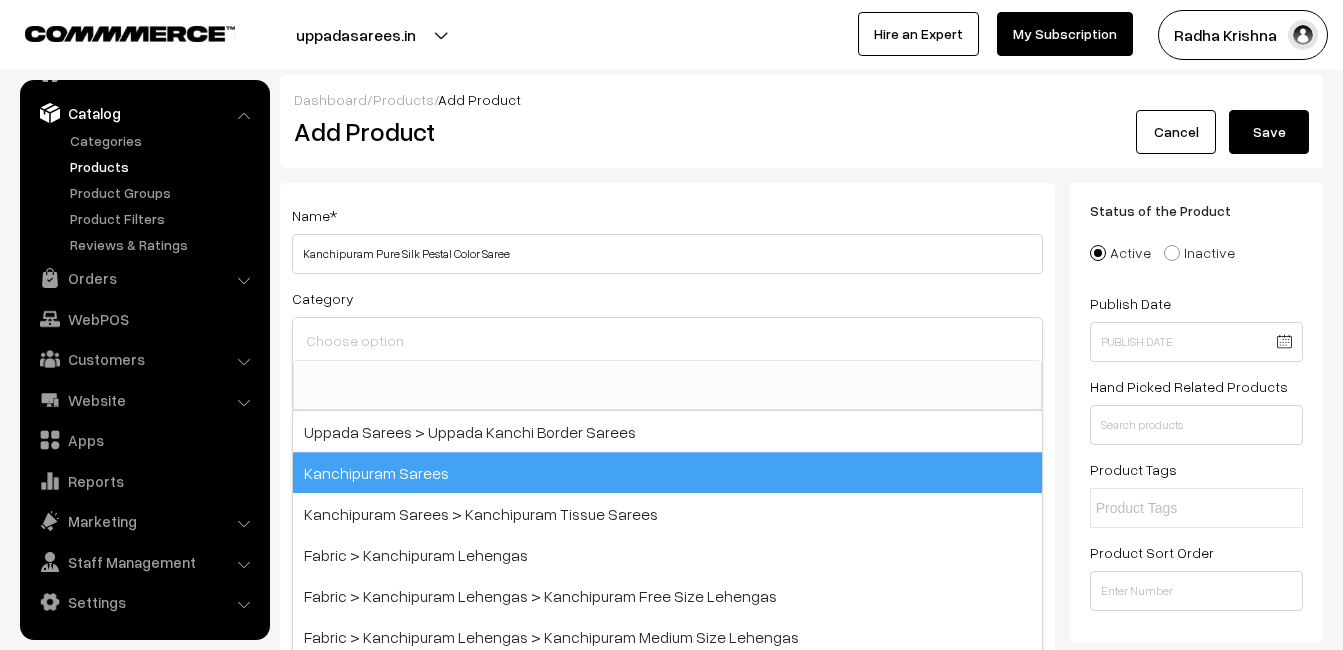 scroll, scrollTop: 340, scrollLeft: 0, axis: vertical 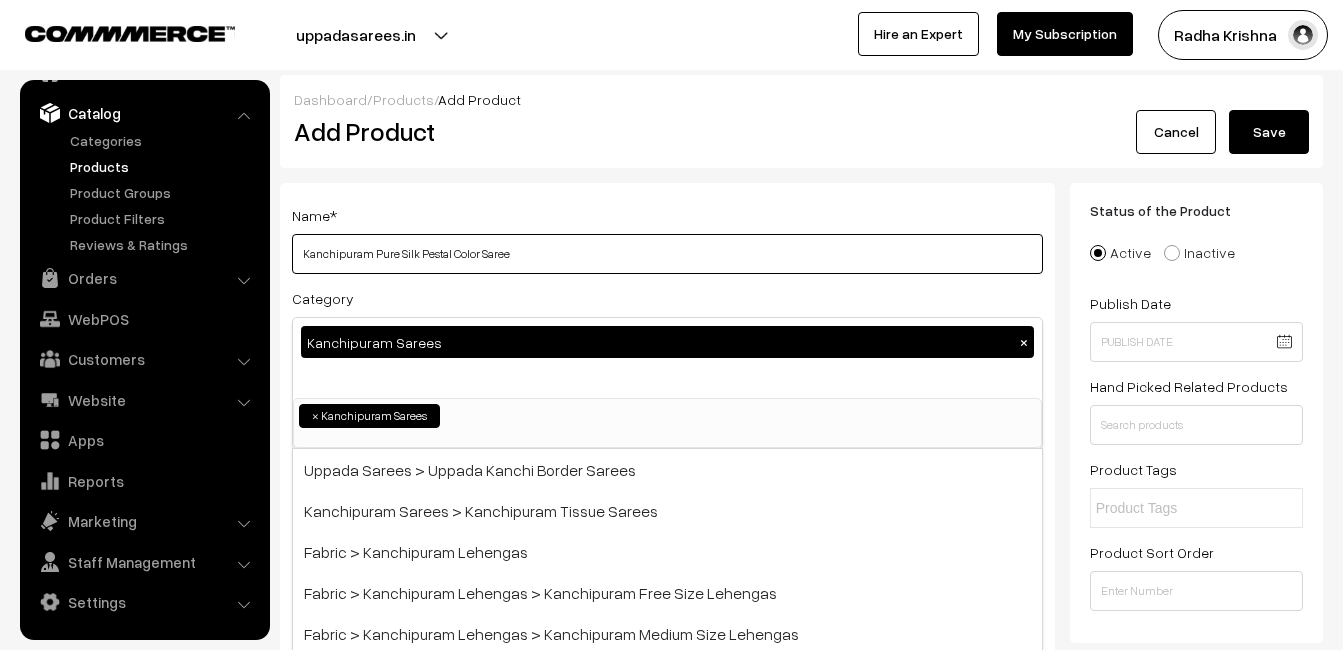 click on "Kanchipuram Pure Silk Pestal Color Saree" at bounding box center (667, 254) 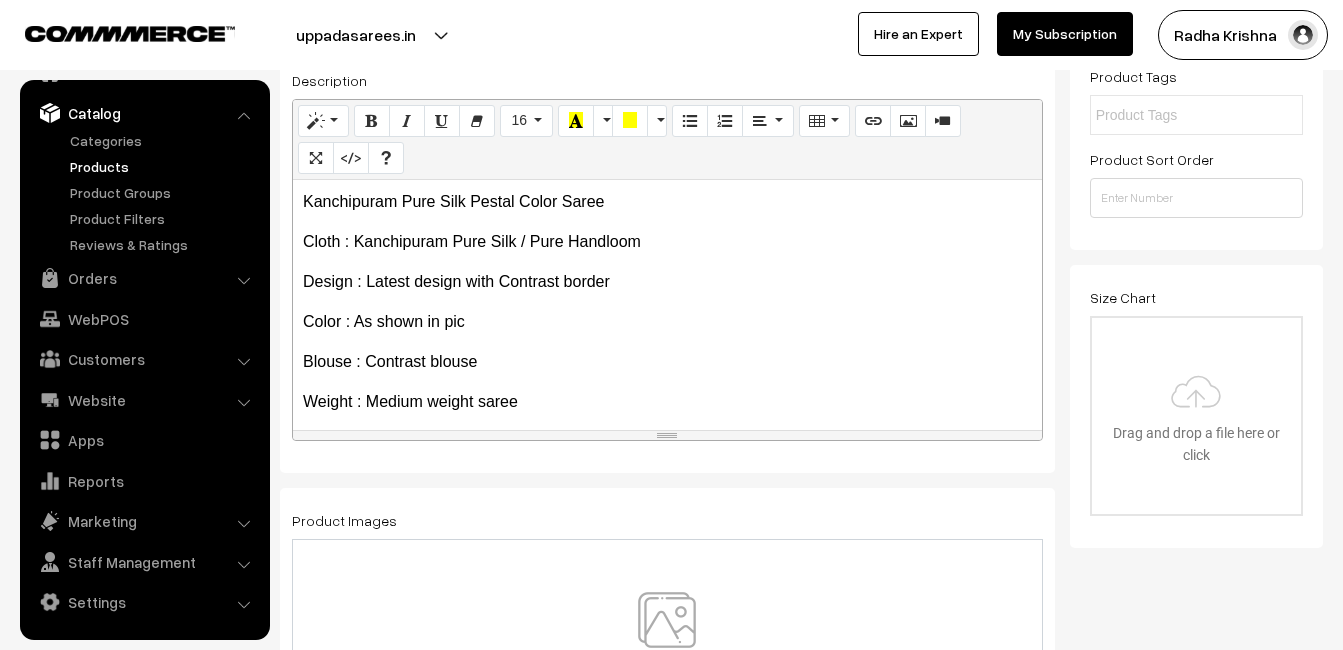 scroll, scrollTop: 400, scrollLeft: 0, axis: vertical 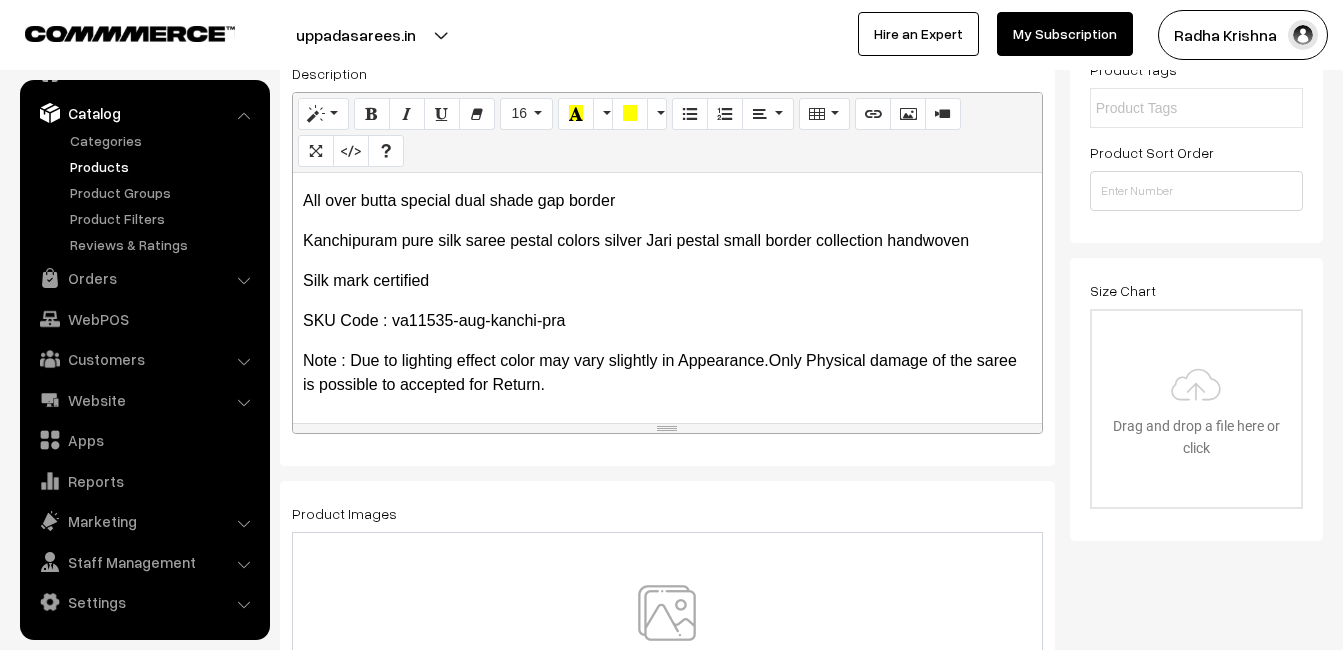 click at bounding box center (667, 643) 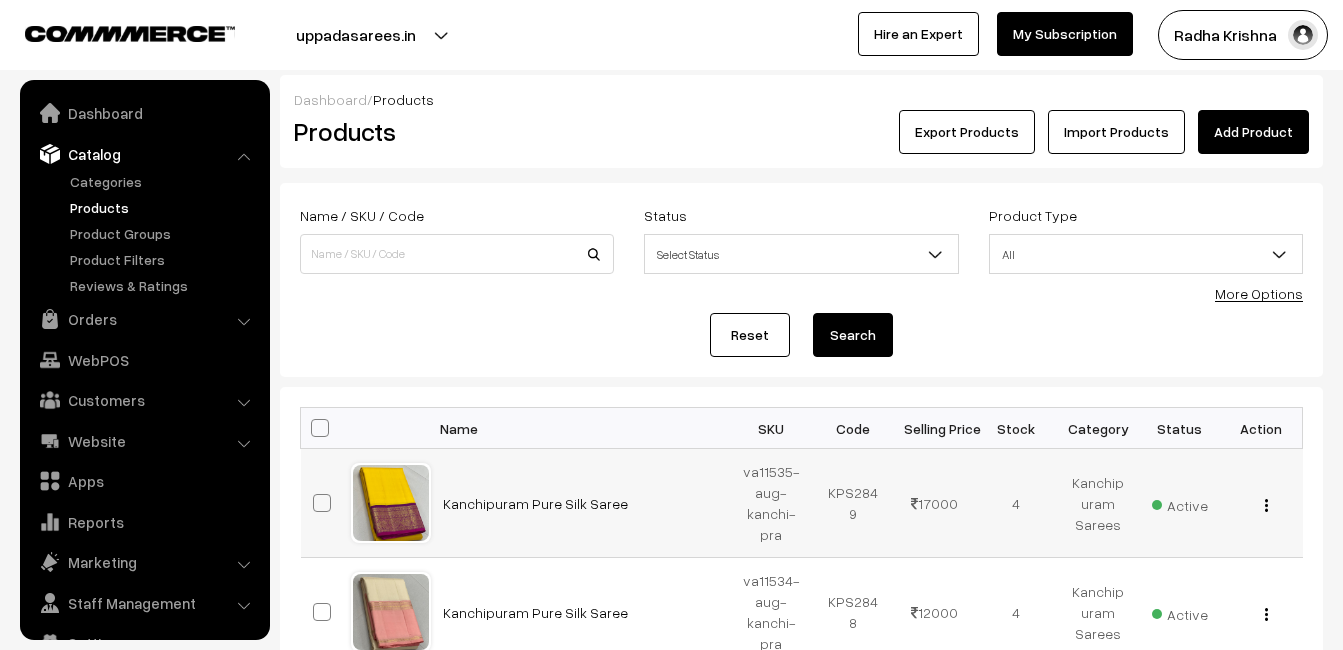 scroll, scrollTop: 0, scrollLeft: 0, axis: both 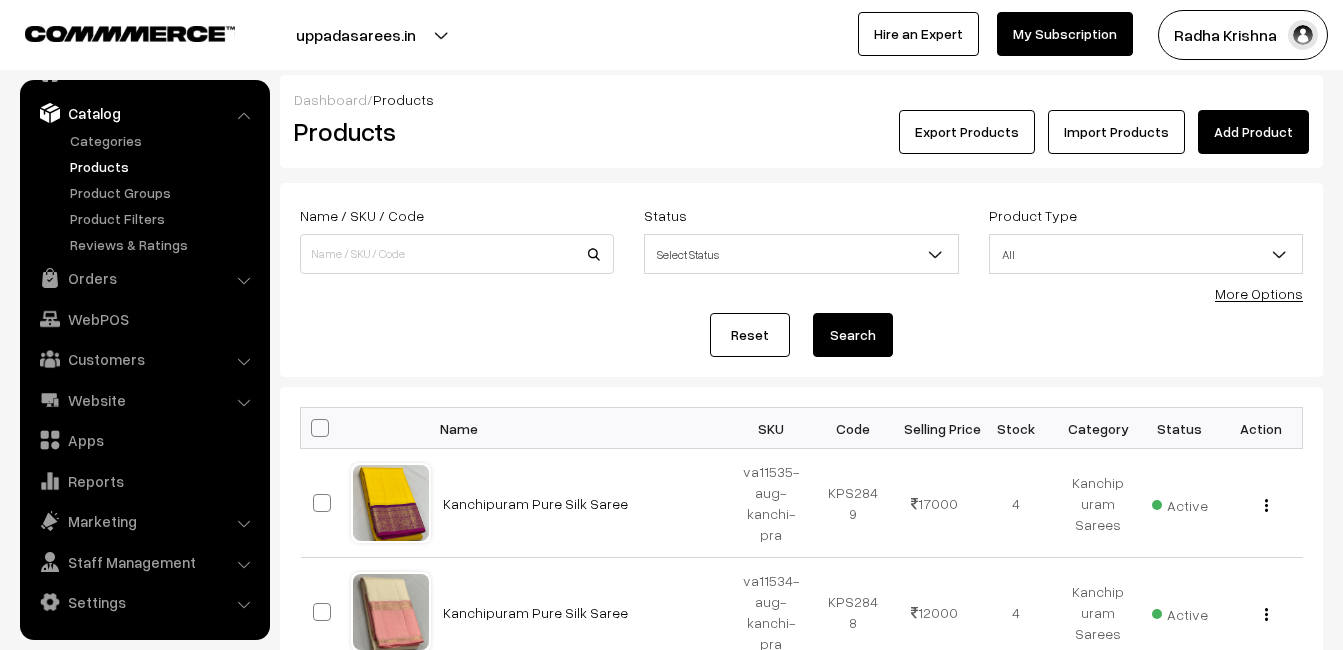 click on "Dashboard  /  Products" at bounding box center (801, 99) 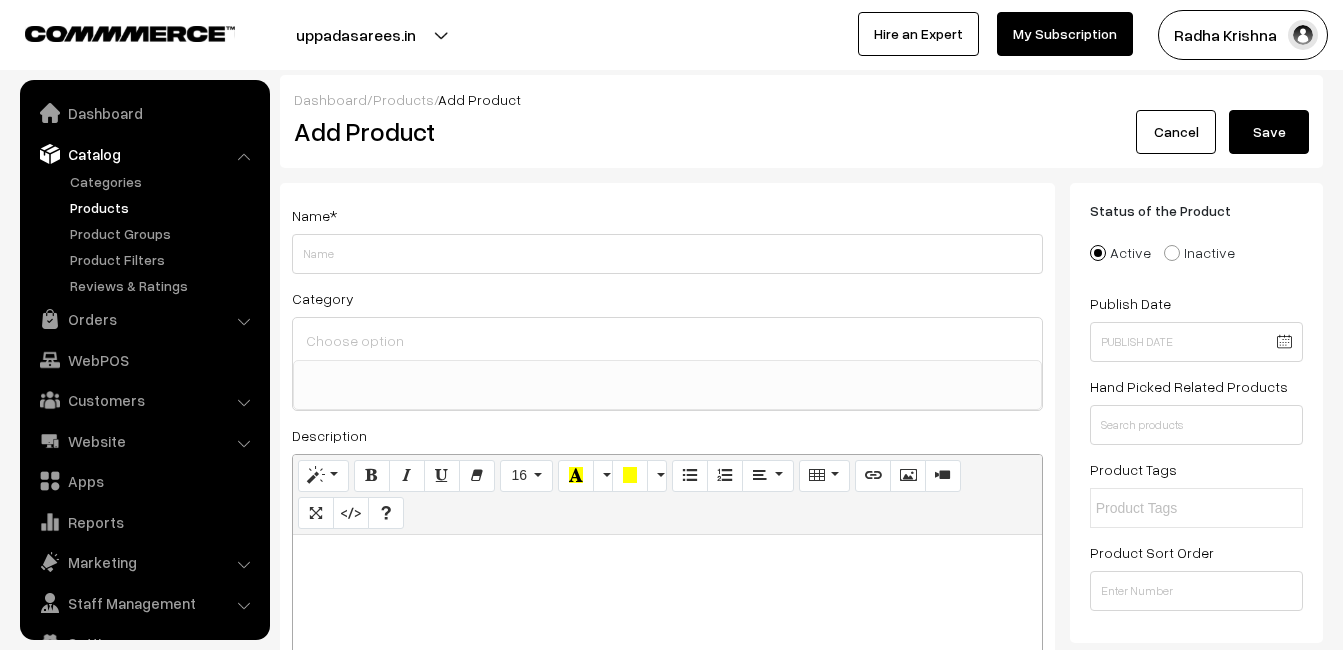 select 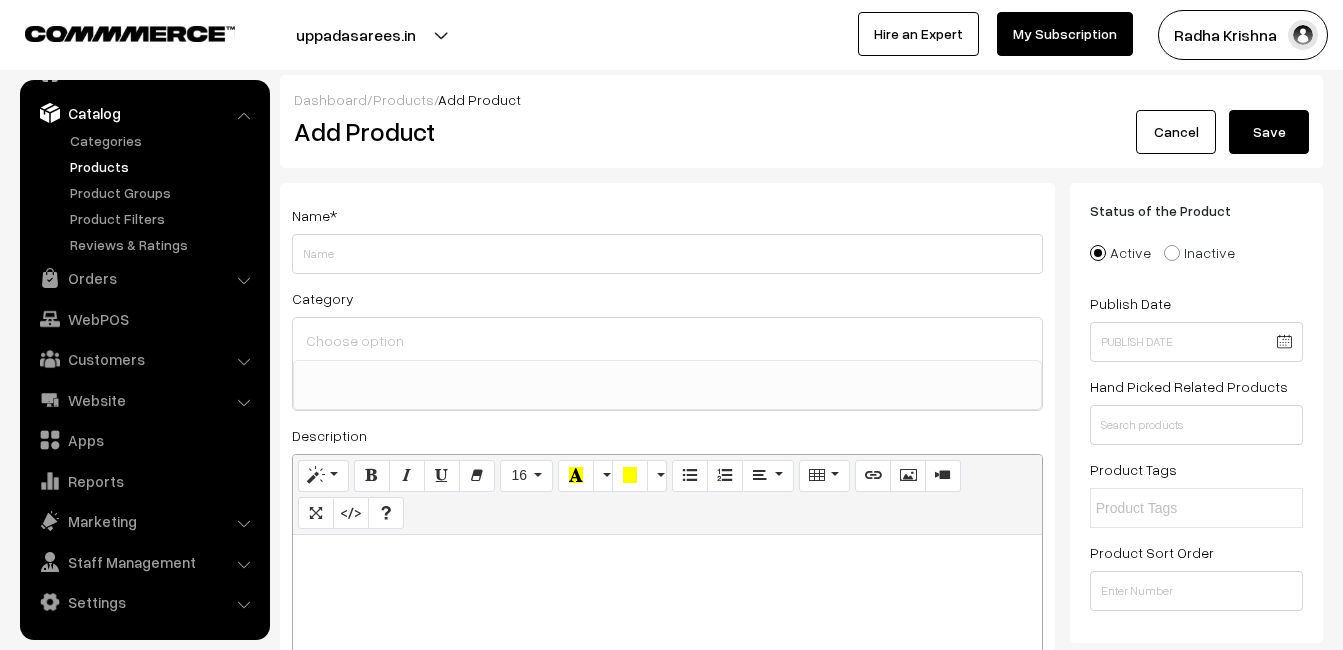 click at bounding box center [667, 557] 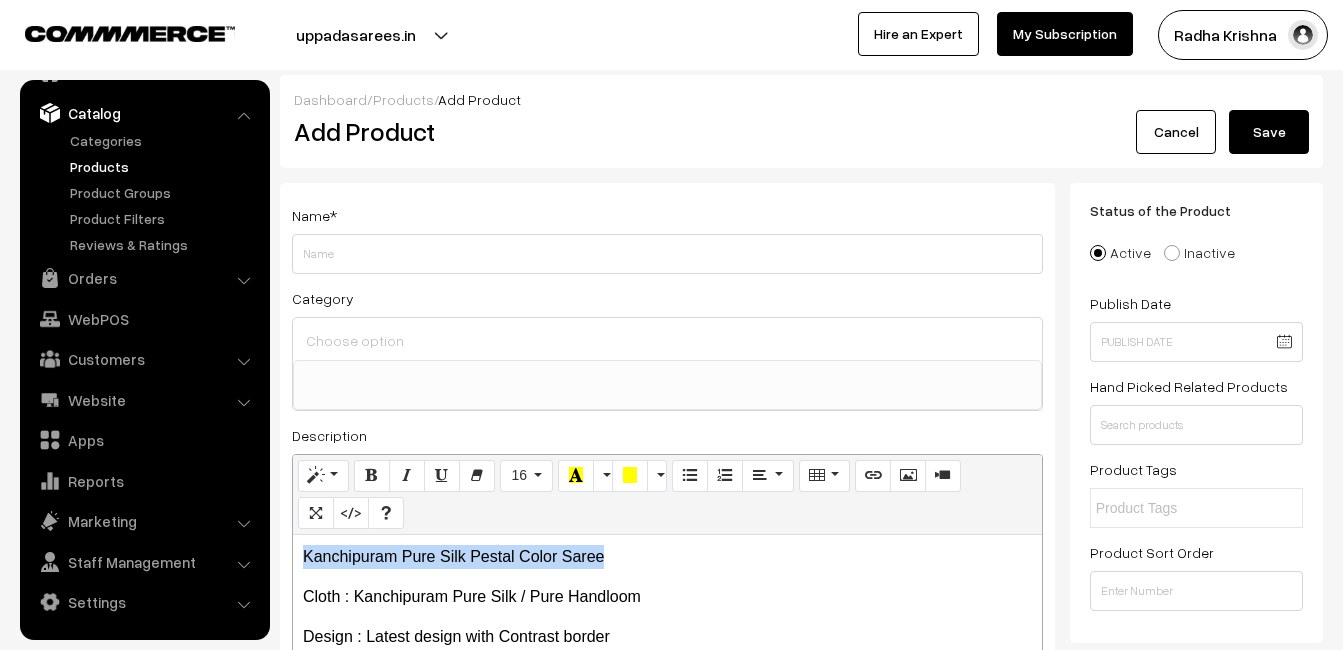 drag, startPoint x: 602, startPoint y: 555, endPoint x: 240, endPoint y: 527, distance: 363.08127 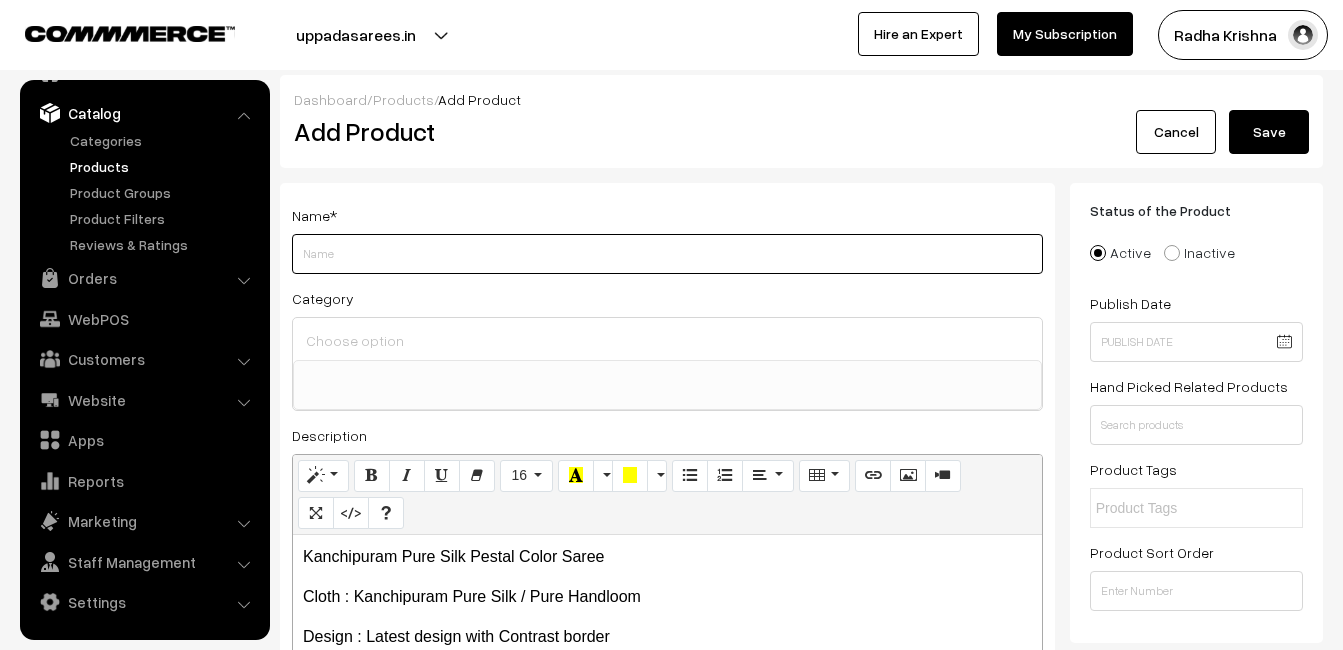 click on "Weight" at bounding box center [667, 254] 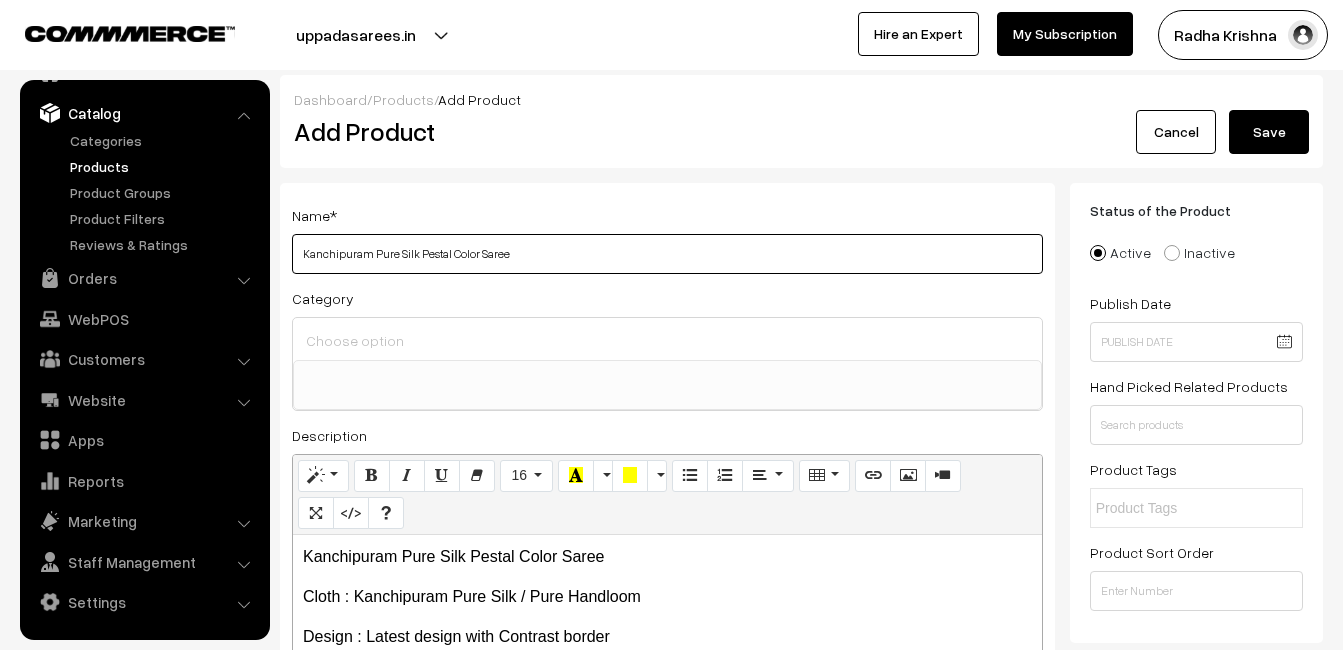 type on "Kanchipuram Pure Silk Pestal Color Saree" 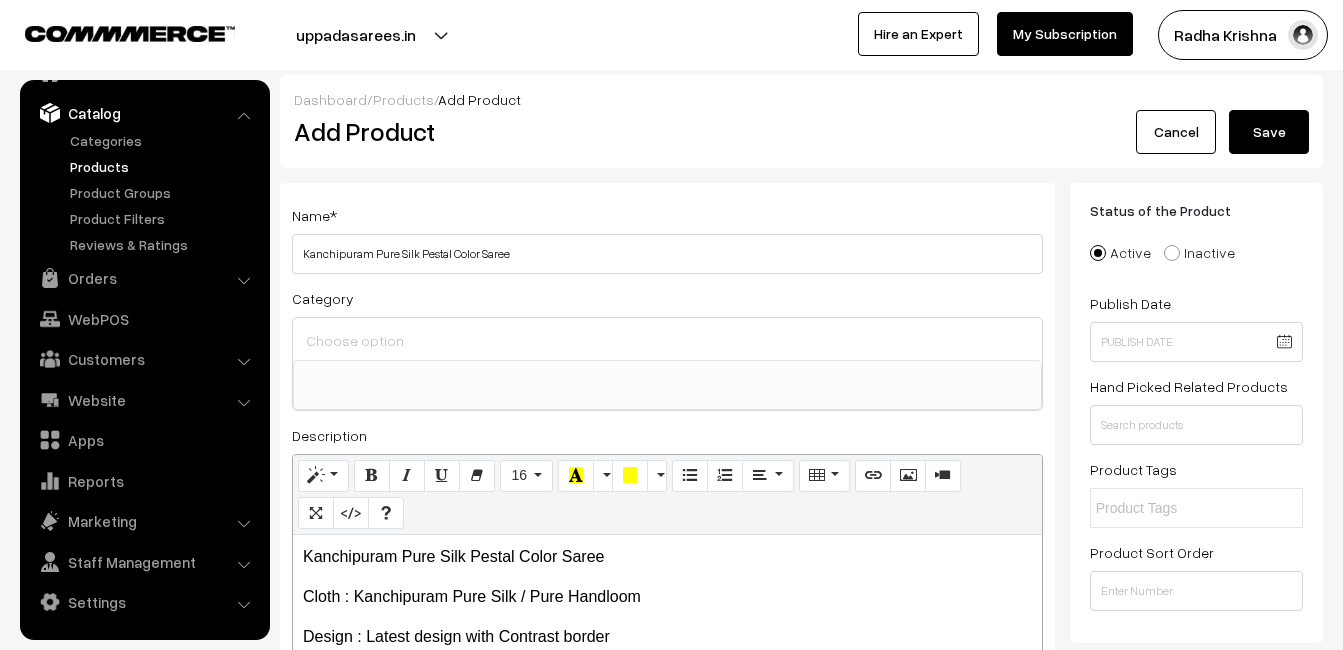 click at bounding box center (667, 340) 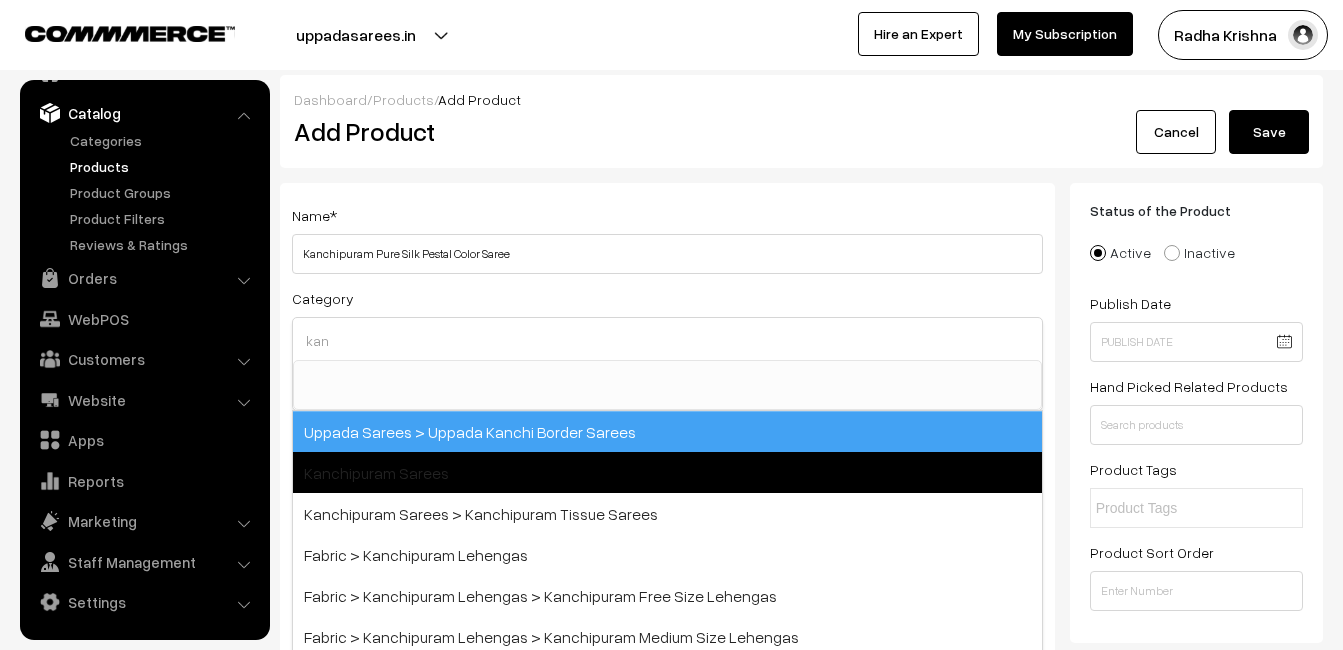 type on "kan" 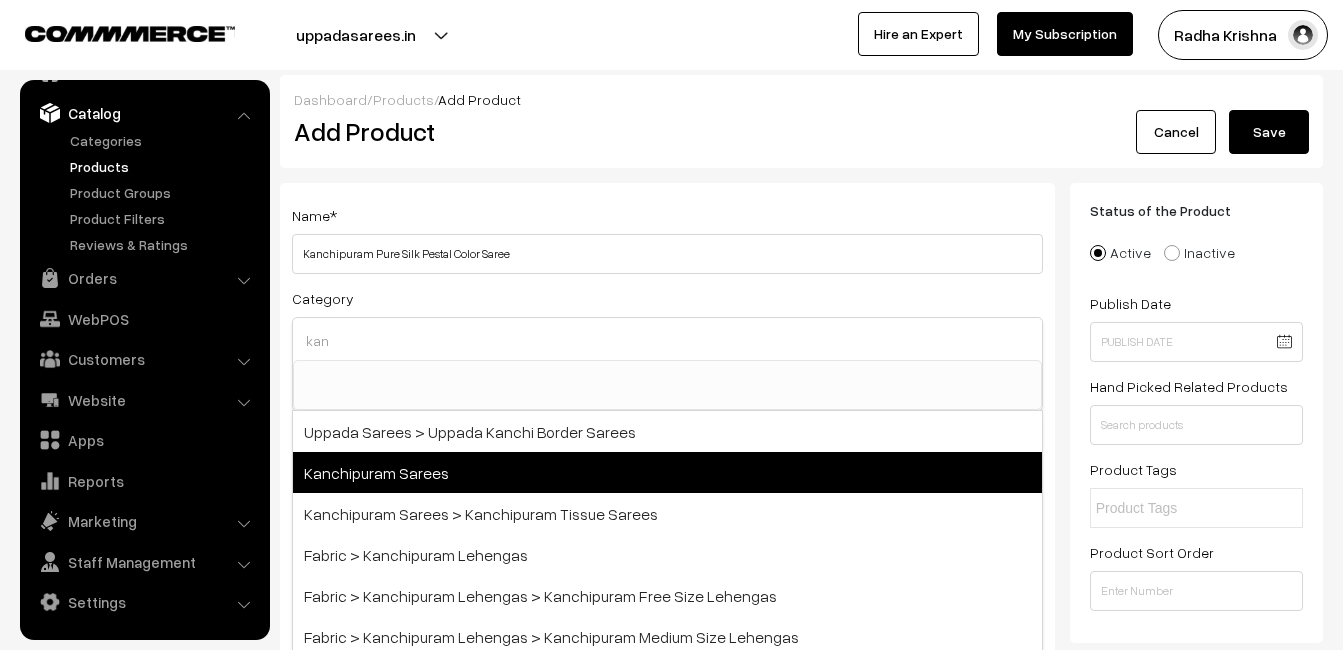 click on "Kanchipuram Sarees" at bounding box center [667, 472] 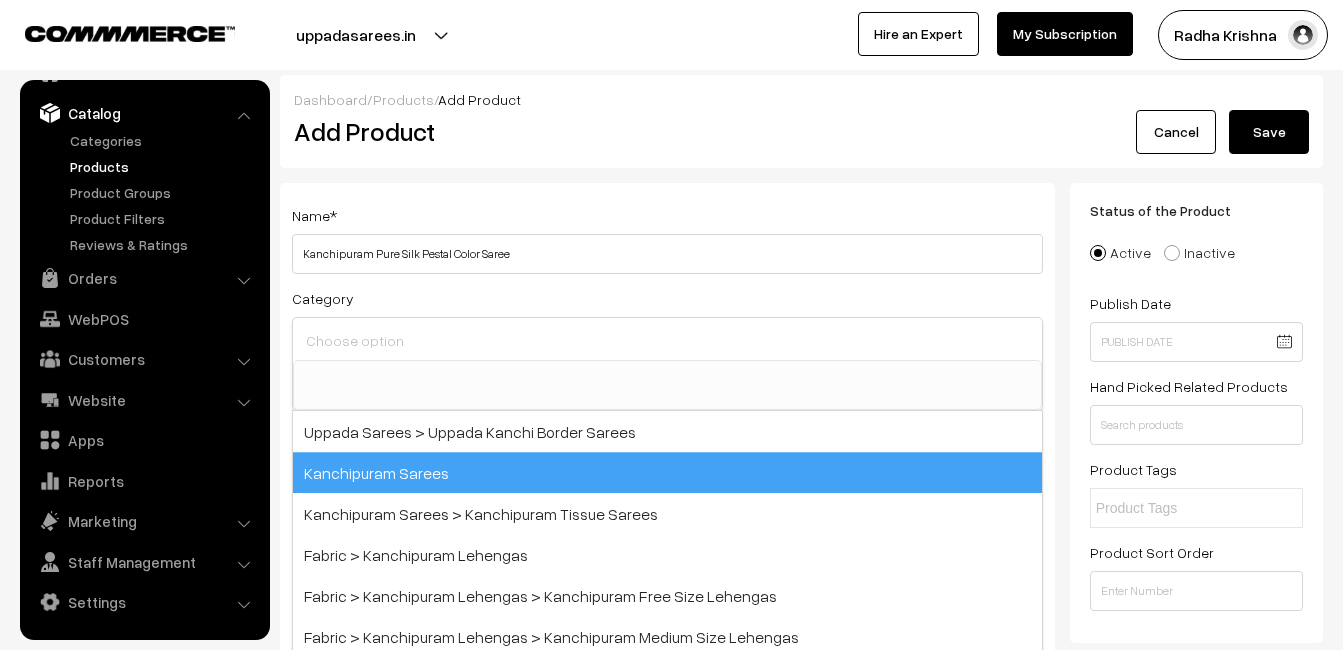 scroll, scrollTop: 340, scrollLeft: 0, axis: vertical 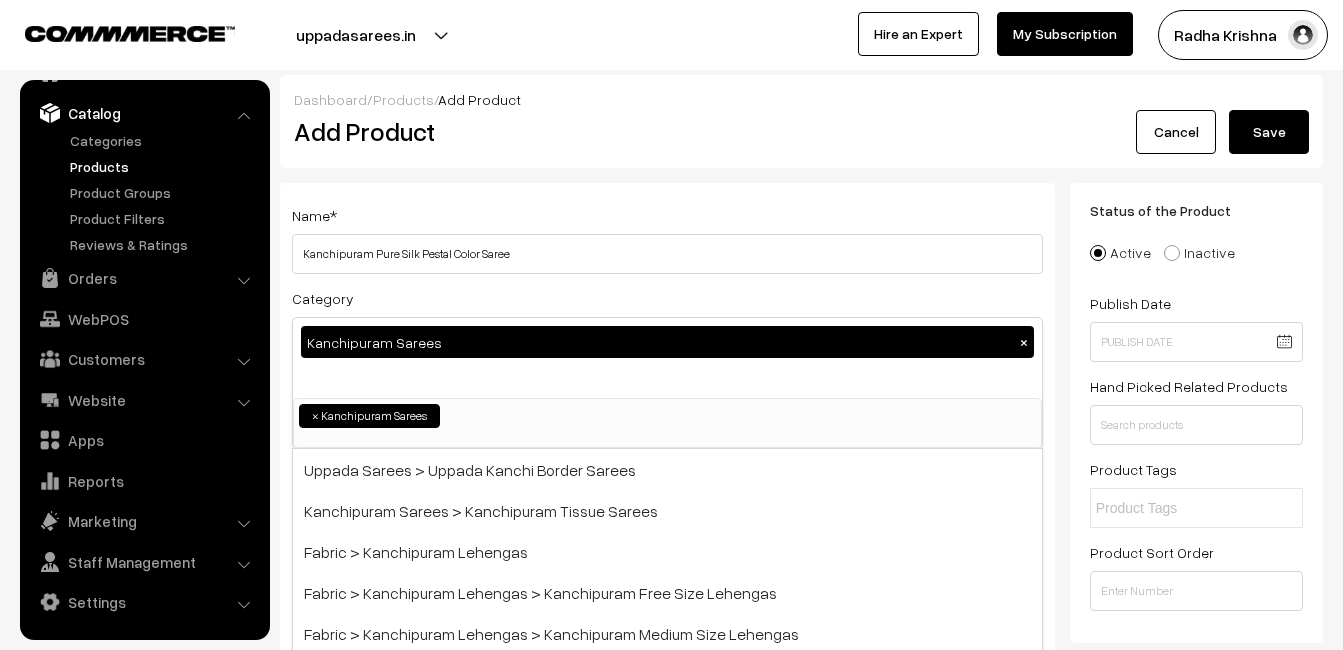 click on "Name  *
Kanchipuram Pure Silk Pestal Color Saree" at bounding box center (667, 238) 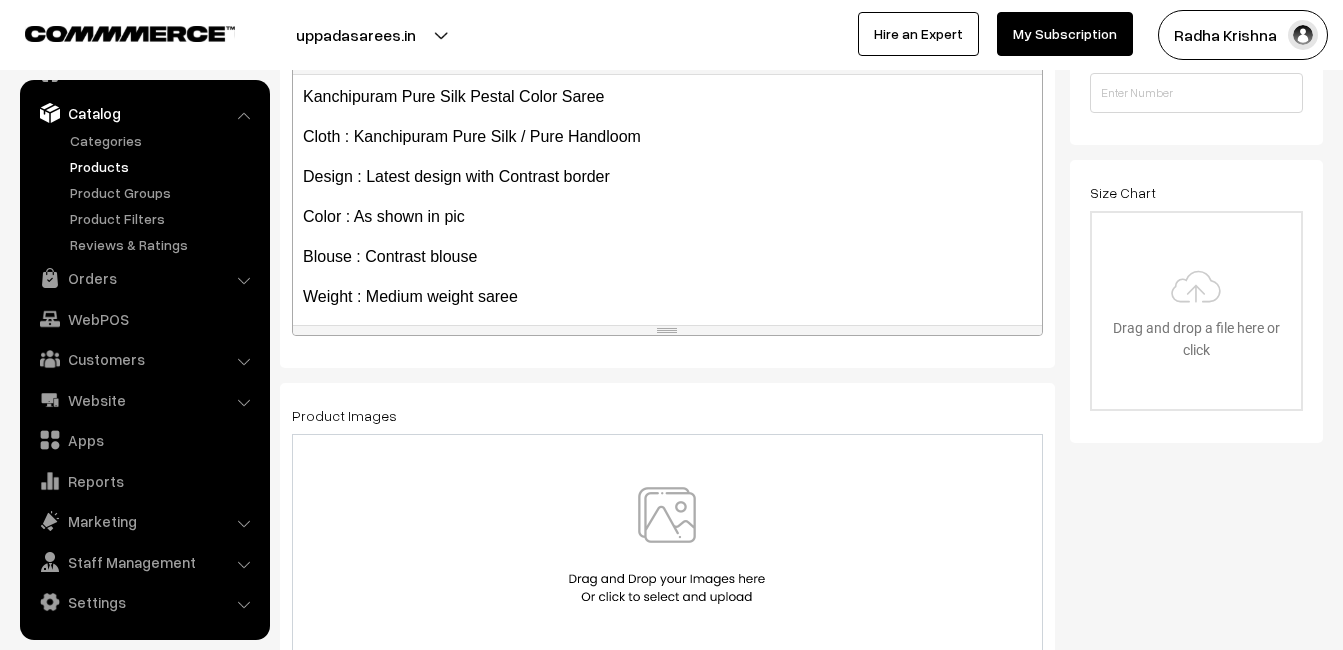 scroll, scrollTop: 500, scrollLeft: 0, axis: vertical 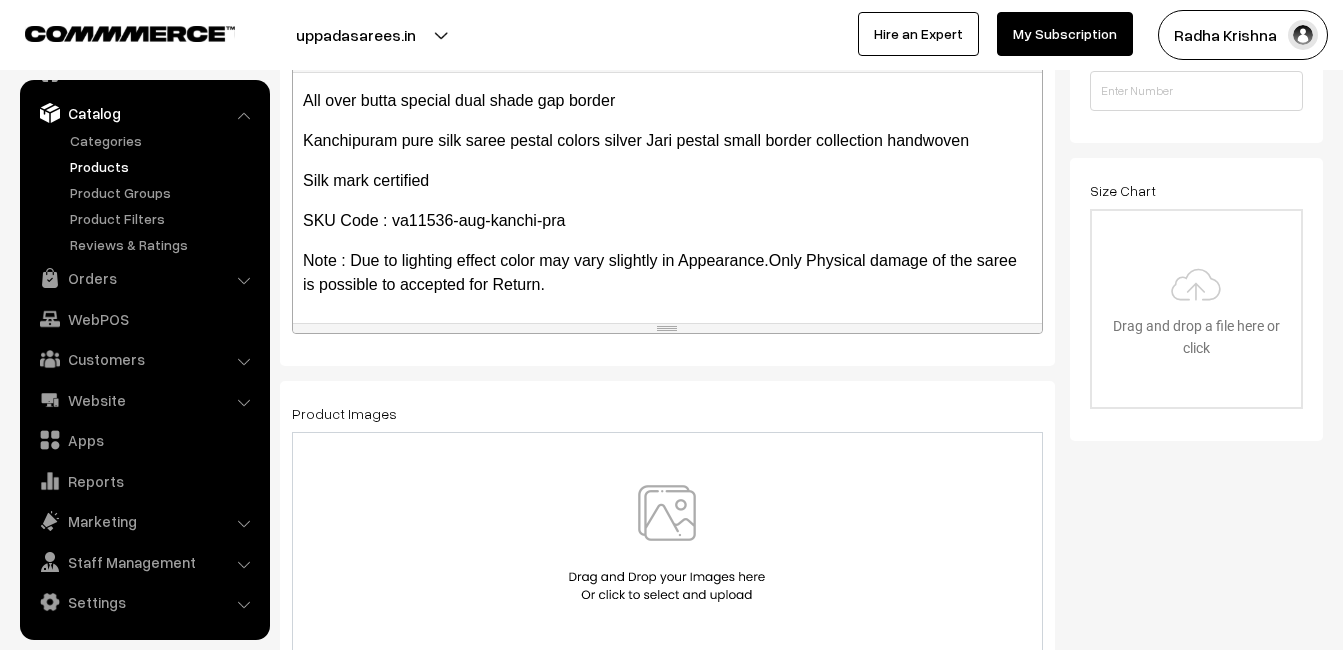 click at bounding box center [667, 543] 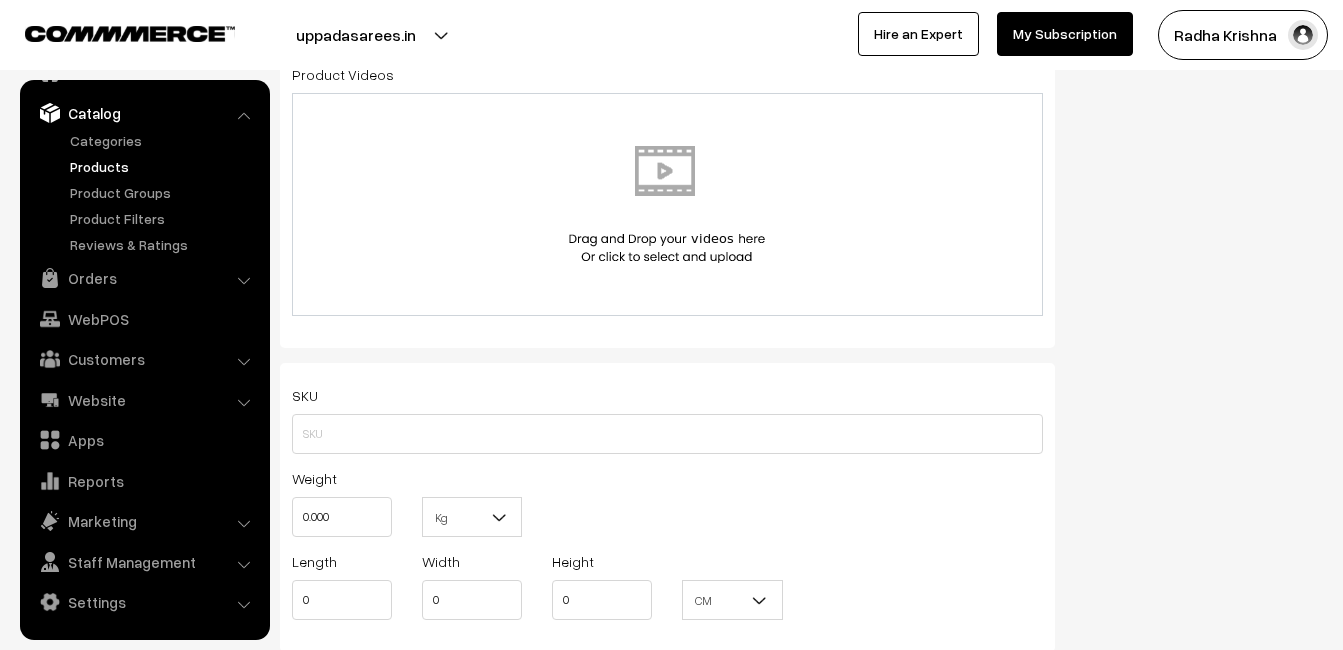 scroll, scrollTop: 1100, scrollLeft: 0, axis: vertical 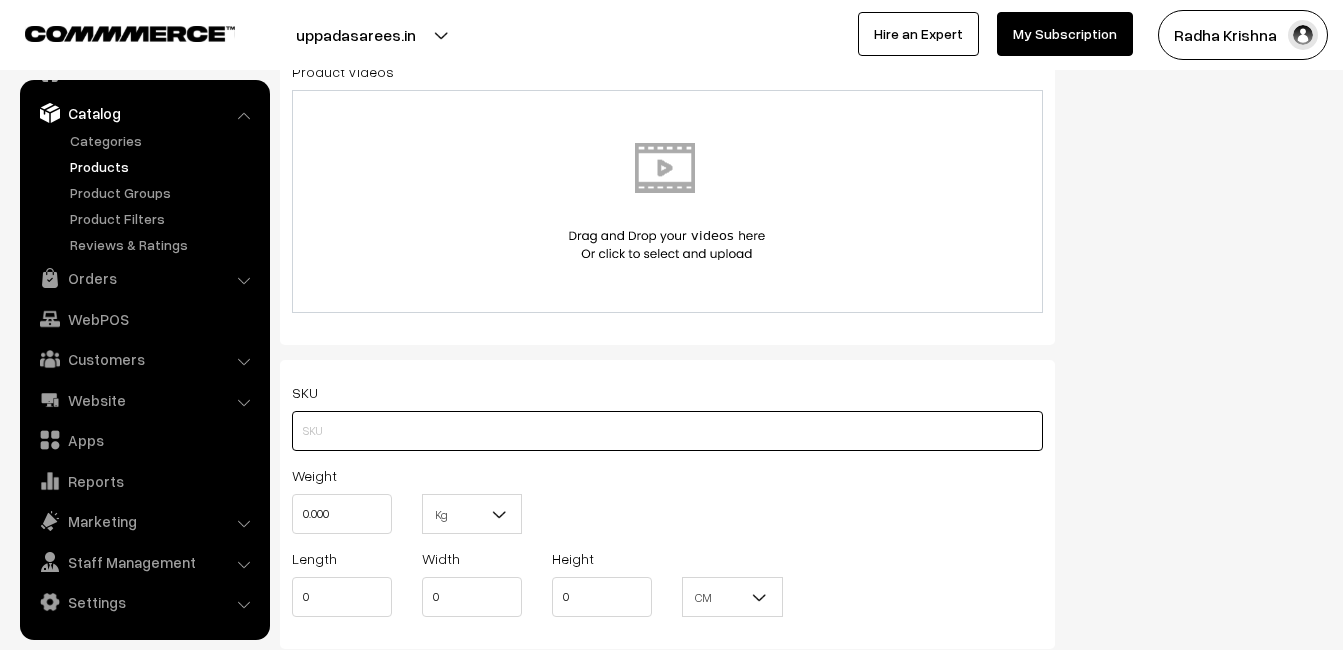 click at bounding box center [667, 431] 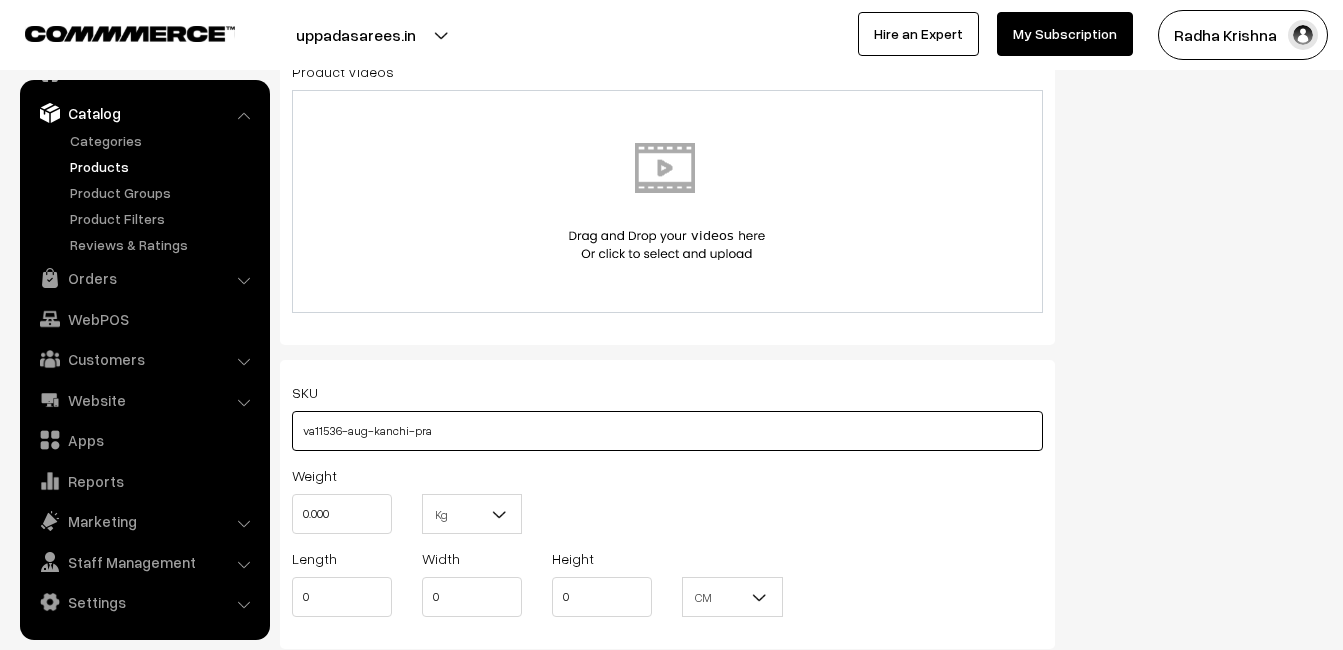 type on "va11536-aug-kanchi-pra" 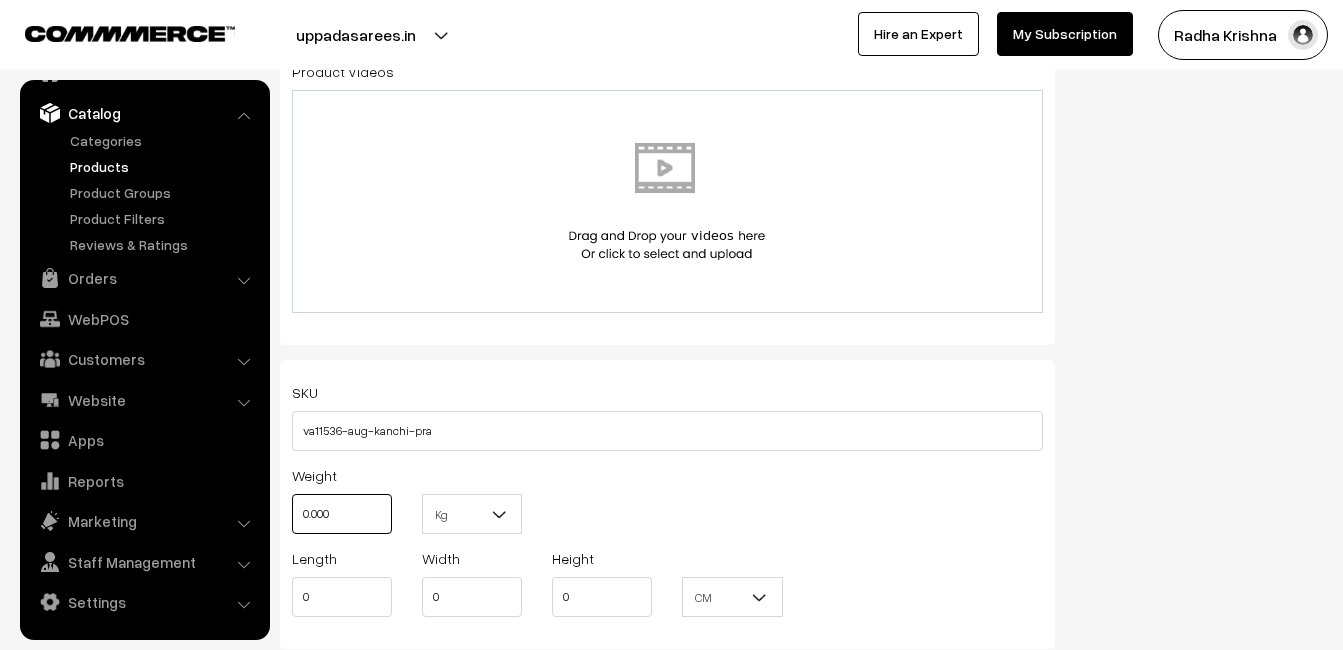 click on "0.000" at bounding box center (342, 514) 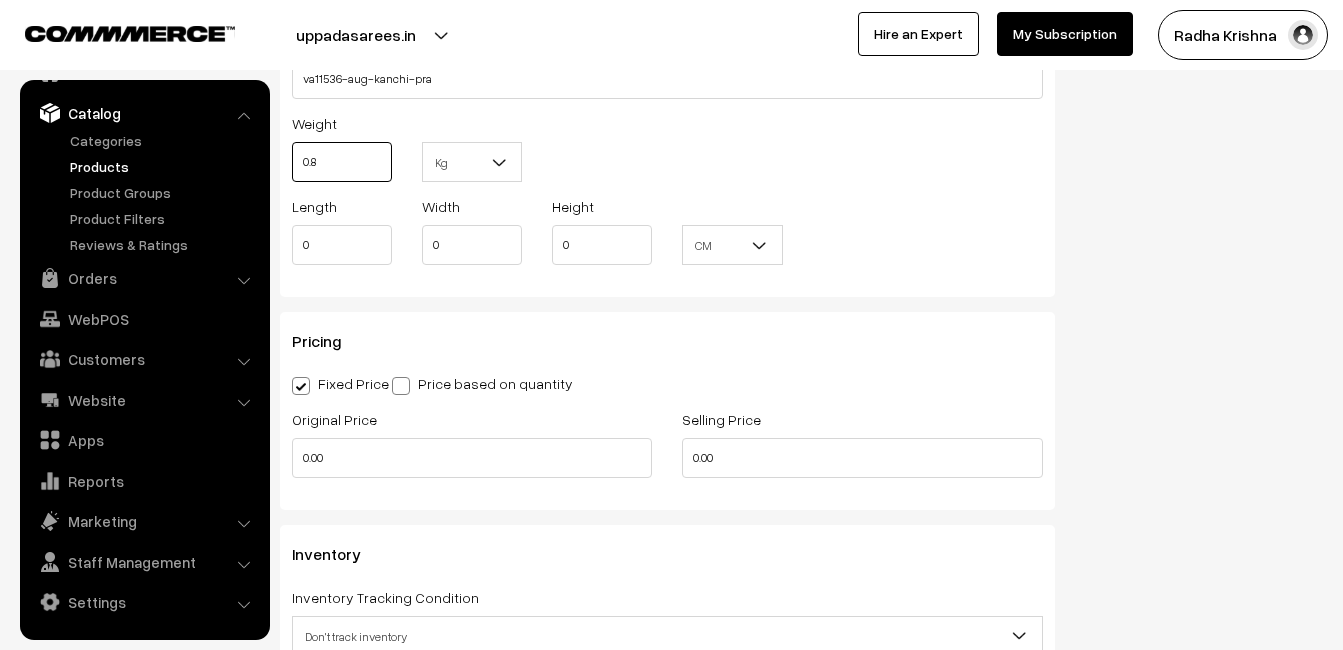 scroll, scrollTop: 1500, scrollLeft: 0, axis: vertical 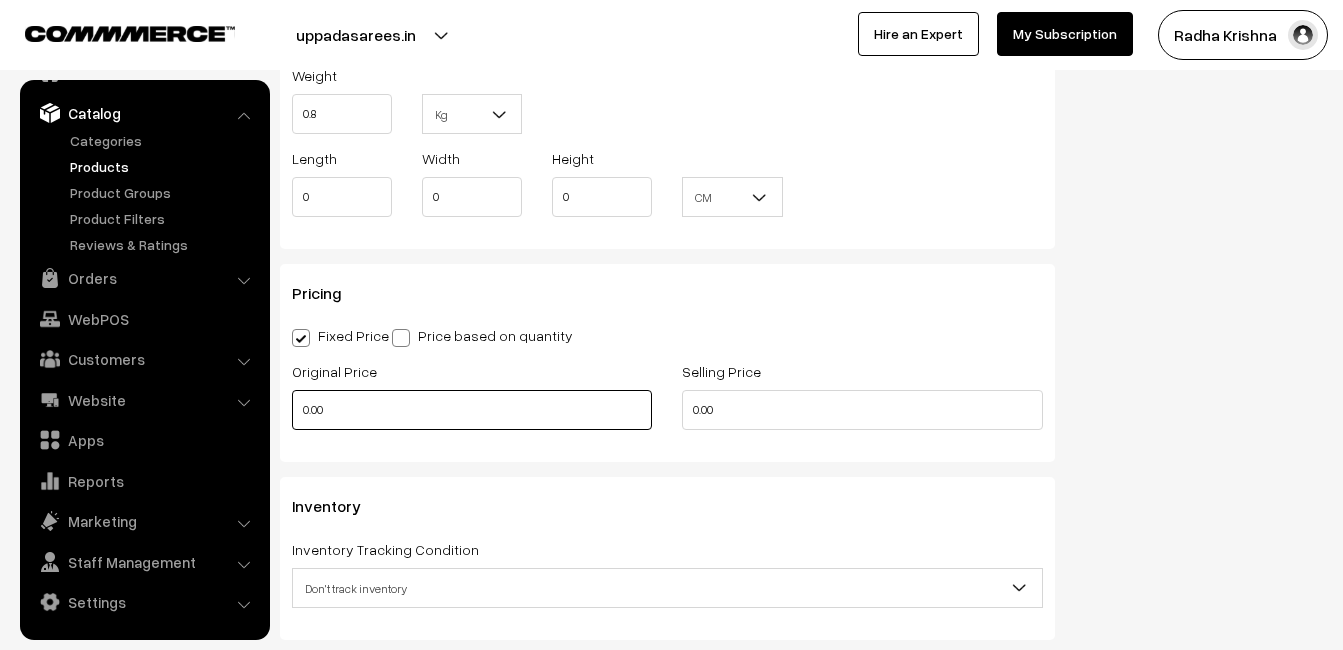 type on "0.80" 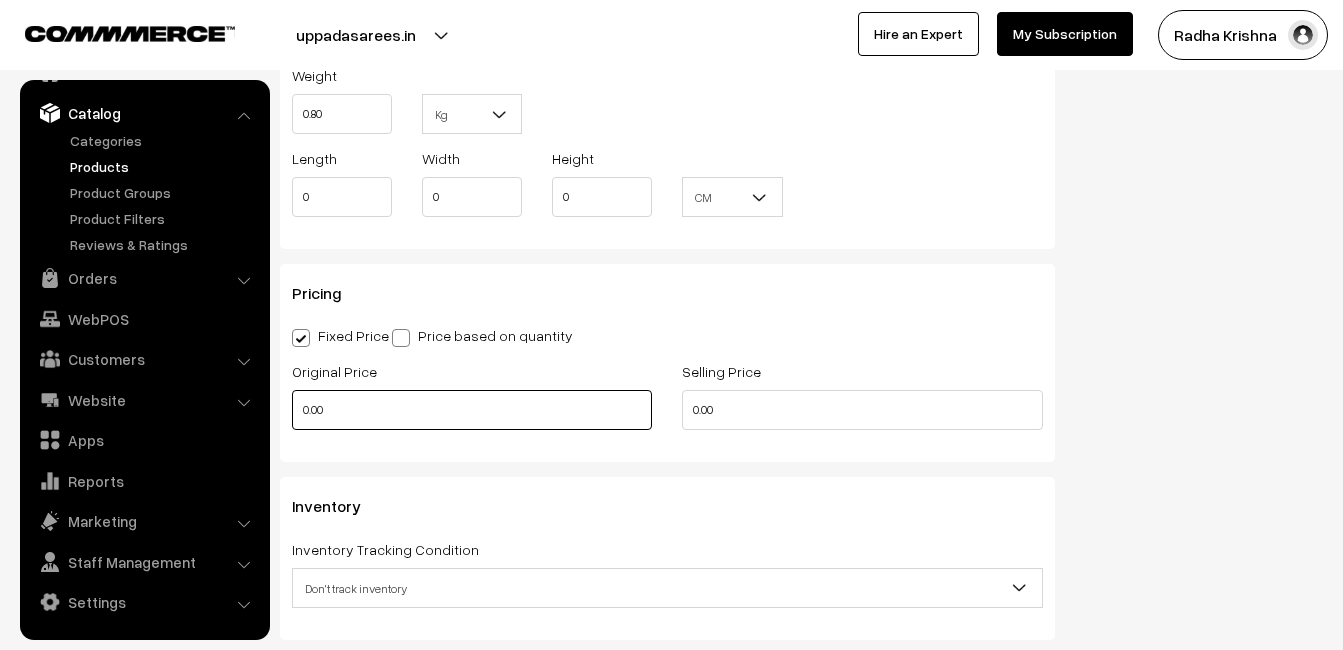 click on "0.00" at bounding box center [472, 410] 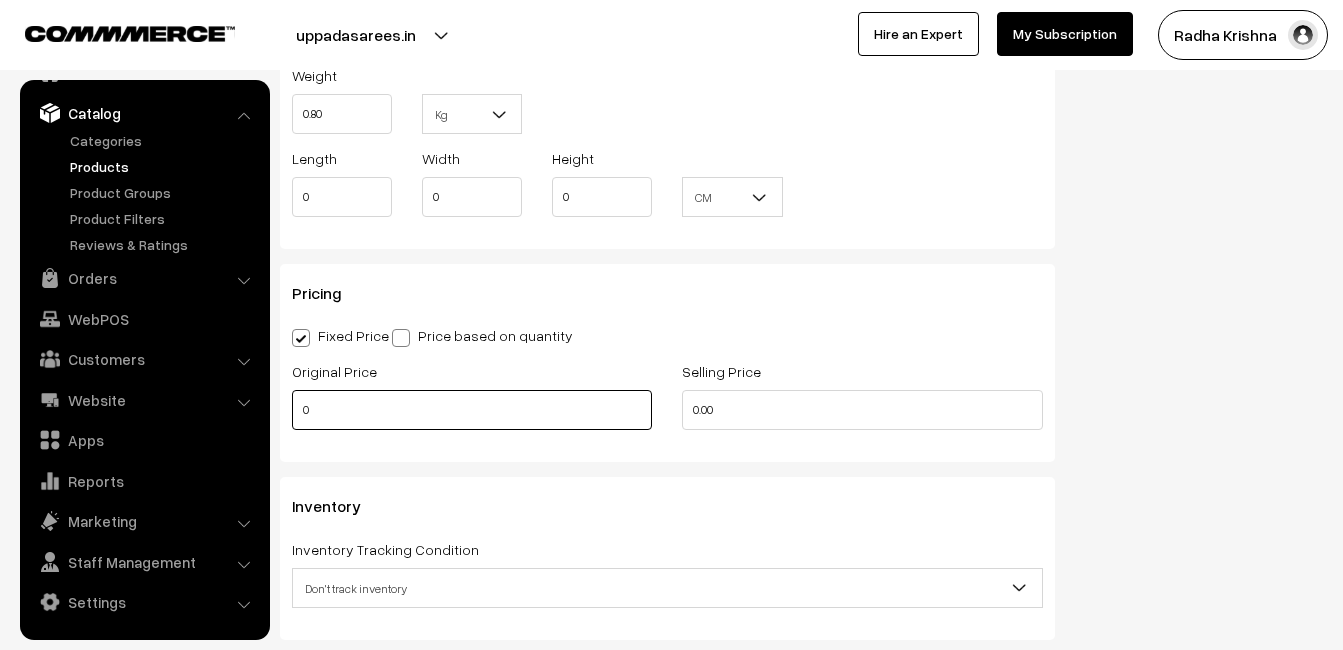 click on "0" at bounding box center [472, 410] 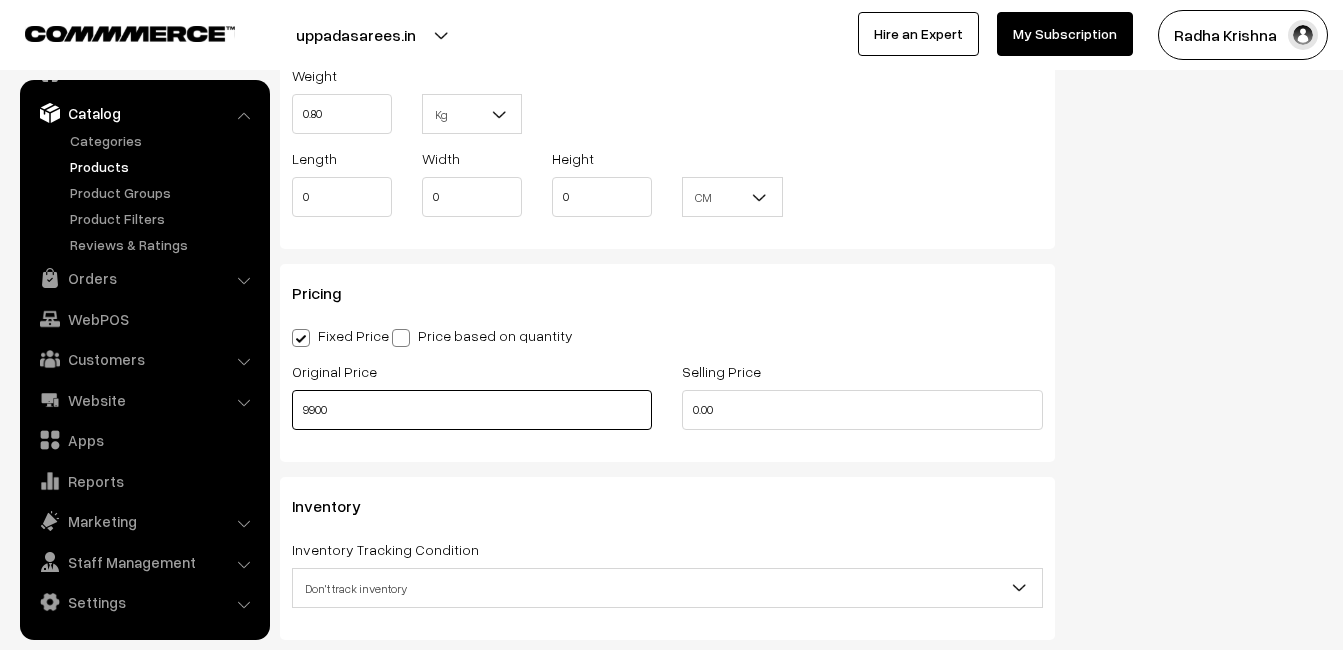 type on "9900" 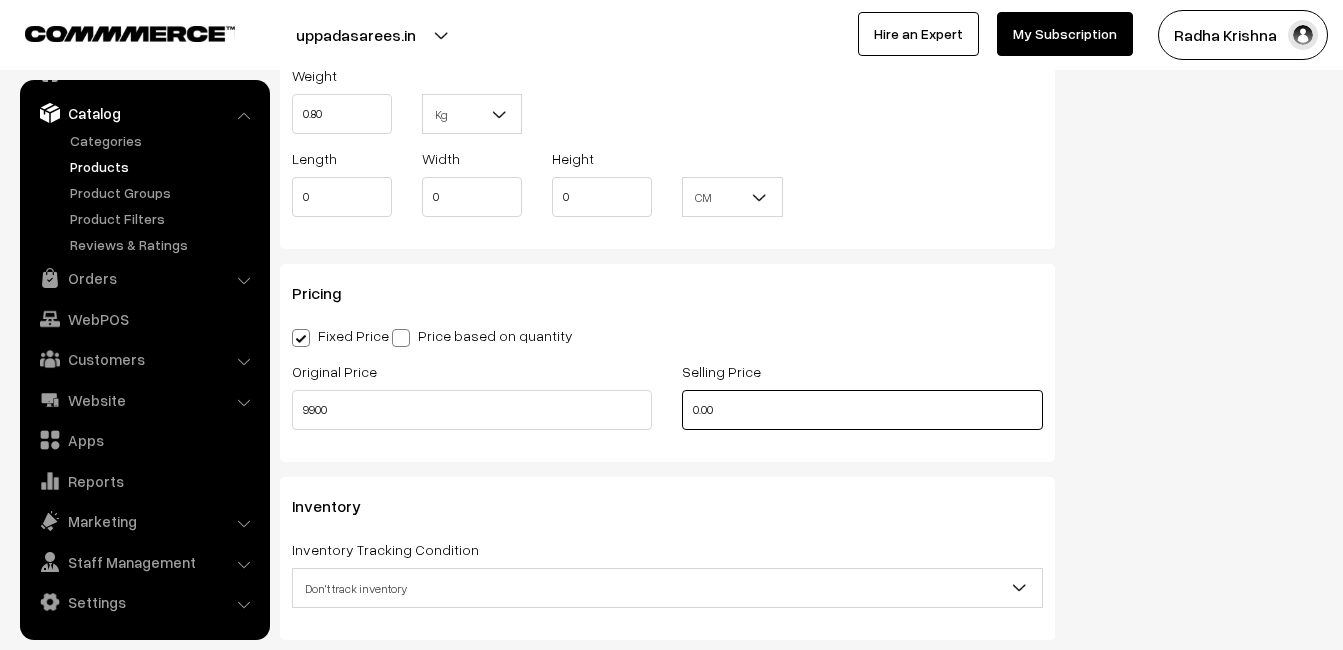 click on "0.00" at bounding box center (862, 410) 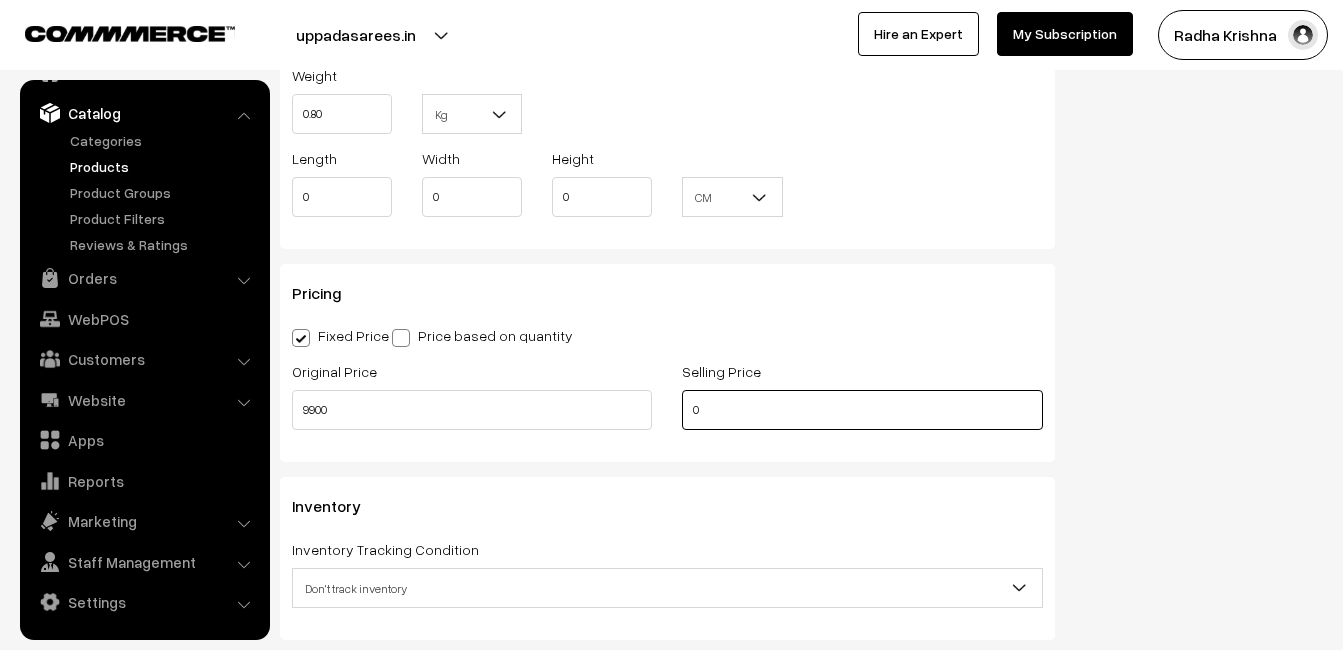 click on "0" at bounding box center (862, 410) 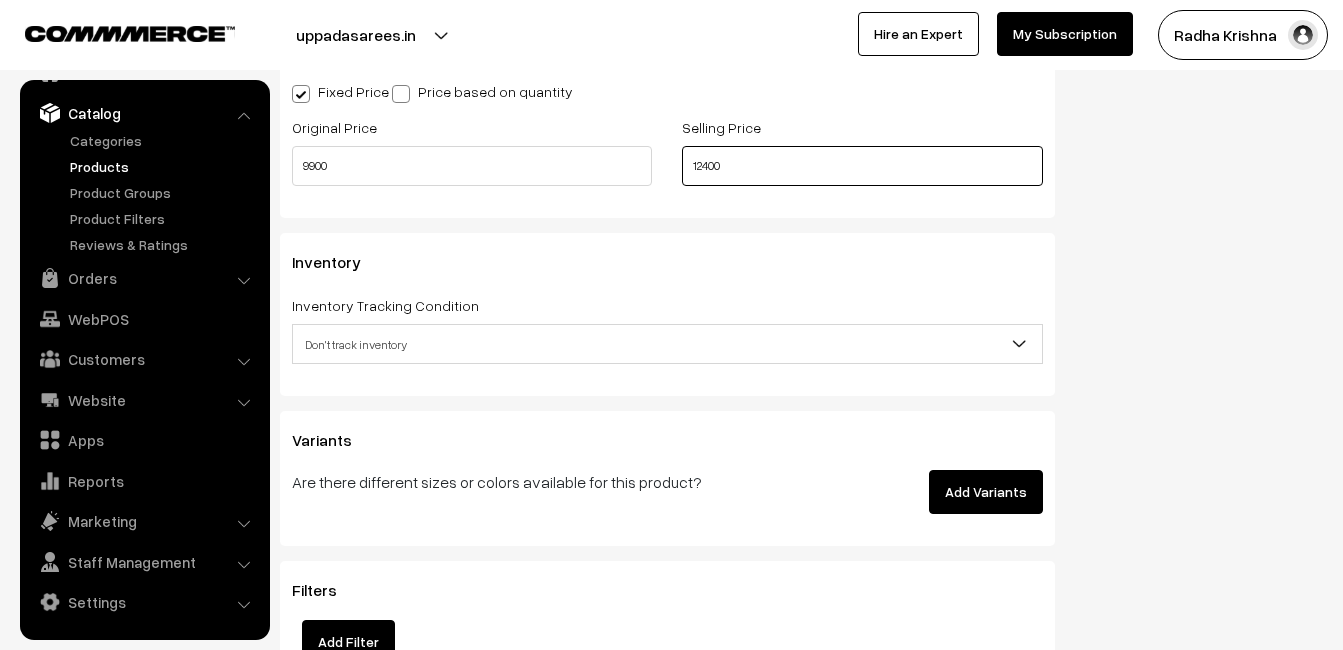 scroll, scrollTop: 1800, scrollLeft: 0, axis: vertical 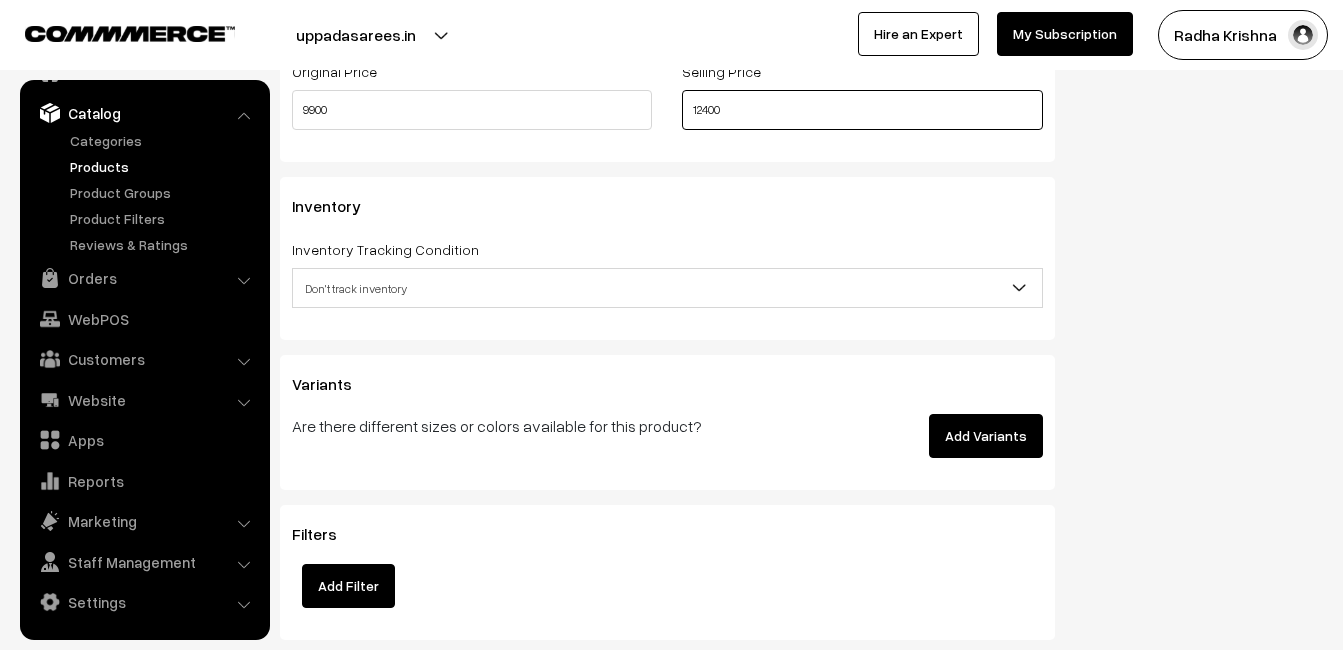 type on "12400" 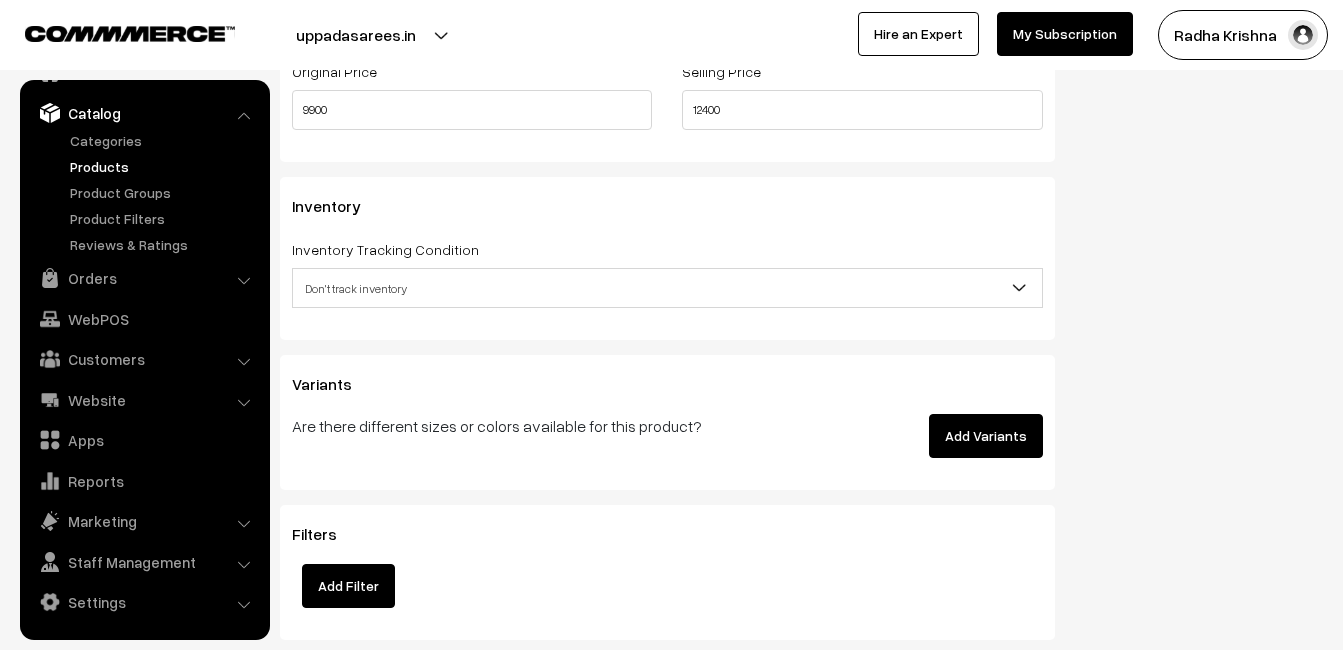 click on "Inventory Tracking Condition
Don't track inventory
Track product's inventory
Don't track inventory" at bounding box center (667, 272) 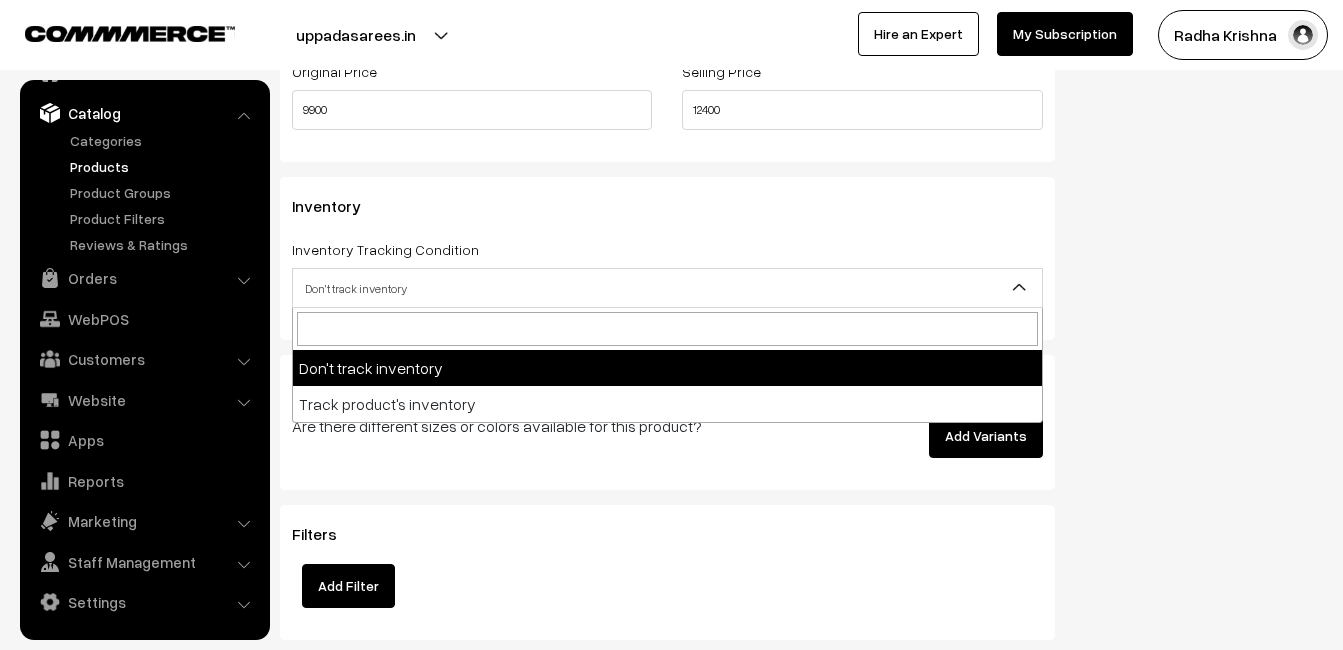 select on "2" 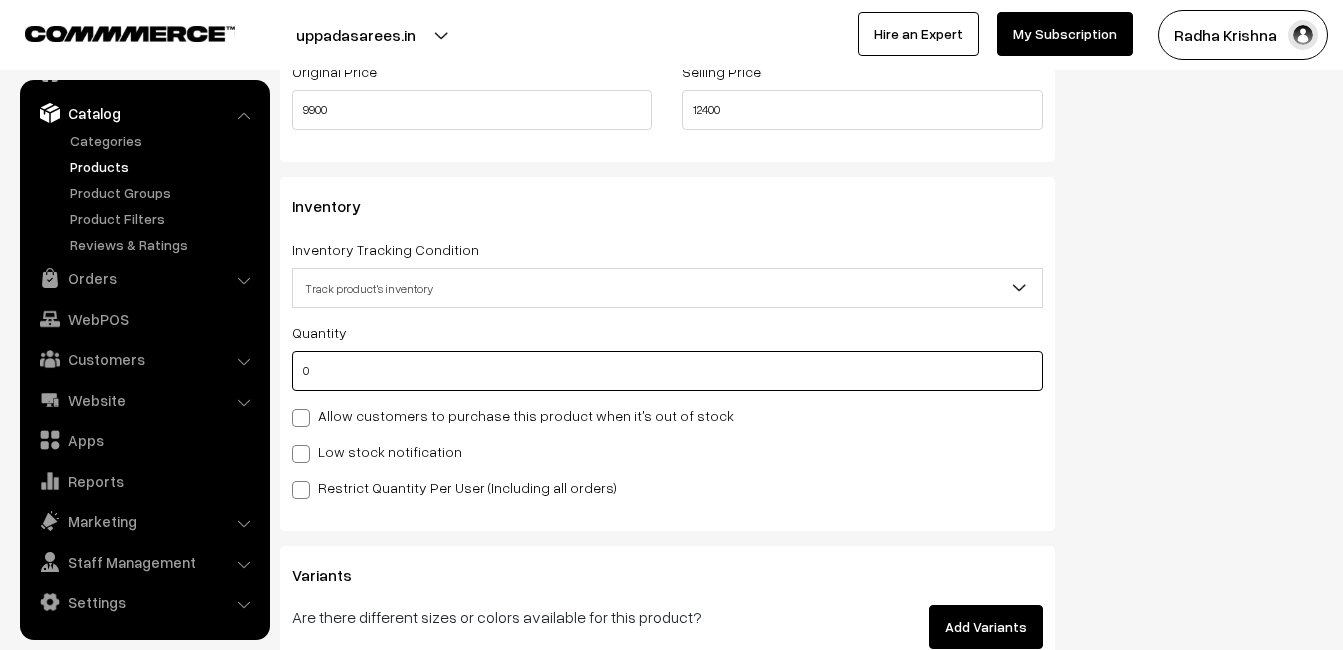 click on "0" at bounding box center [667, 371] 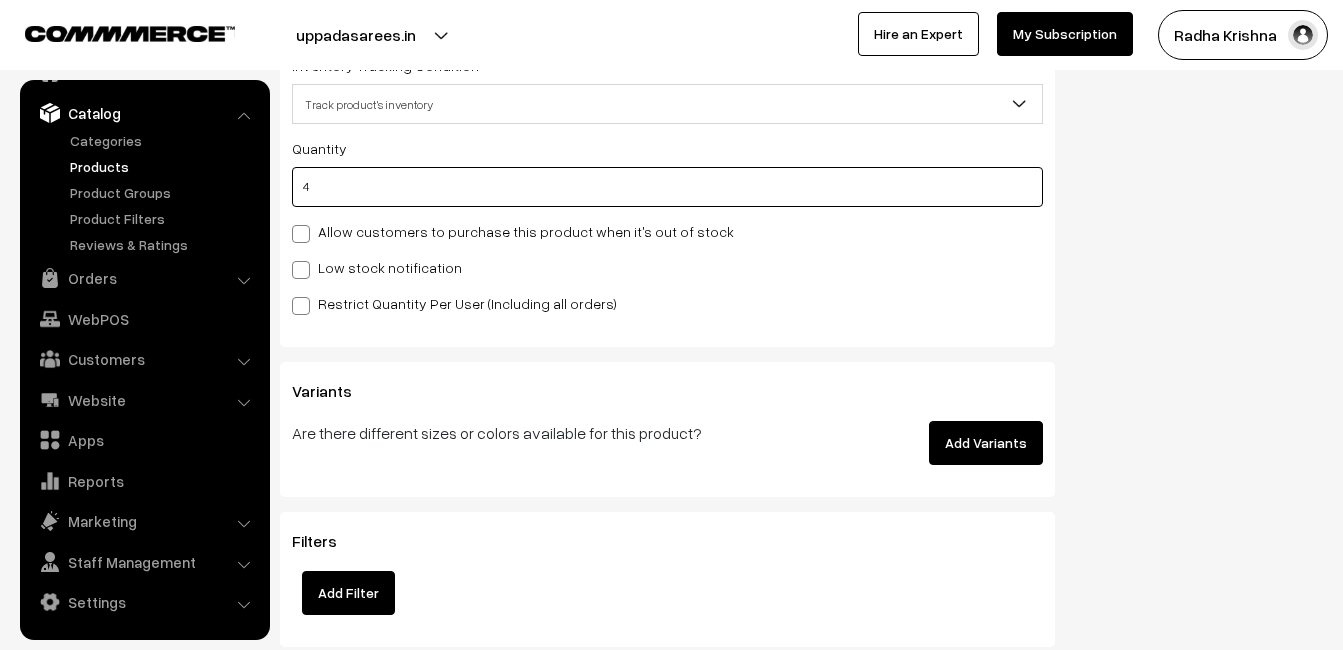 scroll, scrollTop: 2000, scrollLeft: 0, axis: vertical 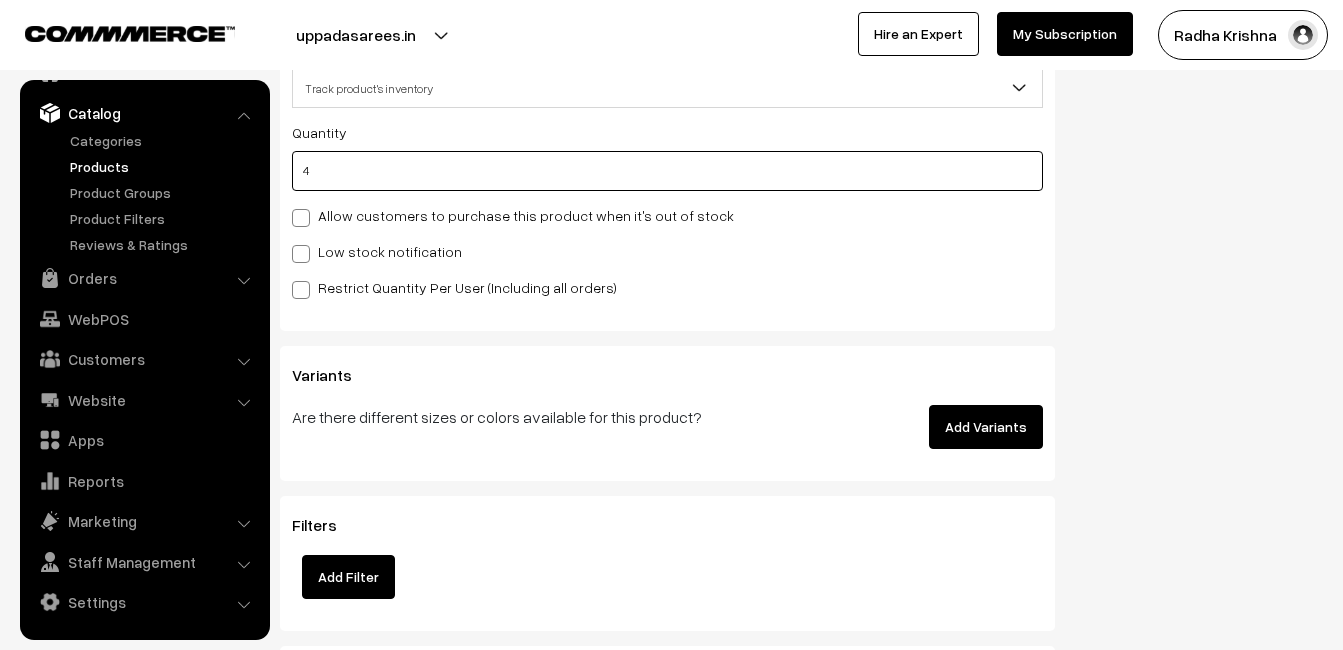 type on "4" 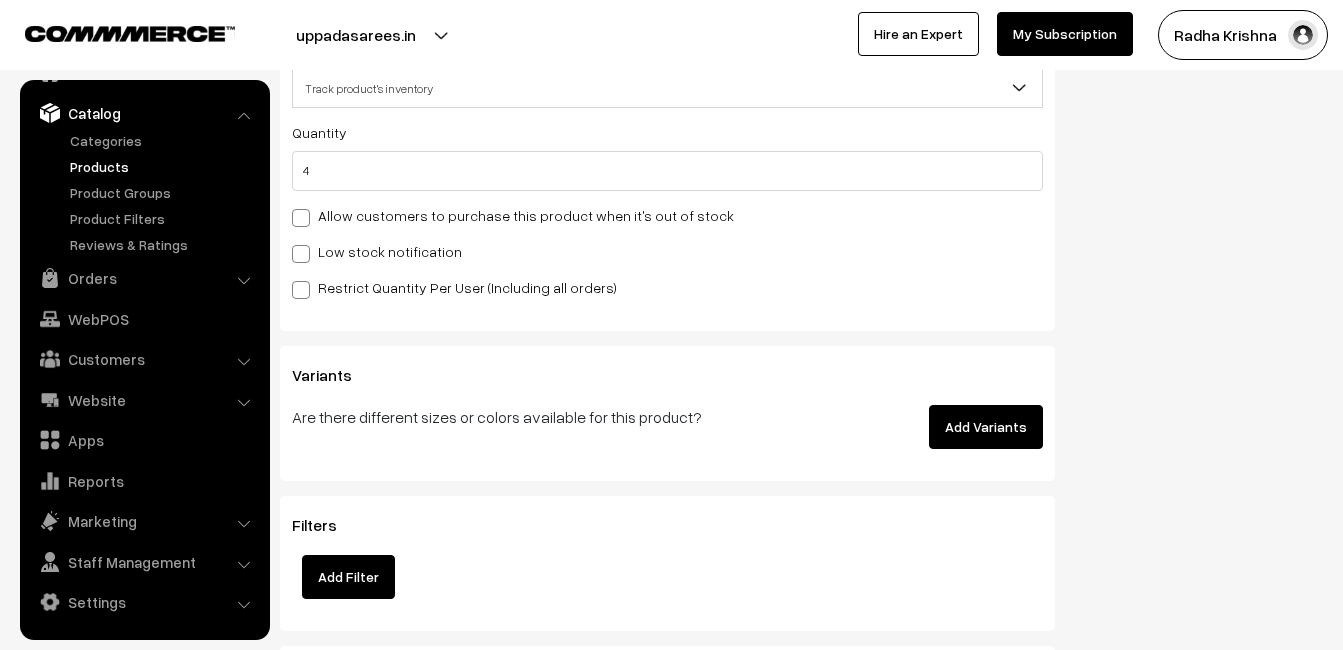 click on "Low stock notification" at bounding box center (377, 251) 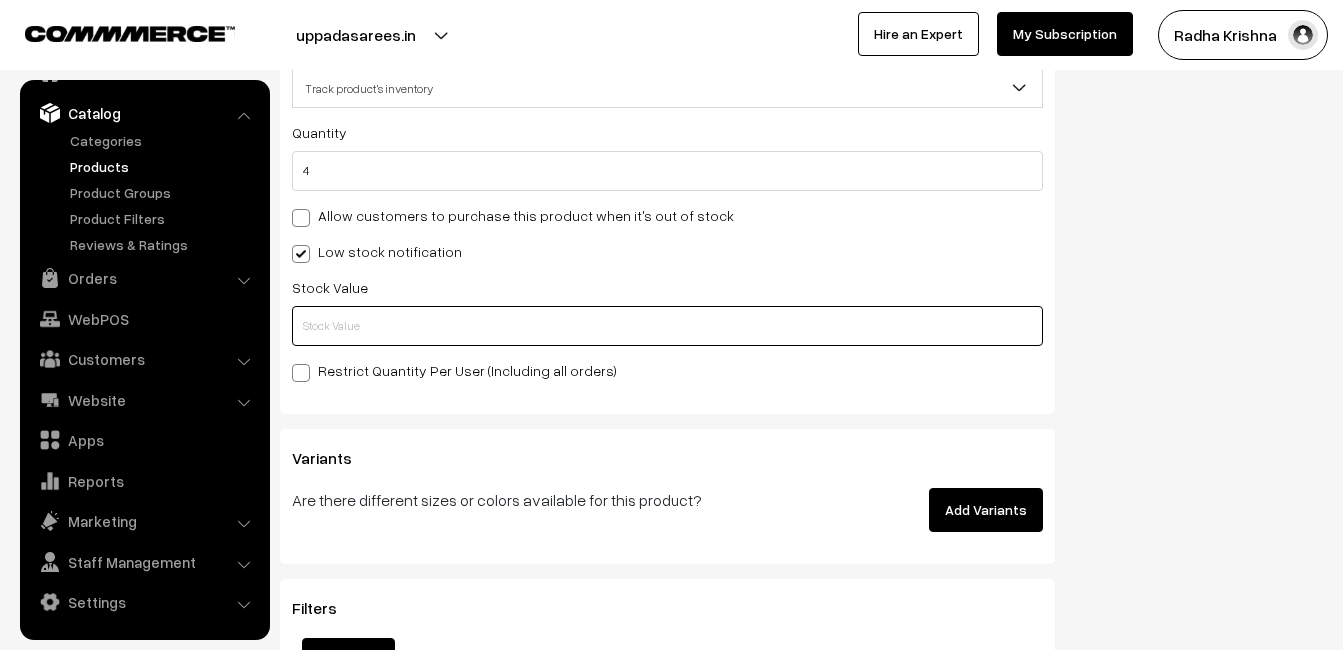 click at bounding box center [667, 326] 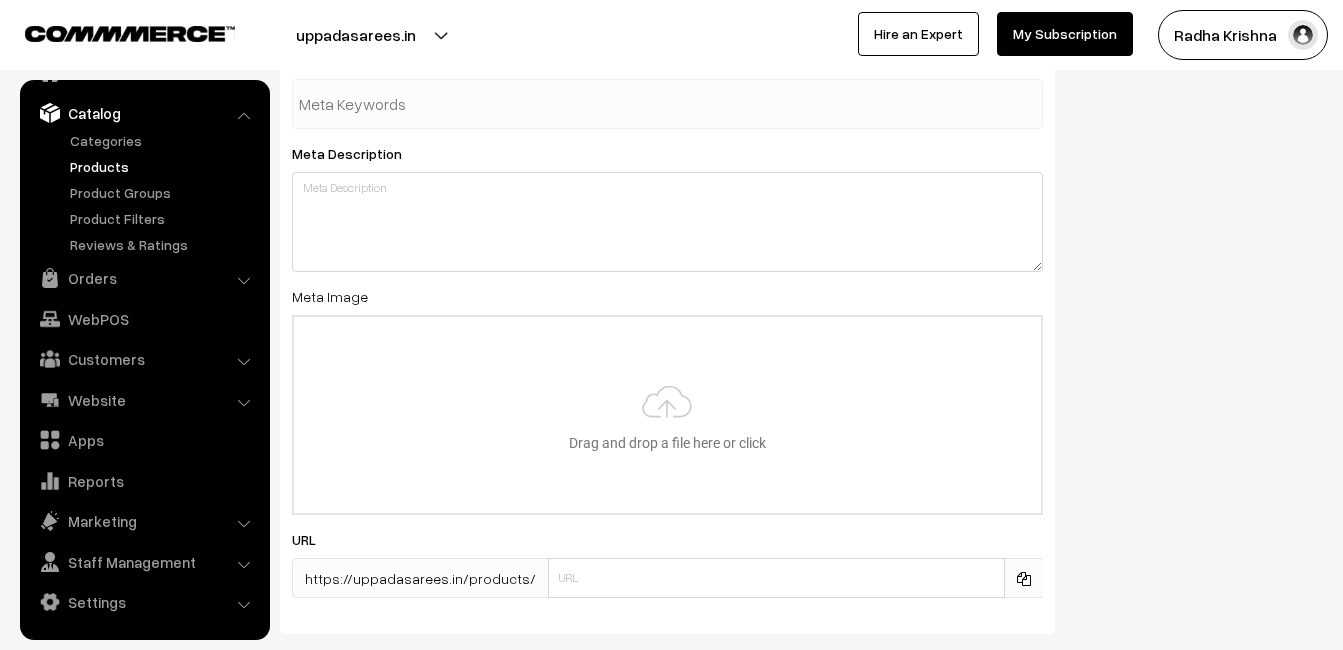 scroll, scrollTop: 2968, scrollLeft: 0, axis: vertical 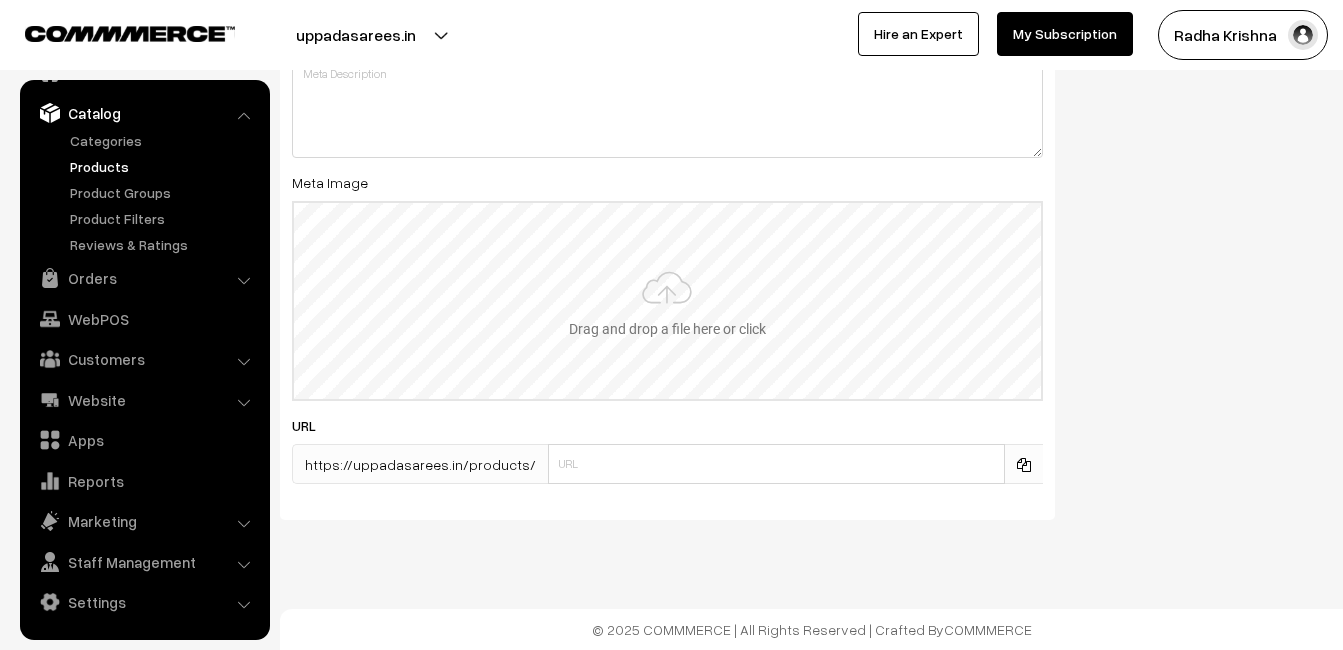 type on "2" 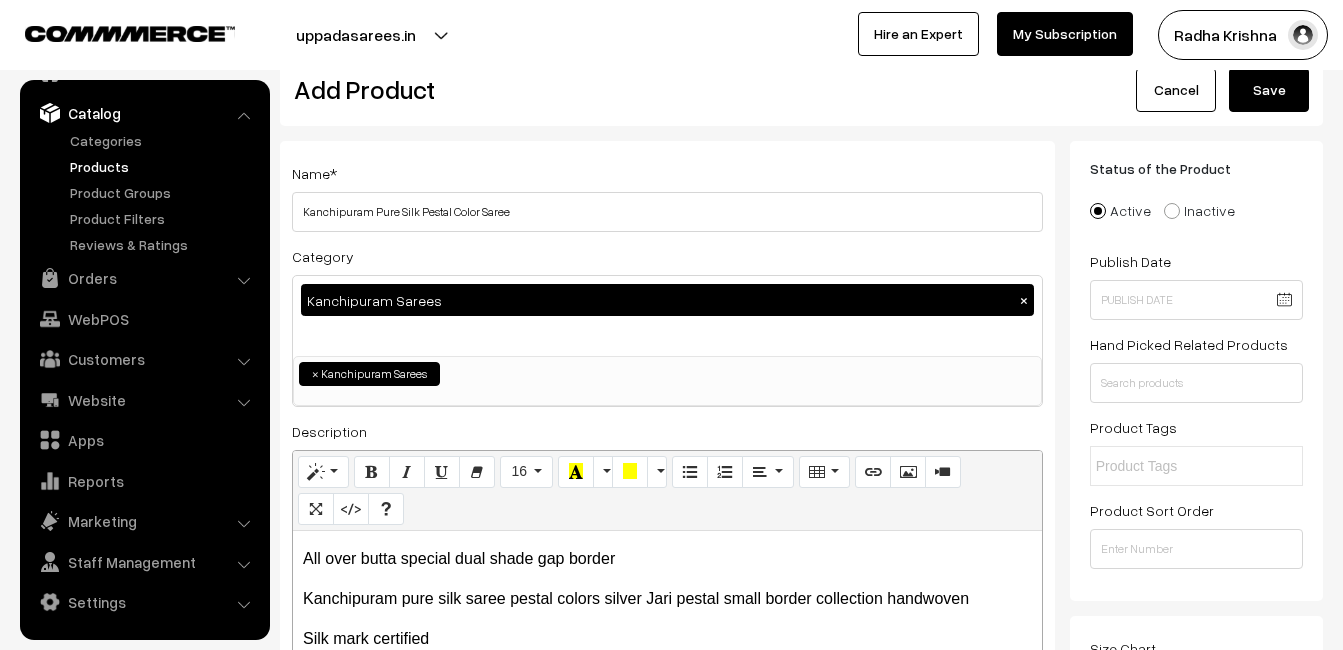 scroll, scrollTop: 0, scrollLeft: 0, axis: both 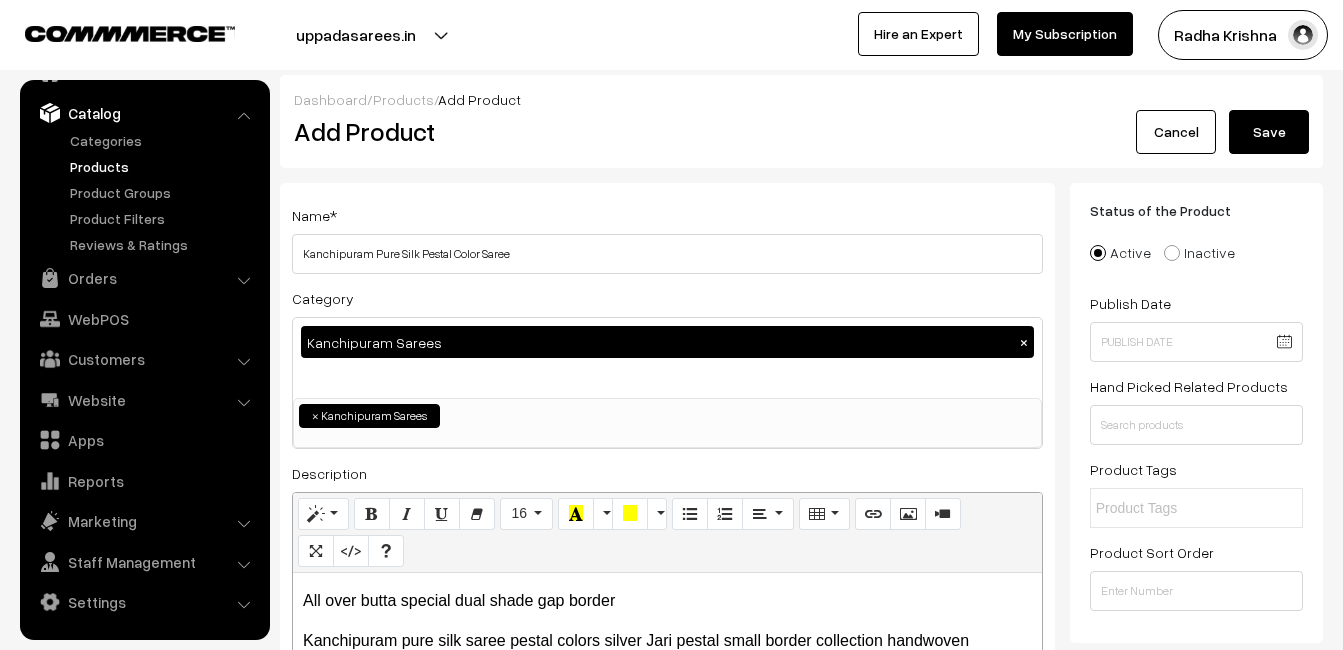 click on "Save" at bounding box center [1269, 132] 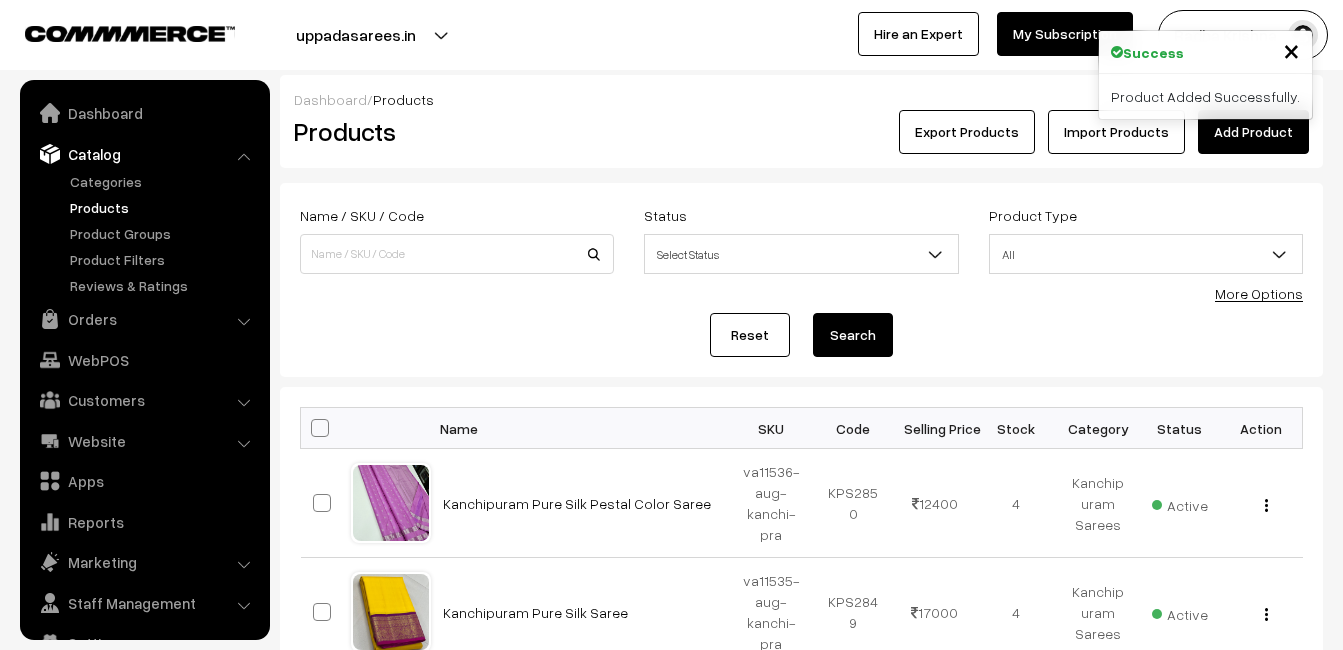 scroll, scrollTop: 0, scrollLeft: 0, axis: both 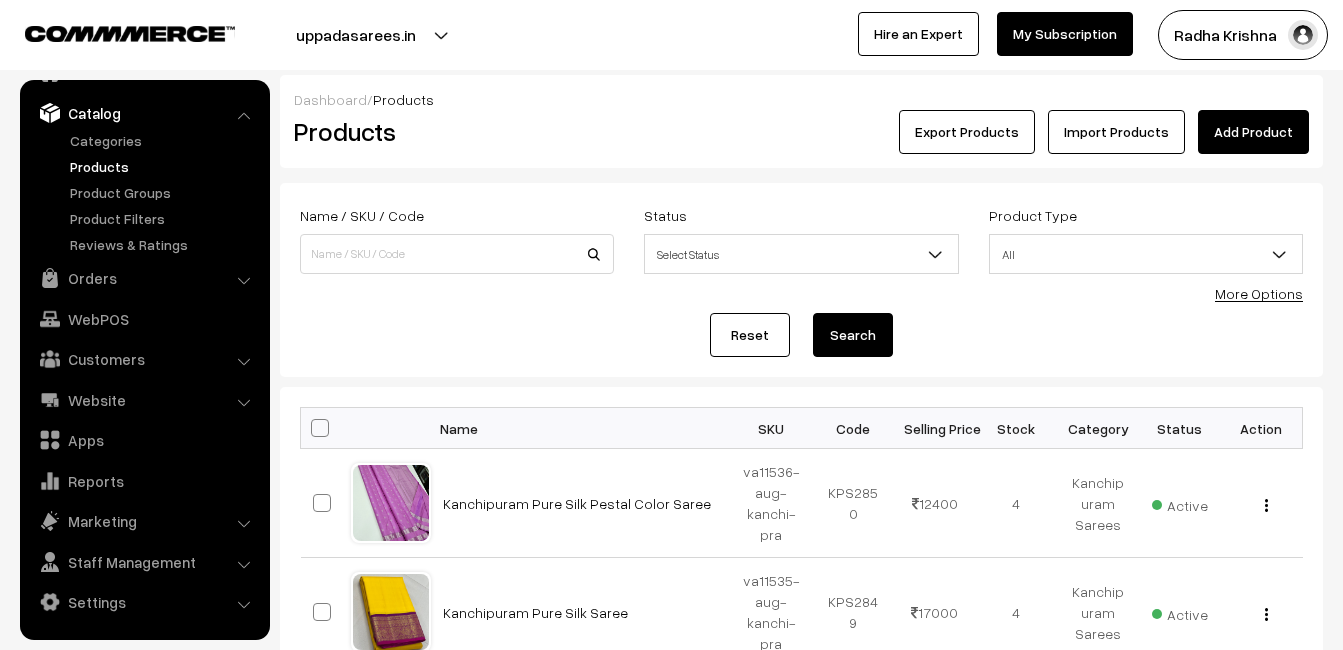 click on "Dashboard  /  Products
Products
Export Products
Import Products
Add Product" at bounding box center (801, 121) 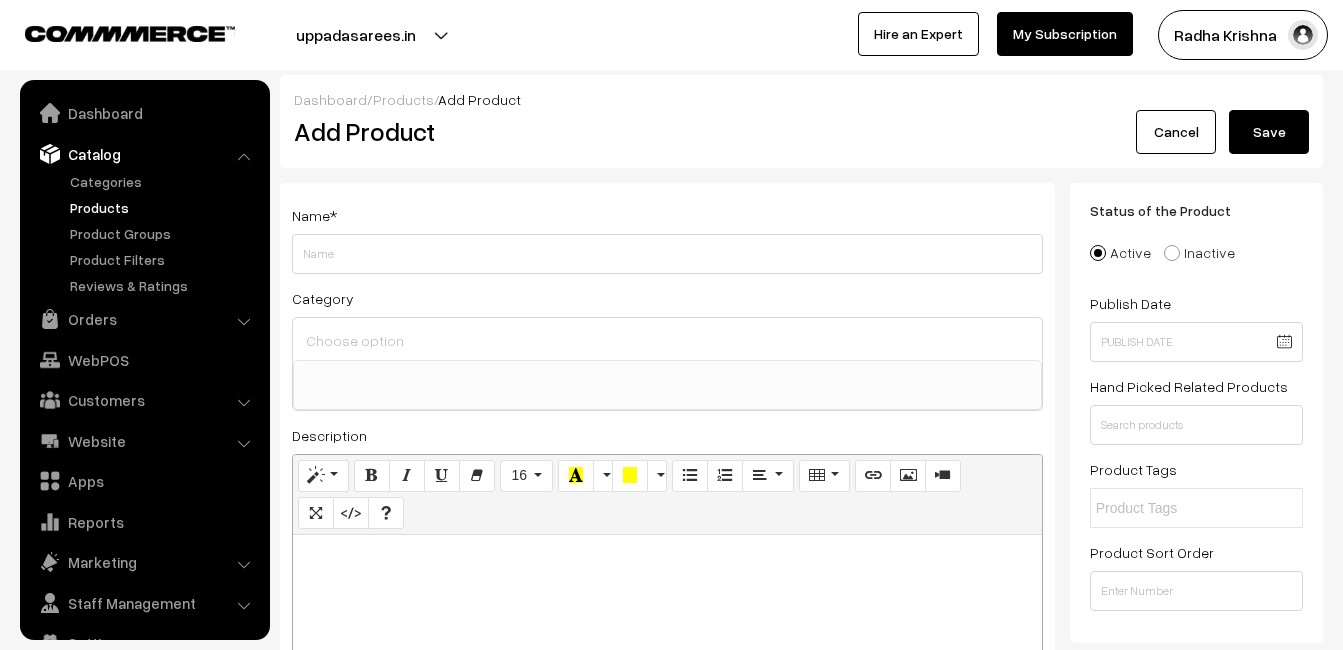 select 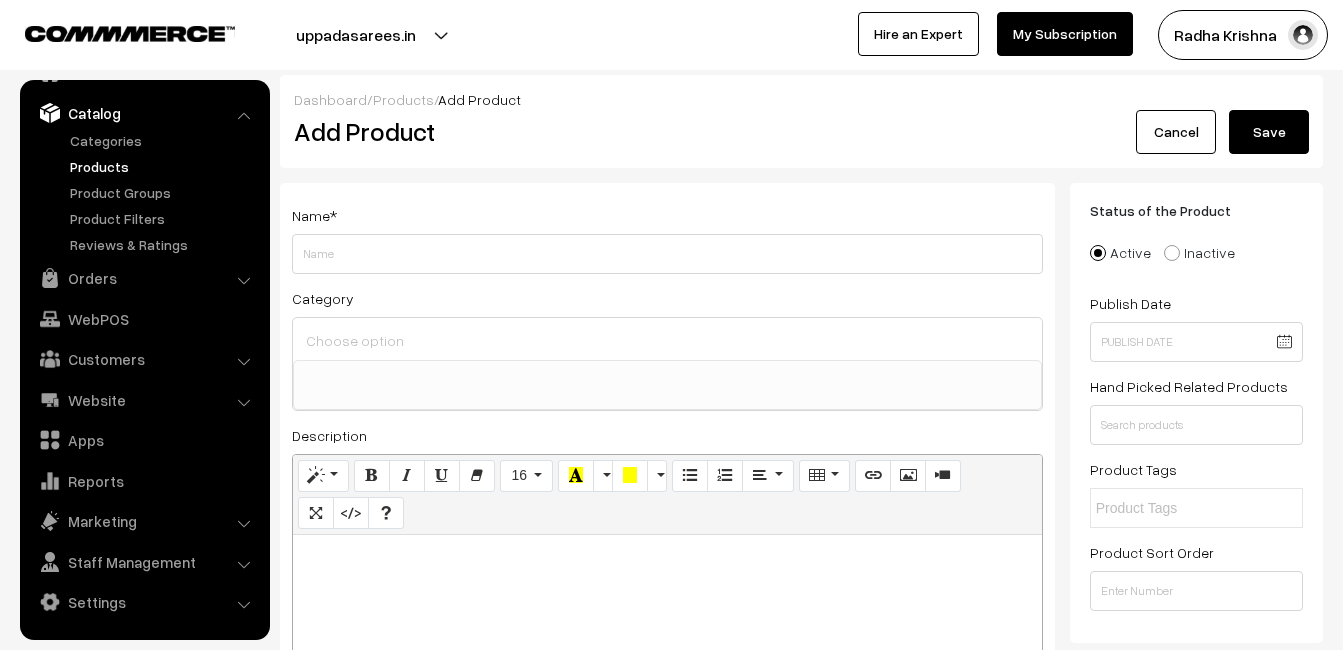 click at bounding box center (667, 660) 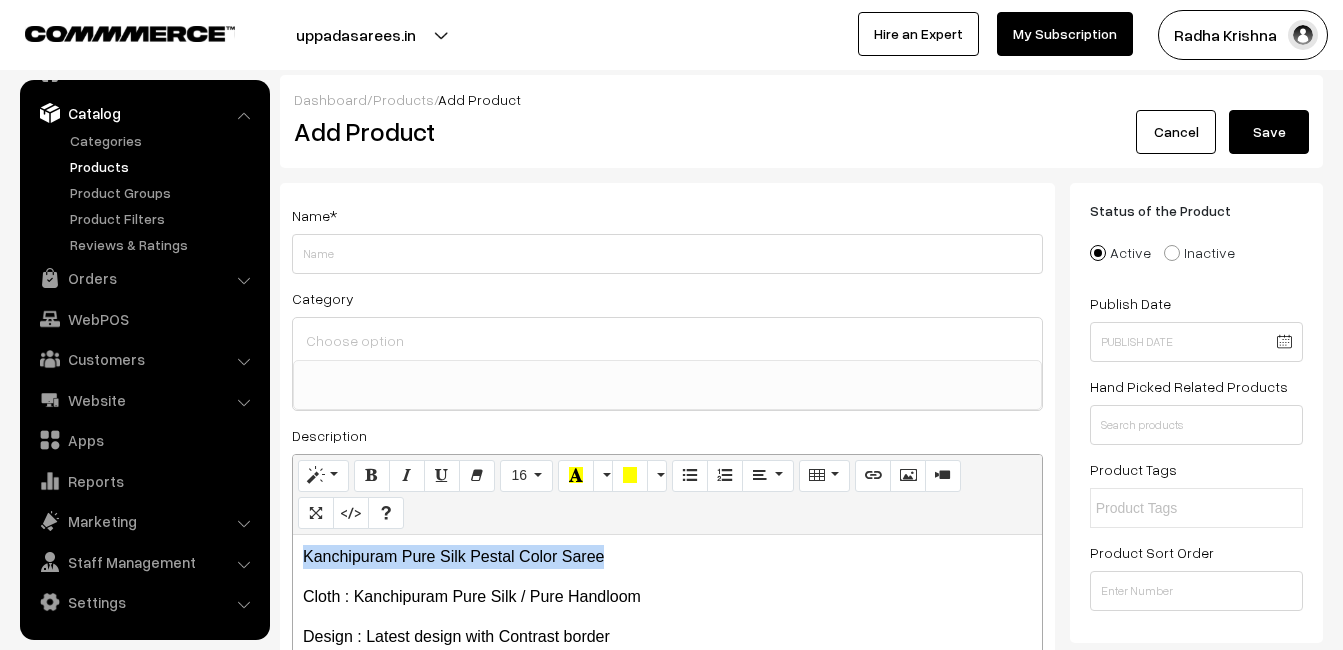 drag, startPoint x: 622, startPoint y: 550, endPoint x: 283, endPoint y: 546, distance: 339.0236 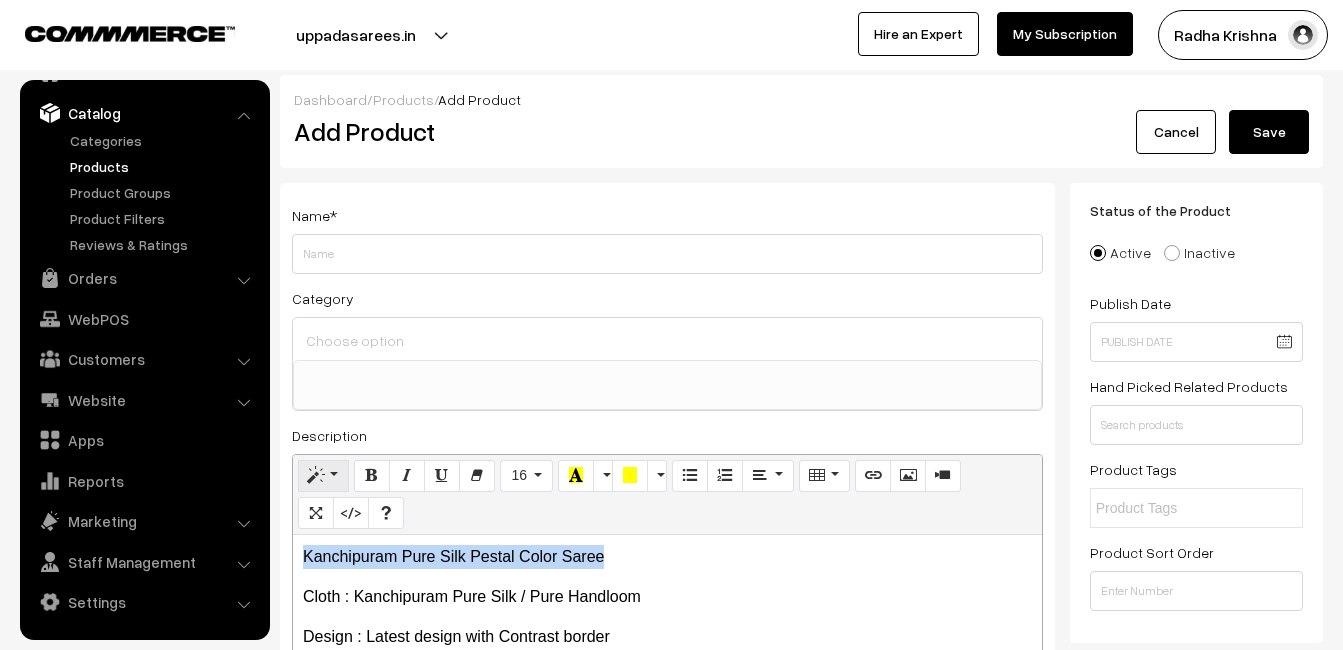 copy on "Kanchipuram Pure Silk Pestal Color Saree" 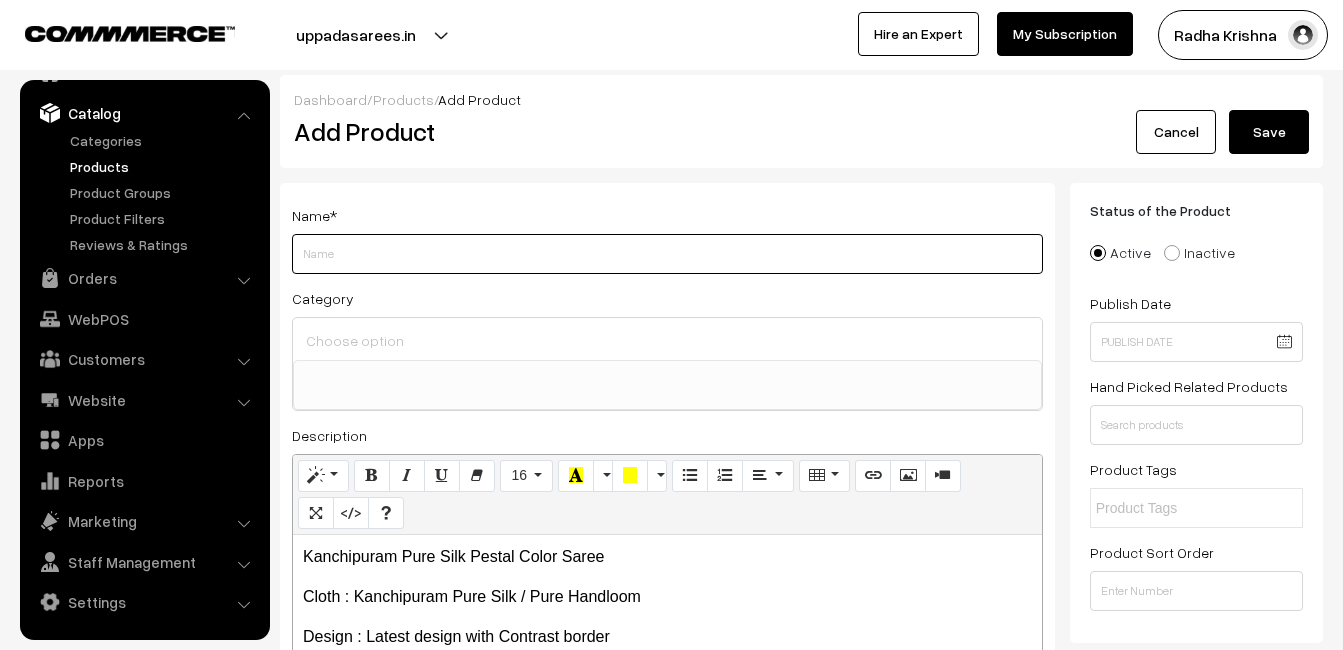 click on "Weight" at bounding box center (667, 254) 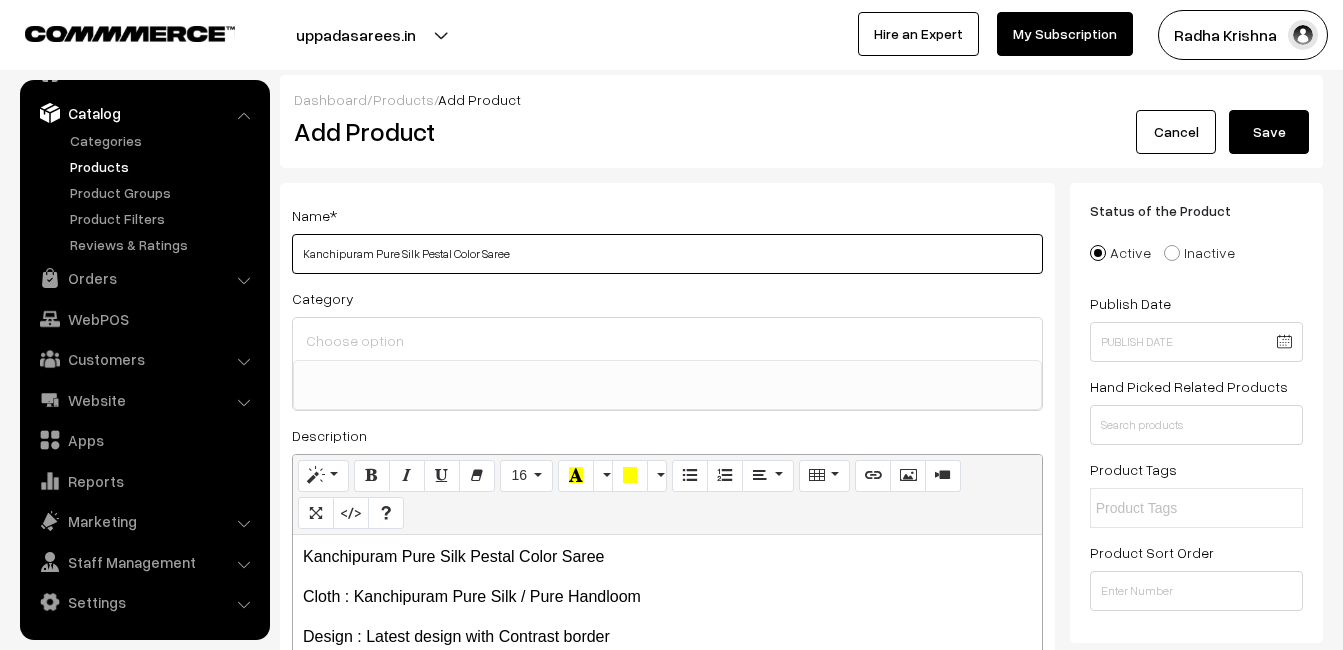 type on "Kanchipuram Pure Silk Pestal Color Saree" 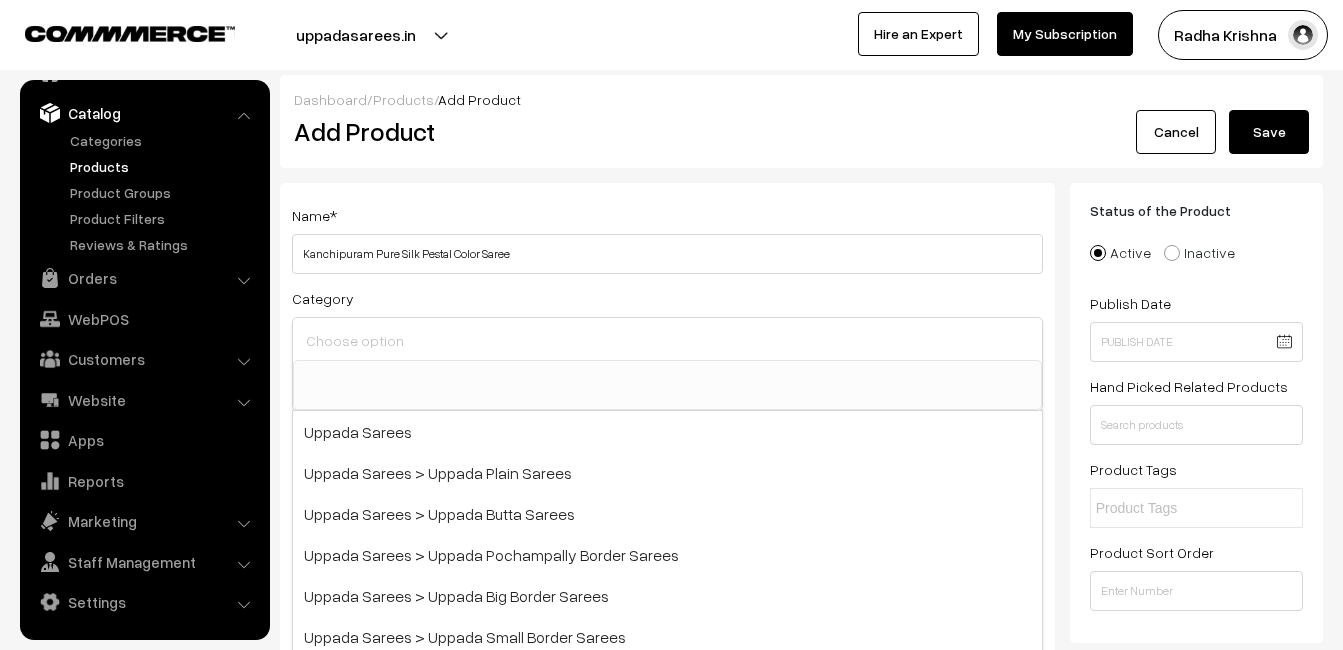 click at bounding box center (667, 340) 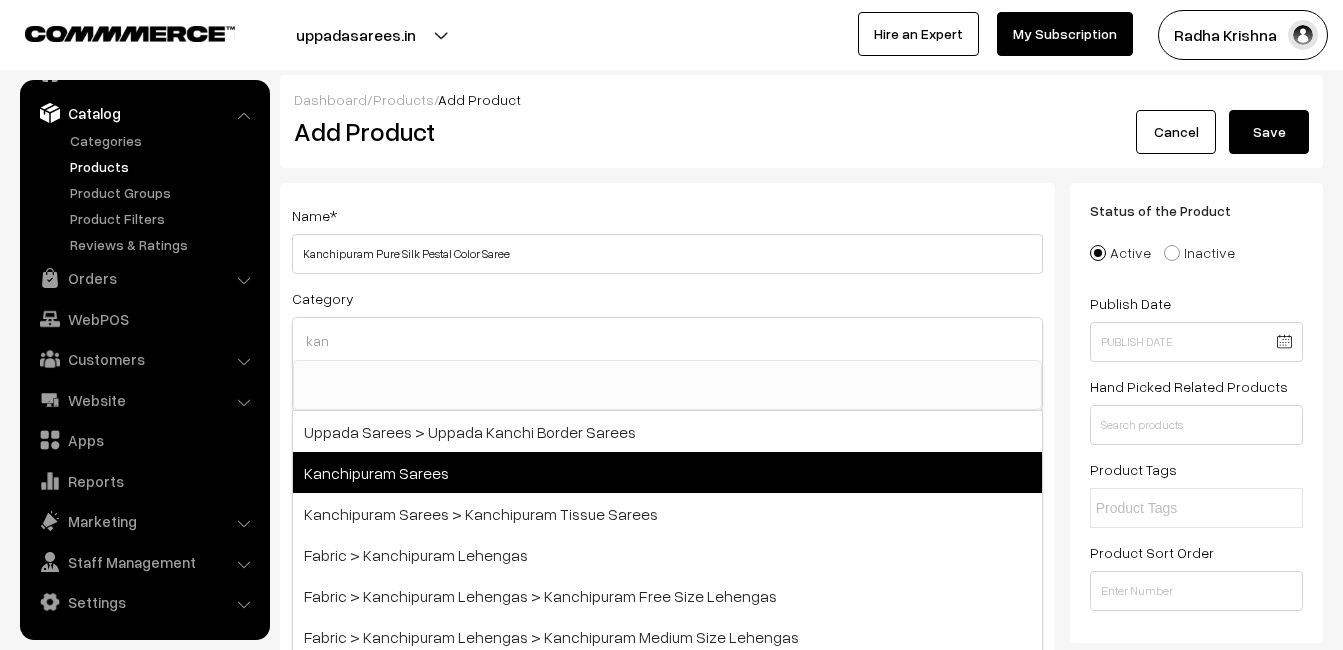 type on "kan" 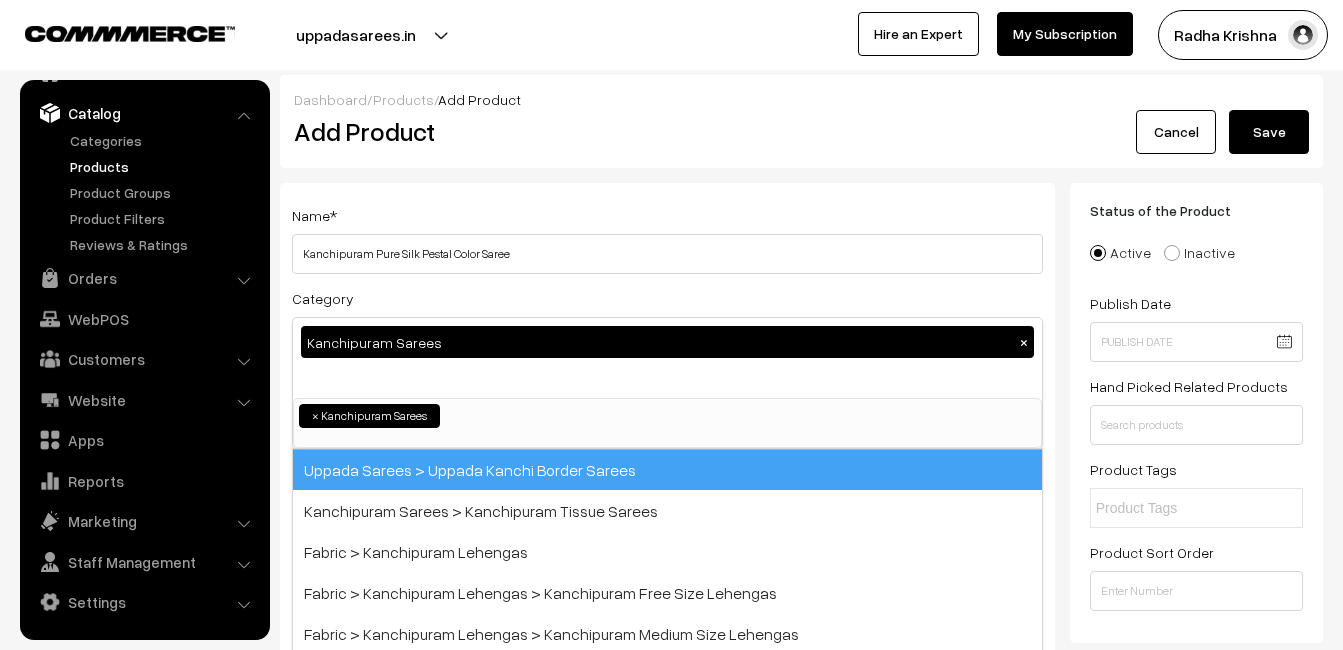 scroll, scrollTop: 340, scrollLeft: 0, axis: vertical 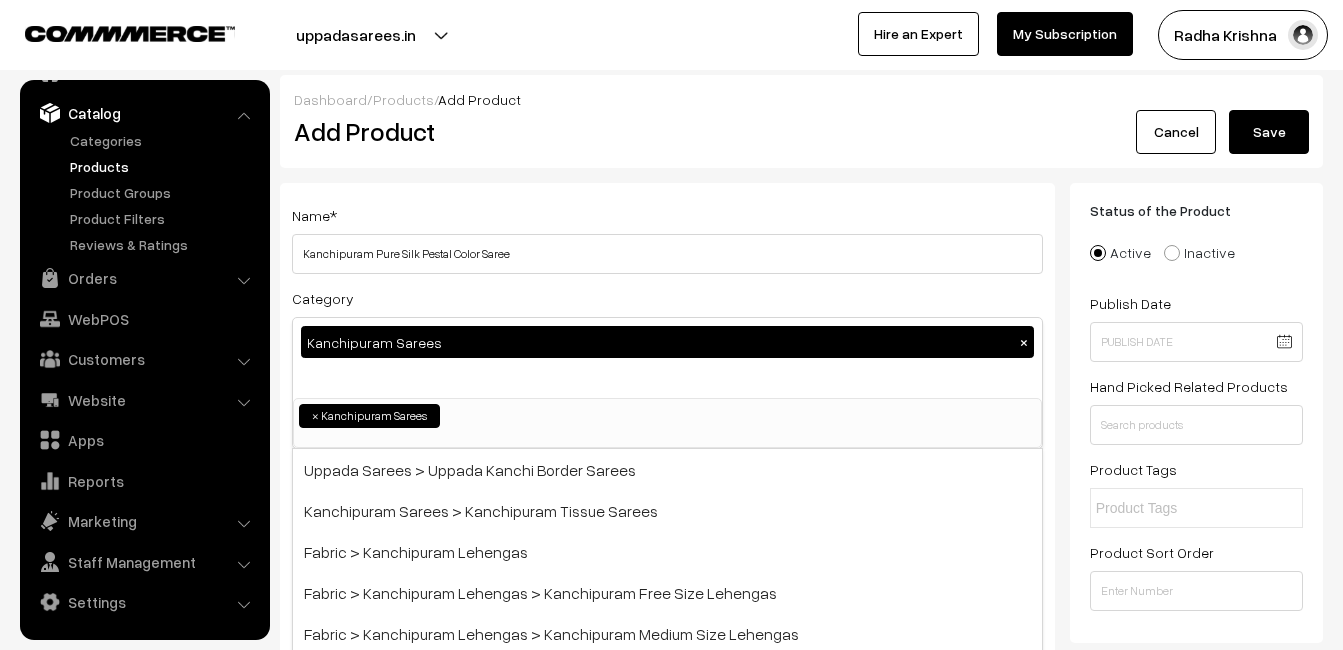 click on "Name  *
Kanchipuram Pure Silk Pestal Color Saree" at bounding box center (667, 238) 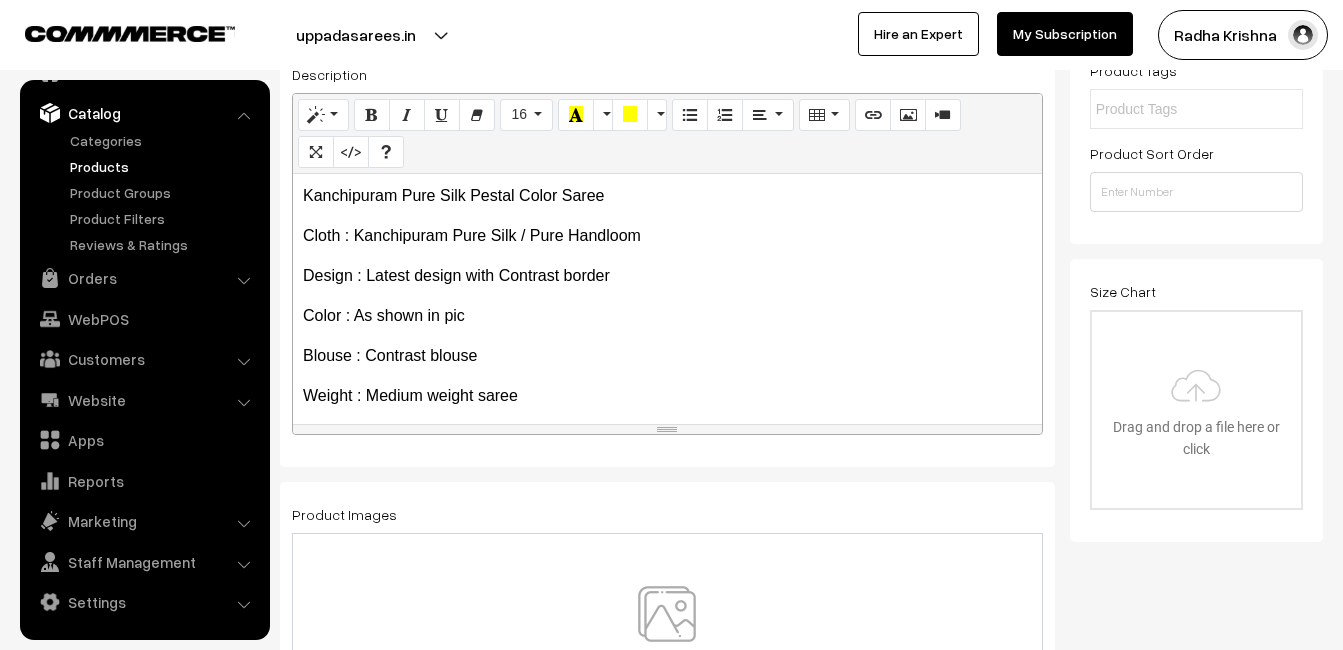 scroll, scrollTop: 400, scrollLeft: 0, axis: vertical 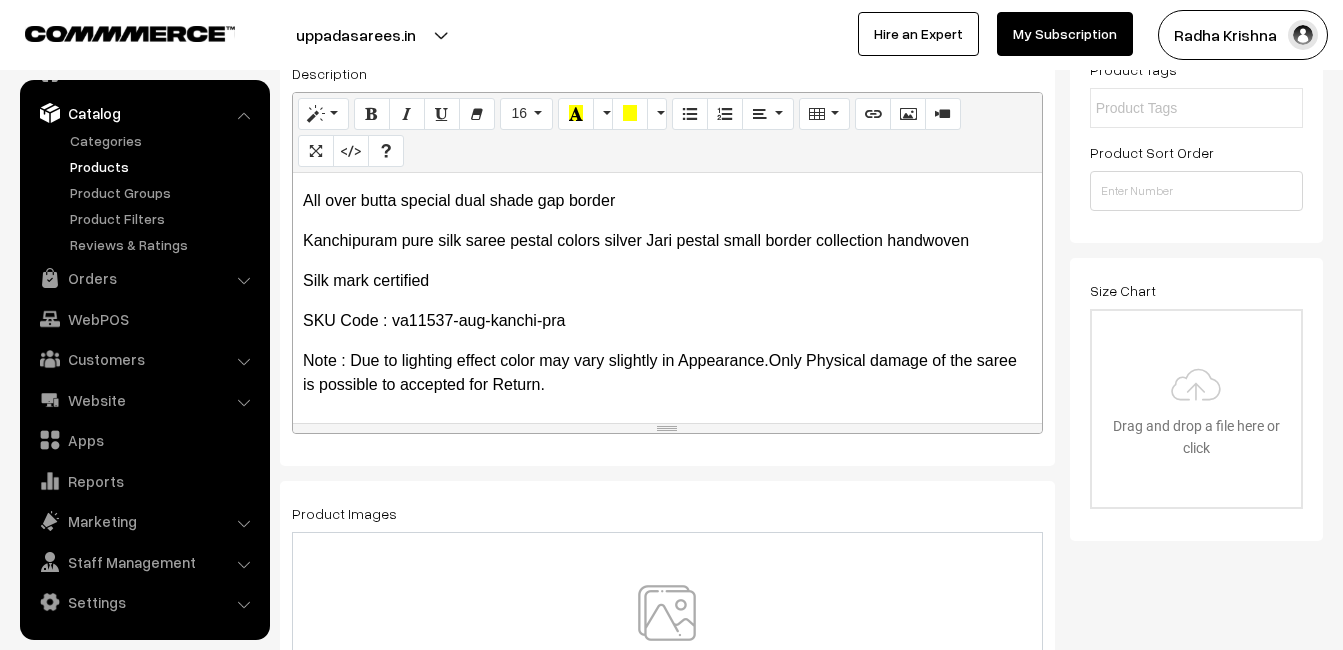click at bounding box center [667, 643] 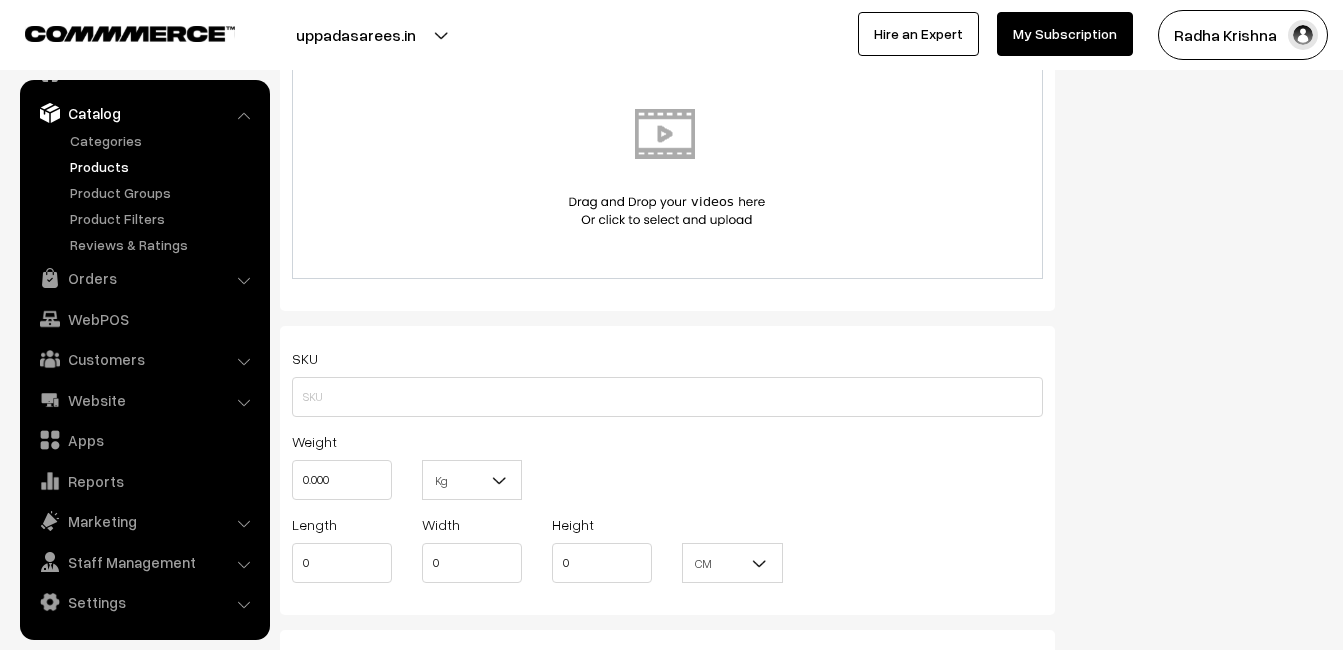 scroll, scrollTop: 1200, scrollLeft: 0, axis: vertical 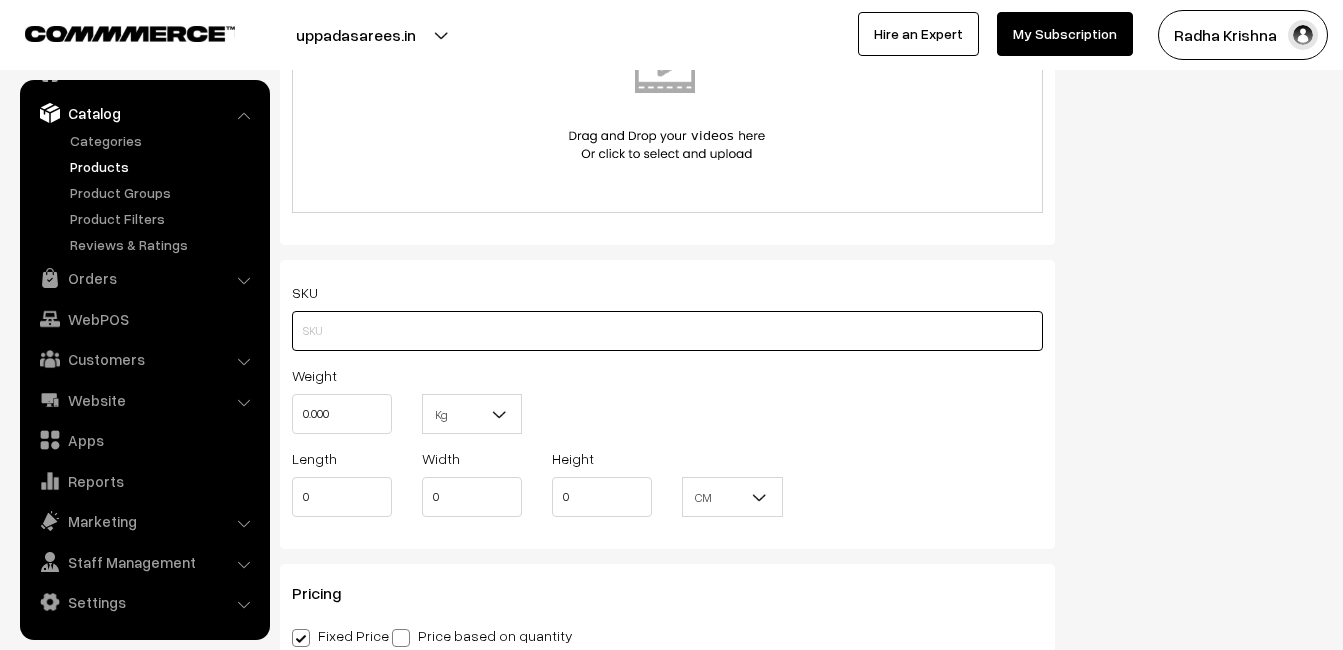 click at bounding box center [667, 331] 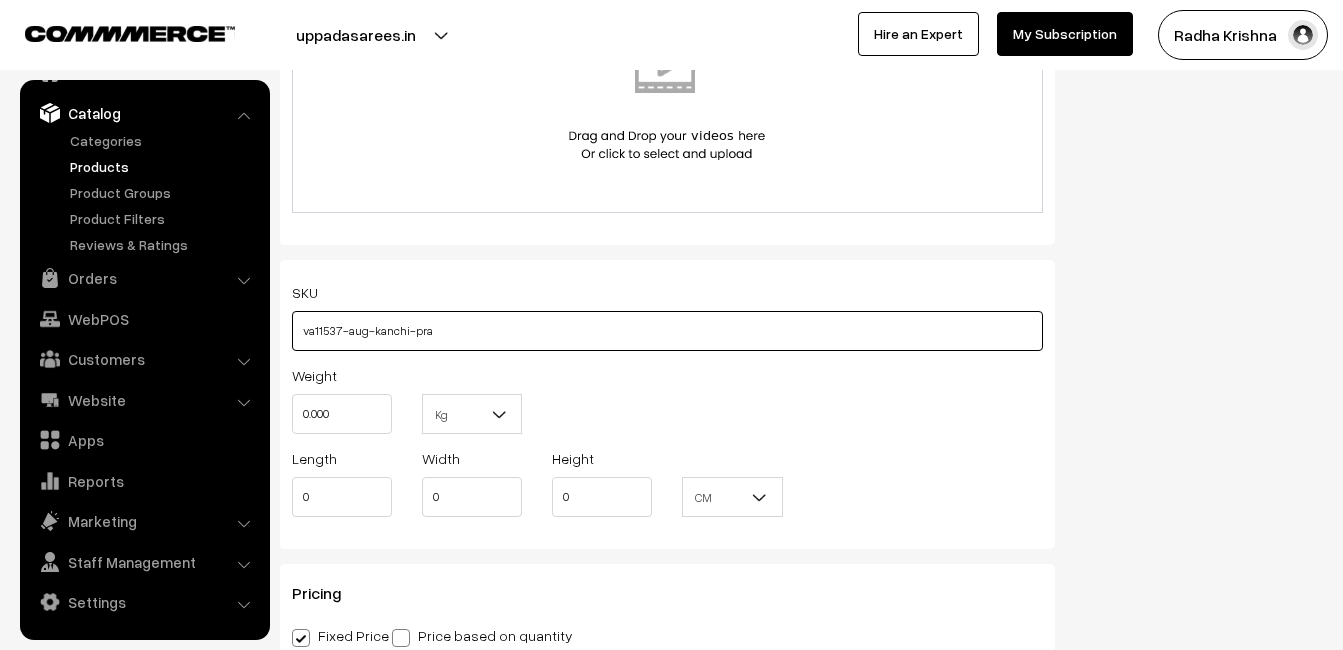 type on "va11537-aug-kanchi-pra" 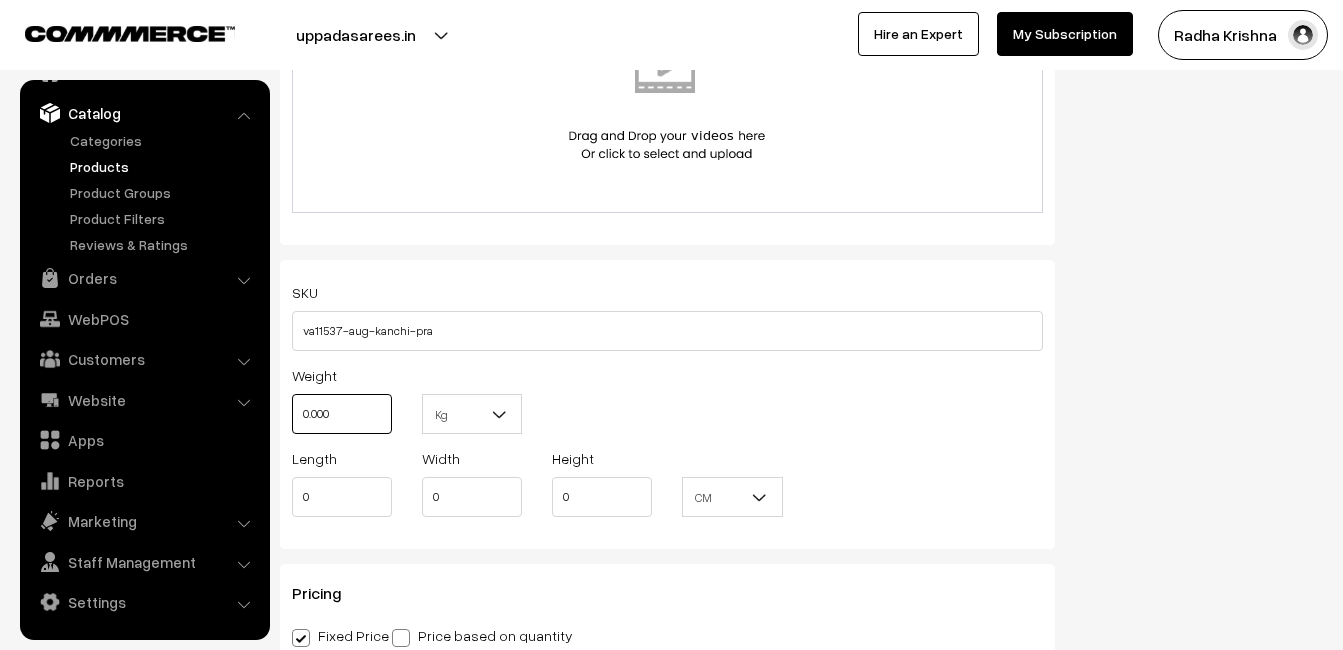 click on "0.000" at bounding box center (342, 414) 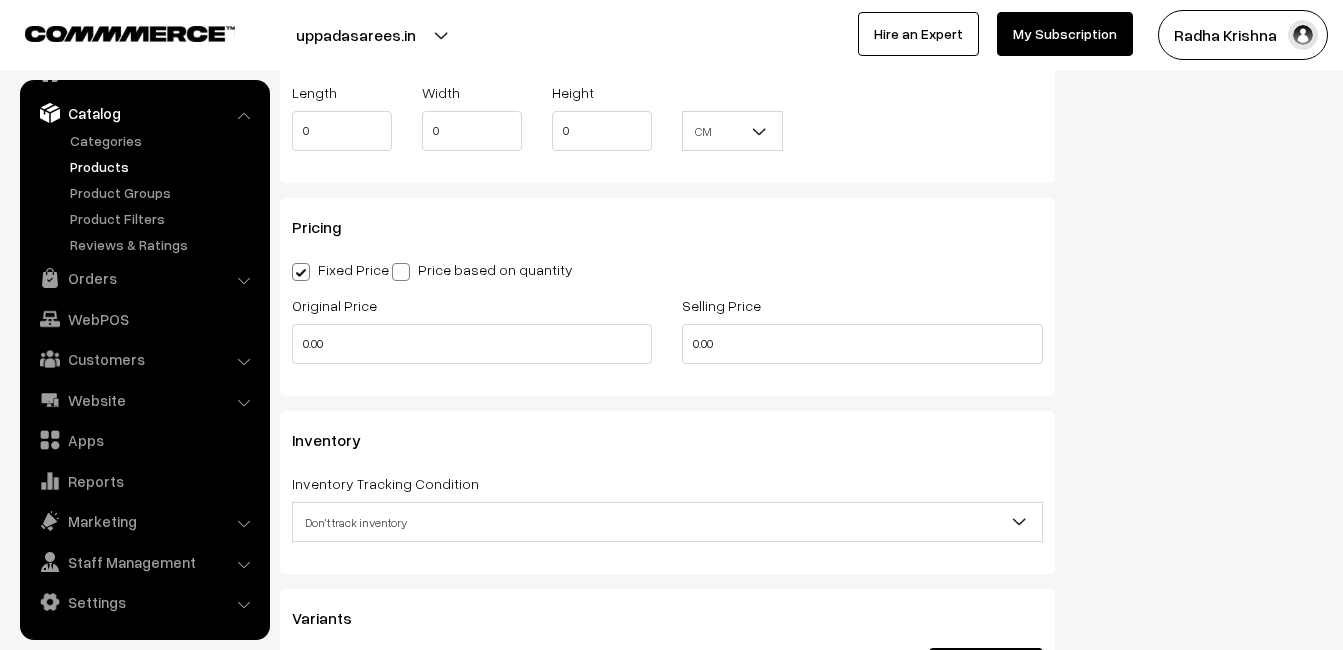scroll, scrollTop: 1600, scrollLeft: 0, axis: vertical 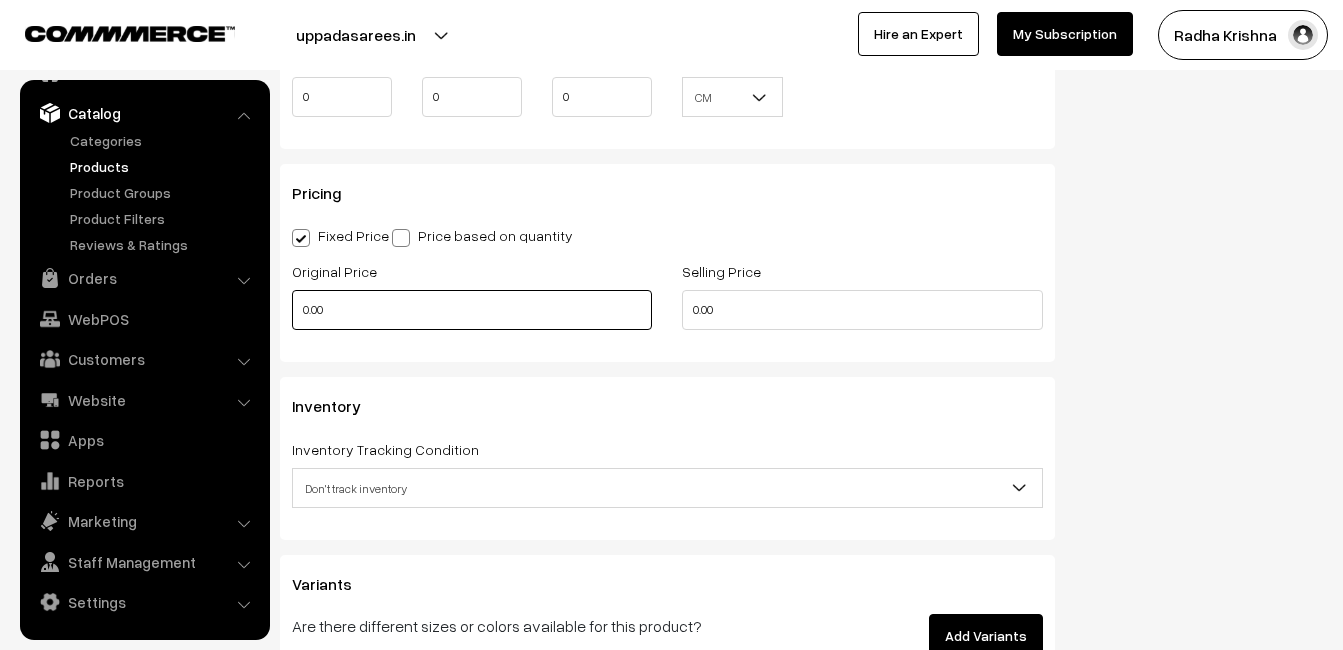 type on "0.80" 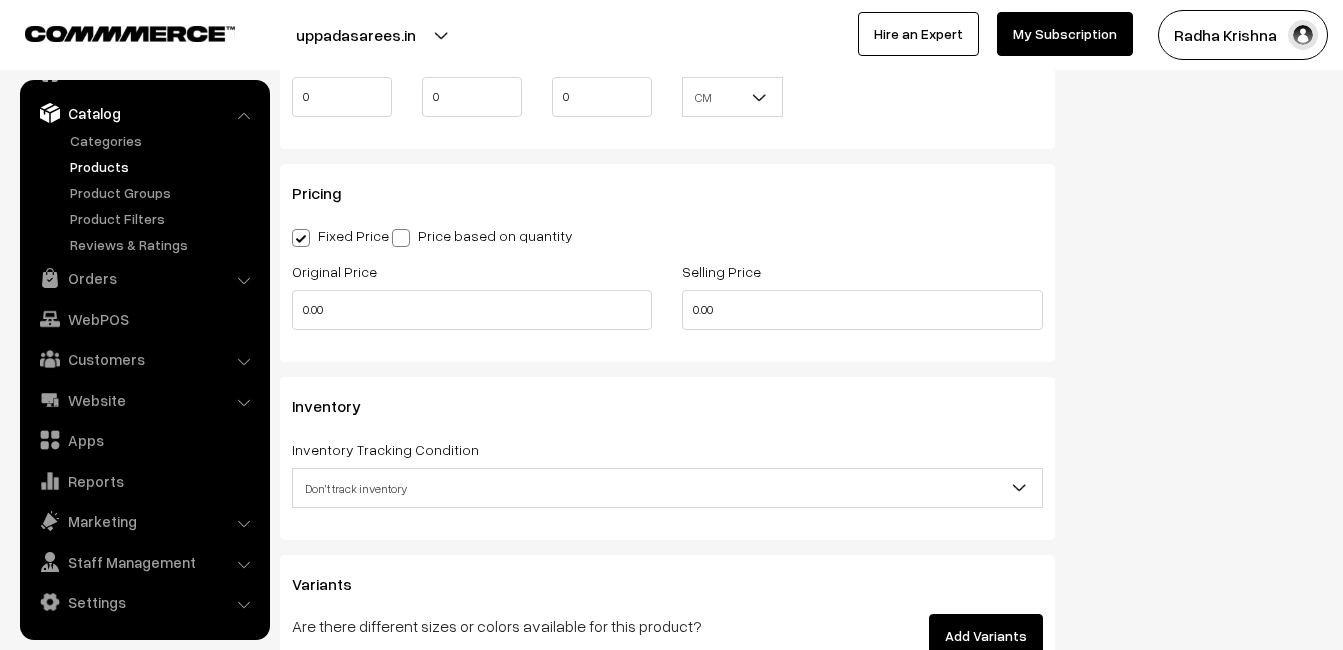 type on "0" 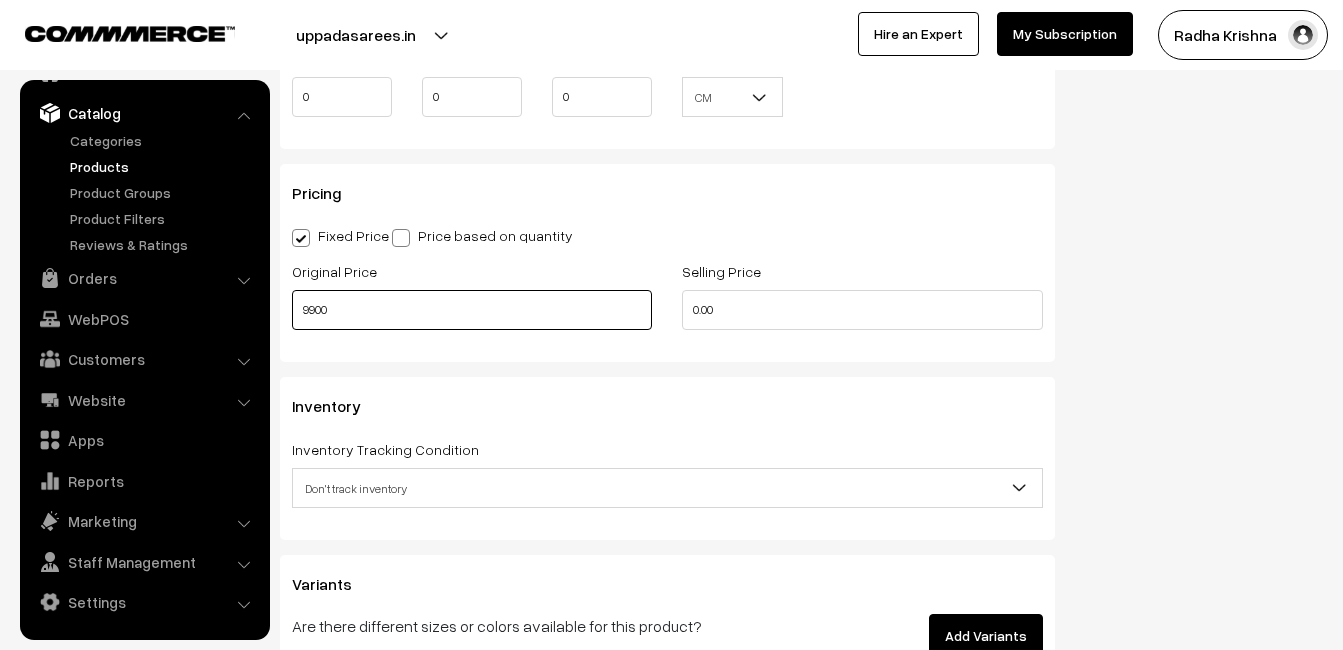 type on "9900" 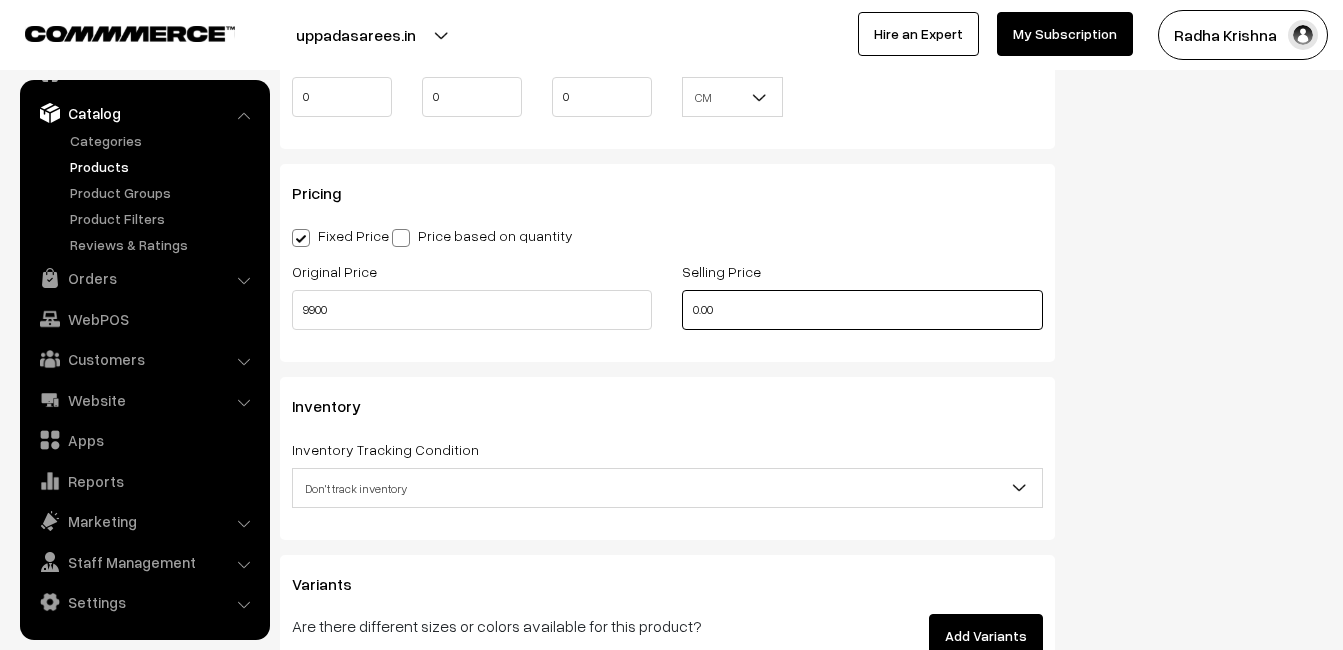 click on "0.00" at bounding box center [862, 310] 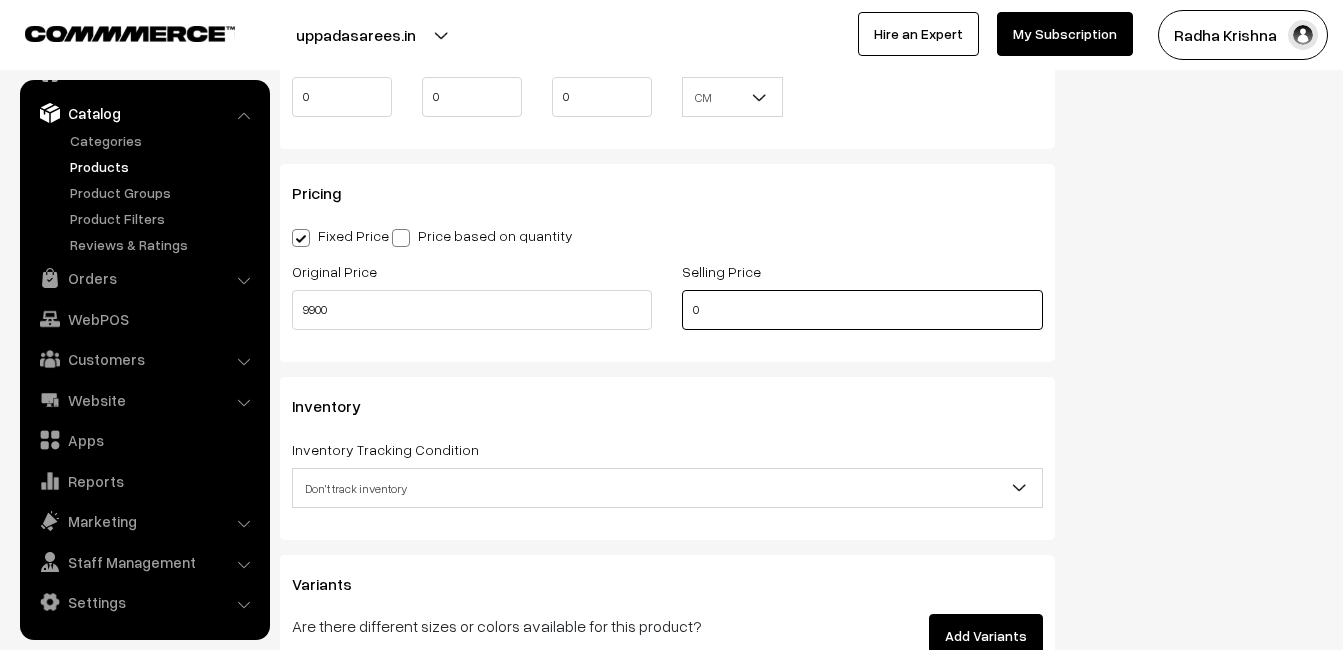 click on "0" at bounding box center [862, 310] 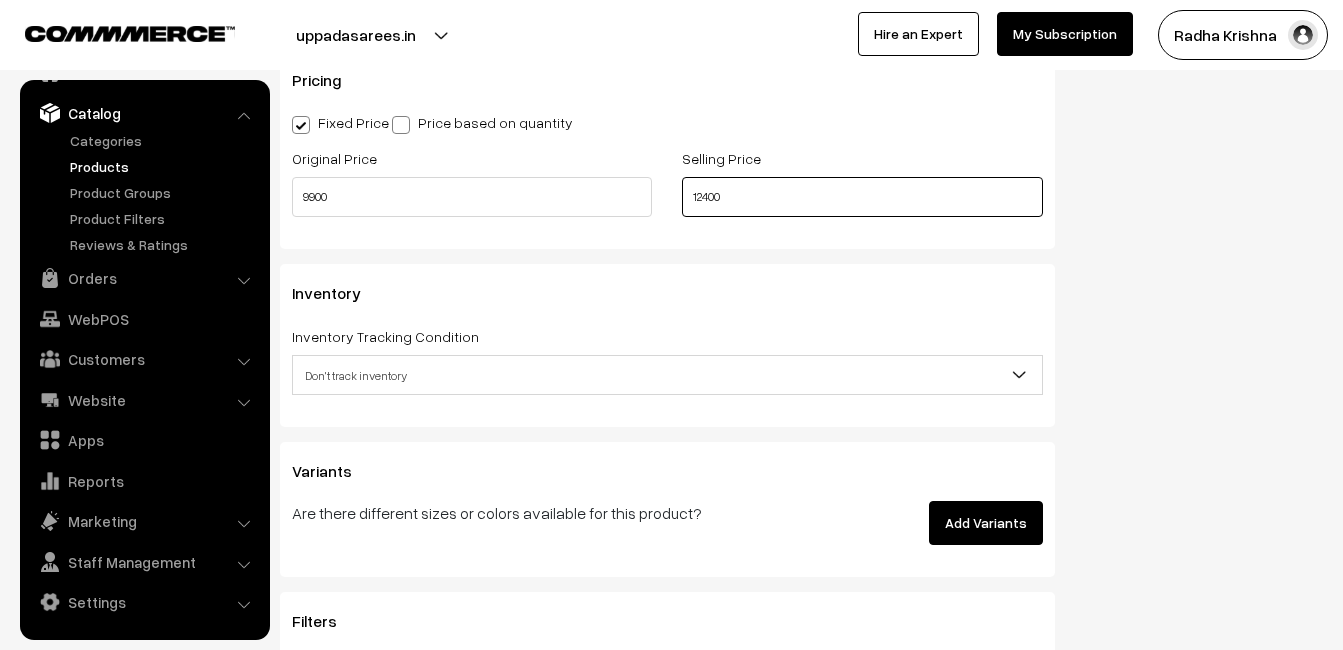 scroll, scrollTop: 1800, scrollLeft: 0, axis: vertical 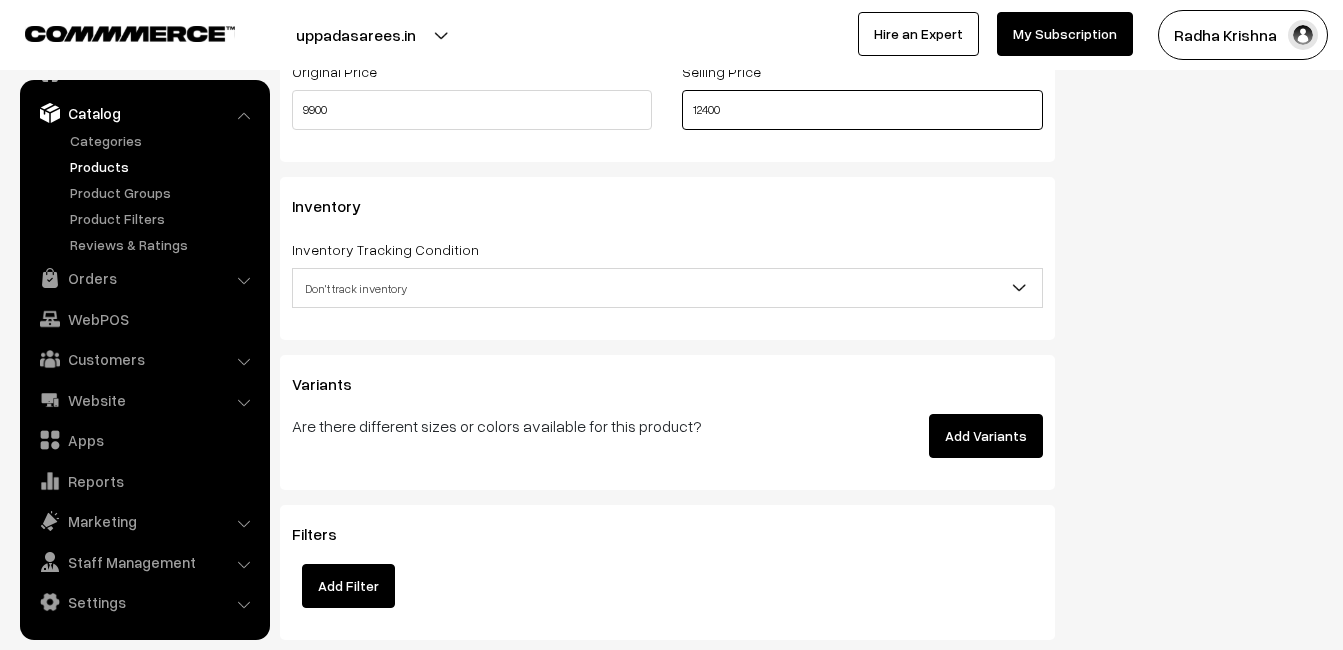 type on "12400" 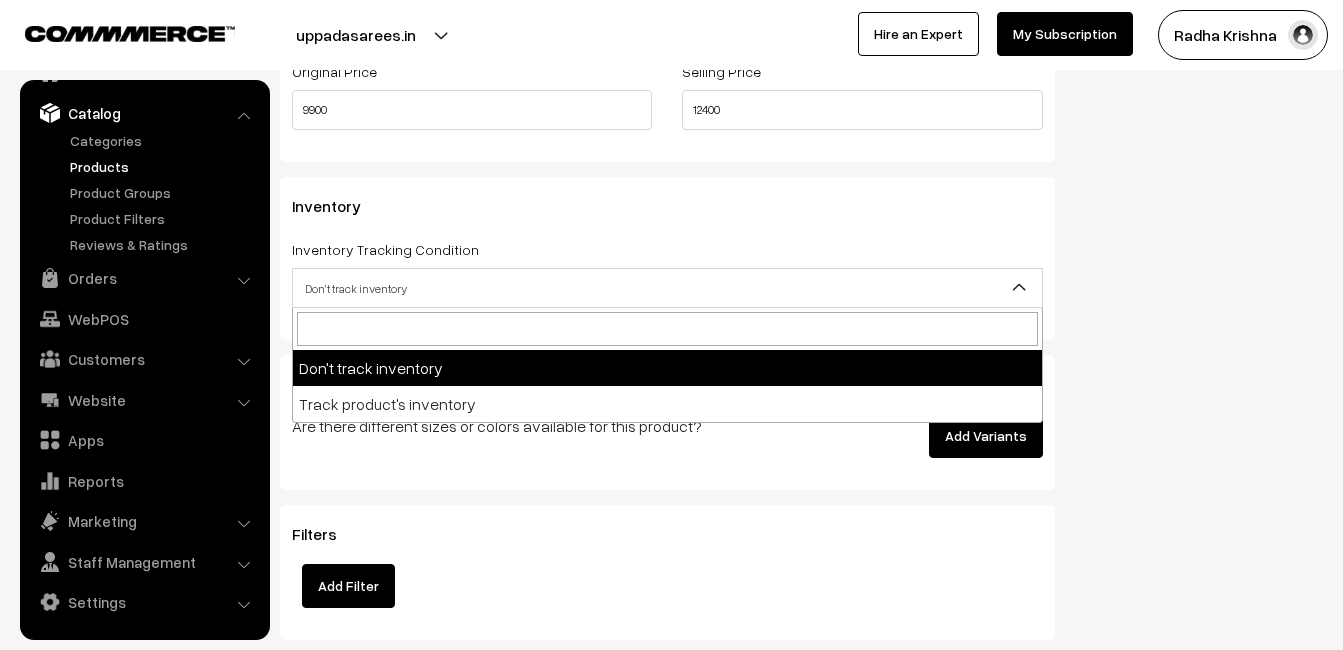 click on "Don't track inventory" at bounding box center [667, 288] 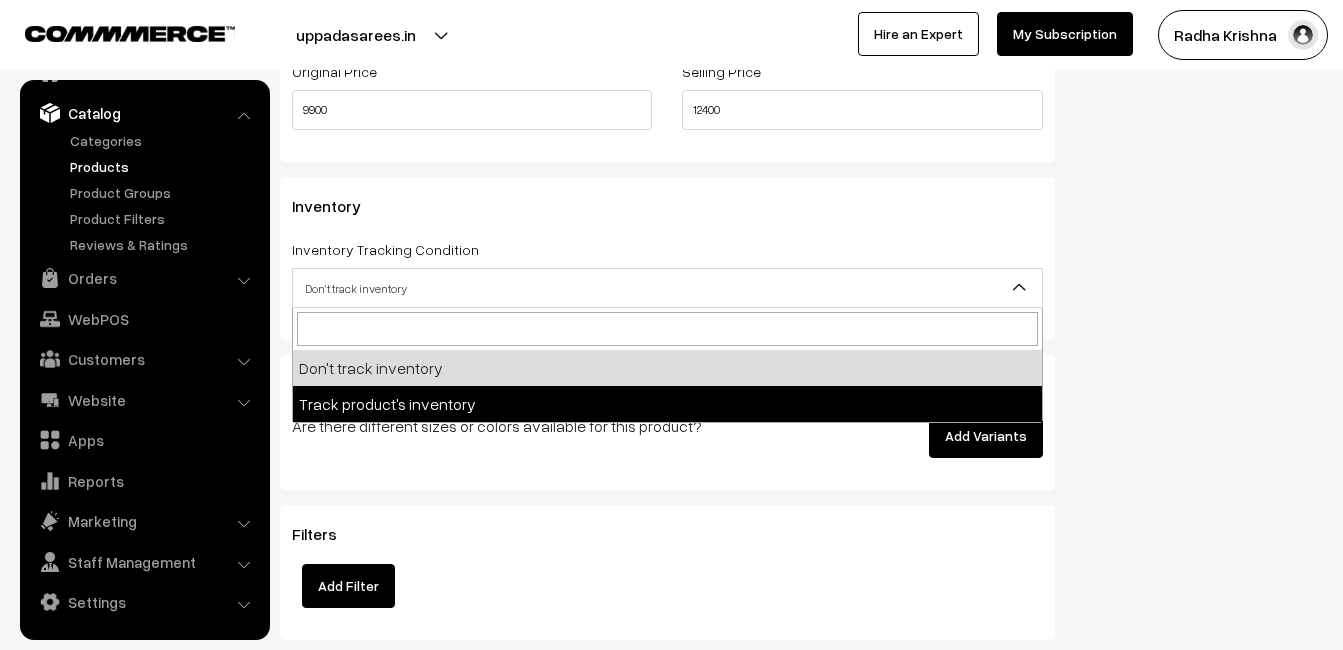 select on "2" 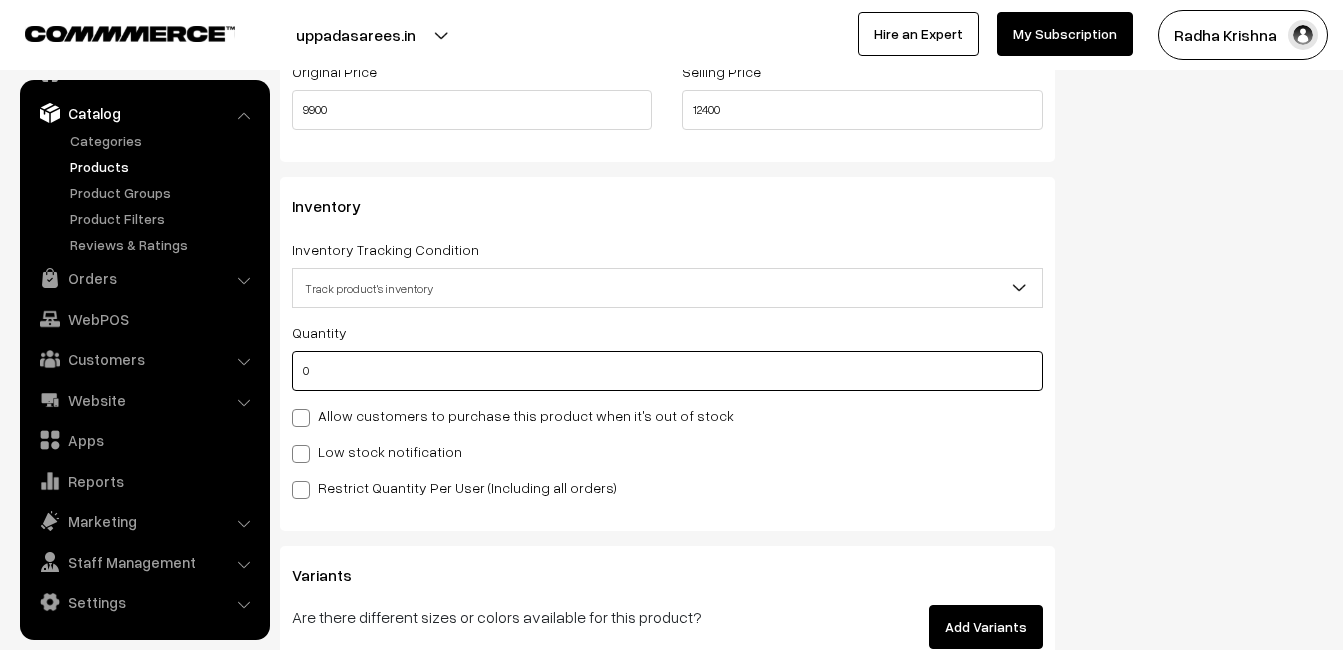 click on "0" at bounding box center [667, 371] 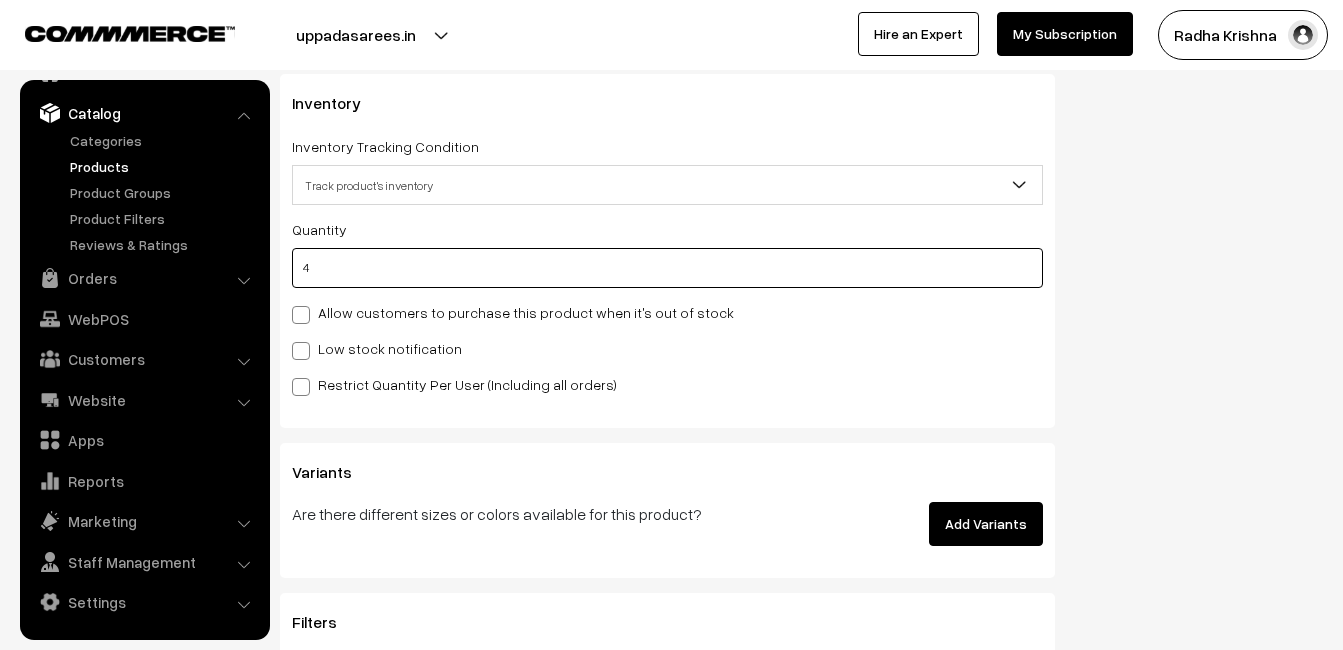 scroll, scrollTop: 2100, scrollLeft: 0, axis: vertical 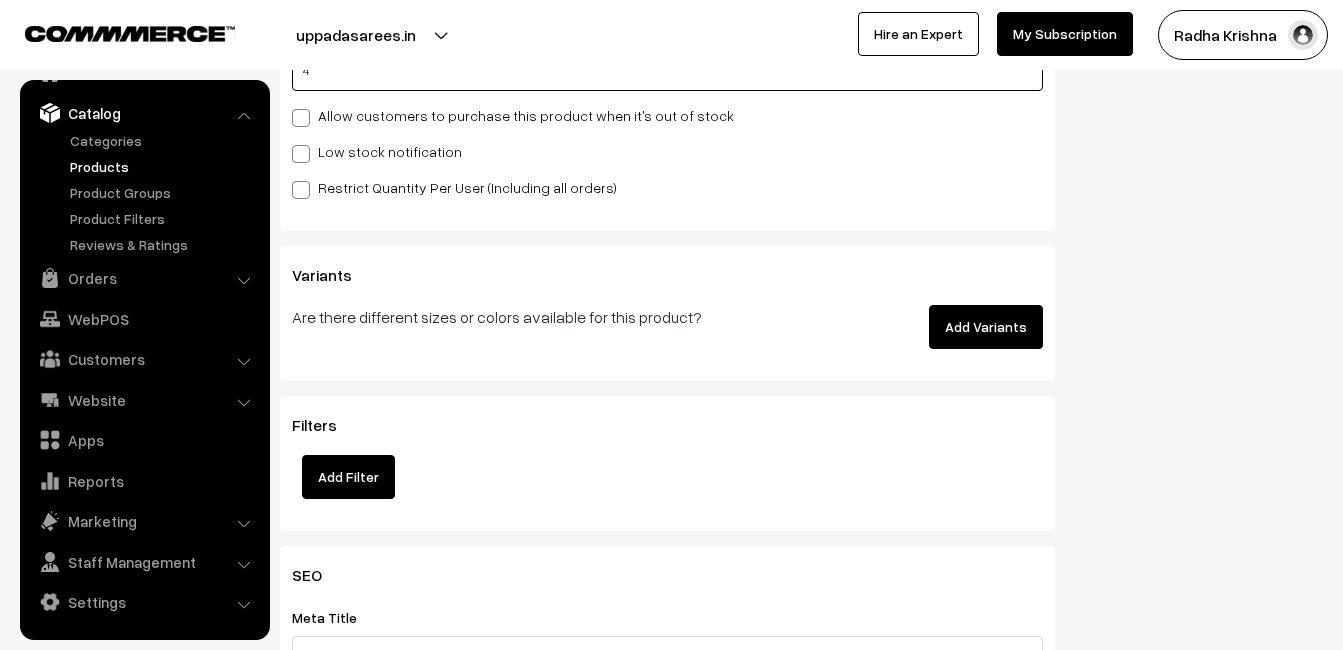 type on "4" 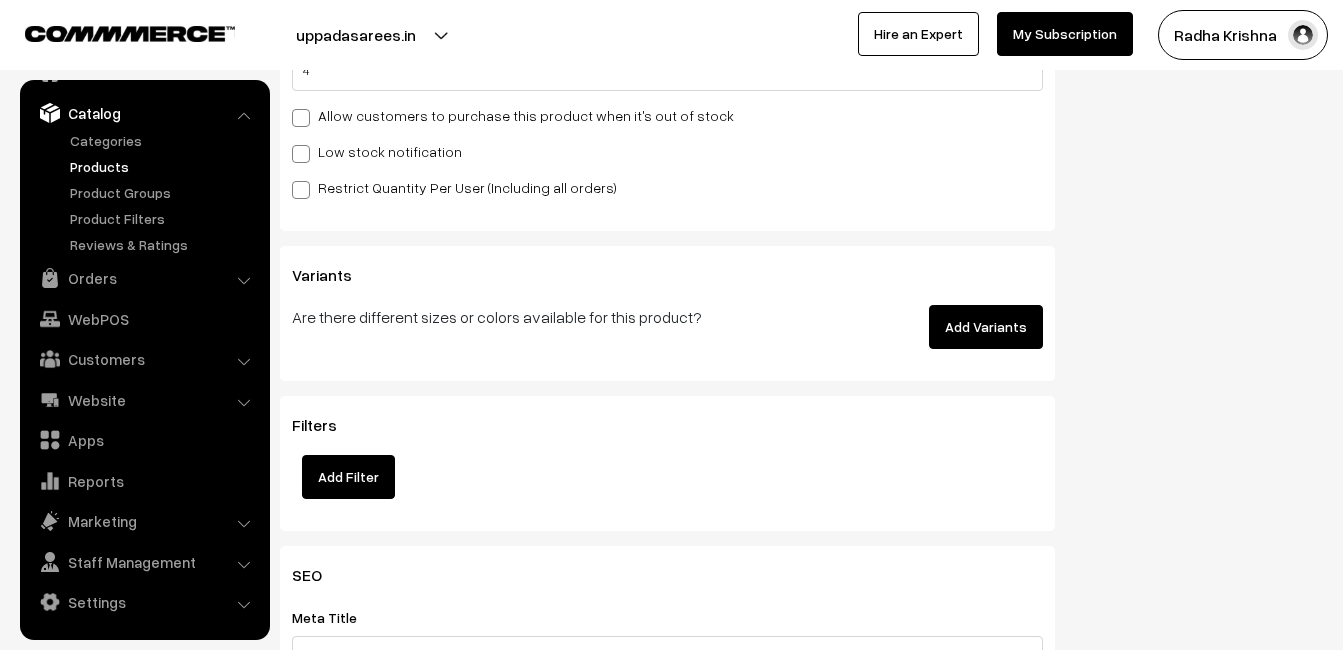 click on "Low stock notification" at bounding box center [377, 151] 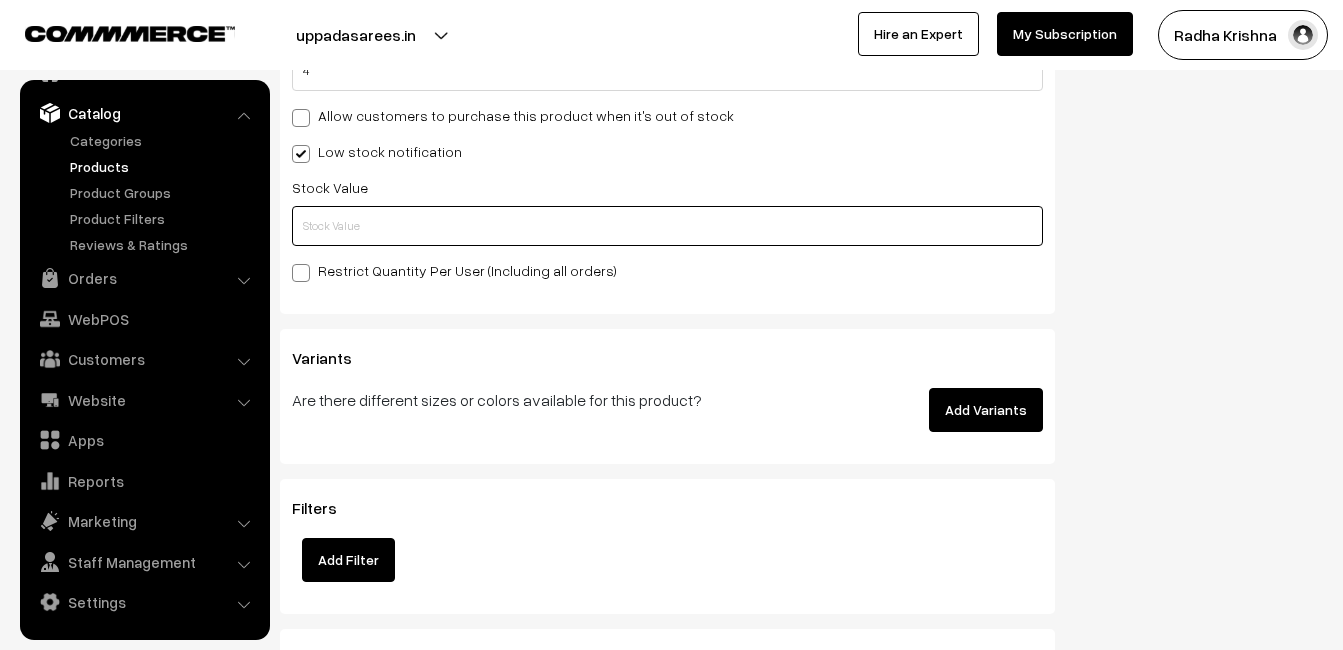 click at bounding box center (667, 226) 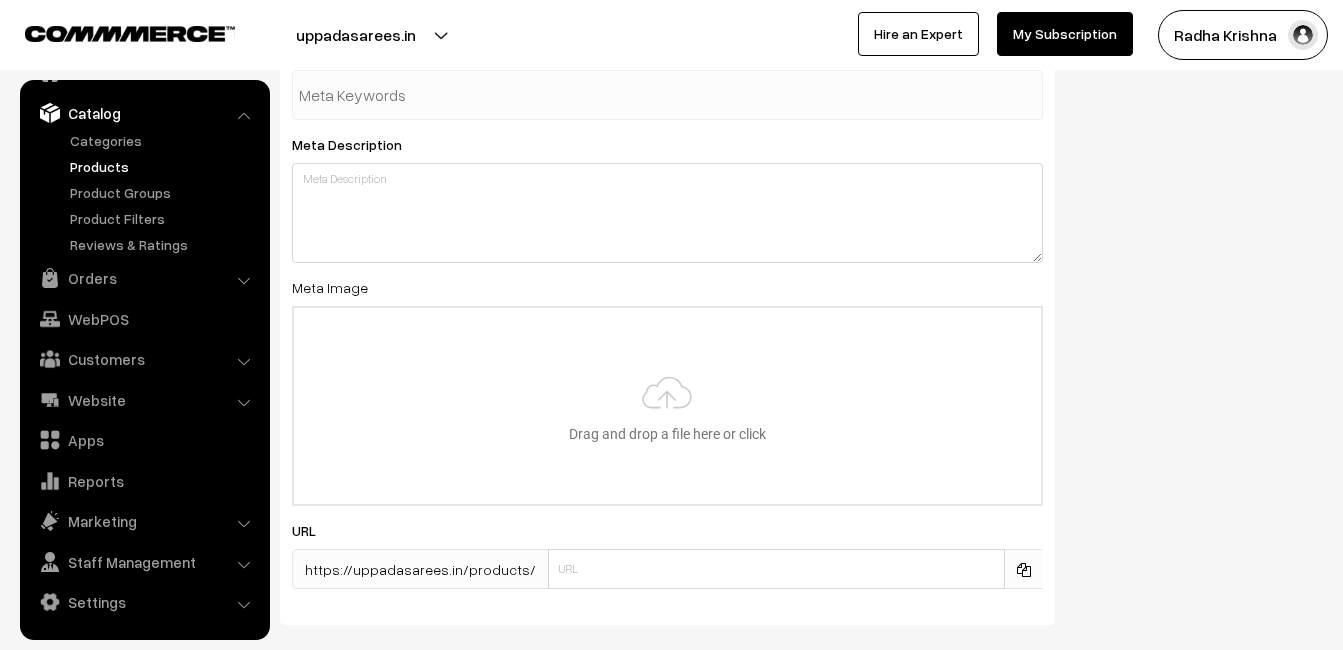 scroll, scrollTop: 2968, scrollLeft: 0, axis: vertical 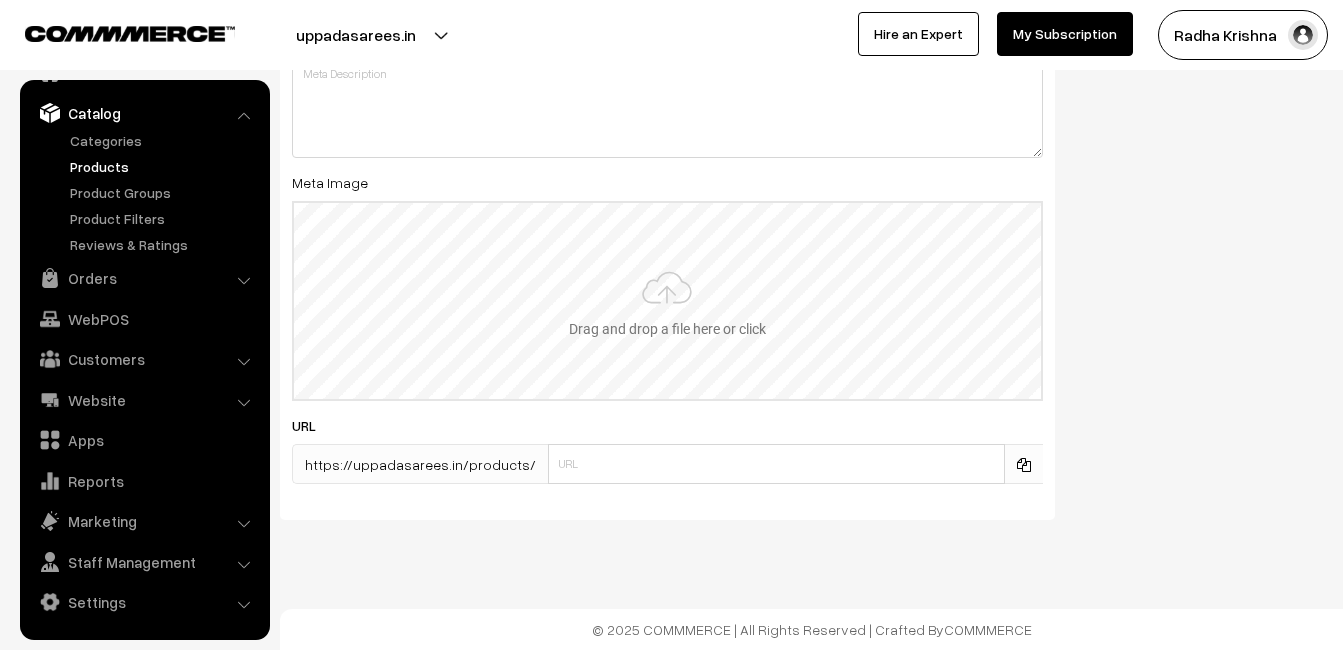type on "2" 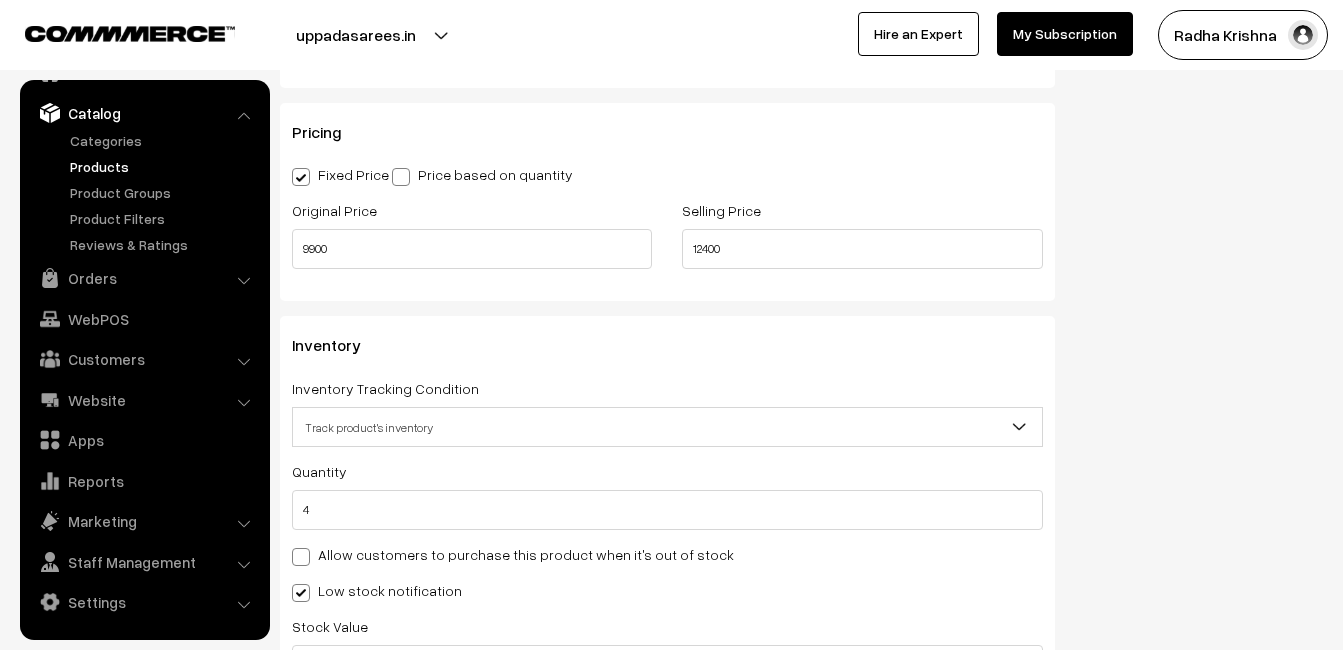 scroll, scrollTop: 0, scrollLeft: 0, axis: both 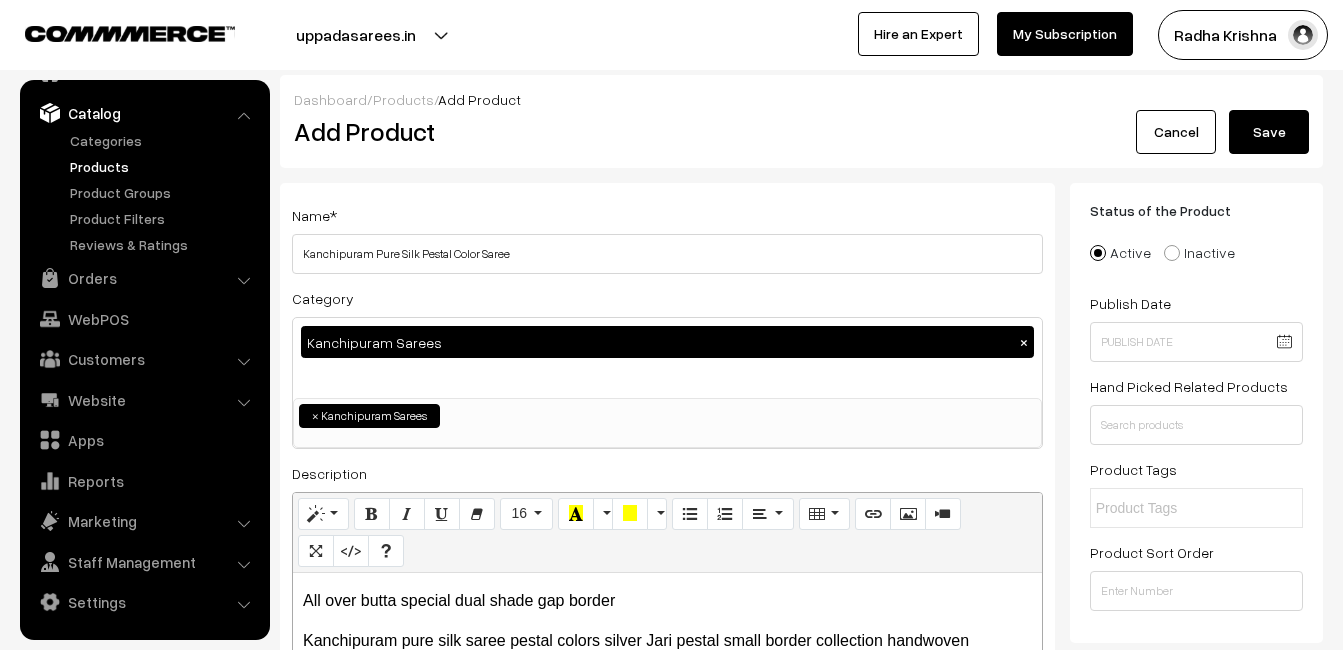 click on "Save" at bounding box center [1269, 132] 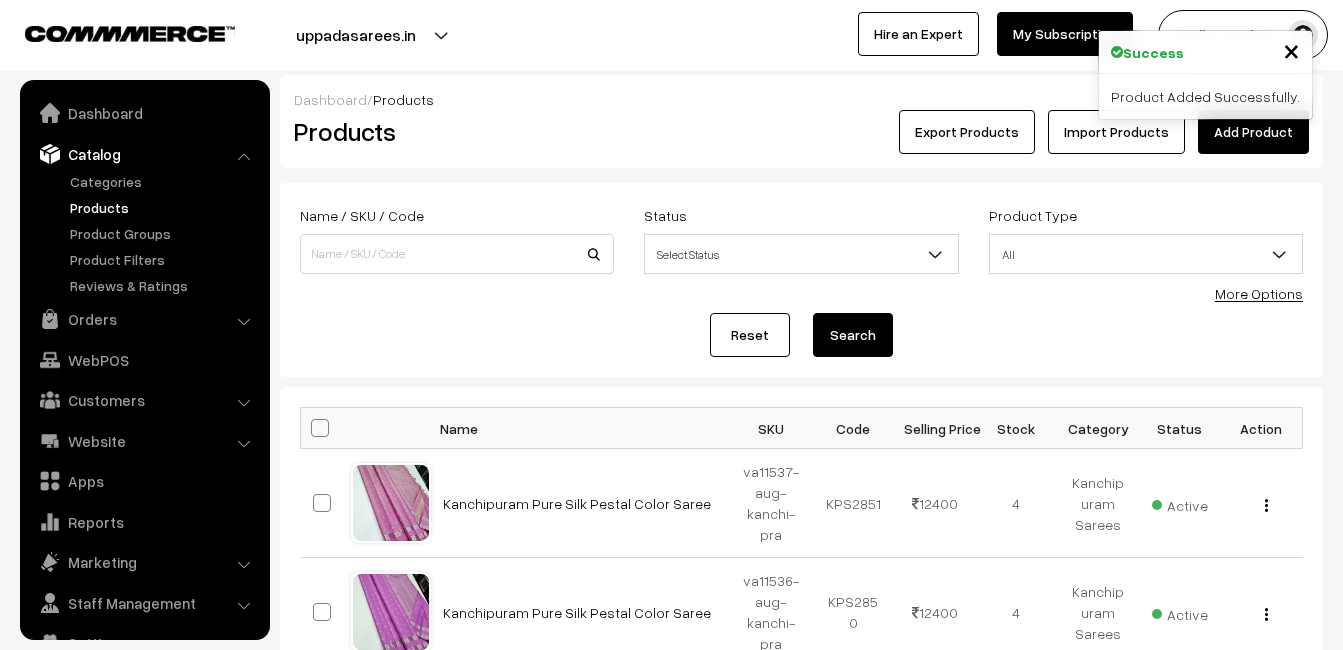 scroll, scrollTop: 0, scrollLeft: 0, axis: both 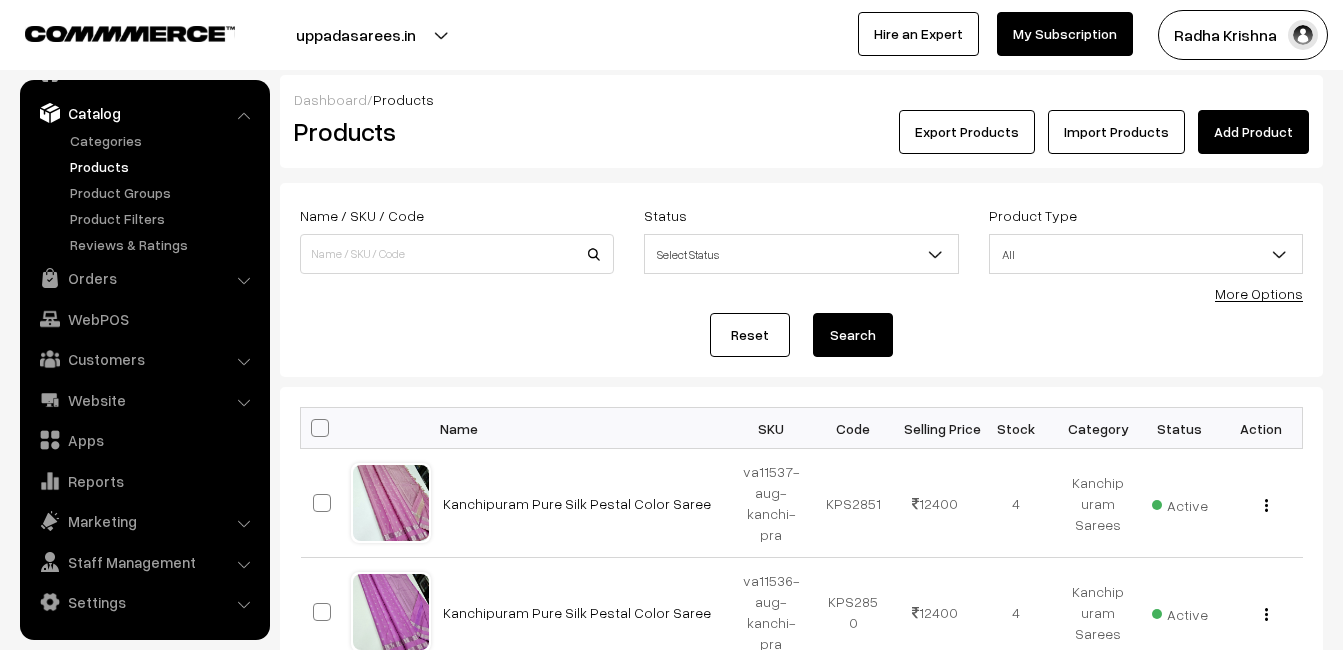 click on "Dashboard  /  Products" at bounding box center [801, 99] 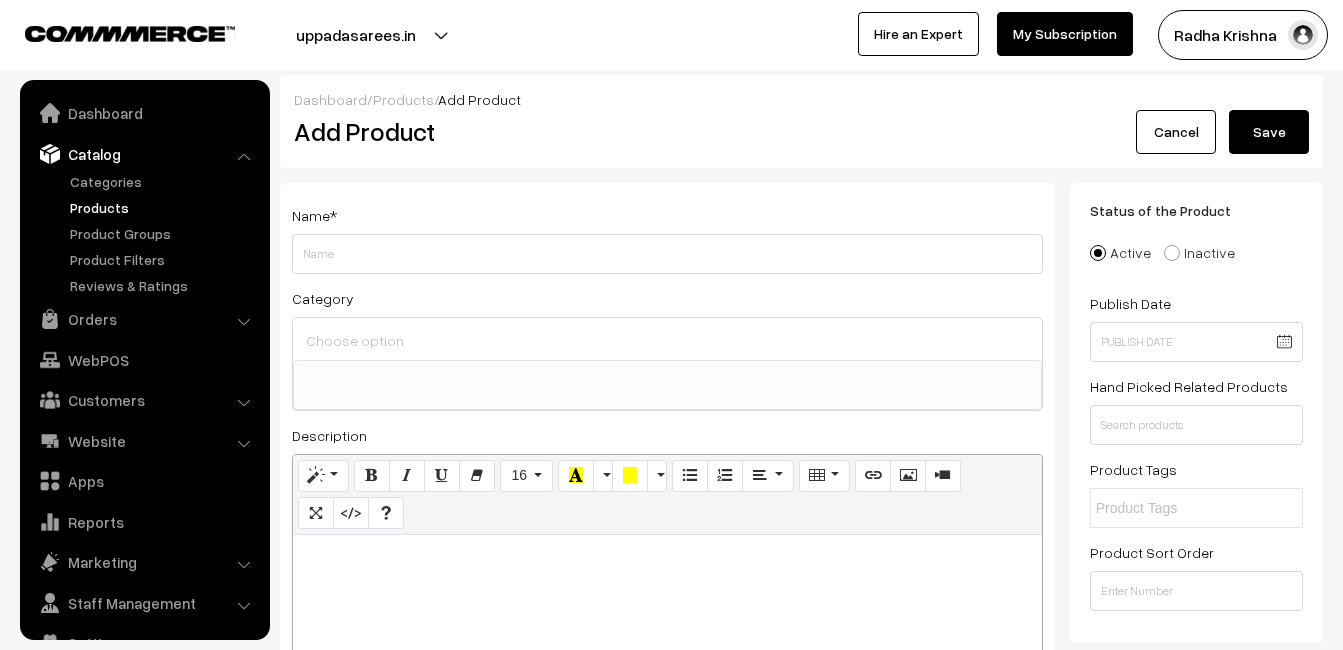 select 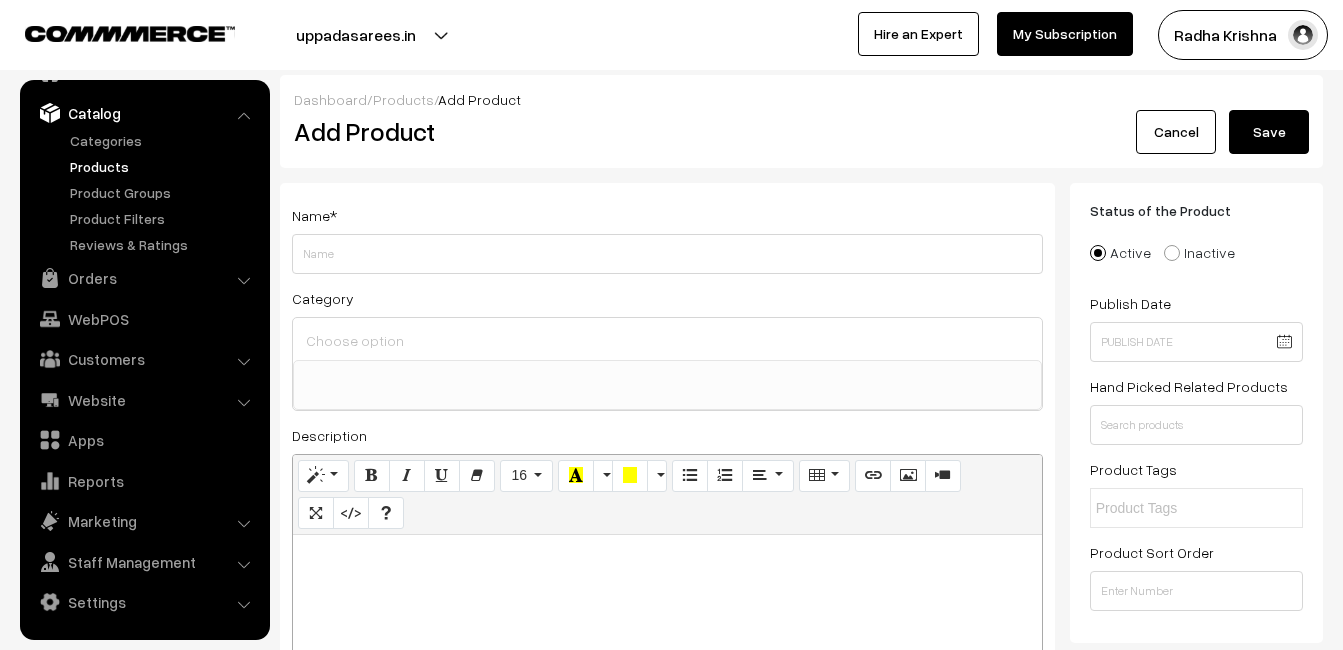 click at bounding box center [667, 660] 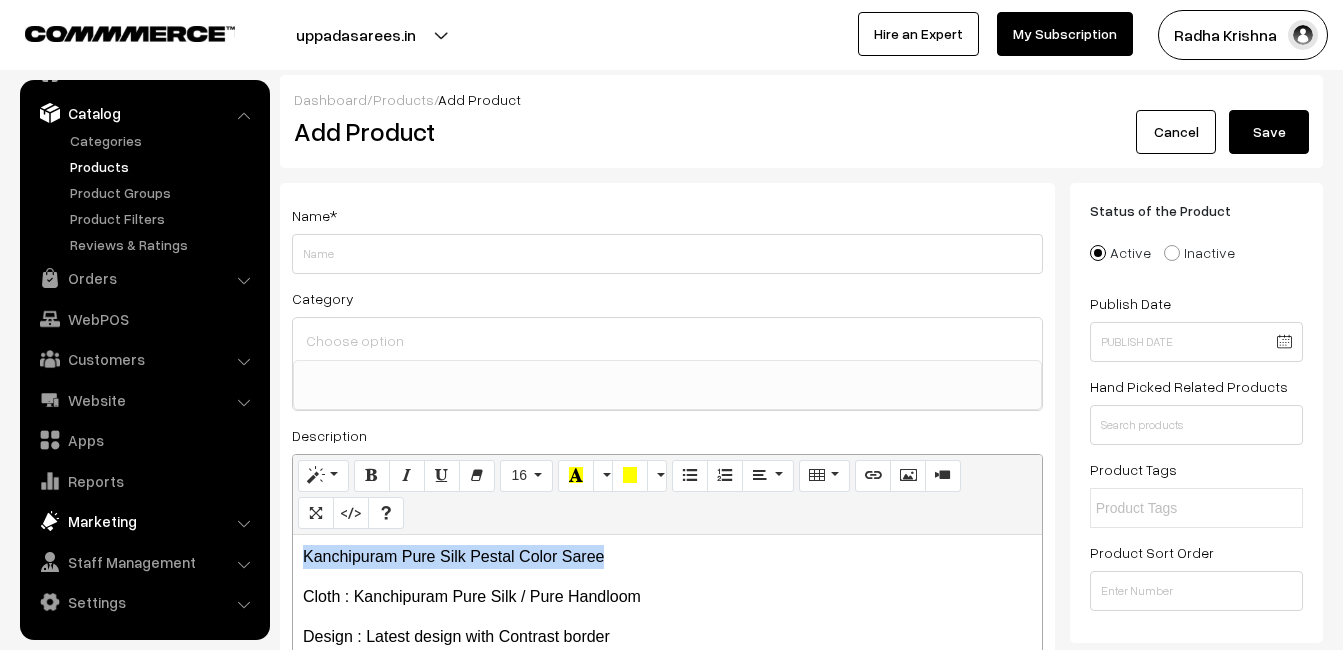 drag, startPoint x: 611, startPoint y: 560, endPoint x: 225, endPoint y: 531, distance: 387.08786 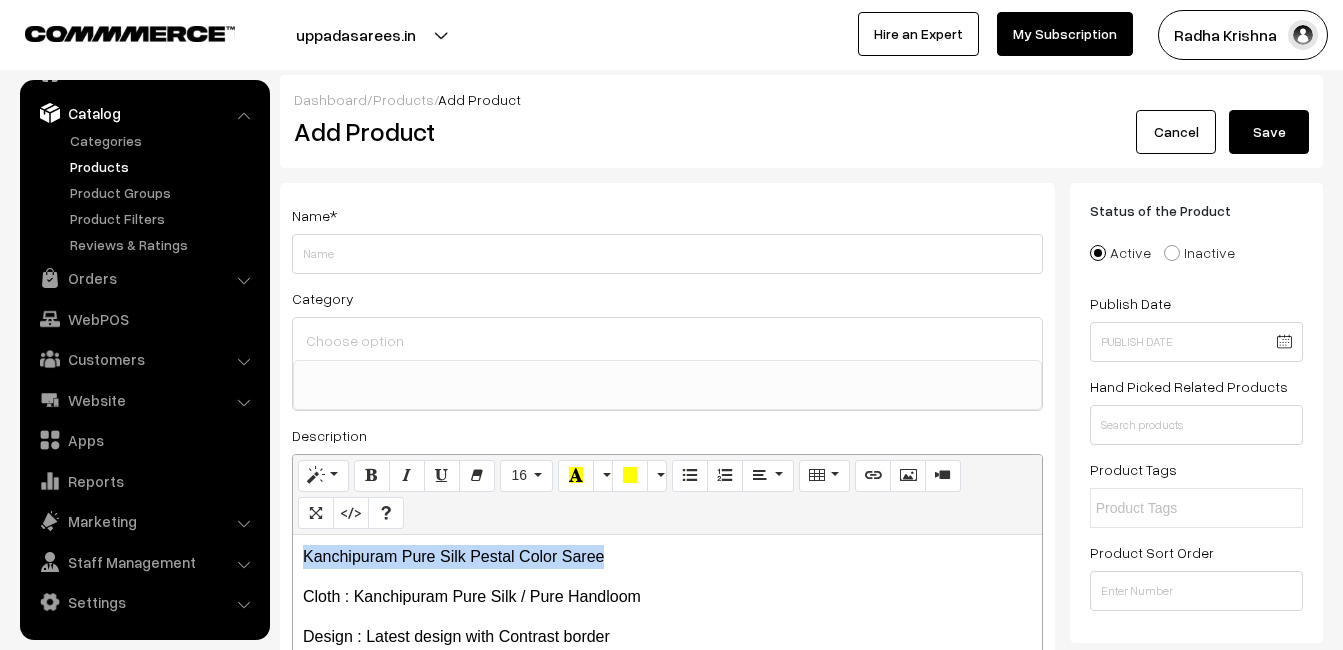 copy on "Kanchipuram Pure Silk Pestal Color Saree" 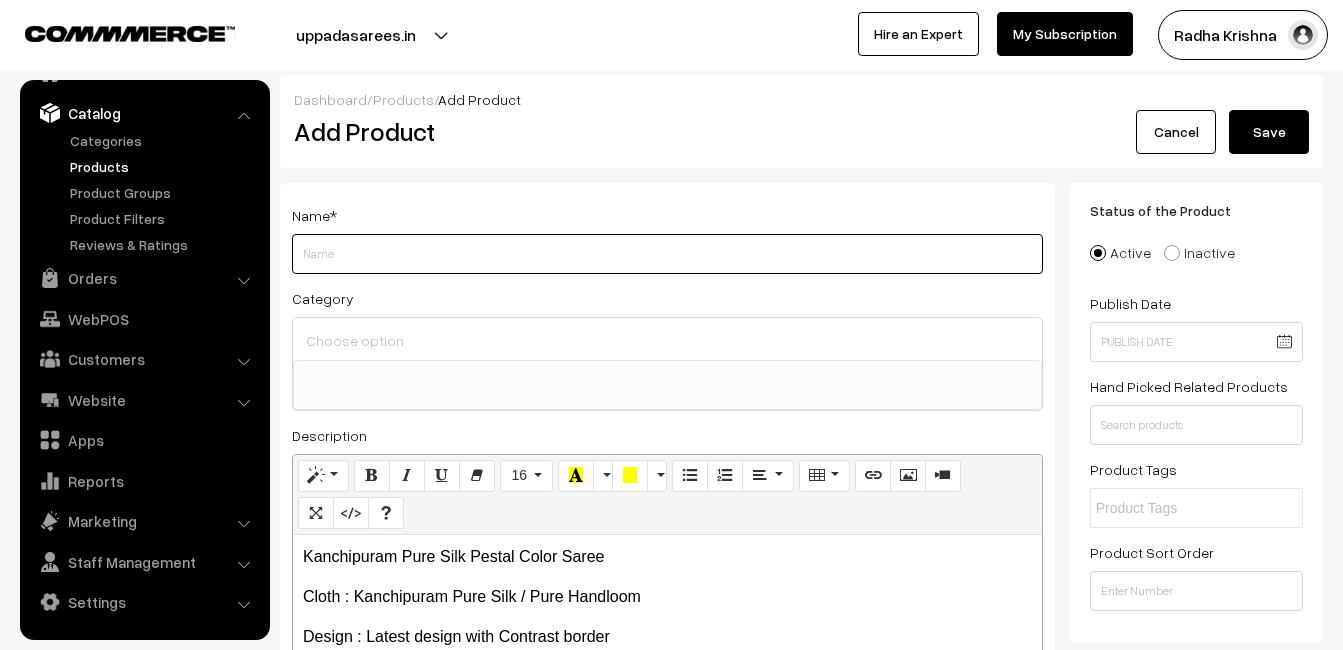 click on "Weight" at bounding box center (667, 254) 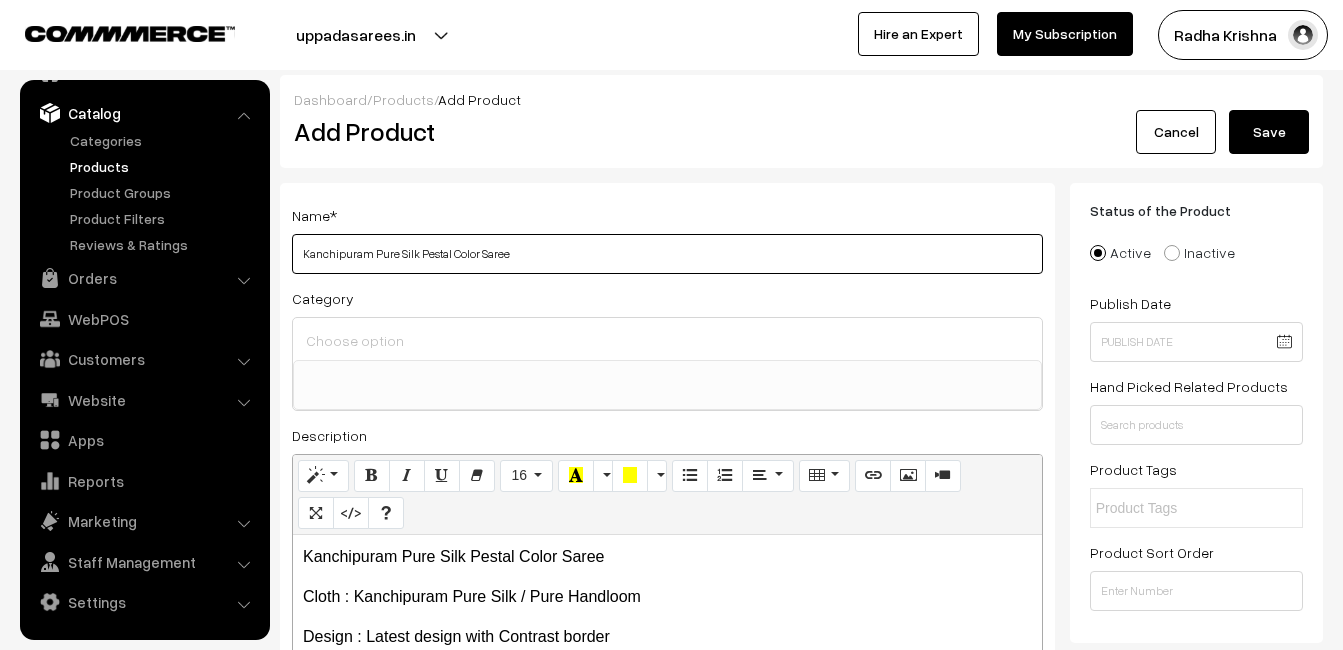 type on "Kanchipuram Pure Silk Pestal Color Saree" 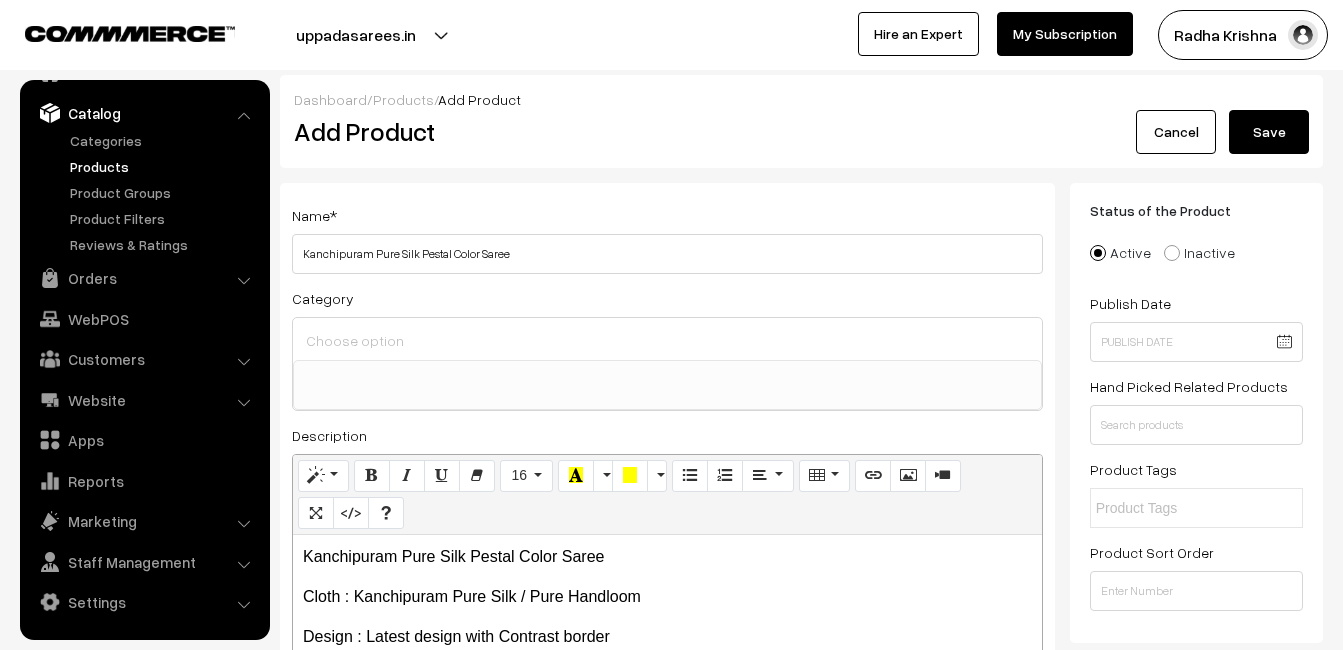 click at bounding box center [667, 340] 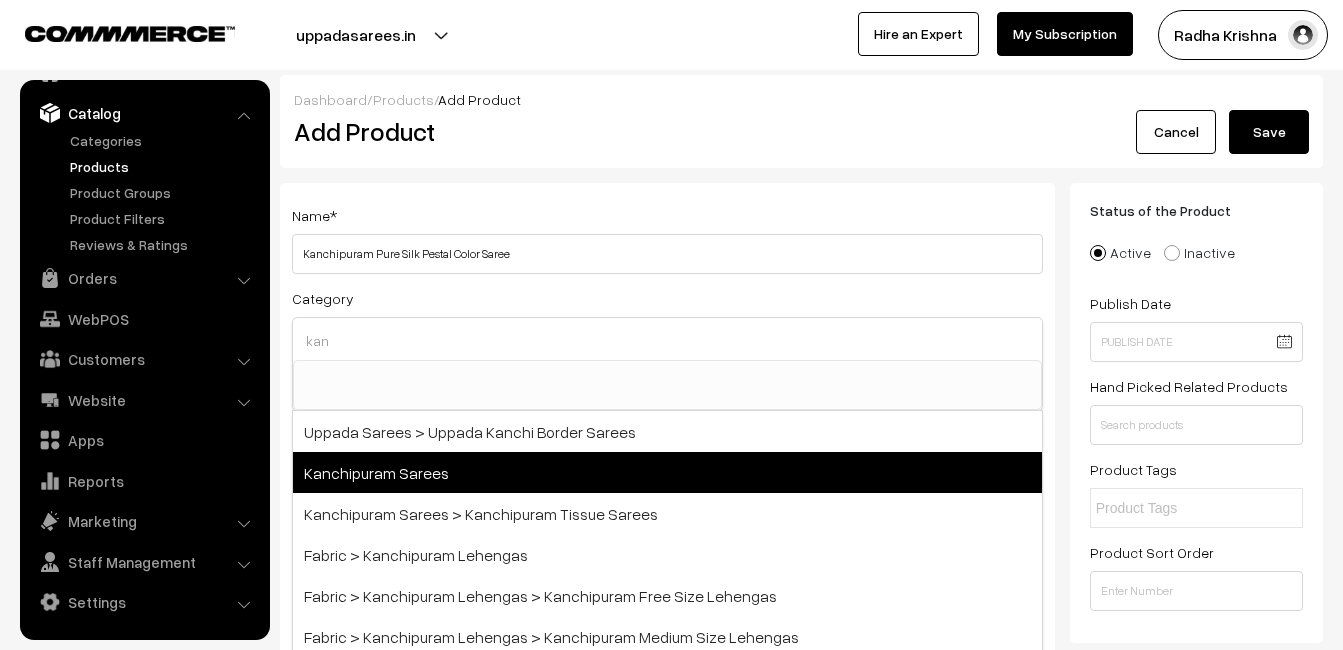 type on "kan" 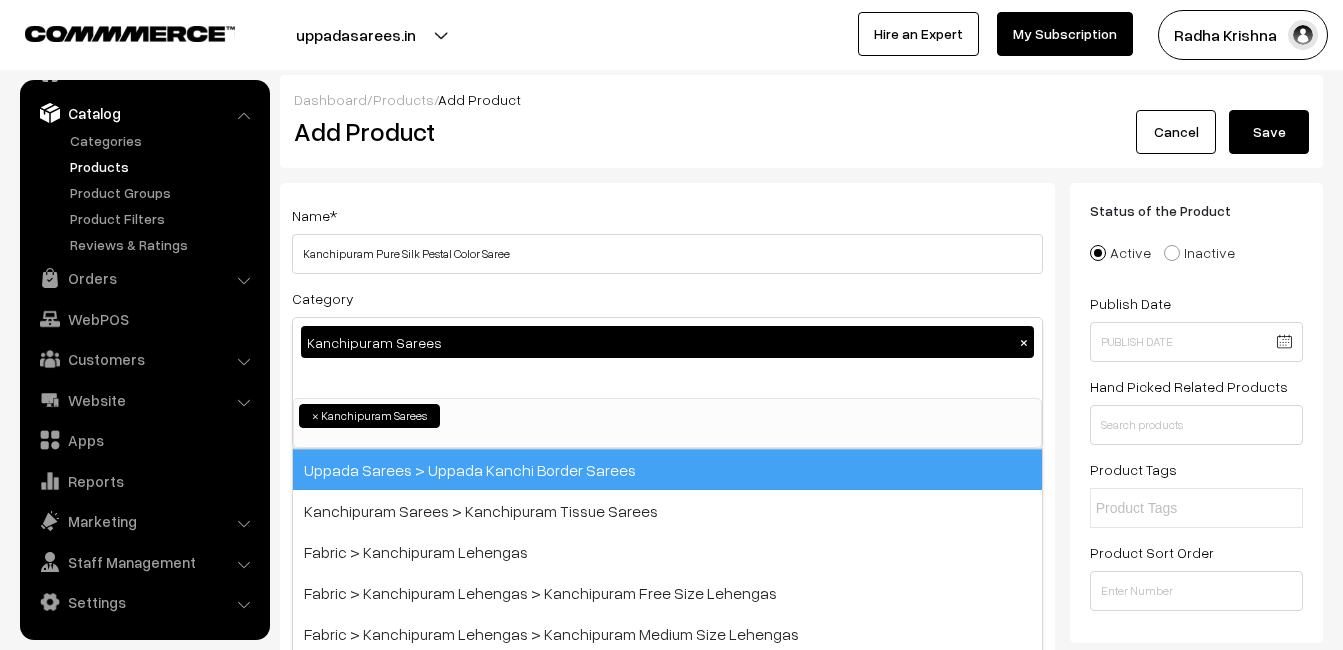 scroll, scrollTop: 340, scrollLeft: 0, axis: vertical 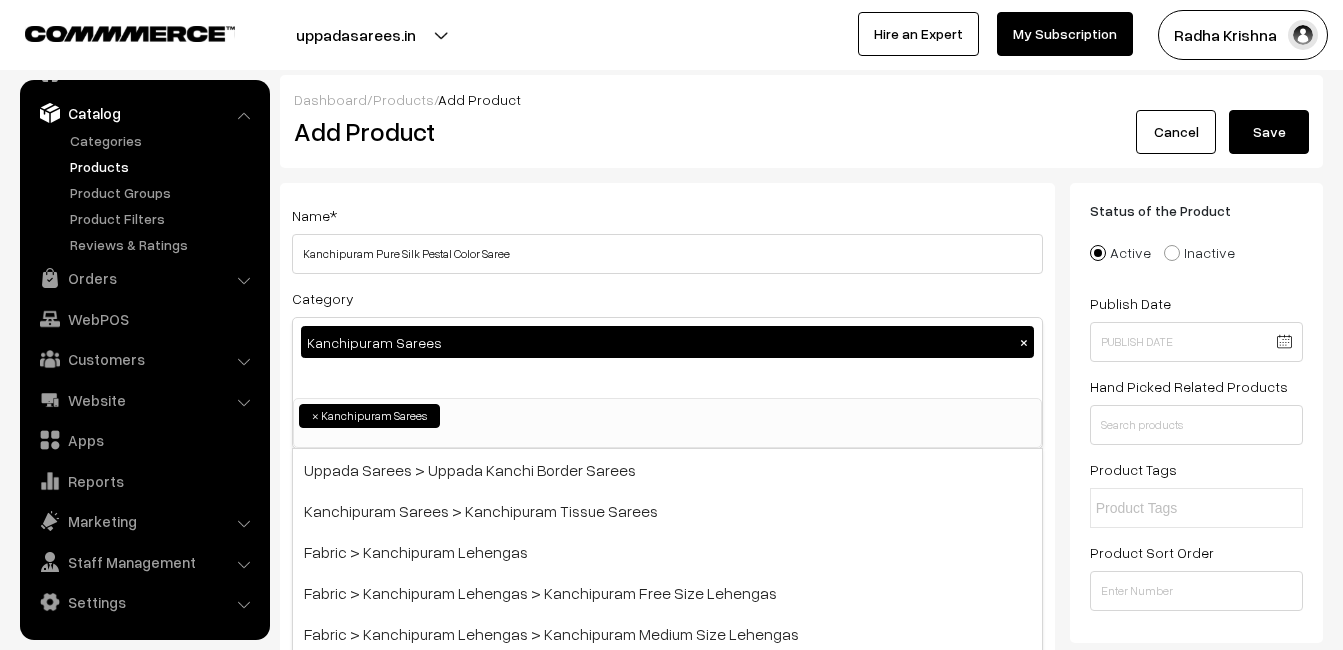 click on "Name  *
Kanchipuram Pure Silk Pestal Color Saree" at bounding box center [667, 238] 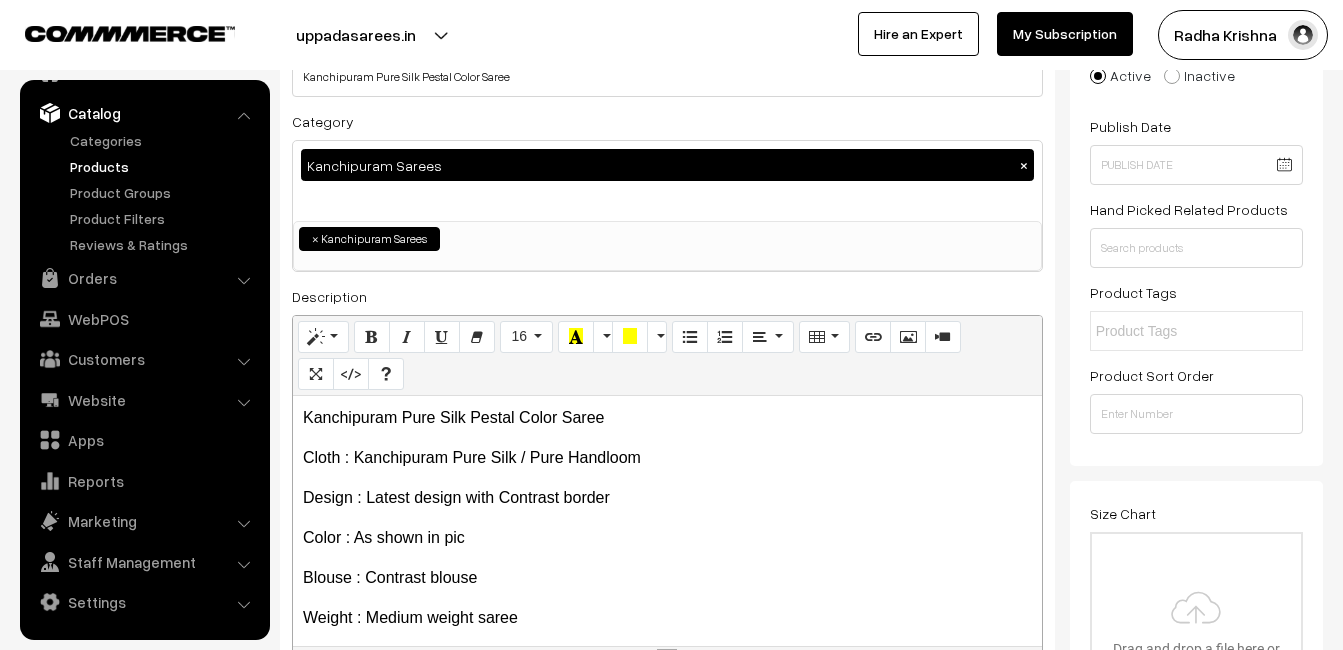 scroll, scrollTop: 500, scrollLeft: 0, axis: vertical 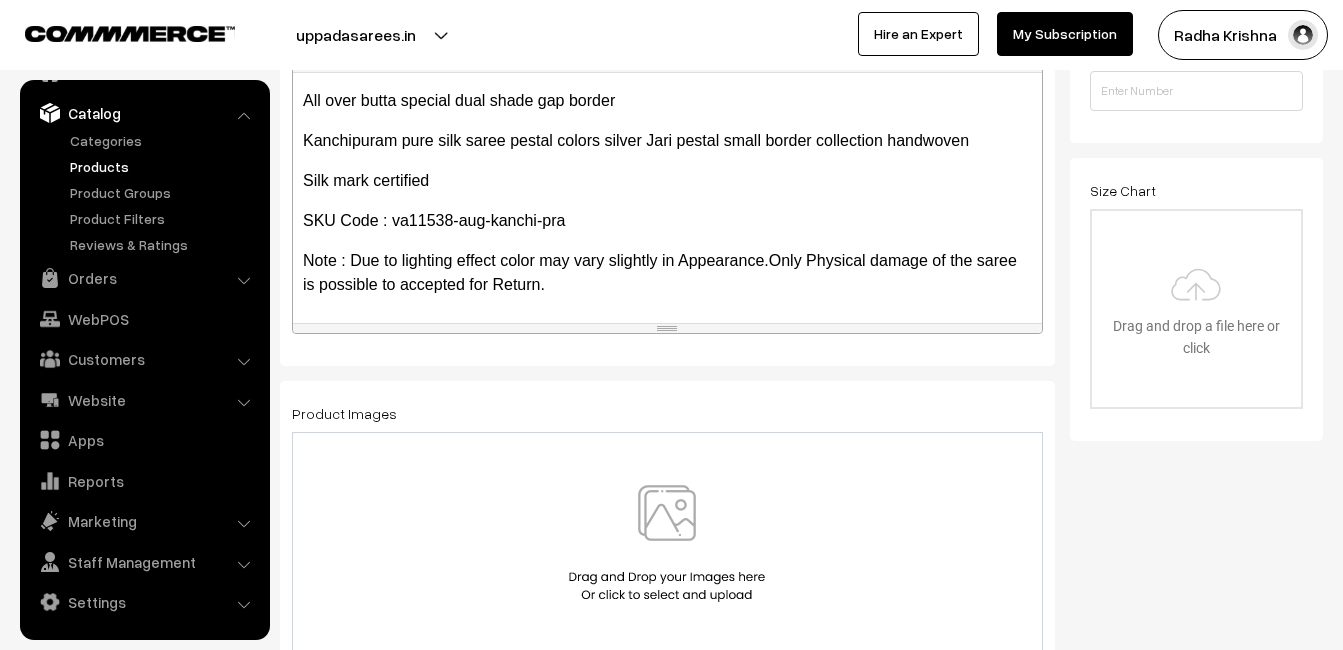 click at bounding box center [667, 543] 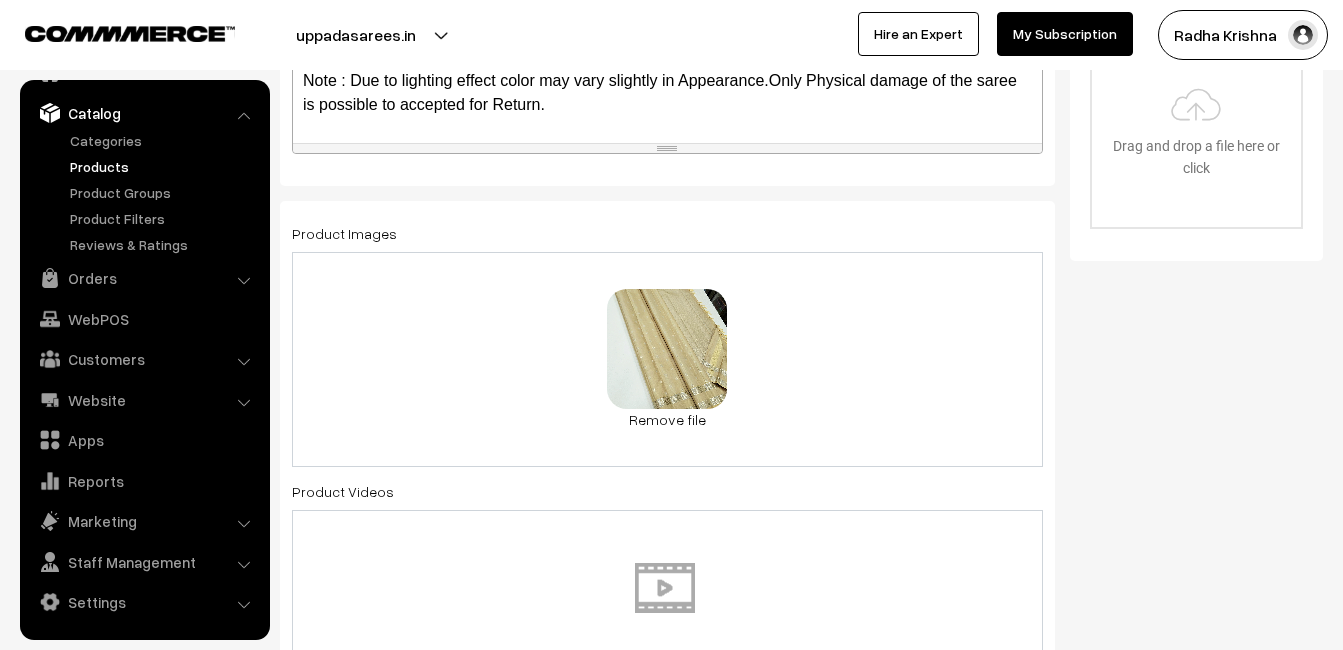 scroll, scrollTop: 1100, scrollLeft: 0, axis: vertical 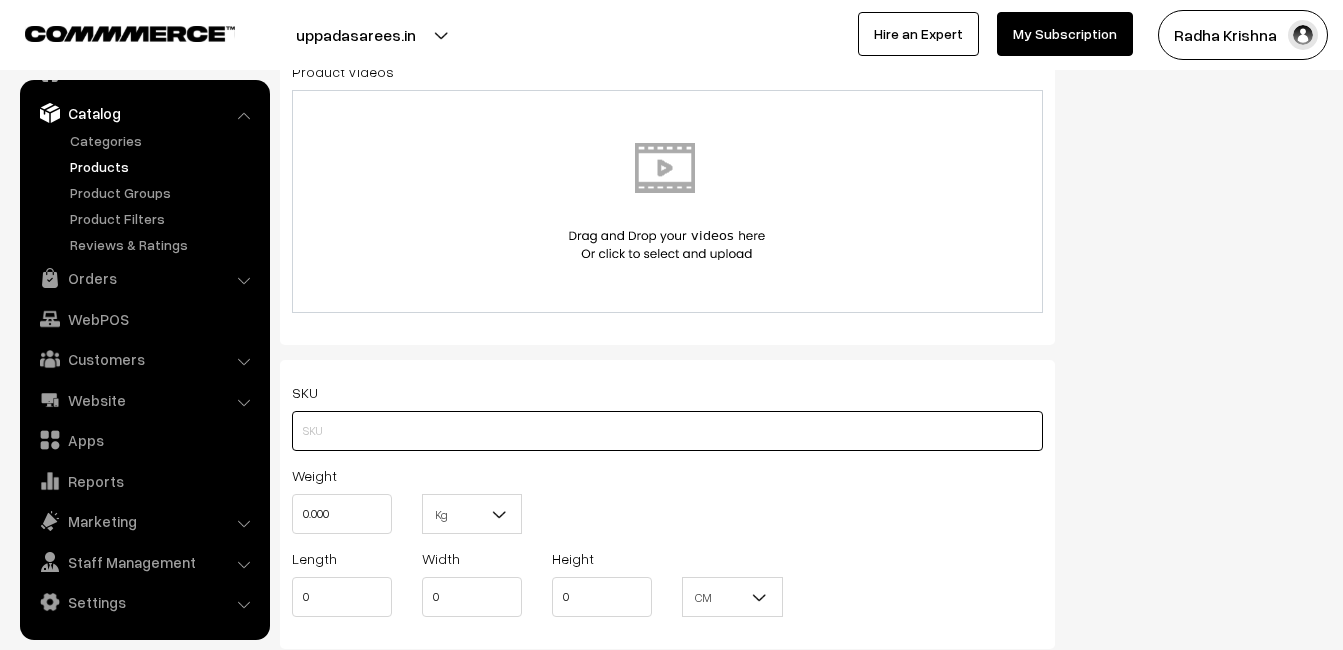 click at bounding box center (667, 431) 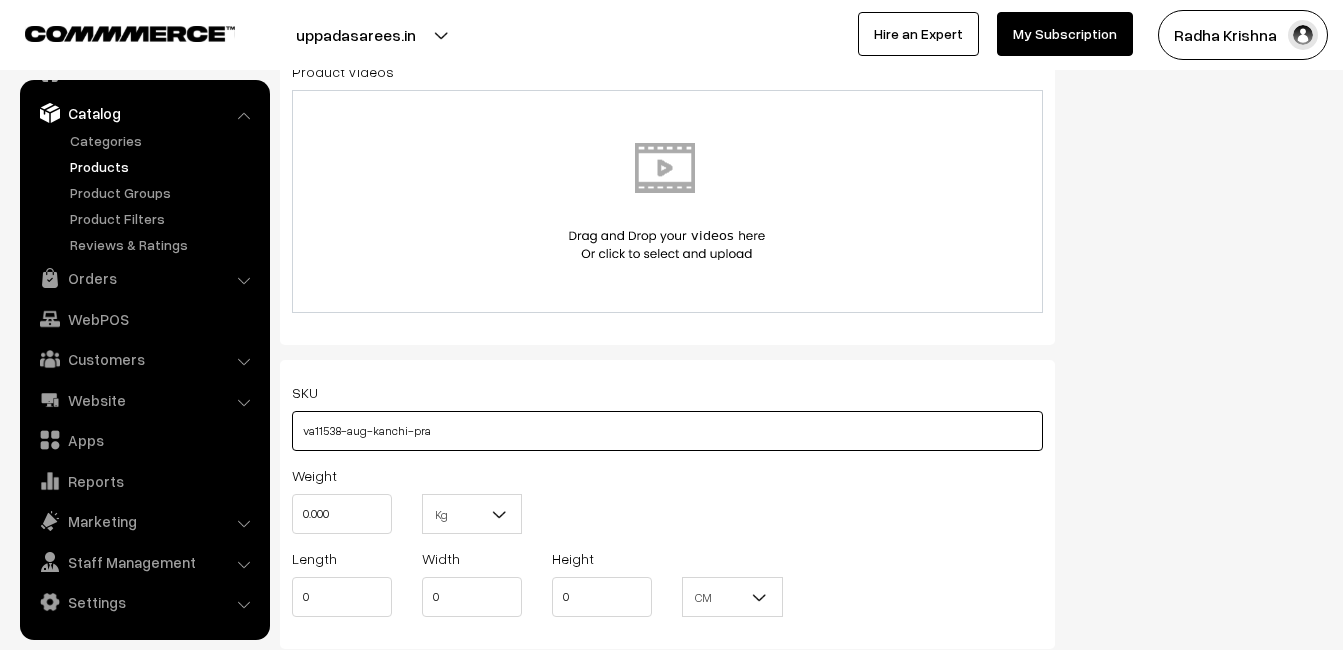 type on "va11538-aug-kanchi-pra" 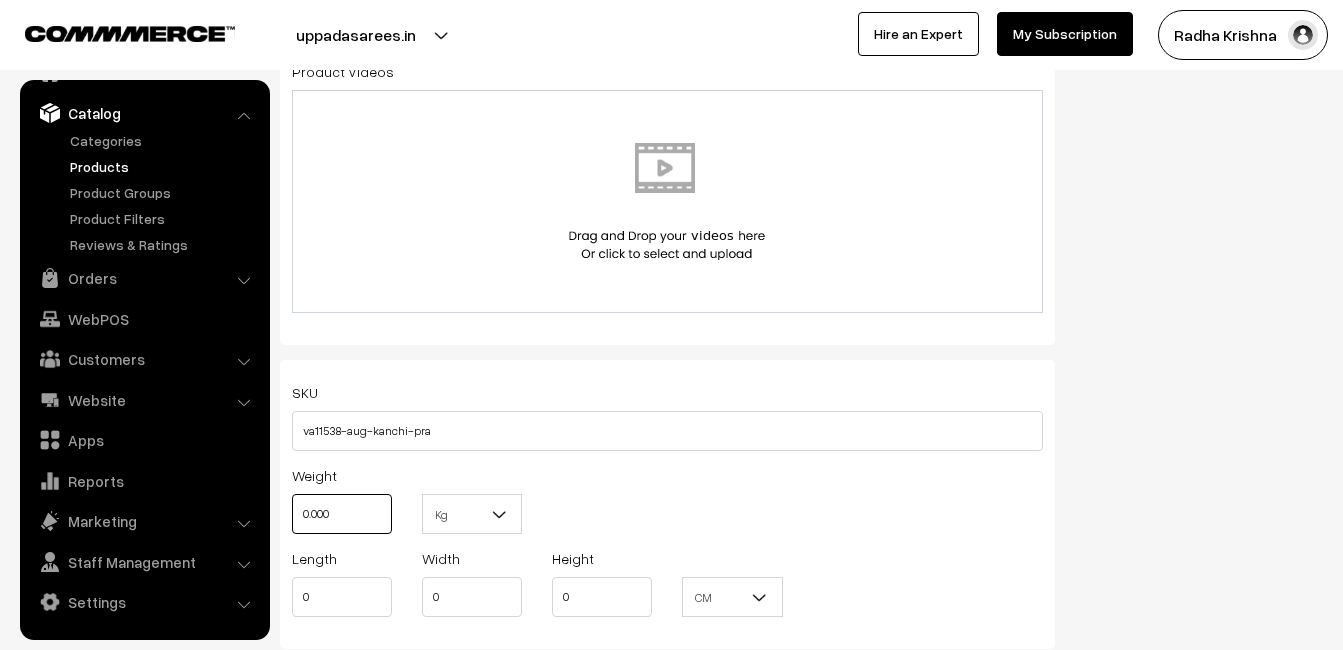 click on "0.000" at bounding box center [342, 514] 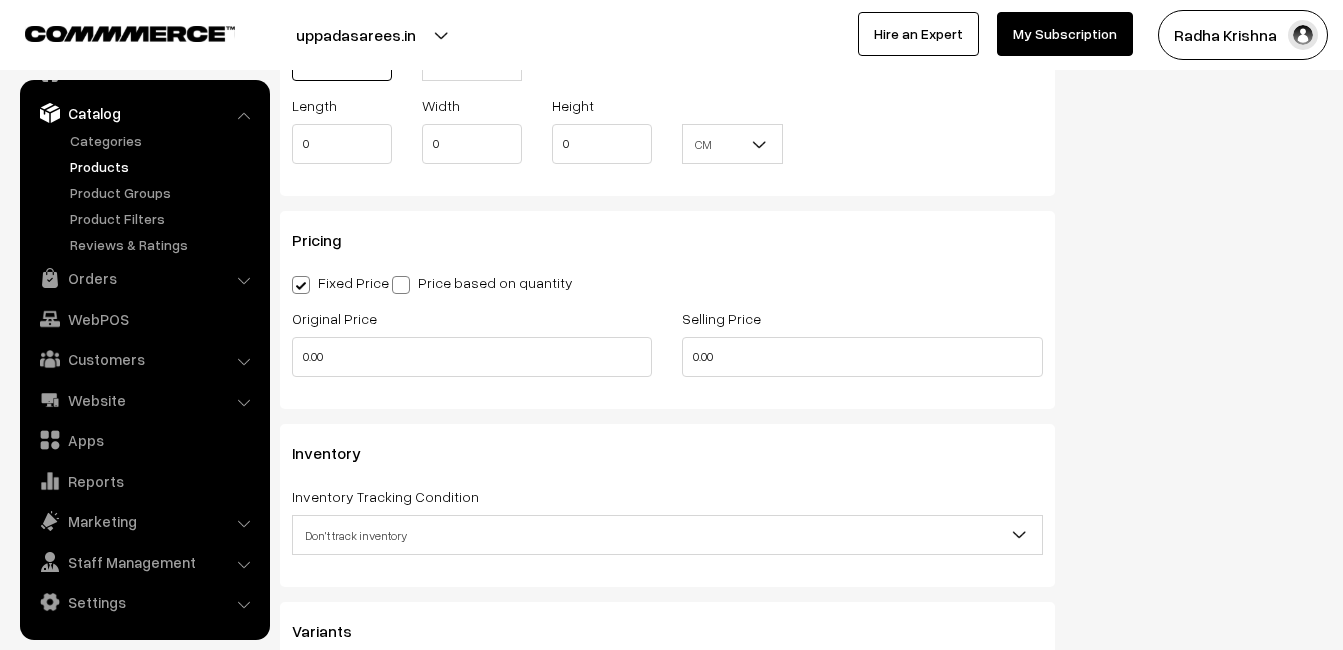 scroll, scrollTop: 1600, scrollLeft: 0, axis: vertical 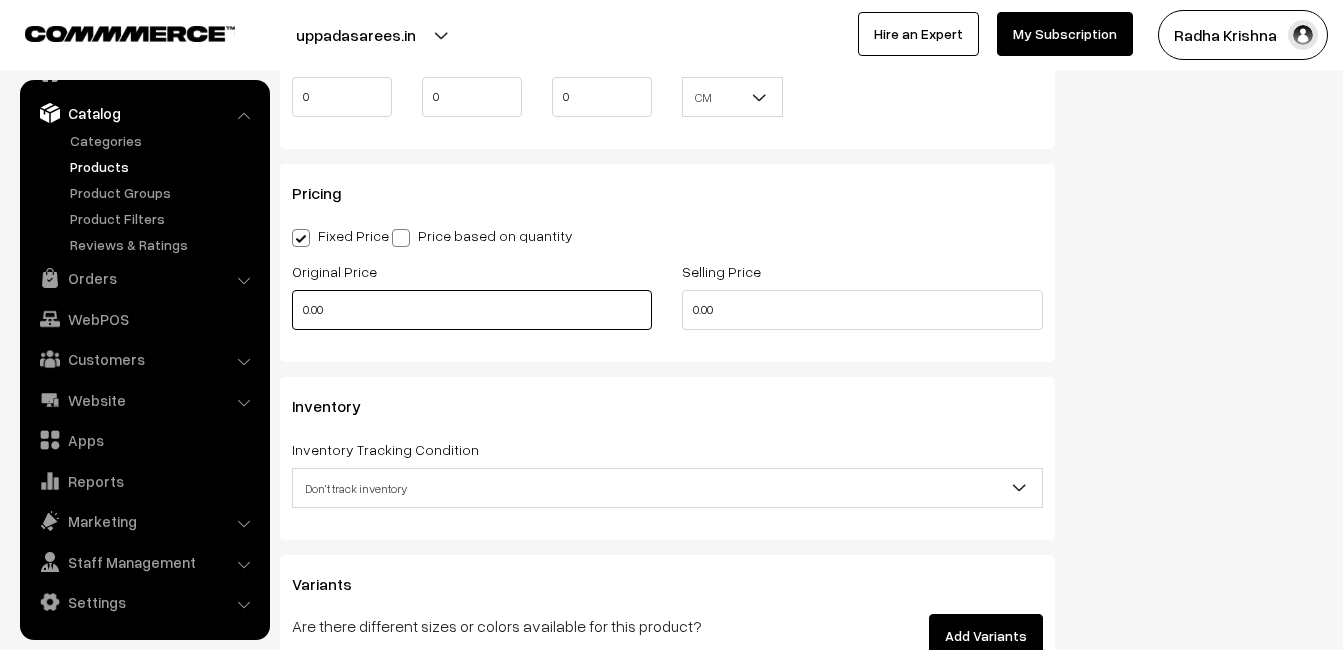 type on "0.80" 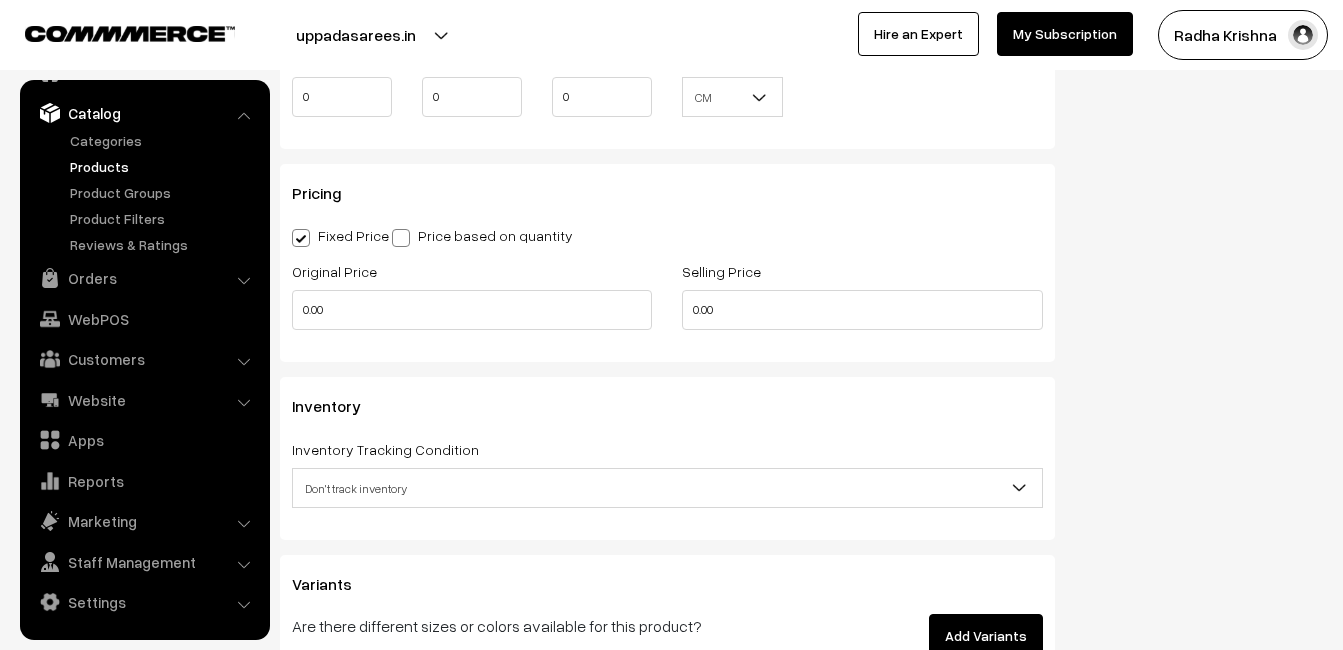 type on "0" 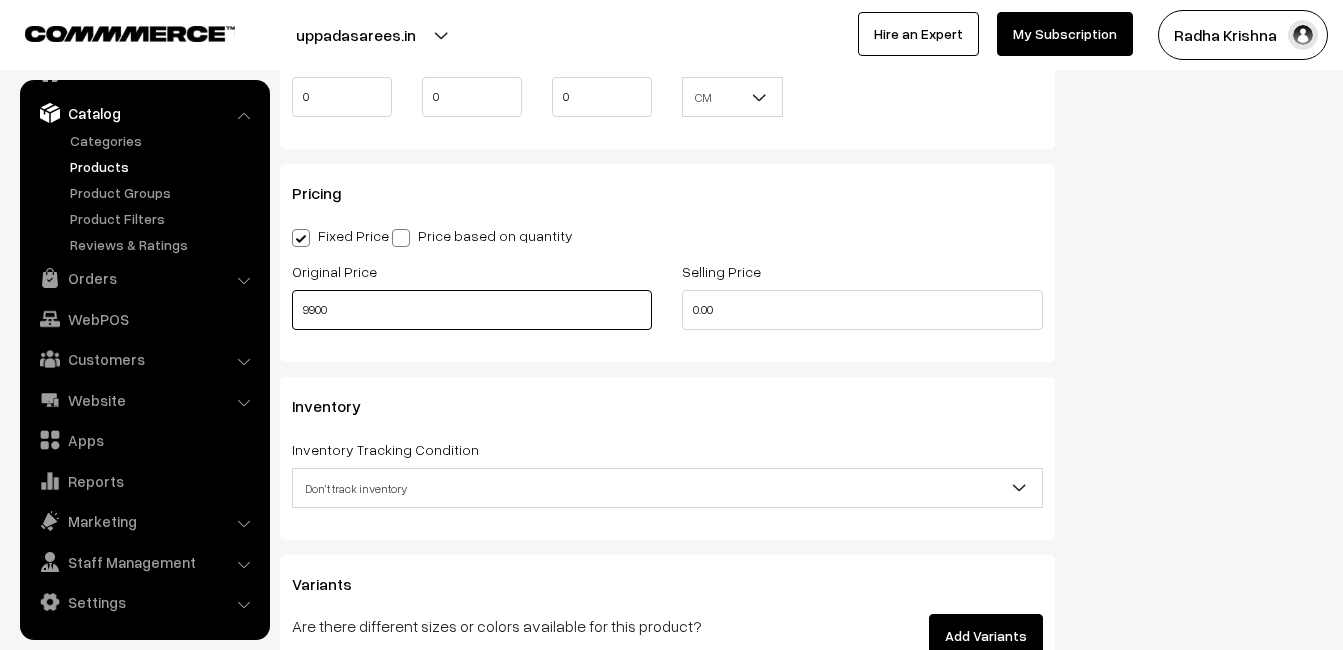 type on "9900" 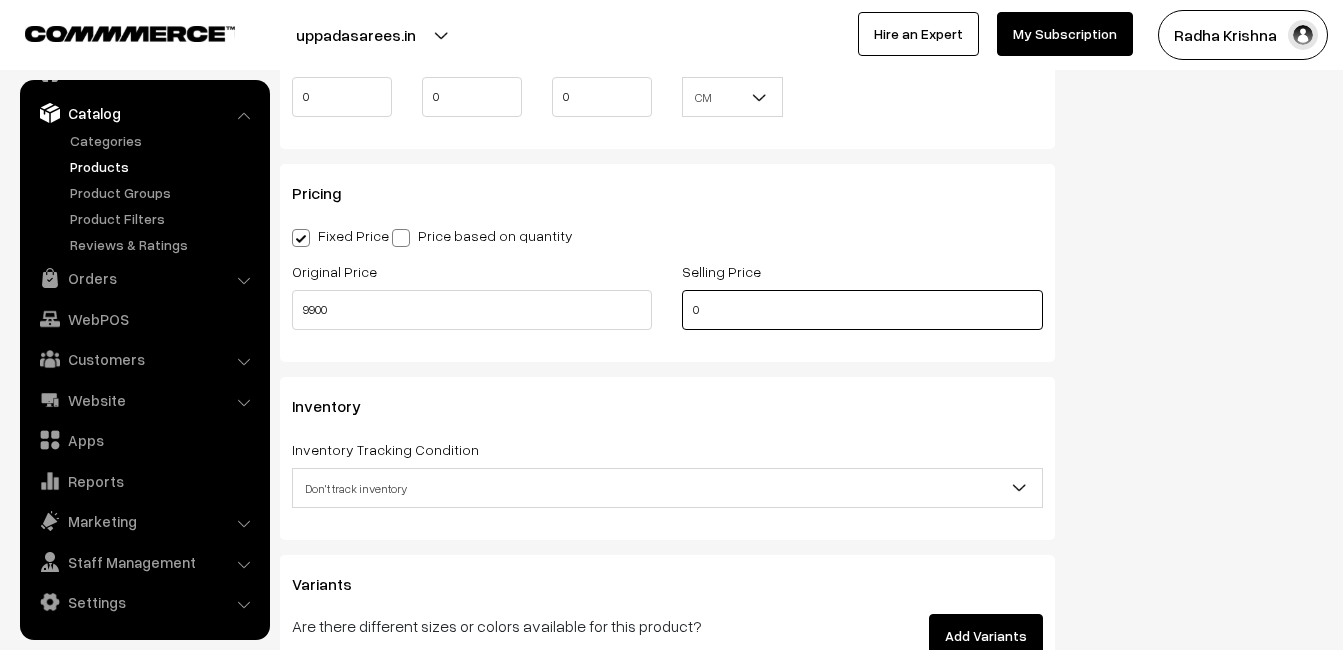 click on "0" at bounding box center (862, 310) 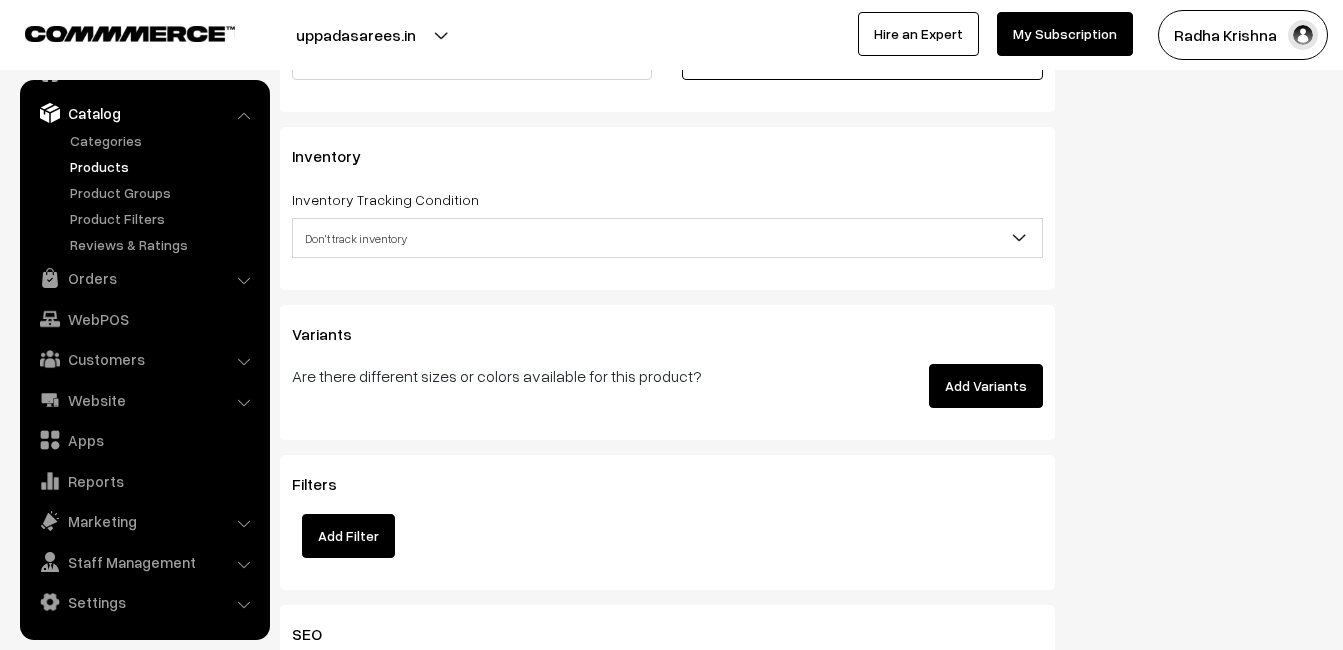scroll, scrollTop: 1900, scrollLeft: 0, axis: vertical 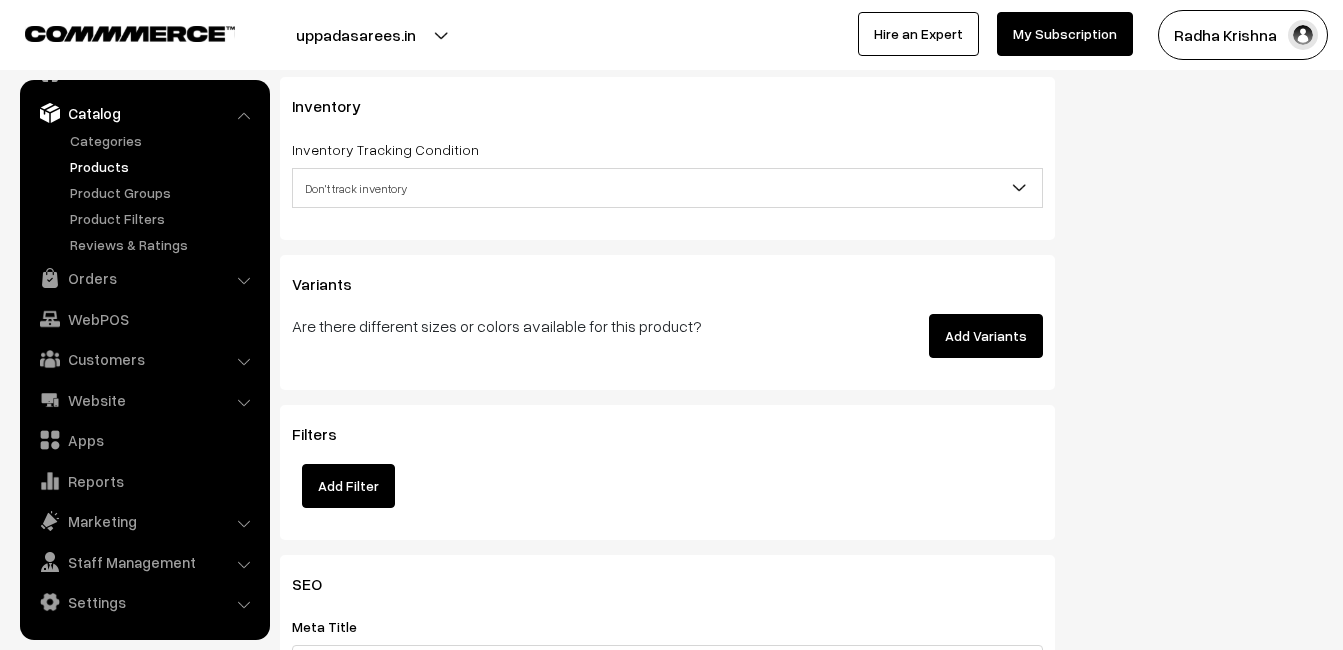 type on "12400" 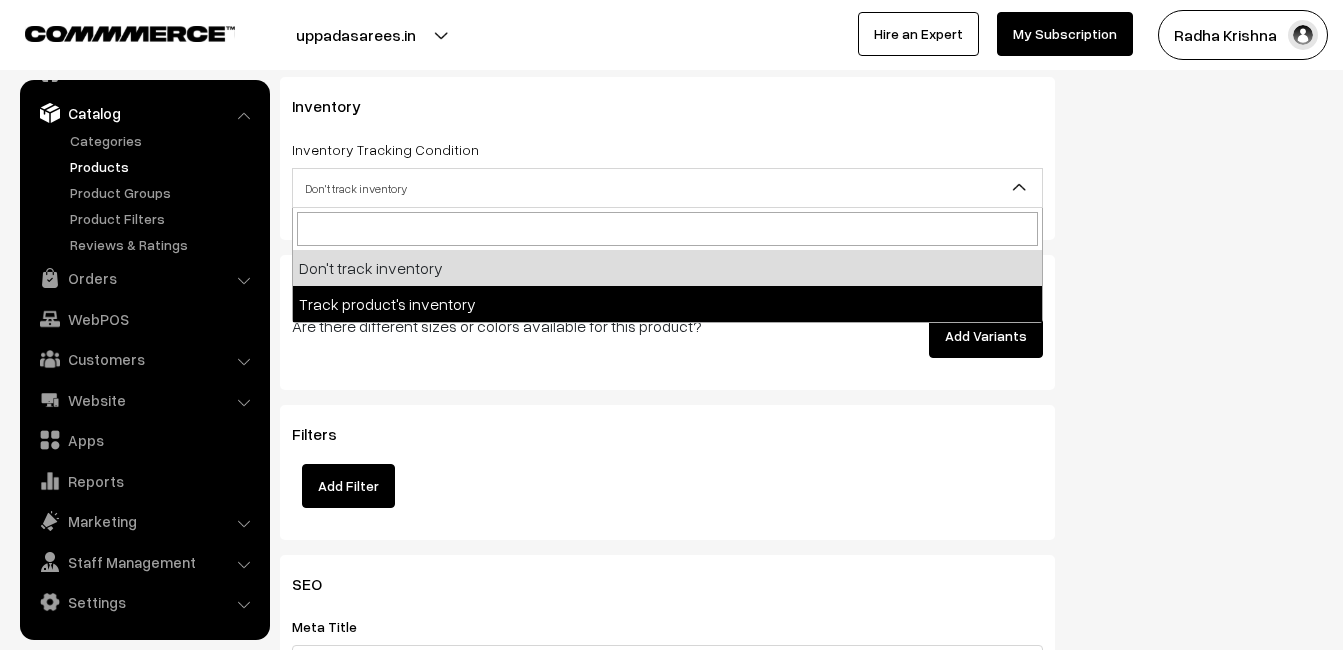 select on "2" 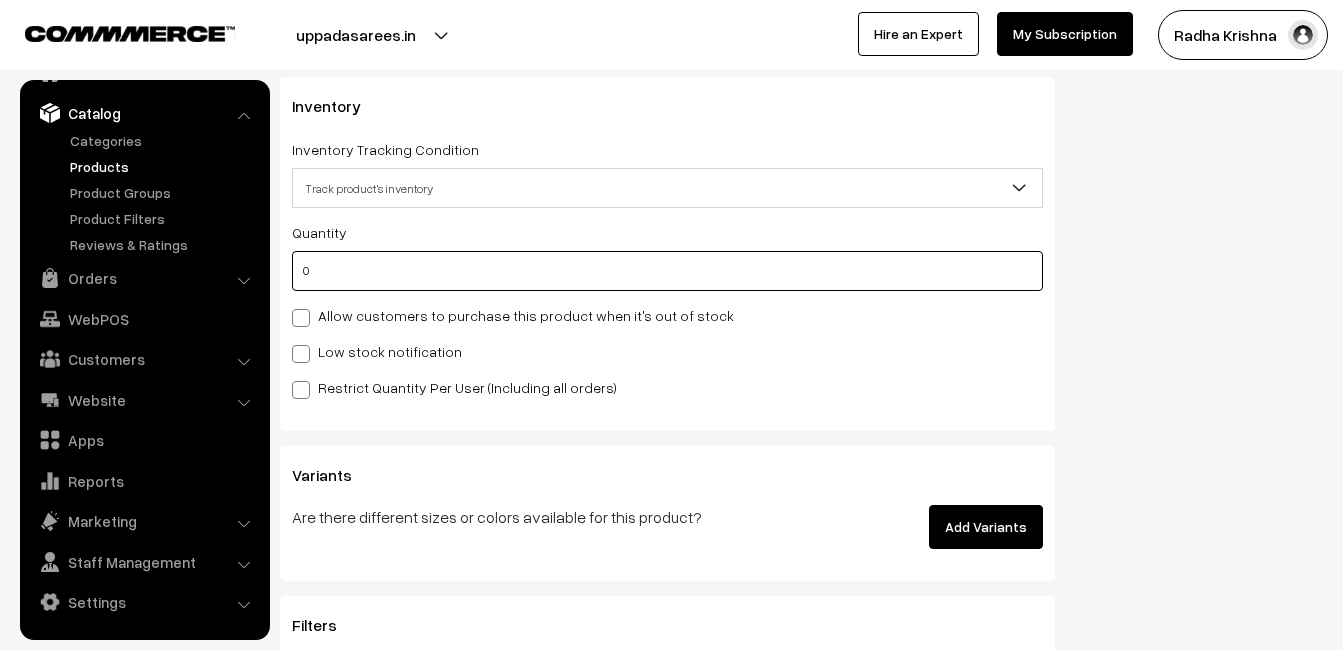 click on "0" at bounding box center (667, 271) 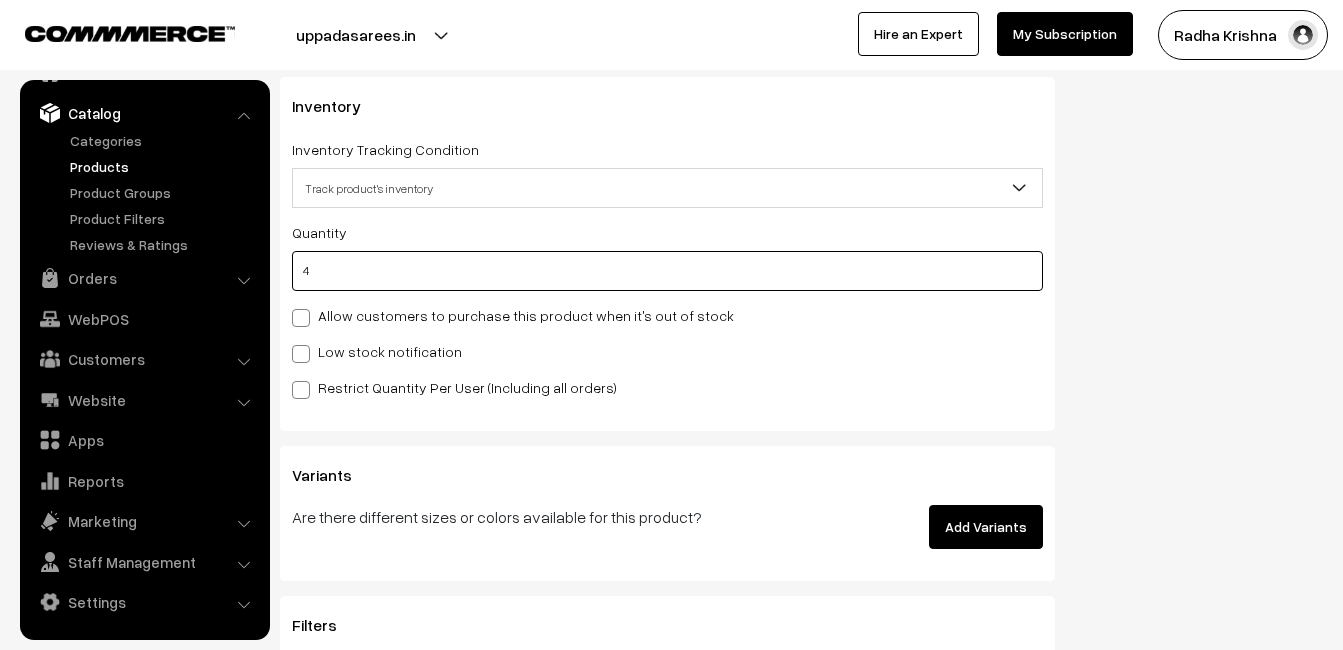 type on "4" 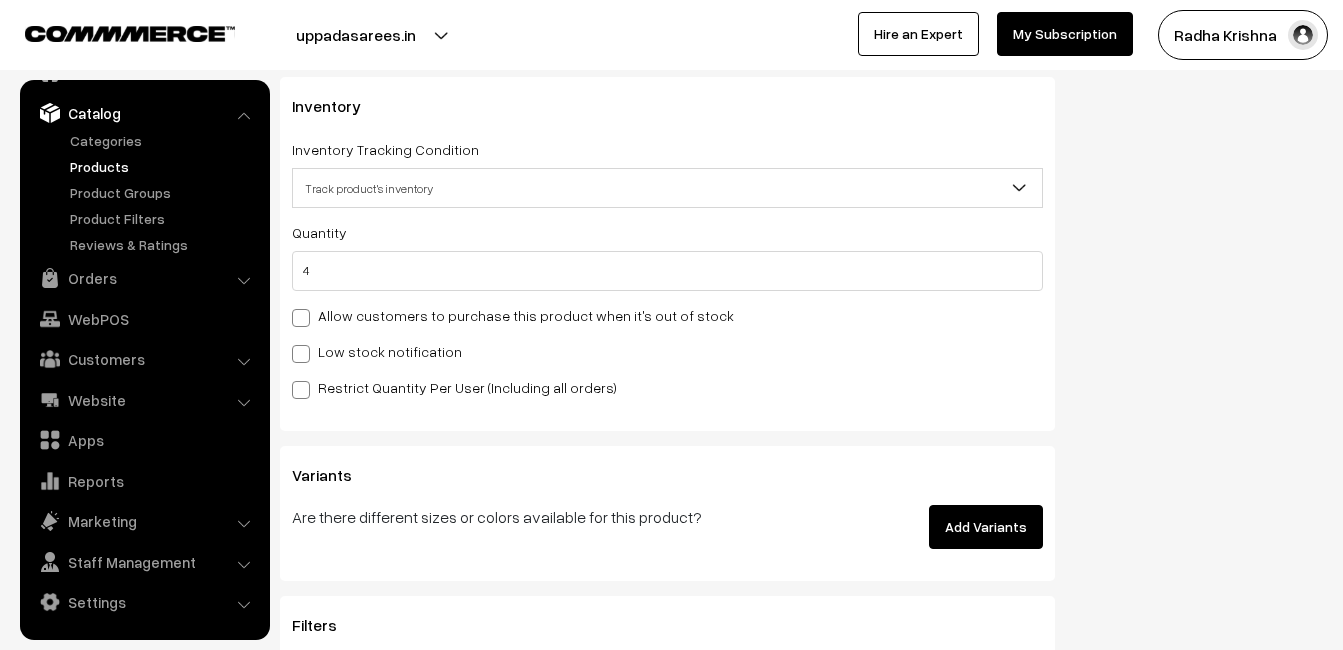 click on "Low stock notification" at bounding box center (377, 351) 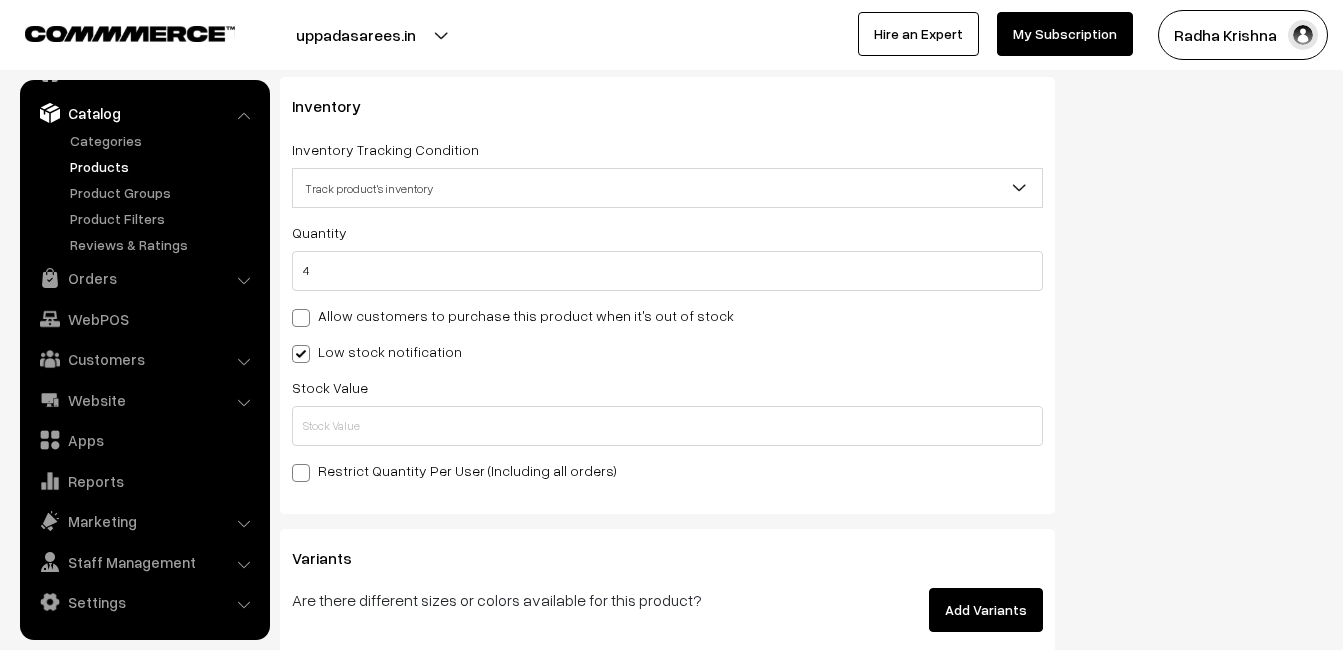 click on "Stock Value" at bounding box center (667, 410) 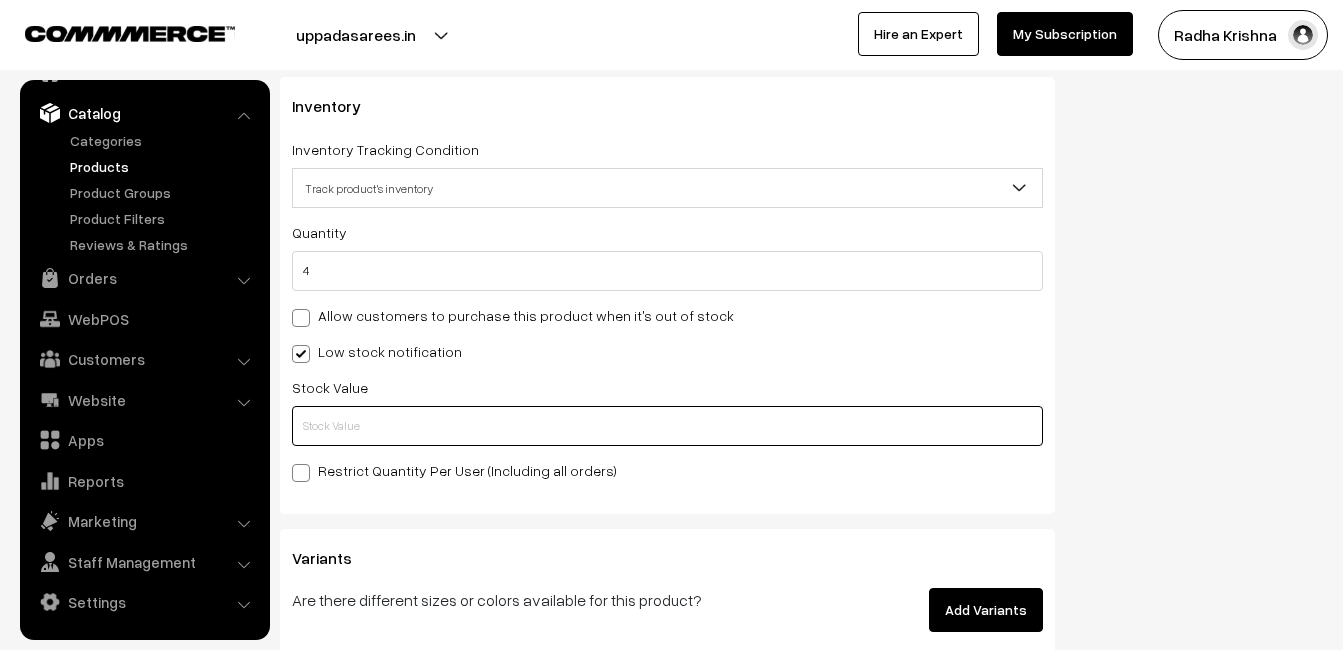 click at bounding box center (667, 426) 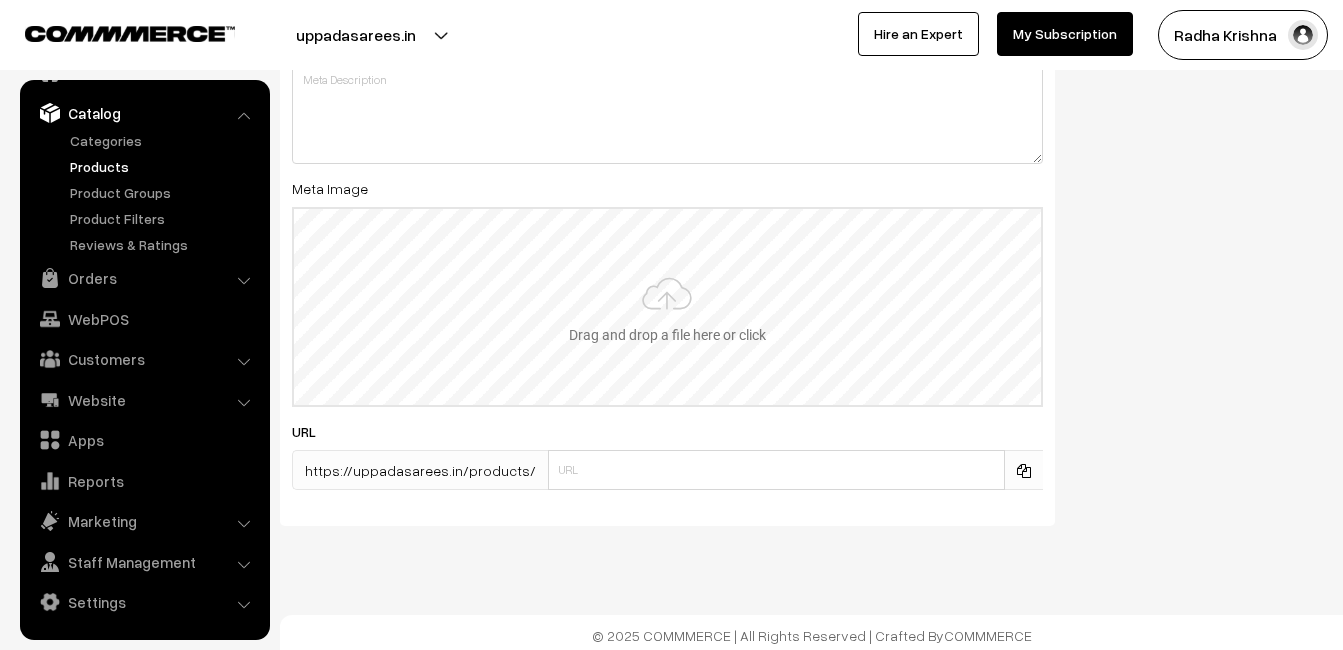 scroll, scrollTop: 2968, scrollLeft: 0, axis: vertical 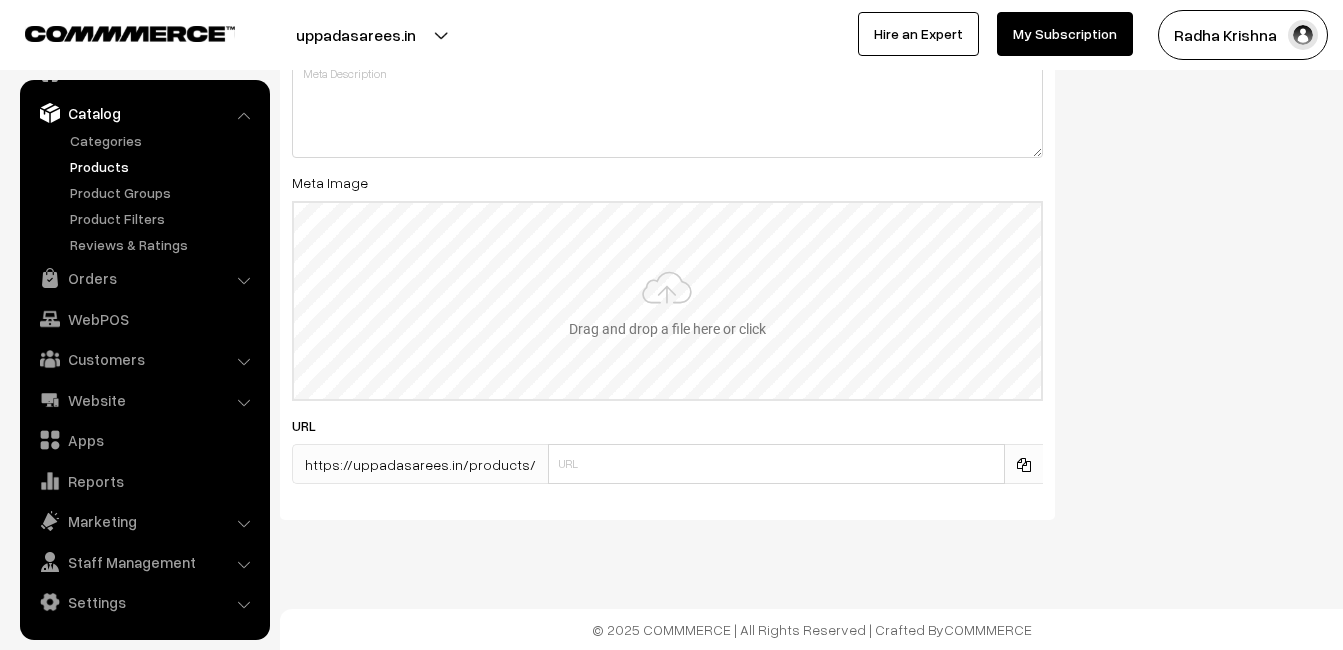 type on "2" 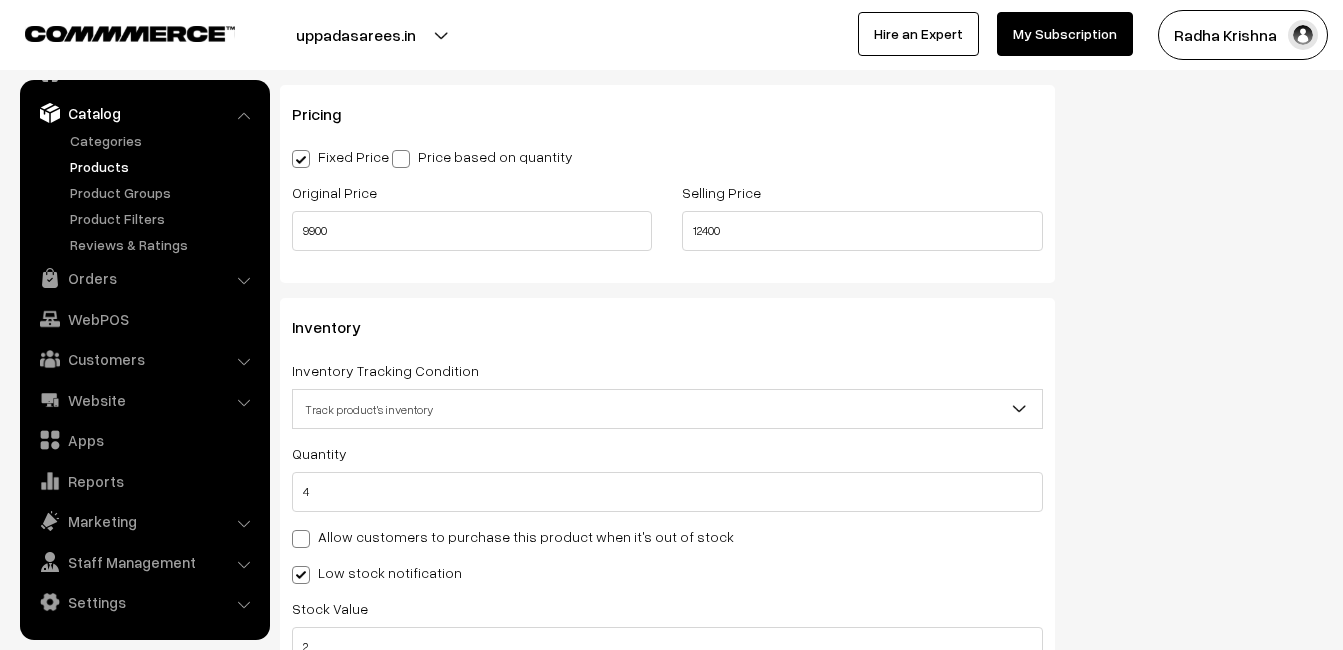scroll, scrollTop: 0, scrollLeft: 0, axis: both 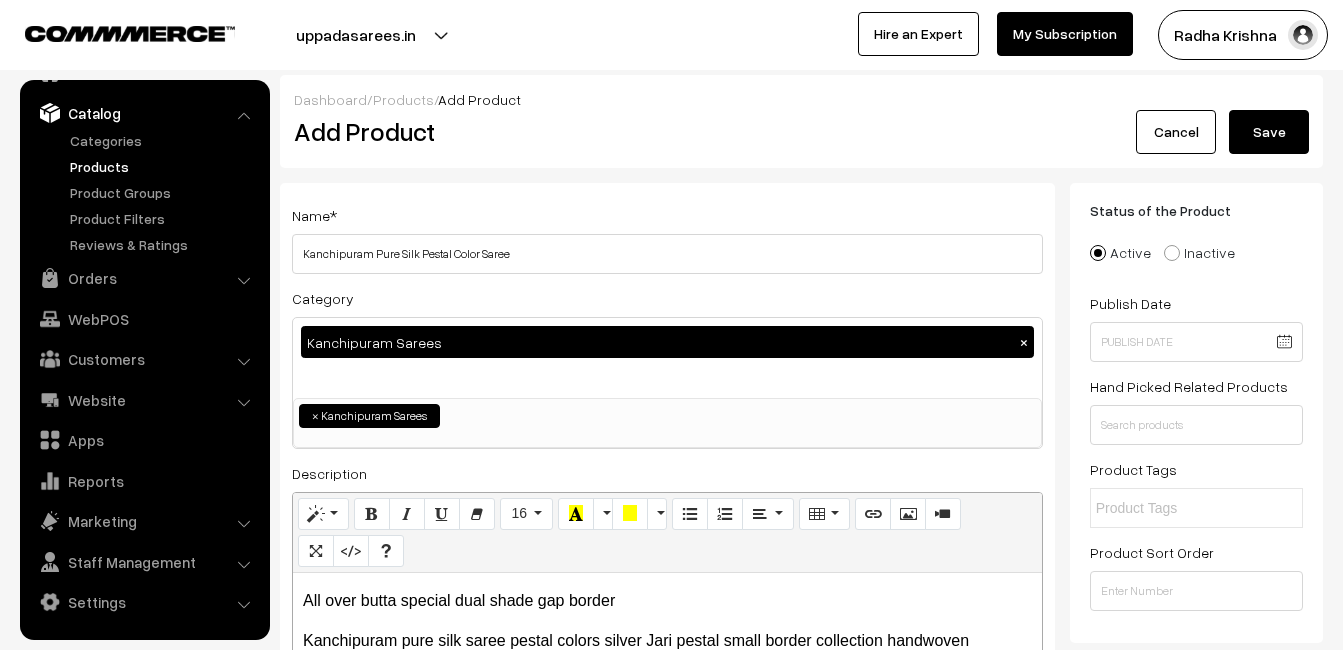 click on "Save" at bounding box center [1269, 132] 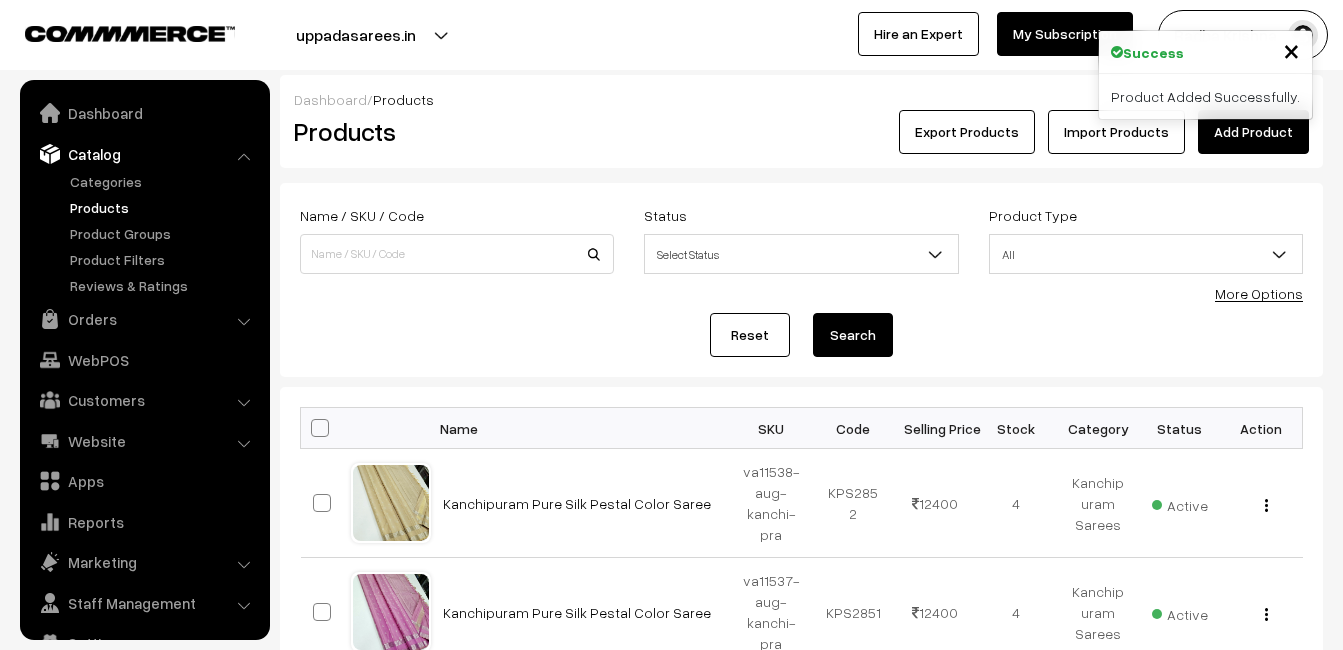 scroll, scrollTop: 0, scrollLeft: 0, axis: both 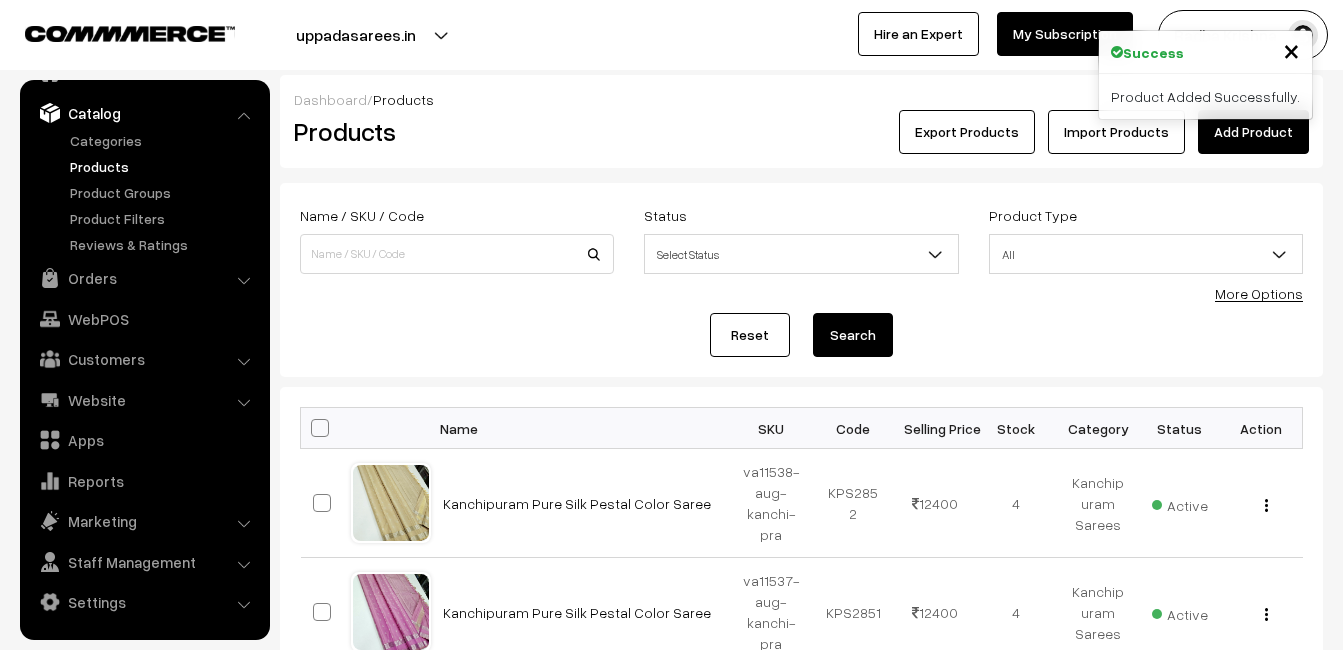 click on "Dashboard  /  Products" at bounding box center (801, 99) 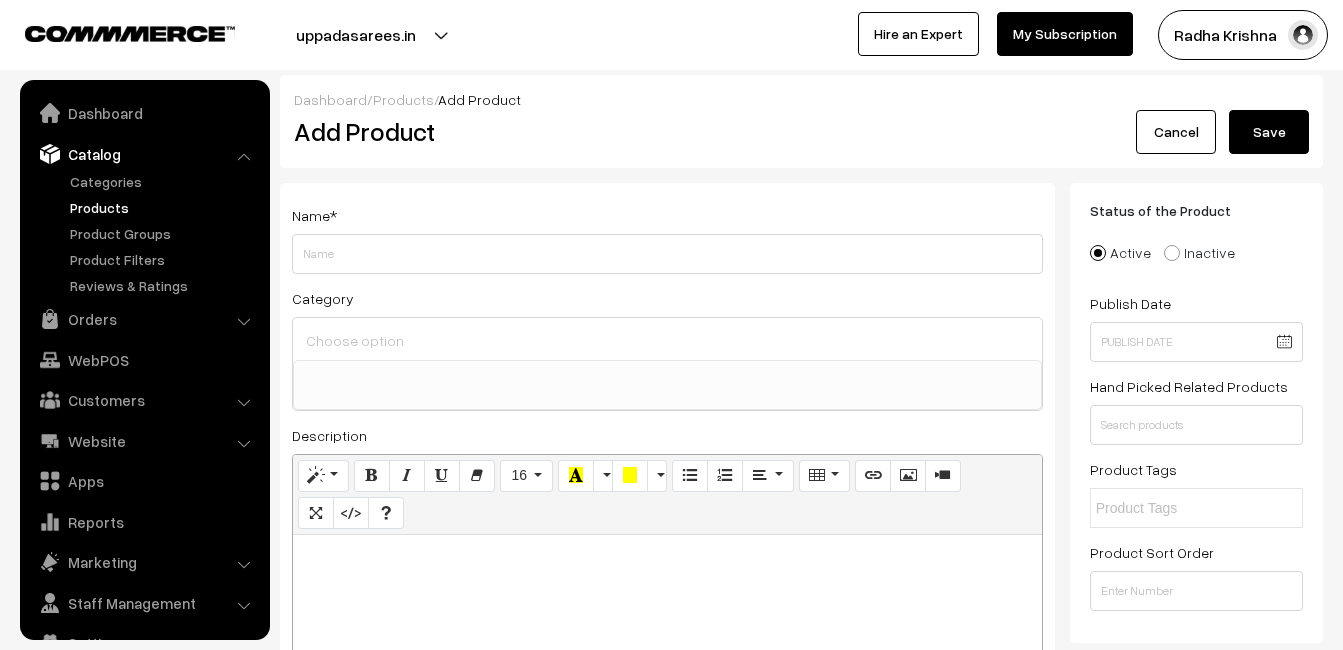 select 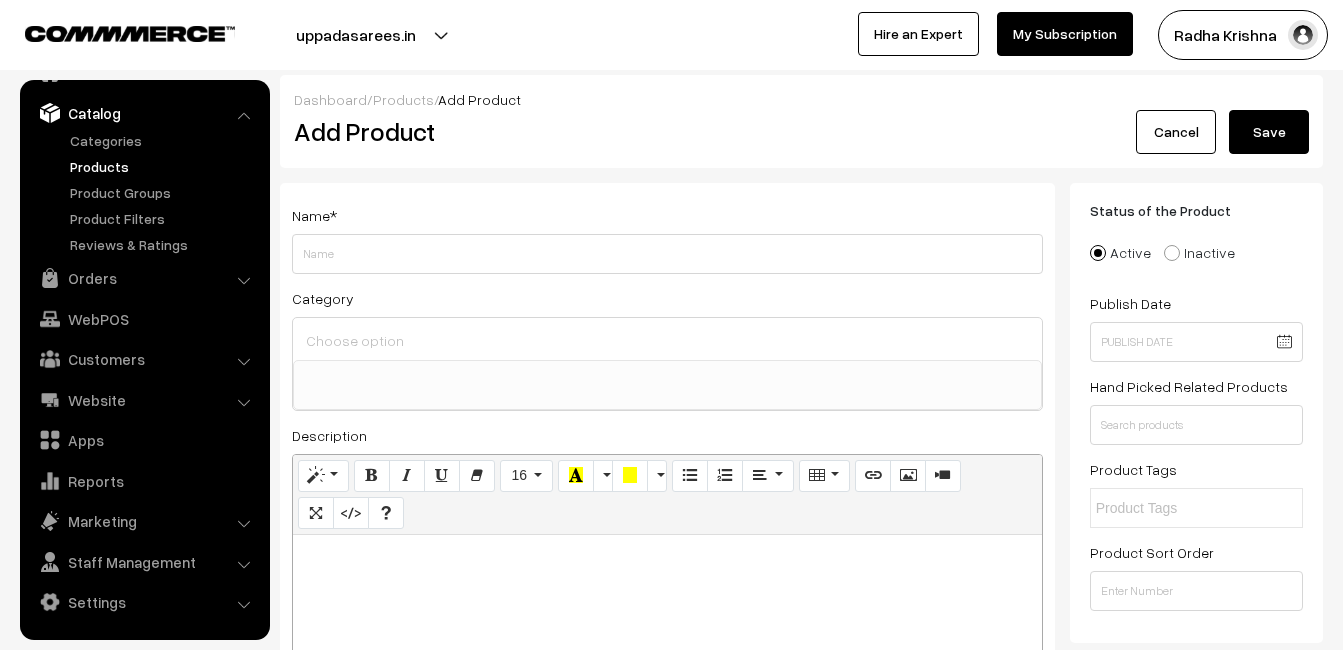 click at bounding box center [667, 660] 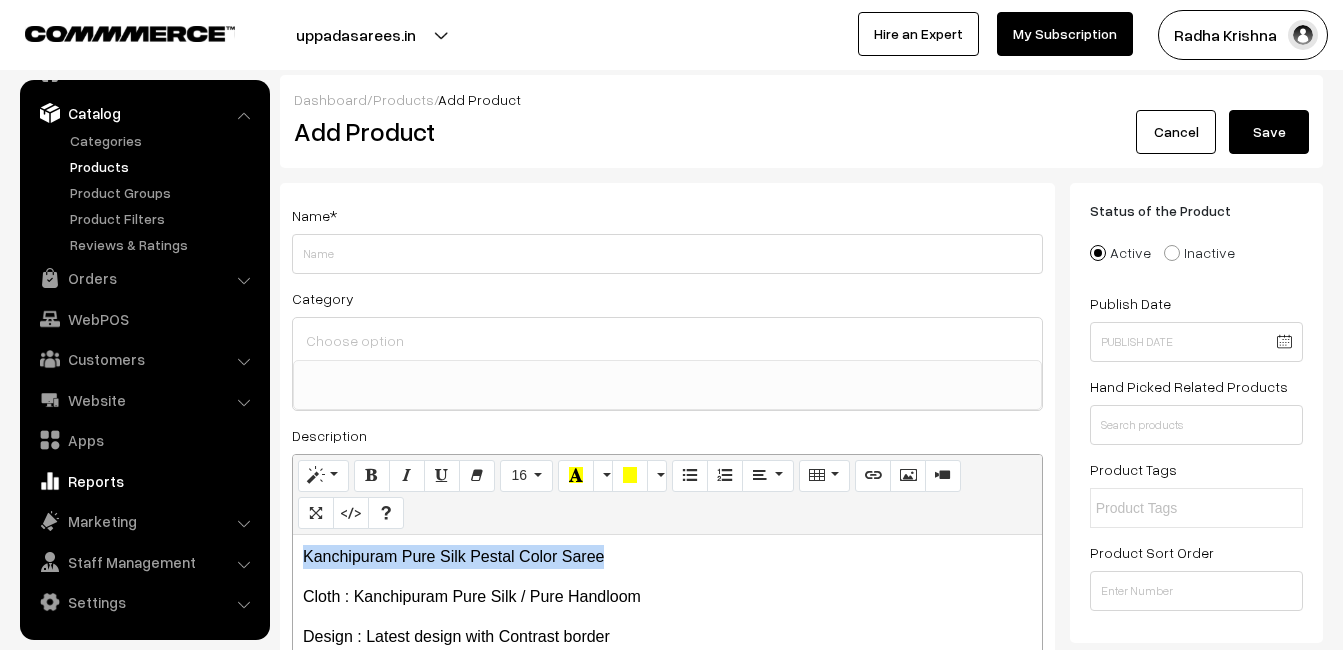 drag, startPoint x: 655, startPoint y: 556, endPoint x: 181, endPoint y: 473, distance: 481.212 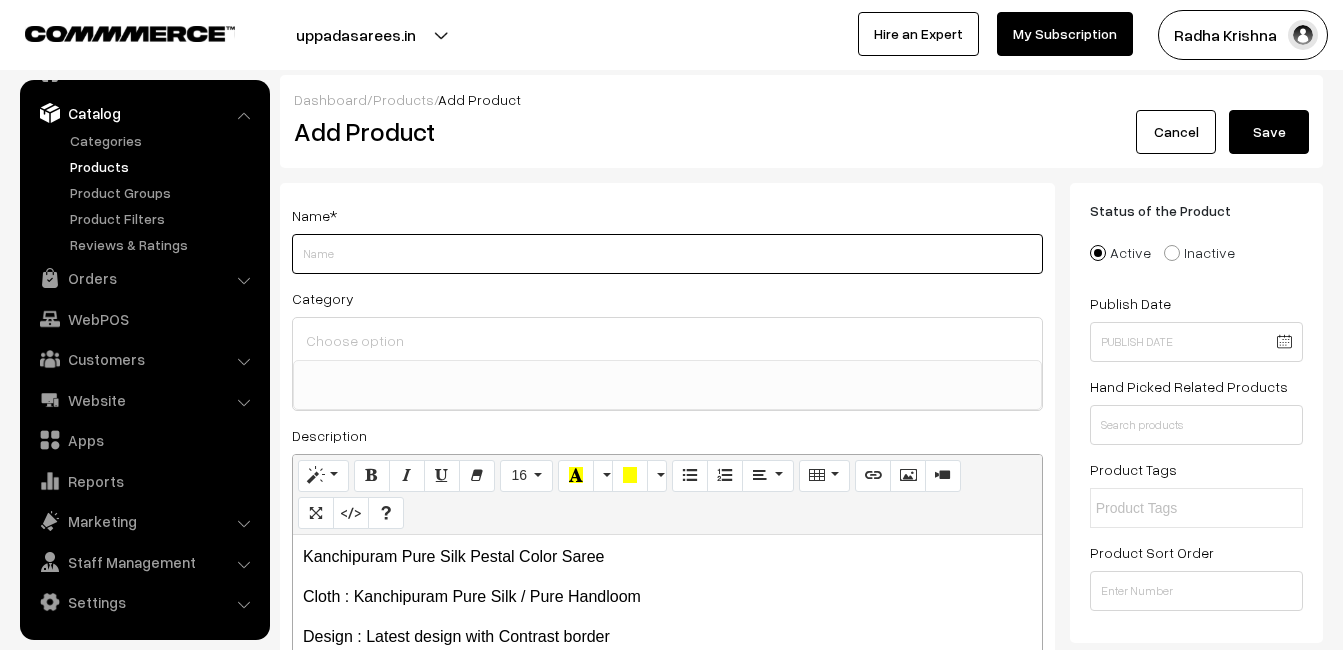 click on "Weight" at bounding box center (667, 254) 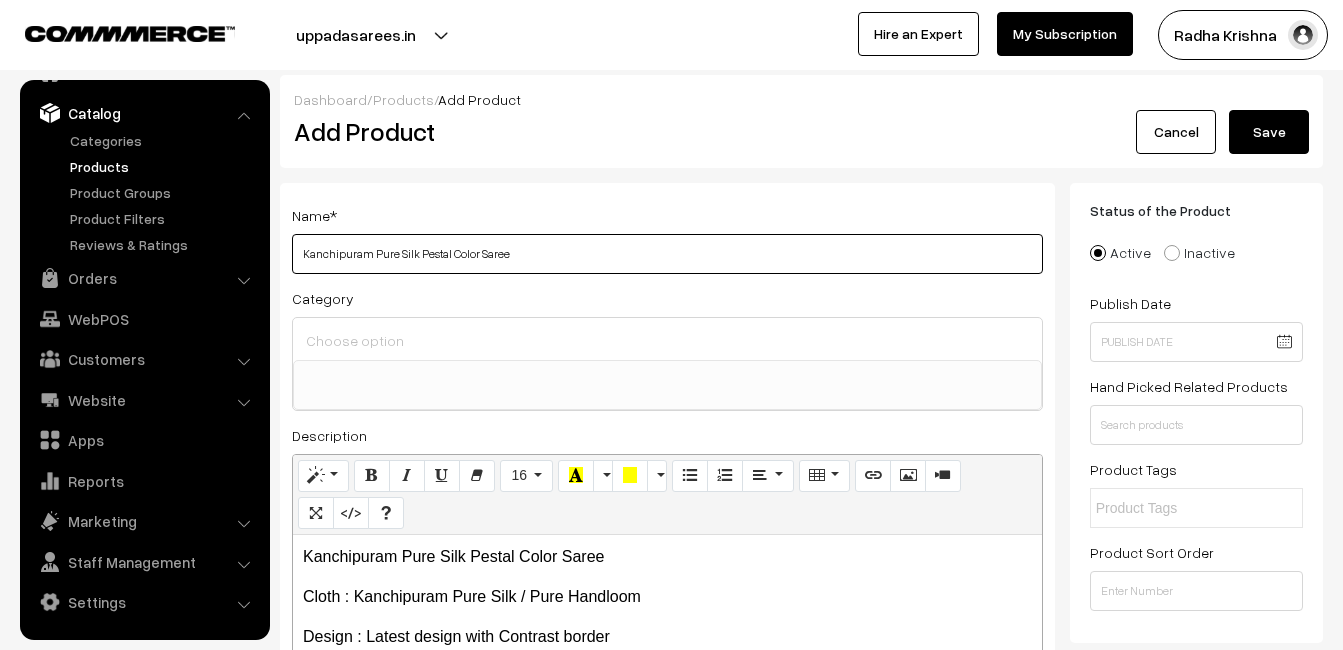 type on "Kanchipuram Pure Silk Pestal Color Saree" 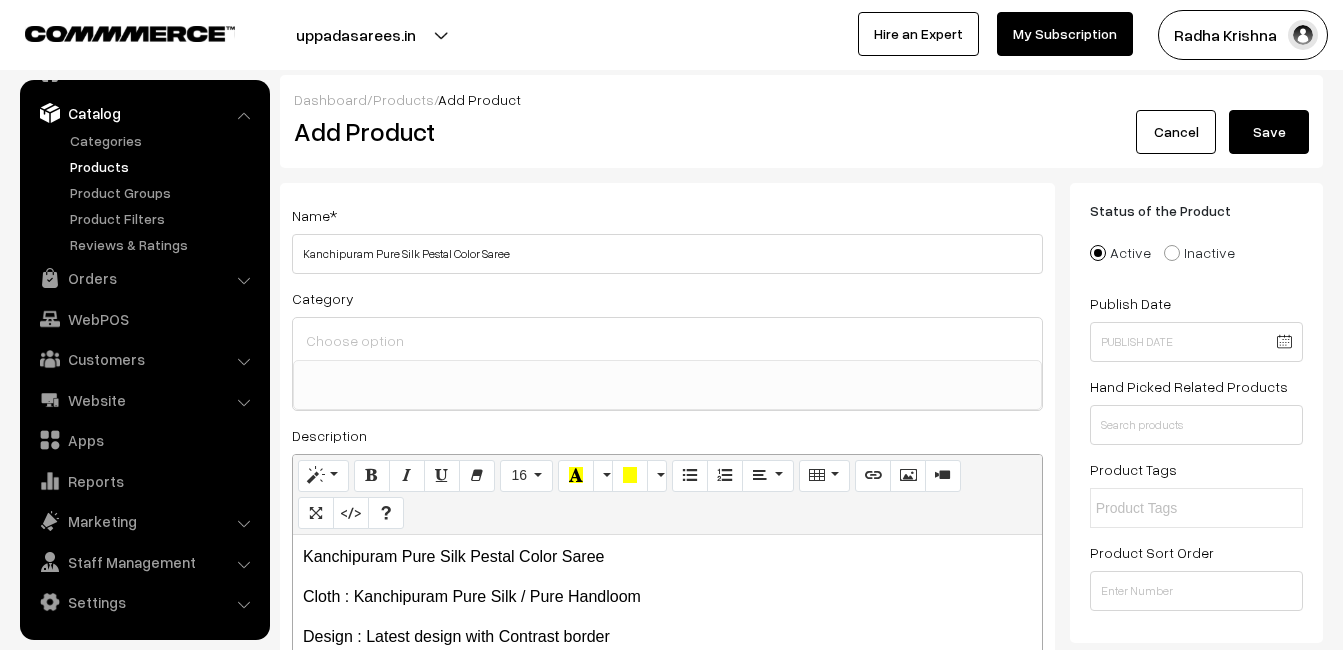 click at bounding box center [667, 340] 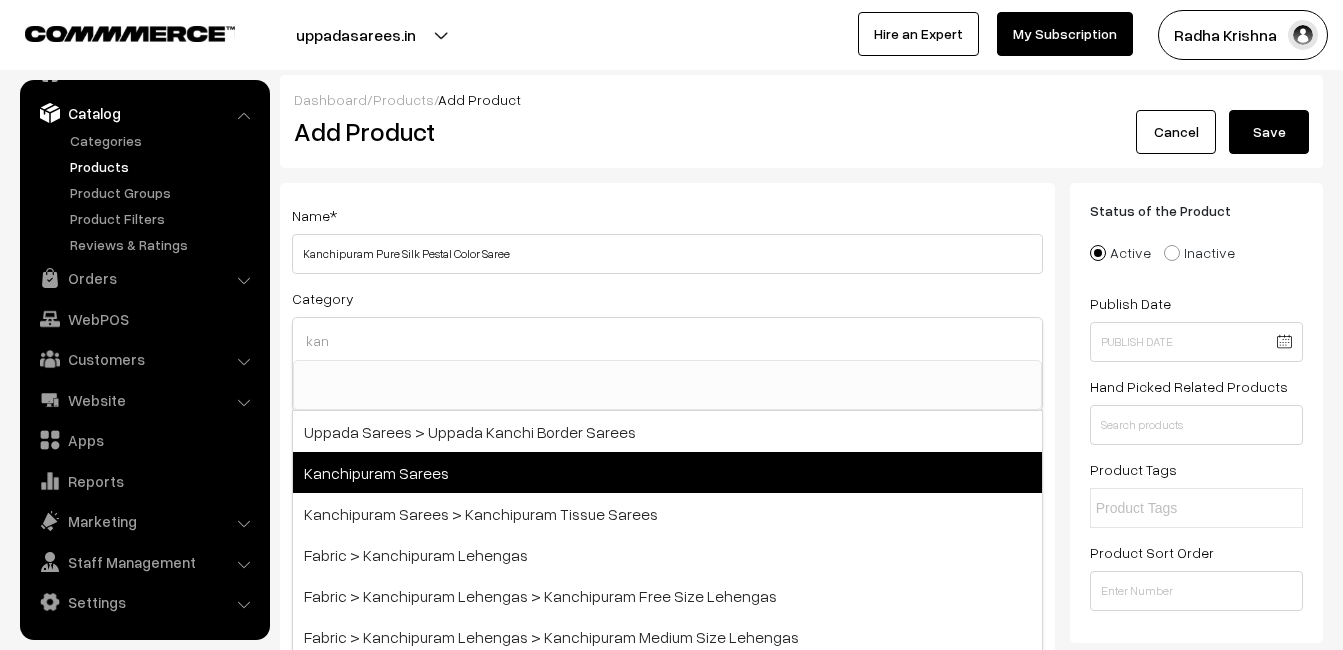 type on "kan" 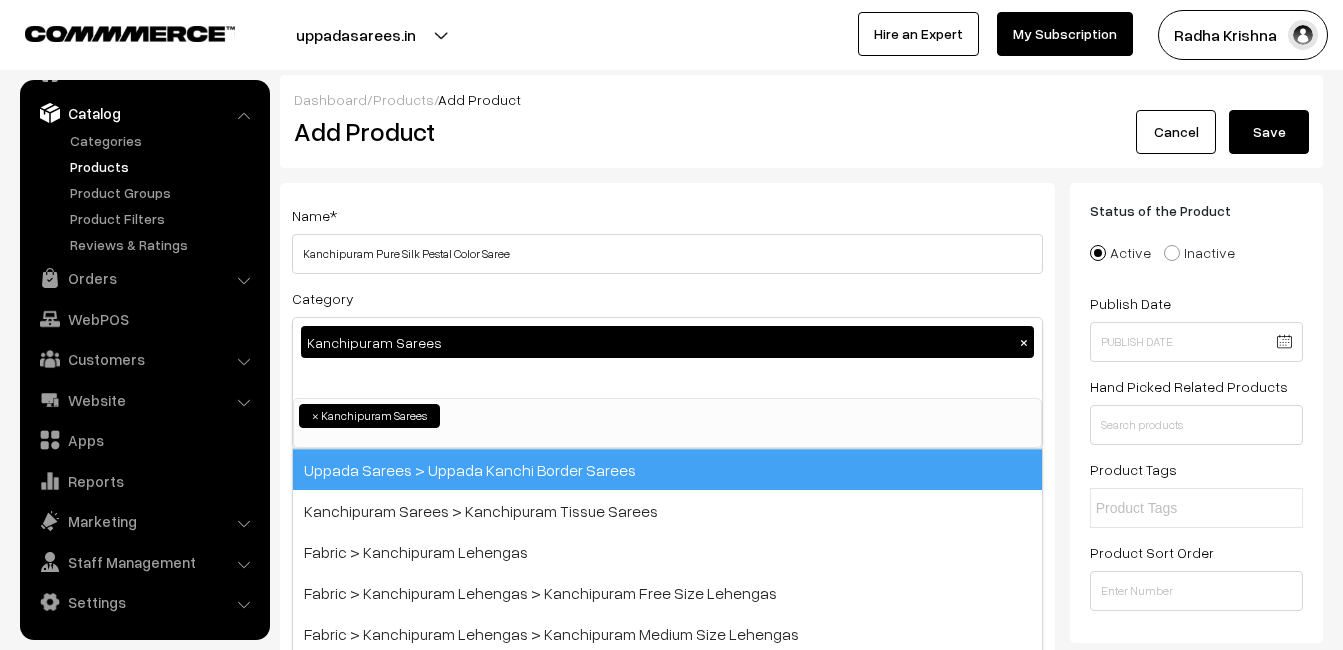 scroll, scrollTop: 340, scrollLeft: 0, axis: vertical 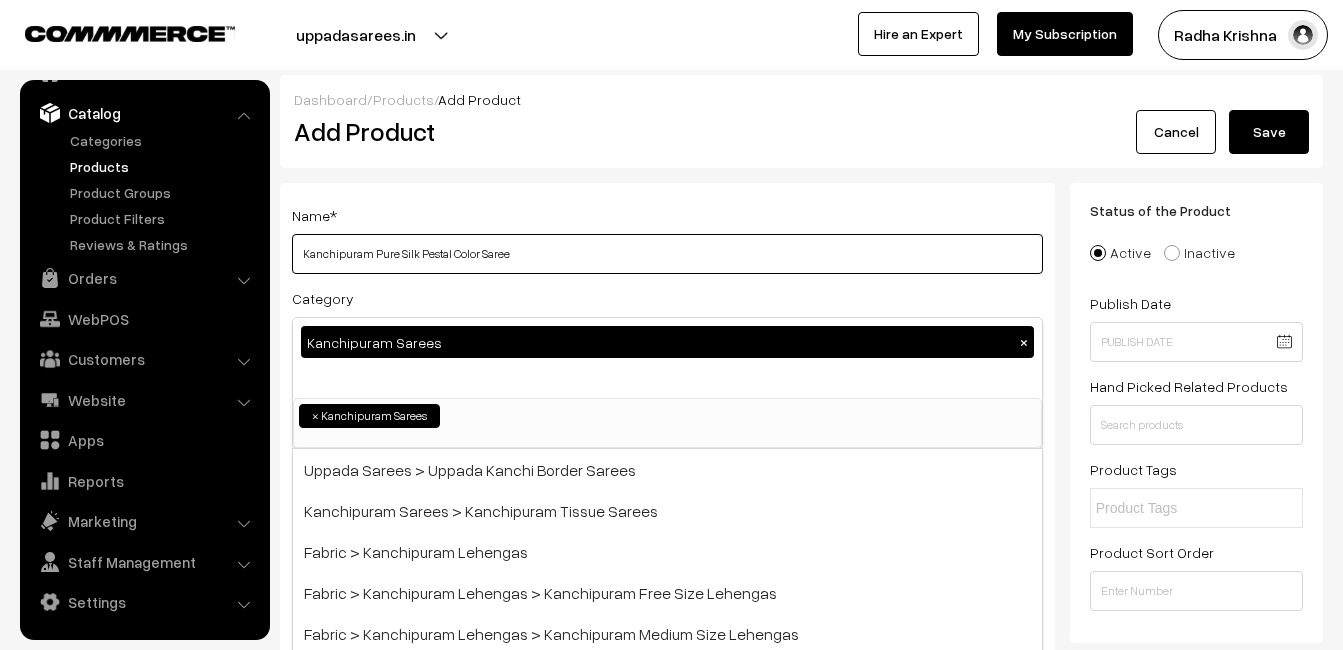 click on "Kanchipuram Pure Silk Pestal Color Saree" at bounding box center [667, 254] 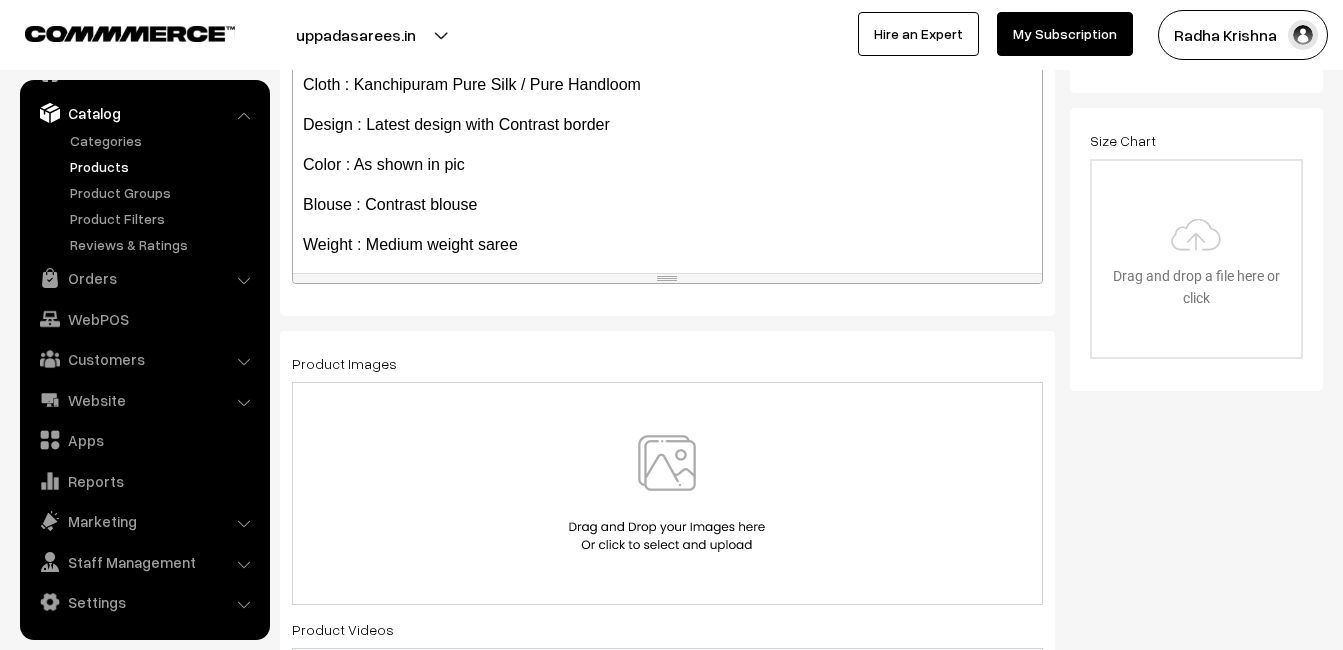 scroll, scrollTop: 600, scrollLeft: 0, axis: vertical 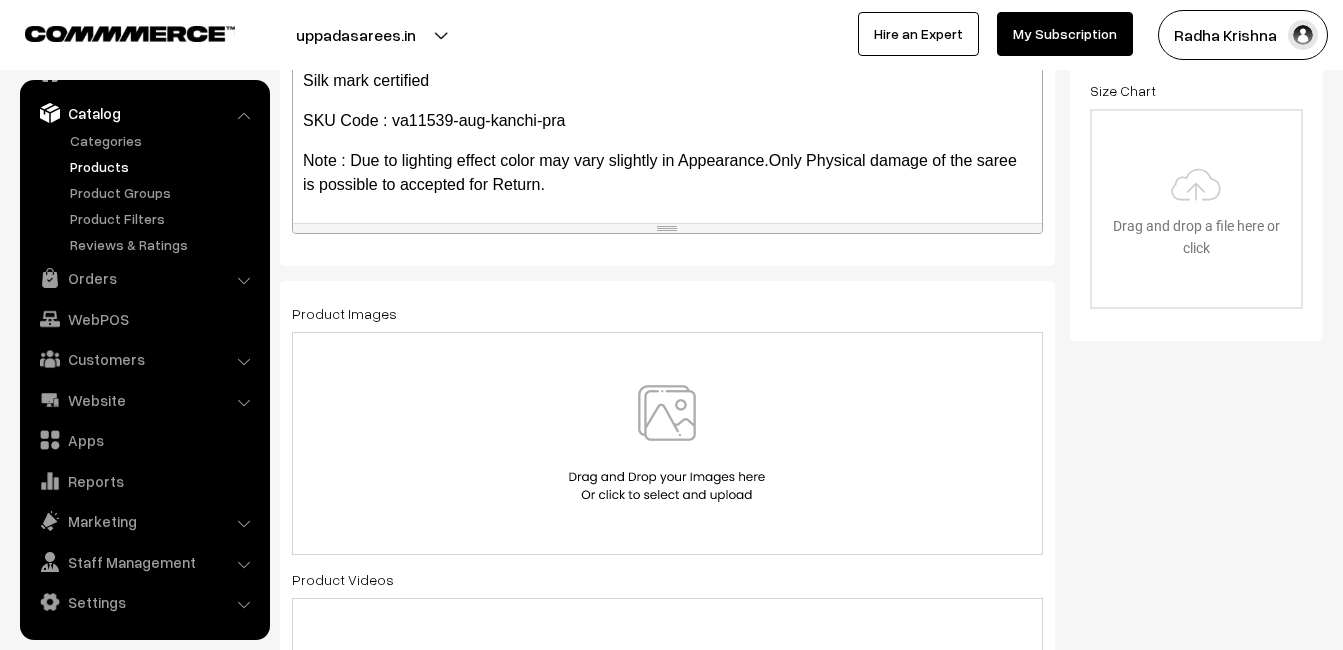 click at bounding box center [667, 443] 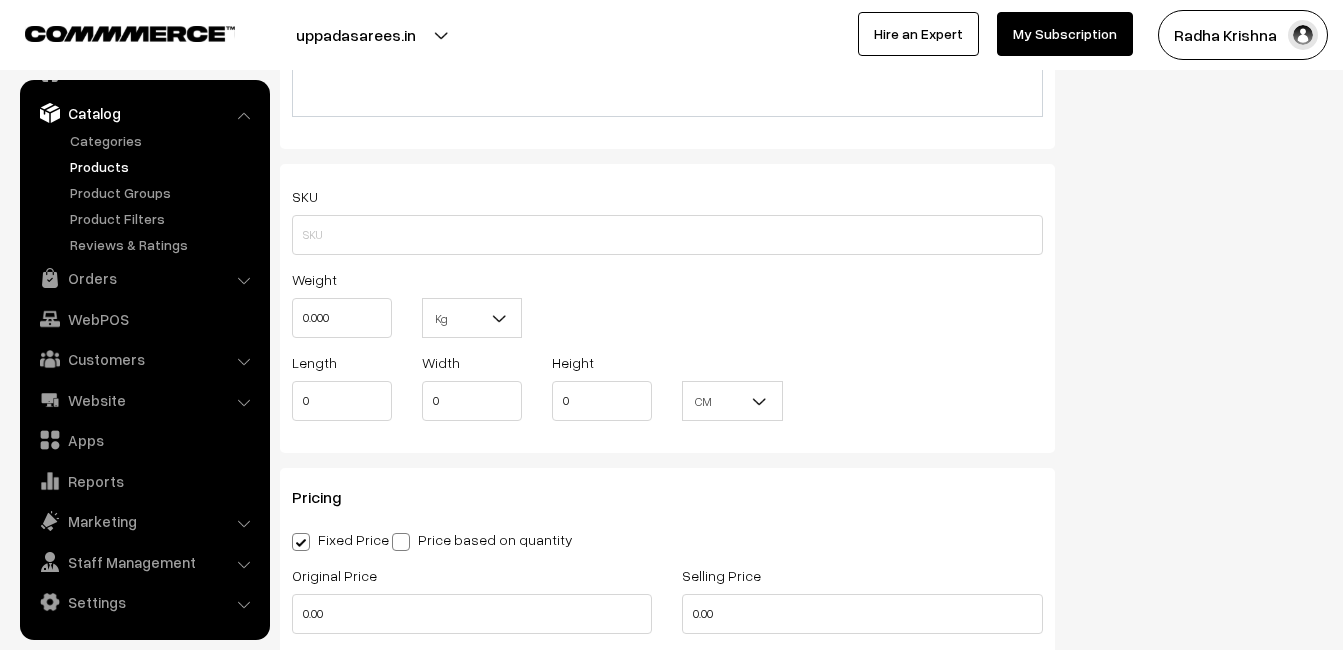 scroll, scrollTop: 1300, scrollLeft: 0, axis: vertical 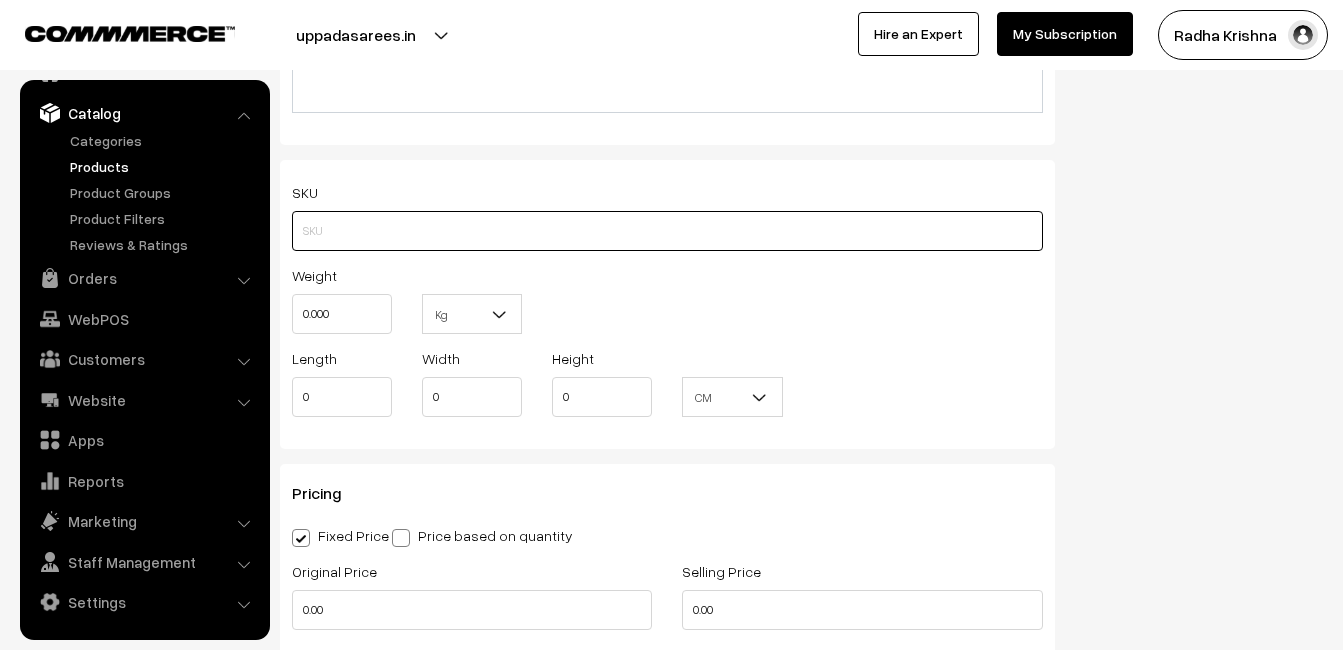 click at bounding box center [667, 231] 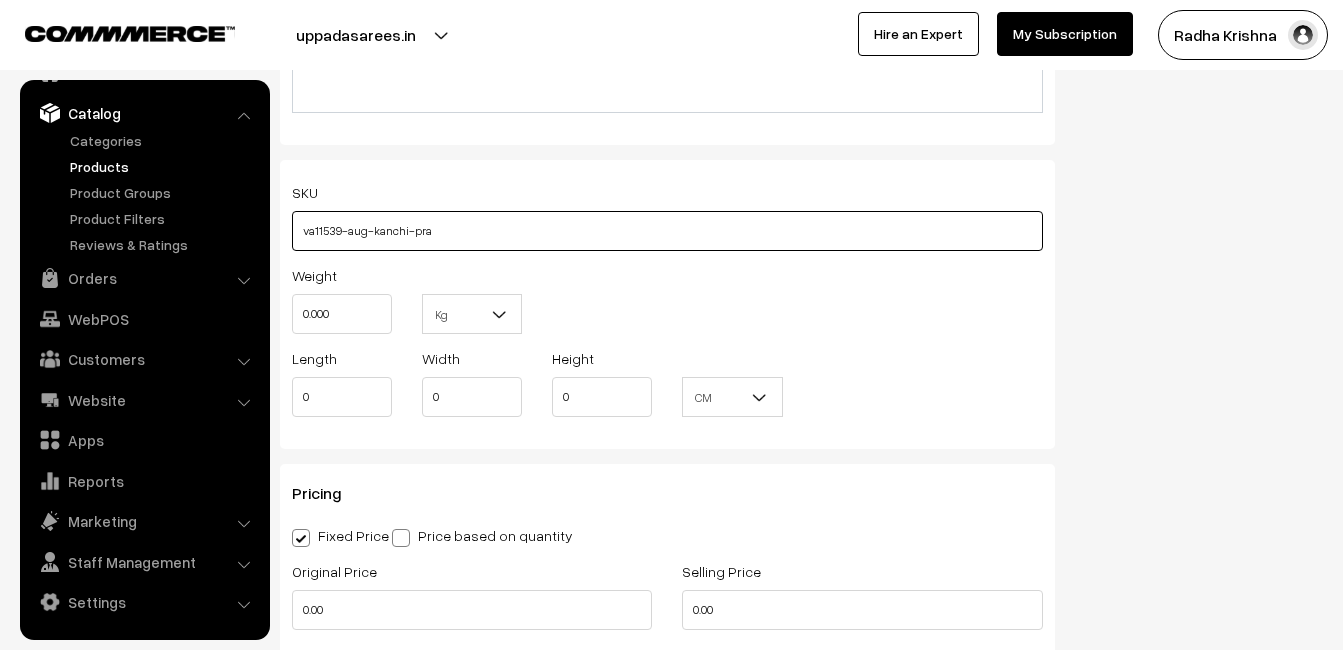type on "va11539-aug-kanchi-pra" 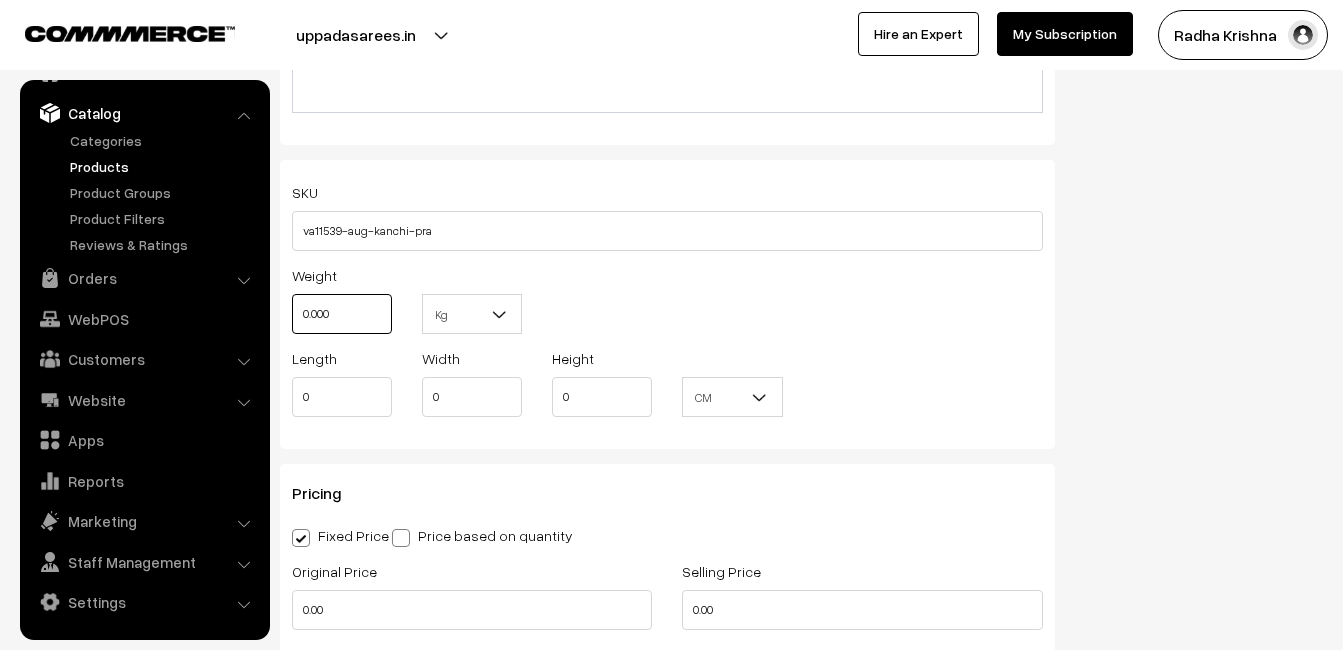 click on "0.000" at bounding box center [342, 314] 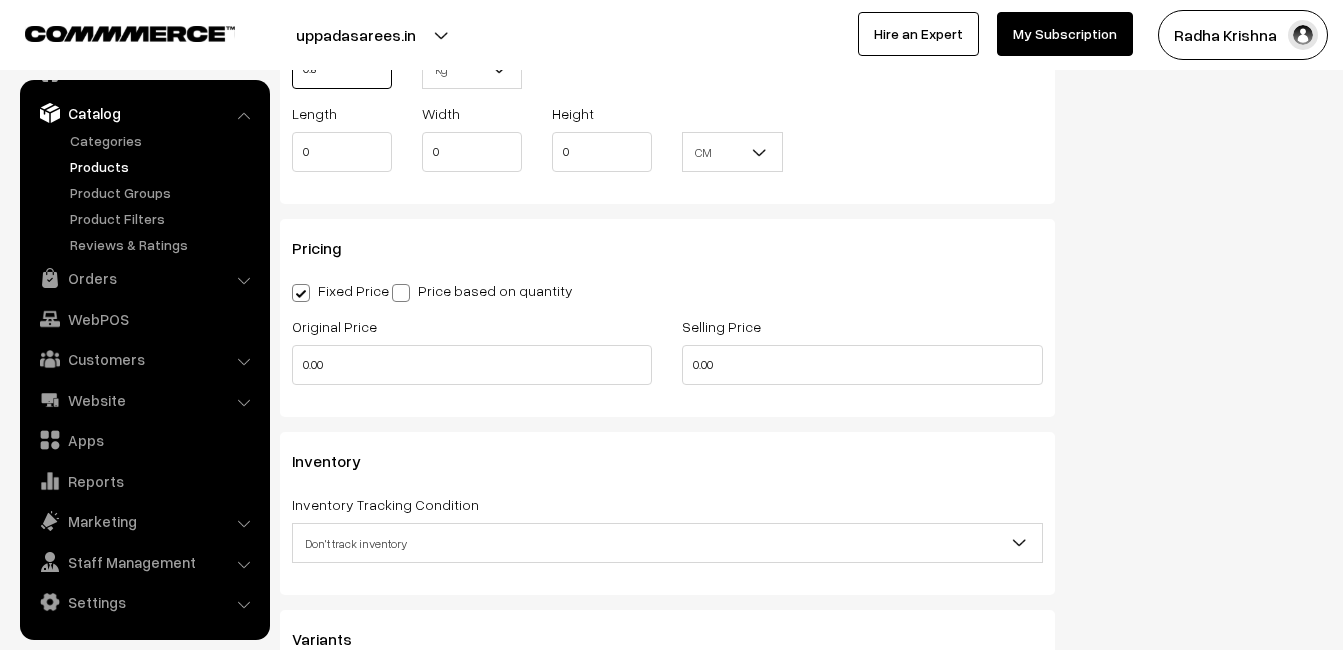 scroll, scrollTop: 1600, scrollLeft: 0, axis: vertical 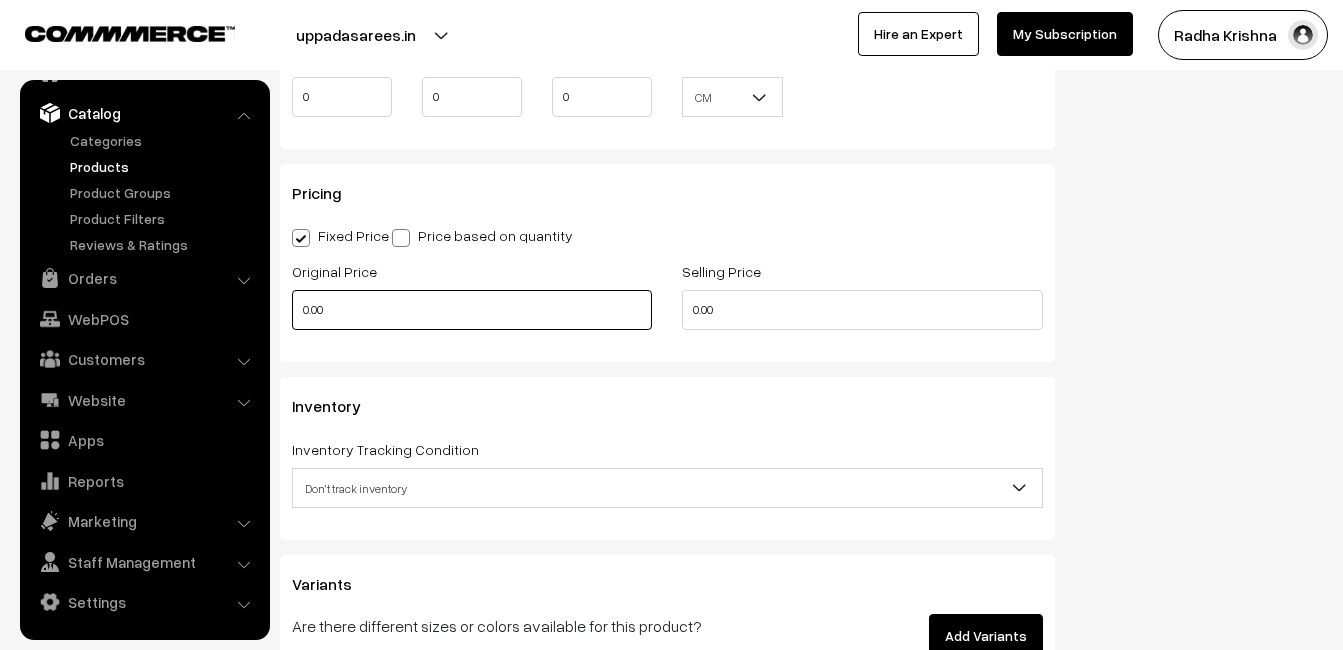 type on "0.80" 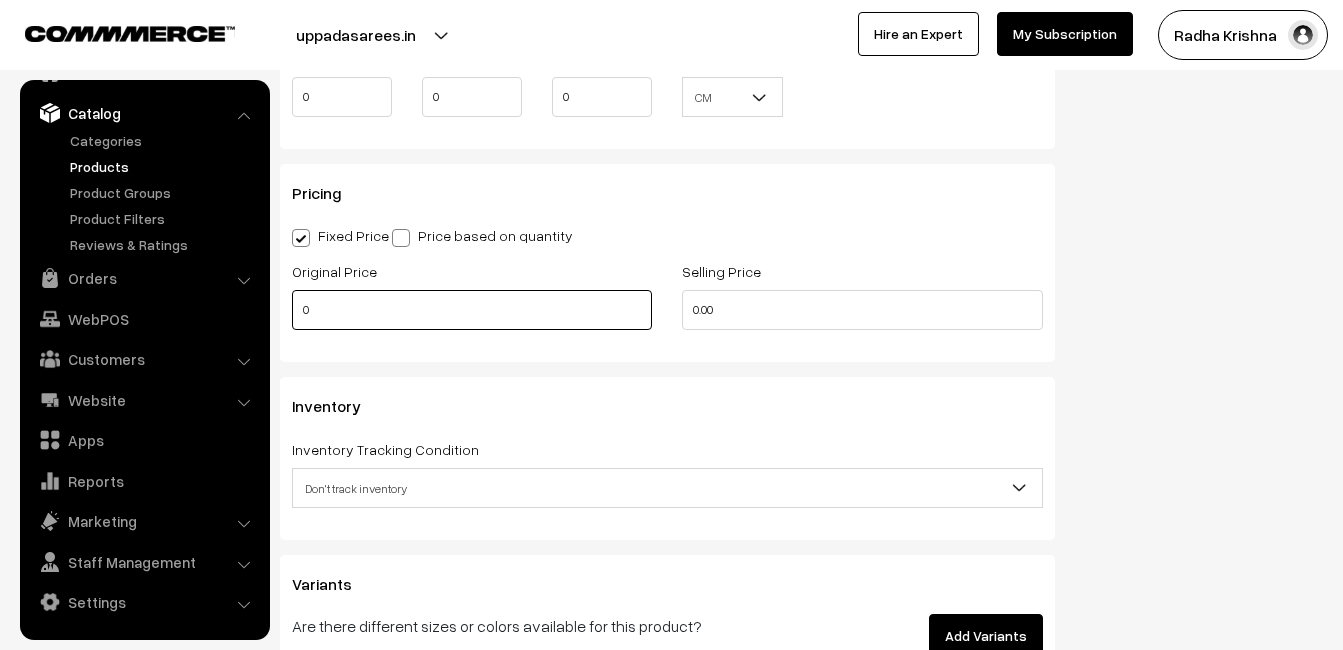 click on "0" at bounding box center (472, 310) 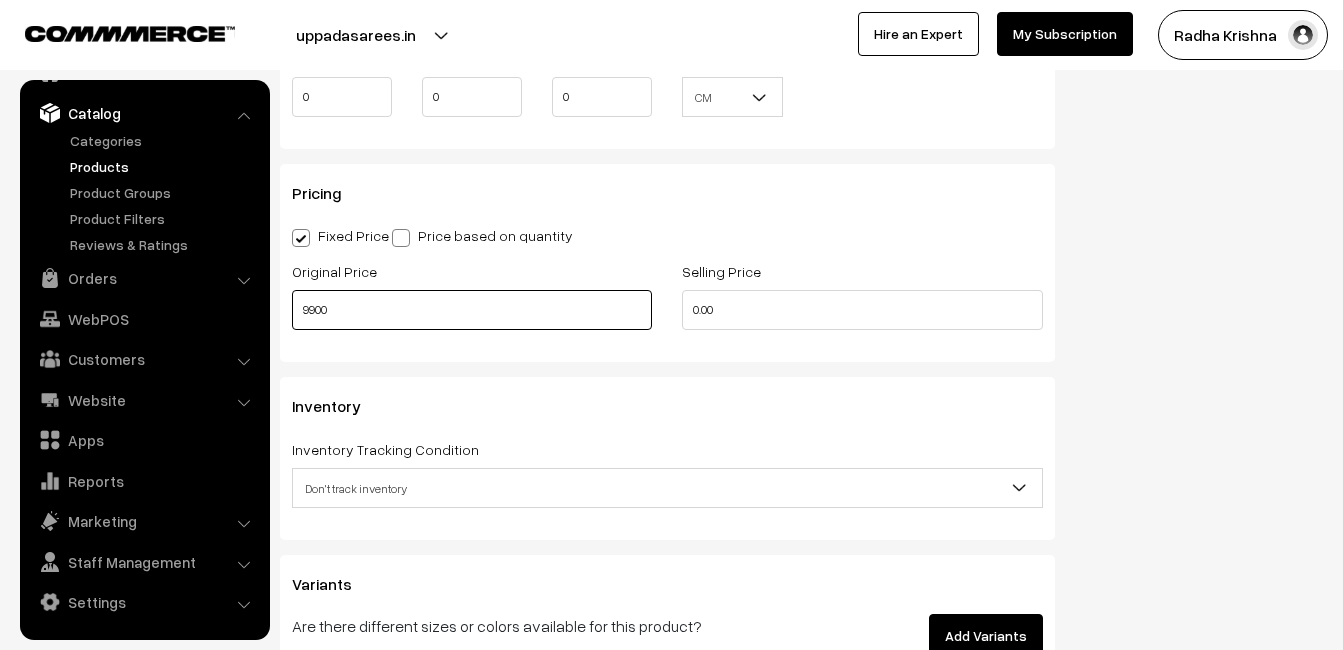 type on "9900" 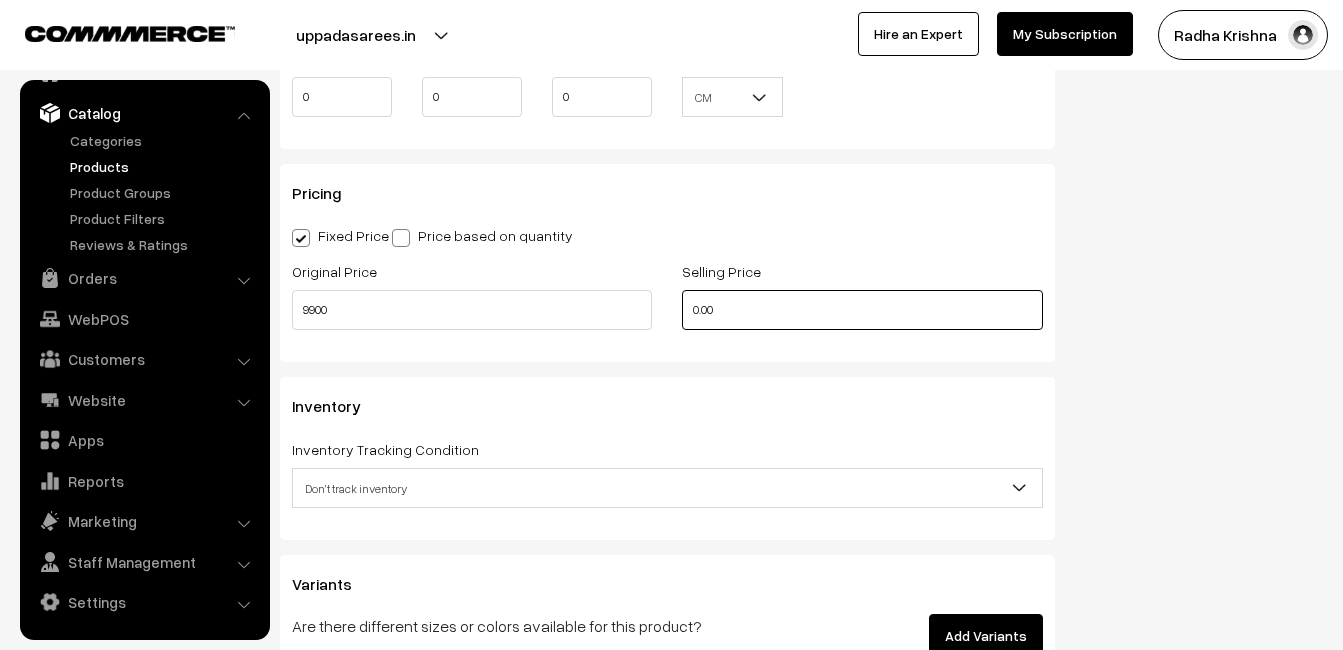 click on "0.00" at bounding box center (862, 310) 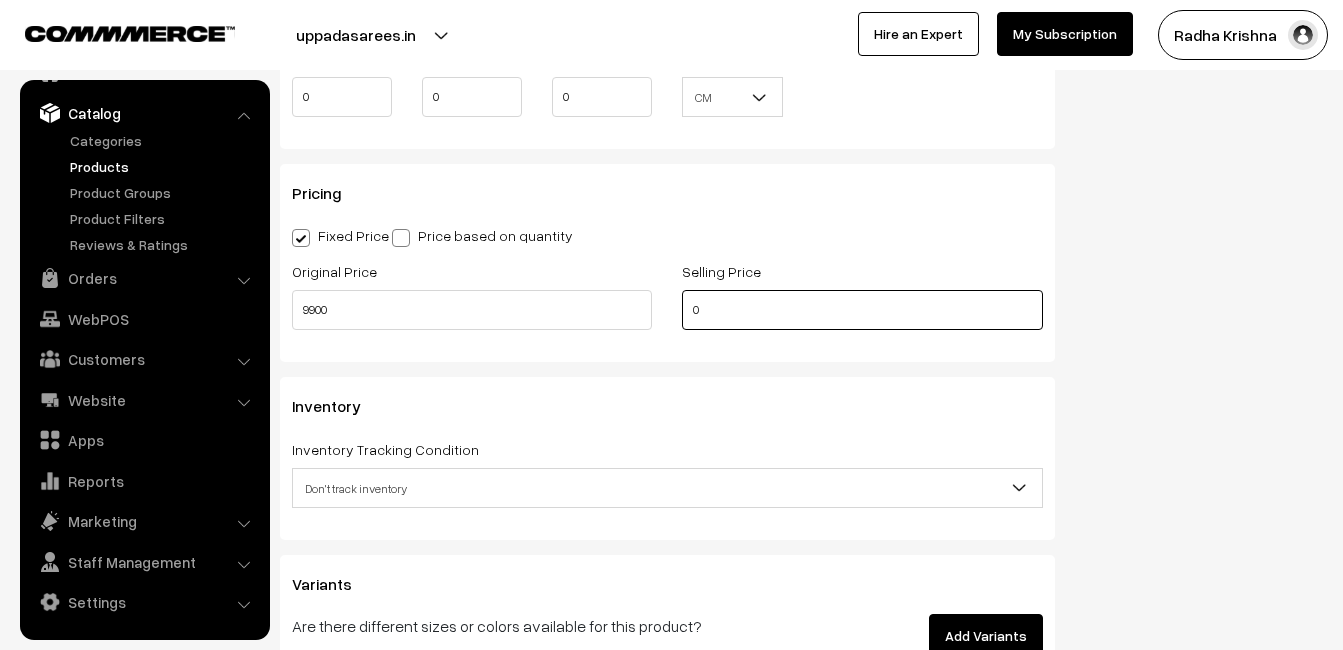 click on "0" at bounding box center (862, 310) 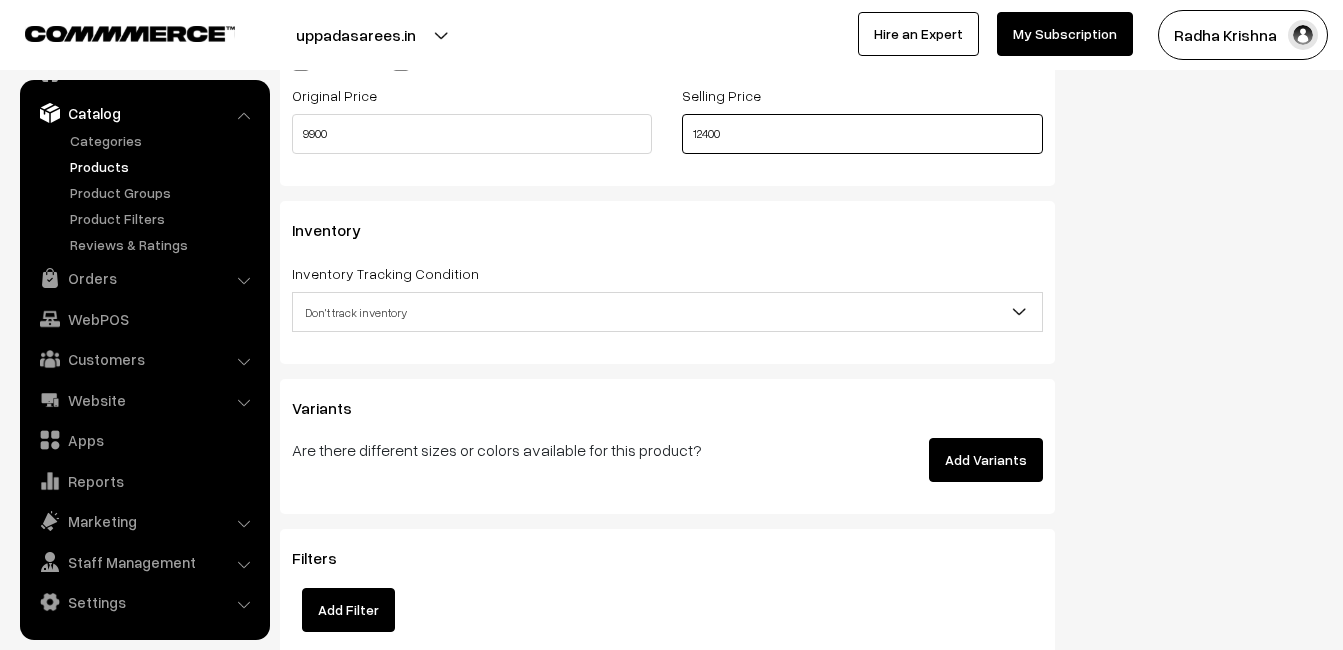 scroll, scrollTop: 1800, scrollLeft: 0, axis: vertical 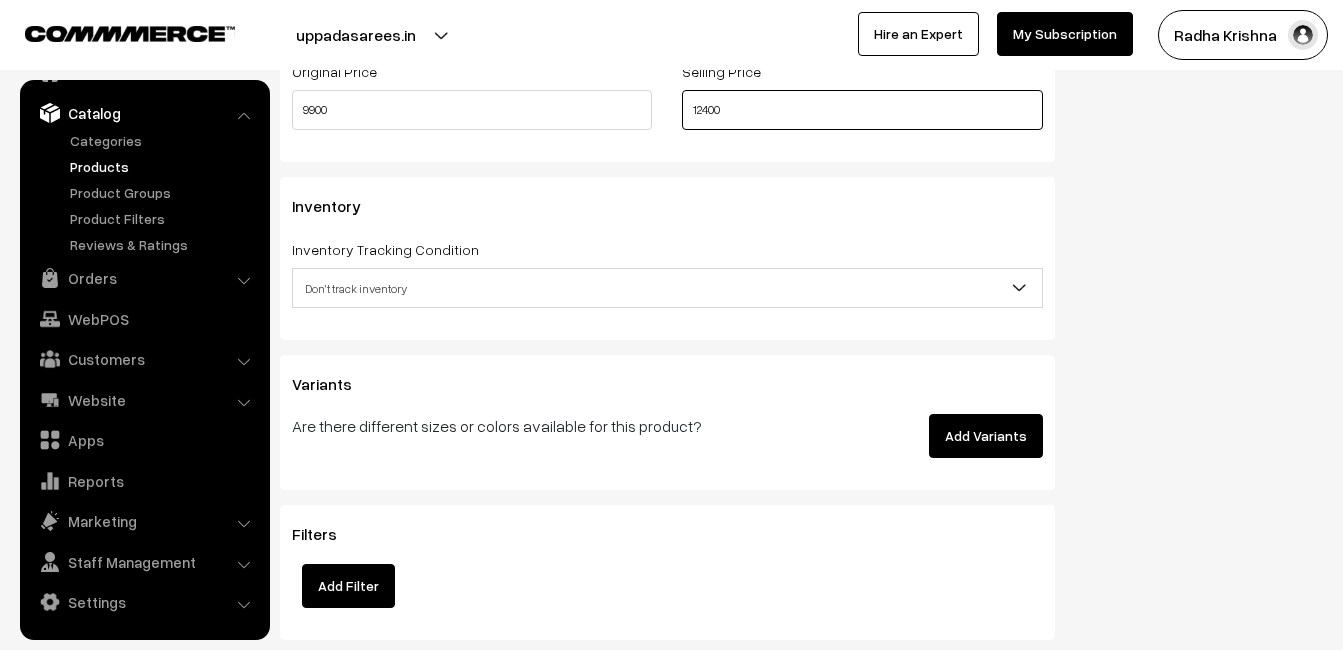 type on "12400" 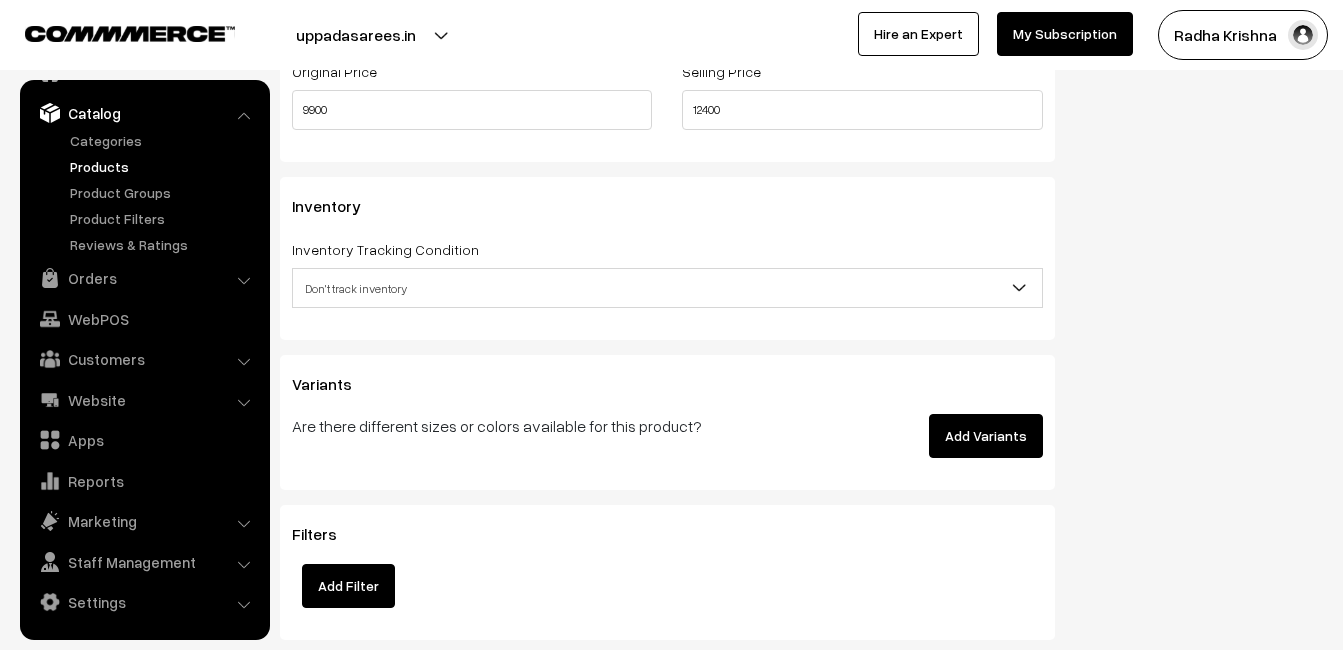 click on "Don't track inventory" at bounding box center [667, 288] 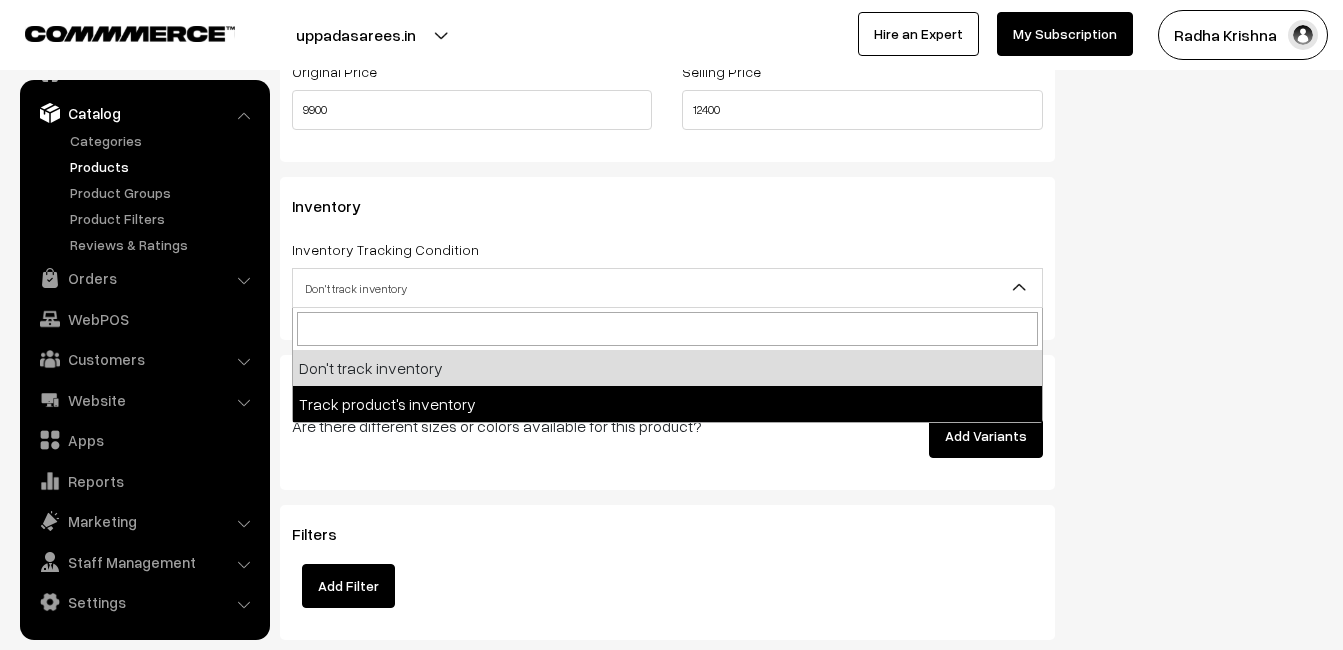 select on "2" 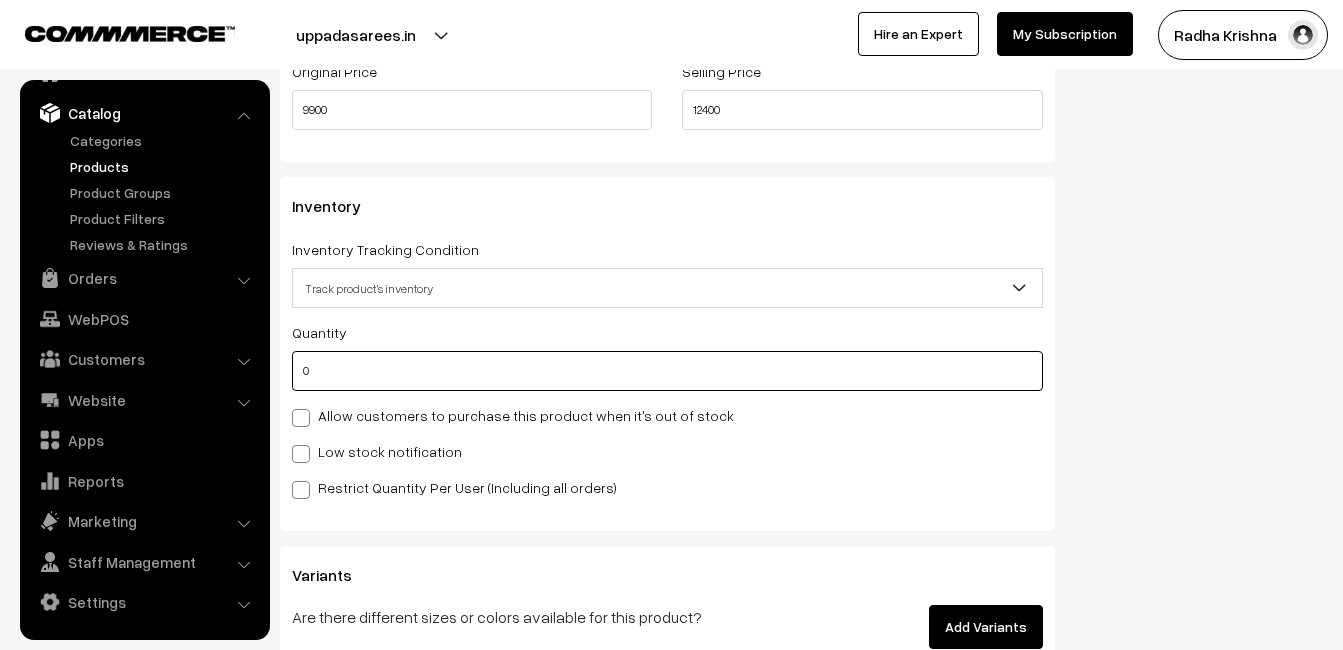 click on "0" at bounding box center (667, 371) 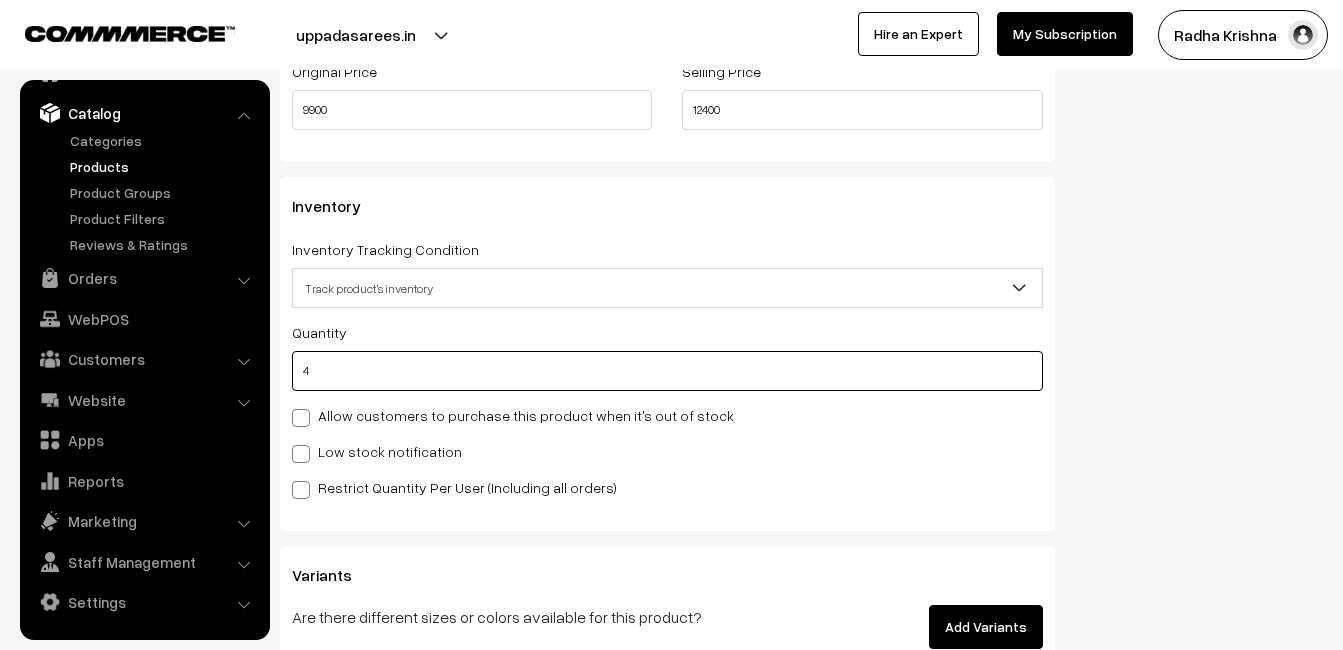 type on "4" 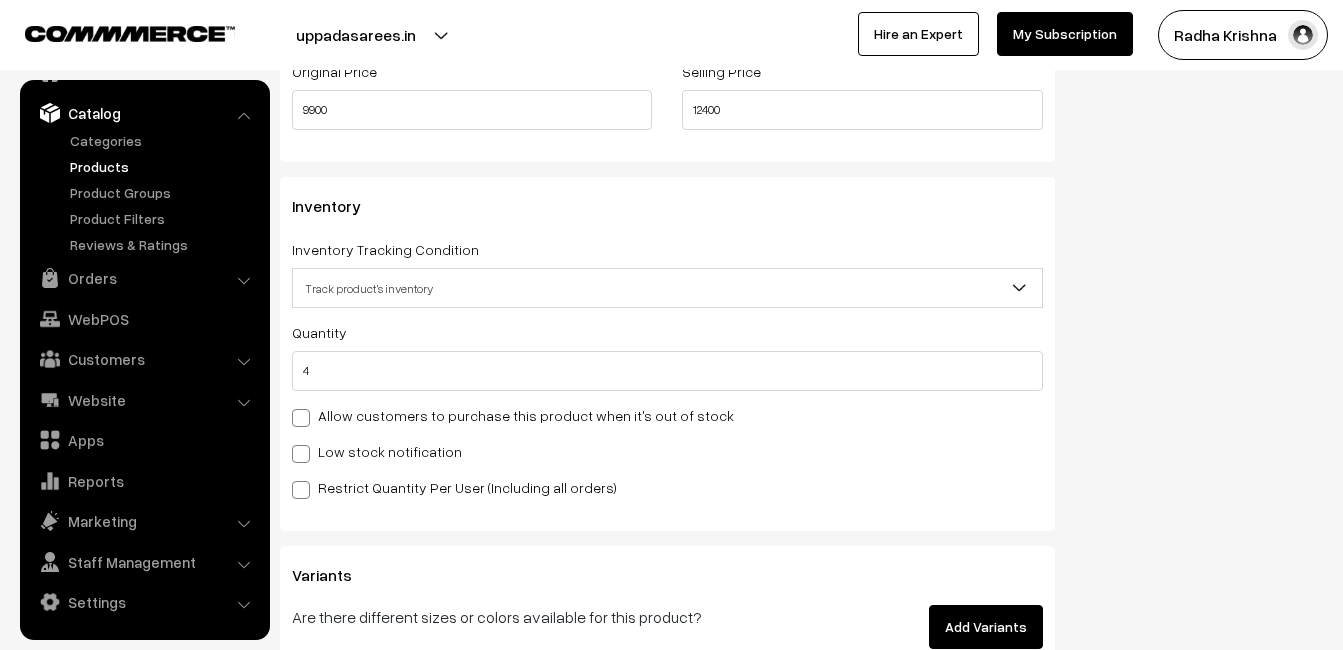 click on "Low stock notification" at bounding box center (377, 451) 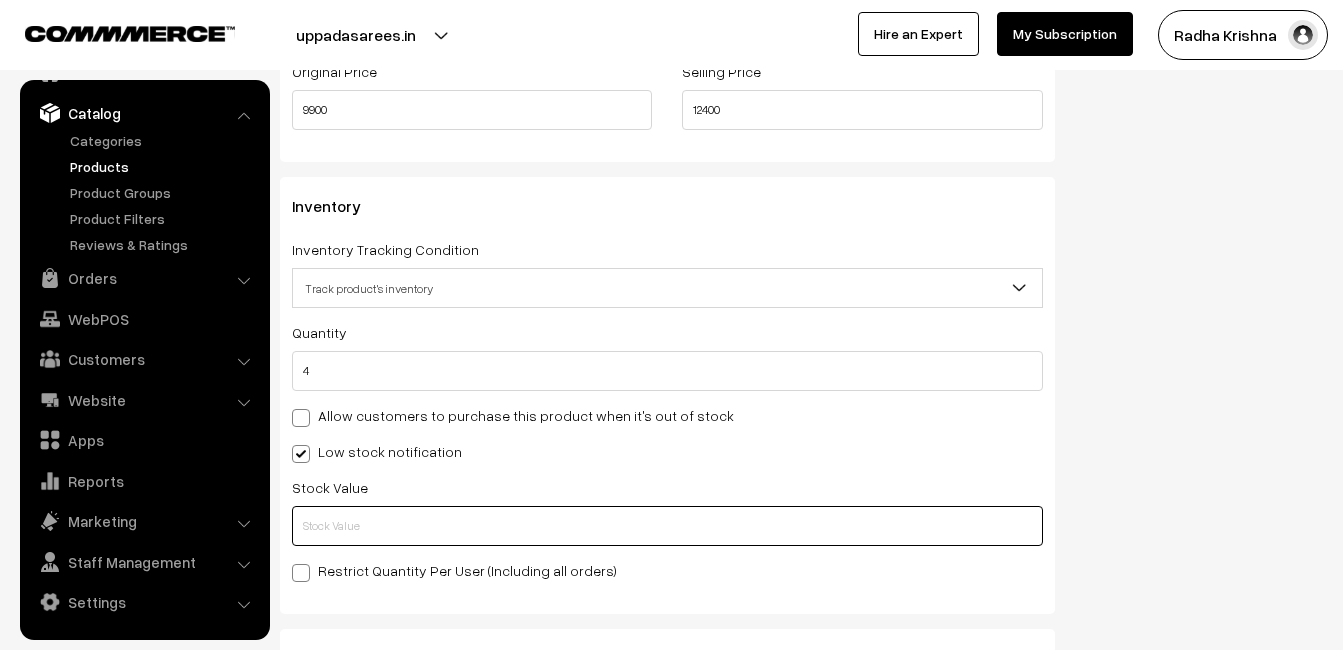 click at bounding box center [667, 526] 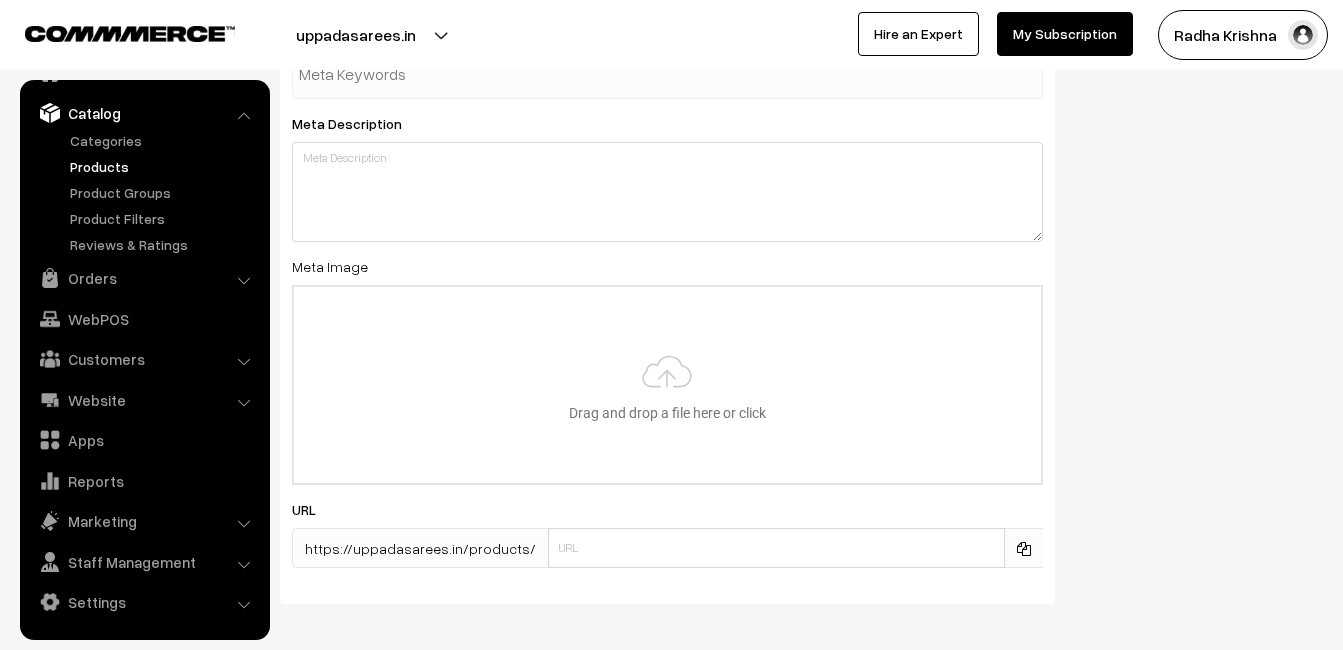 scroll, scrollTop: 2968, scrollLeft: 0, axis: vertical 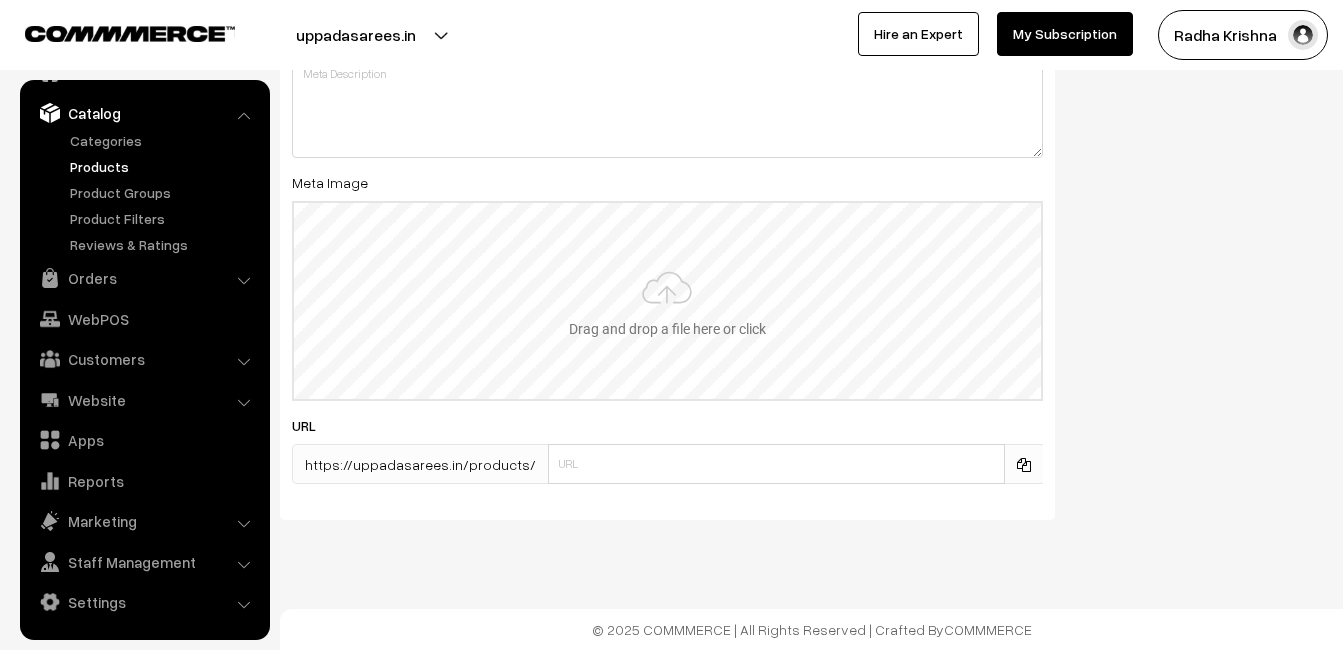 type on "2" 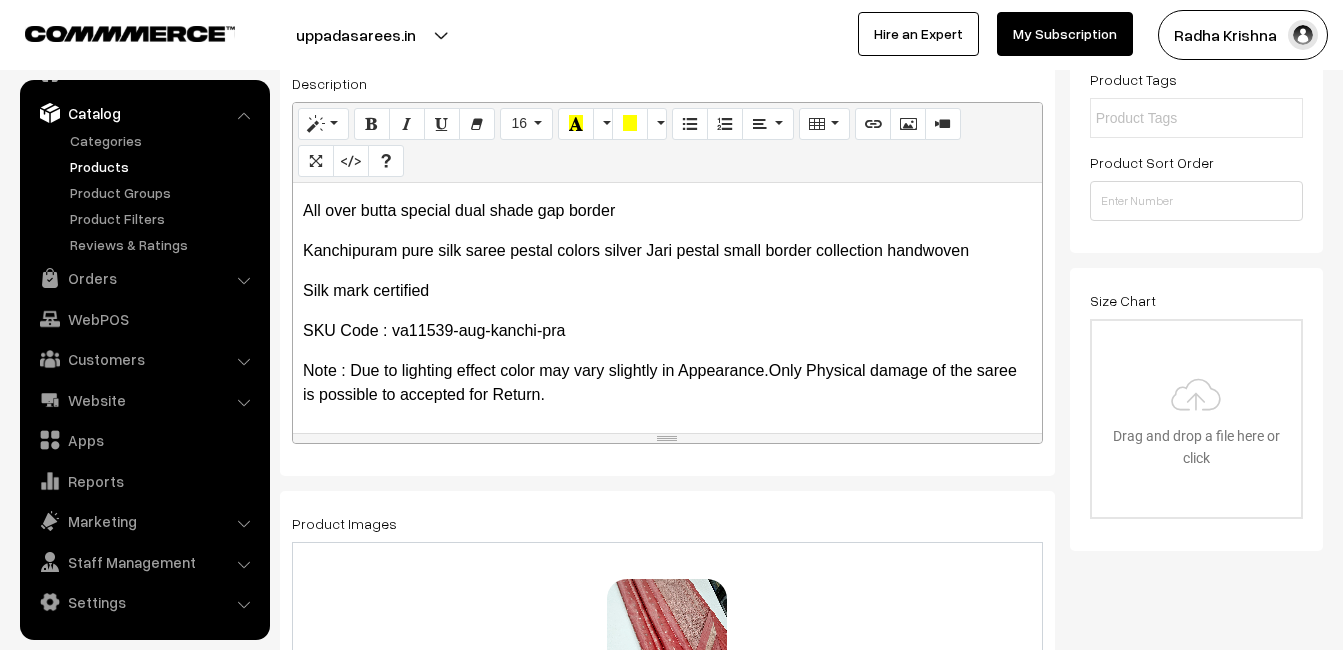 scroll, scrollTop: 0, scrollLeft: 0, axis: both 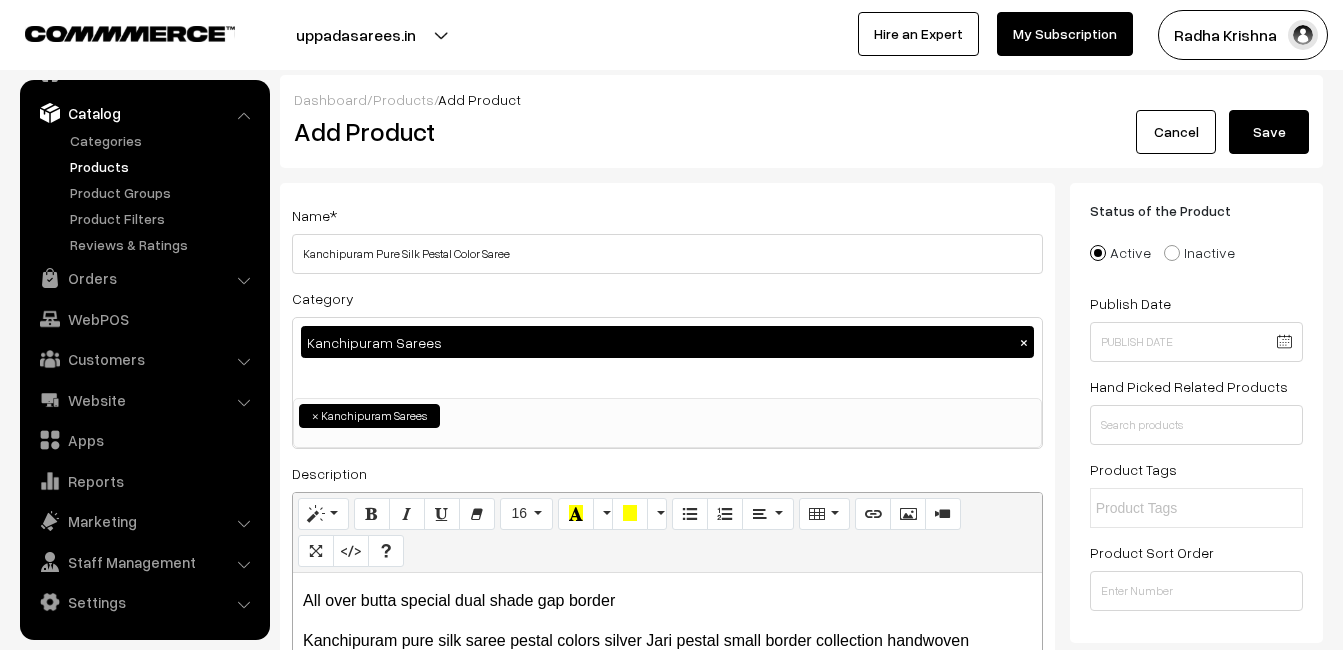 click on "Save" at bounding box center (1269, 132) 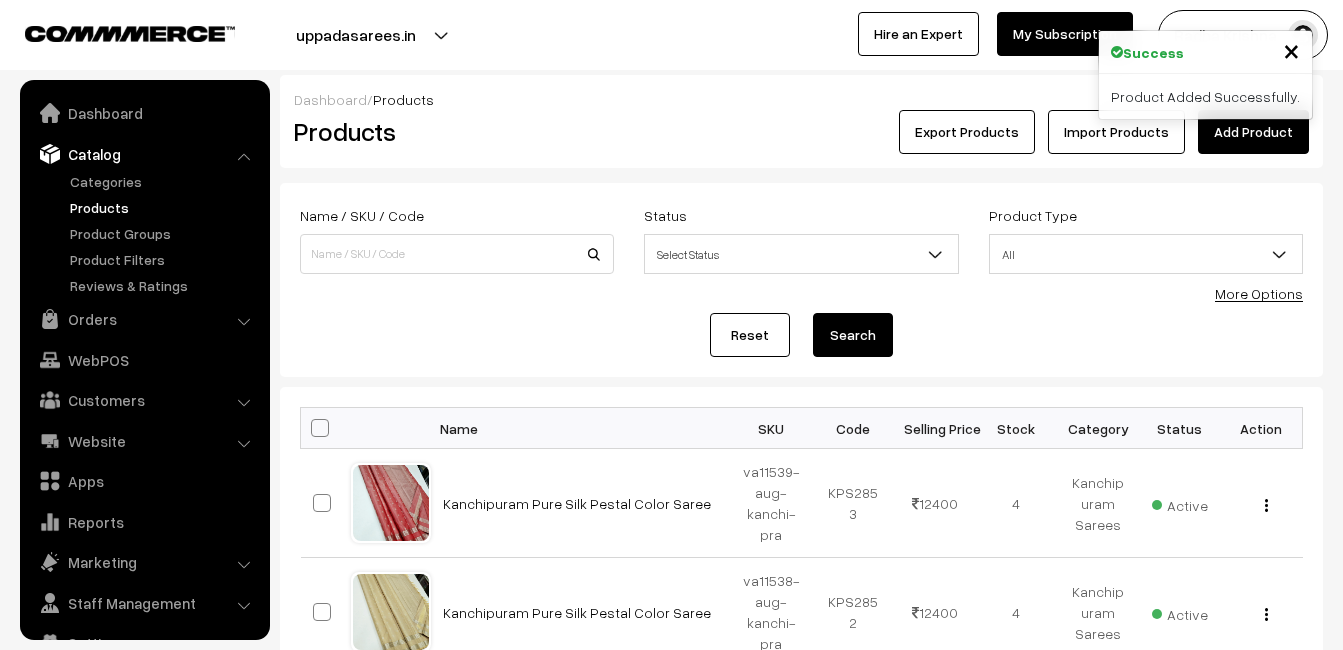 scroll, scrollTop: 0, scrollLeft: 0, axis: both 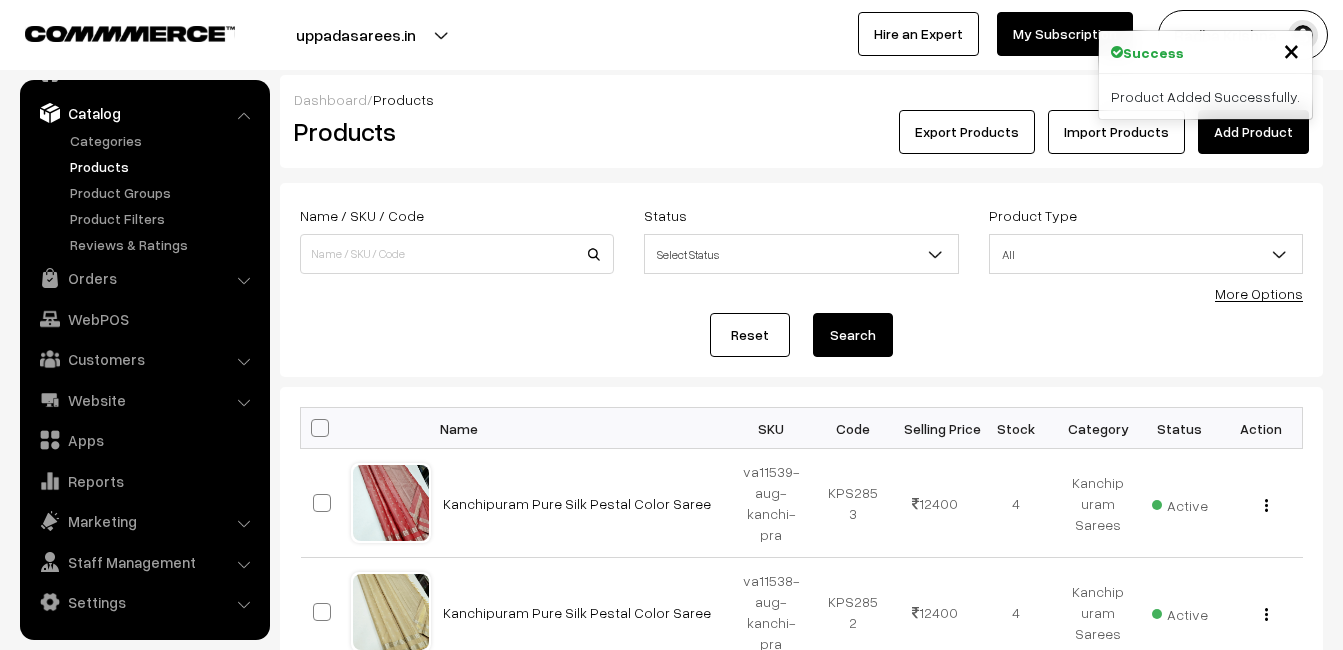 click on "Dashboard  /  Products" at bounding box center [801, 99] 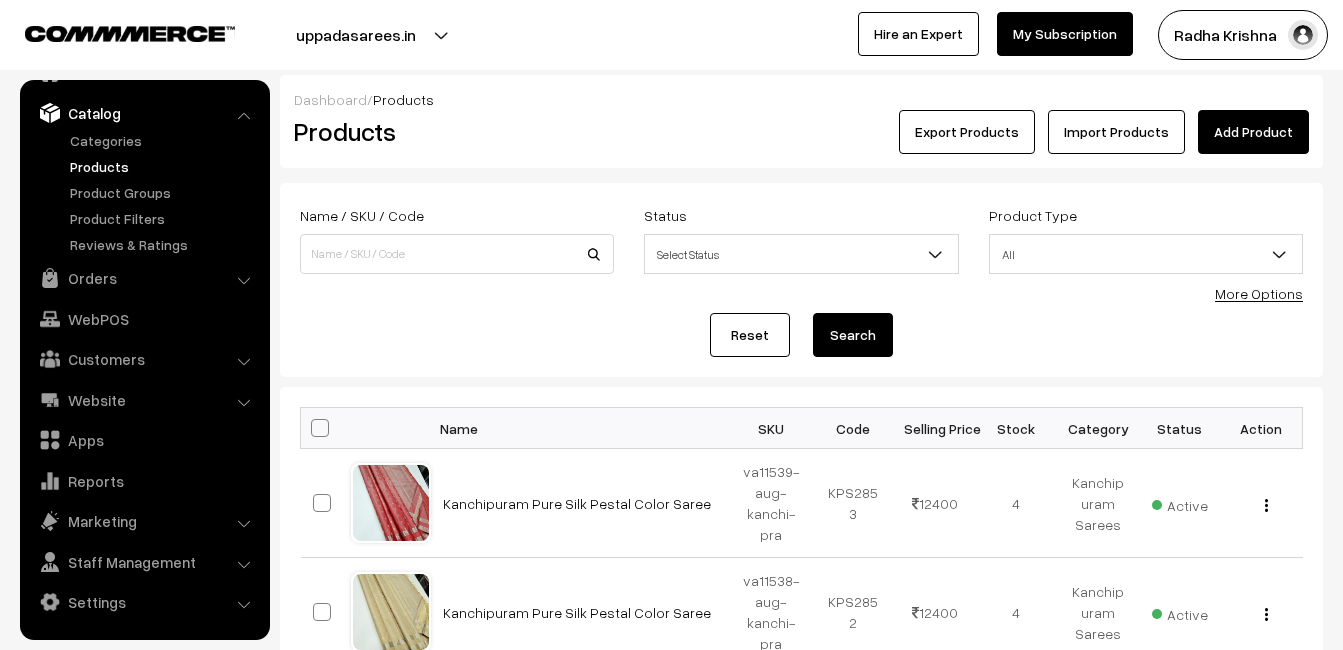 click on "Add Product" at bounding box center [1253, 132] 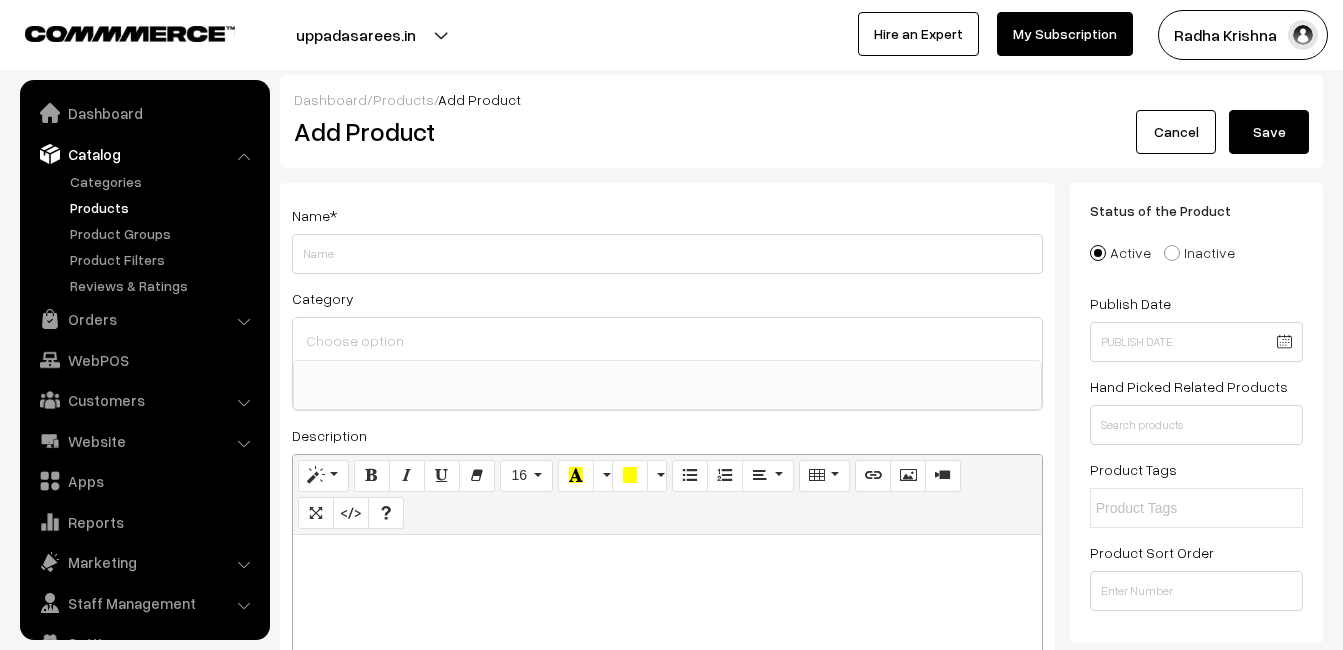 select 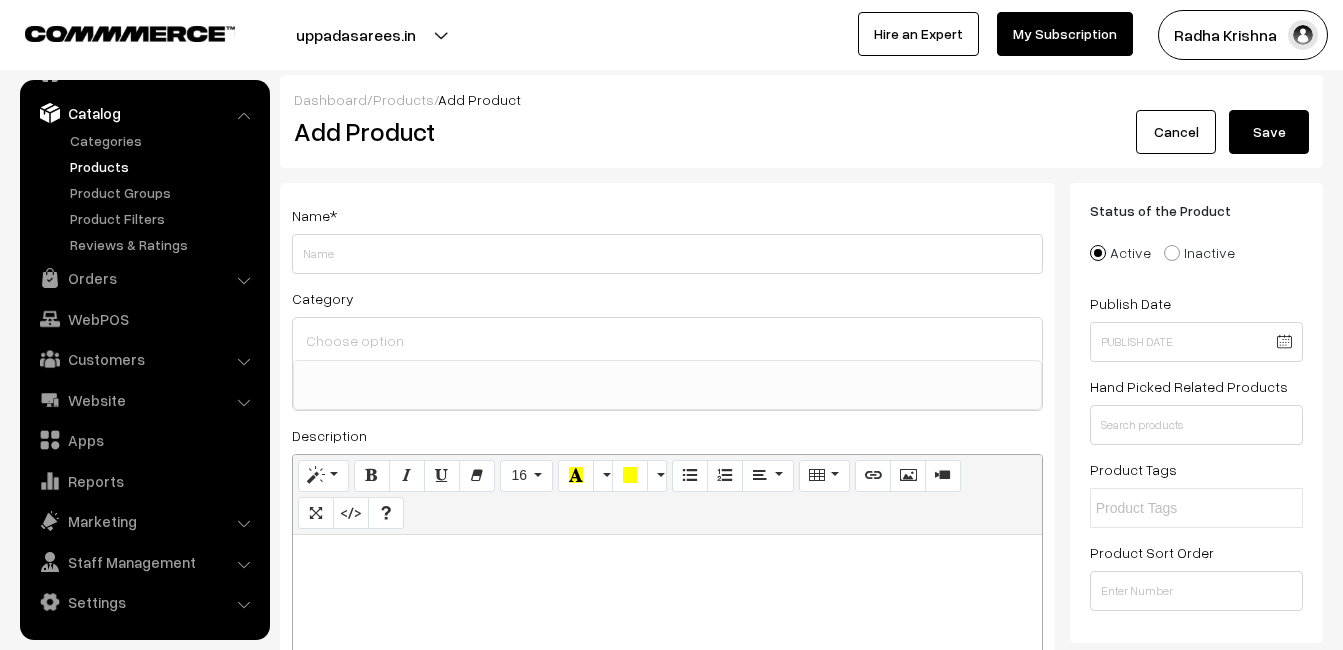 click at bounding box center (667, 660) 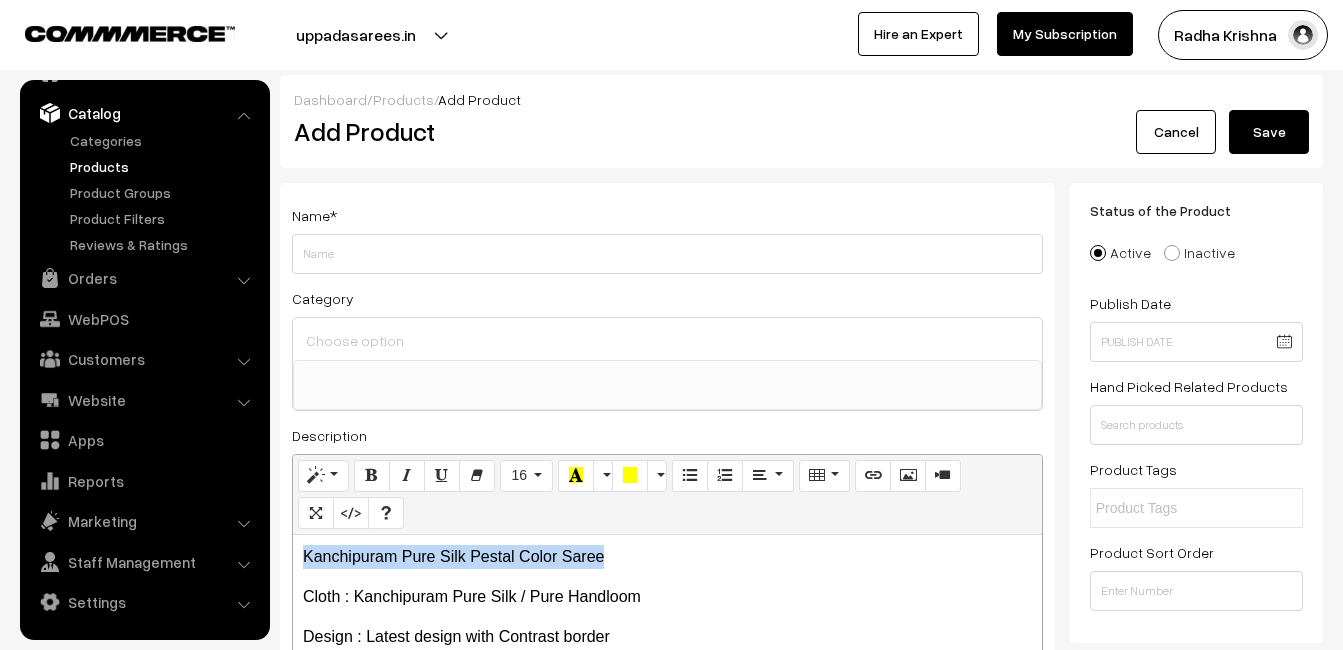 drag, startPoint x: 675, startPoint y: 553, endPoint x: 236, endPoint y: 539, distance: 439.22318 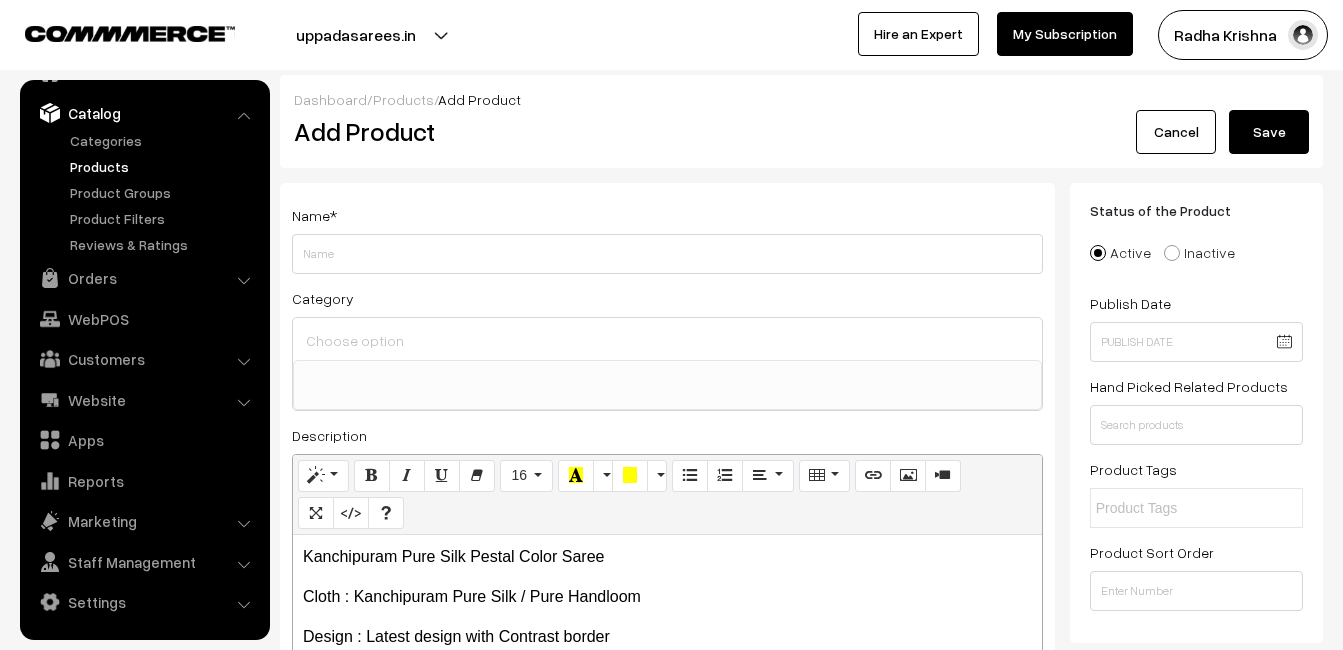 click on "Name  *" at bounding box center [667, 238] 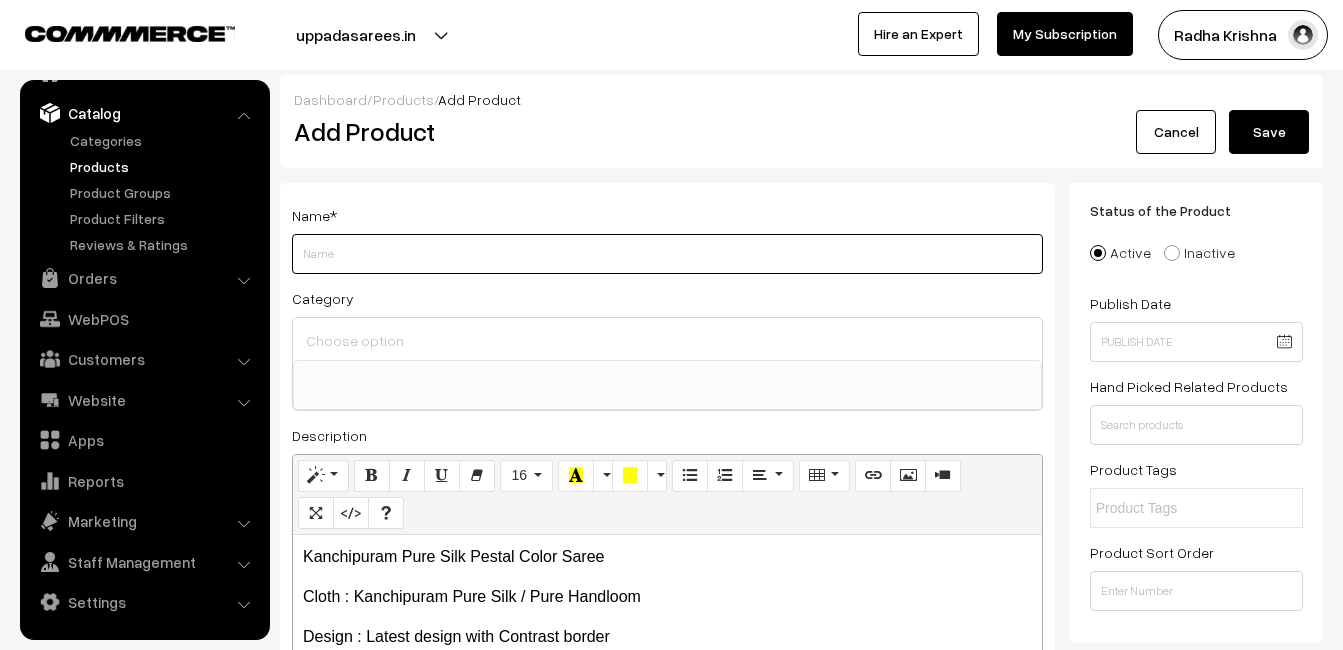 click on "Weight" at bounding box center [667, 254] 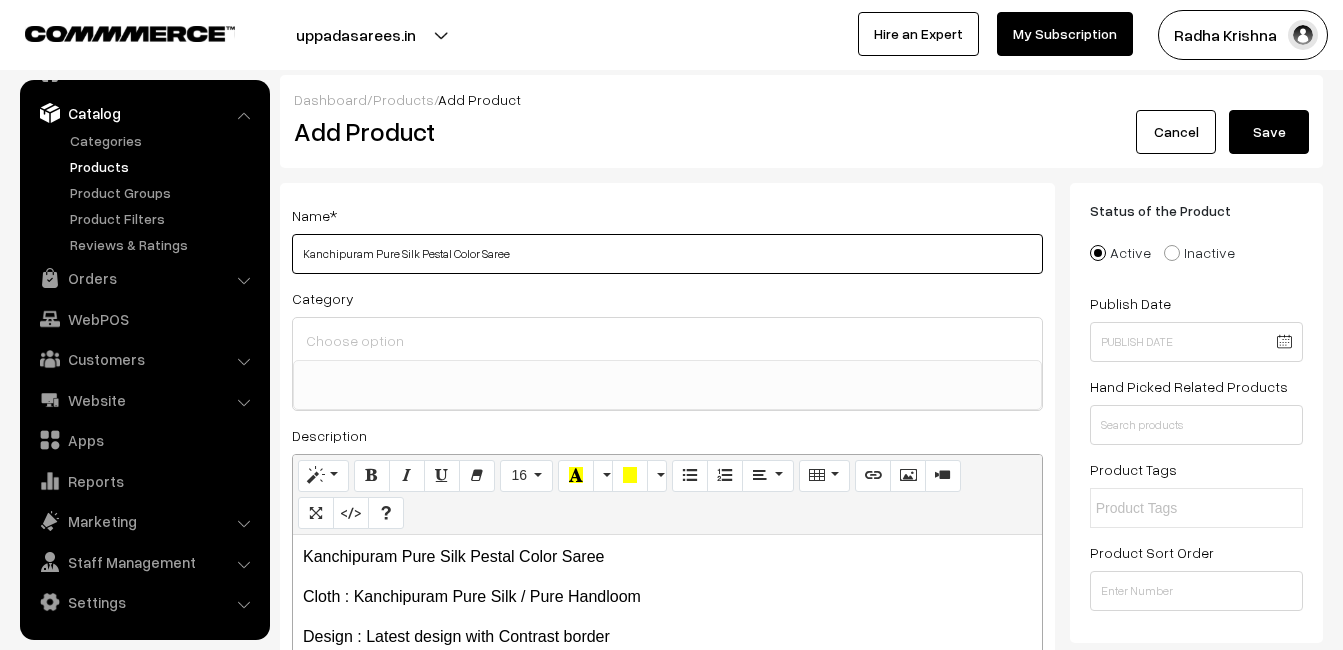 type on "Kanchipuram Pure Silk Pestal Color Saree" 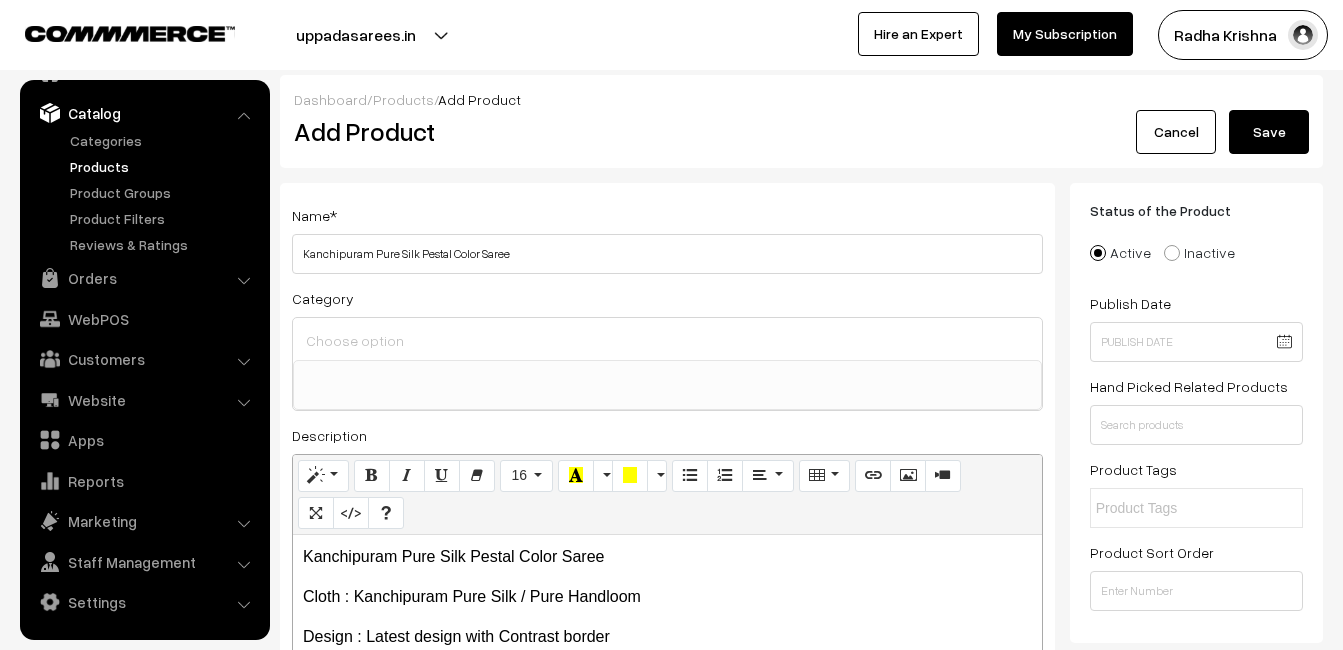 click at bounding box center [667, 340] 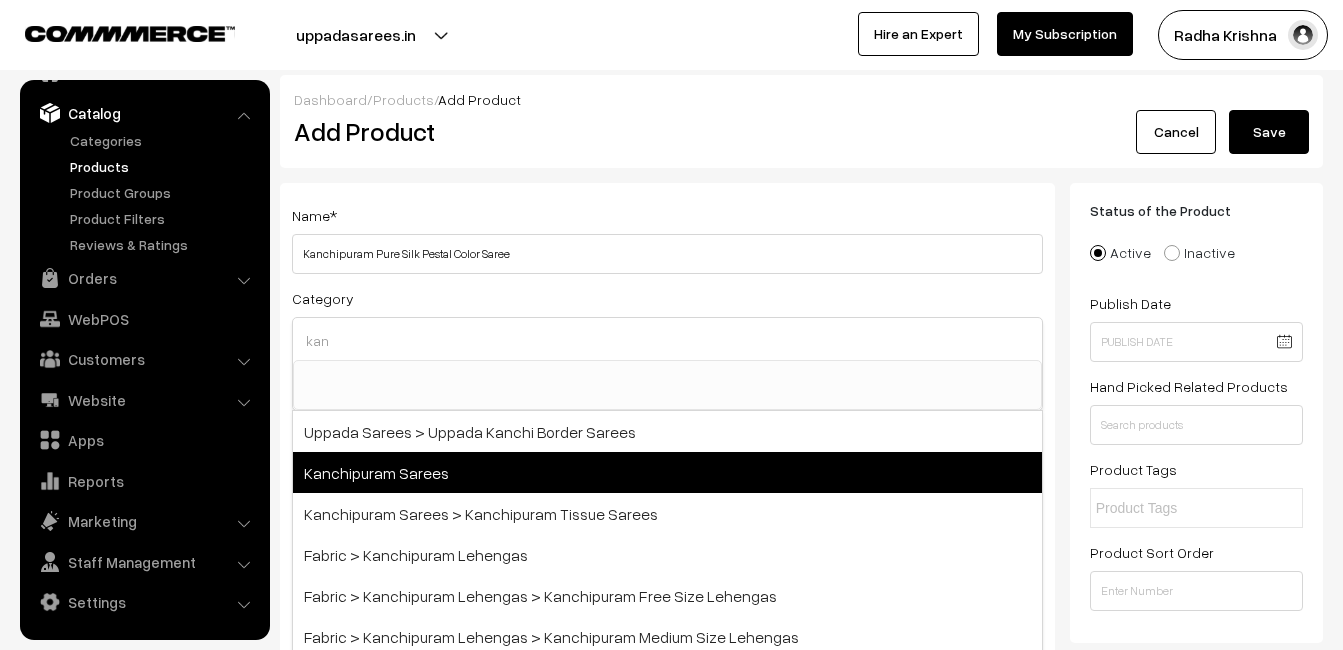 type on "kan" 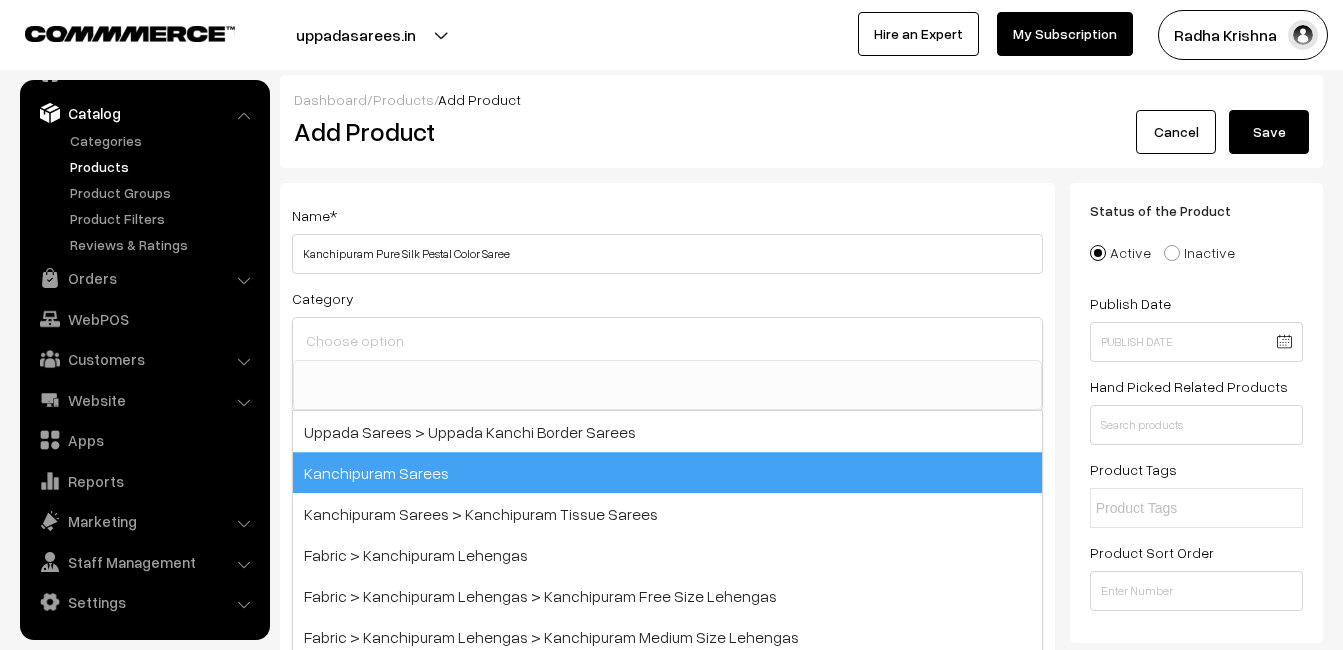 scroll, scrollTop: 340, scrollLeft: 0, axis: vertical 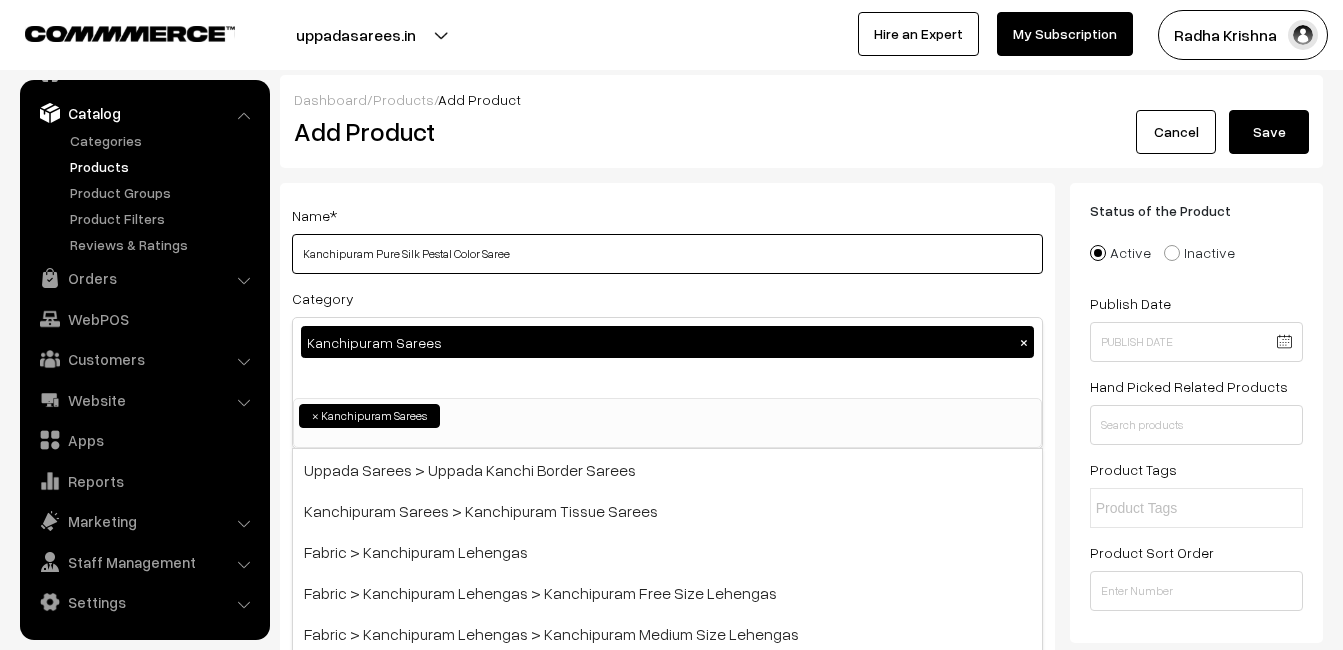 click on "Kanchipuram Pure Silk Pestal Color Saree" at bounding box center [667, 254] 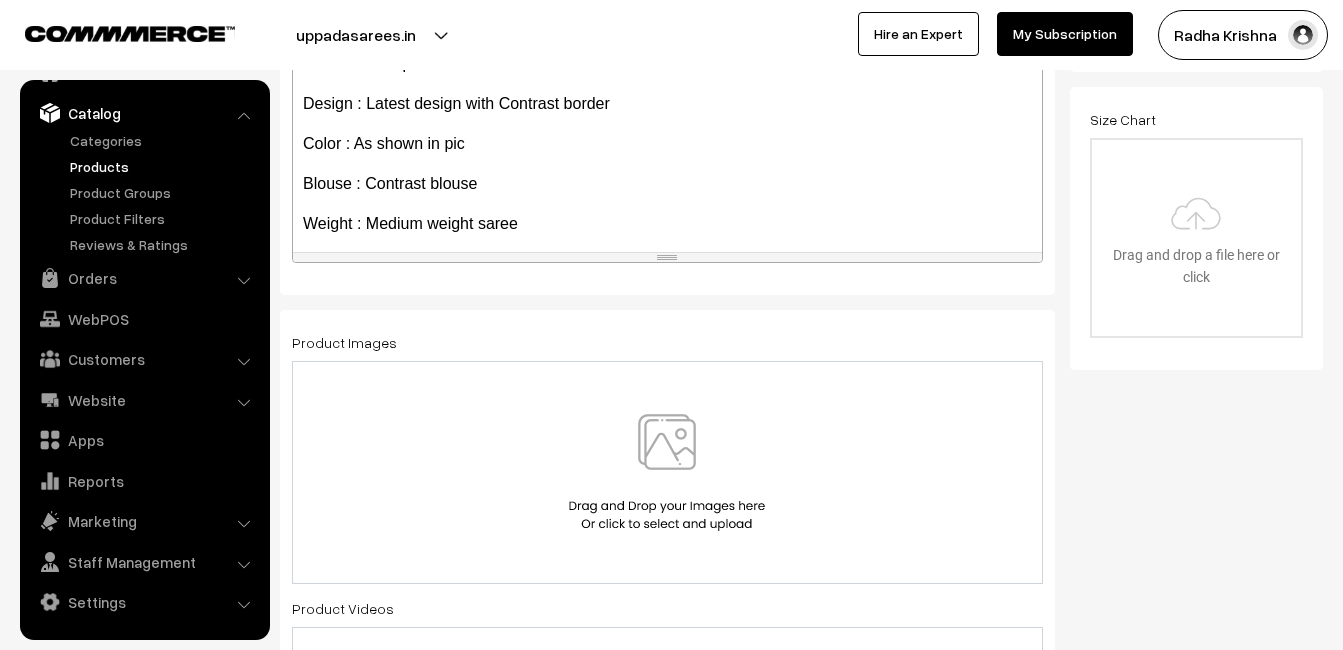 scroll, scrollTop: 600, scrollLeft: 0, axis: vertical 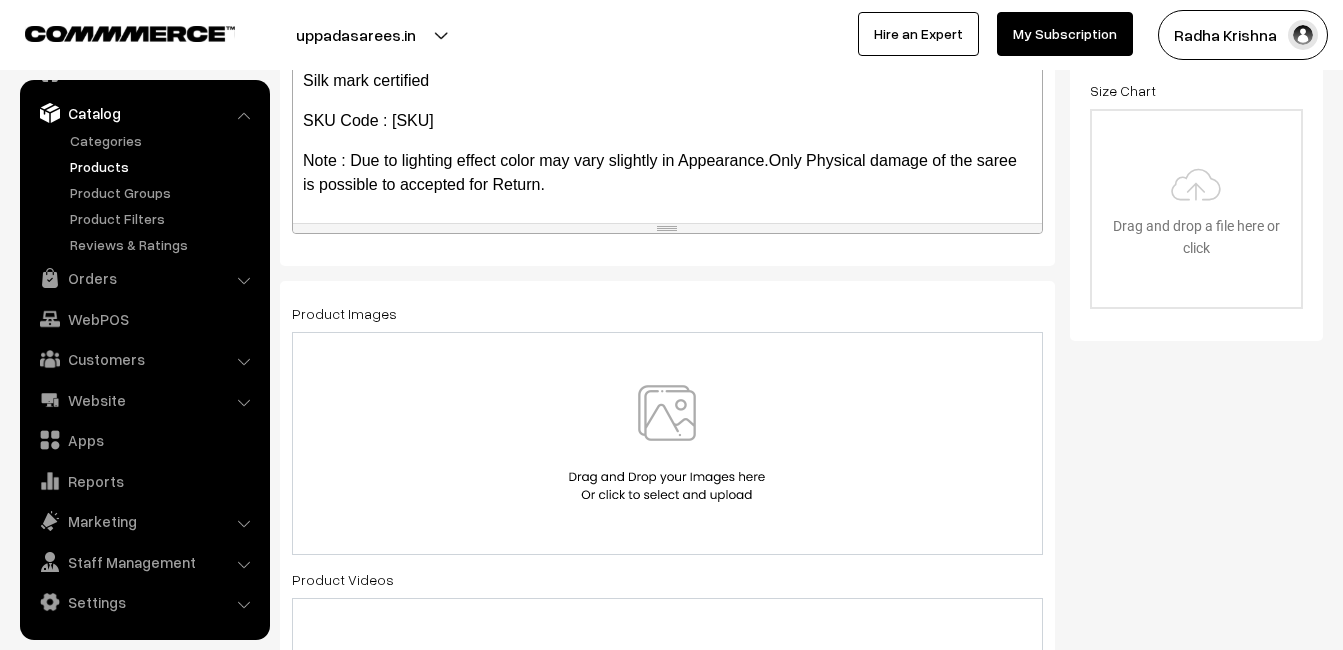 click at bounding box center [667, 443] 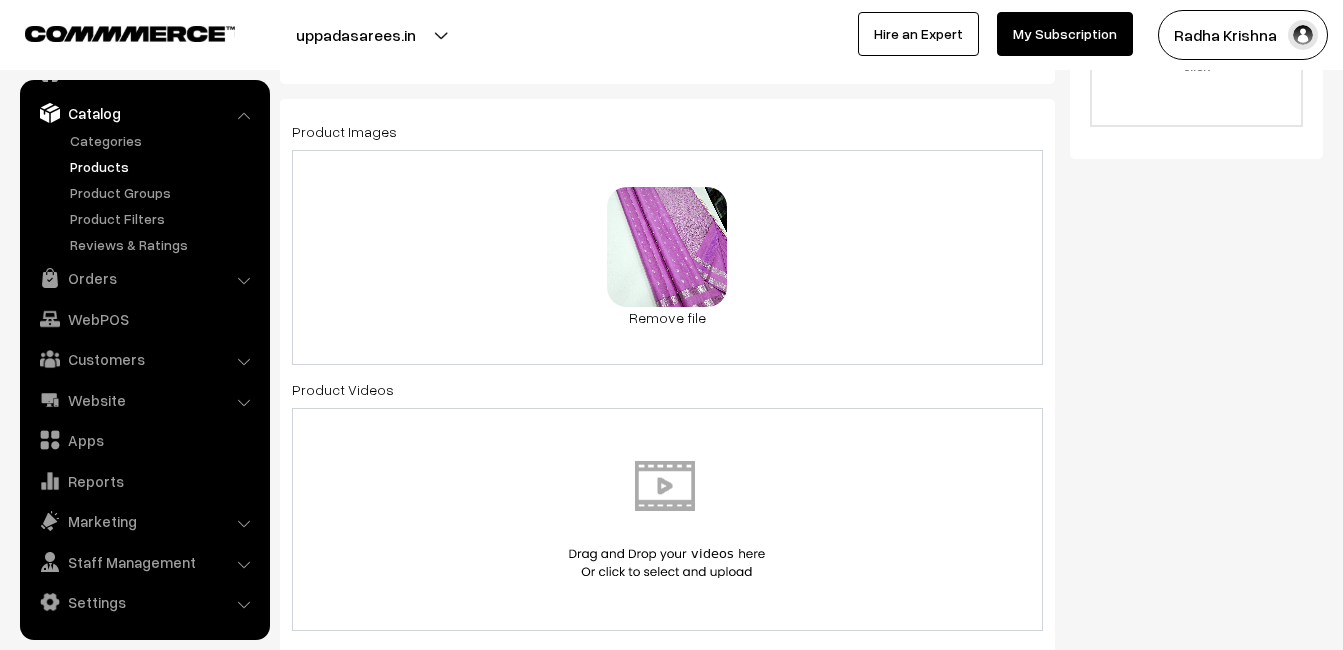 scroll, scrollTop: 1200, scrollLeft: 0, axis: vertical 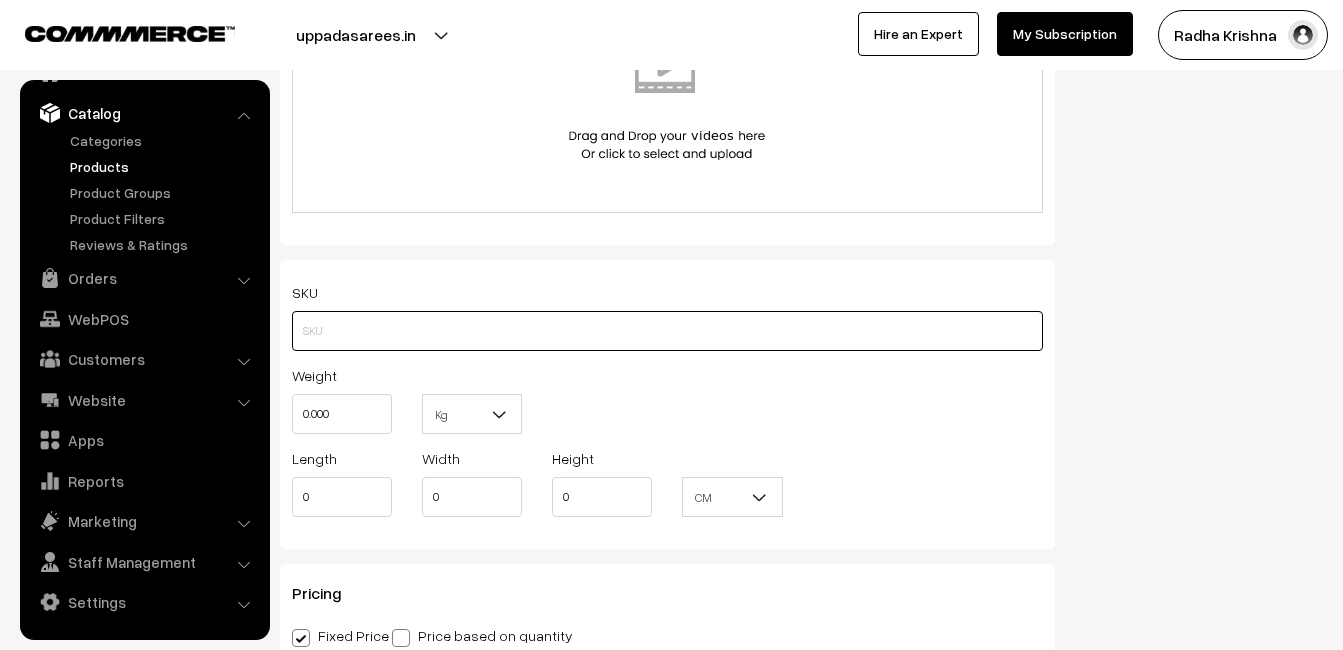 click at bounding box center [667, 331] 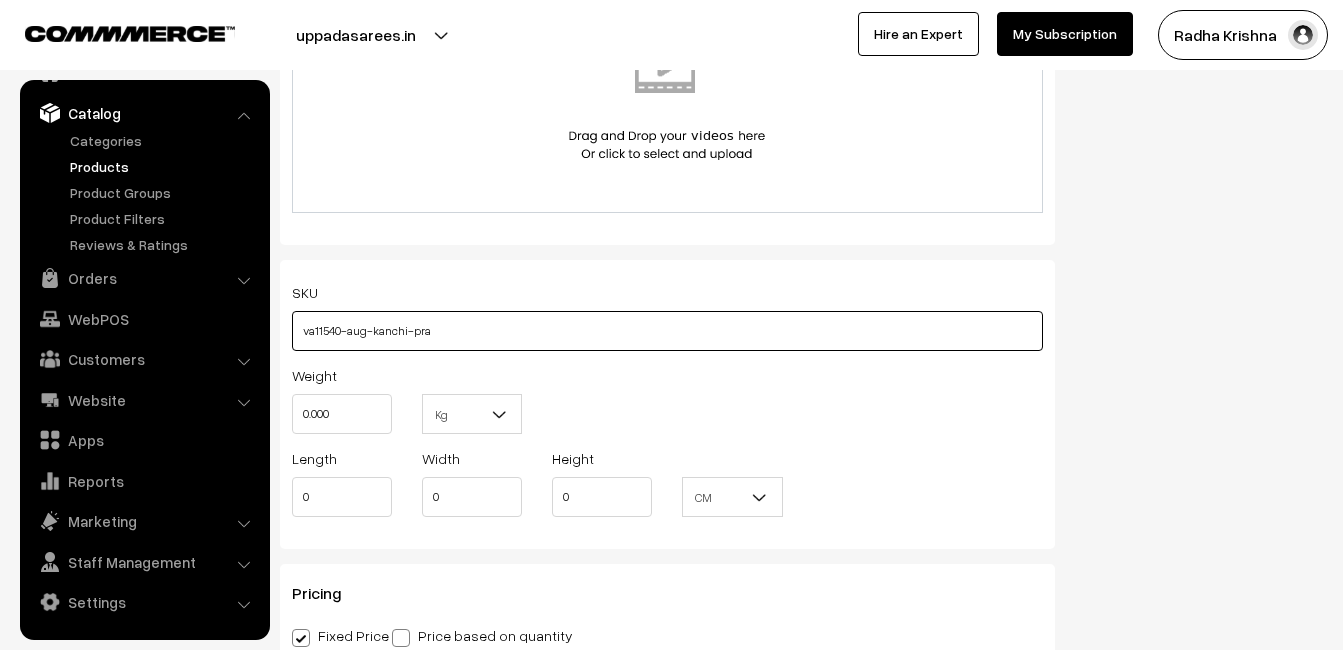 type on "va11540-aug-kanchi-pra" 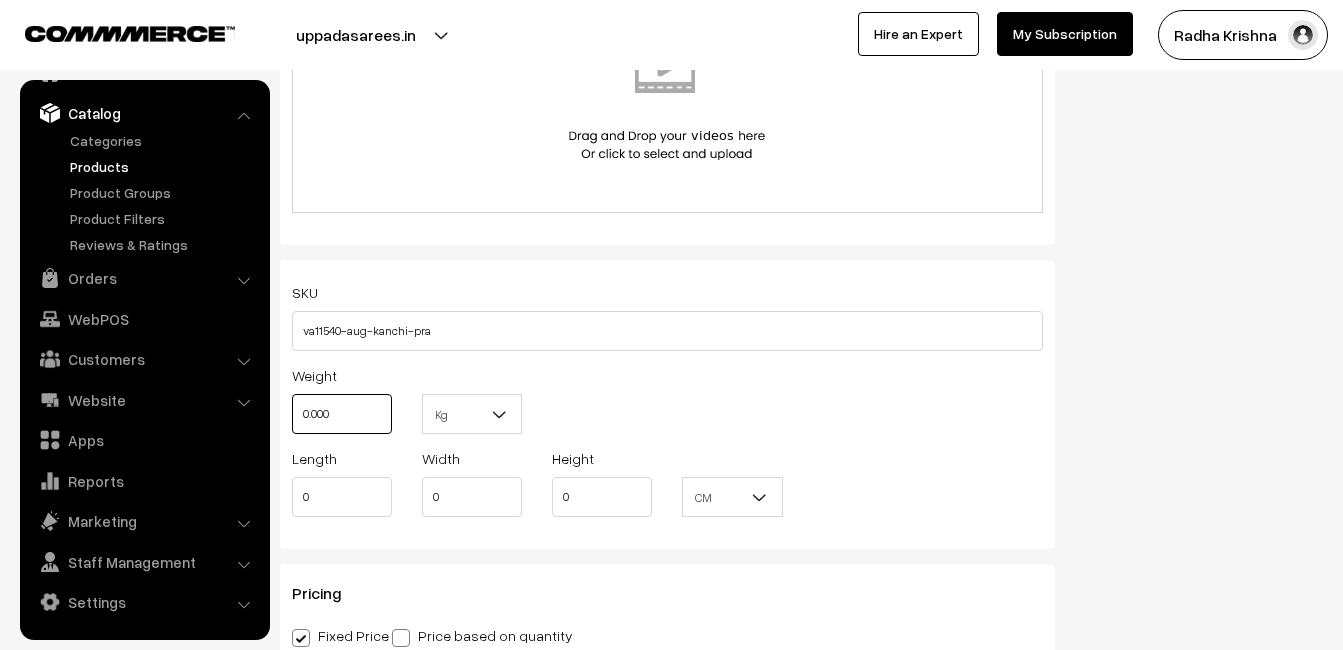 click on "0.000" at bounding box center [342, 414] 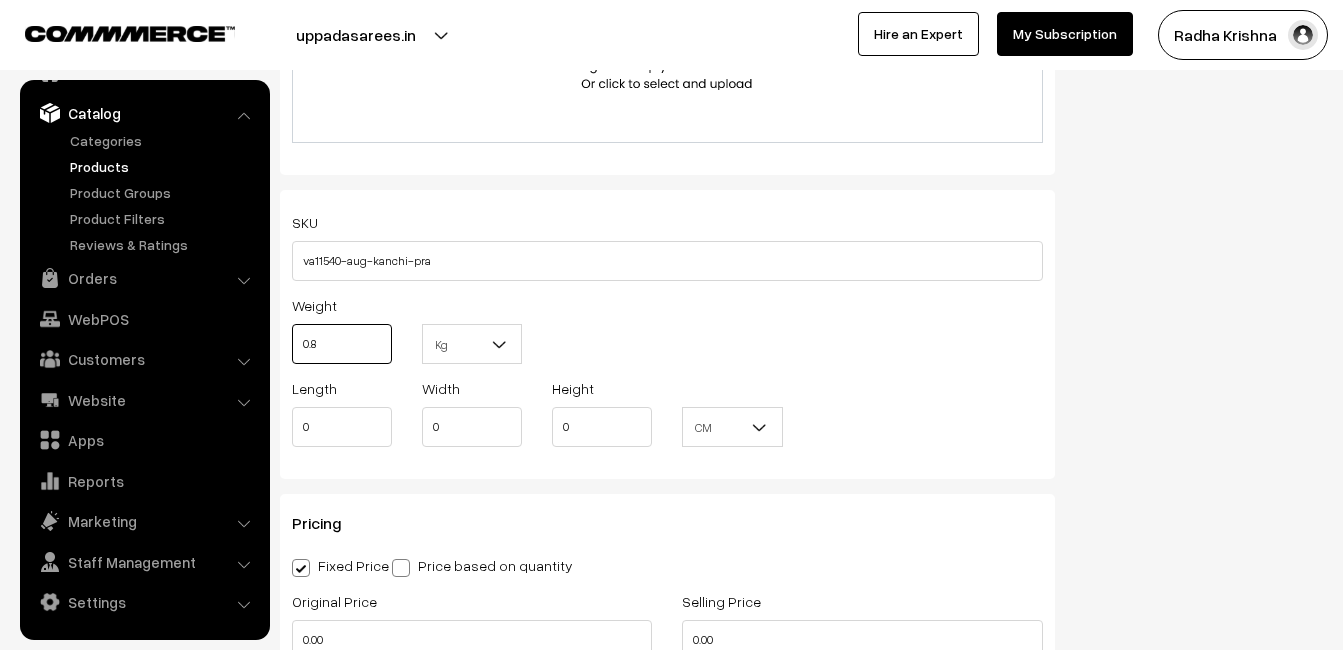 scroll, scrollTop: 1500, scrollLeft: 0, axis: vertical 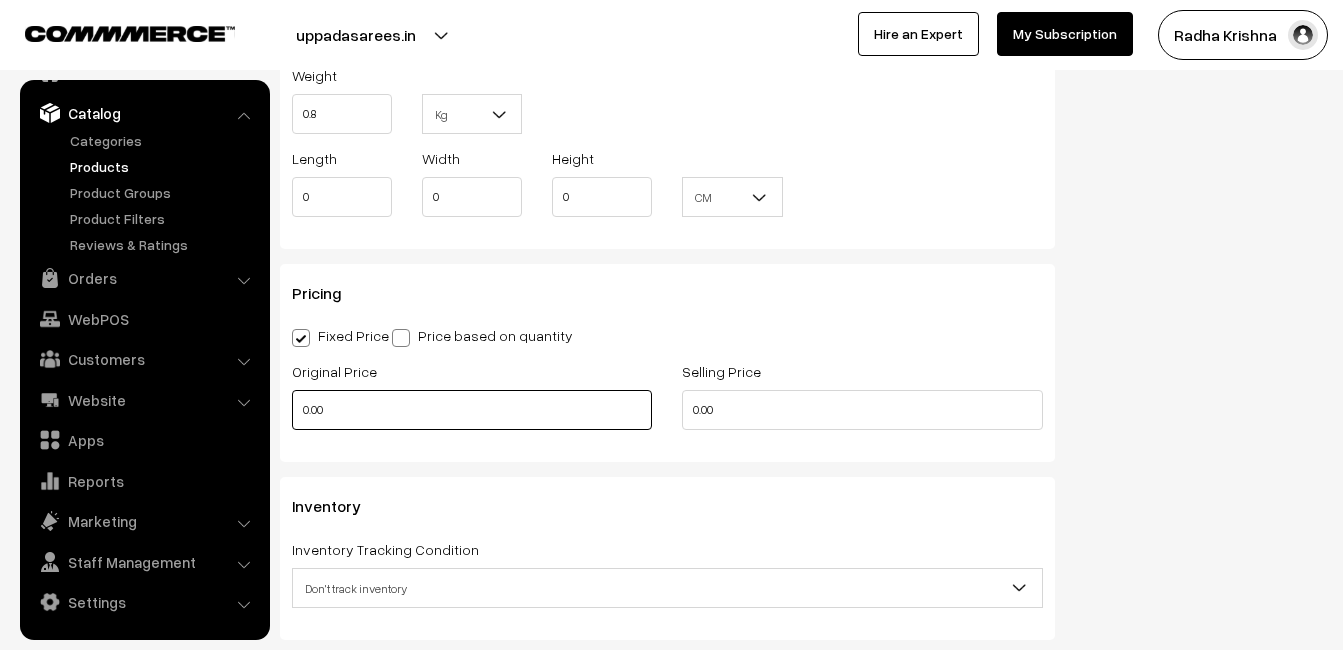type on "0.80" 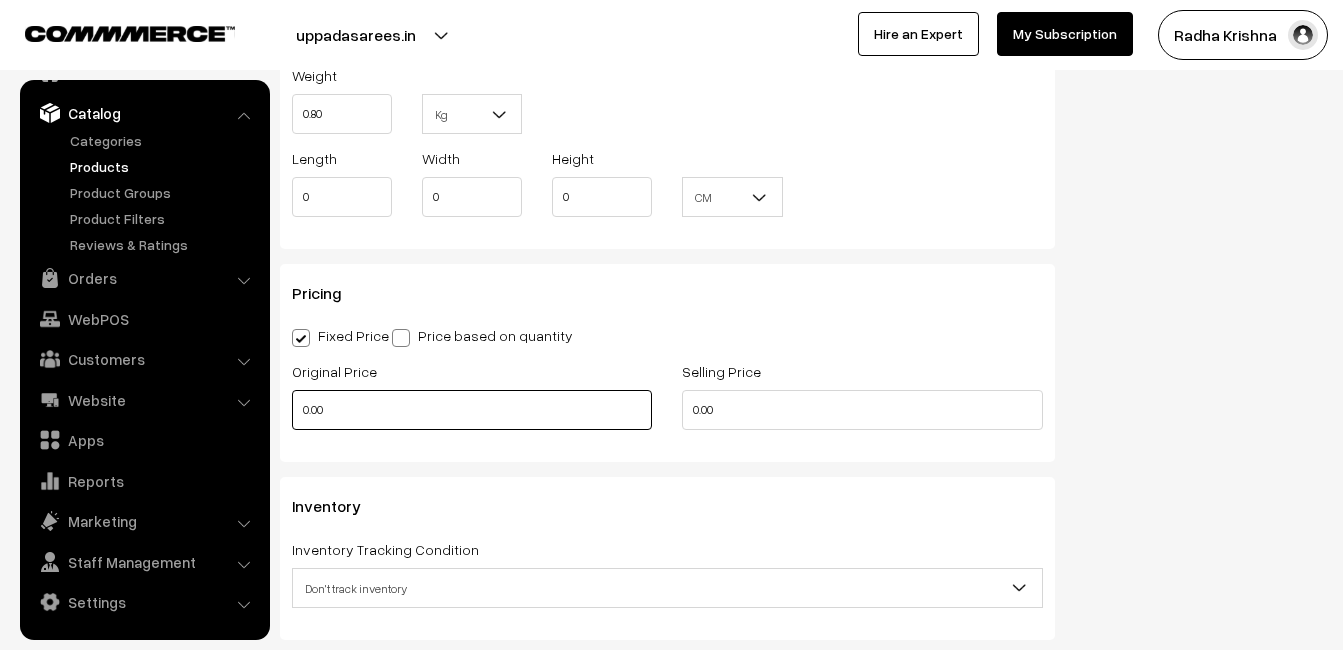 click on "0.00" at bounding box center [472, 410] 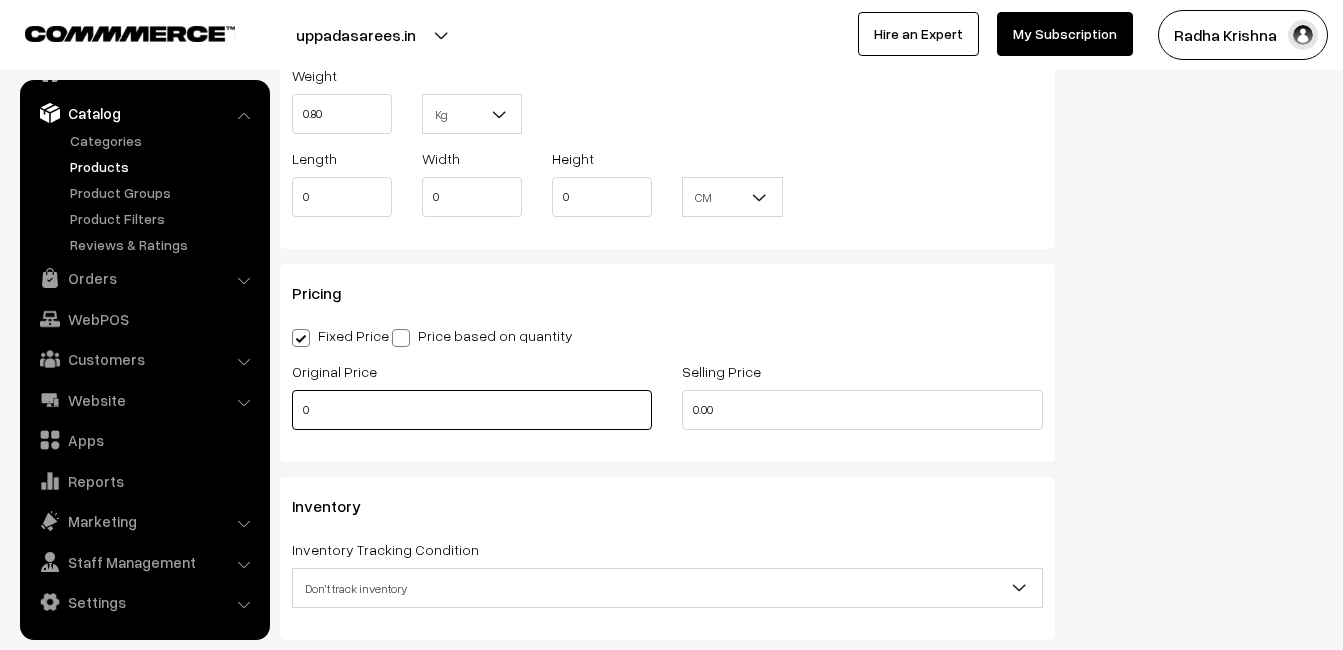 click on "0" at bounding box center [472, 410] 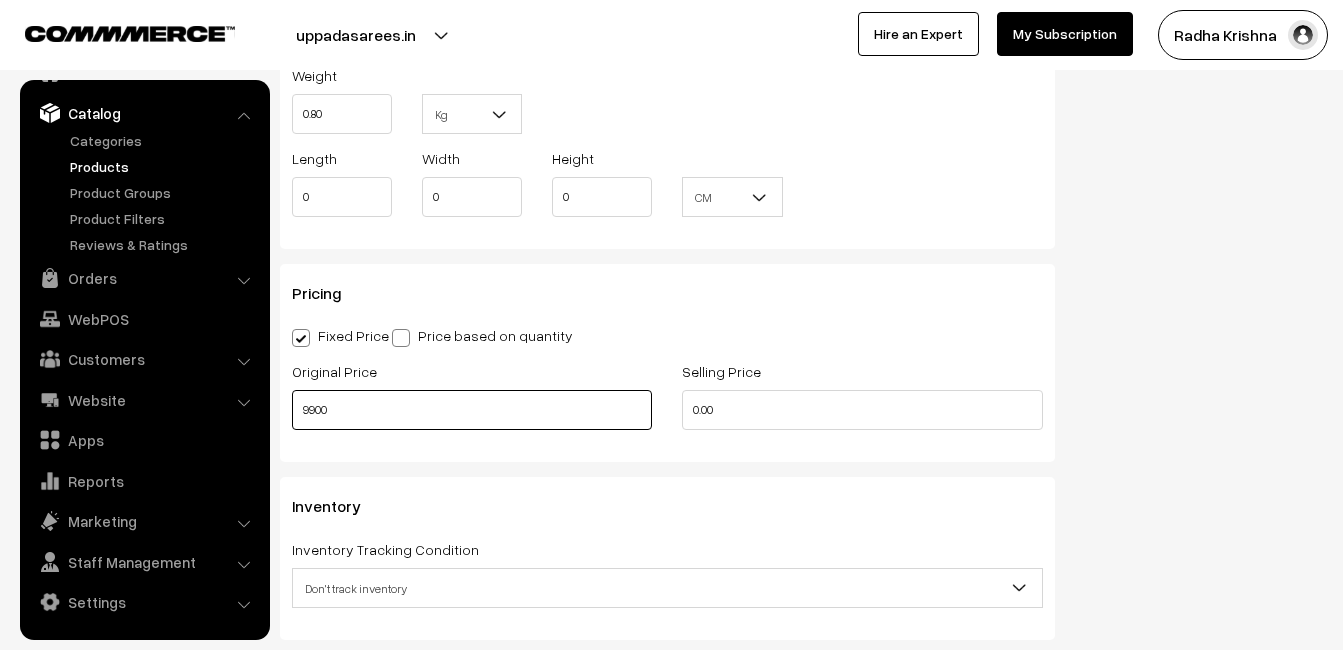 type on "9900" 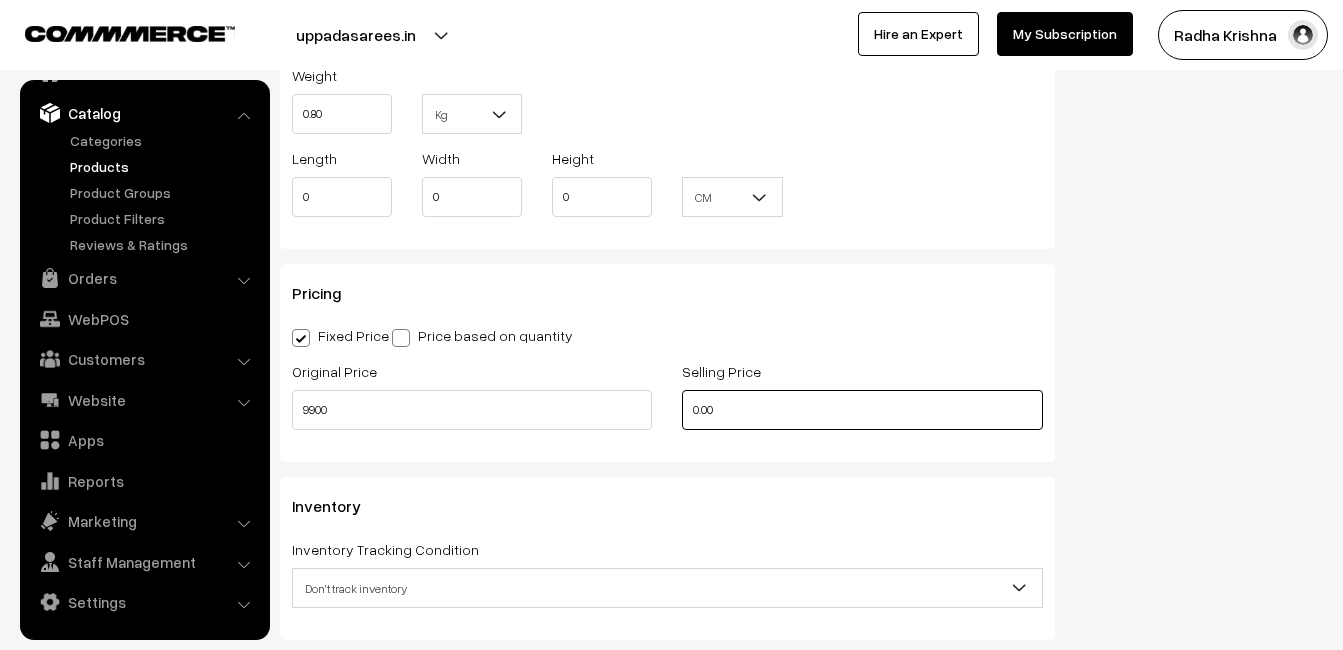 click on "0.00" at bounding box center [862, 410] 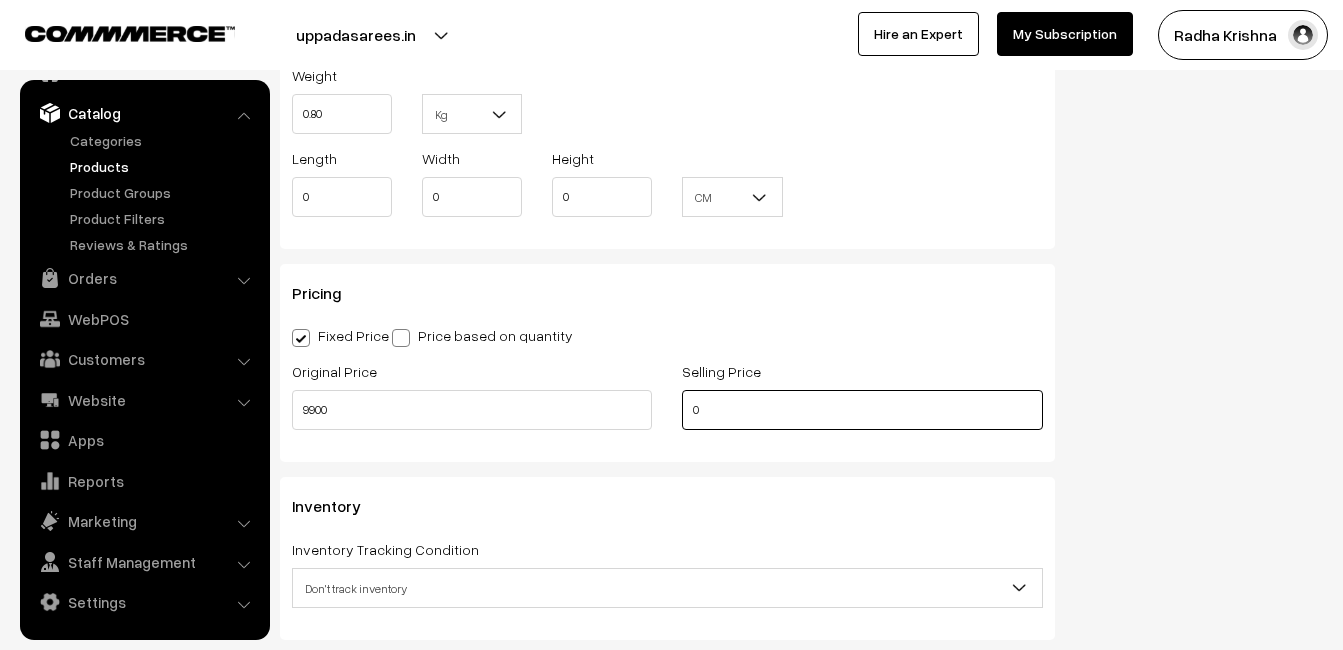 click on "0" at bounding box center [862, 410] 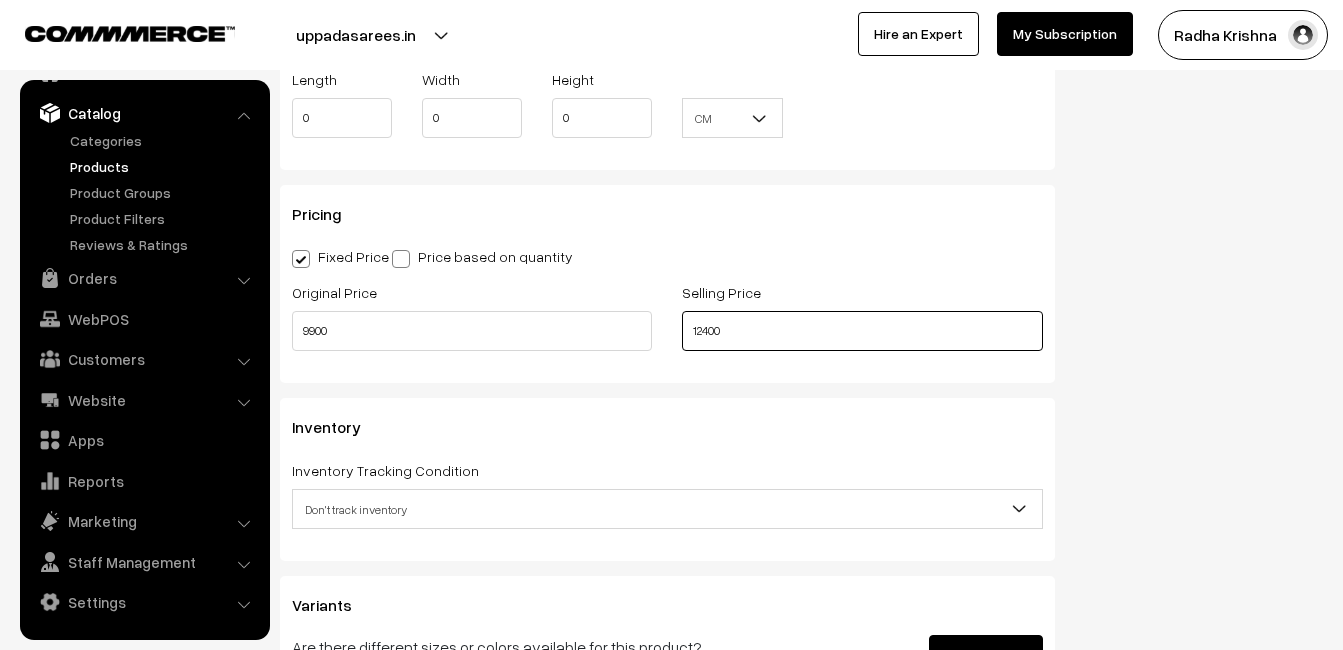 scroll, scrollTop: 1700, scrollLeft: 0, axis: vertical 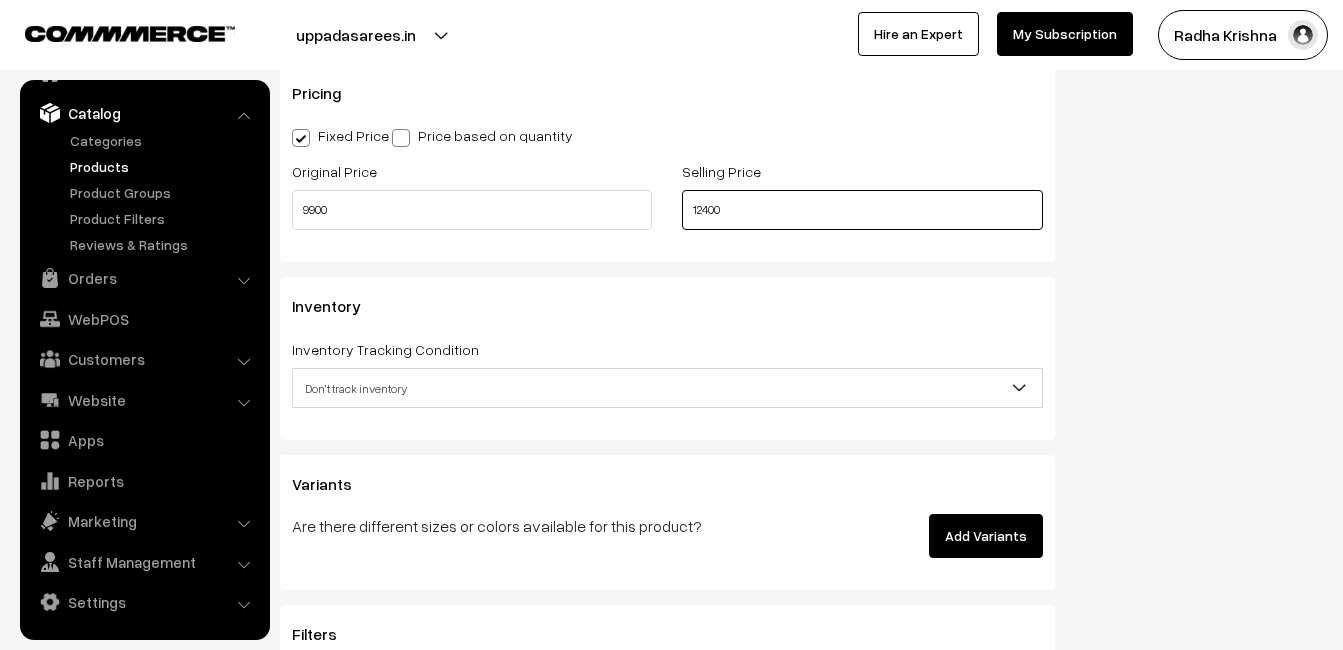 type on "12400" 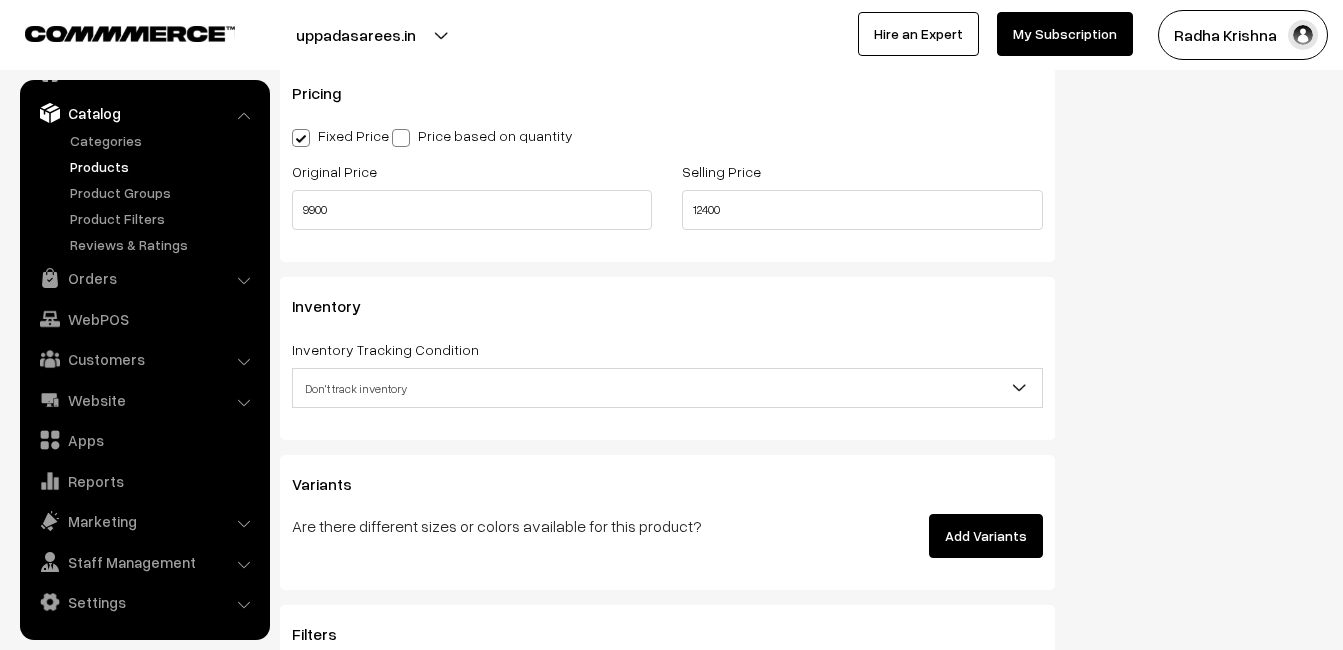 click on "Don't track inventory" at bounding box center (667, 388) 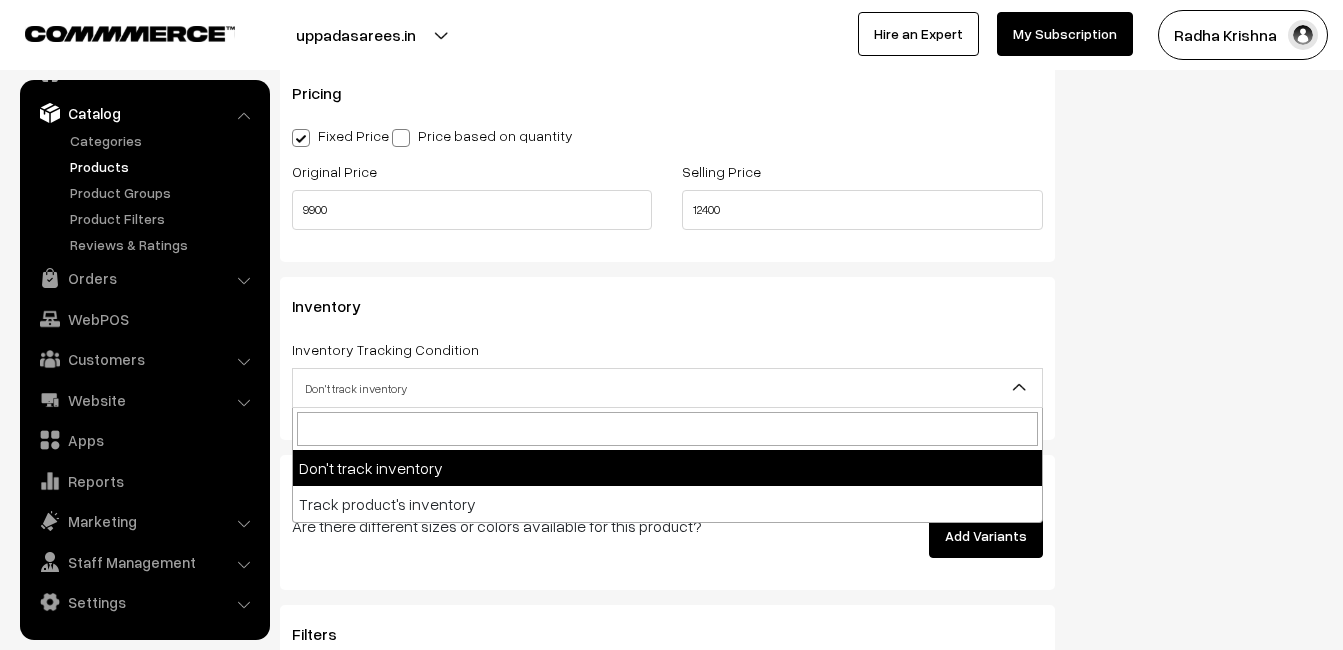 select on "2" 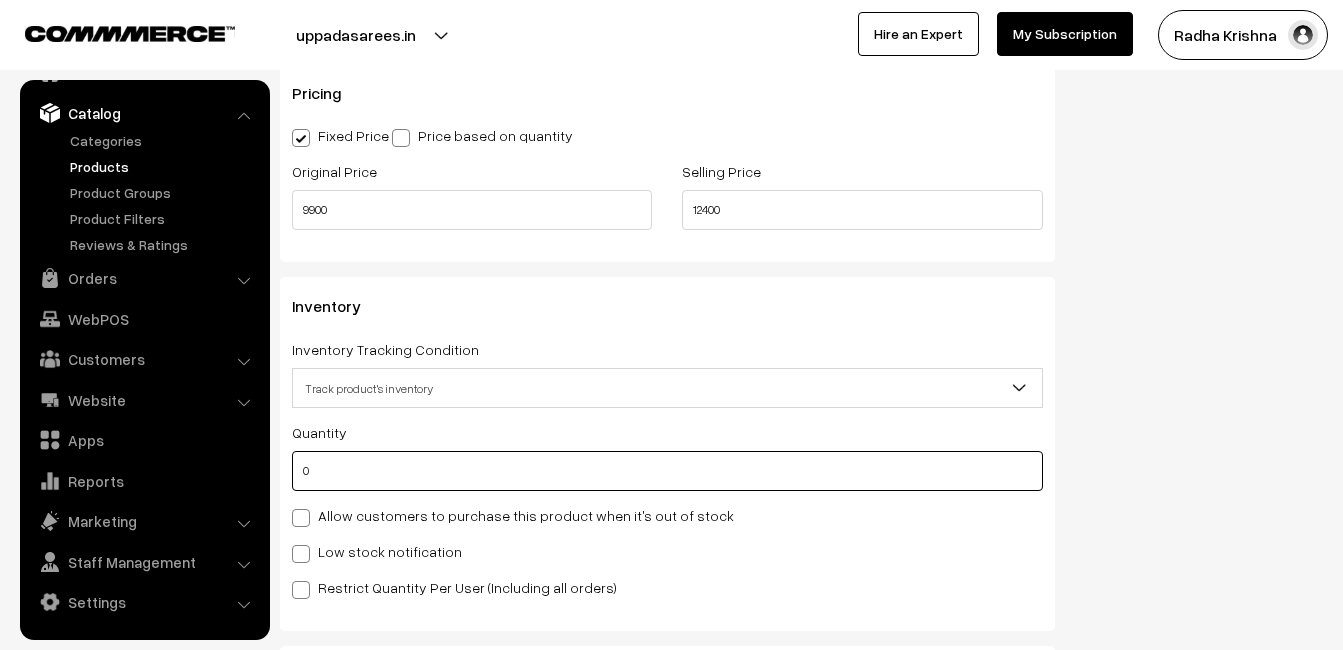 click on "0" at bounding box center (667, 471) 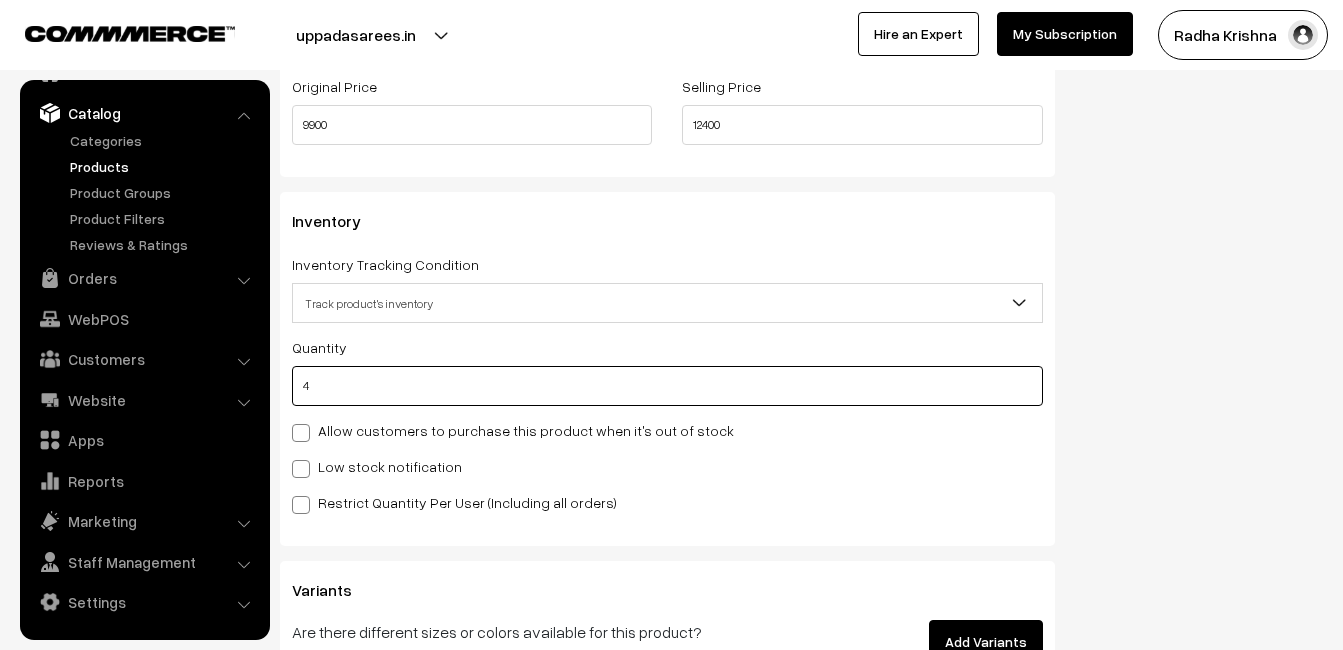 scroll, scrollTop: 2000, scrollLeft: 0, axis: vertical 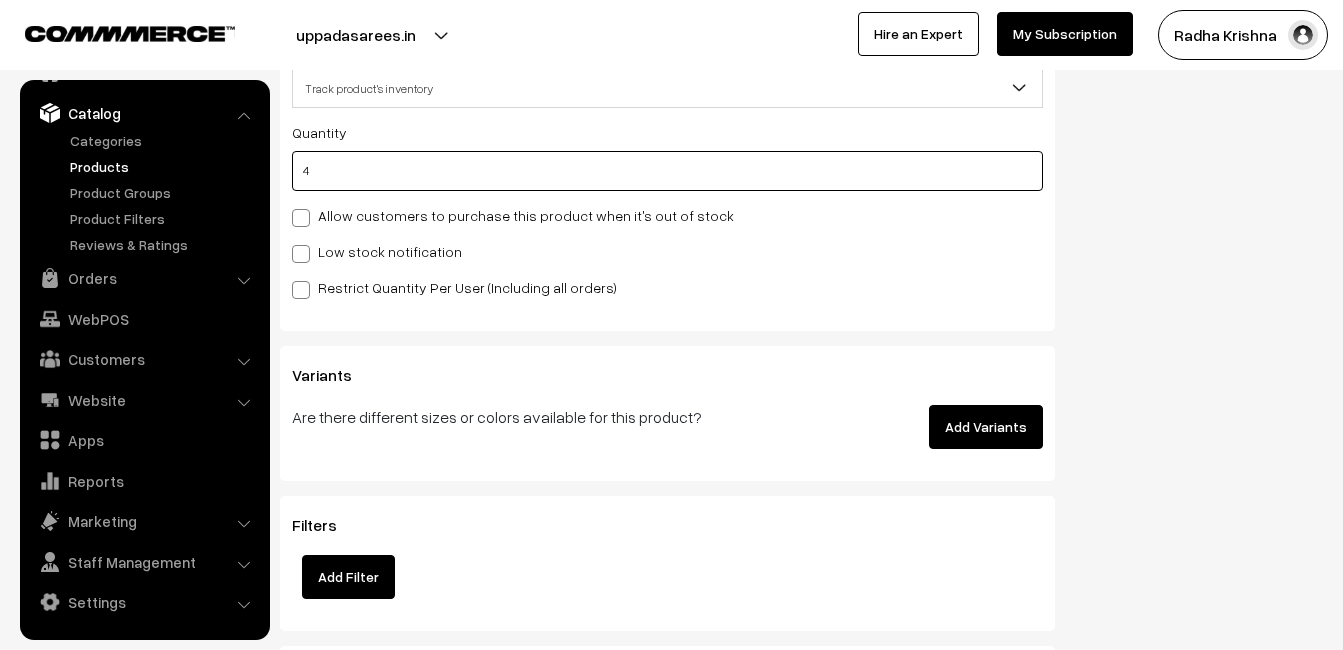type on "4" 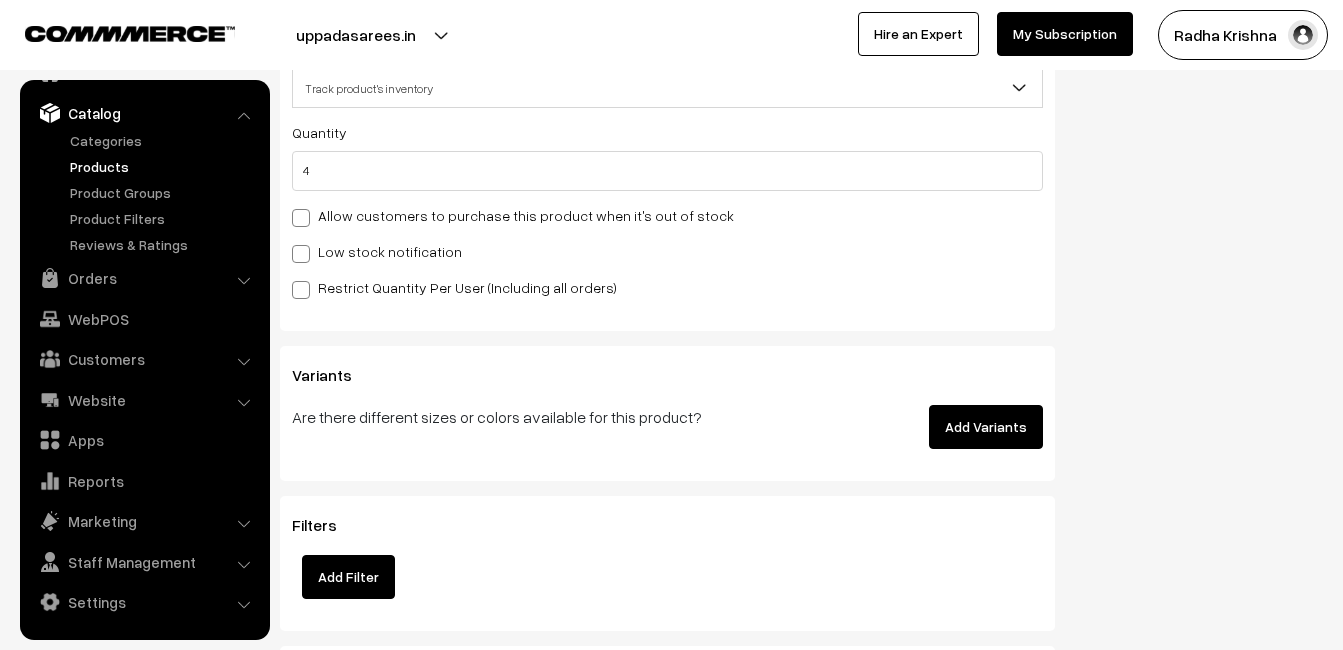 click on "Low stock notification" at bounding box center [377, 251] 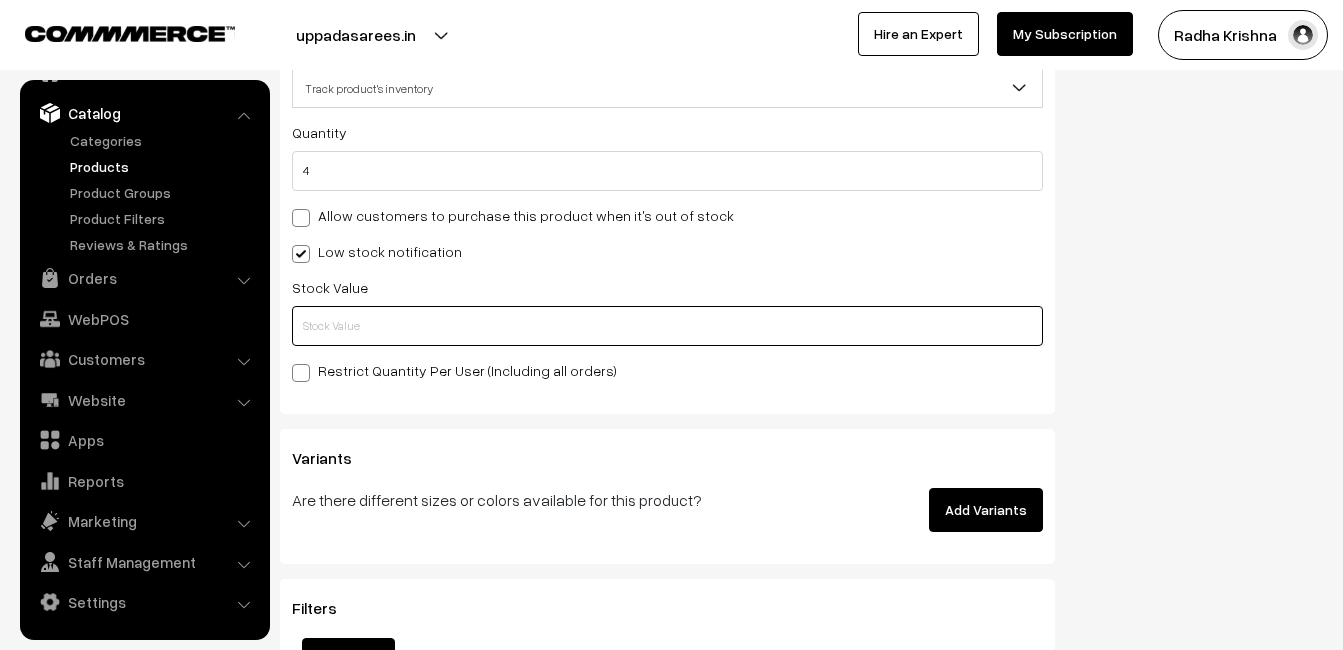 click at bounding box center (667, 326) 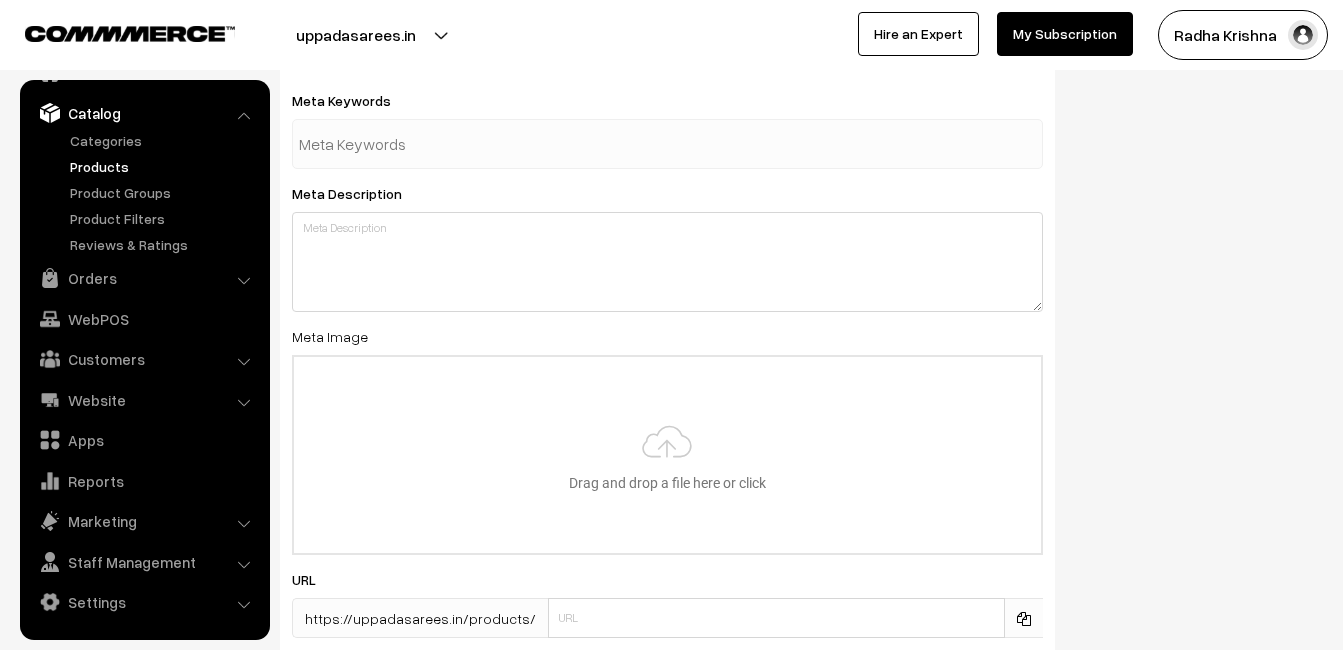 scroll, scrollTop: 2968, scrollLeft: 0, axis: vertical 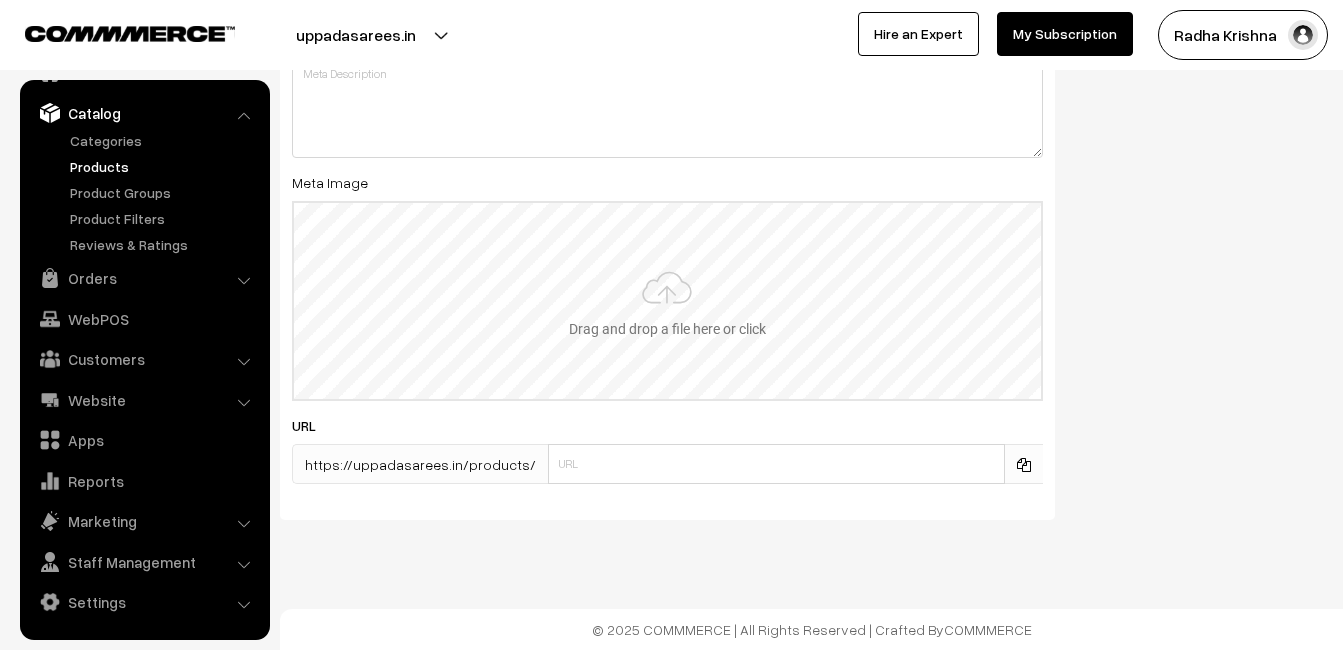 type on "2" 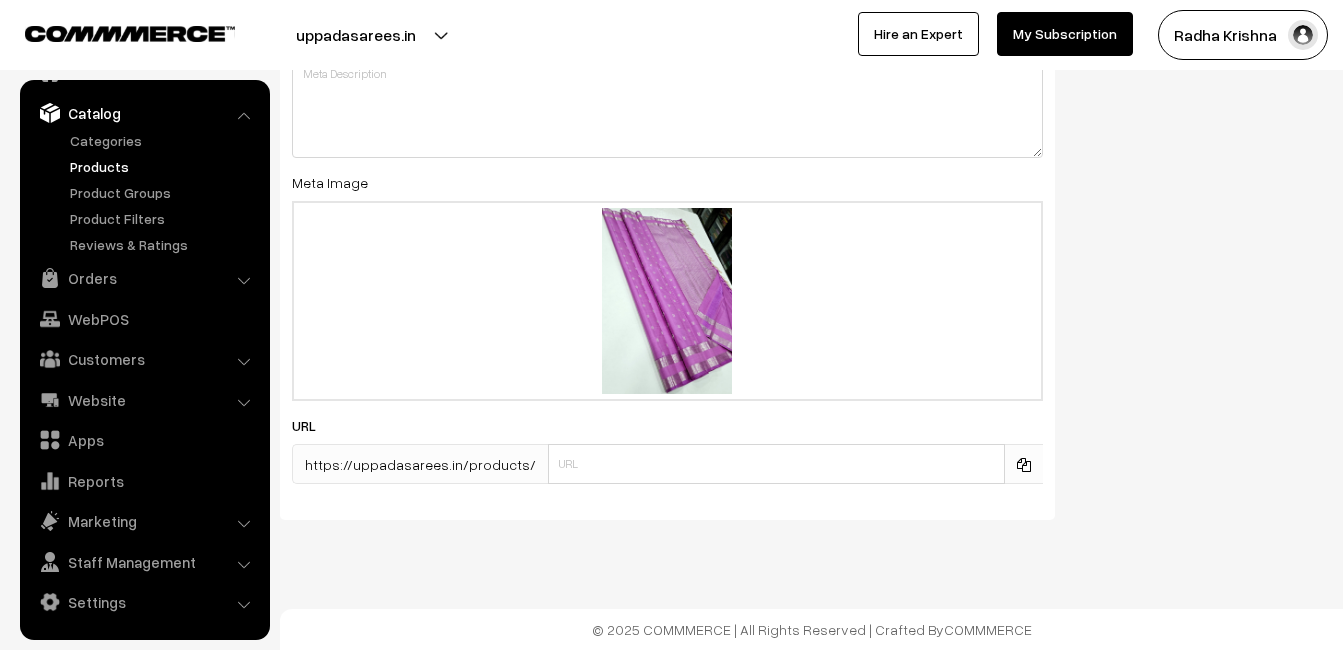 scroll, scrollTop: 0, scrollLeft: 0, axis: both 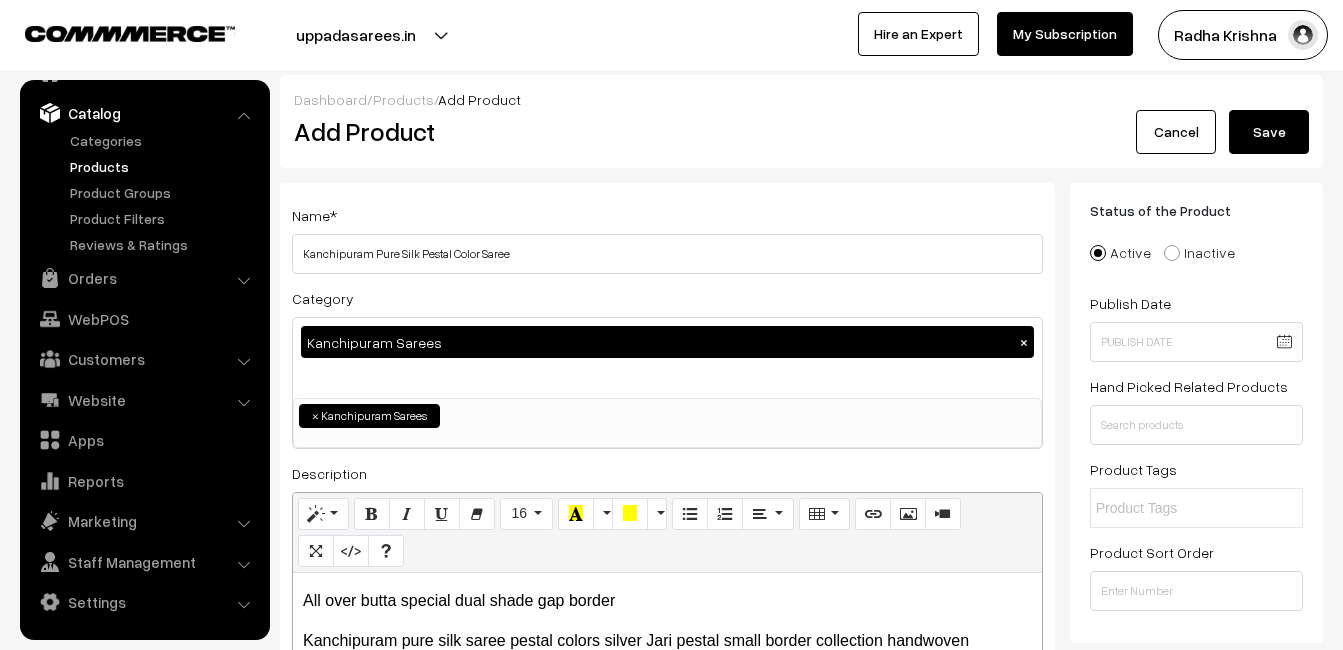 click on "Save" at bounding box center (1269, 132) 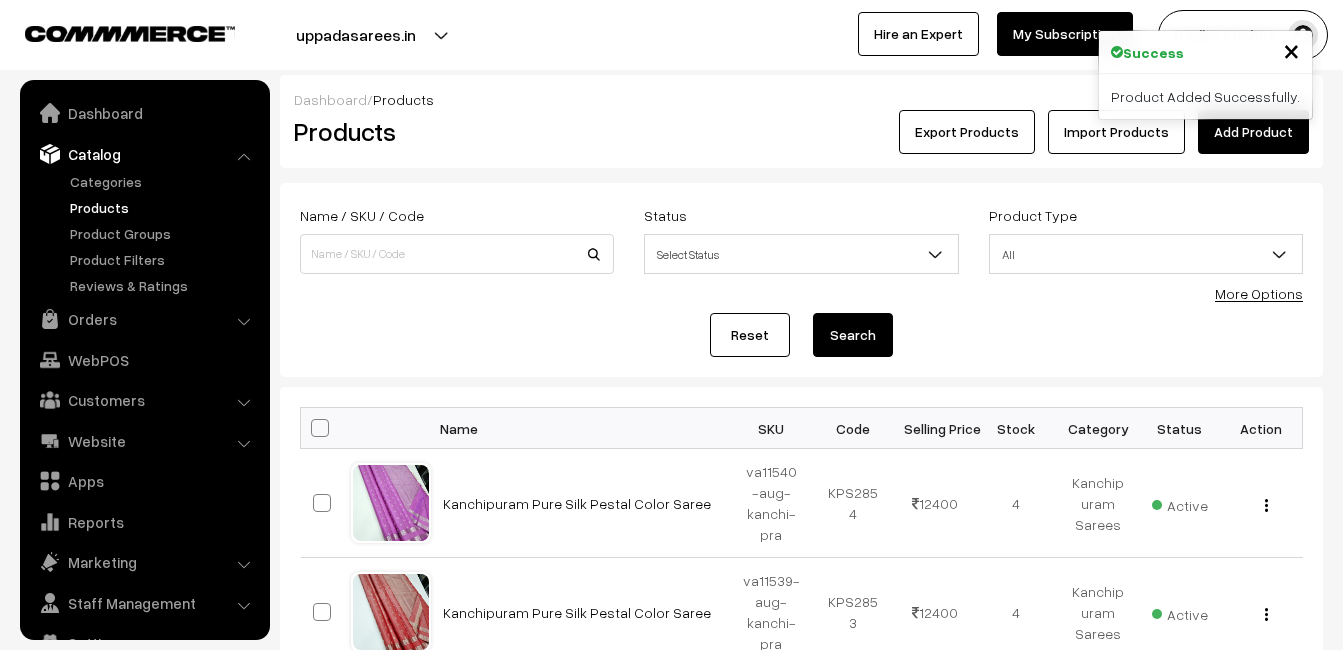 scroll, scrollTop: 0, scrollLeft: 0, axis: both 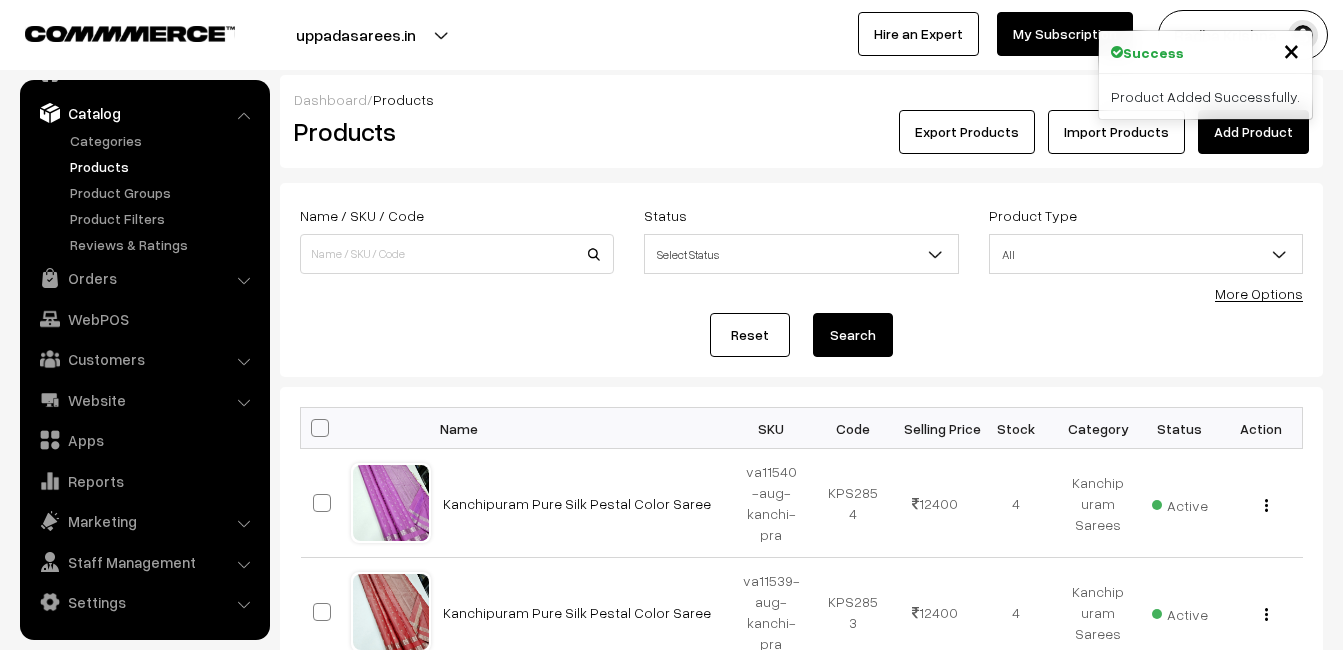 click on "Add Product" at bounding box center [1253, 132] 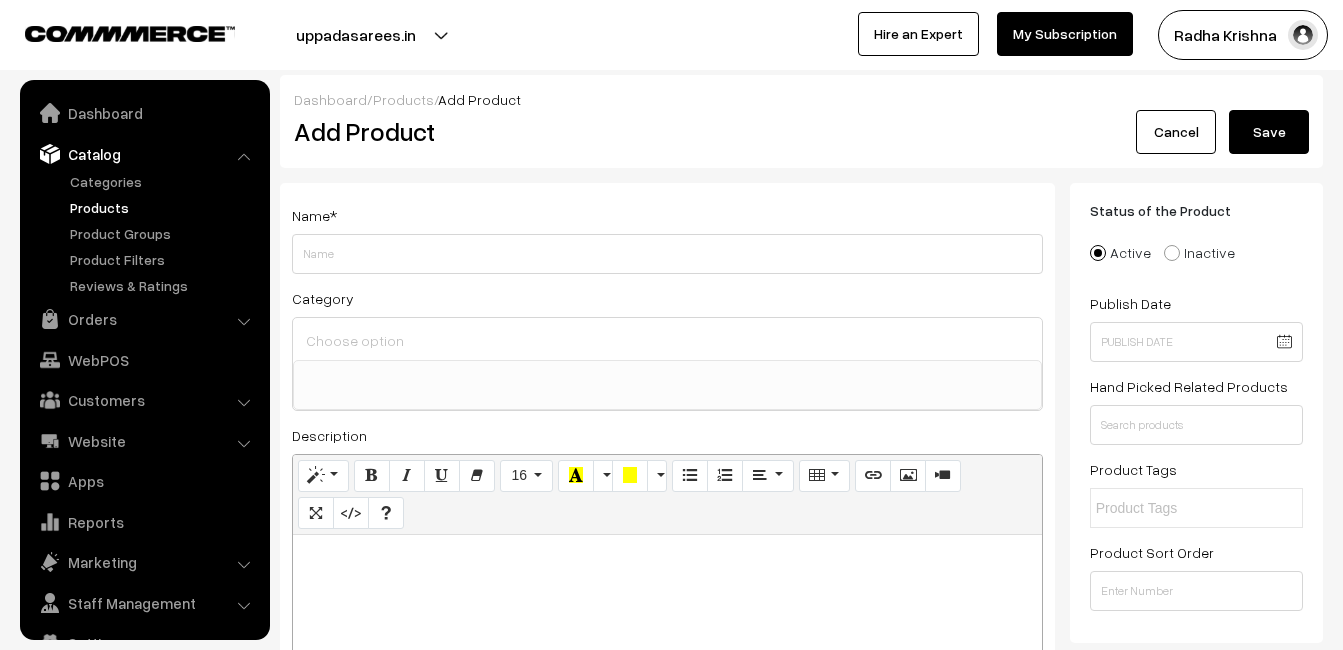 select 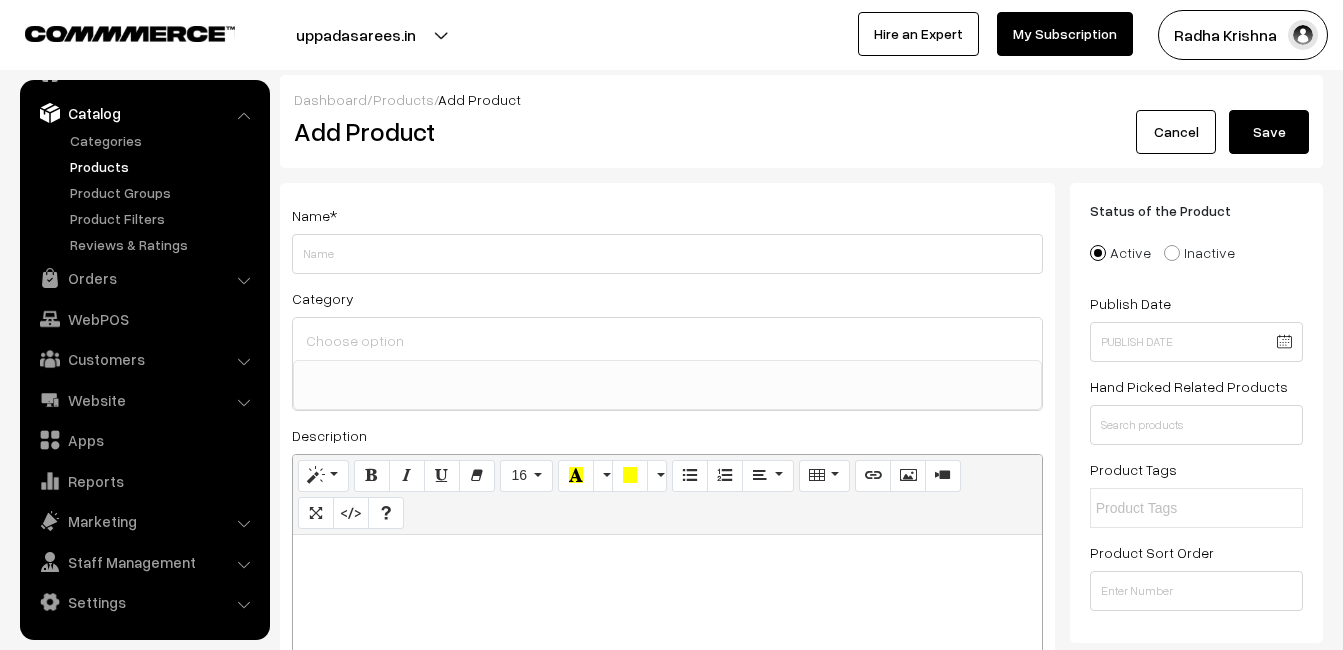 click on "Add Product" at bounding box center (671, 131) 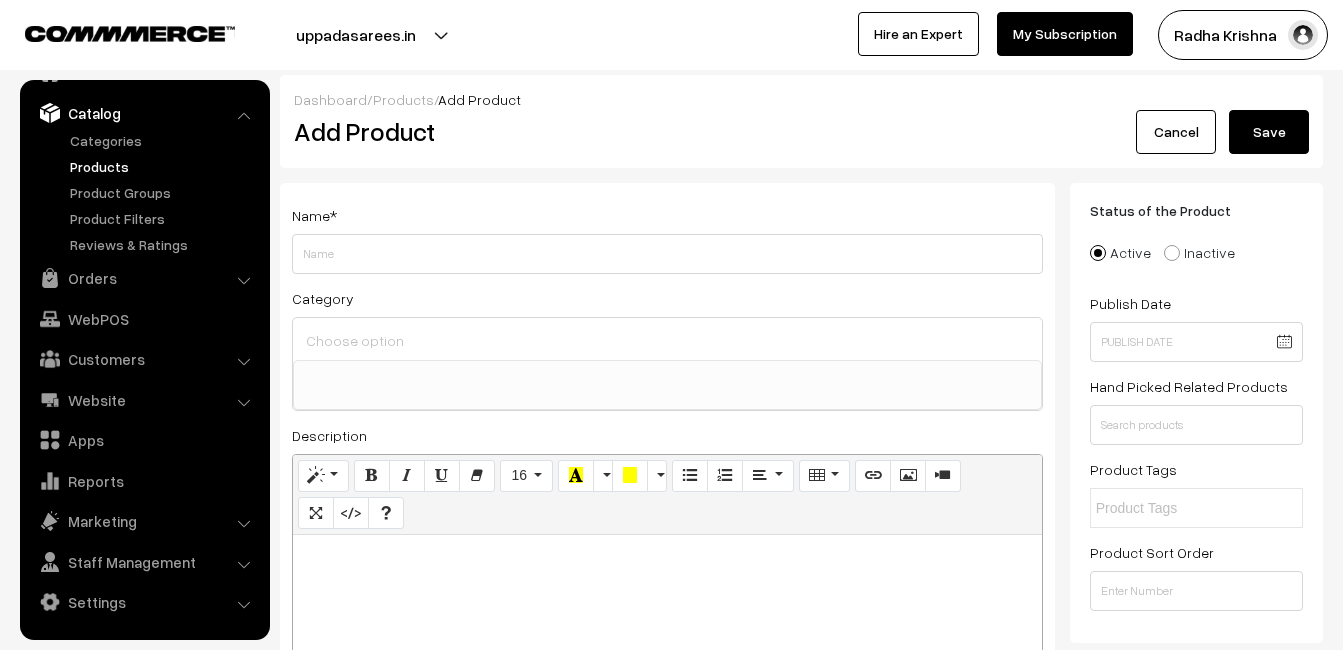 click at bounding box center (667, 660) 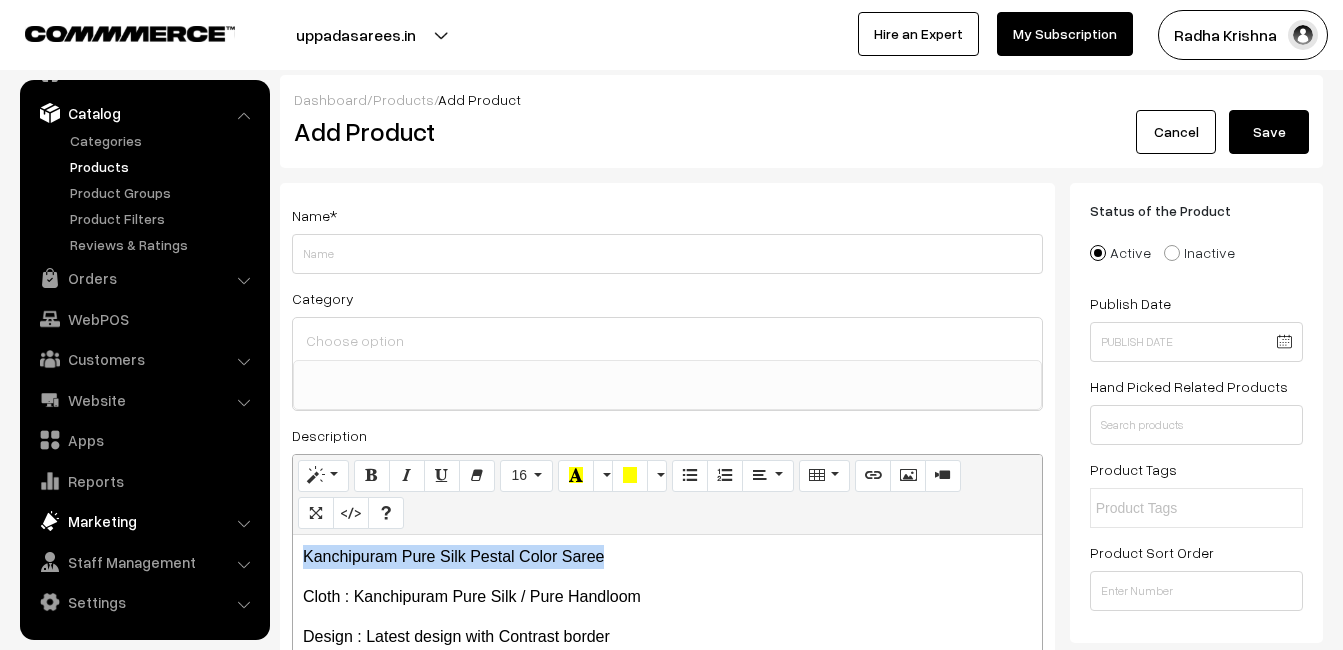 drag, startPoint x: 623, startPoint y: 556, endPoint x: 138, endPoint y: 528, distance: 485.8076 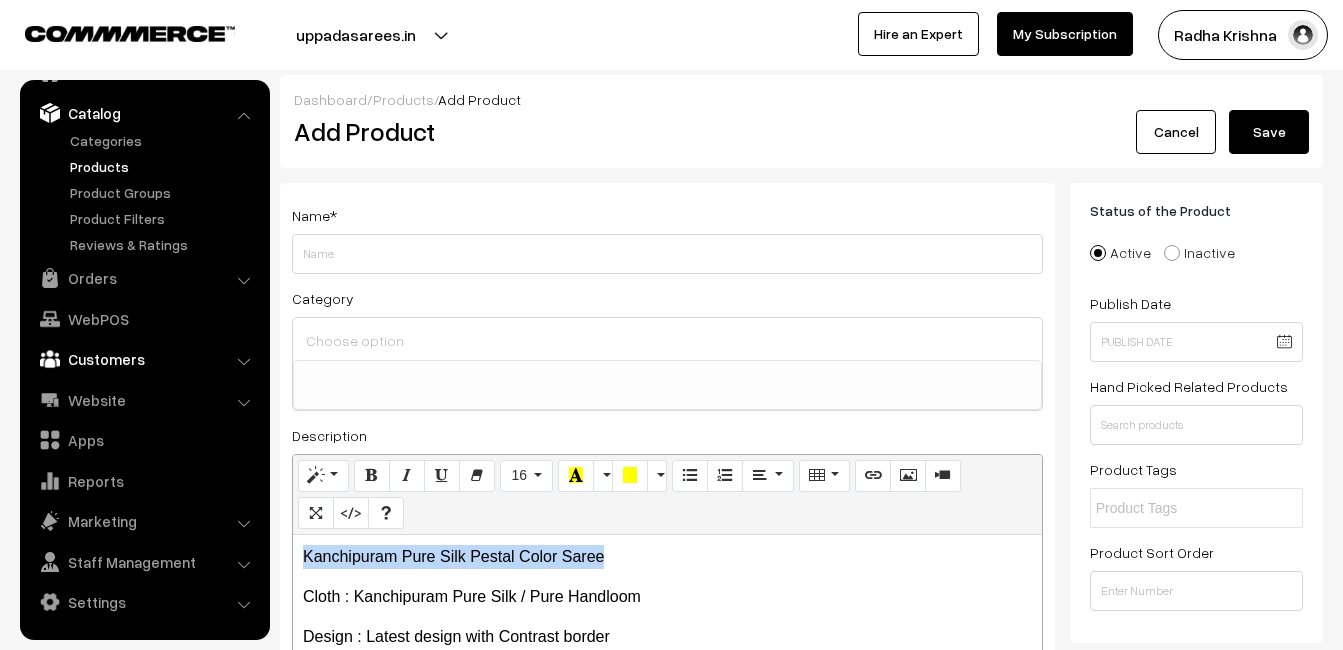 copy on "Kanchipuram Pure Silk Pestal Color Saree" 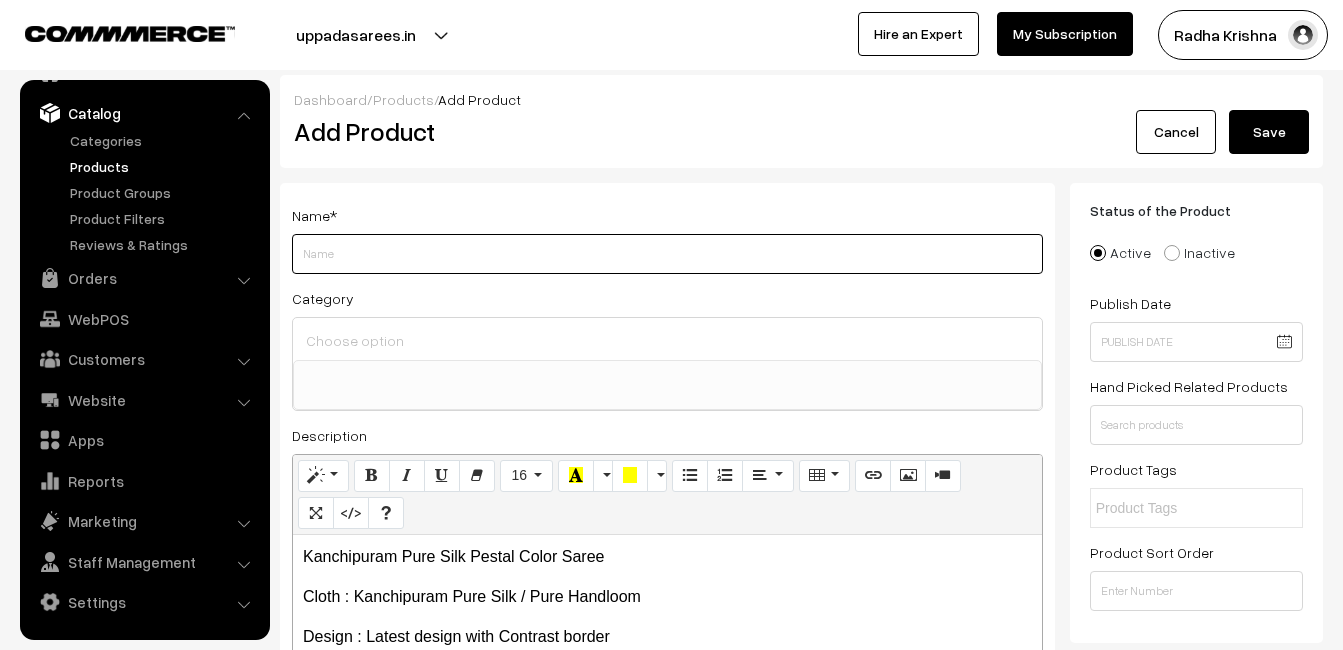 click on "Weight" at bounding box center [667, 254] 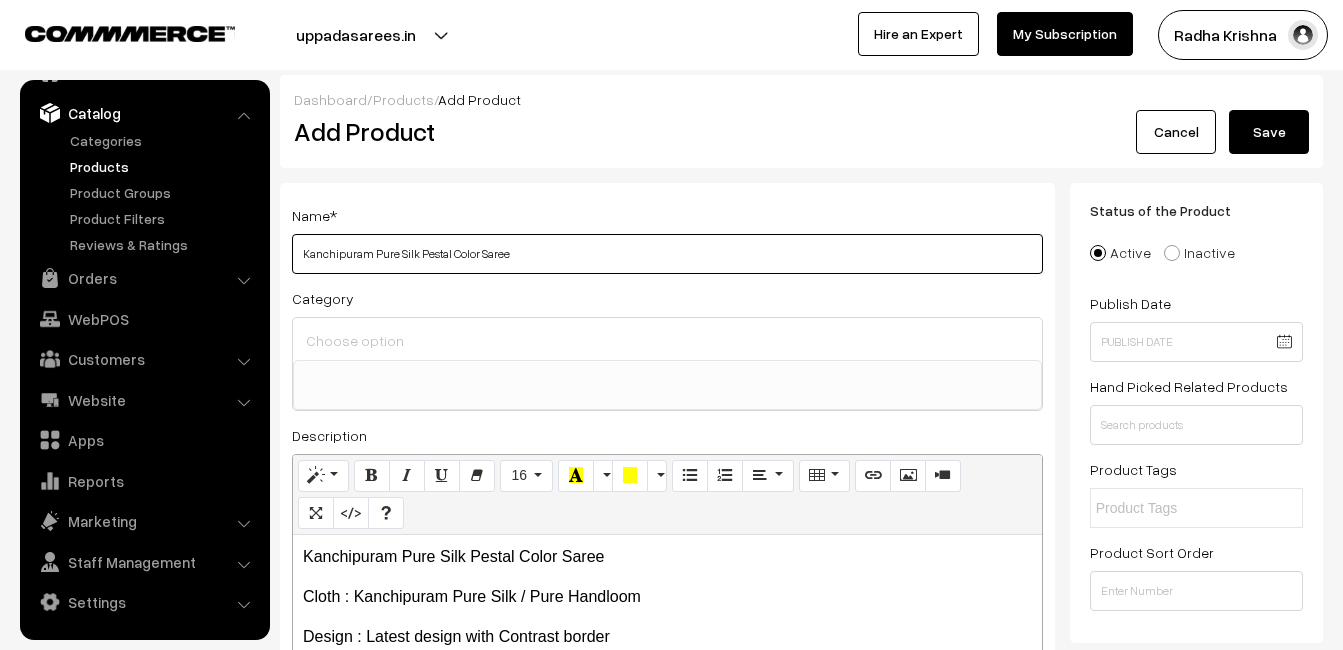 type on "Kanchipuram Pure Silk Pestal Color Saree" 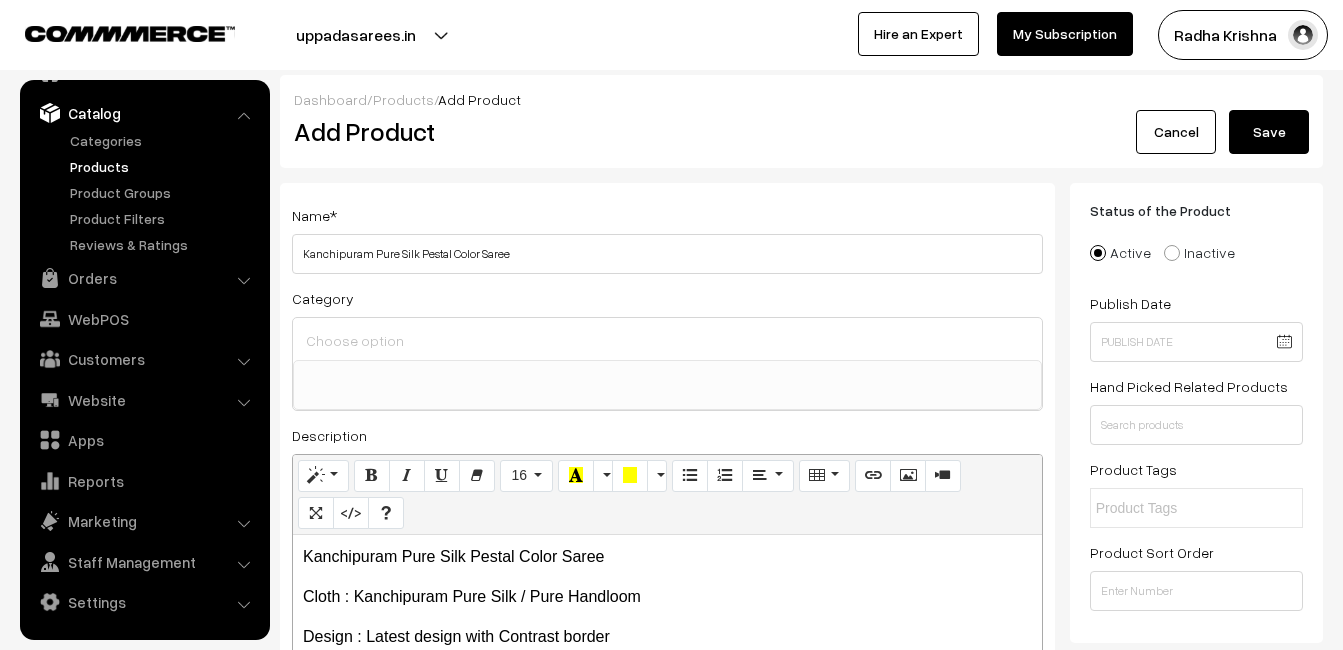 click at bounding box center [667, 340] 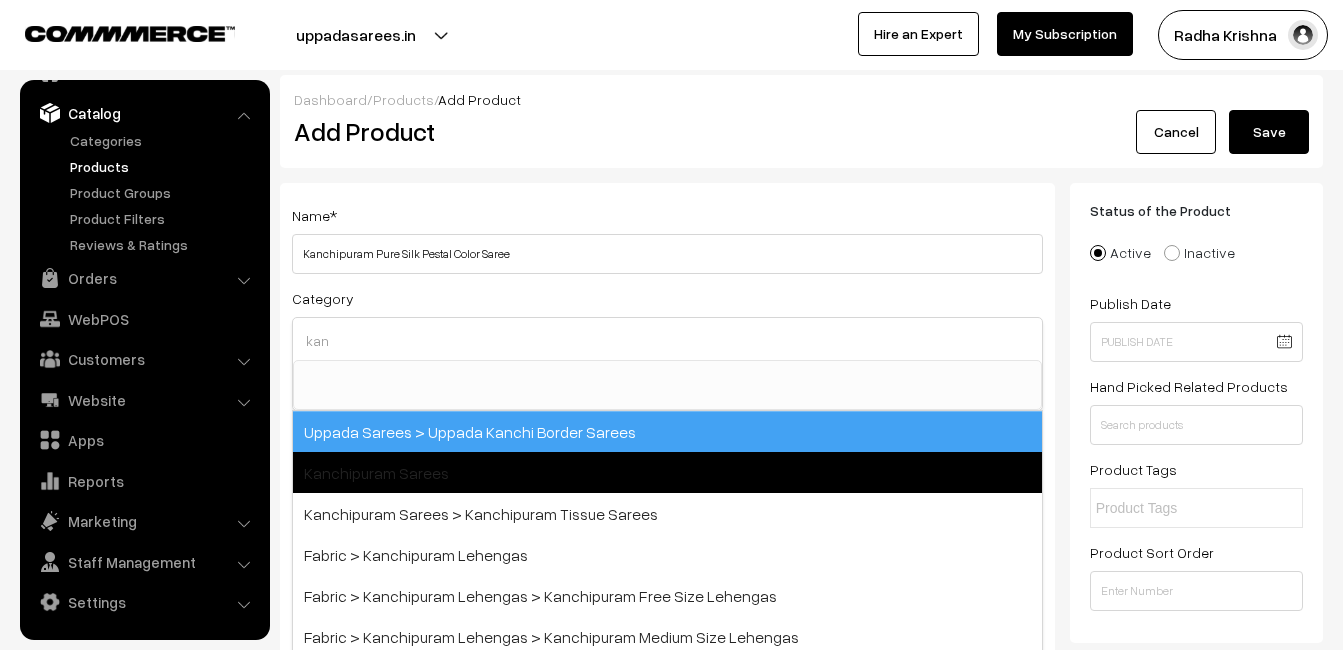 type on "kan" 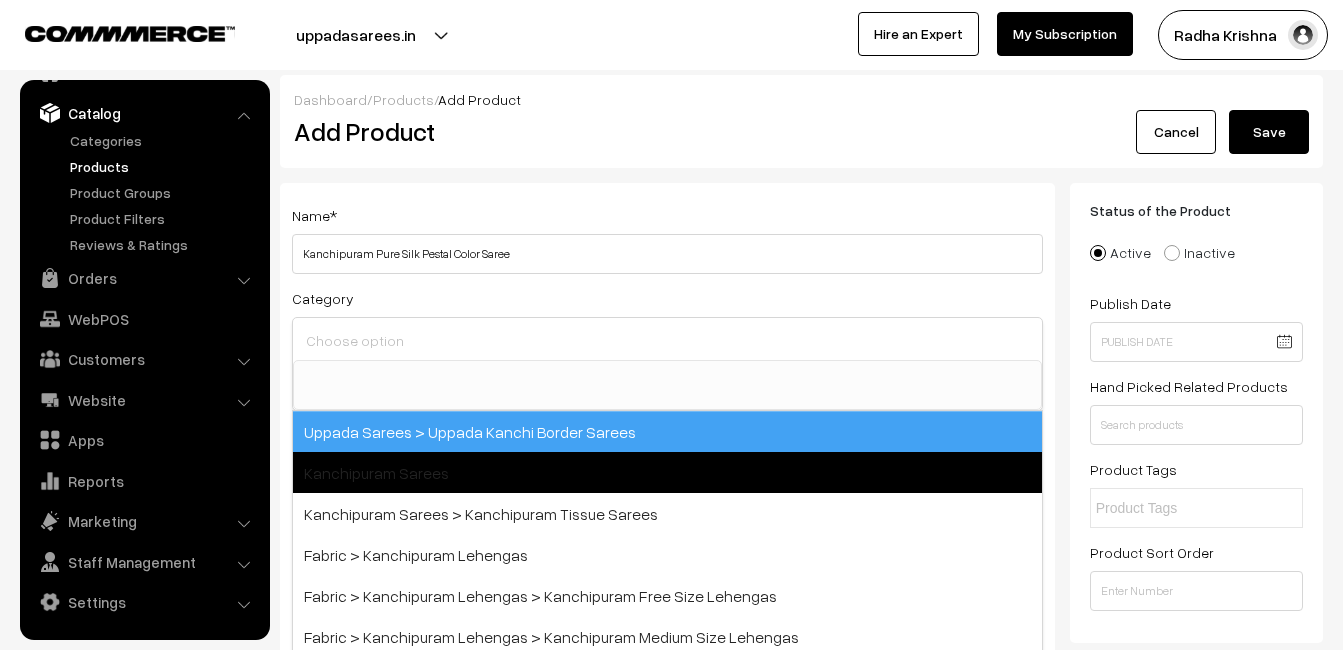 select on "3" 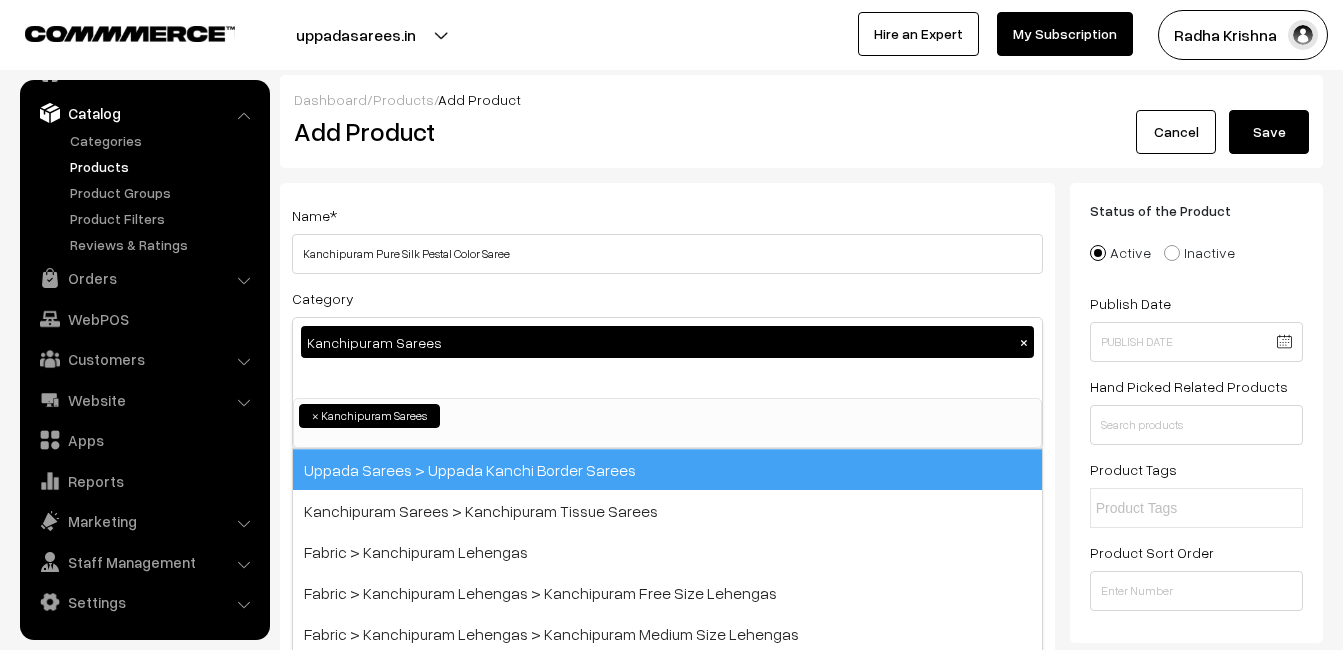 scroll, scrollTop: 340, scrollLeft: 0, axis: vertical 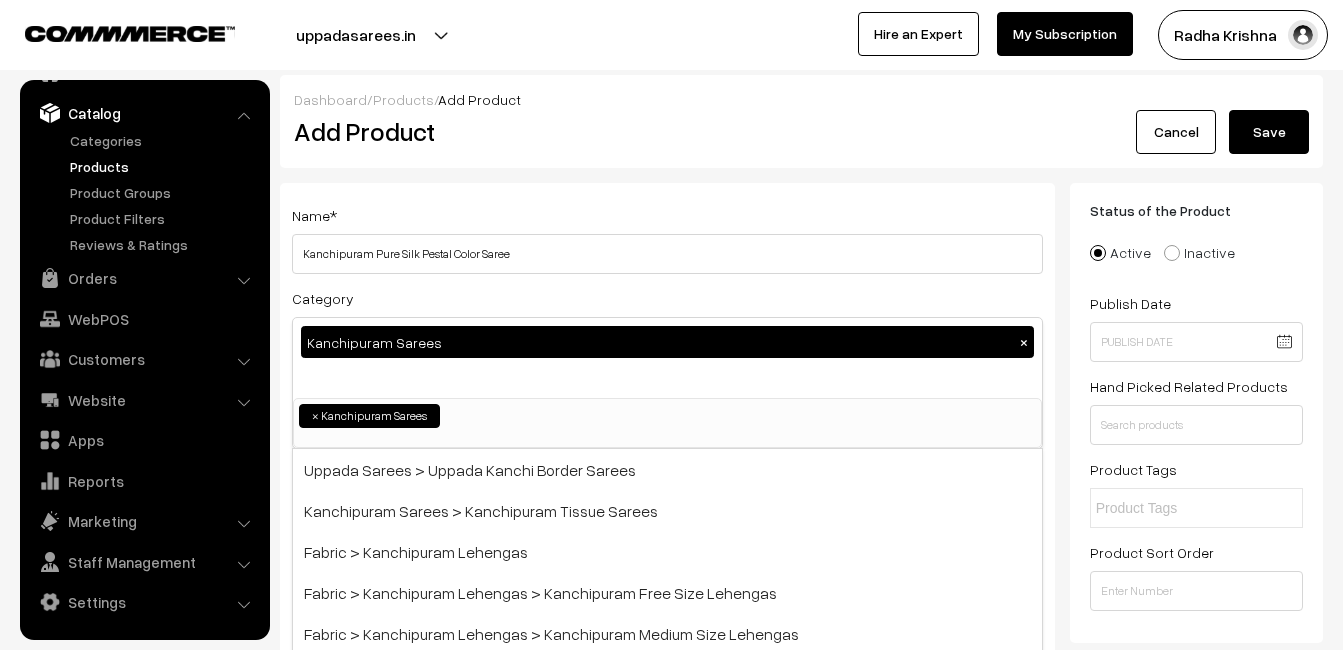 click on "Name  *
Kanchipuram Pure Silk Pestal Color Saree" at bounding box center (667, 238) 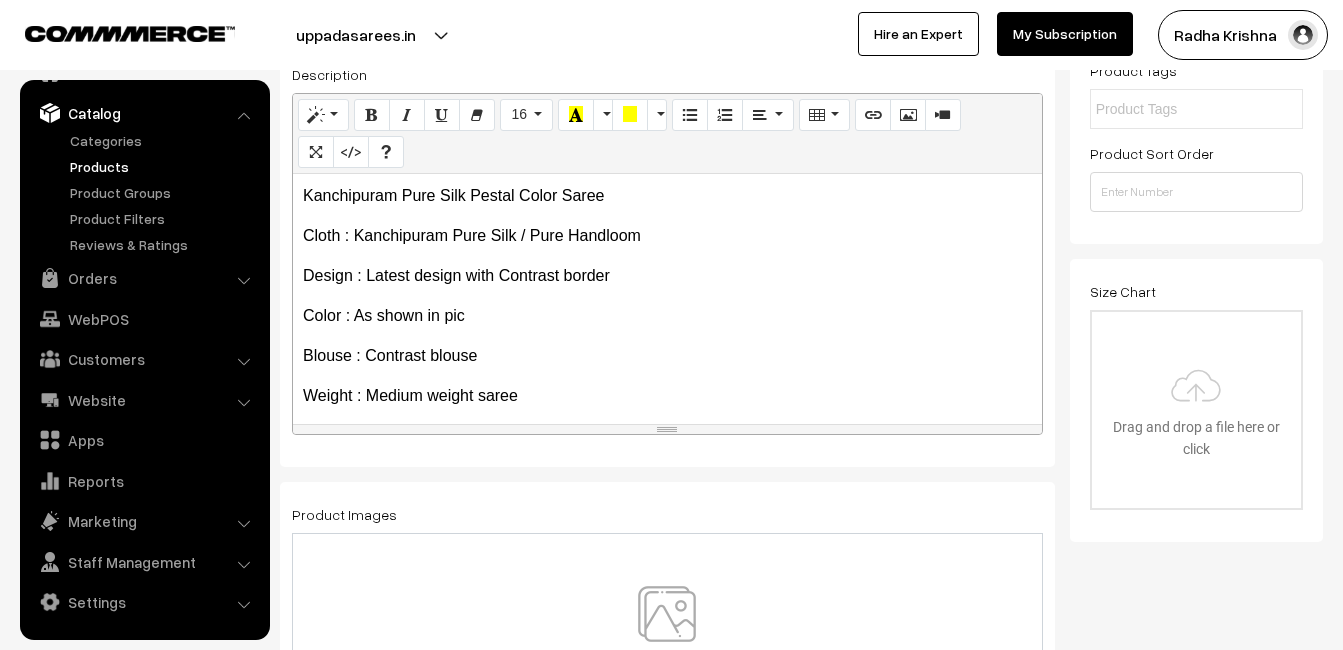scroll, scrollTop: 400, scrollLeft: 0, axis: vertical 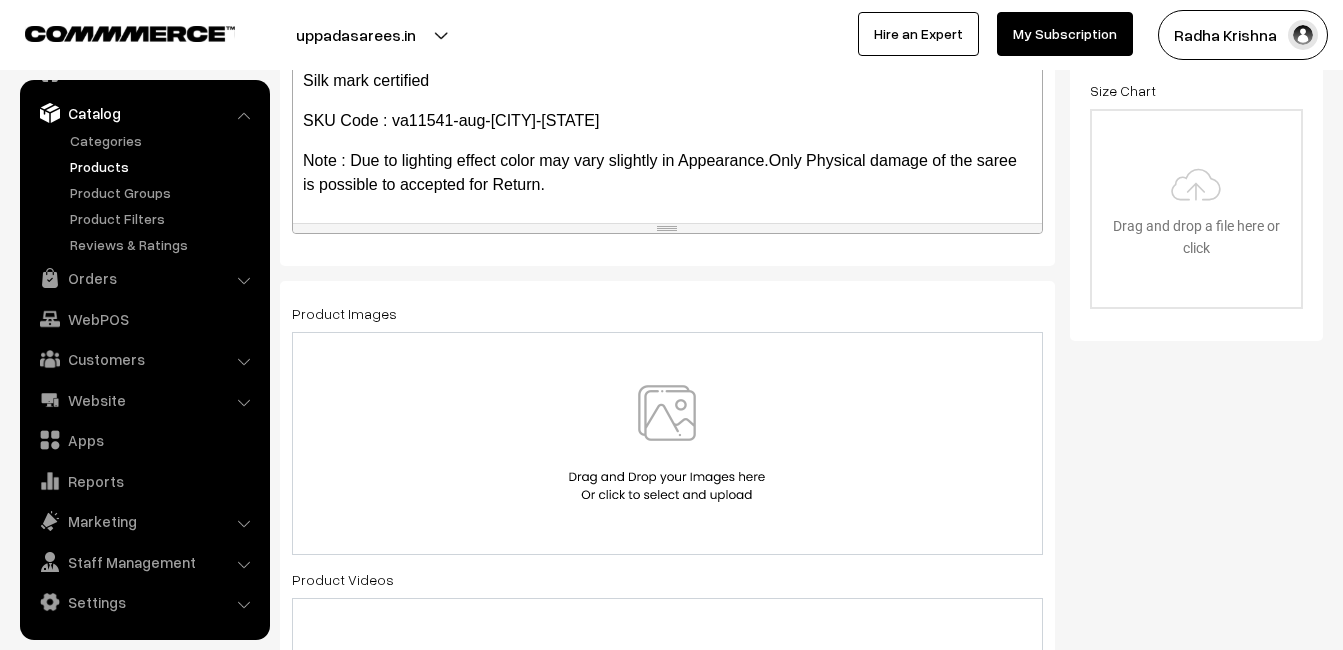 click at bounding box center [667, 443] 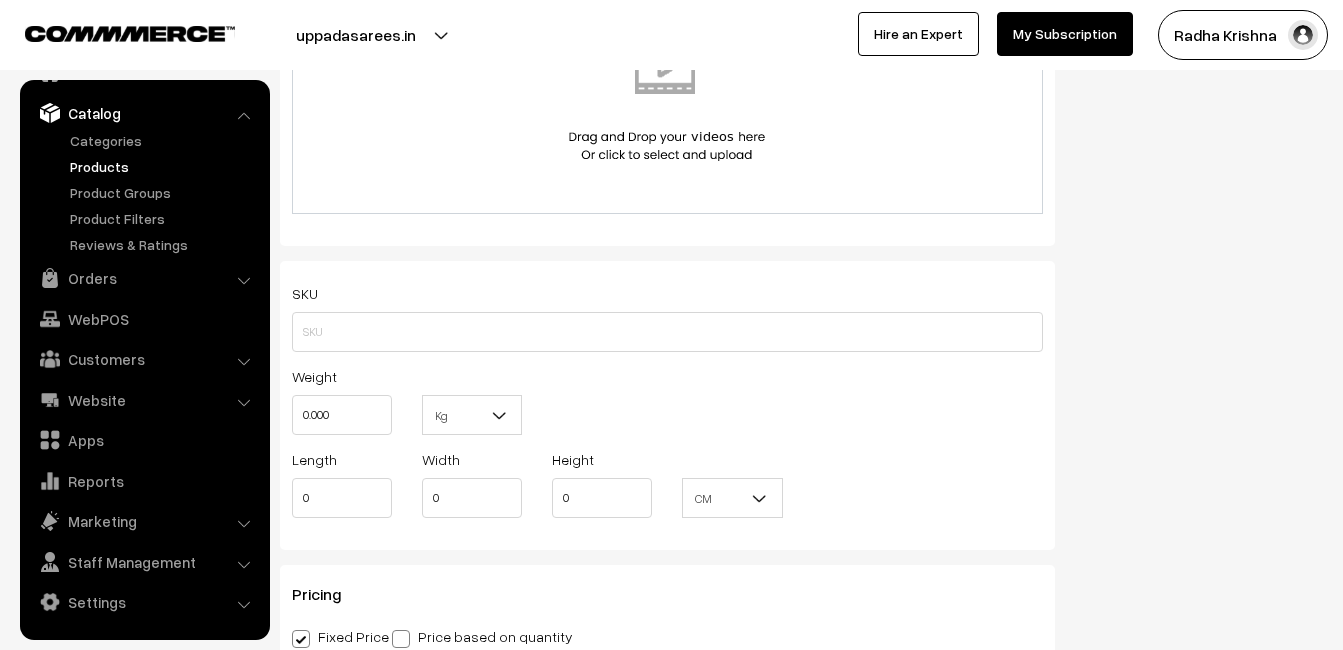 scroll, scrollTop: 1200, scrollLeft: 0, axis: vertical 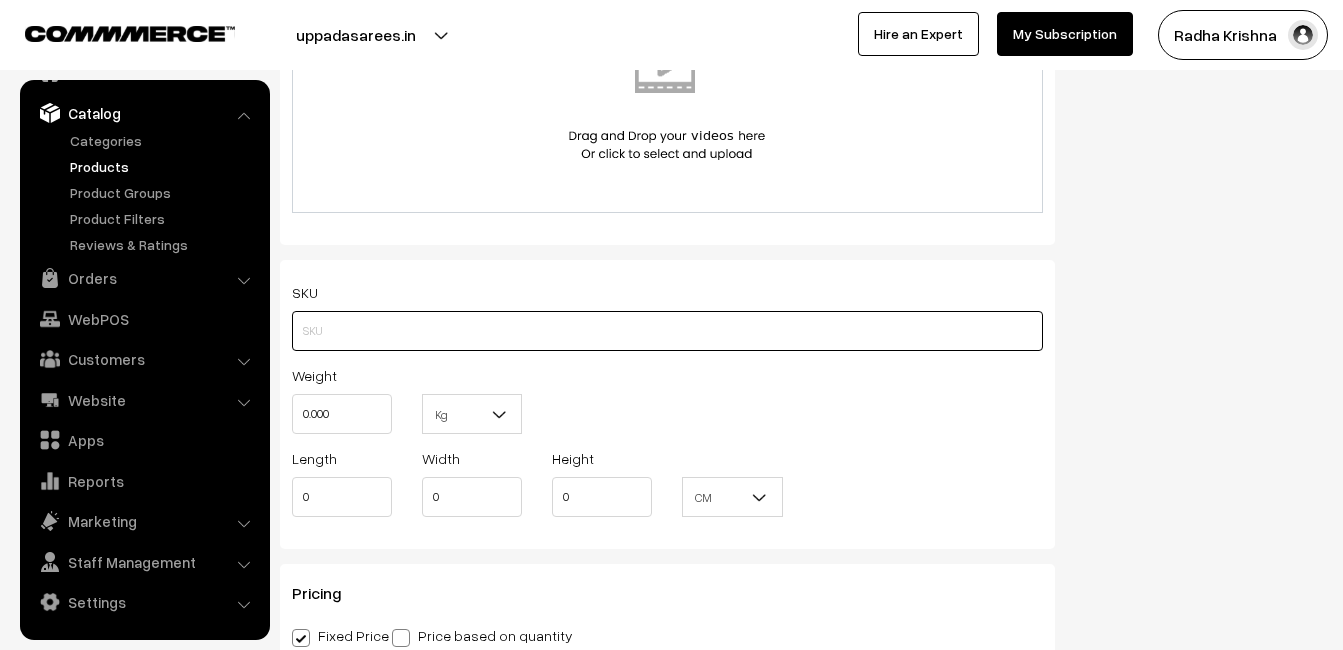 click at bounding box center [667, 331] 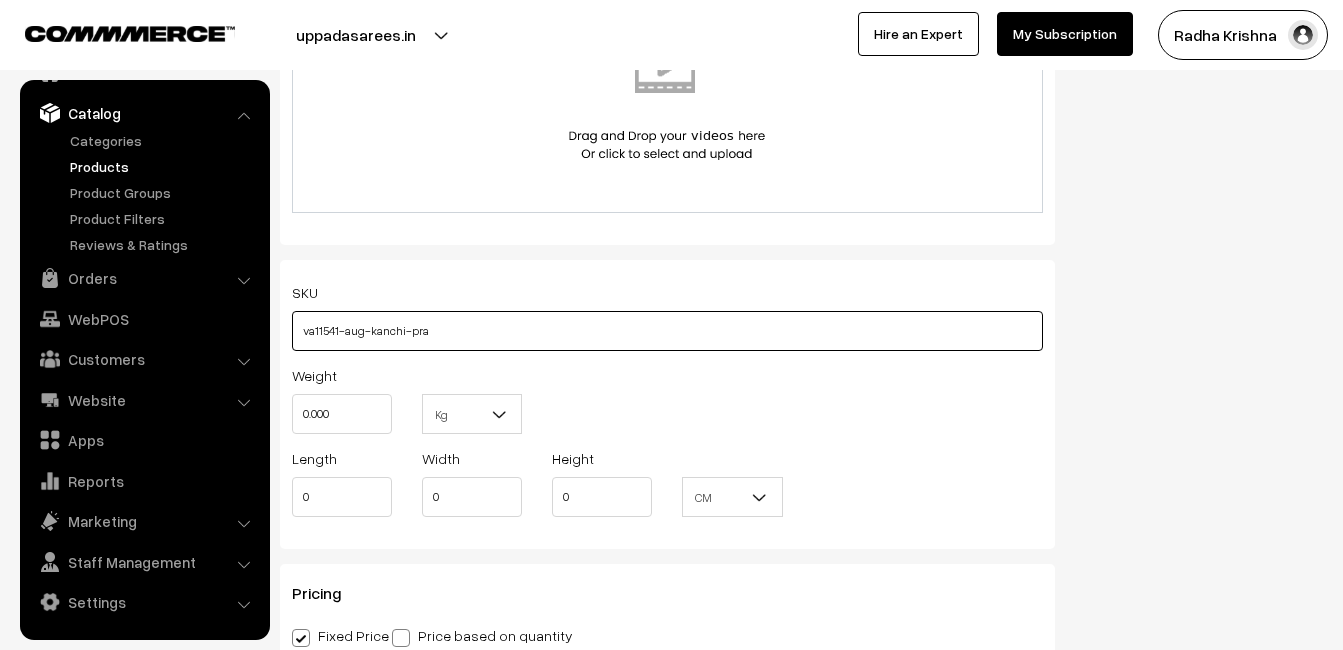 type on "va11541-aug-kanchi-pra" 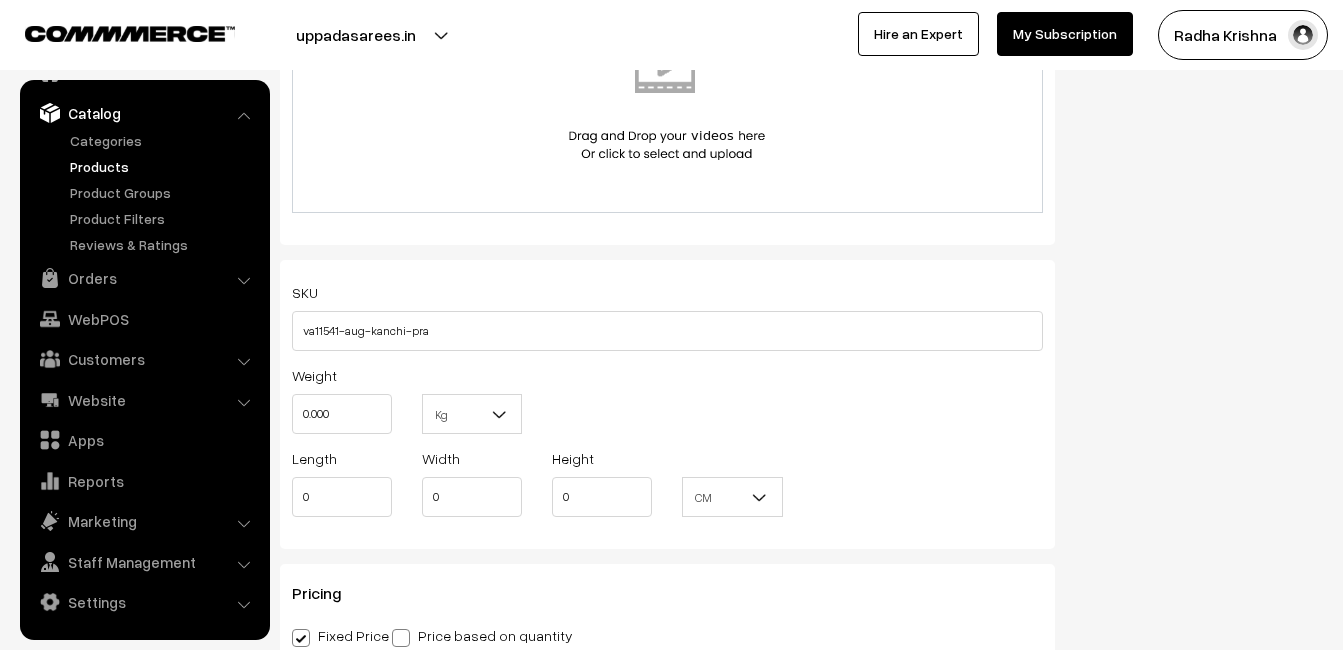 click on "Weight
0.000" at bounding box center [342, 398] 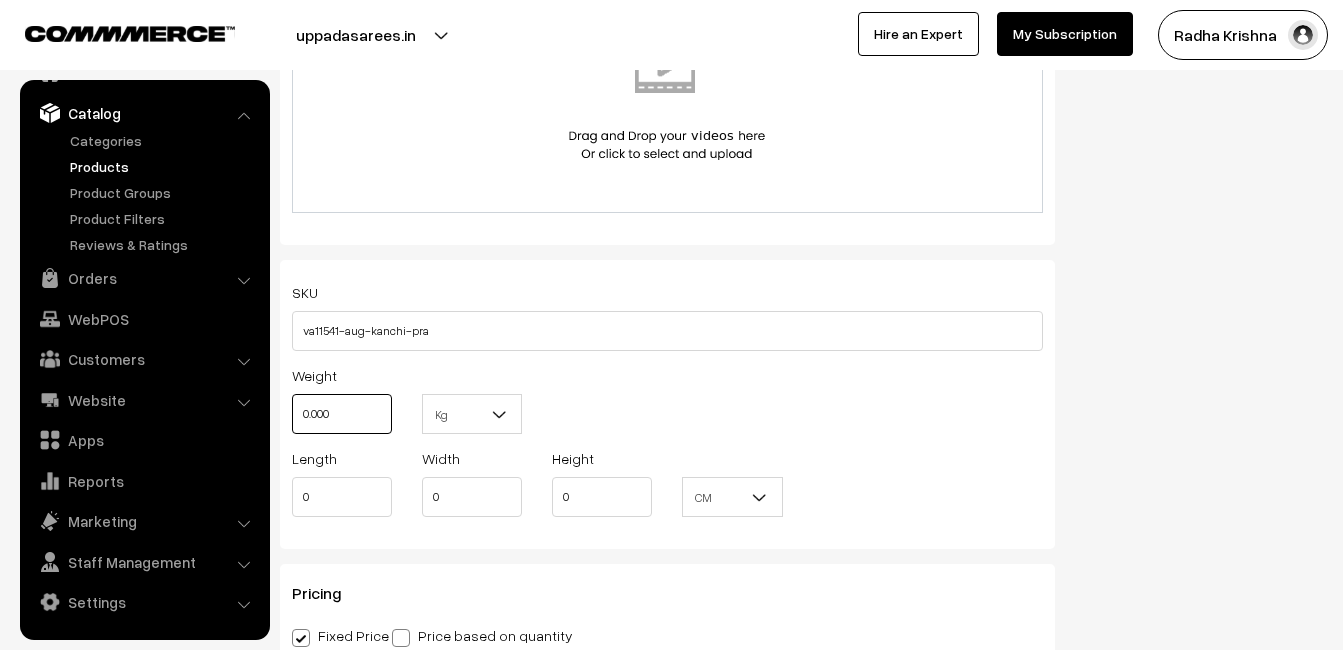 click on "0.000" at bounding box center [342, 414] 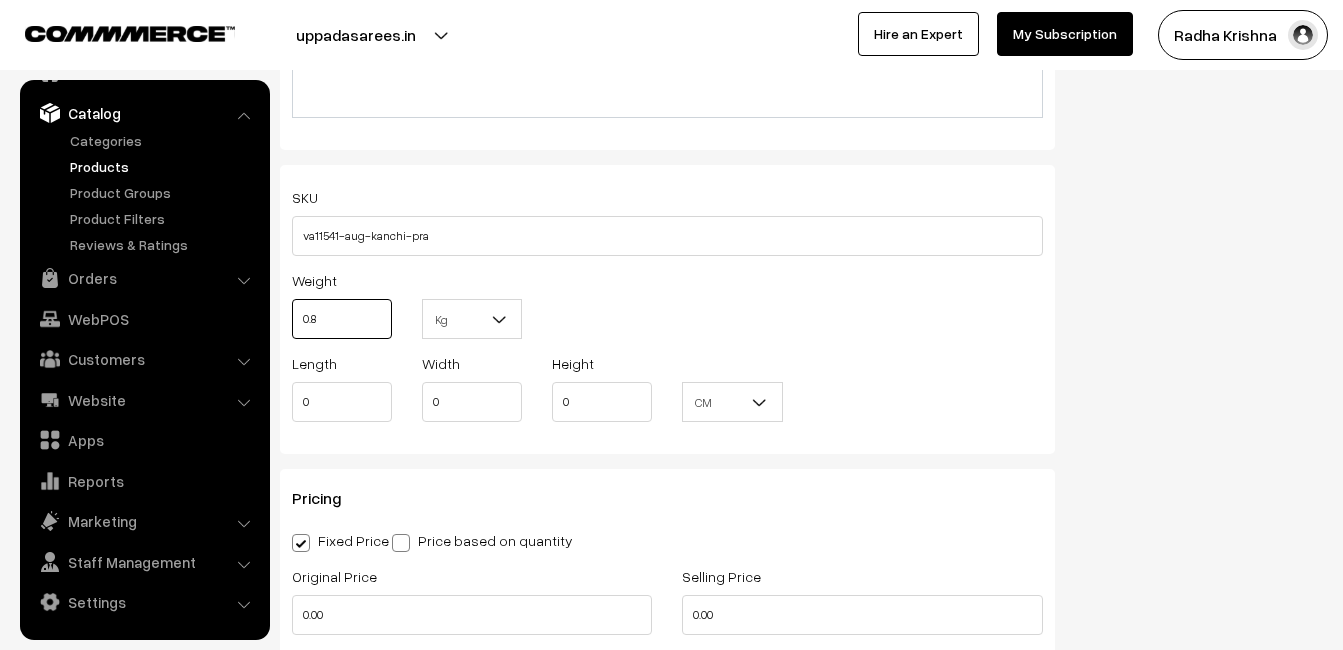 scroll, scrollTop: 1500, scrollLeft: 0, axis: vertical 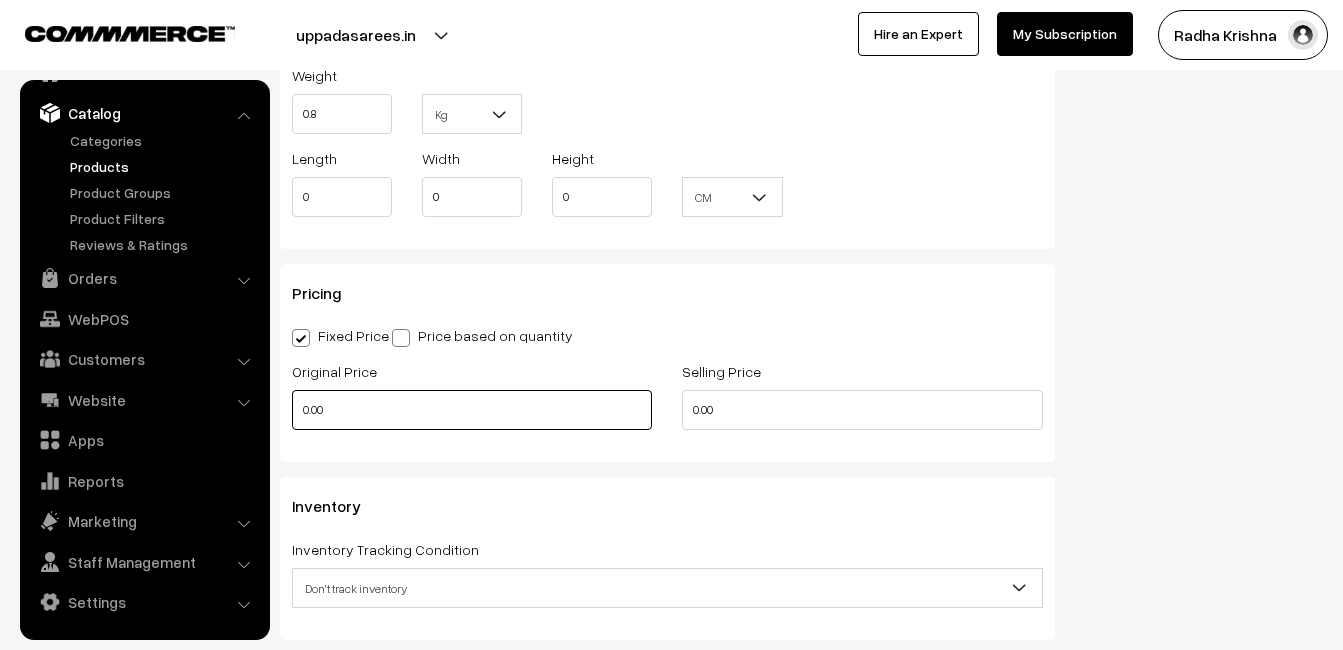 type on "0.80" 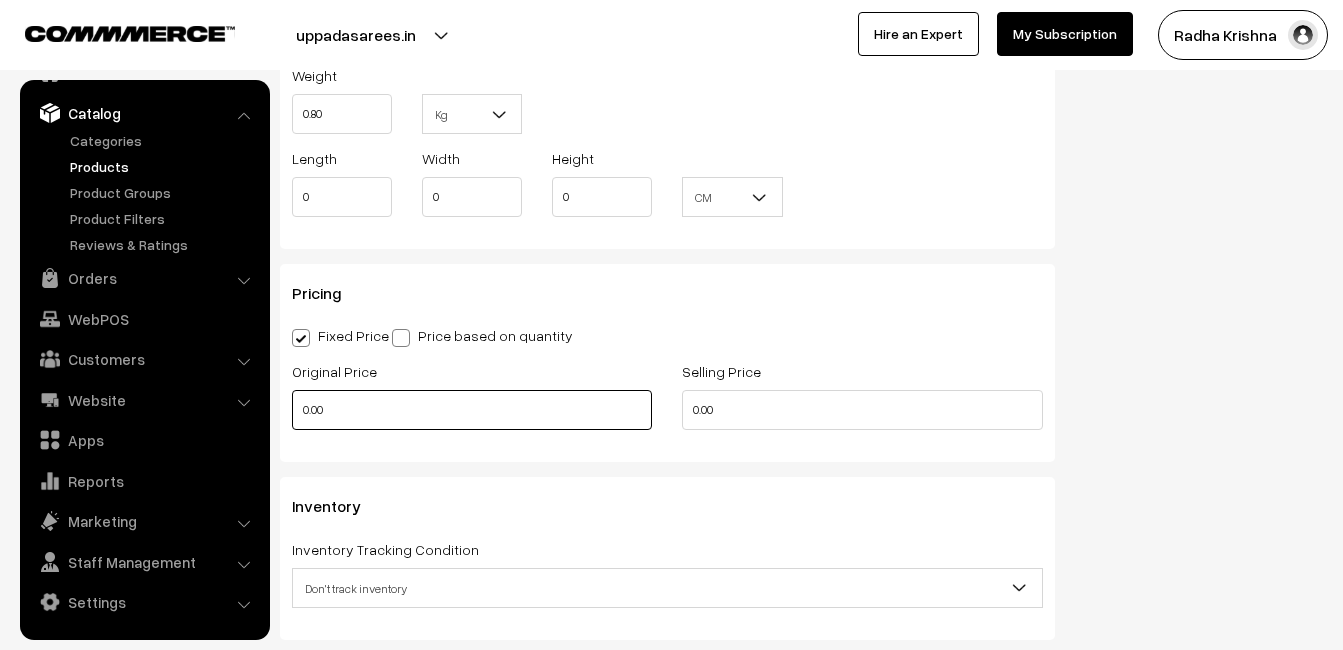 click on "0.00" at bounding box center (472, 410) 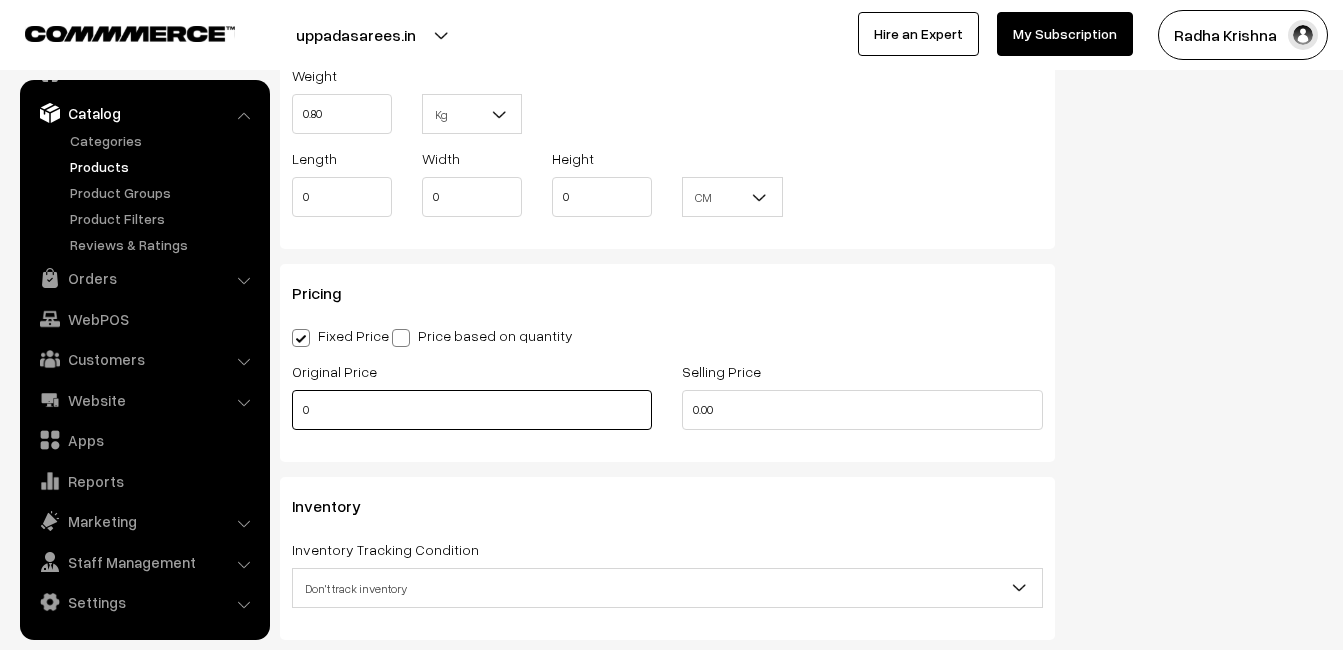 click on "0" at bounding box center (472, 410) 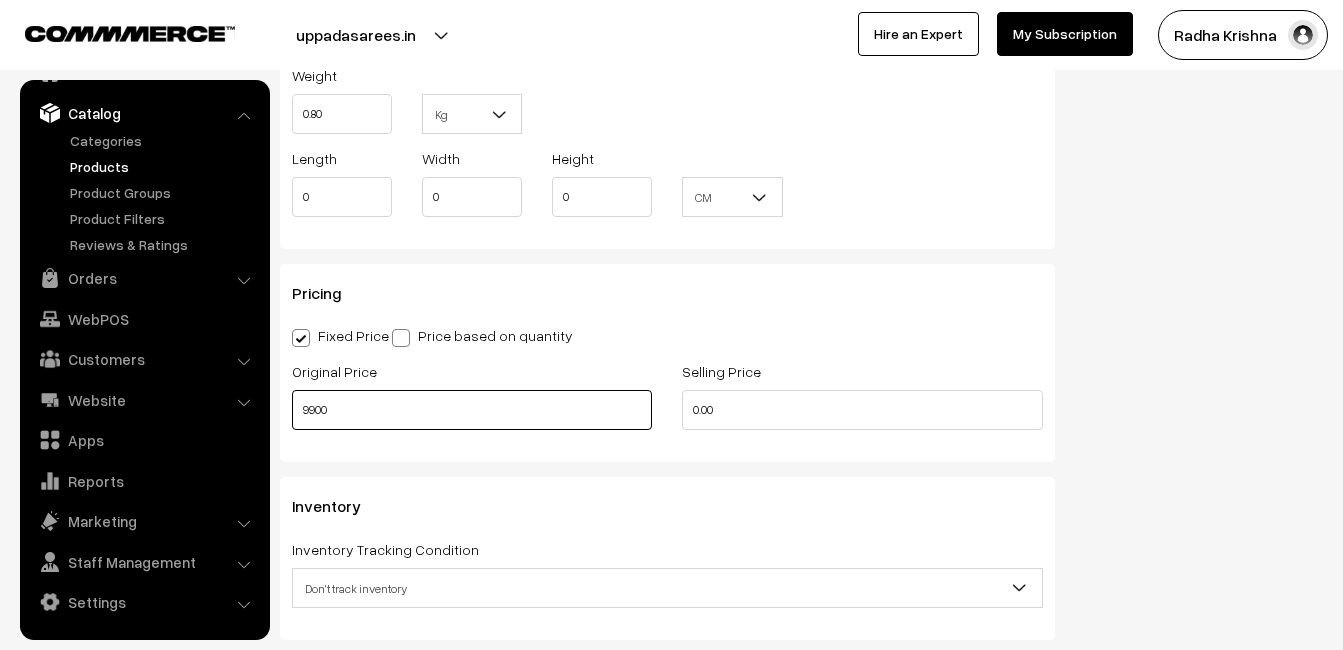 type on "9900" 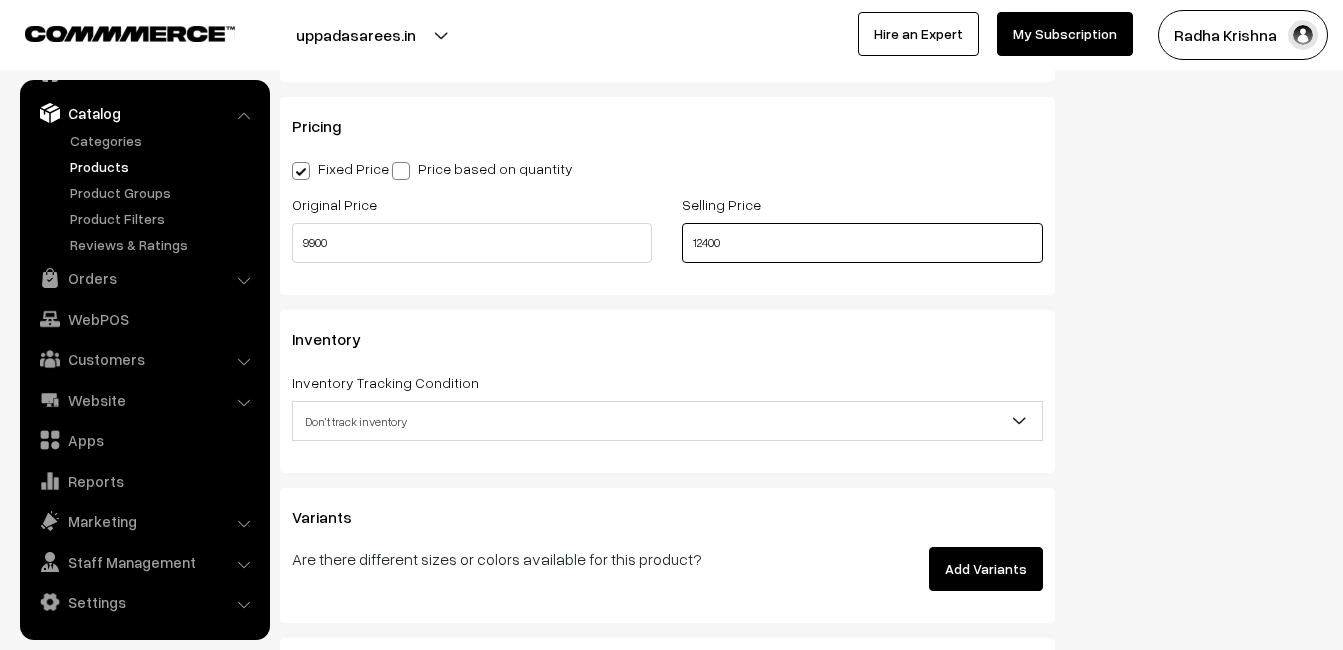 scroll, scrollTop: 1700, scrollLeft: 0, axis: vertical 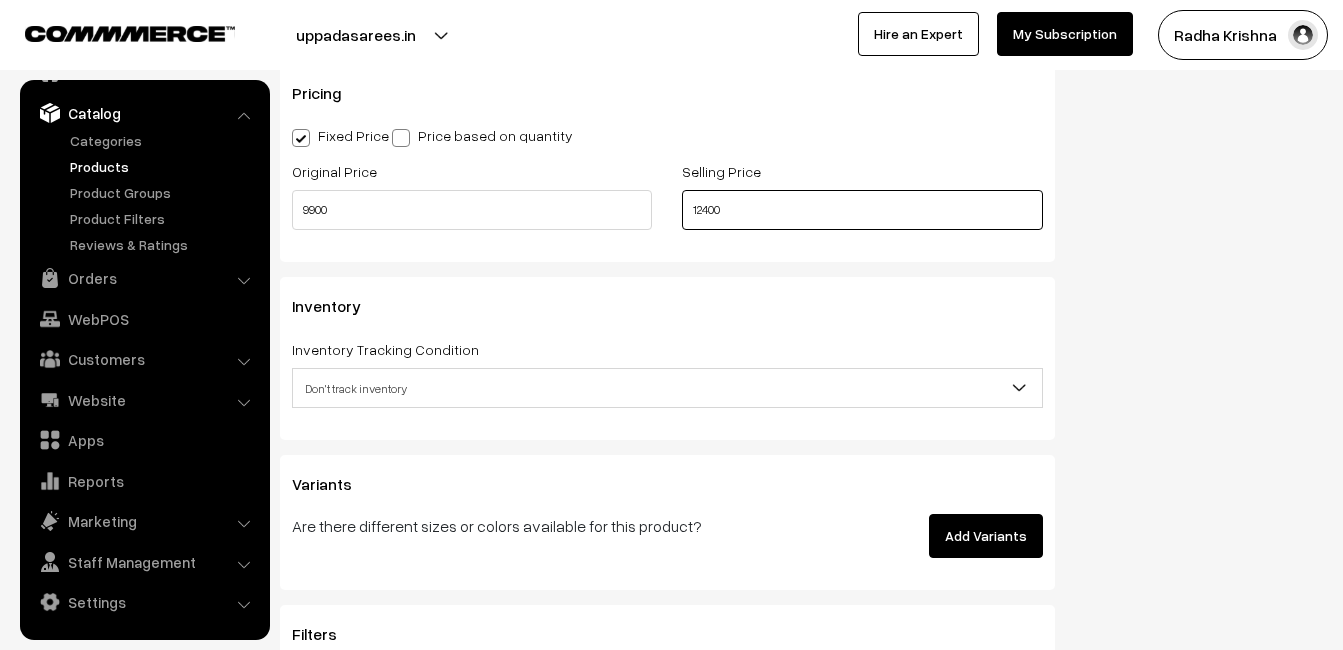 type on "12400" 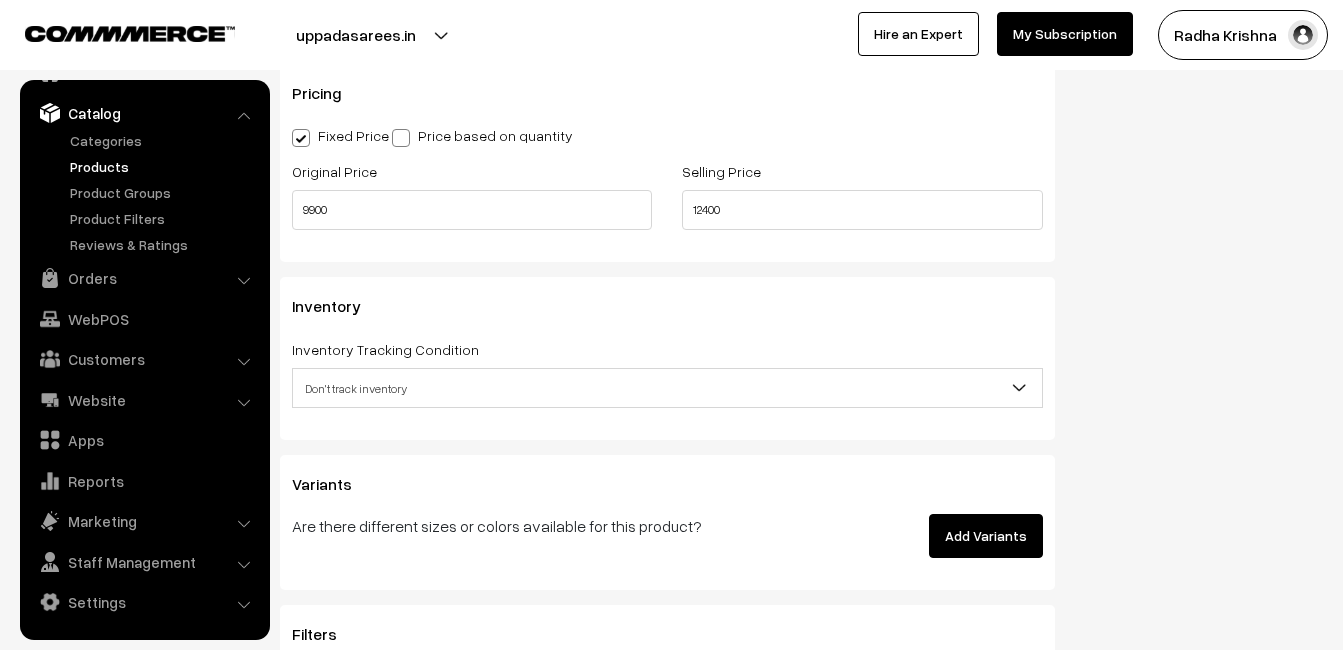 click on "Don't track inventory" at bounding box center (667, 388) 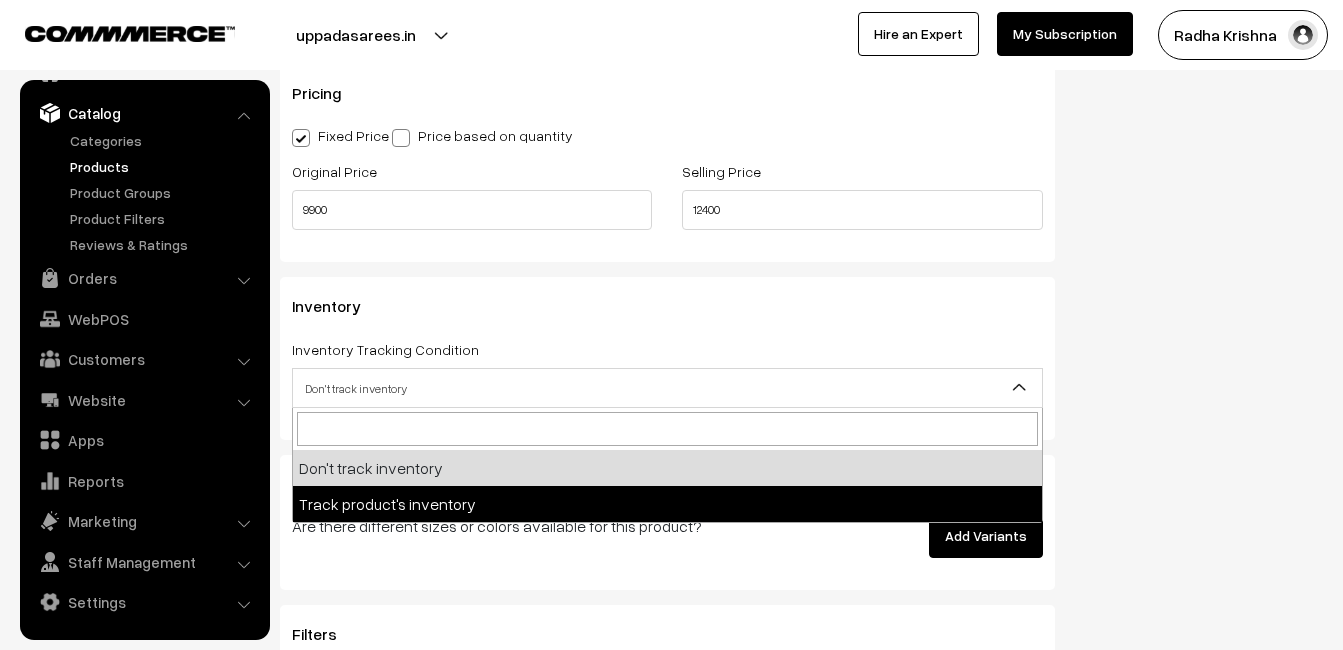 select on "2" 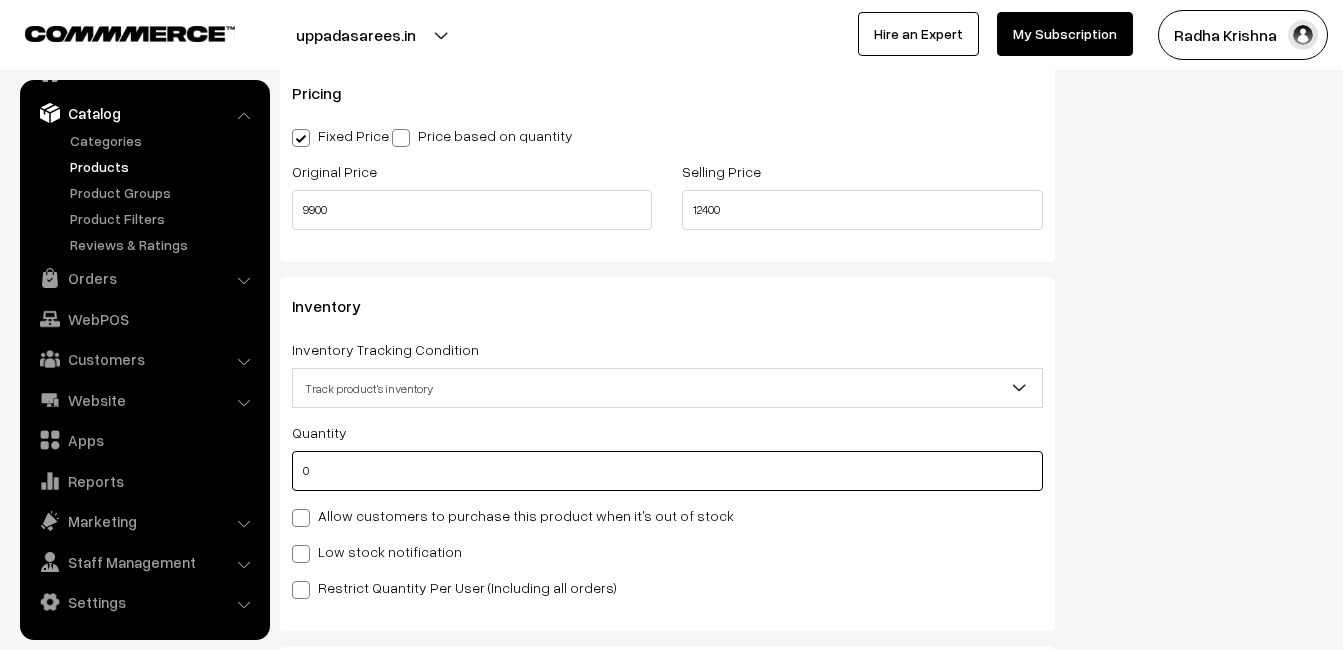 click on "0" at bounding box center [667, 471] 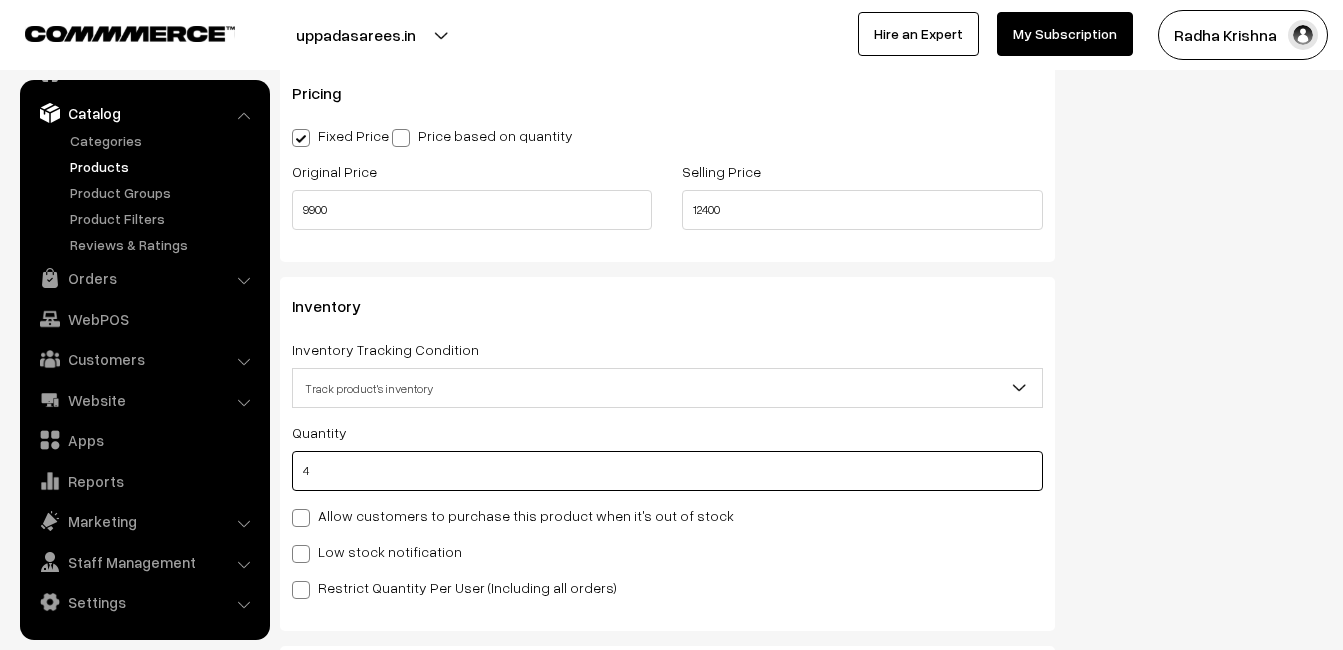 type on "4" 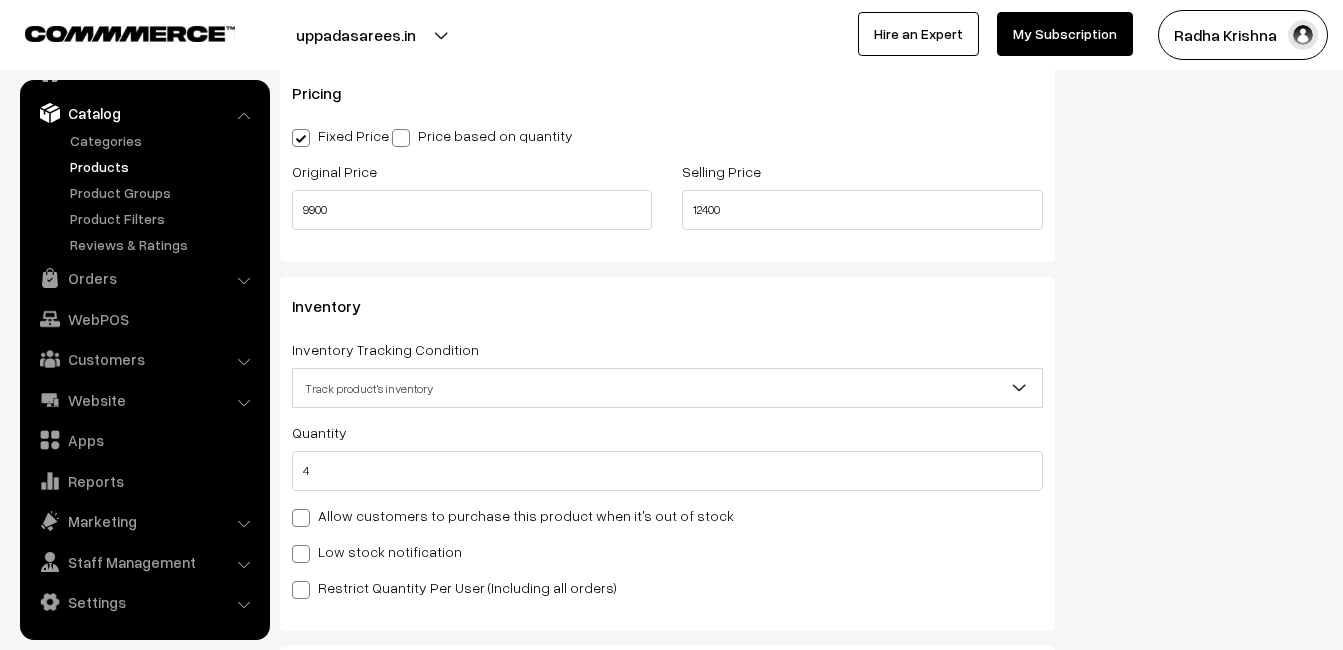 click on "Low stock notification" at bounding box center (377, 551) 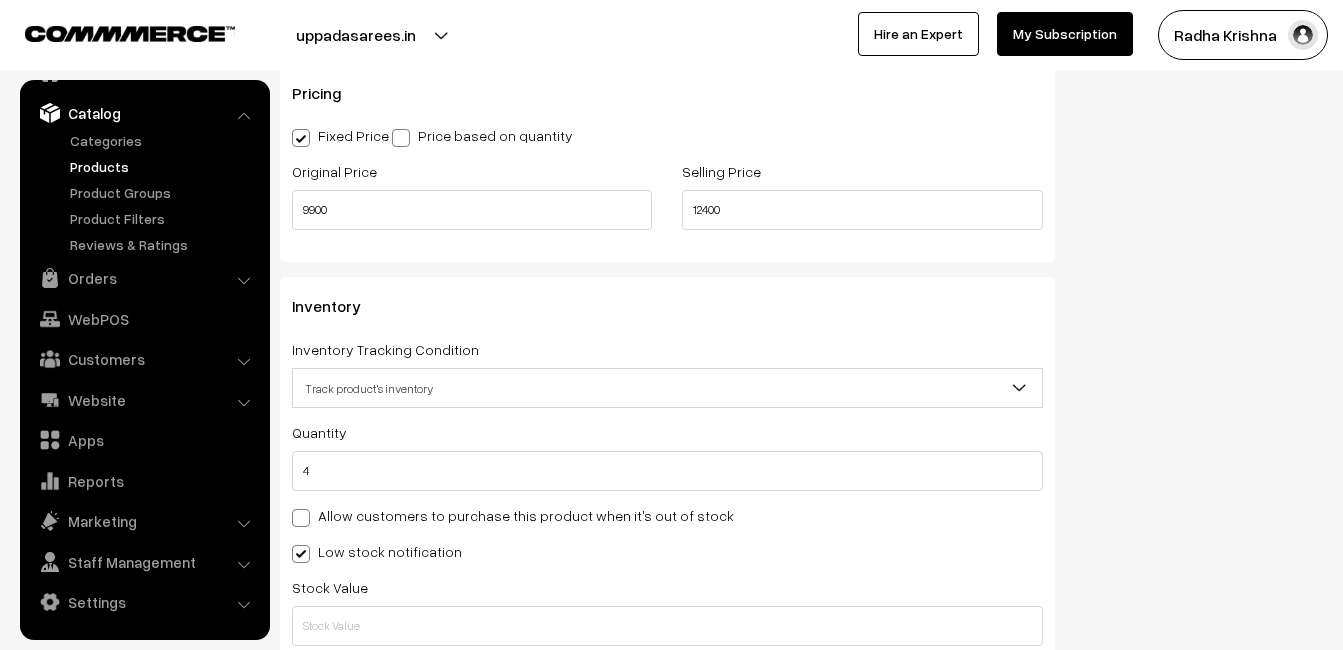 click on "Stock Value" at bounding box center (667, 610) 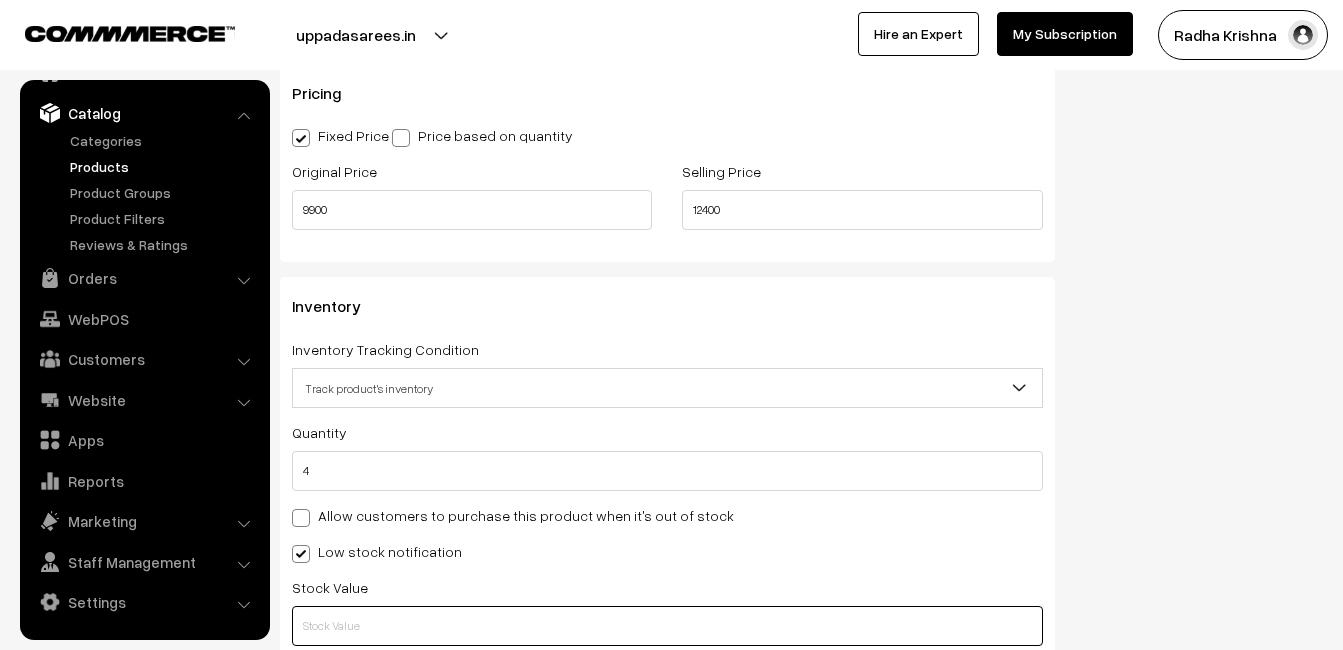 click at bounding box center [667, 626] 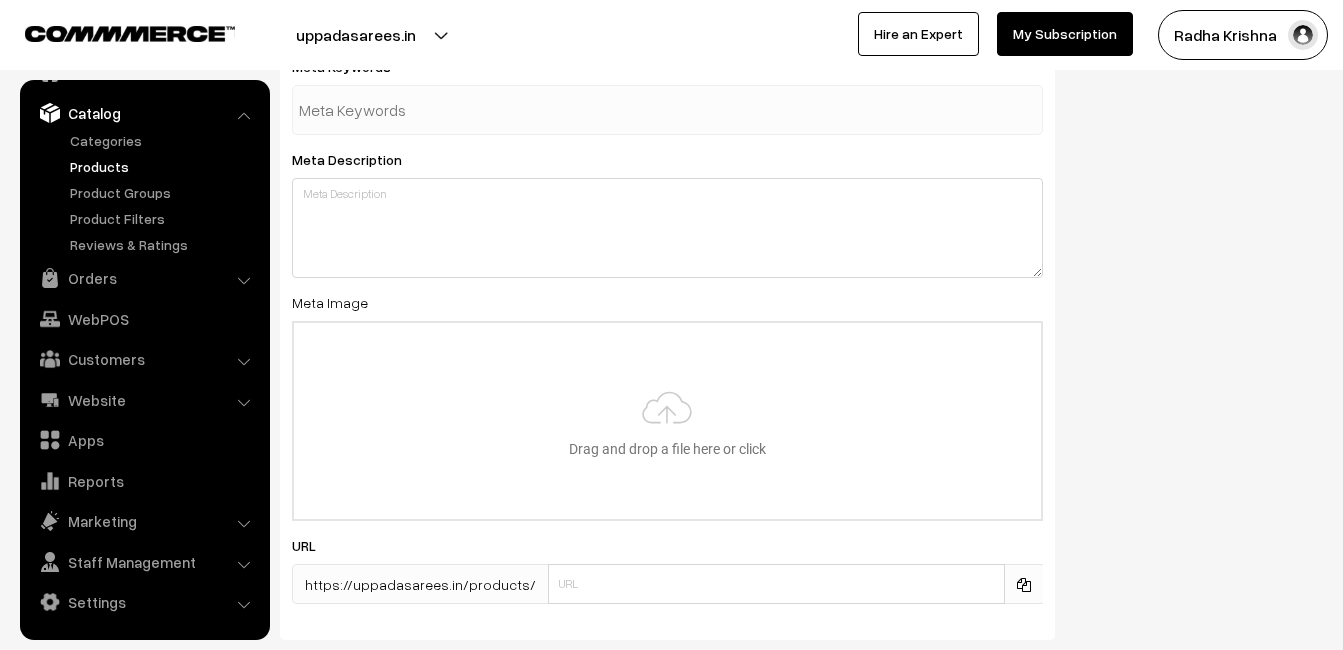 scroll, scrollTop: 2968, scrollLeft: 0, axis: vertical 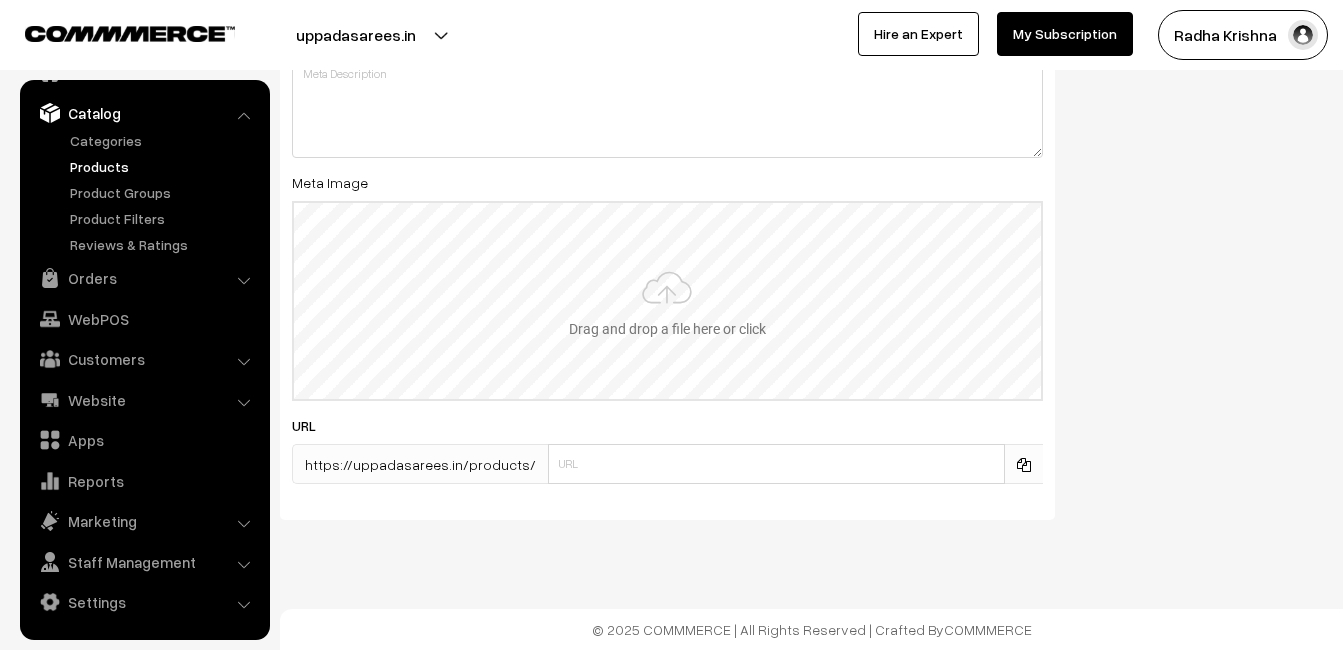 type on "2" 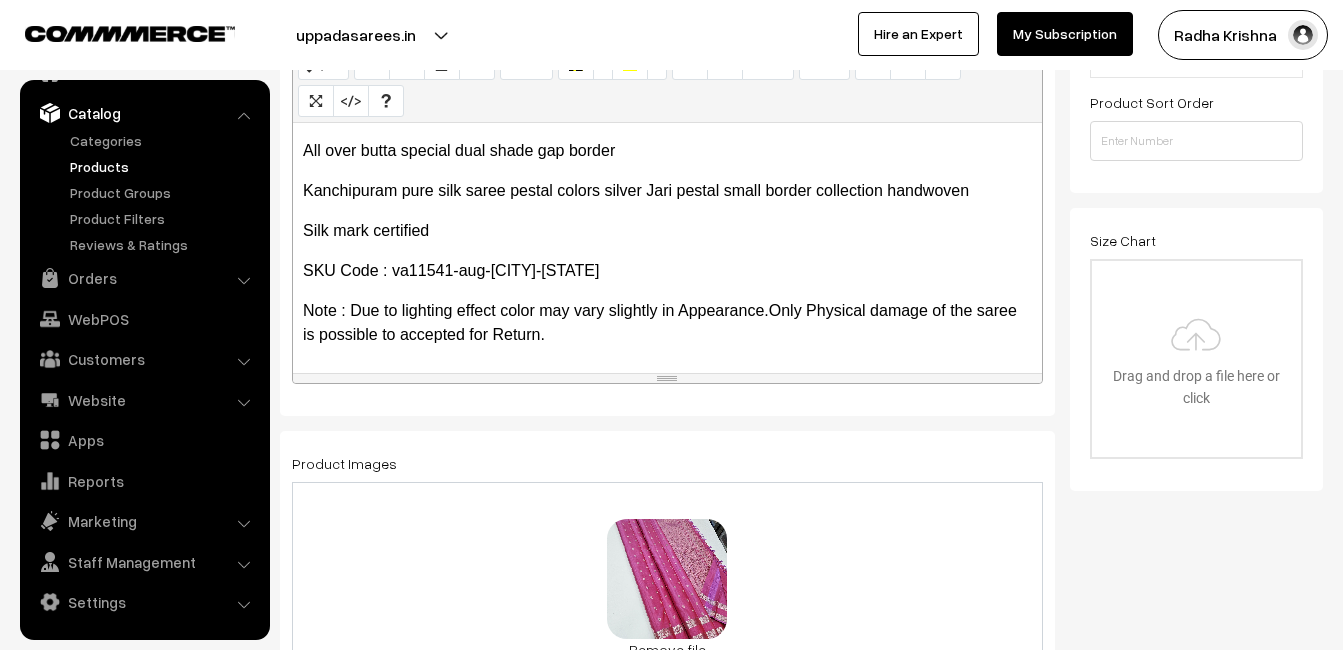scroll, scrollTop: 0, scrollLeft: 0, axis: both 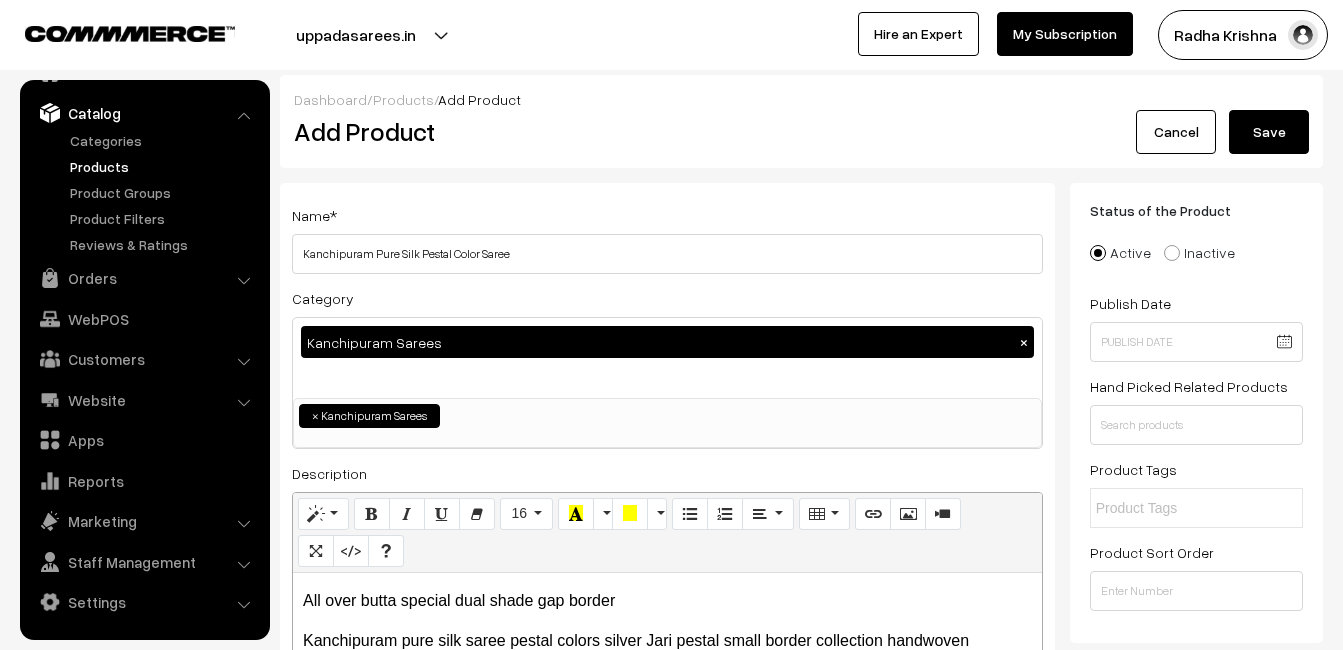 click on "Save" at bounding box center (1269, 132) 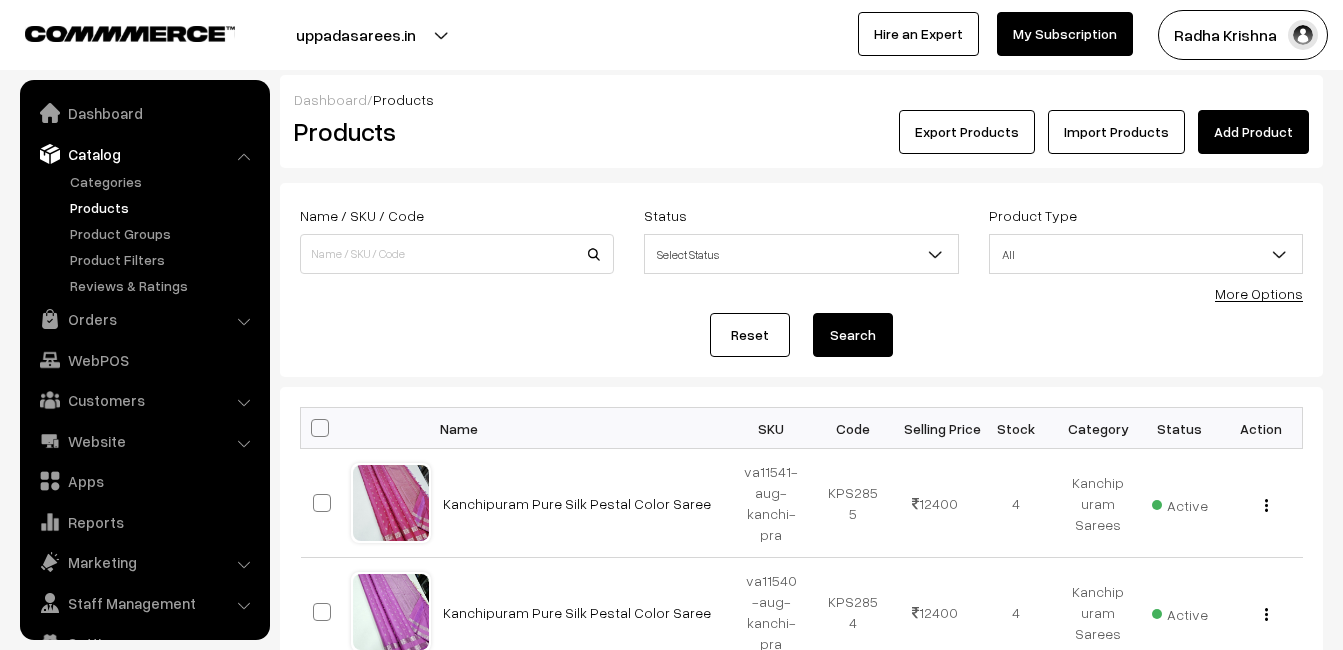 scroll, scrollTop: 0, scrollLeft: 0, axis: both 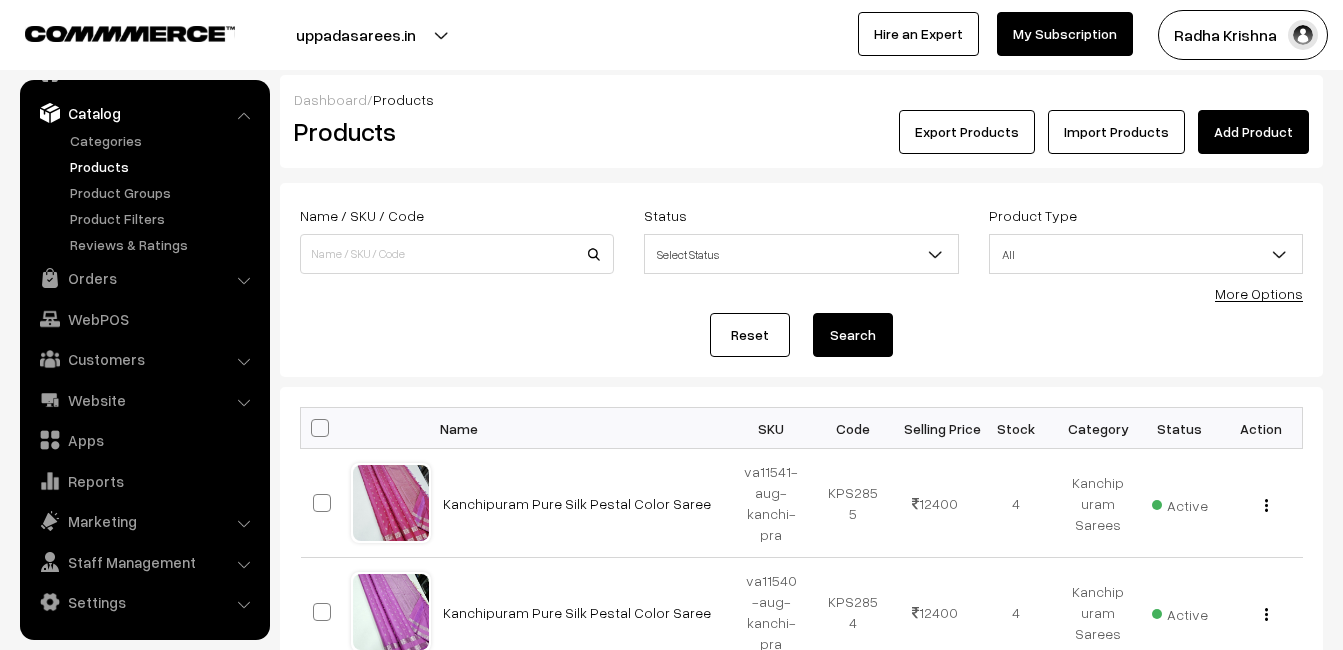 click on "Products" at bounding box center [453, 131] 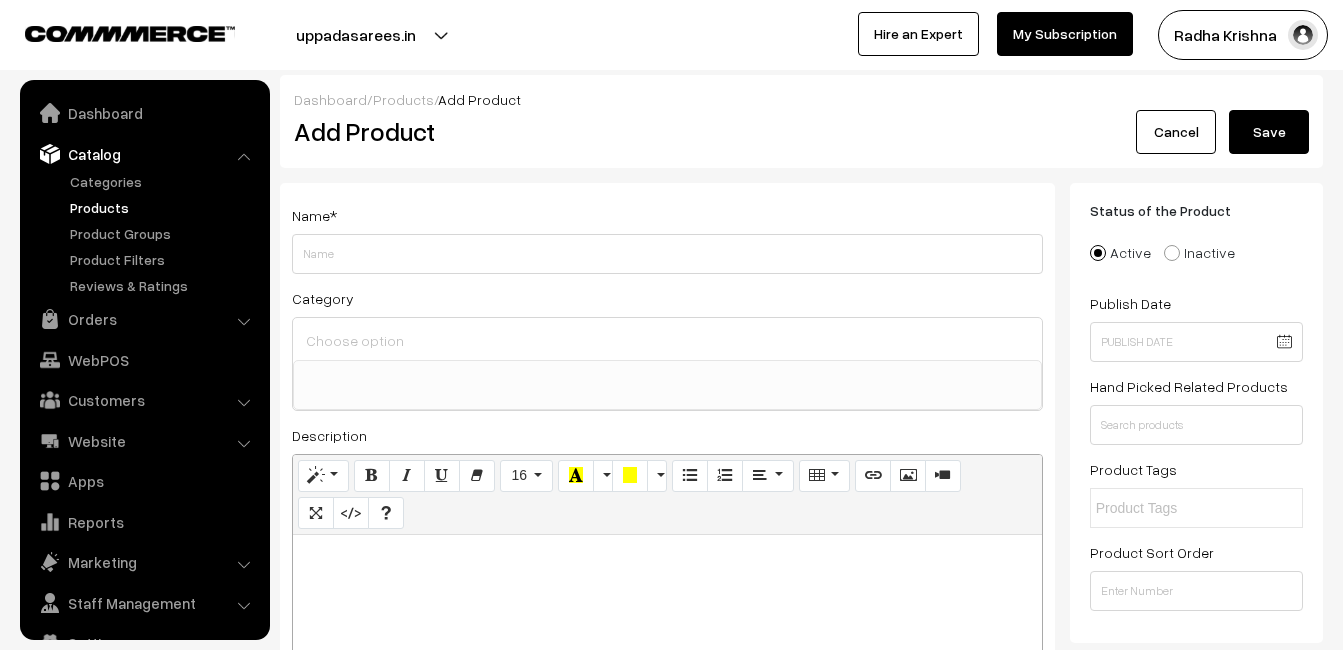 select 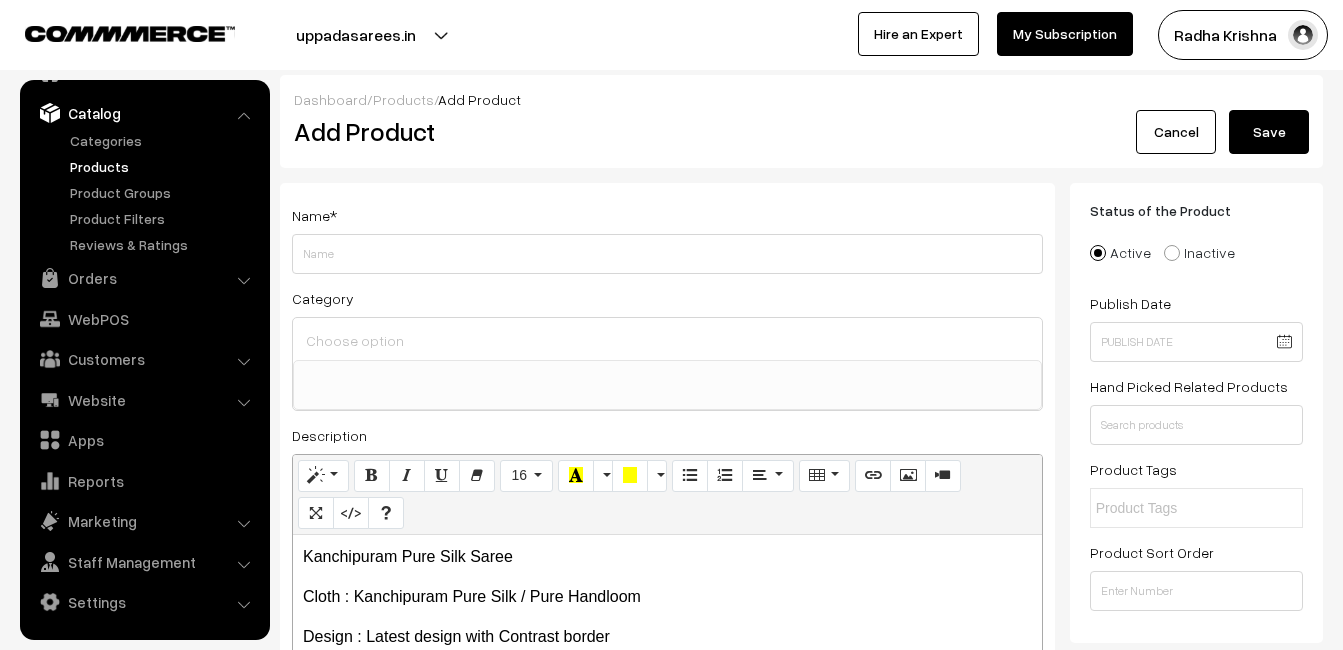 type 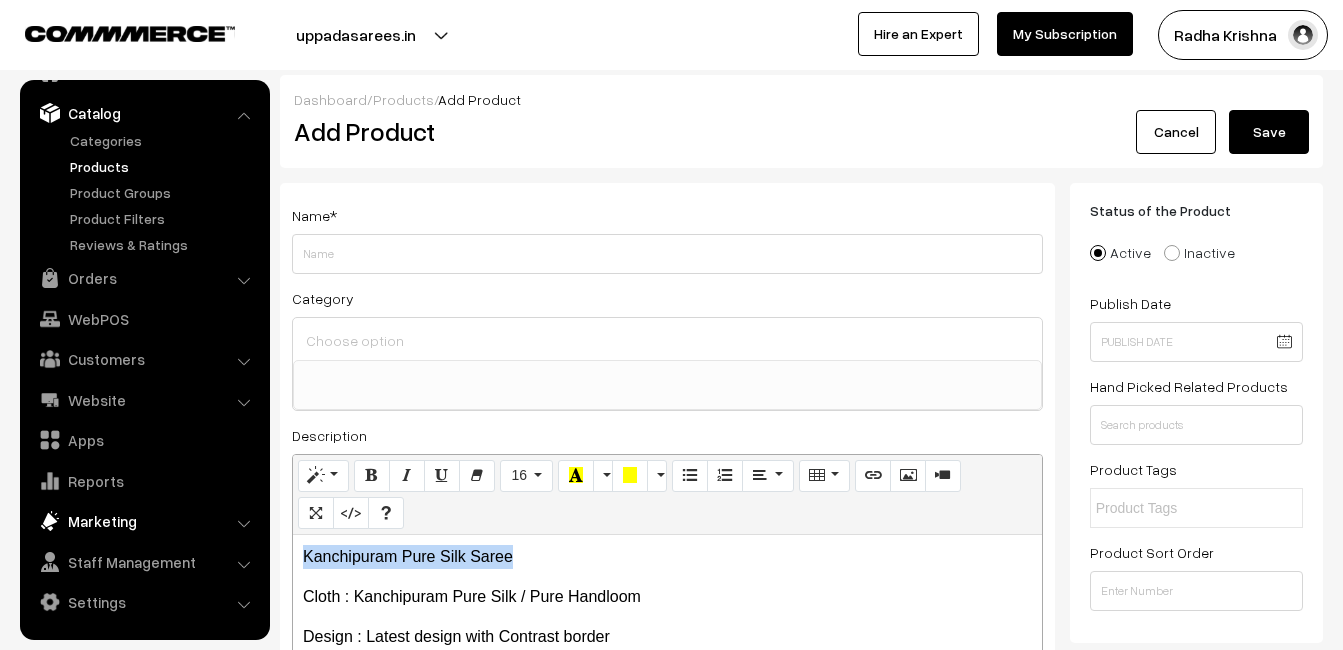 drag, startPoint x: 568, startPoint y: 551, endPoint x: 209, endPoint y: 530, distance: 359.61368 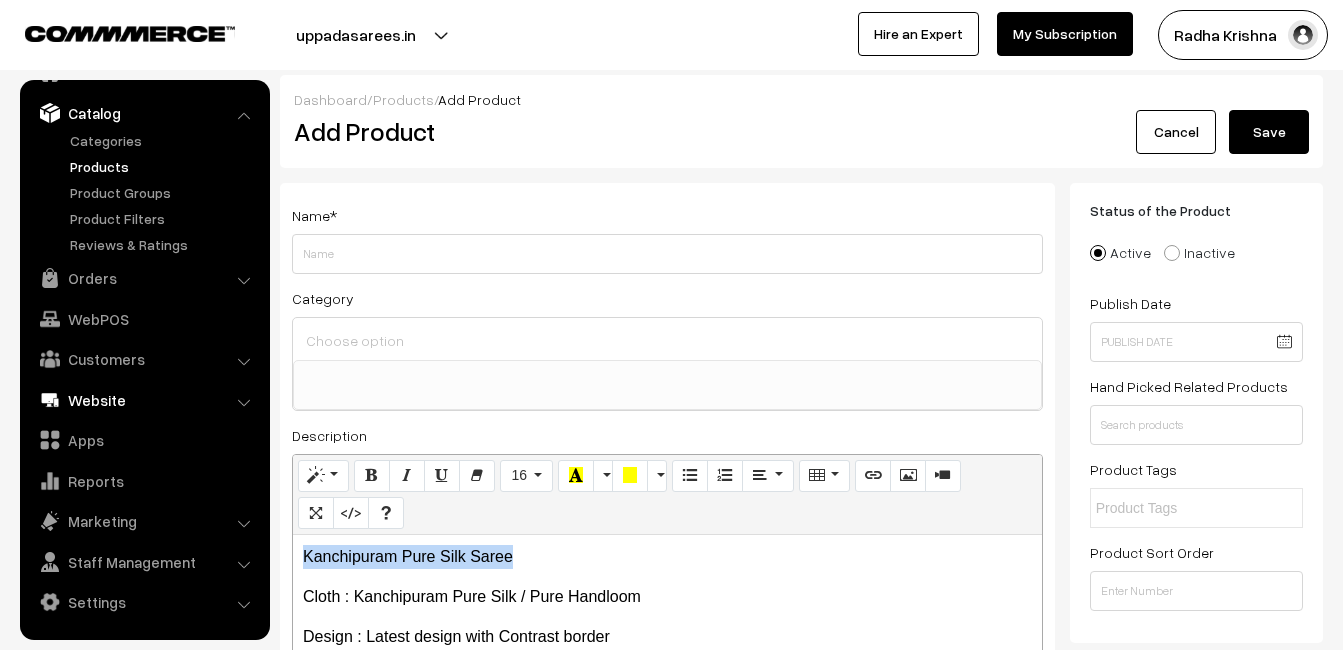 copy on "Kanchipuram Pure Silk Saree" 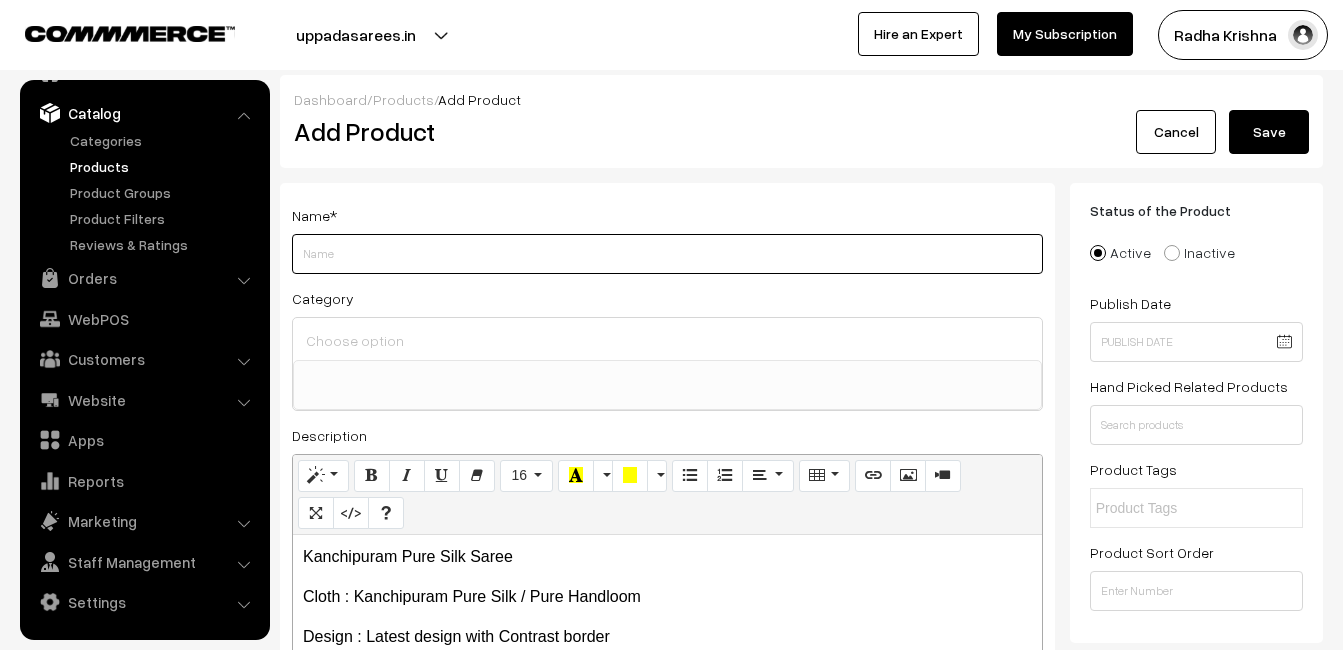 click on "Weight" at bounding box center [667, 254] 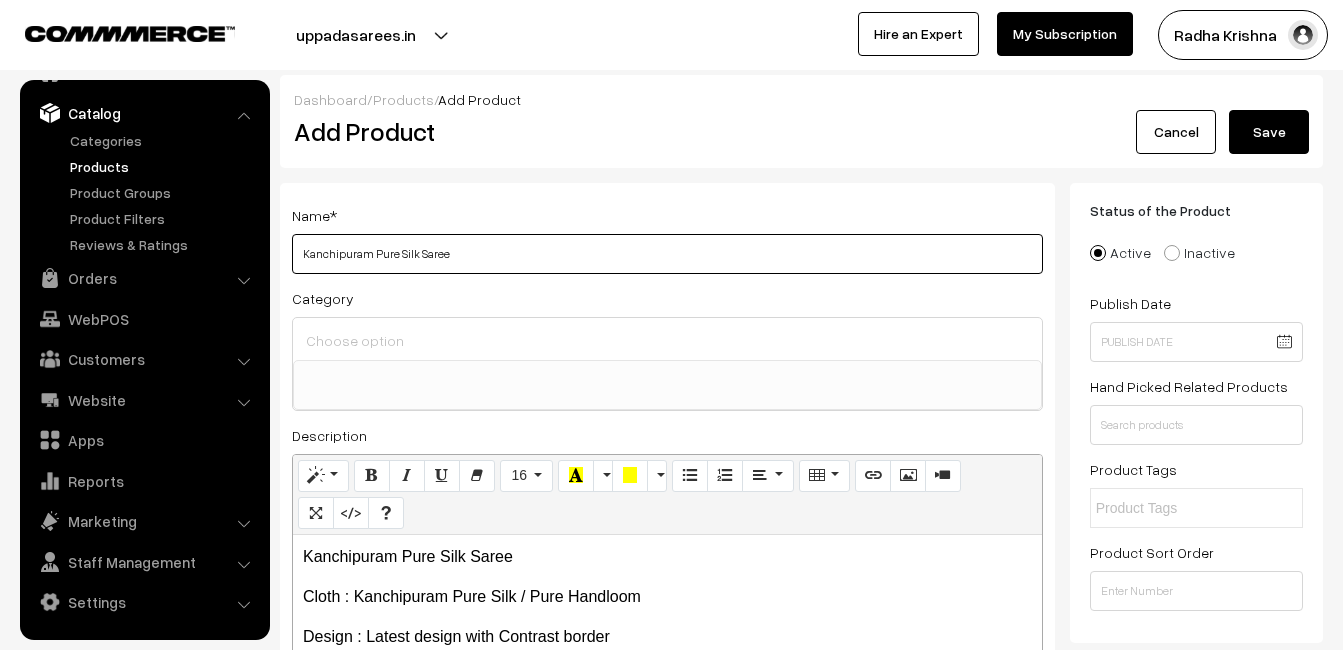 type on "Kanchipuram Pure Silk Saree" 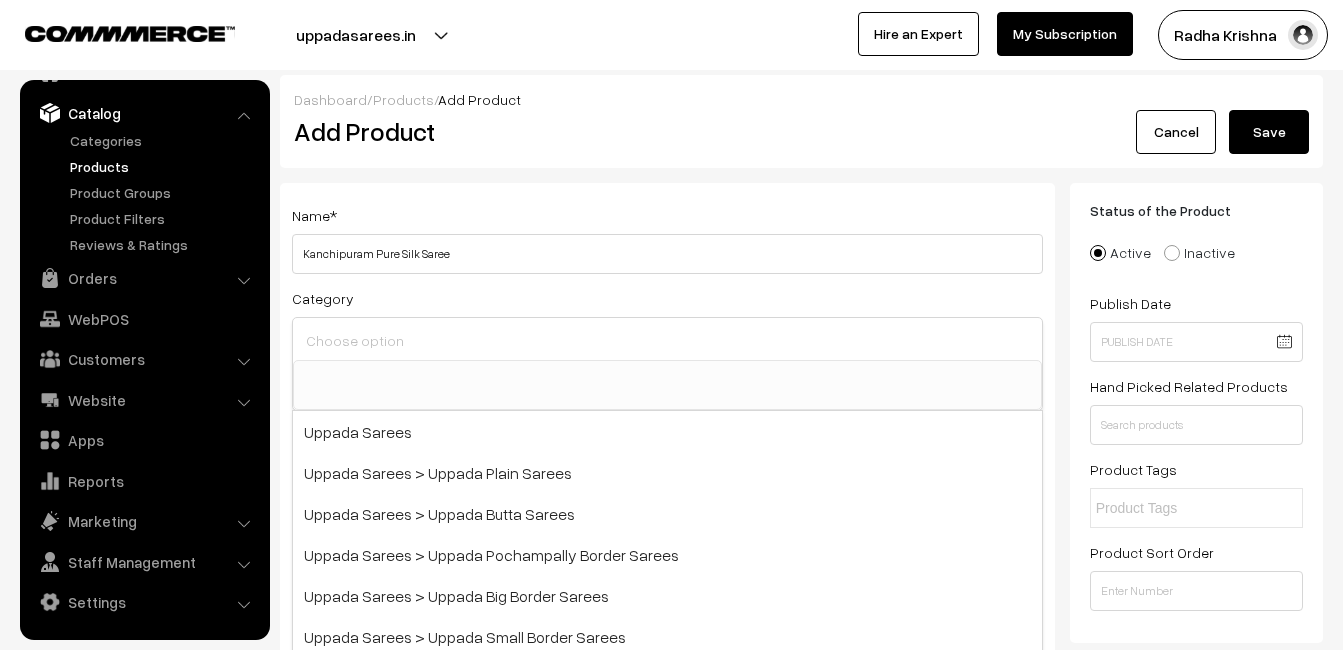 click at bounding box center [667, 340] 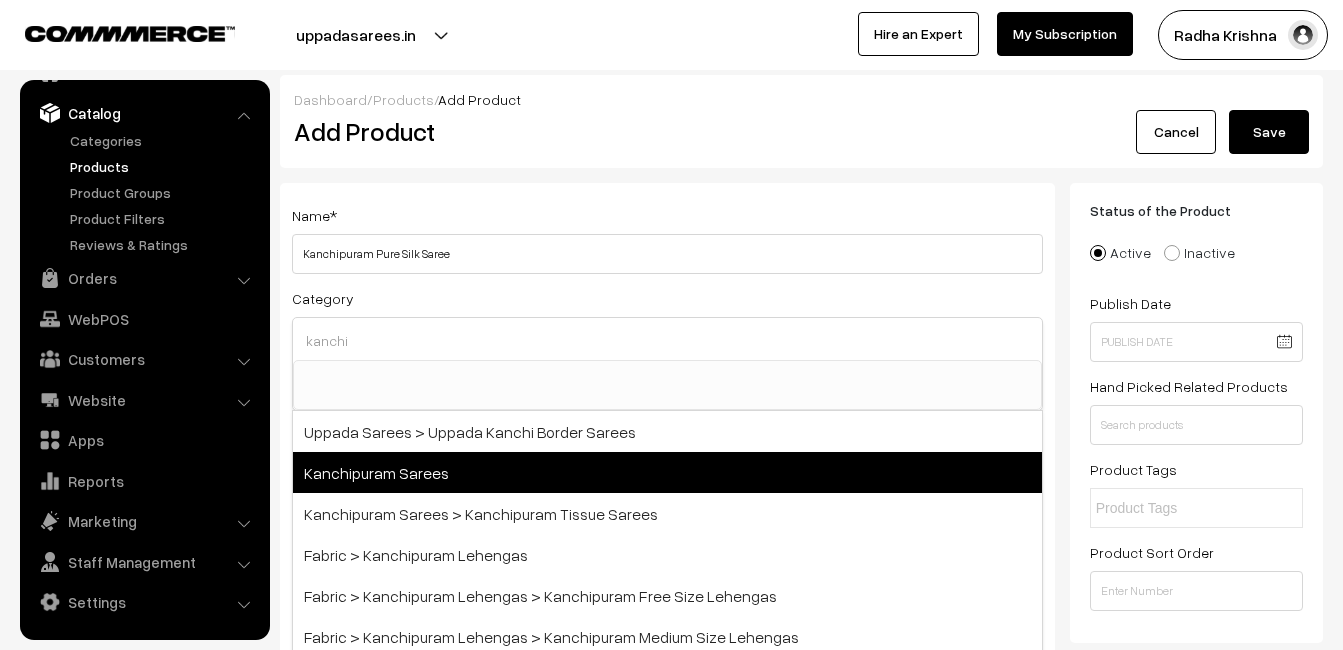 type on "kanchi" 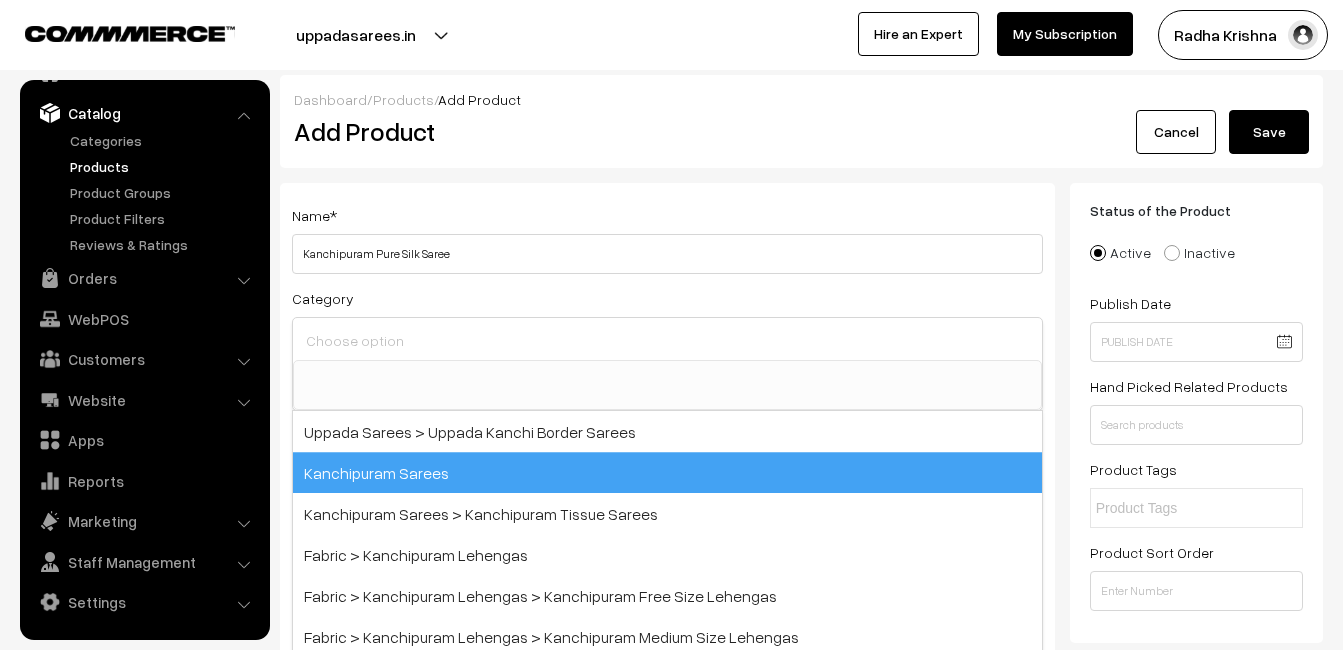 scroll, scrollTop: 340, scrollLeft: 0, axis: vertical 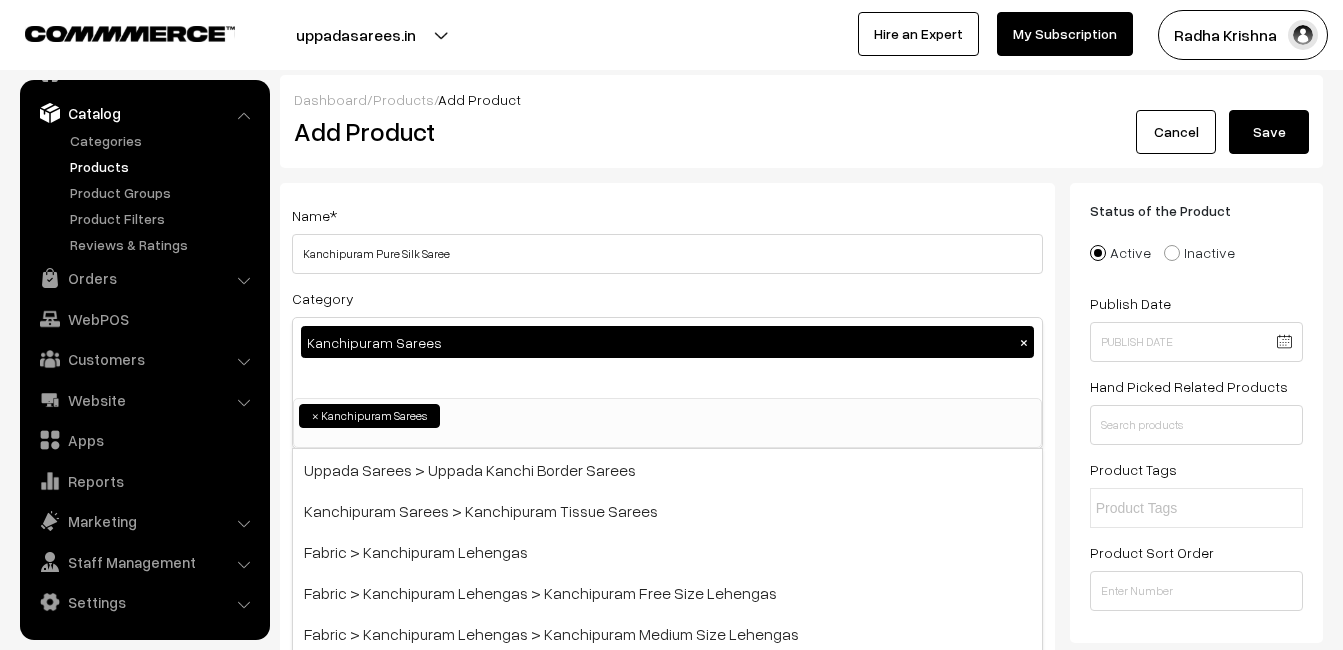 click on "Name  *
Kanchipuram Pure Silk Saree" at bounding box center [667, 238] 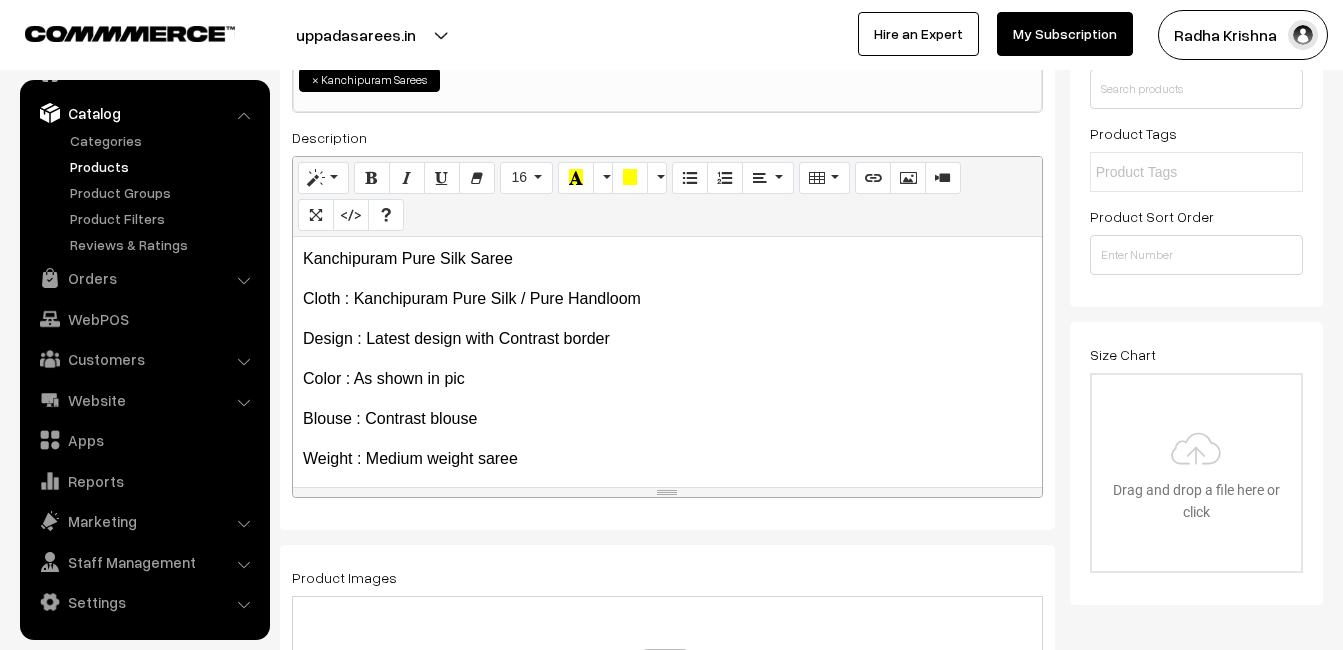 scroll, scrollTop: 600, scrollLeft: 0, axis: vertical 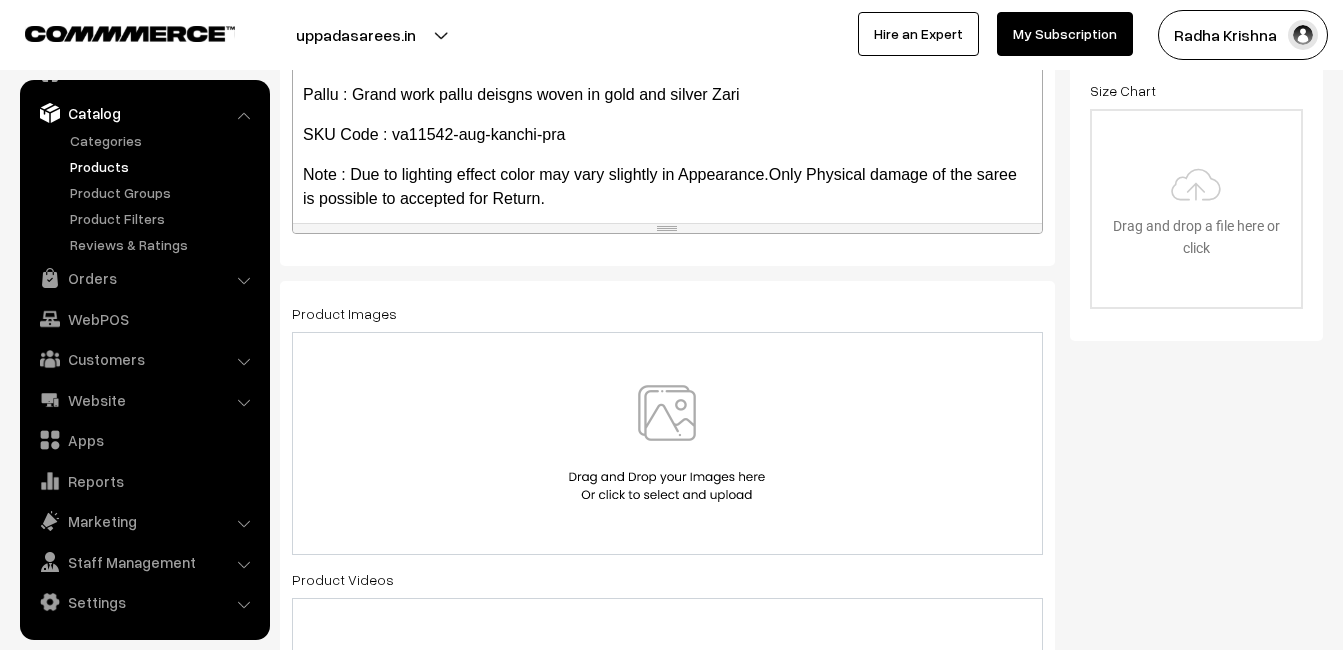 click at bounding box center (667, 443) 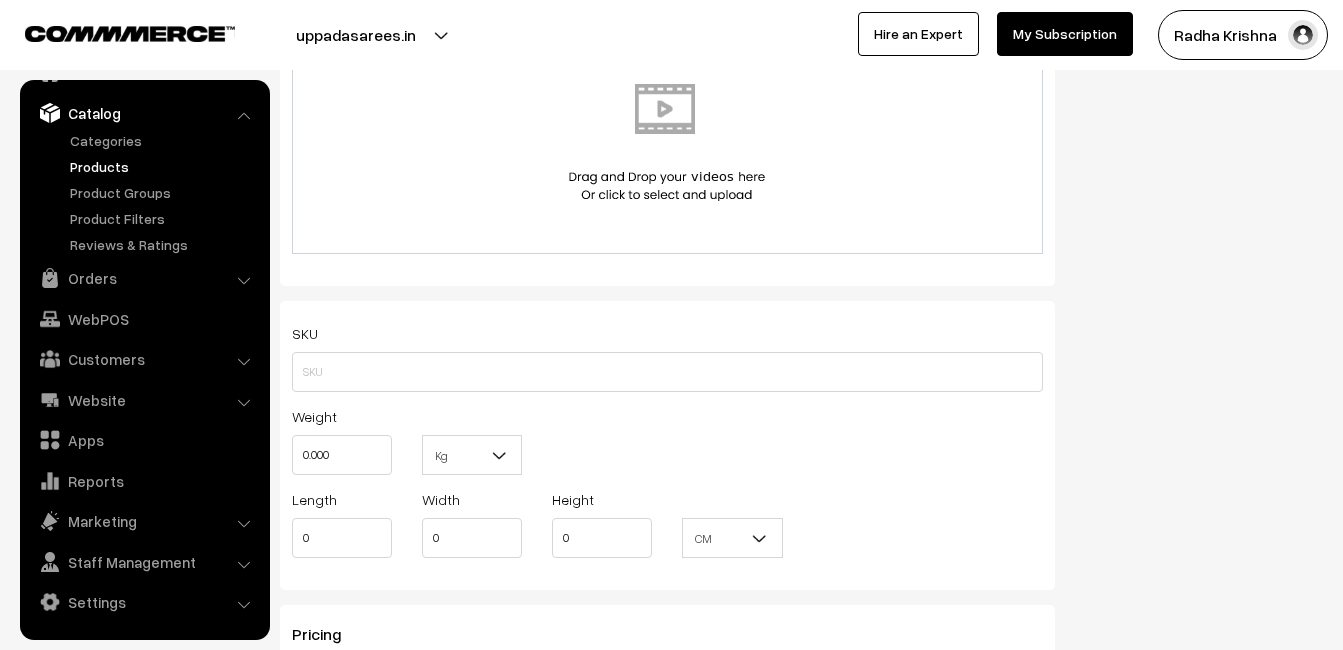 scroll, scrollTop: 1200, scrollLeft: 0, axis: vertical 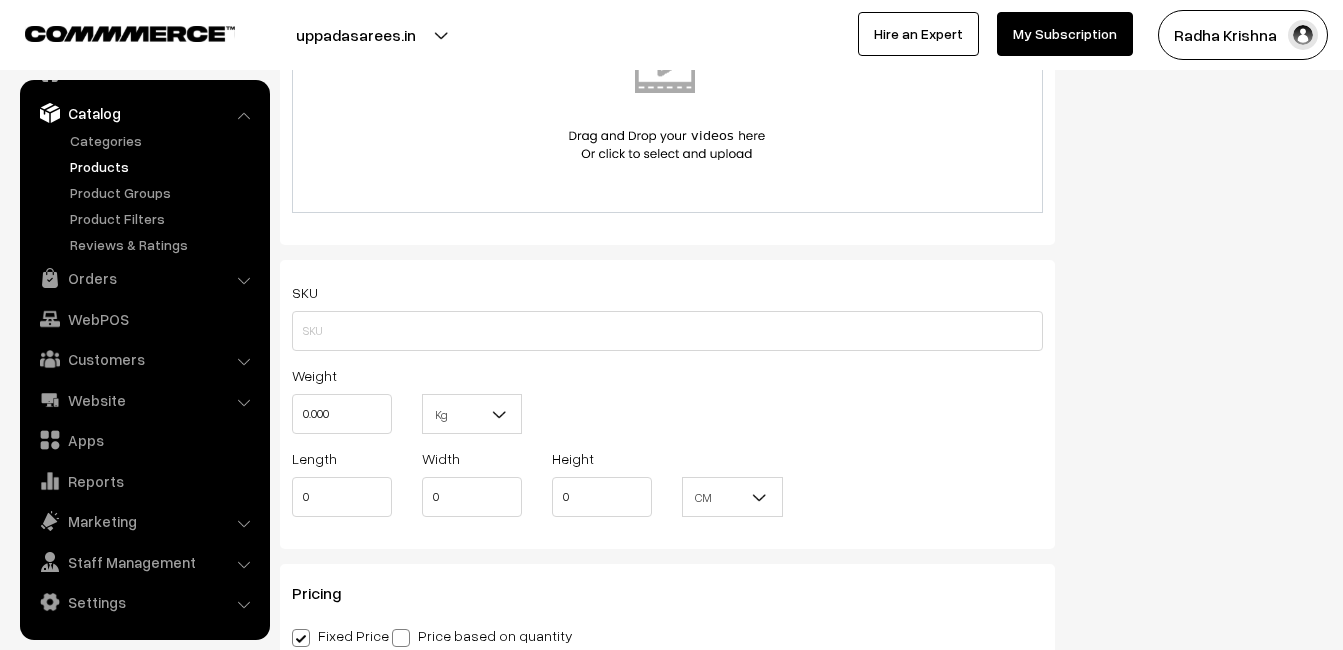 click on "SKU" at bounding box center [667, 315] 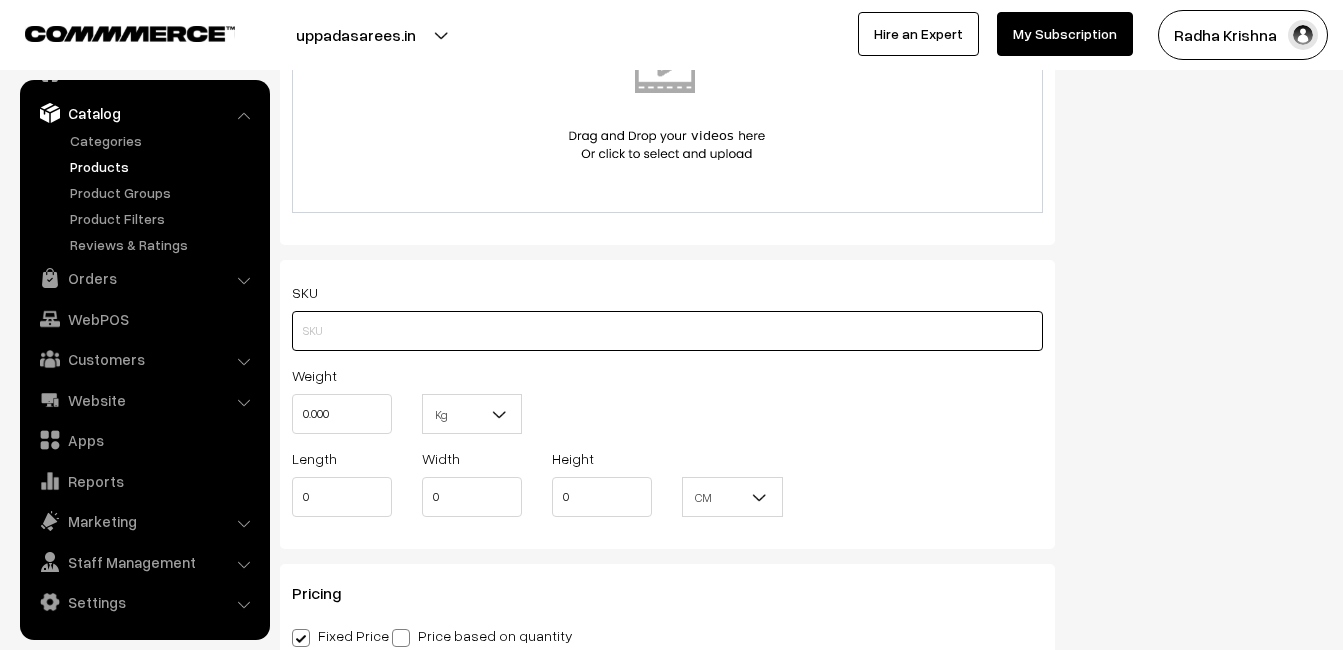 click at bounding box center [667, 331] 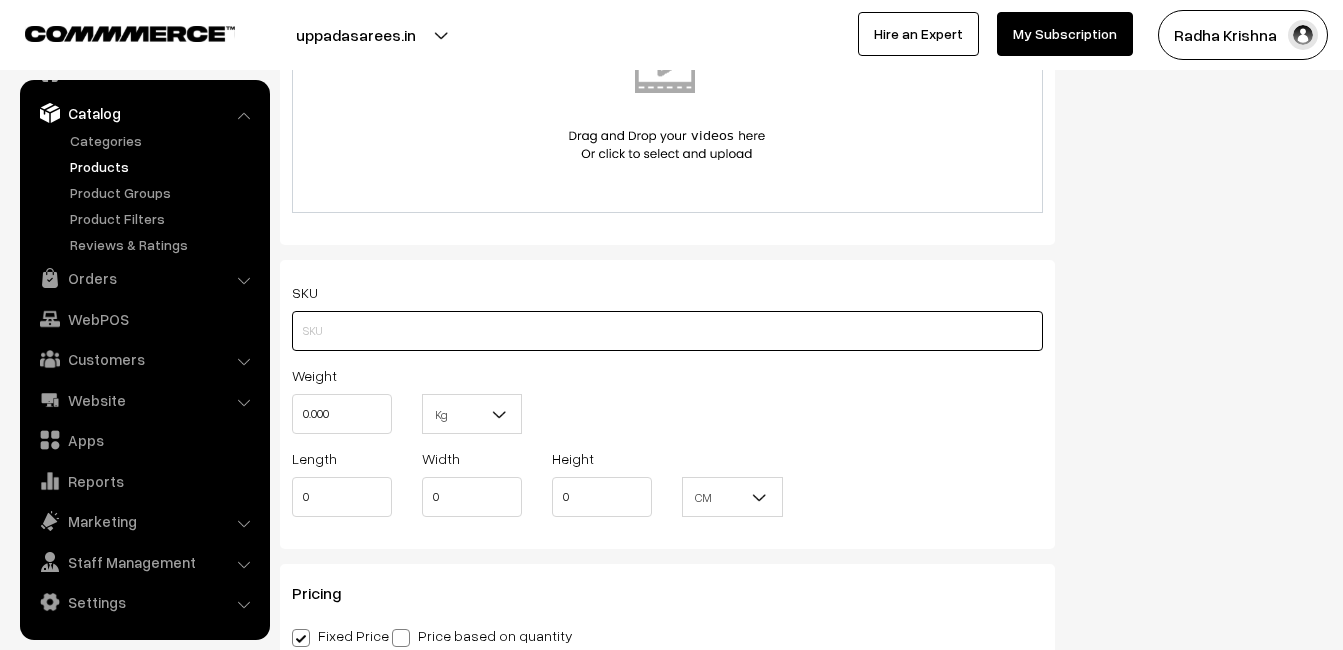 paste on "va11542-aug-kanchi-pra" 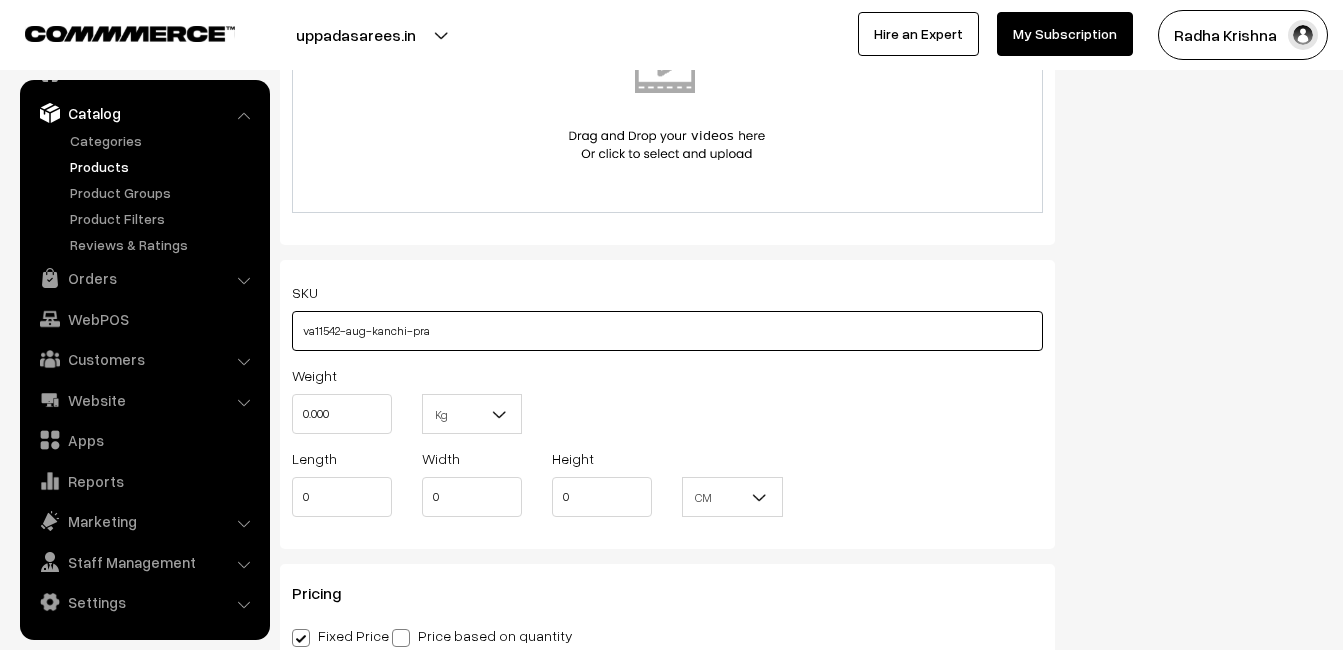 type on "va11542-aug-kanchi-pra" 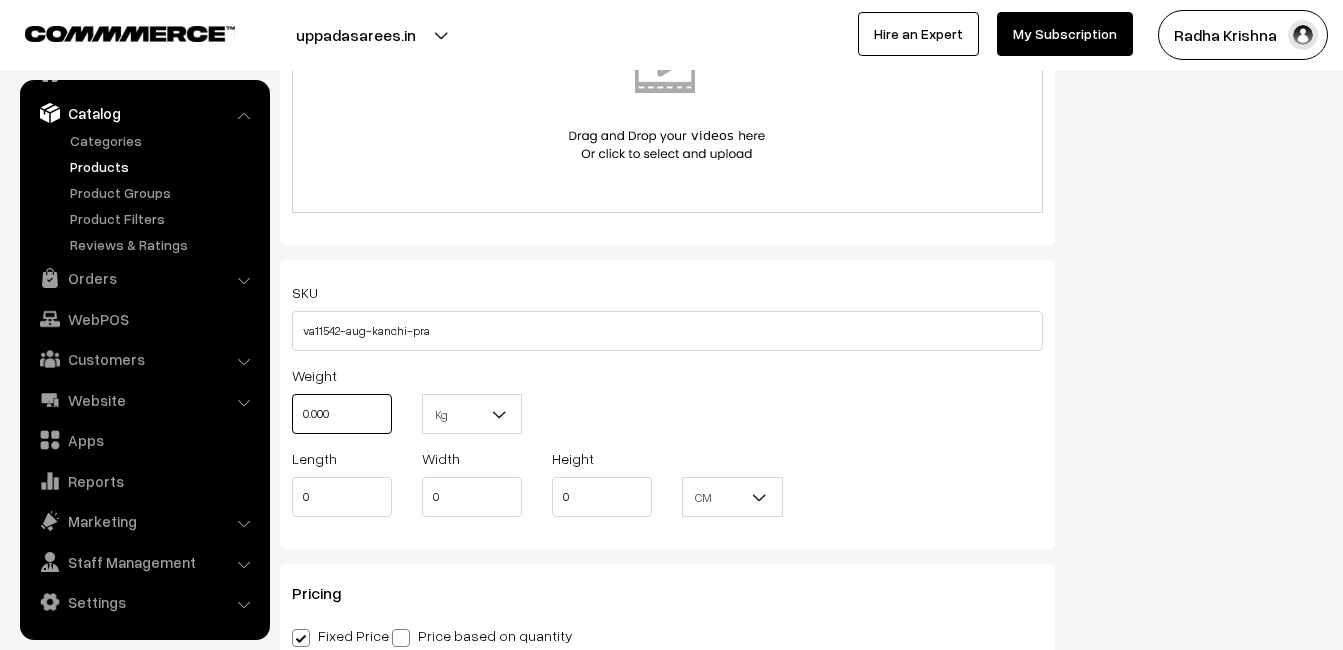 click on "0.000" at bounding box center (342, 414) 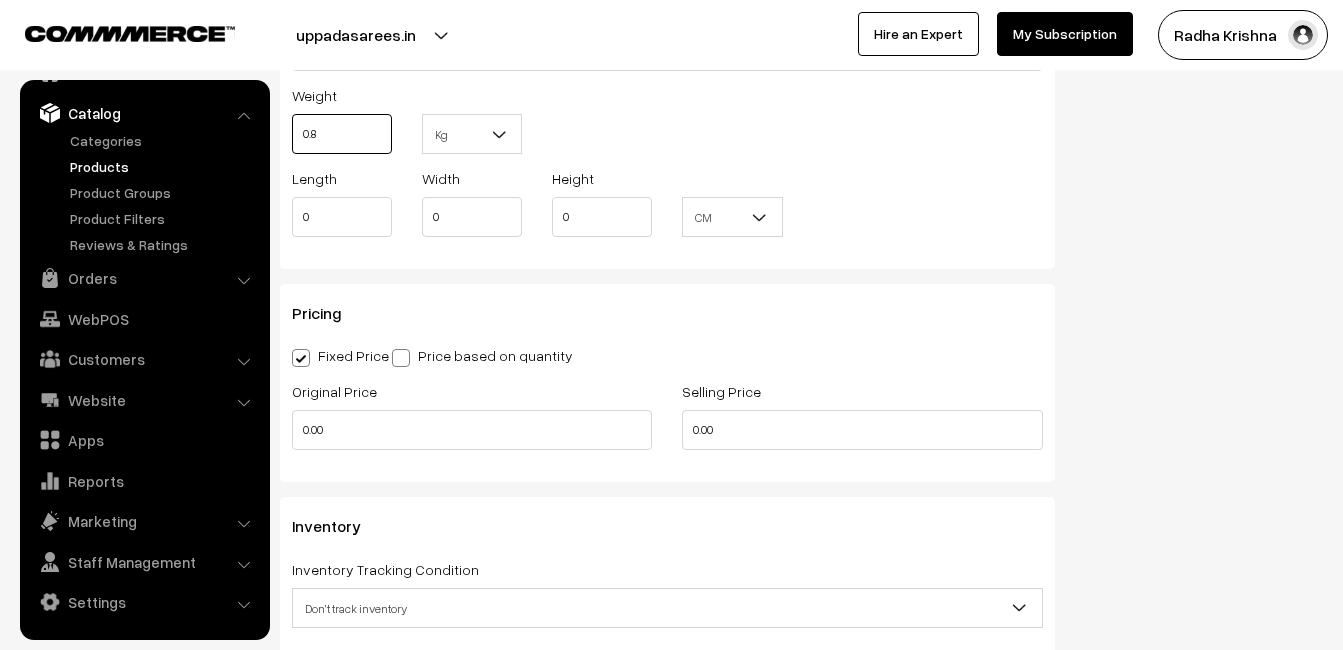 scroll, scrollTop: 1500, scrollLeft: 0, axis: vertical 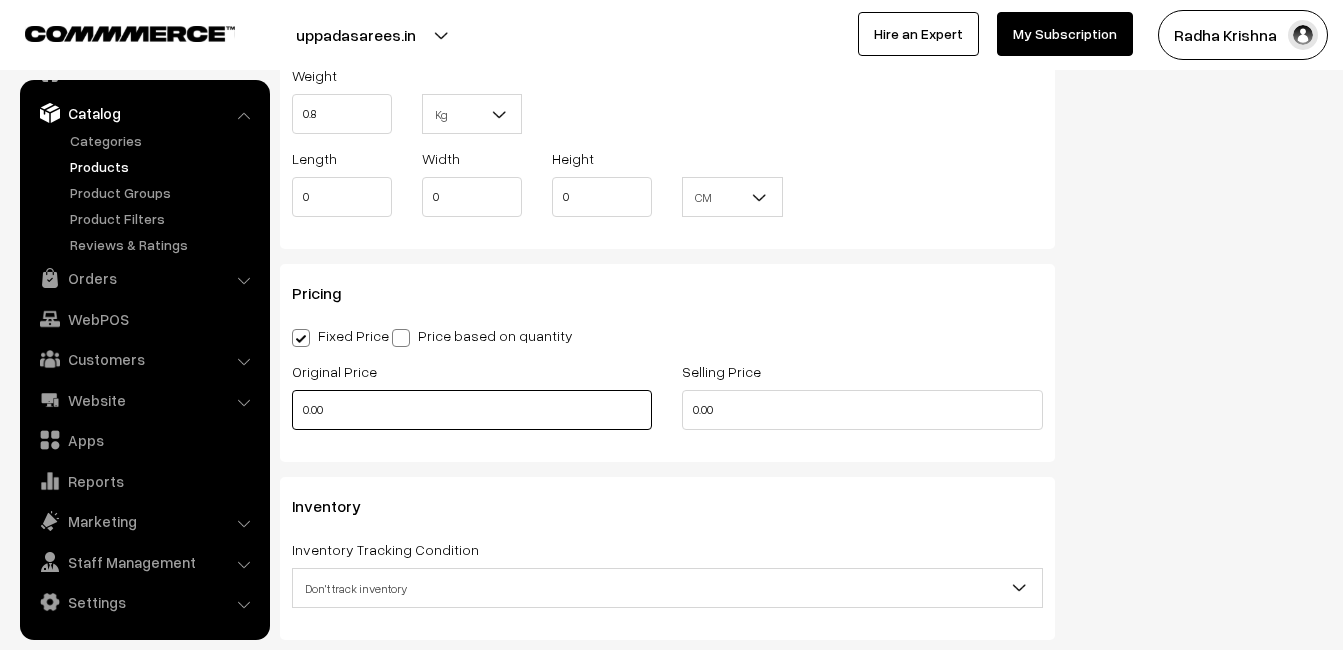 type on "0.80" 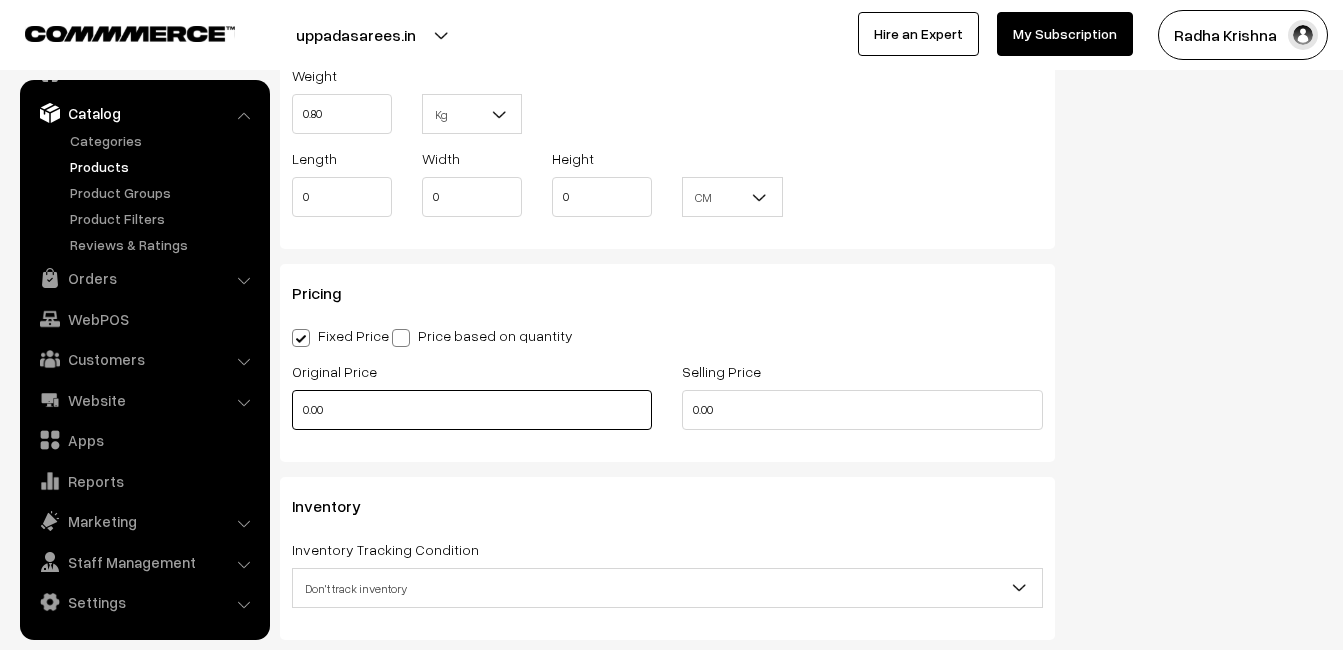 click on "0.00" at bounding box center [472, 410] 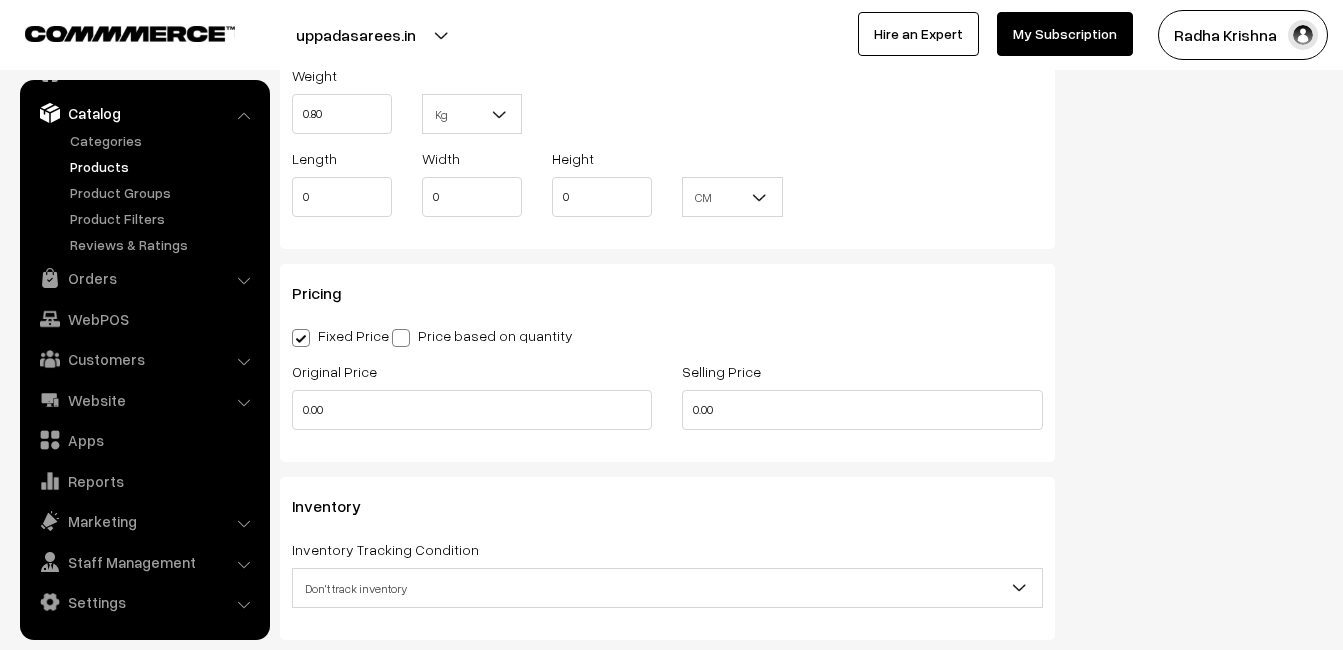 type on "0" 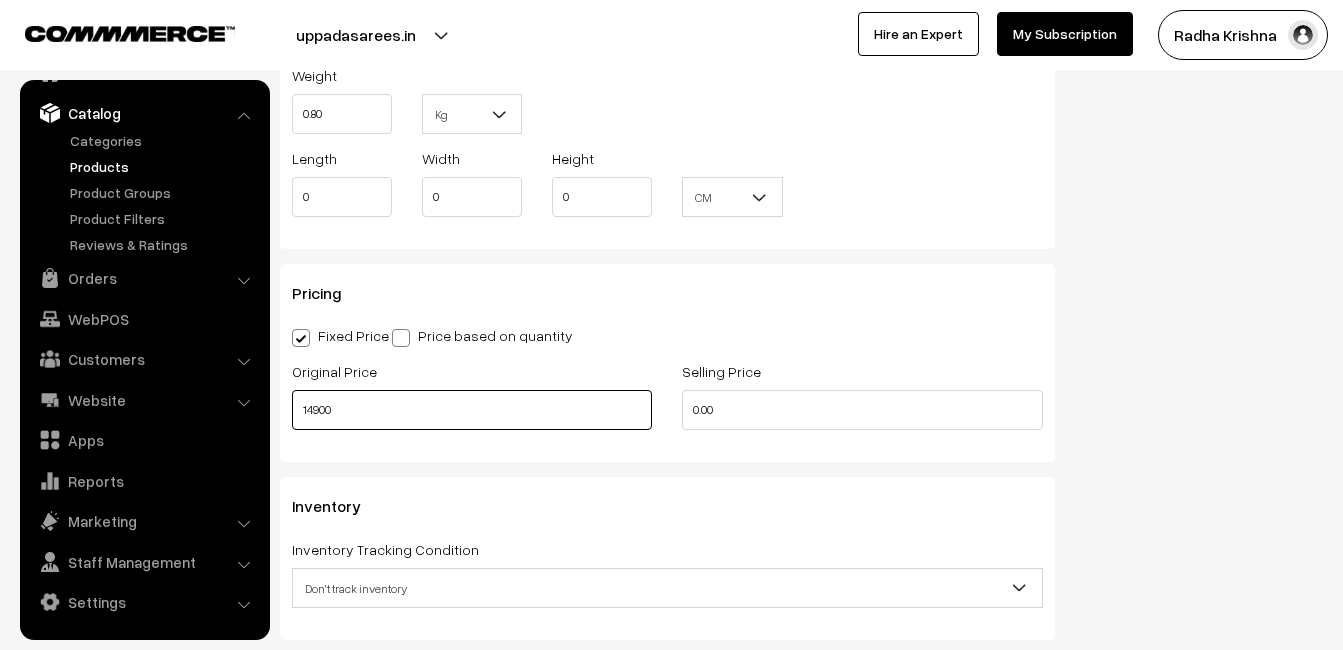 type on "14900" 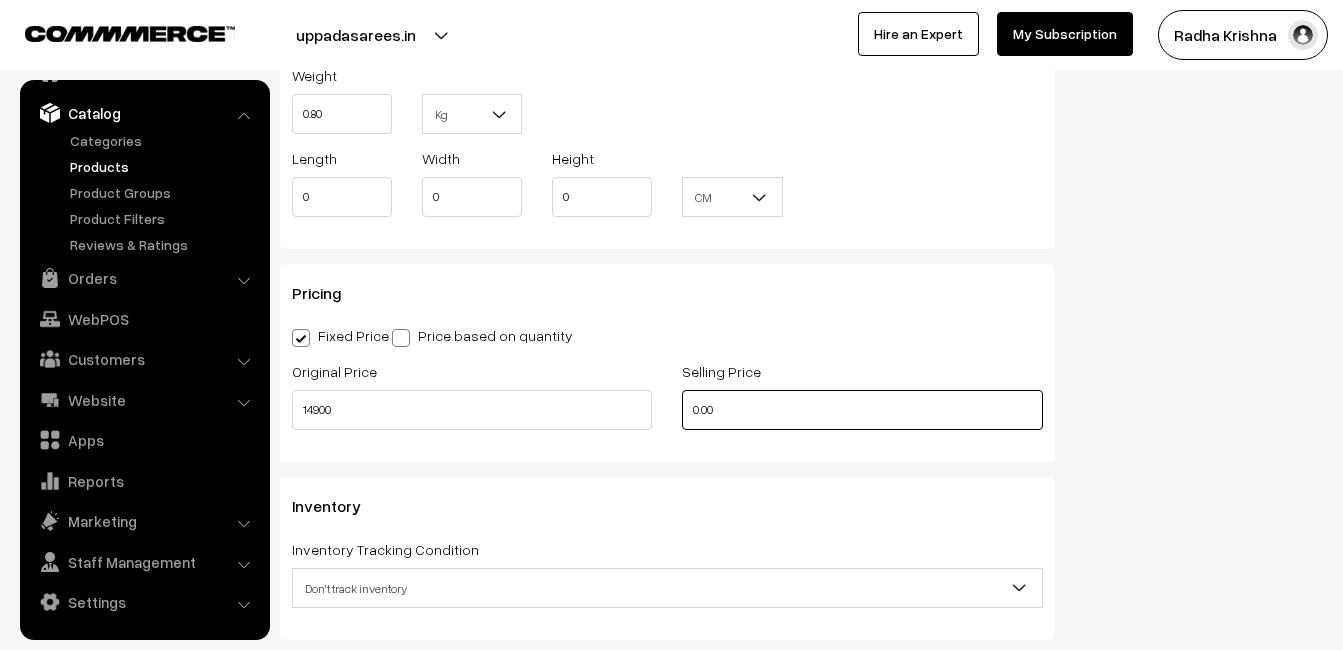 click on "0.00" at bounding box center [862, 410] 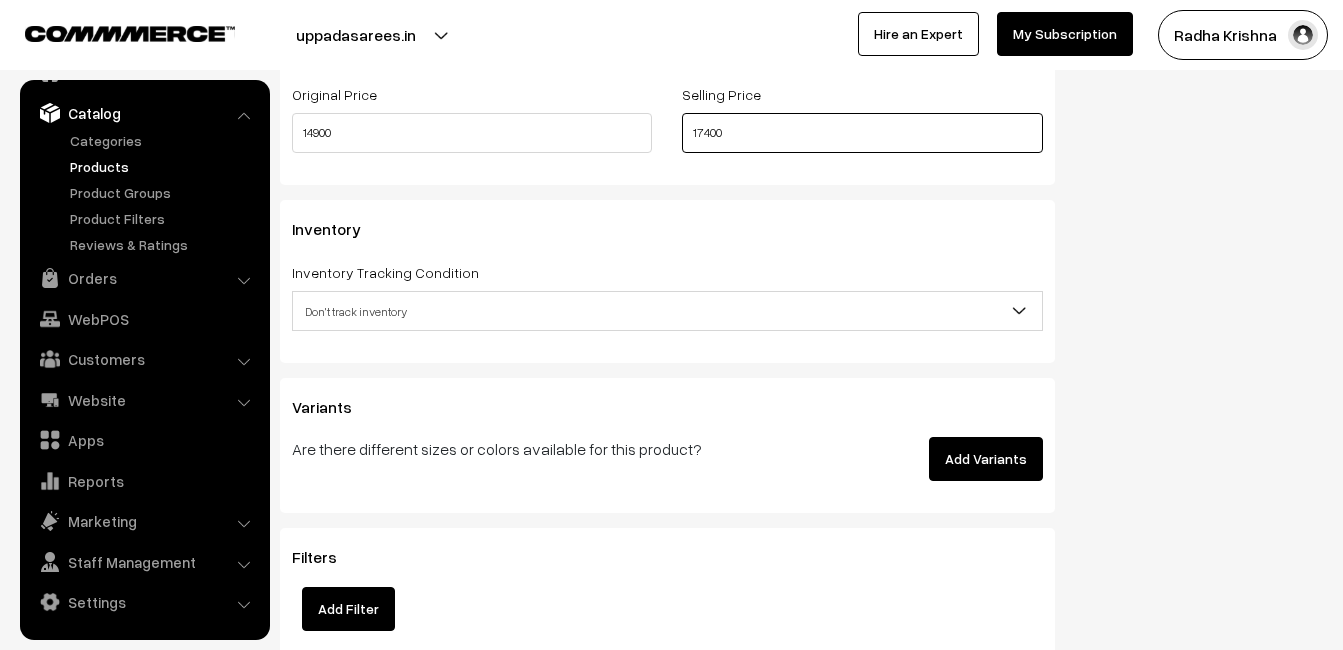 scroll, scrollTop: 1800, scrollLeft: 0, axis: vertical 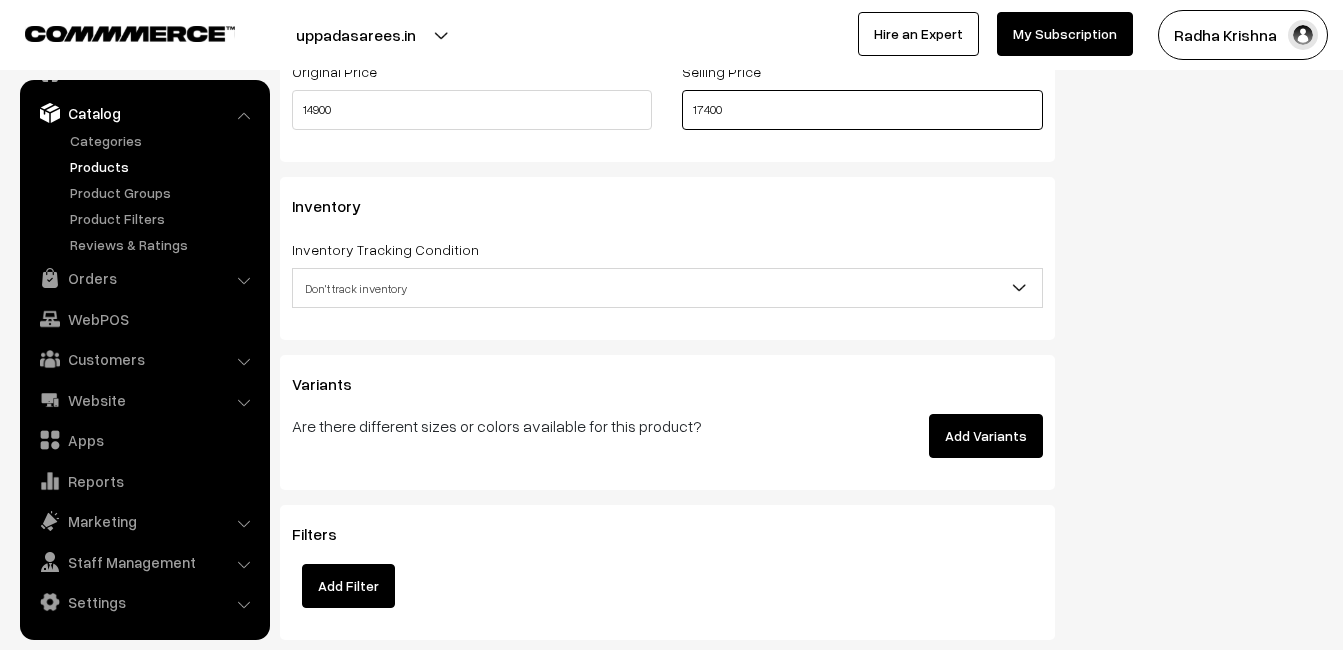 type on "17400" 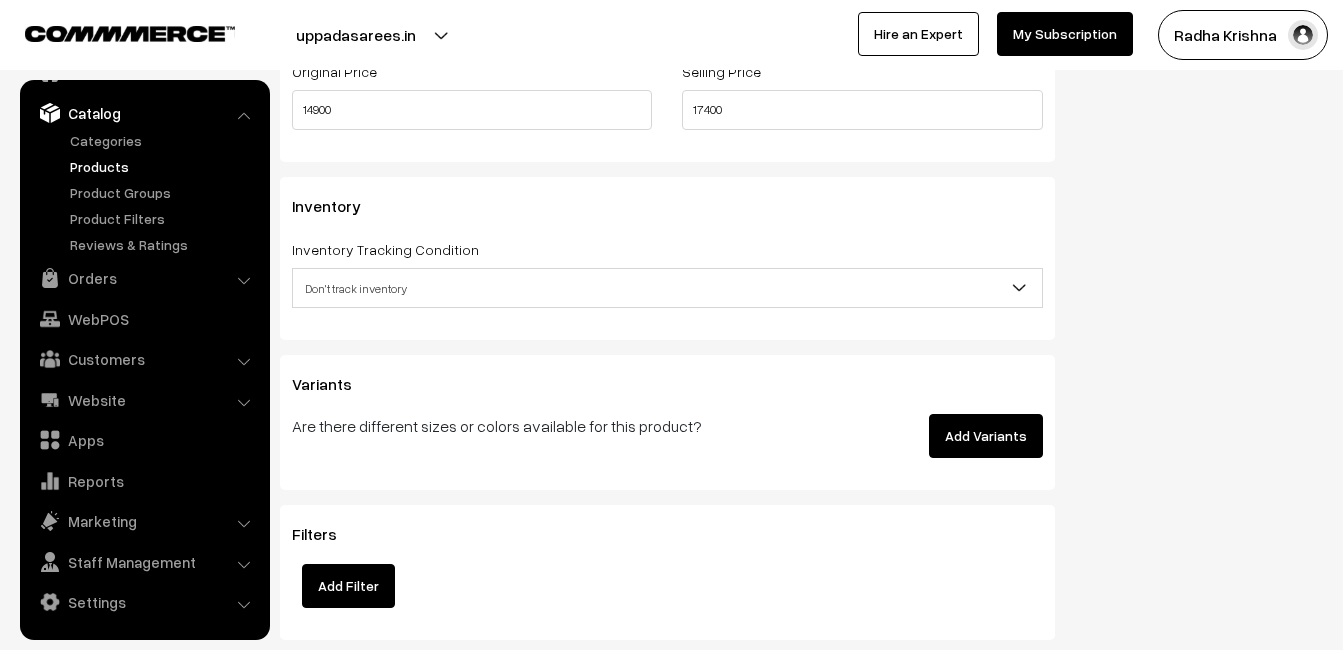 click on "Don't track inventory" at bounding box center (667, 288) 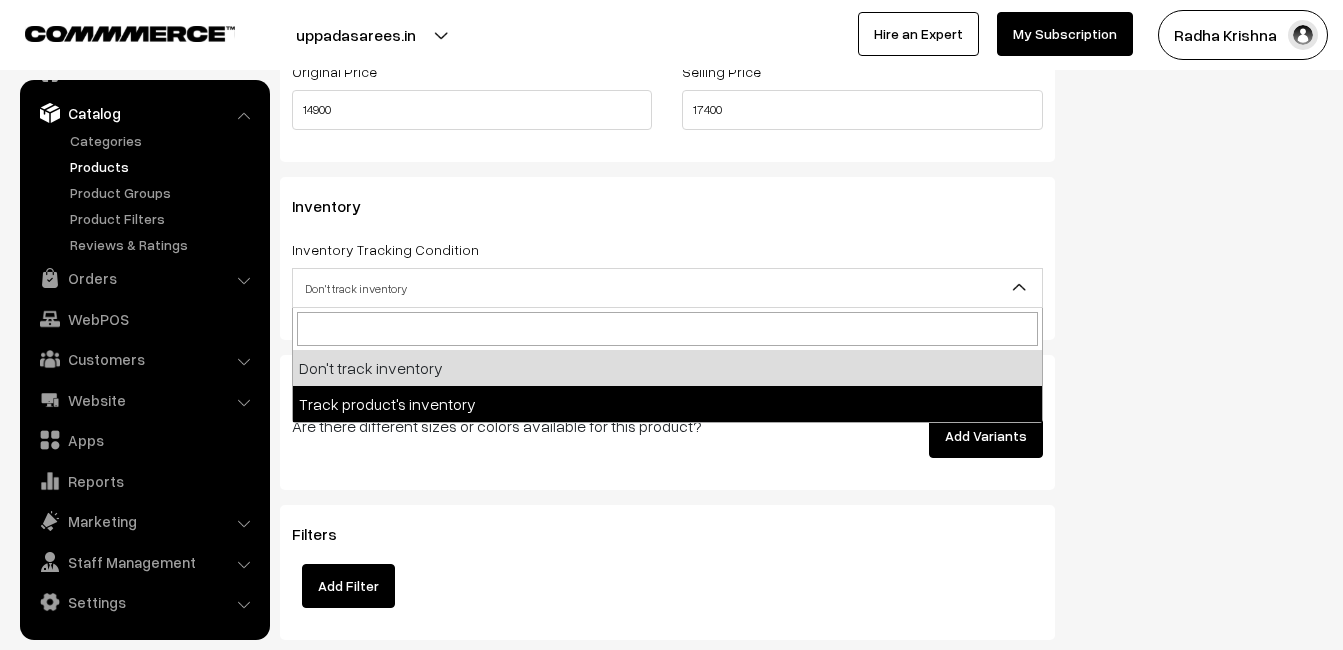 select on "2" 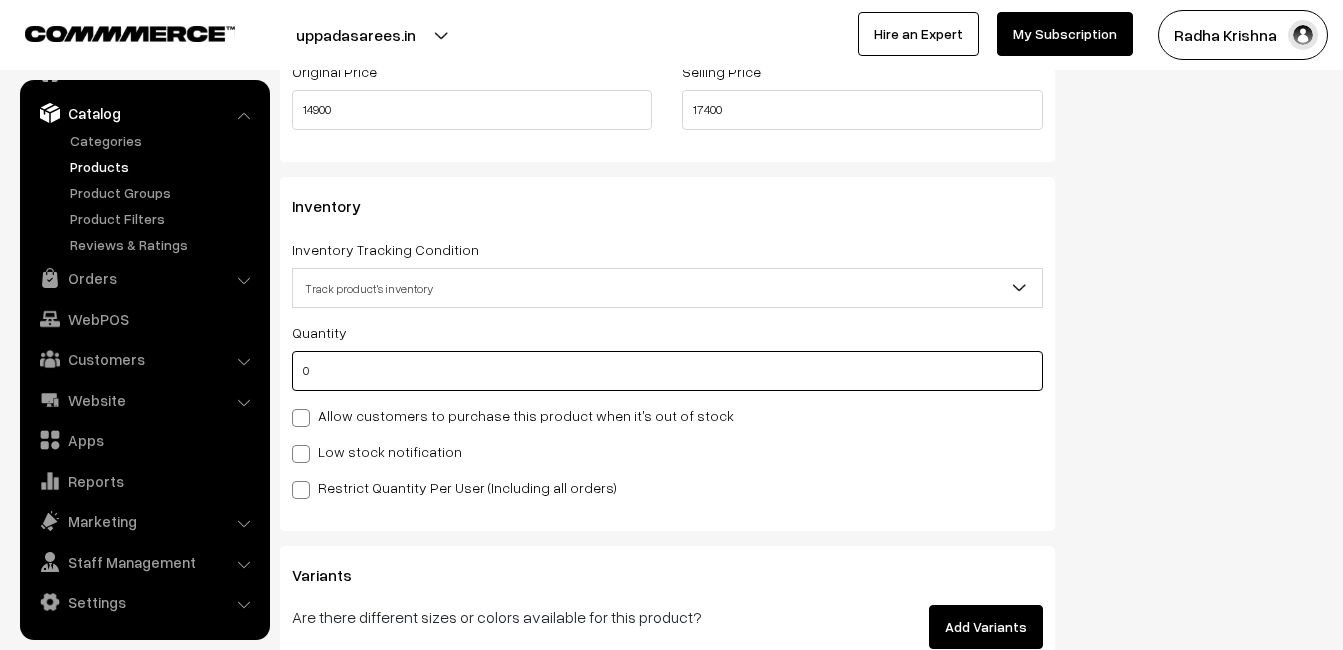 click on "0" at bounding box center [667, 371] 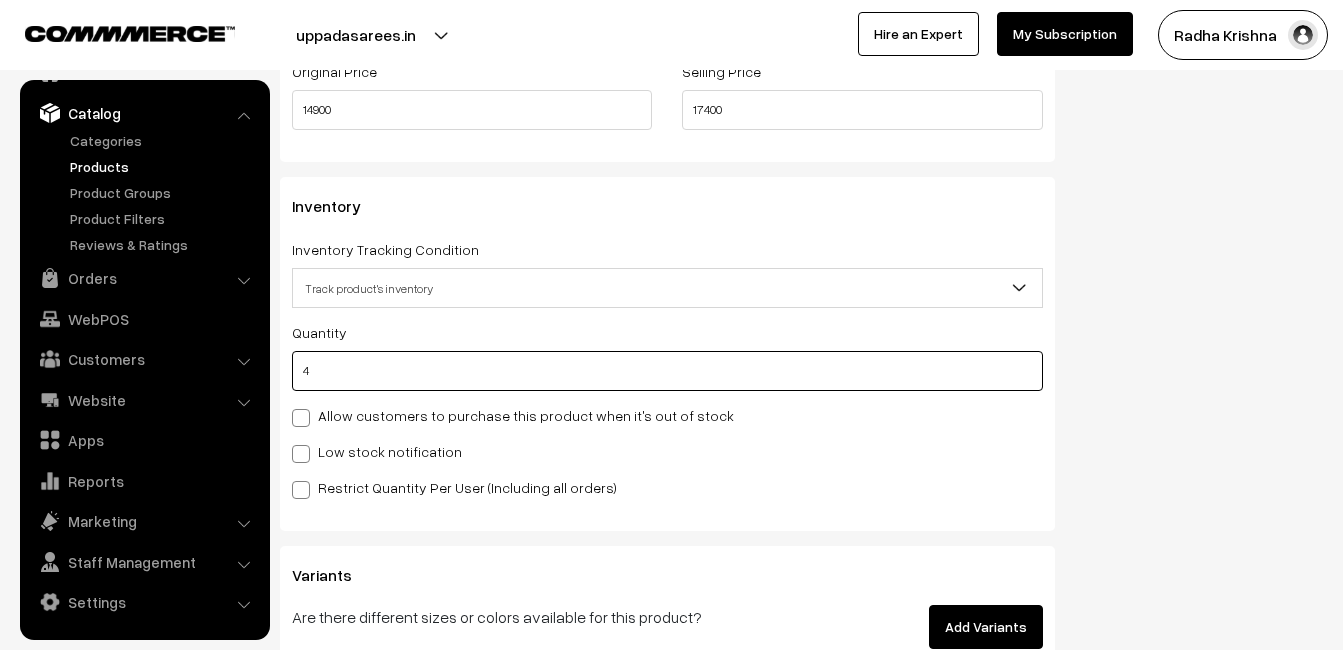 type on "4" 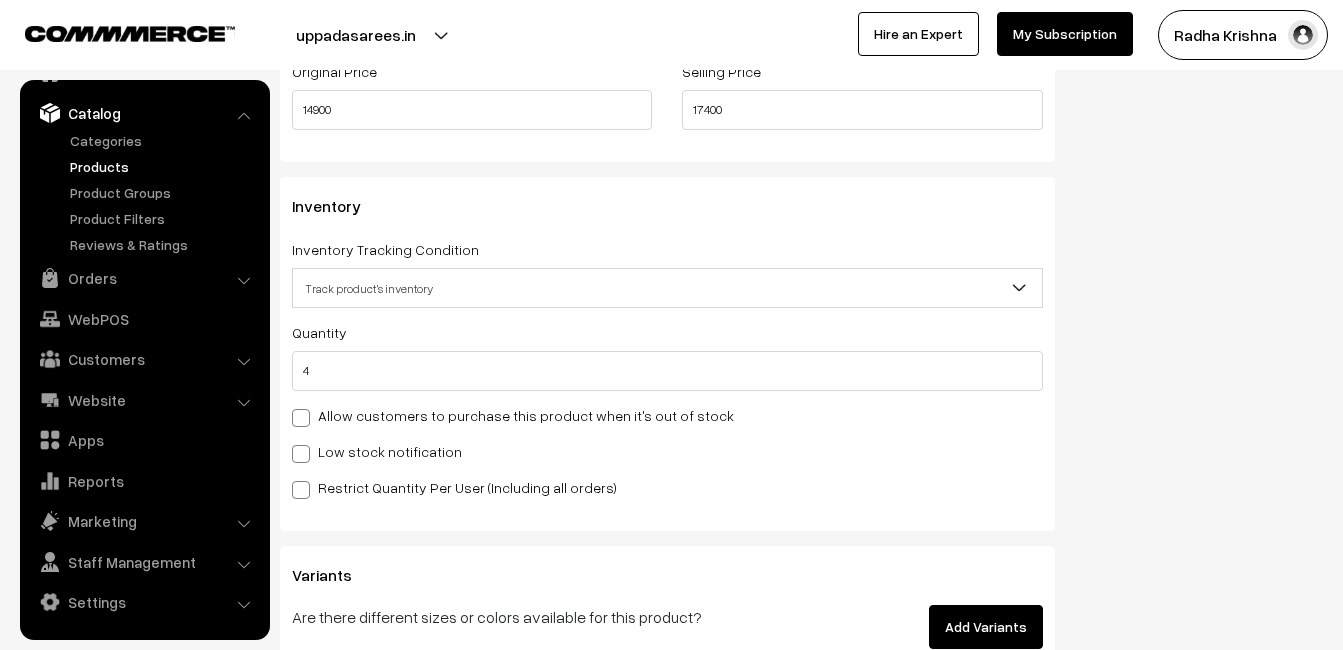 click on "Low stock notification" at bounding box center [377, 451] 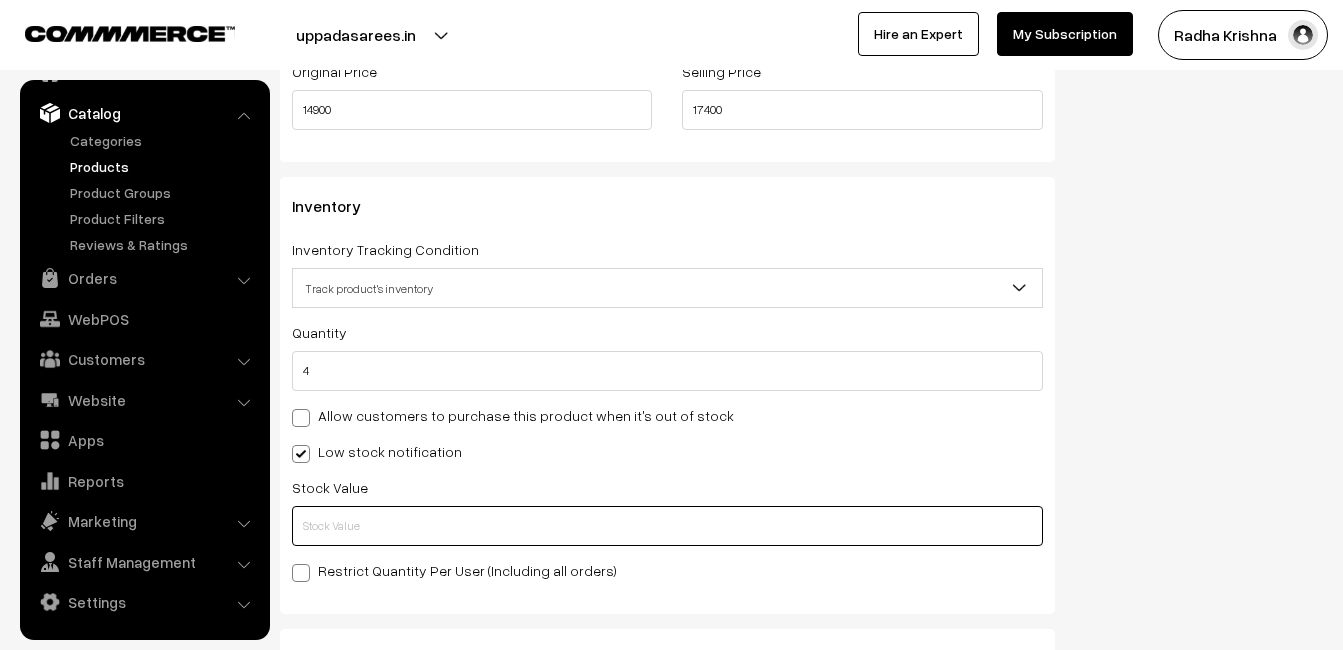 click at bounding box center (667, 526) 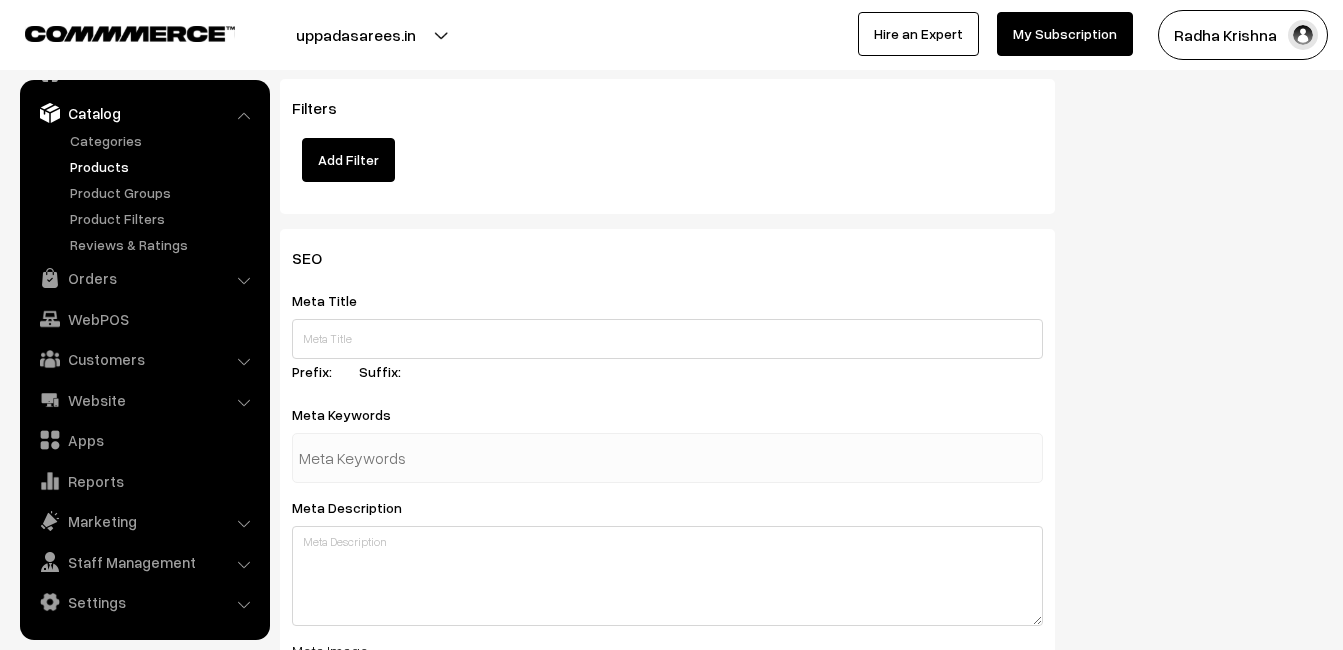scroll, scrollTop: 2968, scrollLeft: 0, axis: vertical 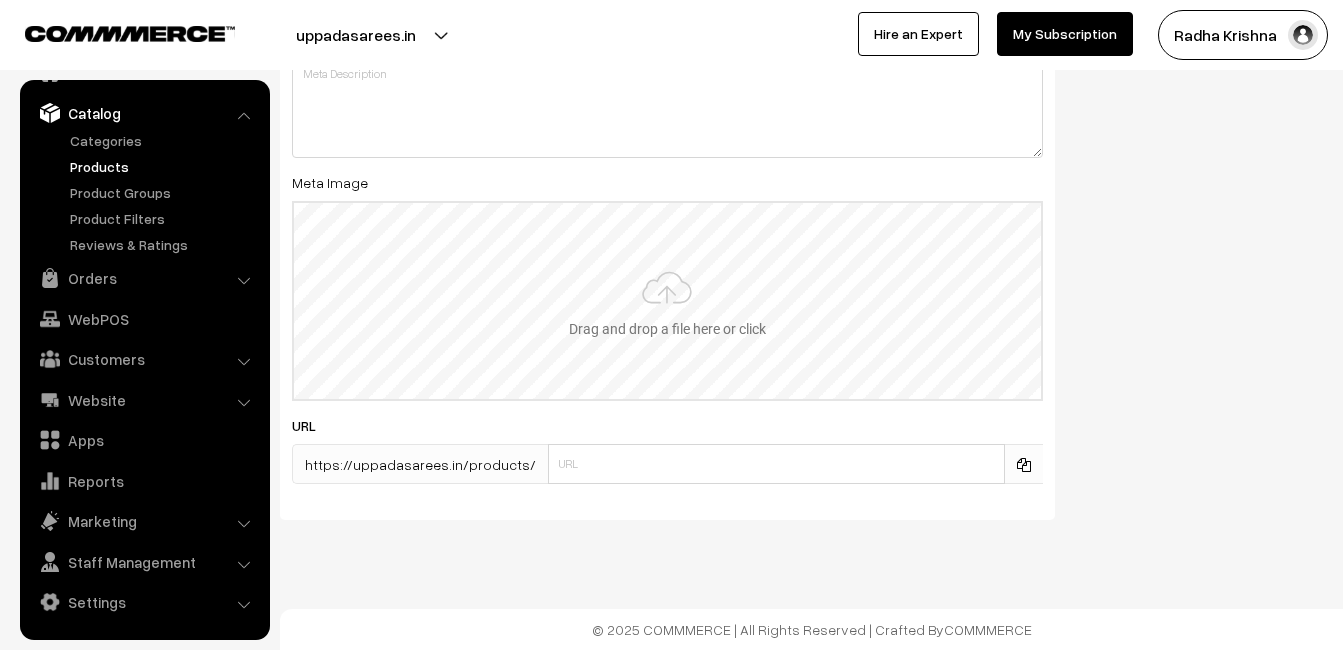 type on "2" 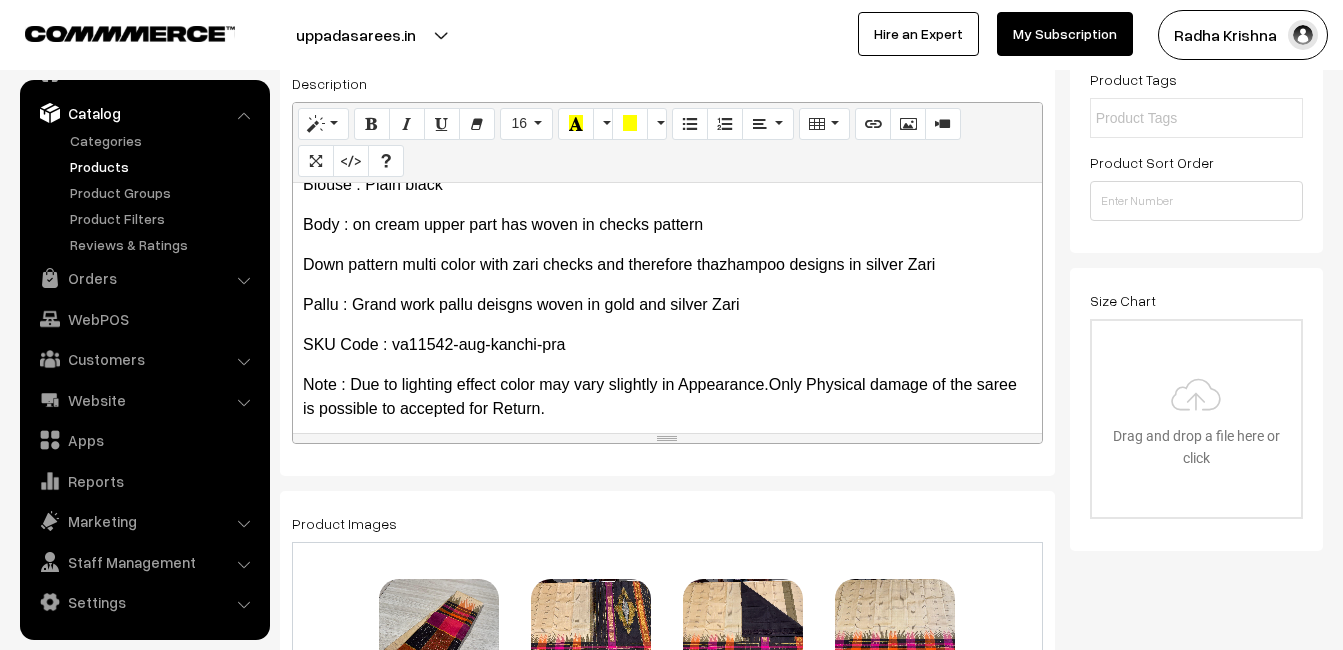 scroll, scrollTop: 0, scrollLeft: 0, axis: both 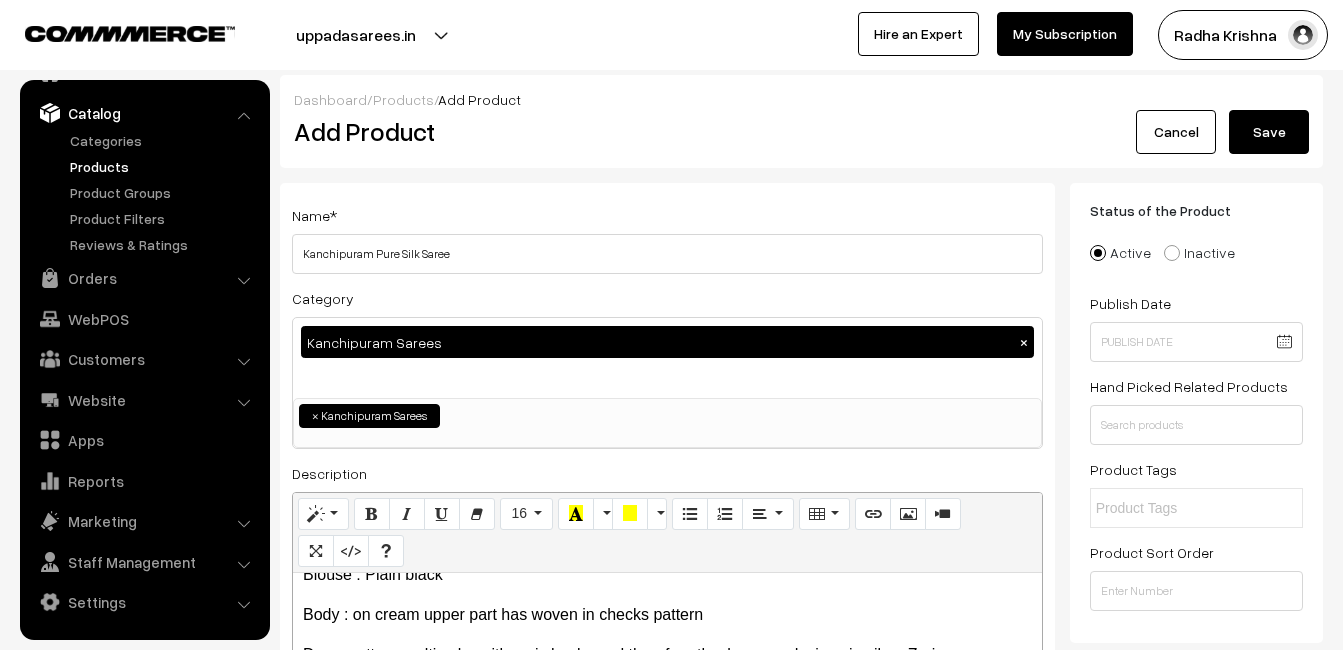 click on "Save" at bounding box center (1269, 132) 